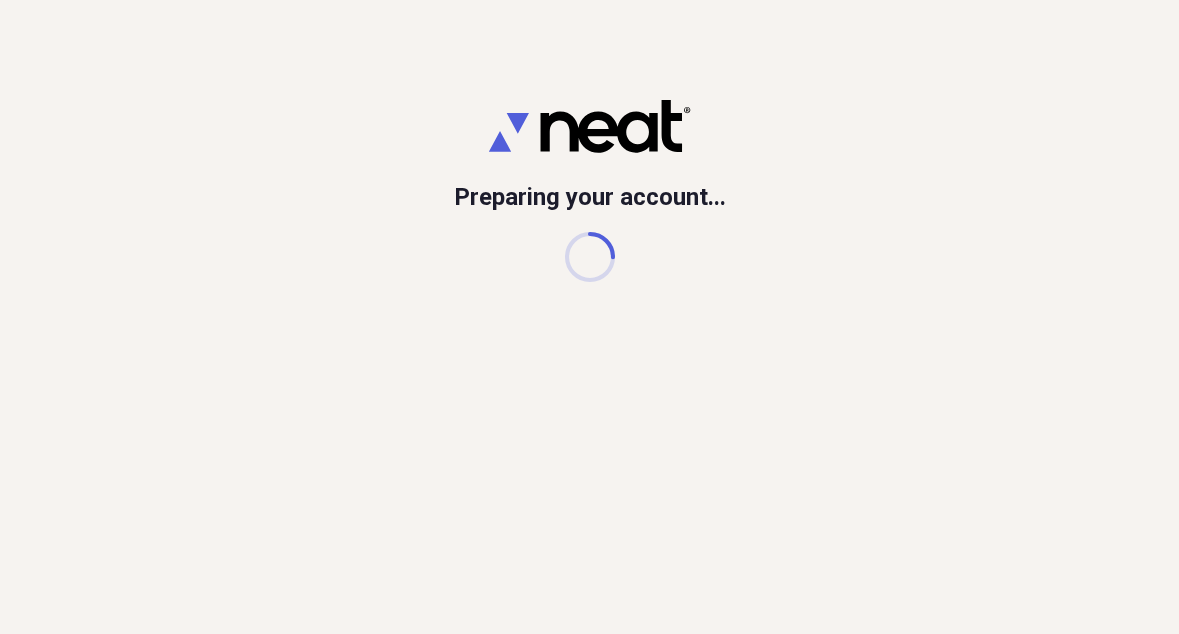 scroll, scrollTop: 0, scrollLeft: 0, axis: both 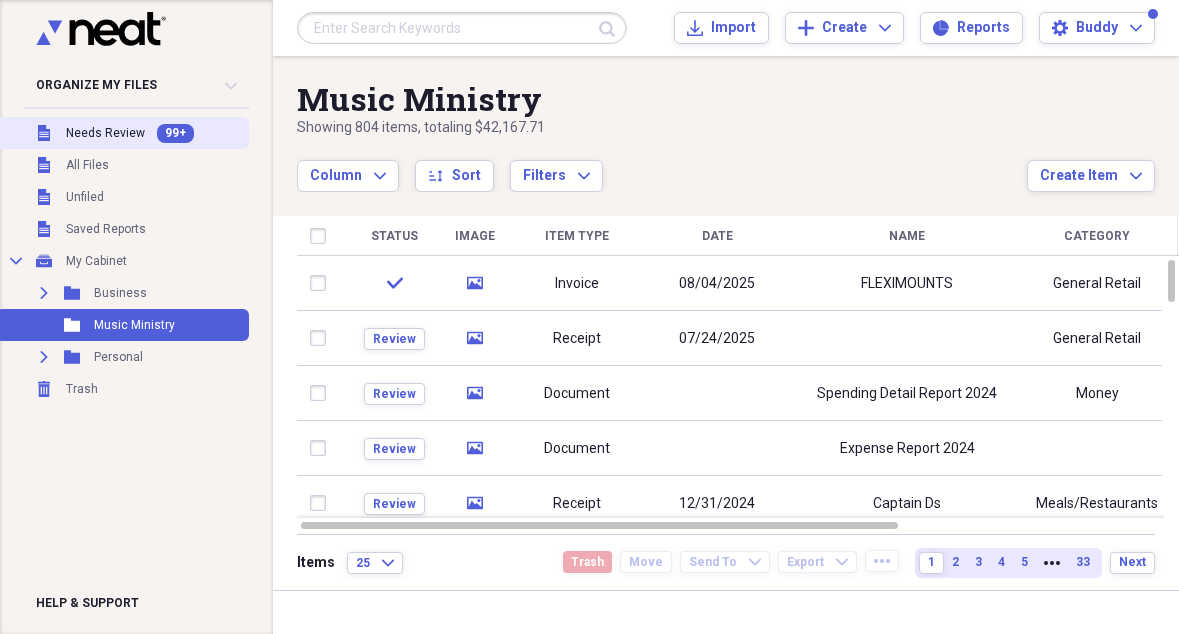 click on "Needs Review" at bounding box center (105, 133) 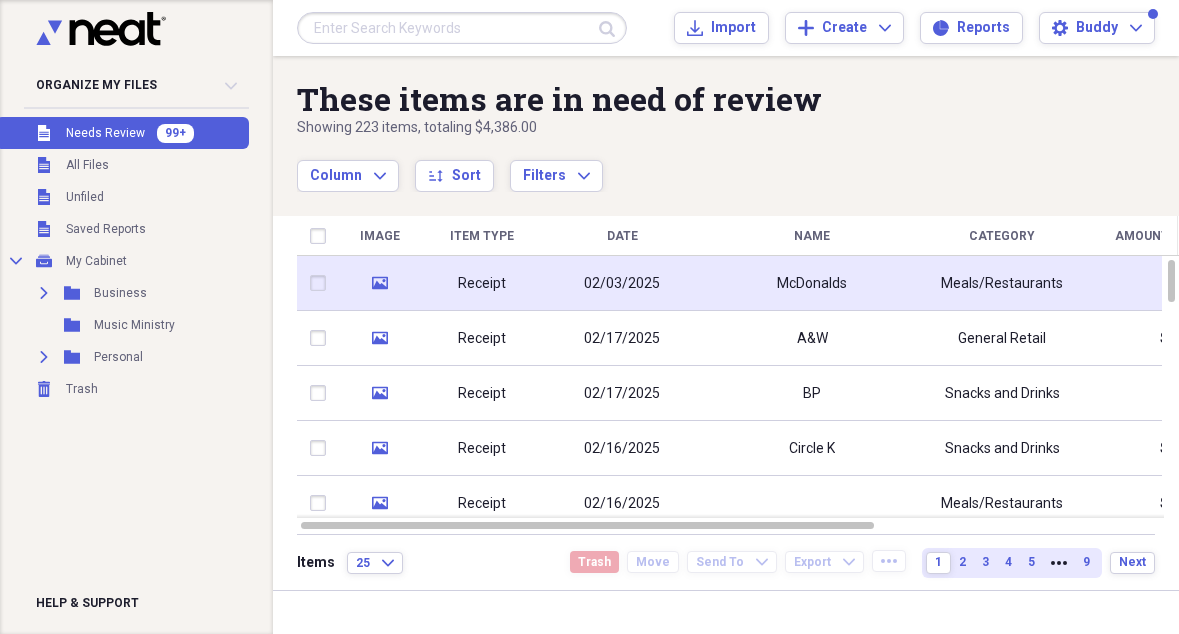 click on "McDonalds" at bounding box center (812, 284) 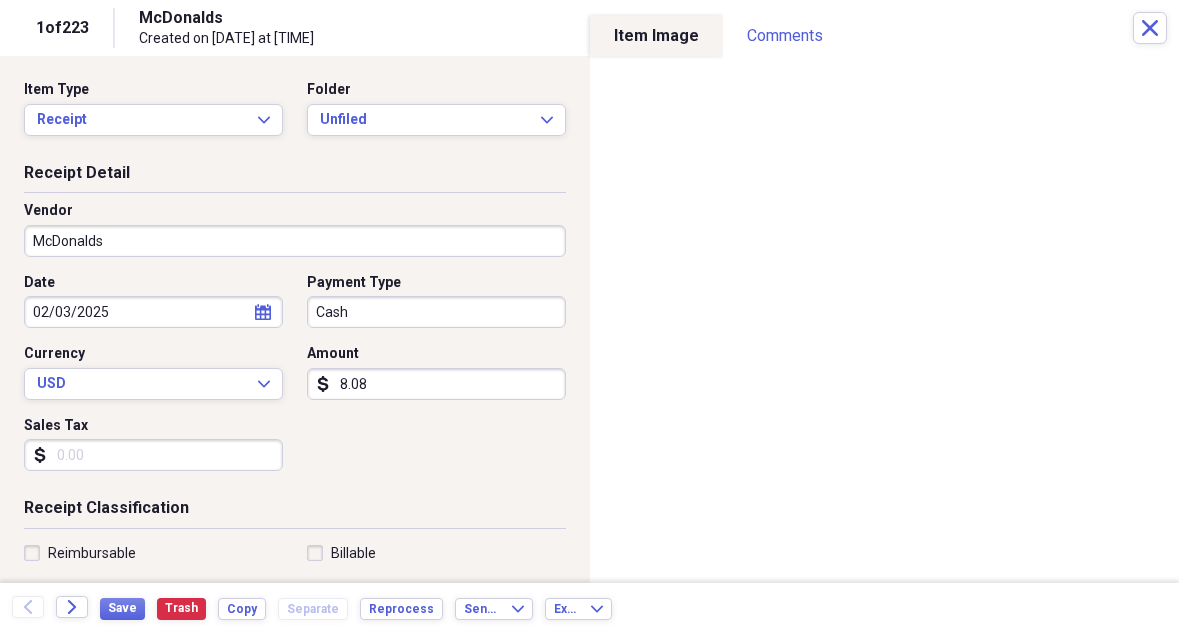 click on "Cash" at bounding box center (436, 312) 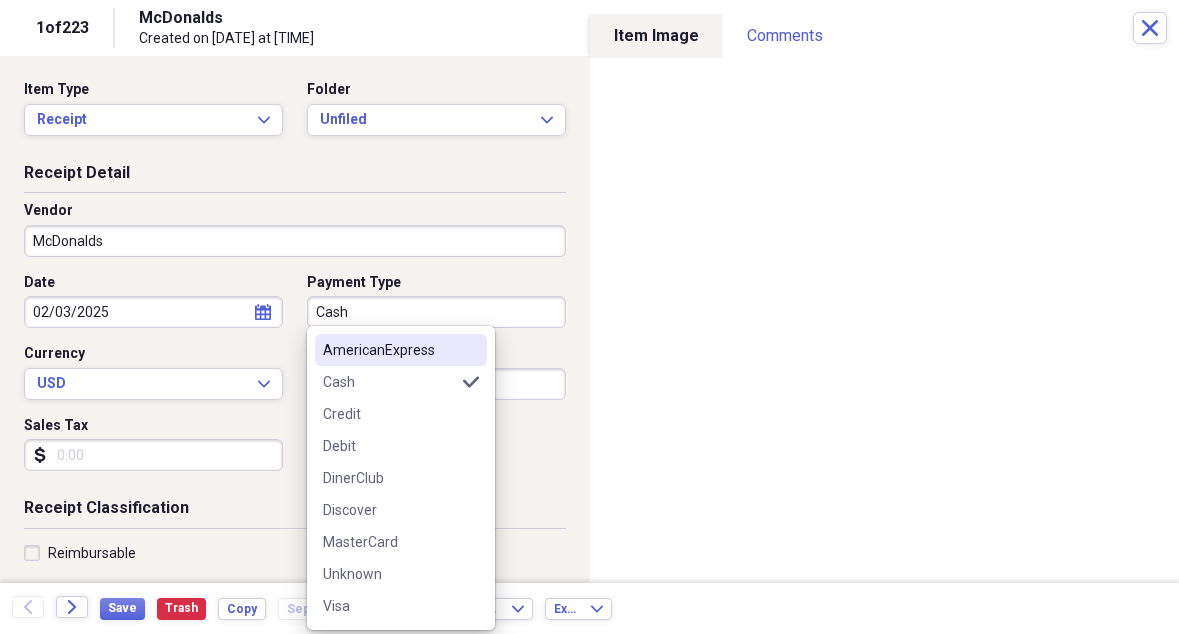 click on "Date [DATE] calendar Calendar Payment Type Cash Currency USD Expand Amount dollar-sign 8.08 Sales Tax dollar-sign" at bounding box center [295, 380] 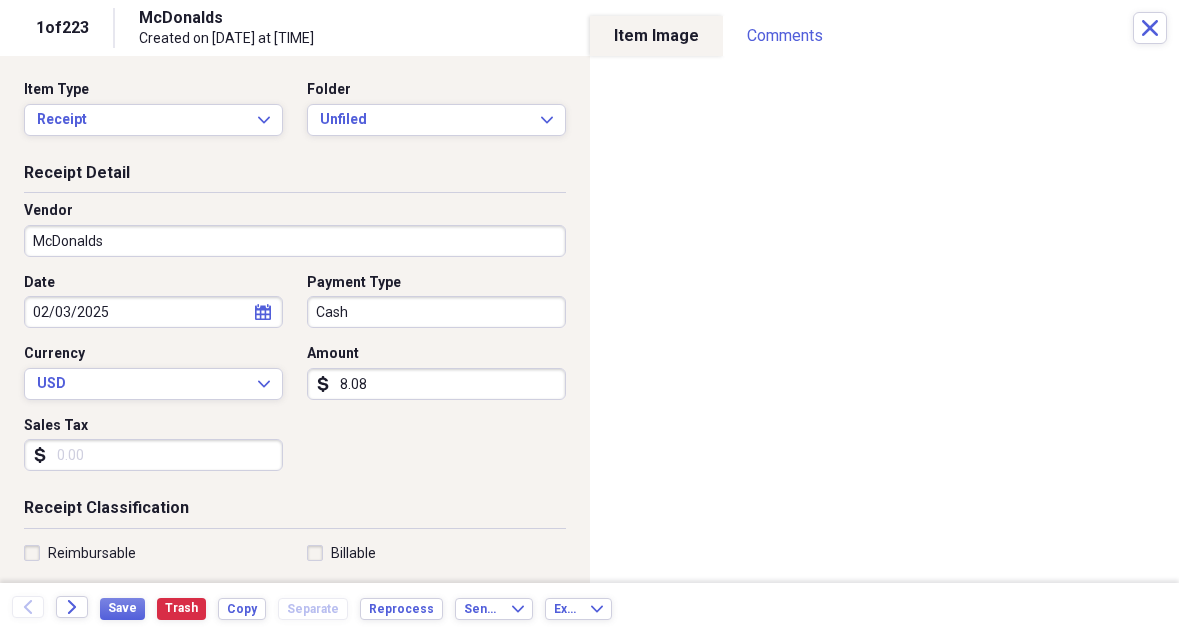 click on "Cash" at bounding box center (436, 312) 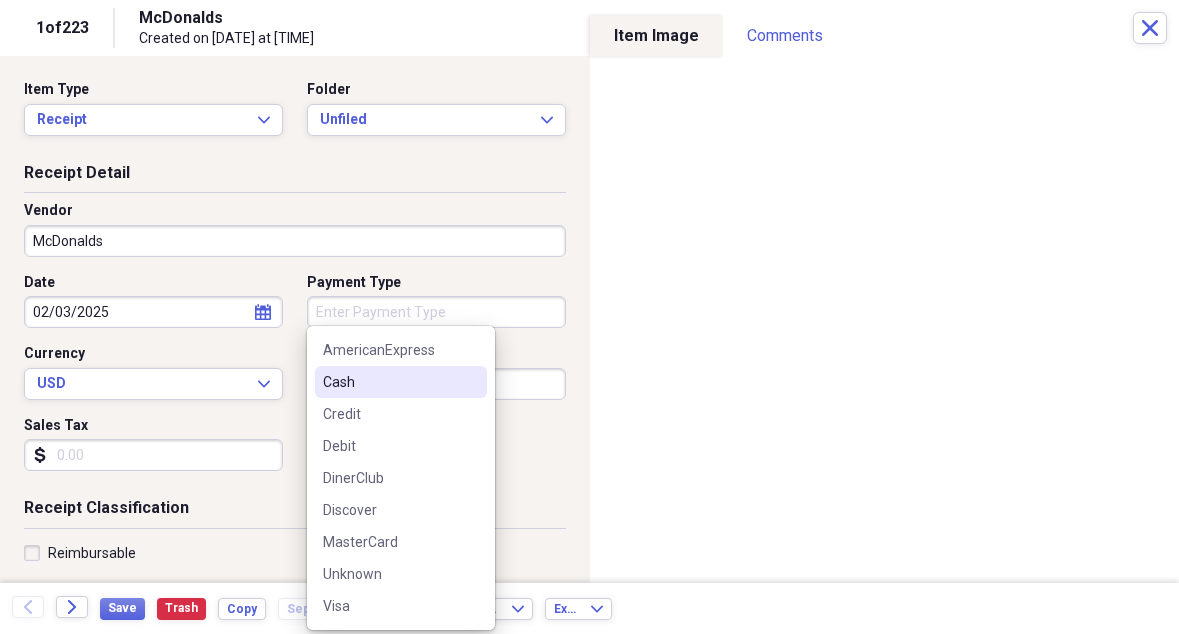 type 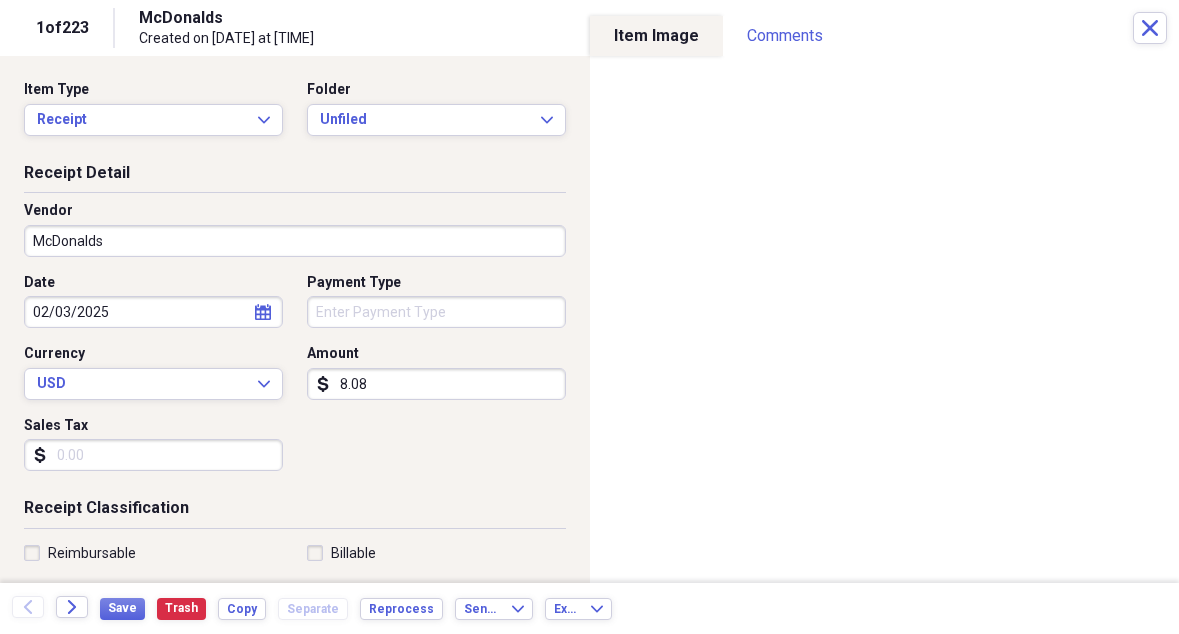 scroll, scrollTop: 0, scrollLeft: 0, axis: both 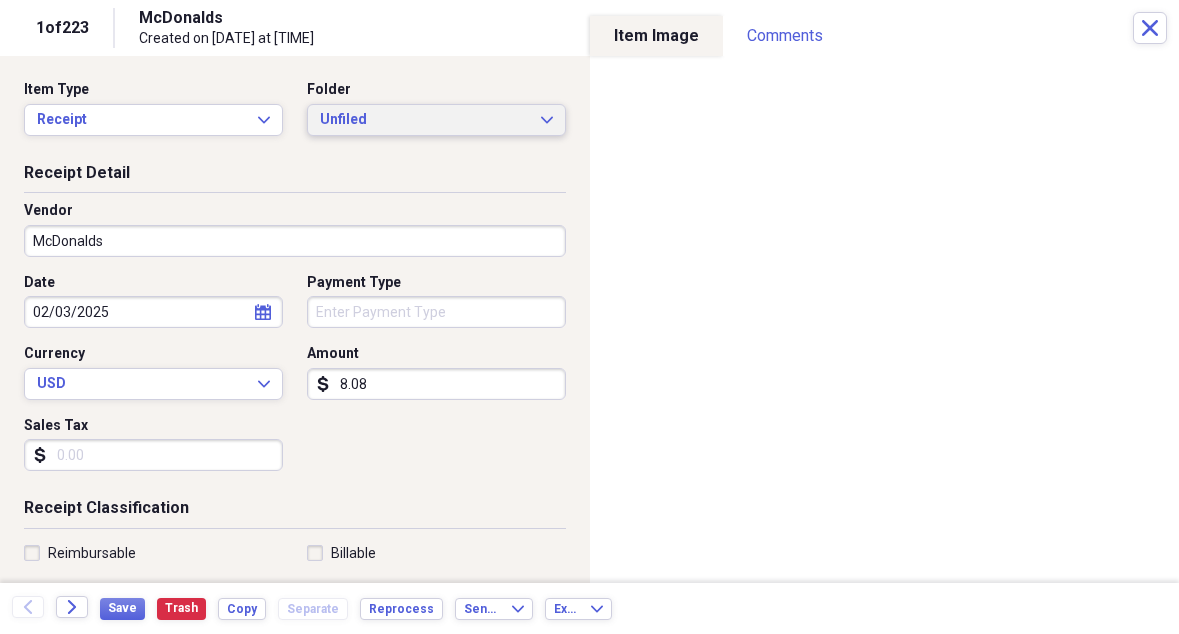 click on "Expand" 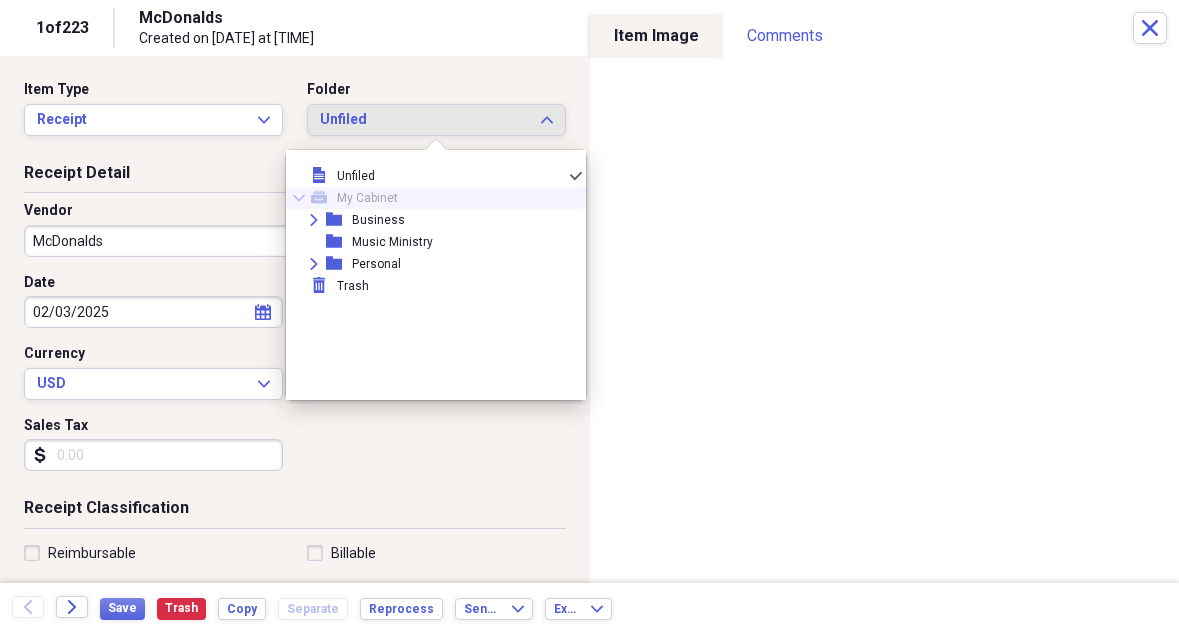 click on "Receipt Detail" at bounding box center [295, 177] 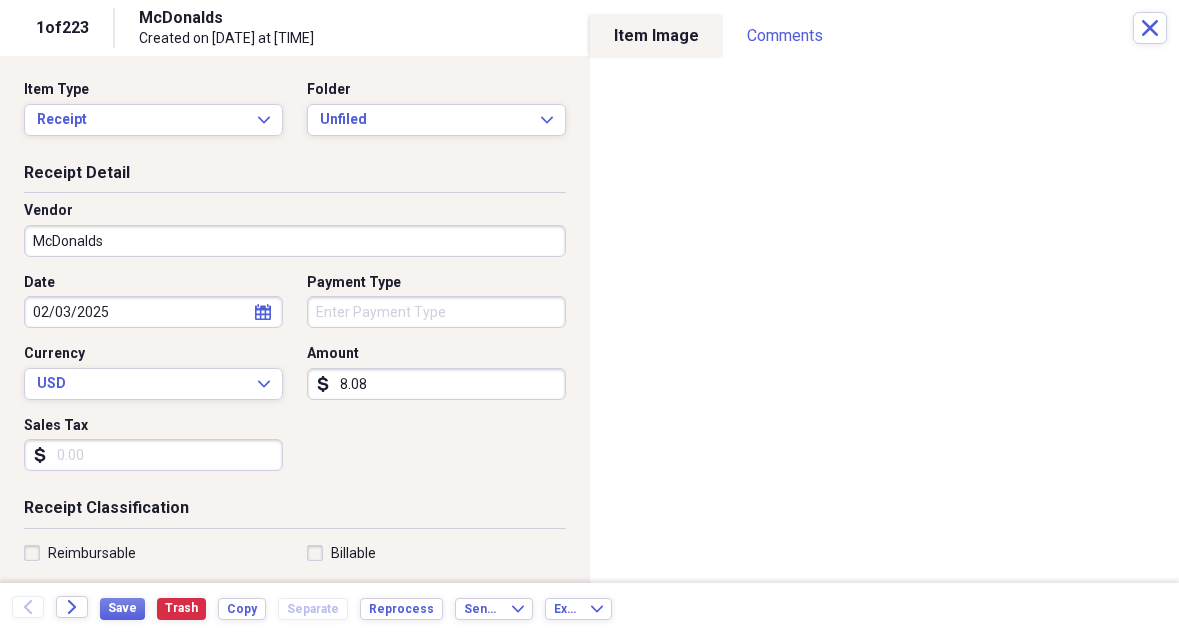 scroll, scrollTop: 0, scrollLeft: 0, axis: both 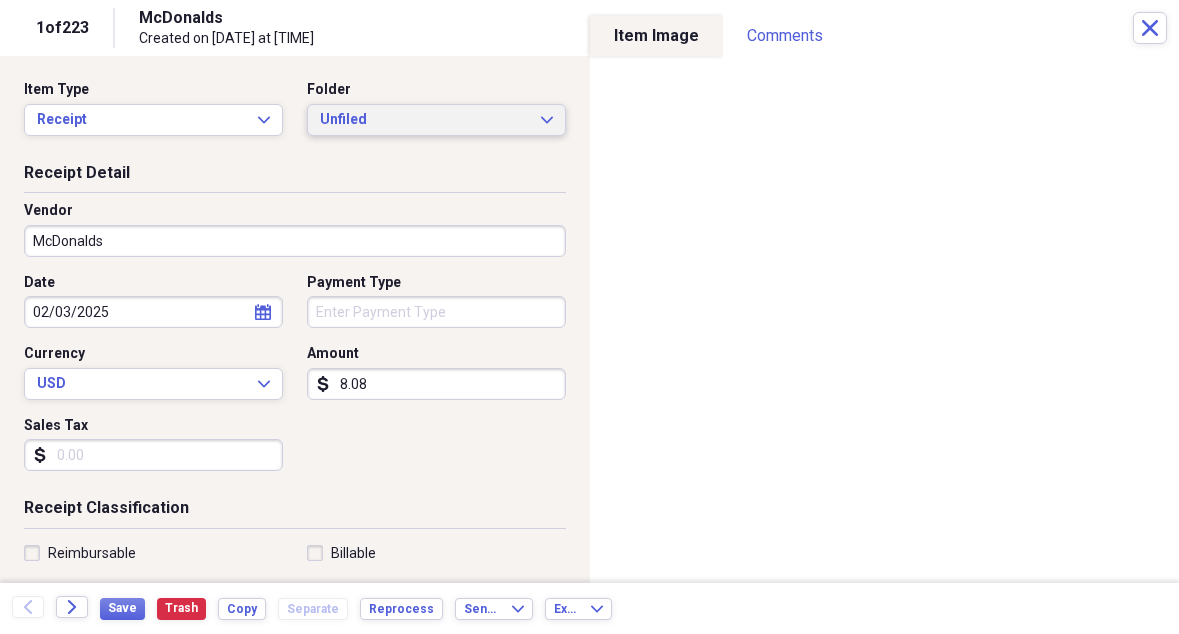 click on "Unfiled" at bounding box center [424, 120] 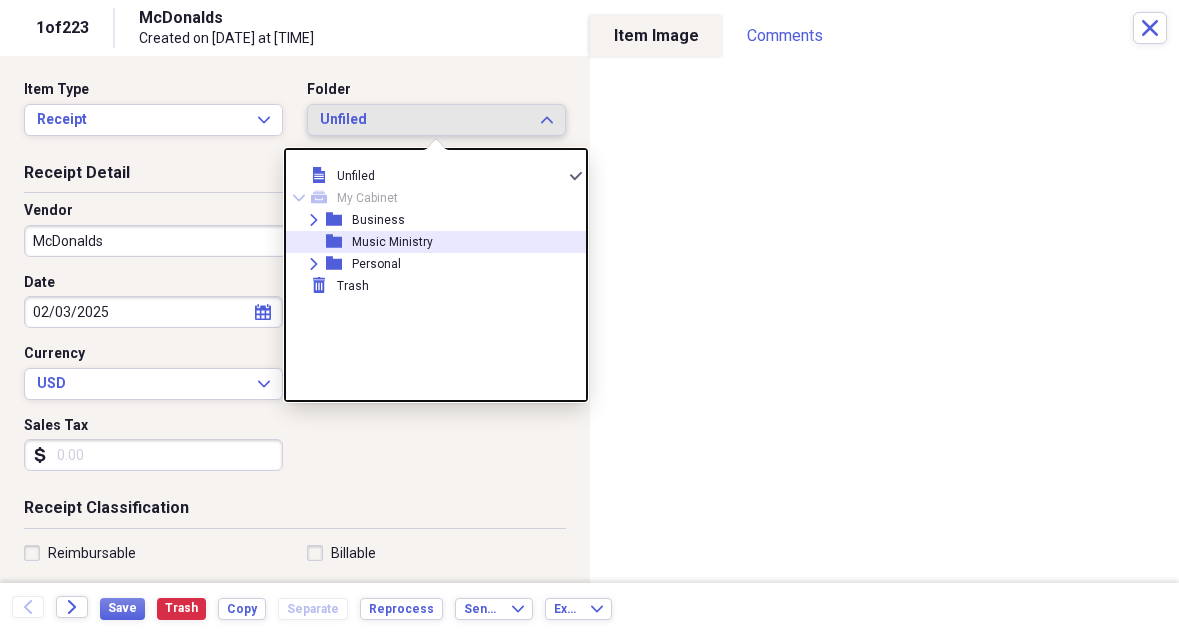 click on "Music Ministry" at bounding box center (392, 242) 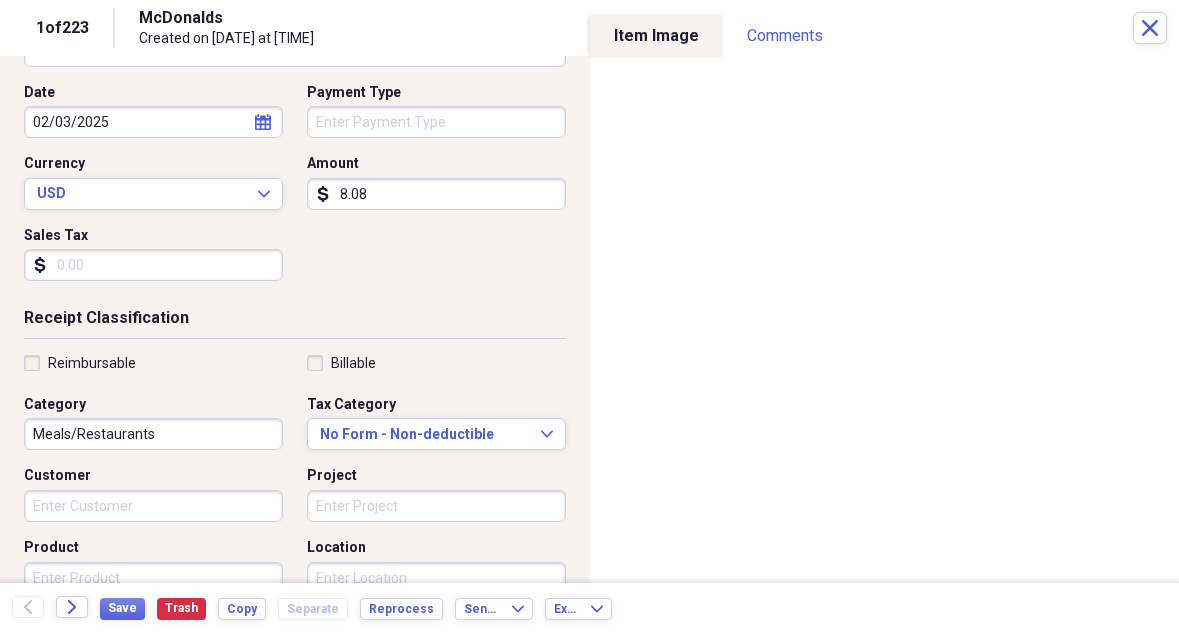 click on "Reimbursable Billable Category Meals/Restaurants Tax Category No Form - Non-deductible Expand Customer Project Product Location Class" at bounding box center [295, 514] 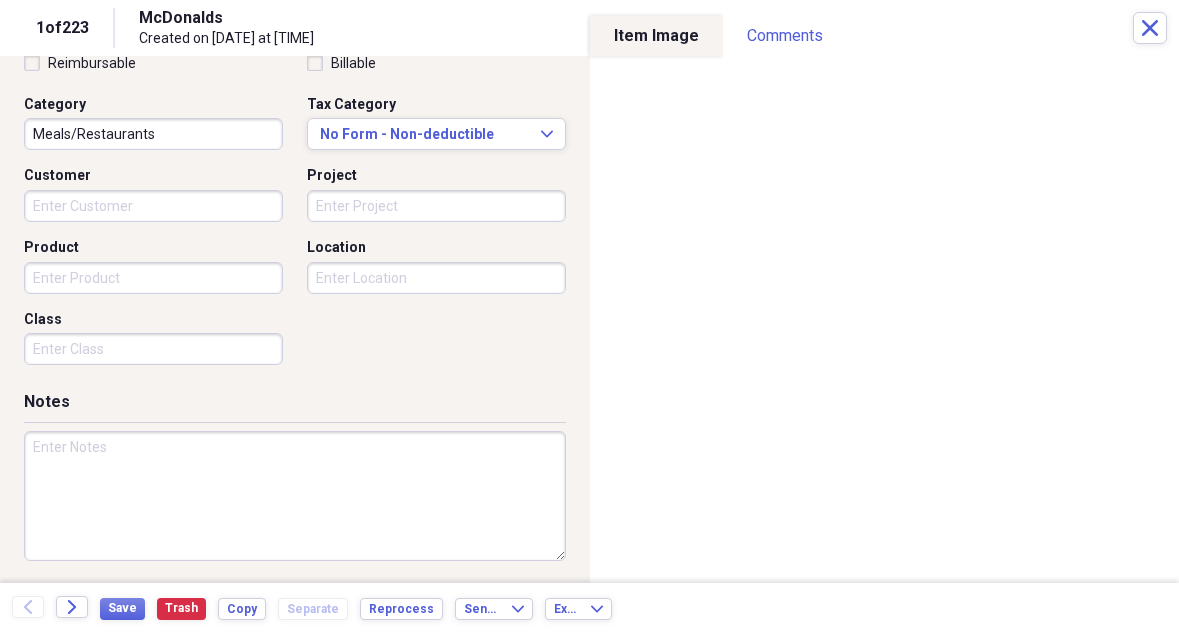 scroll, scrollTop: 487, scrollLeft: 0, axis: vertical 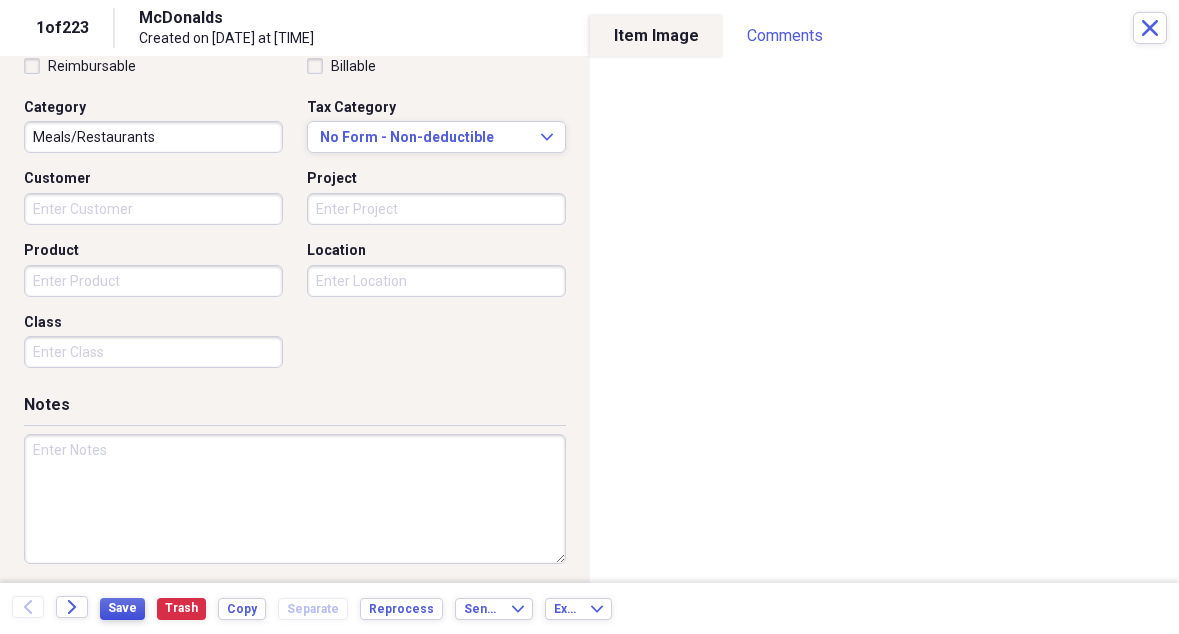 click on "Save" at bounding box center [122, 608] 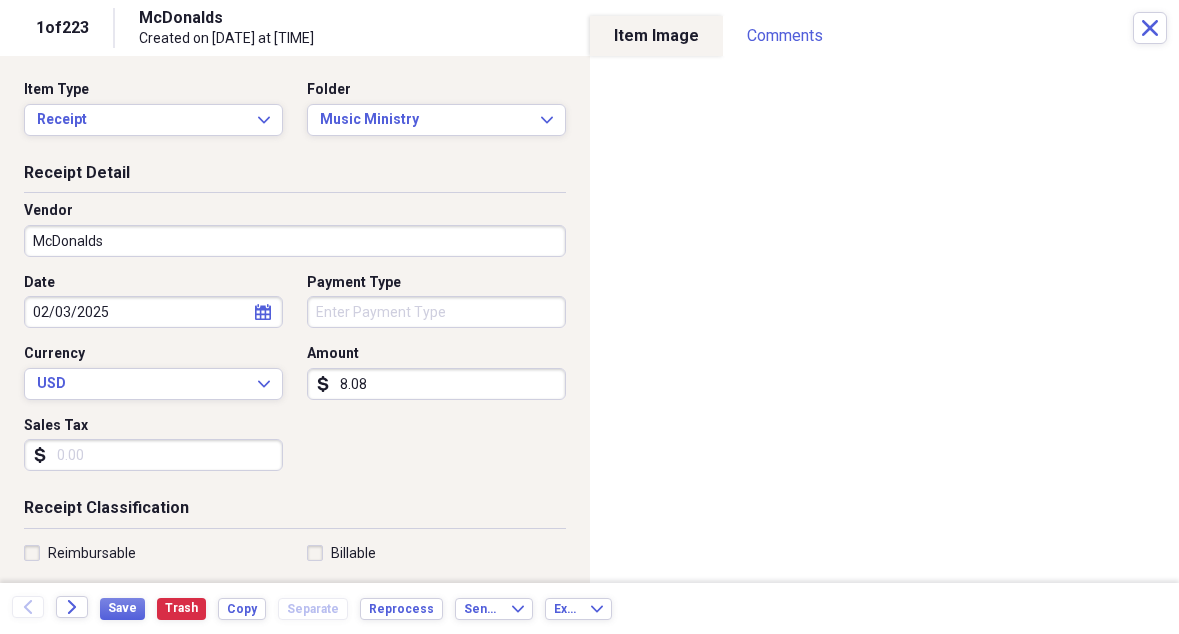 scroll, scrollTop: 0, scrollLeft: 0, axis: both 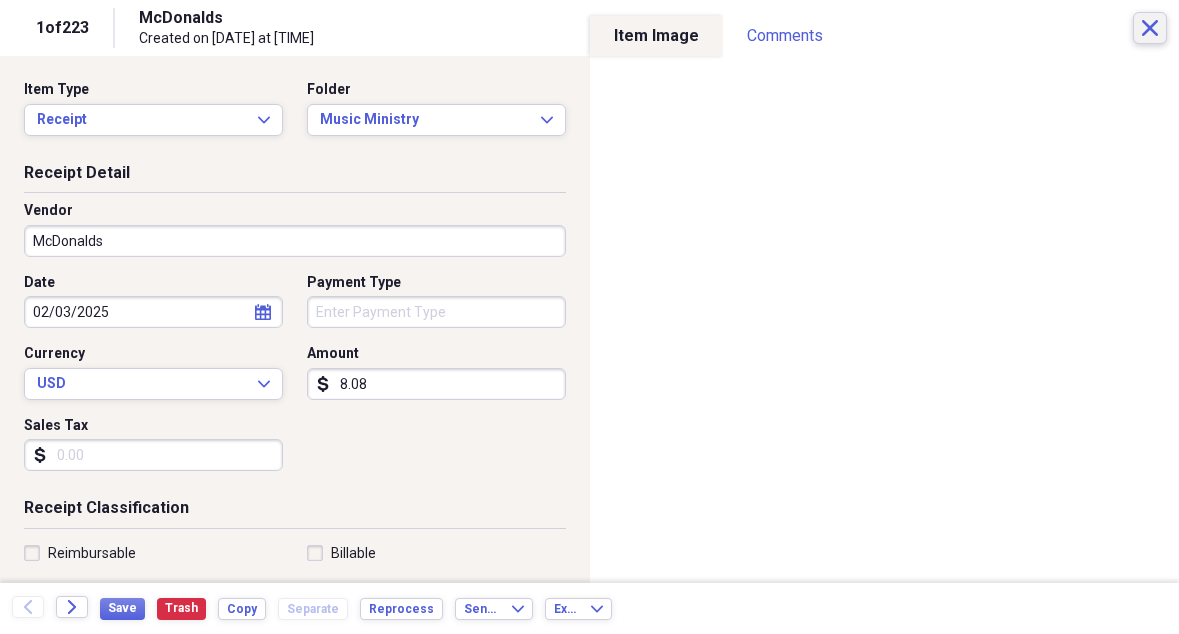 click on "Close" 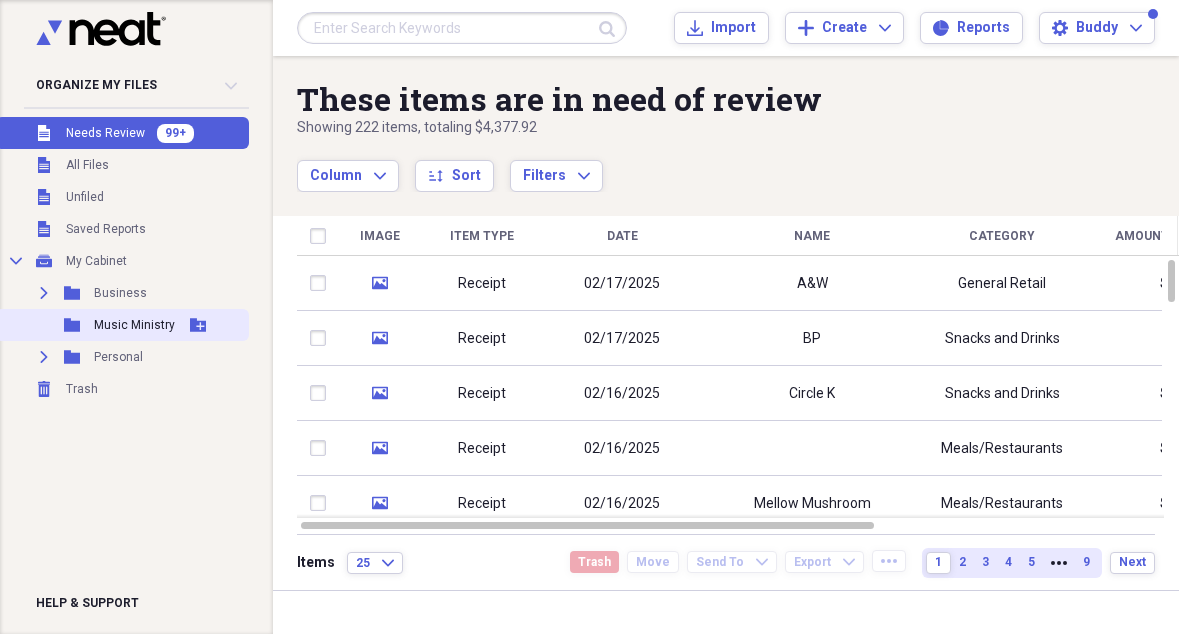 click on "Music Ministry" at bounding box center [134, 325] 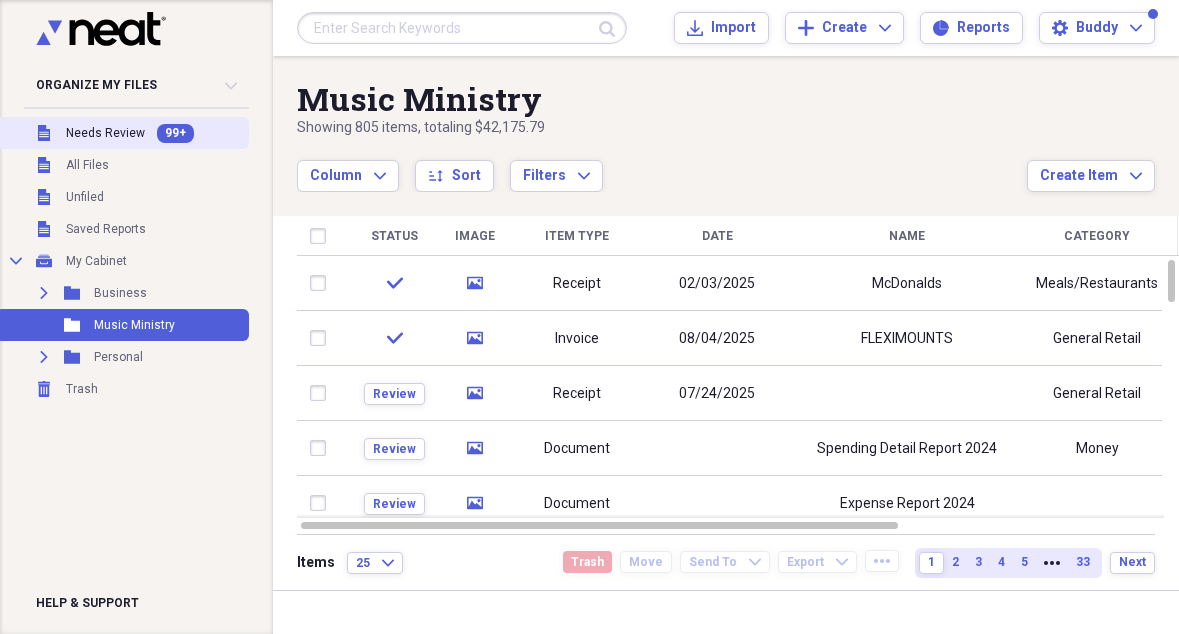 click on "Needs Review" at bounding box center (105, 133) 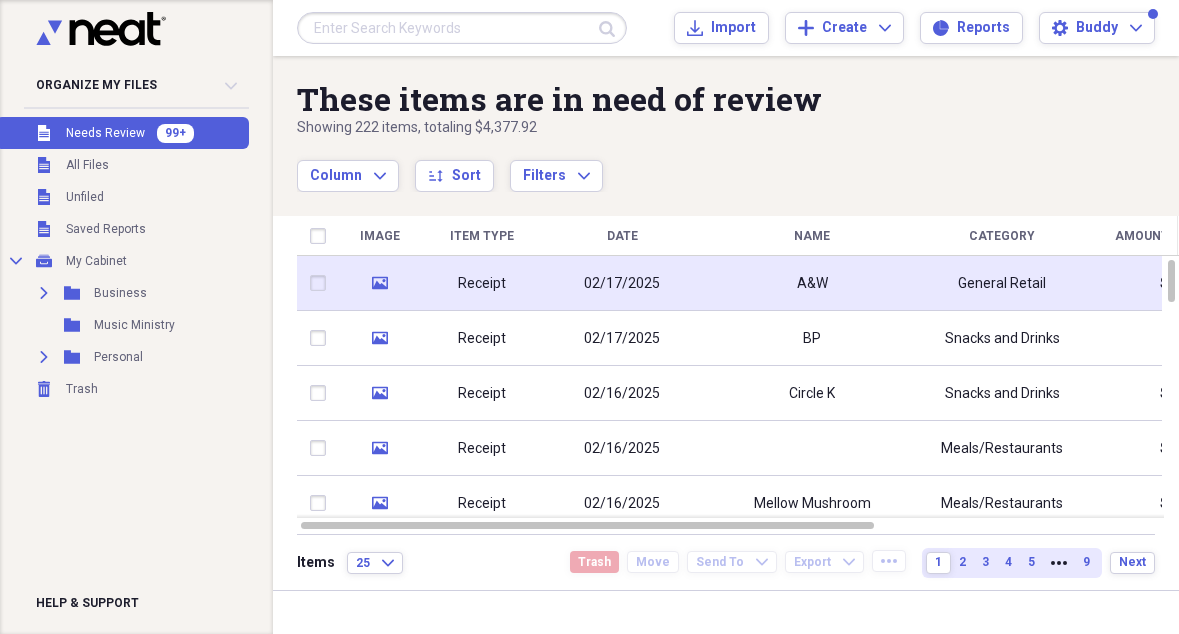 click on "A&W" at bounding box center (812, 284) 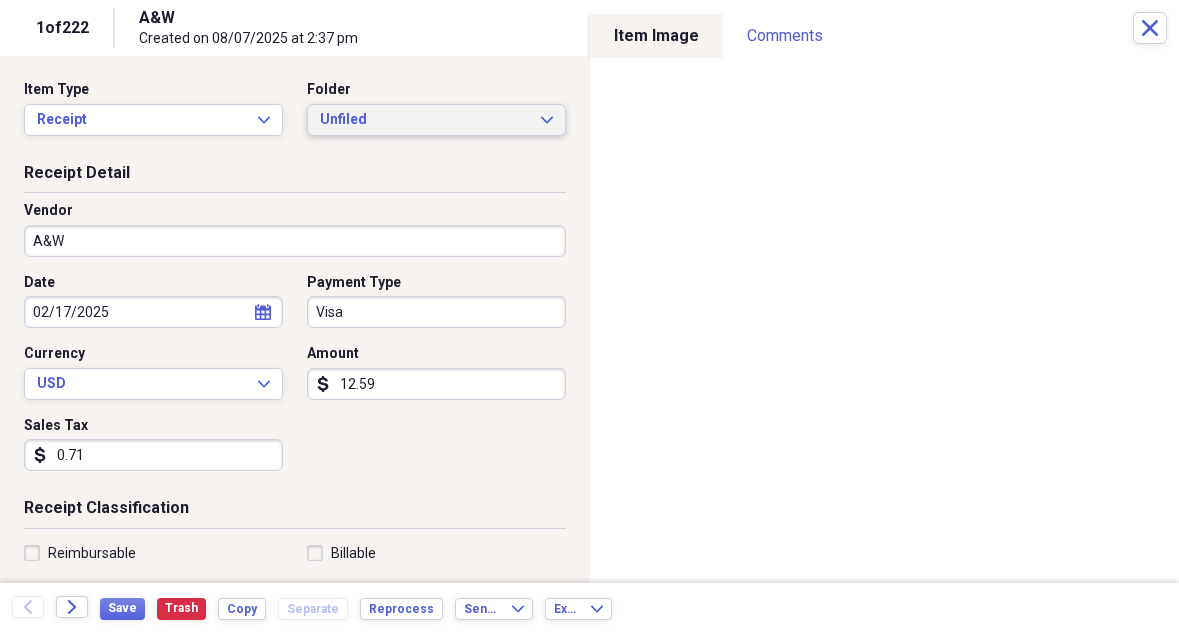 scroll, scrollTop: 0, scrollLeft: 0, axis: both 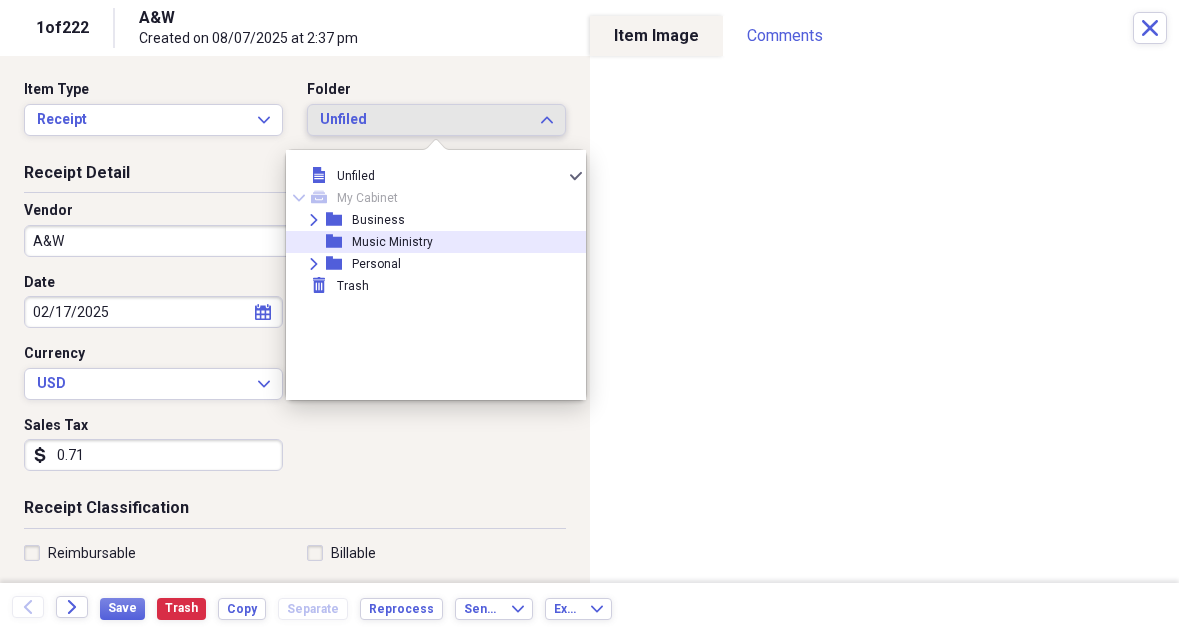 click on "Music Ministry" at bounding box center [392, 242] 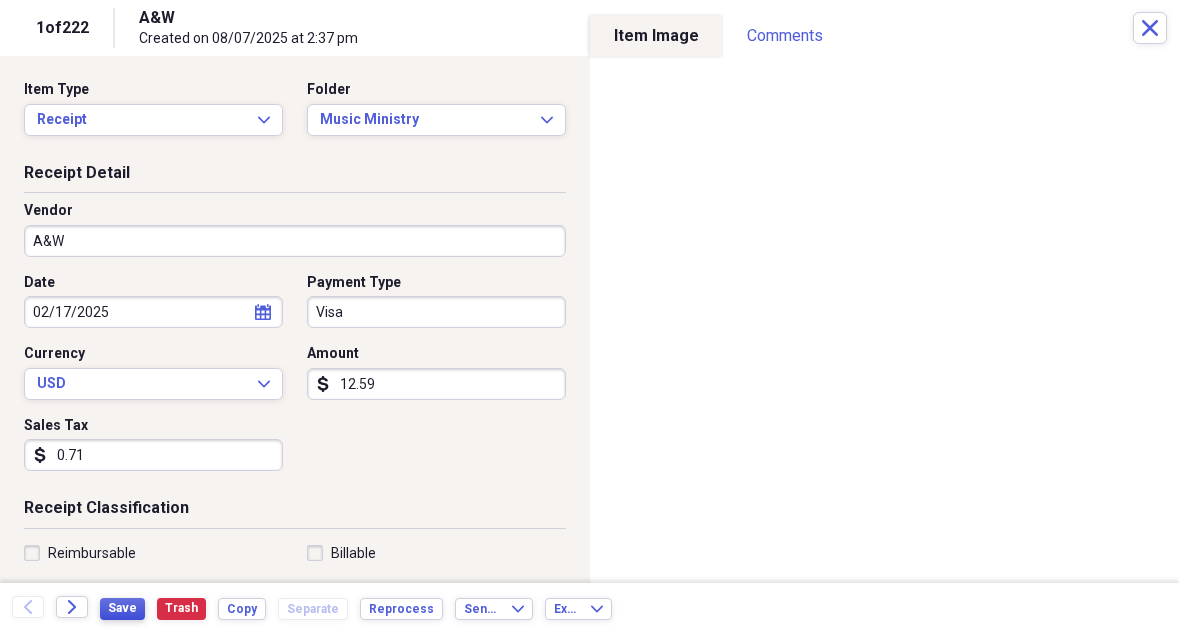 click on "Save" at bounding box center (122, 608) 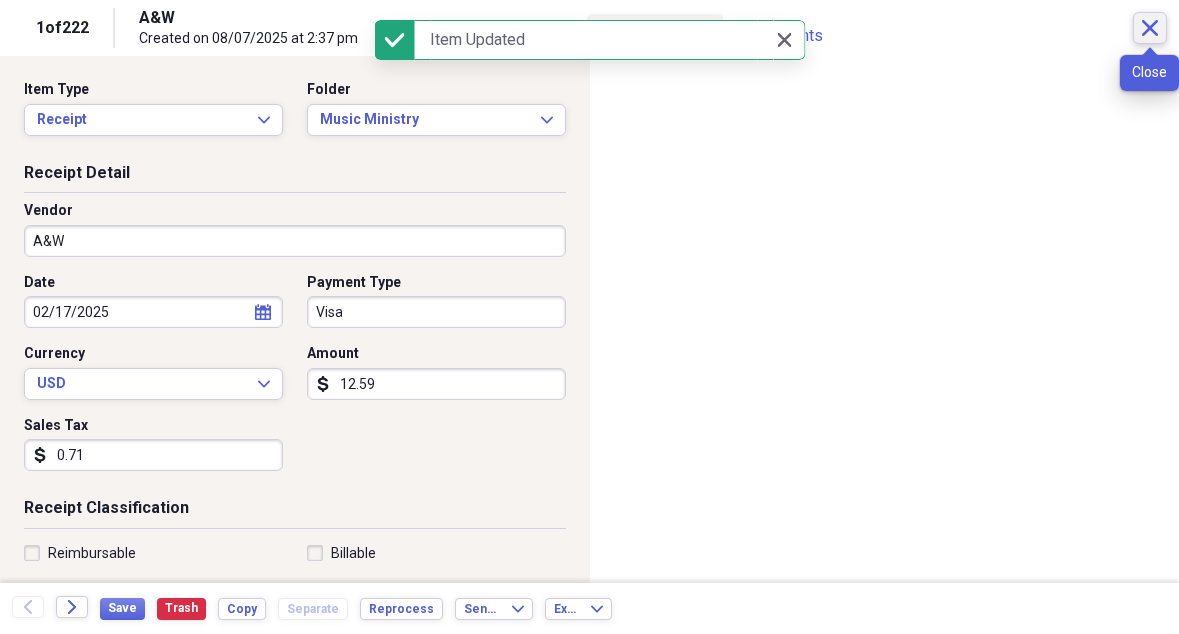 click 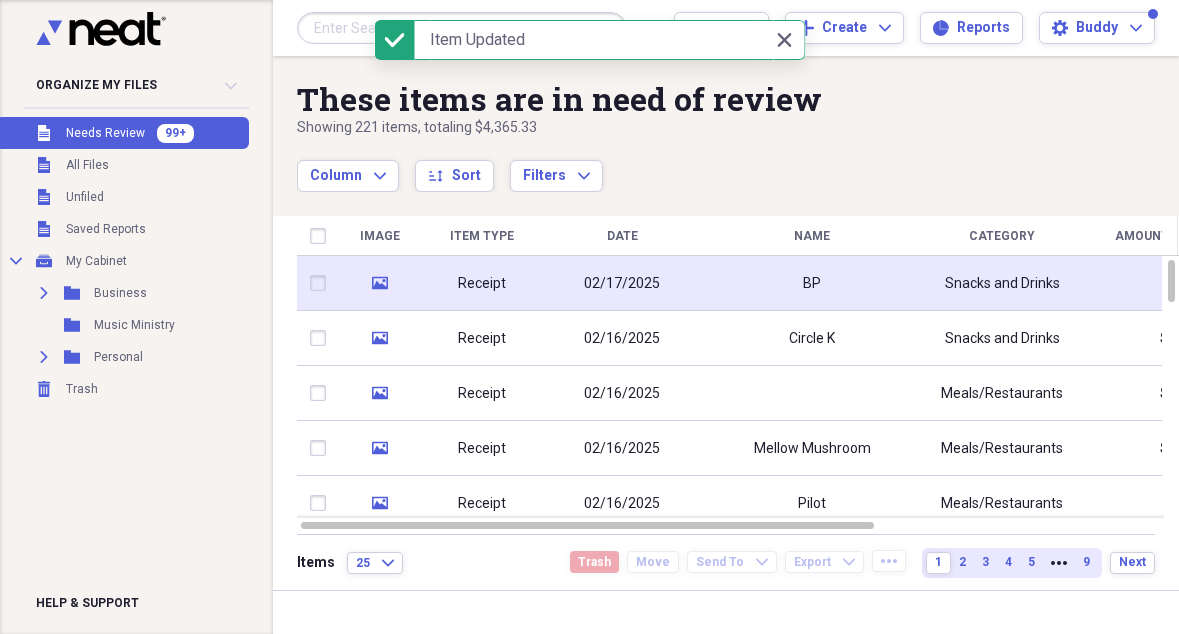 click on "BP" at bounding box center [812, 284] 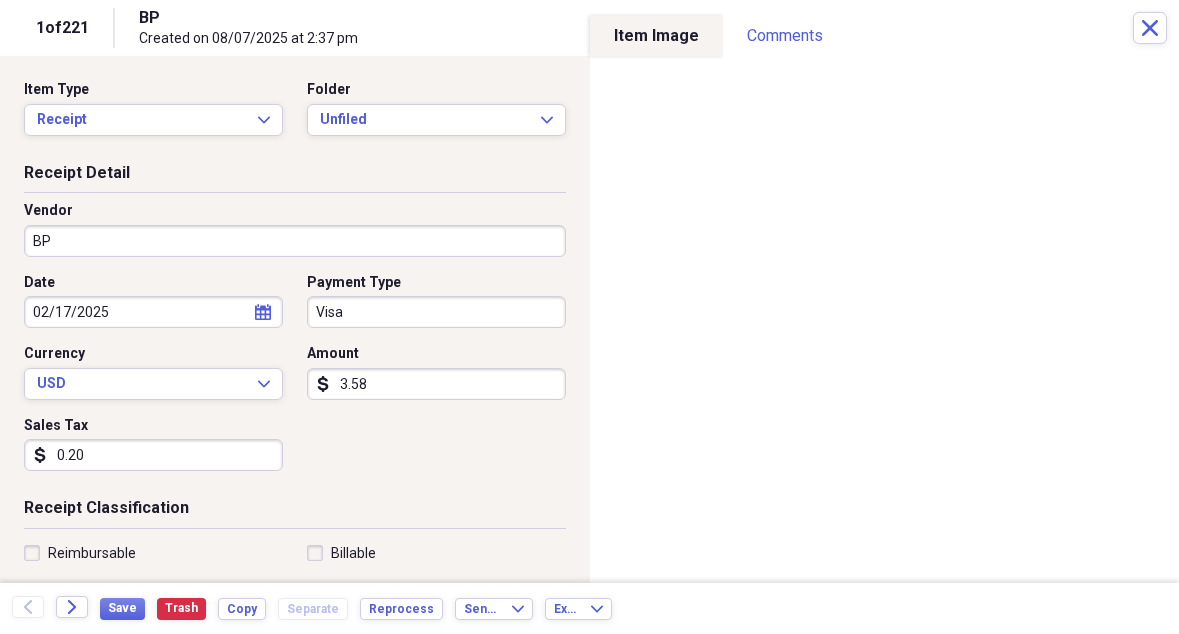 click on "BP" at bounding box center (295, 241) 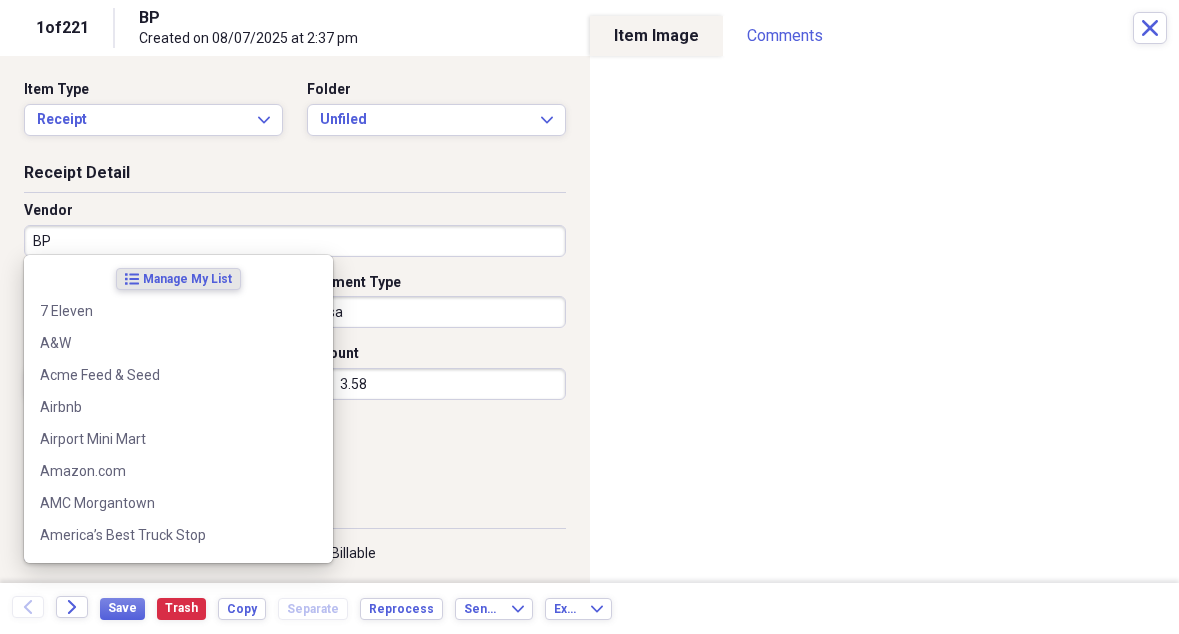 click on "BP" at bounding box center [295, 241] 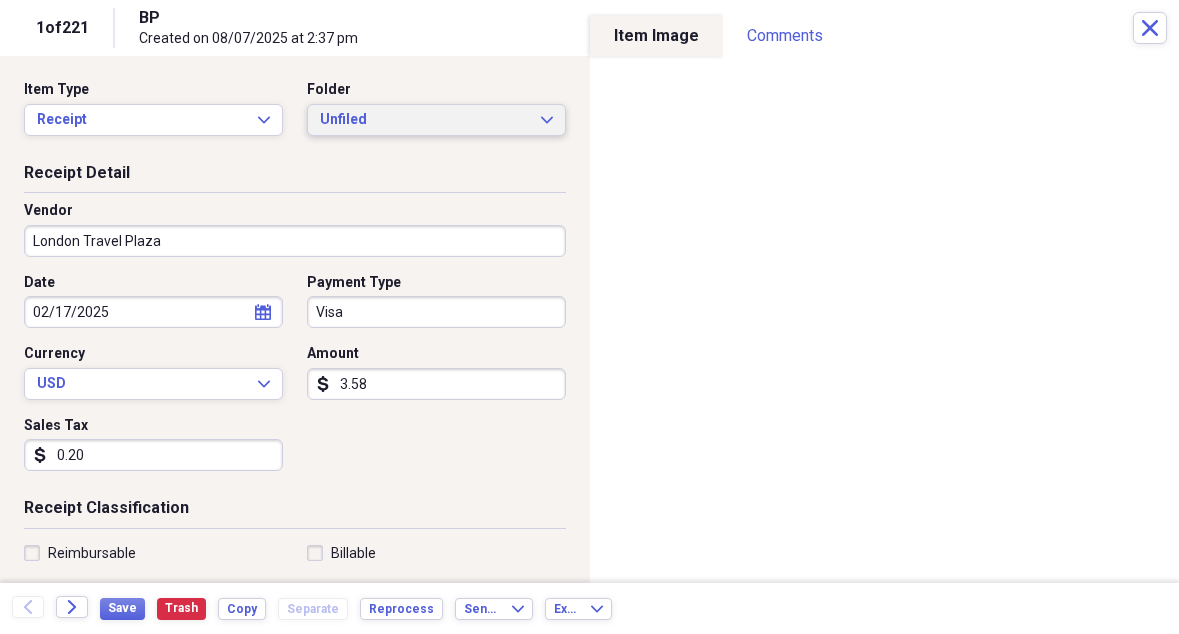 scroll, scrollTop: 0, scrollLeft: 0, axis: both 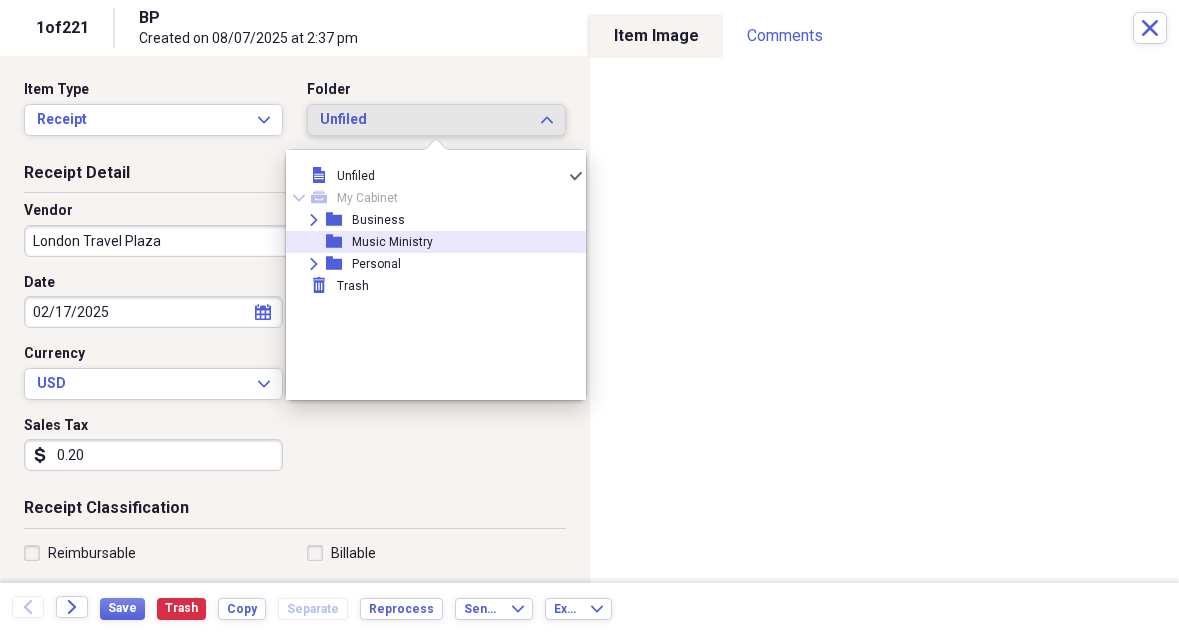 click on "Music Ministry" at bounding box center (392, 242) 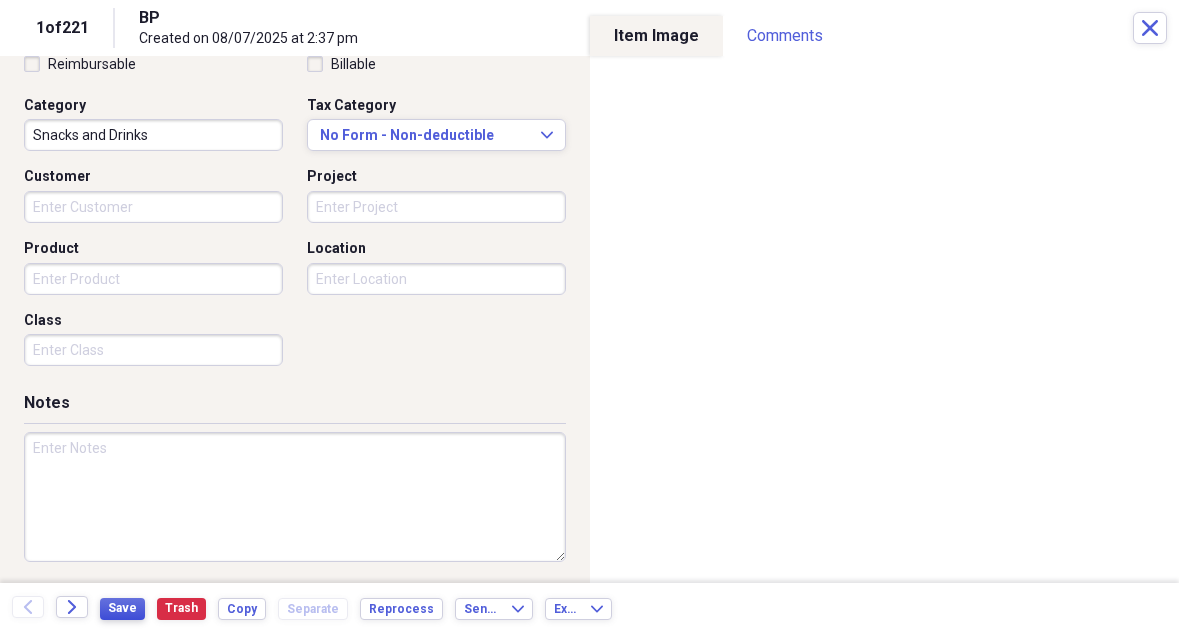 scroll, scrollTop: 487, scrollLeft: 0, axis: vertical 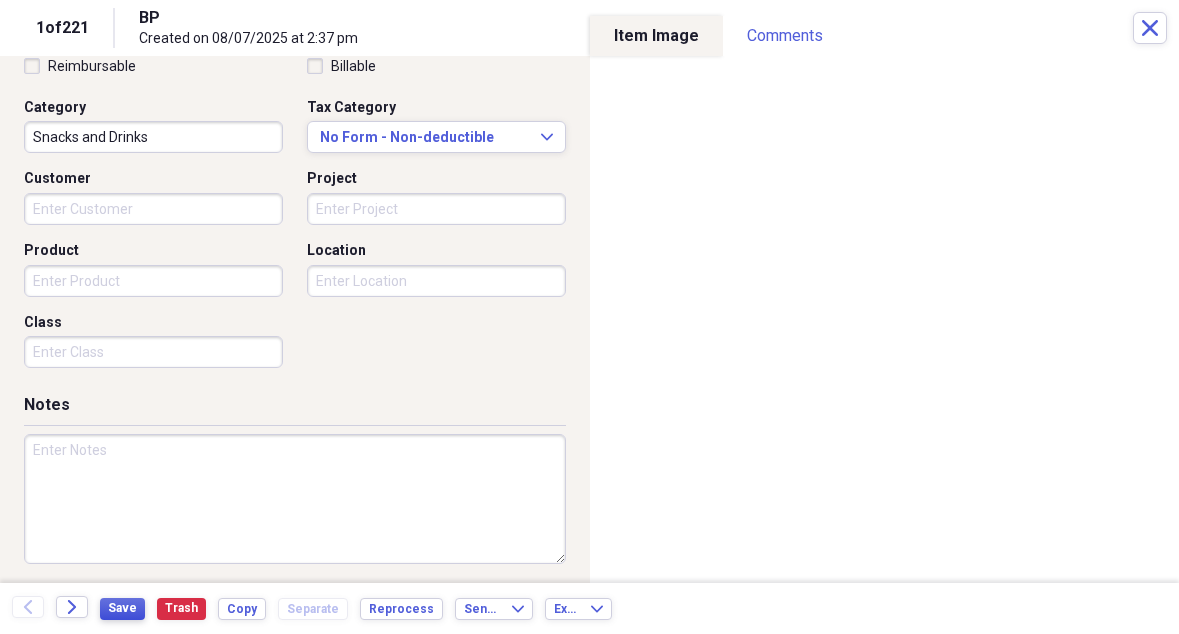 click on "Save" at bounding box center (122, 608) 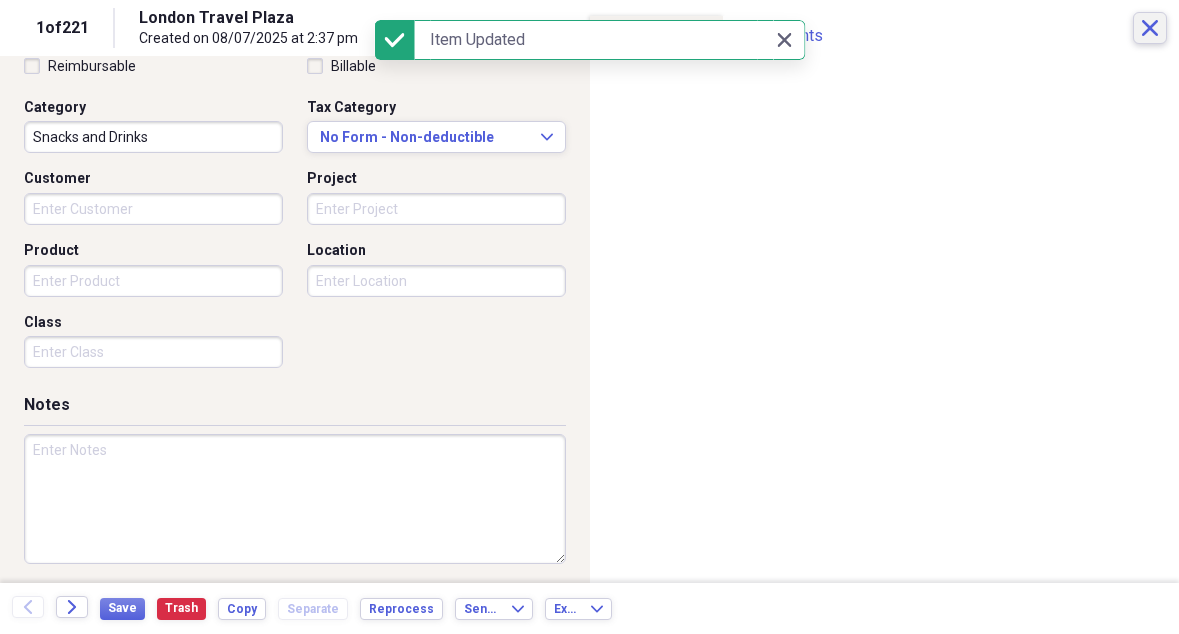 click on "Close" 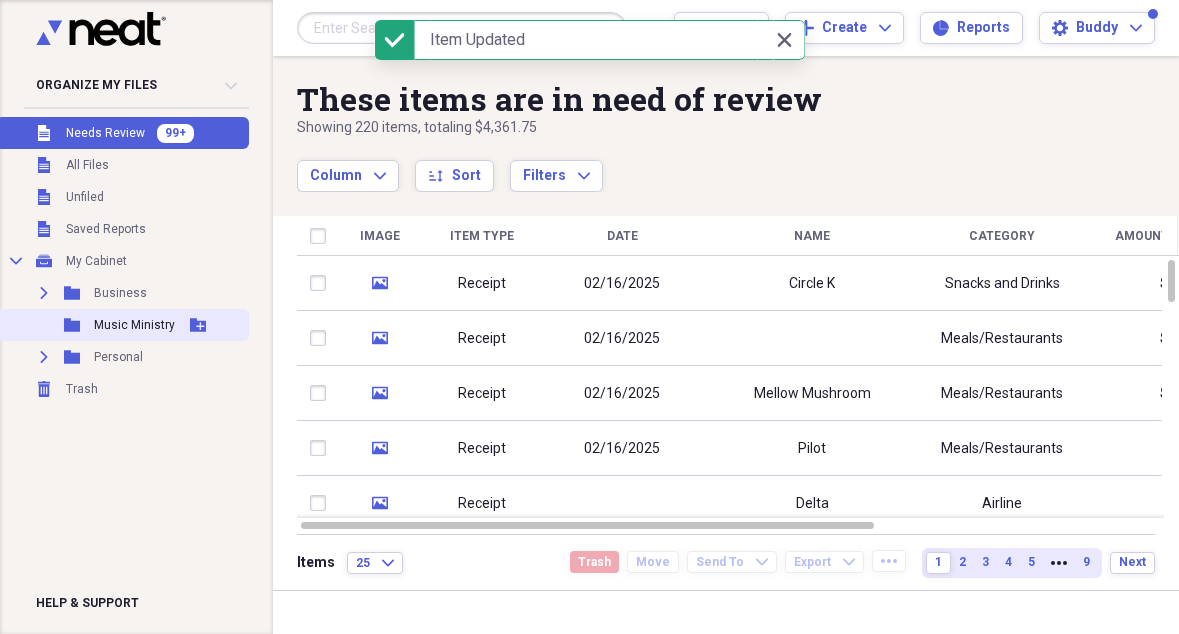 click on "Music Ministry" at bounding box center (134, 325) 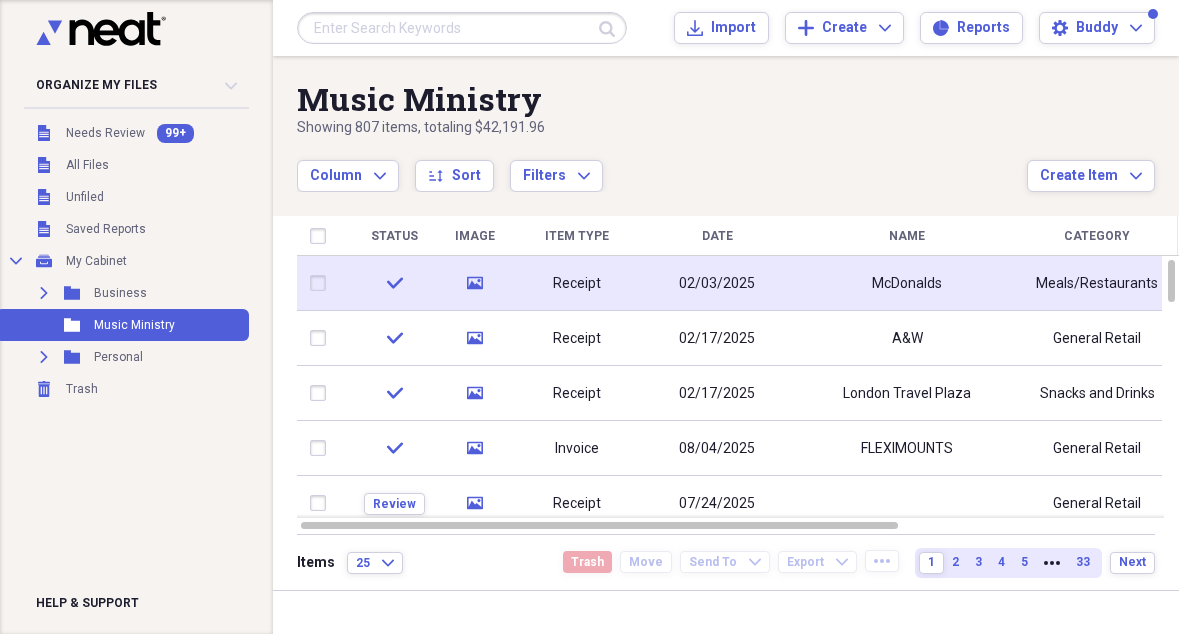 click on "02/03/2025" at bounding box center [717, 284] 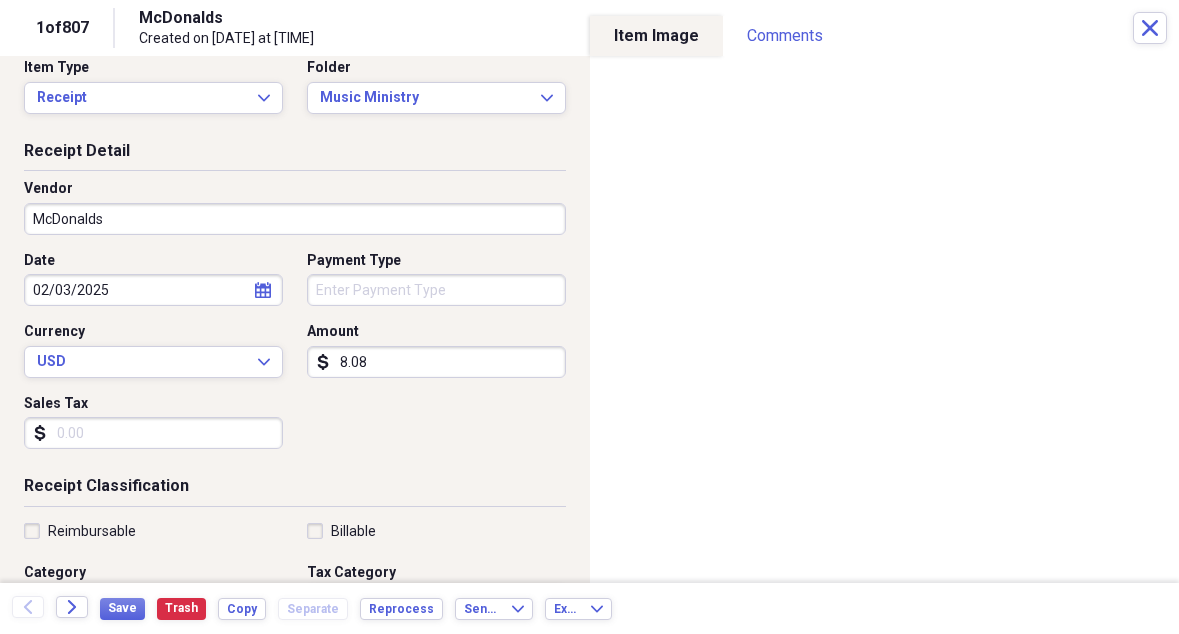scroll, scrollTop: 20, scrollLeft: 0, axis: vertical 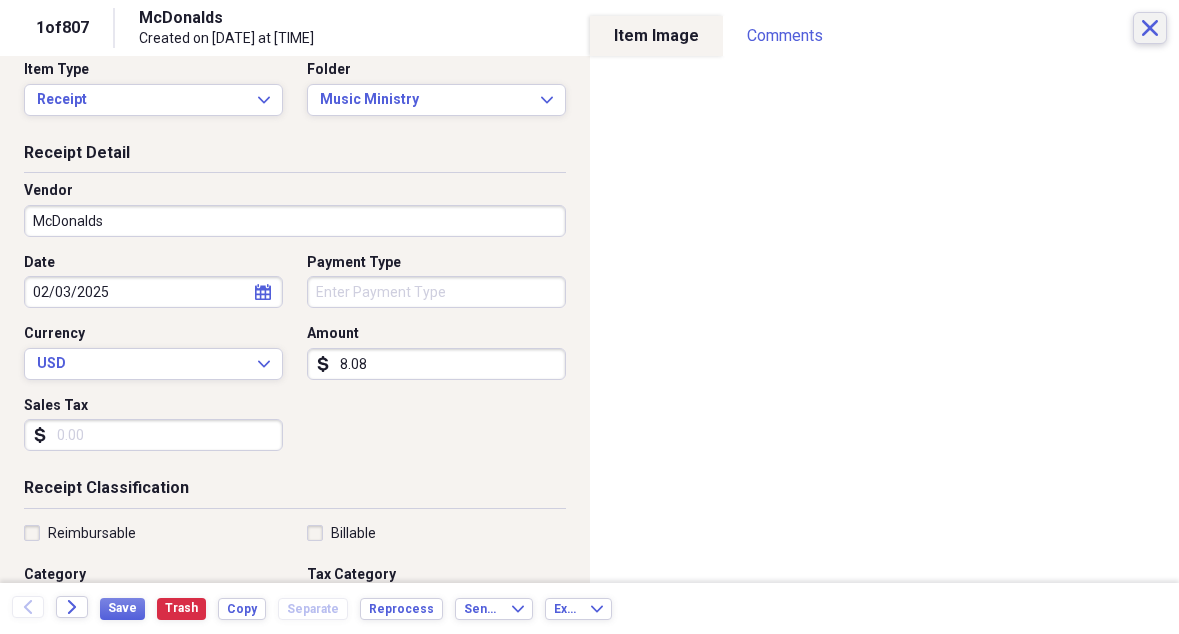 click 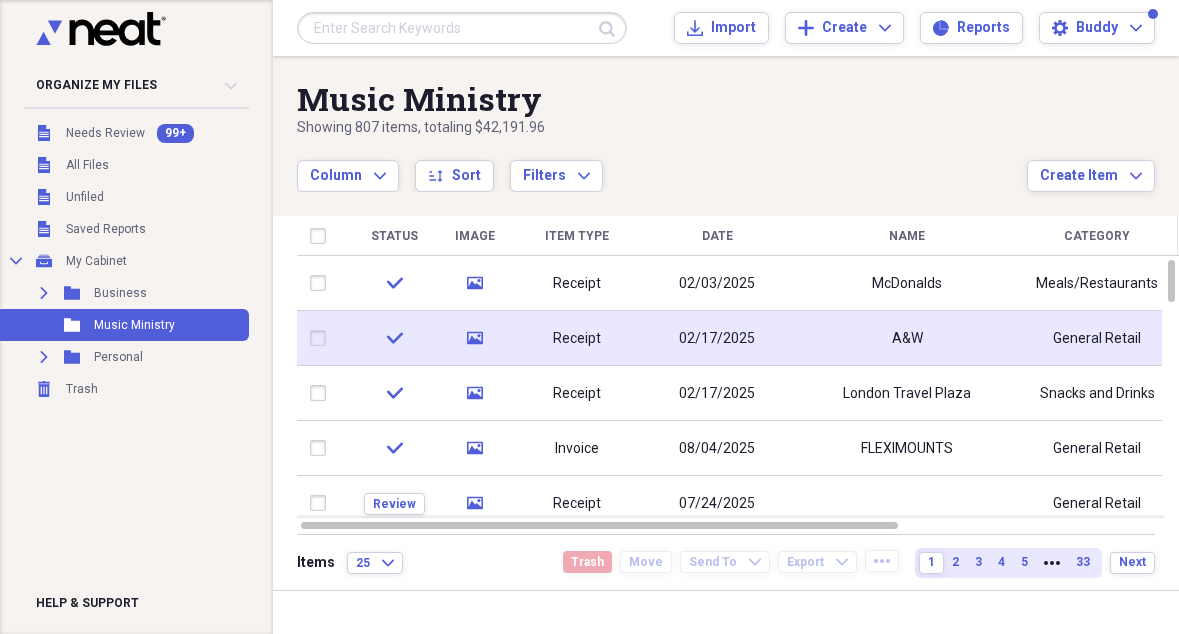 click on "A&W" at bounding box center [907, 339] 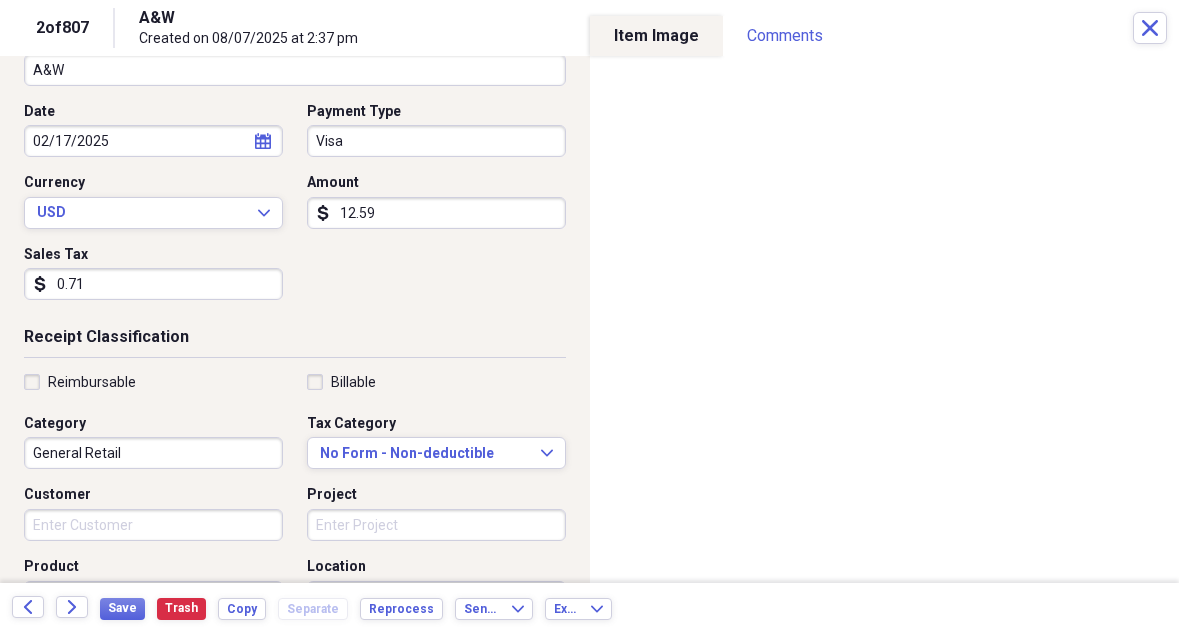 scroll, scrollTop: 224, scrollLeft: 0, axis: vertical 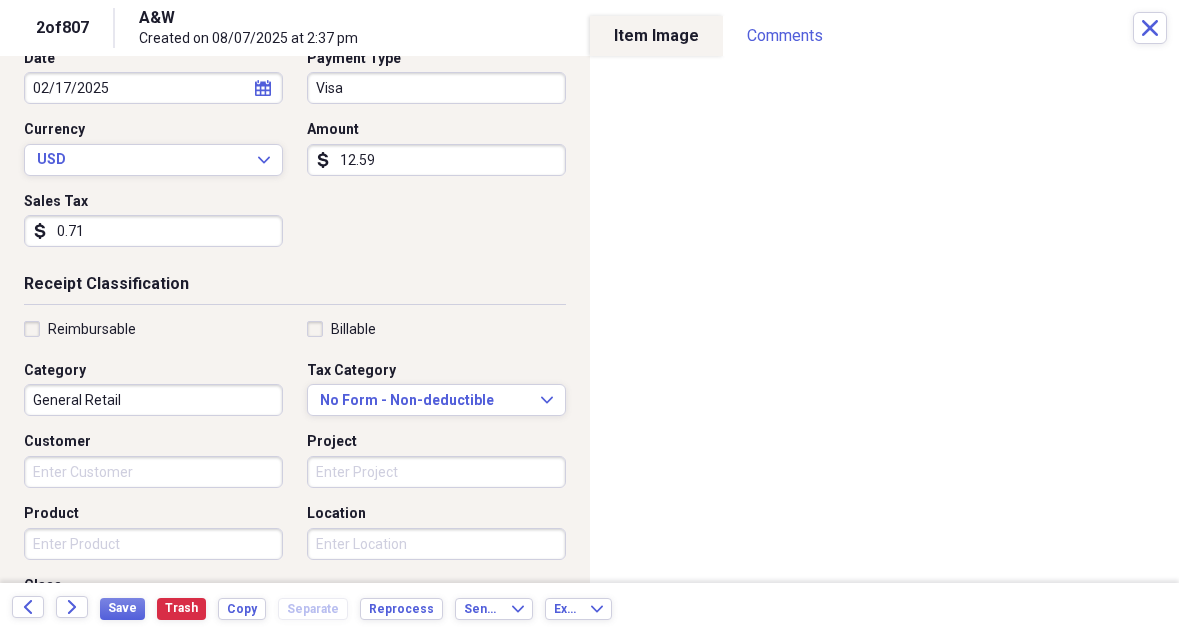 click on "General Retail" at bounding box center (153, 400) 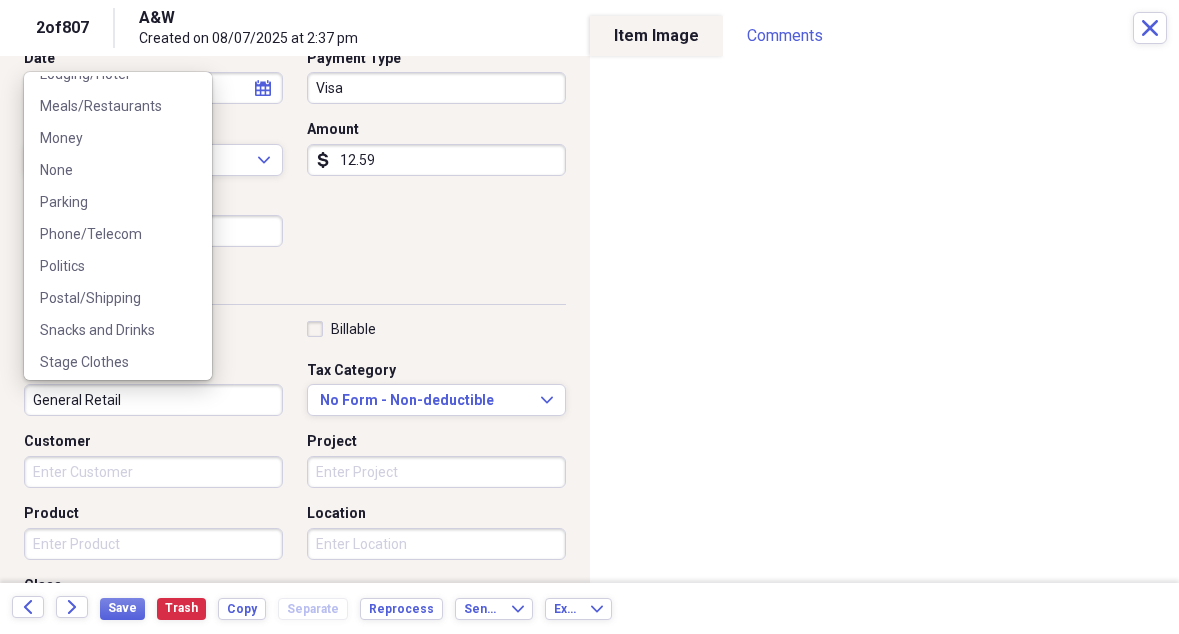 scroll, scrollTop: 343, scrollLeft: 0, axis: vertical 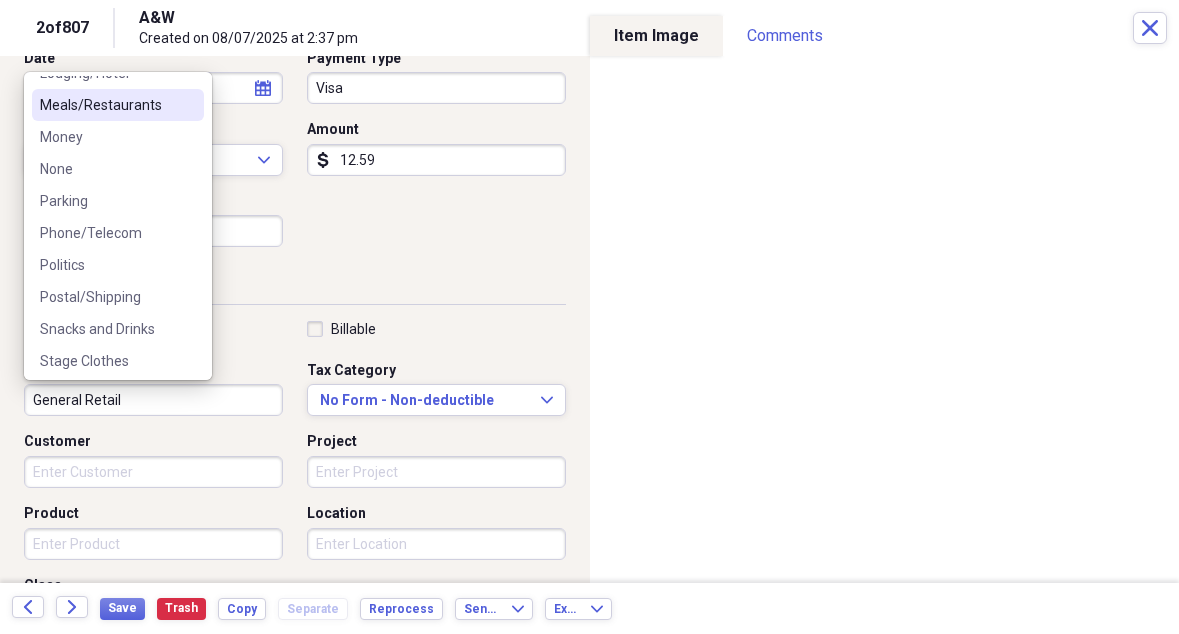 click on "Meals/Restaurants" at bounding box center (106, 105) 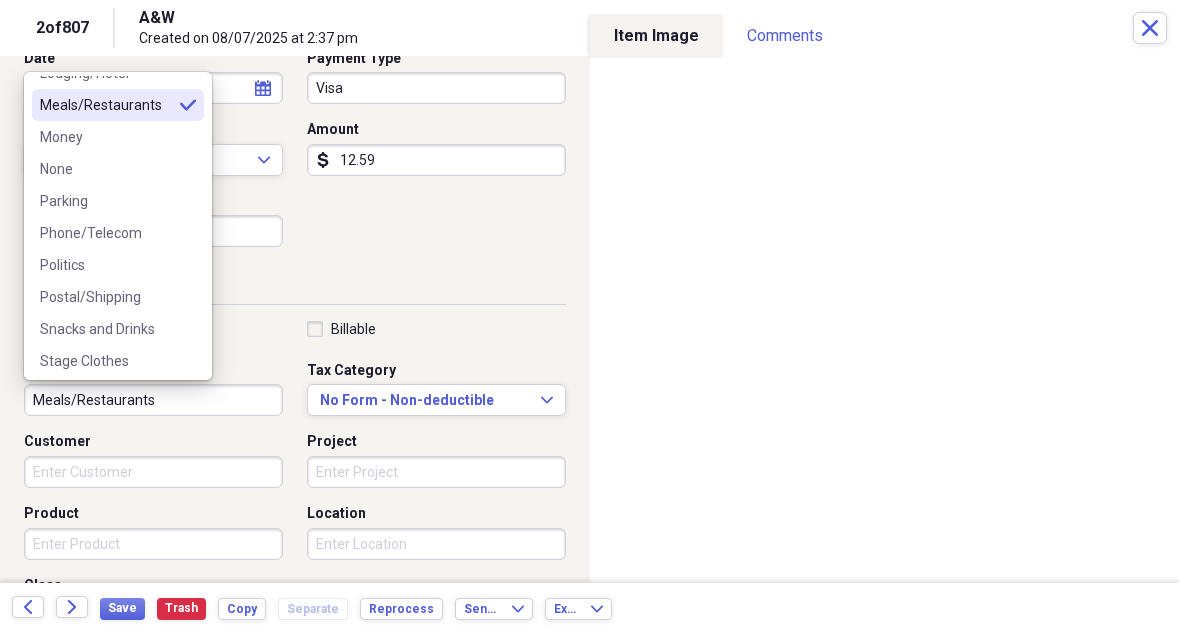 type on "Meals/Restaurants" 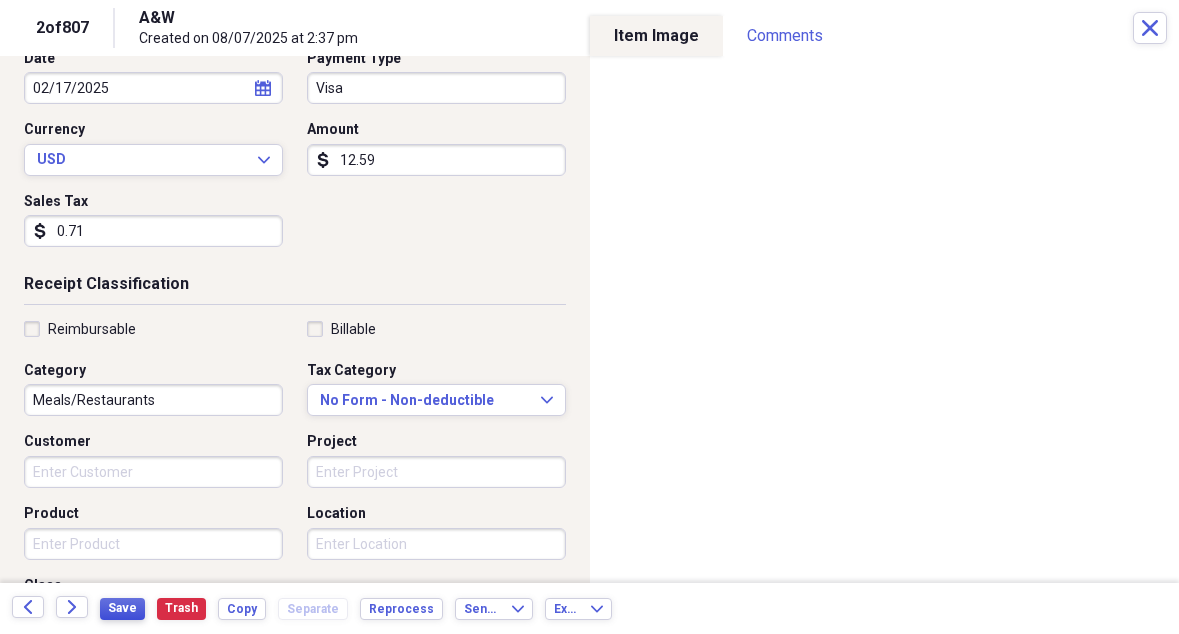 click on "Save" at bounding box center [122, 608] 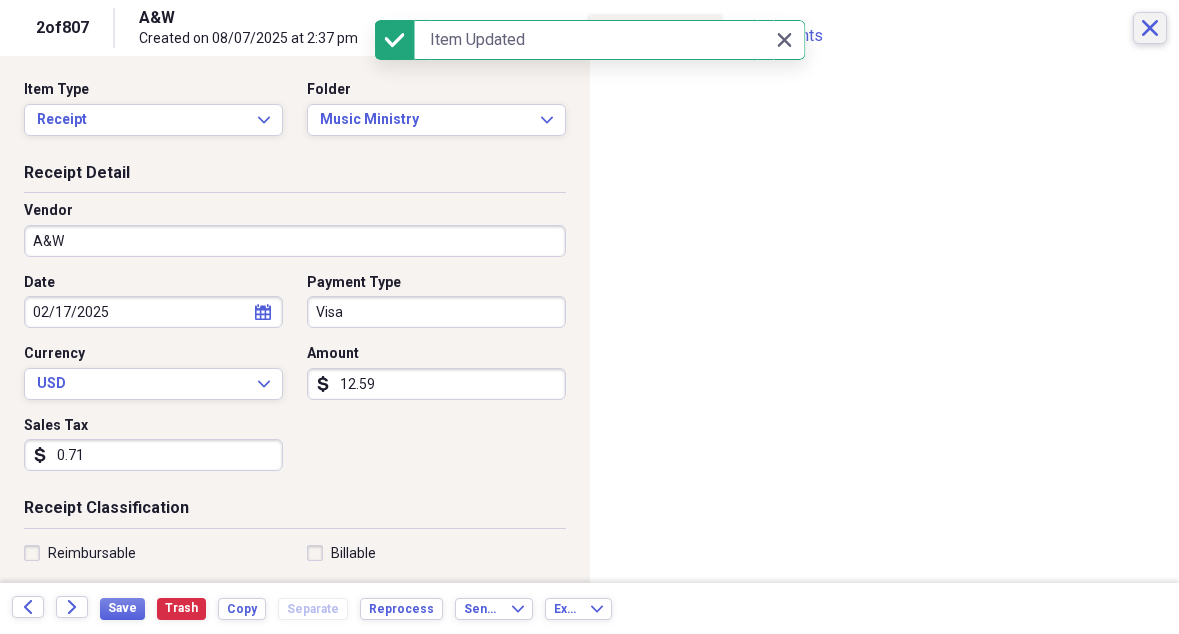 scroll, scrollTop: 0, scrollLeft: 0, axis: both 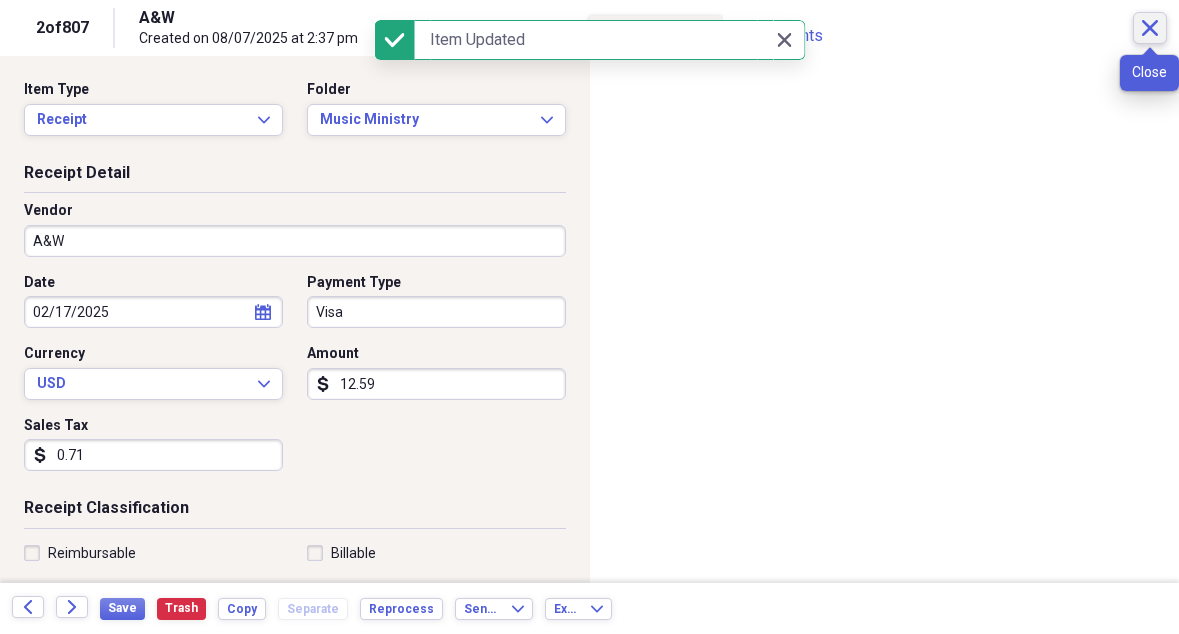 click on "Close" 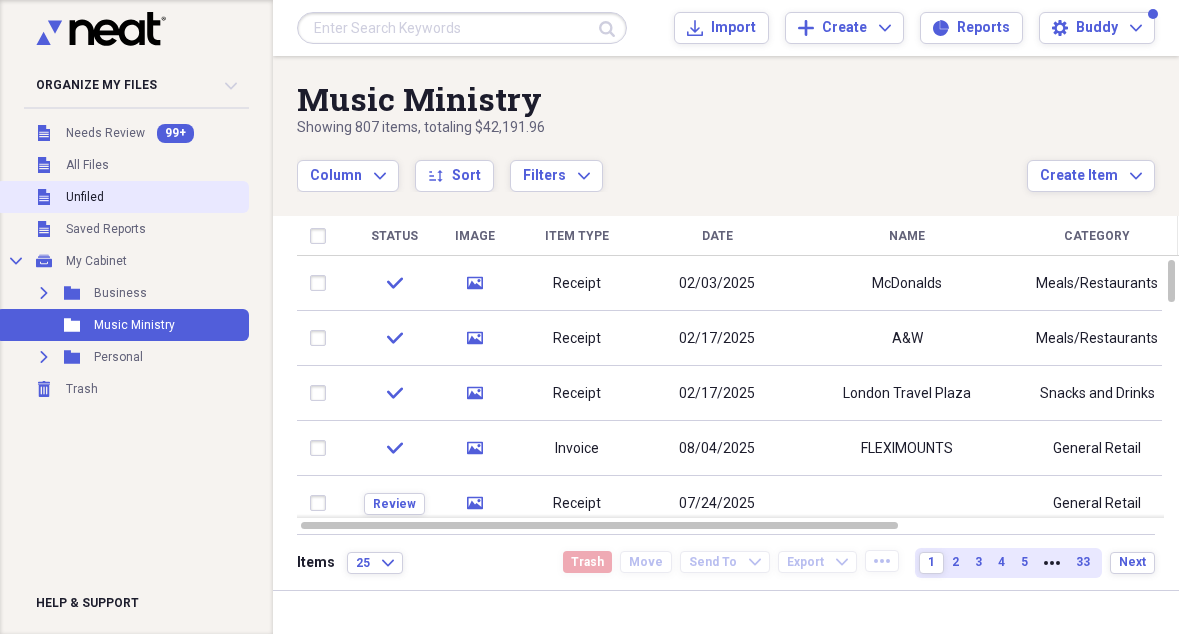 click on "Unfiled" at bounding box center (85, 197) 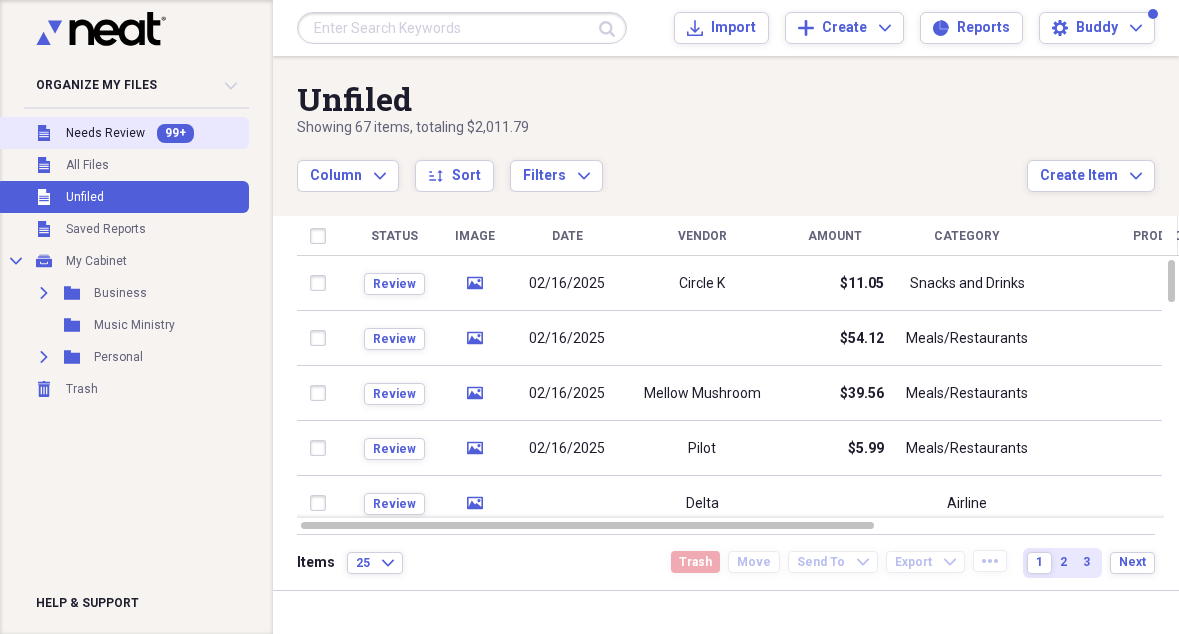 click on "Unfiled Needs Review 99+" at bounding box center (122, 133) 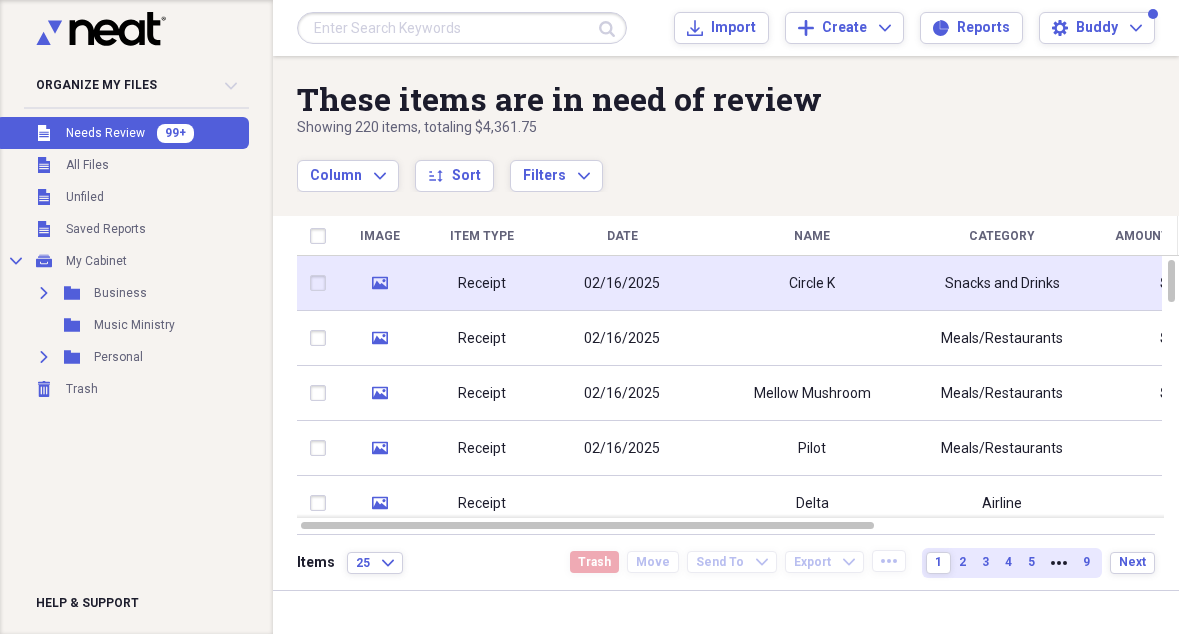 click on "Circle K" at bounding box center (812, 284) 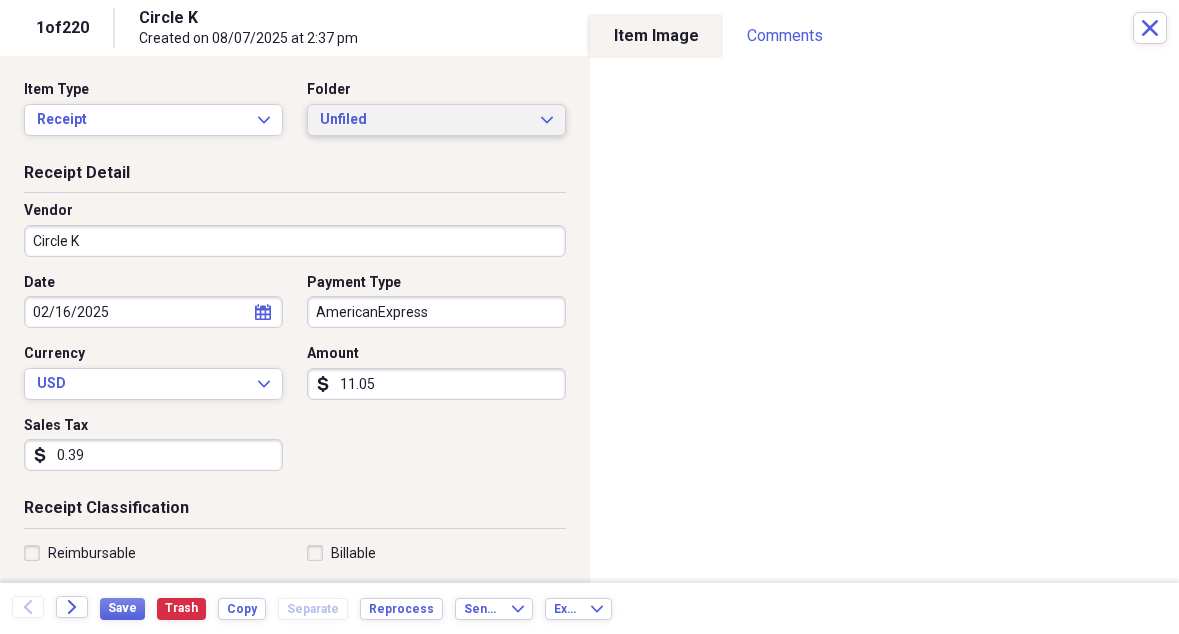 click on "Unfiled Expand" at bounding box center (436, 120) 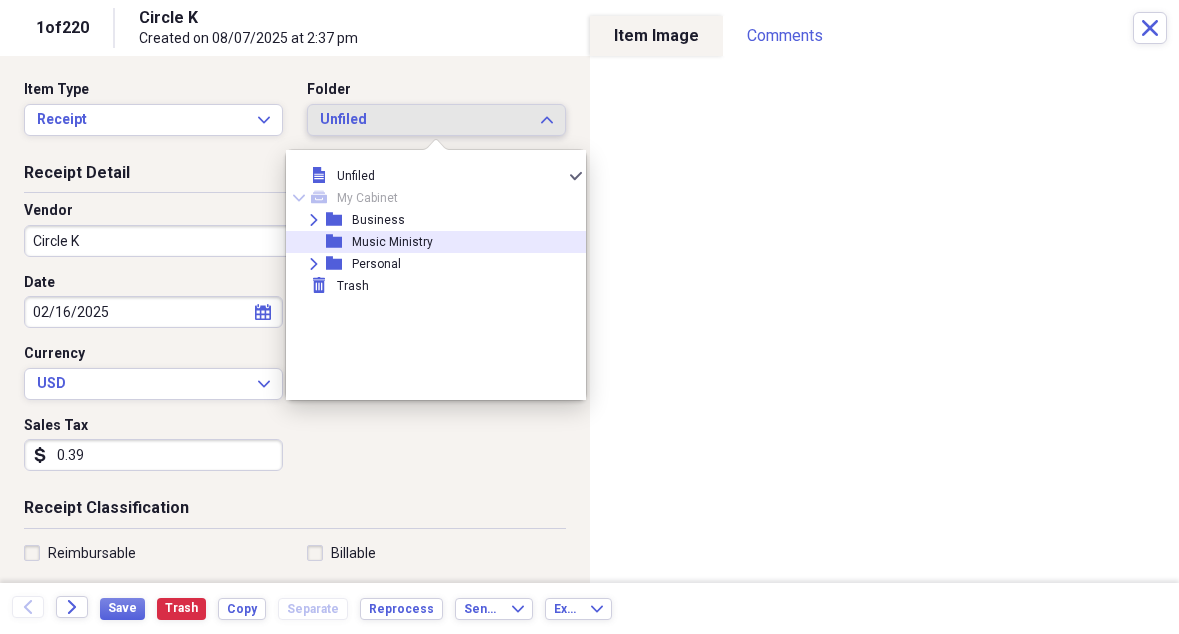 click on "Music Ministry" at bounding box center (392, 242) 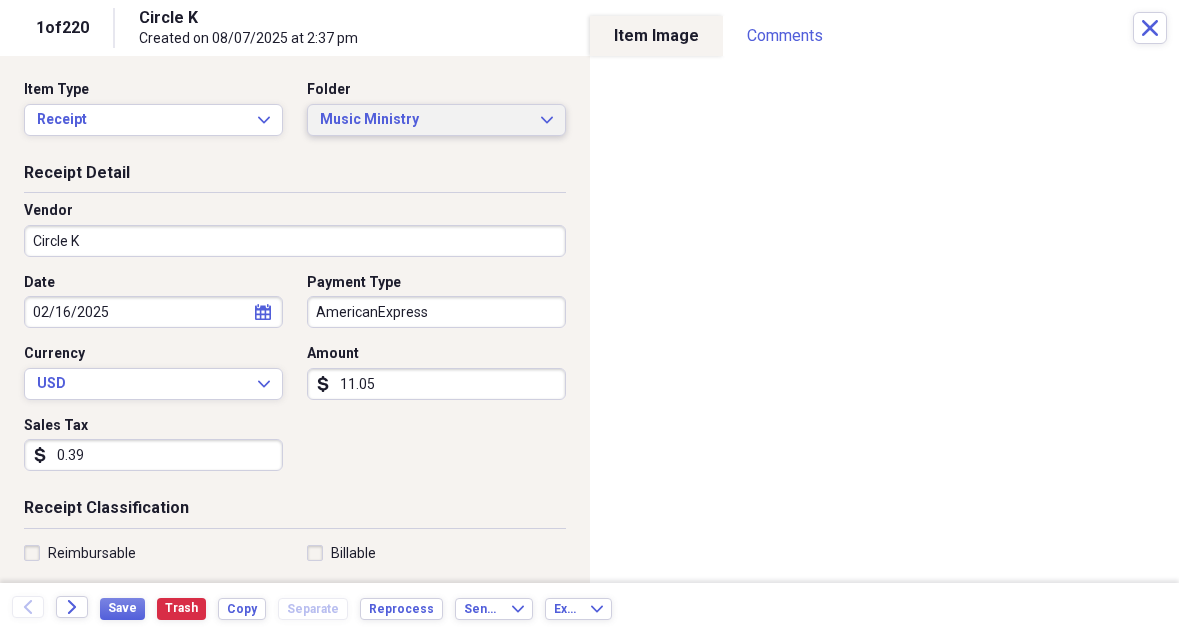 scroll, scrollTop: 0, scrollLeft: 0, axis: both 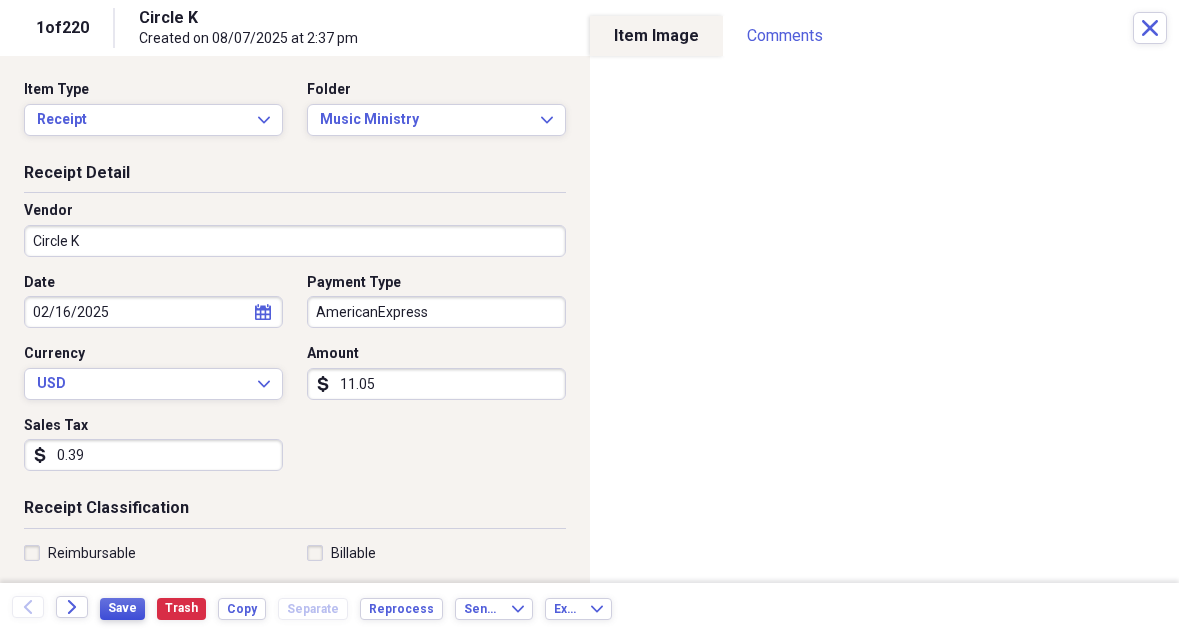 click on "Save" at bounding box center (122, 609) 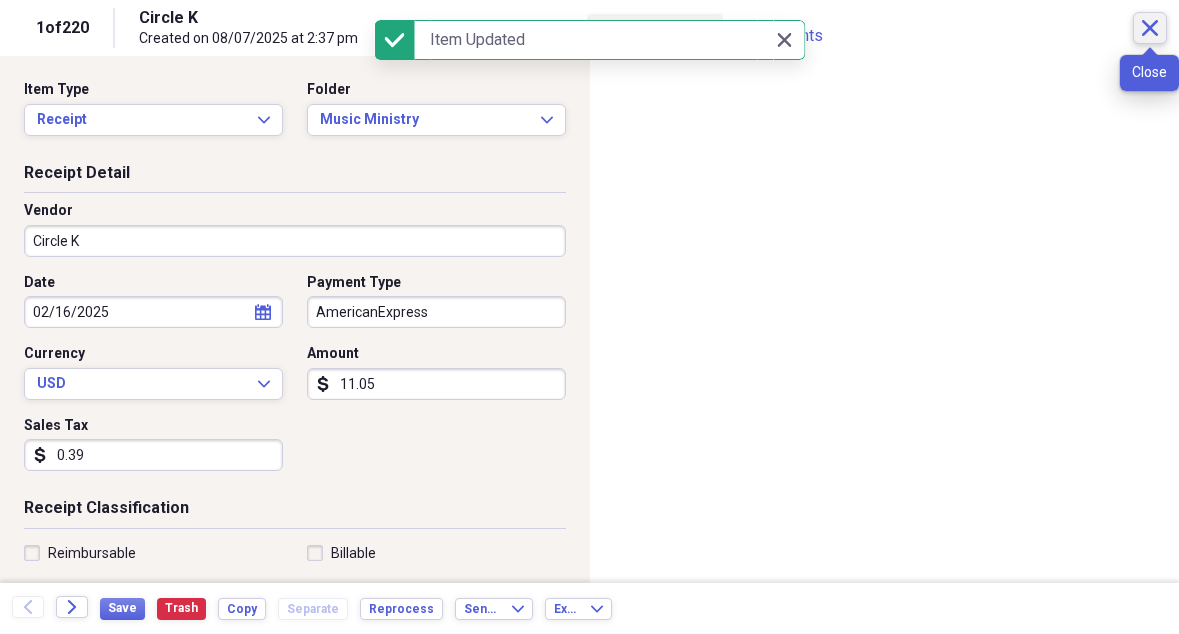 click on "Close" 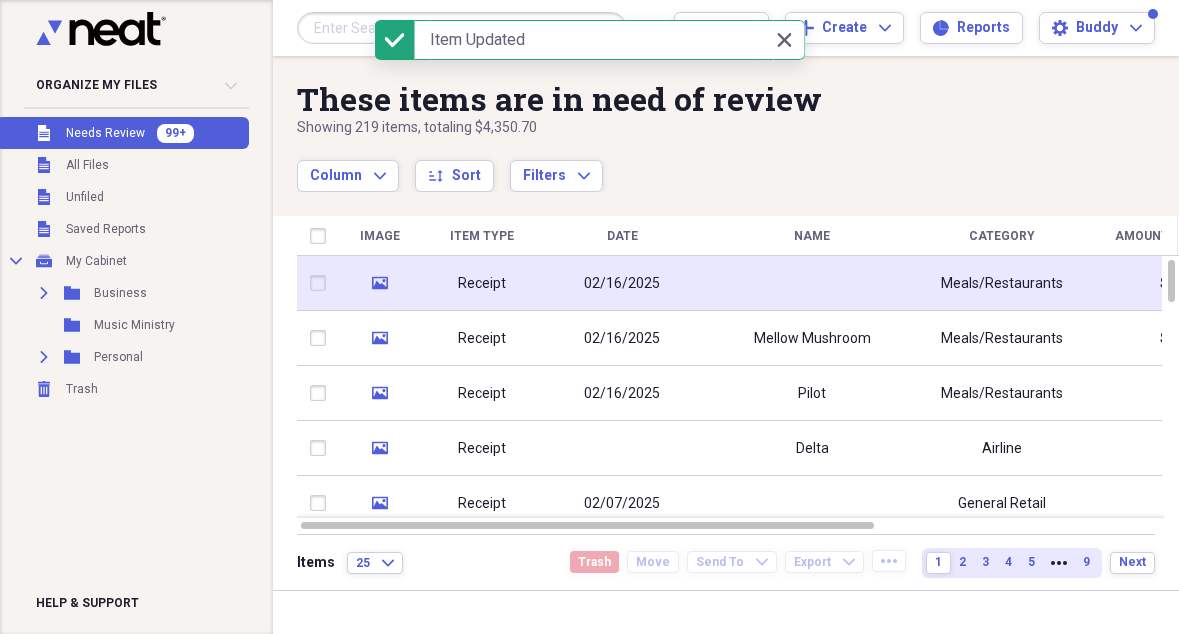 click on "02/16/2025" at bounding box center (622, 283) 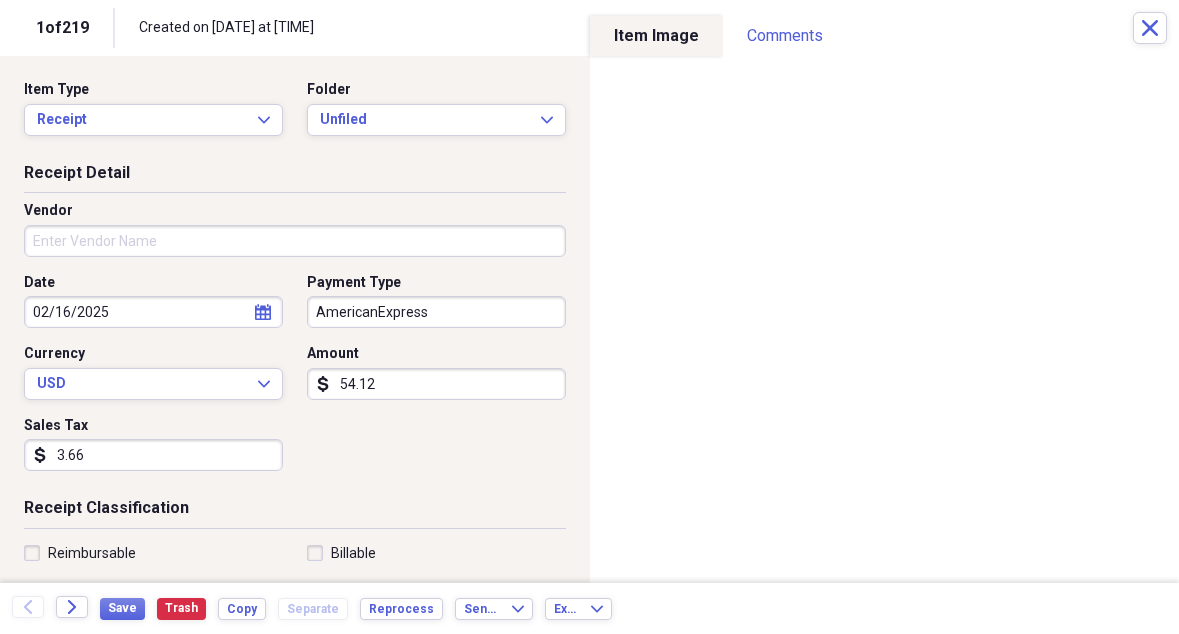 click on "Vendor" at bounding box center (295, 241) 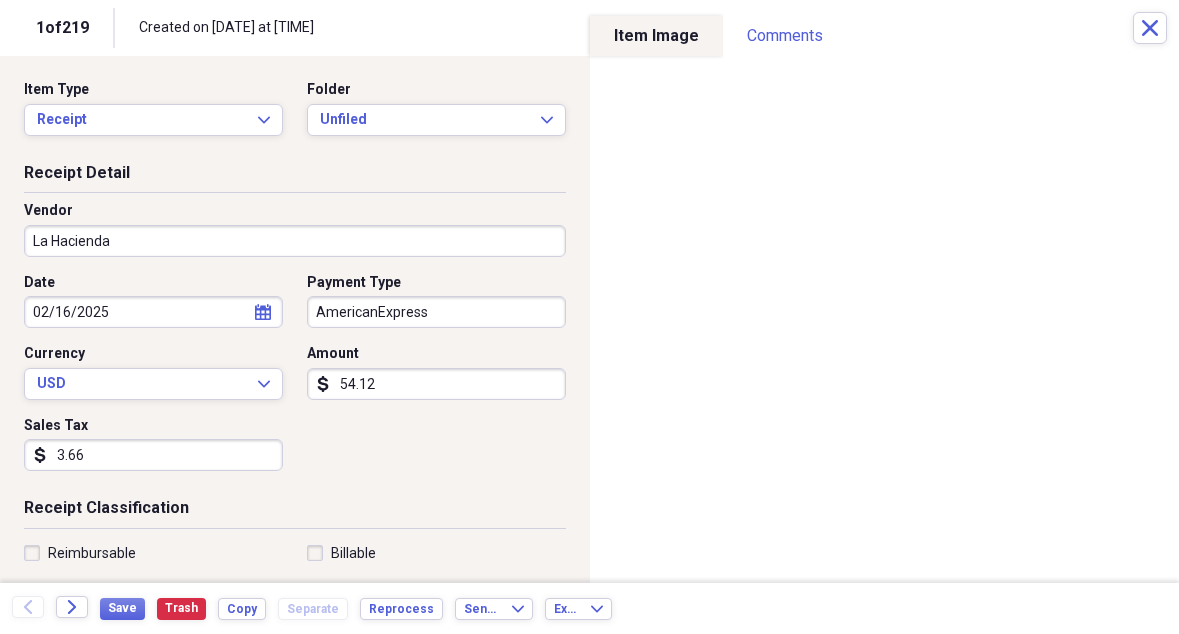 type on "La Hacienda" 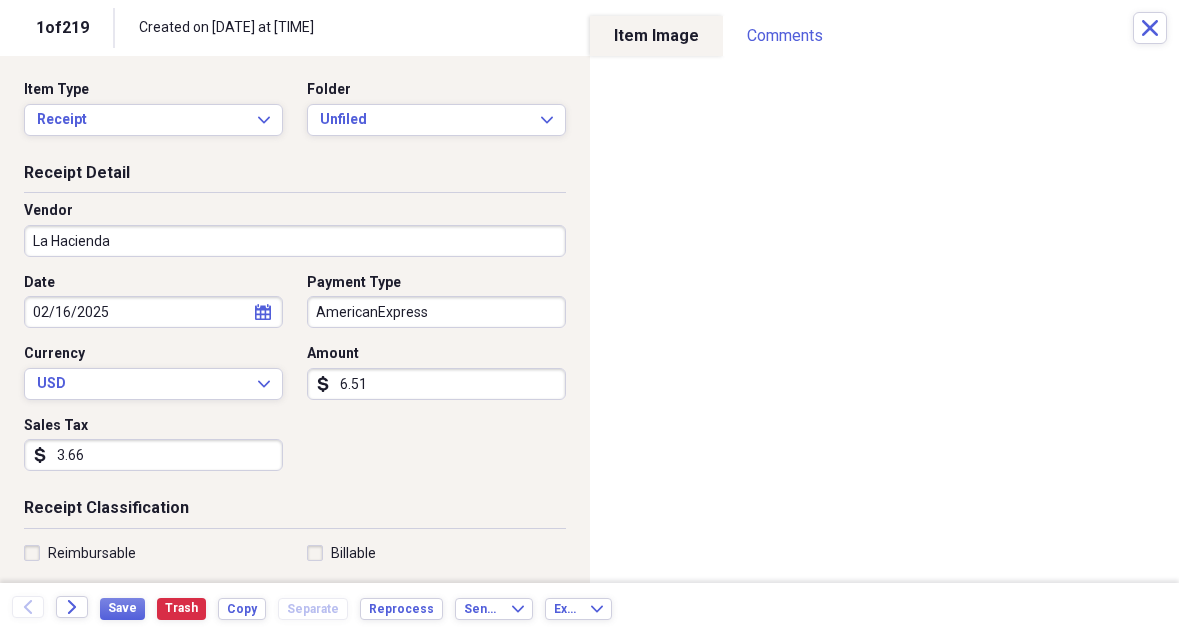 type on "65.12" 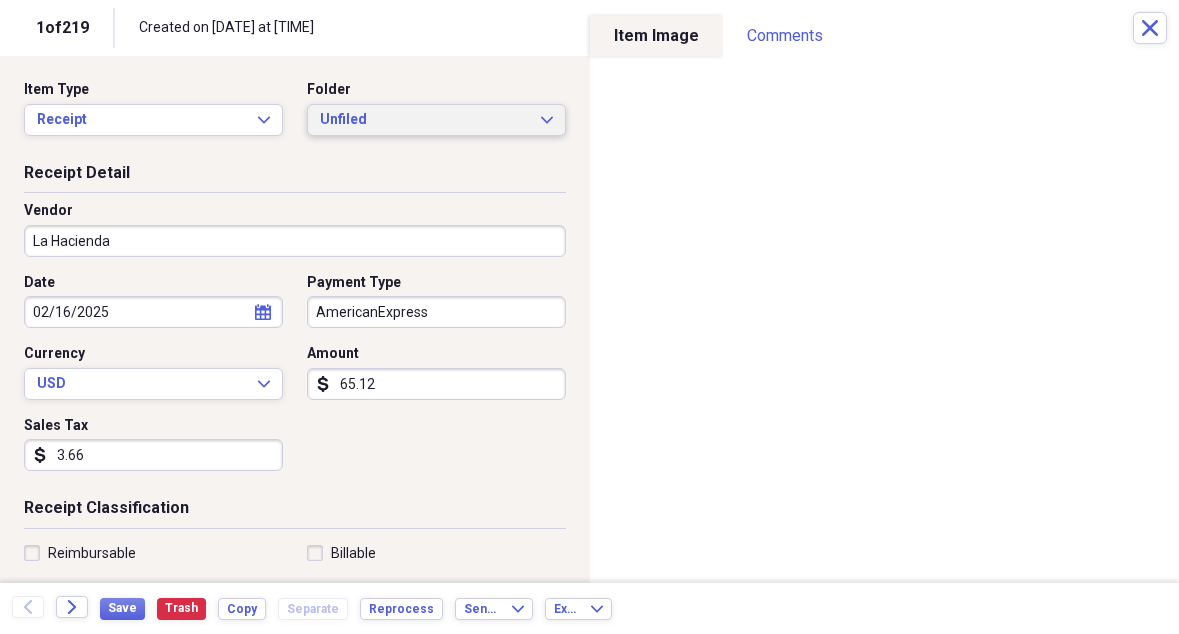 scroll, scrollTop: 0, scrollLeft: 0, axis: both 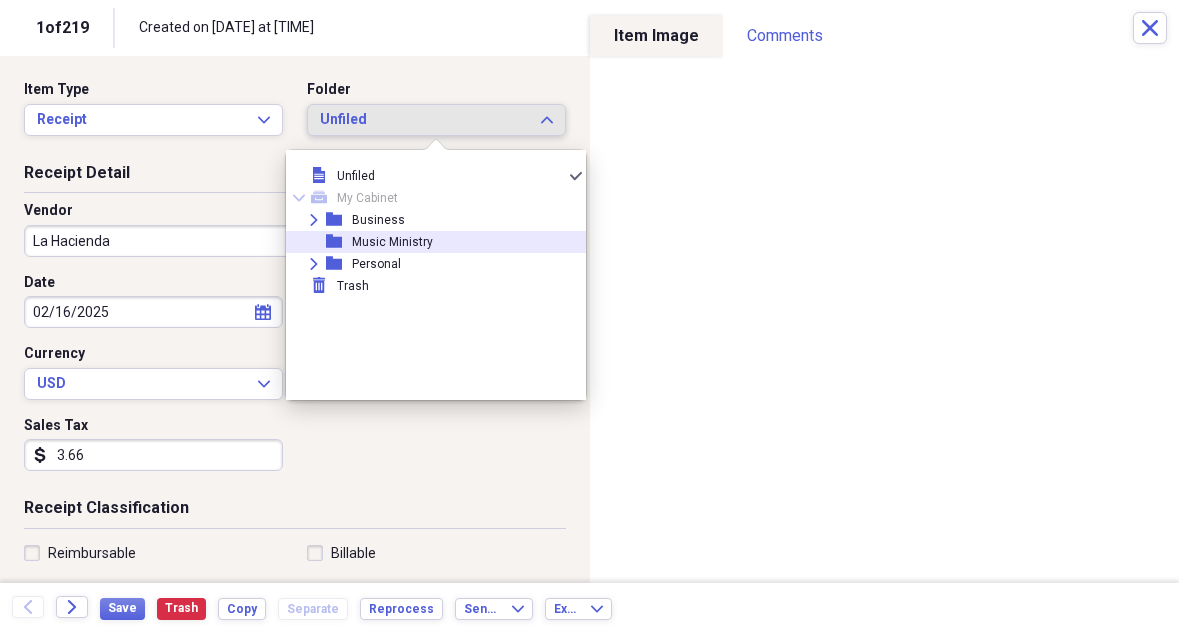 click on "Music Ministry" at bounding box center (392, 242) 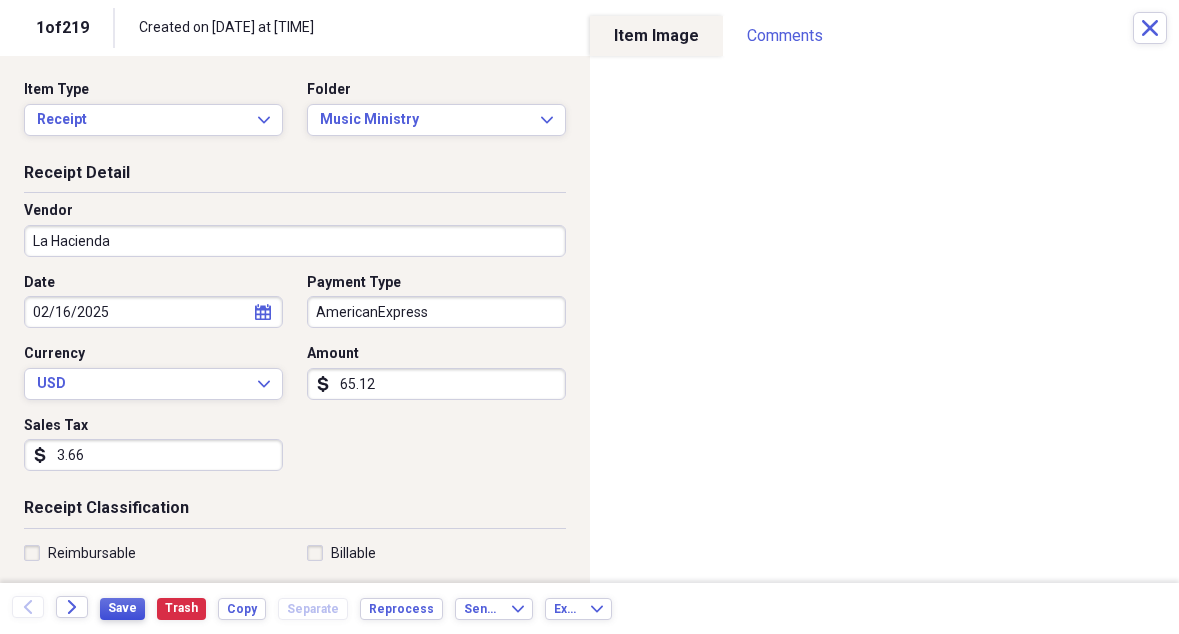 click on "Save" at bounding box center [122, 609] 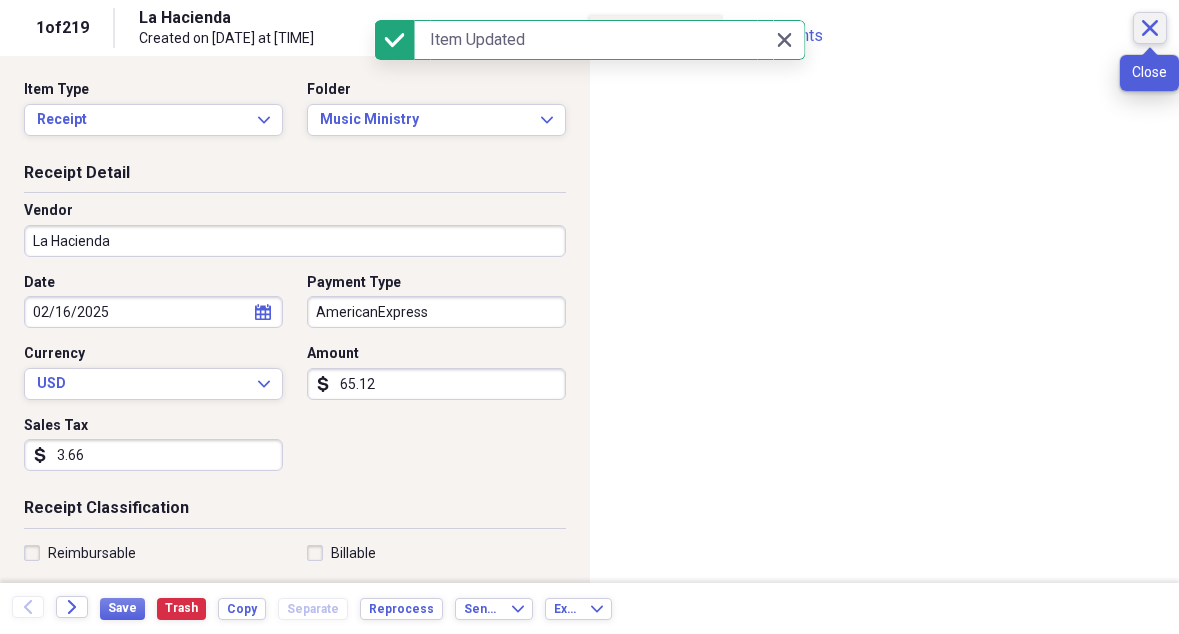 click 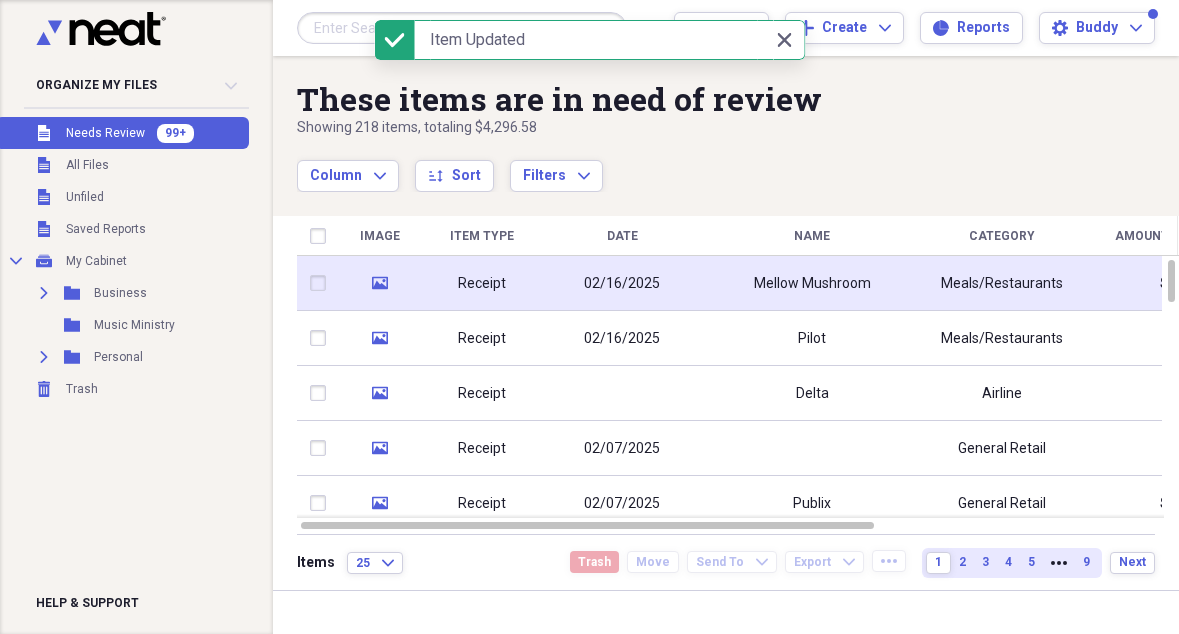 click on "Mellow Mushroom" at bounding box center (812, 284) 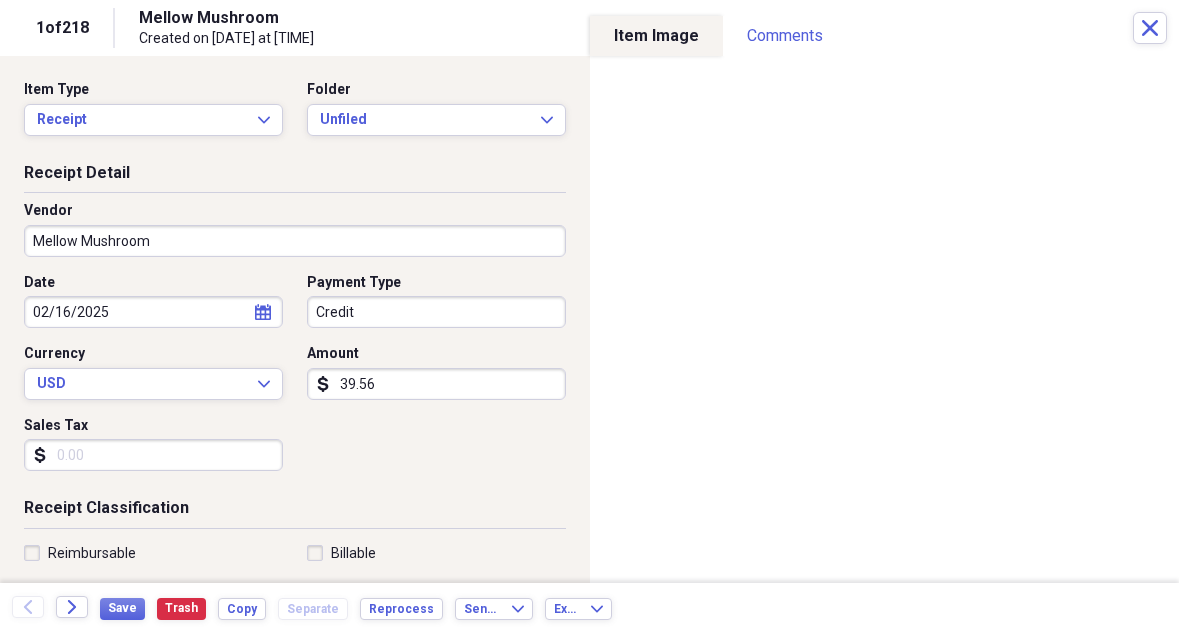 click on "39.56" at bounding box center (436, 384) 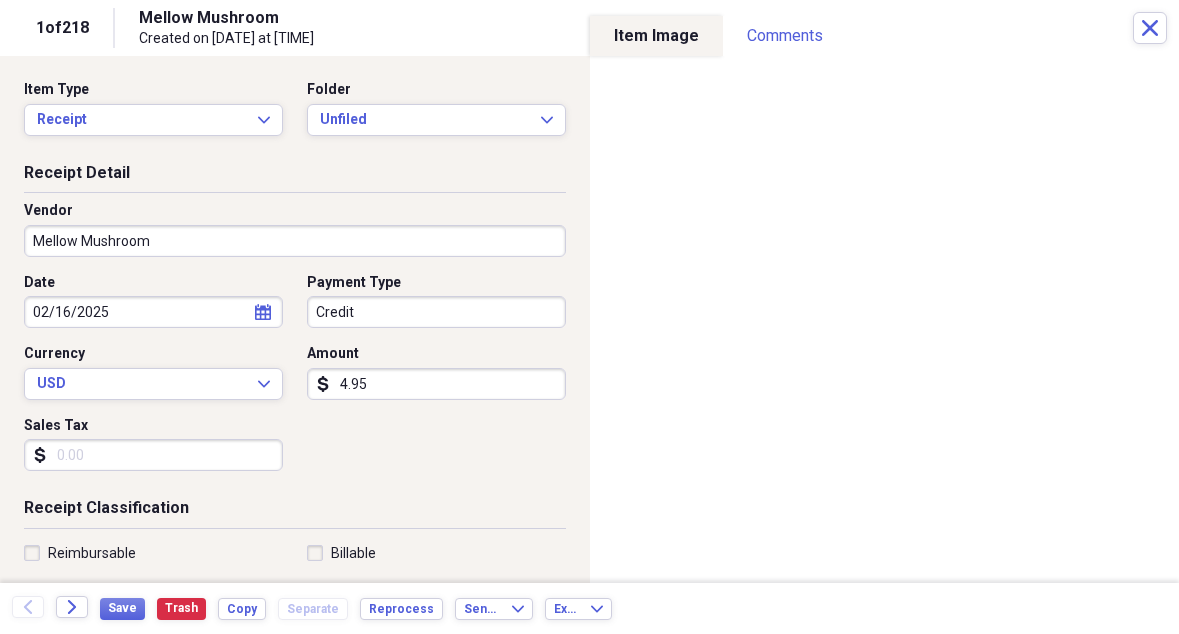 type on "49.56" 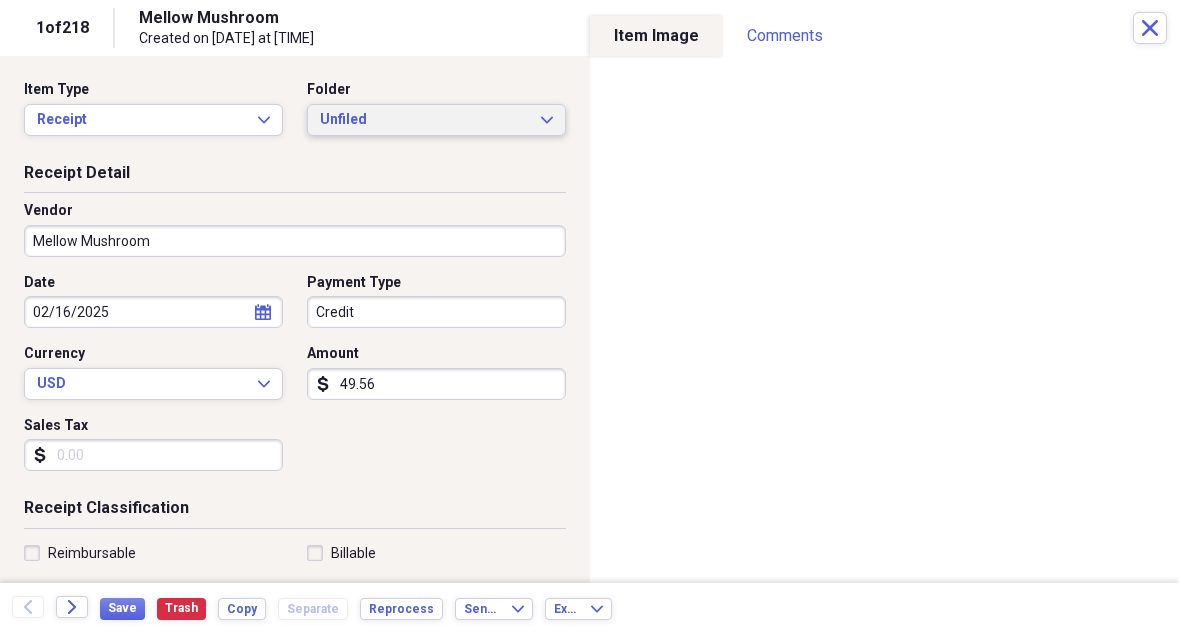 scroll, scrollTop: 0, scrollLeft: 0, axis: both 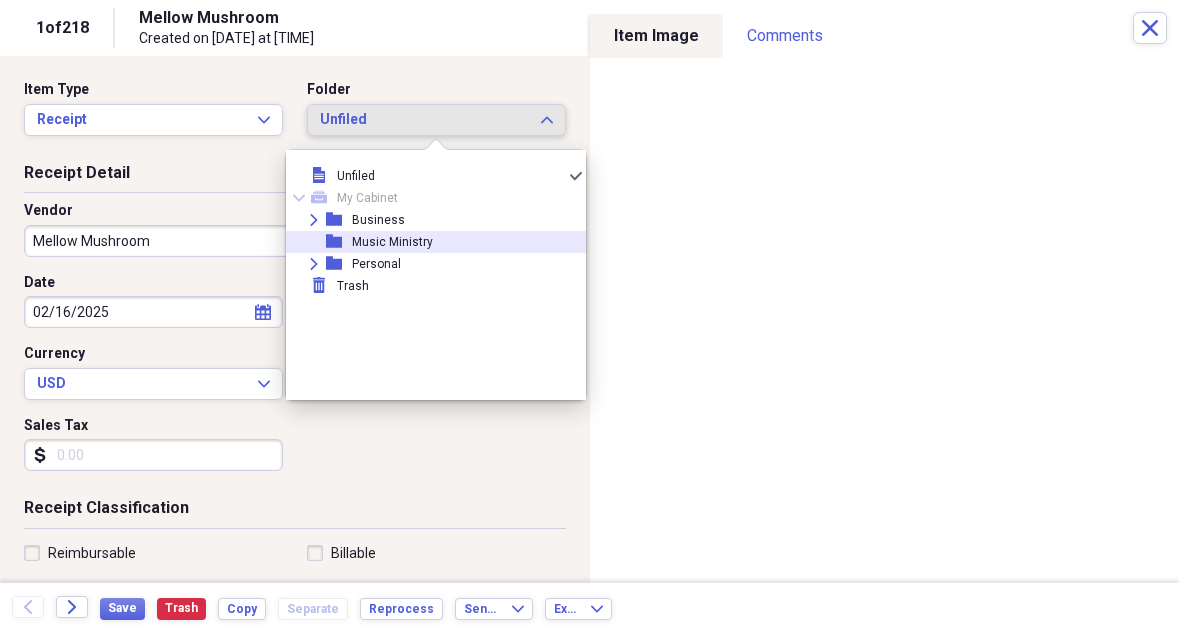 click on "Music Ministry" at bounding box center (392, 242) 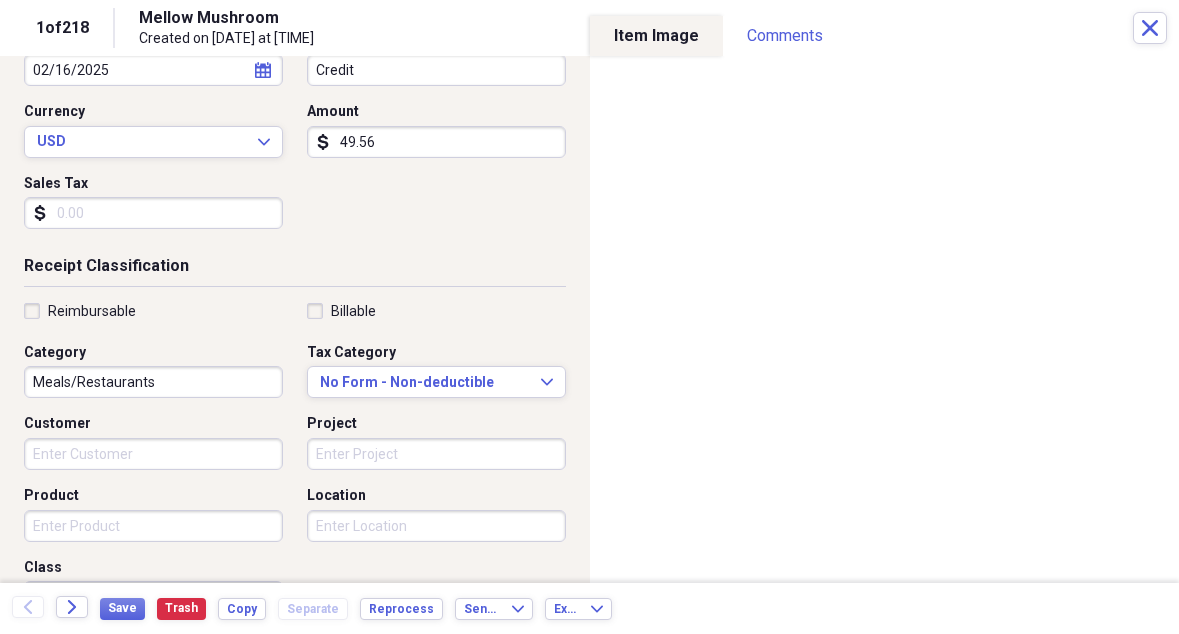 scroll, scrollTop: 274, scrollLeft: 0, axis: vertical 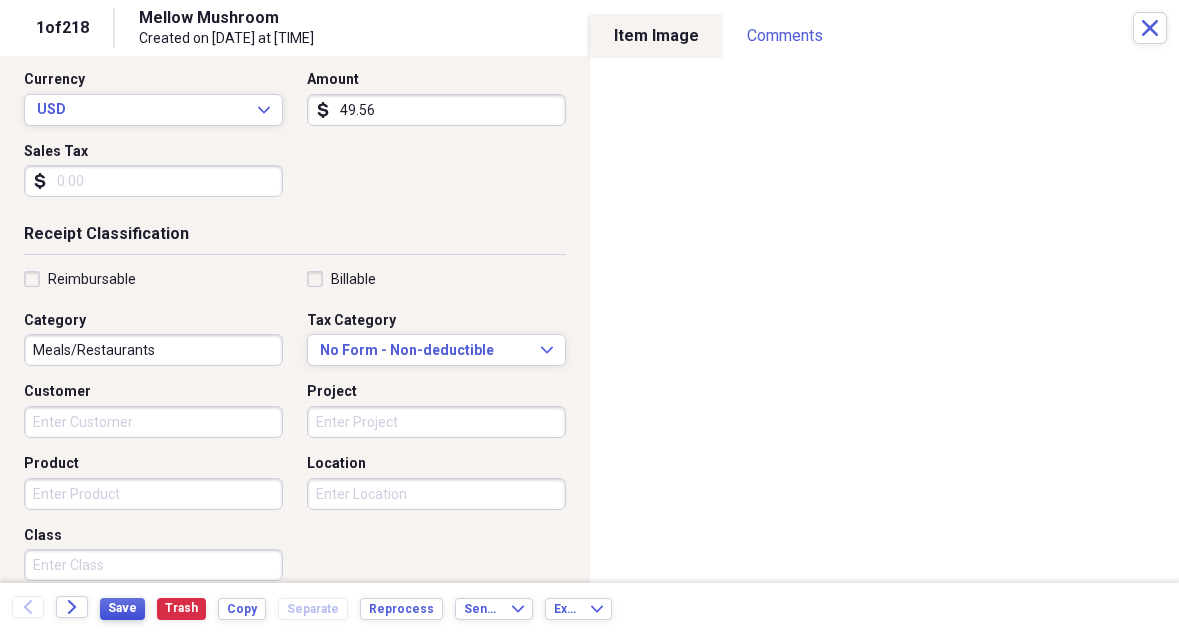 click on "Save" at bounding box center (122, 608) 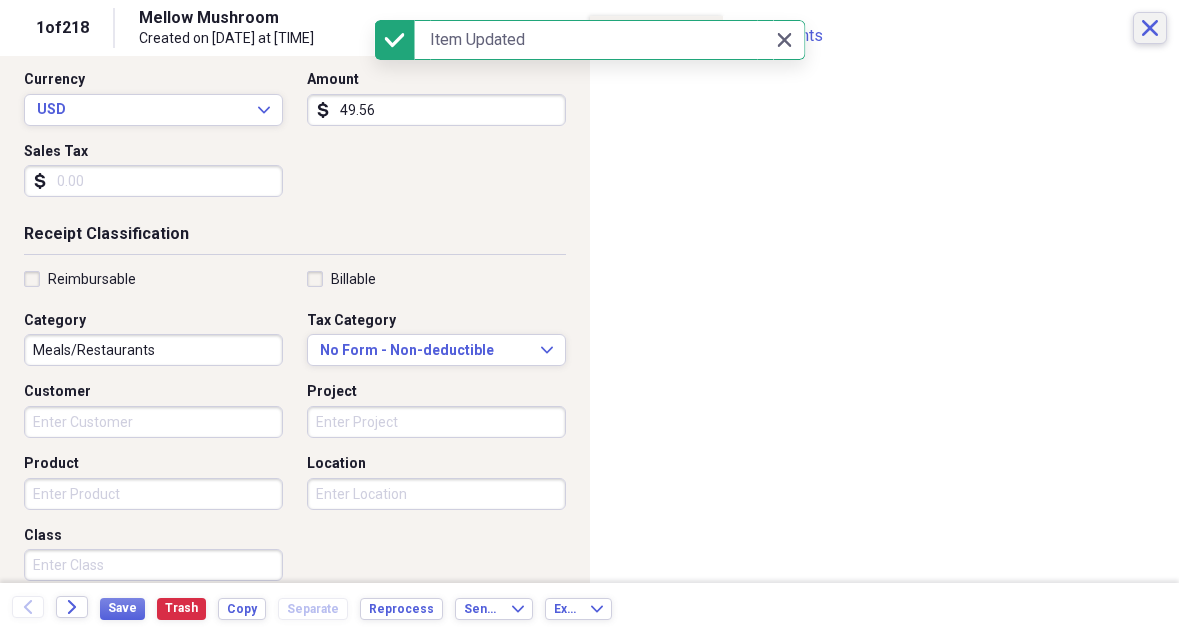 click on "Close" 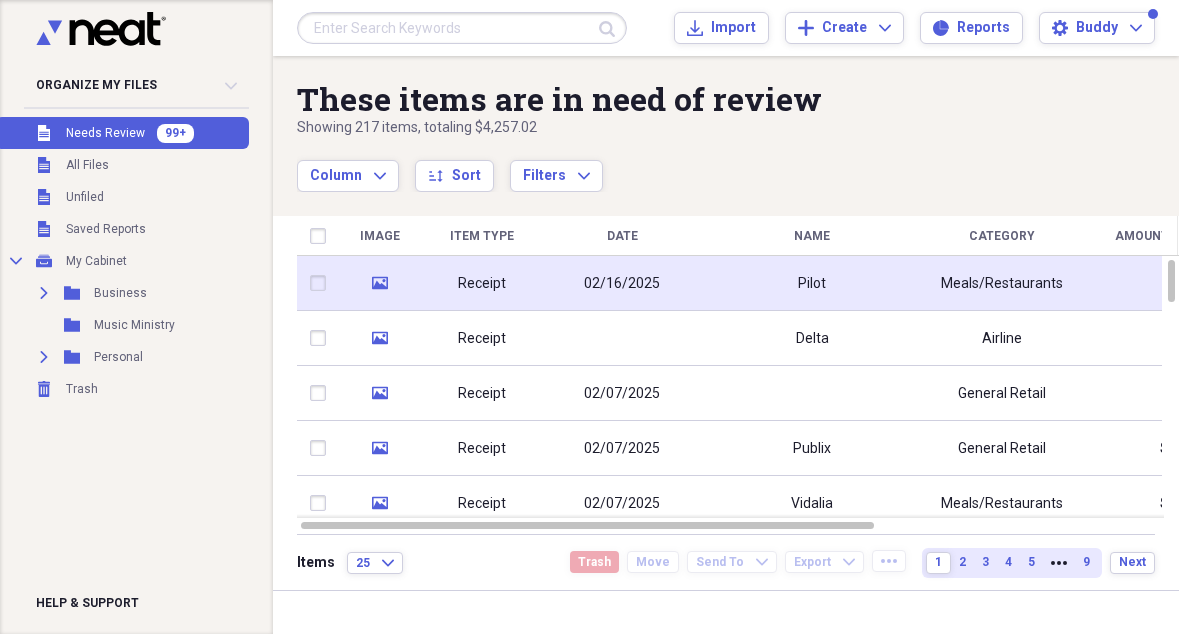 click on "Pilot" at bounding box center [812, 284] 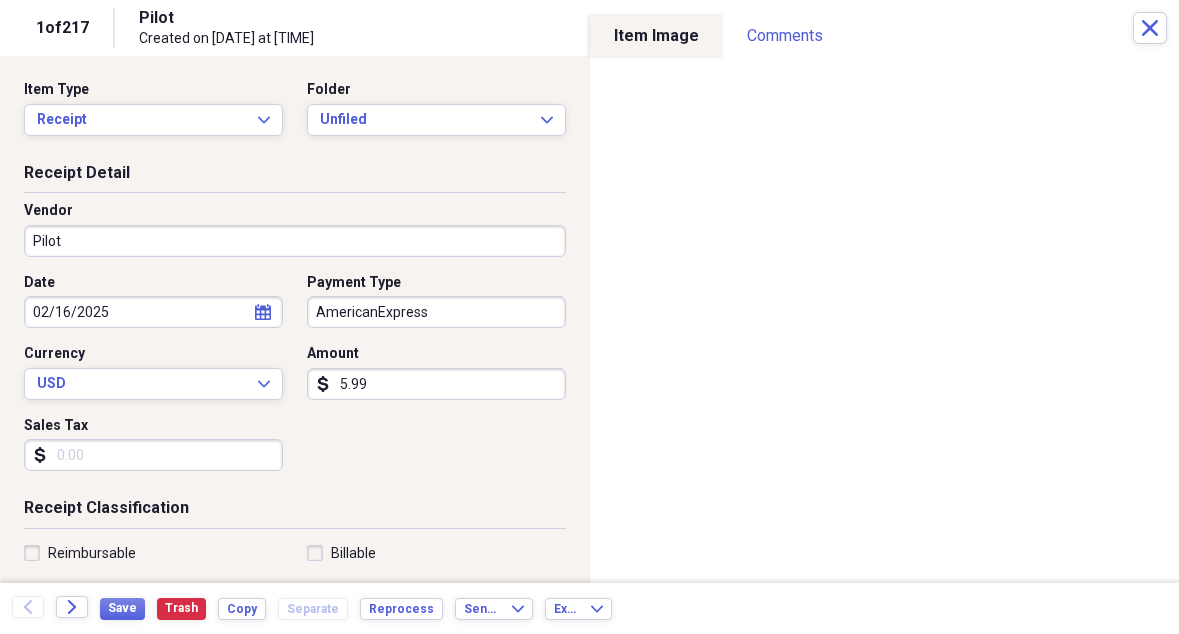 click on "5.99" at bounding box center (436, 384) 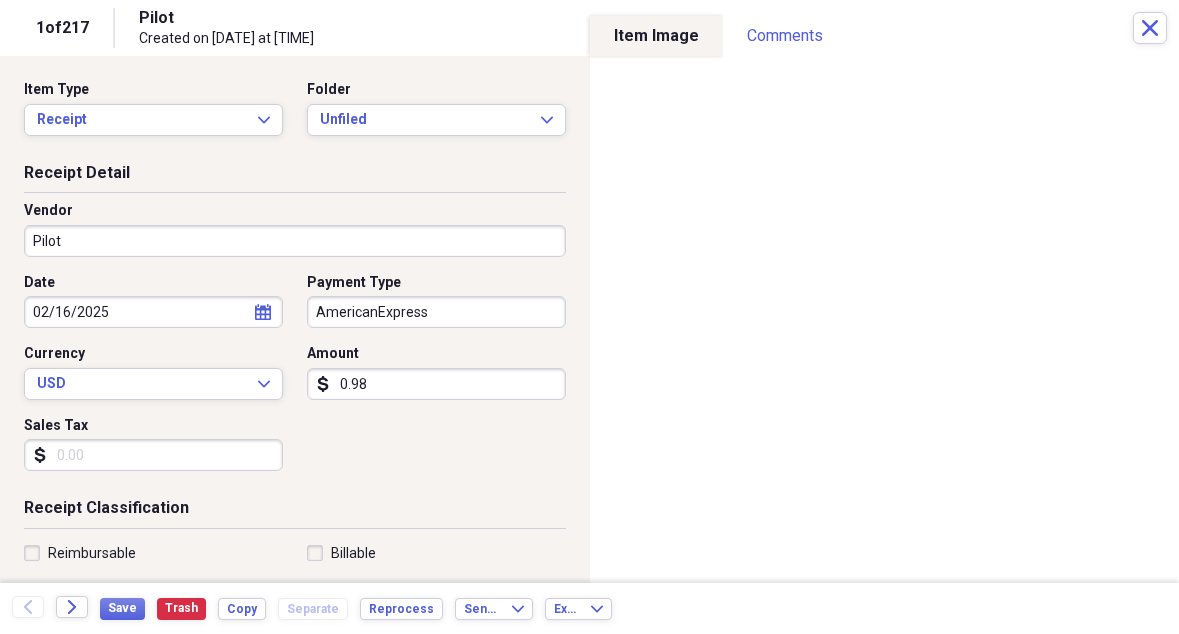 type on "9.85" 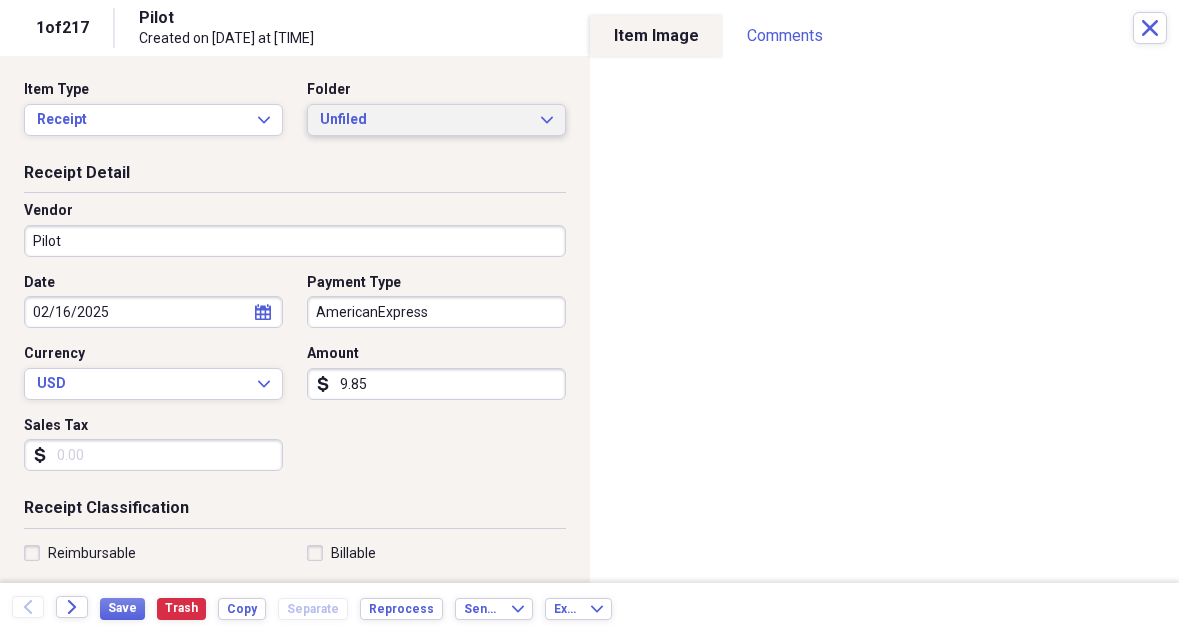 scroll, scrollTop: 0, scrollLeft: 0, axis: both 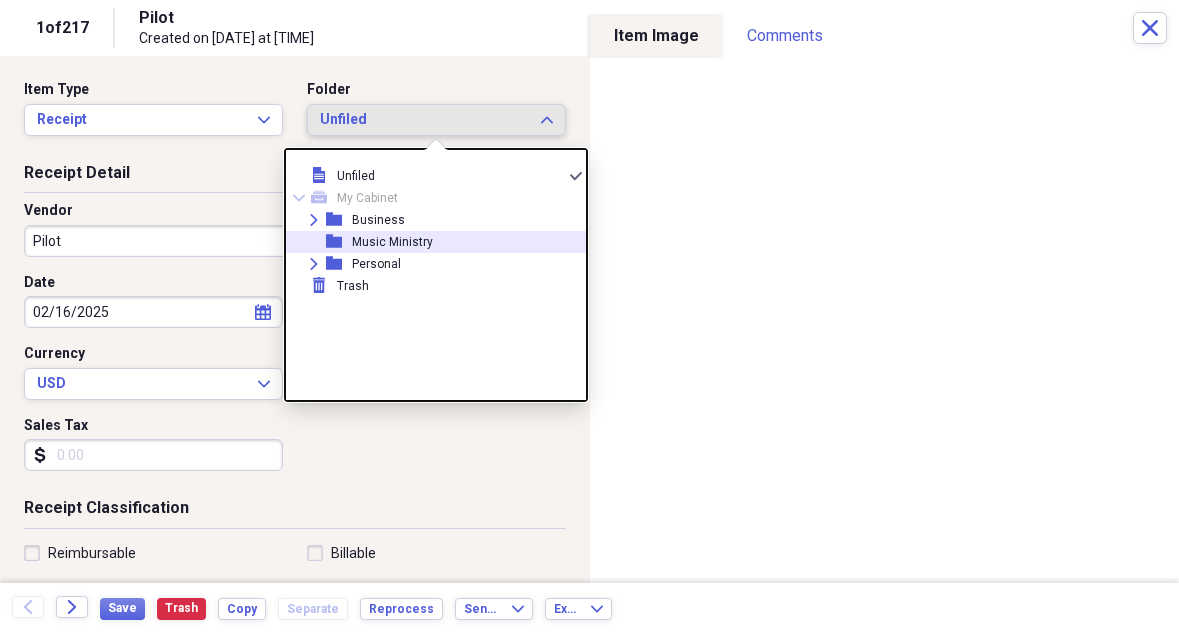 click on "Music Ministry" at bounding box center (392, 242) 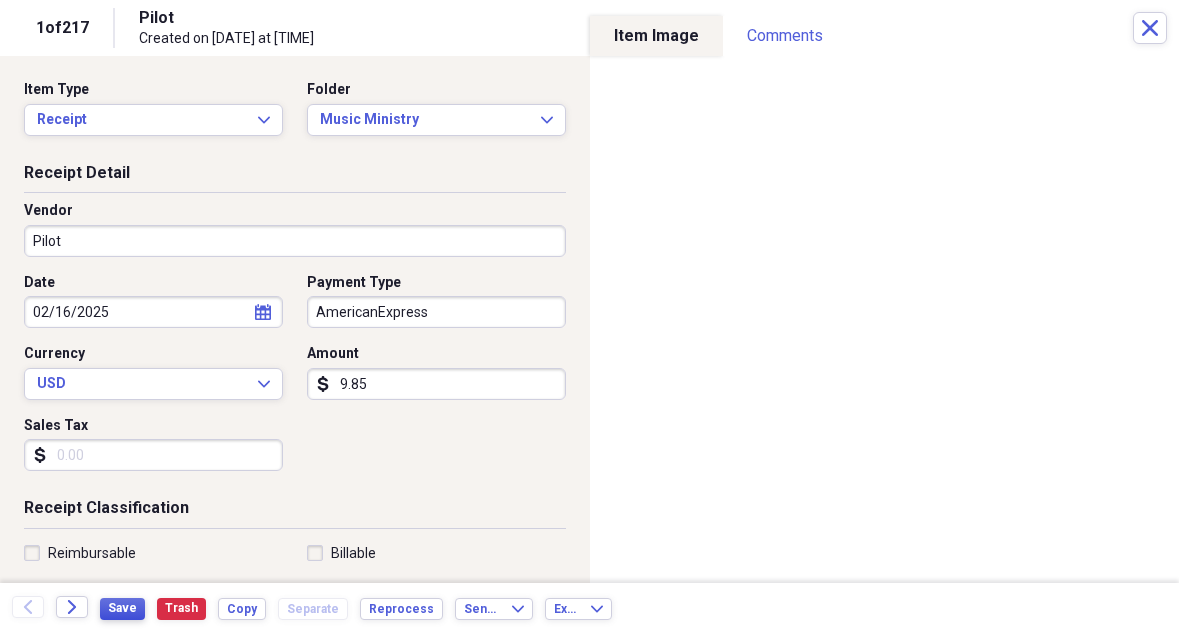 click on "Save" at bounding box center (122, 608) 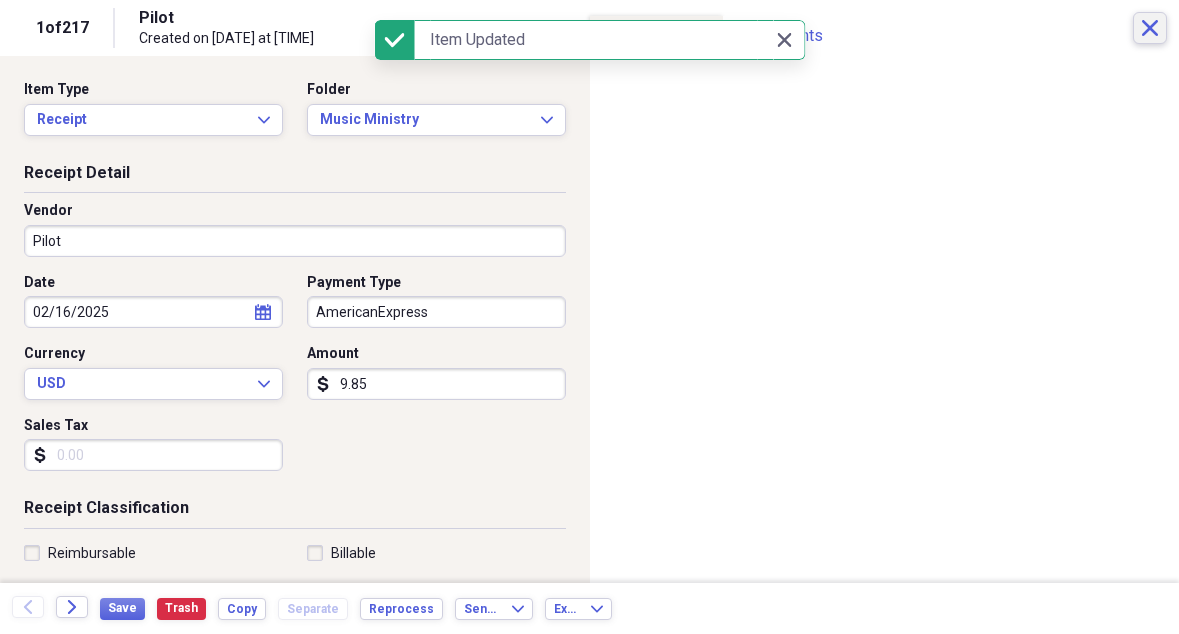 click on "Close" 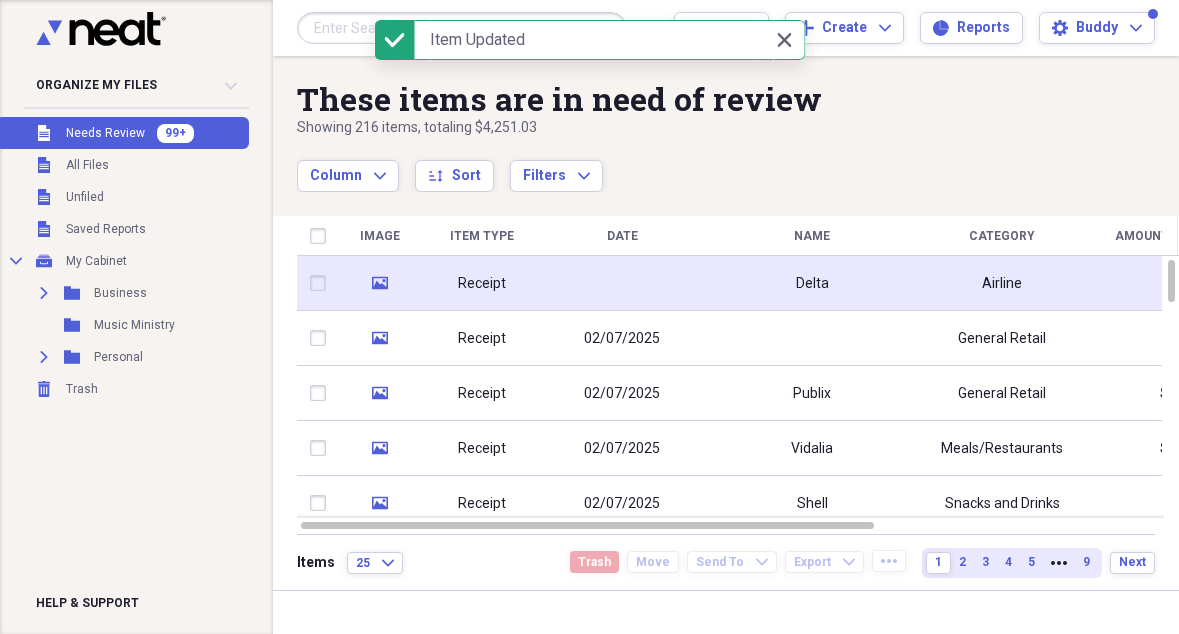 click on "Delta" at bounding box center [812, 284] 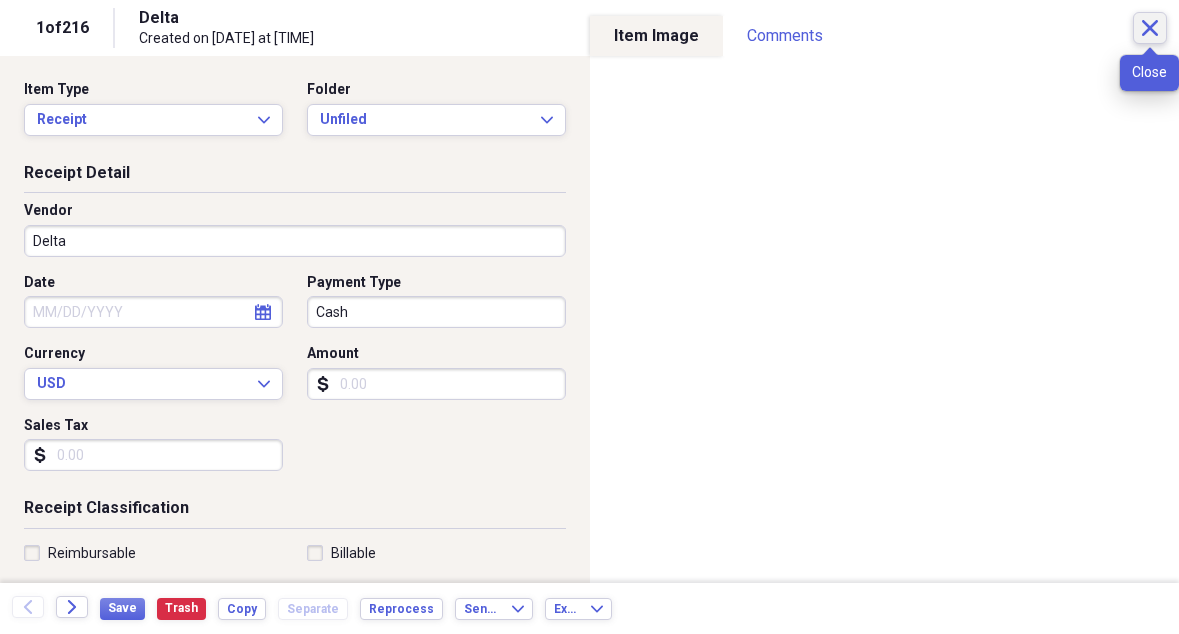 click on "Close" at bounding box center [1150, 28] 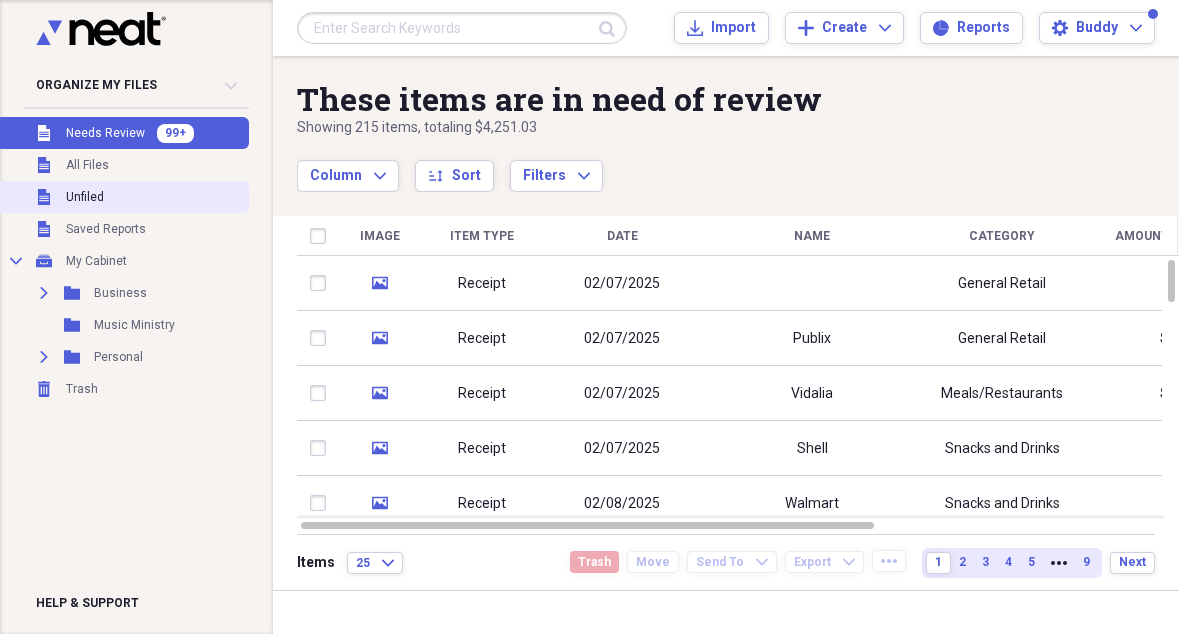 click on "Unfiled" at bounding box center [85, 197] 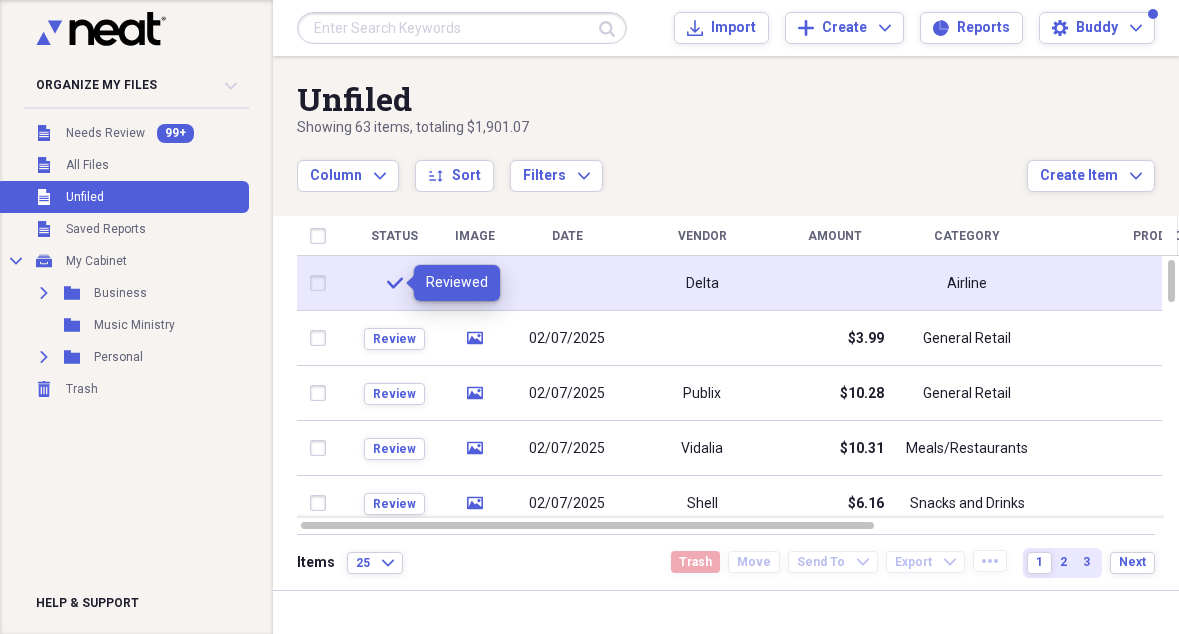 click on "check" 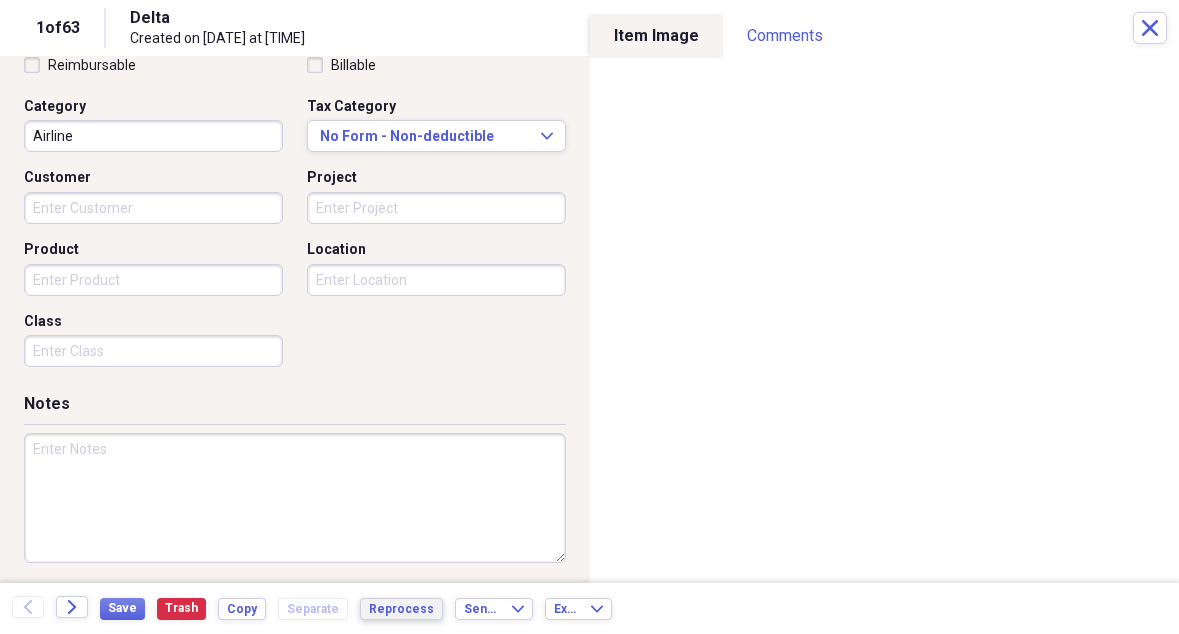 scroll, scrollTop: 487, scrollLeft: 0, axis: vertical 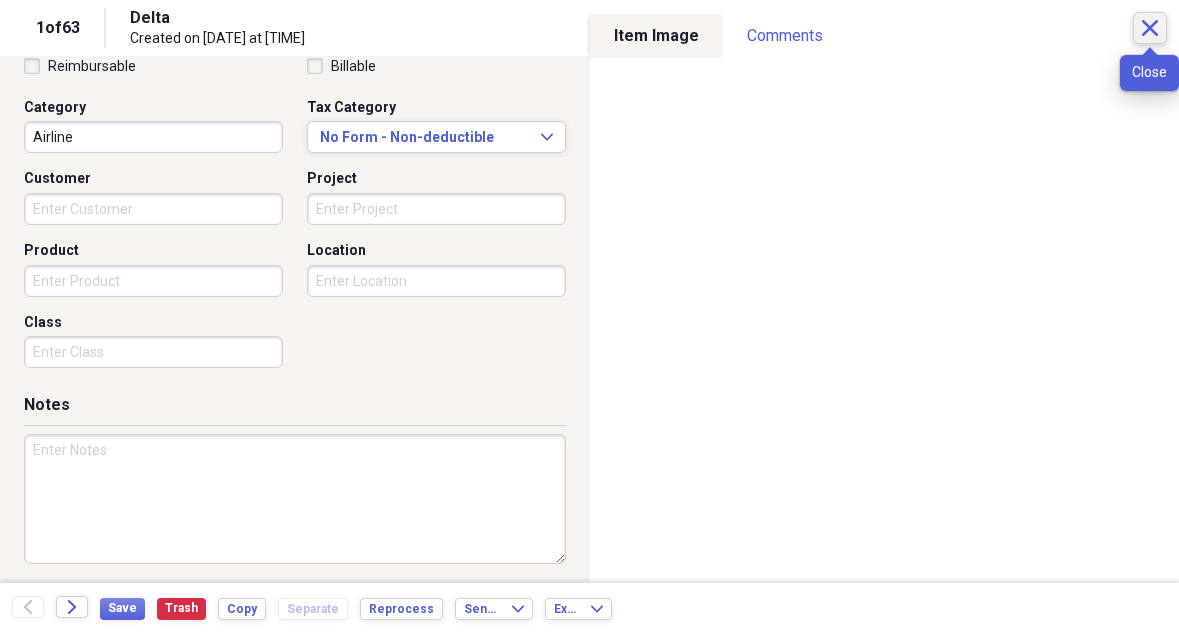 click on "Close" at bounding box center [1150, 28] 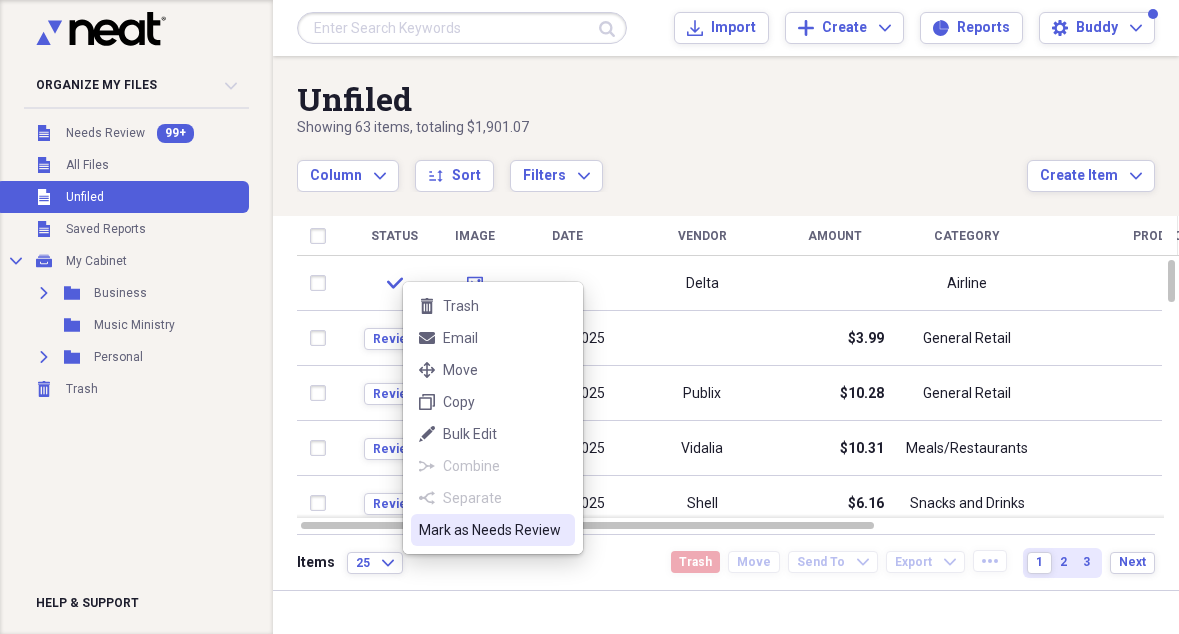 click on "Mark as Needs Review" at bounding box center (493, 530) 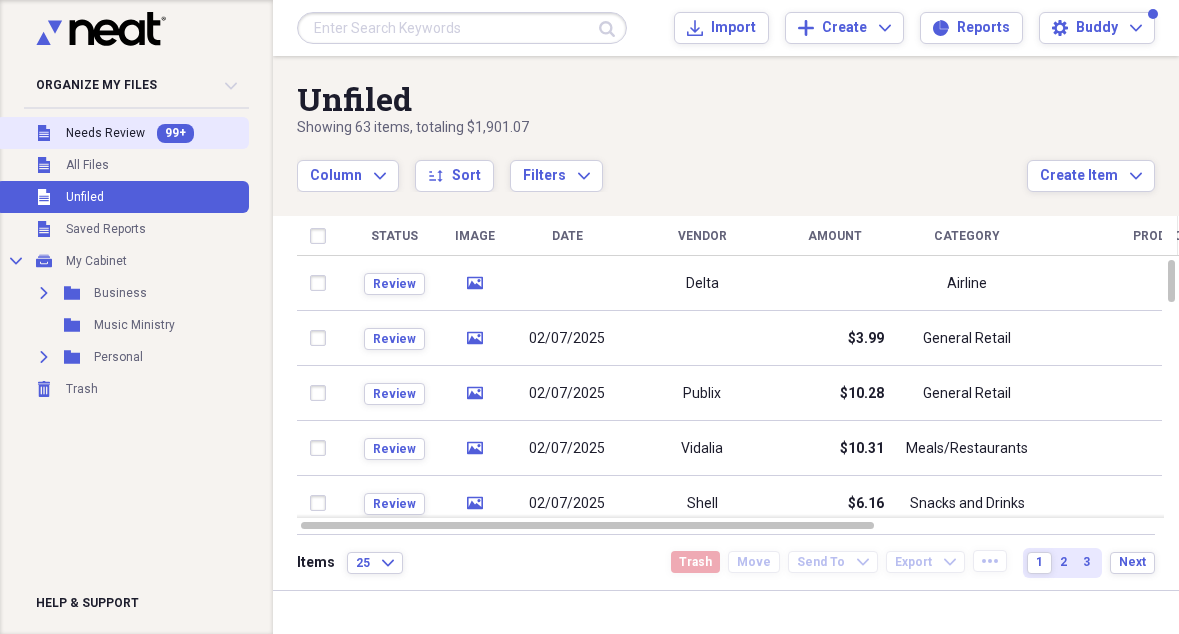 click on "Needs Review" at bounding box center (105, 133) 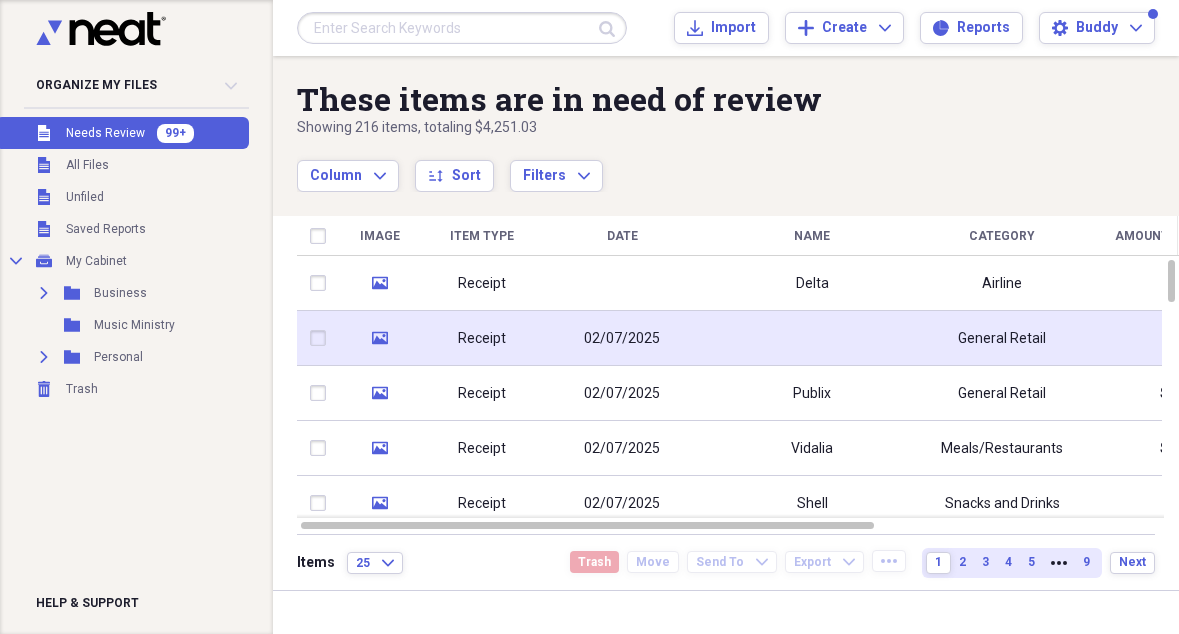 click on "02/07/2025" at bounding box center [622, 339] 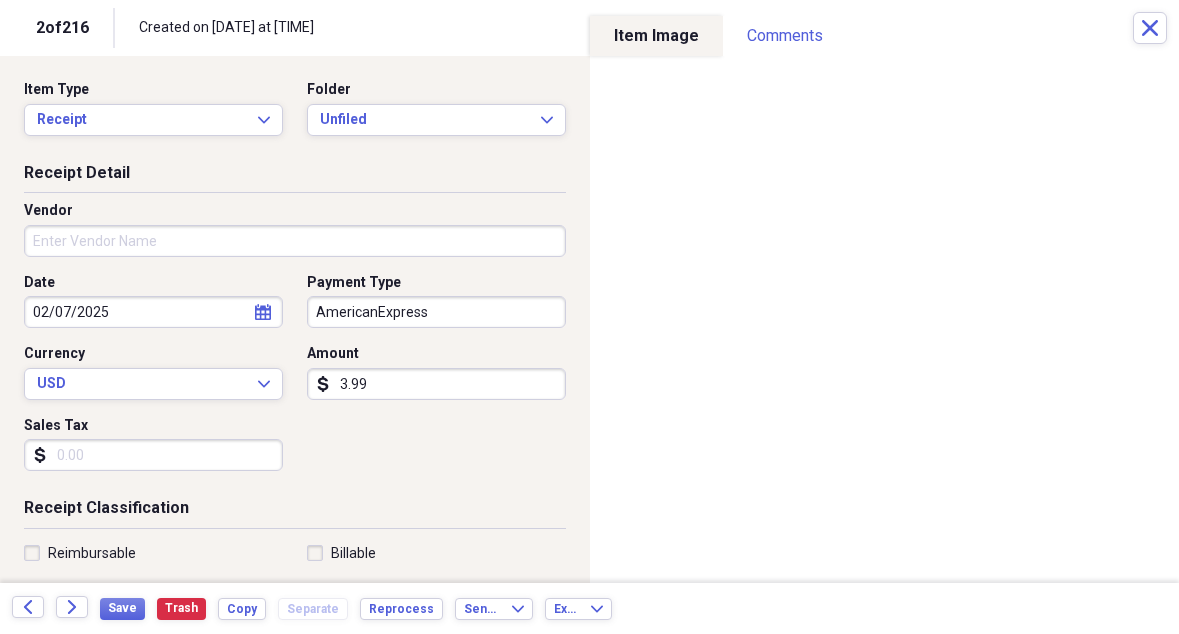 click on "Vendor" at bounding box center [295, 241] 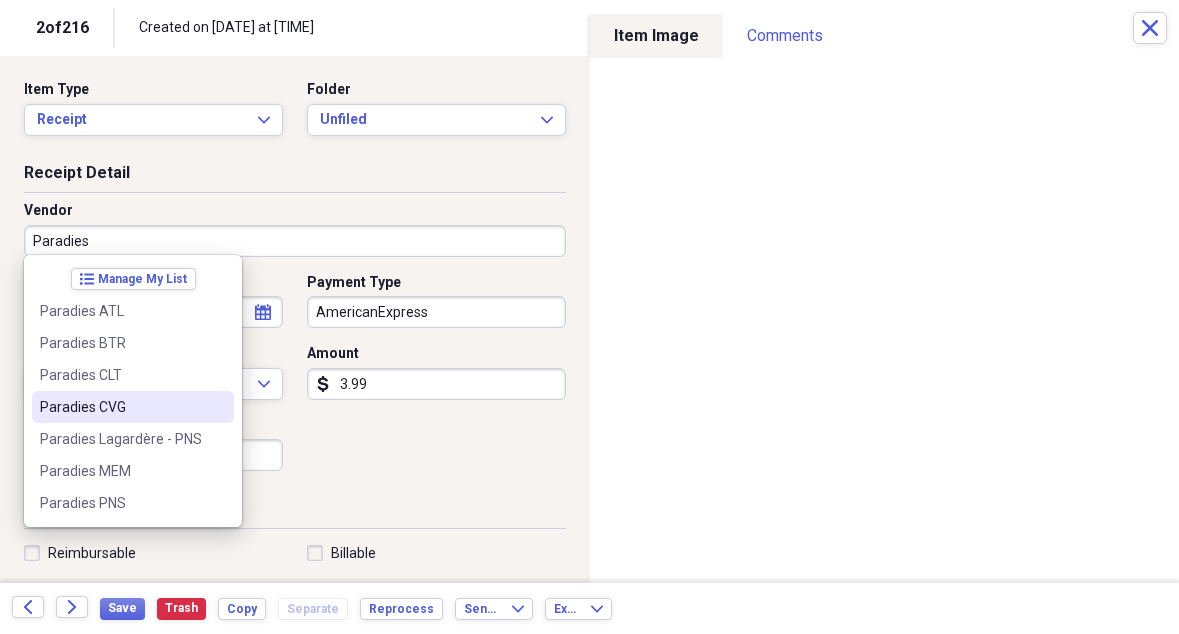 click on "Paradies CVG" at bounding box center (121, 407) 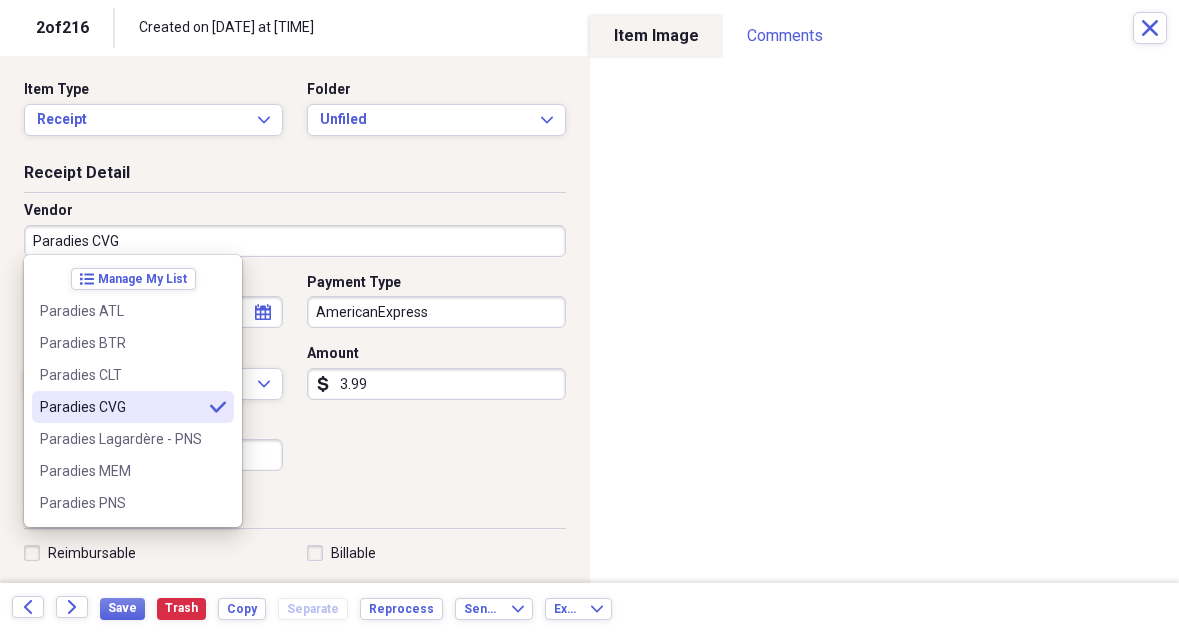 type on "Snacks and Drinks" 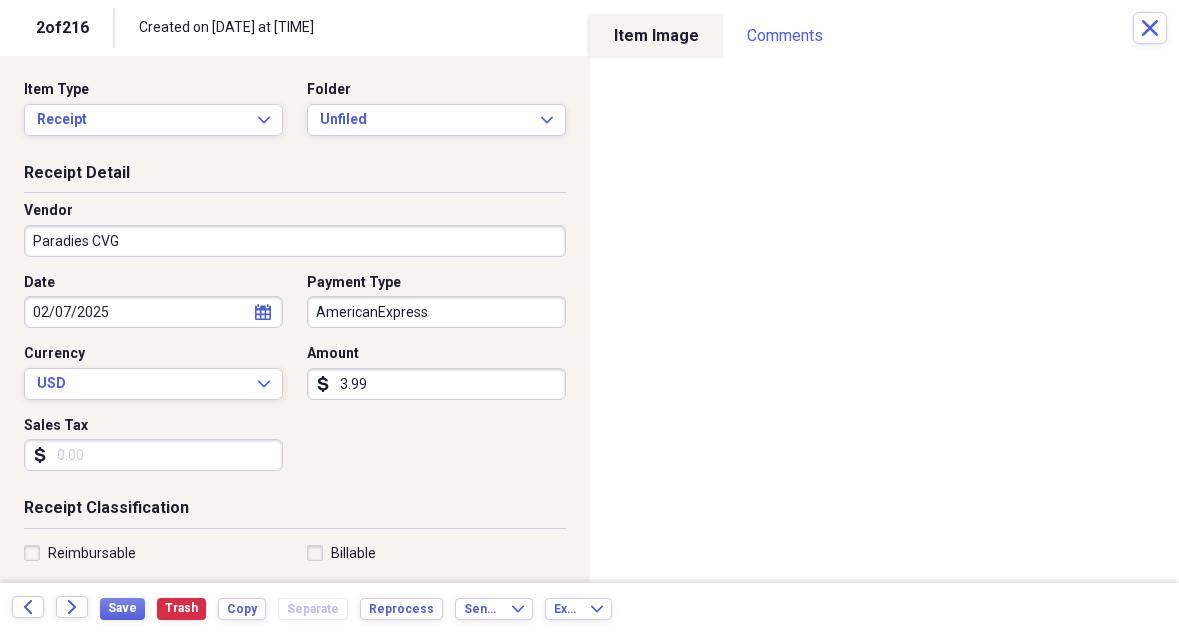 scroll, scrollTop: 0, scrollLeft: 0, axis: both 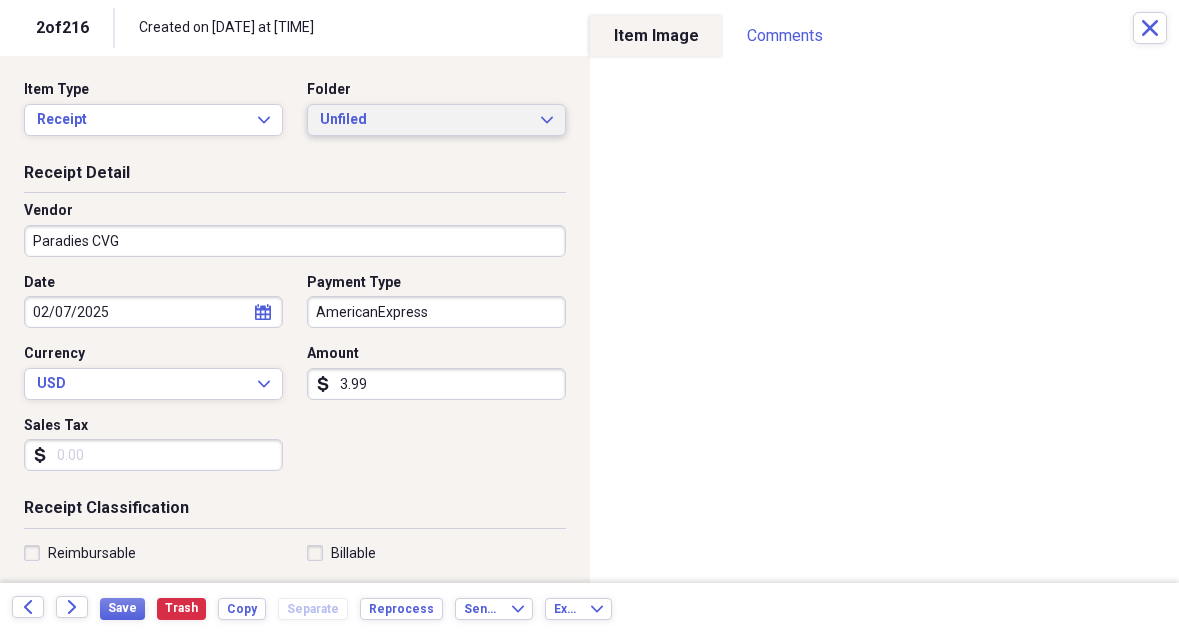 click on "Unfiled" at bounding box center [424, 120] 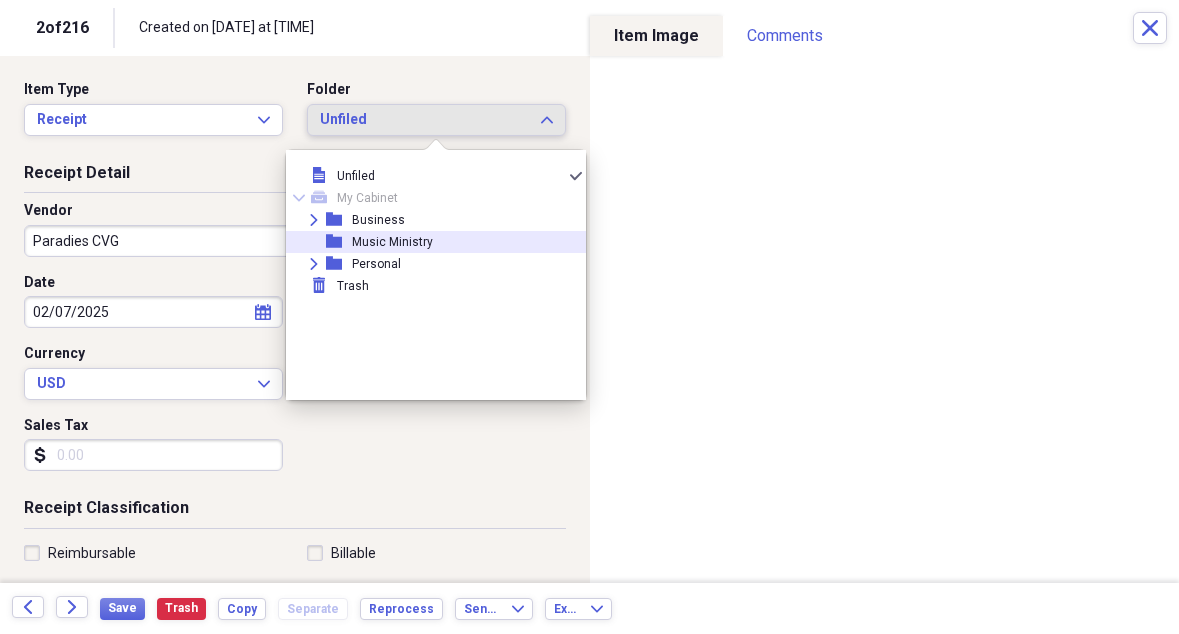 click on "Music Ministry" at bounding box center (392, 242) 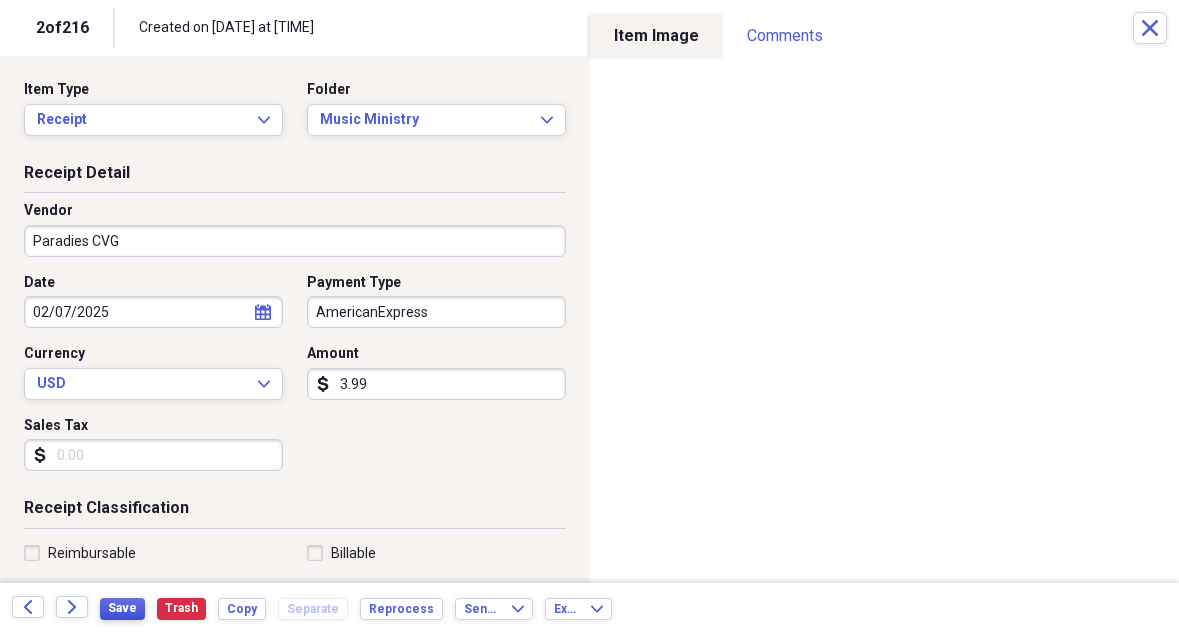 click on "Save" at bounding box center [122, 608] 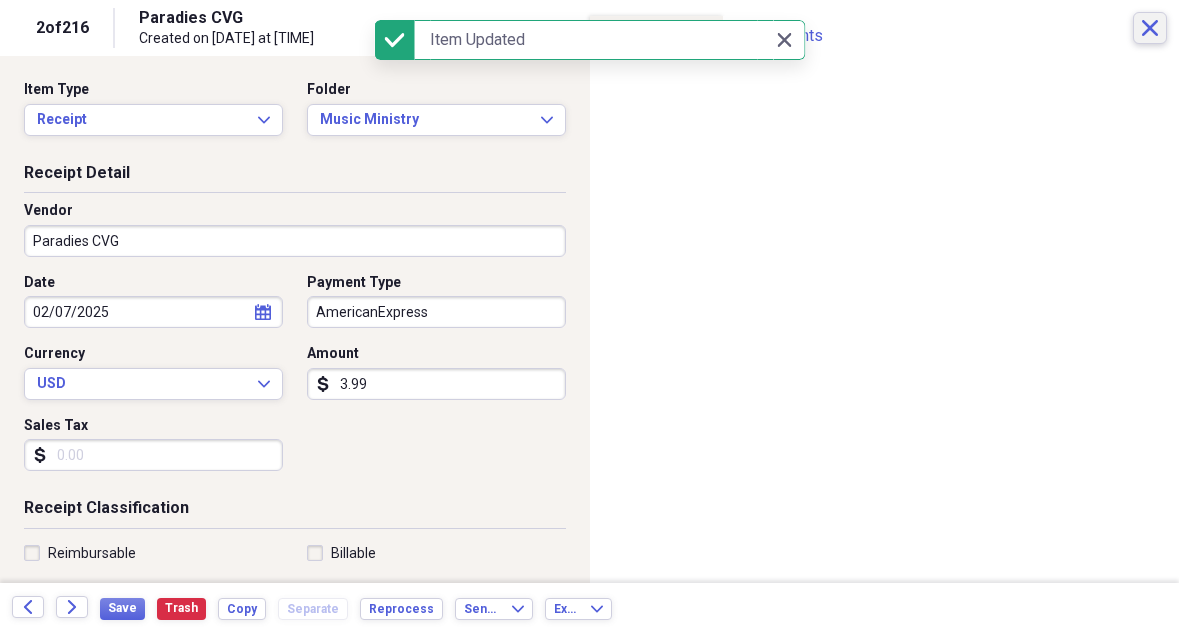 click 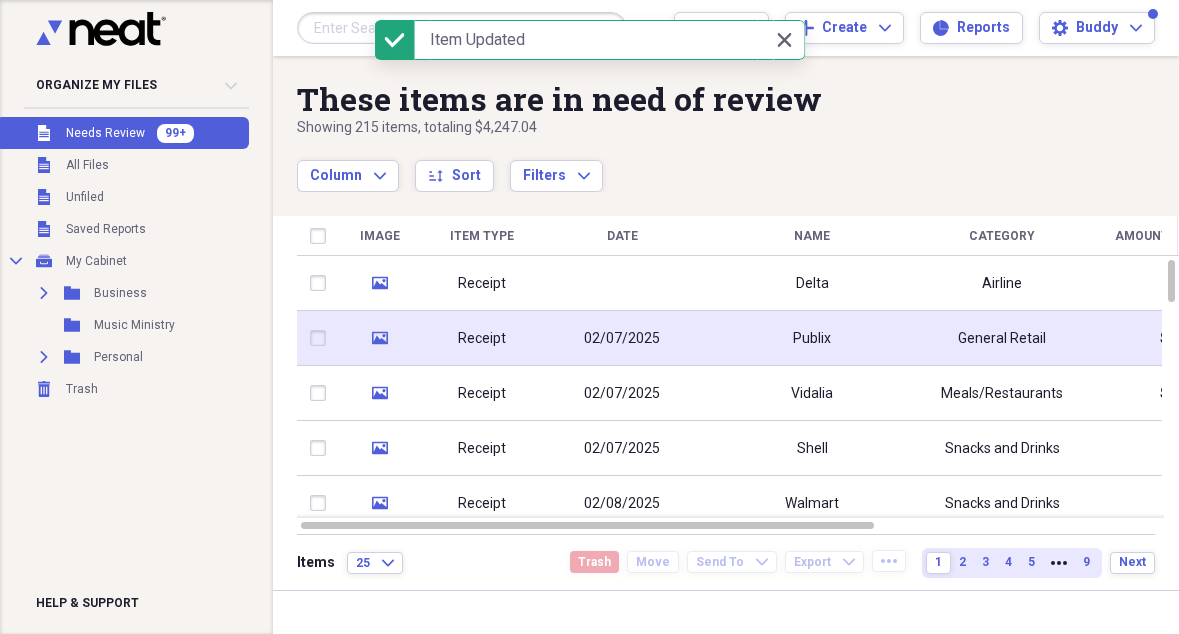 click on "Publix" at bounding box center (812, 338) 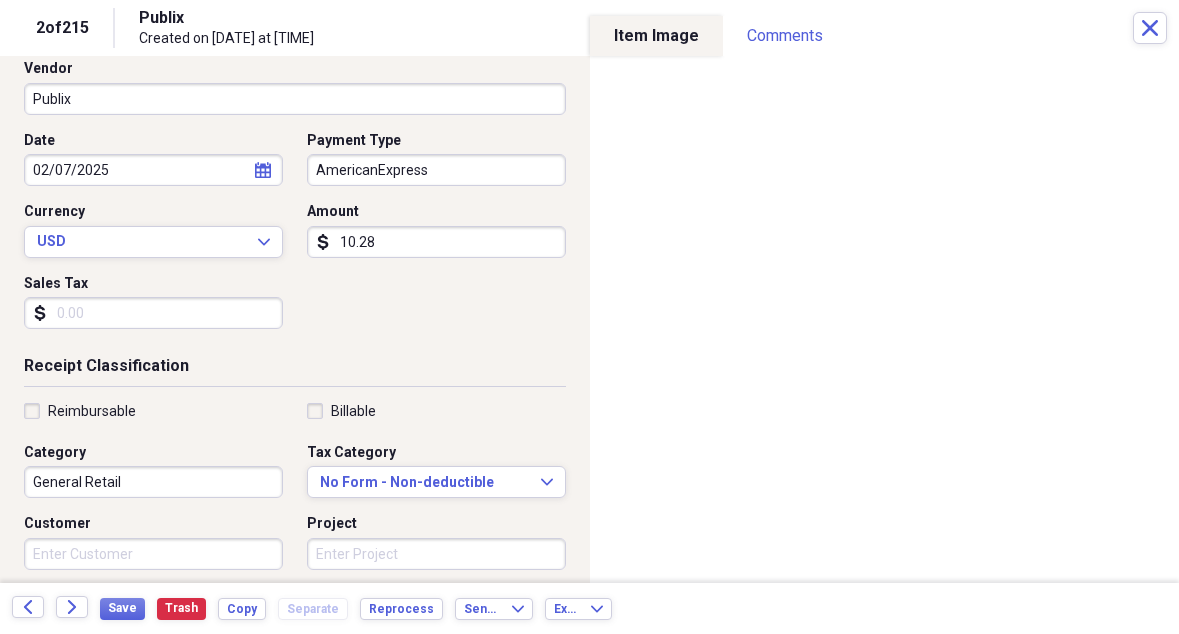 scroll, scrollTop: 137, scrollLeft: 0, axis: vertical 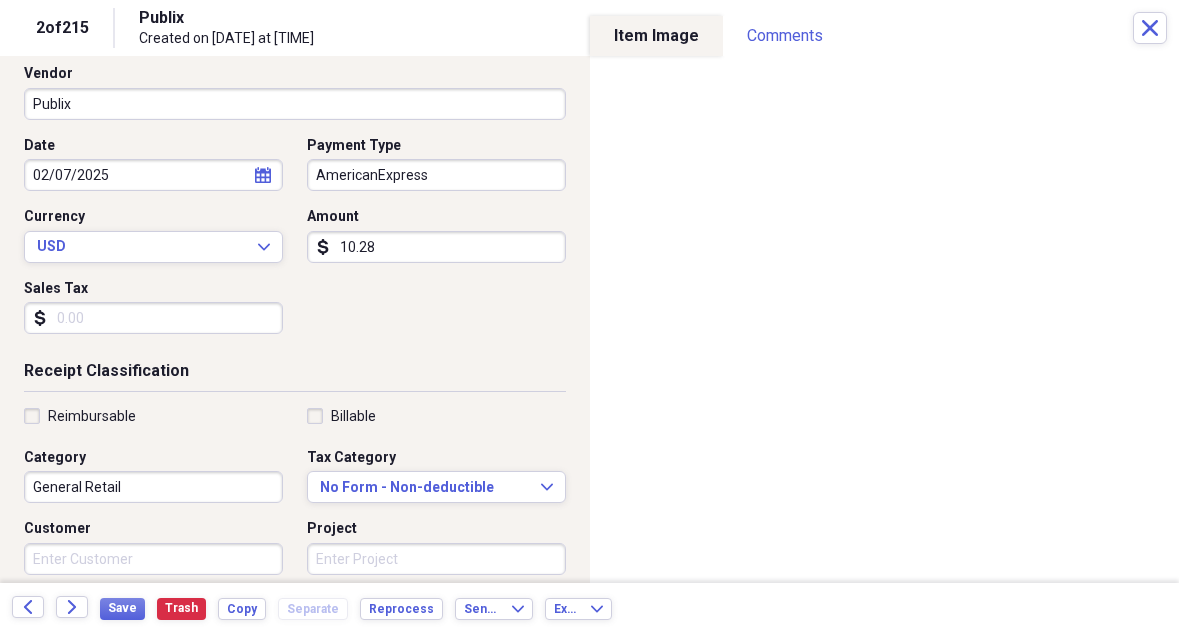click on "General Retail" at bounding box center [153, 487] 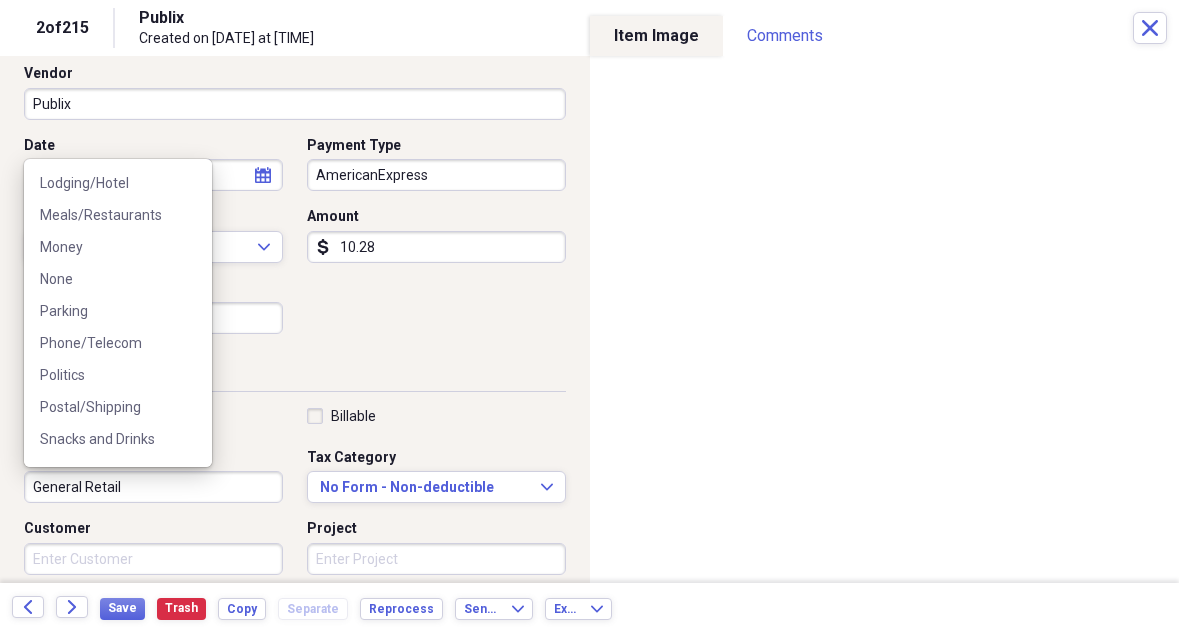 scroll, scrollTop: 322, scrollLeft: 0, axis: vertical 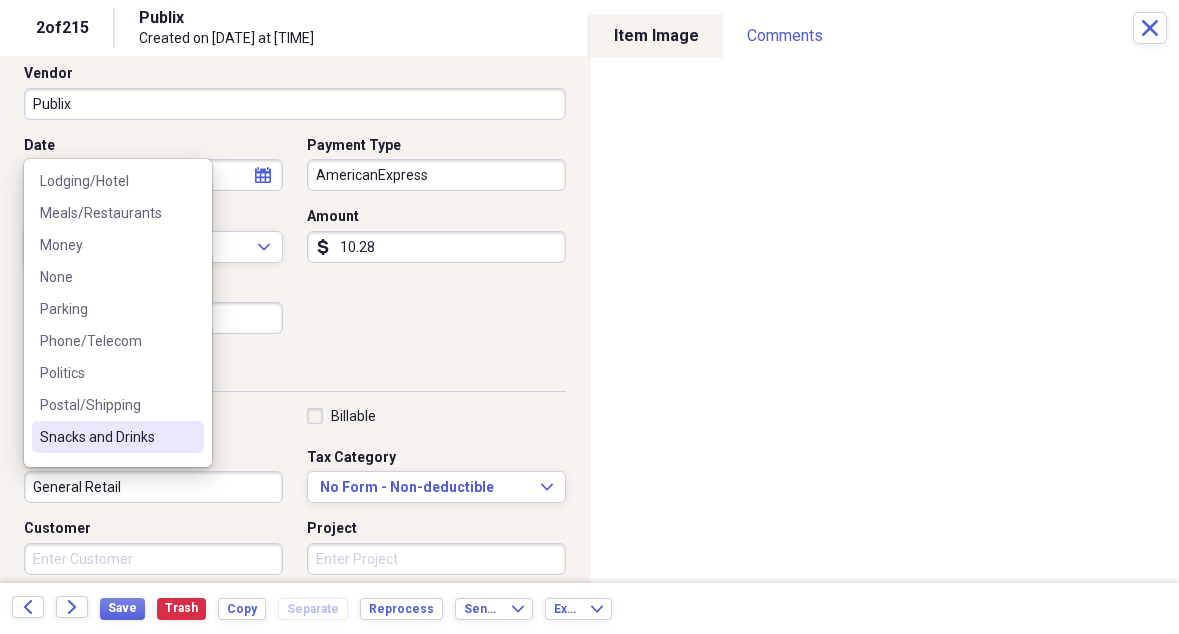 click on "Snacks and Drinks" at bounding box center (106, 437) 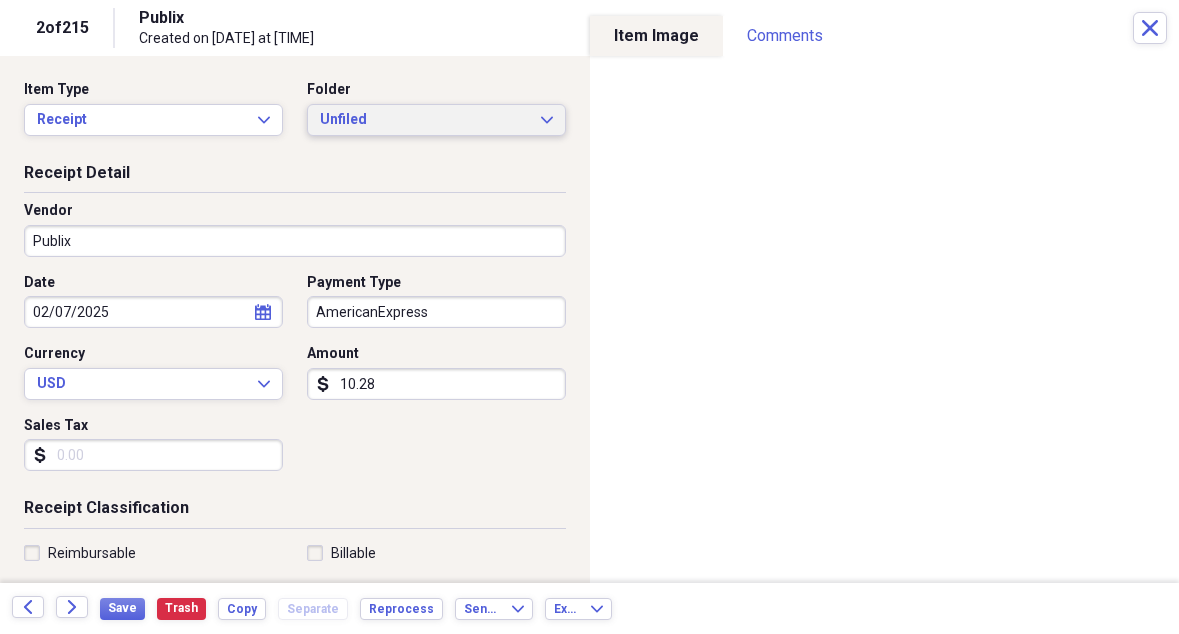 scroll, scrollTop: 0, scrollLeft: 0, axis: both 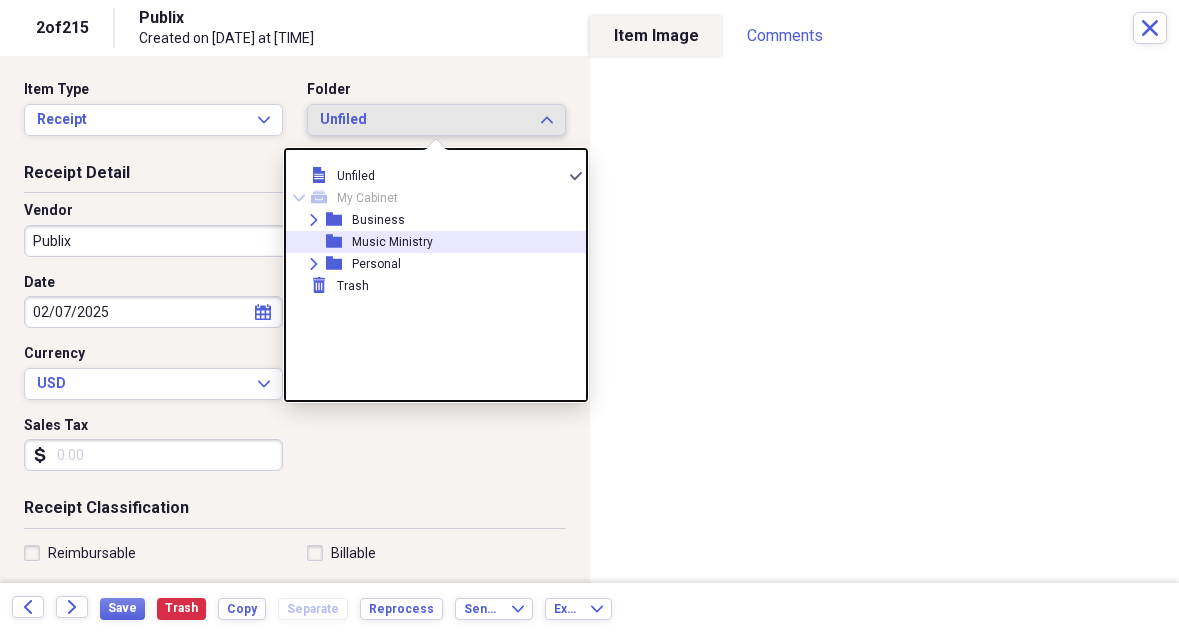 click on "Music Ministry" at bounding box center (392, 242) 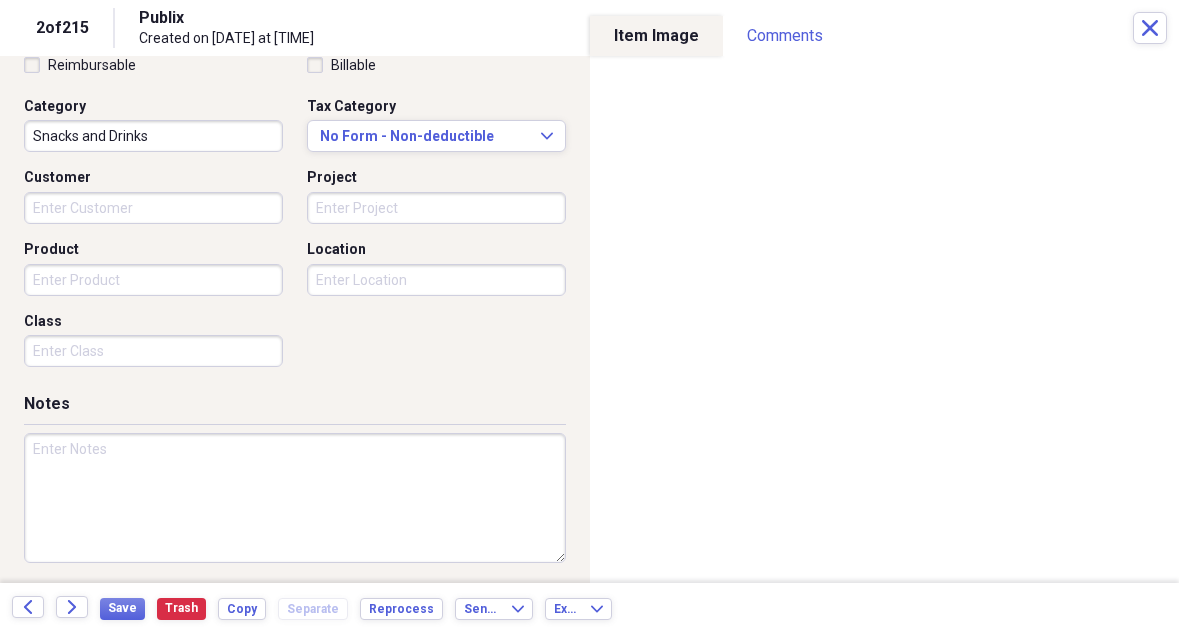 scroll, scrollTop: 487, scrollLeft: 0, axis: vertical 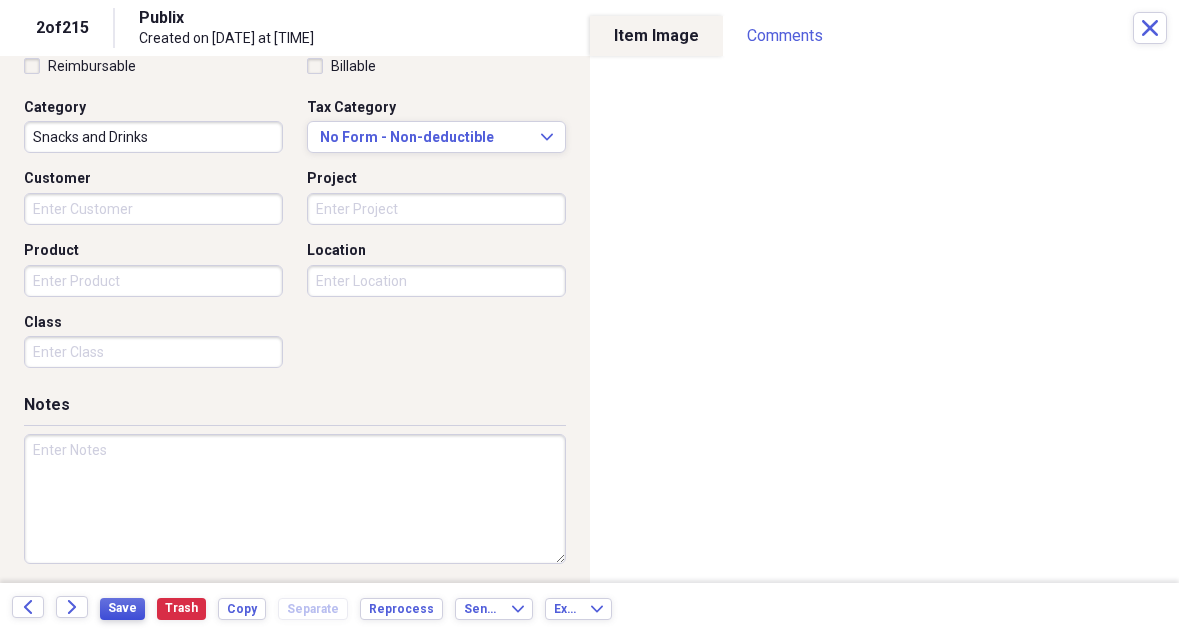 click on "Save" at bounding box center [122, 608] 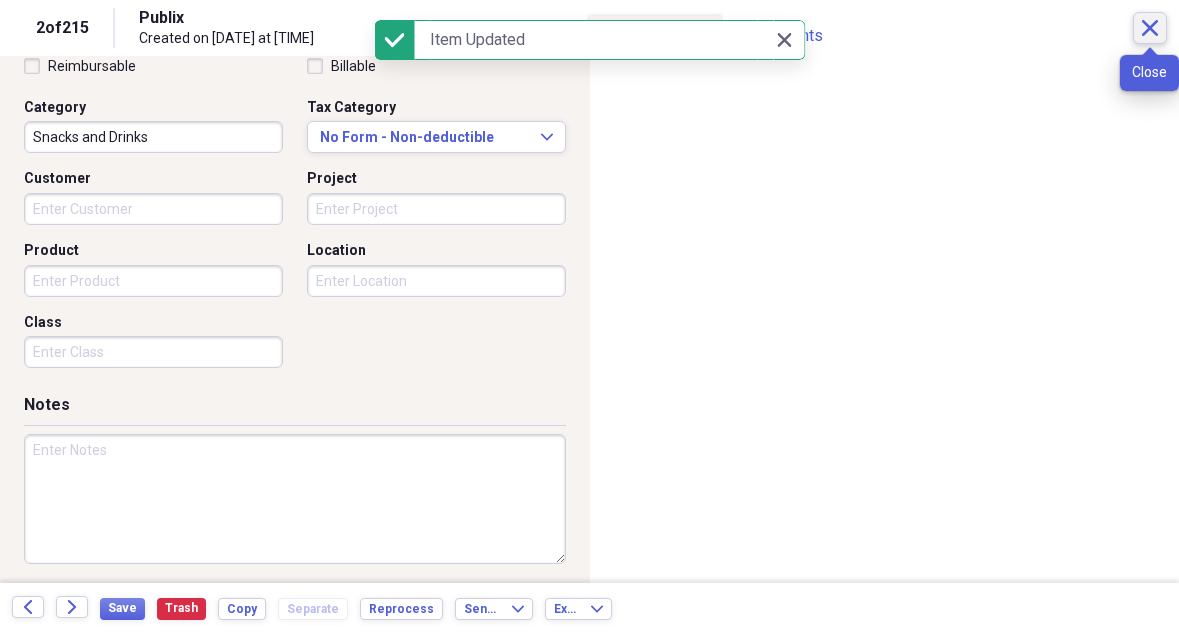 click on "Close" 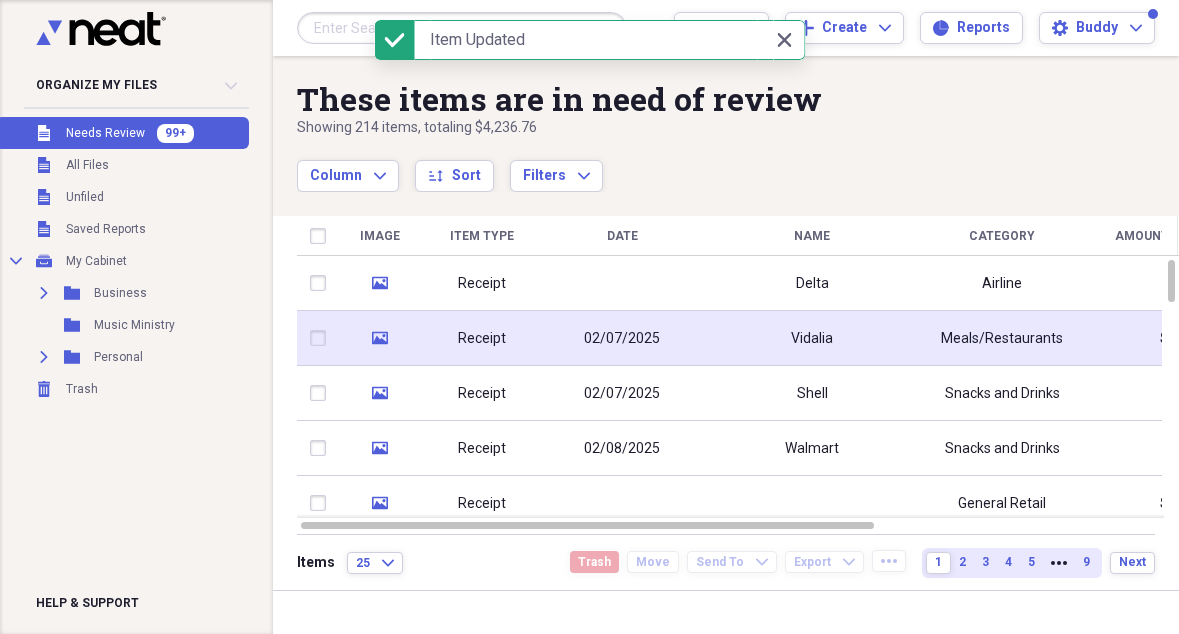 click on "Vidalia" at bounding box center [812, 338] 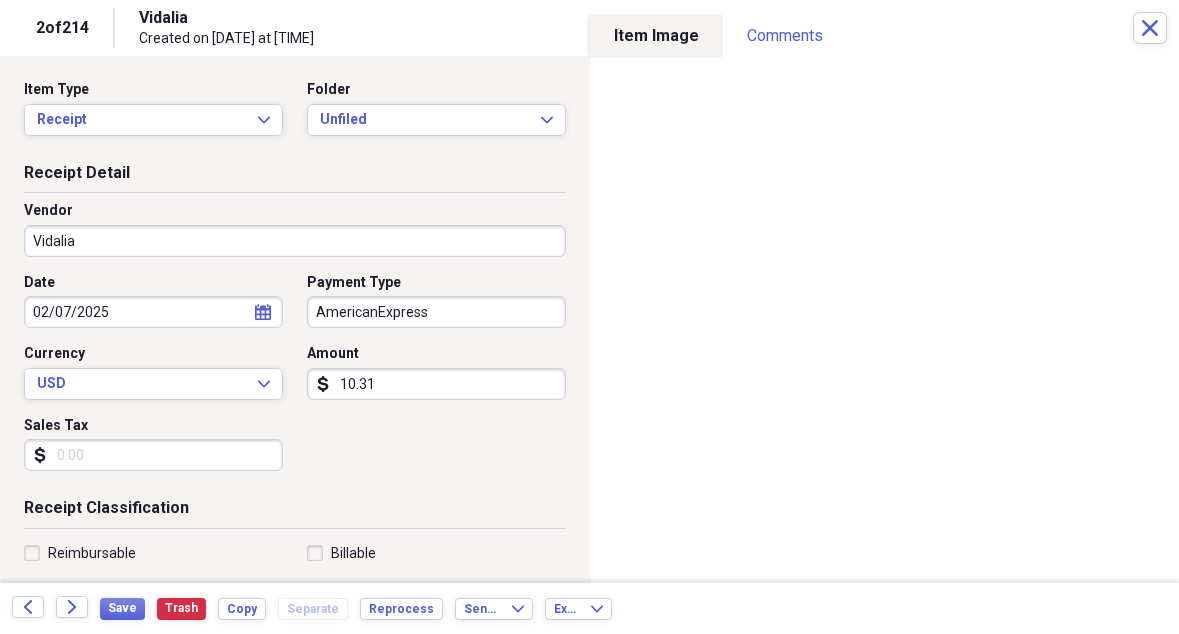 click on "Vidalia" at bounding box center (295, 241) 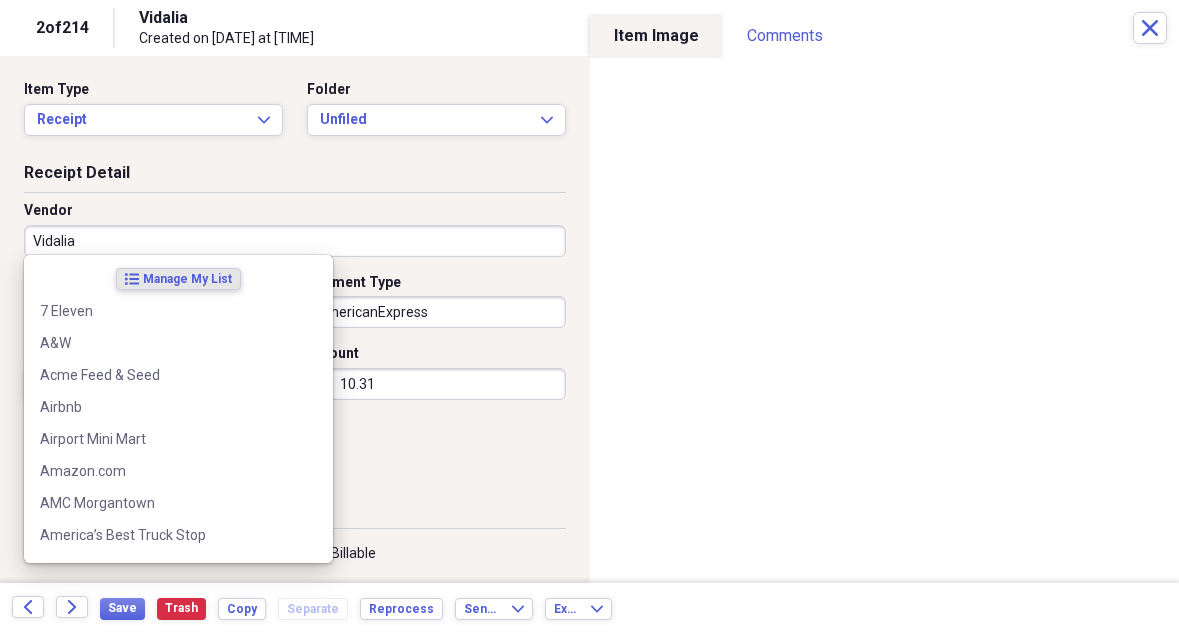 click on "Vidalia" at bounding box center [295, 241] 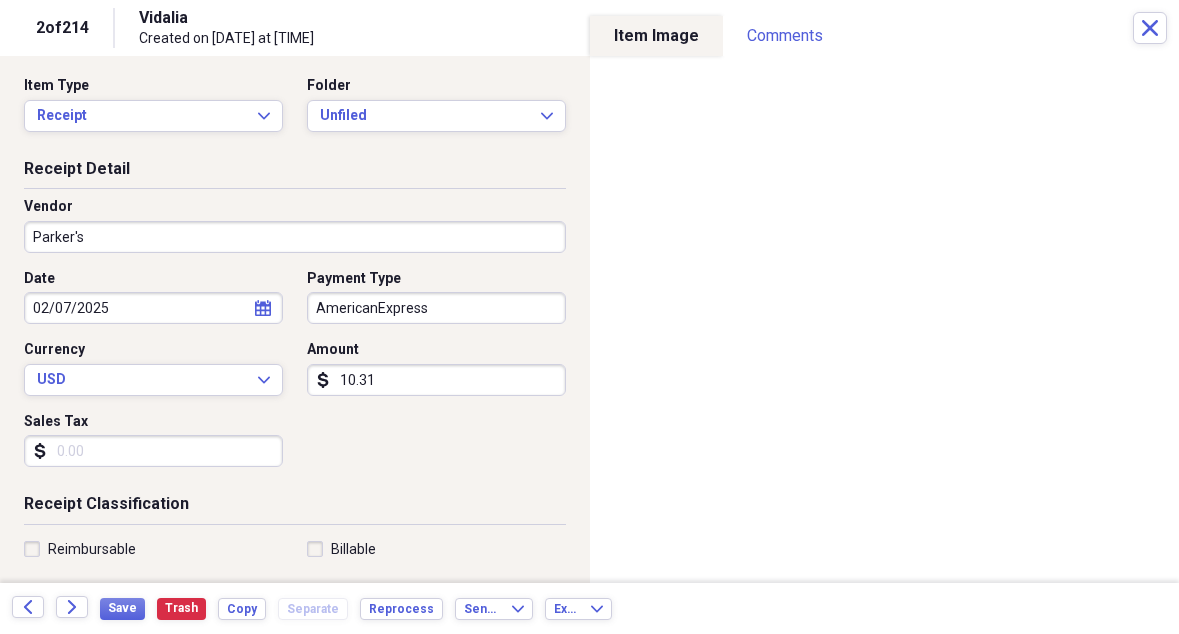 scroll, scrollTop: 1, scrollLeft: 0, axis: vertical 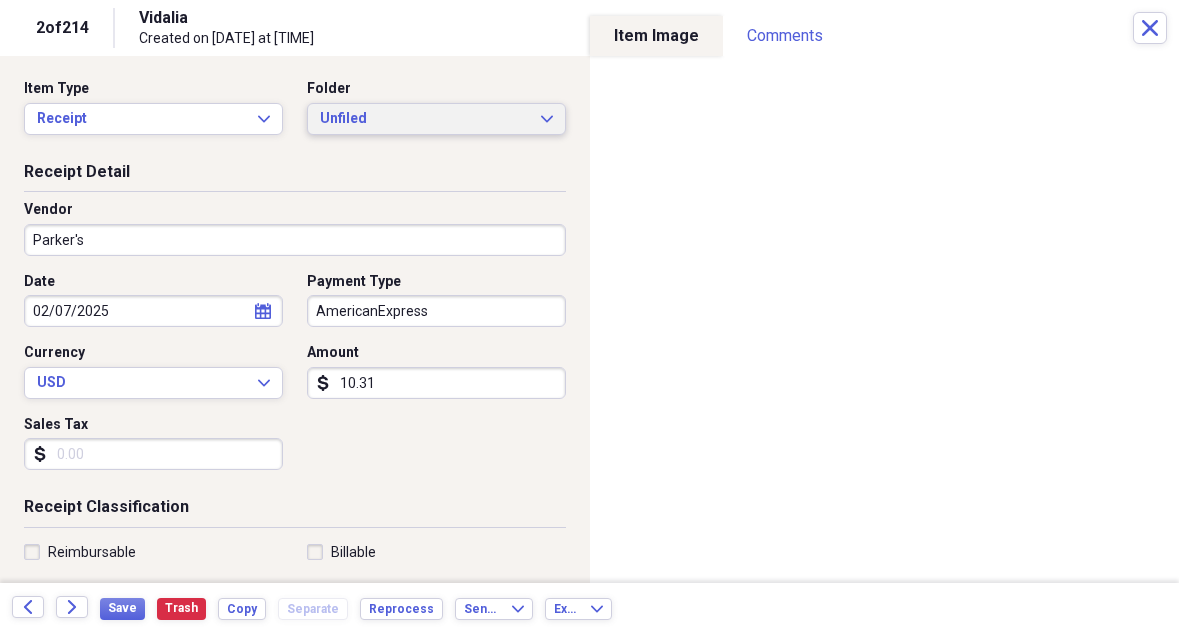 type on "Parker's" 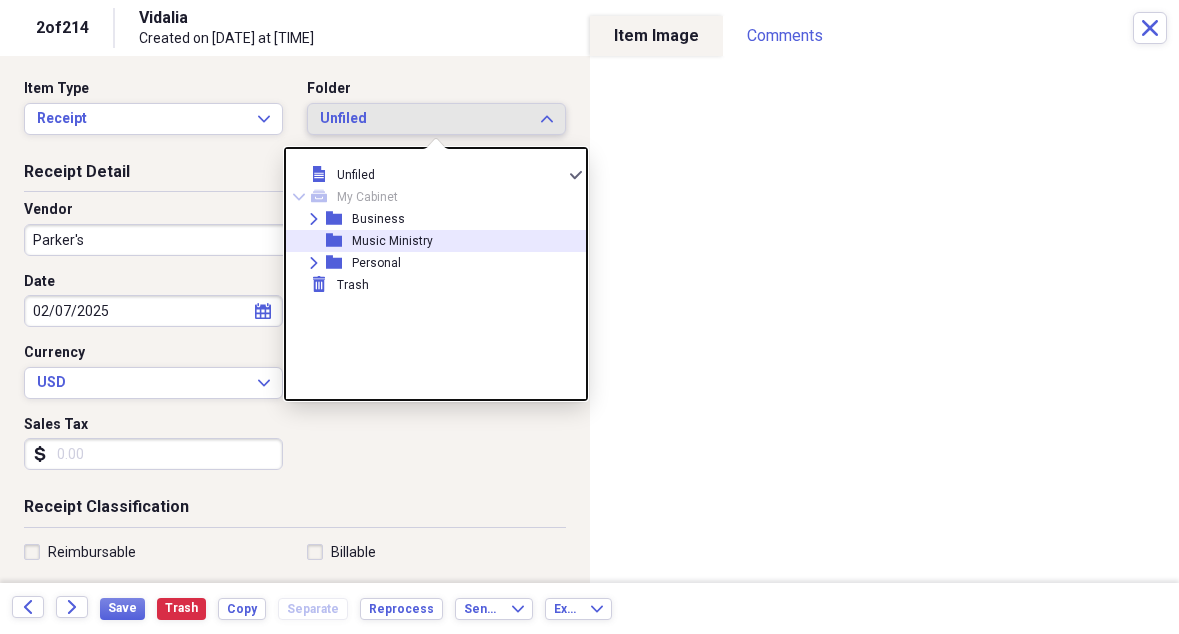 click on "Music Ministry" at bounding box center (392, 241) 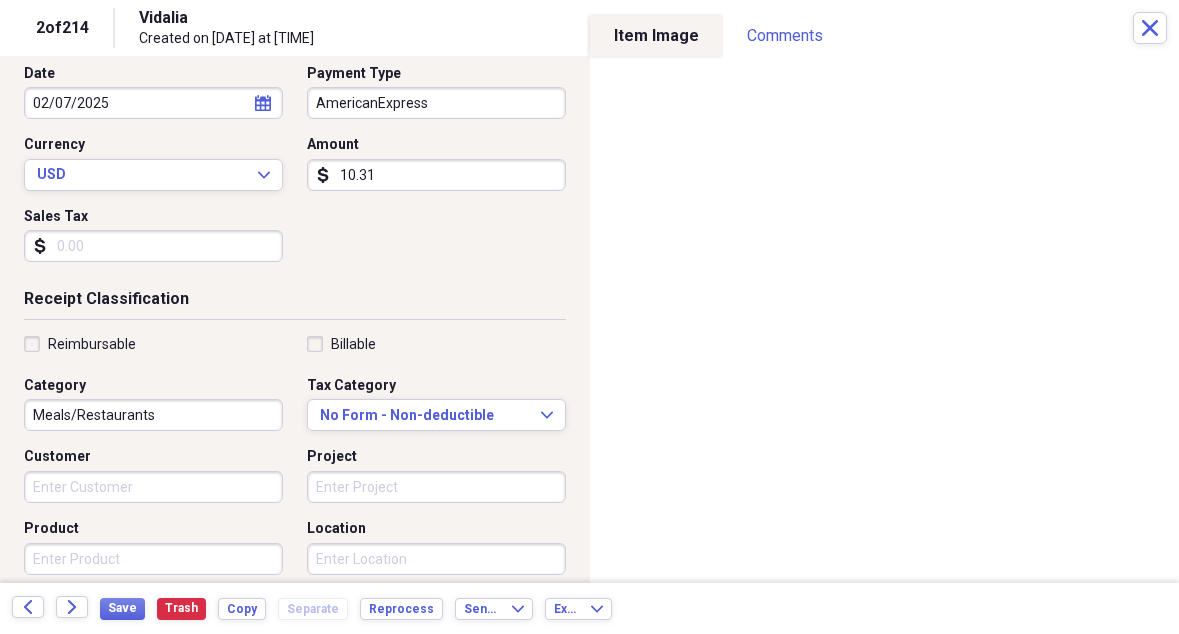 scroll, scrollTop: 217, scrollLeft: 0, axis: vertical 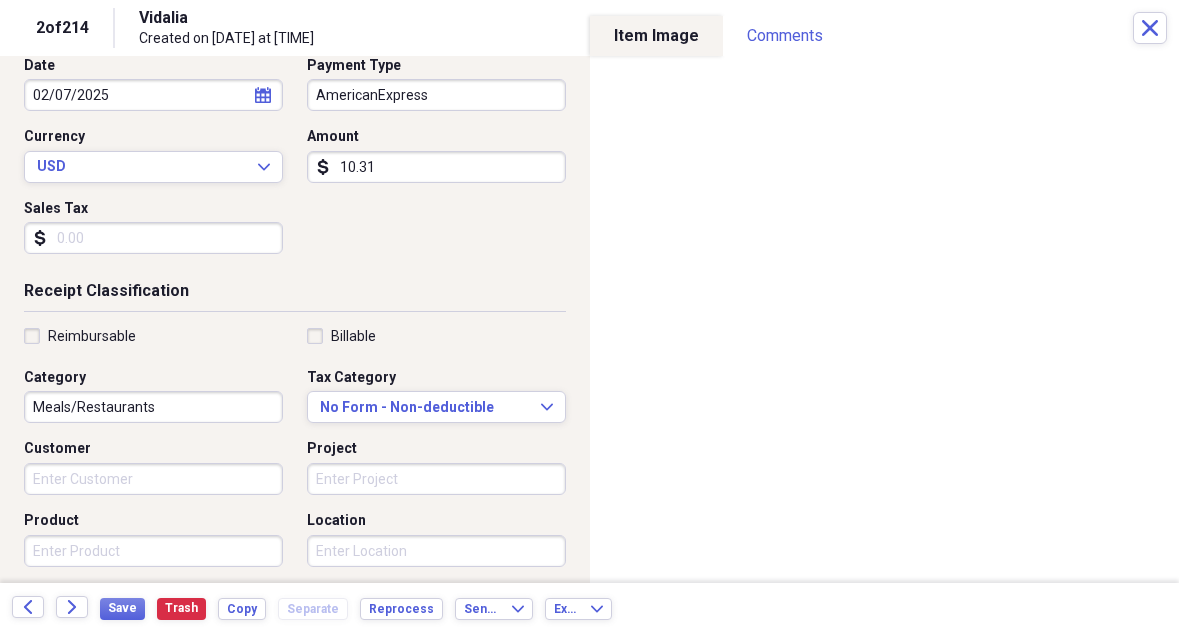 click on "Meals/Restaurants" at bounding box center [153, 407] 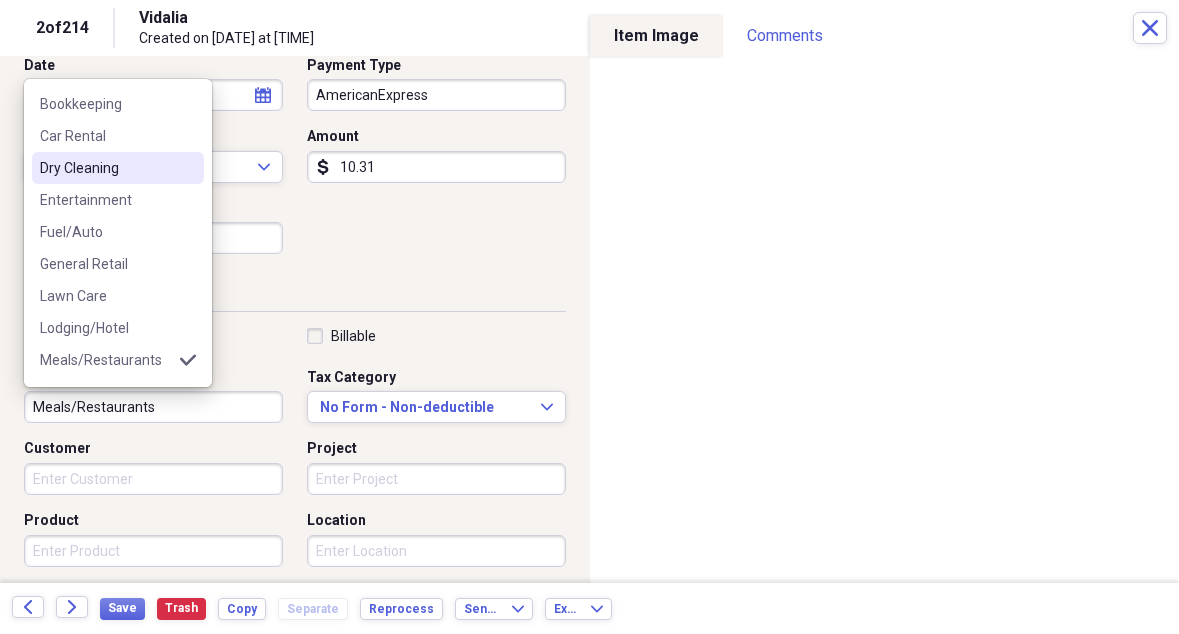scroll, scrollTop: 96, scrollLeft: 0, axis: vertical 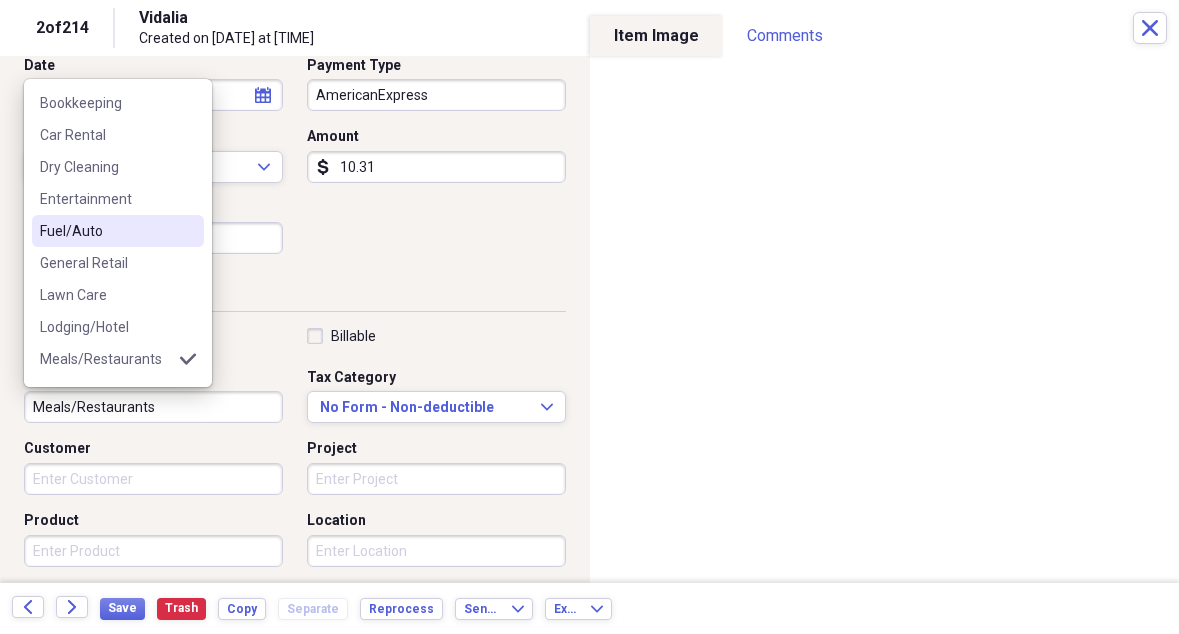 click on "Fuel/Auto" at bounding box center [106, 231] 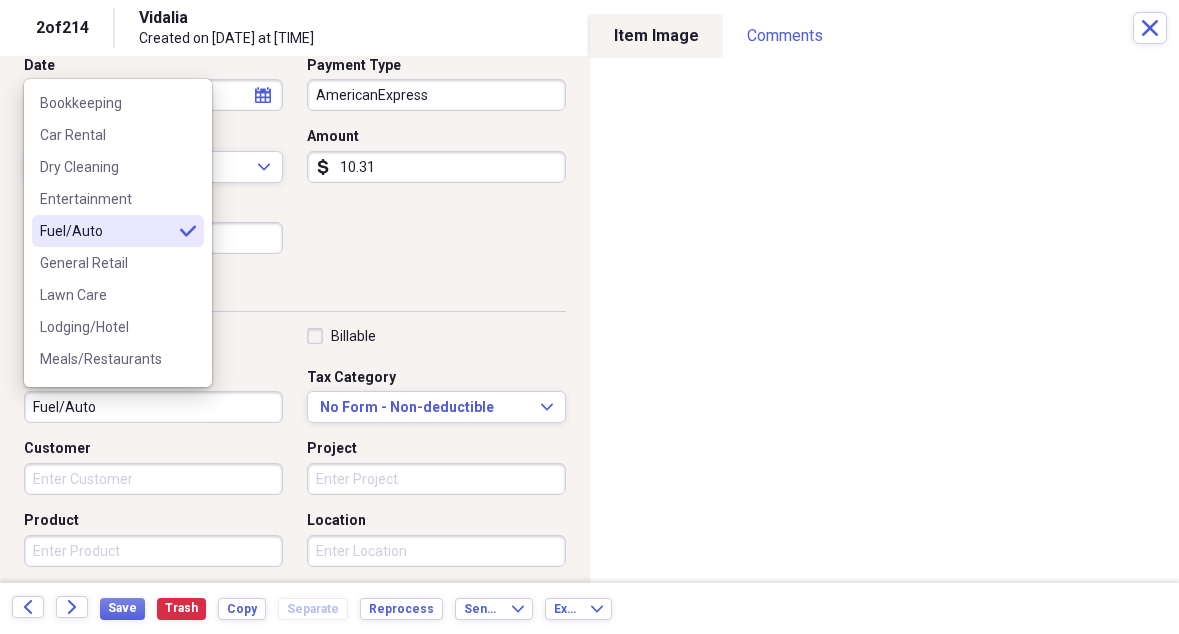 type on "Fuel/Auto" 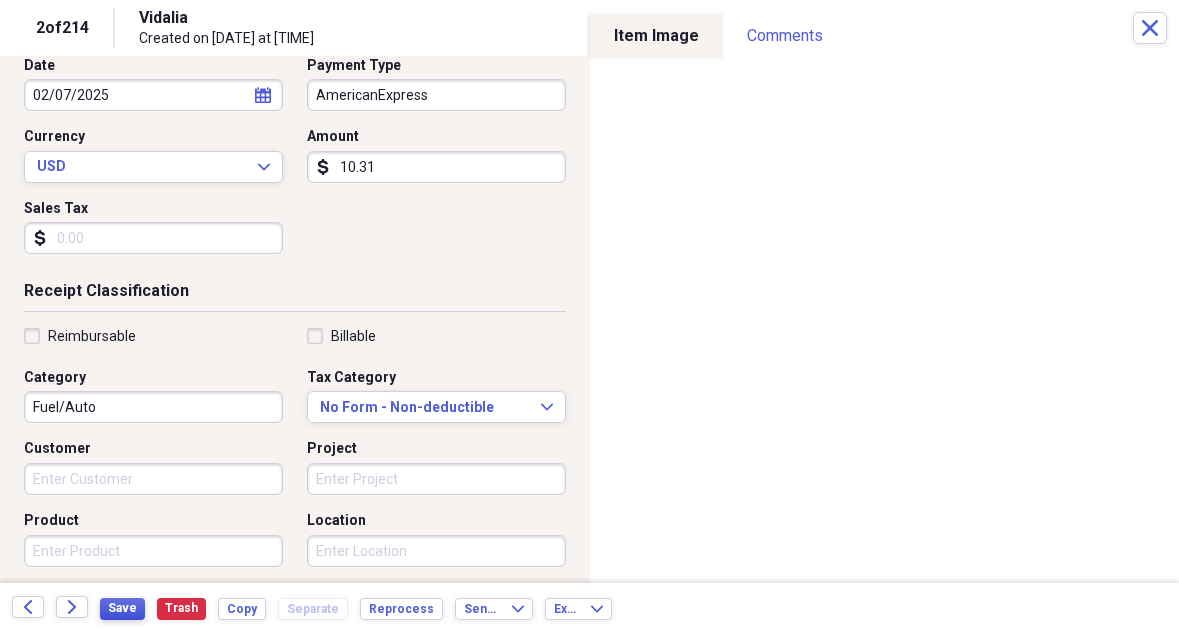 click on "Save" at bounding box center [122, 608] 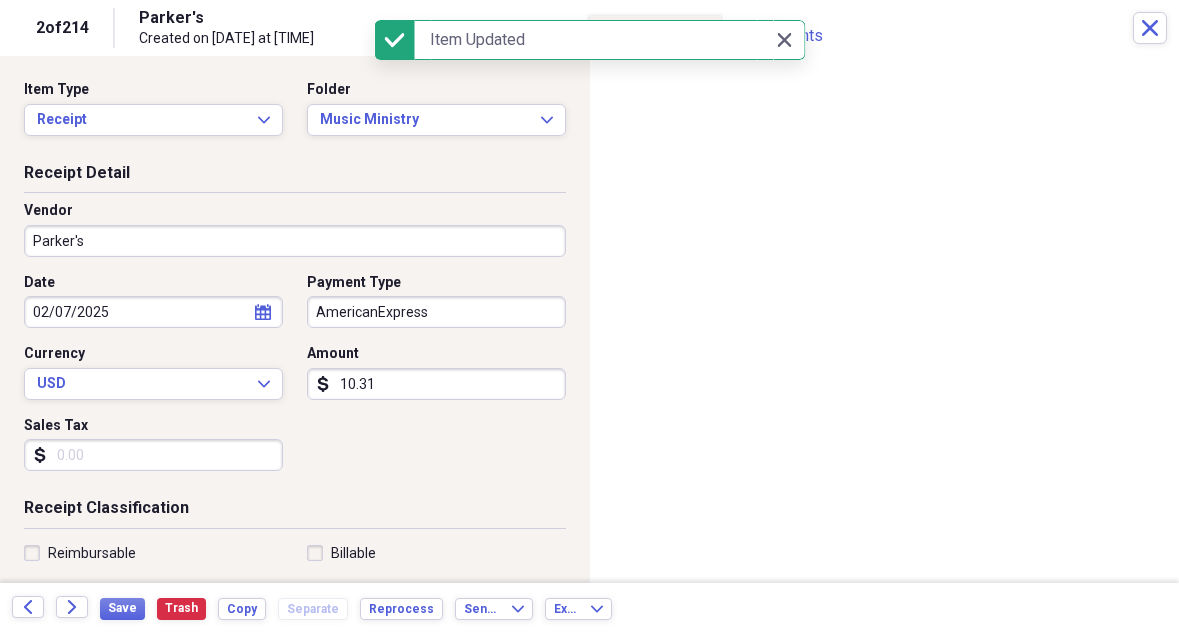 scroll, scrollTop: 0, scrollLeft: 0, axis: both 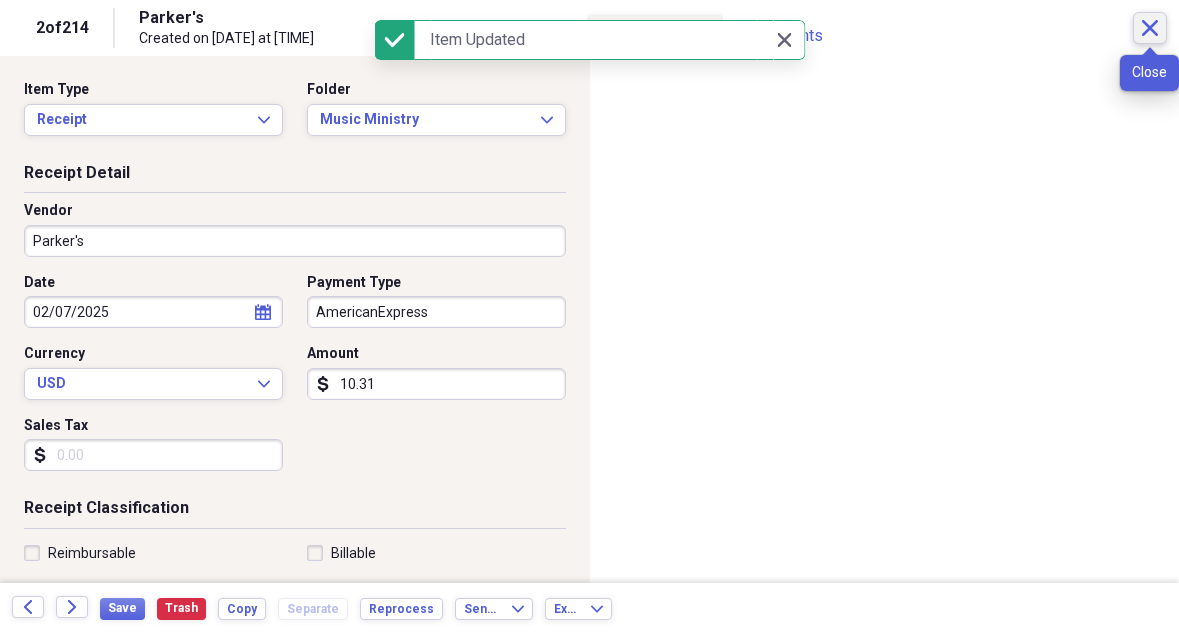 click 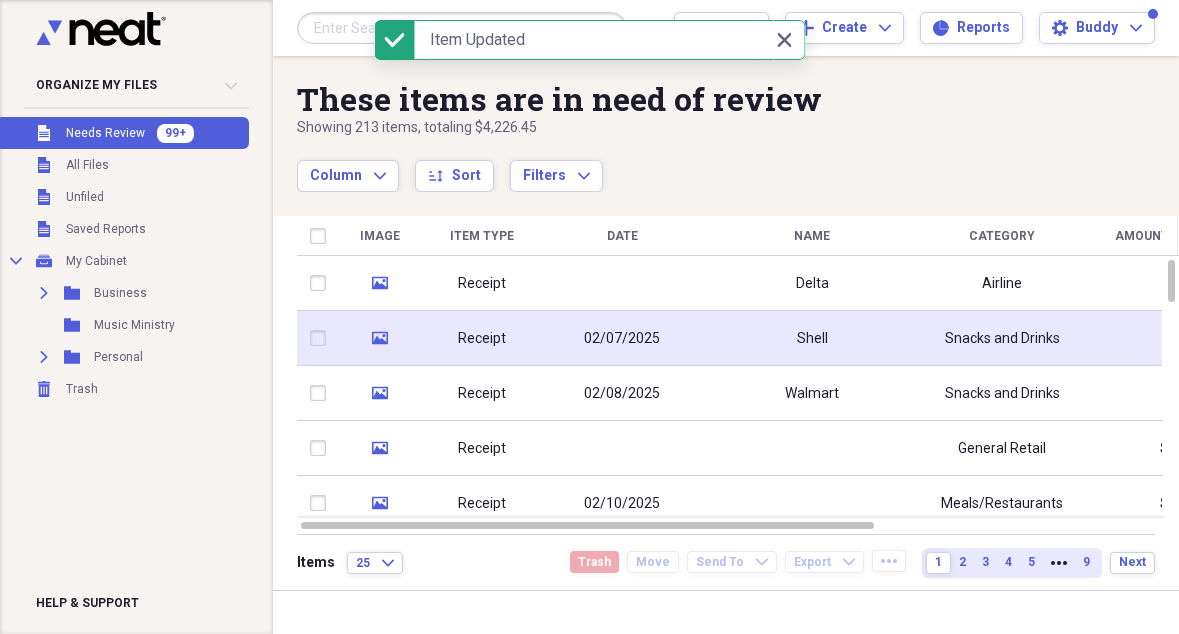 click on "Shell" at bounding box center [812, 339] 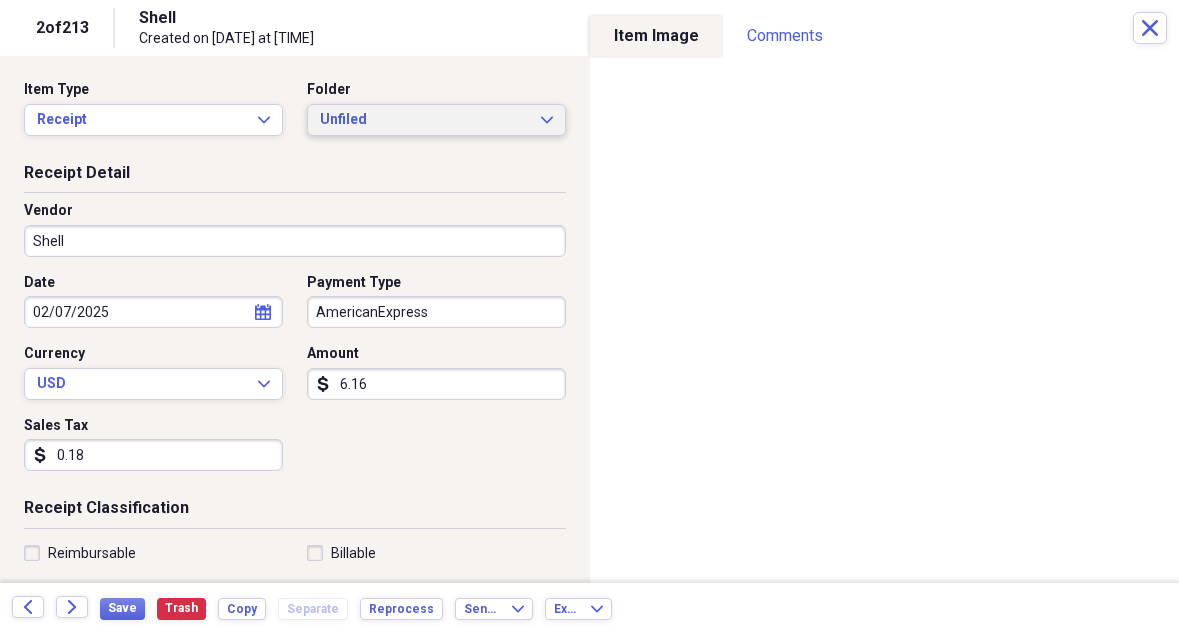 scroll, scrollTop: 0, scrollLeft: 0, axis: both 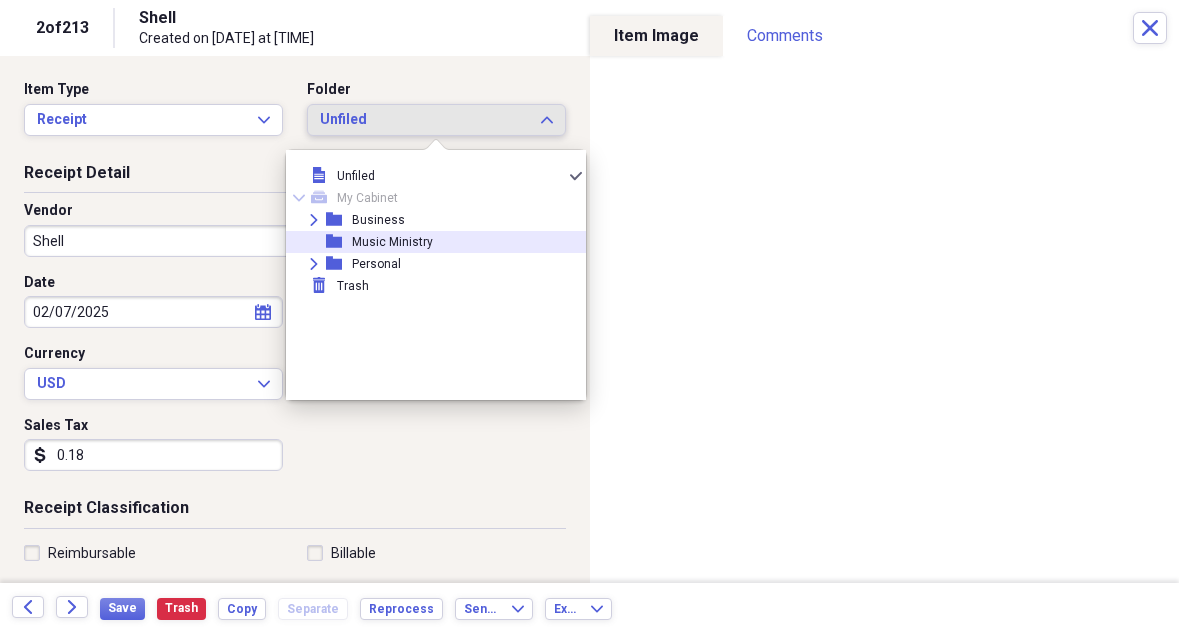click on "Music Ministry" at bounding box center (392, 242) 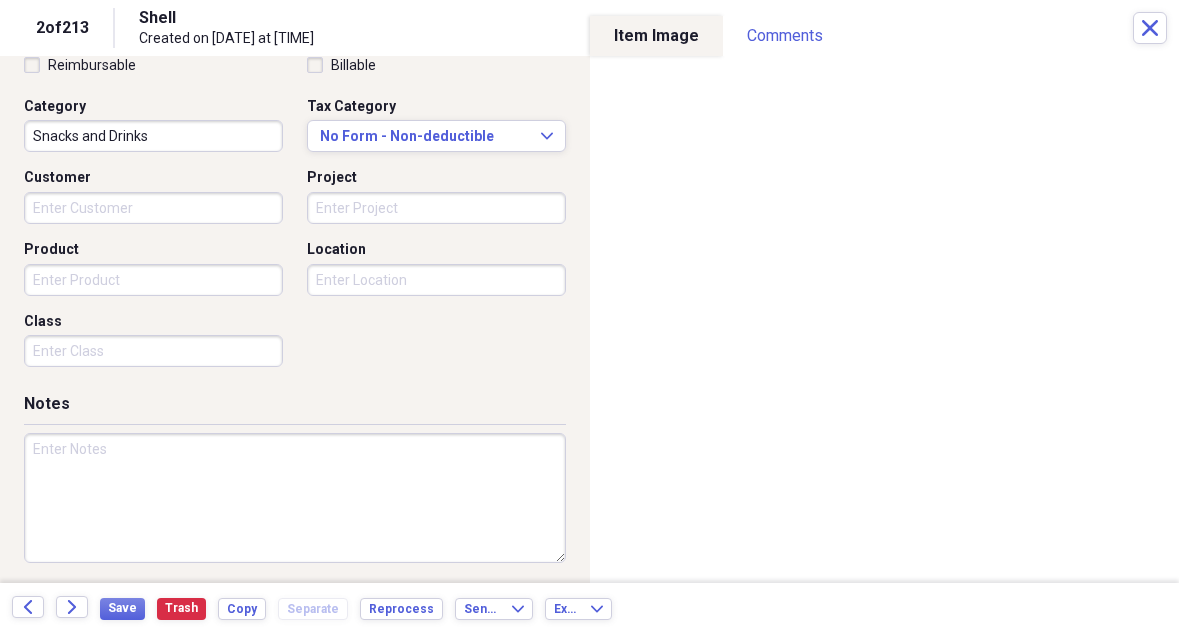 scroll, scrollTop: 487, scrollLeft: 0, axis: vertical 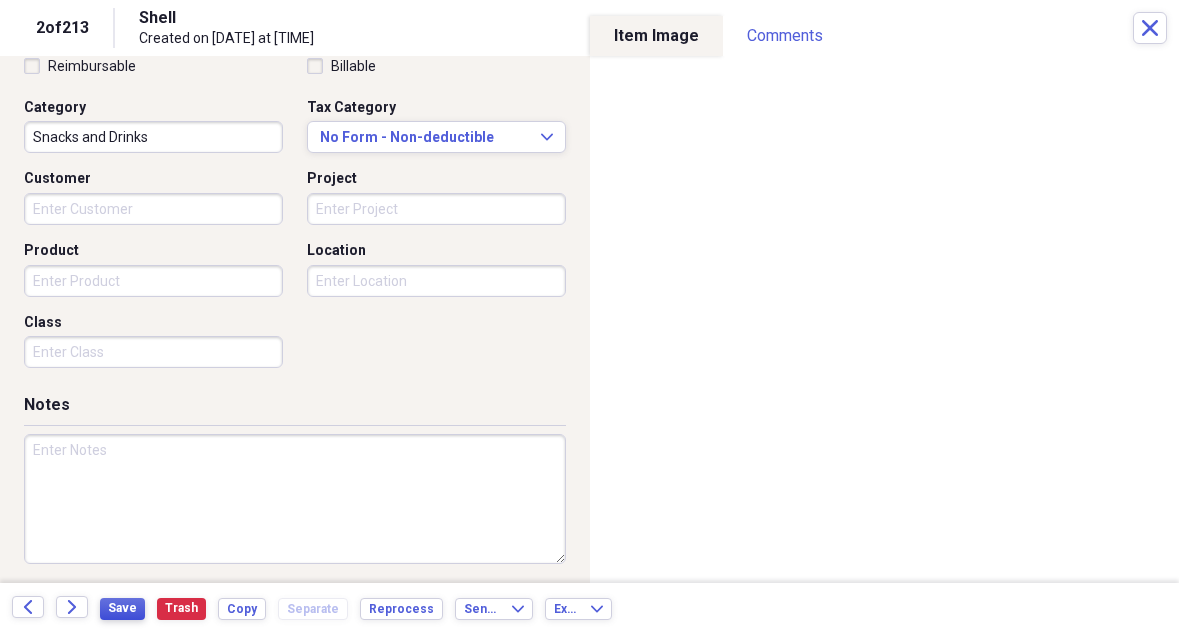 click on "Save" at bounding box center (122, 608) 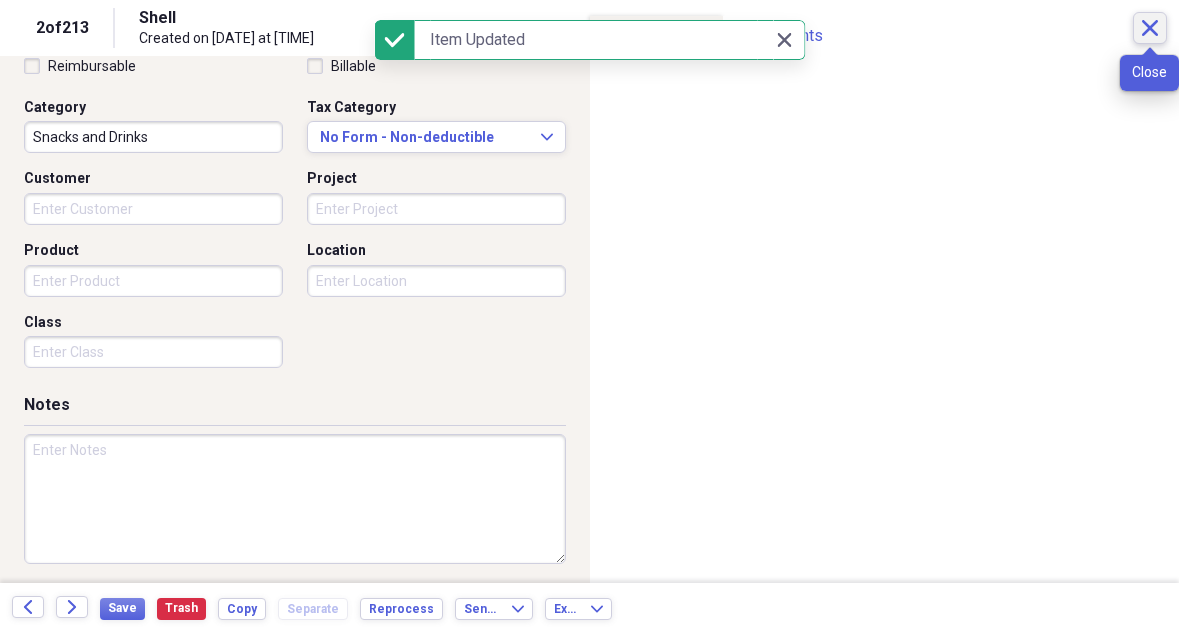 click on "Close" 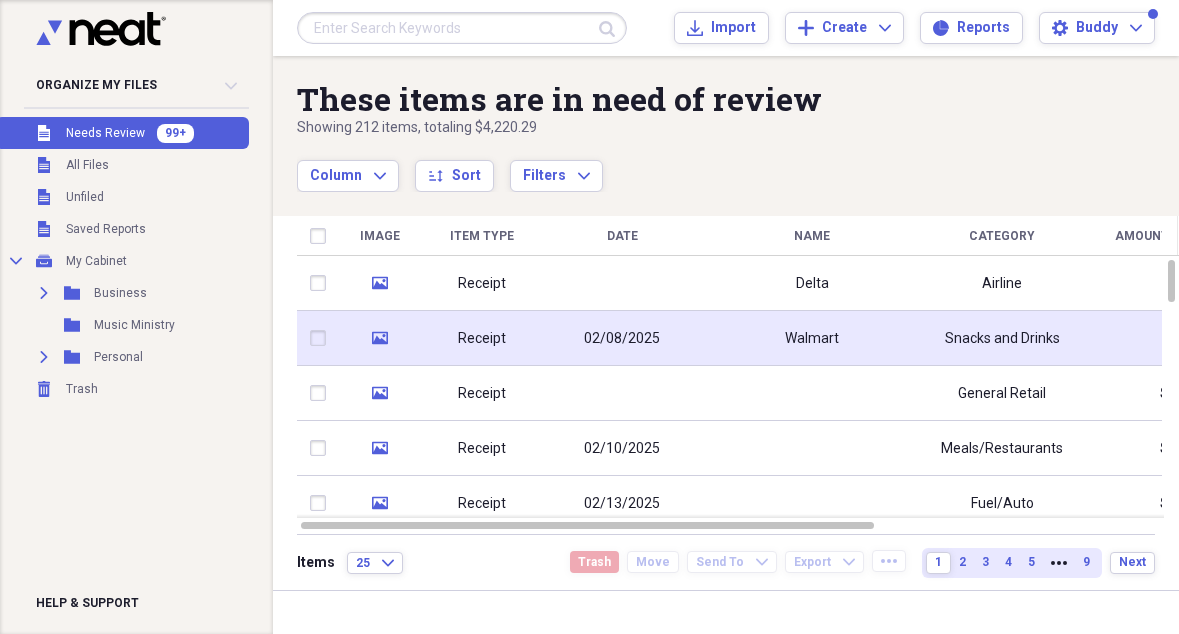 click on "Walmart" at bounding box center (812, 339) 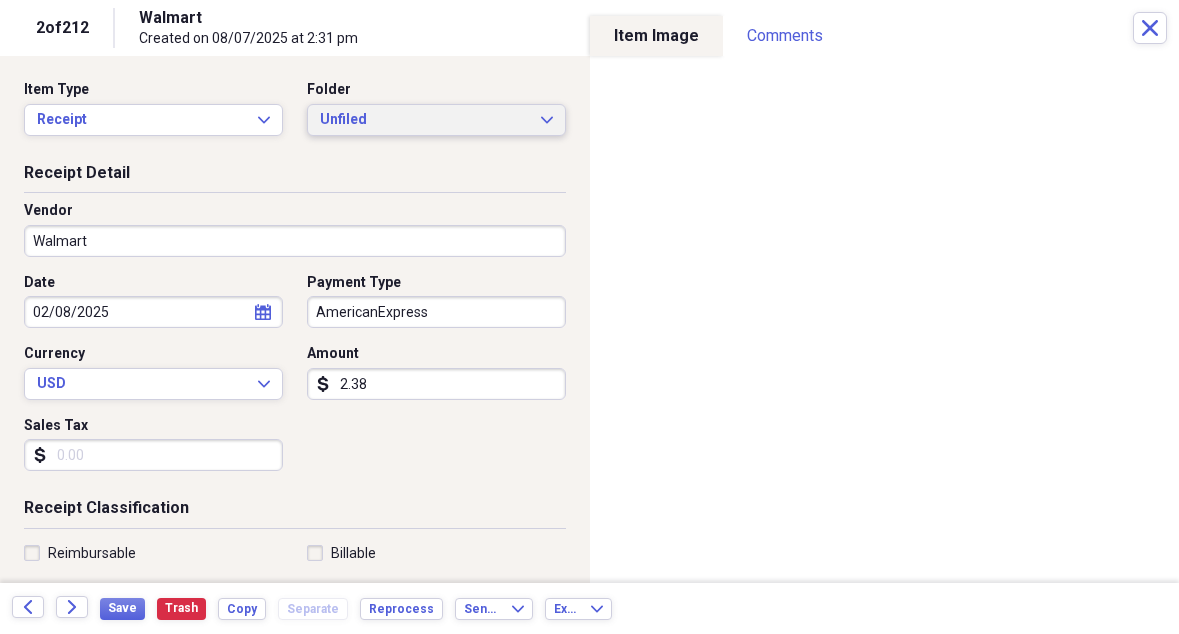 scroll, scrollTop: 0, scrollLeft: 0, axis: both 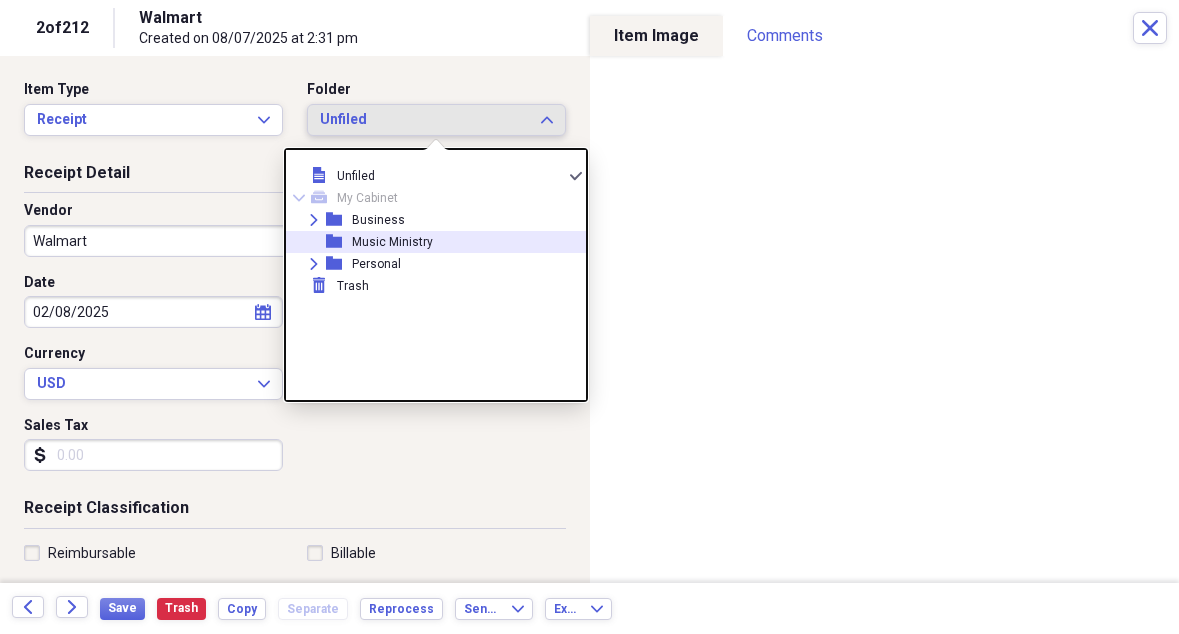 click on "Music Ministry" at bounding box center [392, 242] 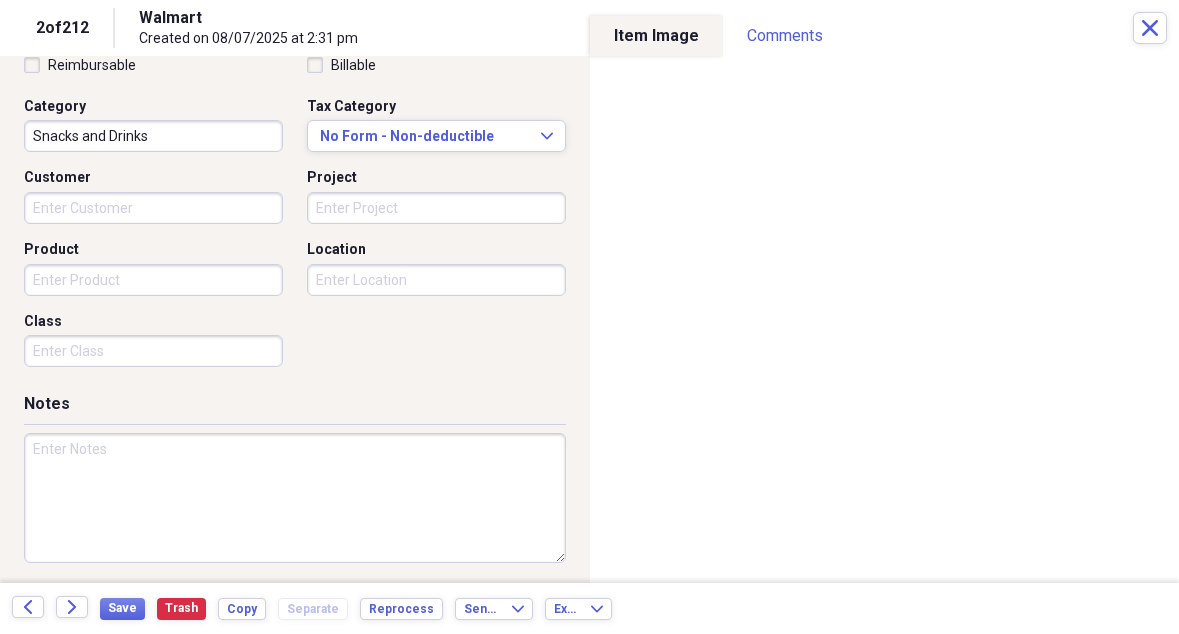 scroll, scrollTop: 487, scrollLeft: 0, axis: vertical 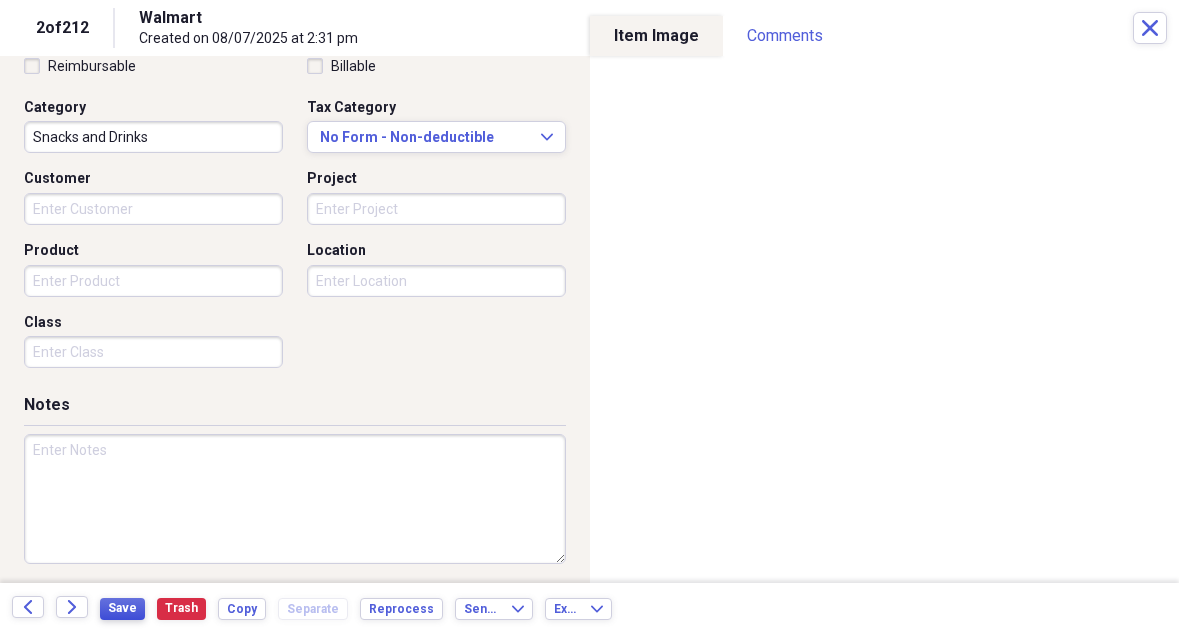 click on "Save" at bounding box center [122, 608] 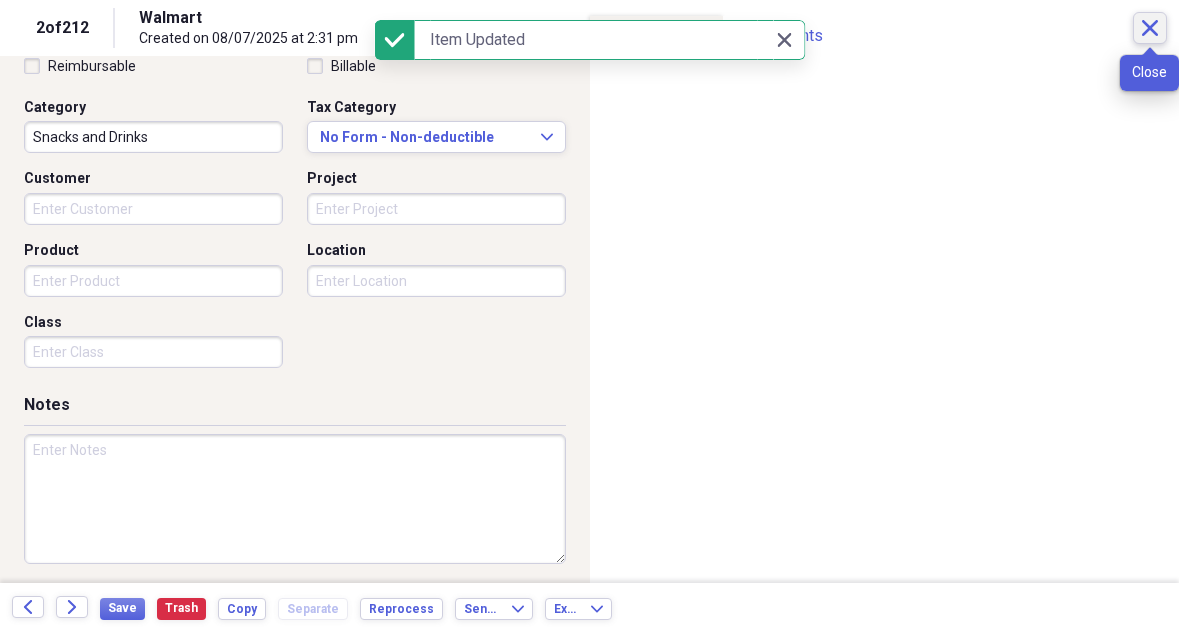 click 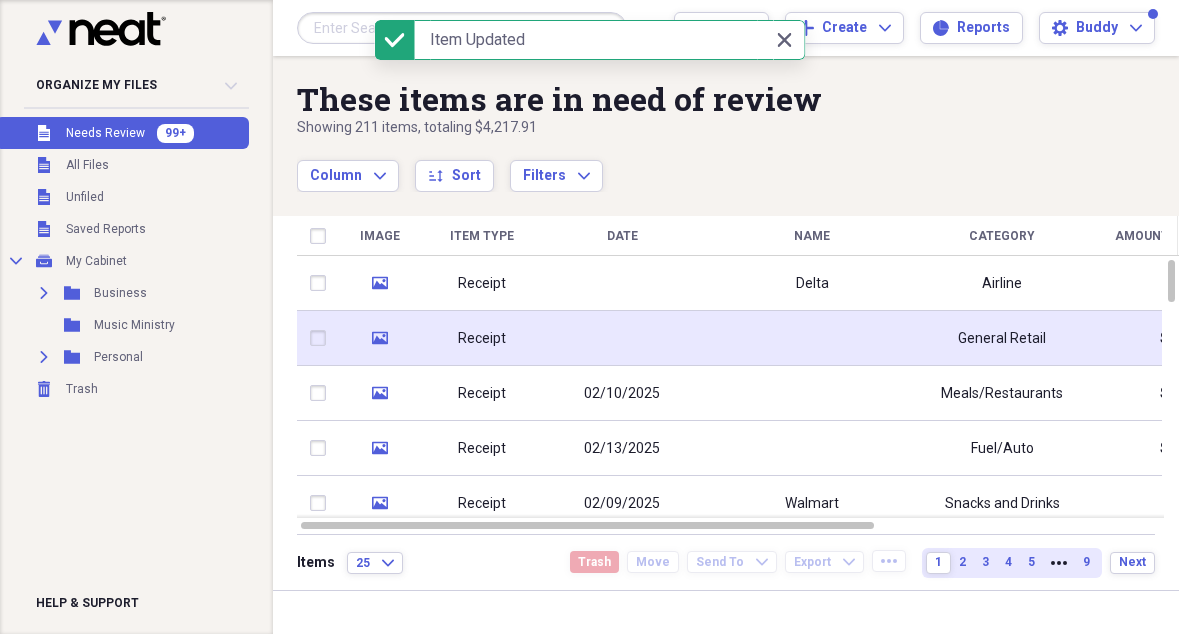 click at bounding box center [812, 338] 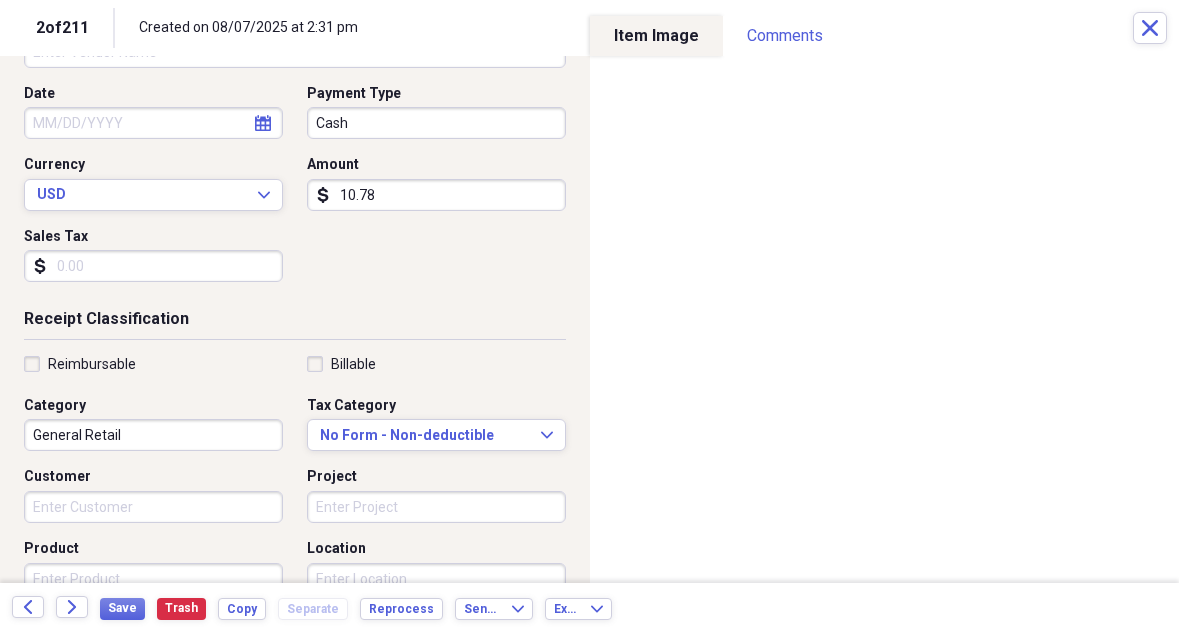 scroll, scrollTop: 186, scrollLeft: 0, axis: vertical 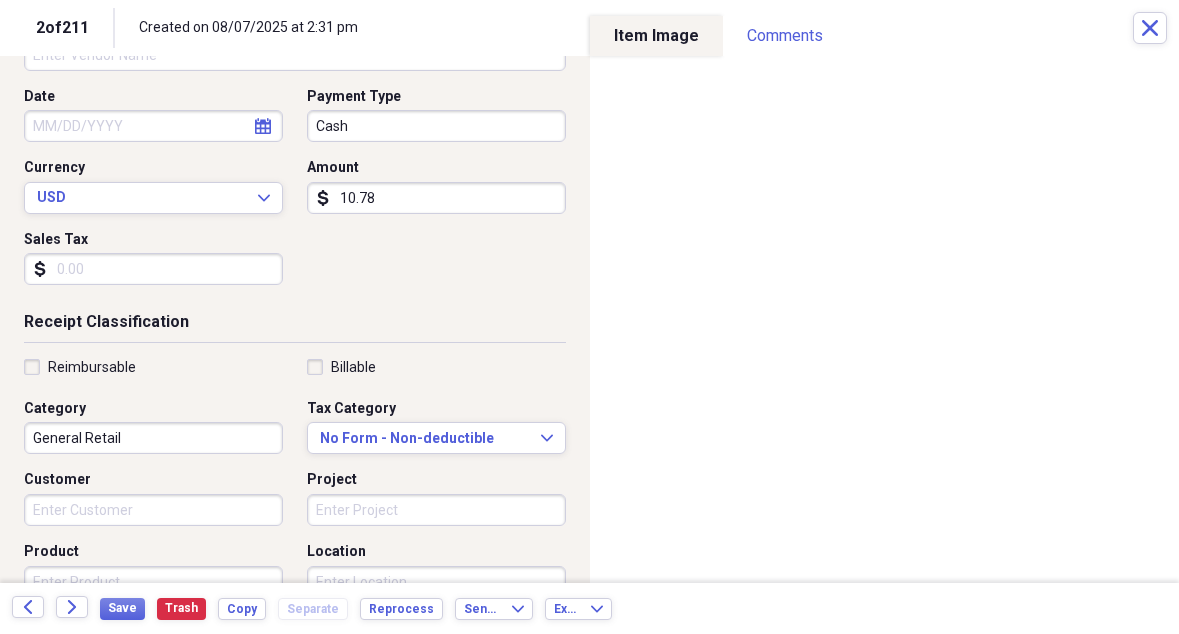 click on "General Retail" at bounding box center (153, 438) 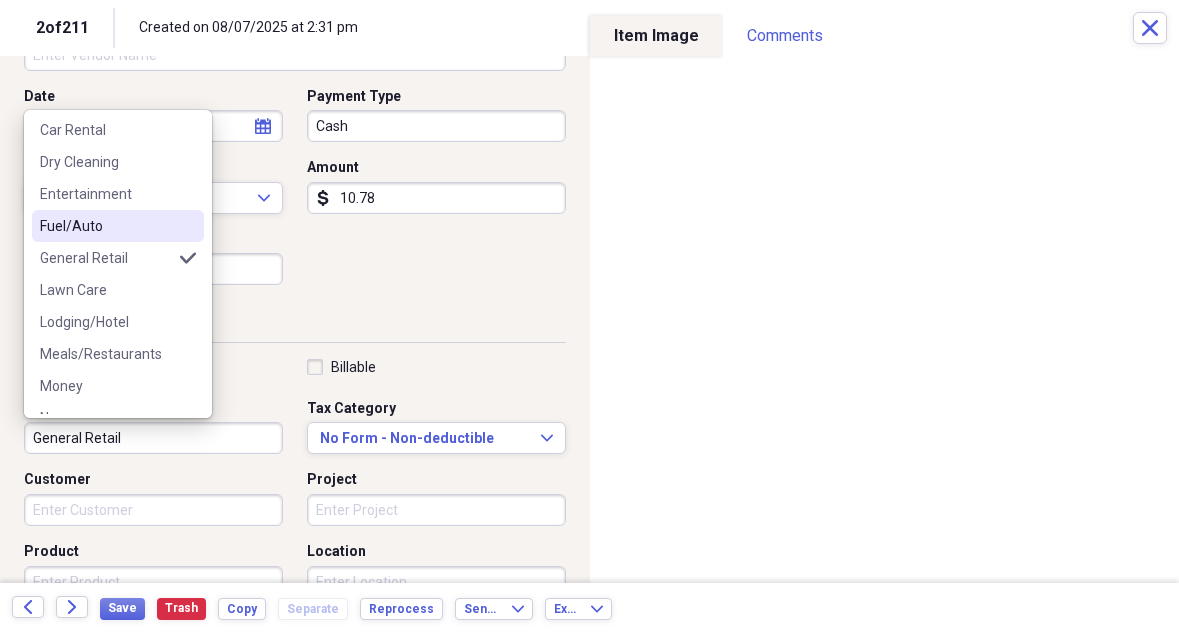scroll, scrollTop: 160, scrollLeft: 0, axis: vertical 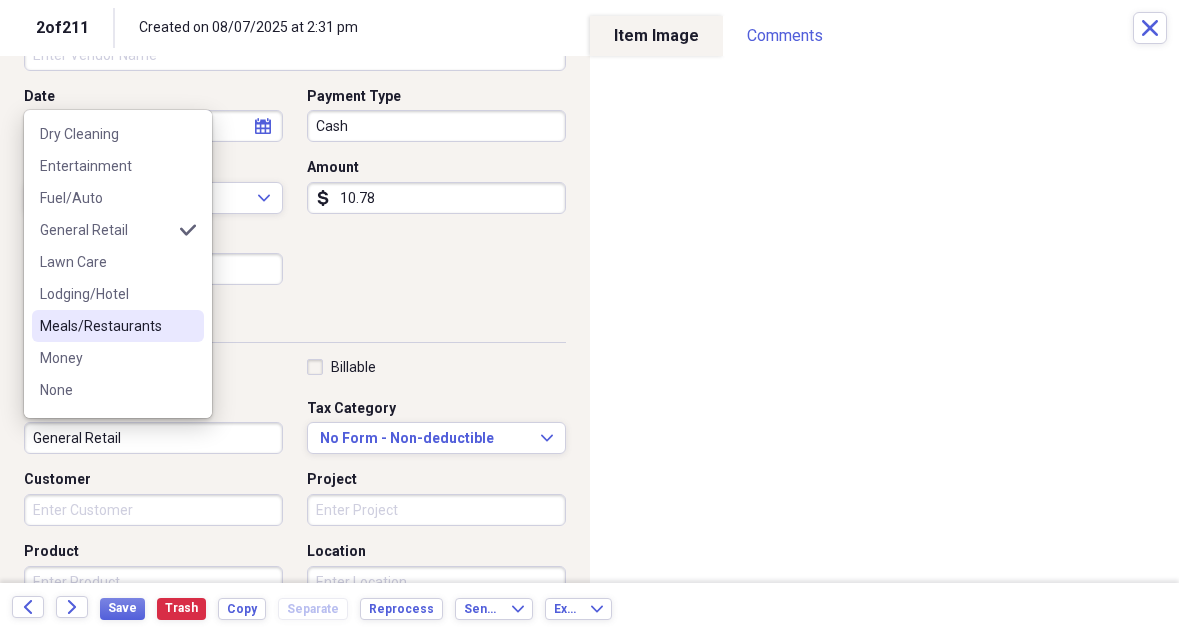 click on "Meals/Restaurants" at bounding box center [106, 326] 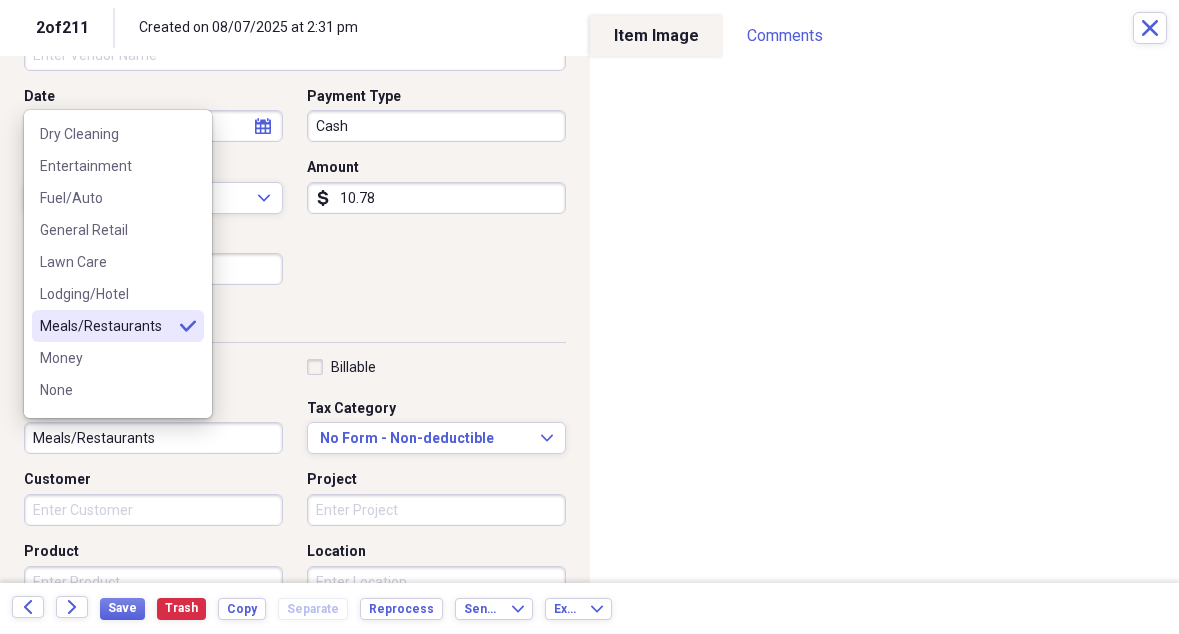 type on "Meals/Restaurants" 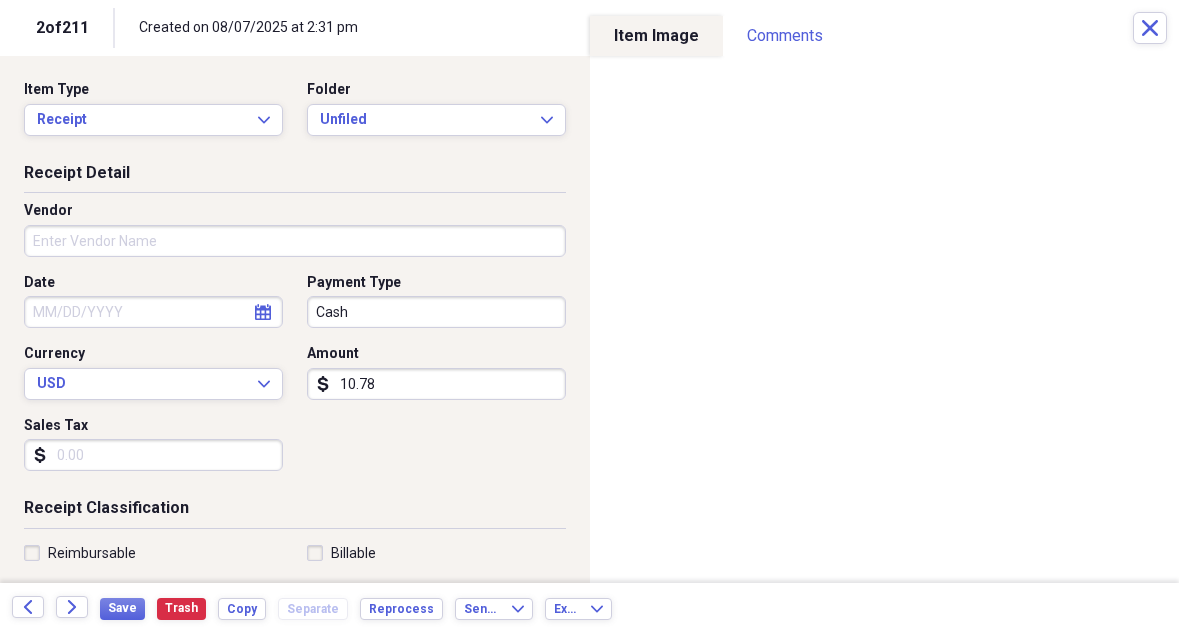 scroll, scrollTop: 0, scrollLeft: 0, axis: both 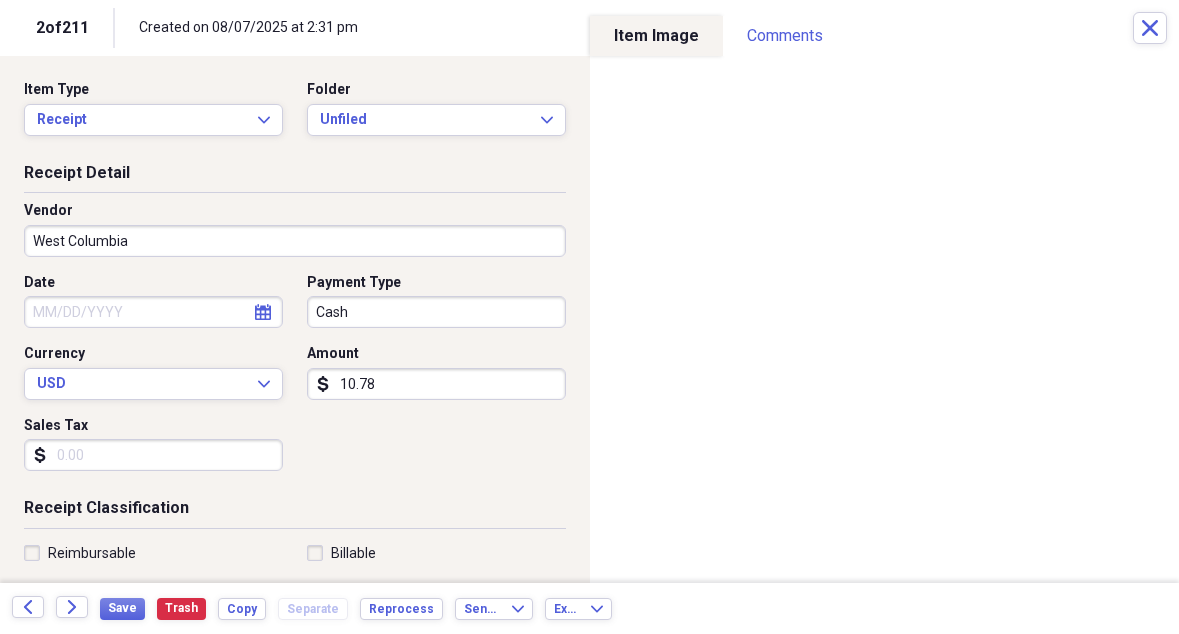 type on "West Columbia" 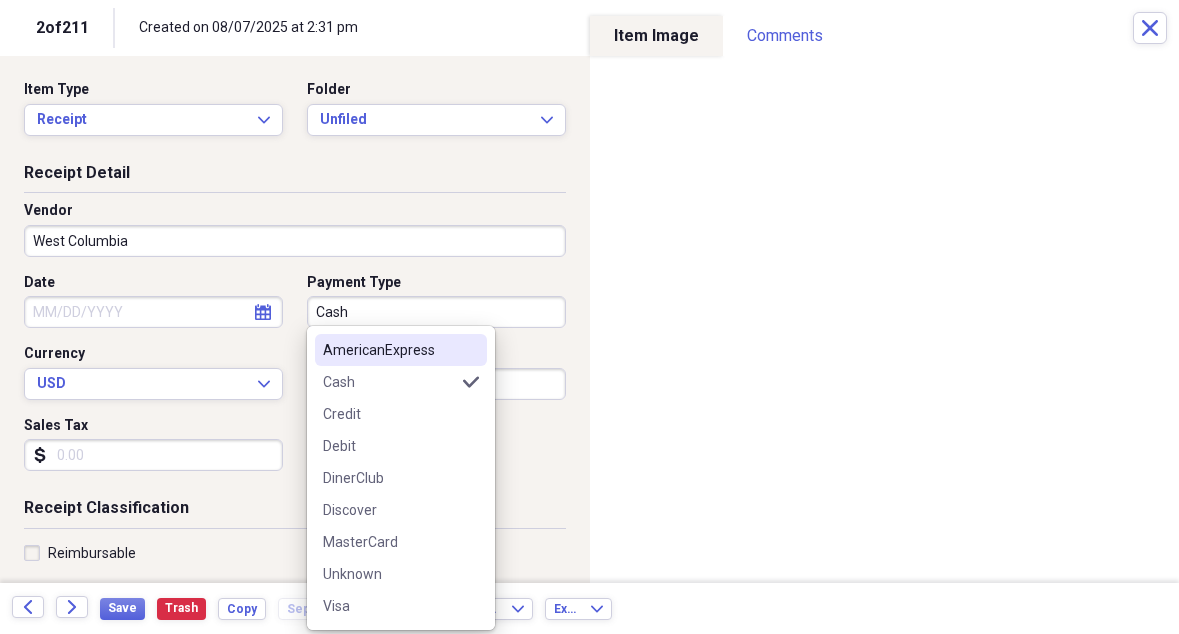 click on "AmericanExpress" at bounding box center [389, 350] 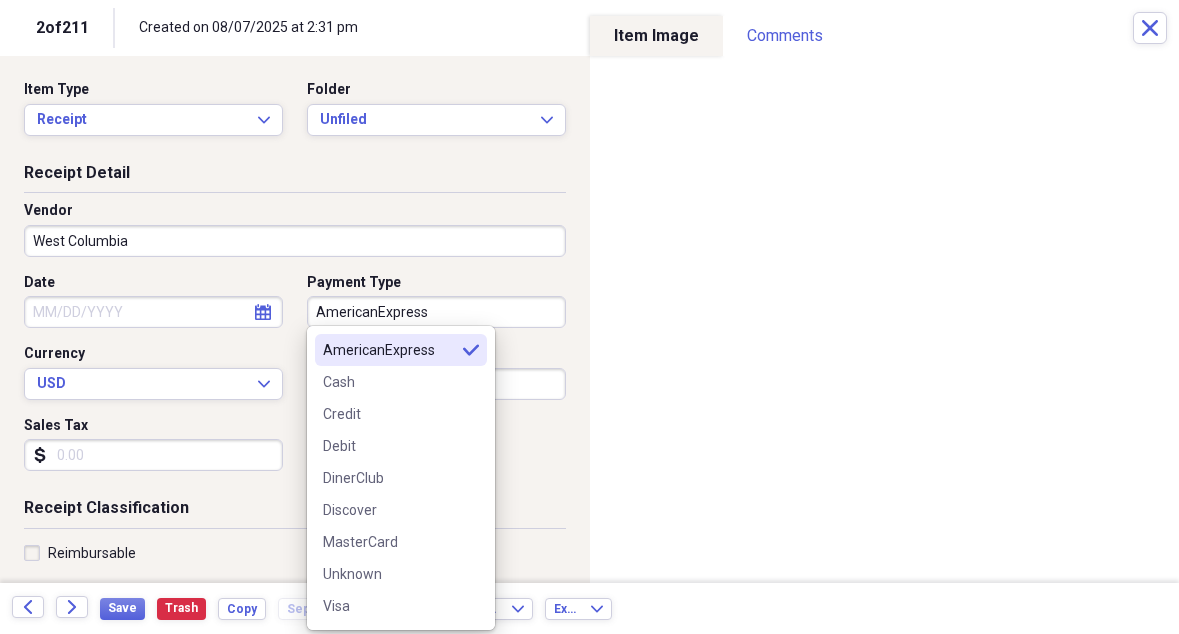 type on "AmericanExpress" 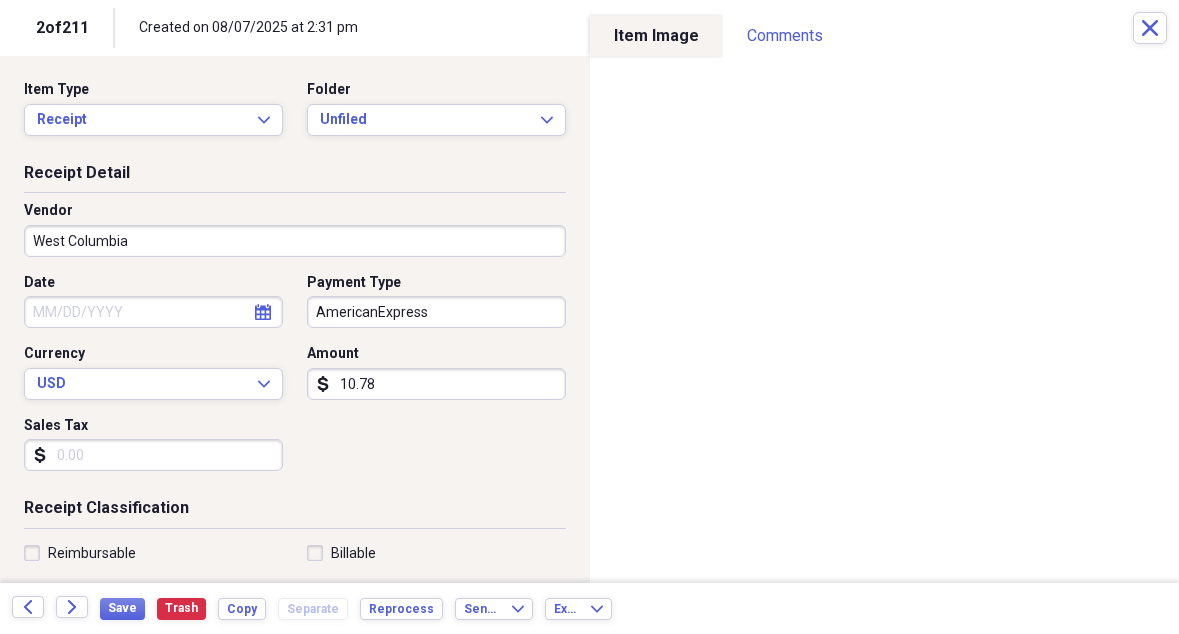 scroll, scrollTop: 0, scrollLeft: 0, axis: both 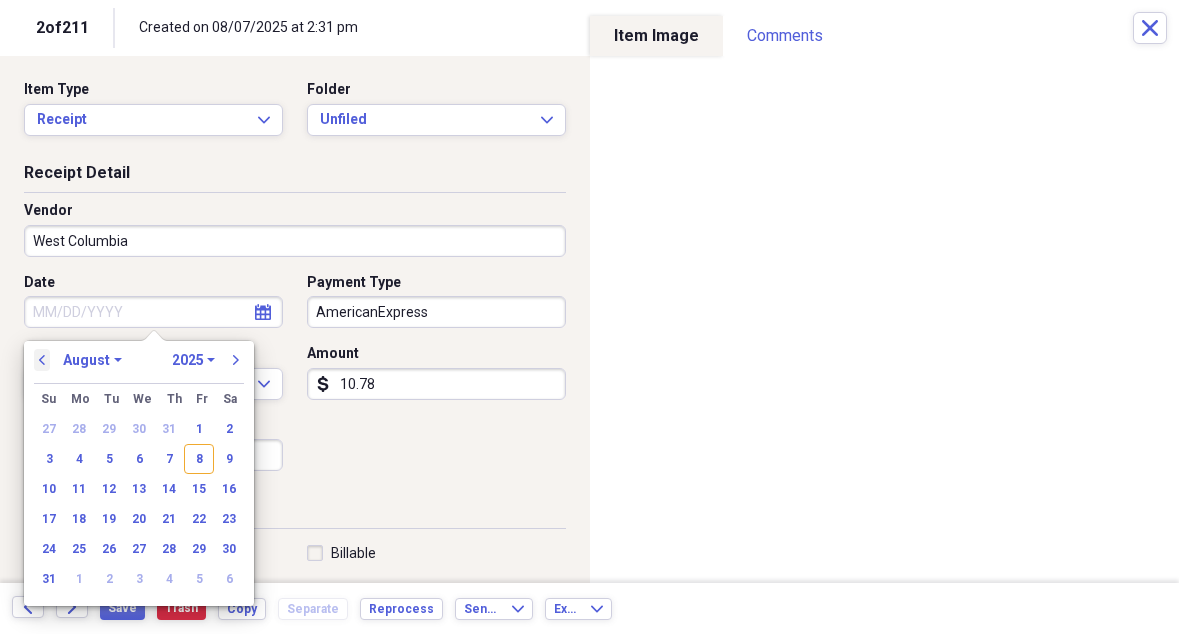 click on "previous" at bounding box center [42, 360] 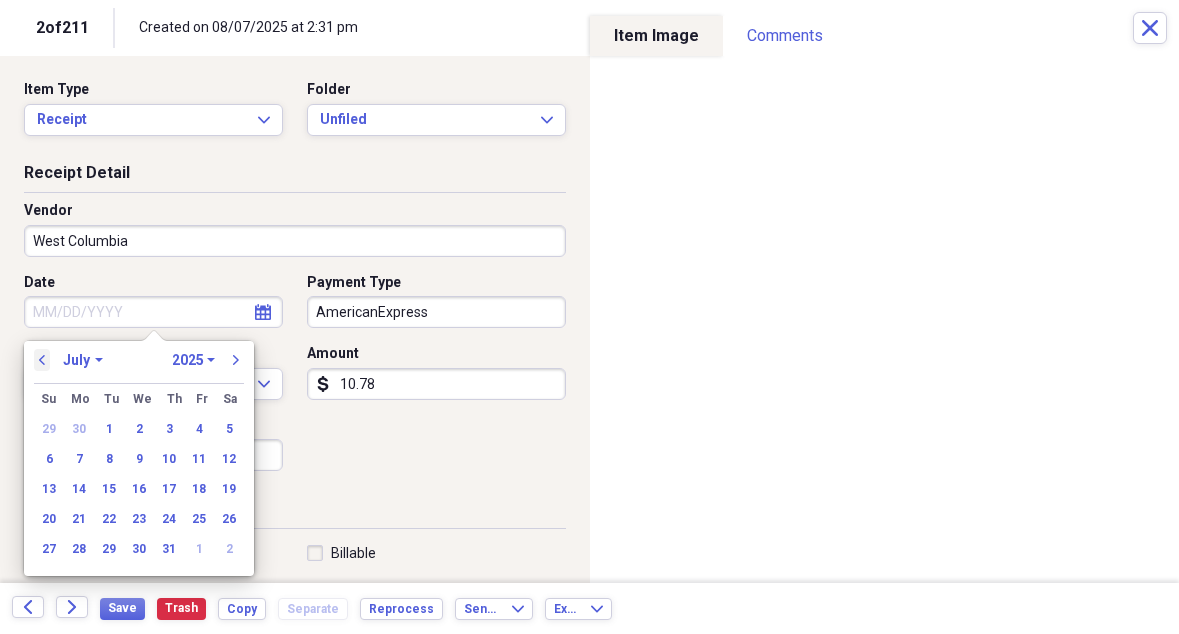 click on "previous" at bounding box center (42, 360) 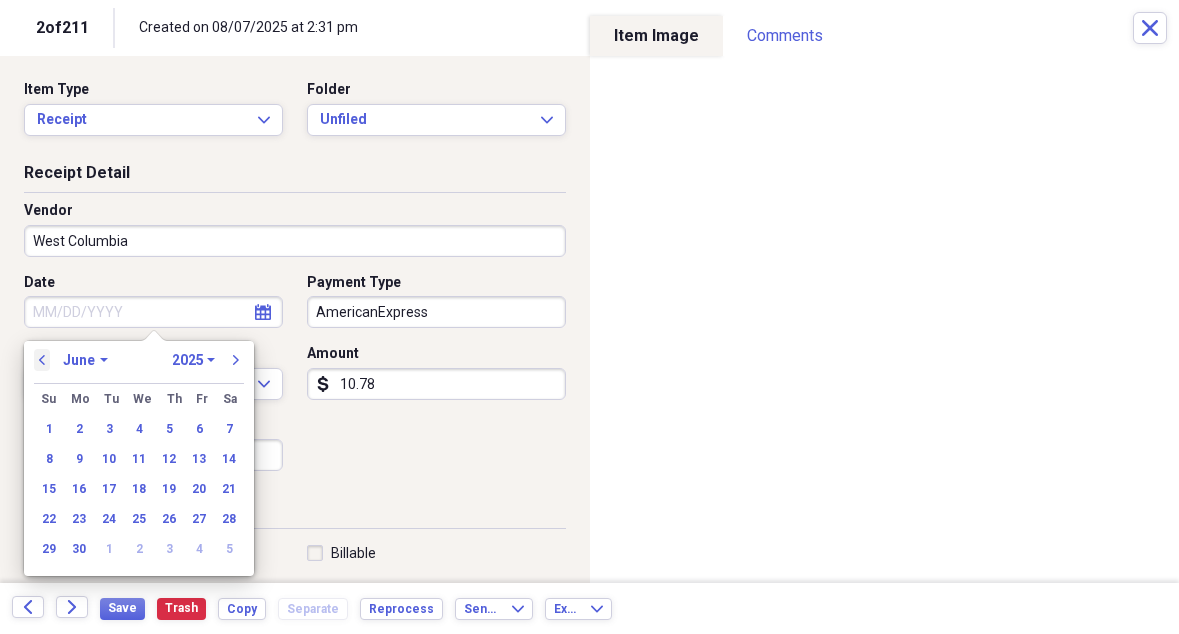 click on "previous" at bounding box center (42, 360) 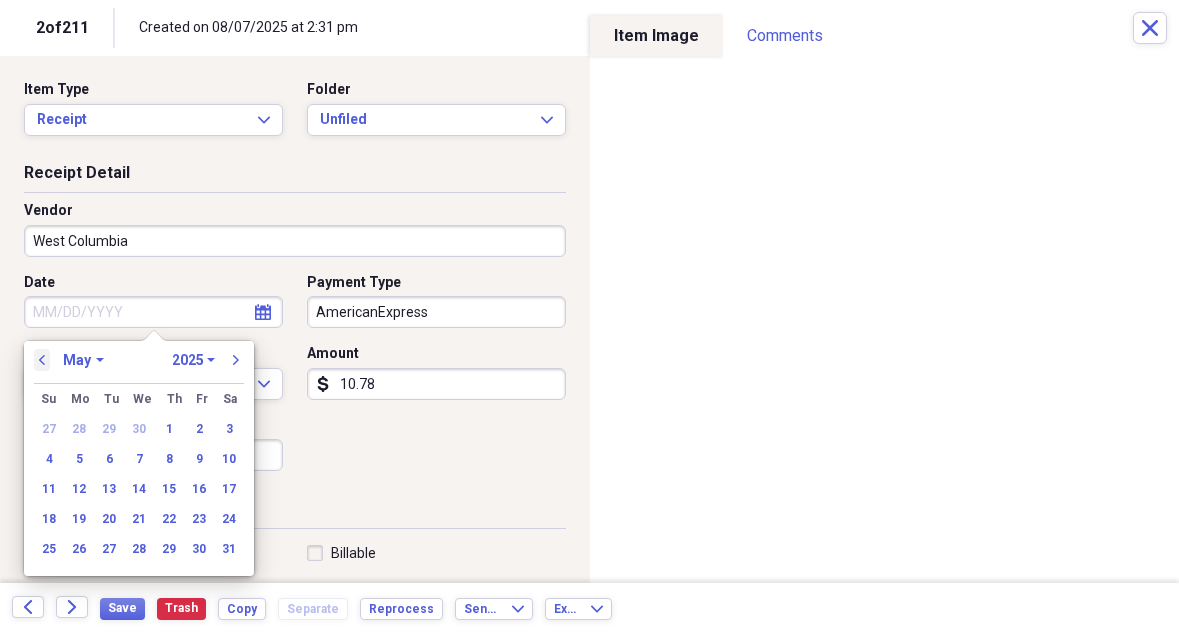 click on "previous" at bounding box center (42, 360) 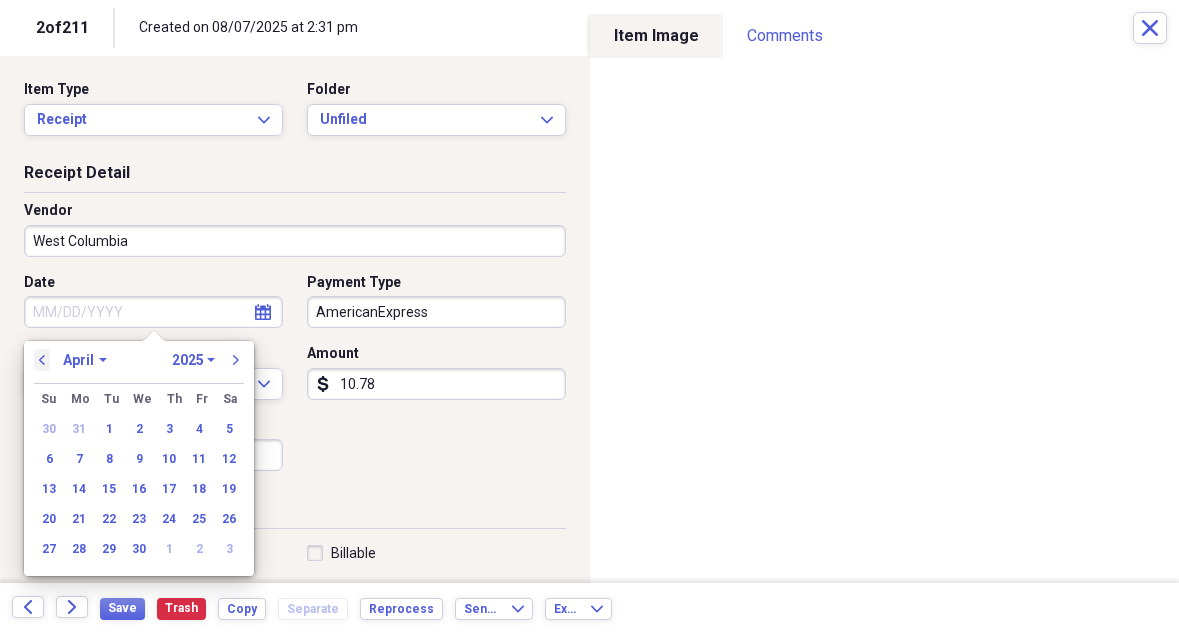 click on "previous" at bounding box center [42, 360] 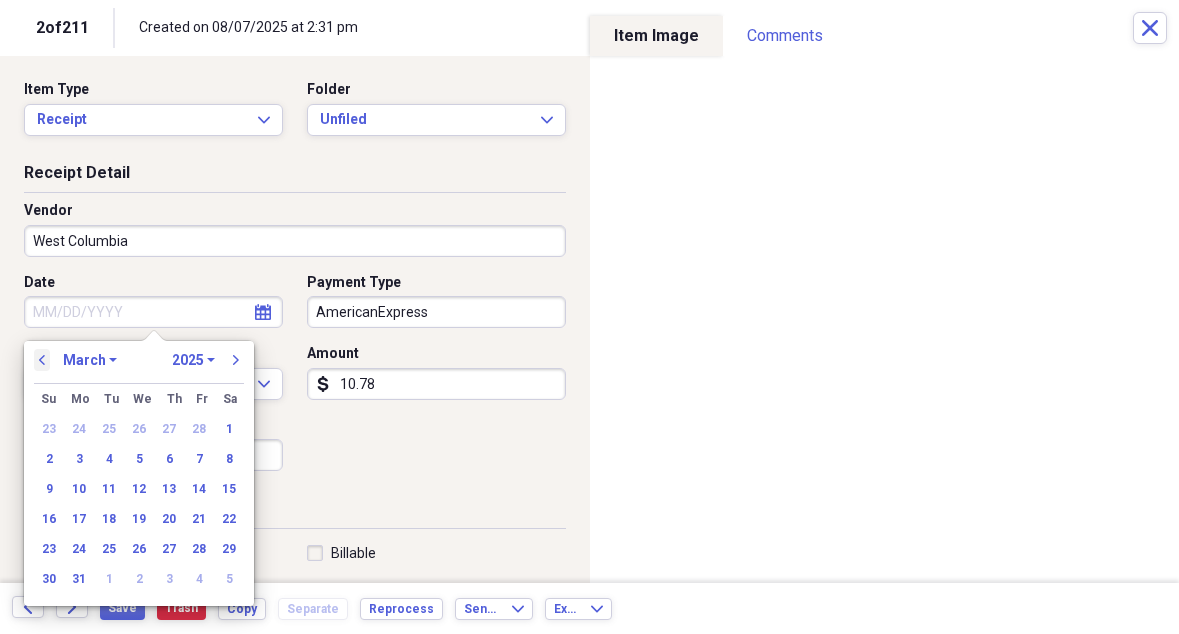 click on "previous" at bounding box center (42, 360) 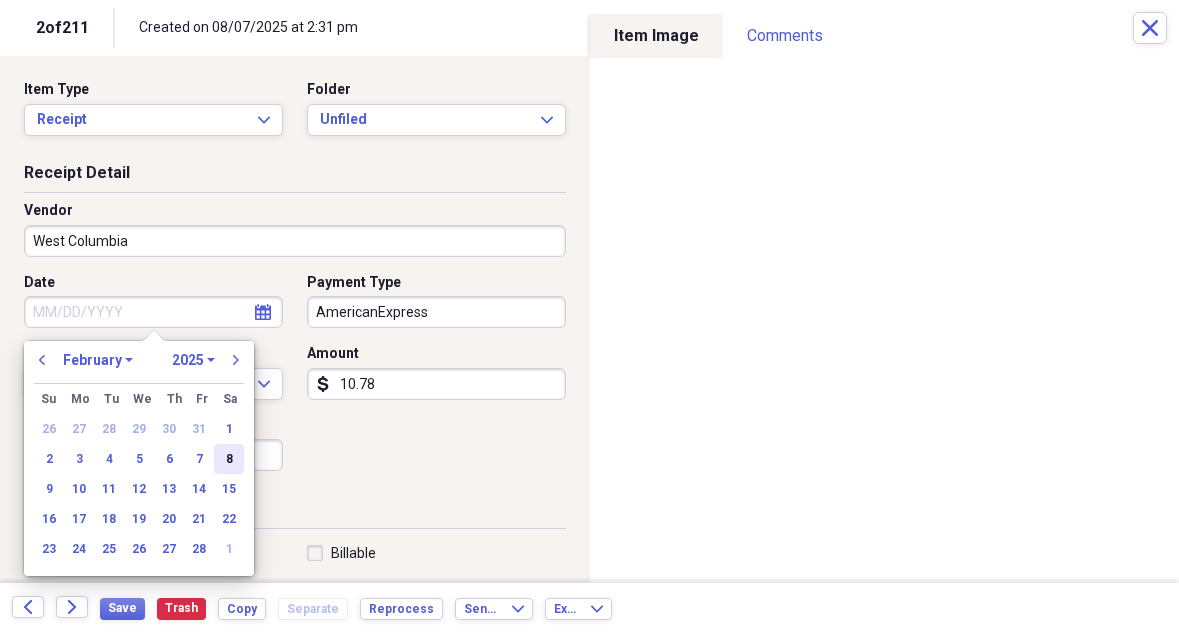 click on "8" at bounding box center [229, 459] 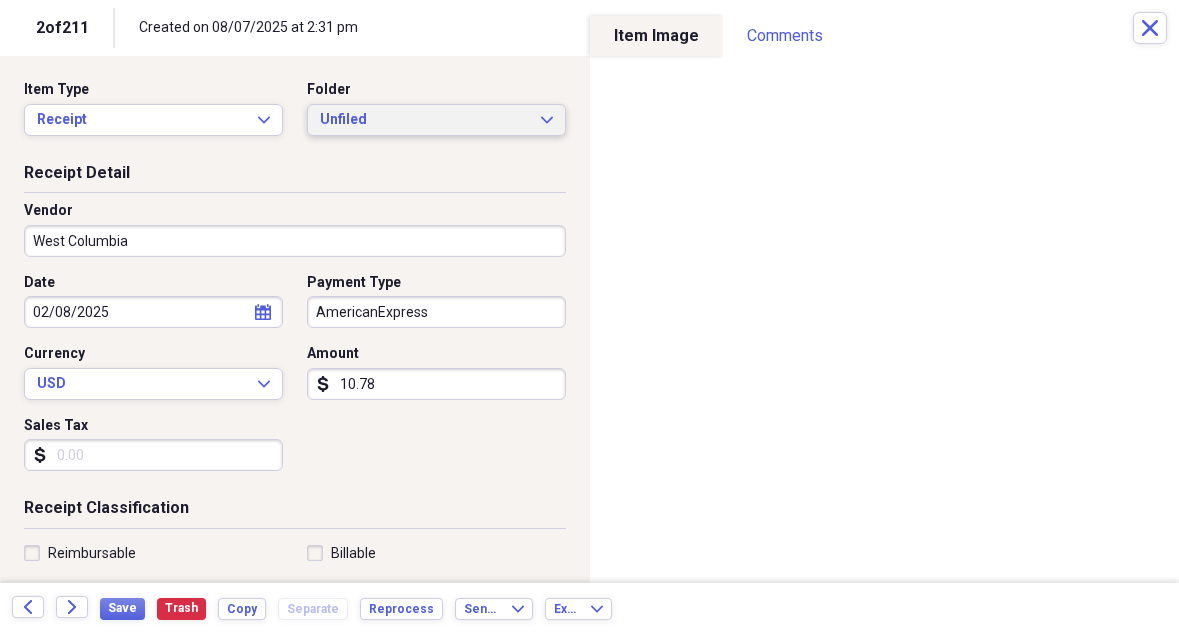 click on "Unfiled Expand" at bounding box center (436, 120) 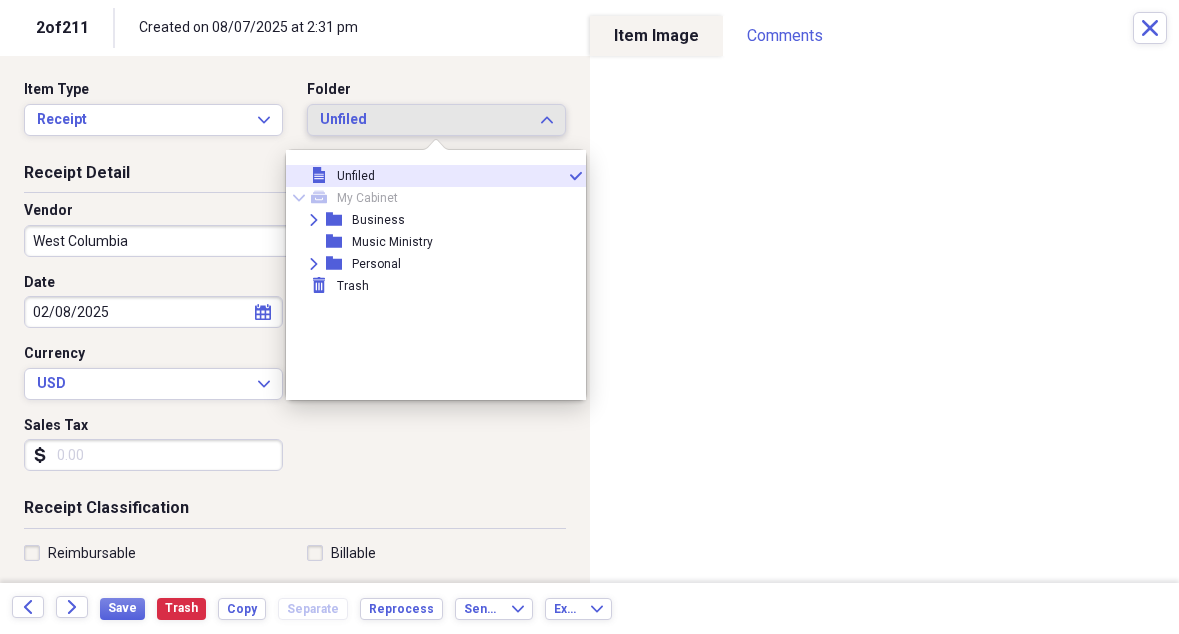 click on "Unfiled Expand" at bounding box center [436, 120] 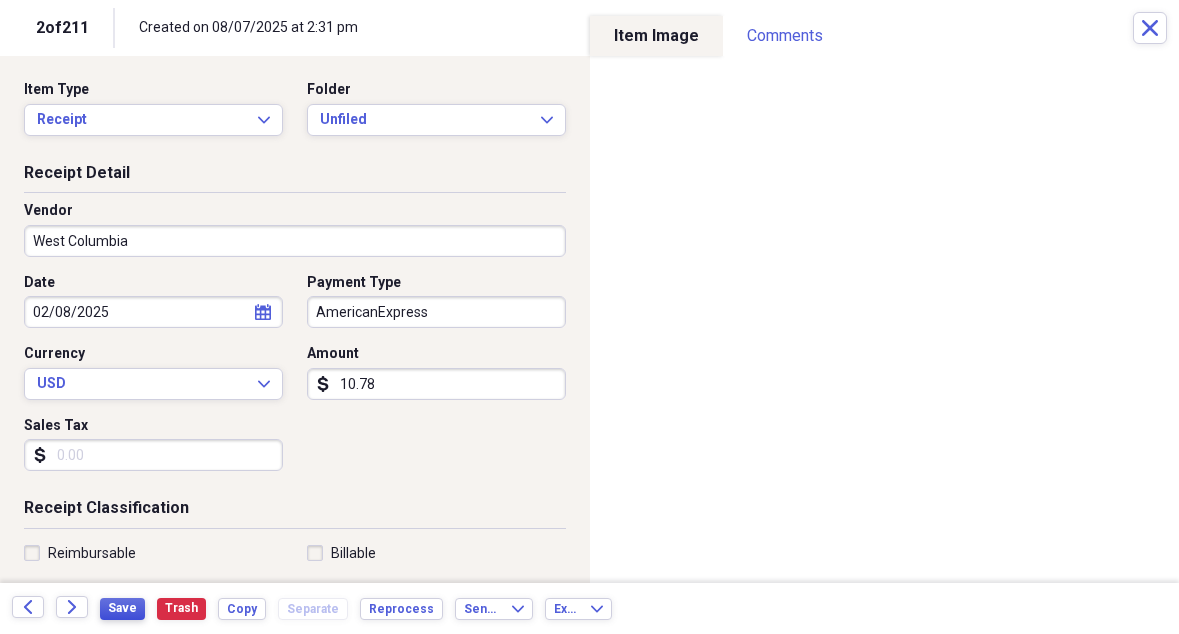 click on "Save" at bounding box center [122, 608] 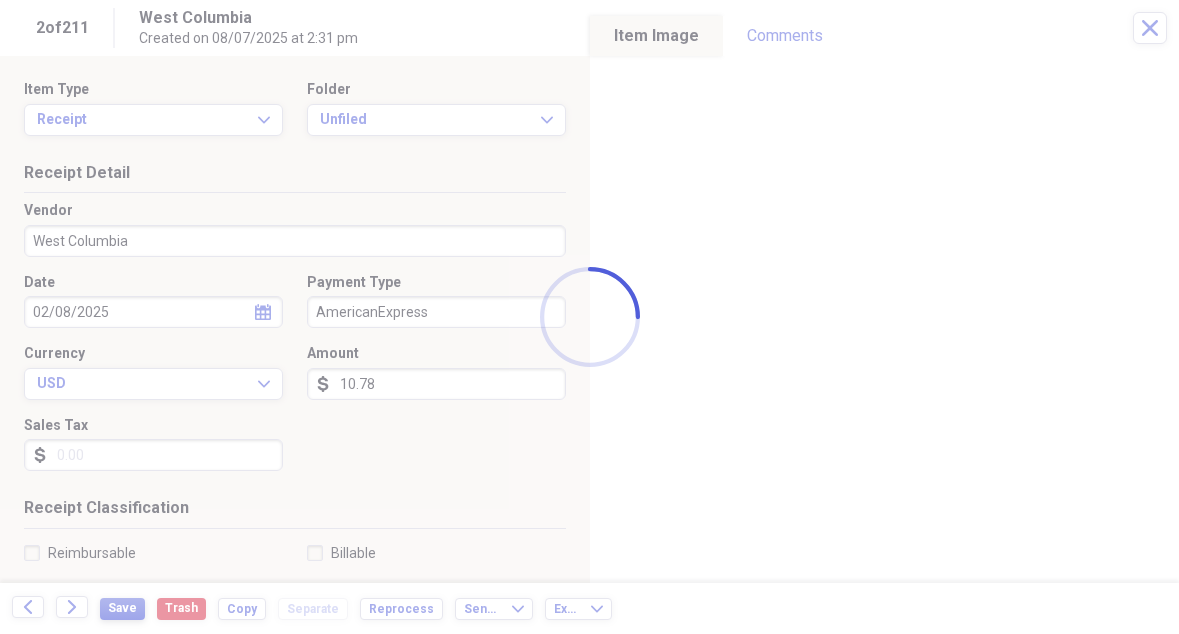 type on "West Columbia" 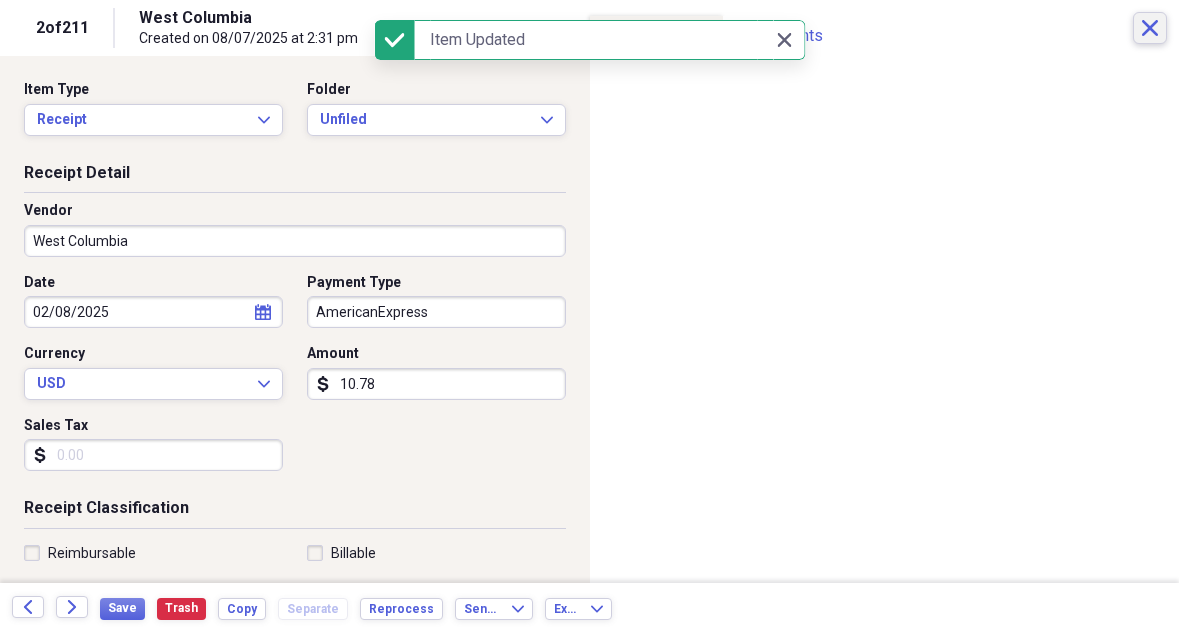 click on "Close" at bounding box center [1150, 28] 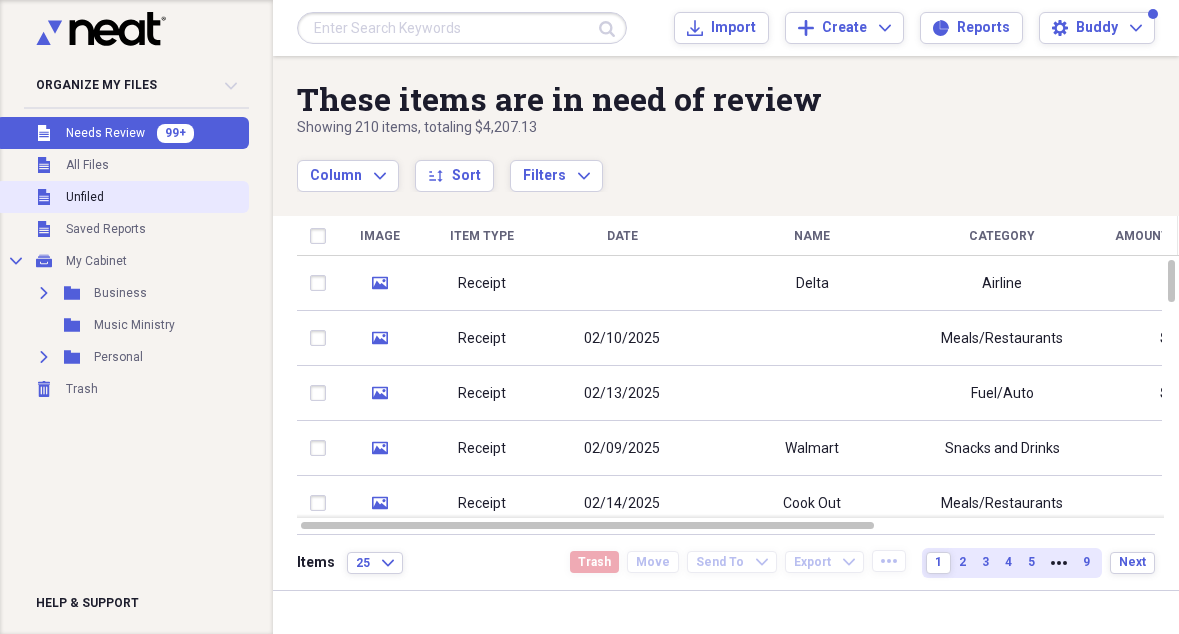 click on "Unfiled" at bounding box center [85, 197] 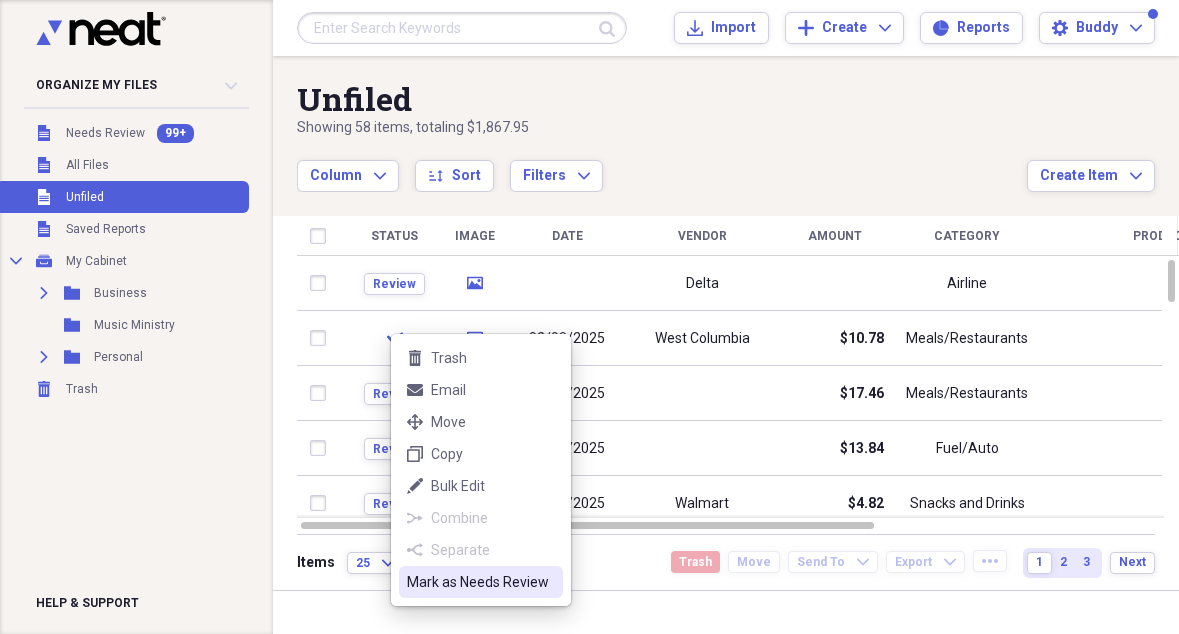 click on "Mark as Needs Review" at bounding box center (481, 582) 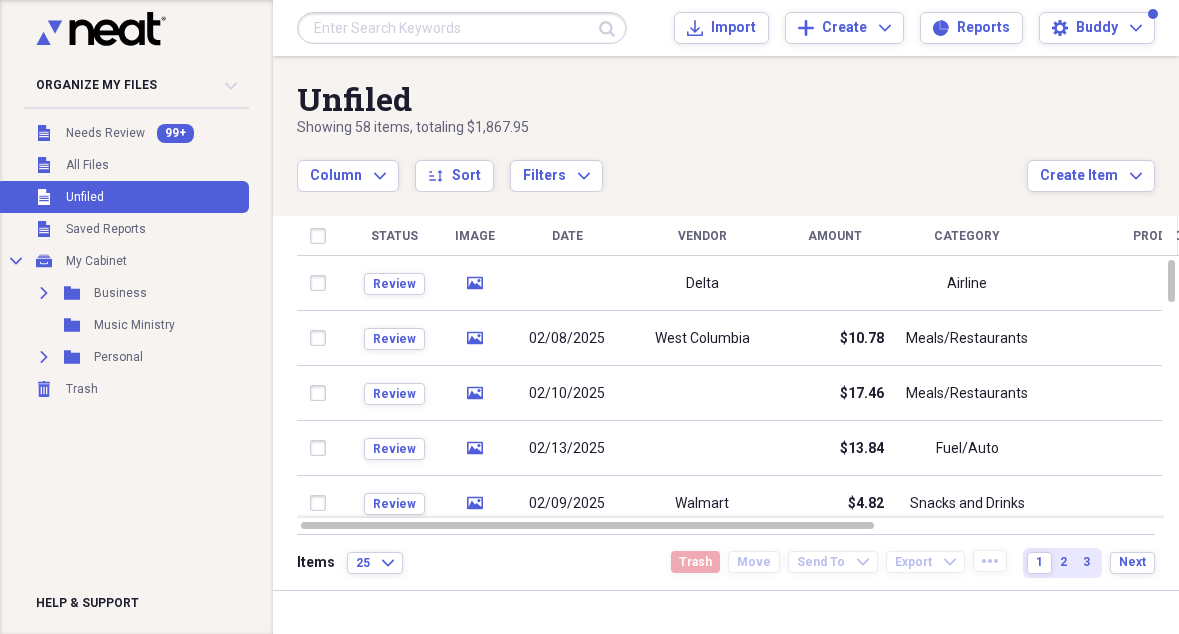 click at bounding box center [137, 108] 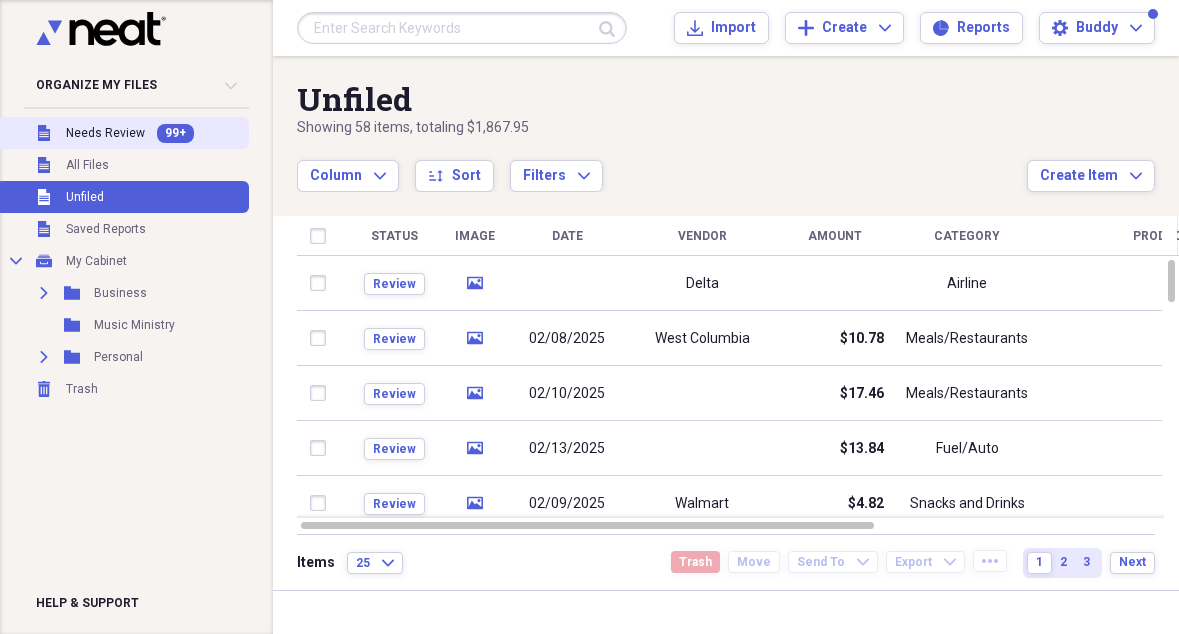click on "Unfiled Needs Review 99+" at bounding box center [122, 133] 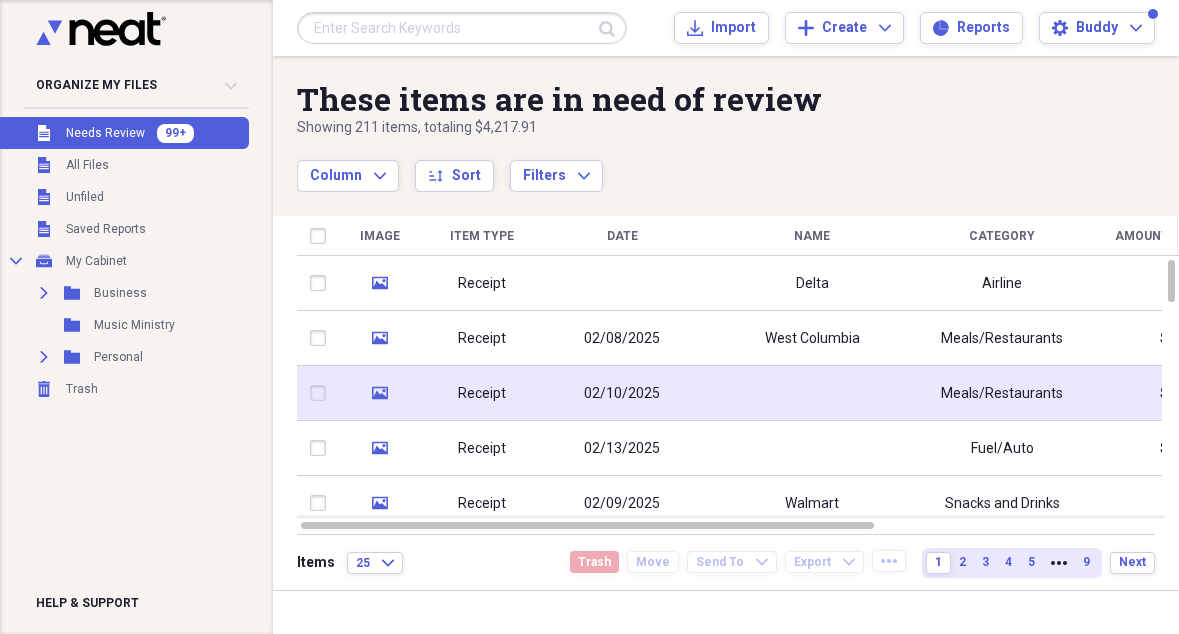 click at bounding box center (812, 393) 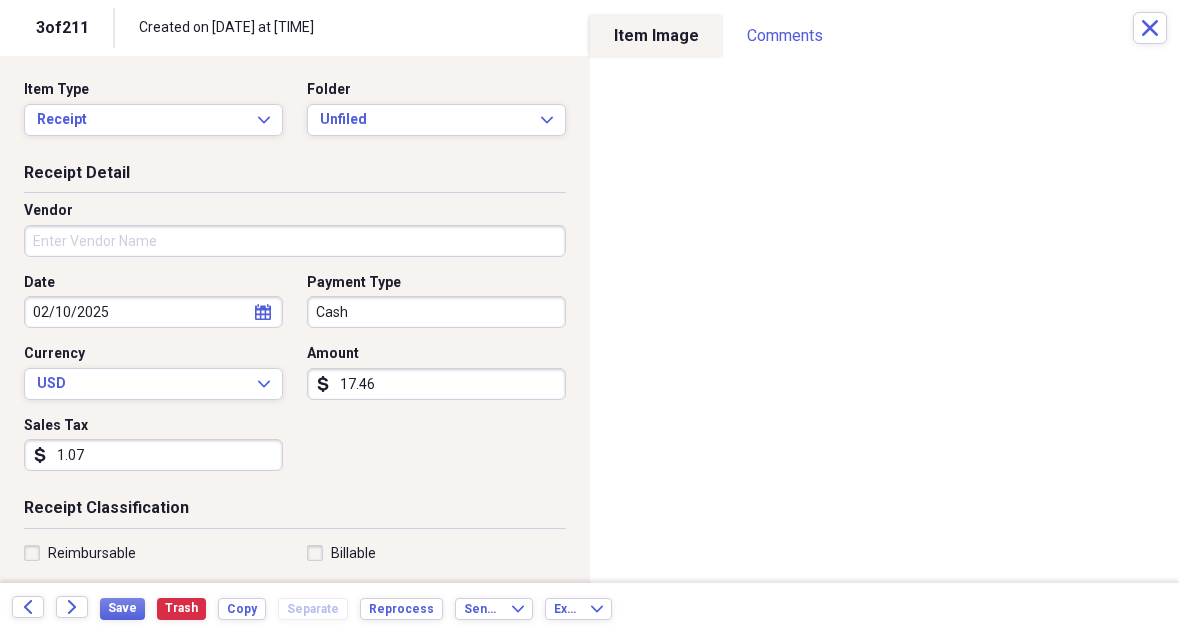 click on "Vendor" at bounding box center (295, 241) 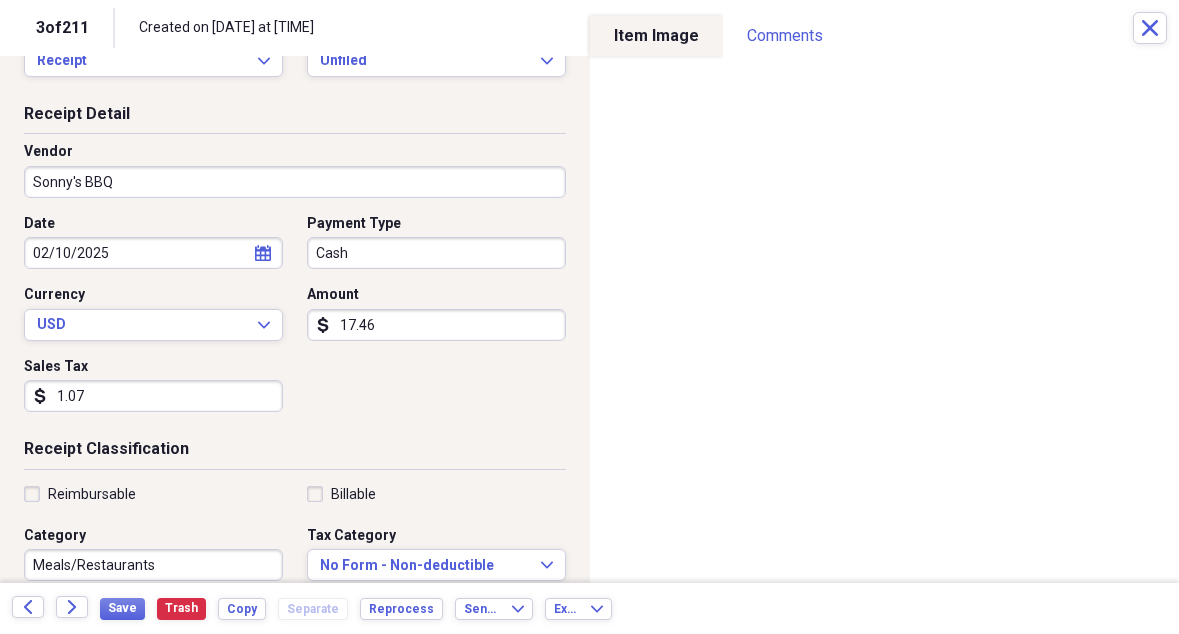 scroll, scrollTop: 63, scrollLeft: 0, axis: vertical 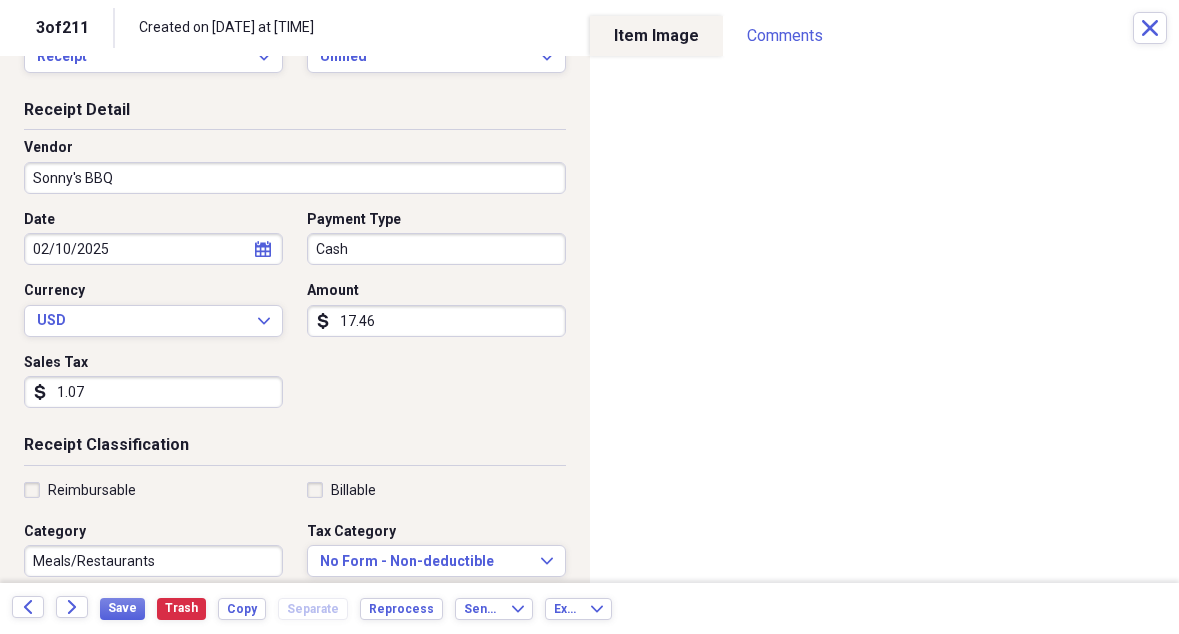 type on "Sonny's BBQ" 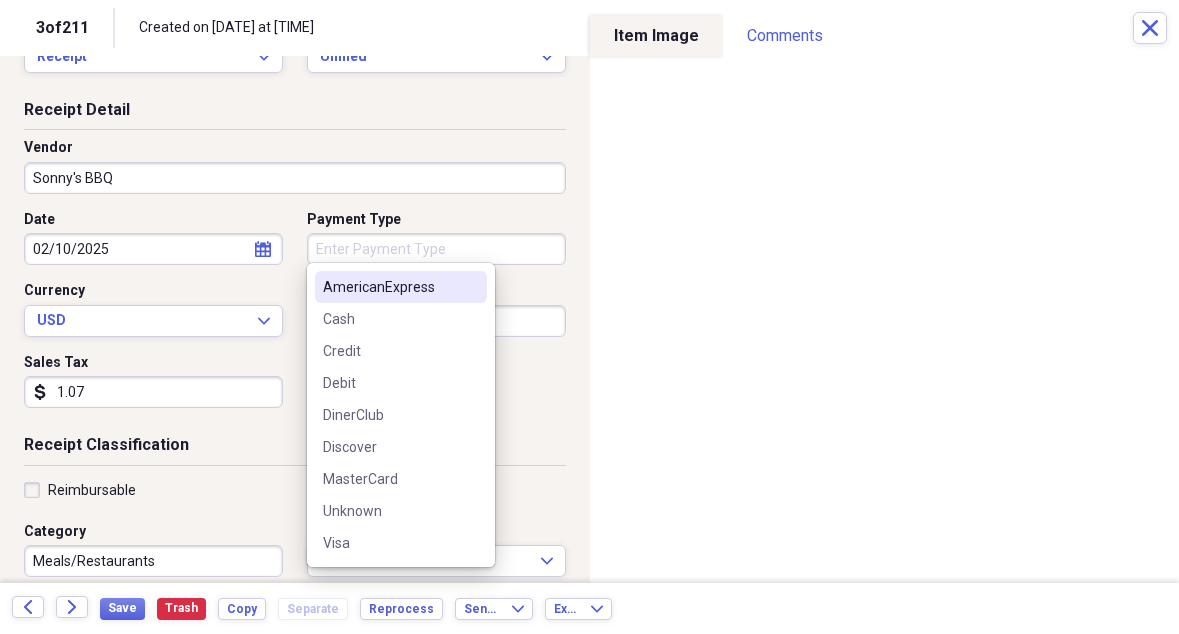 type 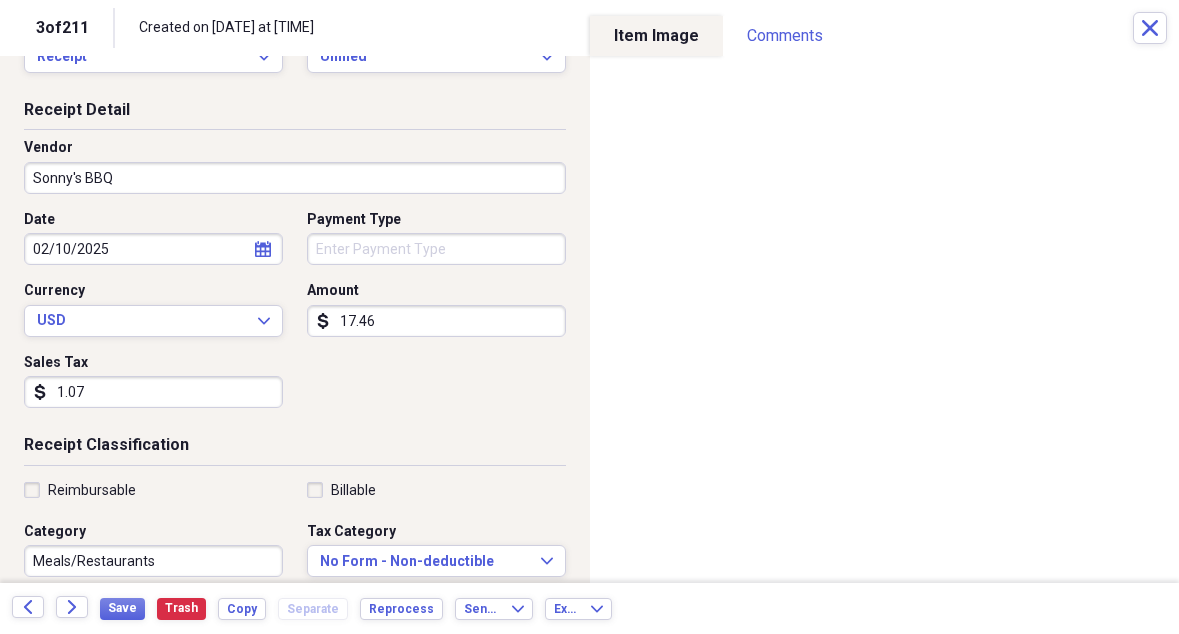 click on "Vendor" at bounding box center [295, 148] 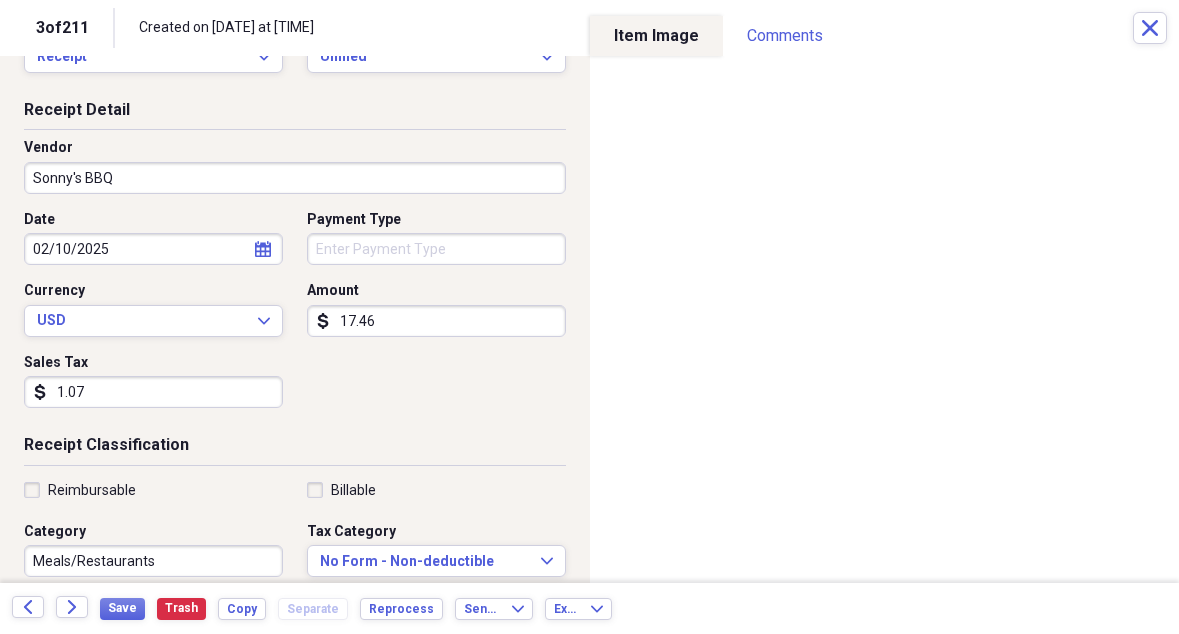 click on "Sonny's BBQ" at bounding box center [295, 178] 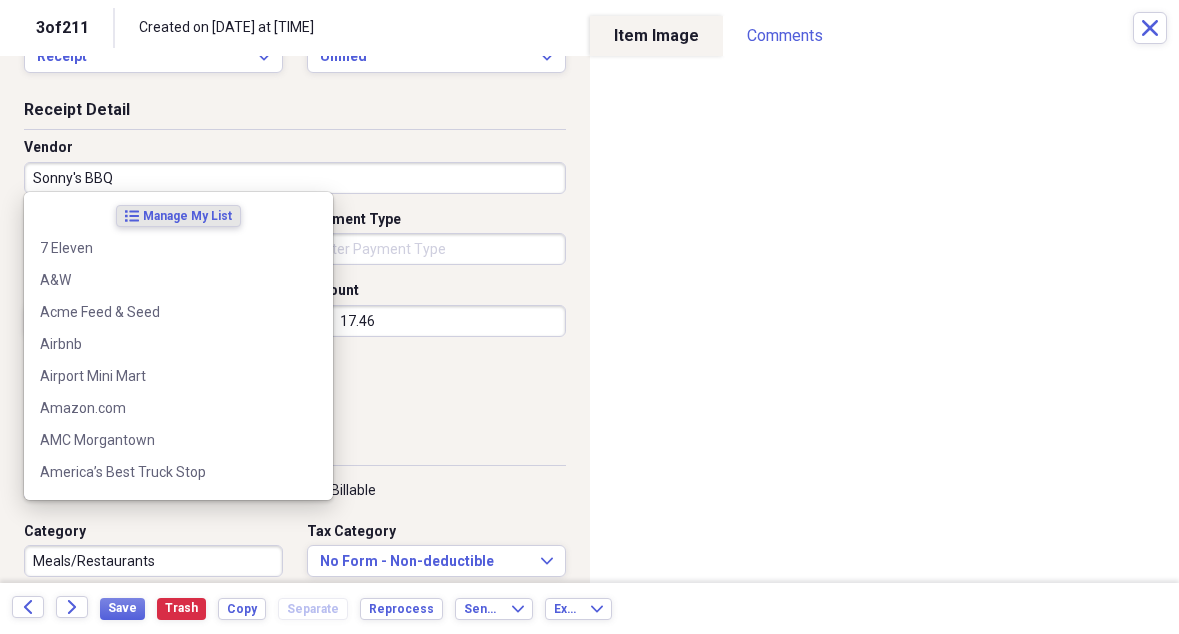 click on "Sonny's BBQ" at bounding box center (295, 178) 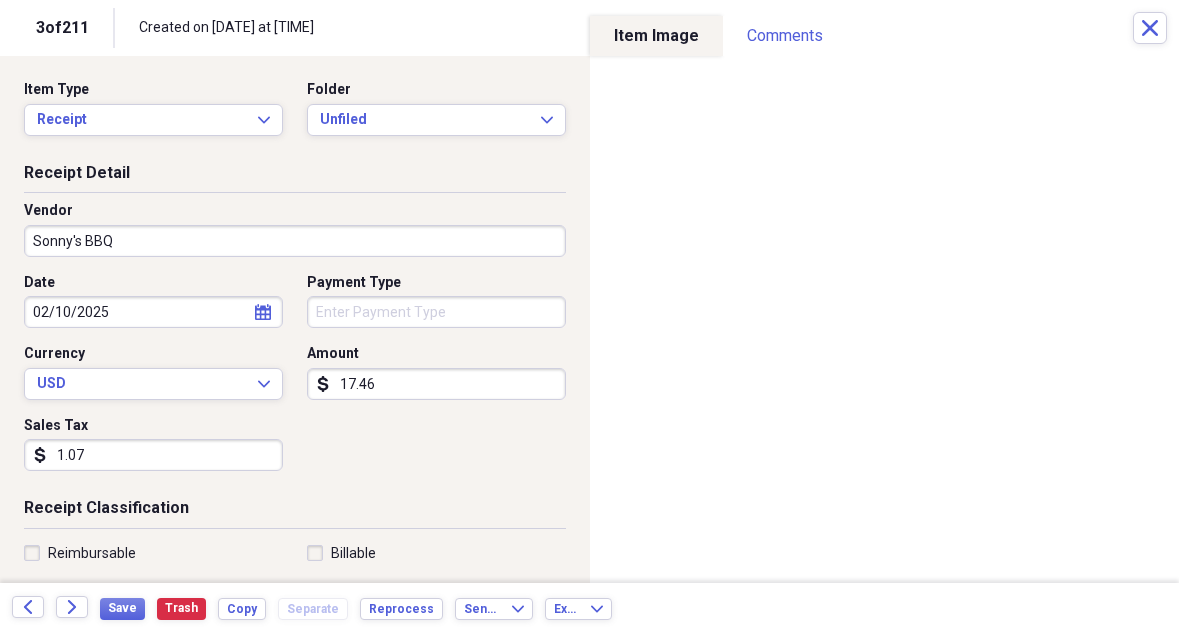 scroll, scrollTop: 0, scrollLeft: 0, axis: both 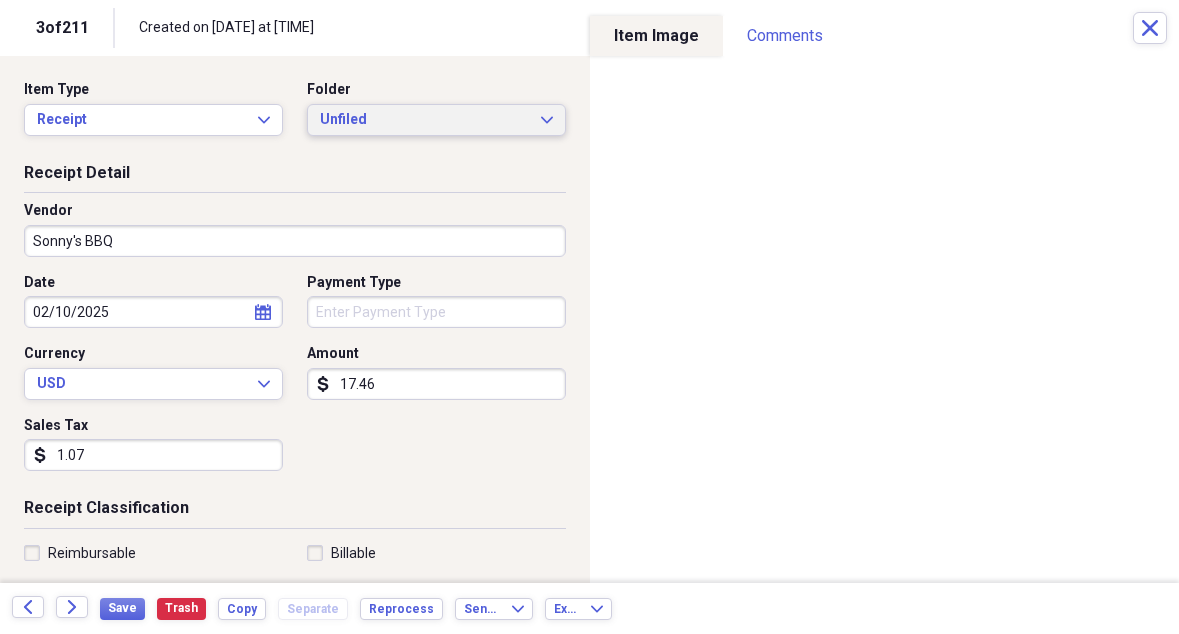click on "Unfiled" at bounding box center [424, 120] 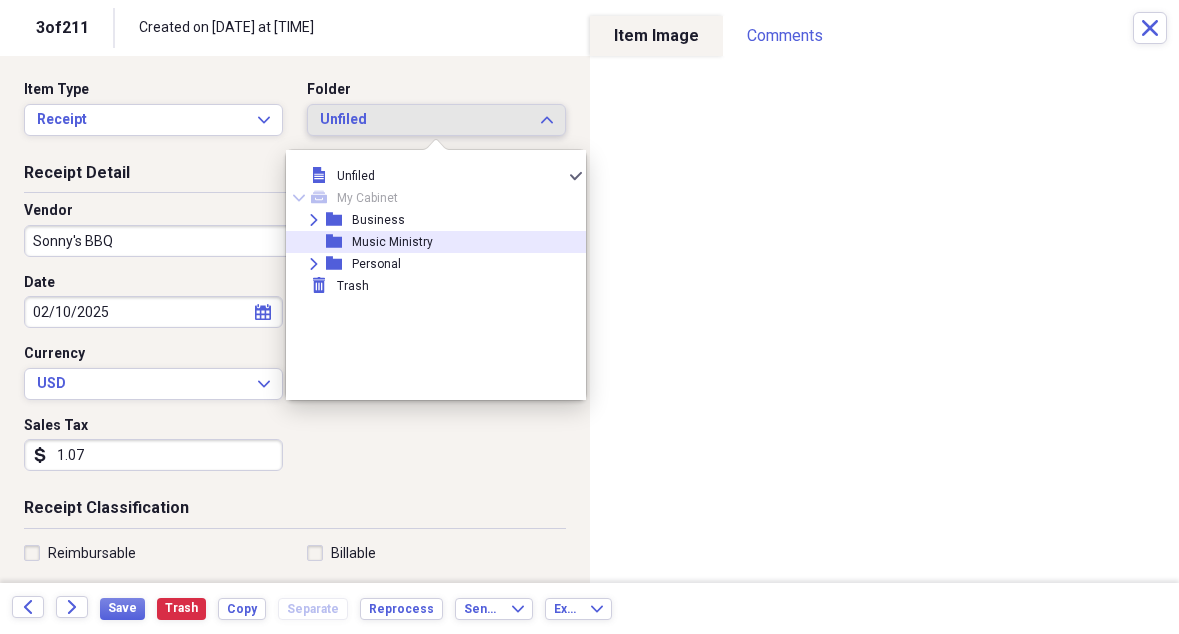 click on "Music Ministry" at bounding box center (392, 242) 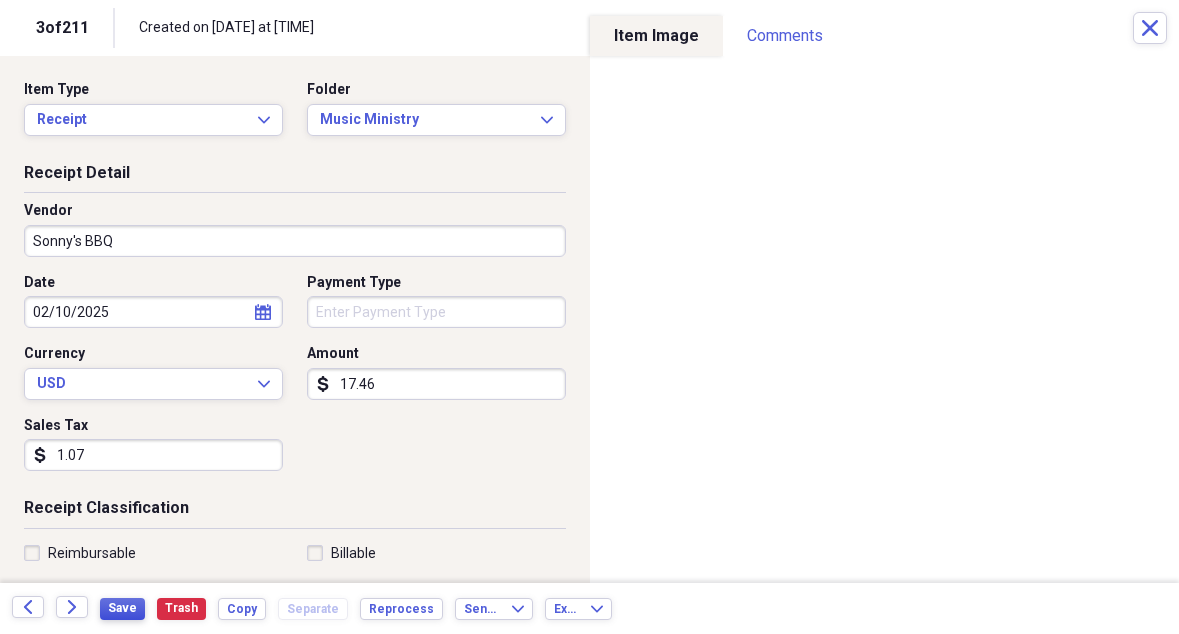 click on "Save" at bounding box center (122, 608) 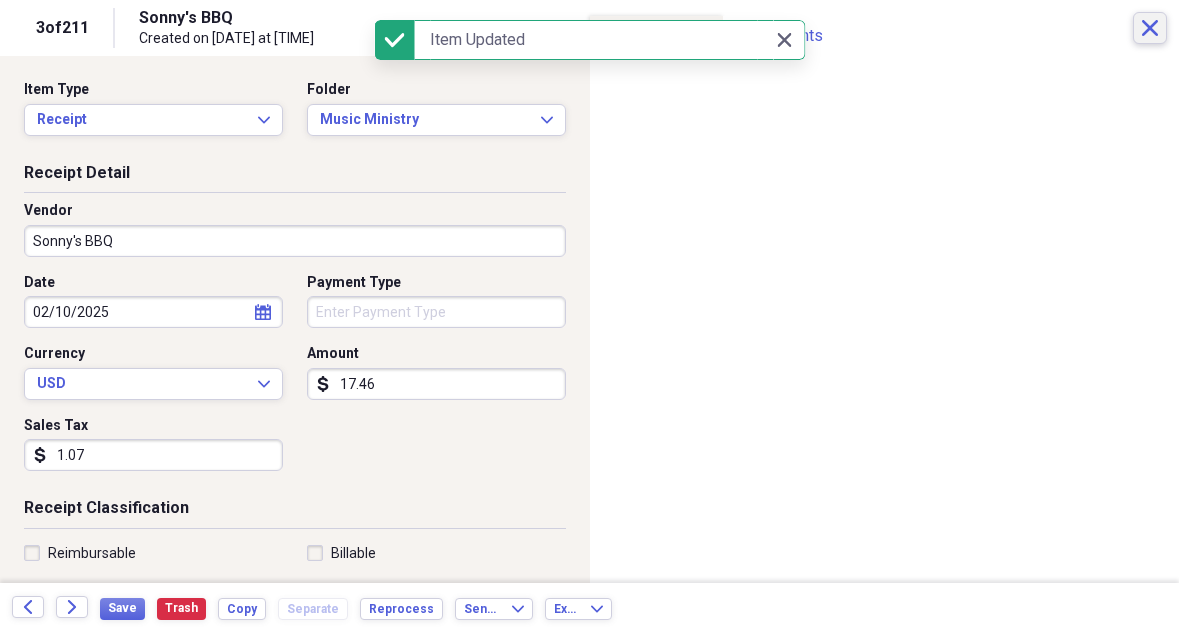 click 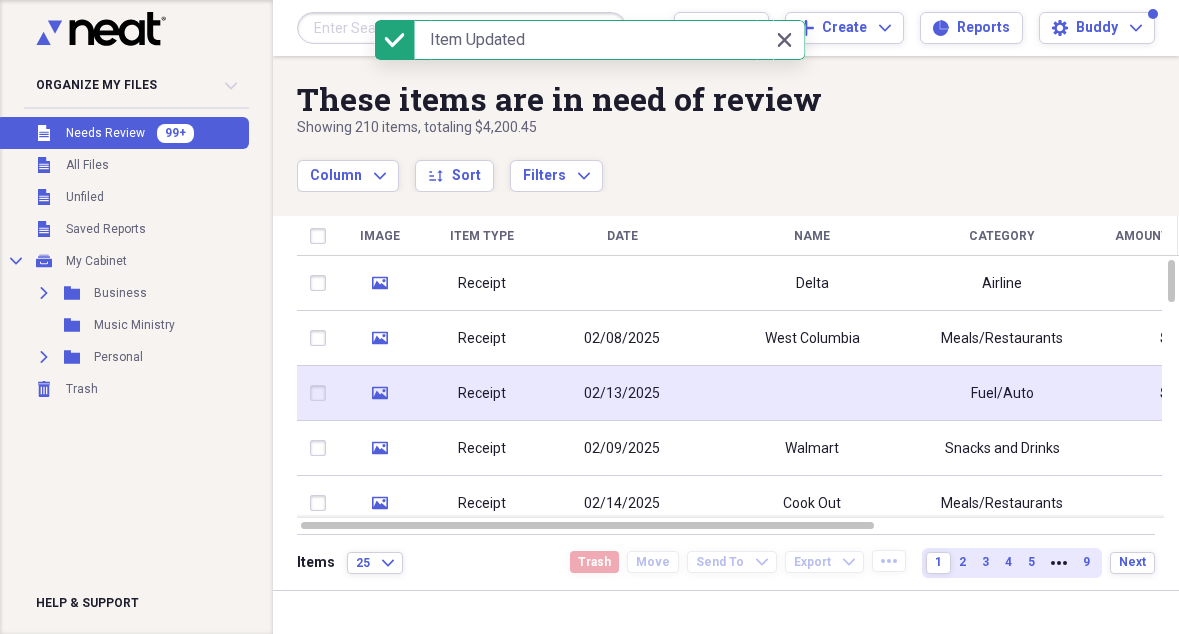 click at bounding box center (812, 393) 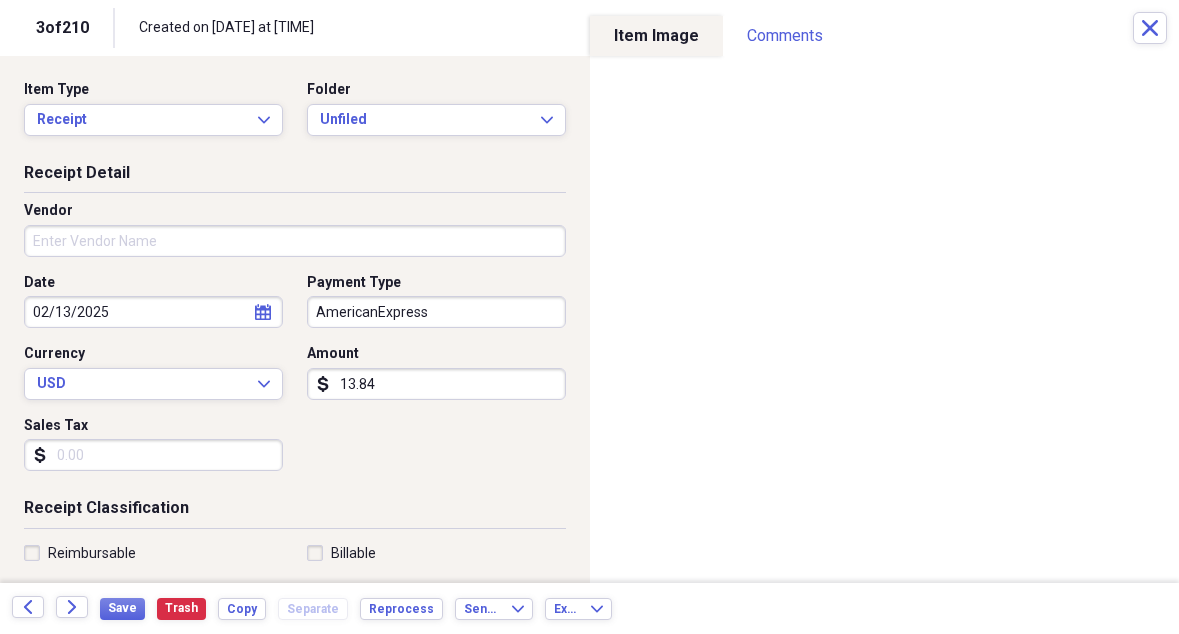 click on "Vendor" at bounding box center [295, 241] 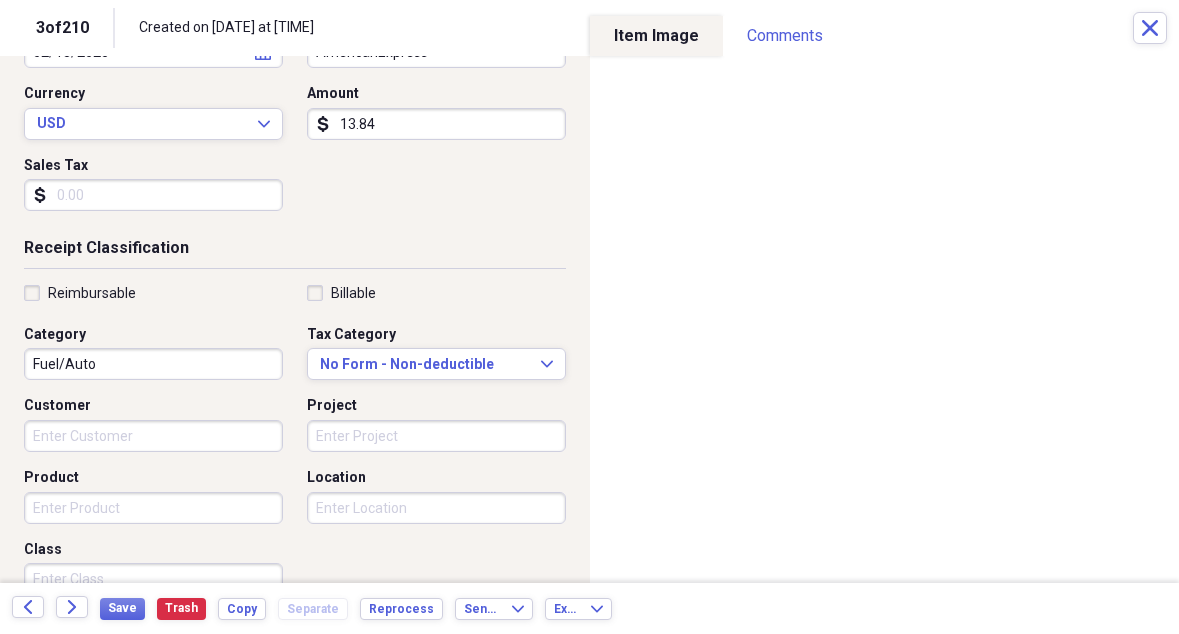 scroll, scrollTop: 272, scrollLeft: 0, axis: vertical 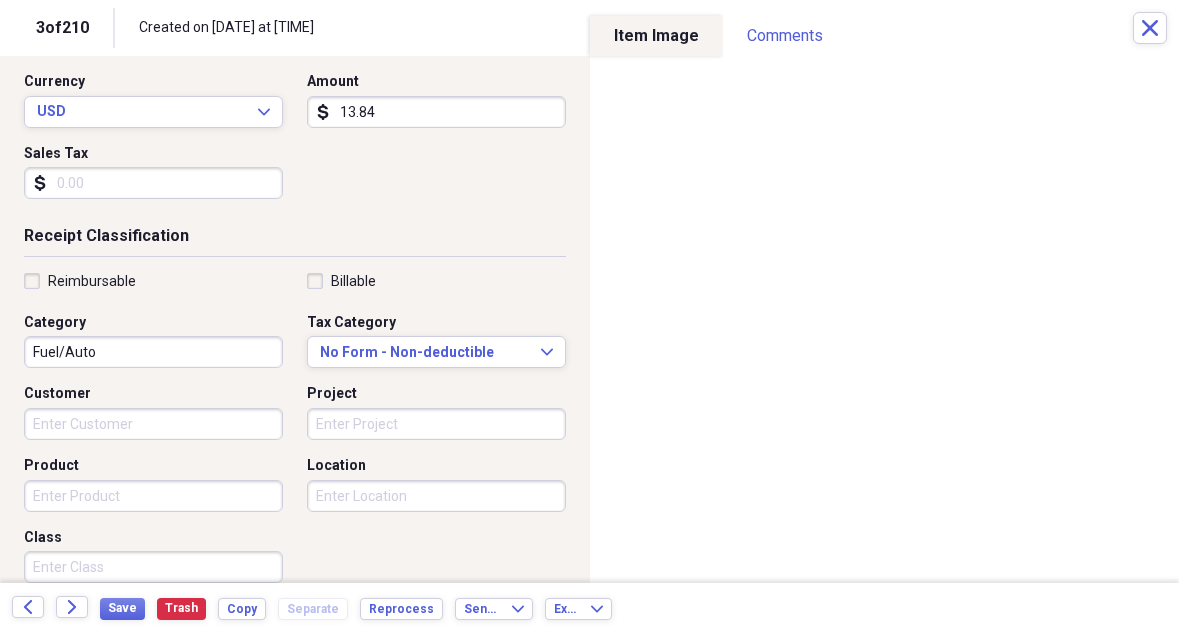 type on "CEFCO" 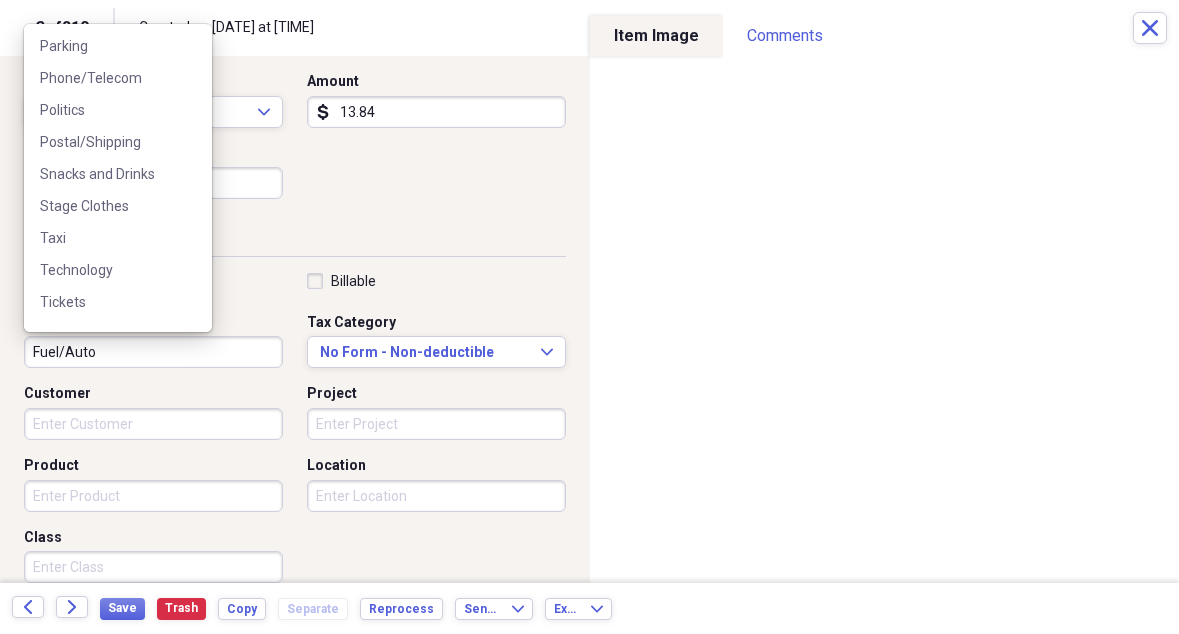 scroll, scrollTop: 434, scrollLeft: 0, axis: vertical 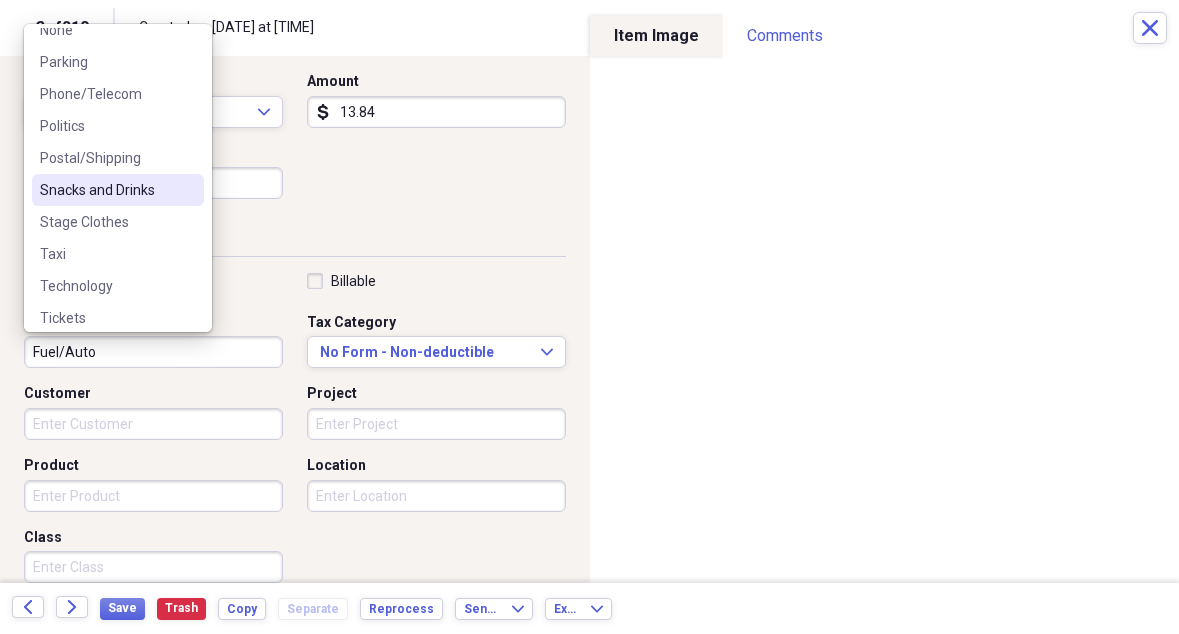 click on "Snacks and Drinks" at bounding box center (106, 190) 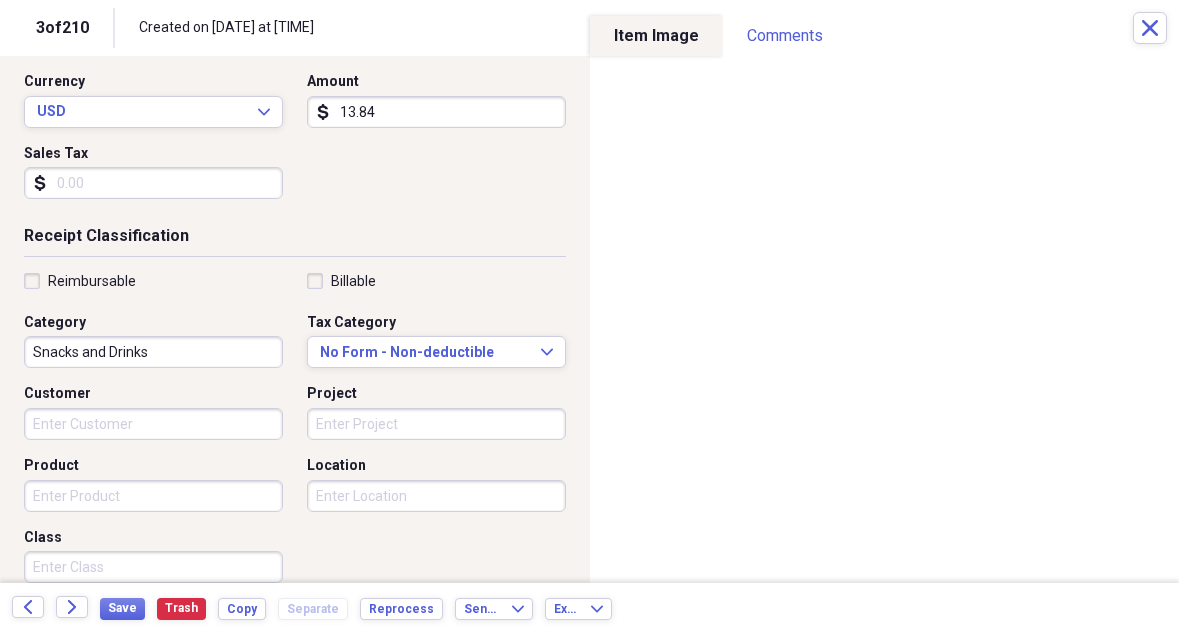click on "Receipt Classification" at bounding box center (295, 240) 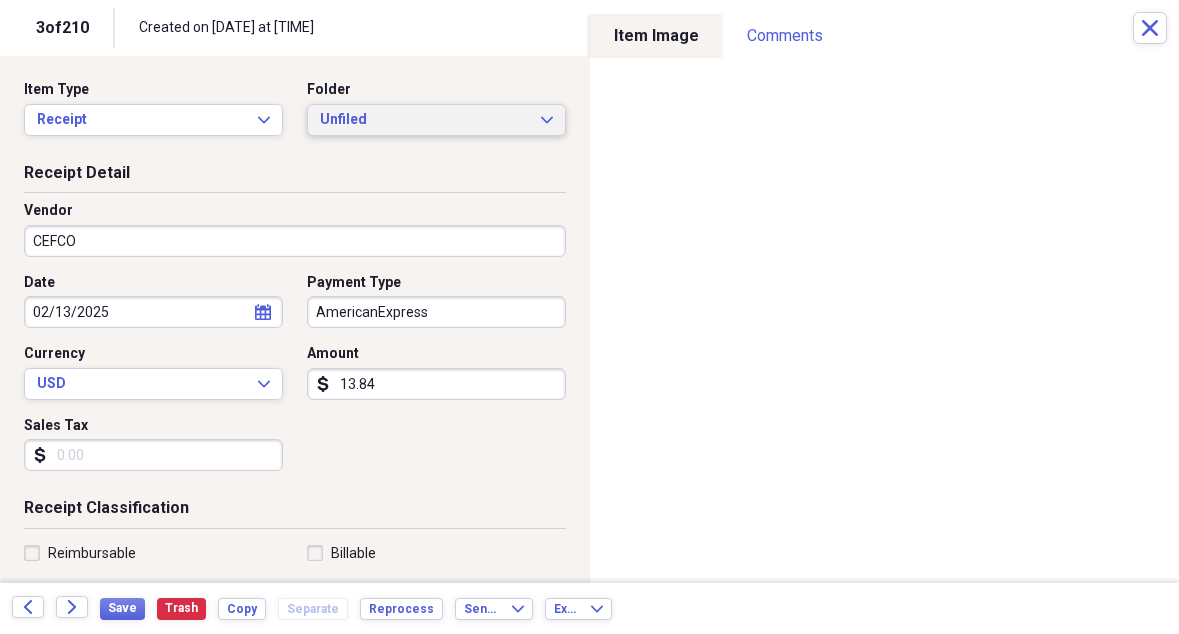 scroll, scrollTop: 0, scrollLeft: 0, axis: both 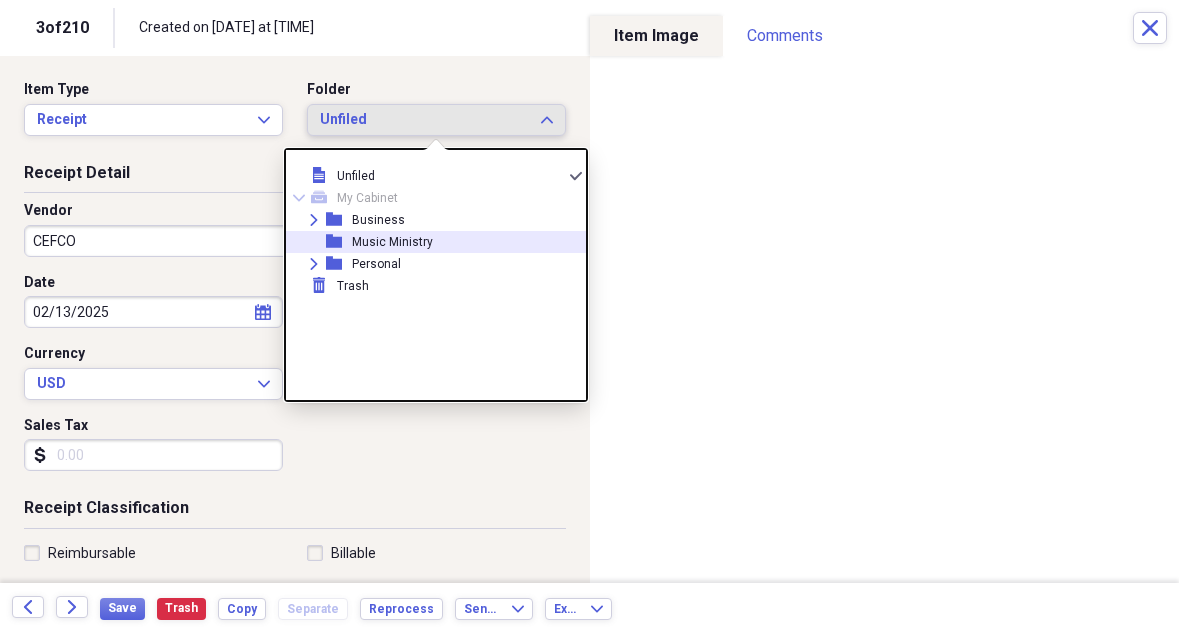 click on "Music Ministry" at bounding box center [392, 242] 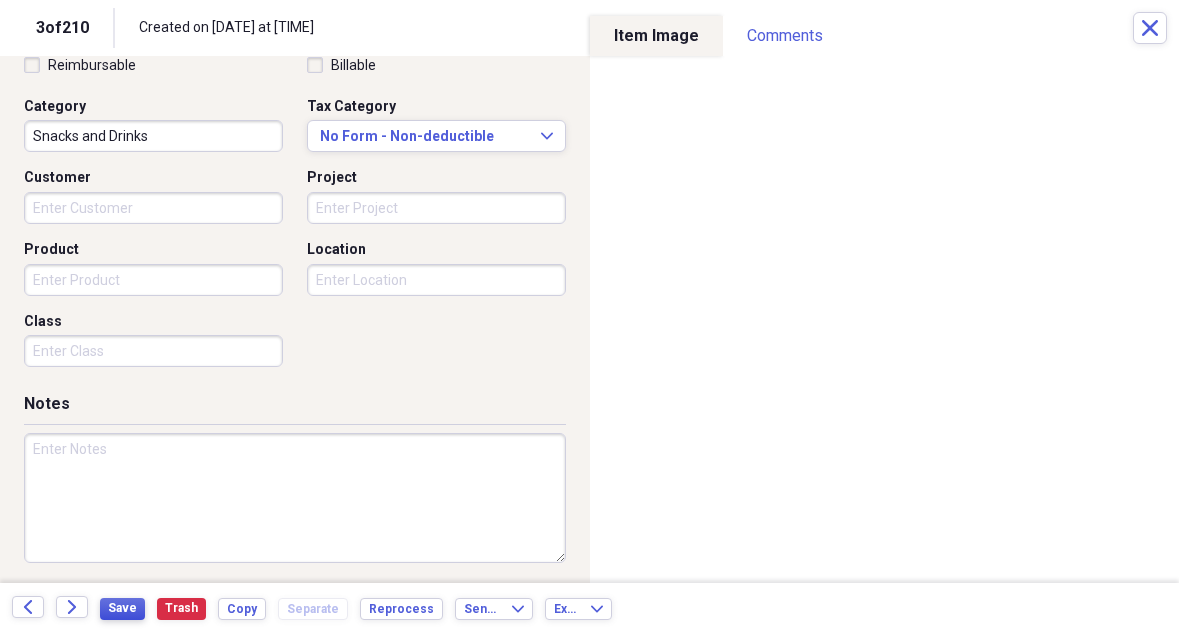 scroll, scrollTop: 487, scrollLeft: 0, axis: vertical 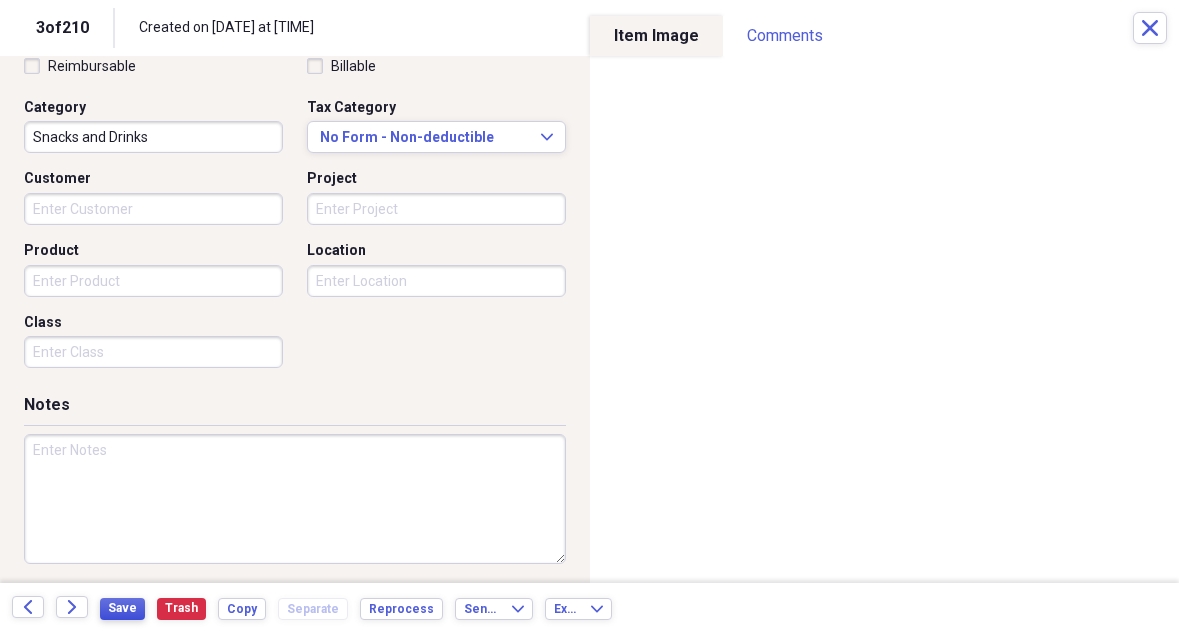click on "Save" at bounding box center (122, 608) 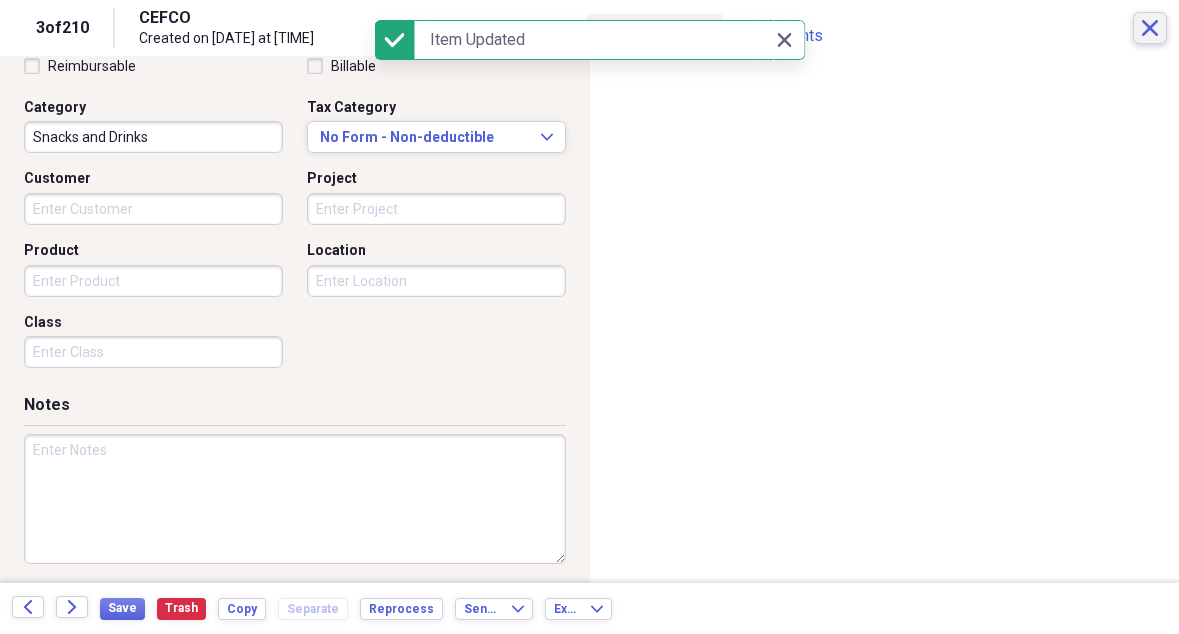 click on "Close" 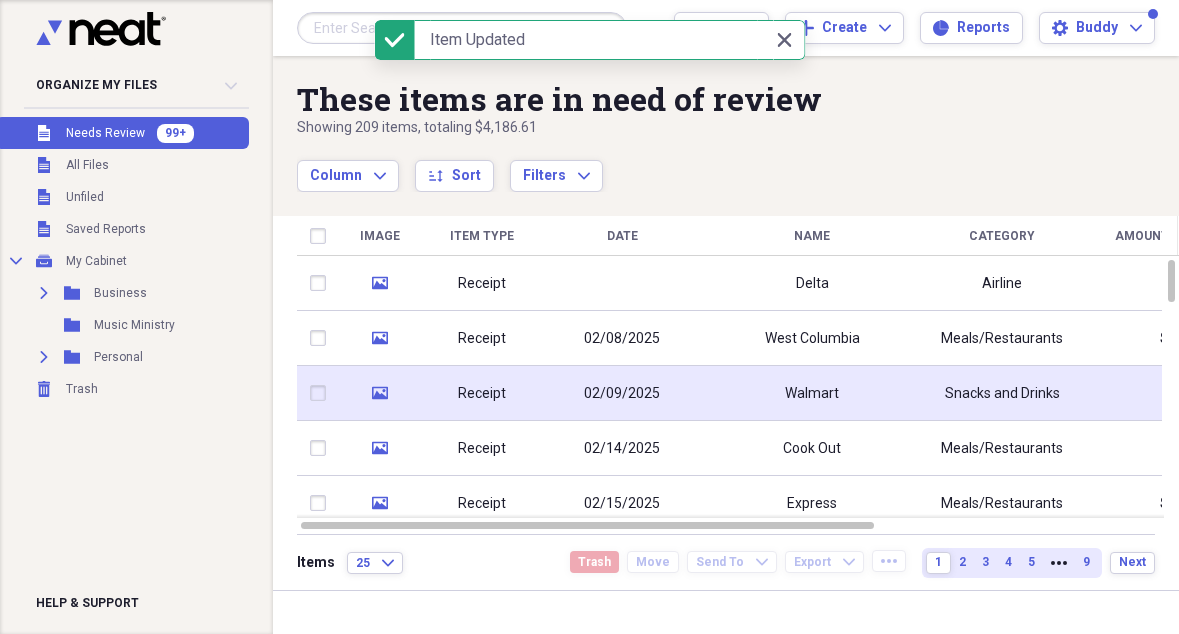 click on "Walmart" at bounding box center (812, 393) 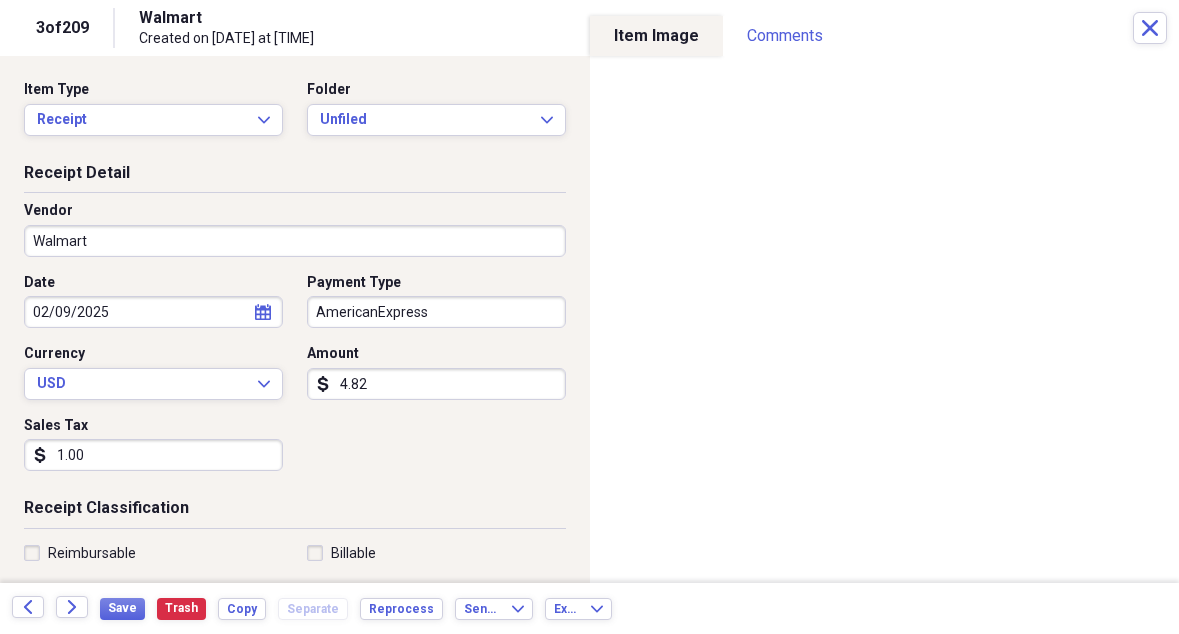 scroll, scrollTop: 0, scrollLeft: 0, axis: both 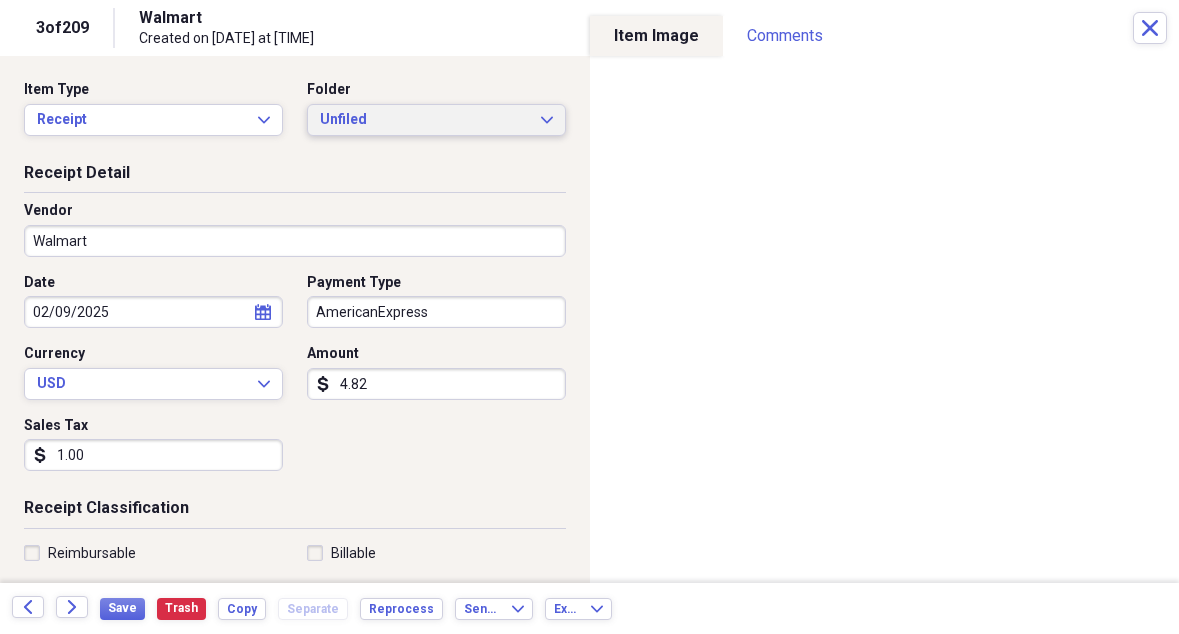 click on "Unfiled" at bounding box center [424, 120] 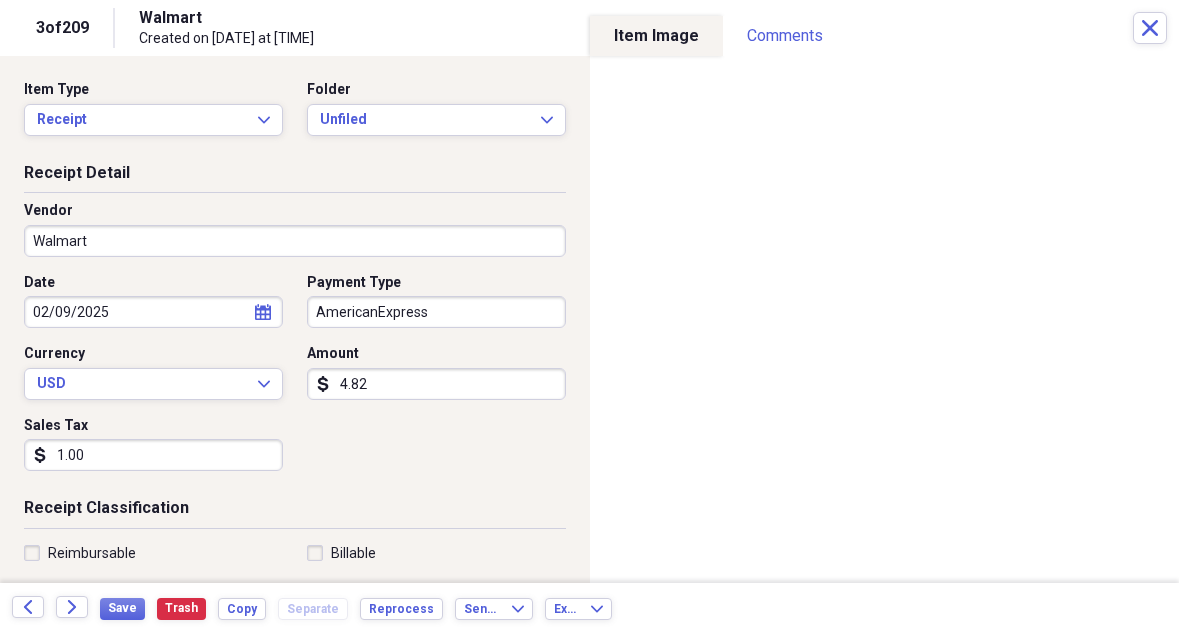 click on "Receipt Detail" at bounding box center (295, 177) 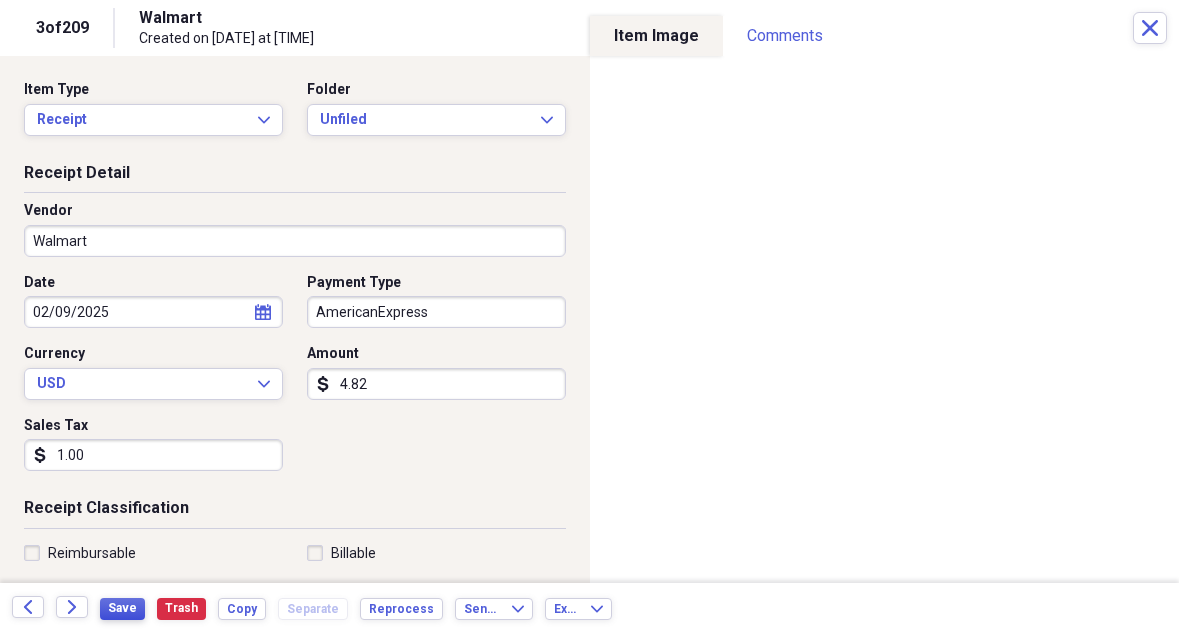 click on "Save" at bounding box center [122, 608] 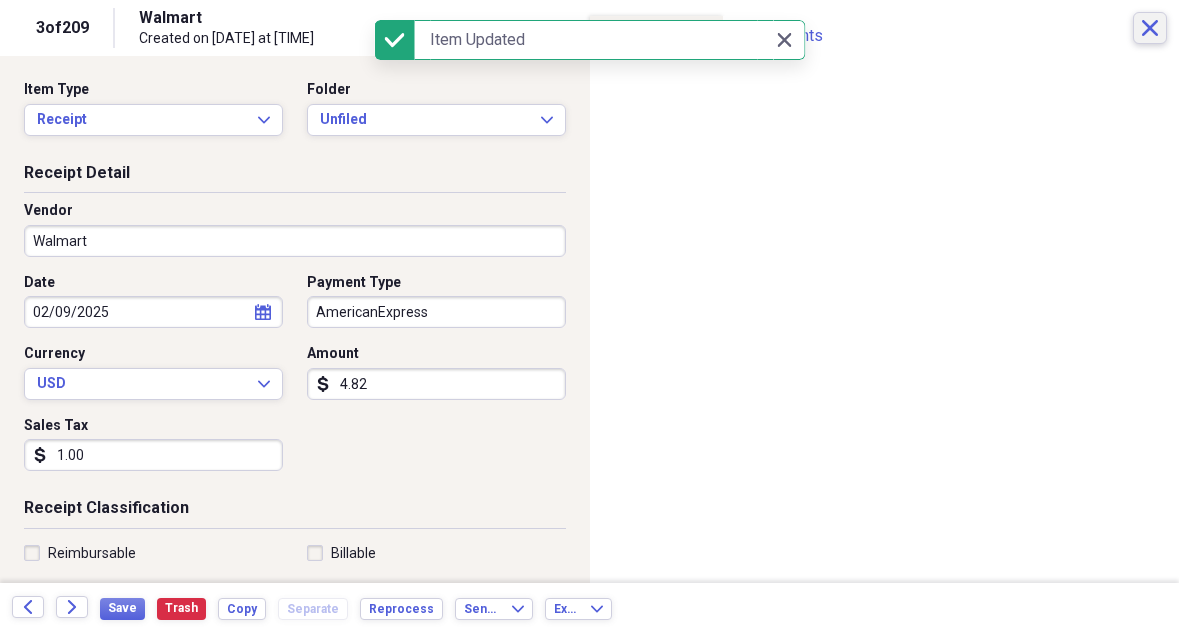 click on "Close" 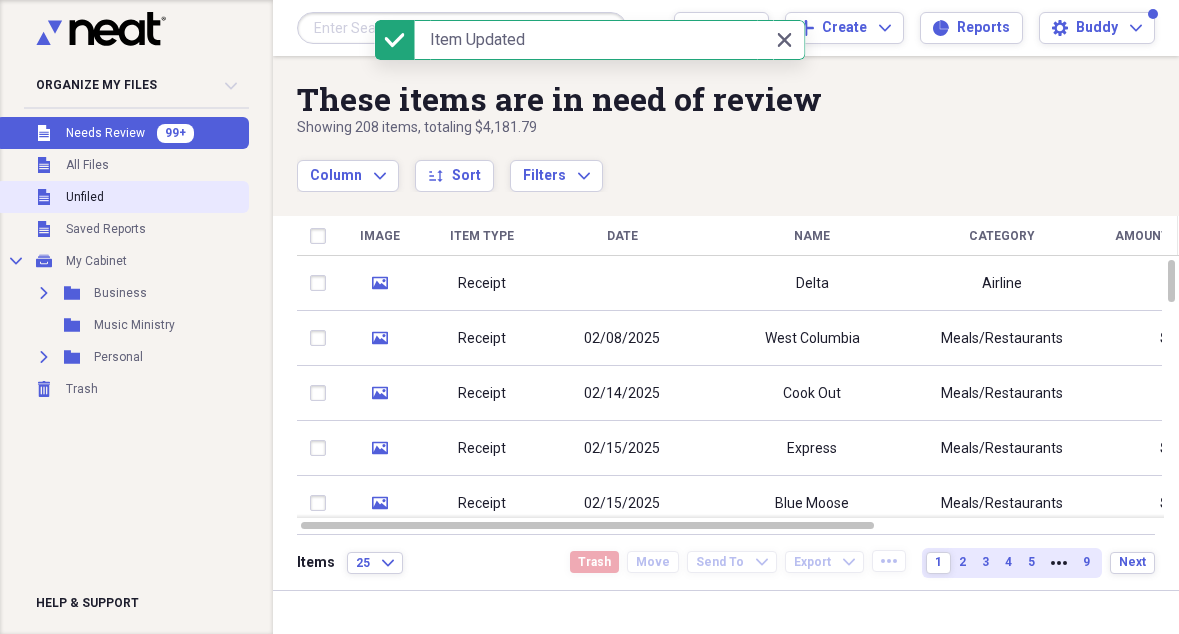 click on "Unfiled" at bounding box center (85, 197) 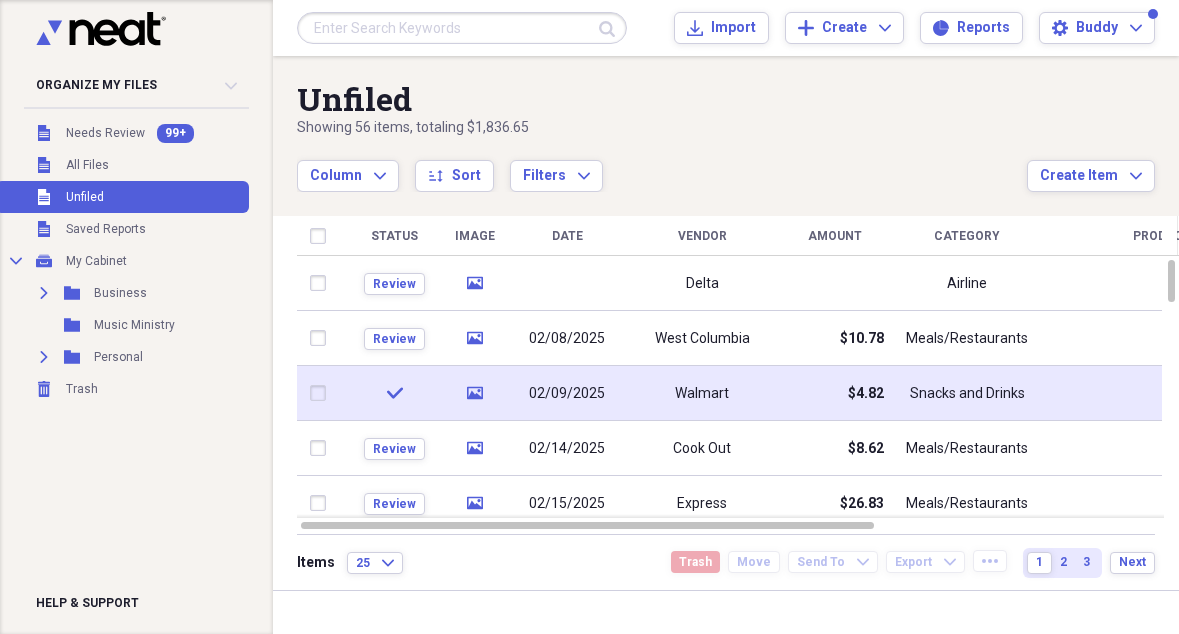 click on "02/09/2025" at bounding box center [567, 394] 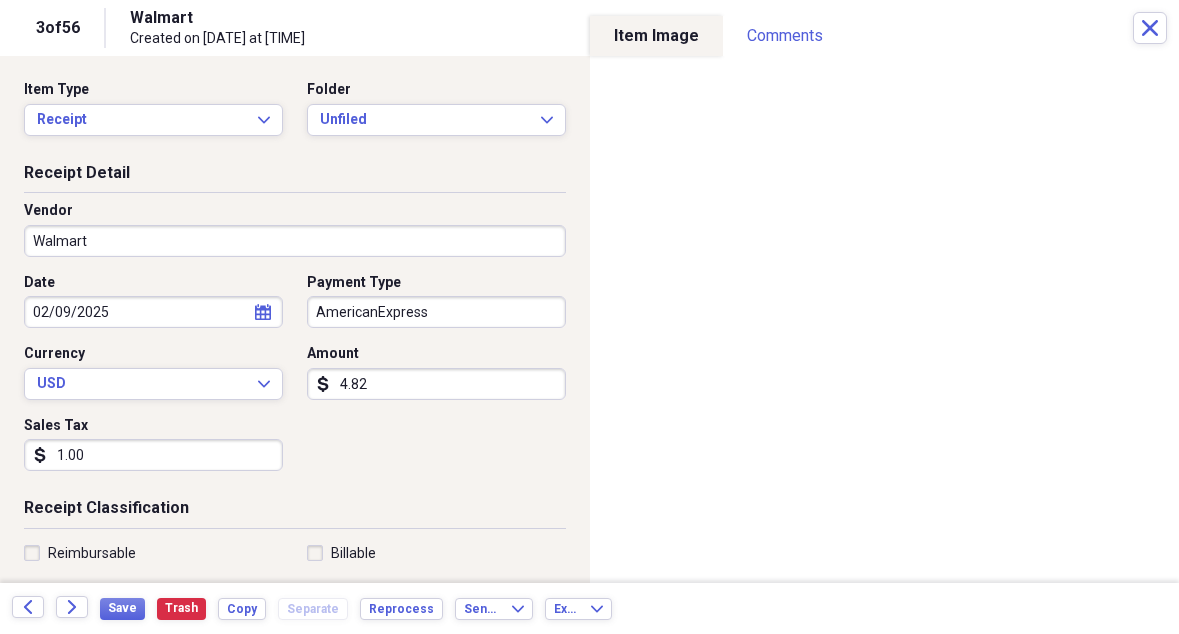 click on "Item Type Receipt Expand Folder Unfiled Expand" at bounding box center (295, 116) 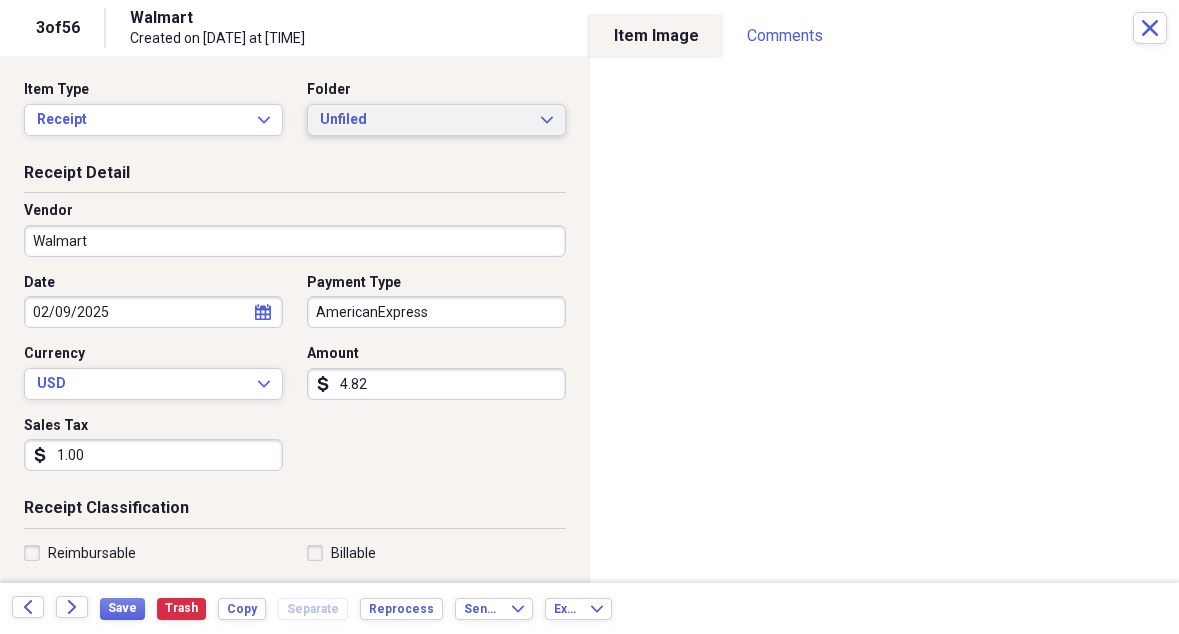 click on "Unfiled" at bounding box center (424, 120) 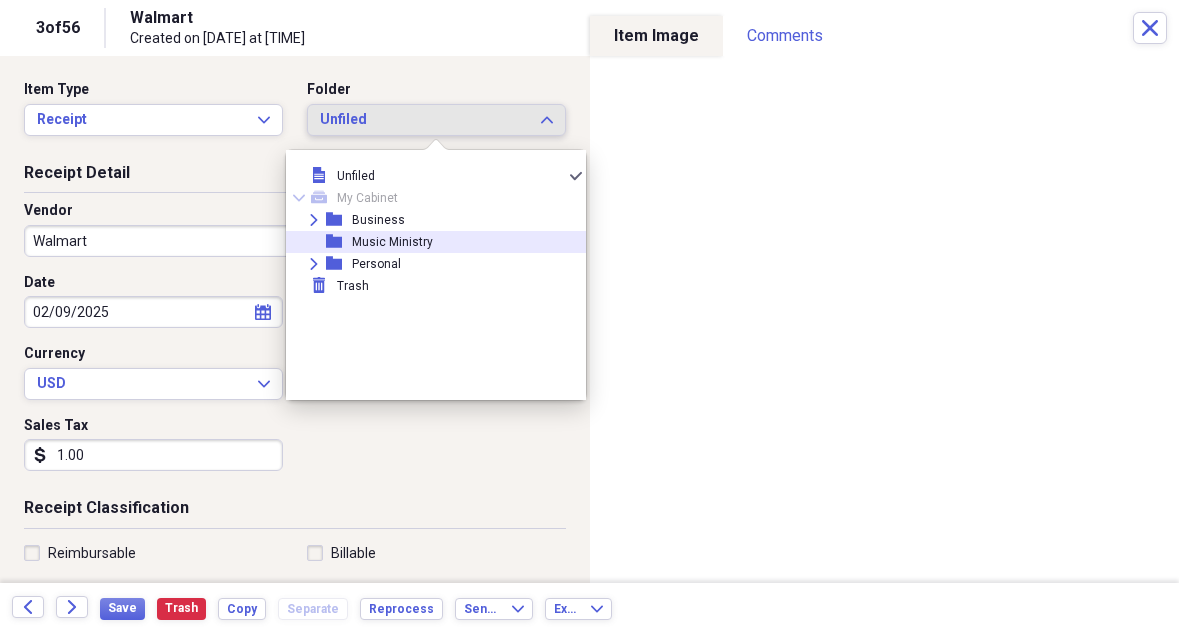 click on "Music Ministry" at bounding box center (392, 242) 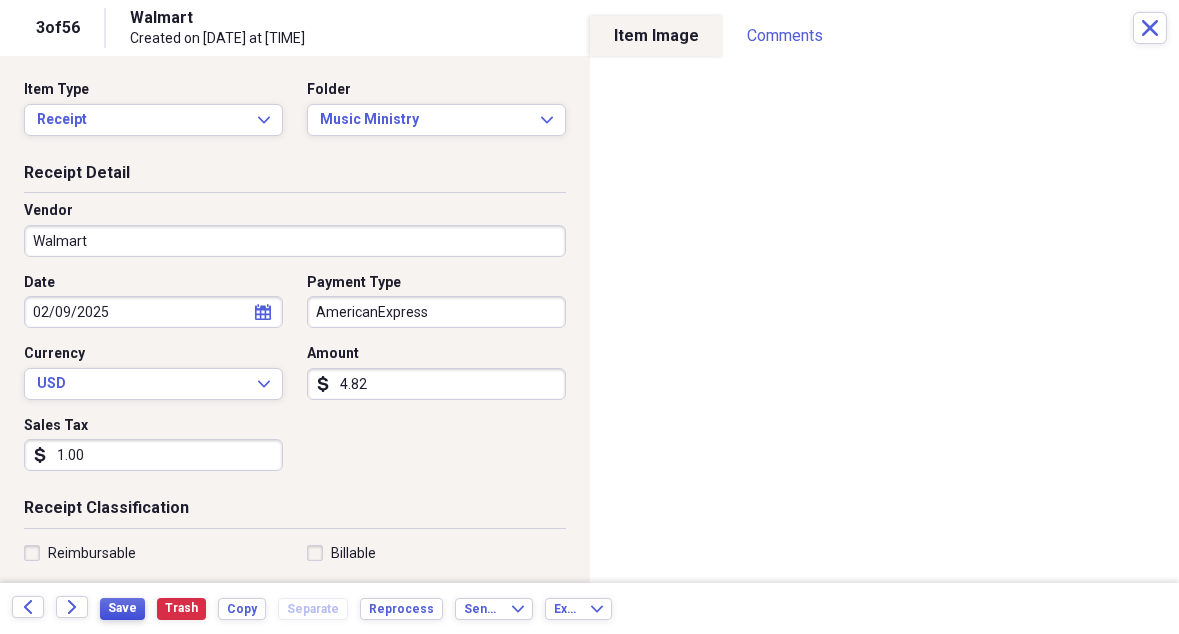 click on "Save" at bounding box center (122, 608) 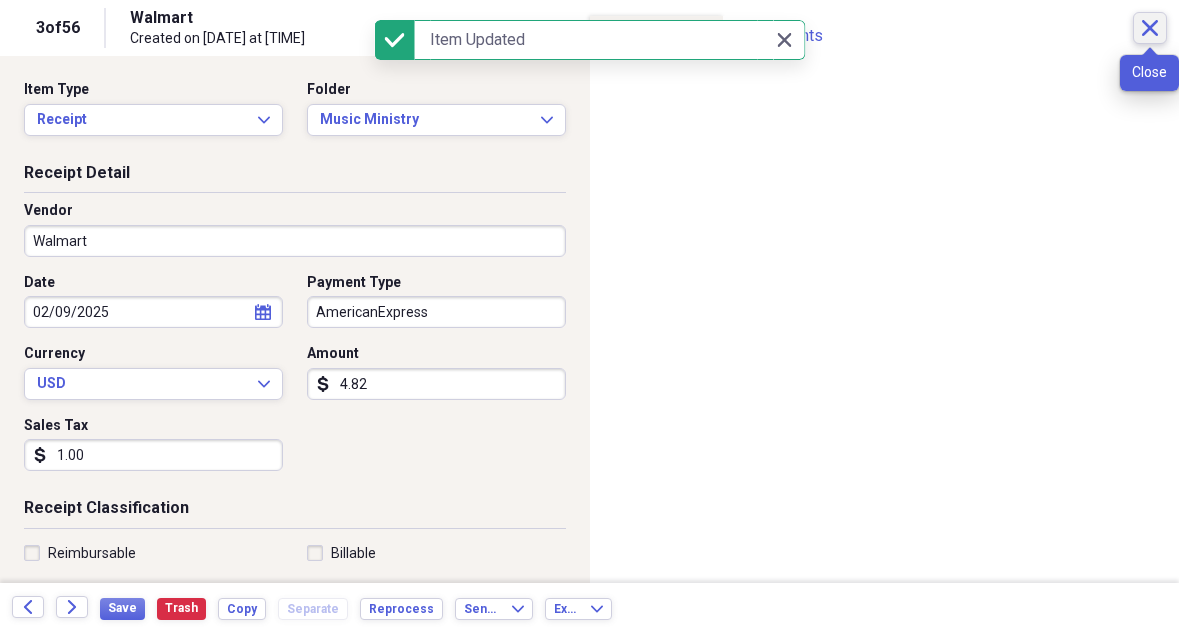 click on "Close" 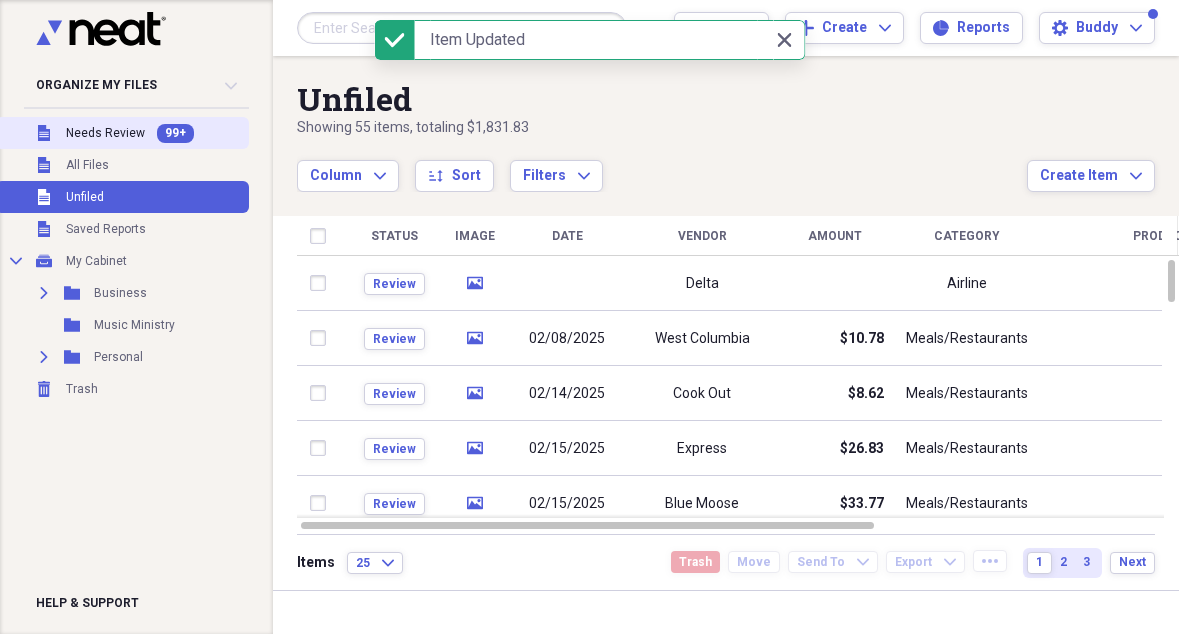 click on "Needs Review" at bounding box center [105, 133] 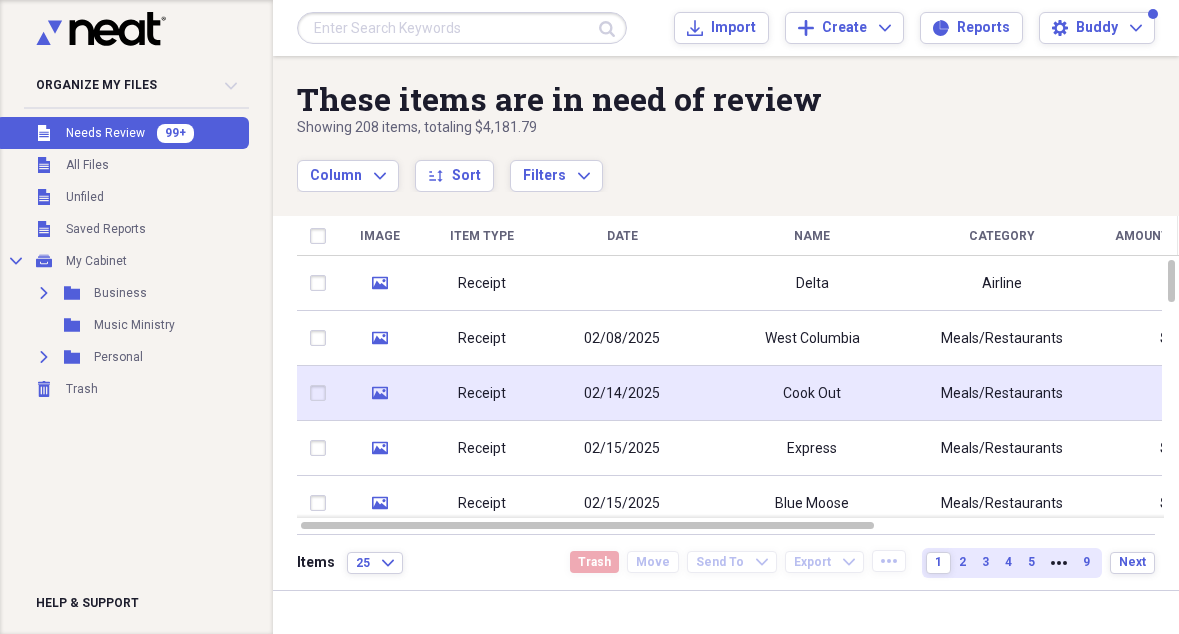 click on "Cook Out" at bounding box center (812, 394) 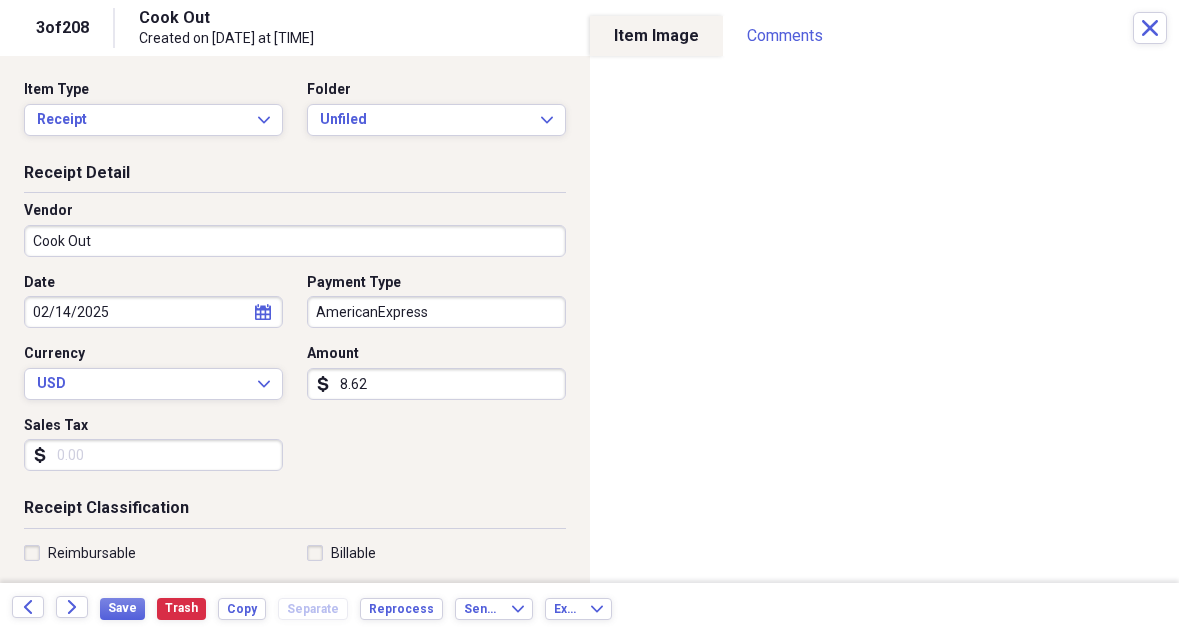 scroll, scrollTop: 14, scrollLeft: 0, axis: vertical 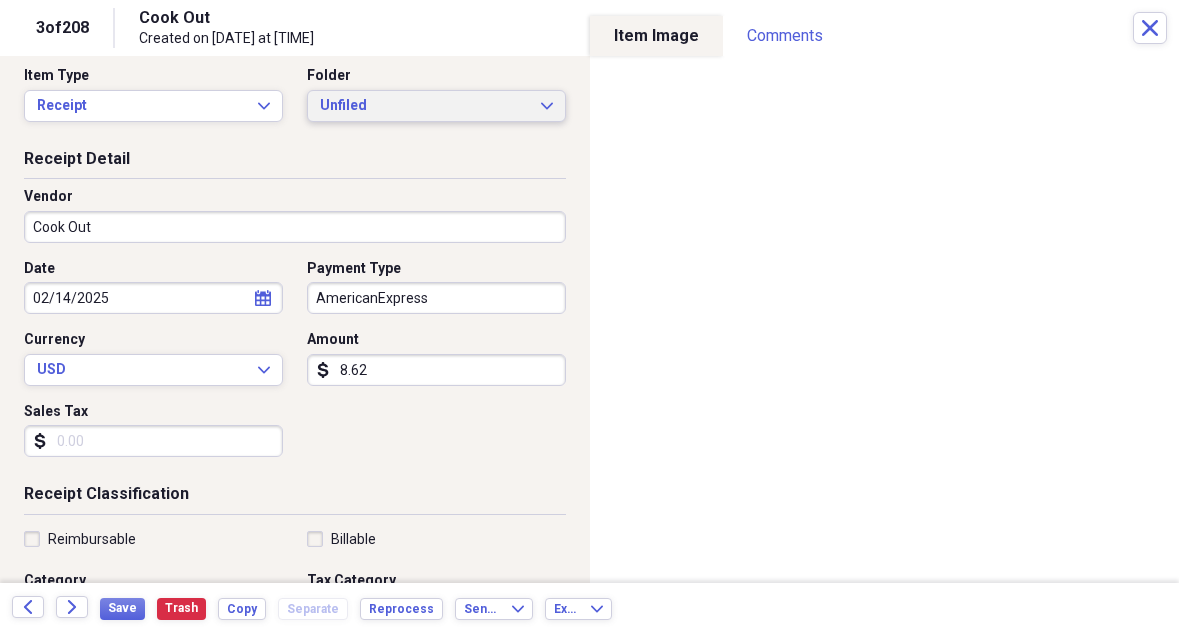 click on "Unfiled" at bounding box center [424, 106] 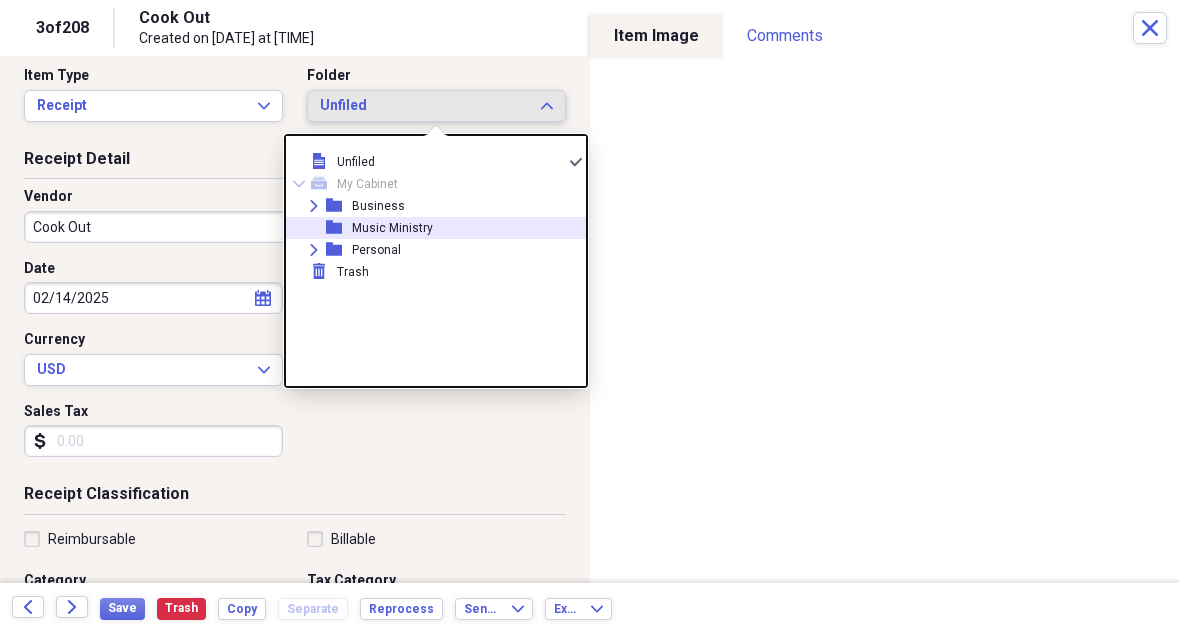 click on "Music Ministry" at bounding box center [392, 228] 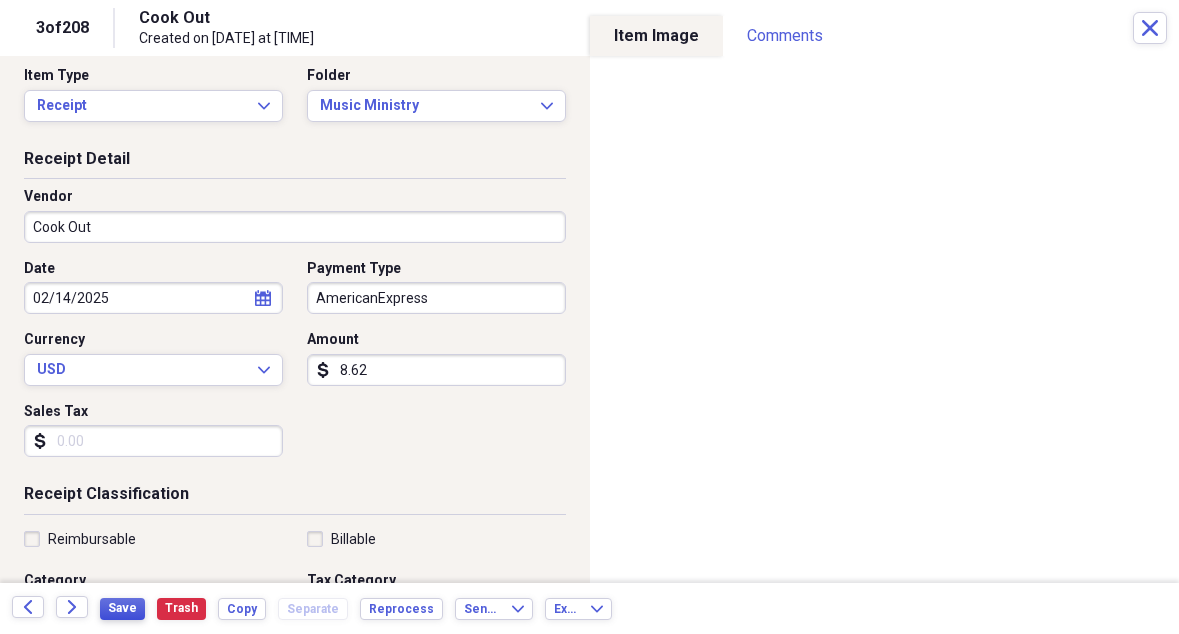 click on "Save" at bounding box center [122, 608] 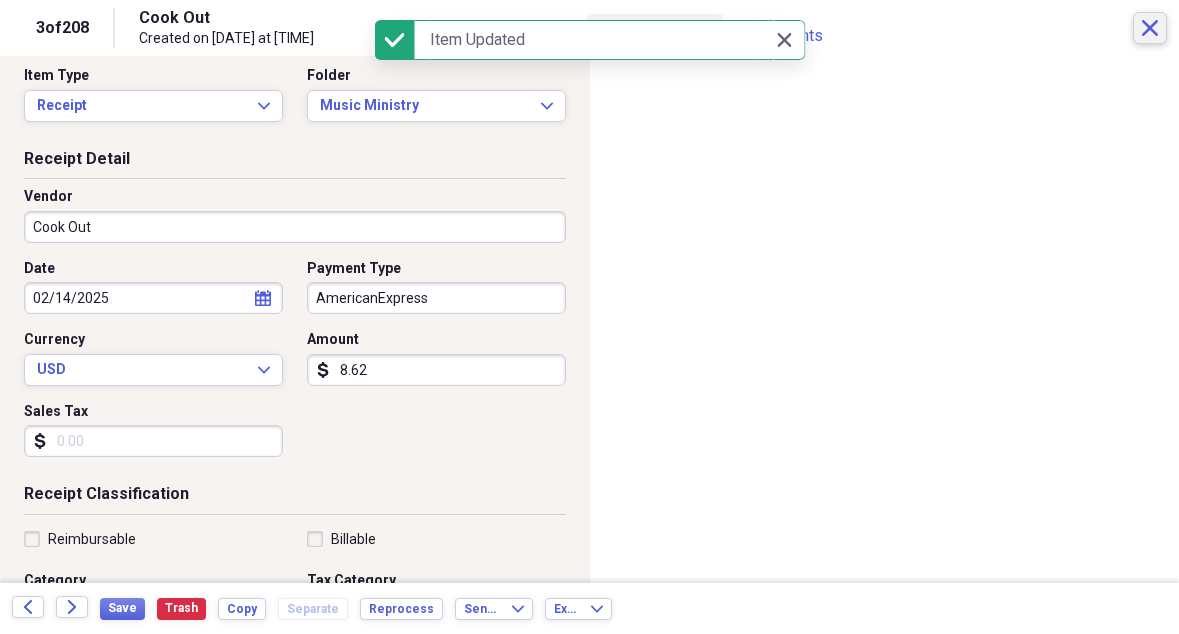 click on "Close" 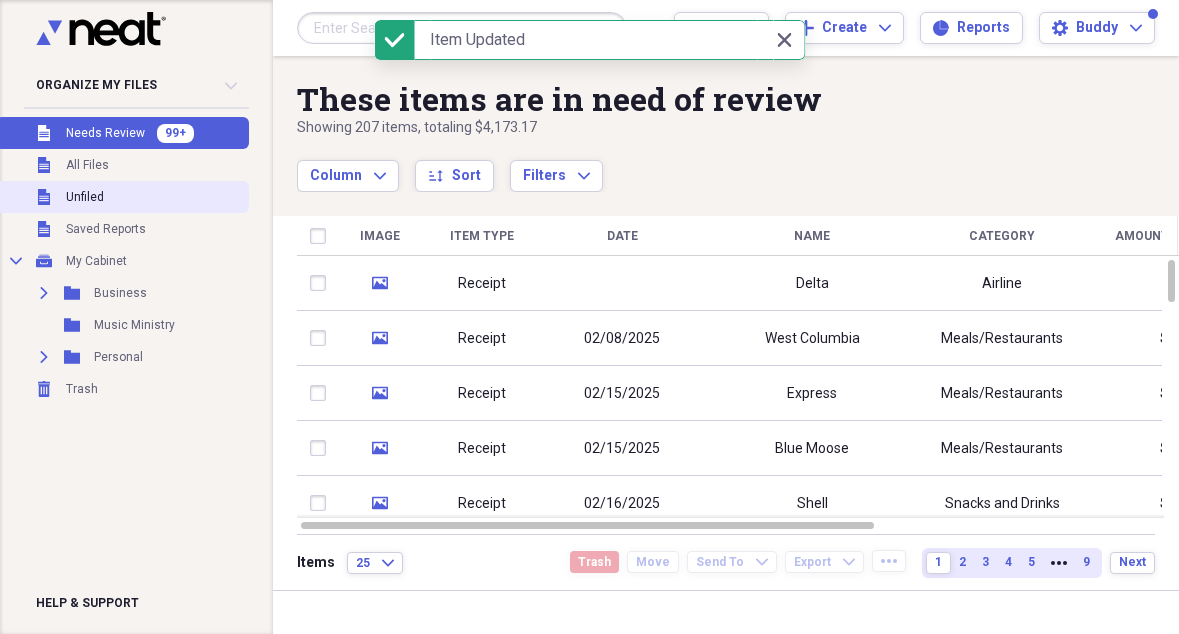 click on "Unfiled" at bounding box center (85, 197) 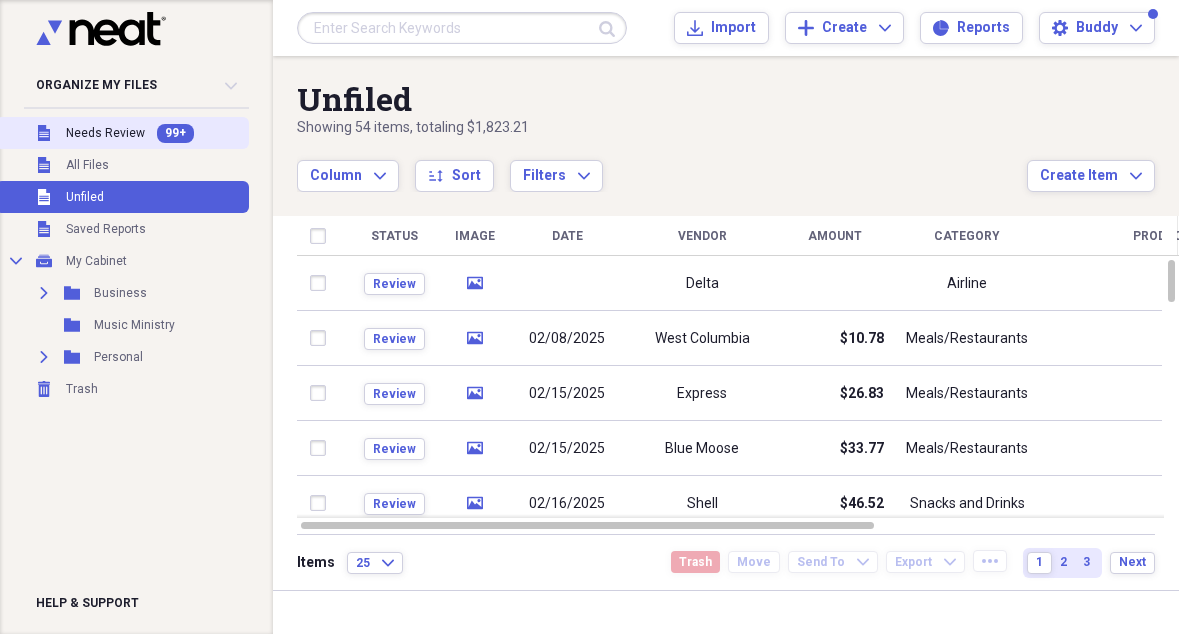 click on "Needs Review" at bounding box center [105, 133] 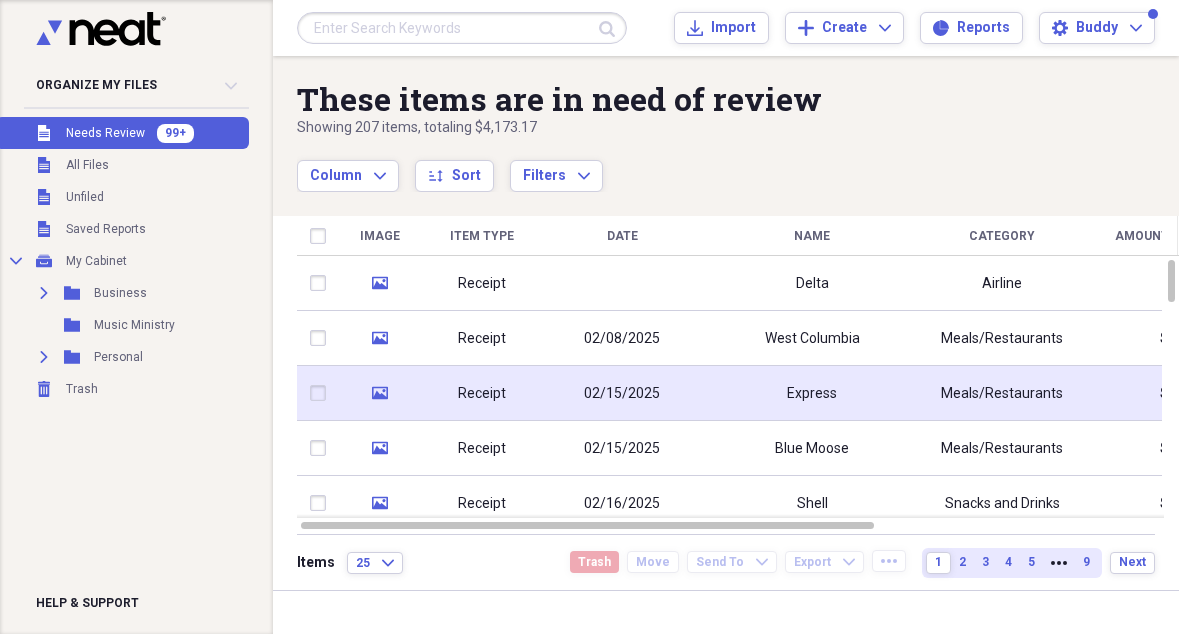 click on "Express" at bounding box center [812, 394] 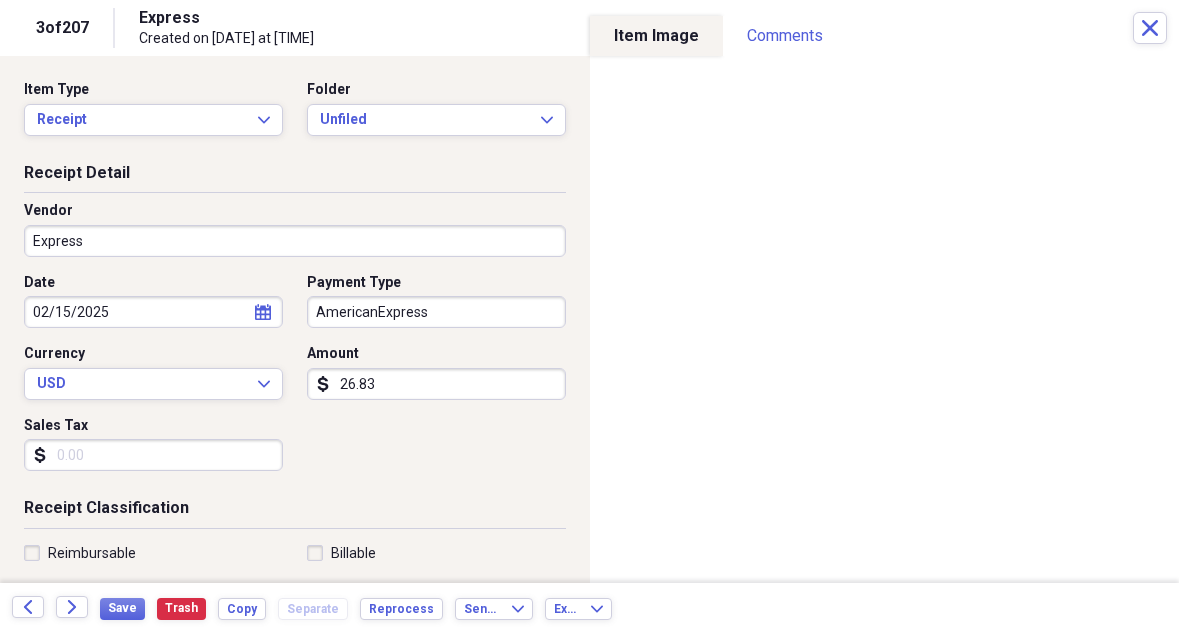 click on "Express" at bounding box center (295, 241) 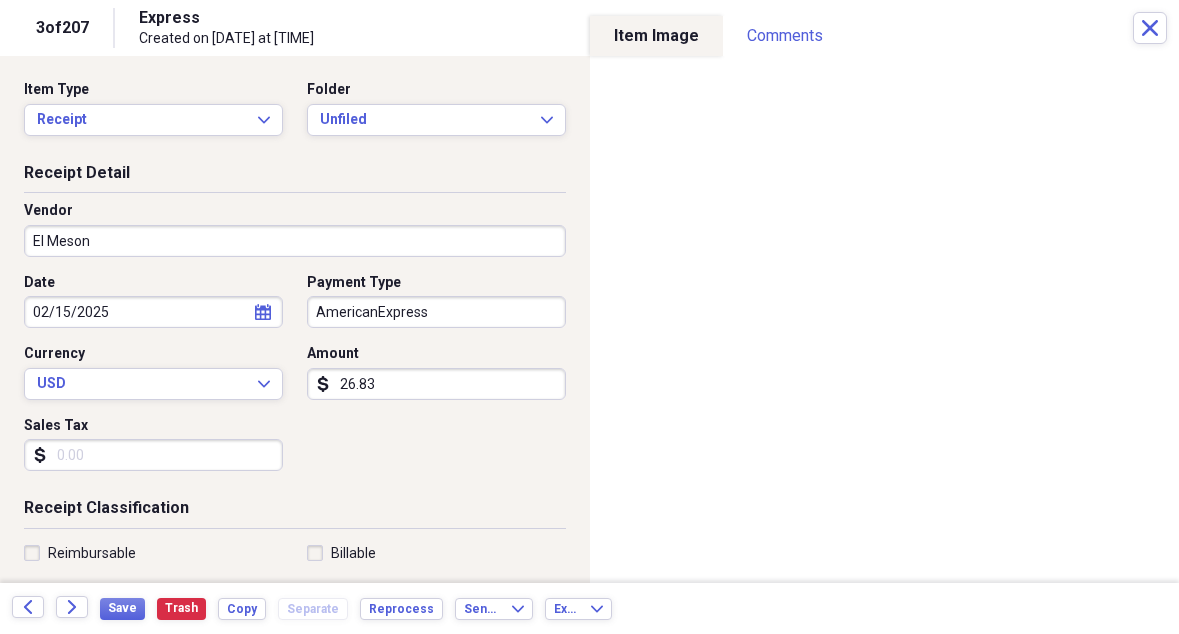 type on "El Meson" 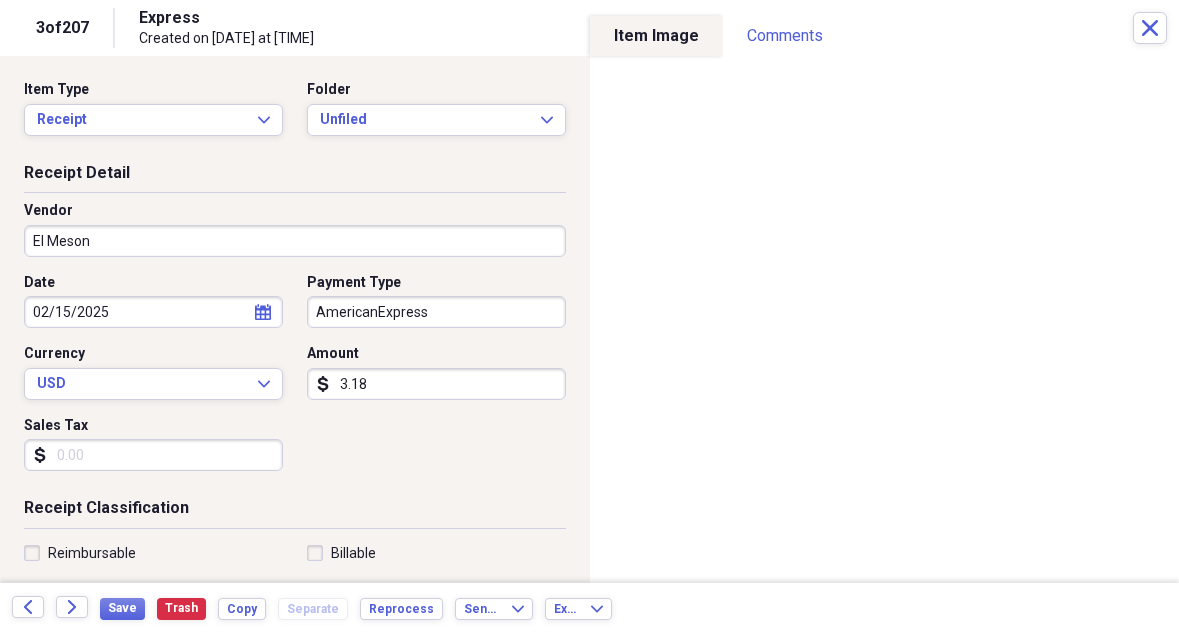 type on "31.83" 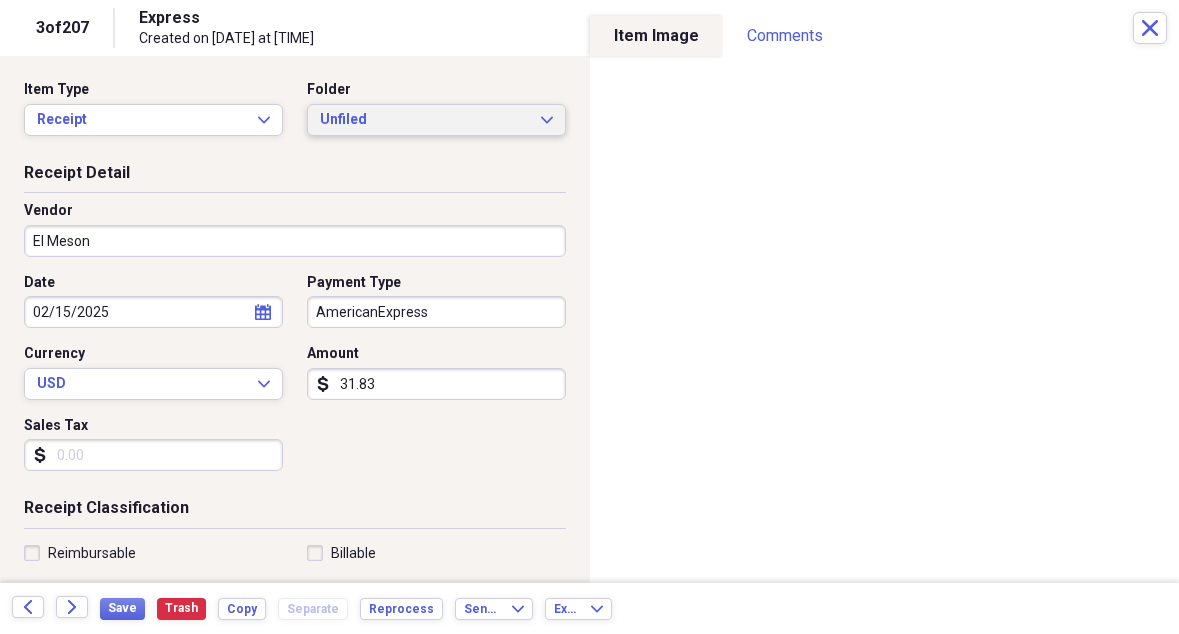 scroll, scrollTop: 0, scrollLeft: 0, axis: both 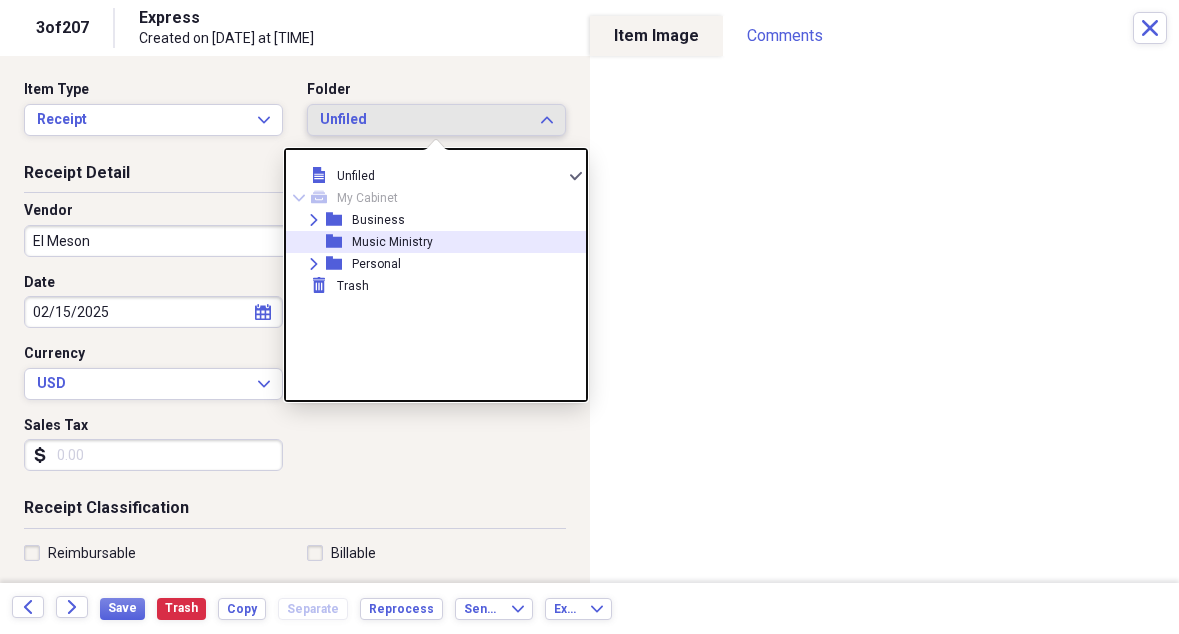 click on "Music Ministry" at bounding box center [392, 242] 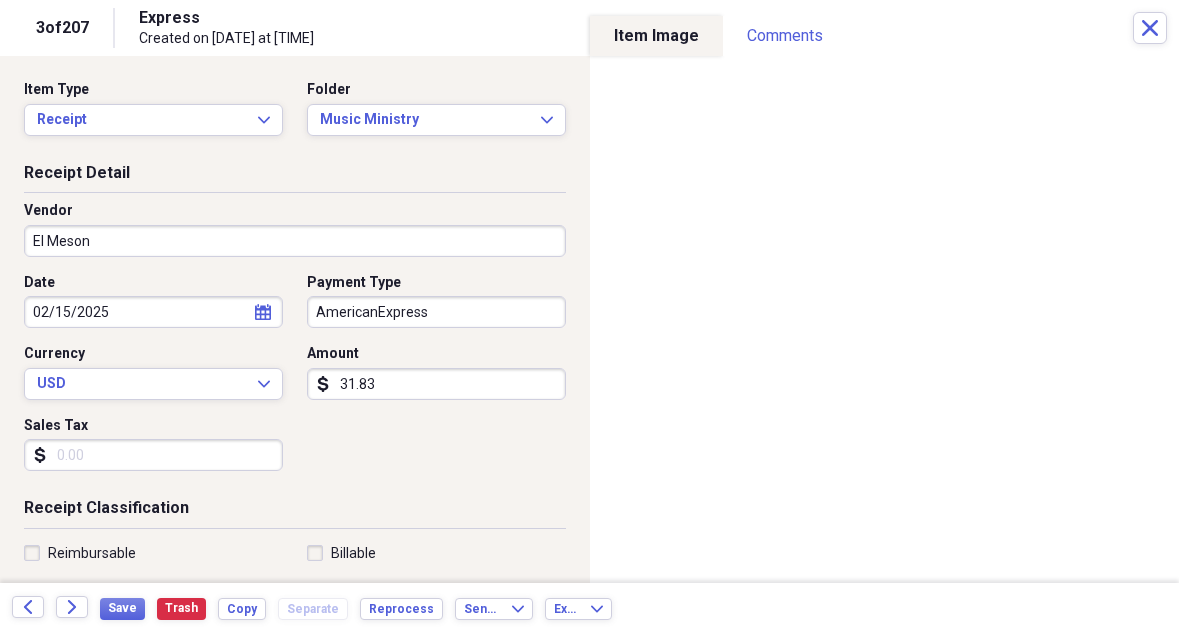 click on "Back Forward Save Trash Copy Separate Reprocess Send To Expand Export Expand" at bounding box center [589, 608] 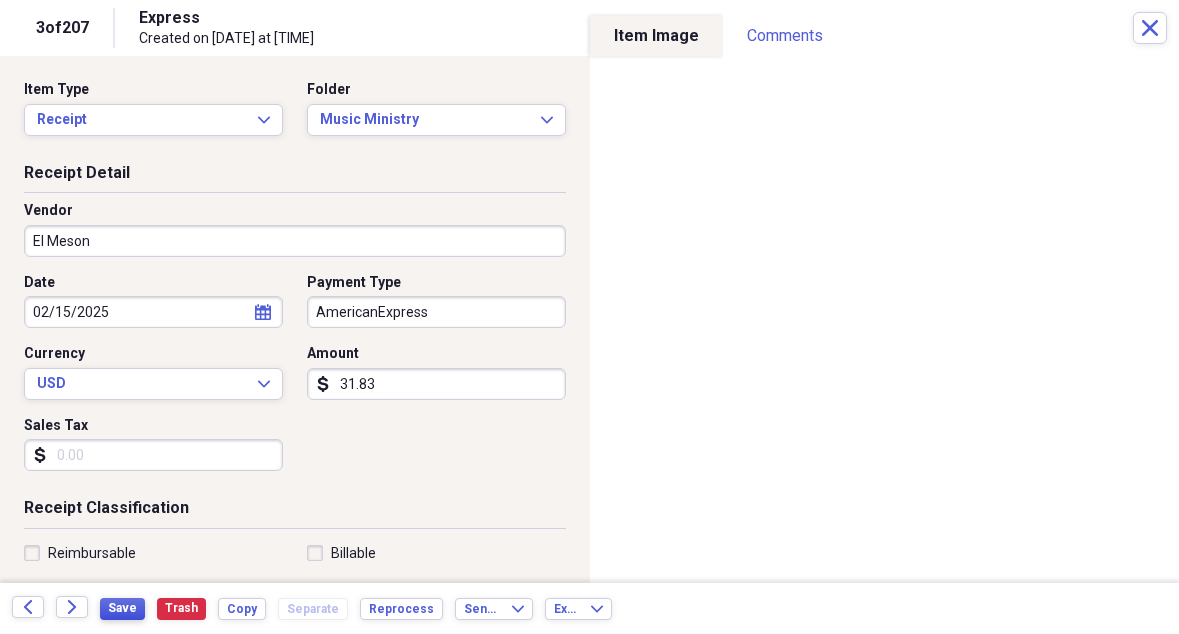 click on "Save" at bounding box center [122, 608] 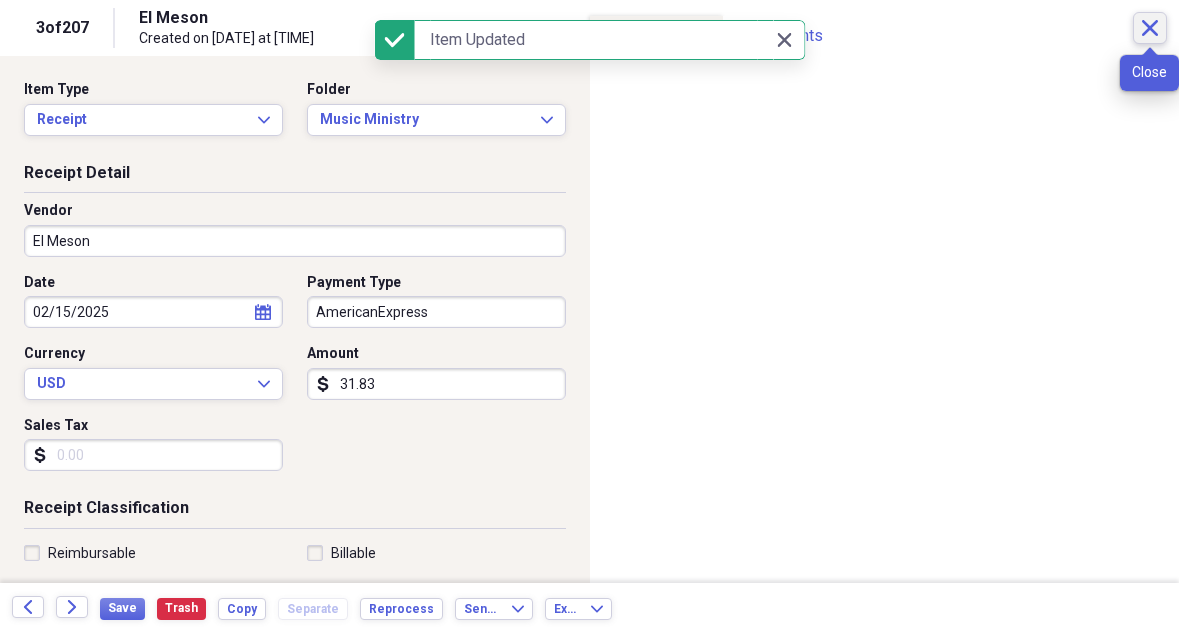click on "Close" 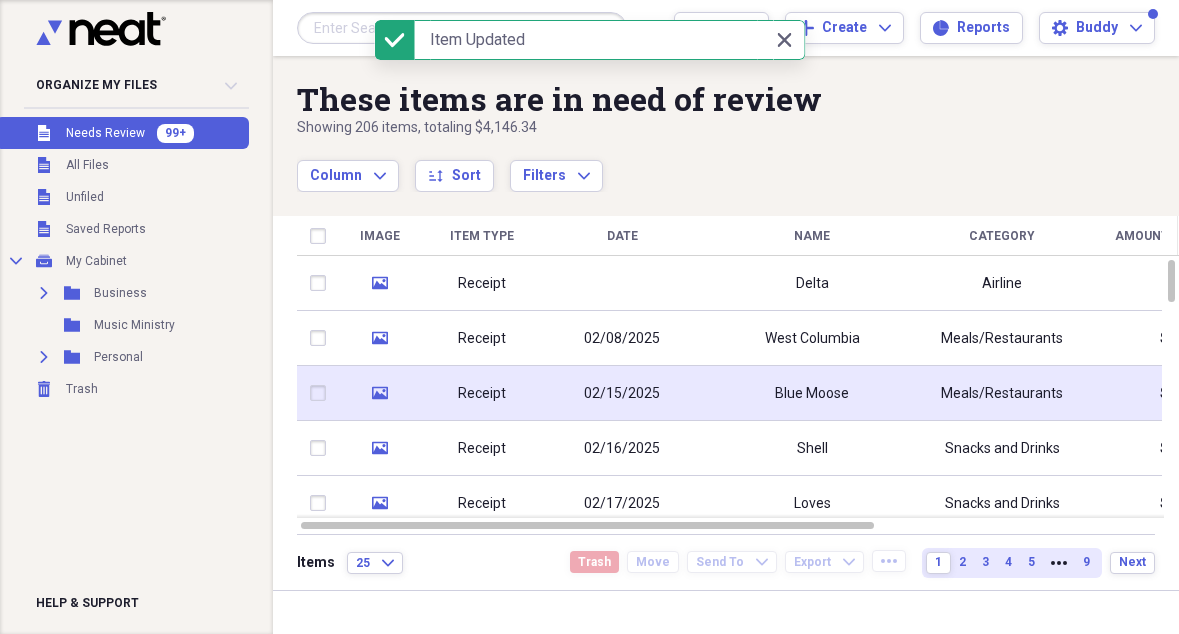 click on "Blue Moose" at bounding box center (812, 394) 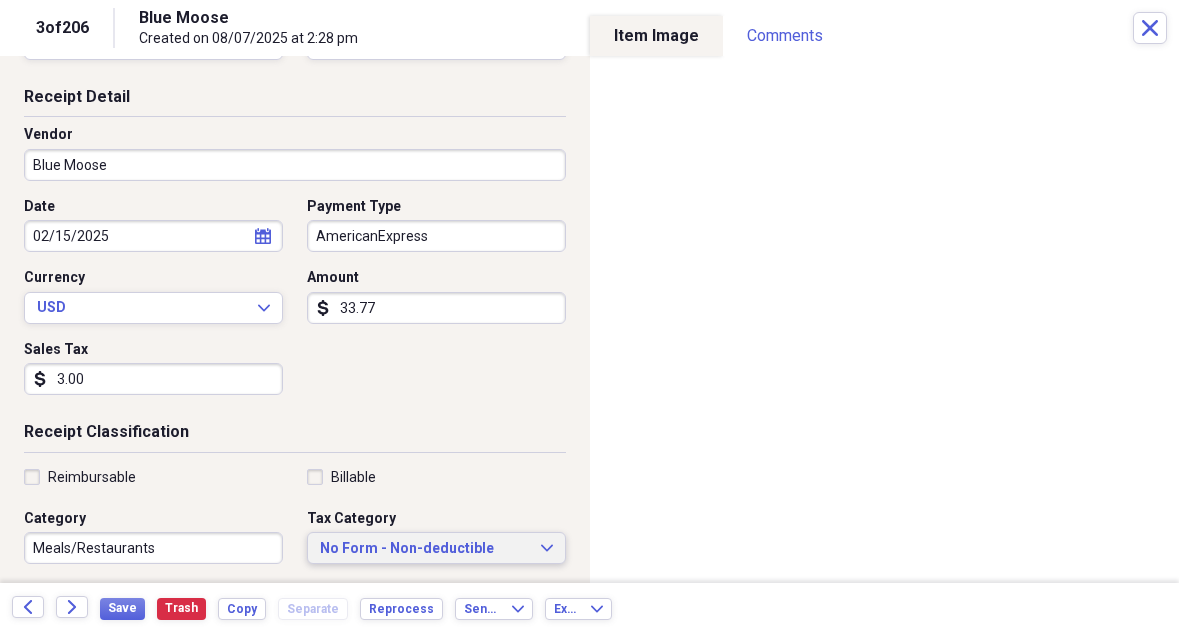 scroll, scrollTop: 71, scrollLeft: 0, axis: vertical 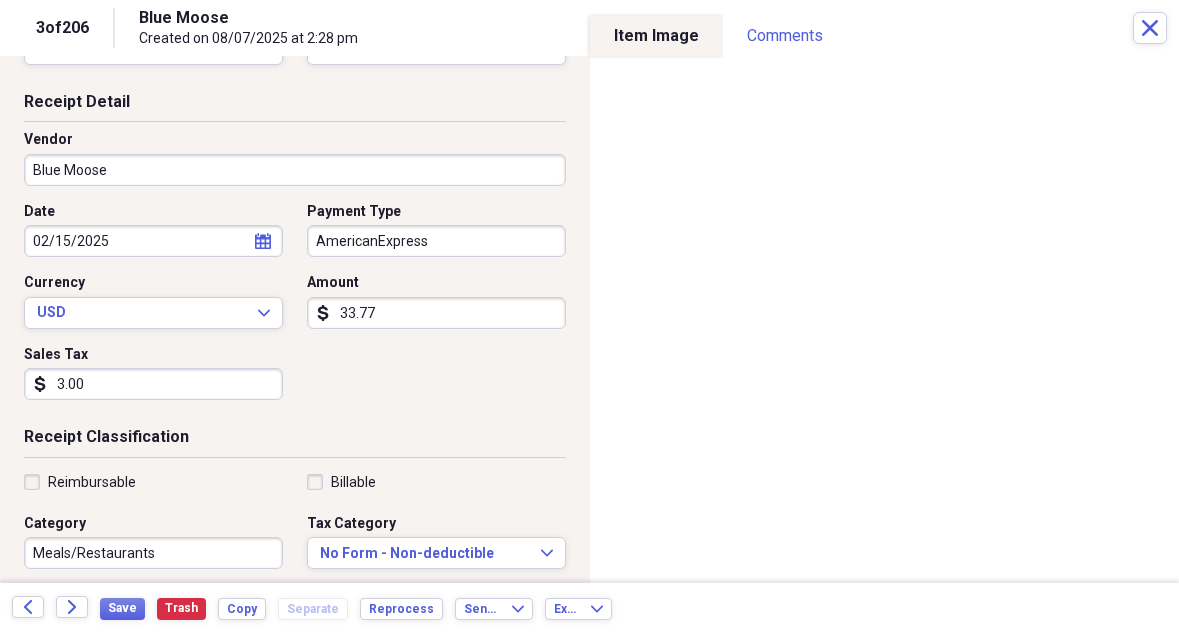 click on "33.77" at bounding box center [436, 313] 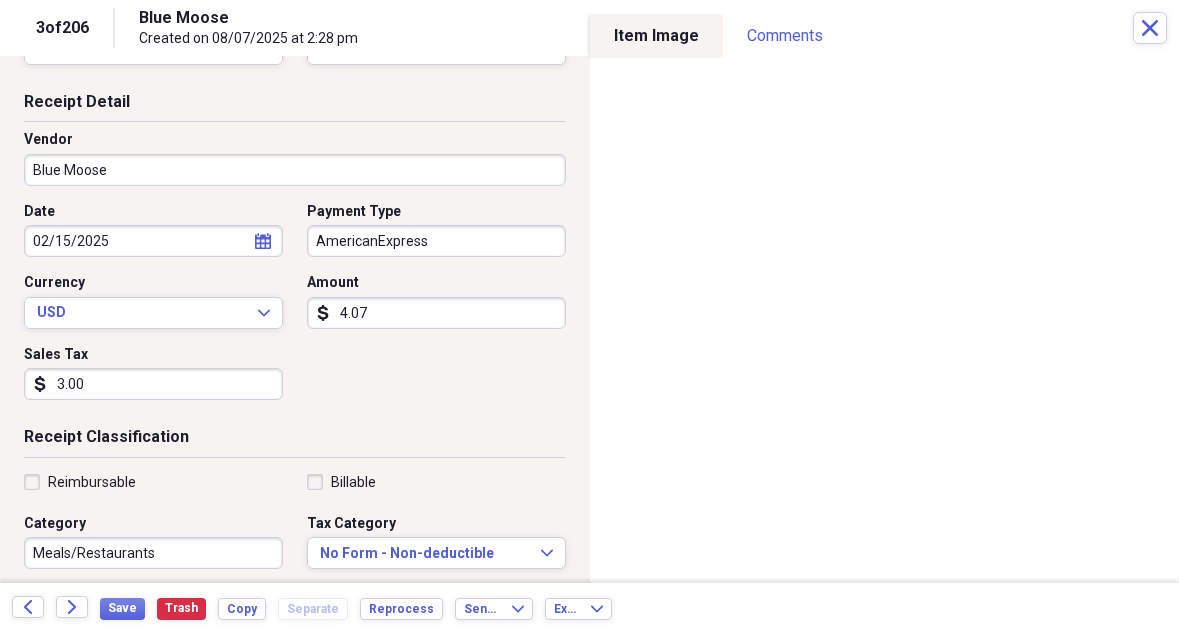 type on "40.77" 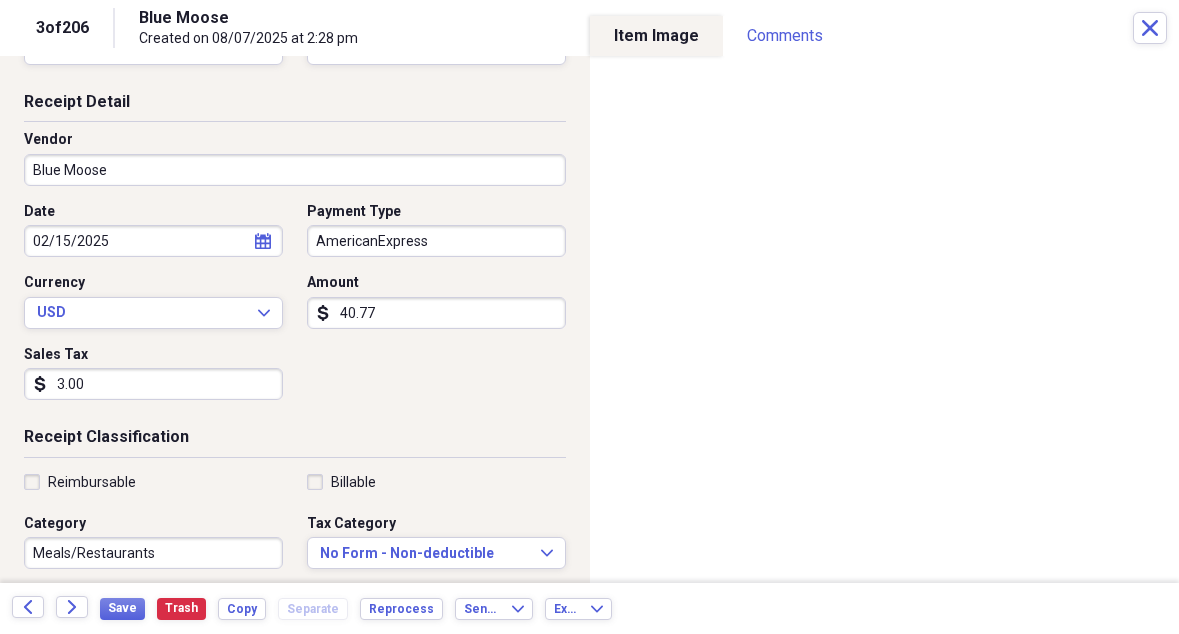 click on "Date [DATE] calendar Calendar Payment Type AmericanExpress Currency USD Expand Amount dollar-sign 40.77 Sales Tax dollar-sign 3.00" at bounding box center [295, 309] 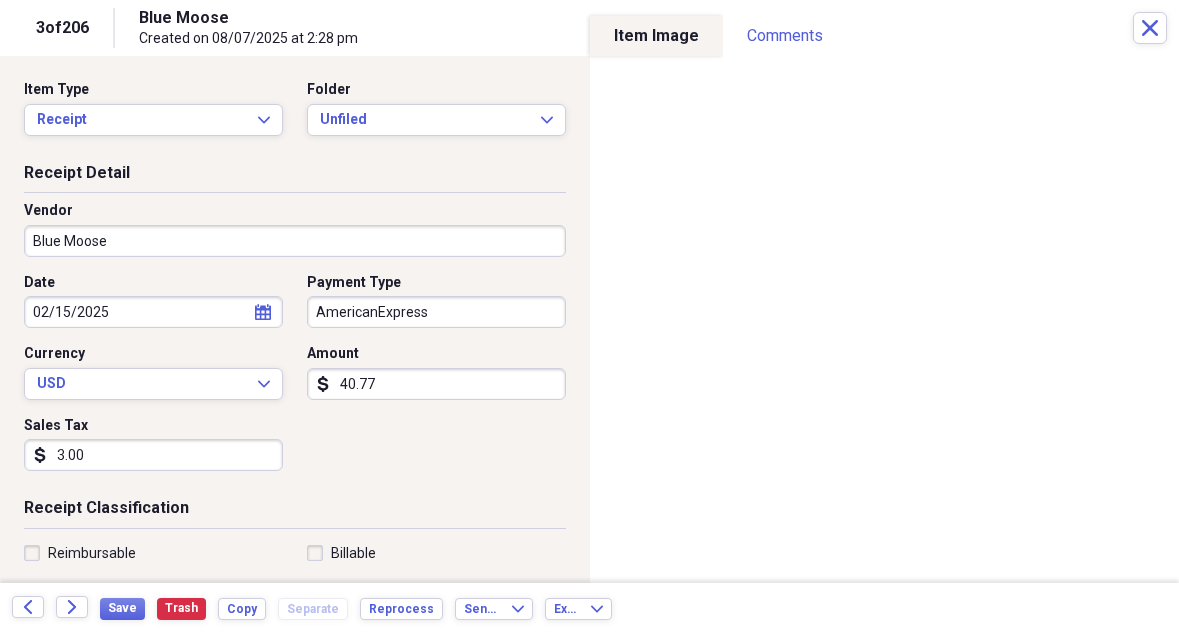 scroll, scrollTop: -1, scrollLeft: 0, axis: vertical 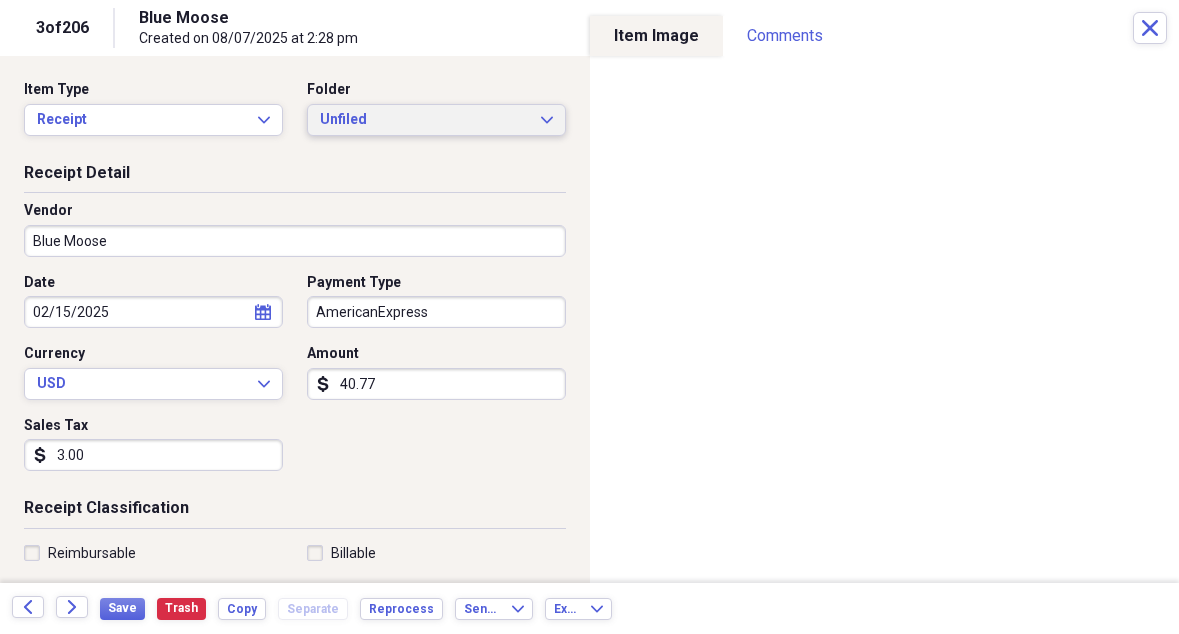 click on "Unfiled" at bounding box center (424, 120) 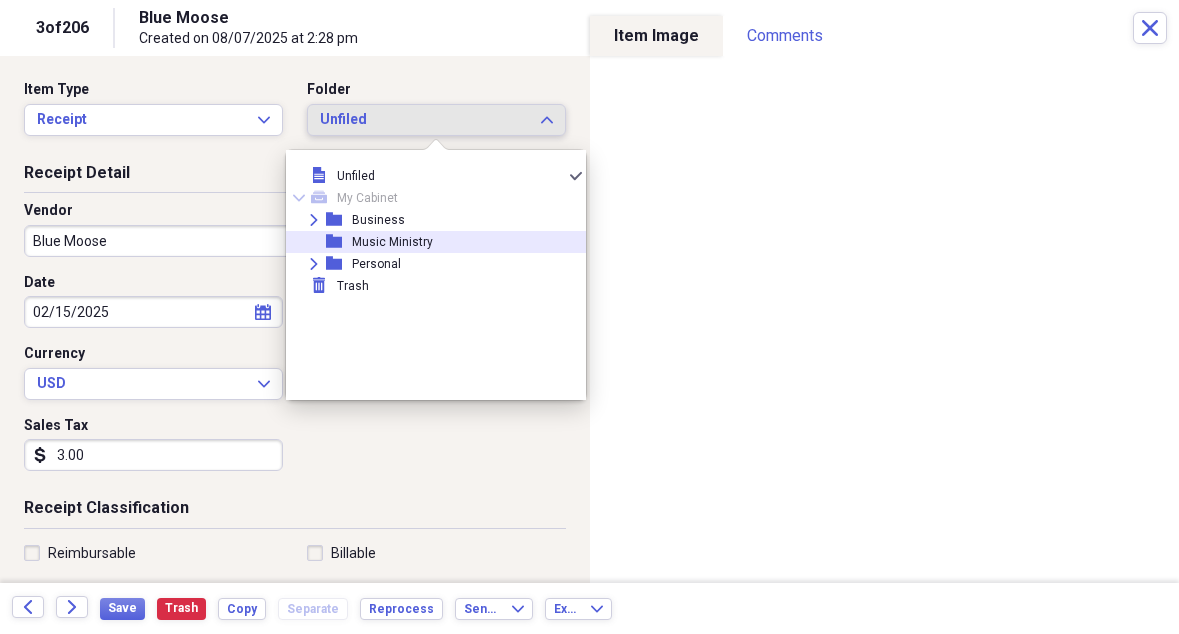 click on "Music Ministry" at bounding box center (392, 242) 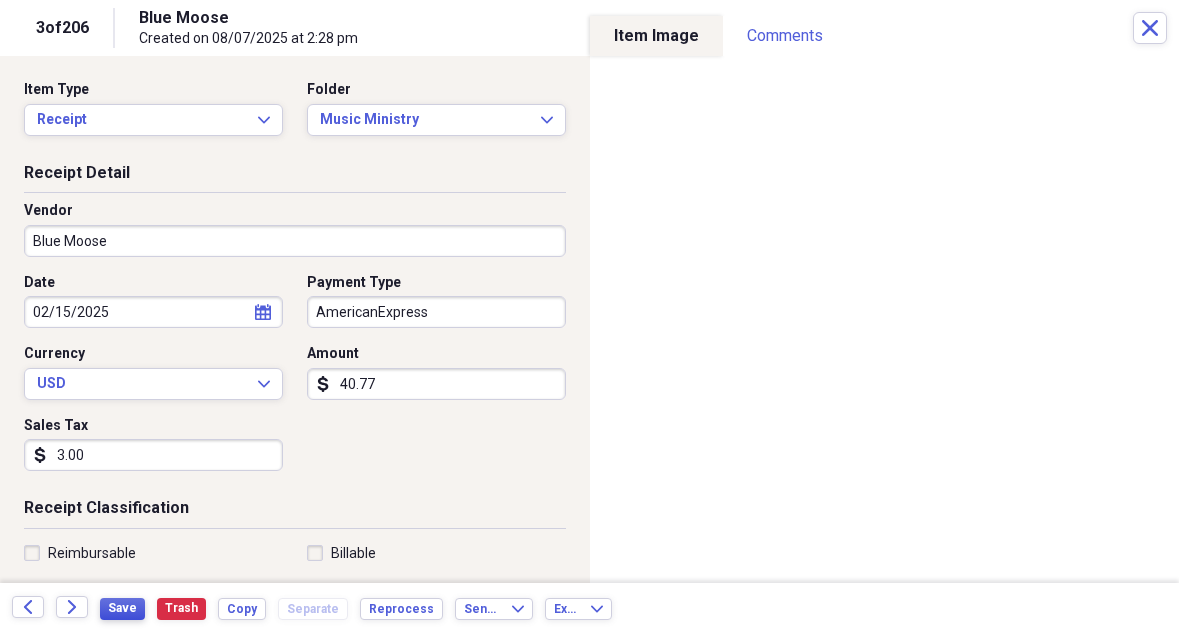 click on "Save" at bounding box center [122, 608] 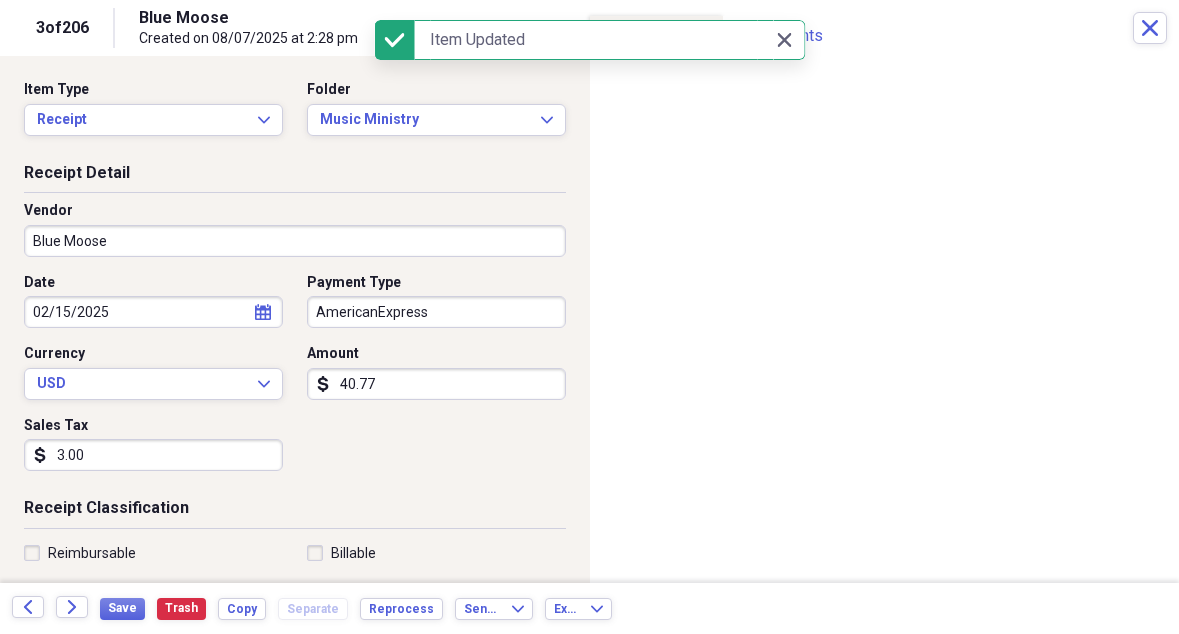 click on "[NAME] Created on [DATE] at [TIME]" at bounding box center (636, 28) 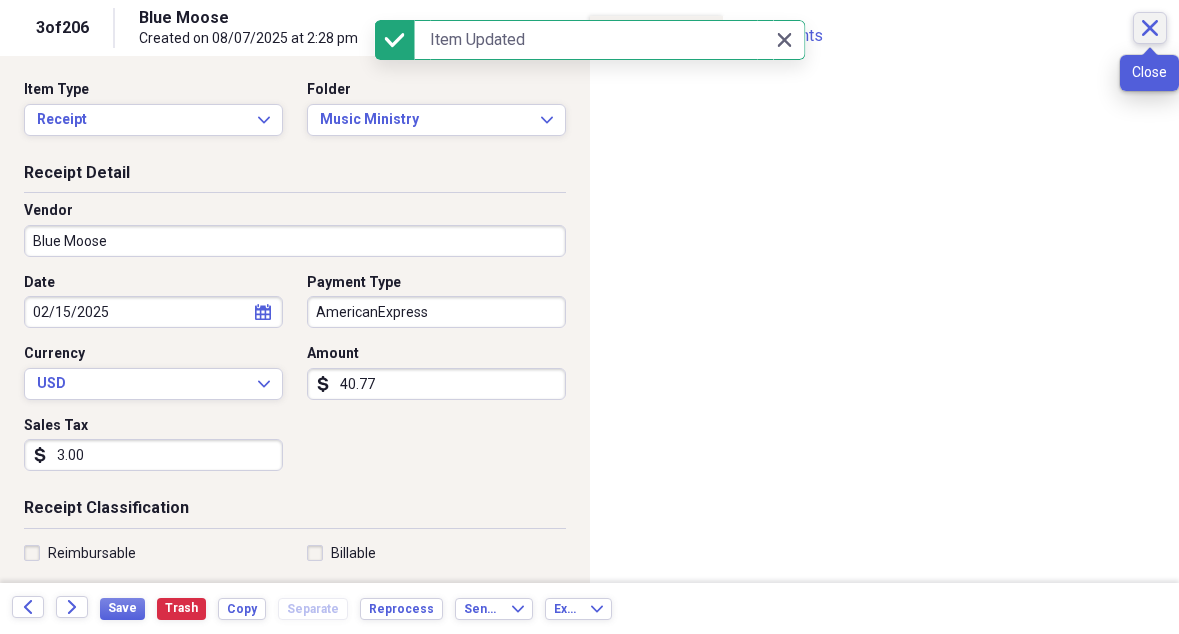 click on "Close" 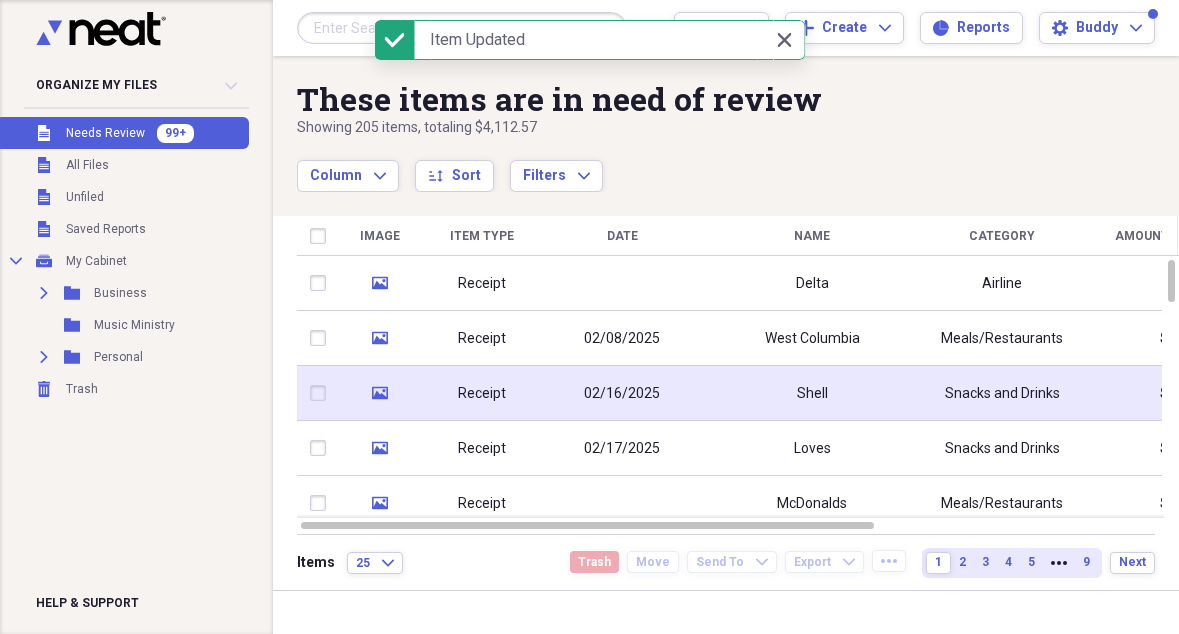 click on "Shell" at bounding box center [812, 394] 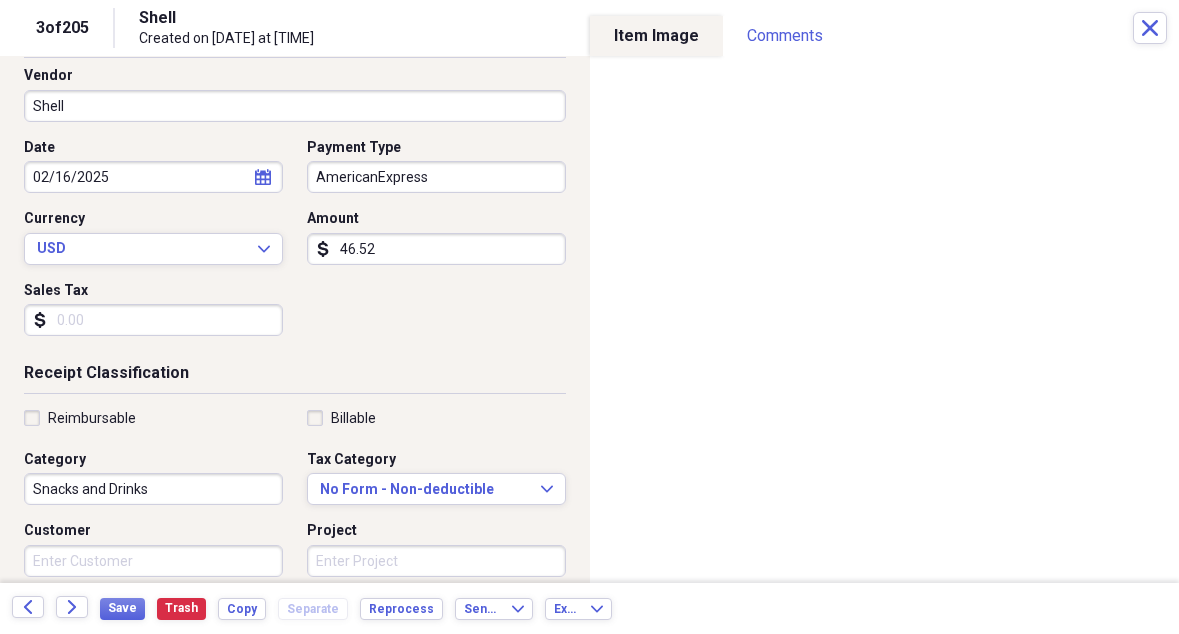 scroll, scrollTop: 187, scrollLeft: 0, axis: vertical 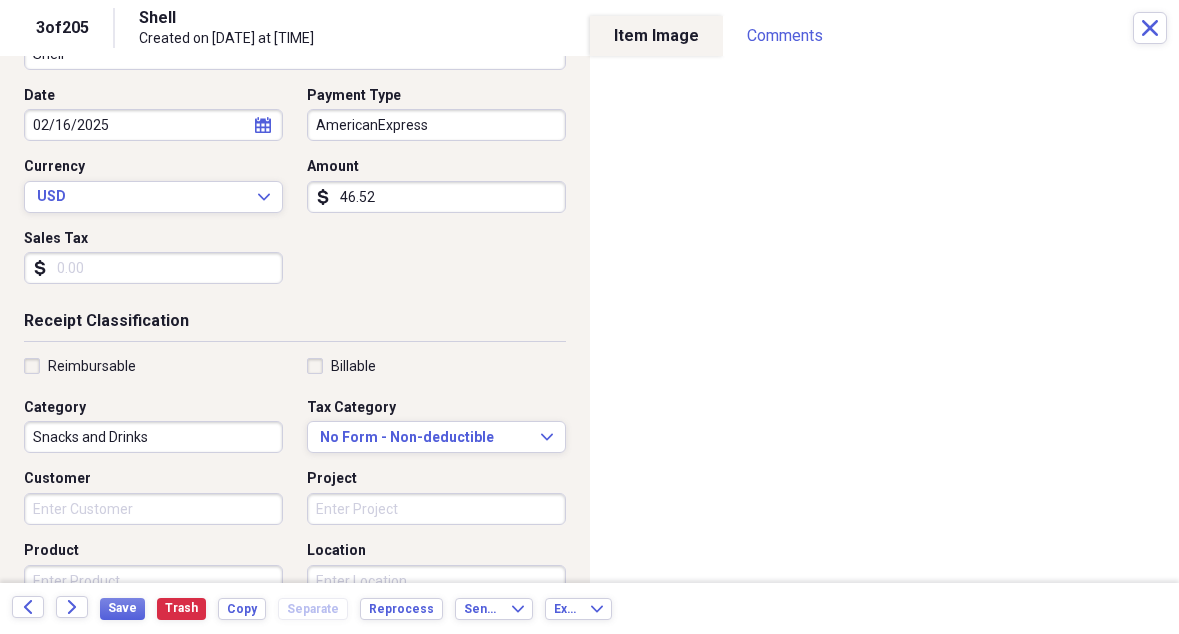 click on "Snacks and Drinks" at bounding box center (153, 437) 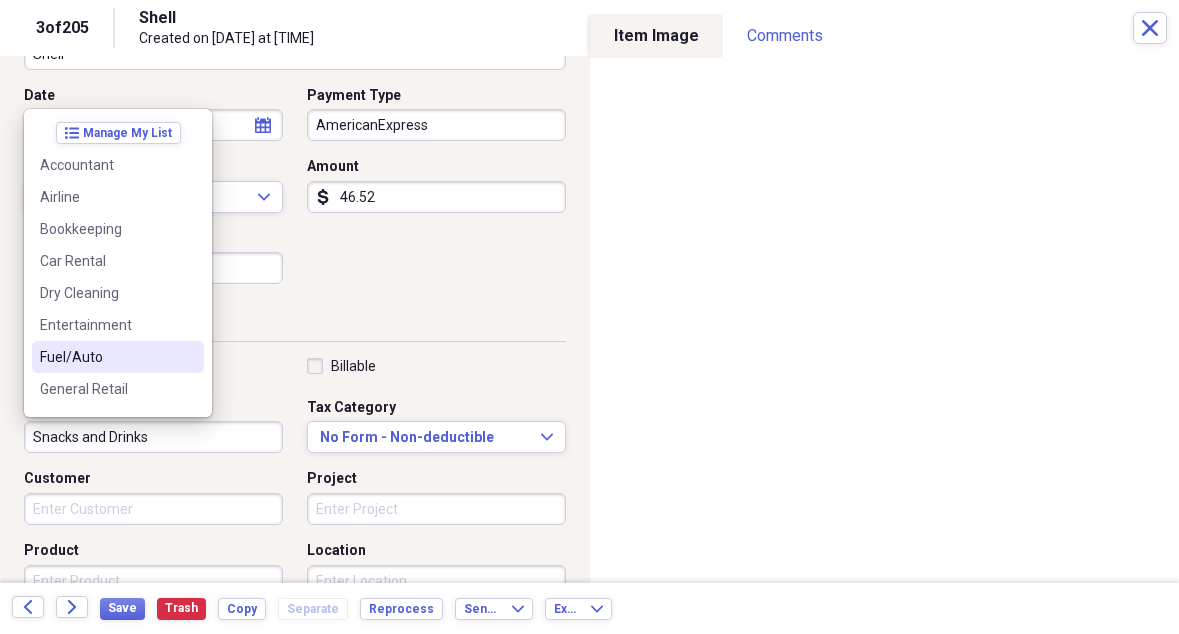 click on "Fuel/Auto" at bounding box center [106, 357] 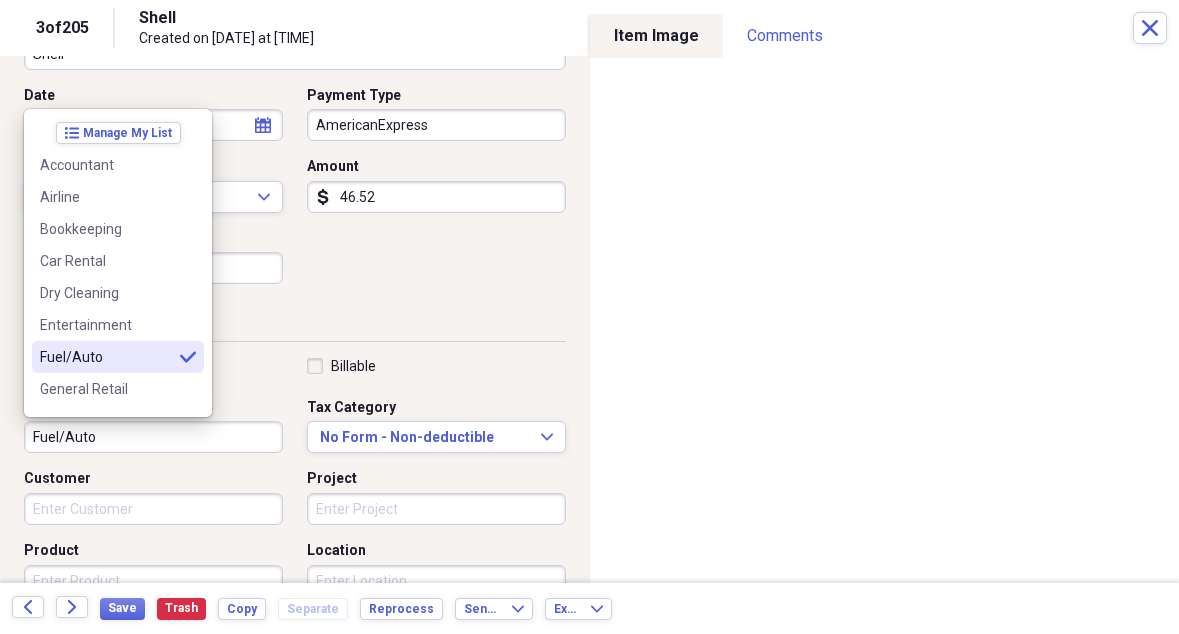 type on "Fuel/Auto" 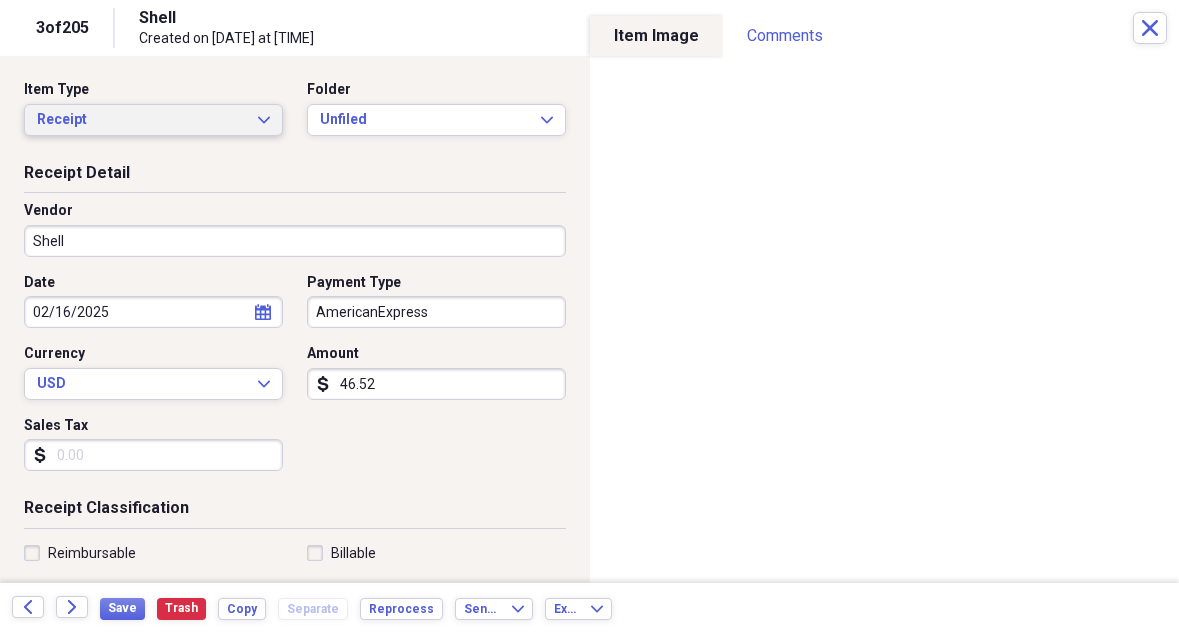 scroll, scrollTop: 0, scrollLeft: 0, axis: both 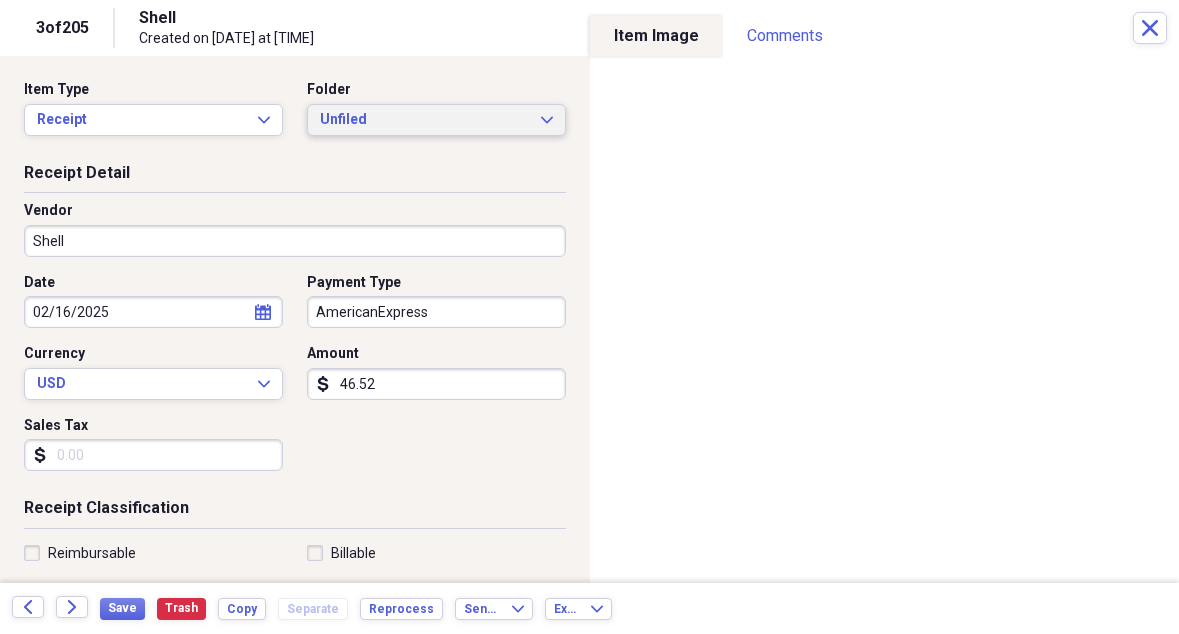 click on "Unfiled" at bounding box center (424, 120) 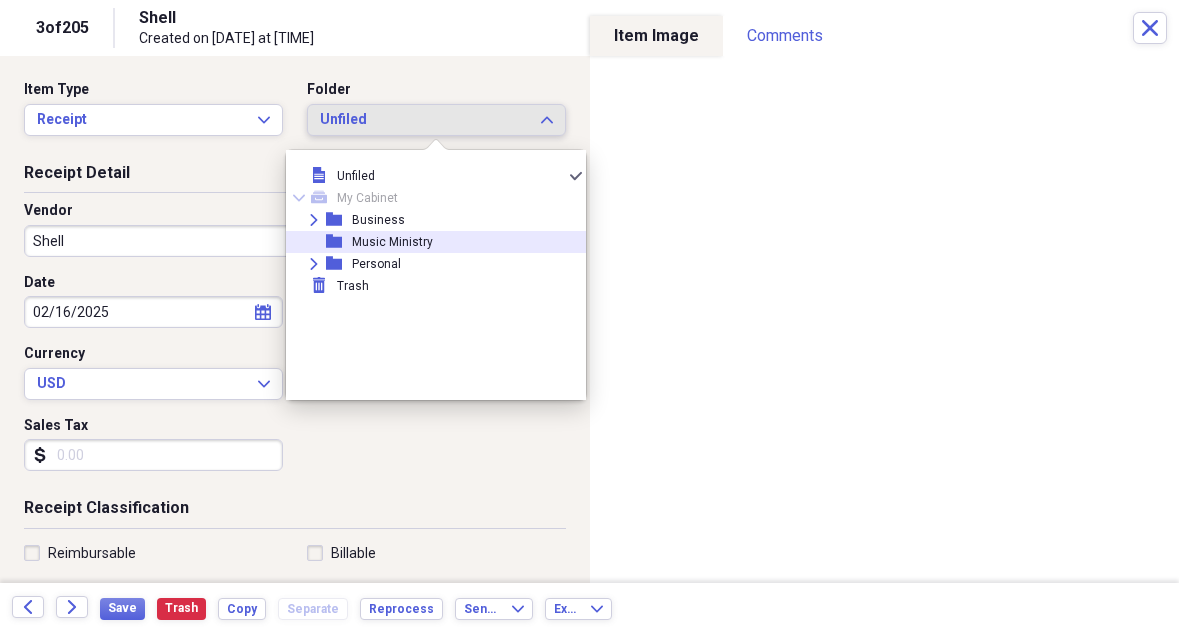 click on "Music Ministry" at bounding box center (392, 242) 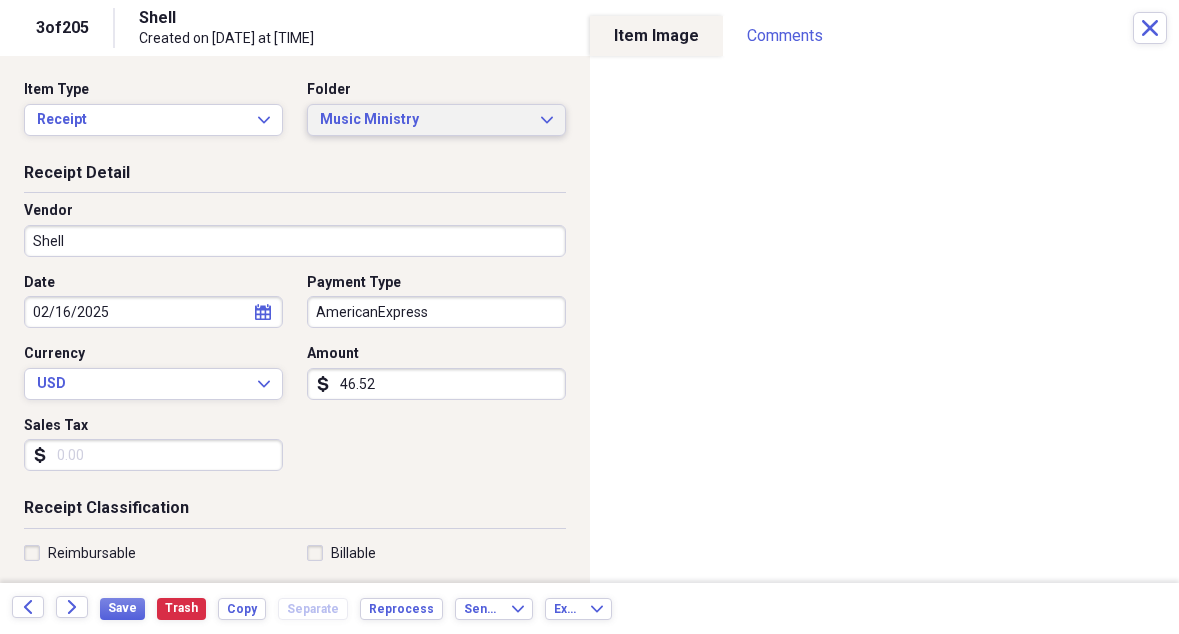 scroll, scrollTop: 0, scrollLeft: 0, axis: both 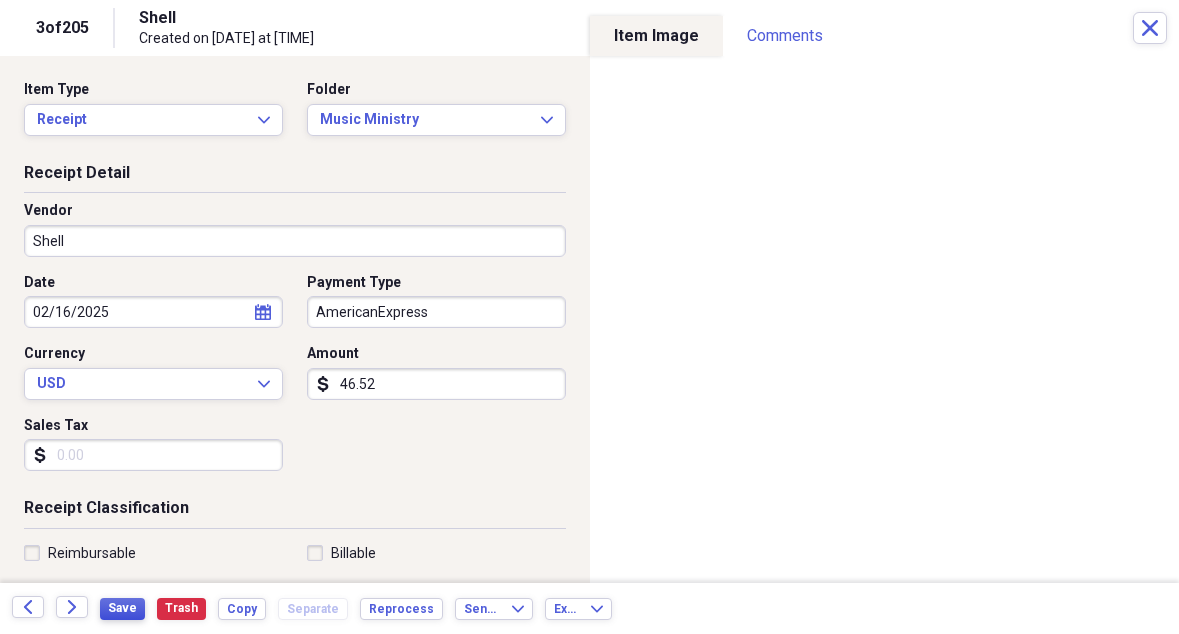 click on "Save" at bounding box center [122, 609] 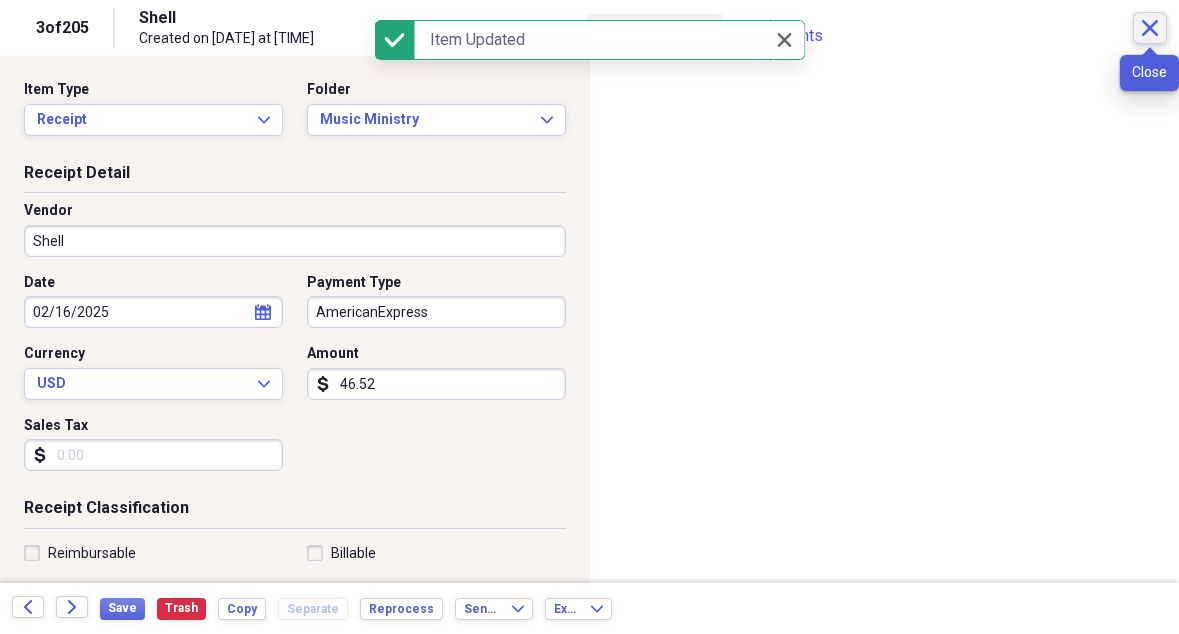 click on "Close" at bounding box center (1150, 28) 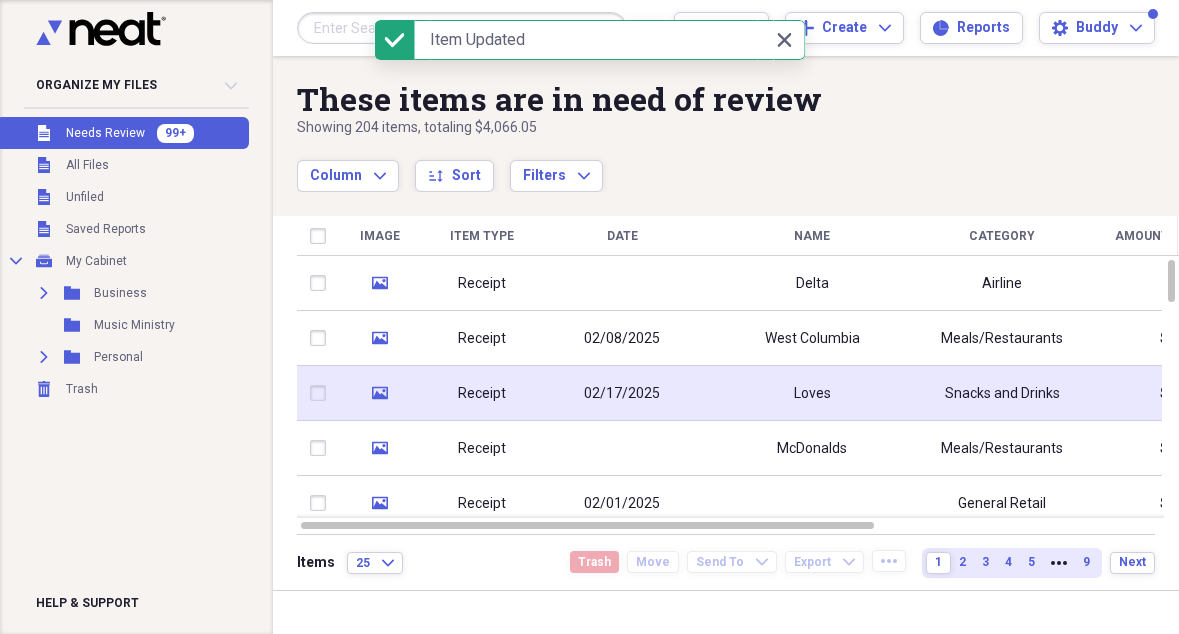 click on "Loves" at bounding box center (812, 394) 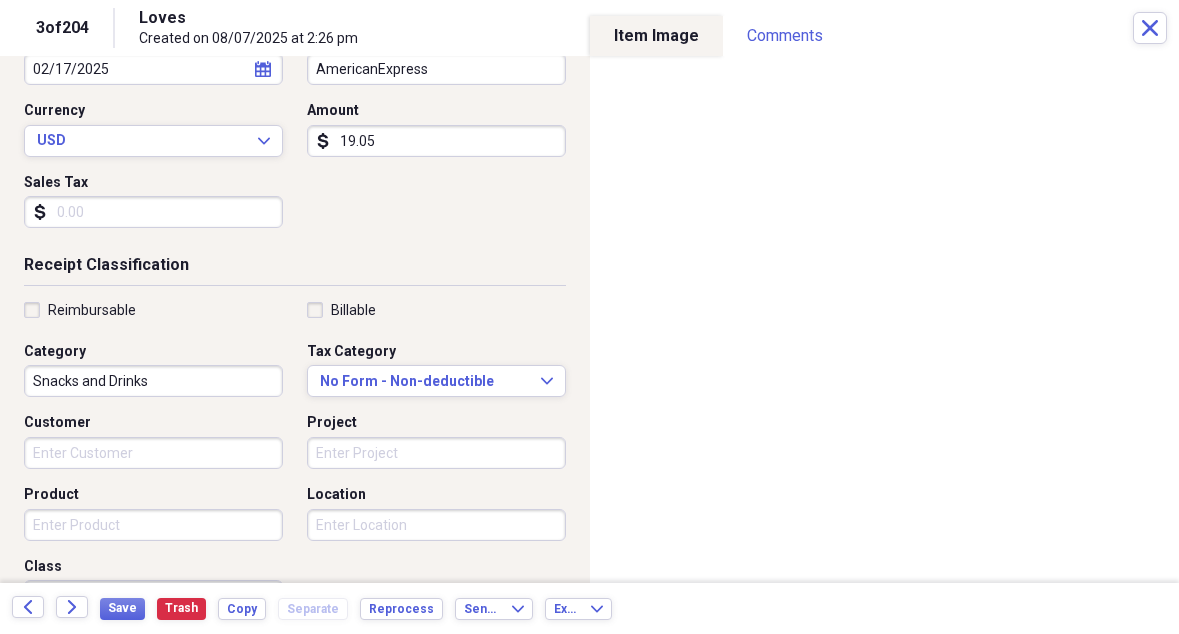 scroll, scrollTop: 269, scrollLeft: 0, axis: vertical 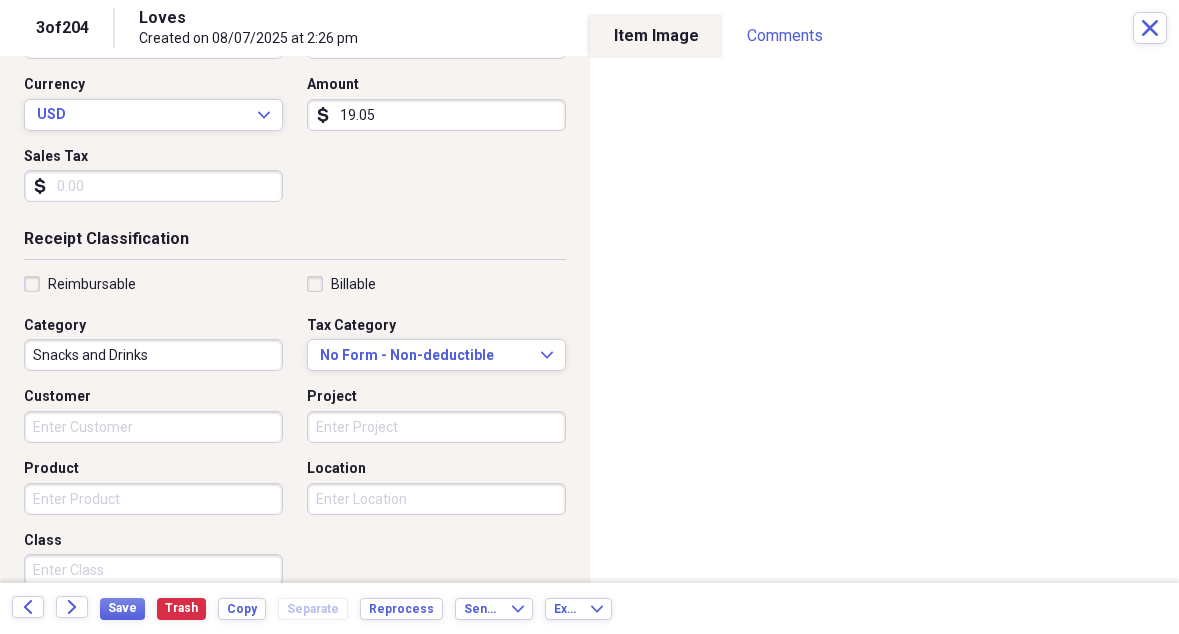 click on "Snacks and Drinks" at bounding box center [153, 355] 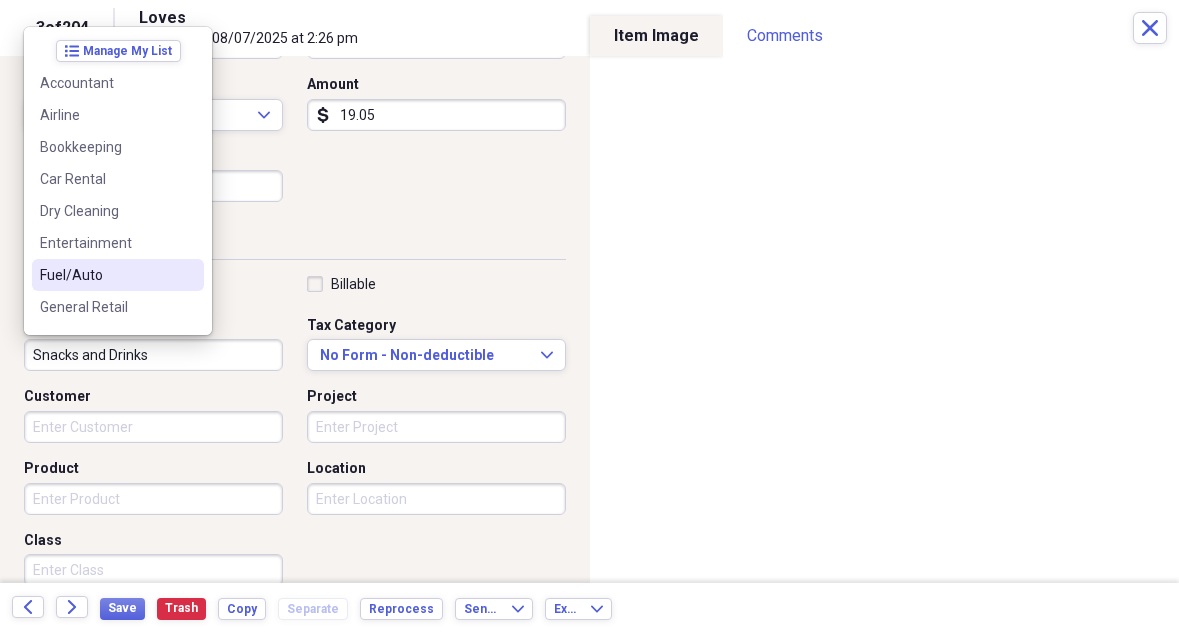click on "Fuel/Auto" at bounding box center (118, 275) 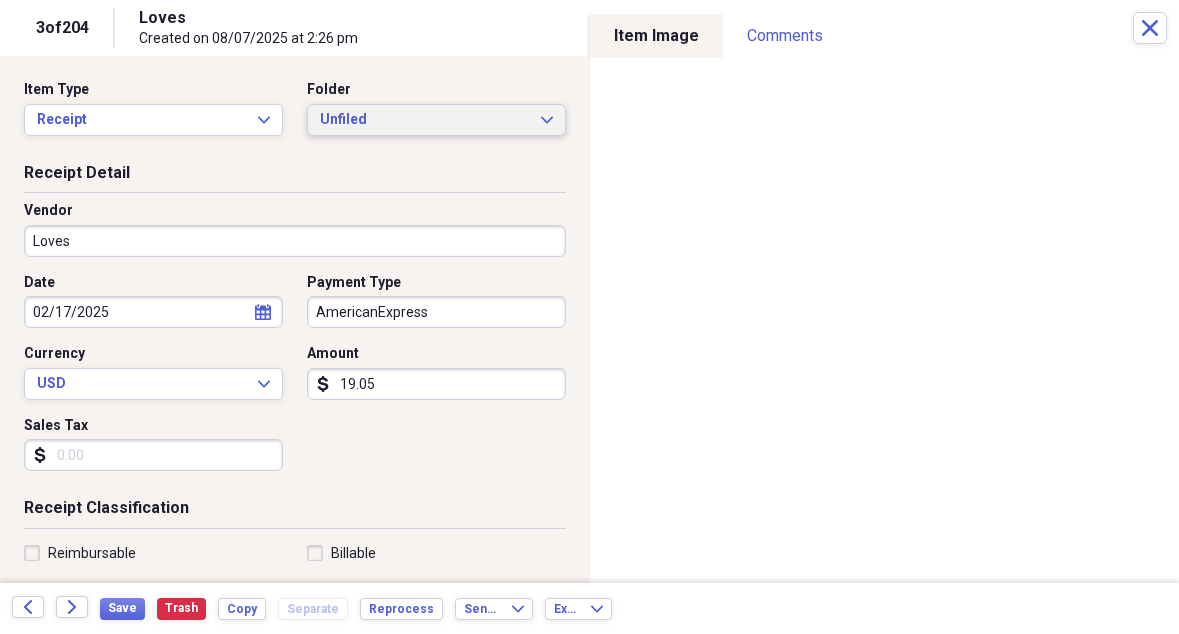 scroll, scrollTop: 0, scrollLeft: 0, axis: both 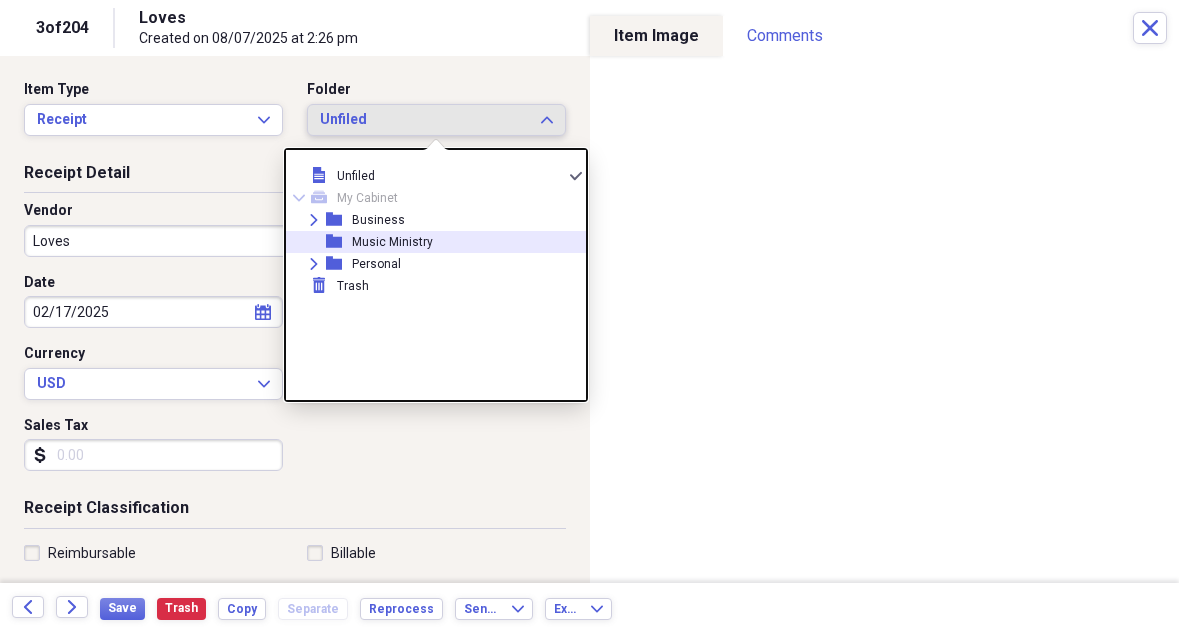 click on "Music Ministry" at bounding box center [392, 242] 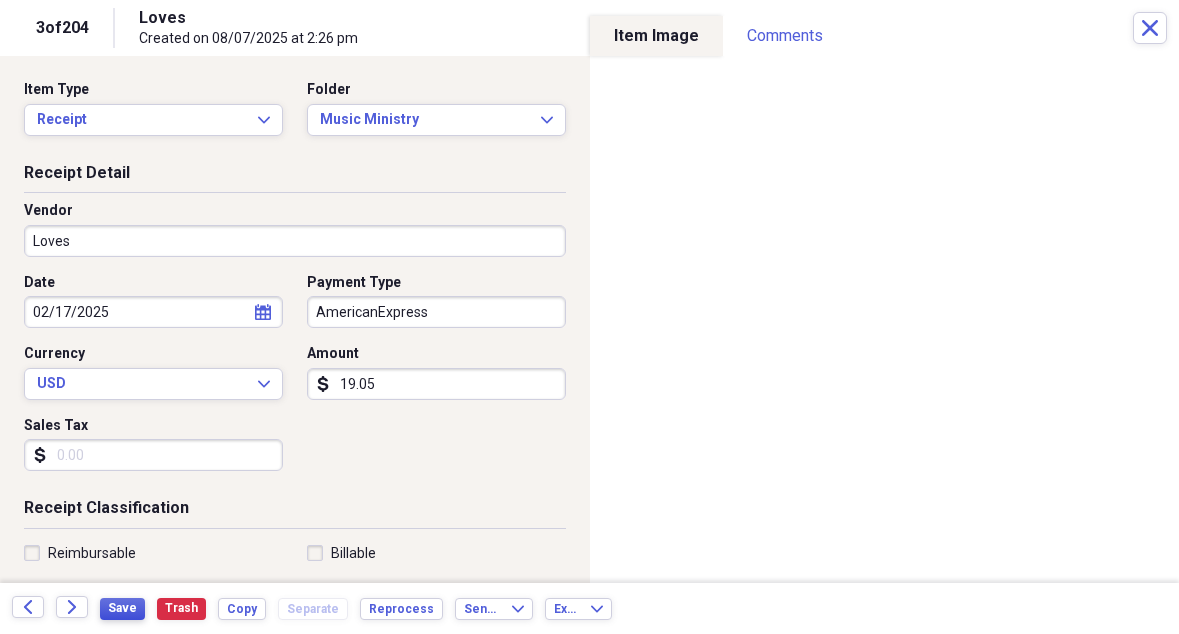 click on "Save" at bounding box center [122, 608] 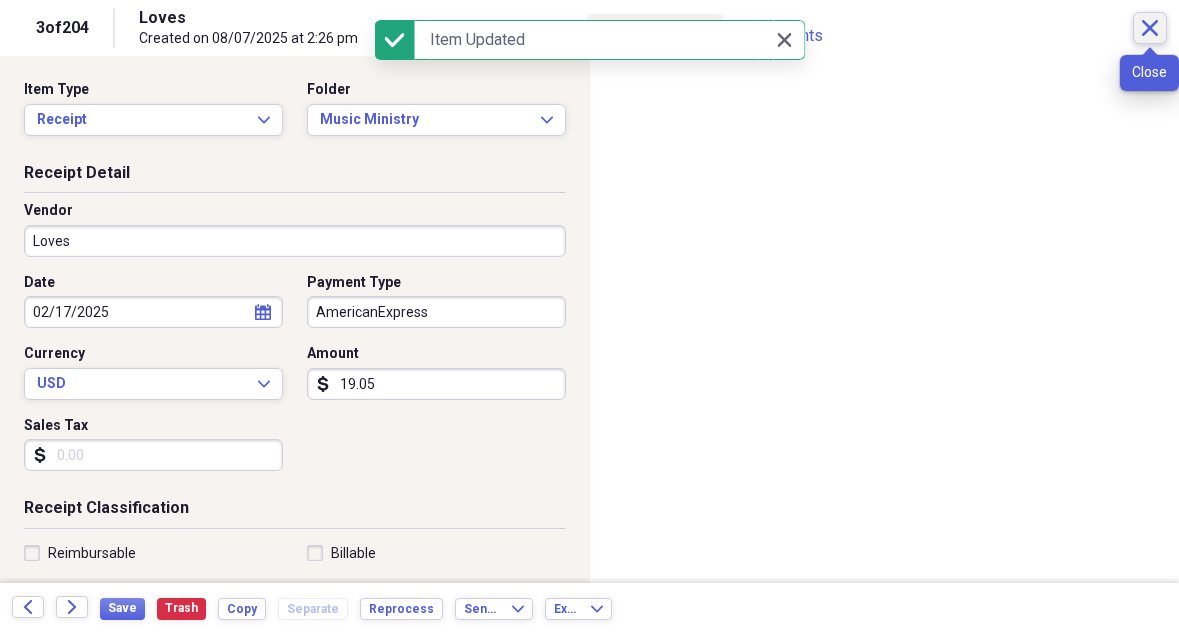 click 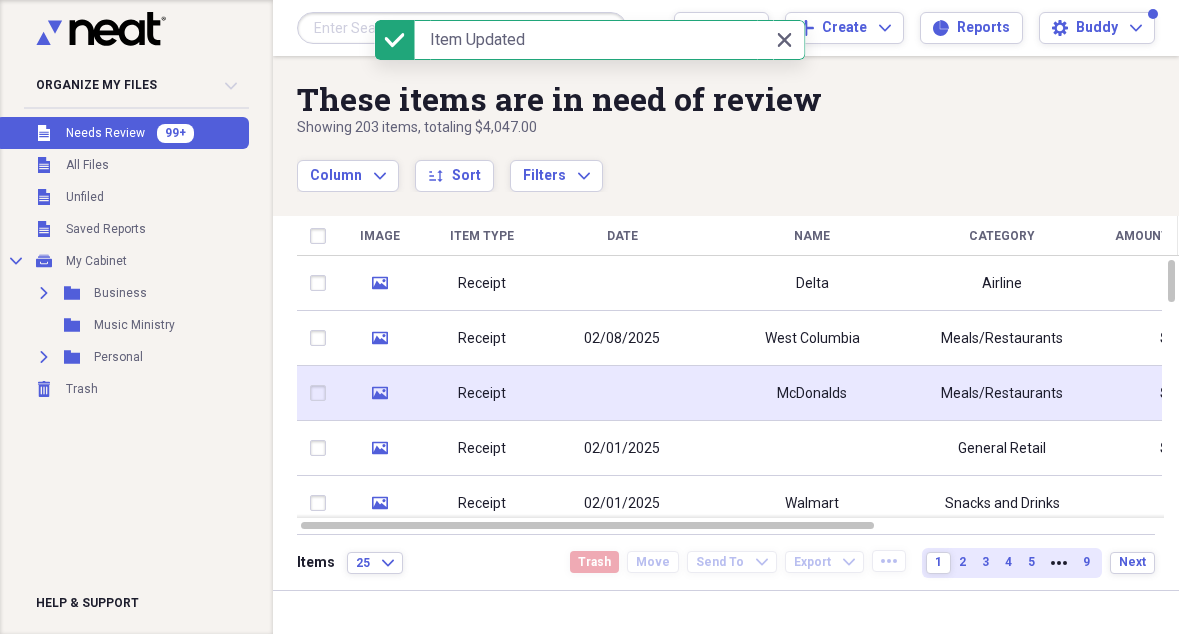 click on "McDonalds" at bounding box center [812, 394] 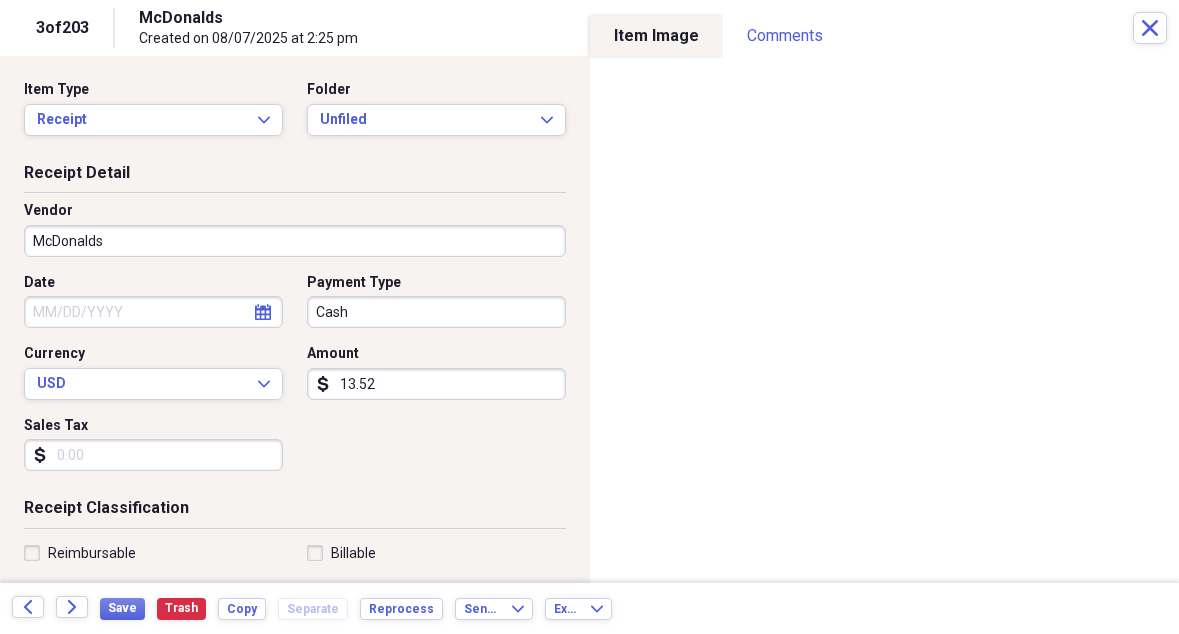click on "Date" at bounding box center [153, 312] 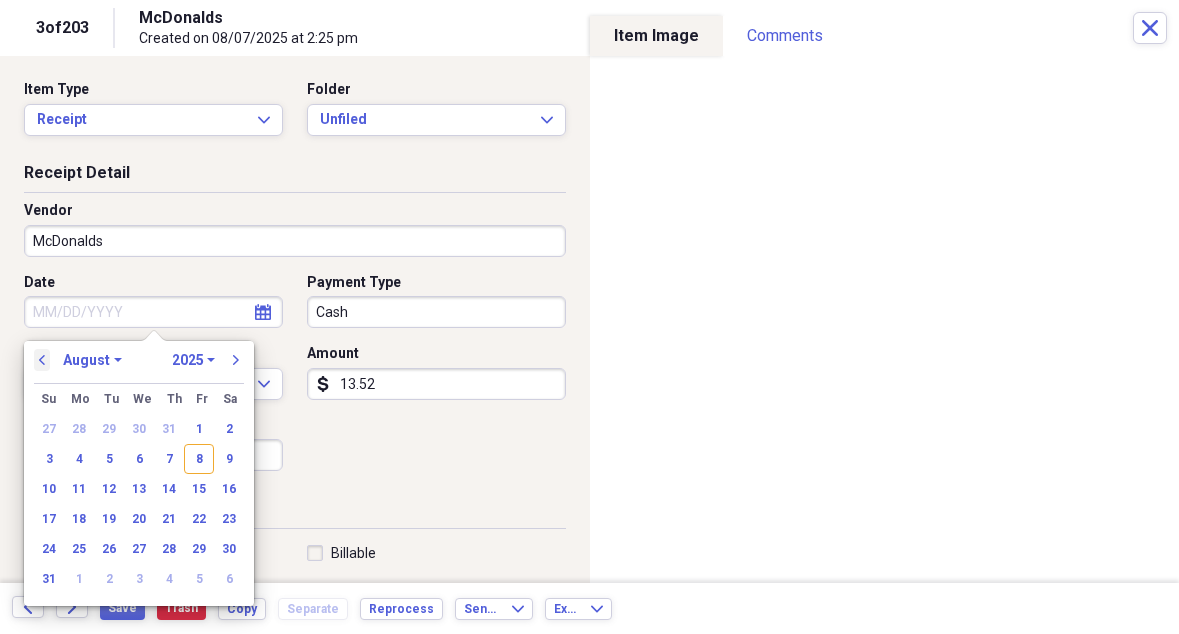 click on "previous" at bounding box center (42, 360) 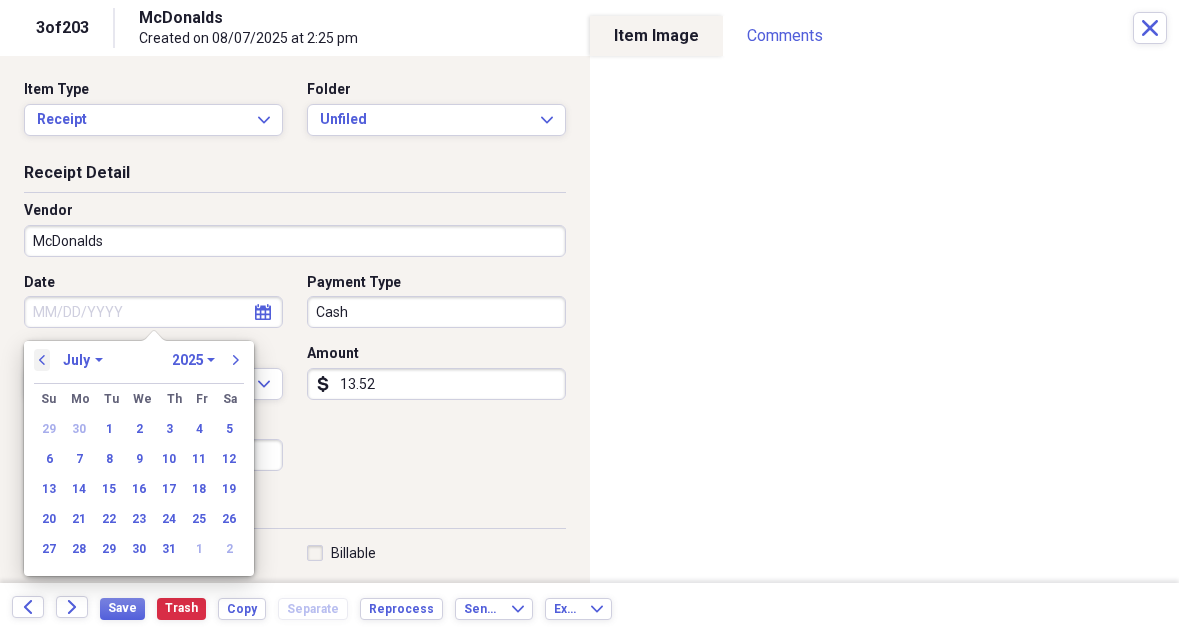 click on "previous" at bounding box center (42, 360) 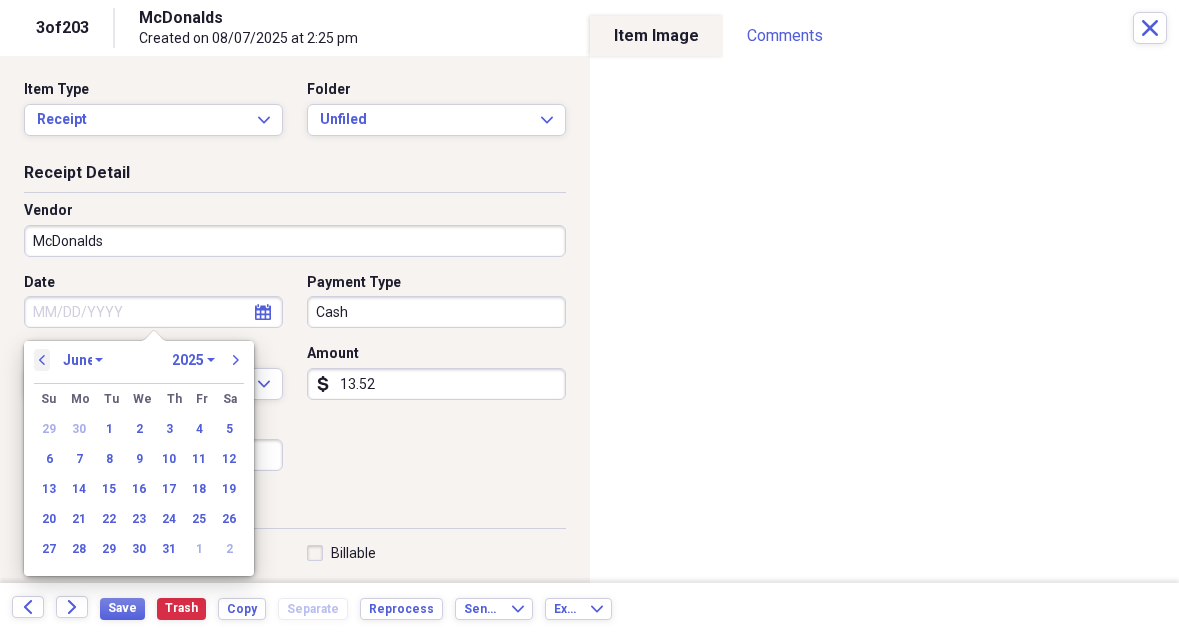 click on "previous" at bounding box center [42, 360] 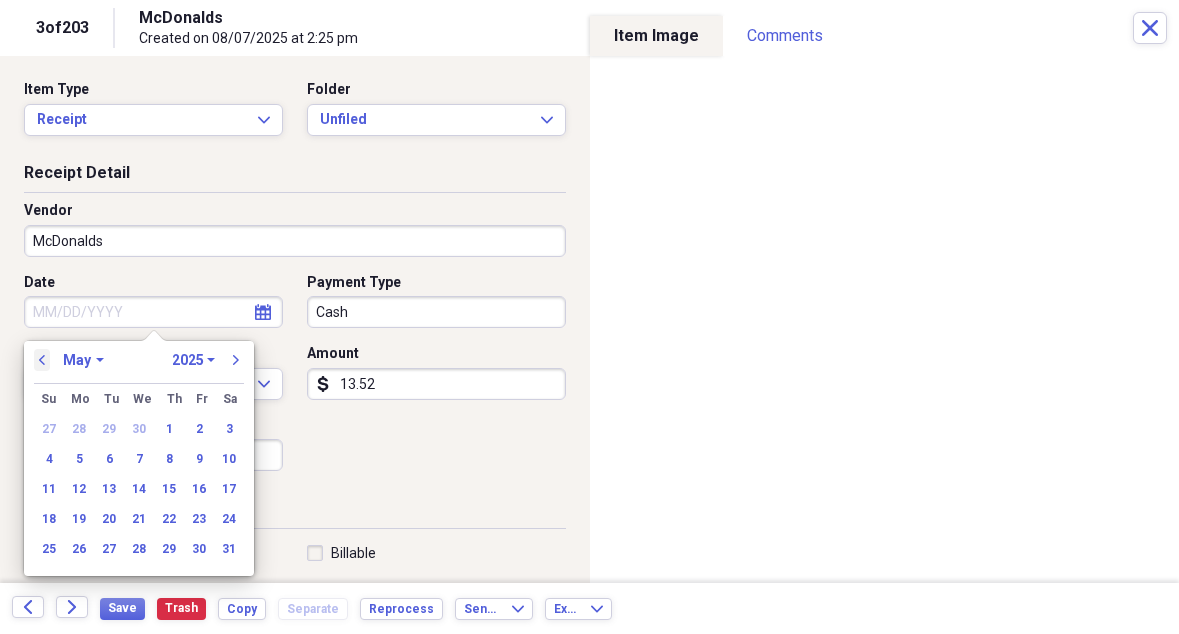 click on "previous" at bounding box center [42, 360] 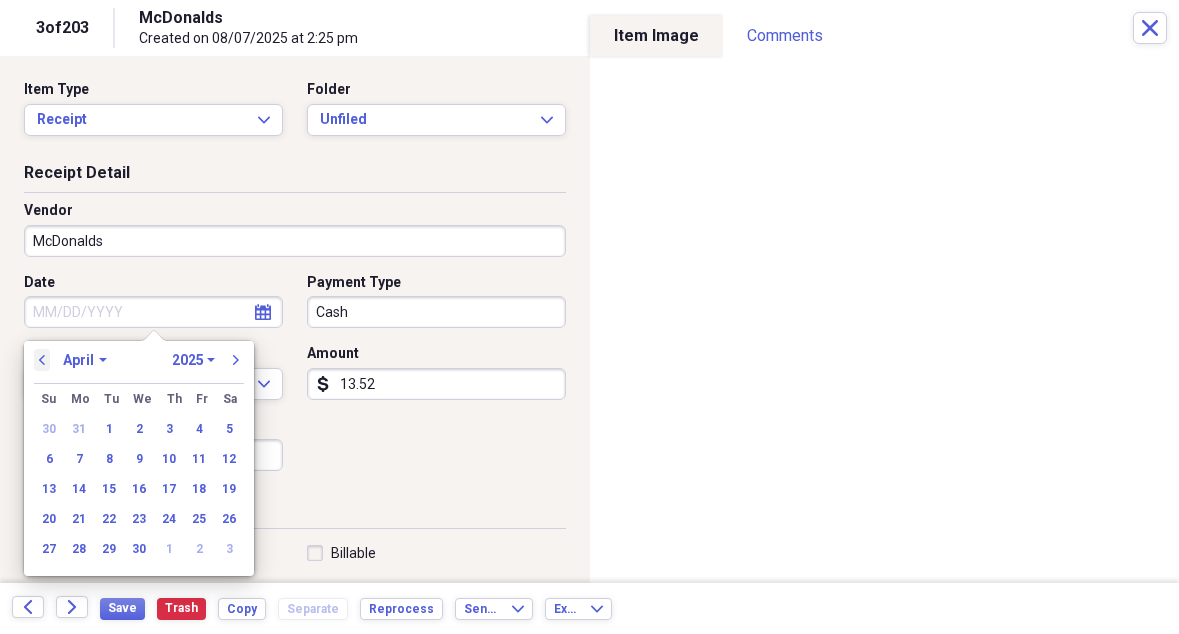 click on "previous" at bounding box center (42, 360) 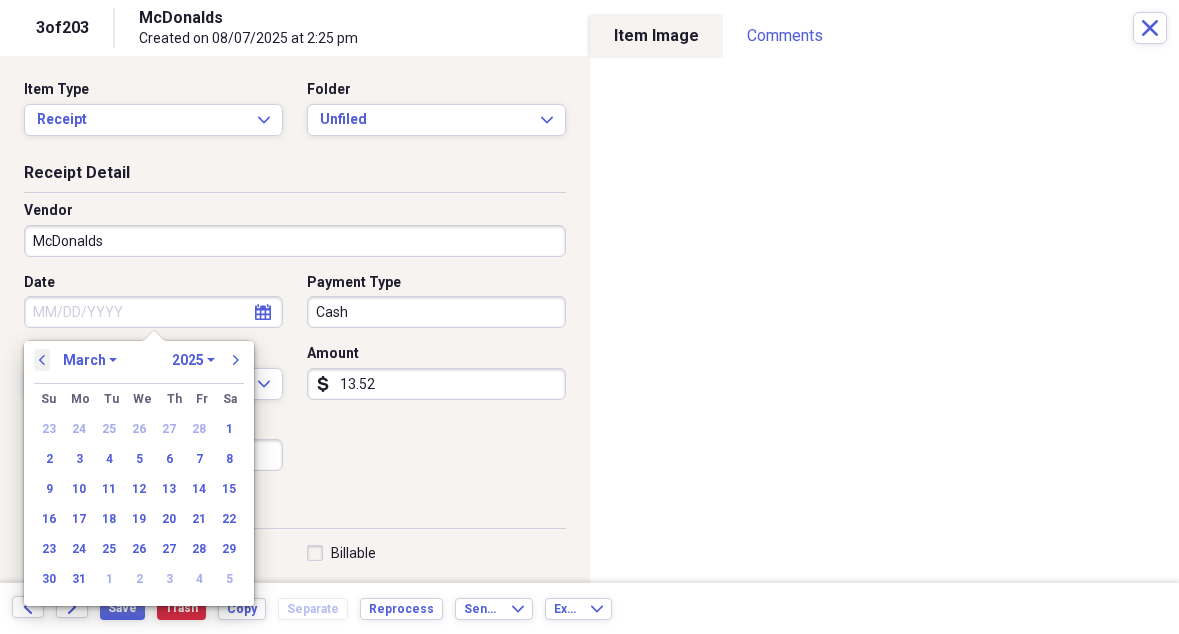 click on "previous" at bounding box center (42, 360) 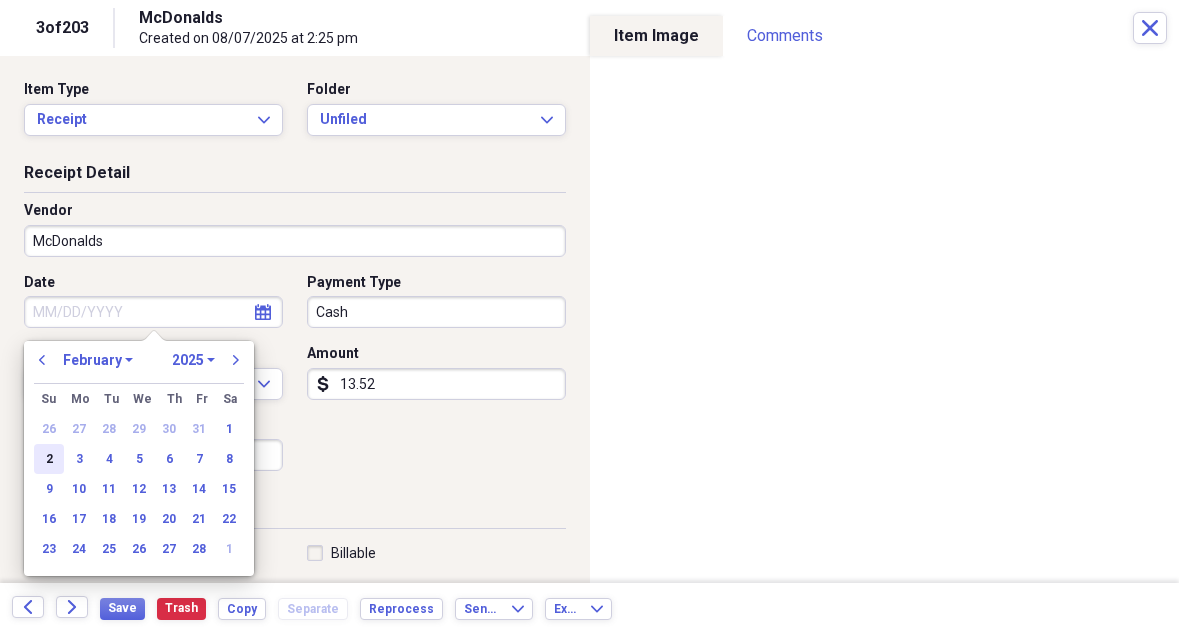 click on "2" at bounding box center (49, 459) 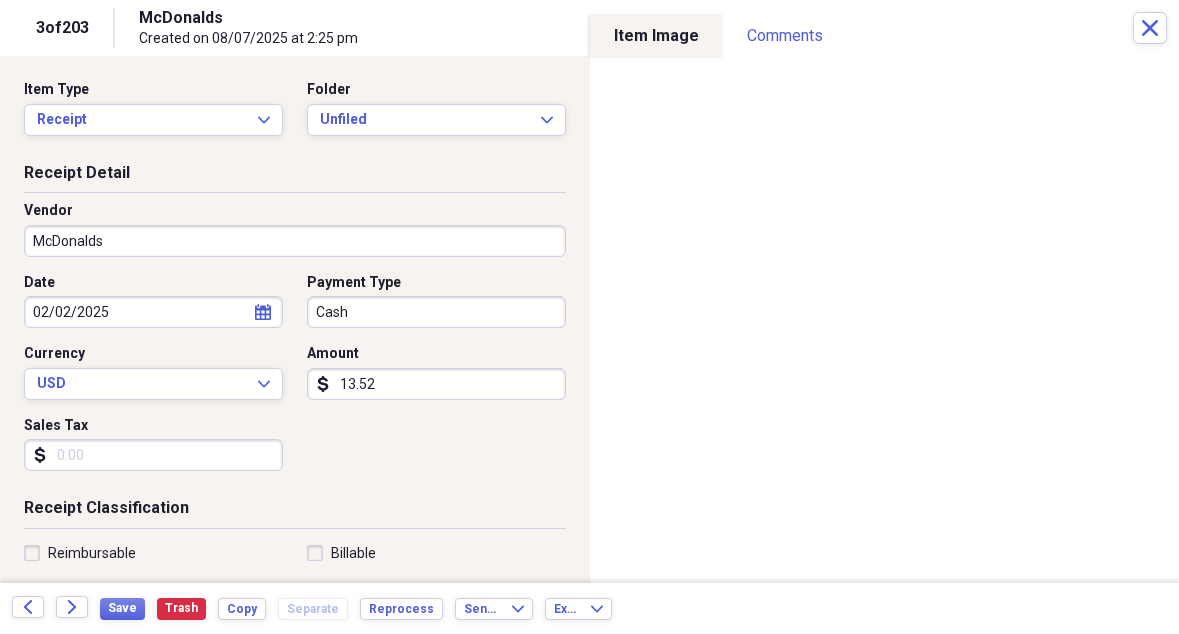 click on "Cash" at bounding box center (436, 312) 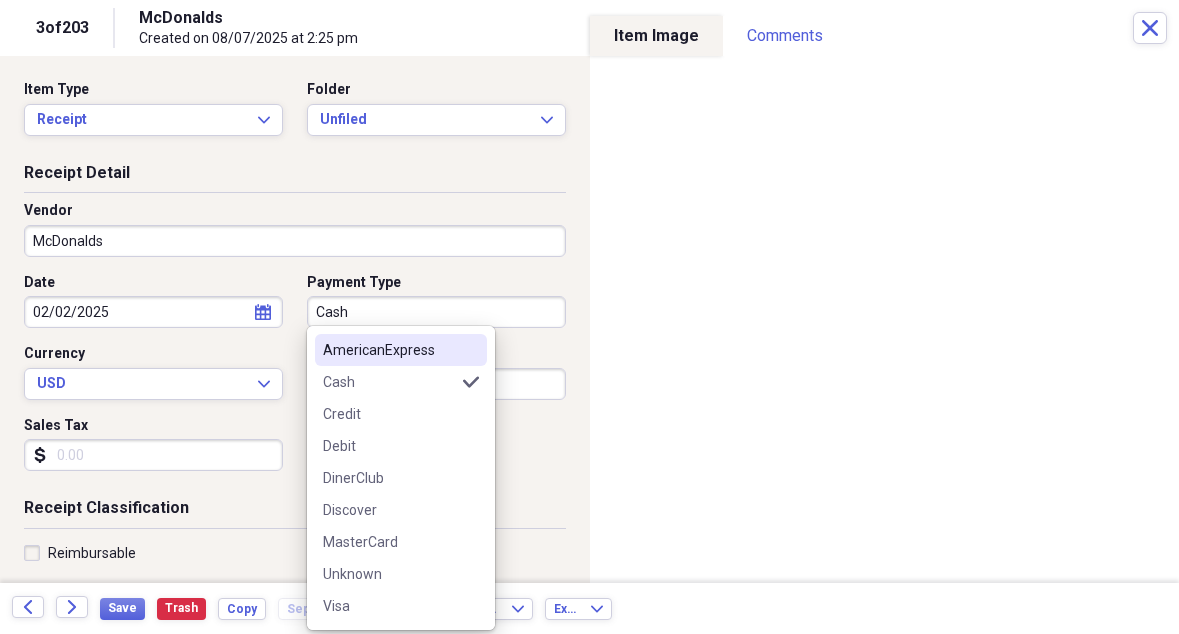 click on "AmericanExpress" at bounding box center (401, 350) 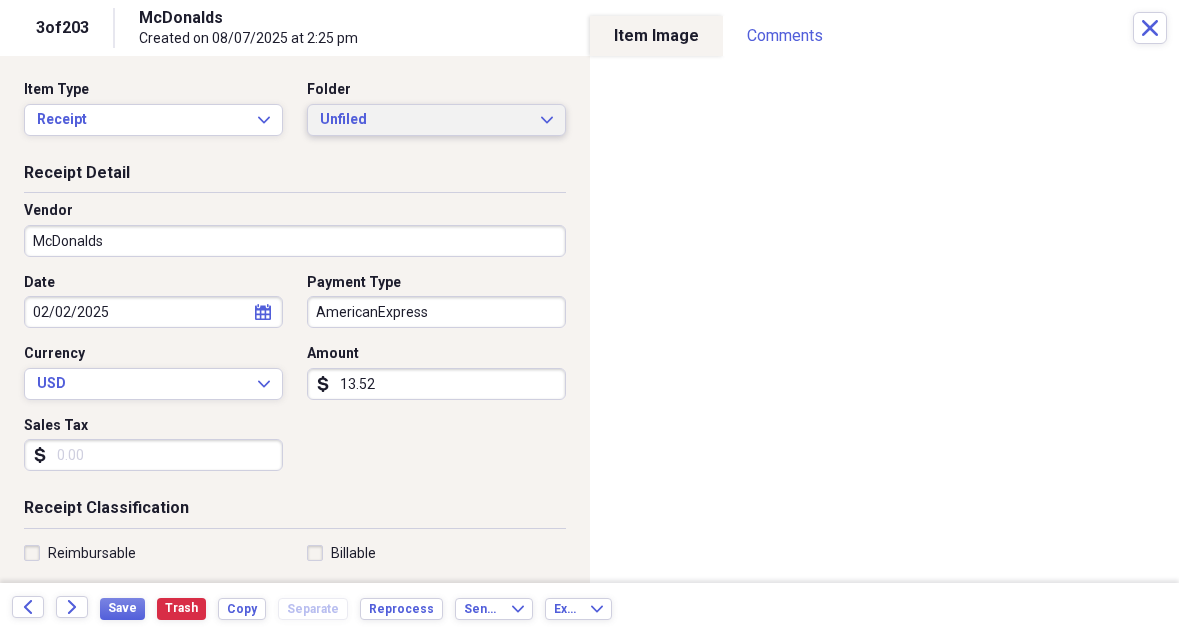scroll, scrollTop: 0, scrollLeft: 0, axis: both 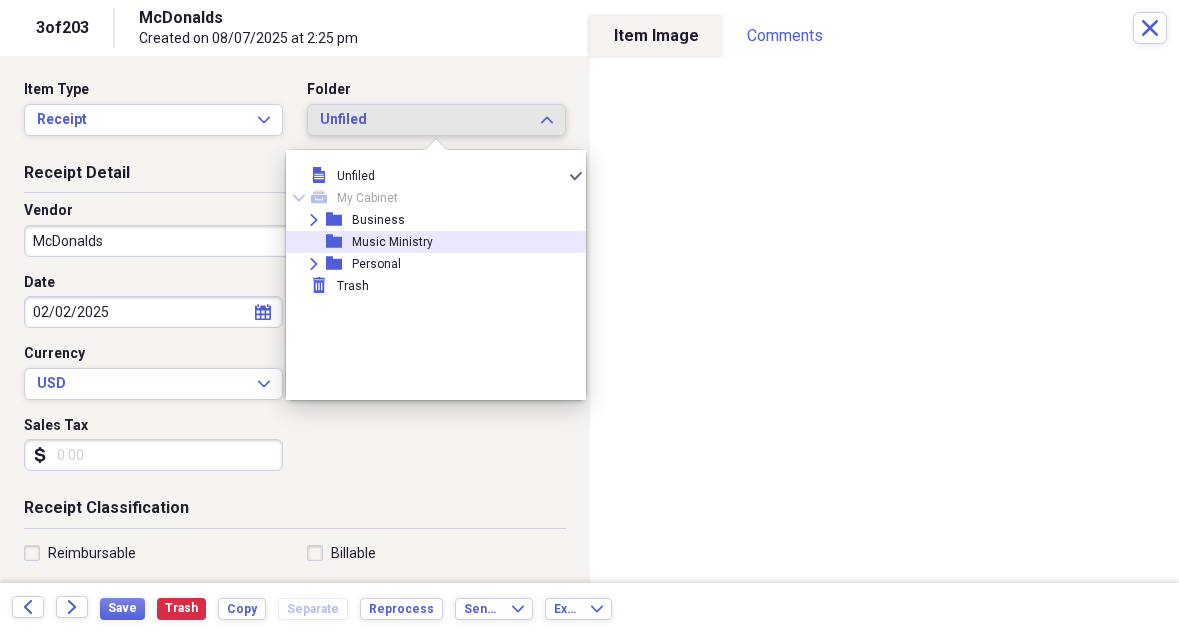 click on "Music Ministry" at bounding box center [392, 242] 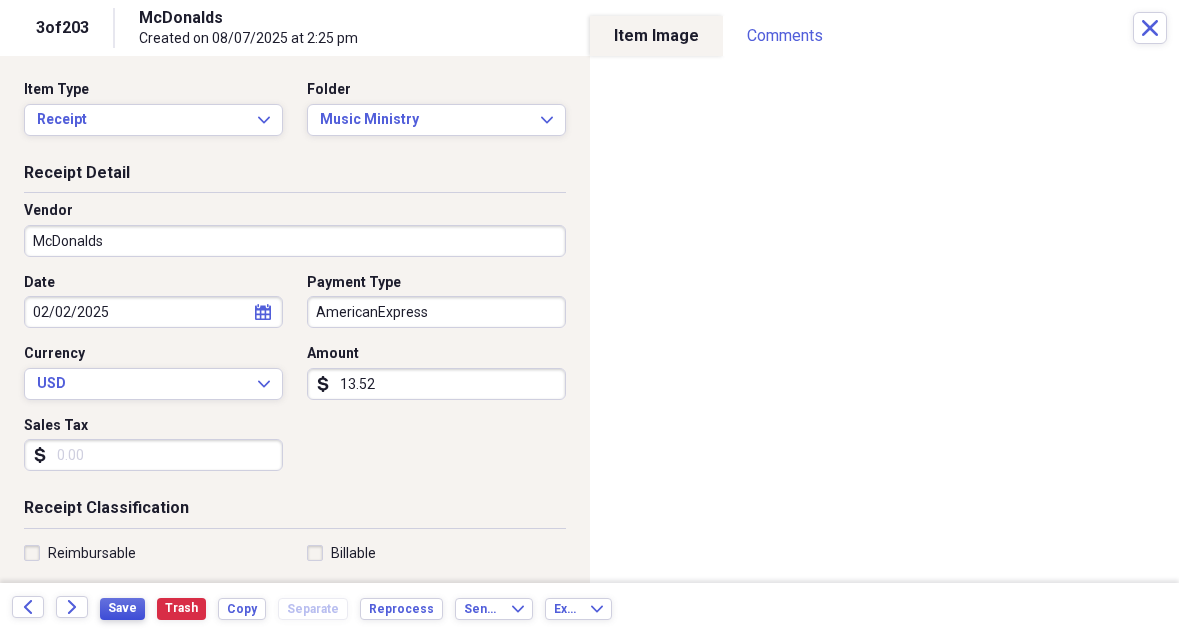 click on "Save" at bounding box center [122, 608] 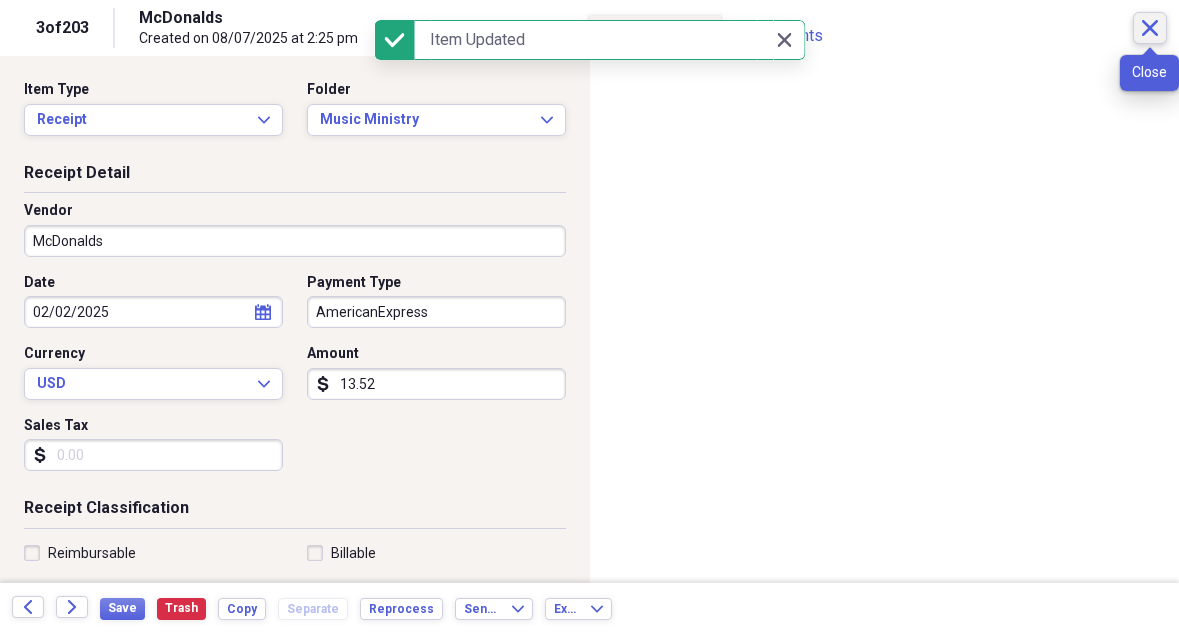 click 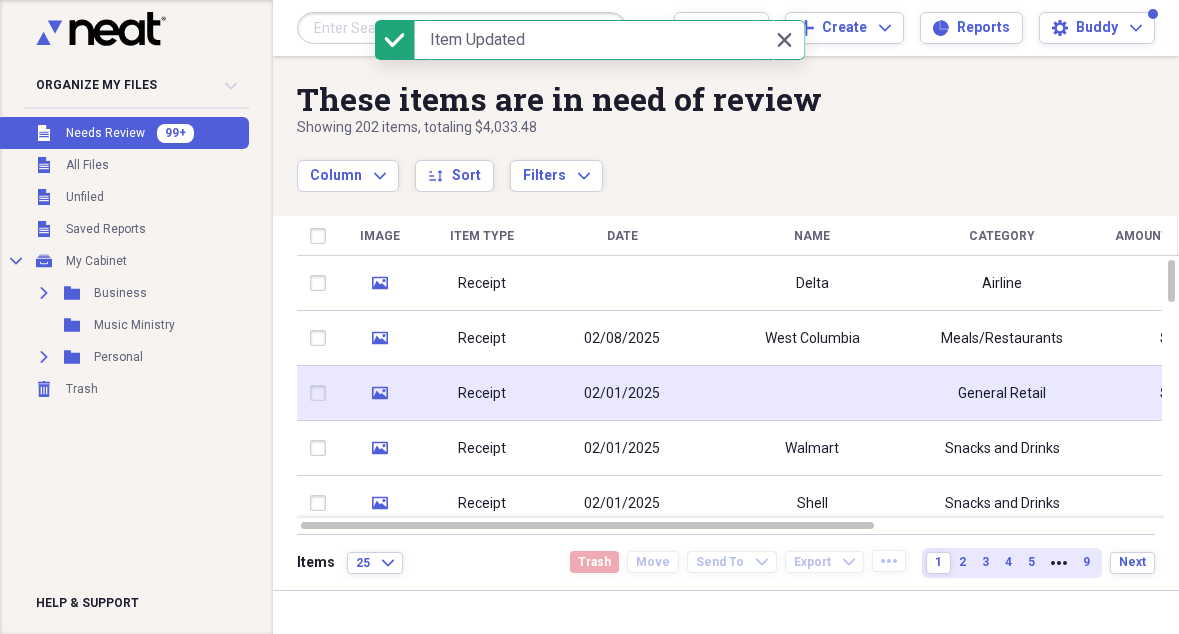 click at bounding box center (812, 393) 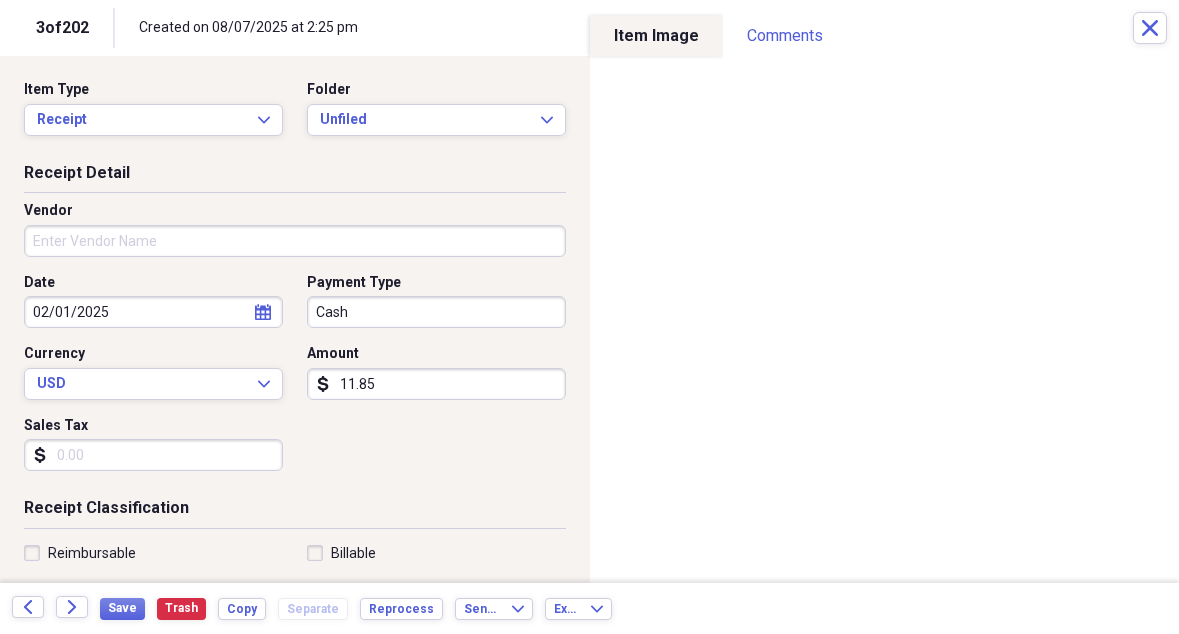 click on "Vendor" at bounding box center [295, 241] 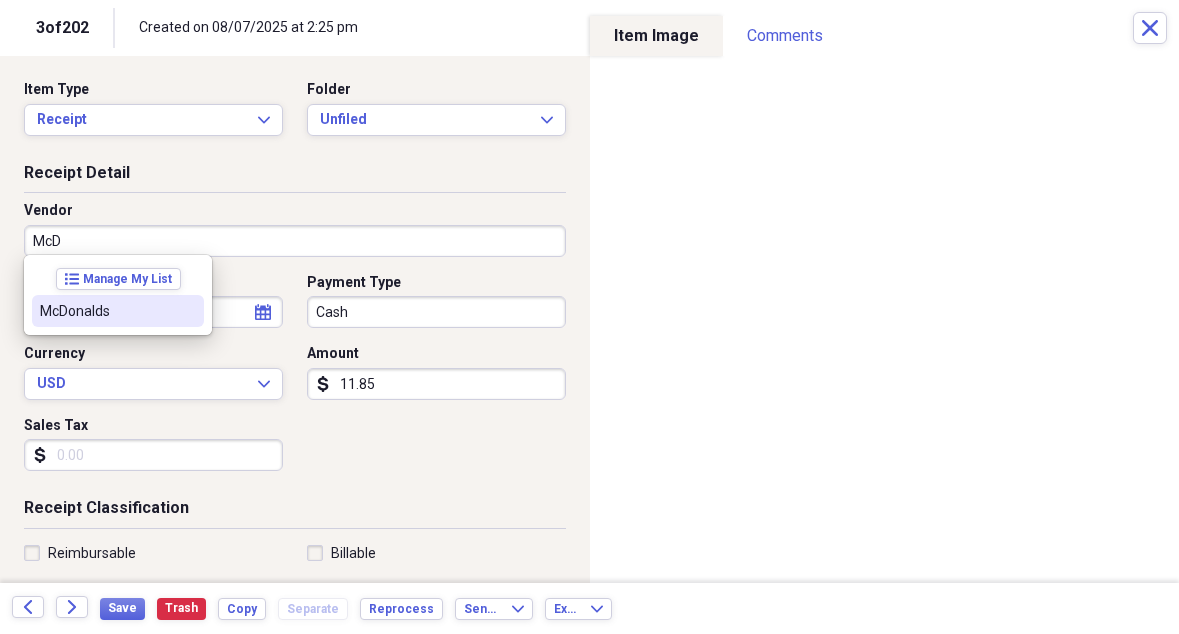 click on "McDonalds" at bounding box center [106, 311] 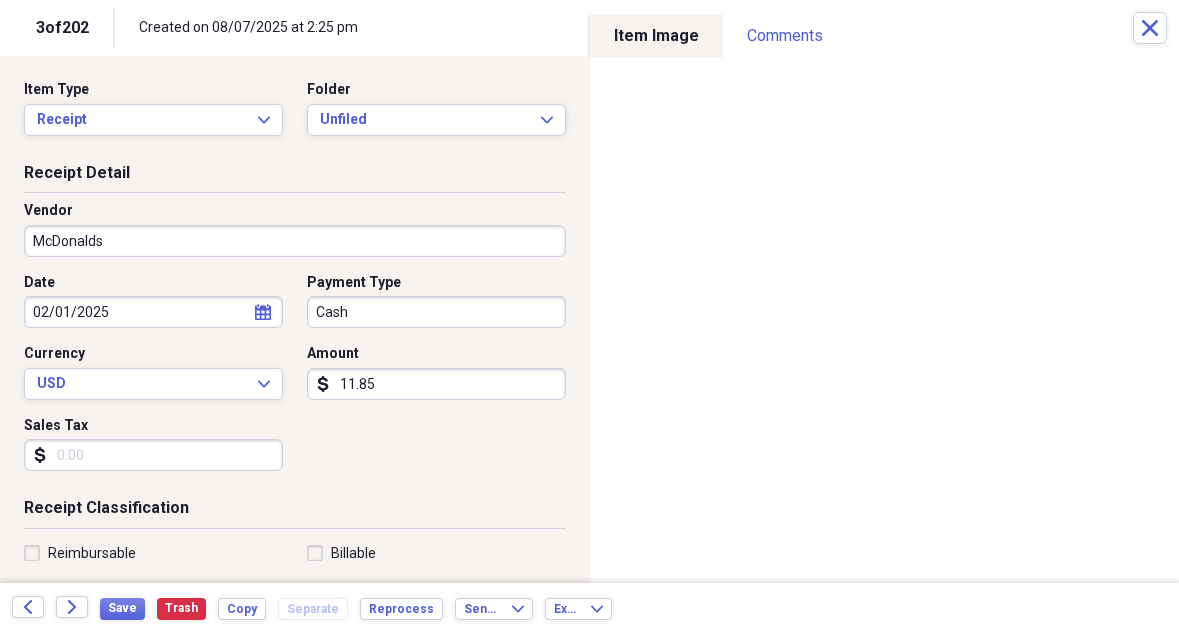 type on "Meals/Restaurants" 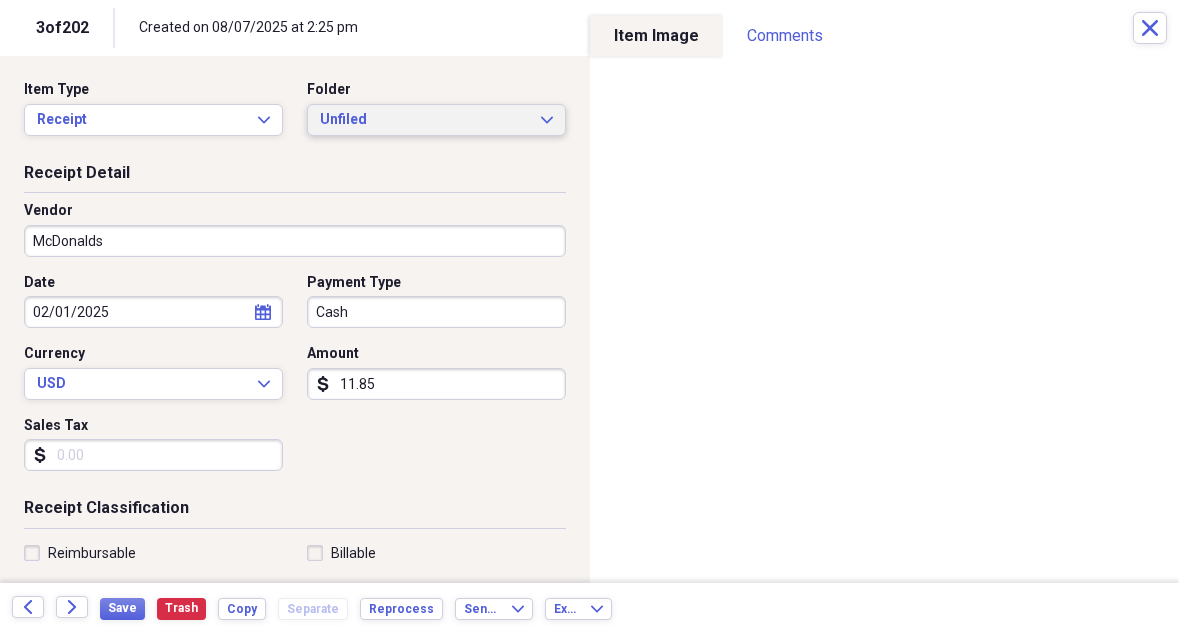 scroll, scrollTop: 0, scrollLeft: 0, axis: both 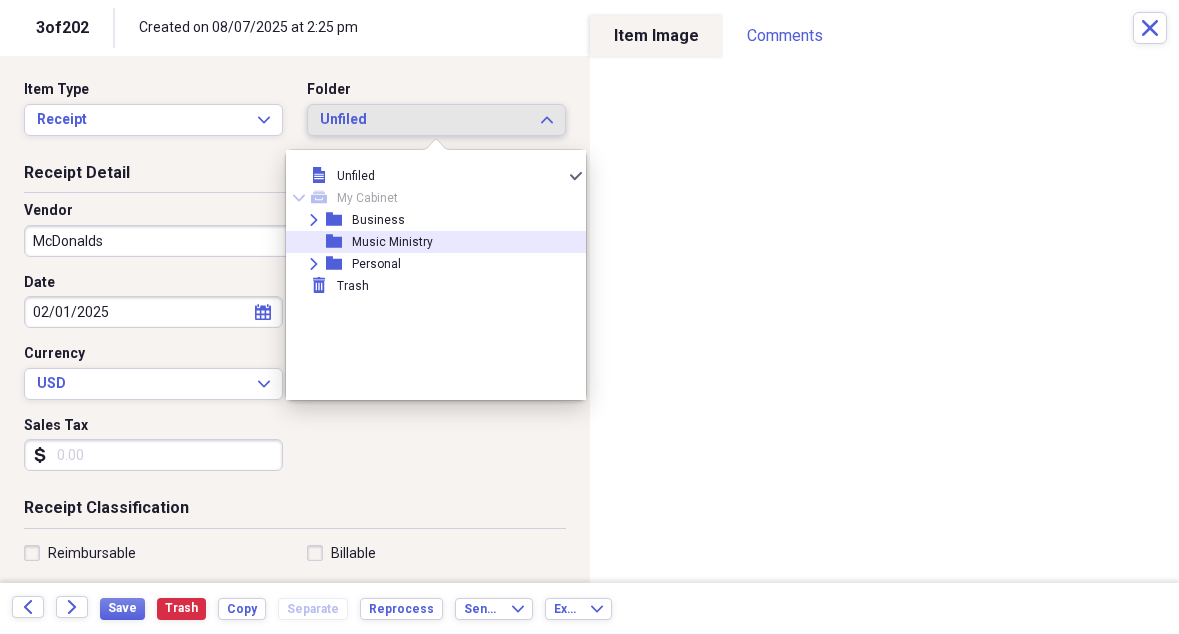 click on "Music Ministry" at bounding box center (392, 242) 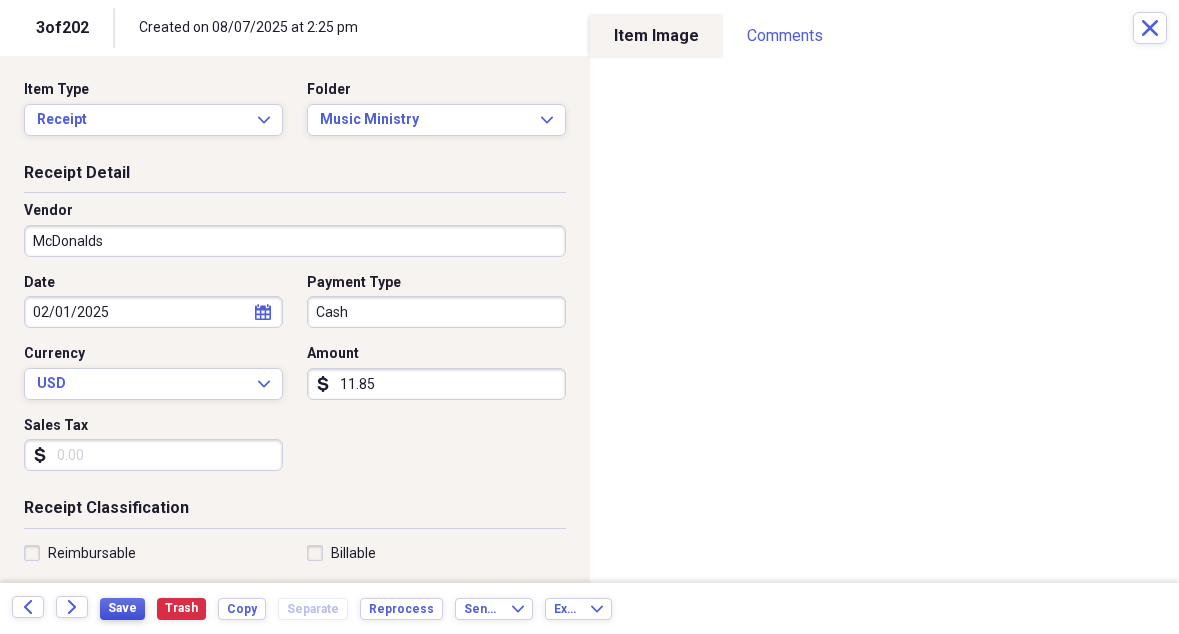 click on "Save" at bounding box center (122, 608) 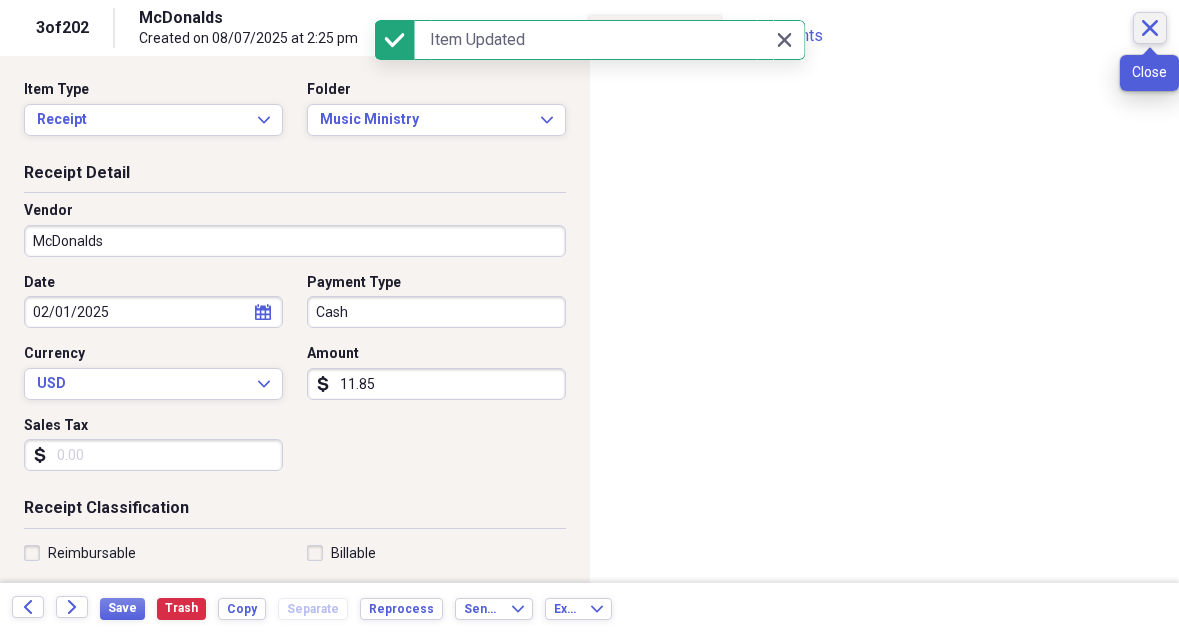click on "Close" at bounding box center (1150, 28) 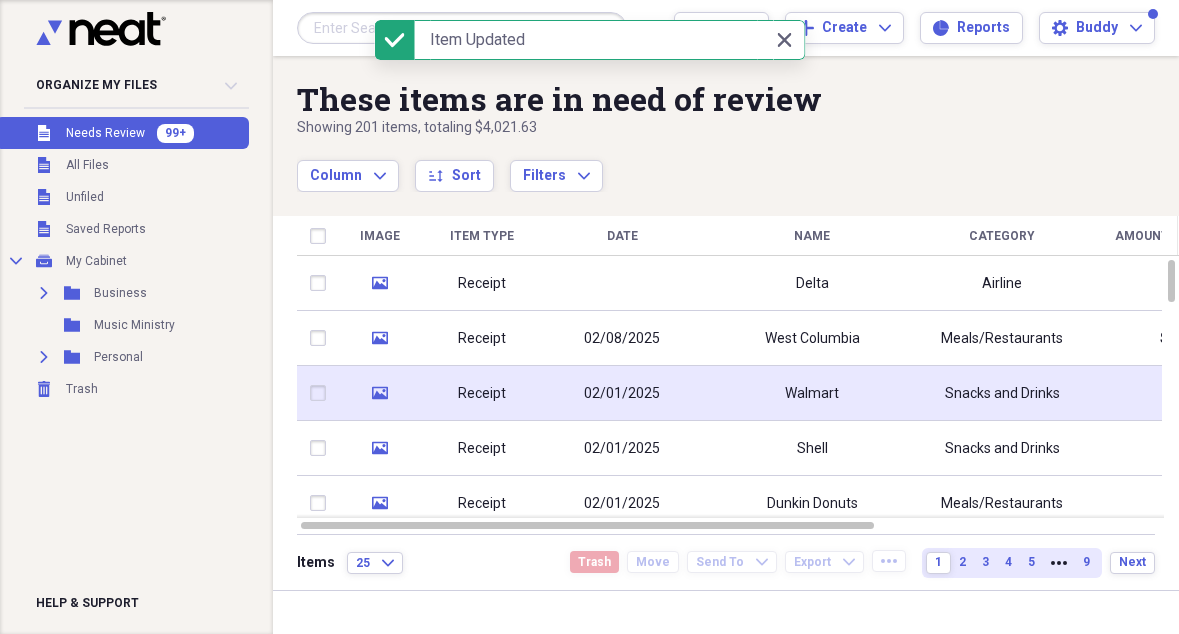 click on "Walmart" at bounding box center [812, 393] 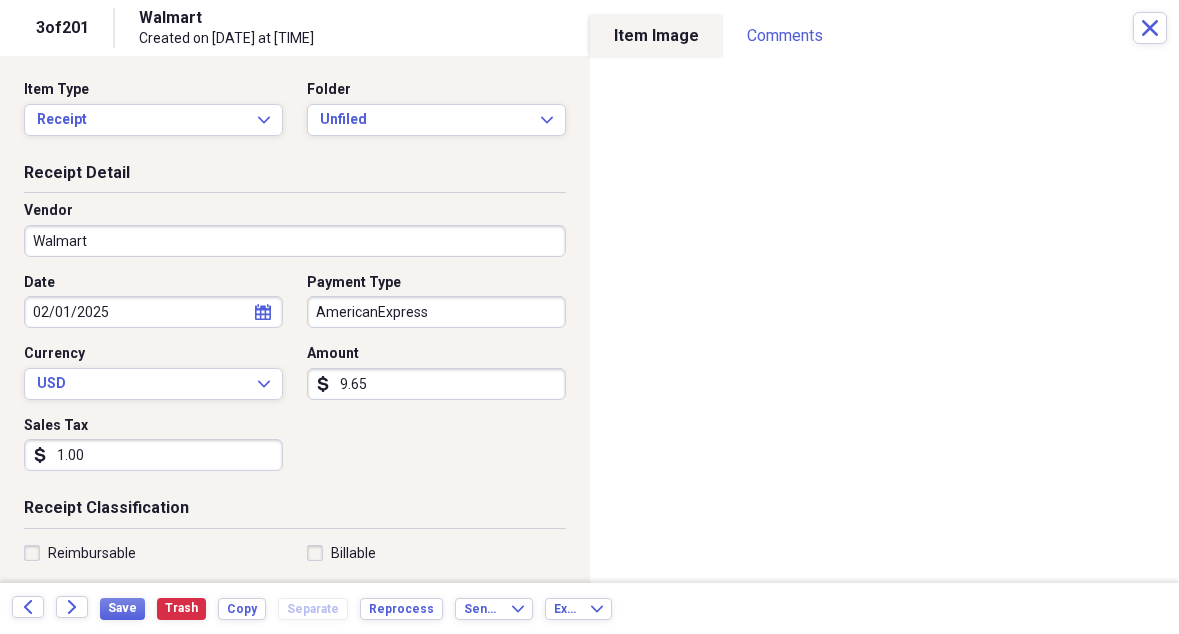 click on "1.00" at bounding box center [153, 455] 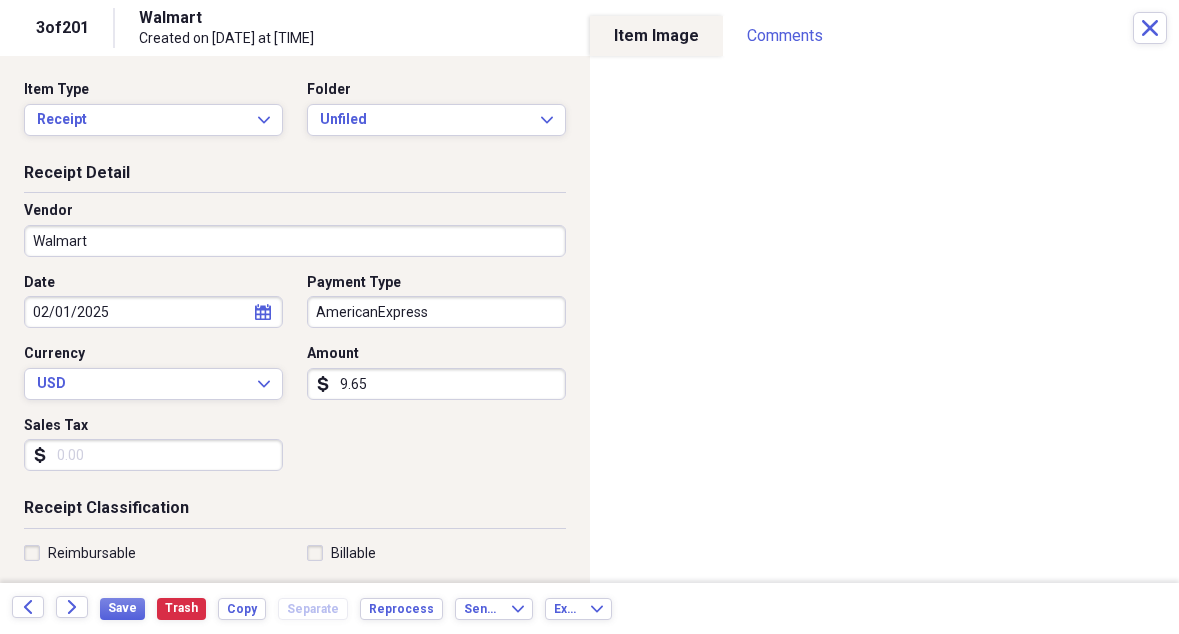 scroll, scrollTop: 0, scrollLeft: 0, axis: both 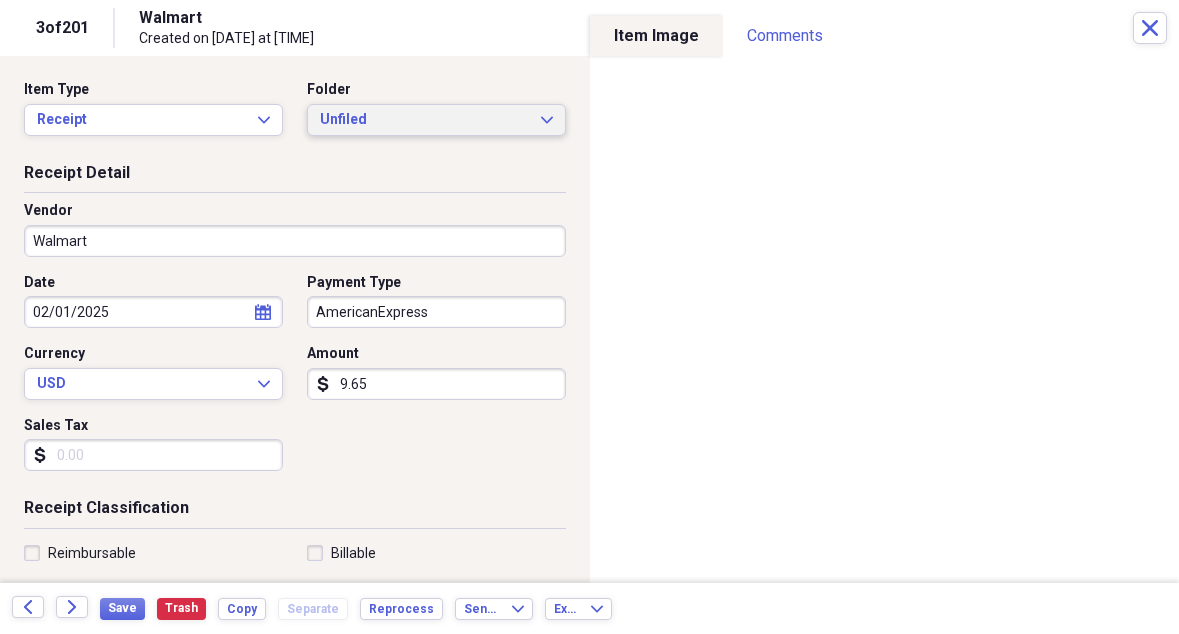 click on "Unfiled" at bounding box center (424, 120) 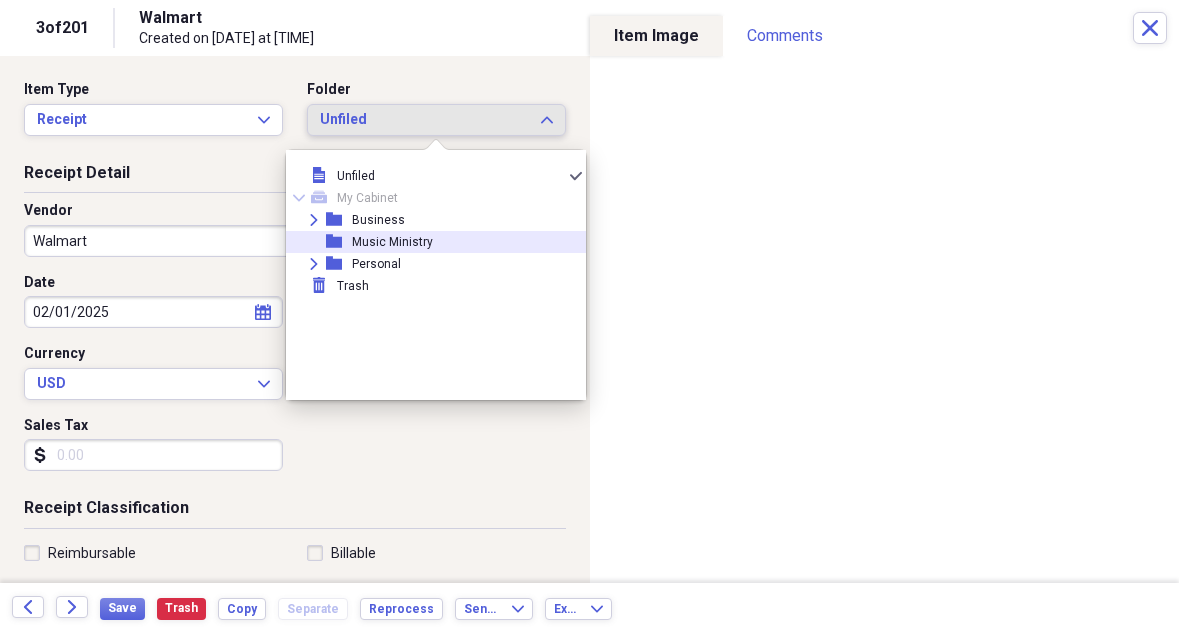click on "Music Ministry" at bounding box center [392, 242] 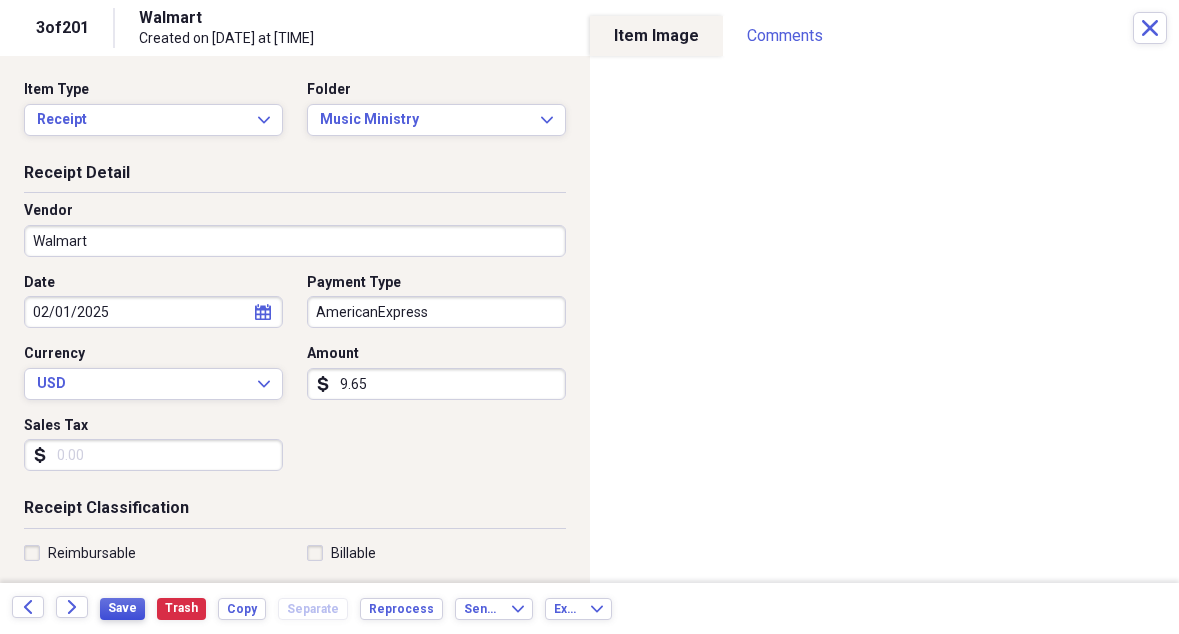 click on "Save" at bounding box center [122, 609] 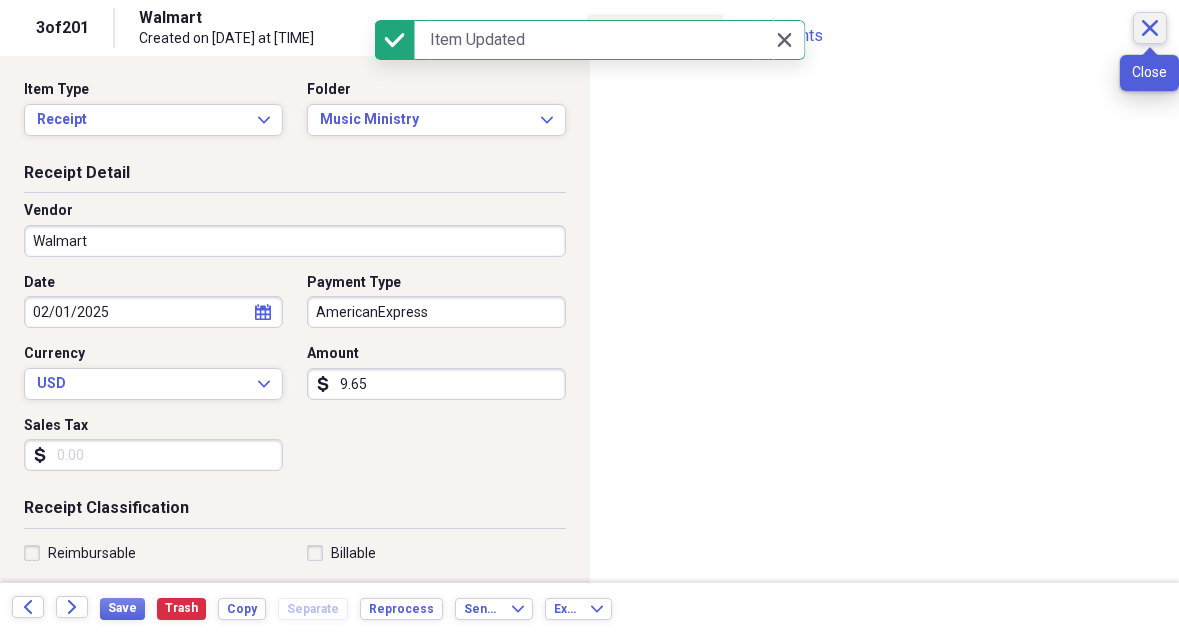 click on "Close" 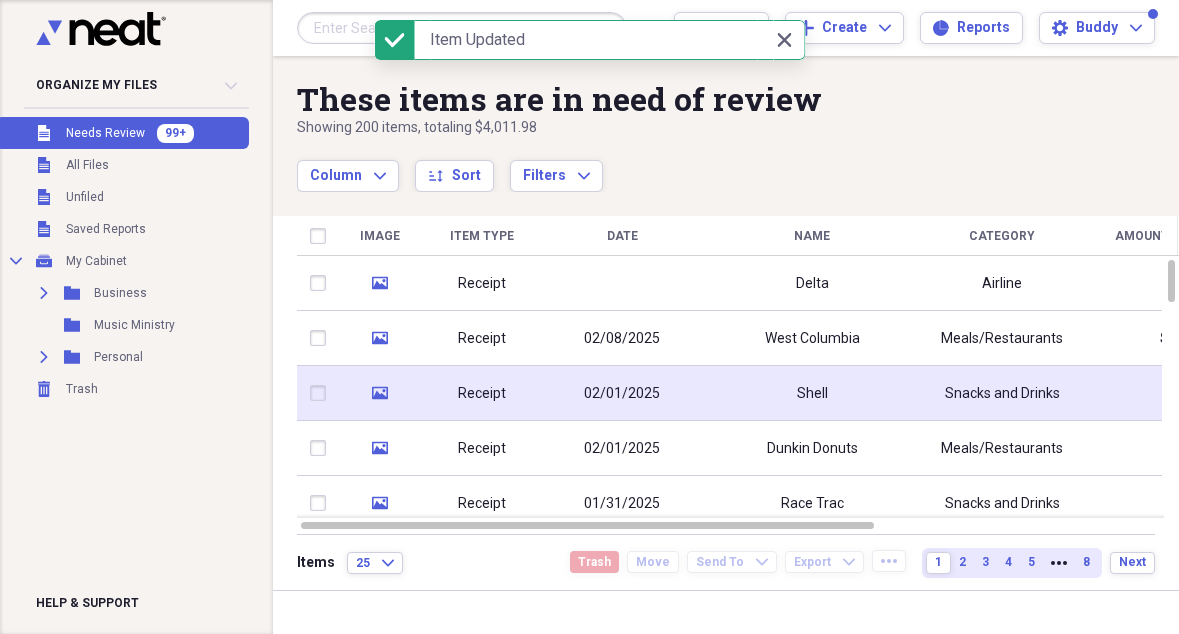 click on "Shell" at bounding box center (812, 394) 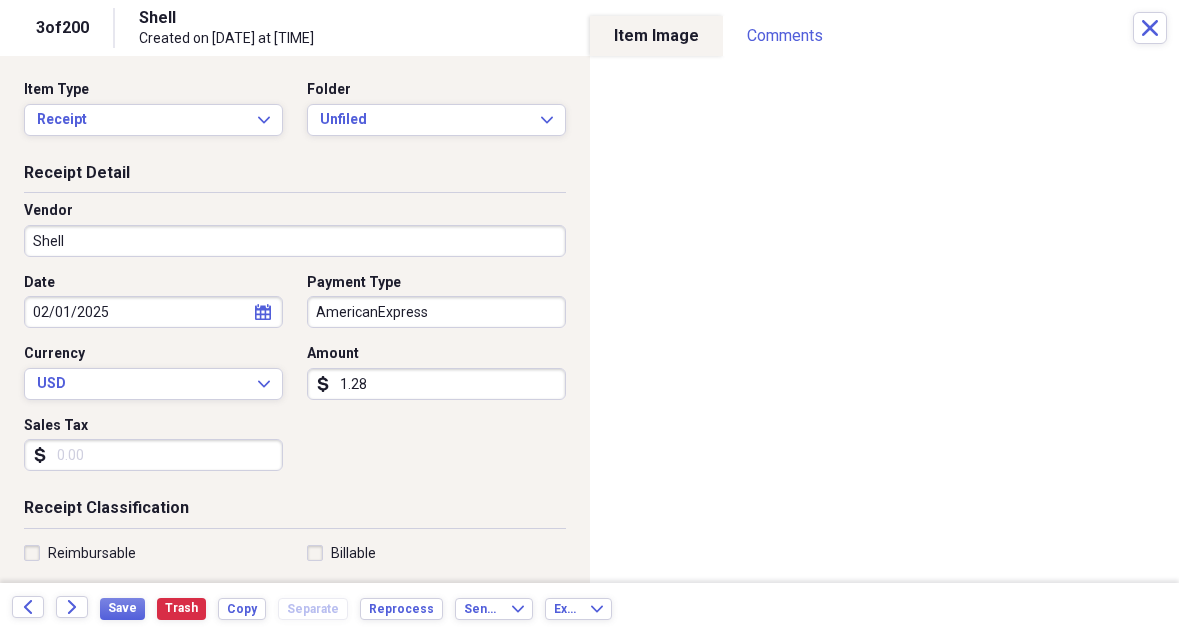 click on "1.28" at bounding box center [436, 384] 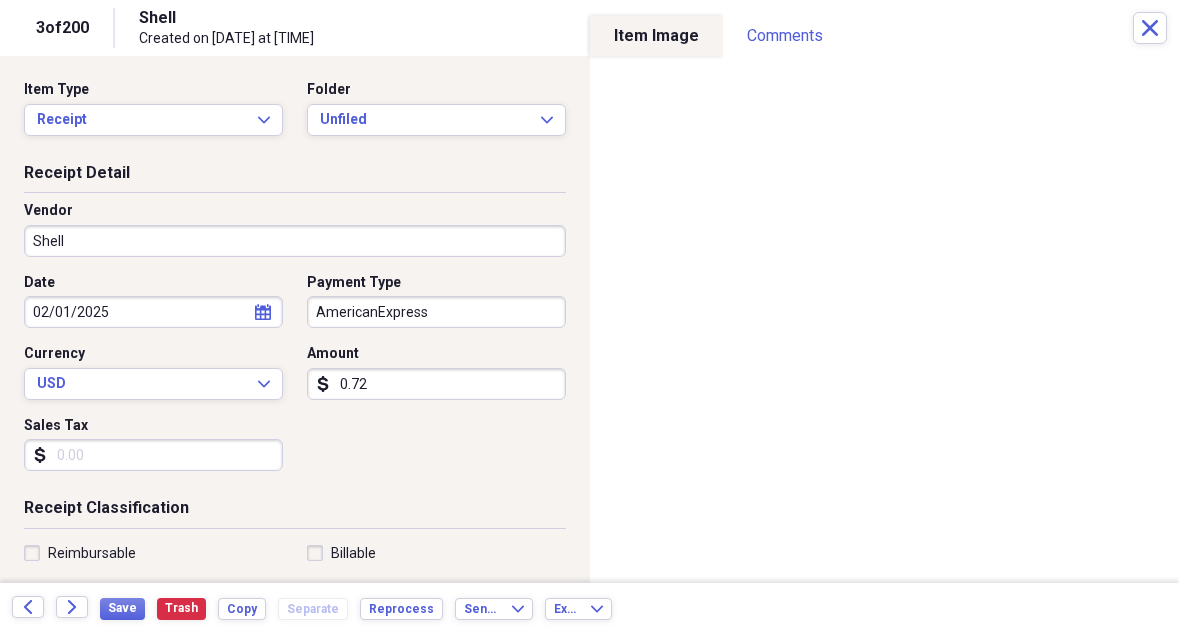 type on "7.28" 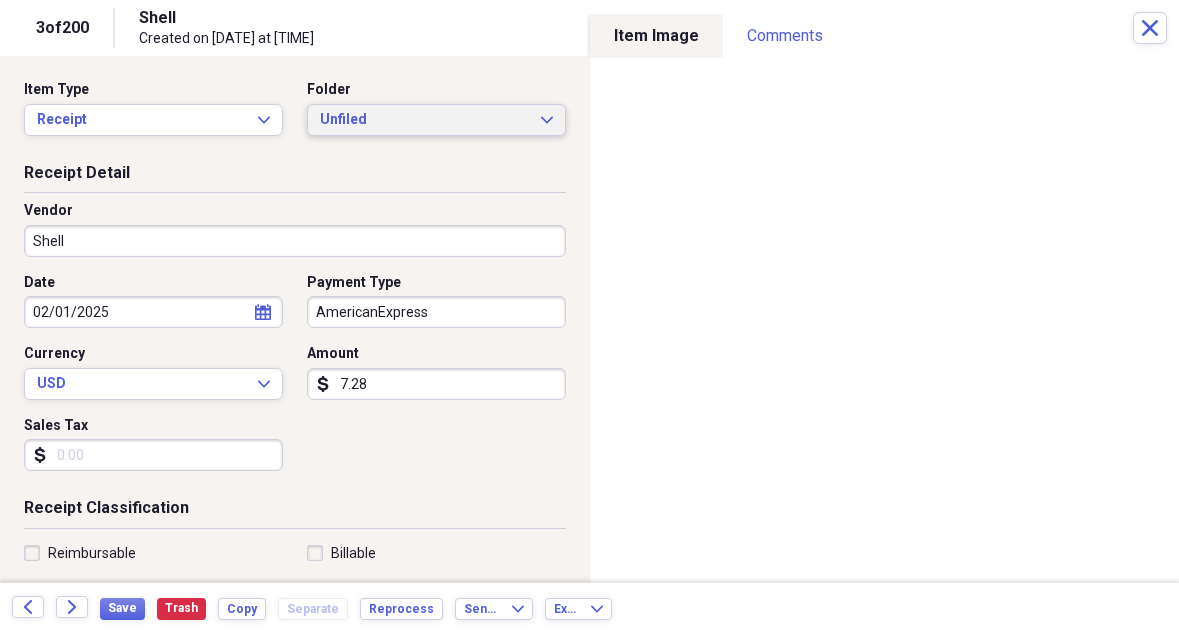 scroll, scrollTop: 0, scrollLeft: 0, axis: both 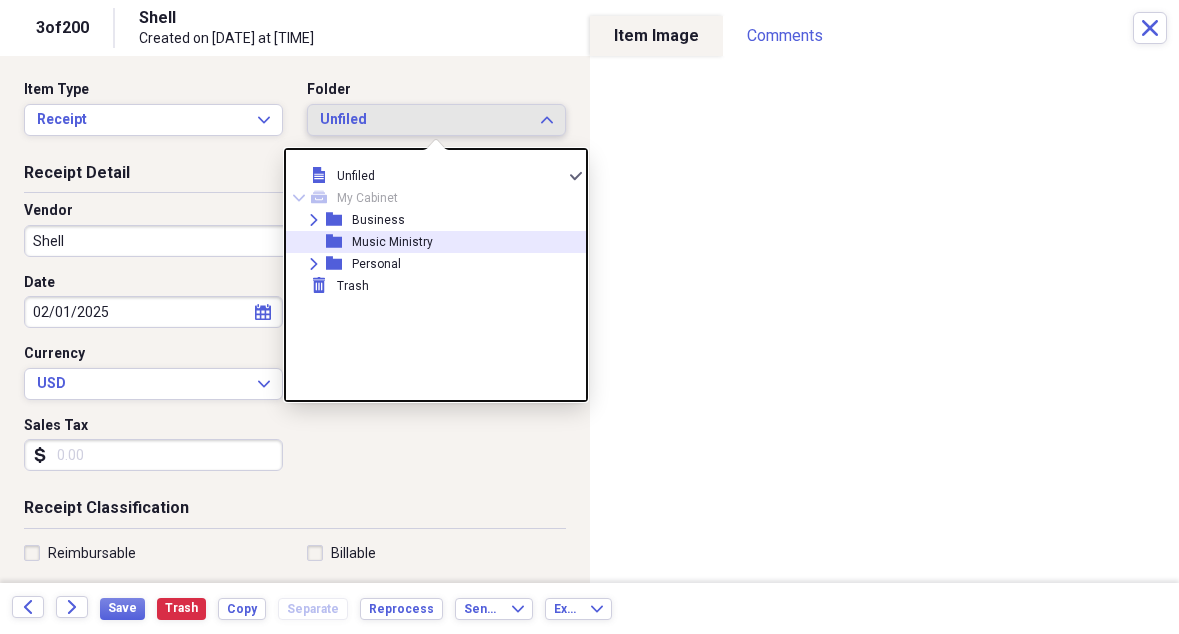 click on "Music Ministry" at bounding box center (392, 242) 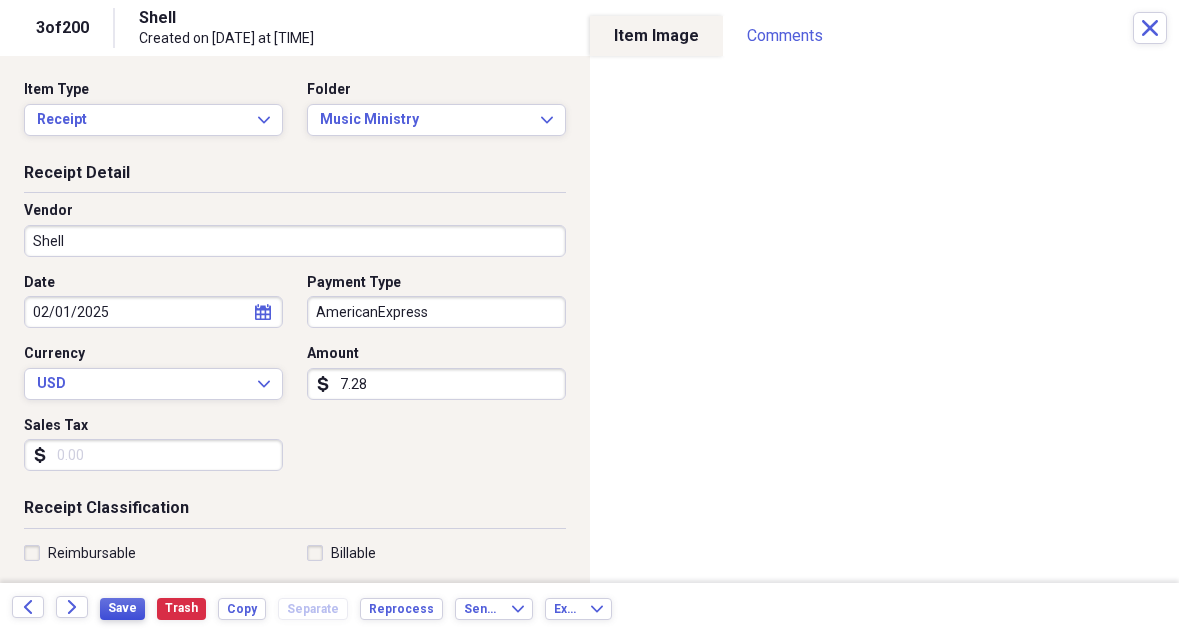 click on "Save" at bounding box center (122, 608) 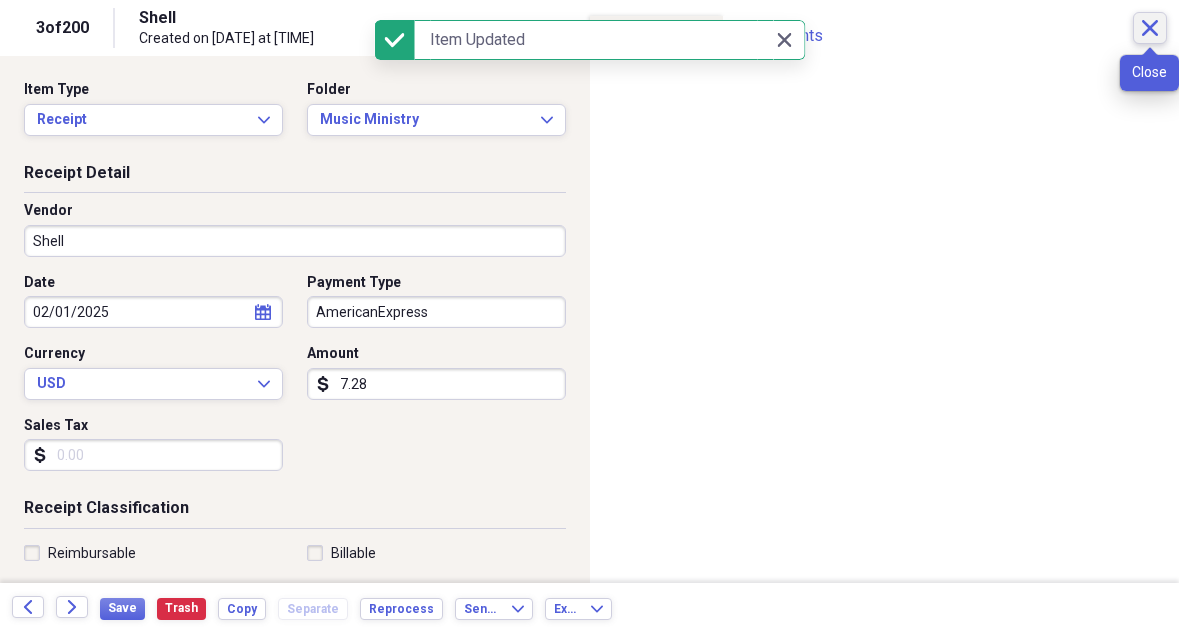 click on "Close" 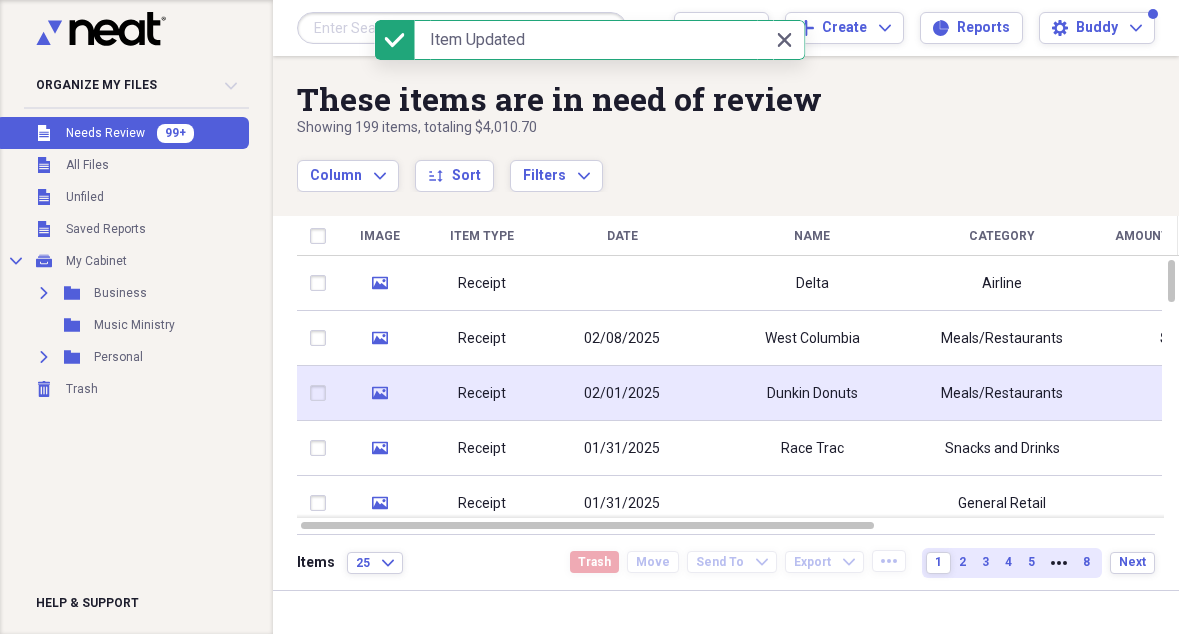 click on "Dunkin Donuts" at bounding box center [812, 393] 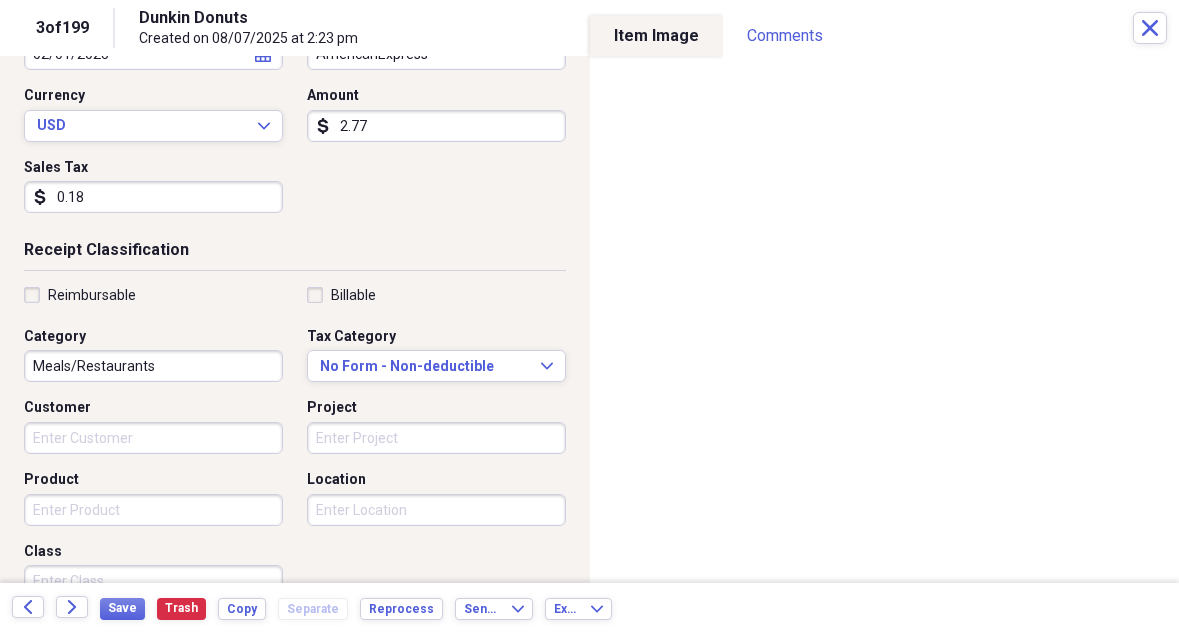 scroll, scrollTop: 264, scrollLeft: 0, axis: vertical 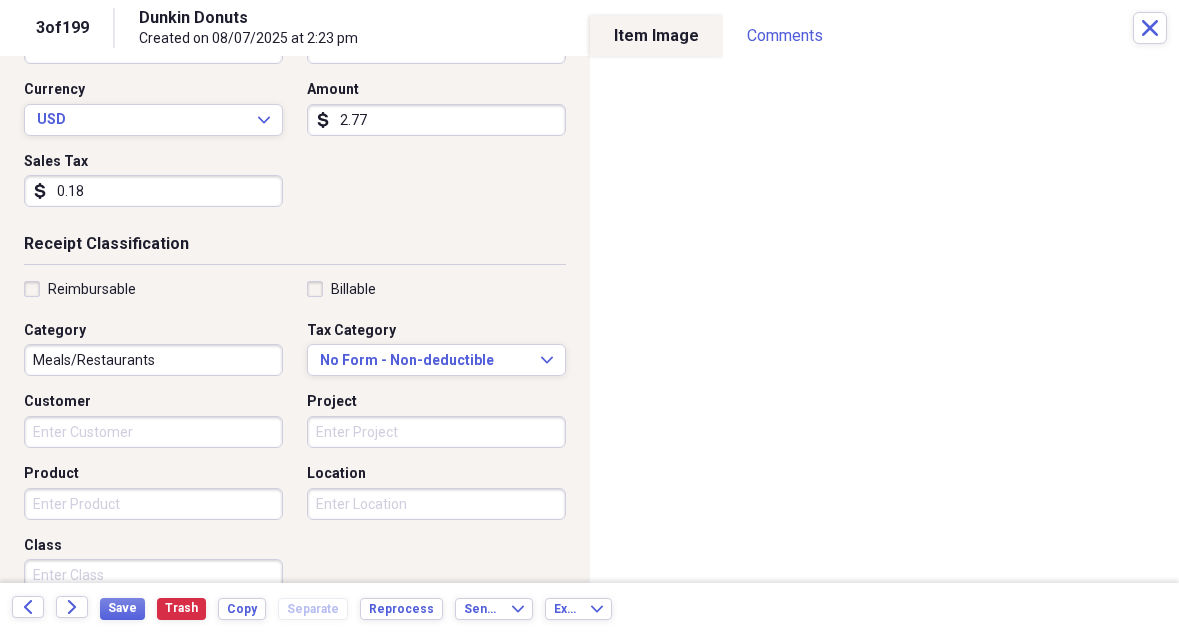 click on "Meals/Restaurants" at bounding box center [153, 360] 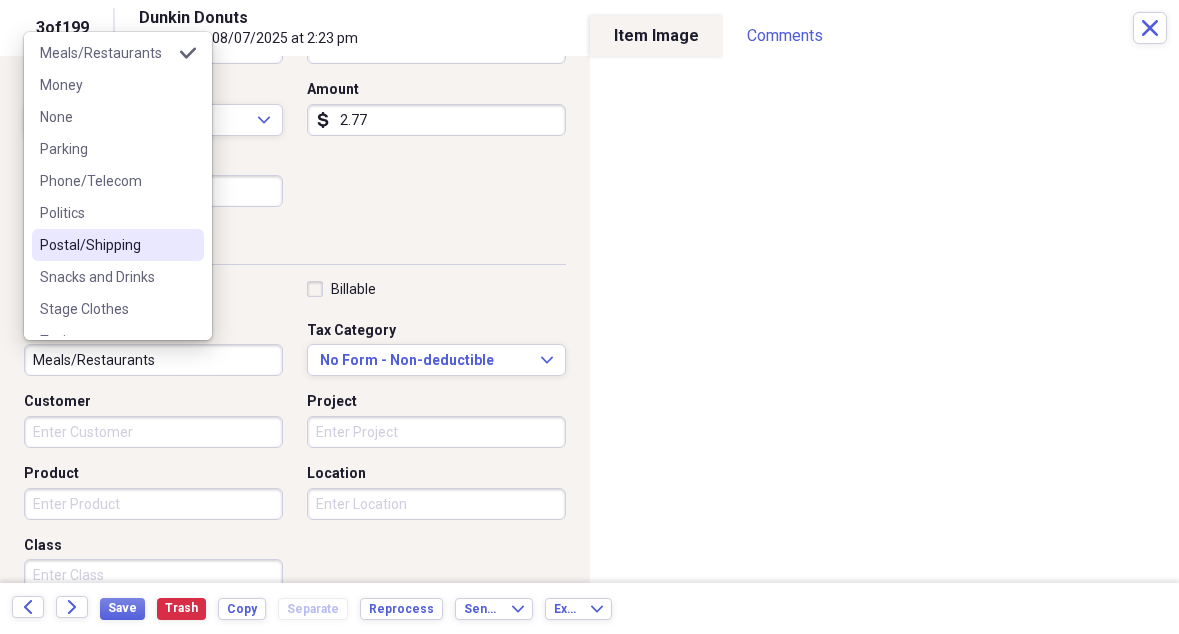 scroll, scrollTop: 360, scrollLeft: 0, axis: vertical 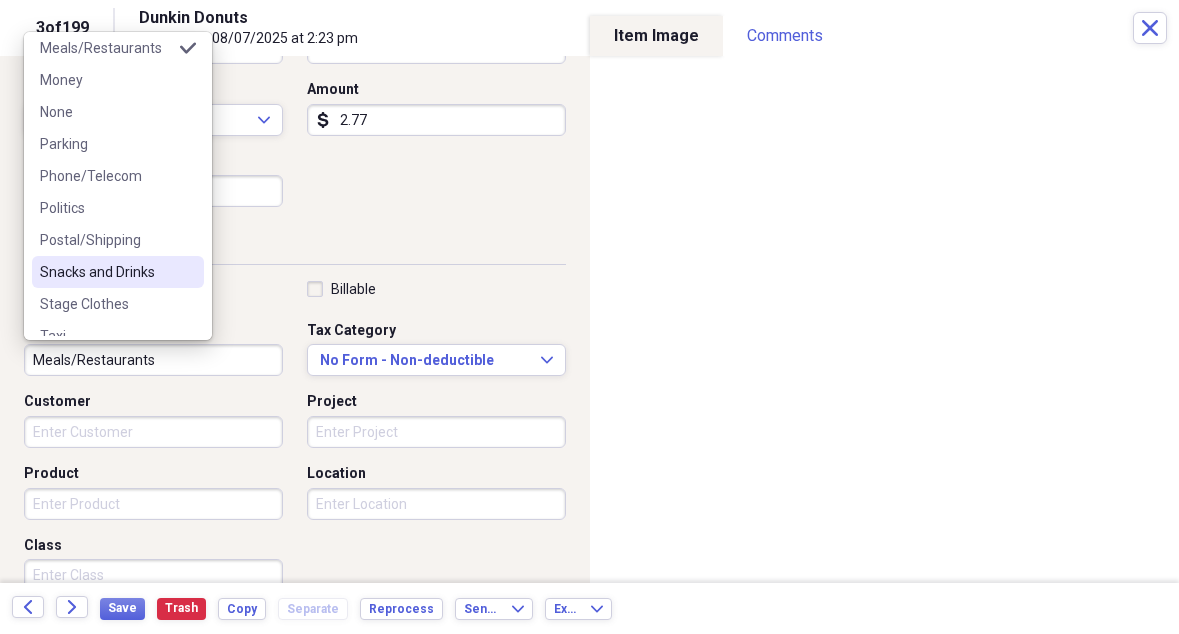 click on "Snacks and Drinks" at bounding box center (106, 272) 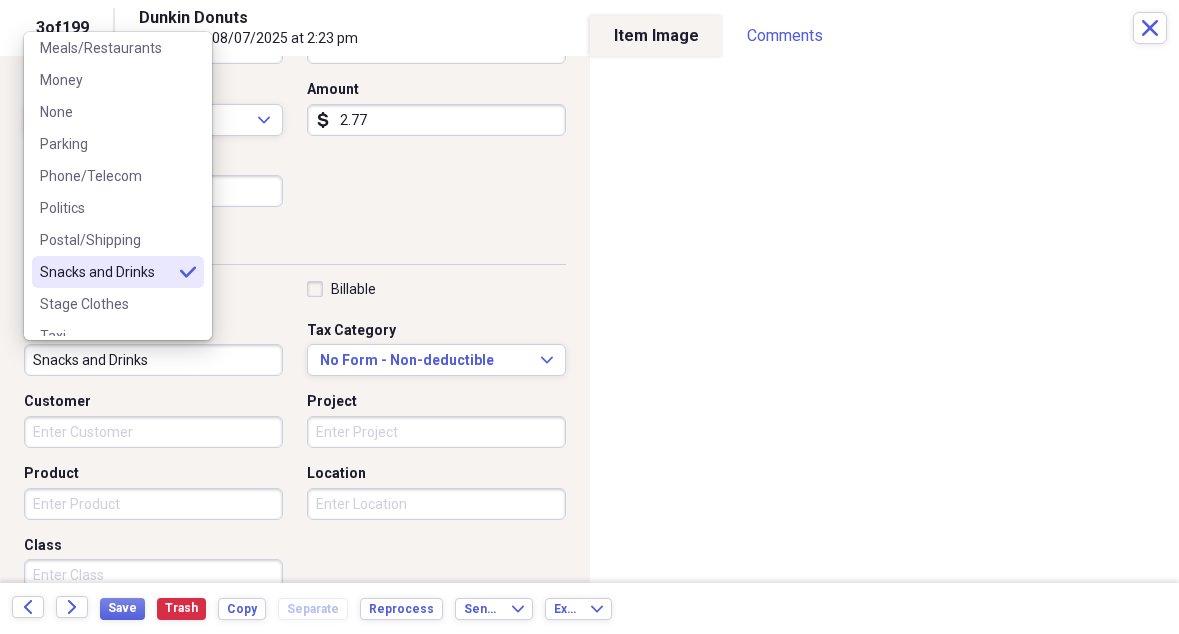type on "Snacks and Drinks" 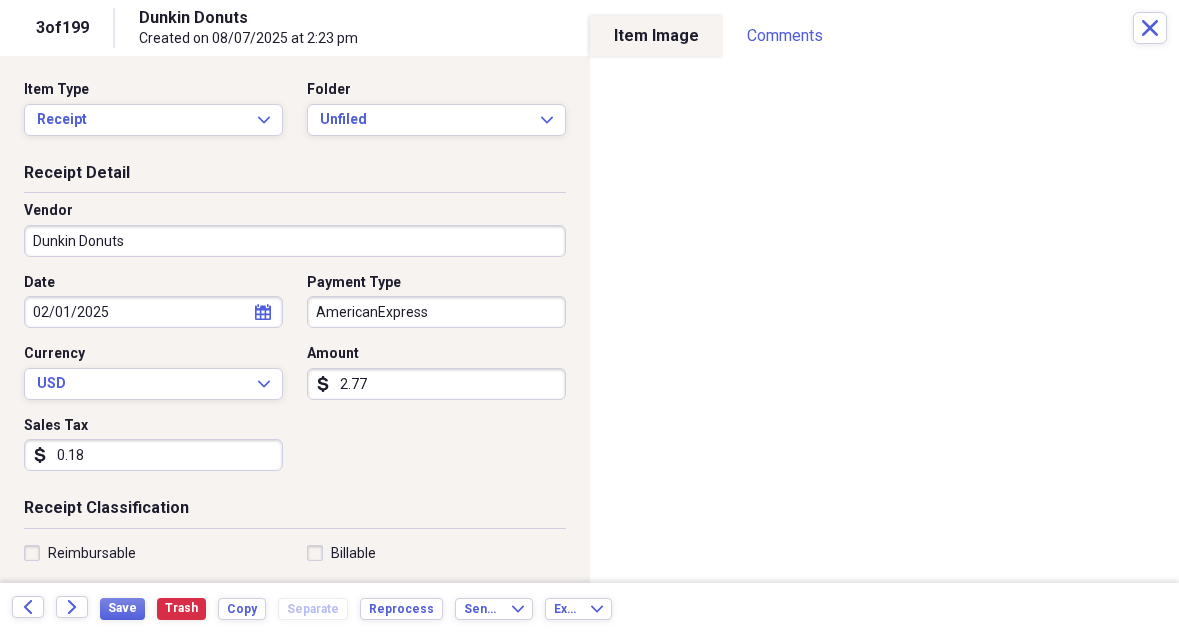 scroll, scrollTop: 1, scrollLeft: 0, axis: vertical 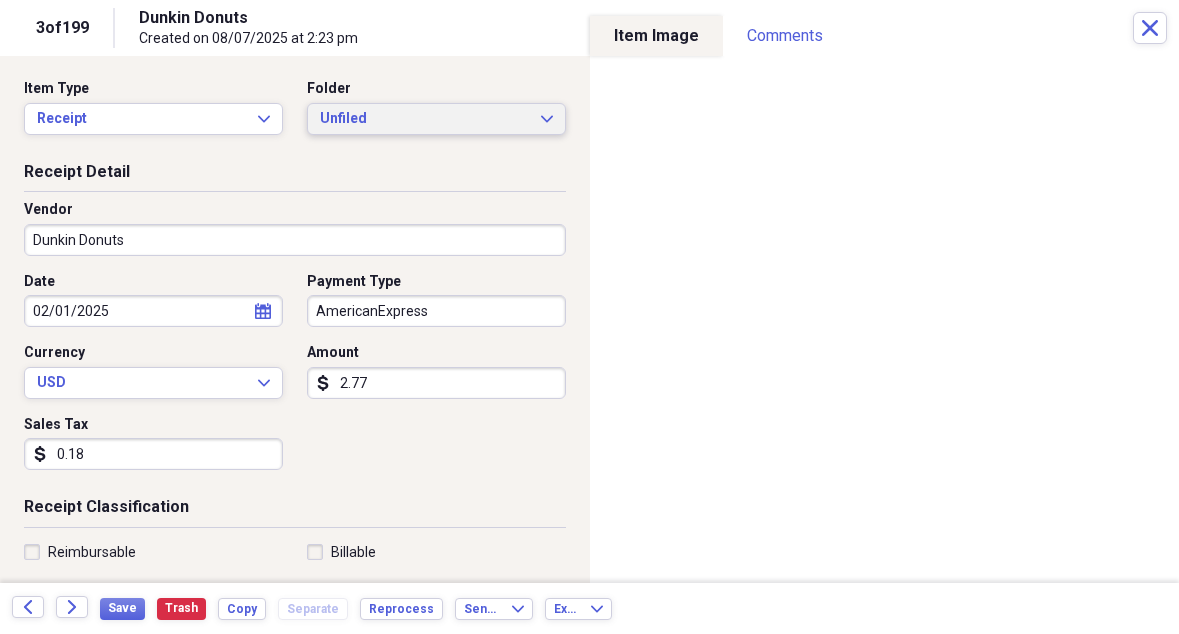 click on "Unfiled" at bounding box center [424, 119] 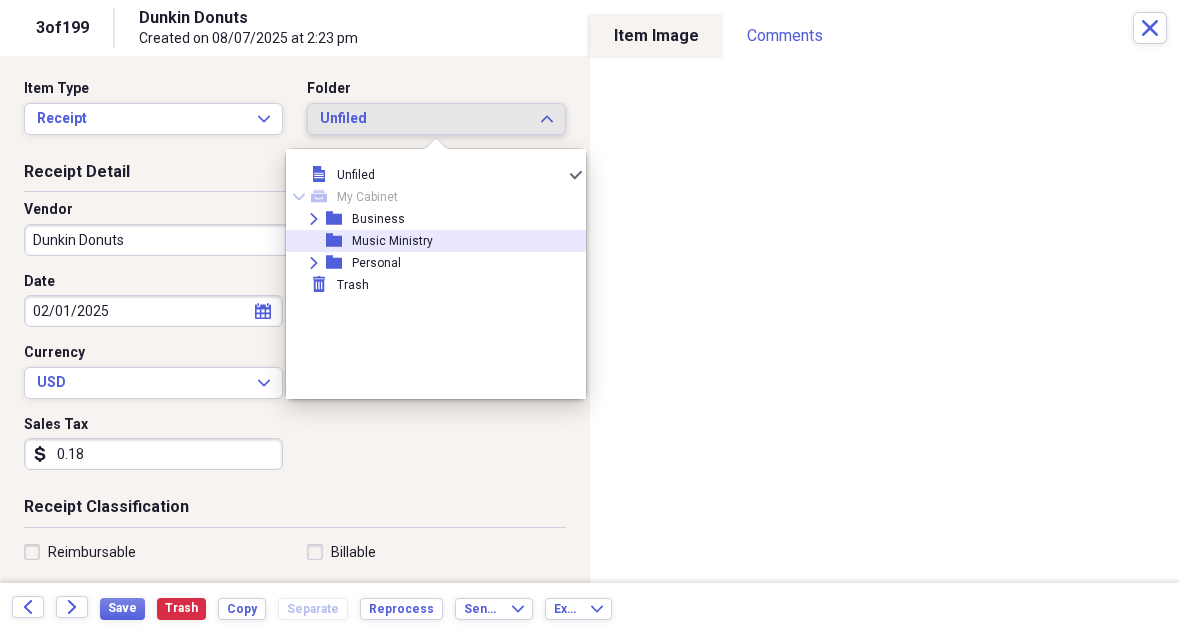click on "Music Ministry" at bounding box center (392, 241) 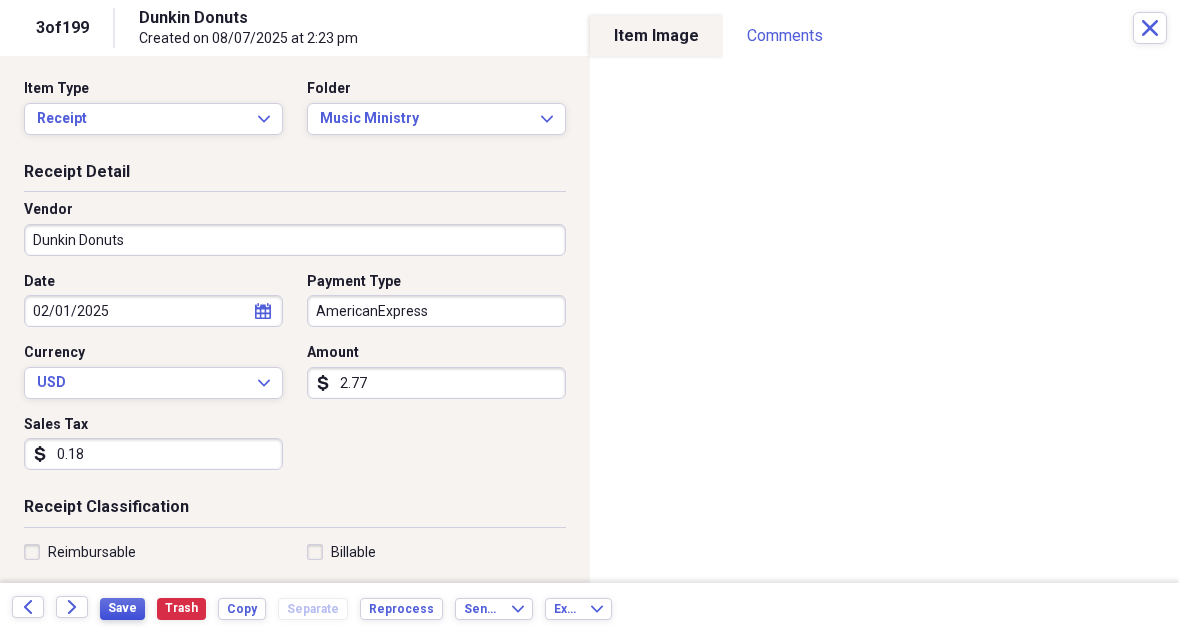 click on "Save" at bounding box center (122, 608) 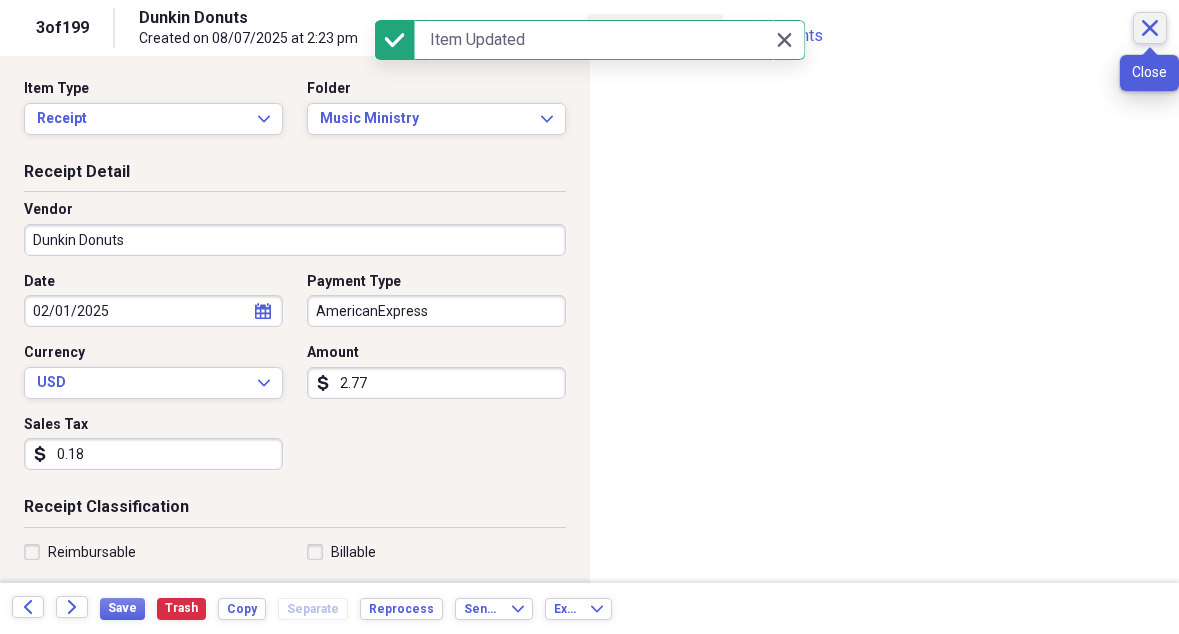 click on "Close" at bounding box center [1150, 28] 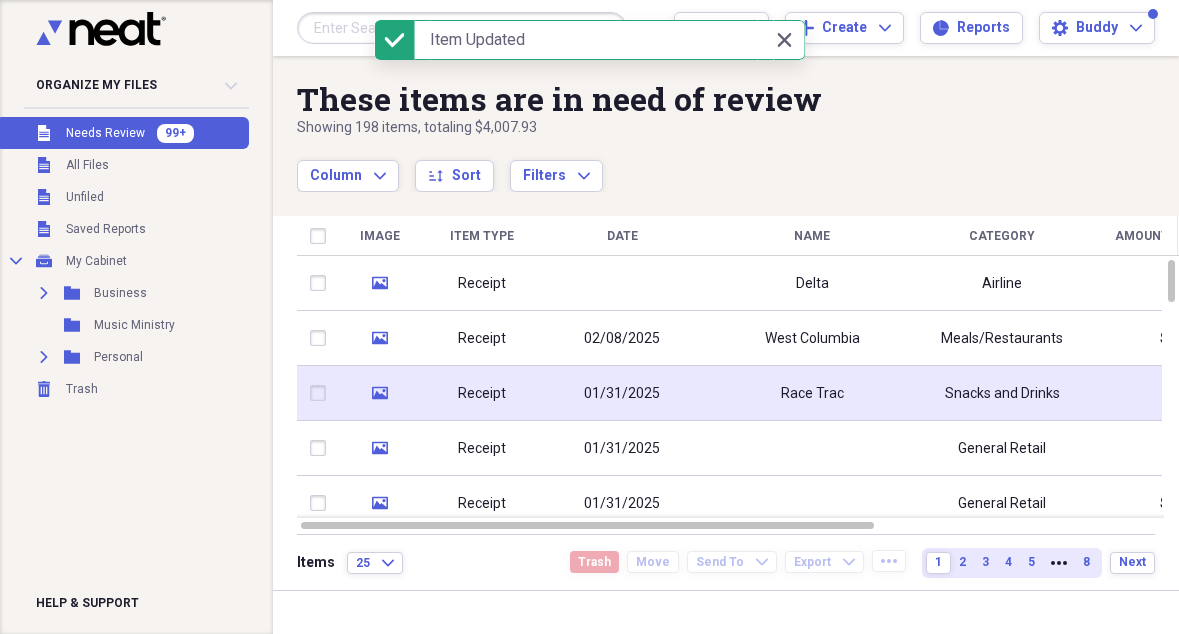 click on "Race Trac" at bounding box center (812, 394) 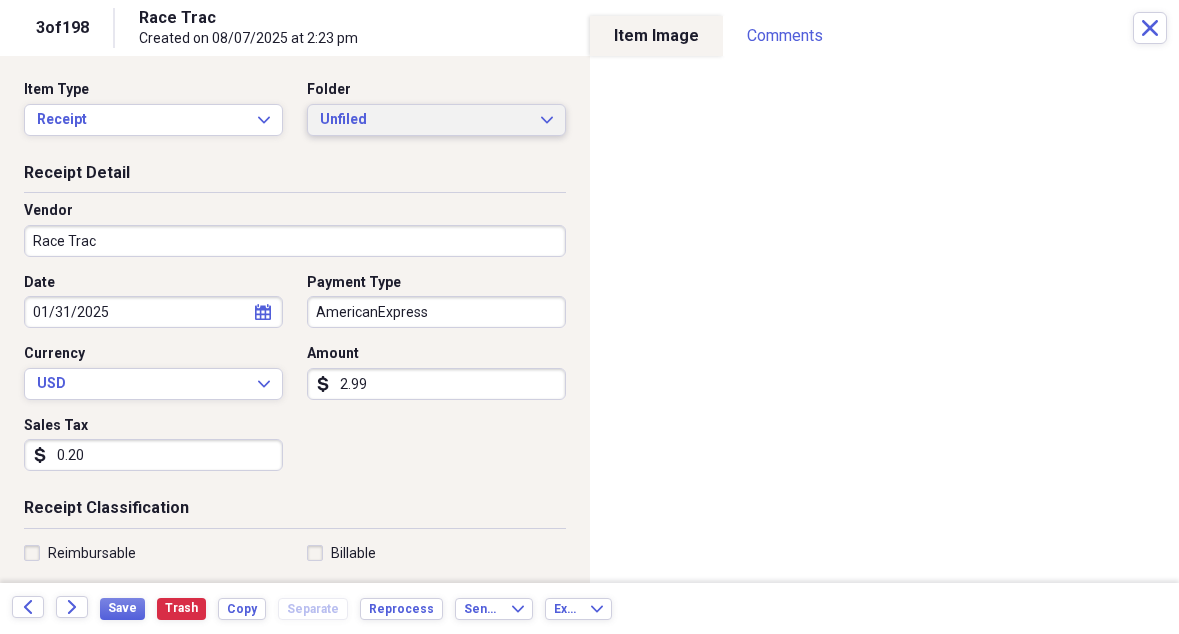 scroll, scrollTop: 0, scrollLeft: 0, axis: both 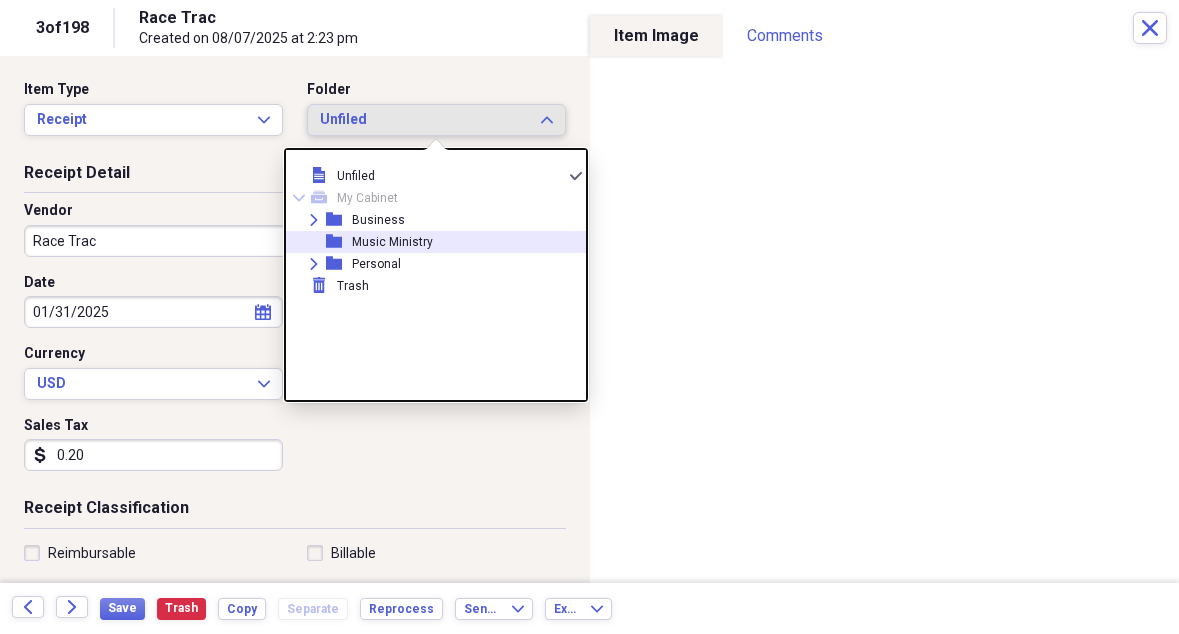 click on "Music Ministry" at bounding box center (392, 242) 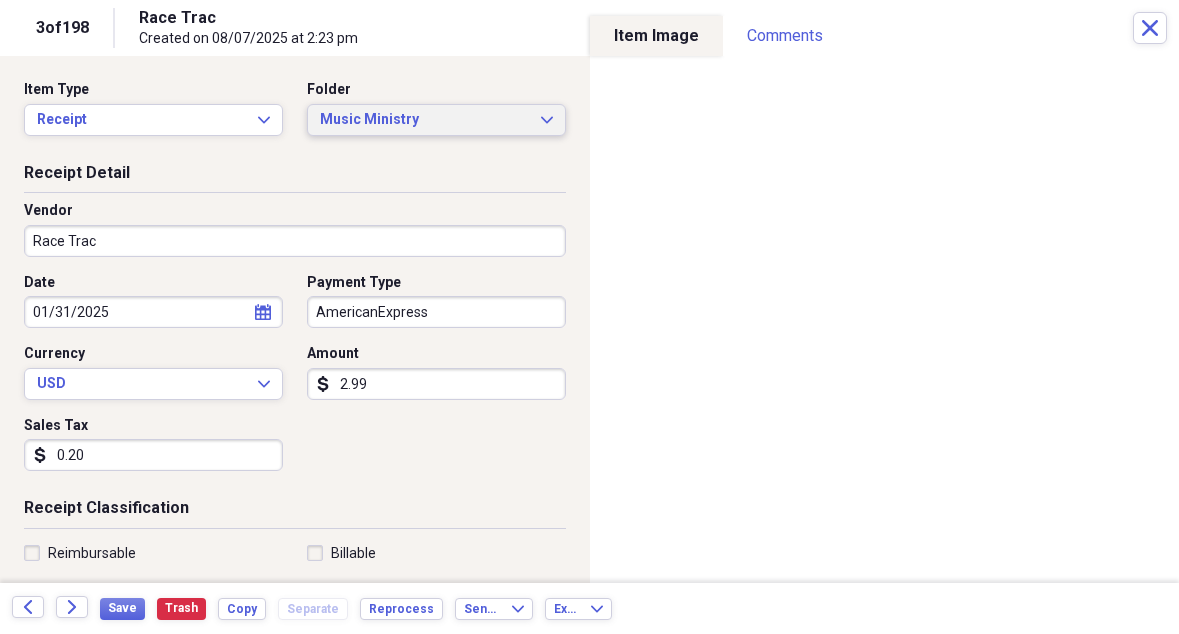 scroll, scrollTop: 0, scrollLeft: 0, axis: both 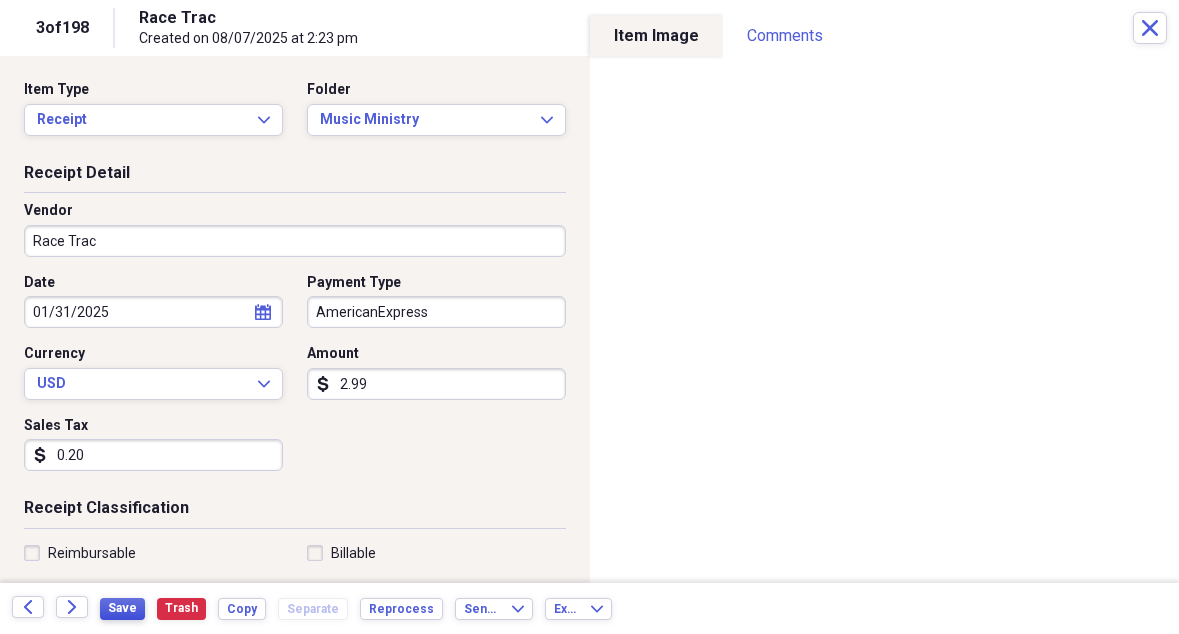 click on "Save" at bounding box center (122, 608) 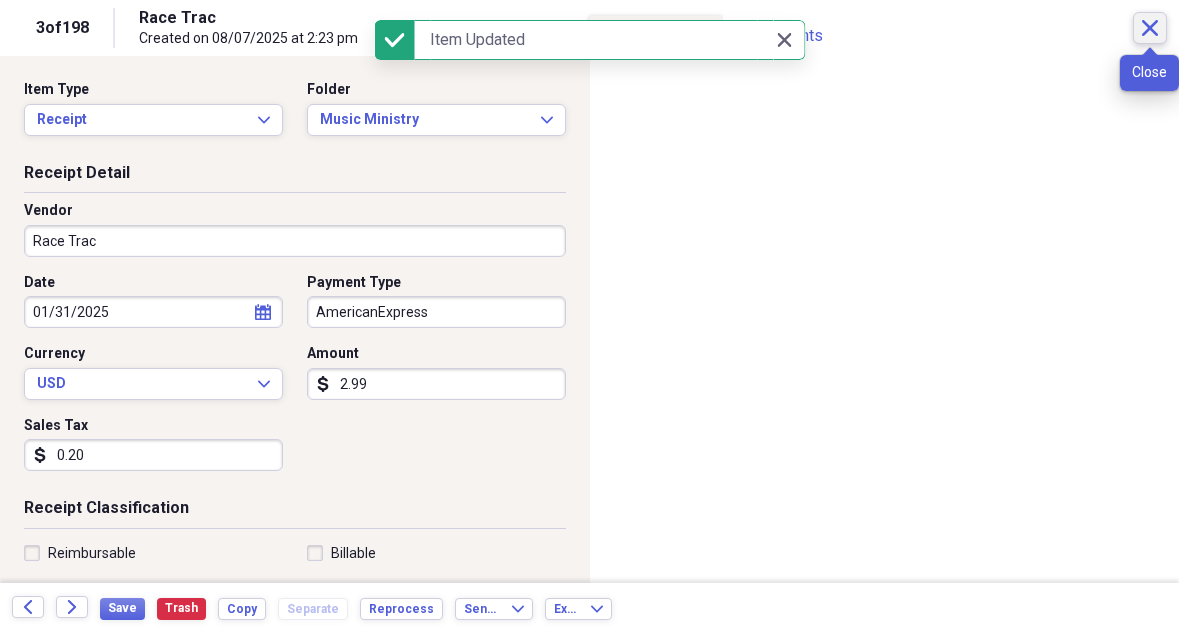 click 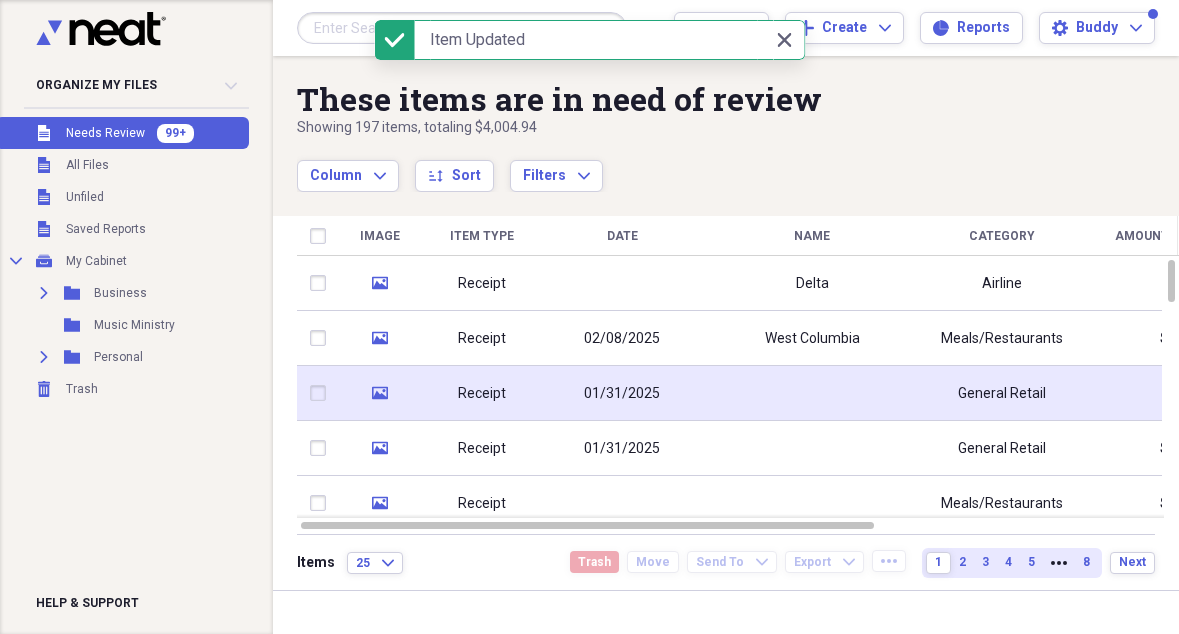 click at bounding box center (812, 393) 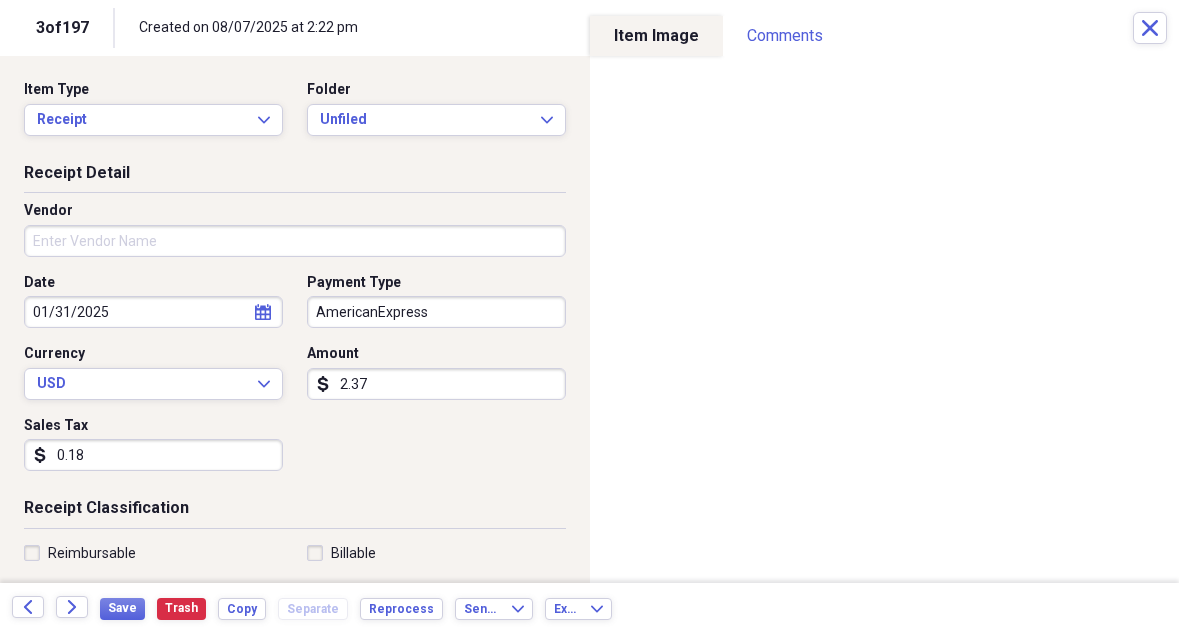 click on "Vendor" at bounding box center (295, 241) 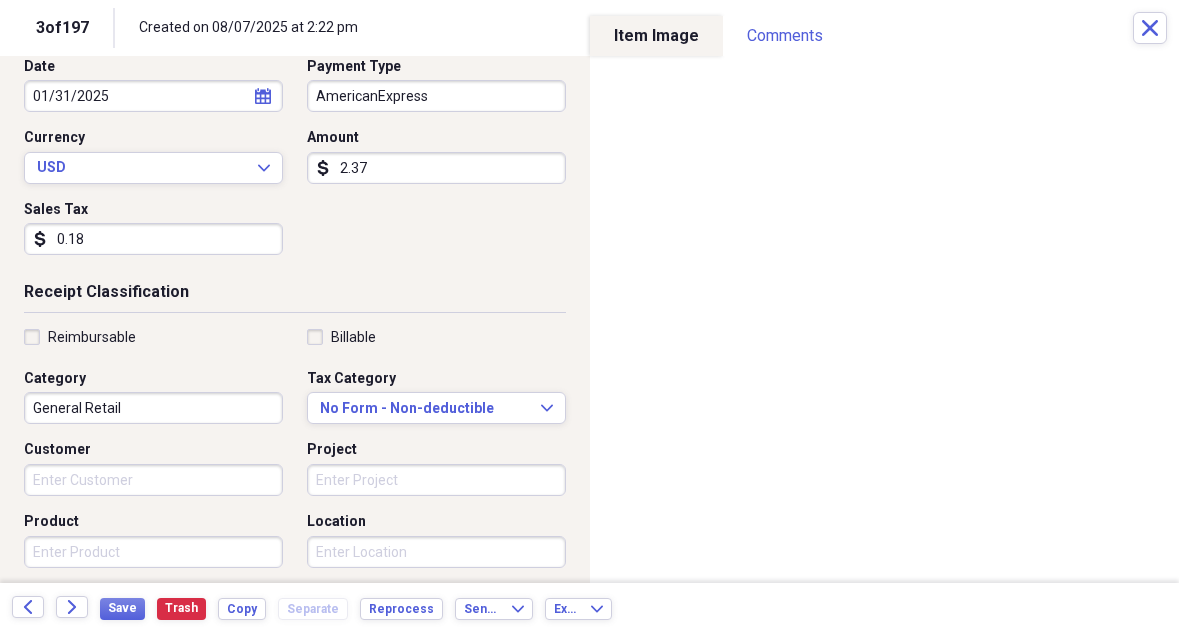 scroll, scrollTop: 226, scrollLeft: 0, axis: vertical 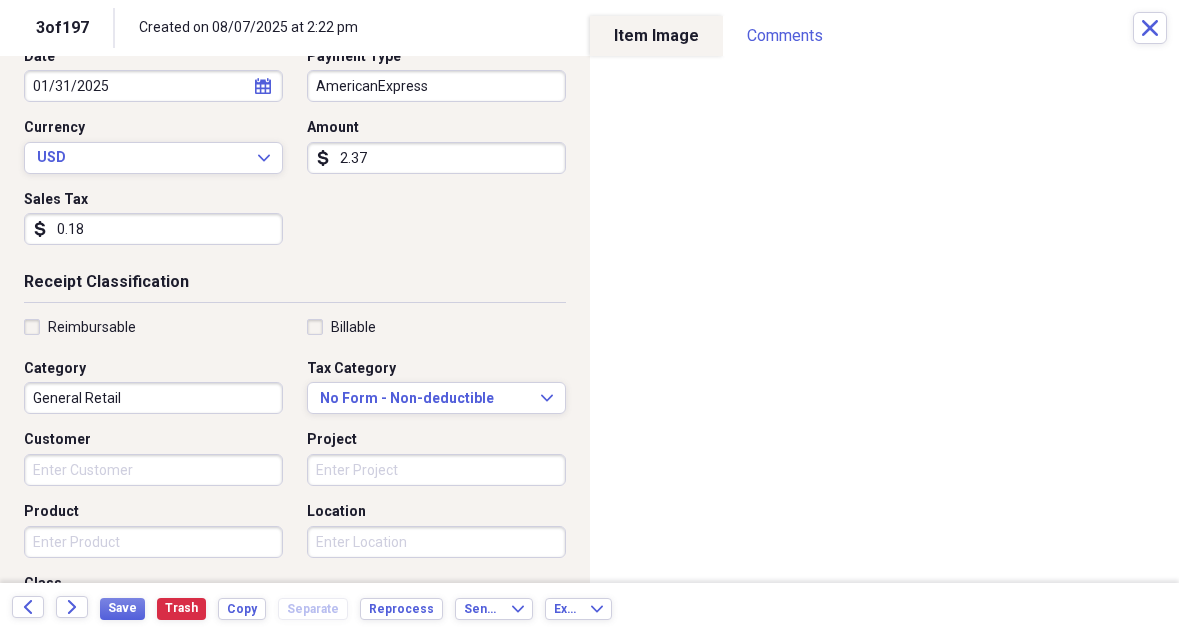 type on "Atlanta Business Chronicle" 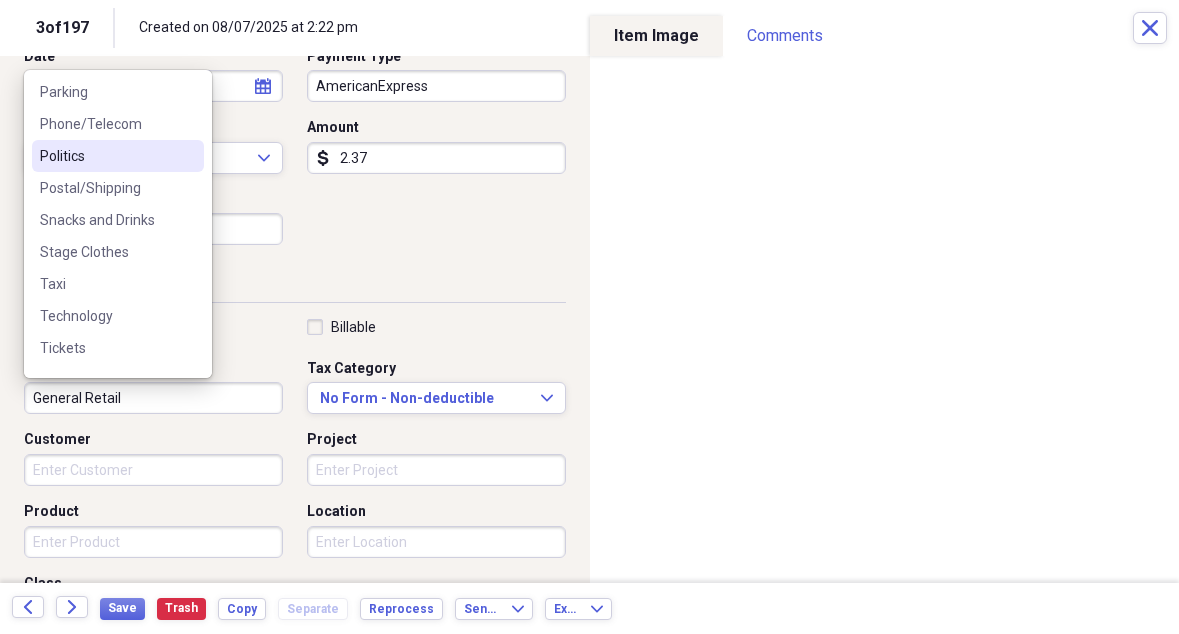 scroll, scrollTop: 476, scrollLeft: 0, axis: vertical 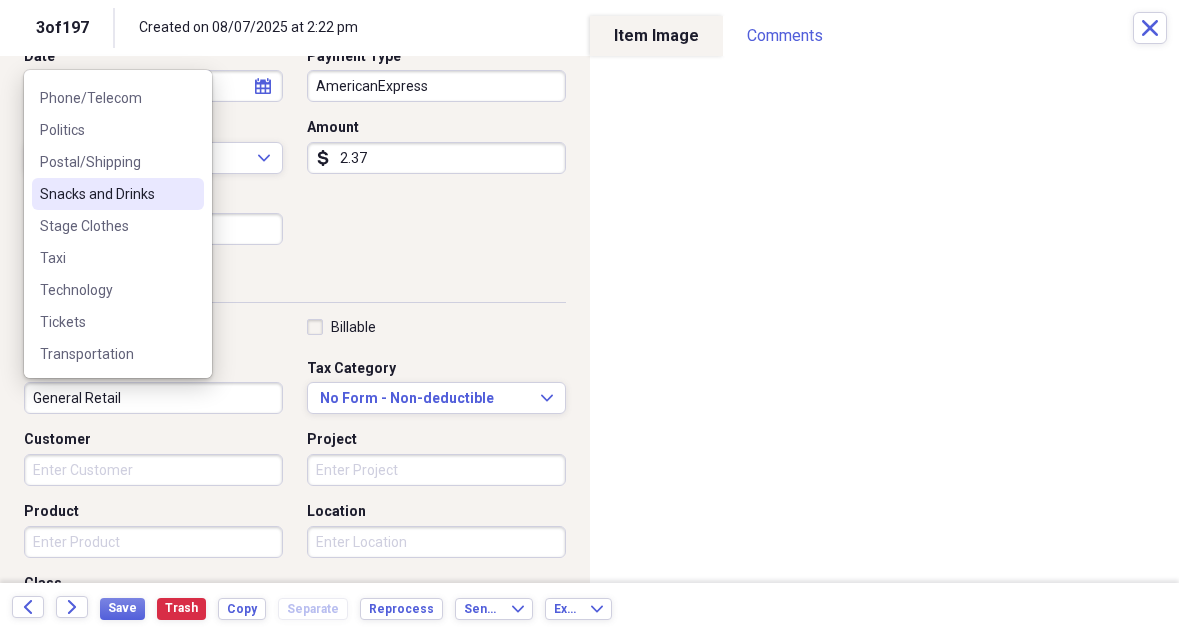 click on "Snacks and Drinks" at bounding box center [106, 194] 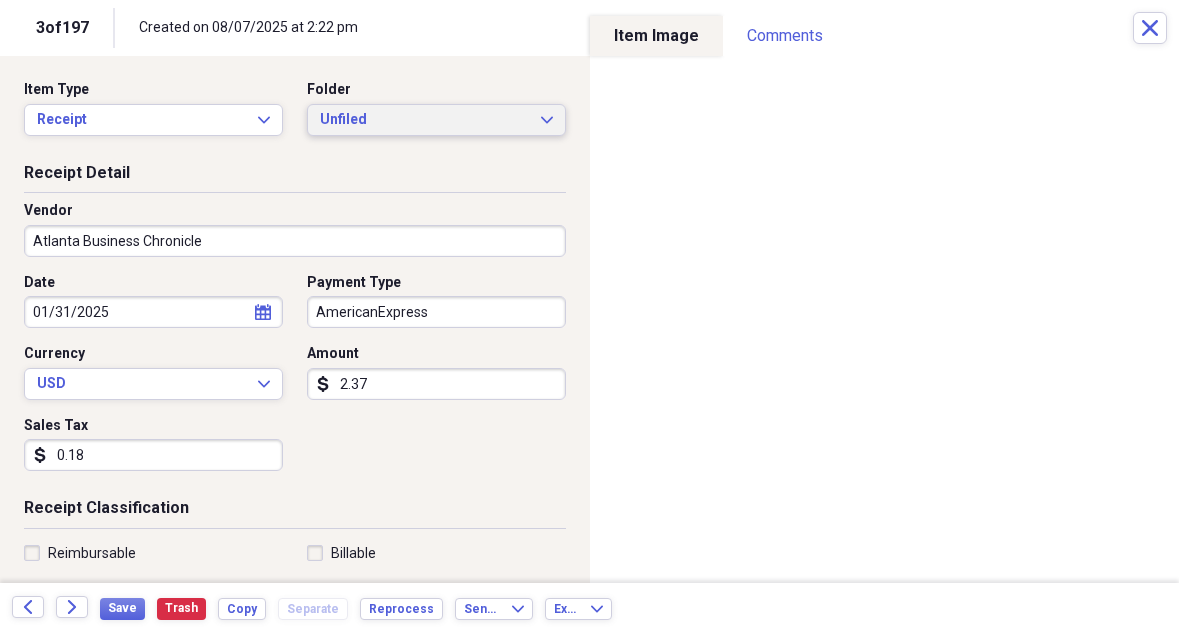 scroll, scrollTop: 0, scrollLeft: 0, axis: both 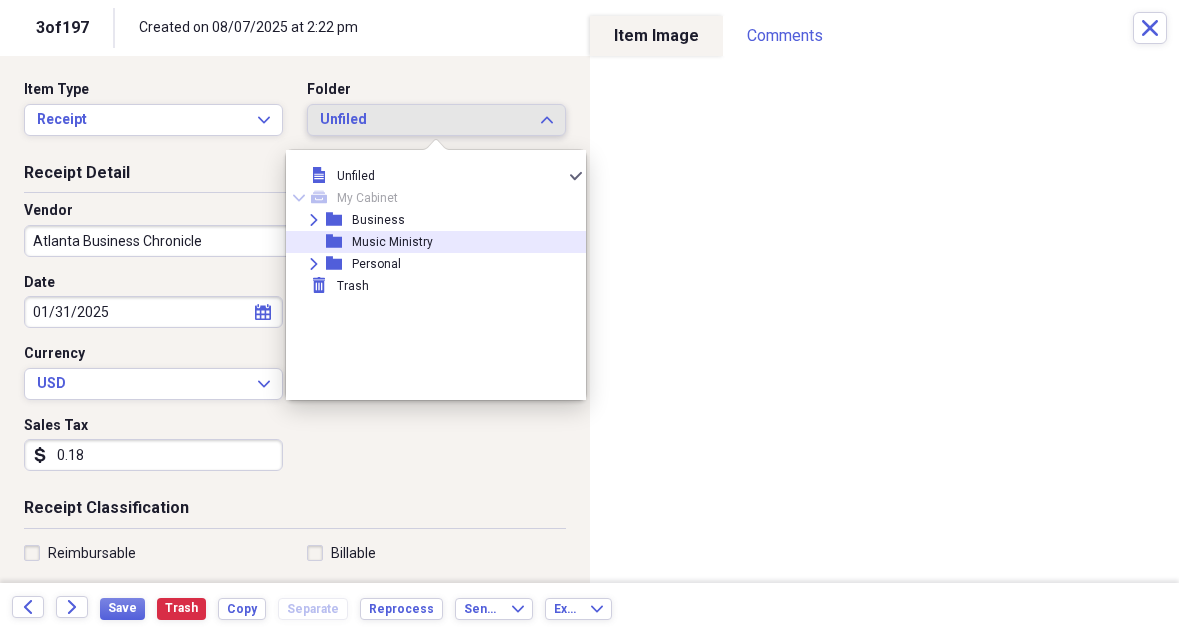 click on "Music Ministry" at bounding box center (392, 242) 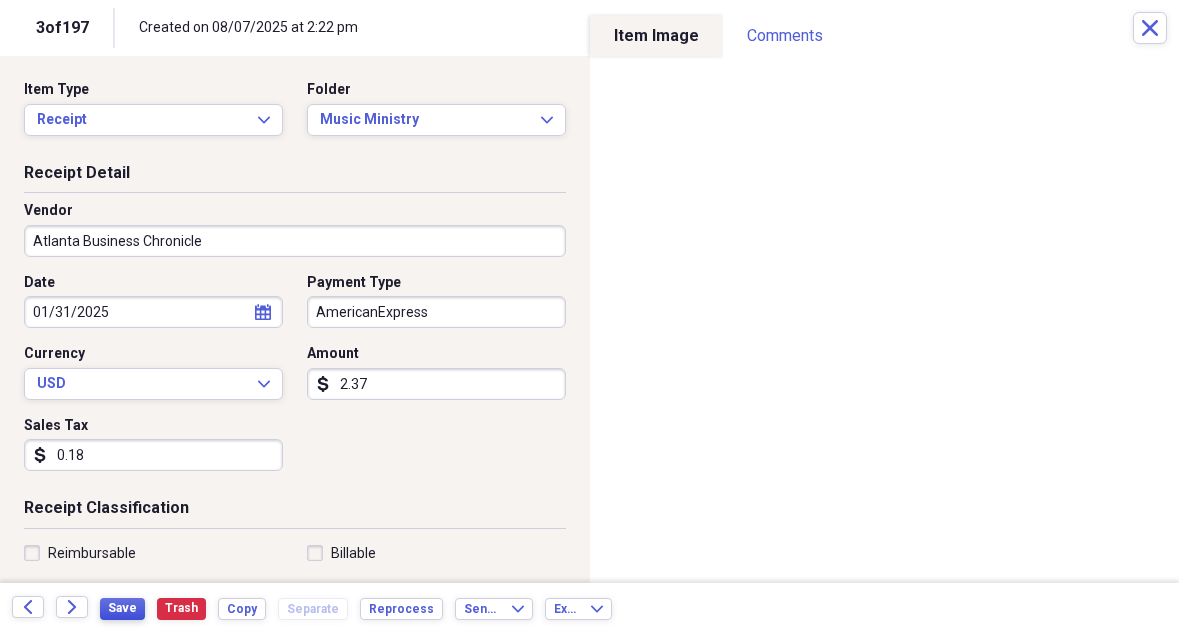 click on "Save" at bounding box center (122, 608) 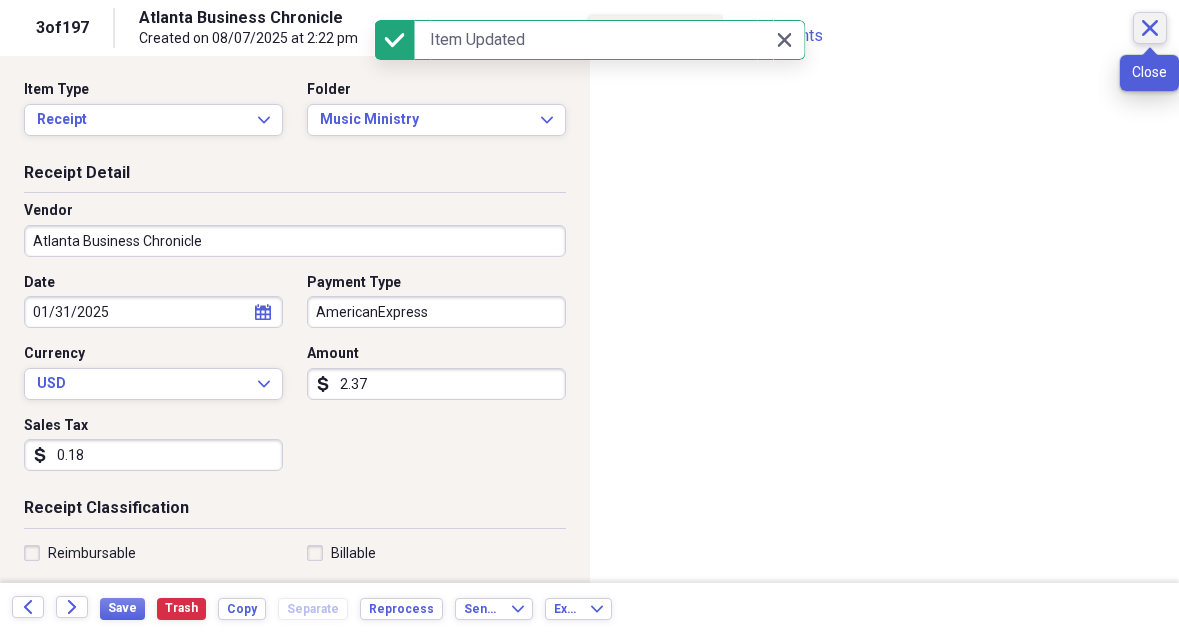 click 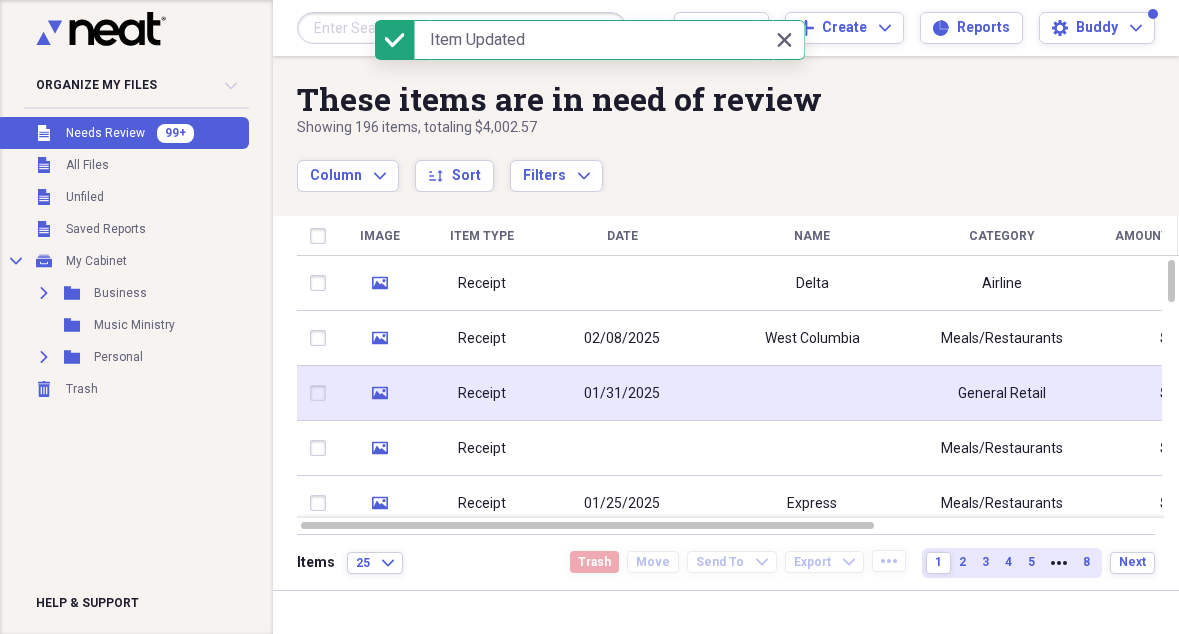 click at bounding box center [812, 393] 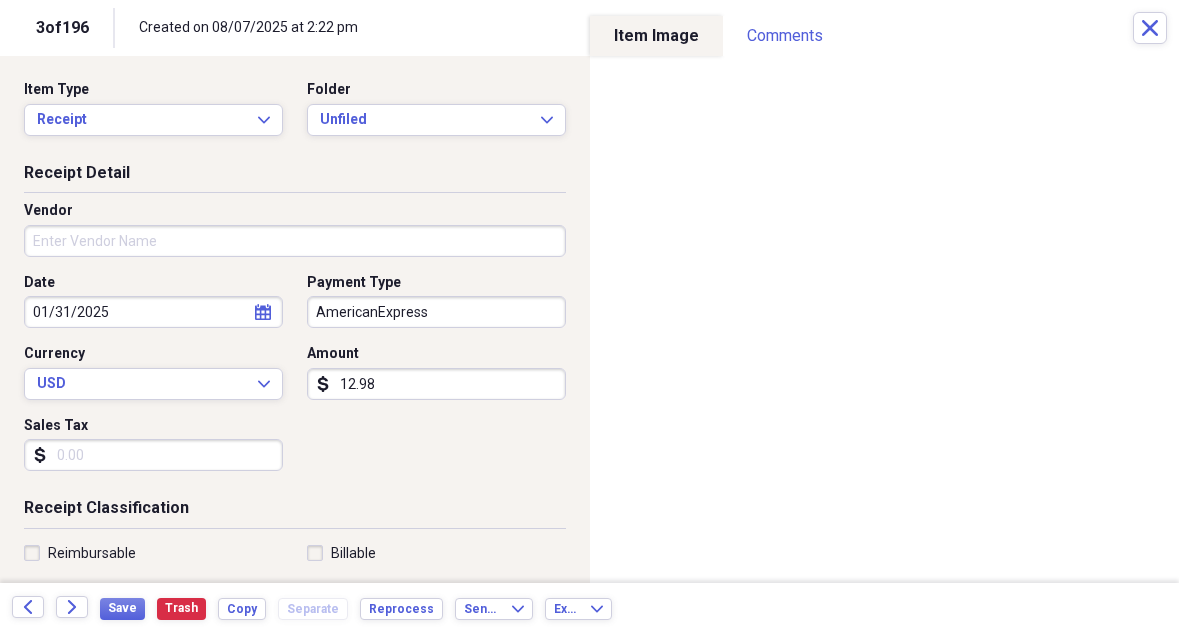 click on "Vendor" at bounding box center [295, 241] 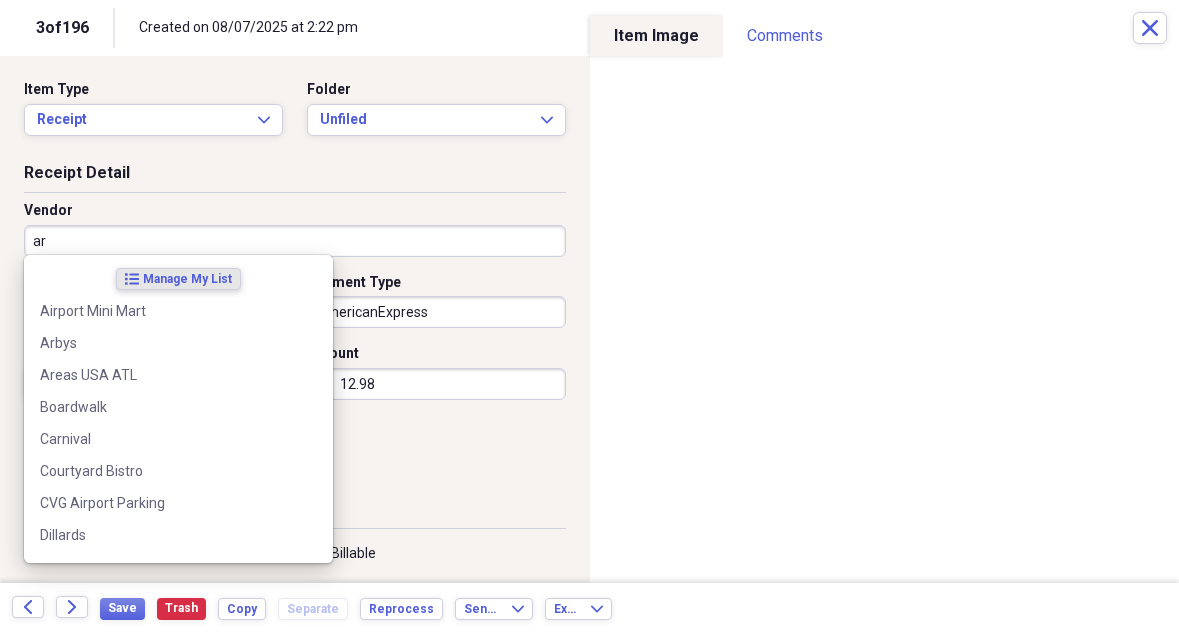 type on "a" 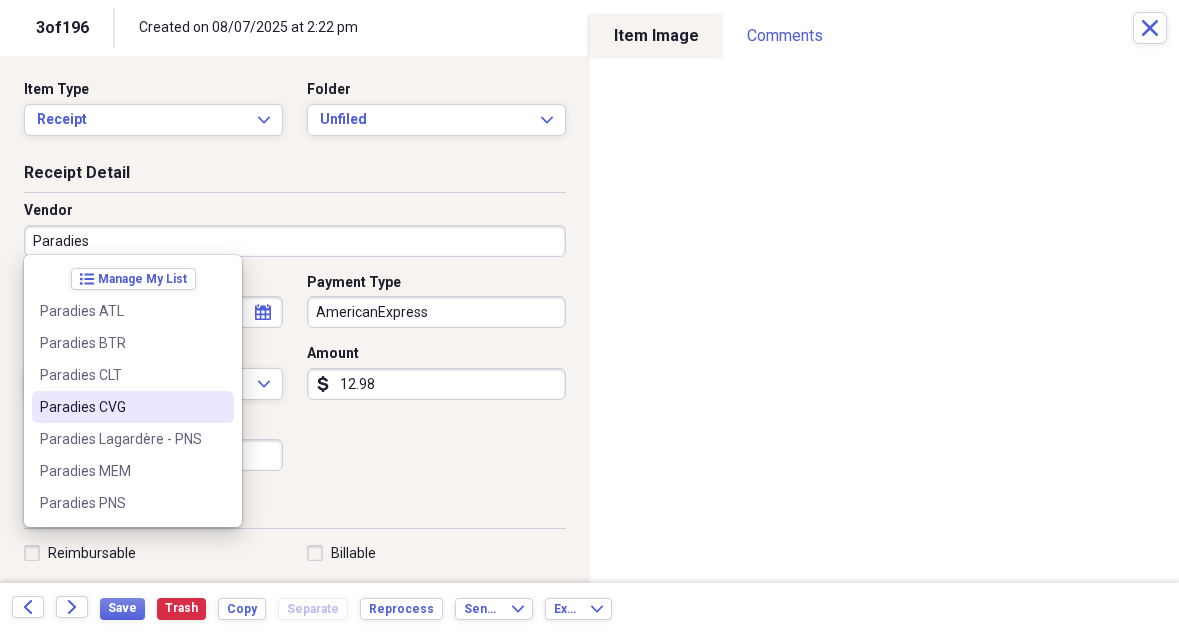 click on "Paradies CVG" at bounding box center [121, 407] 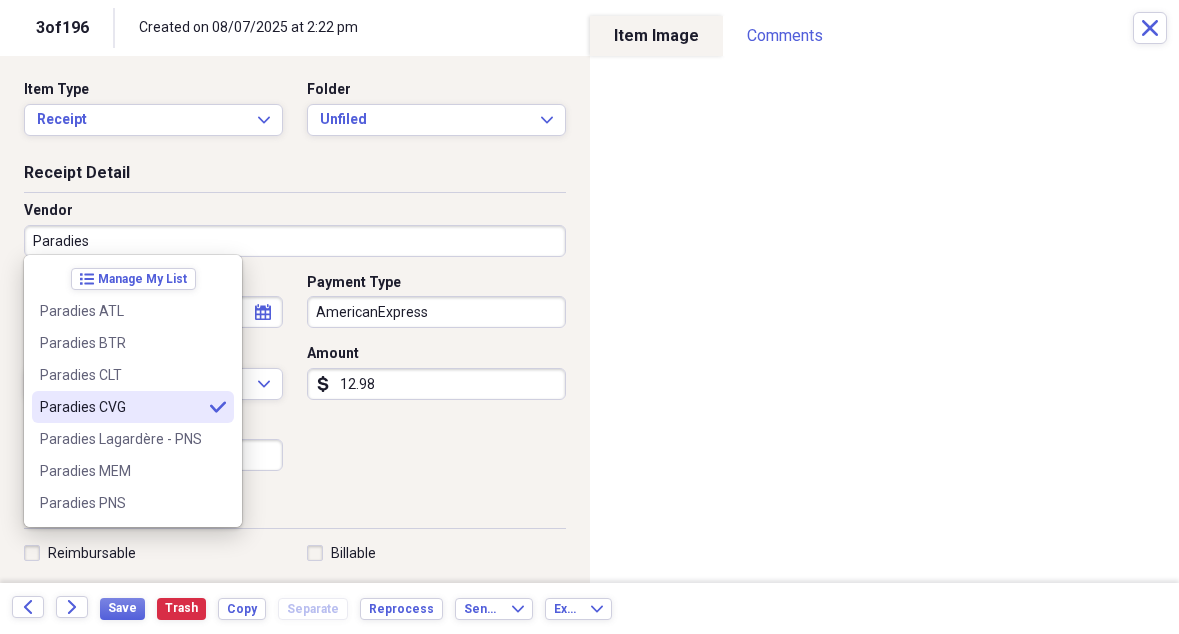 type on "Paradies CVG" 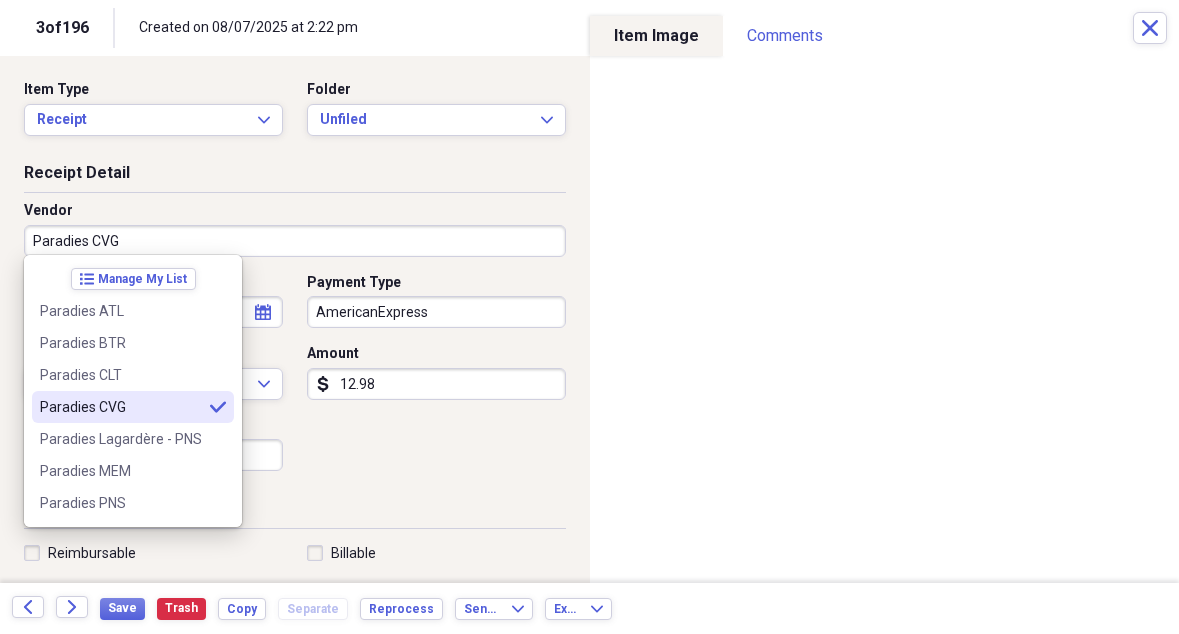 type on "Snacks and Drinks" 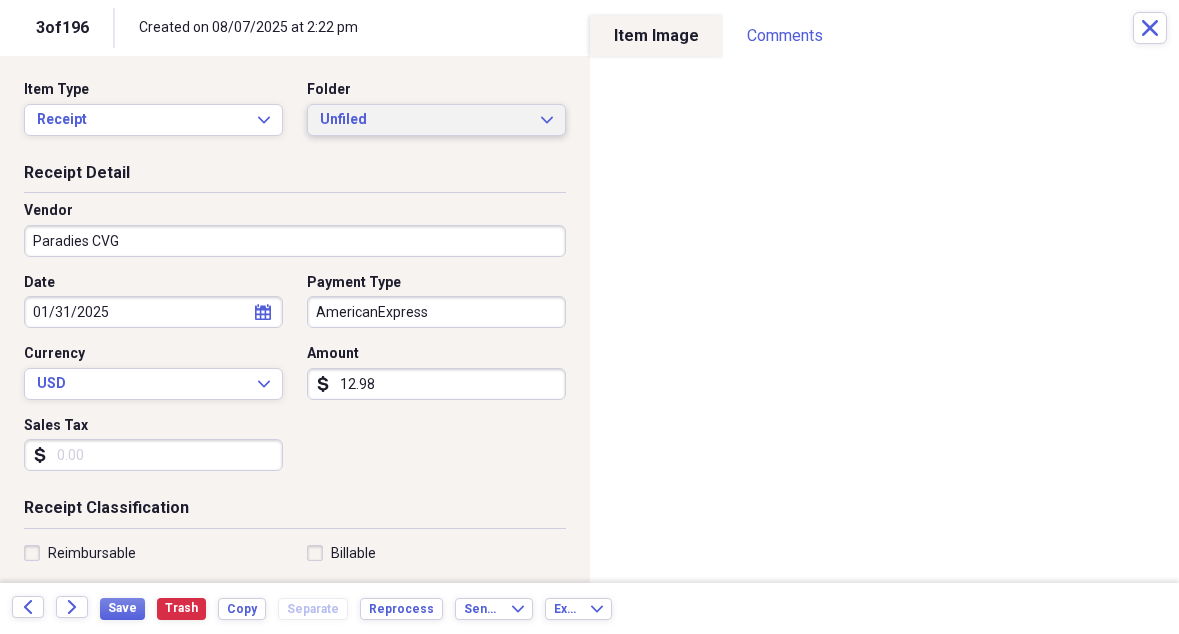 scroll, scrollTop: 0, scrollLeft: 0, axis: both 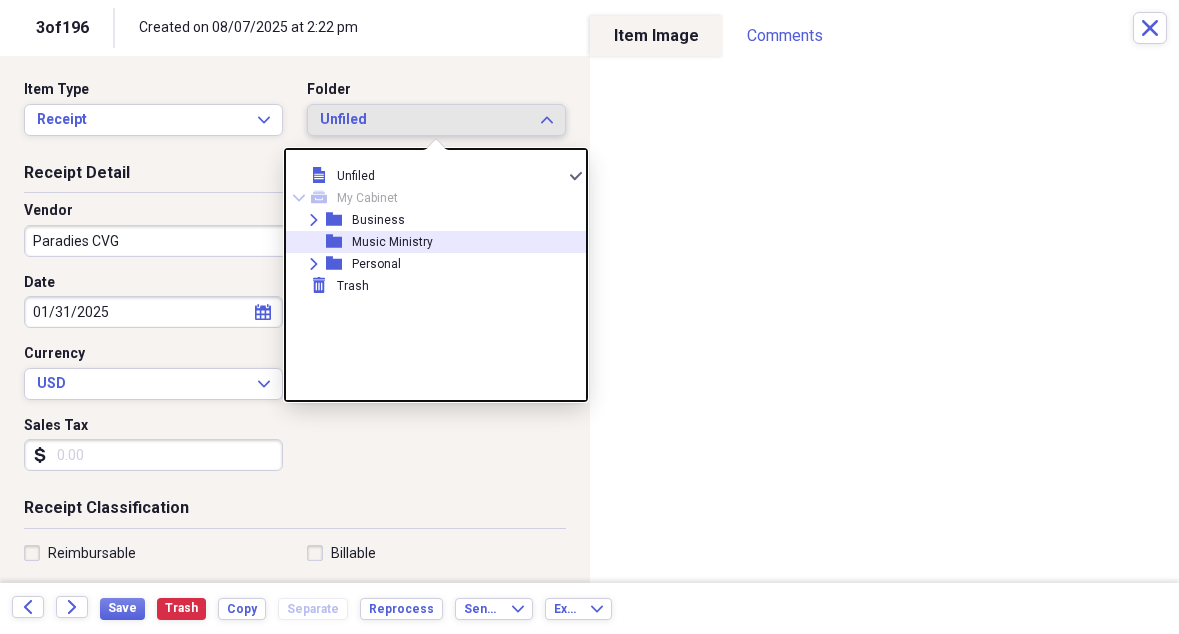 click on "Music Ministry" at bounding box center (392, 242) 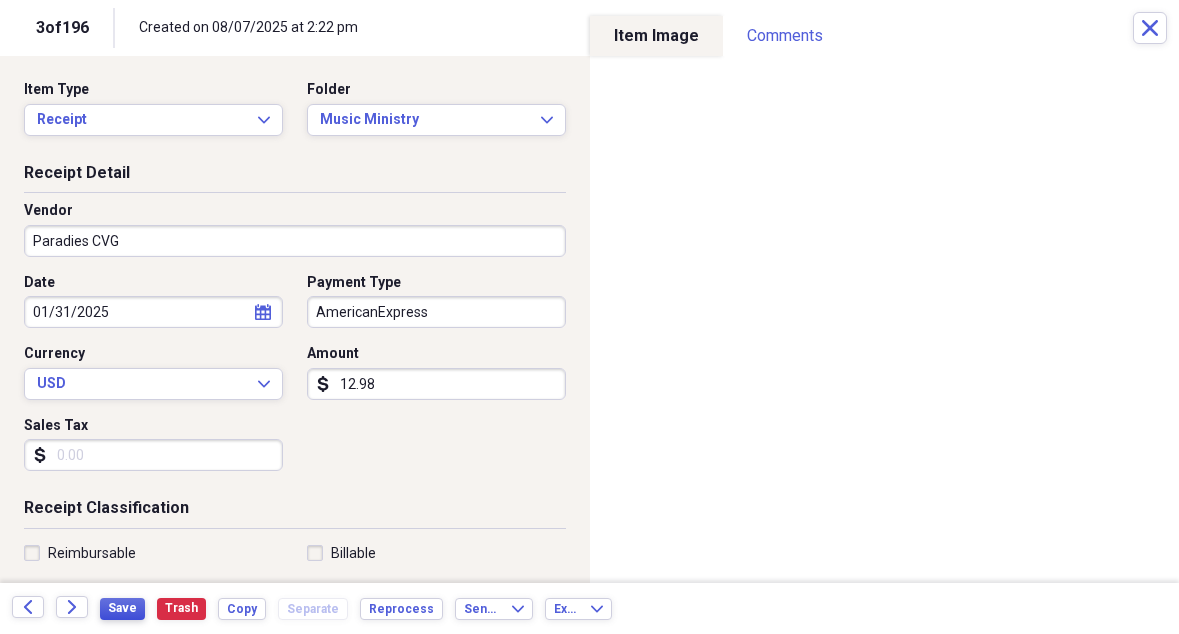 click on "Save" at bounding box center [122, 608] 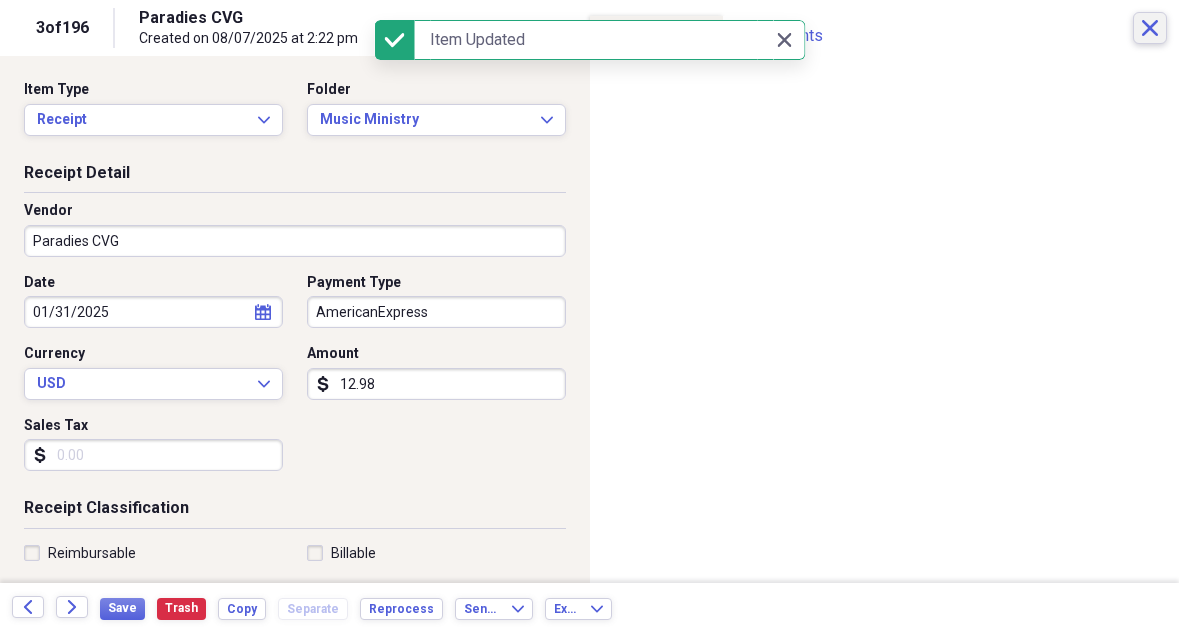 click 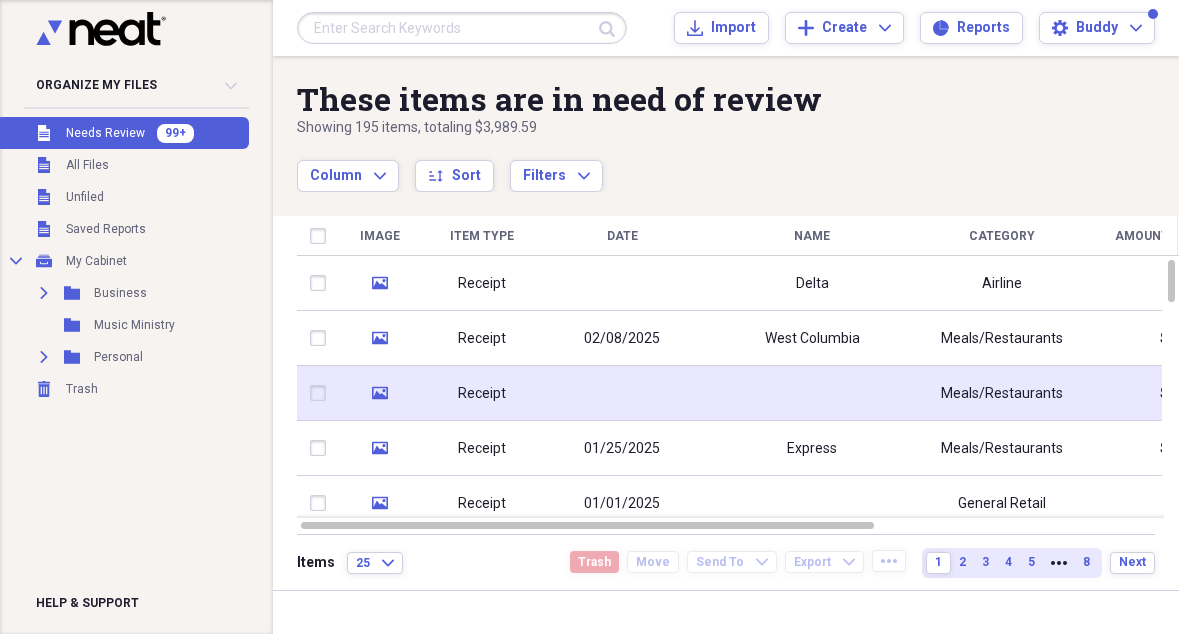 click at bounding box center (812, 393) 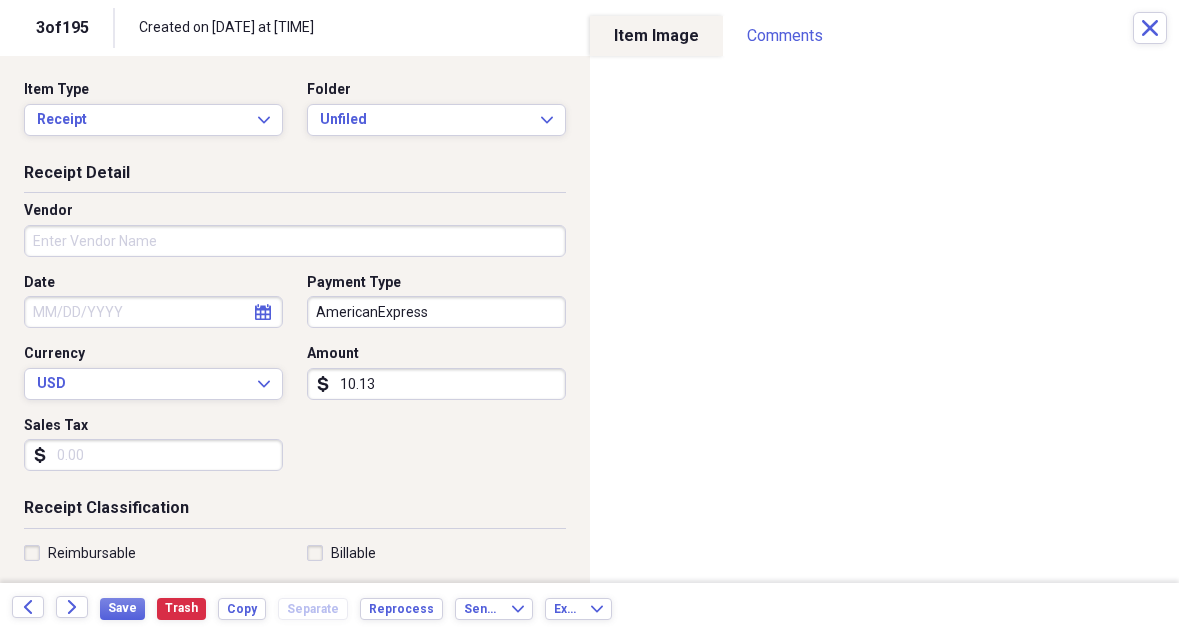 click on "Vendor" at bounding box center [295, 241] 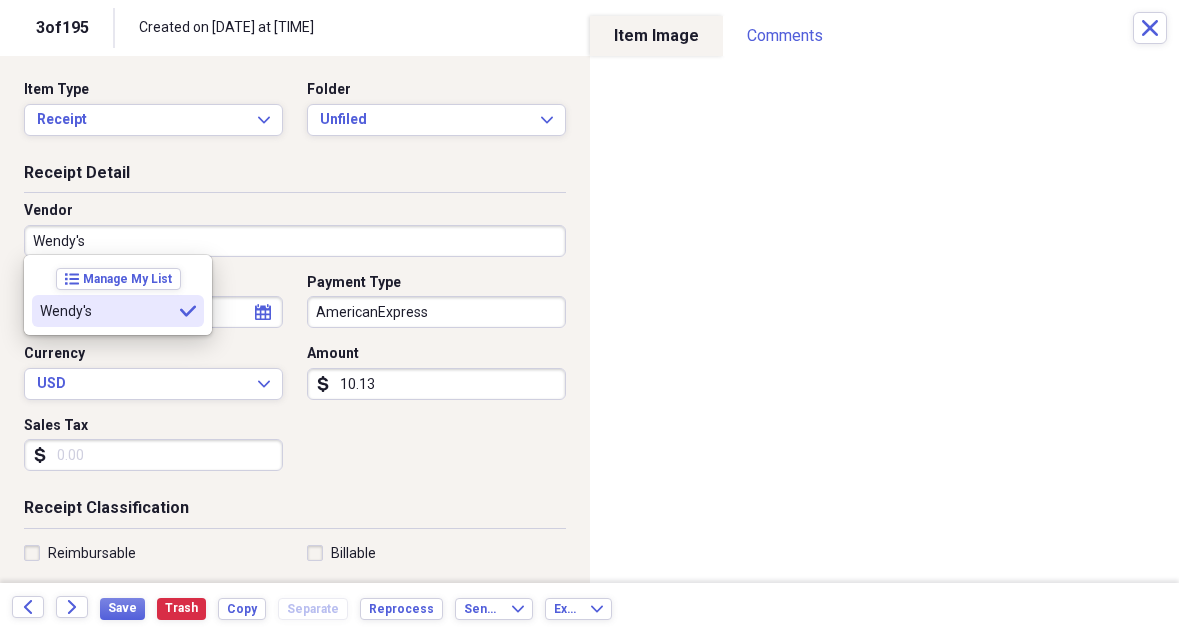 type on "Wendy's" 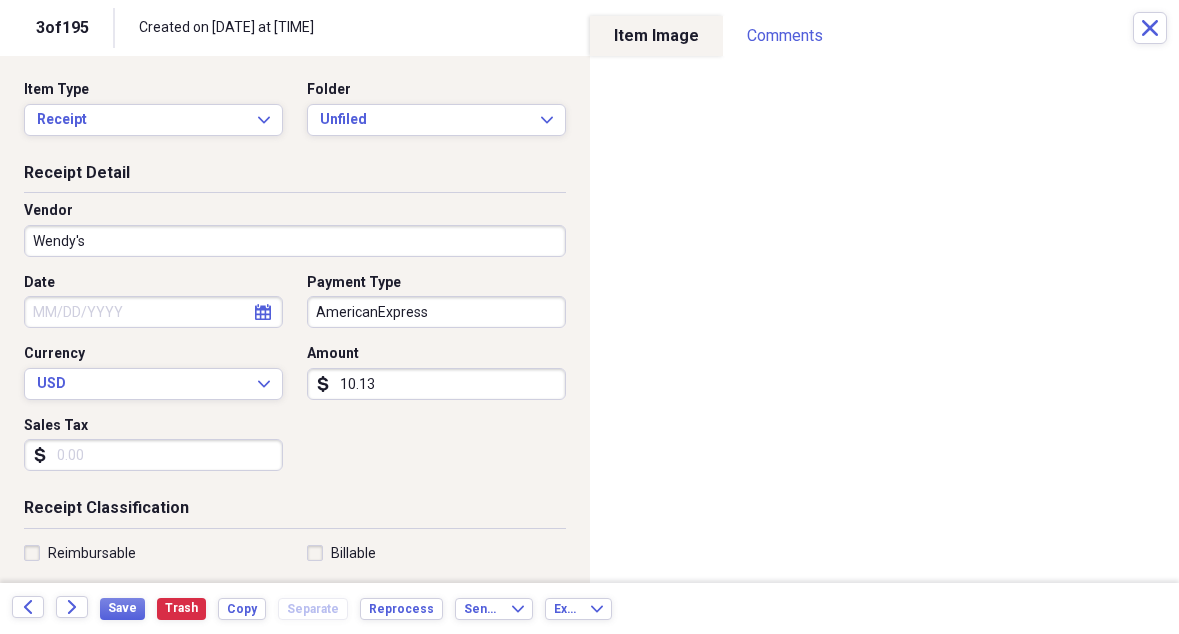 click on "Date" at bounding box center [153, 312] 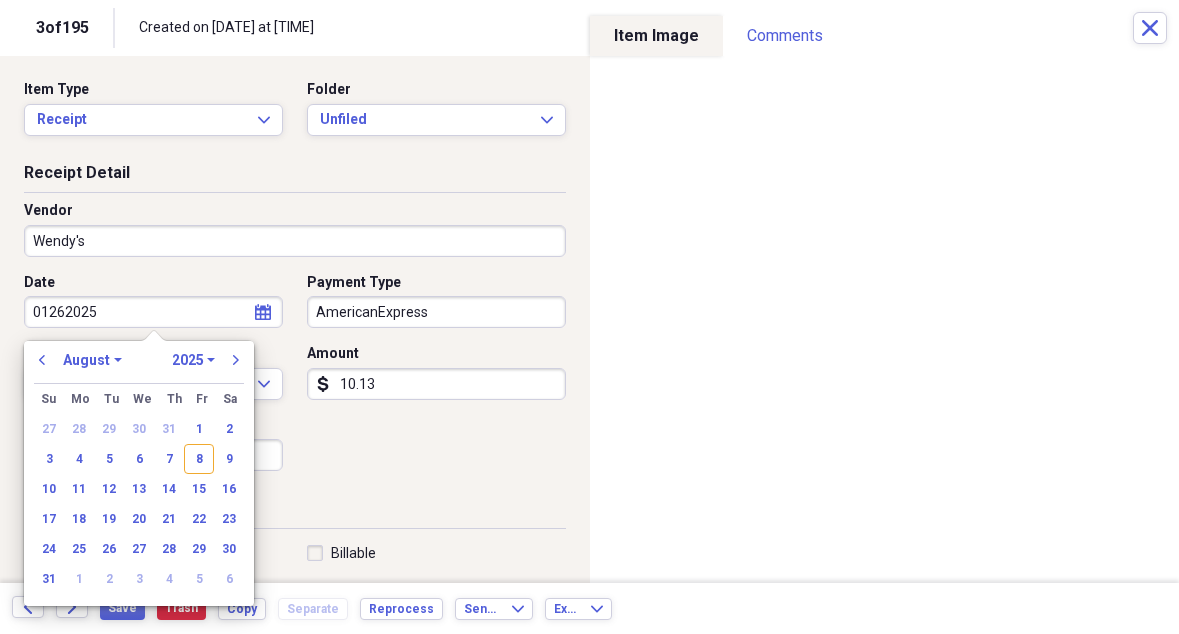 type on "01262025" 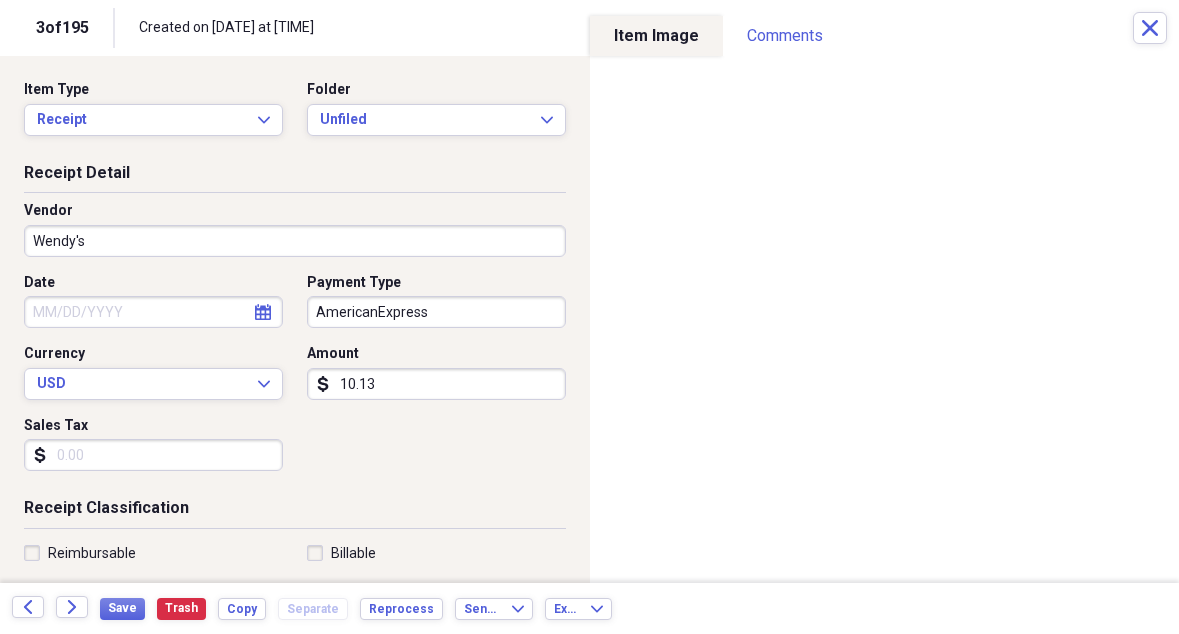 click on "Date" at bounding box center [153, 283] 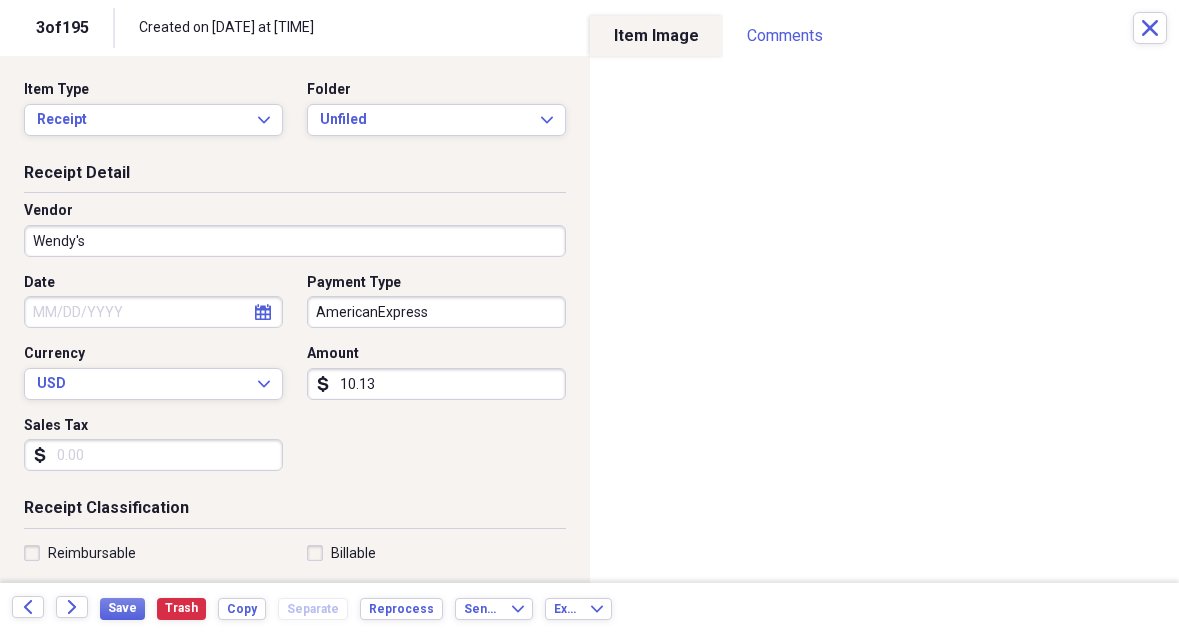 click on "Date" at bounding box center [153, 312] 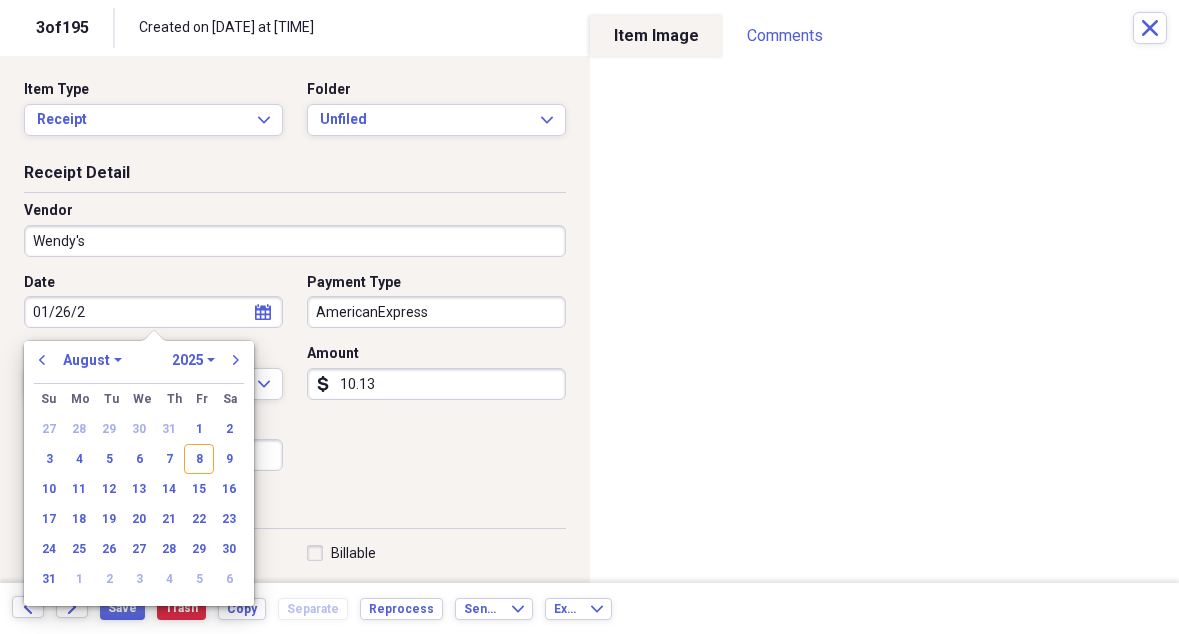 type on "01/26/20" 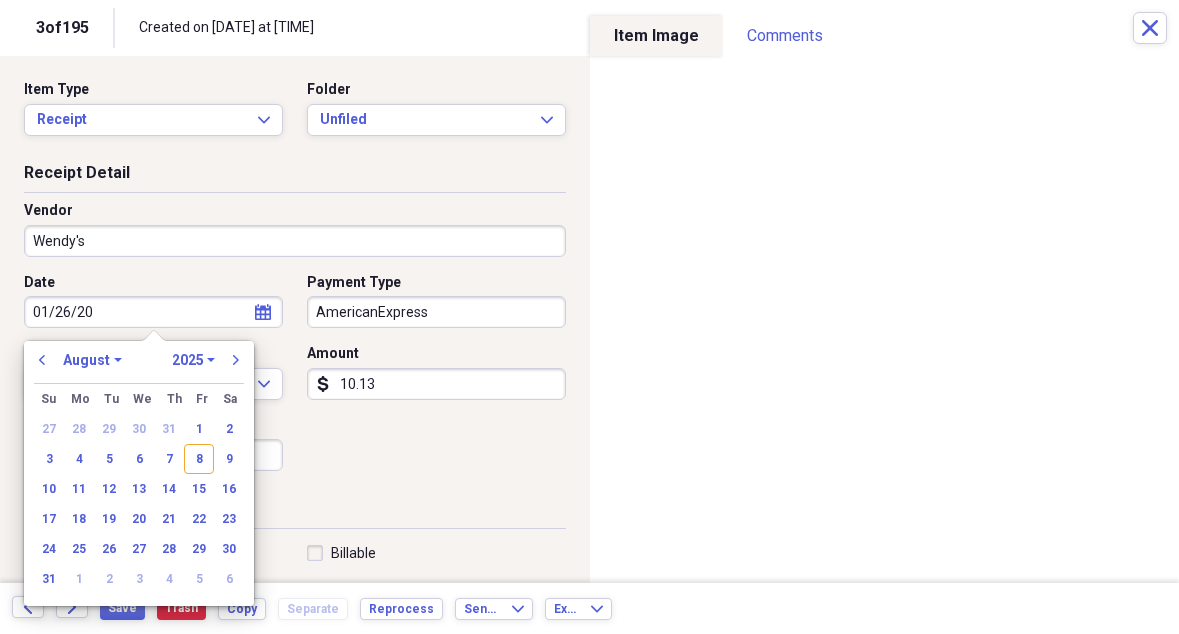 select on "0" 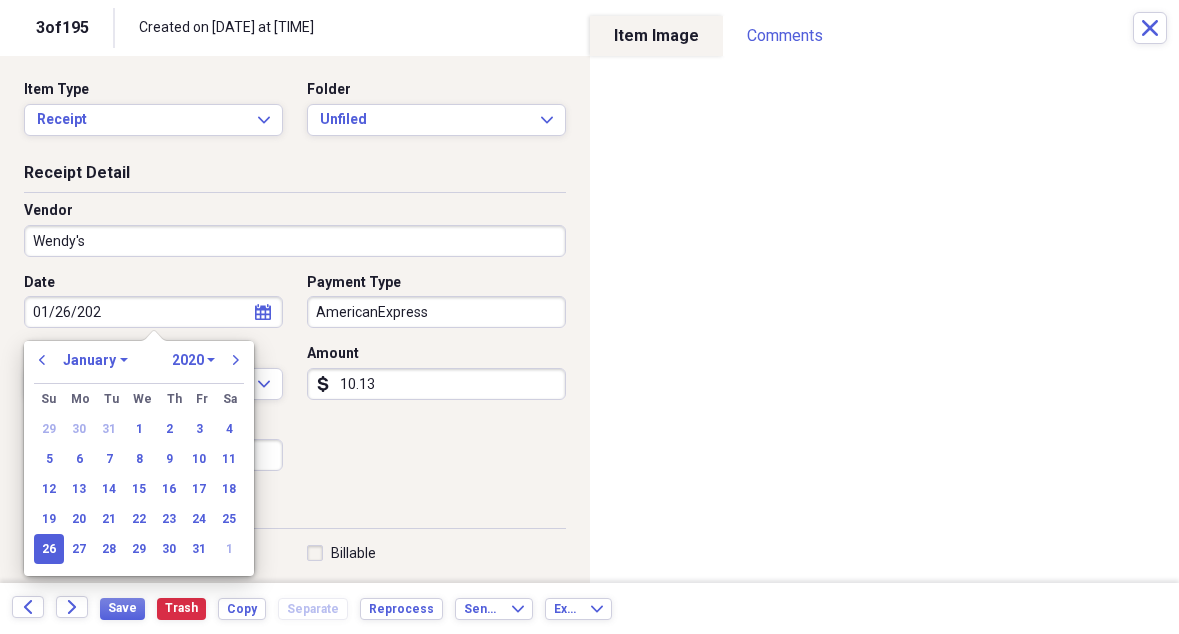 type on "01/26/2025" 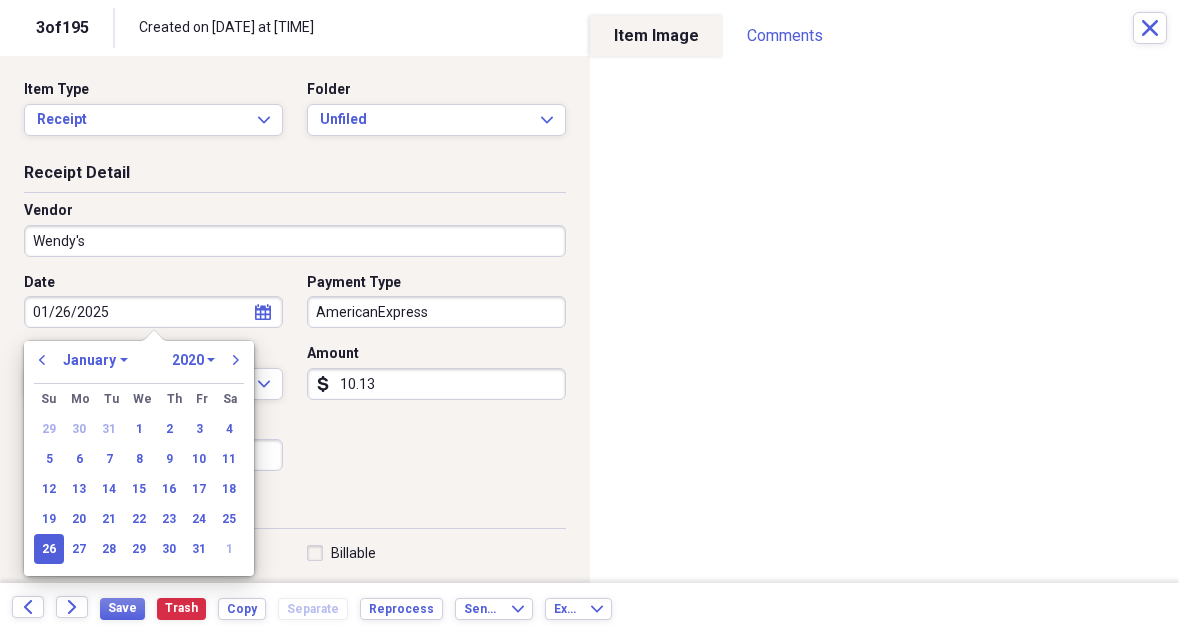 select on "2025" 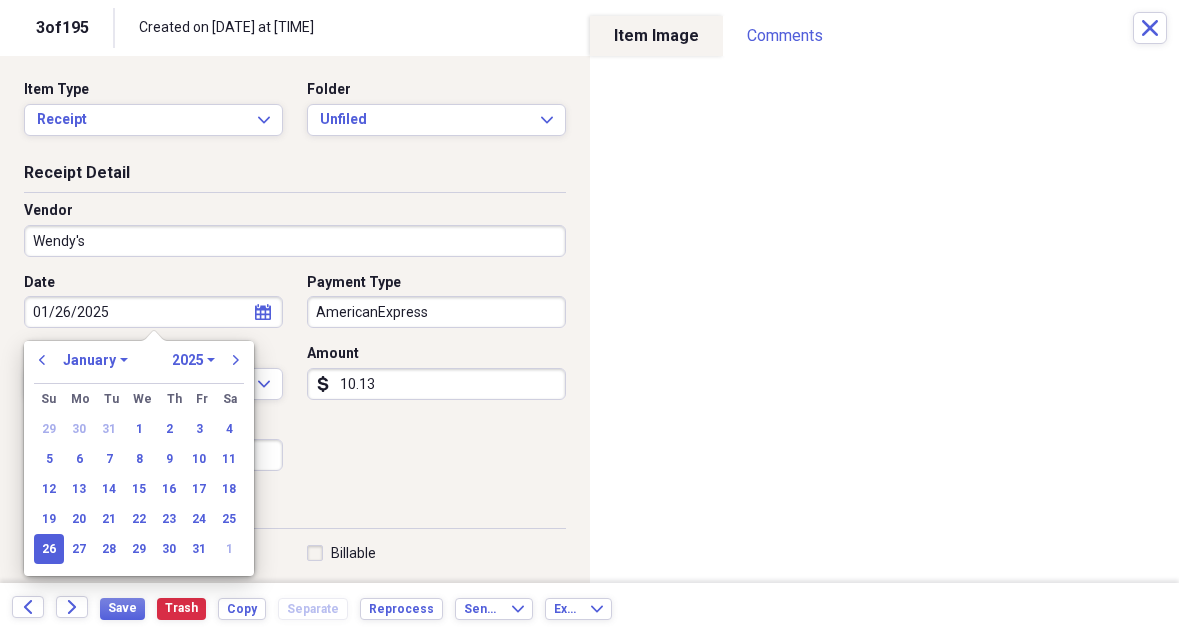 type on "01/26/2025" 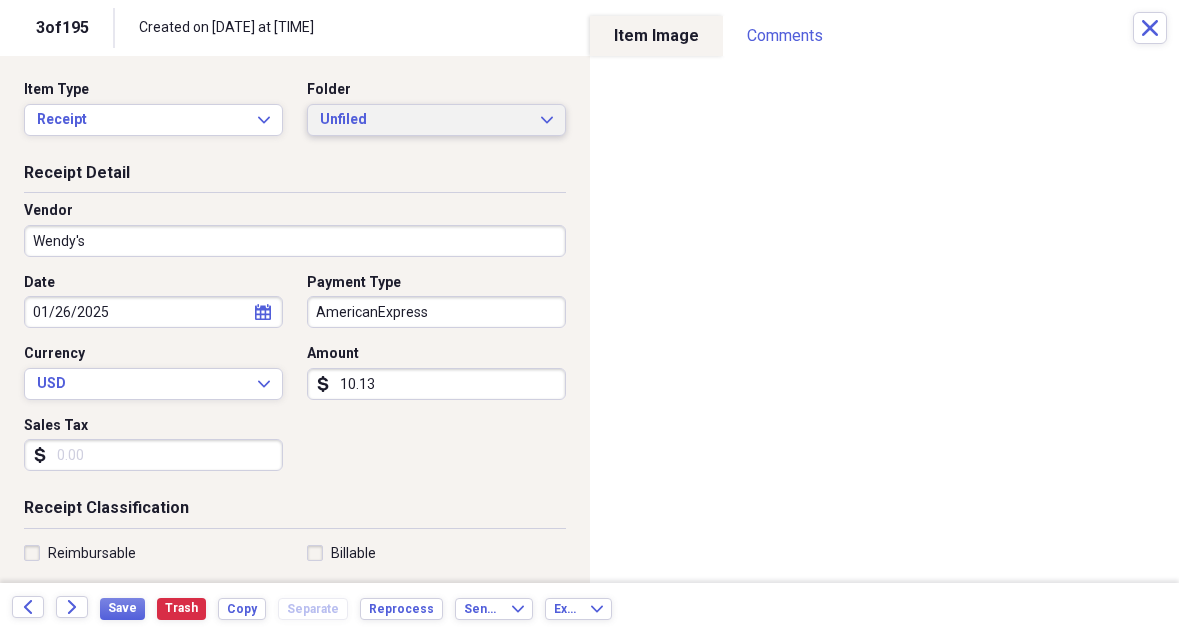 scroll, scrollTop: 0, scrollLeft: 0, axis: both 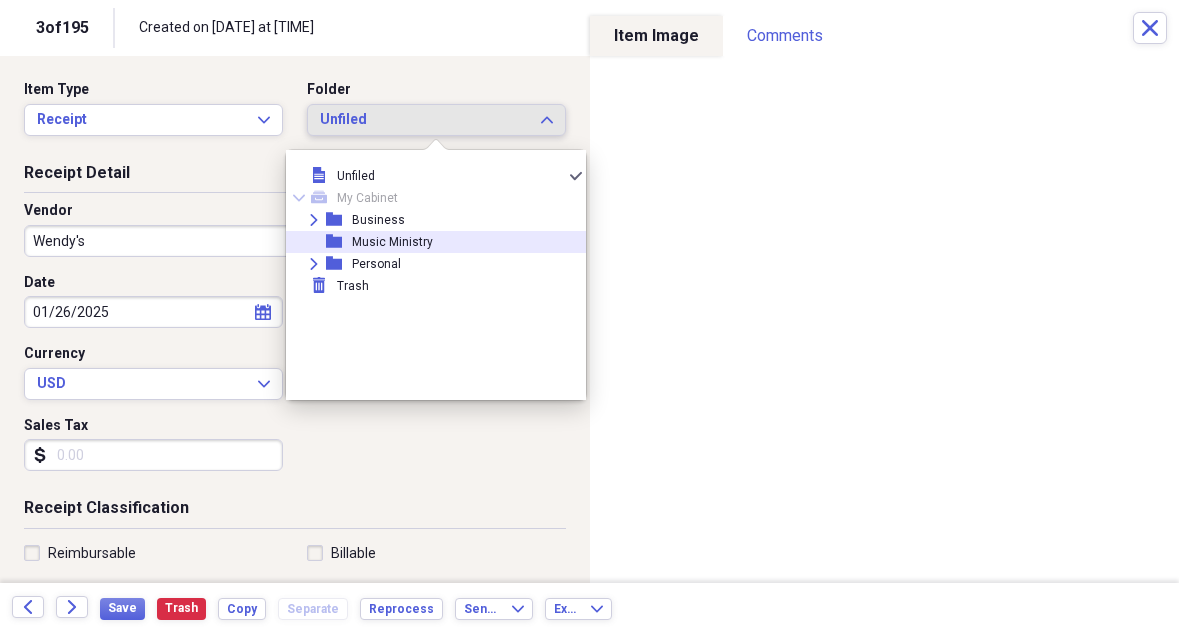 click on "Music Ministry" at bounding box center [392, 242] 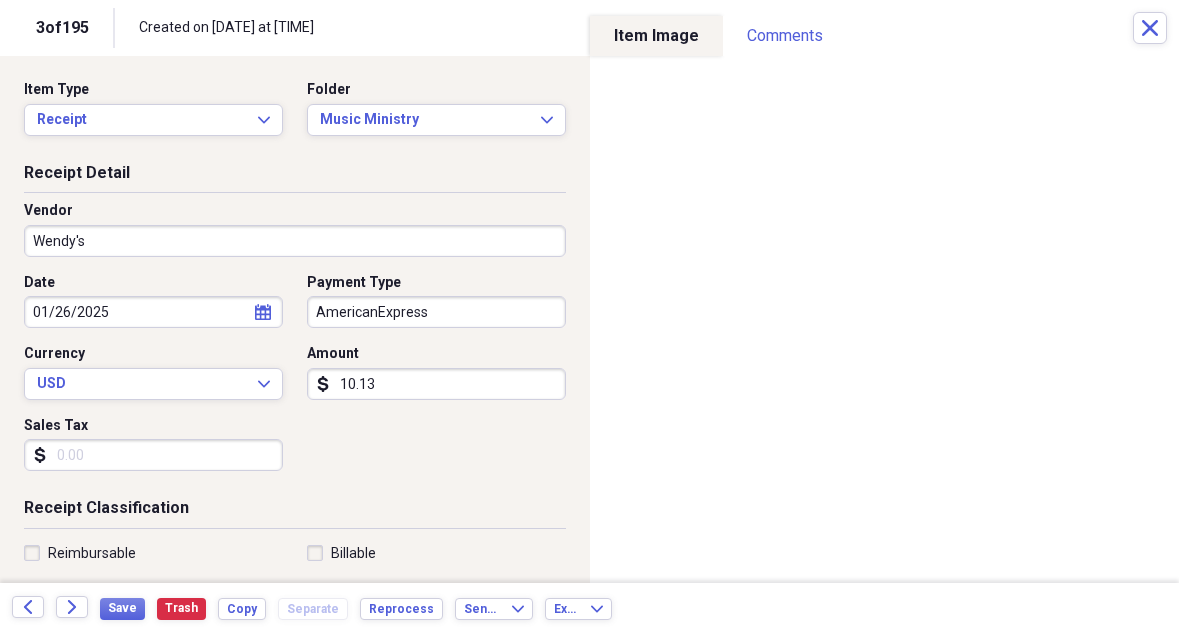 click on "Date [DATE] calendar Calendar Payment Type AmericanExpress Currency USD Expand Amount dollar-sign 10.13 Sales Tax dollar-sign" at bounding box center (295, 380) 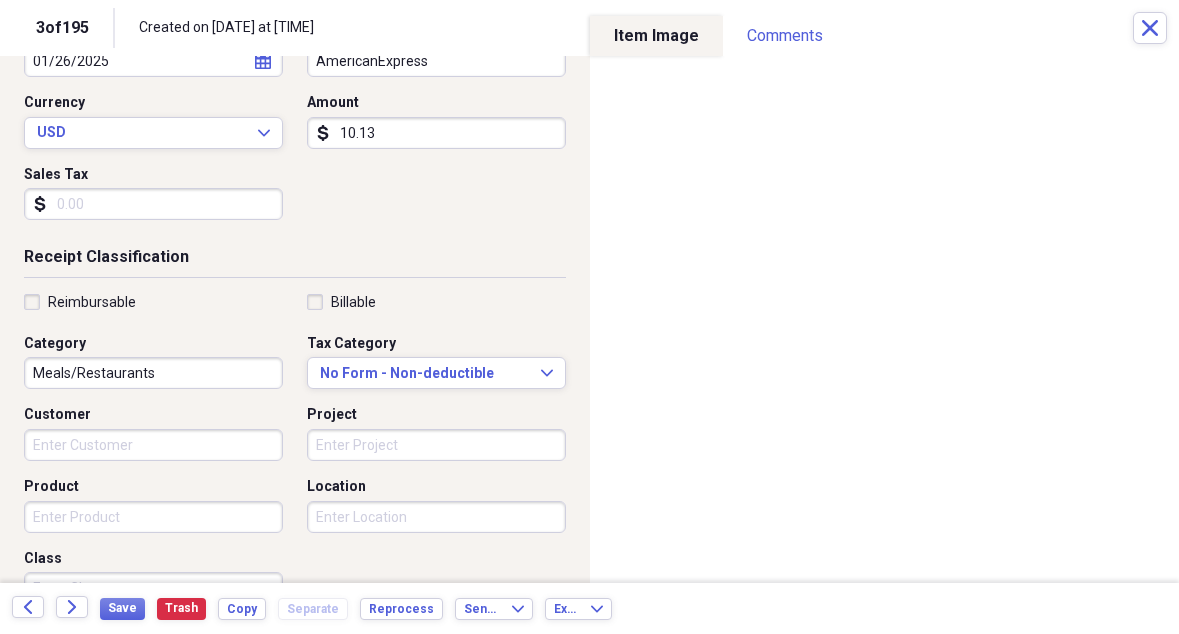 scroll, scrollTop: 360, scrollLeft: 0, axis: vertical 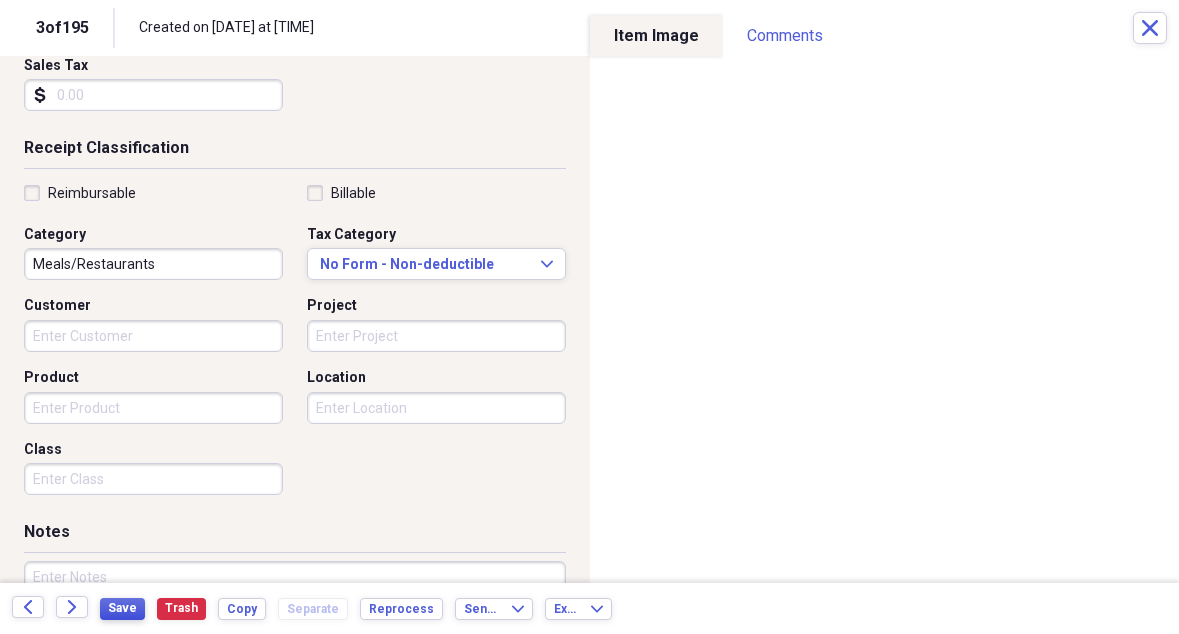 click on "Save" at bounding box center [122, 608] 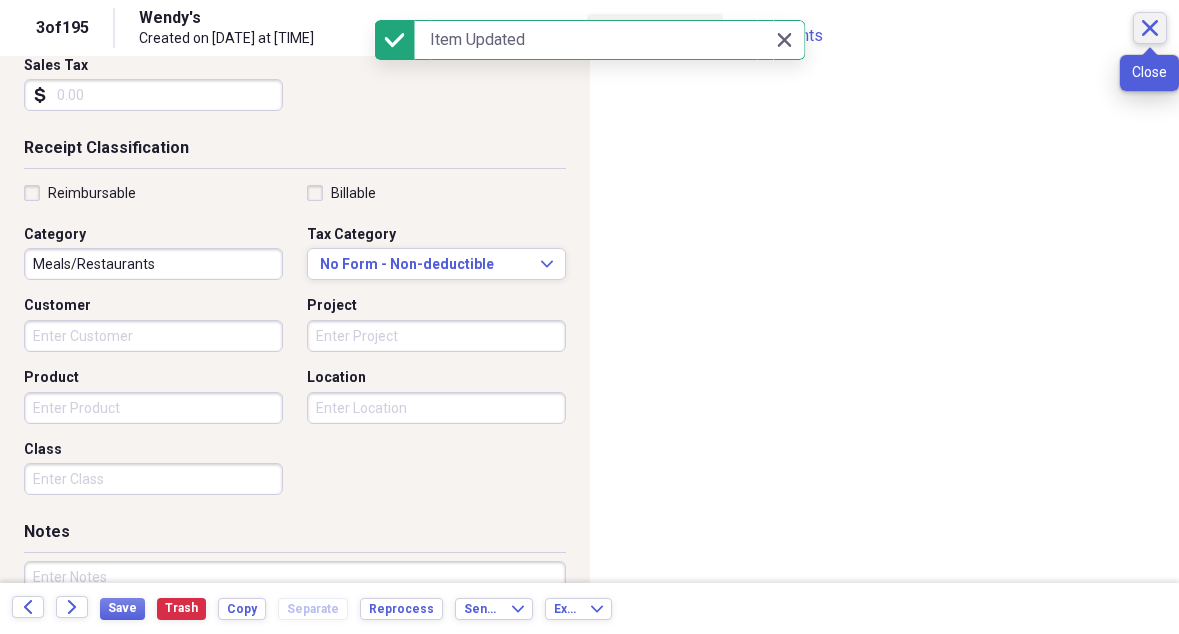 click 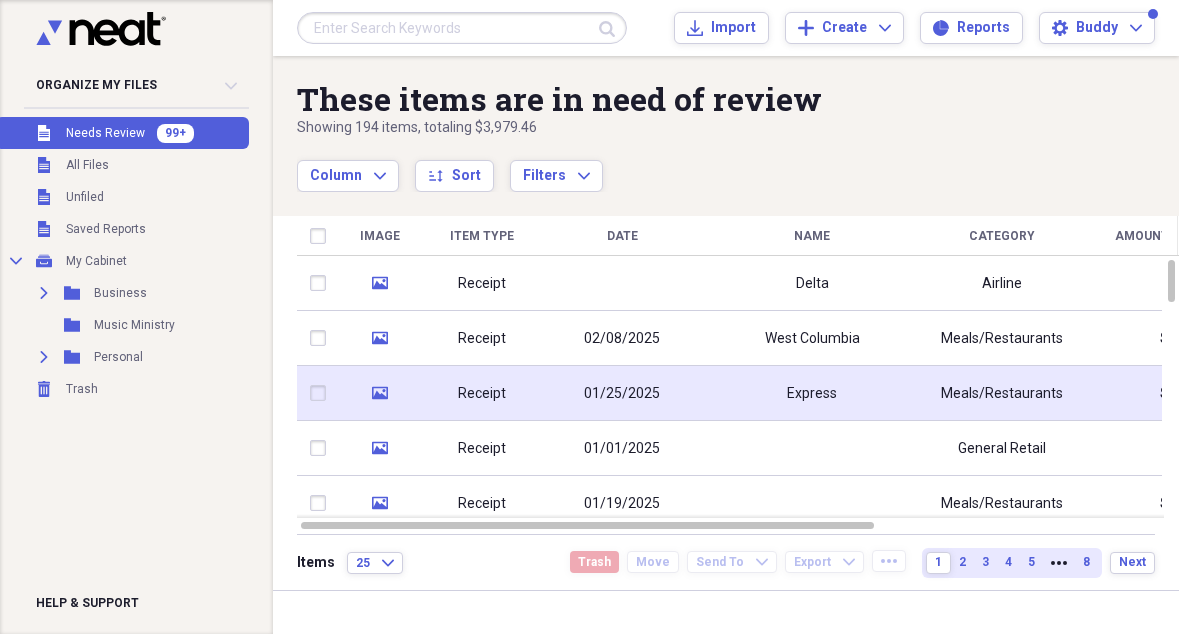 click on "Express" at bounding box center [812, 394] 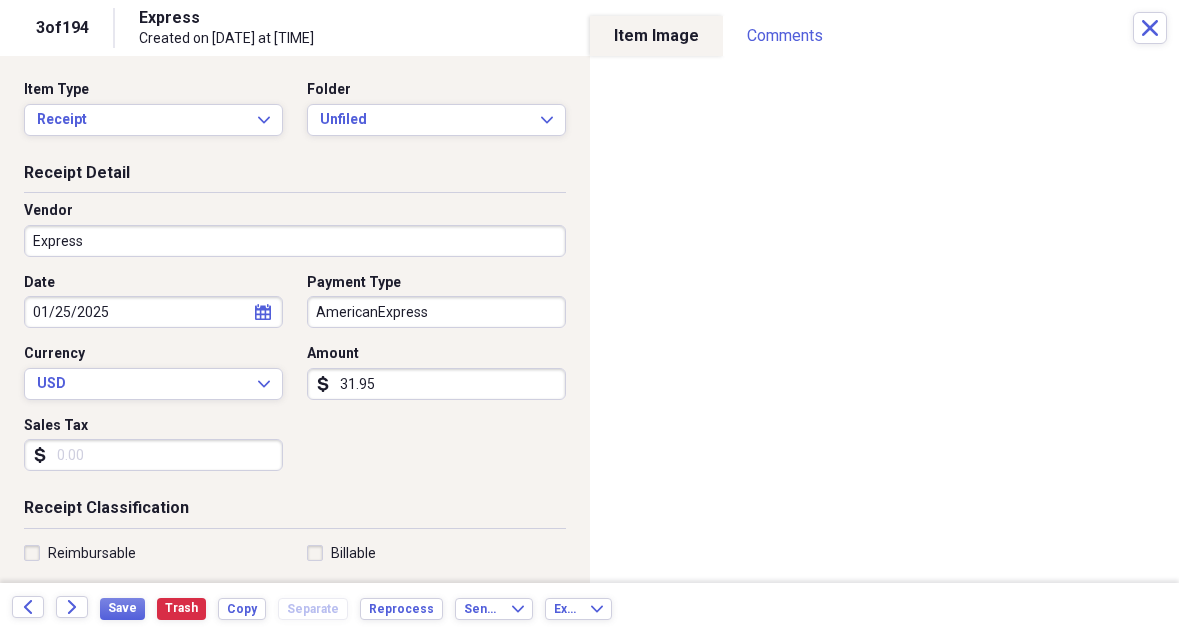 click on "Express" at bounding box center (295, 241) 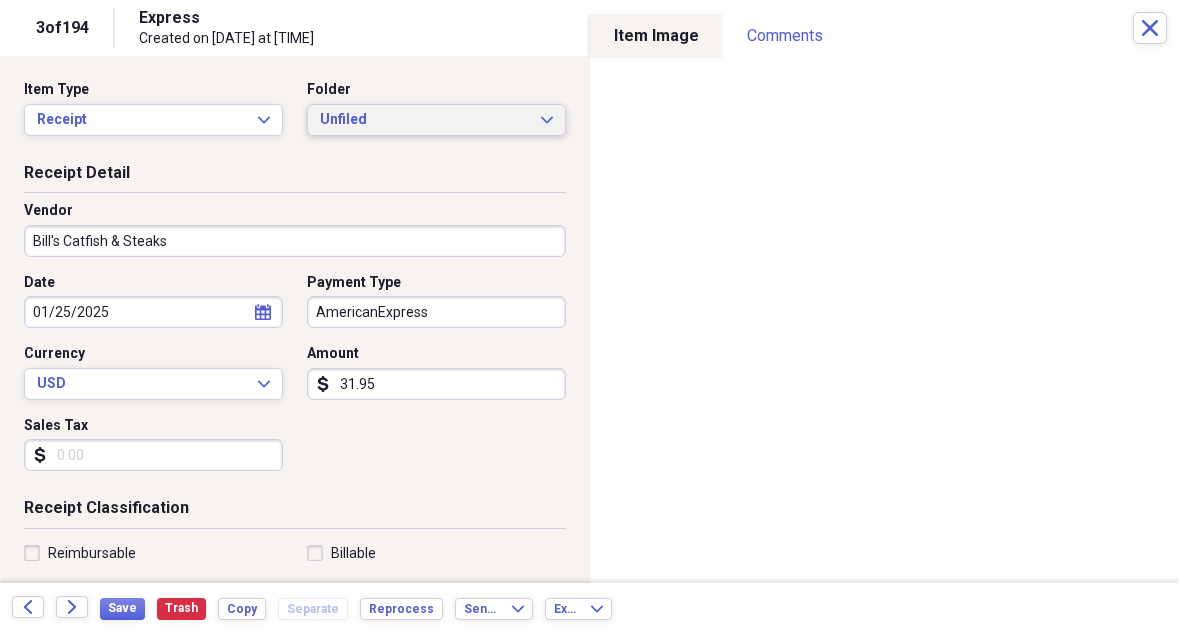 scroll, scrollTop: 0, scrollLeft: 0, axis: both 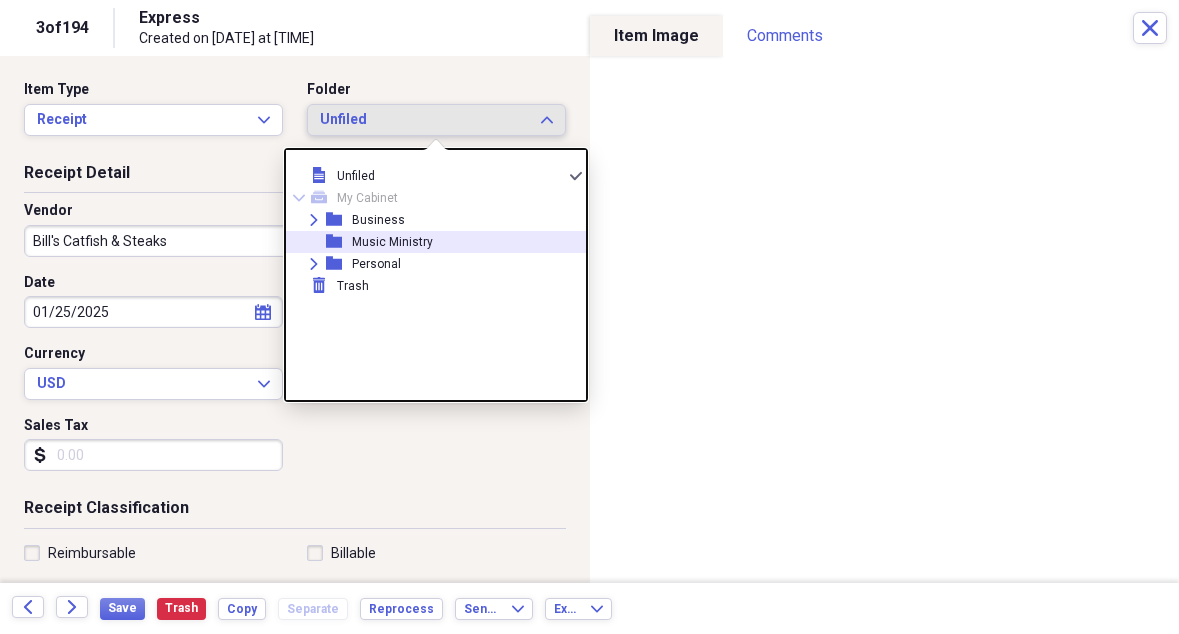 click on "Music Ministry" at bounding box center [392, 242] 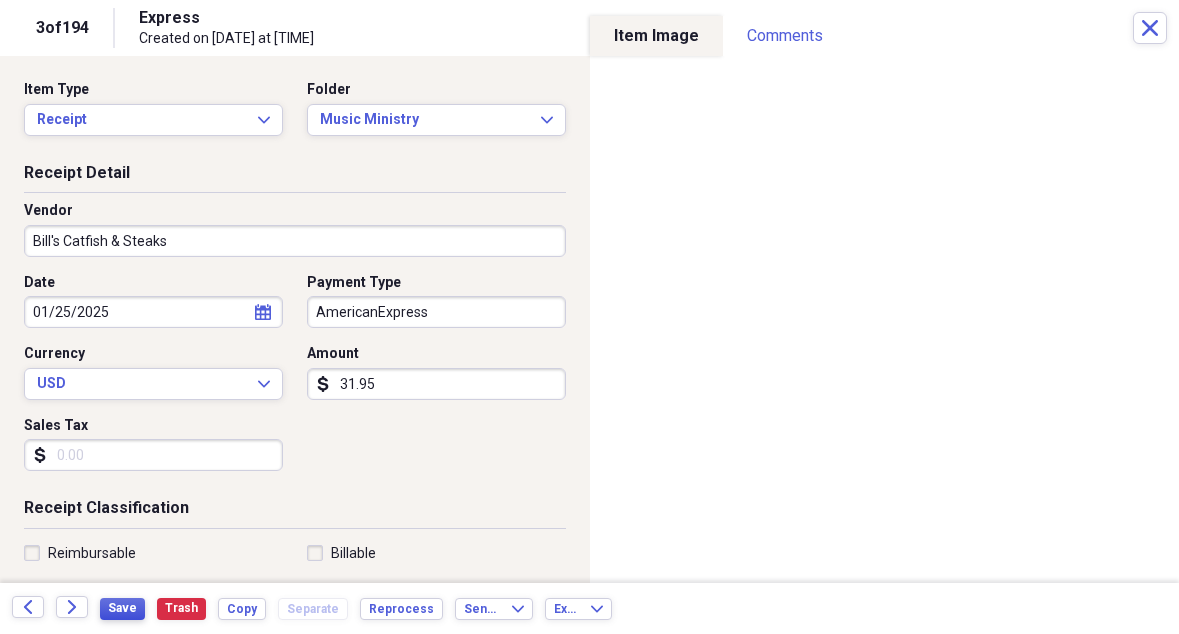 click on "Save" at bounding box center [122, 608] 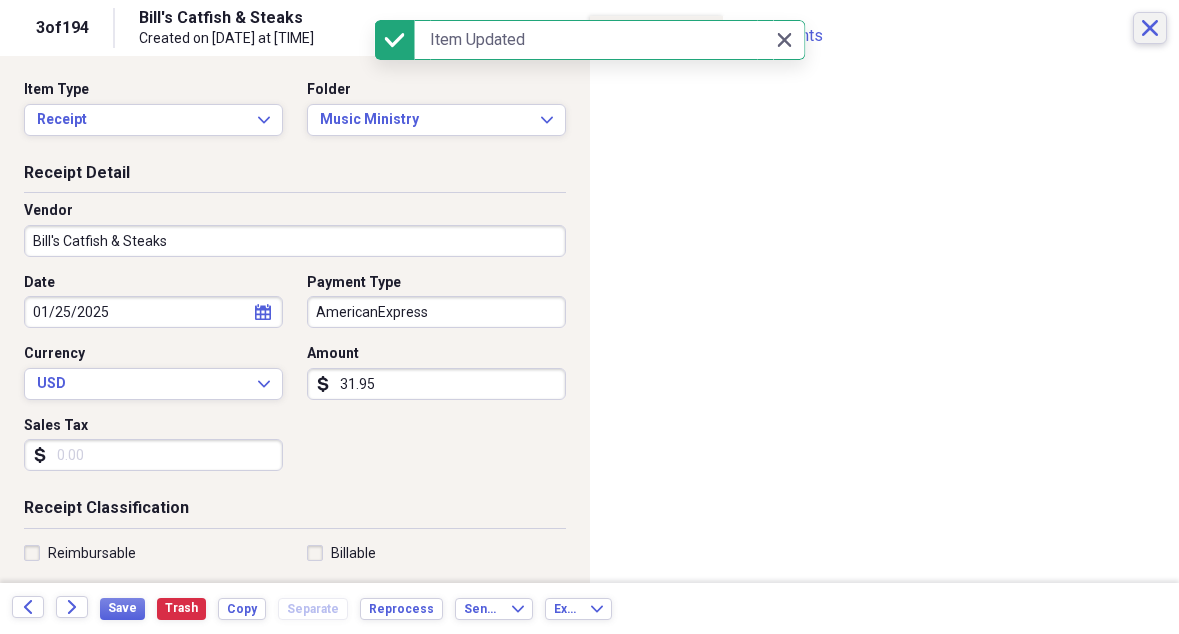 click on "Close" at bounding box center (1150, 28) 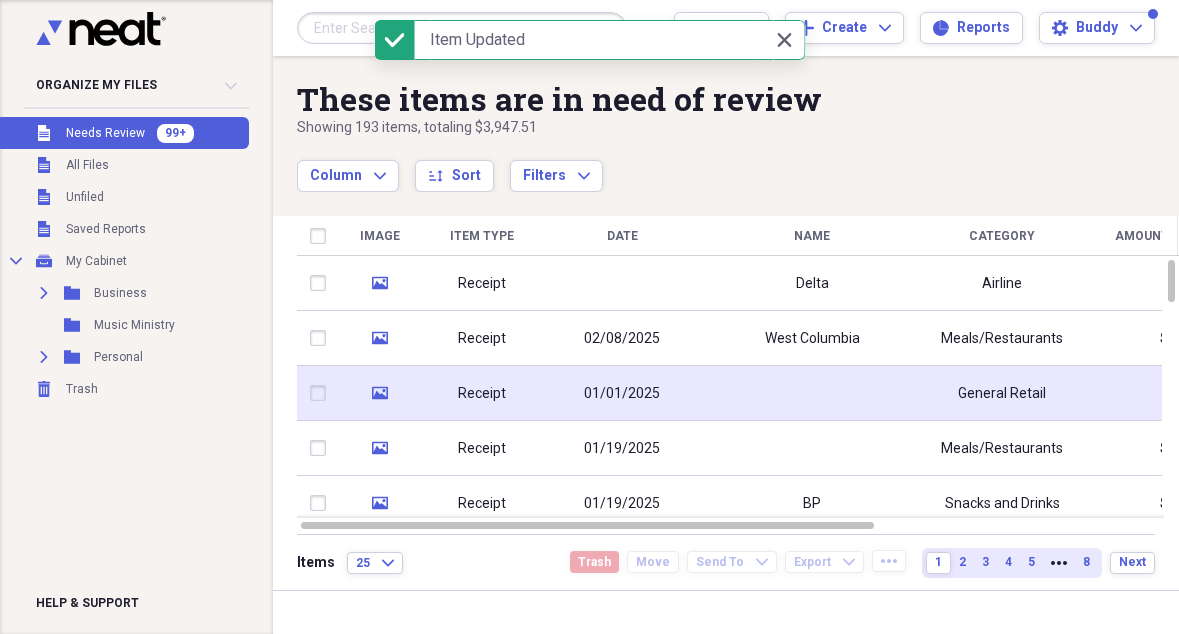 click at bounding box center [812, 393] 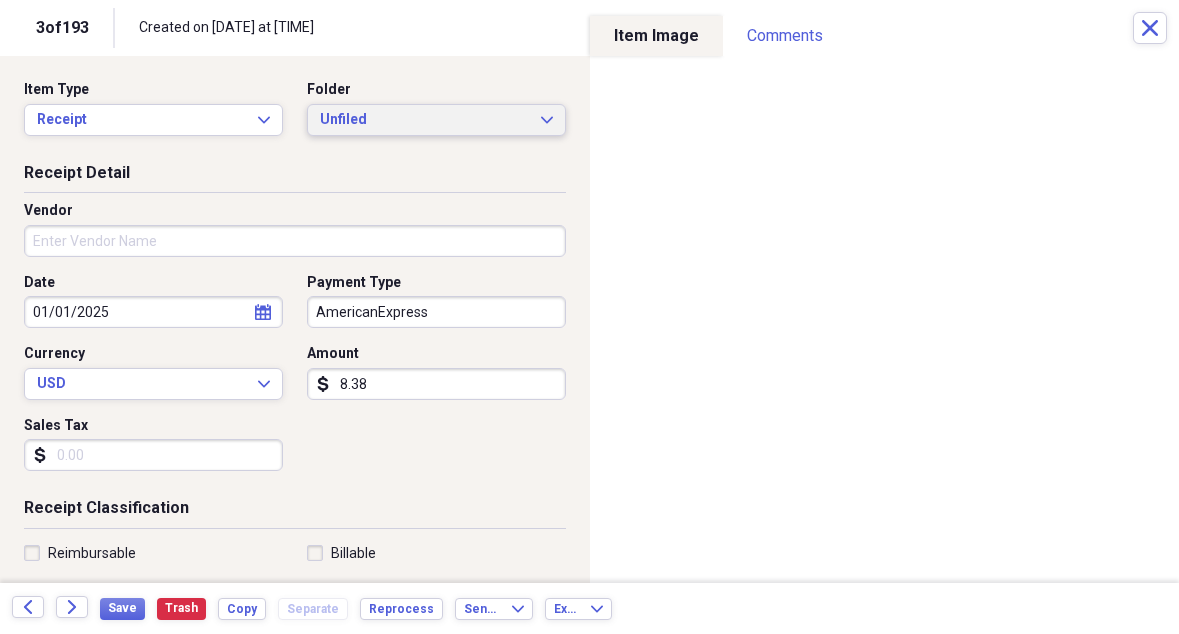 click on "Unfiled" at bounding box center (424, 120) 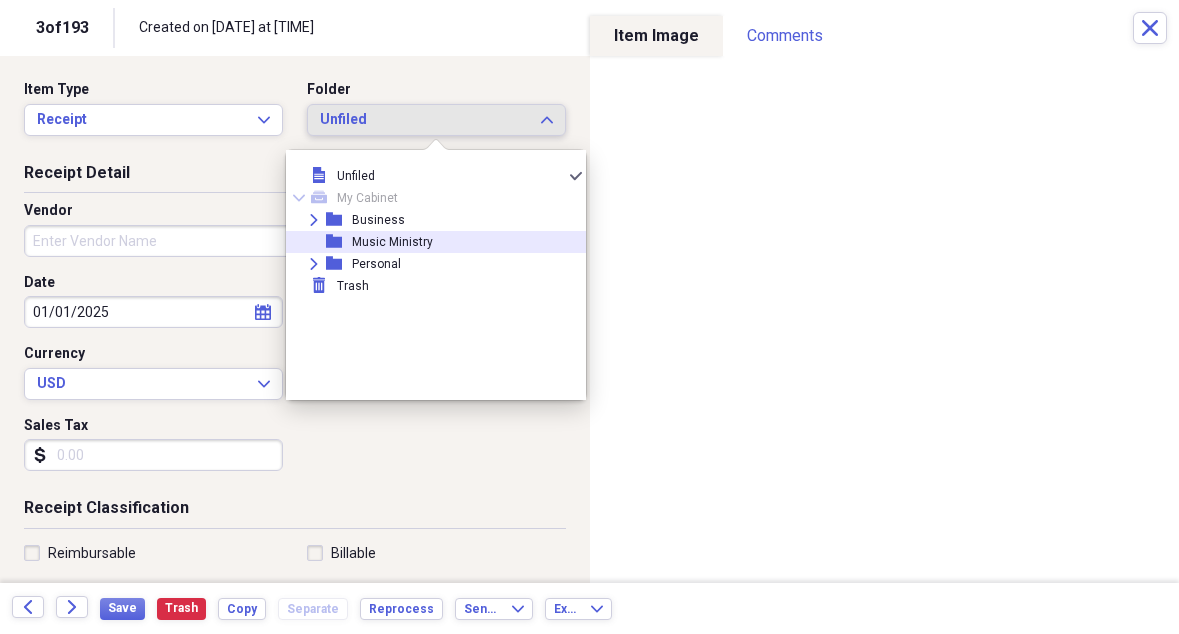 click on "Music Ministry" at bounding box center (392, 242) 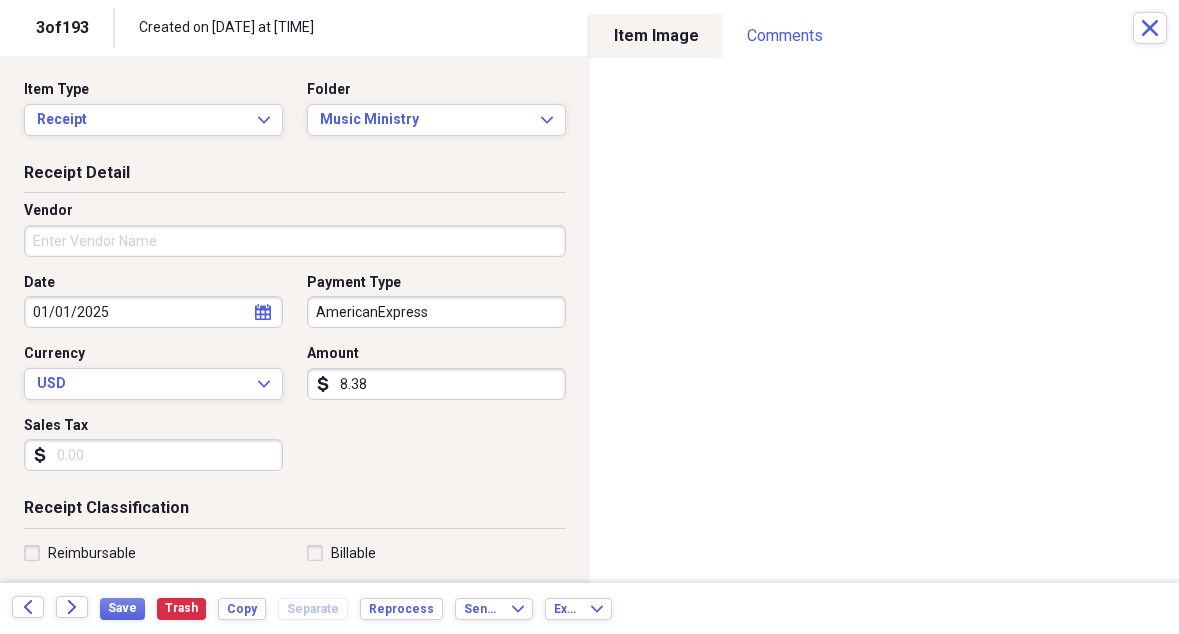 click on "Vendor" at bounding box center [295, 241] 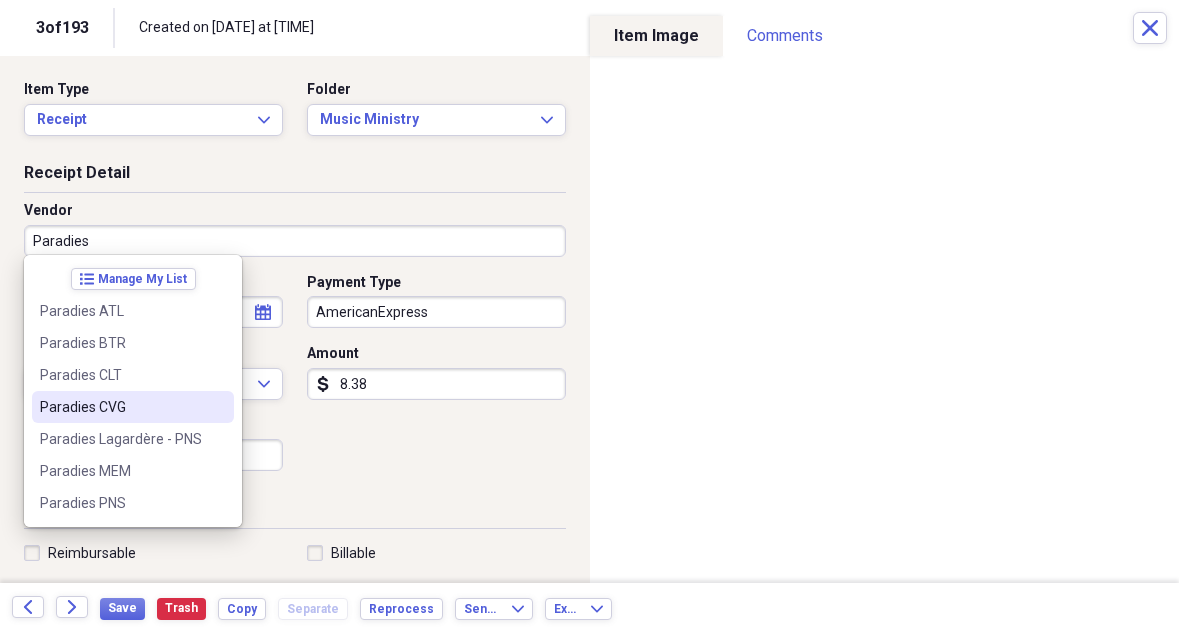 click on "Paradies CVG" at bounding box center [121, 407] 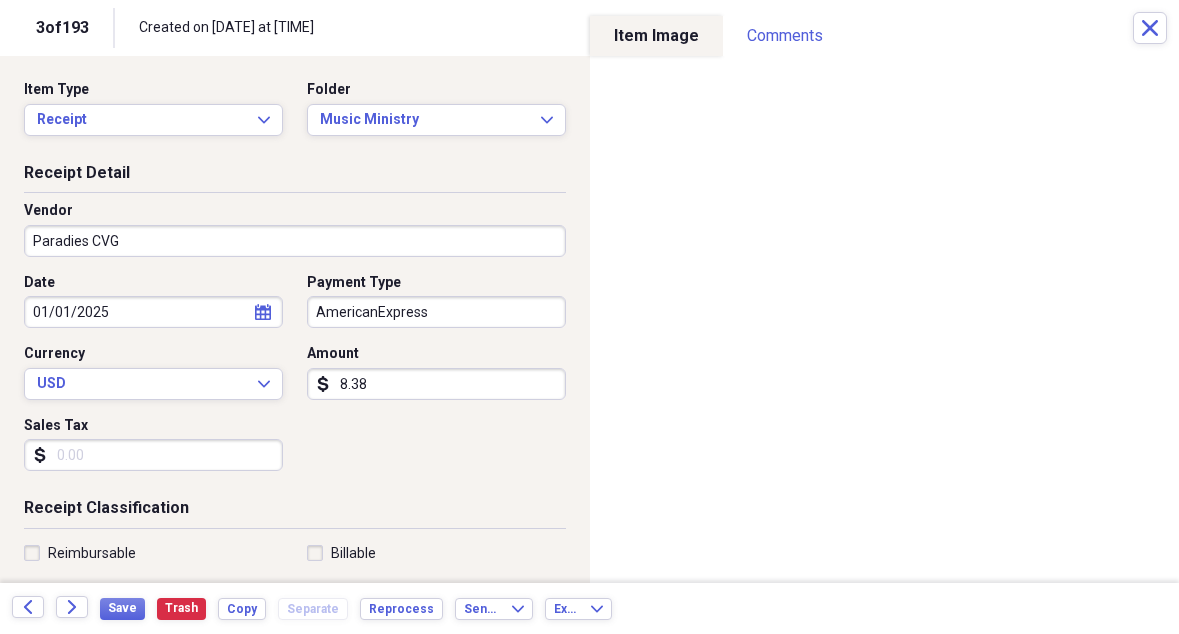 type on "Snacks and Drinks" 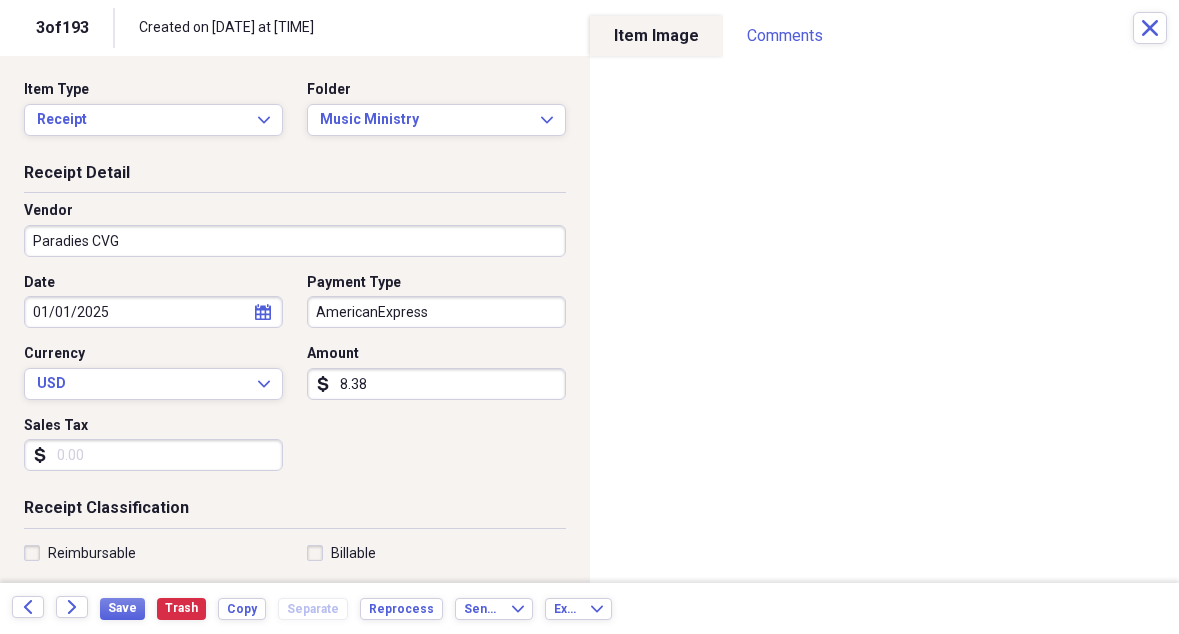click on "Paradies CVG" at bounding box center (295, 241) 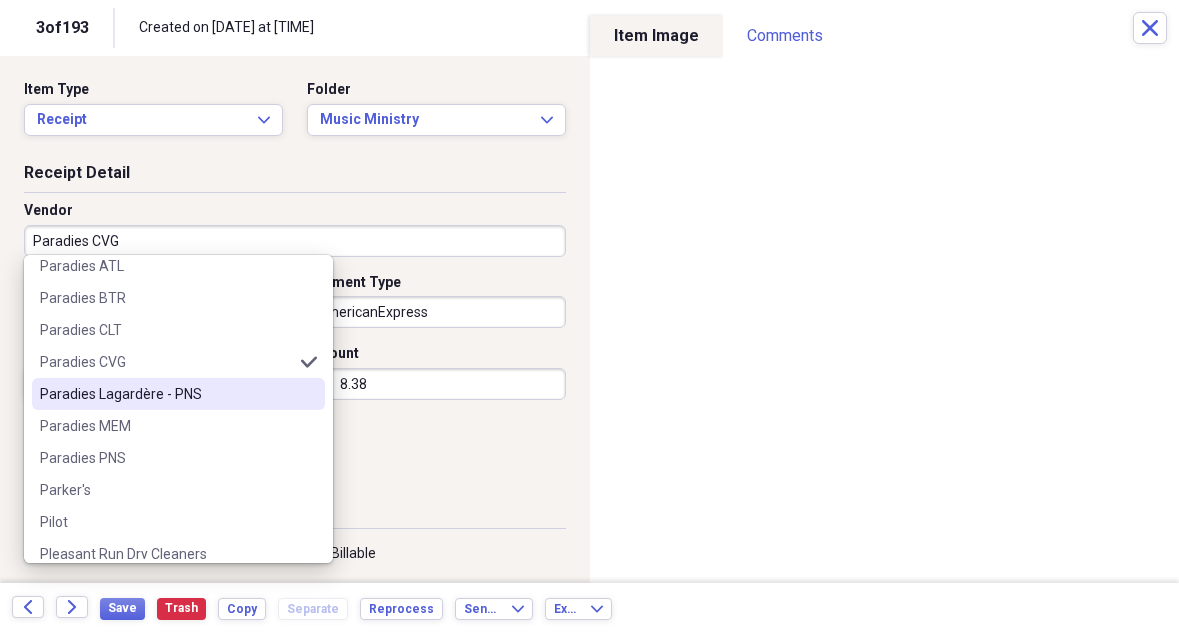 scroll, scrollTop: 5967, scrollLeft: 0, axis: vertical 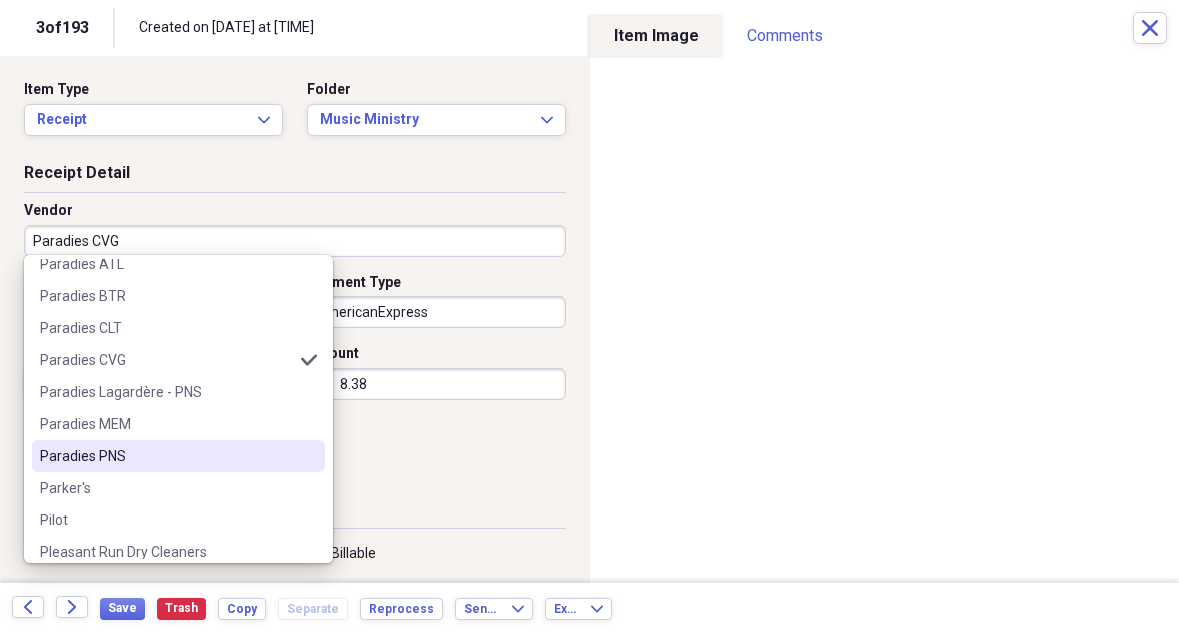 click on "Paradies PNS" at bounding box center (166, 456) 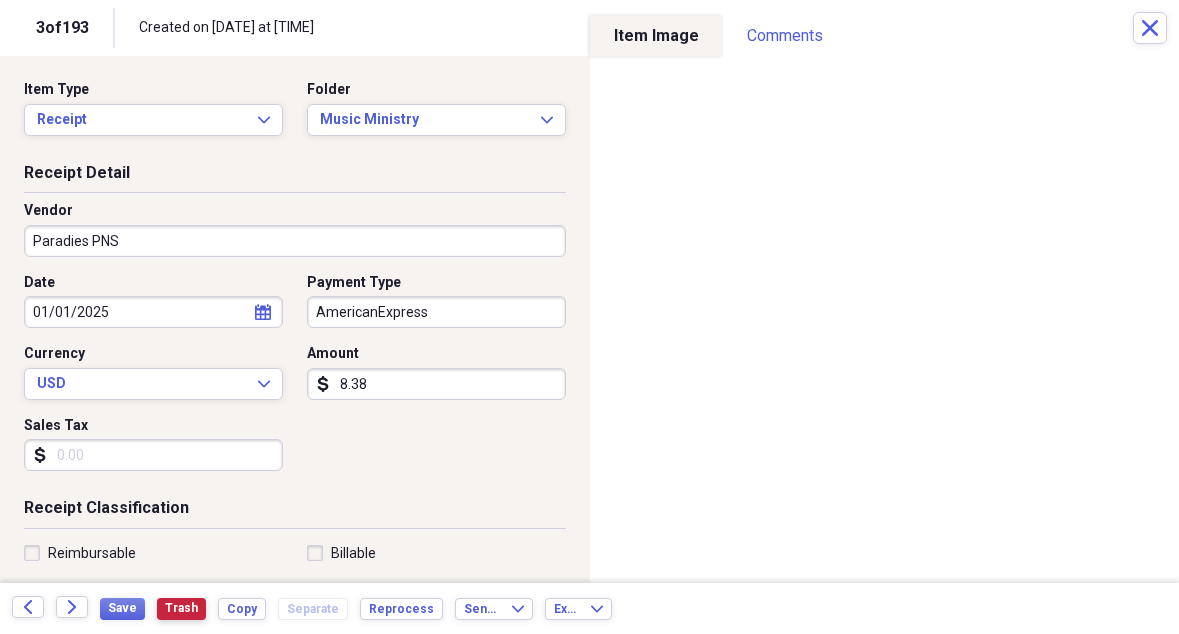 scroll, scrollTop: 0, scrollLeft: 0, axis: both 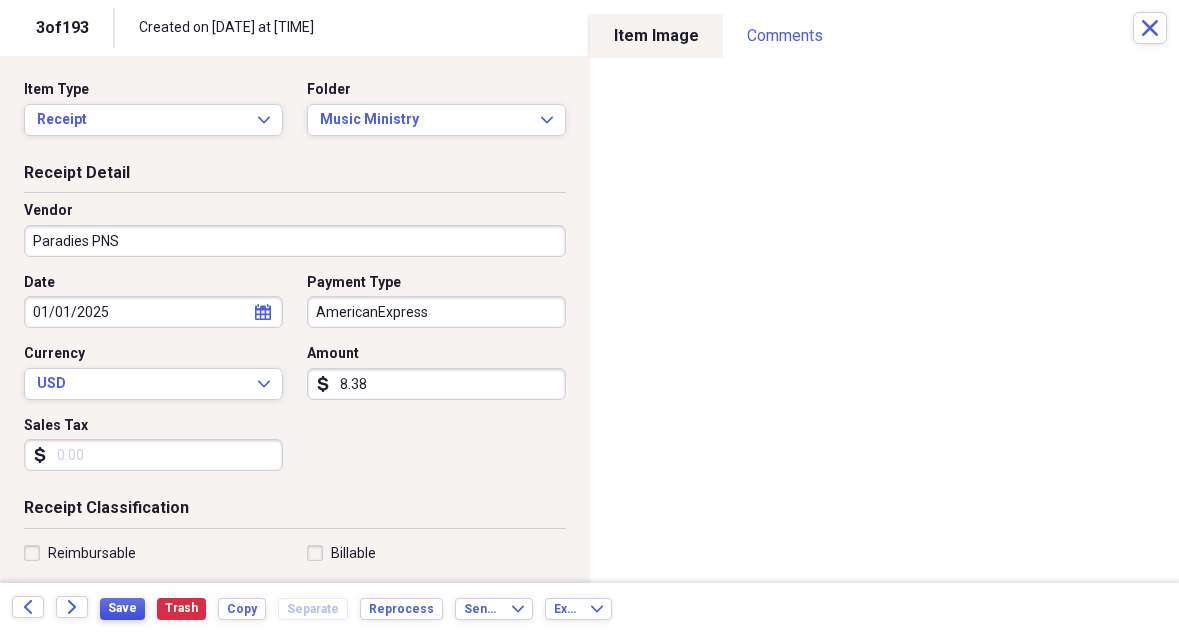 click on "Save" at bounding box center (122, 608) 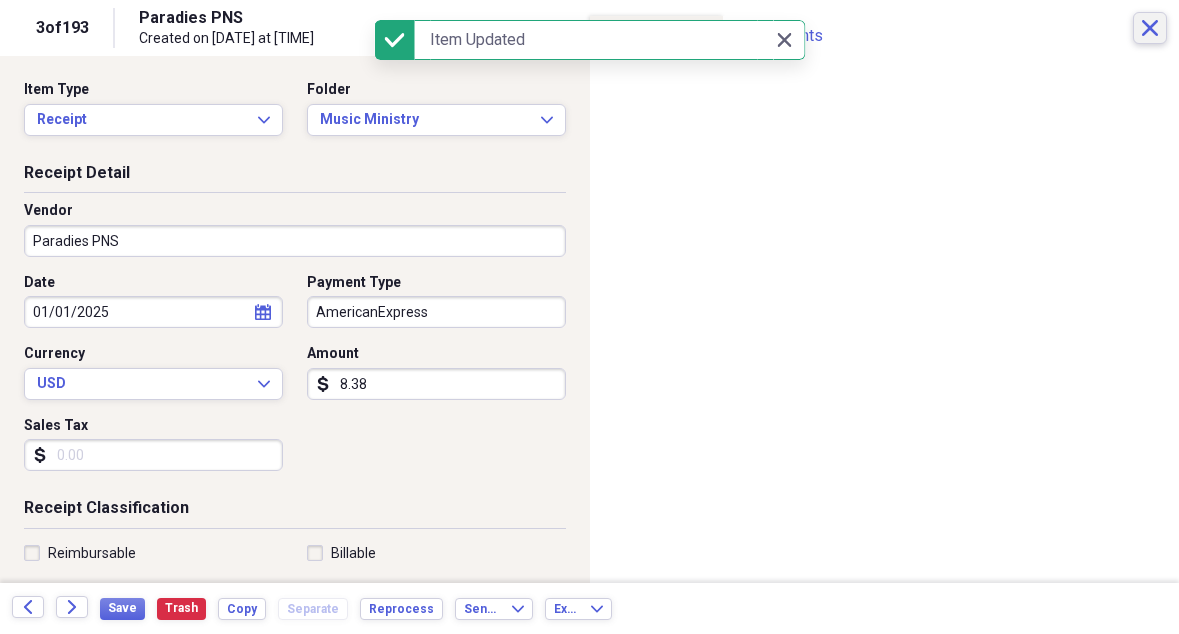 click 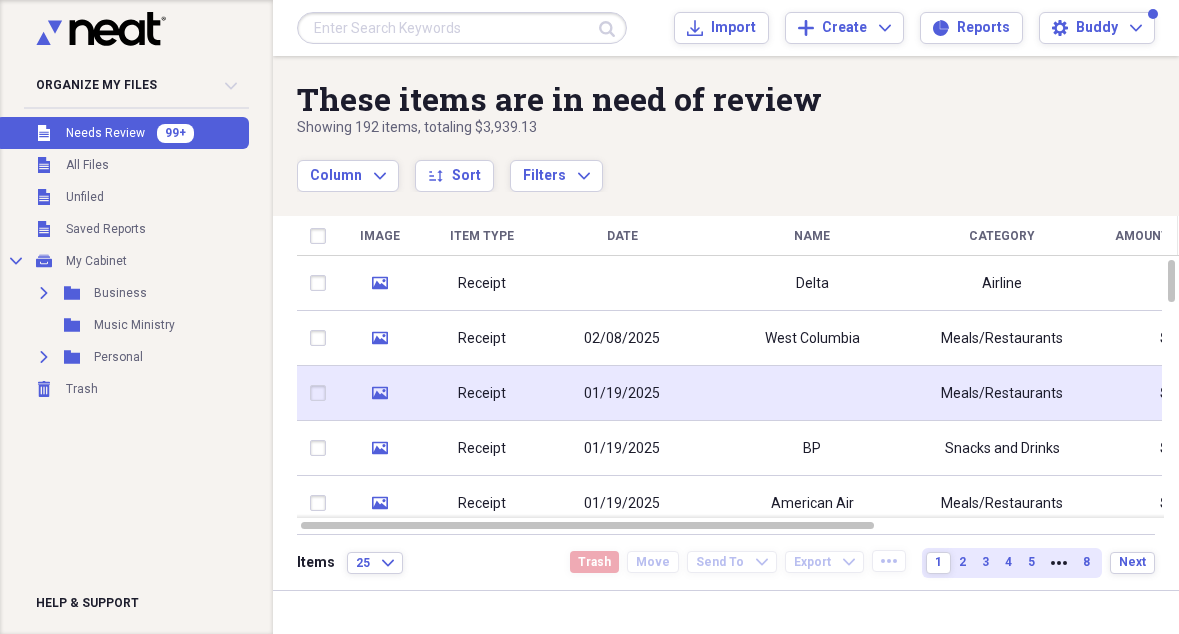 click at bounding box center [812, 393] 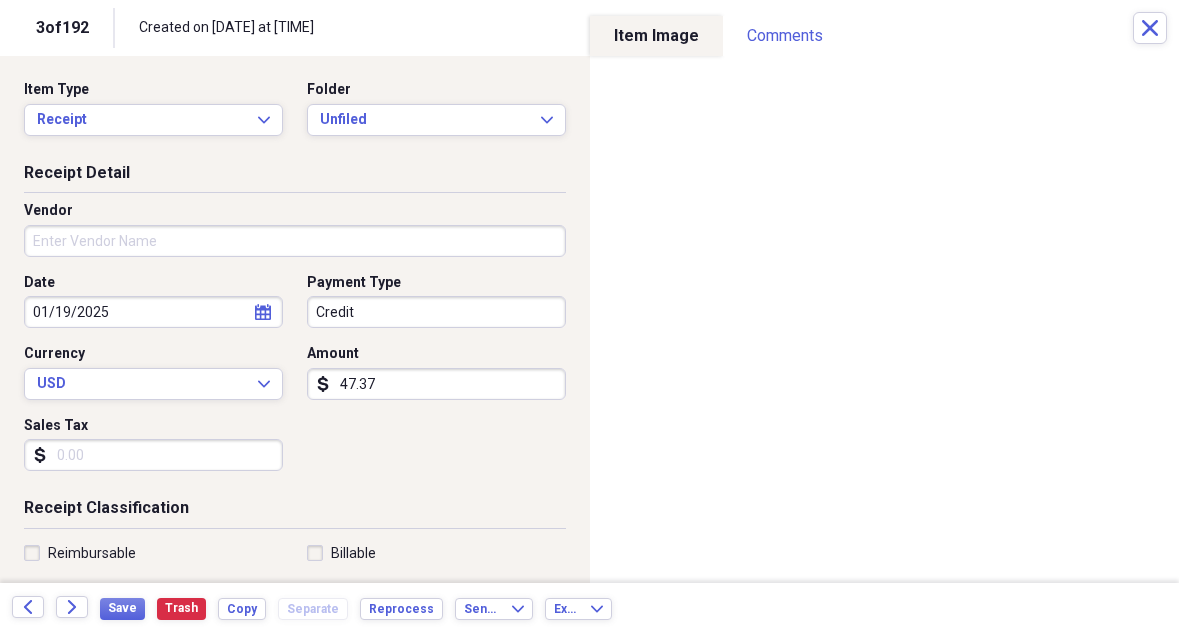 click on "Vendor" at bounding box center [295, 241] 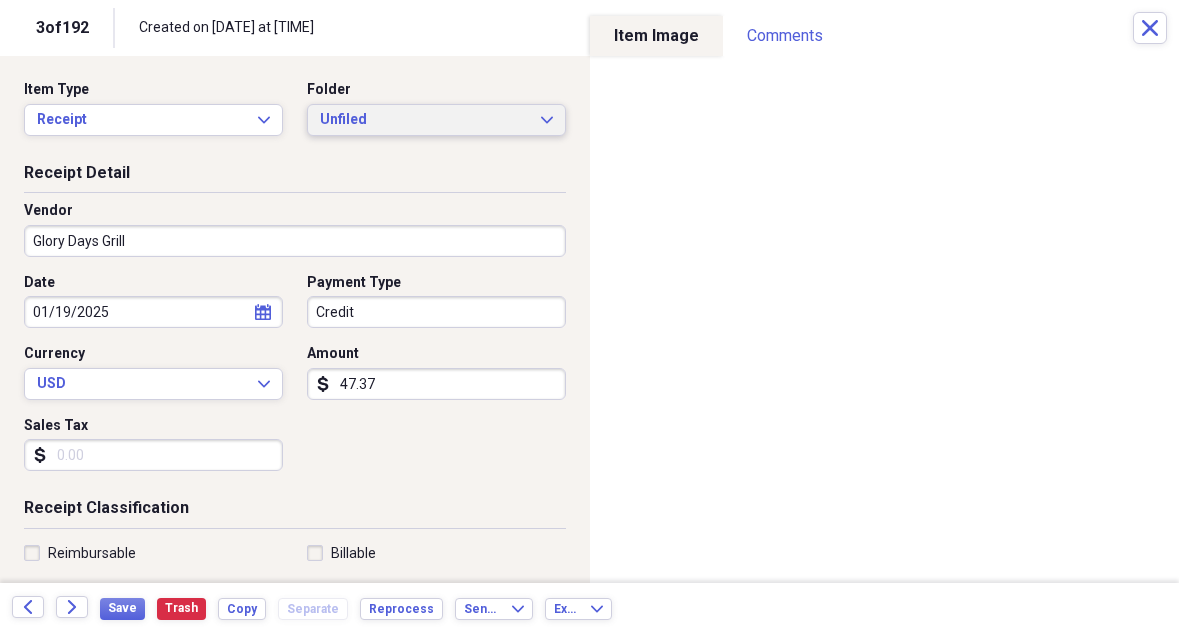 scroll, scrollTop: -1, scrollLeft: 0, axis: vertical 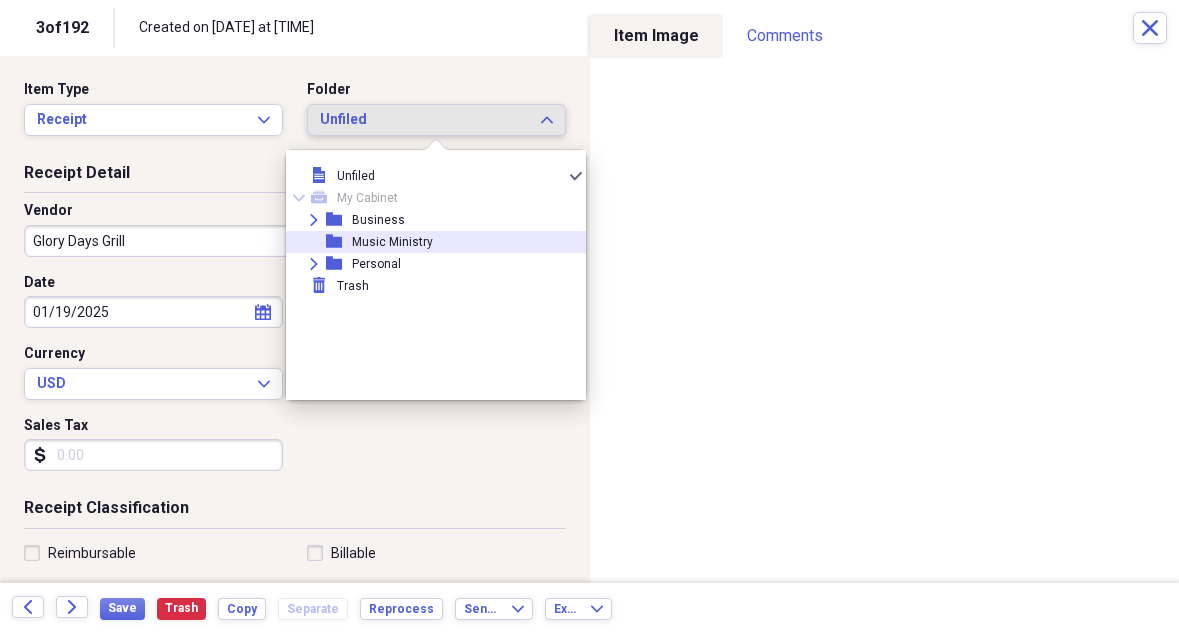 click on "Music Ministry" at bounding box center (392, 242) 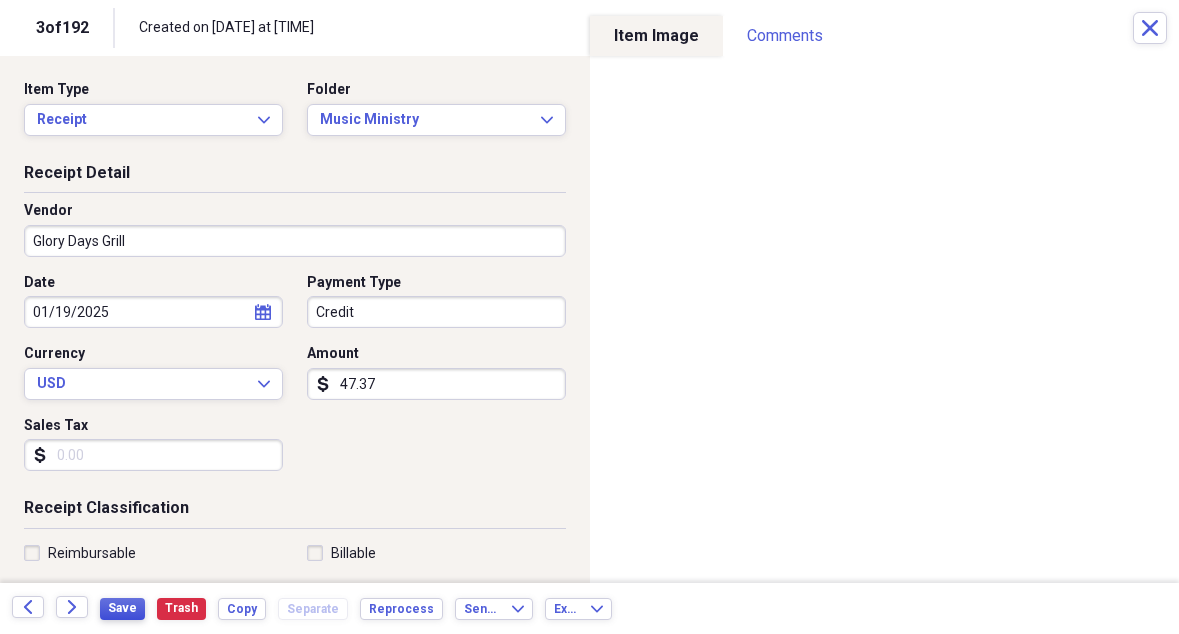 click on "Save" at bounding box center [122, 608] 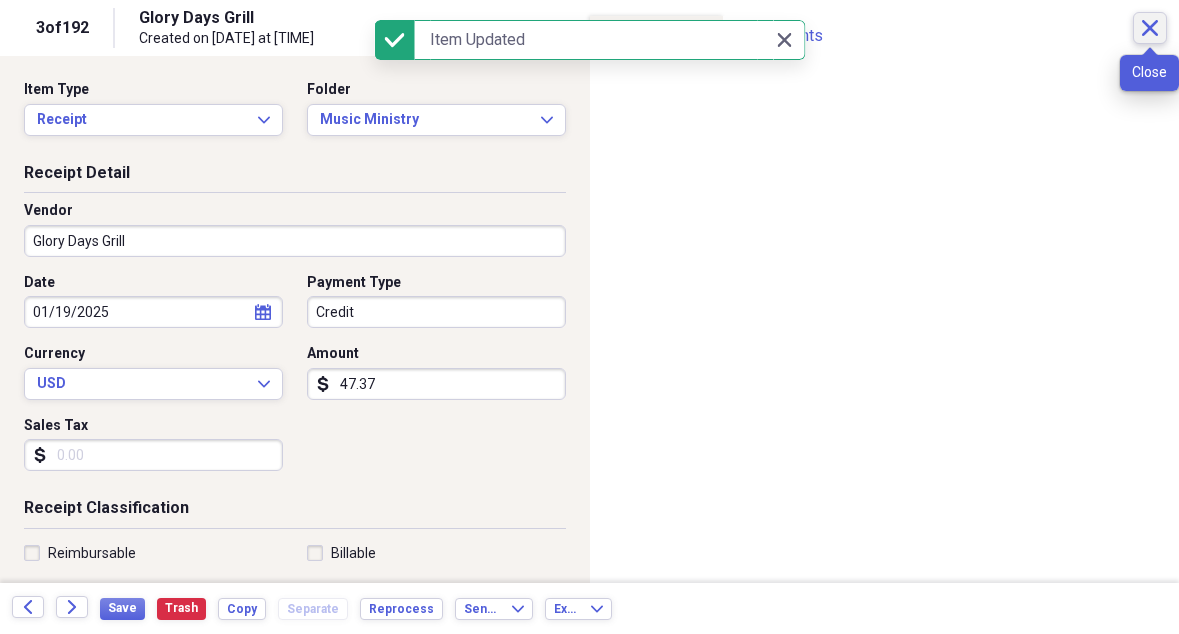 click 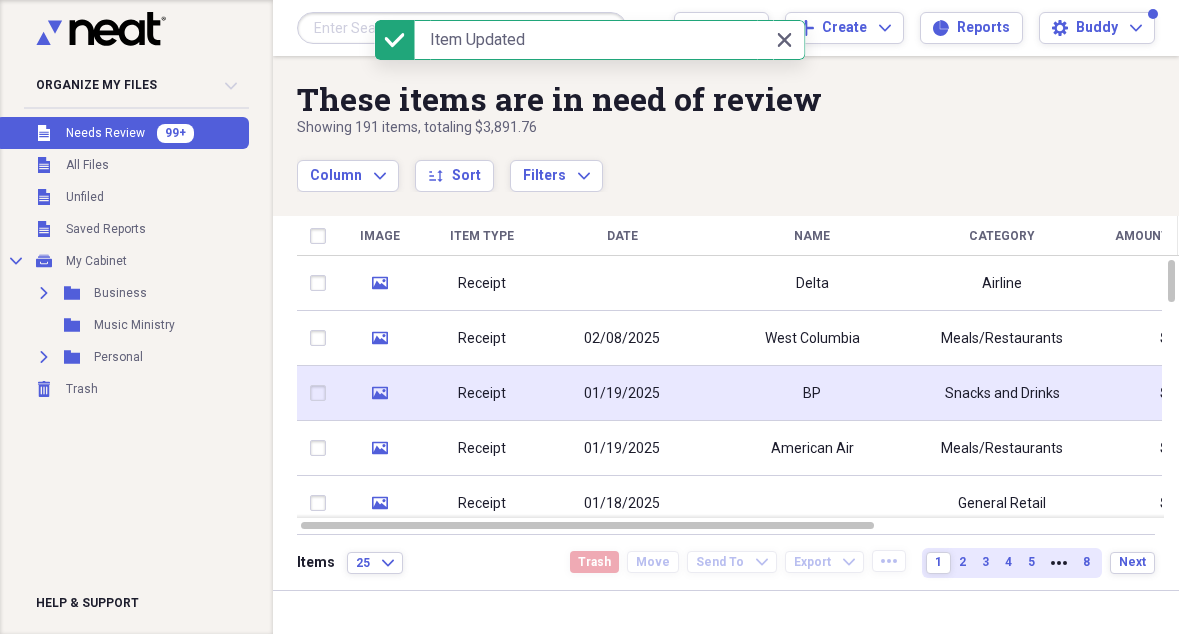 click on "BP" at bounding box center (812, 394) 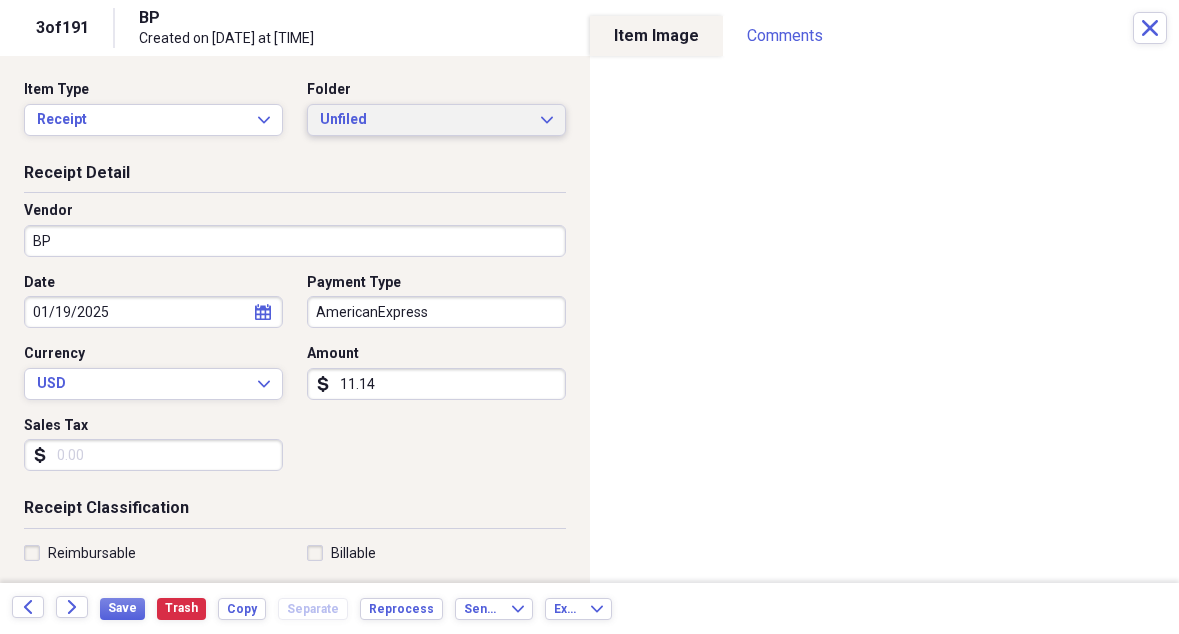 scroll, scrollTop: 0, scrollLeft: 0, axis: both 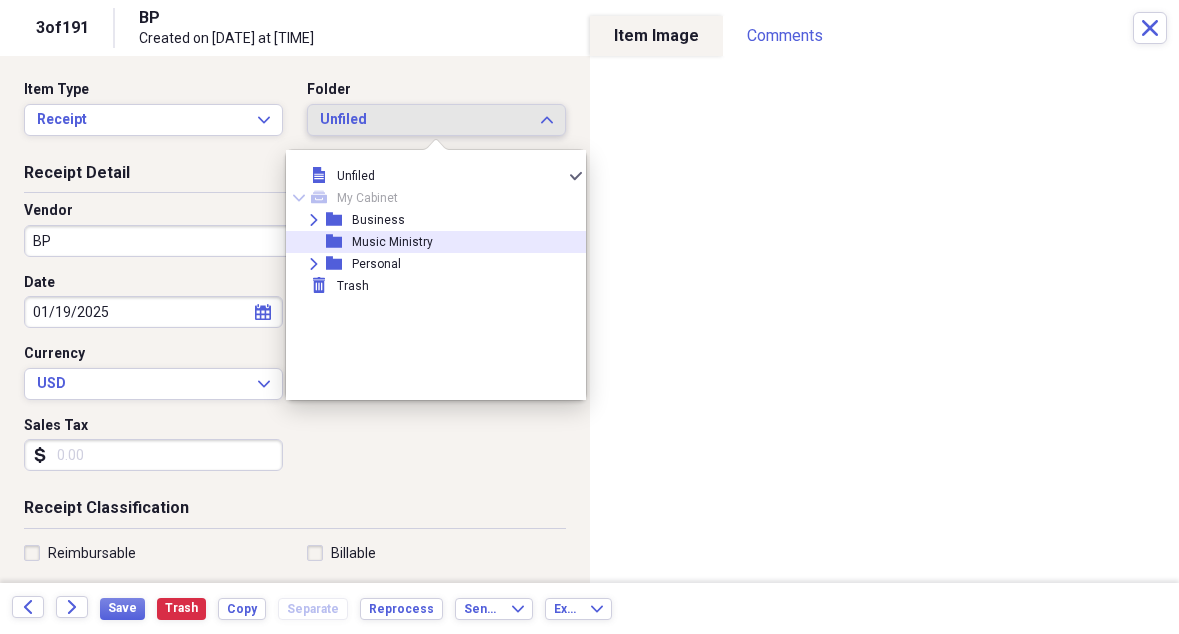 click on "Music Ministry" at bounding box center (392, 242) 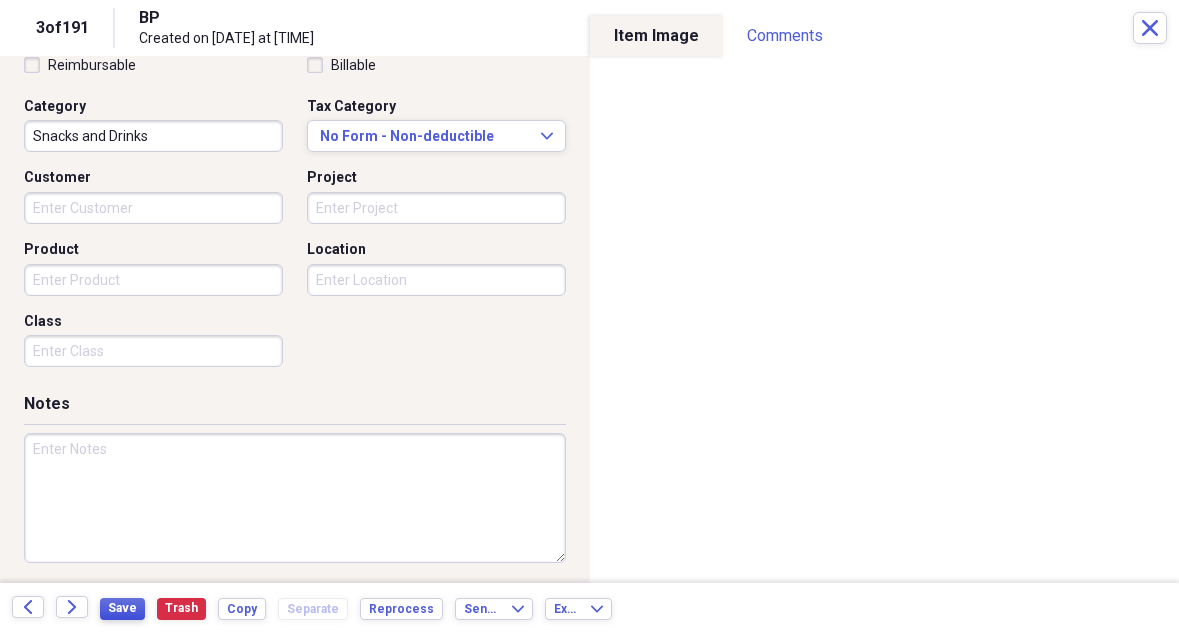 scroll, scrollTop: 487, scrollLeft: 0, axis: vertical 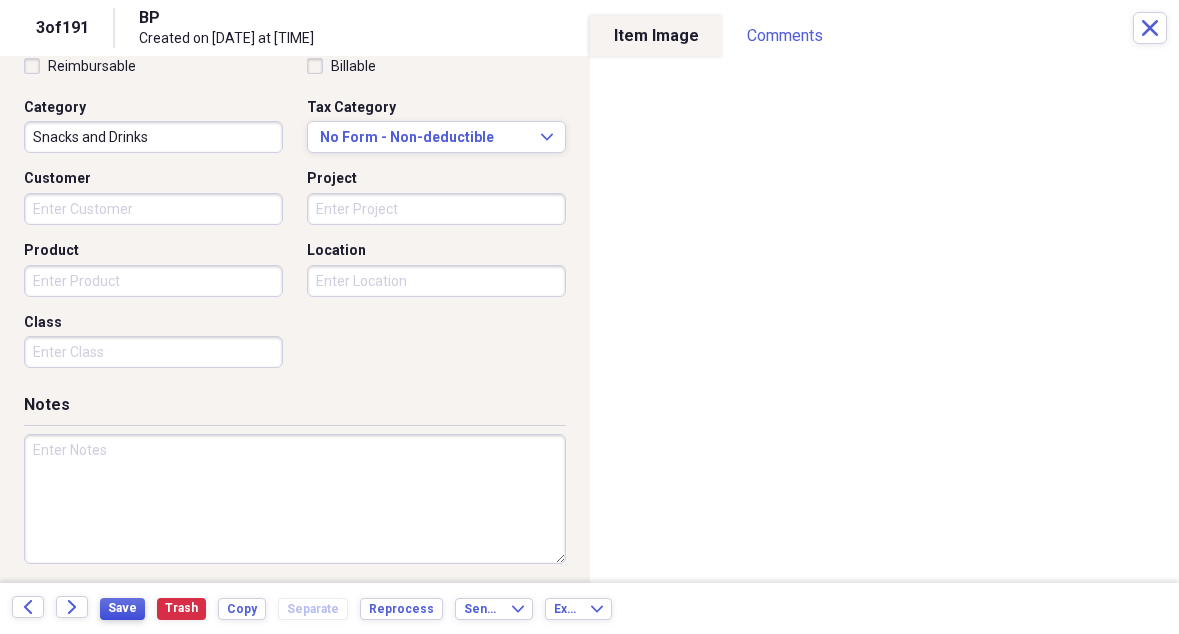 click on "Save" at bounding box center (122, 608) 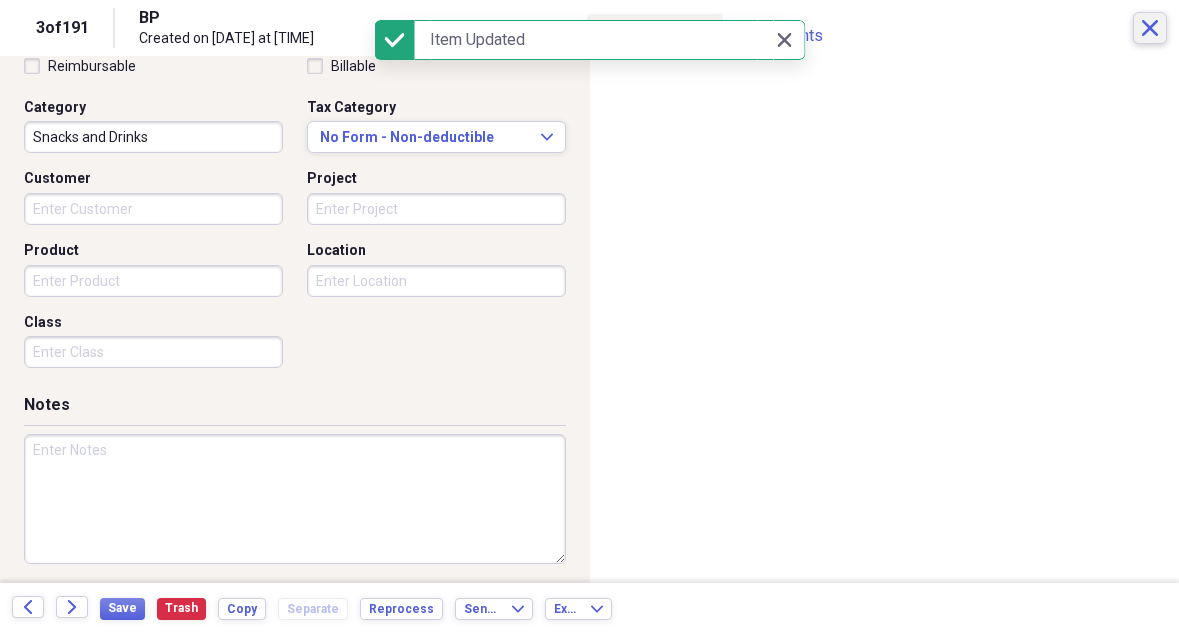click on "Close" 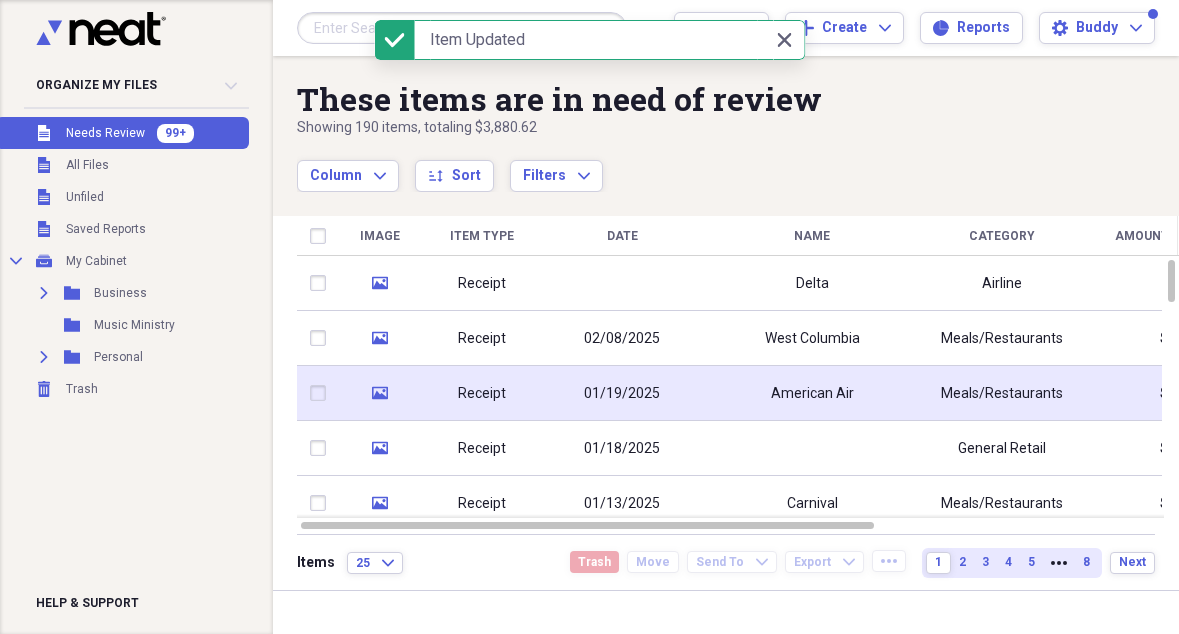 click on "American Air" at bounding box center (812, 394) 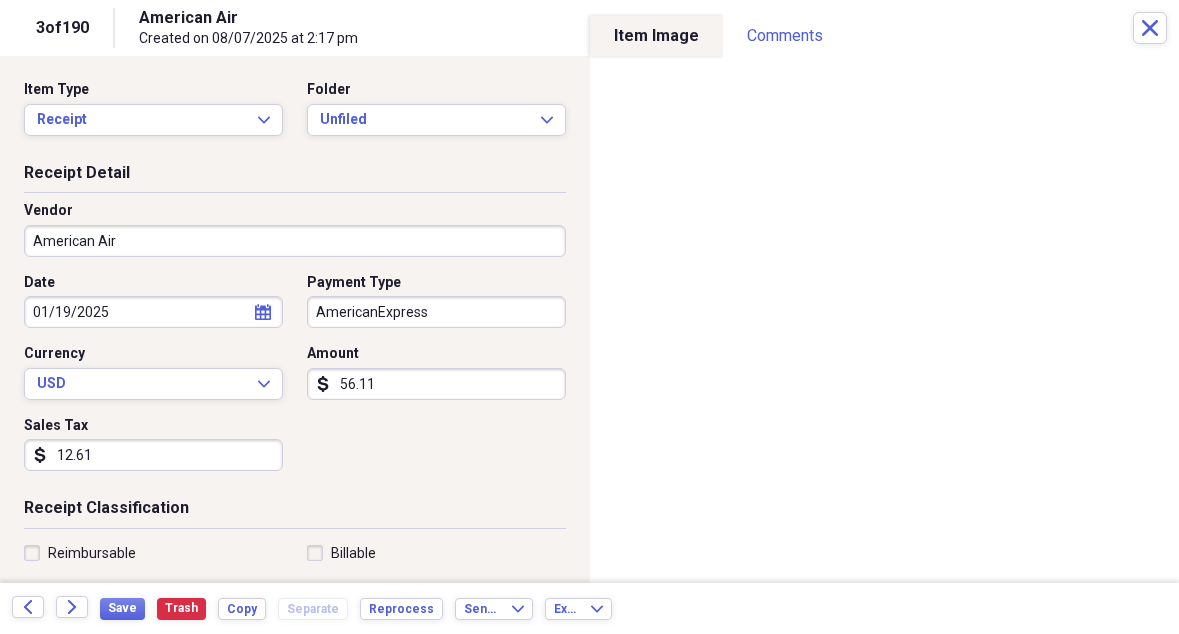 click on "American Air" at bounding box center [295, 241] 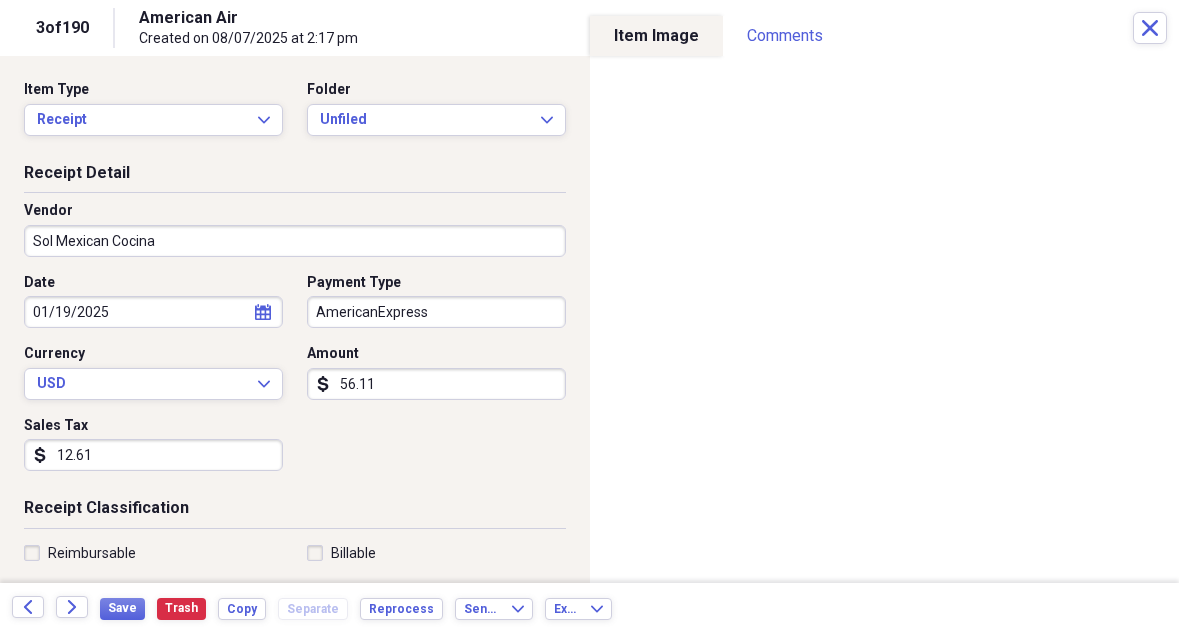 scroll, scrollTop: 0, scrollLeft: 0, axis: both 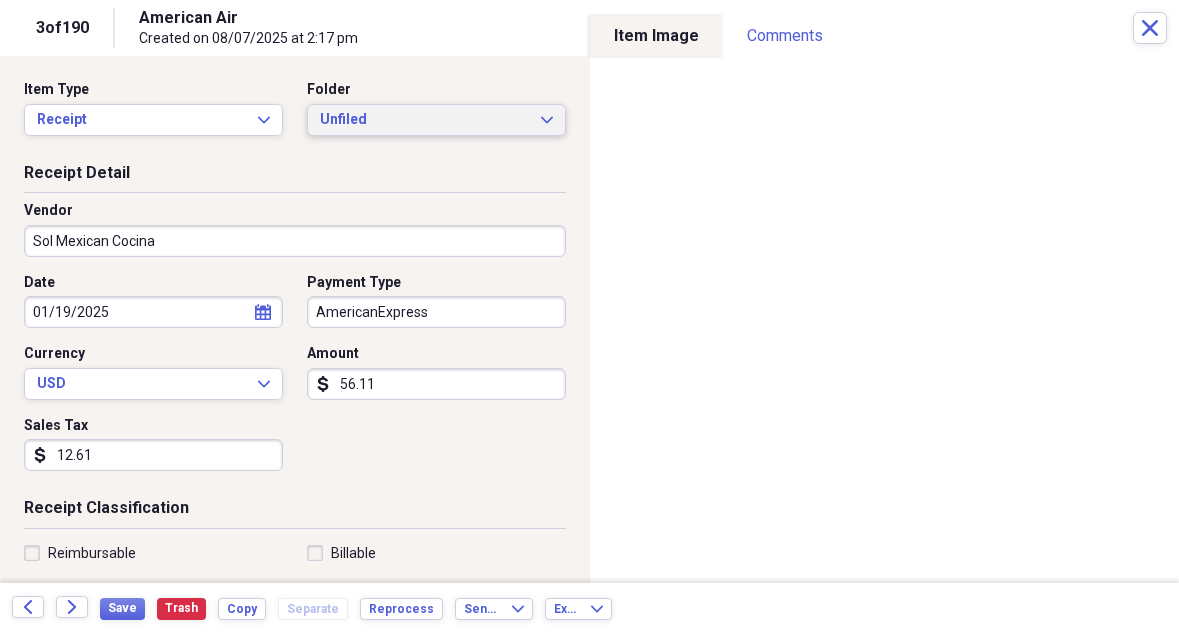 type on "Sol Mexican Cocina" 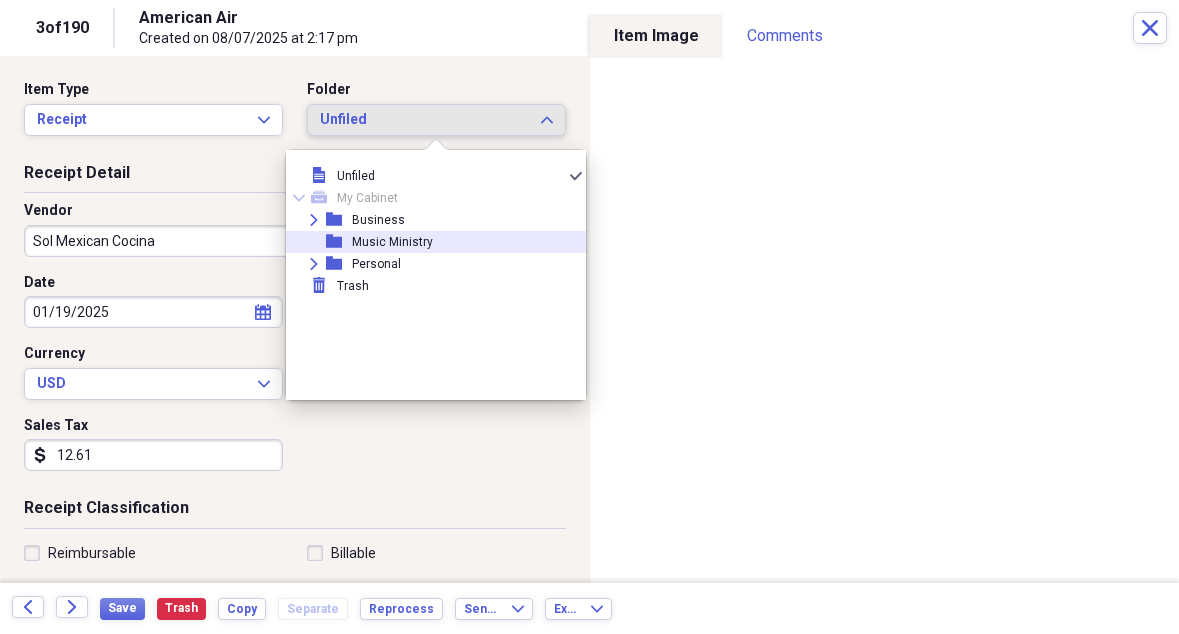 click on "Music Ministry" at bounding box center (392, 242) 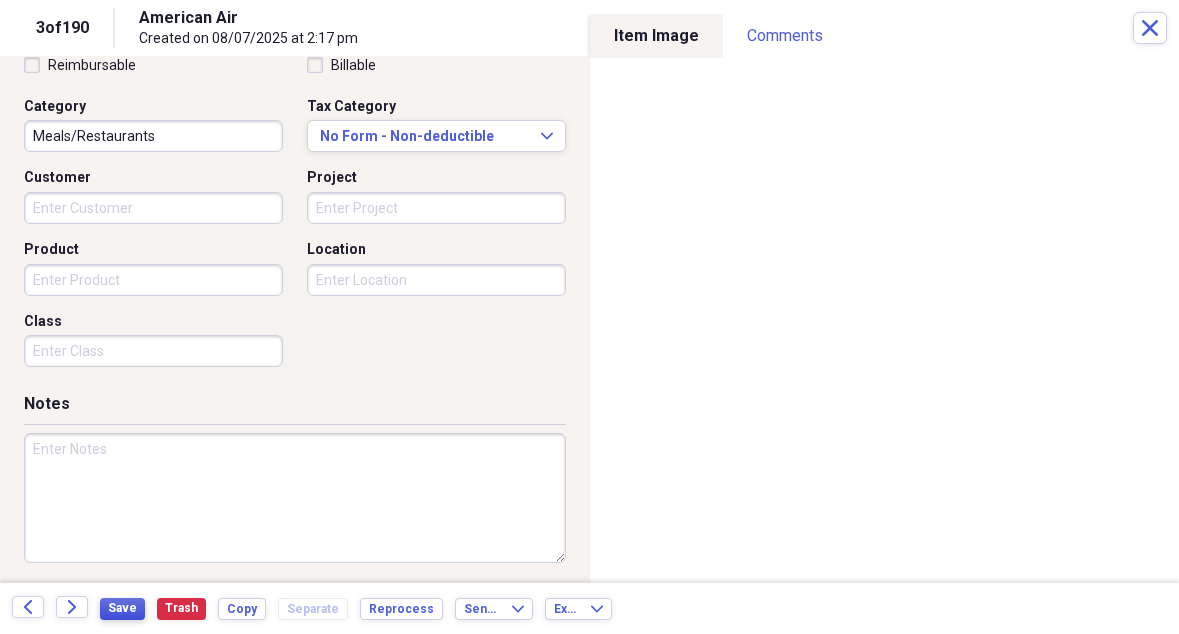 scroll, scrollTop: 487, scrollLeft: 0, axis: vertical 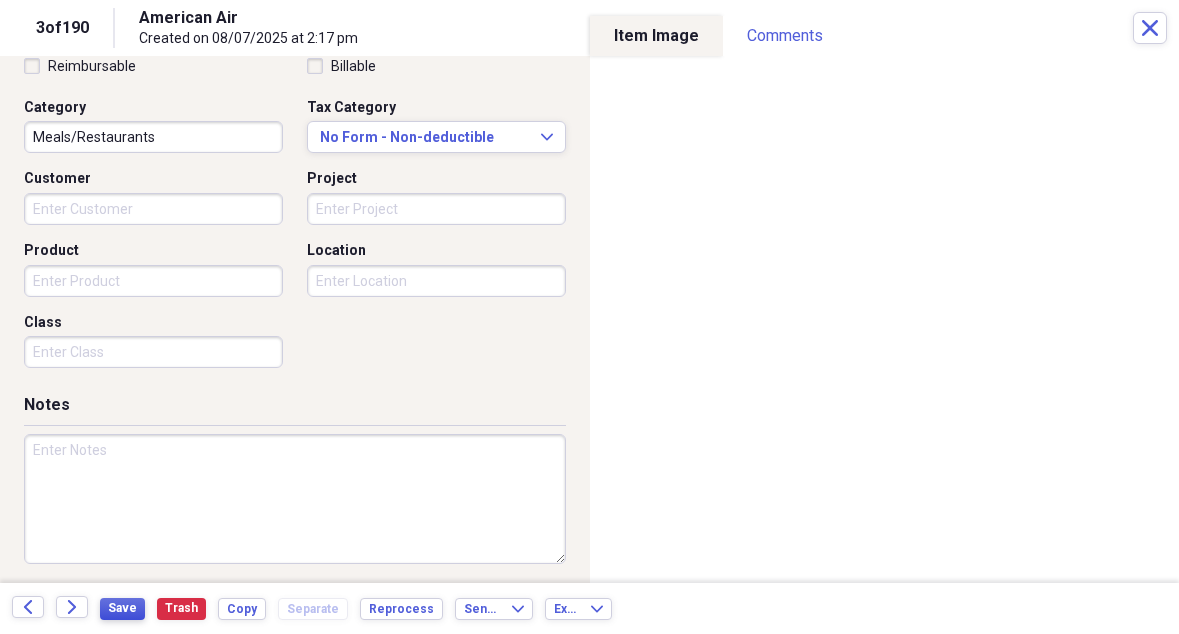 click on "Save" at bounding box center (122, 609) 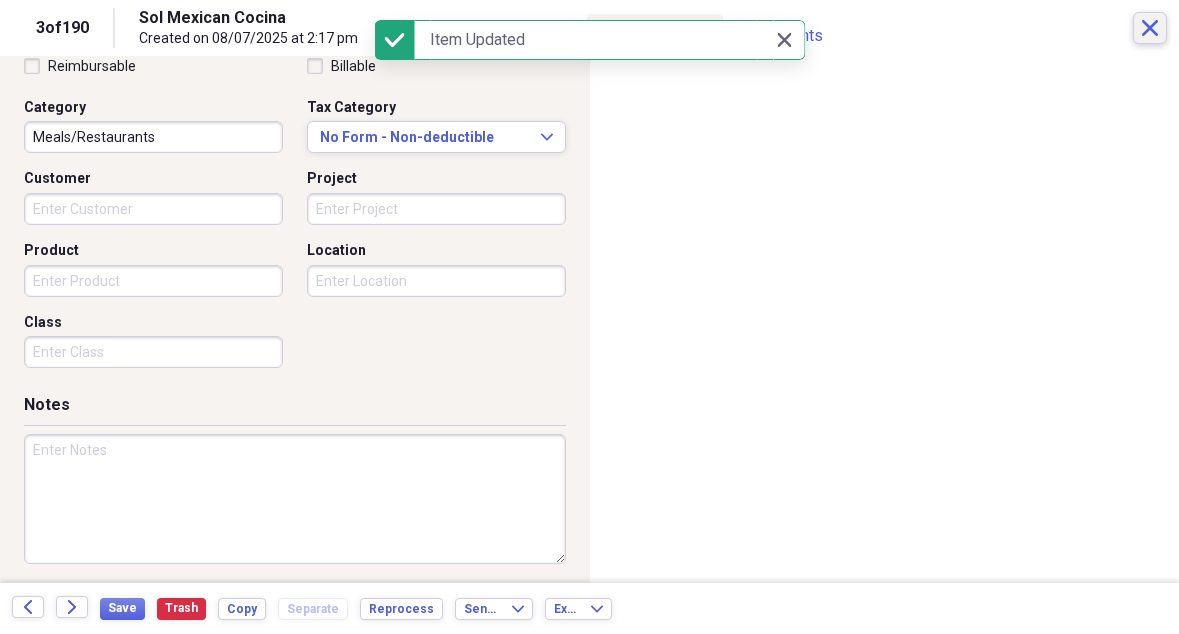 click on "Close" 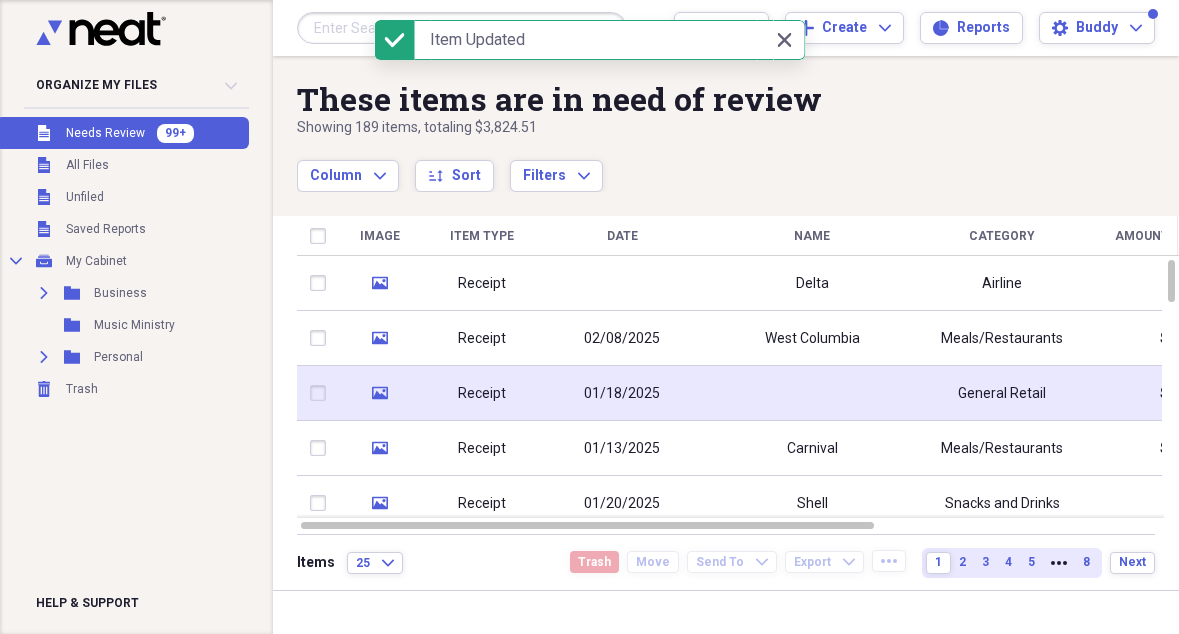 click at bounding box center (812, 393) 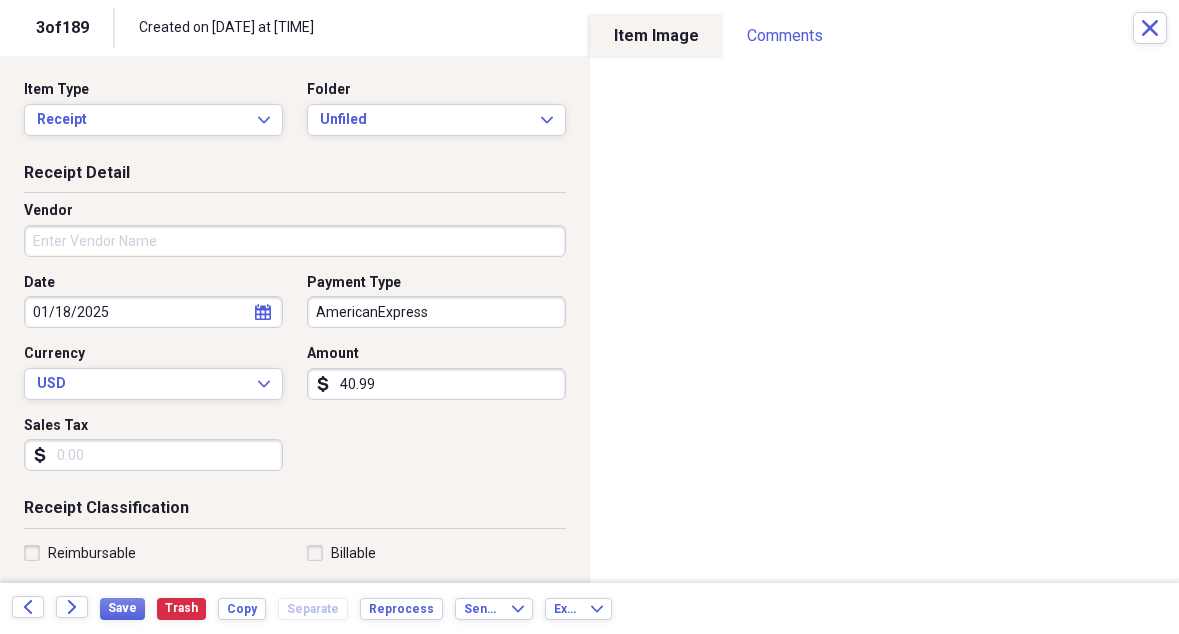 click on "Vendor" at bounding box center (295, 241) 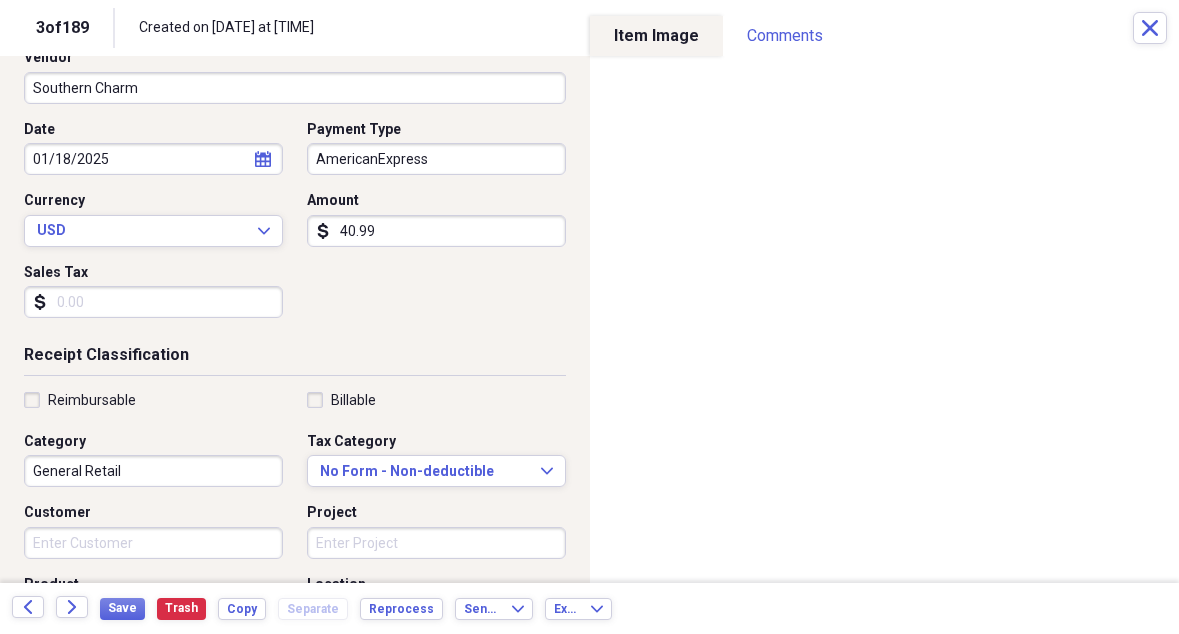 scroll, scrollTop: 156, scrollLeft: 0, axis: vertical 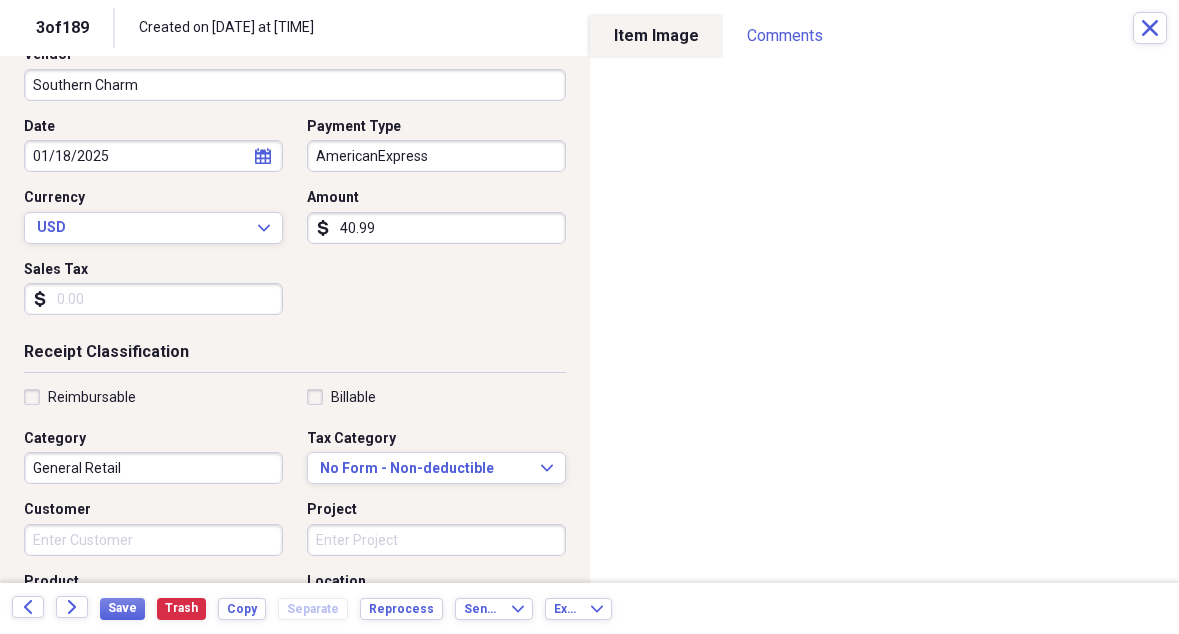 type on "Southern Charm" 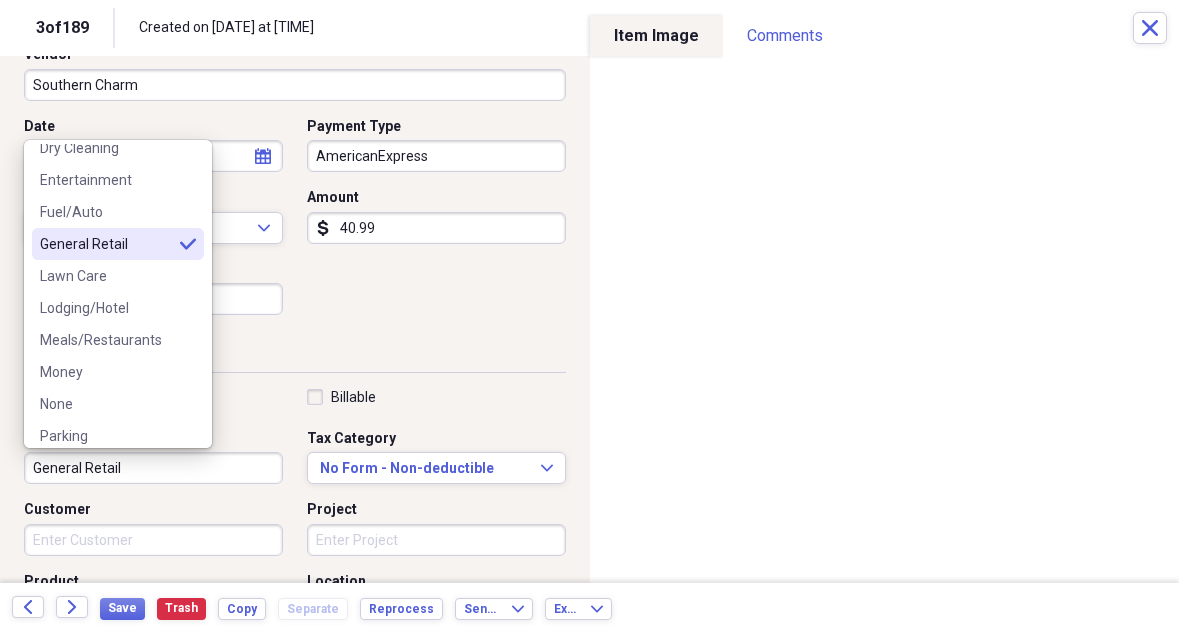 scroll, scrollTop: 177, scrollLeft: 0, axis: vertical 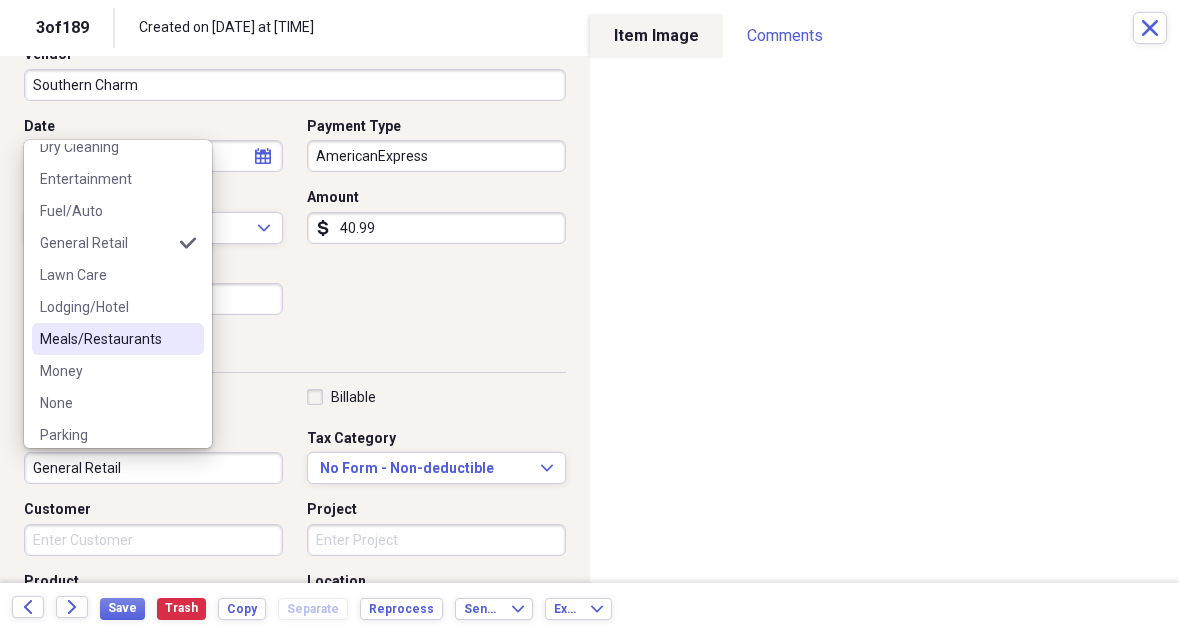 click on "Meals/Restaurants" at bounding box center [106, 339] 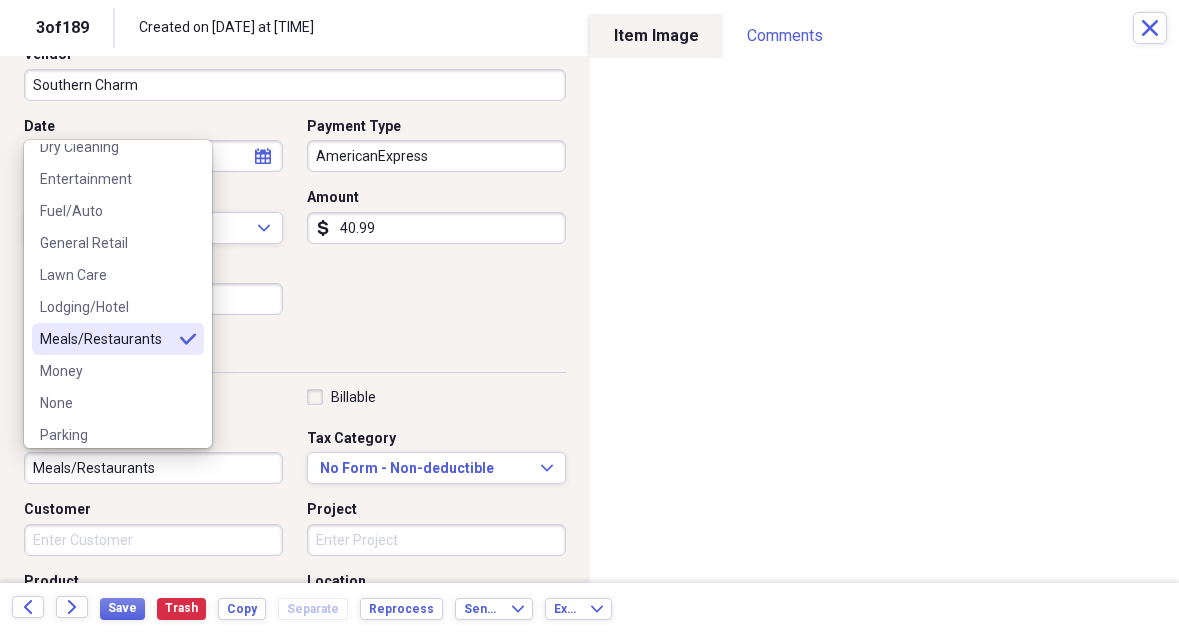 type on "Meals/Restaurants" 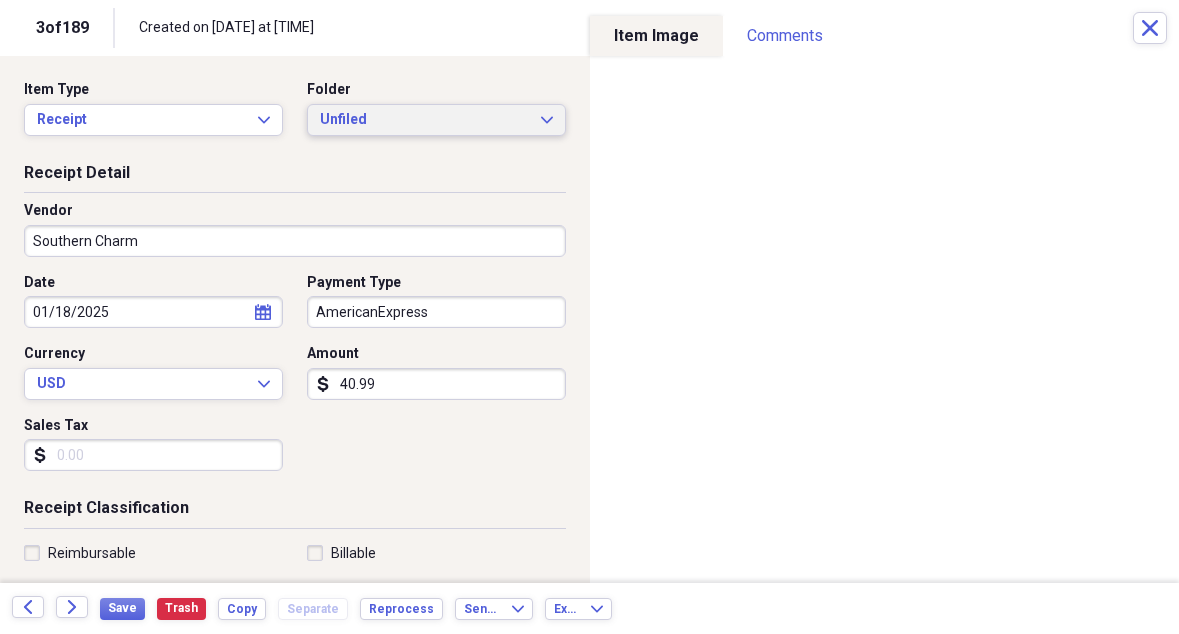 scroll, scrollTop: 0, scrollLeft: 0, axis: both 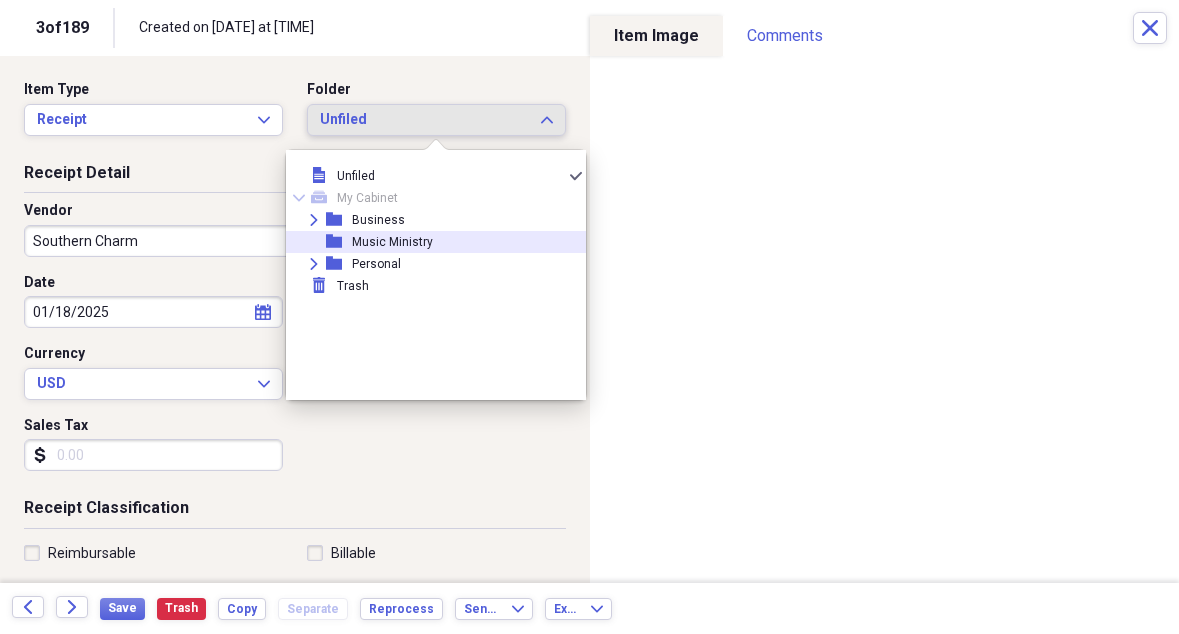click on "Music Ministry" at bounding box center (392, 242) 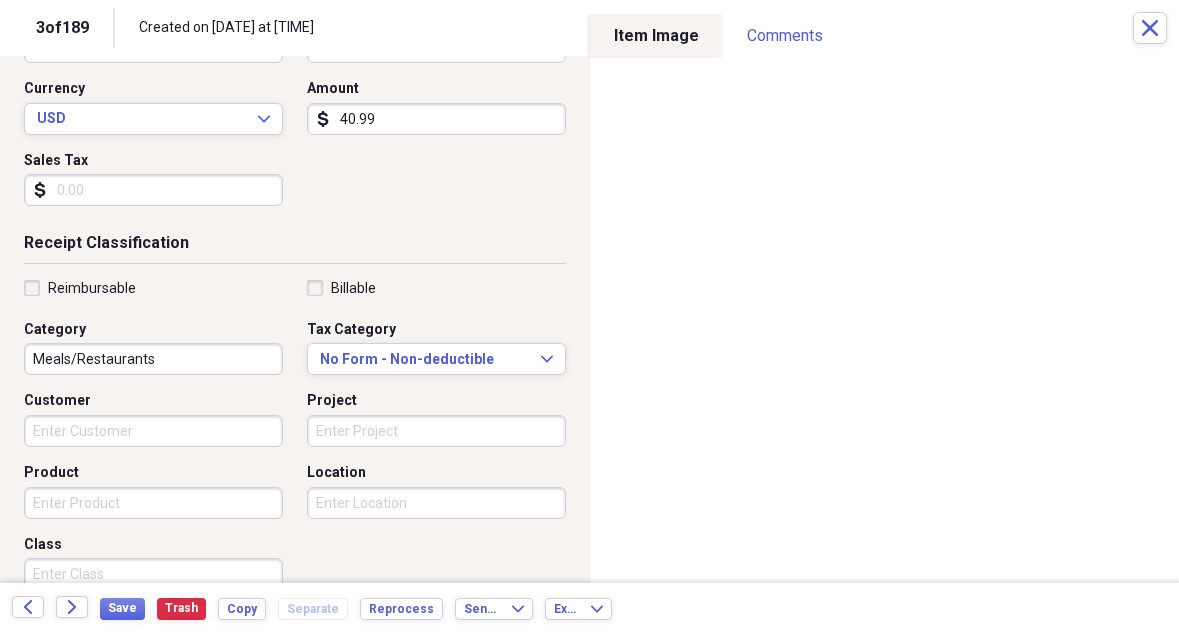 scroll, scrollTop: 274, scrollLeft: 0, axis: vertical 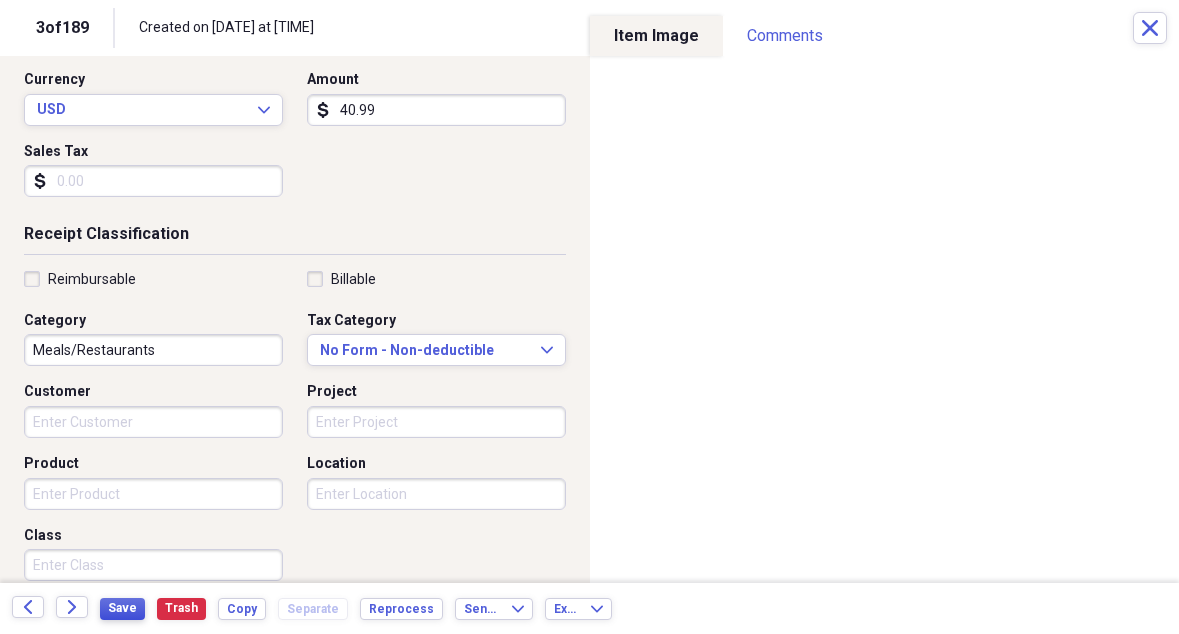click on "Save" at bounding box center [122, 608] 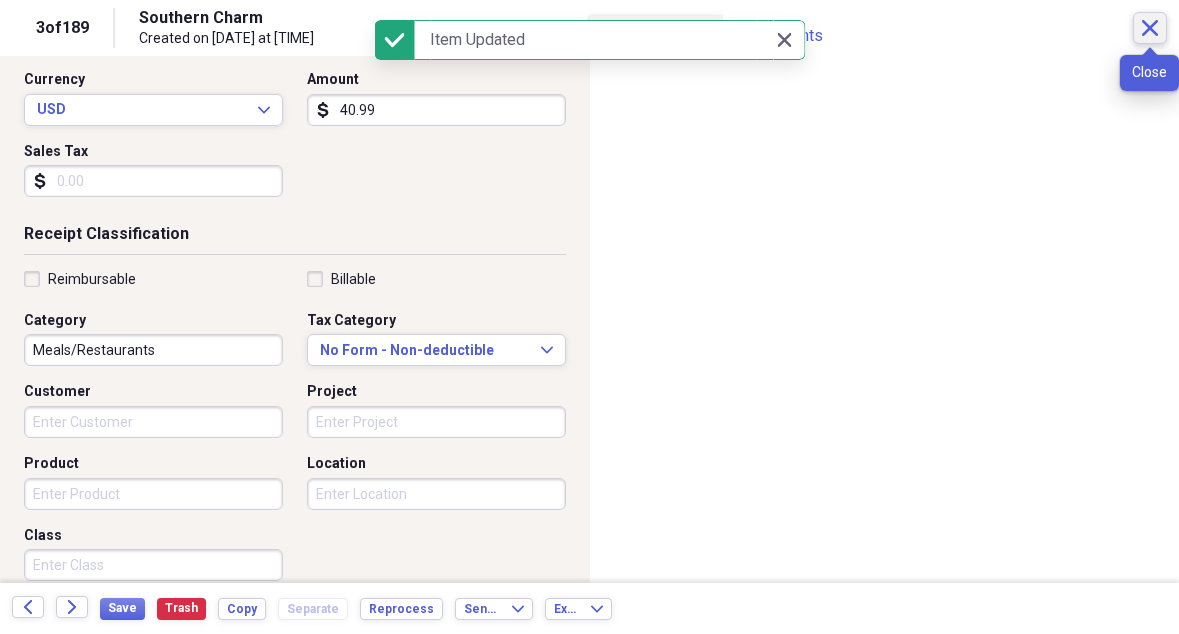click 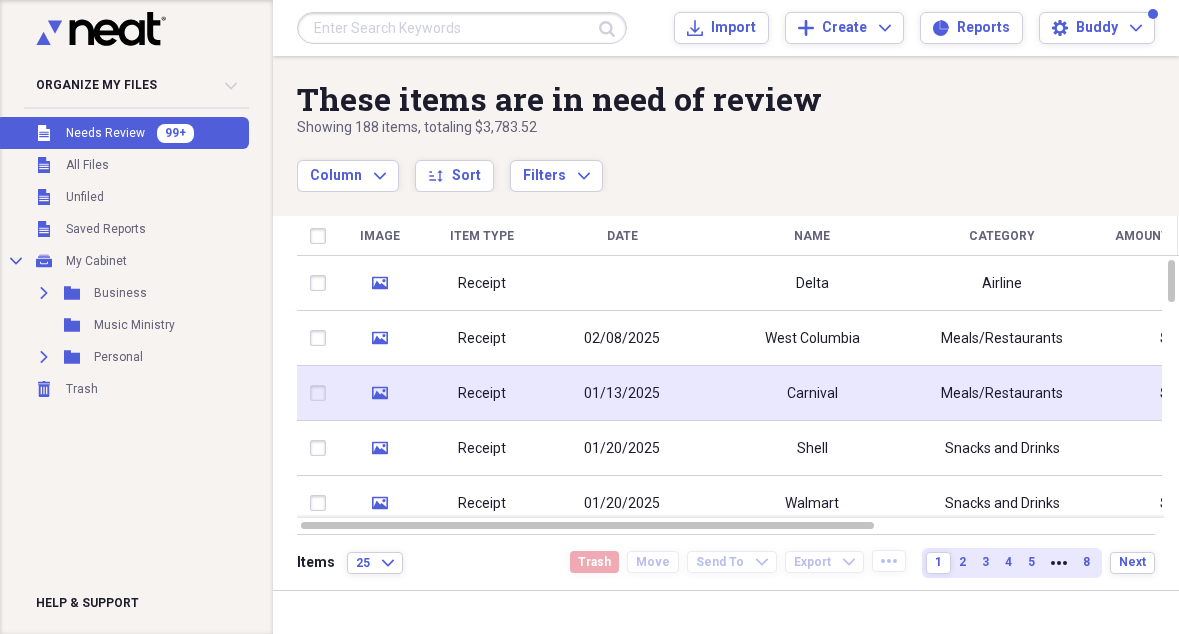 click on "Carnival" at bounding box center [812, 394] 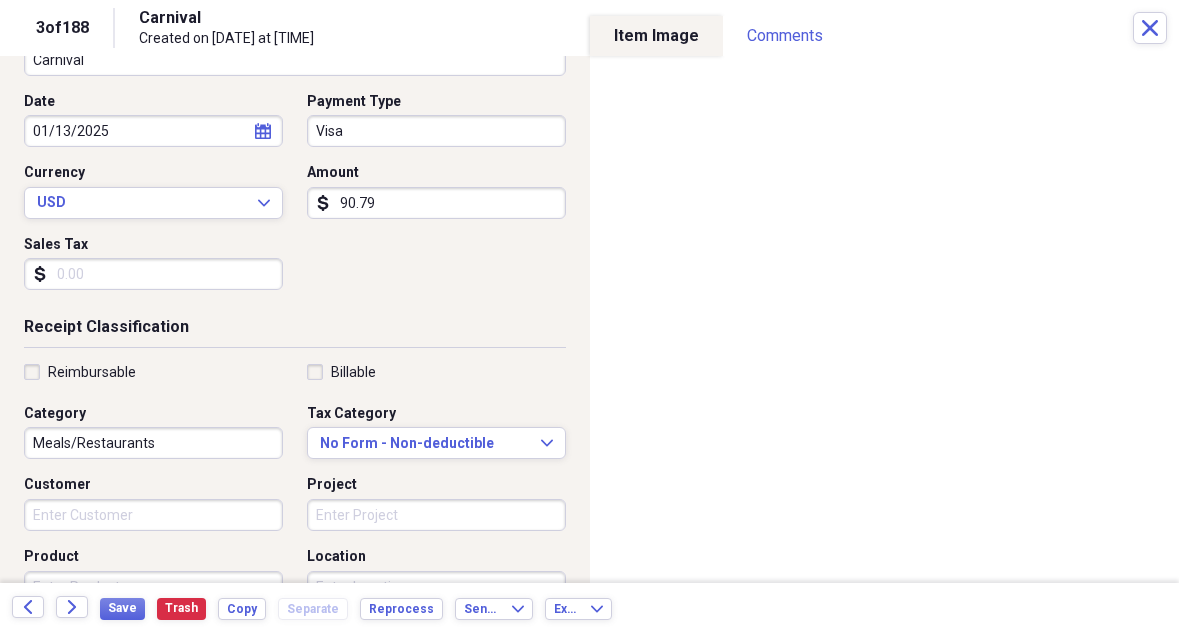 scroll, scrollTop: 188, scrollLeft: 0, axis: vertical 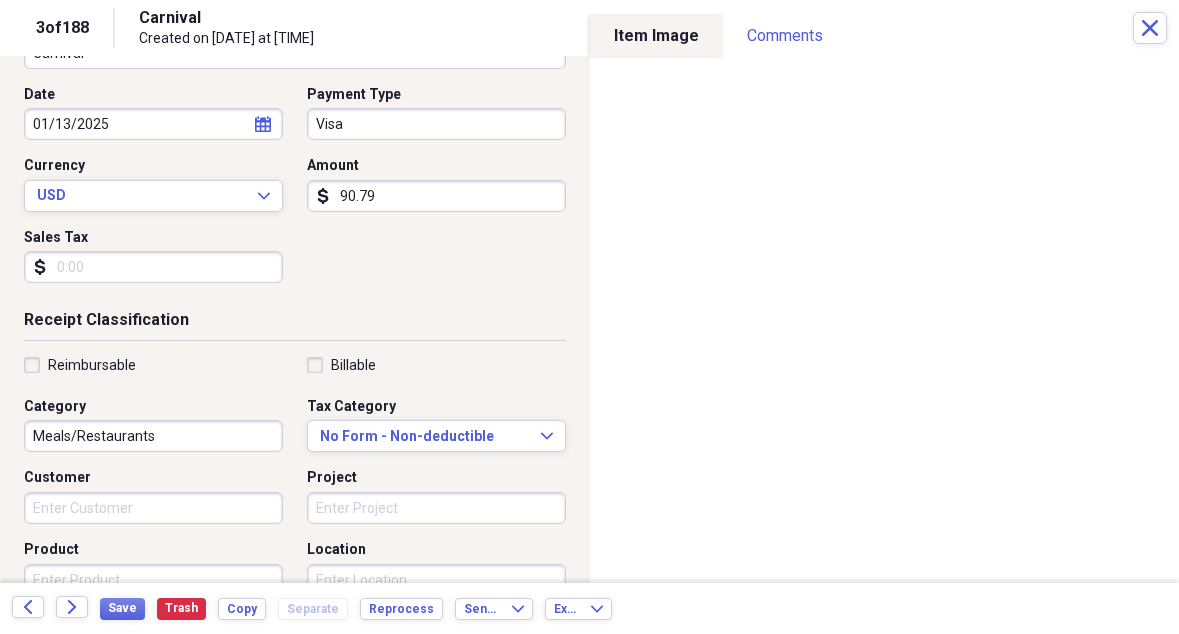 click on "Meals/Restaurants" at bounding box center [153, 436] 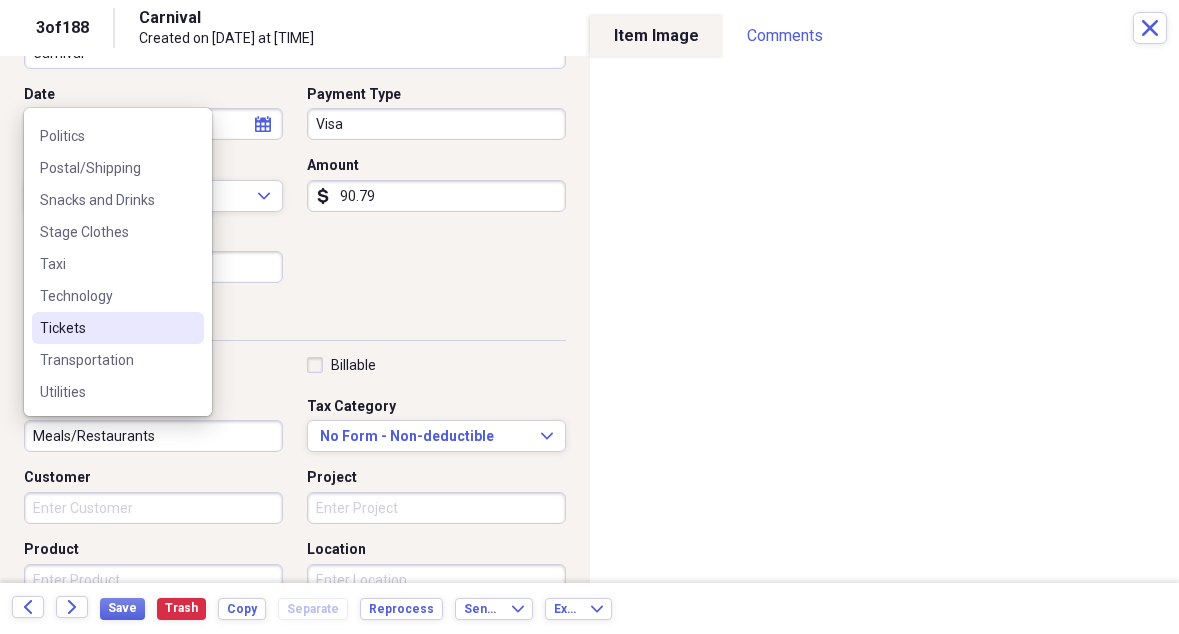 scroll, scrollTop: 508, scrollLeft: 0, axis: vertical 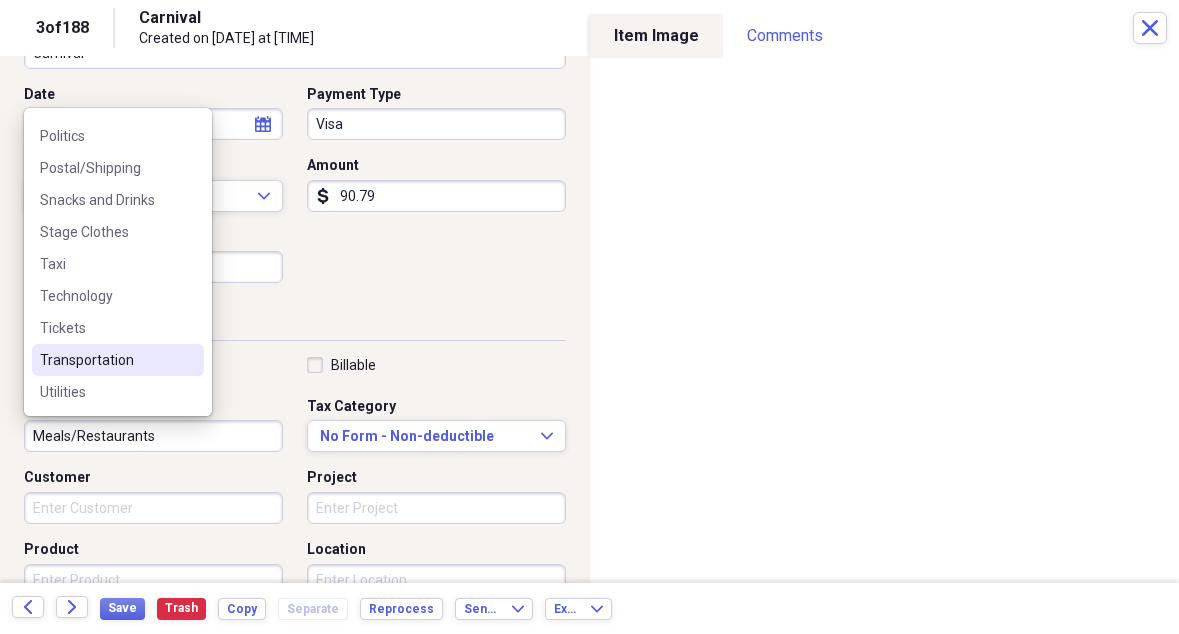 click on "Transportation" at bounding box center [106, 360] 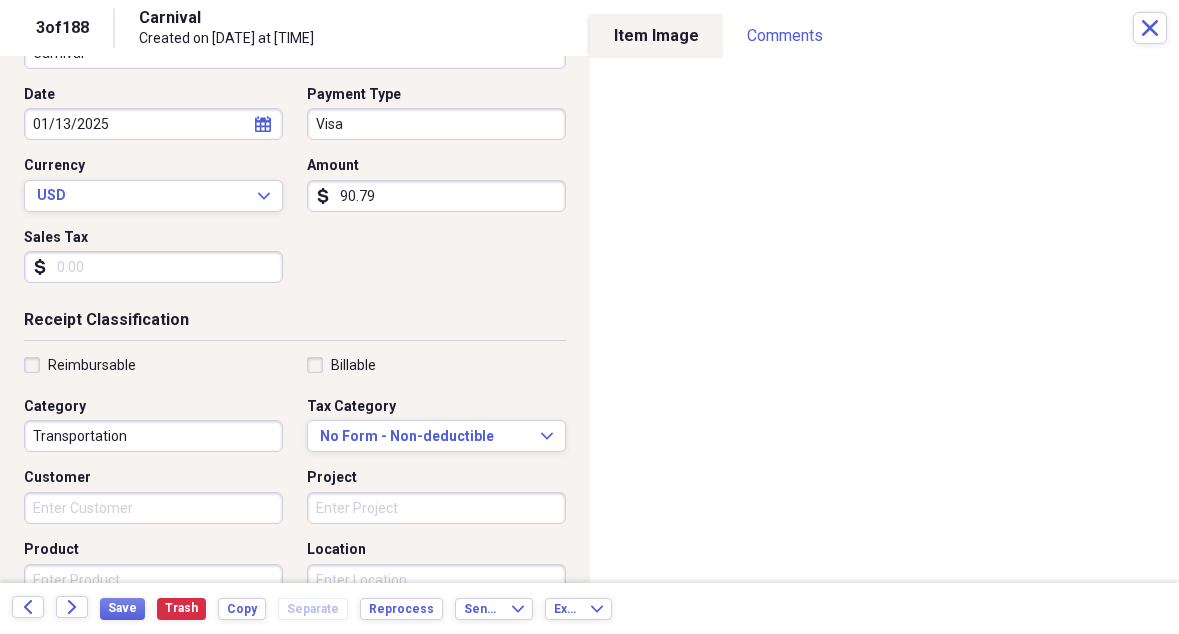 click on "Transportation" at bounding box center [153, 436] 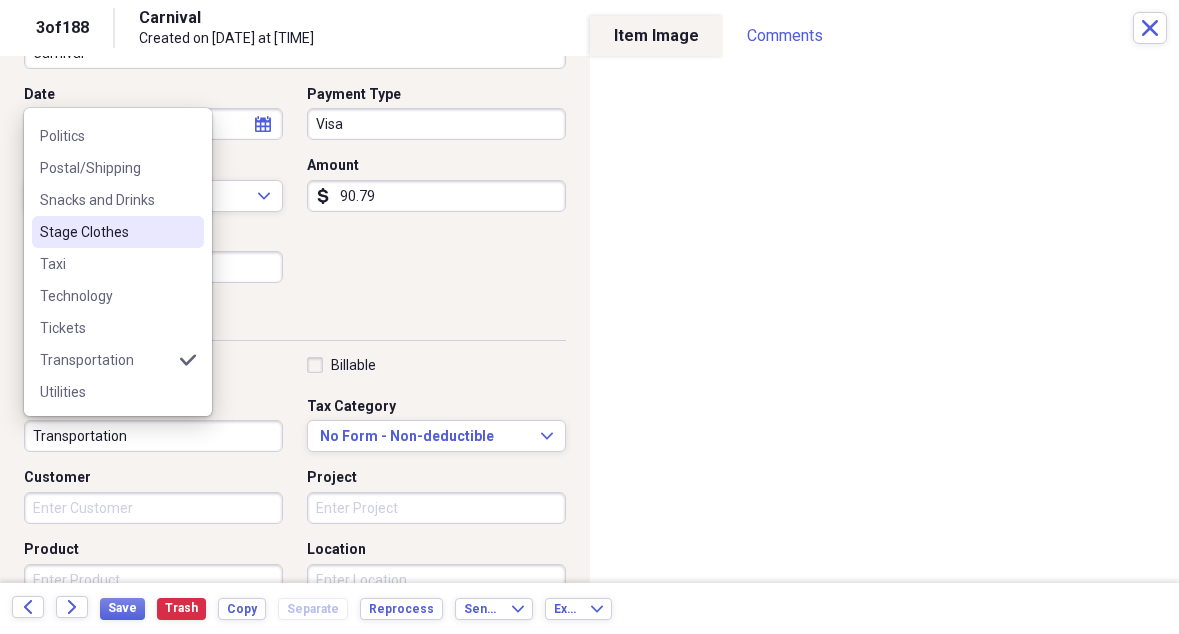 scroll, scrollTop: 508, scrollLeft: 0, axis: vertical 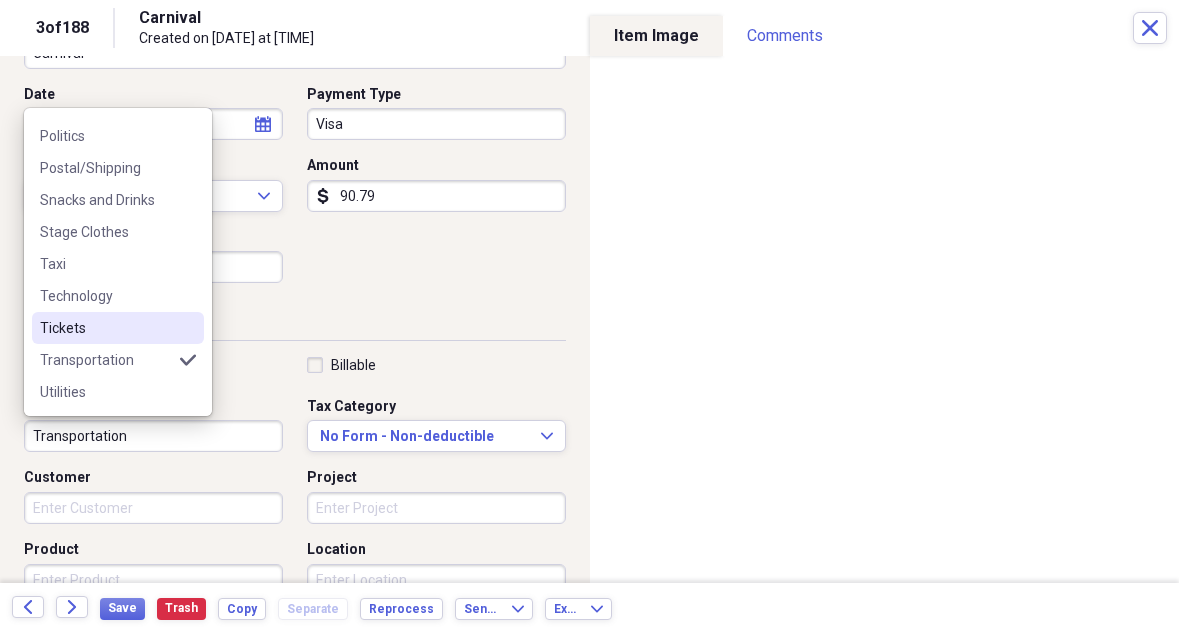click on "Tickets" at bounding box center (106, 328) 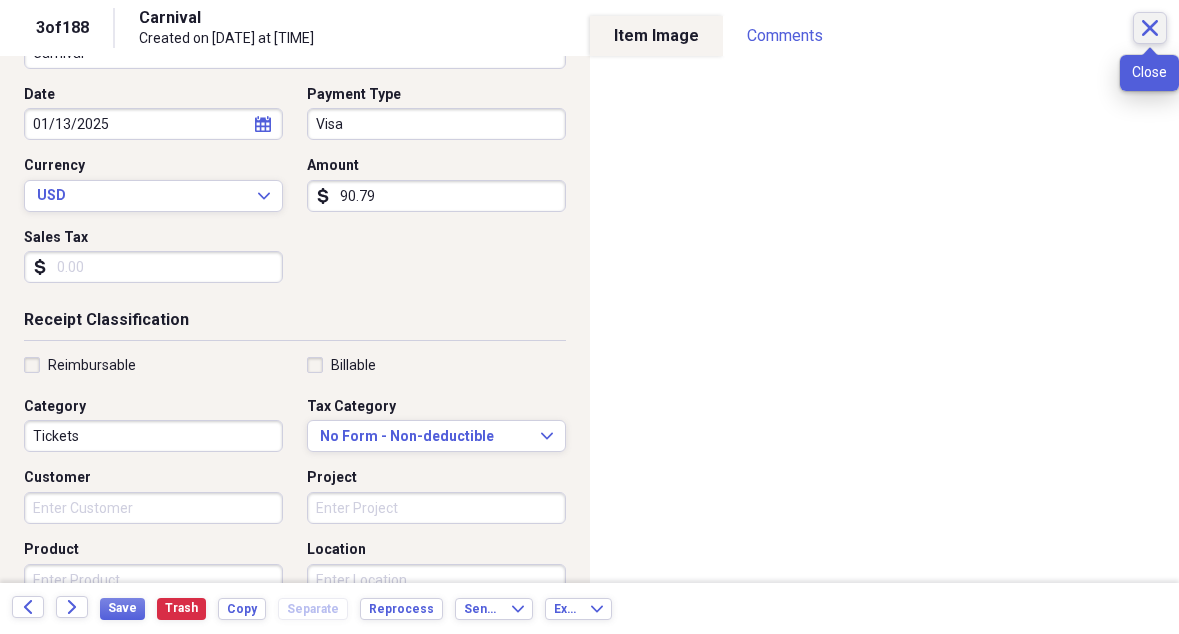 click 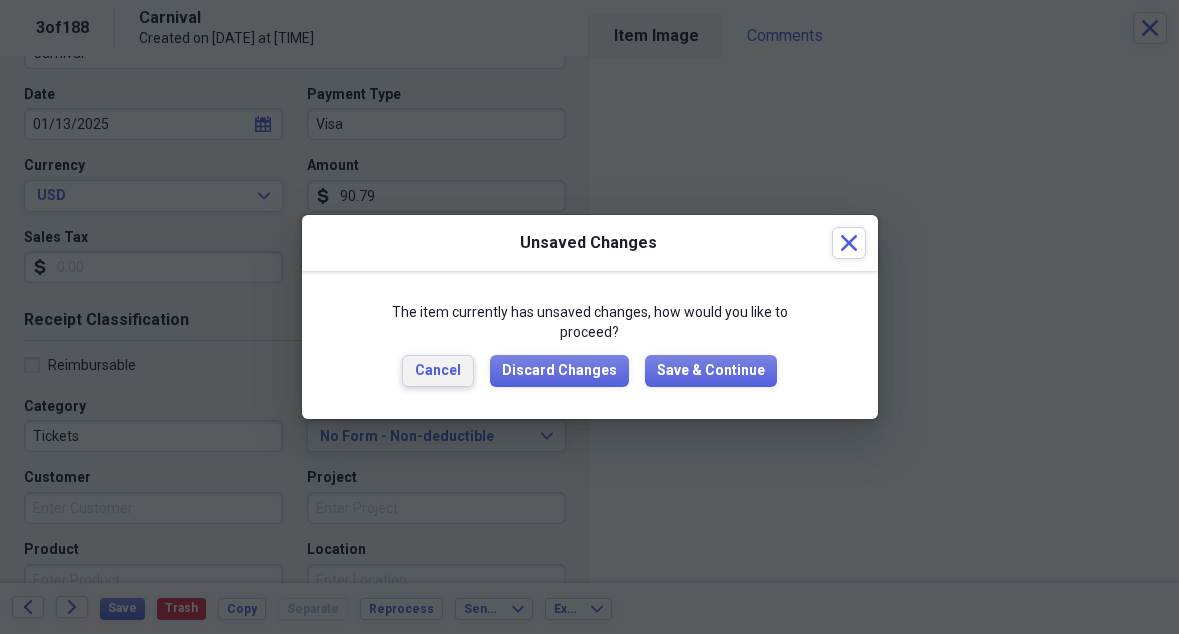 click on "Cancel" at bounding box center (438, 371) 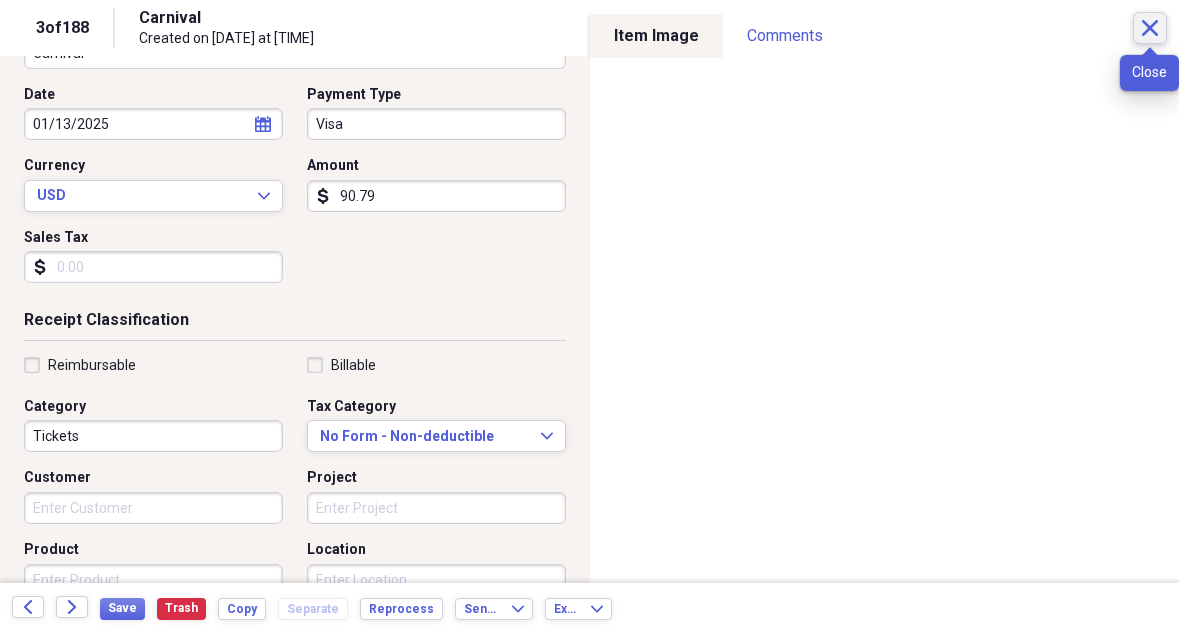 click 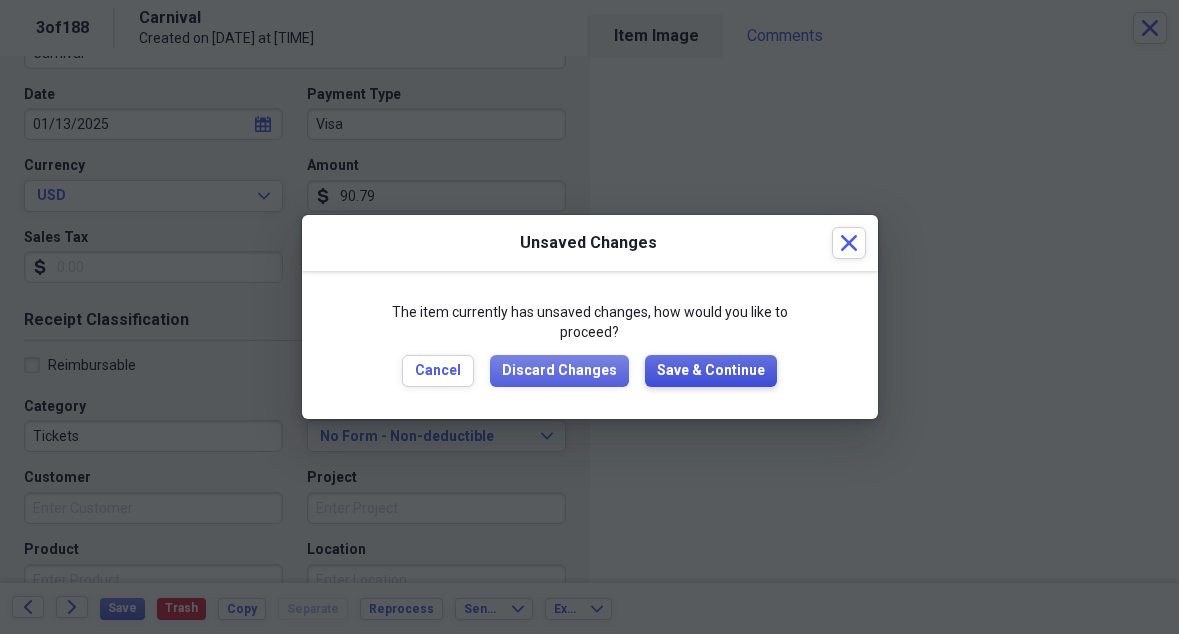 click on "Save & Continue" at bounding box center (711, 371) 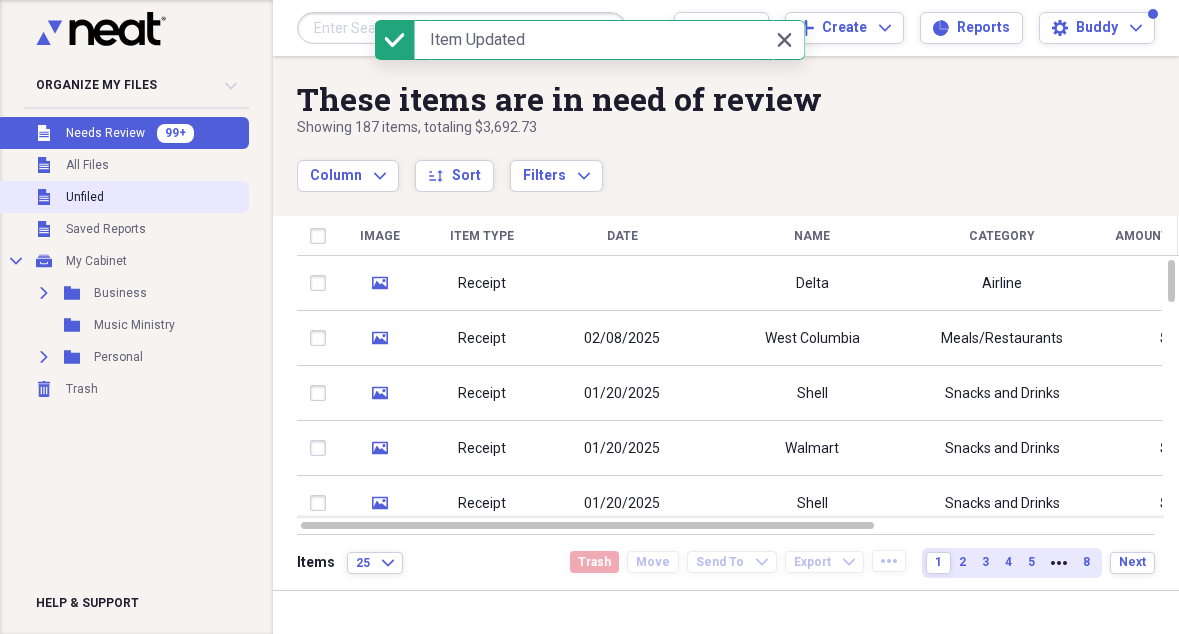 click on "Unfiled" at bounding box center [85, 197] 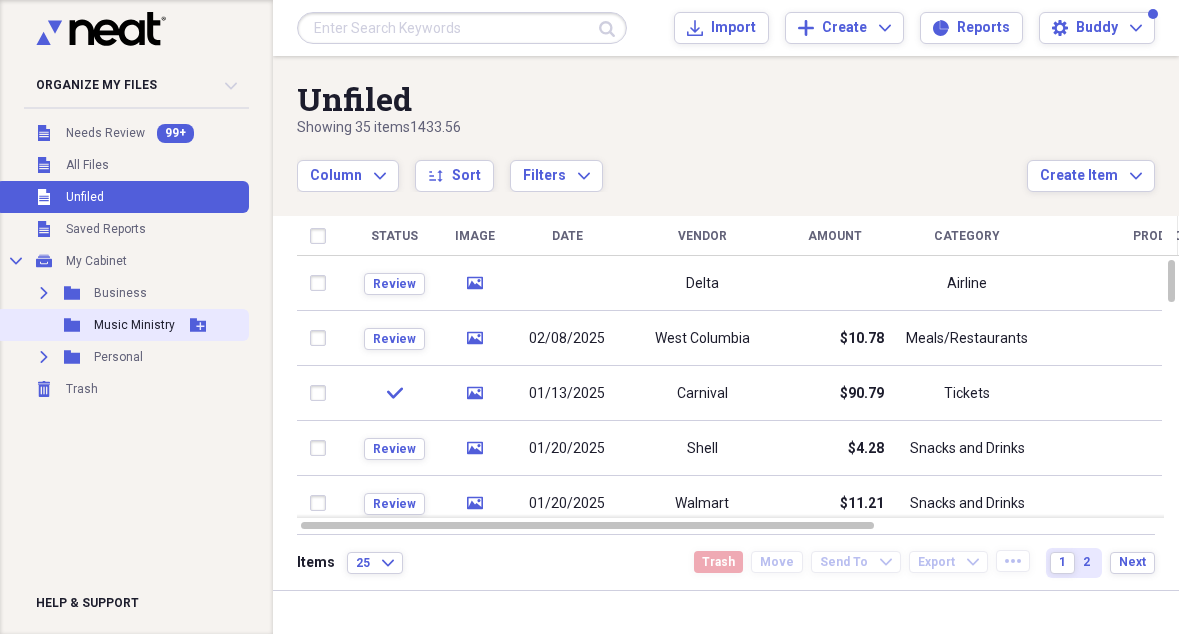 click on "Folder Music Ministry Add Folder" at bounding box center (122, 325) 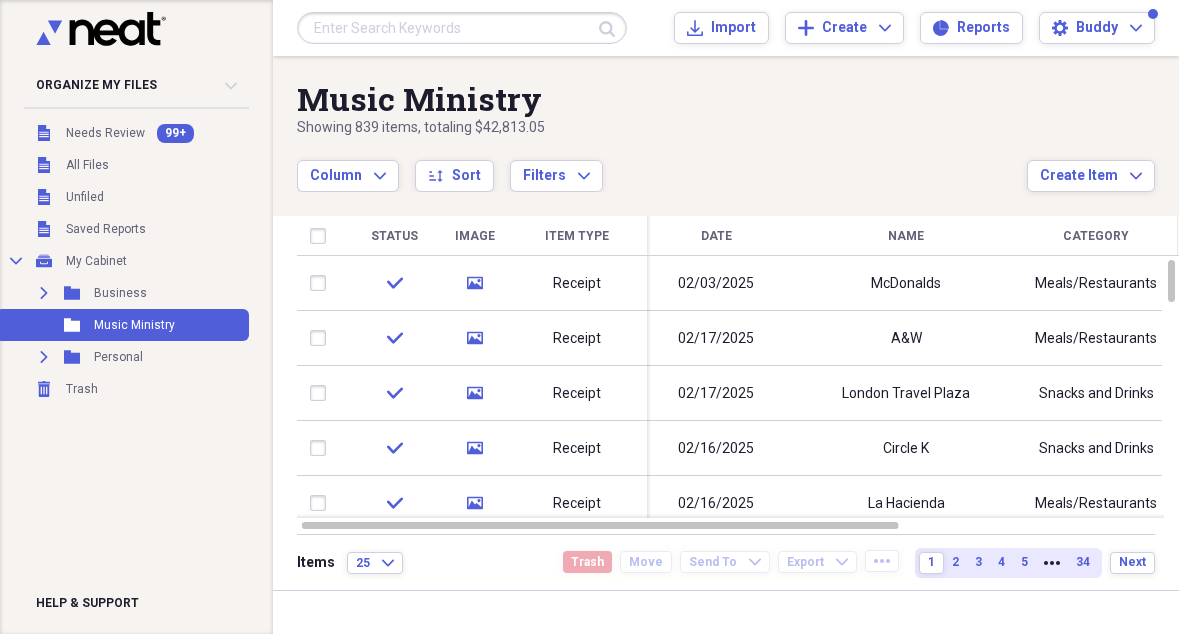 click at bounding box center (462, 28) 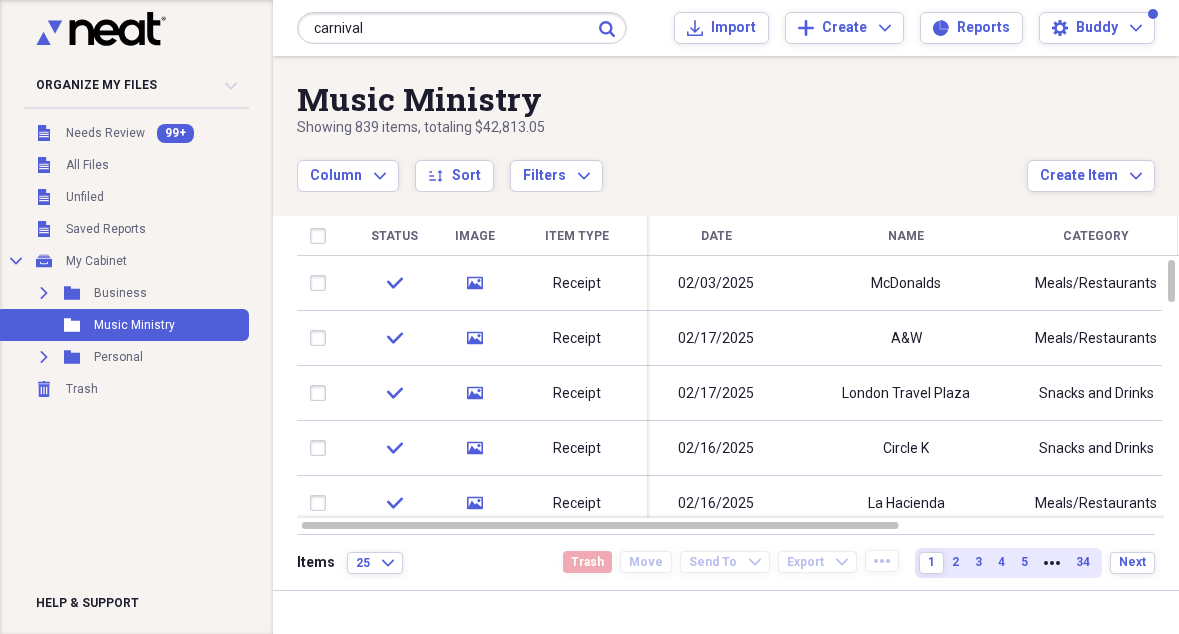 type on "carnival" 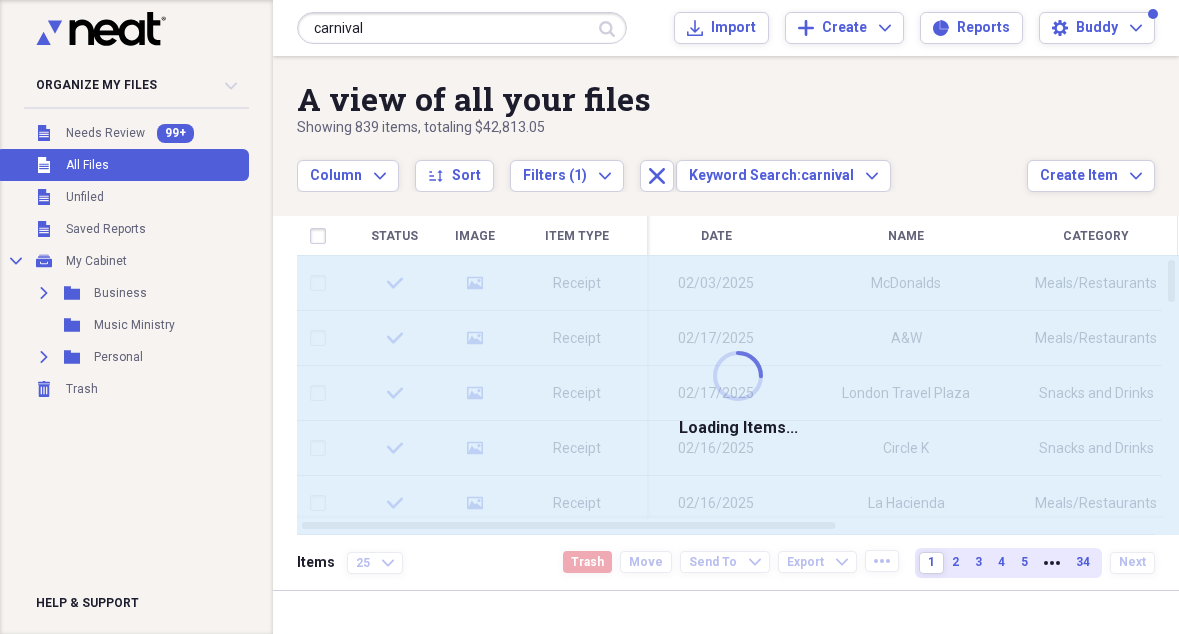 type 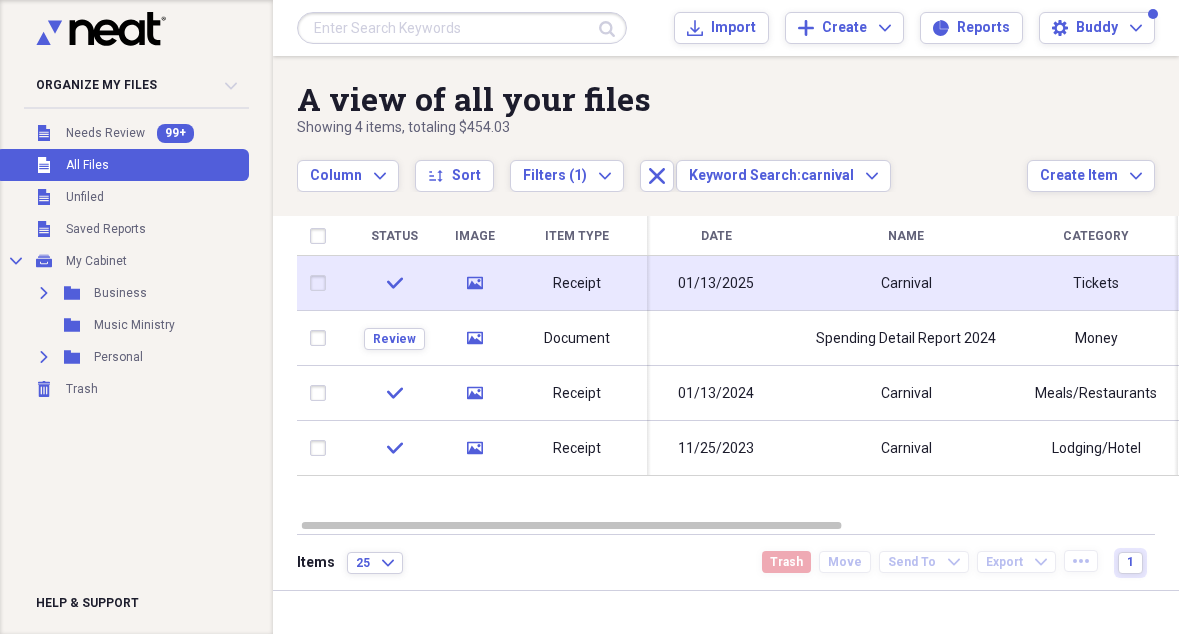 click on "Carnival" at bounding box center [906, 283] 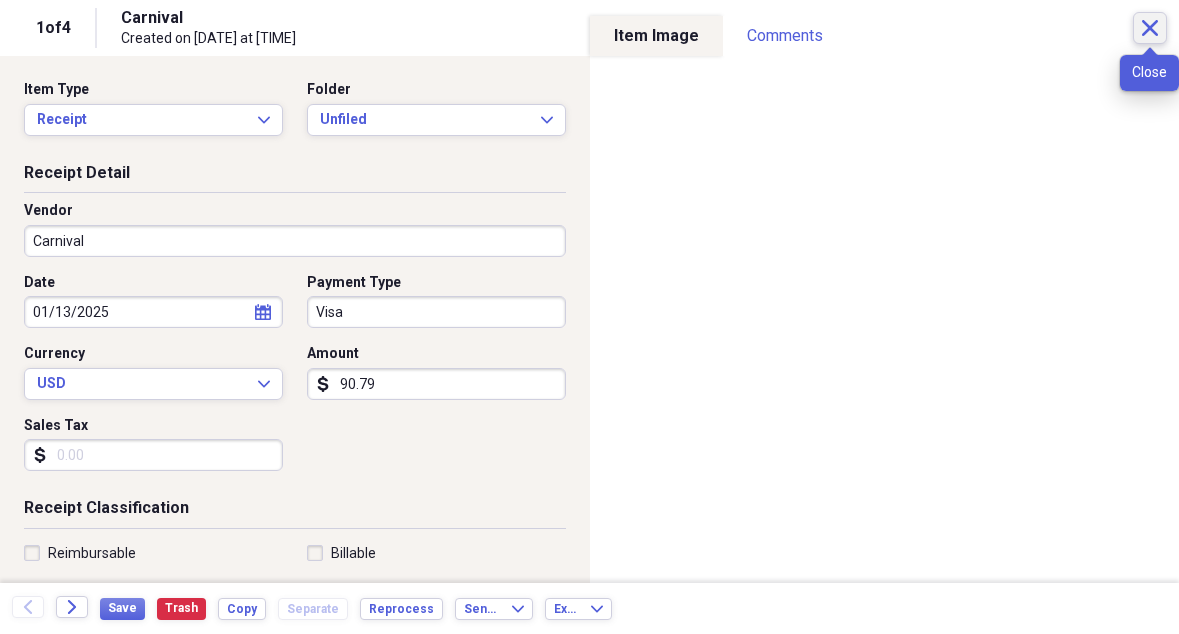 click 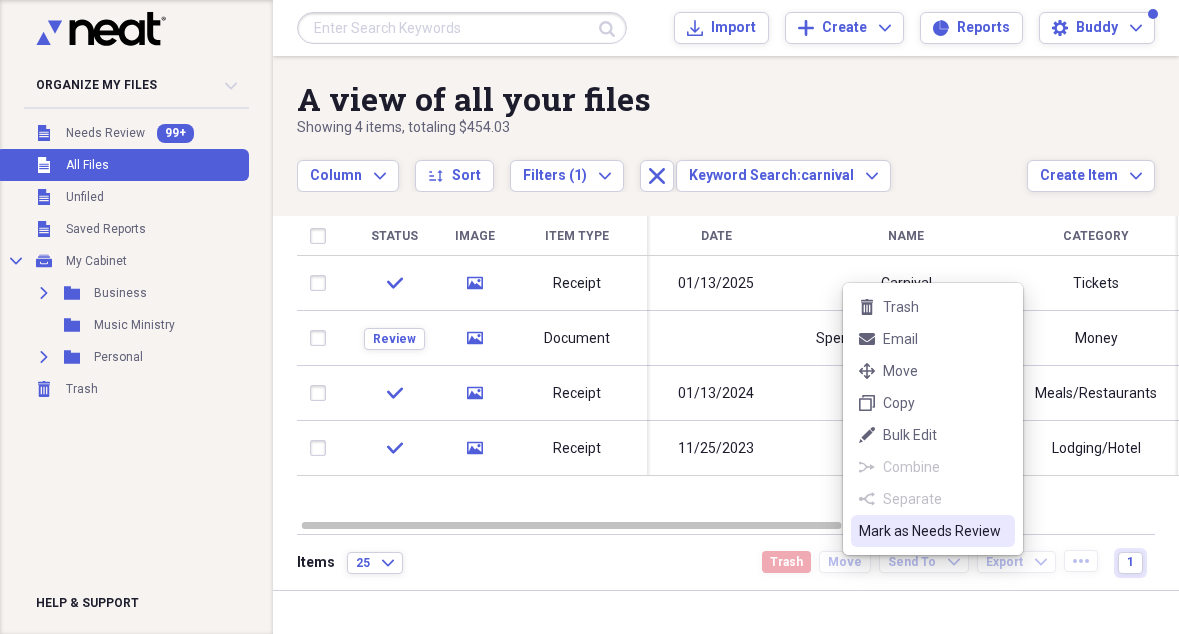 click on "Mark as Needs Review" at bounding box center (933, 531) 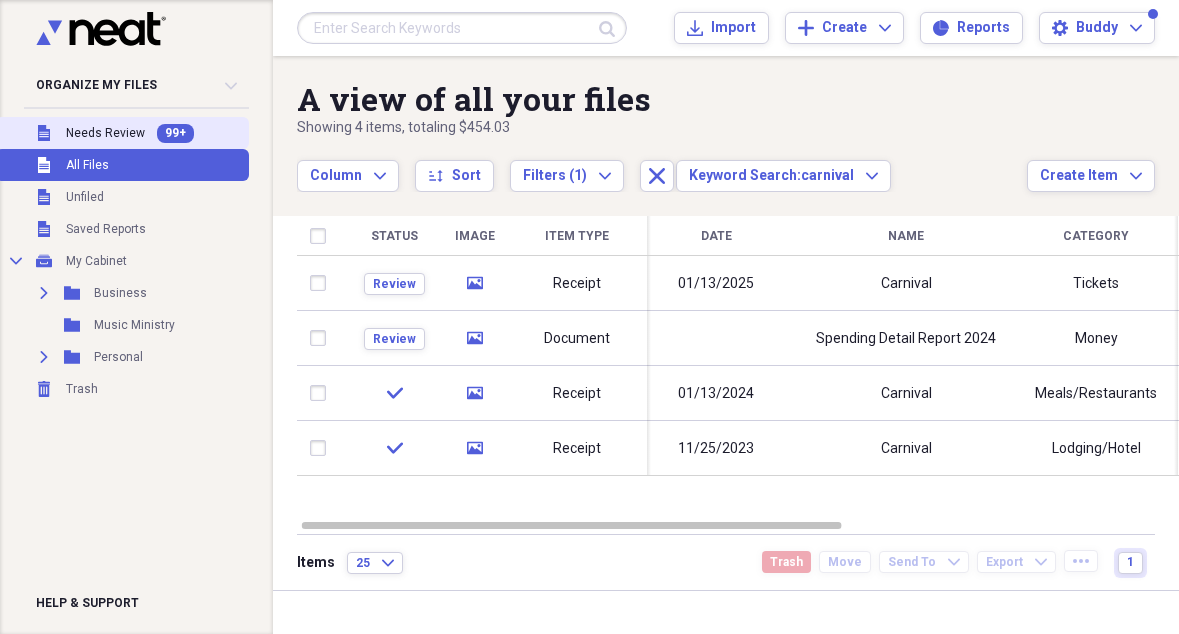 click on "Needs Review" at bounding box center [105, 133] 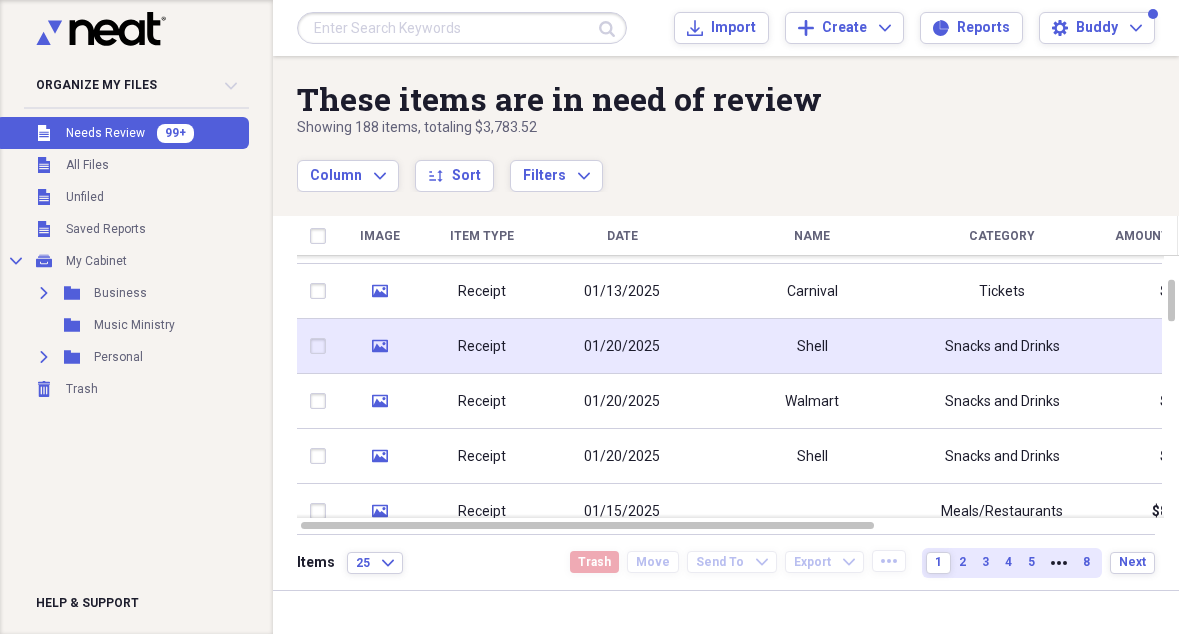 click on "Shell" at bounding box center (812, 346) 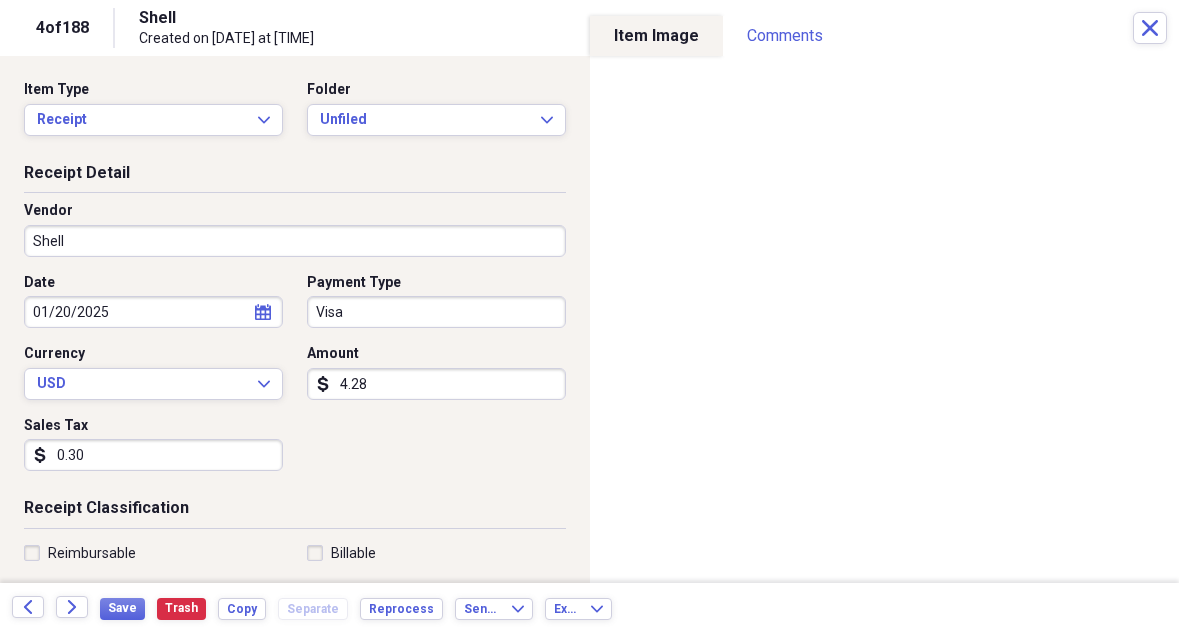 scroll, scrollTop: 0, scrollLeft: 0, axis: both 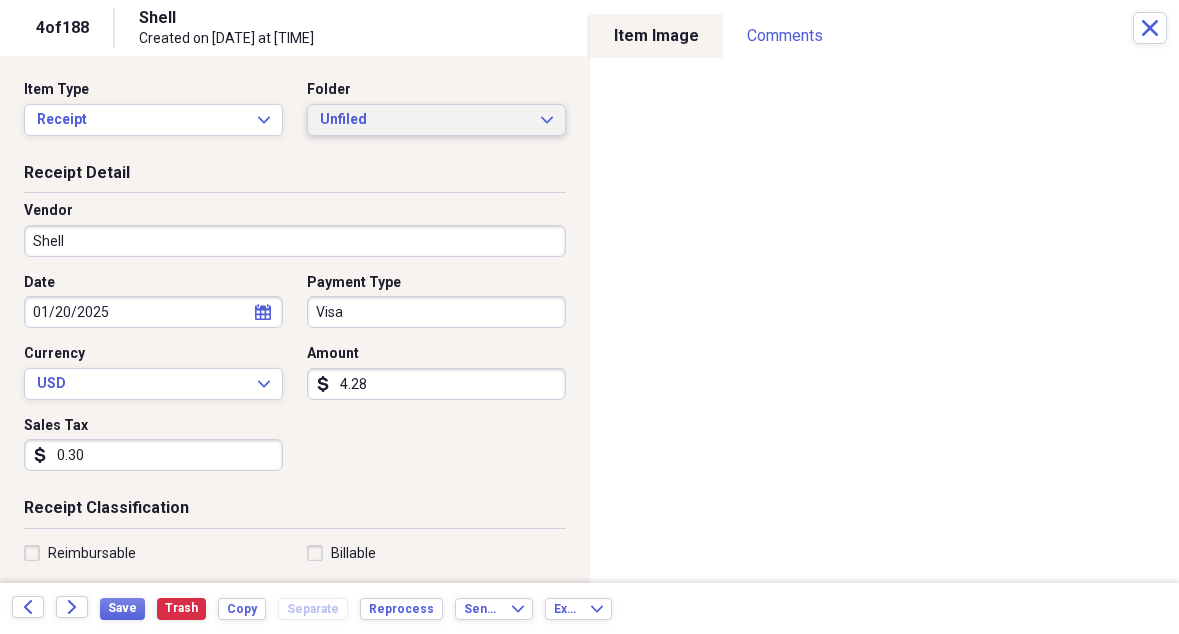 click on "Unfiled Expand" at bounding box center (436, 120) 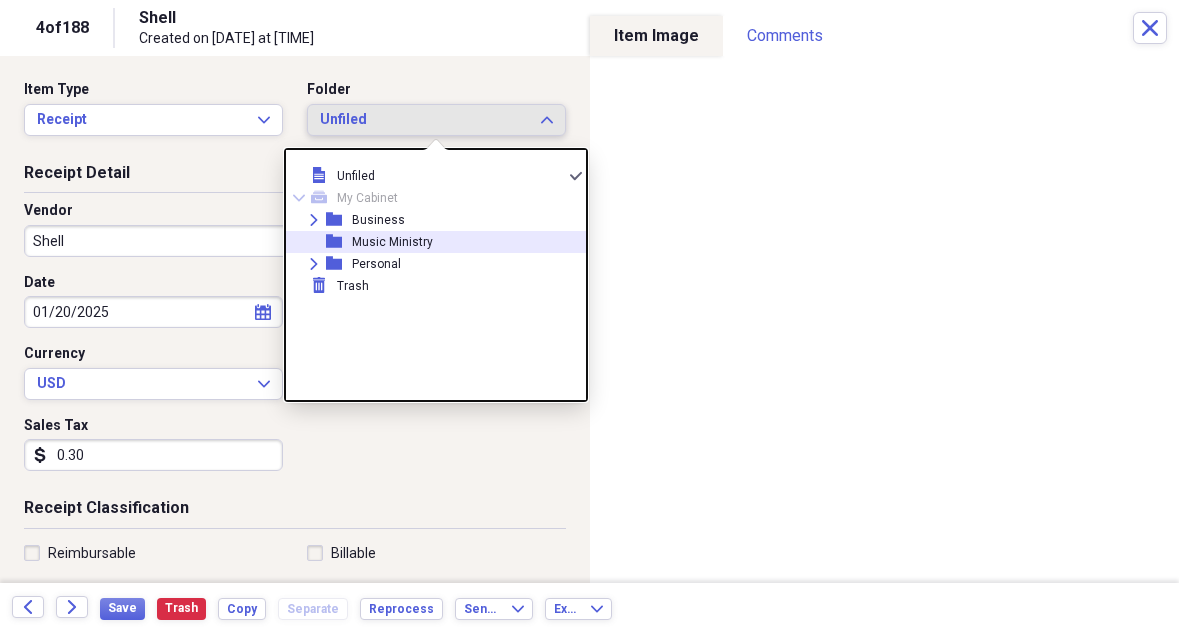 click on "Music Ministry" at bounding box center (392, 242) 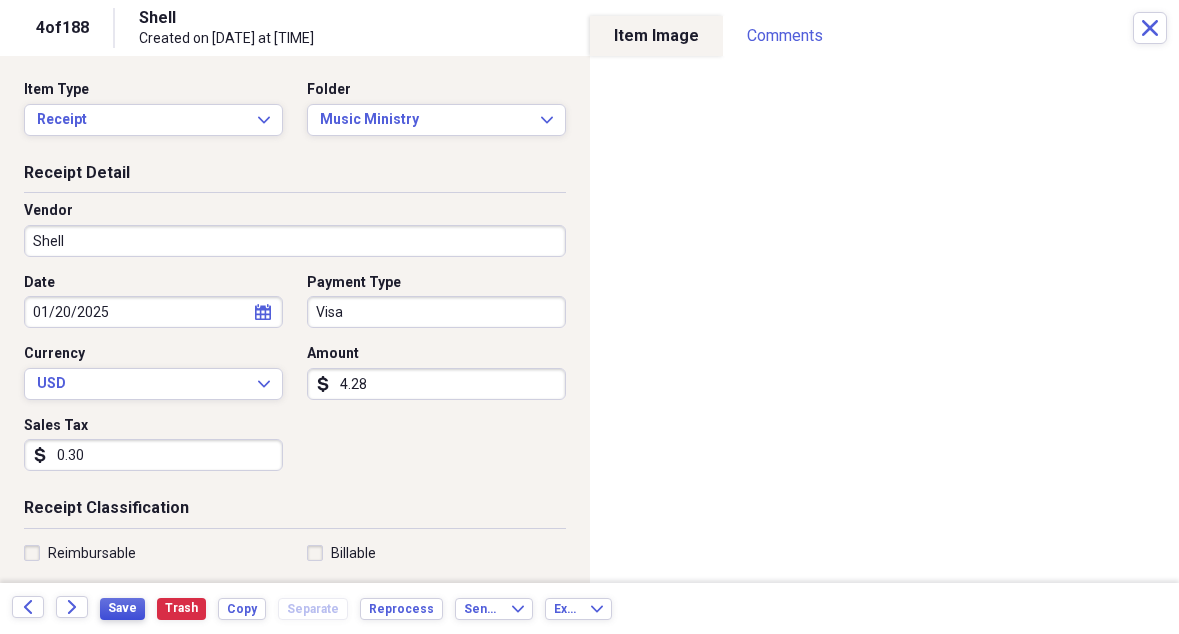 click on "Save" at bounding box center [122, 608] 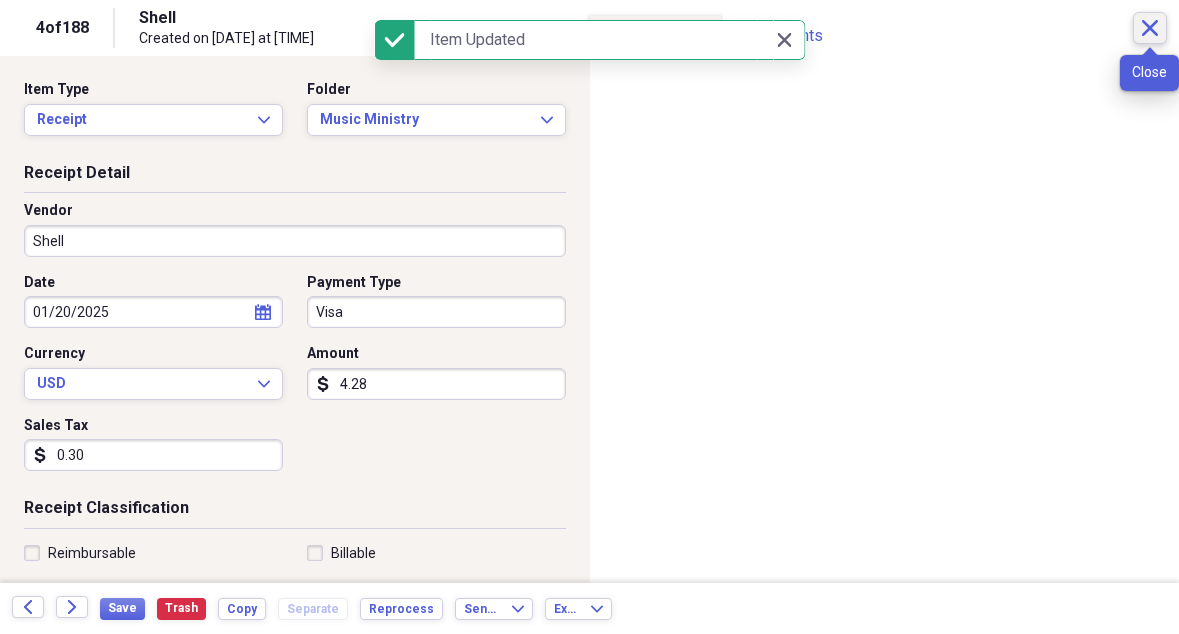 click on "Close" at bounding box center [1150, 28] 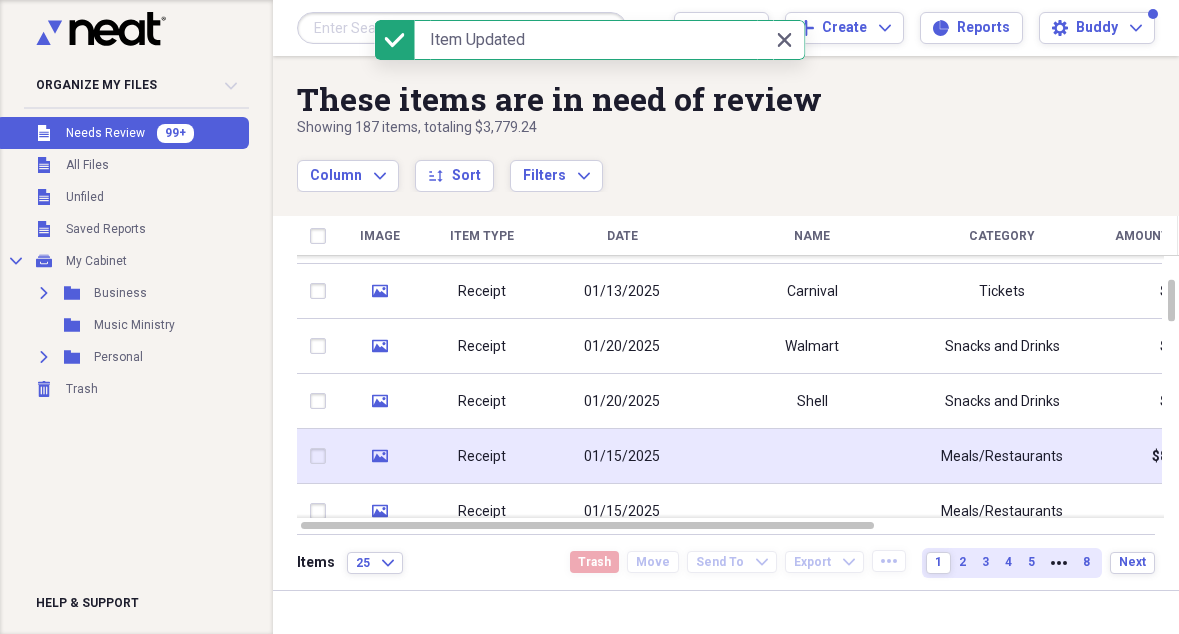click at bounding box center [812, 456] 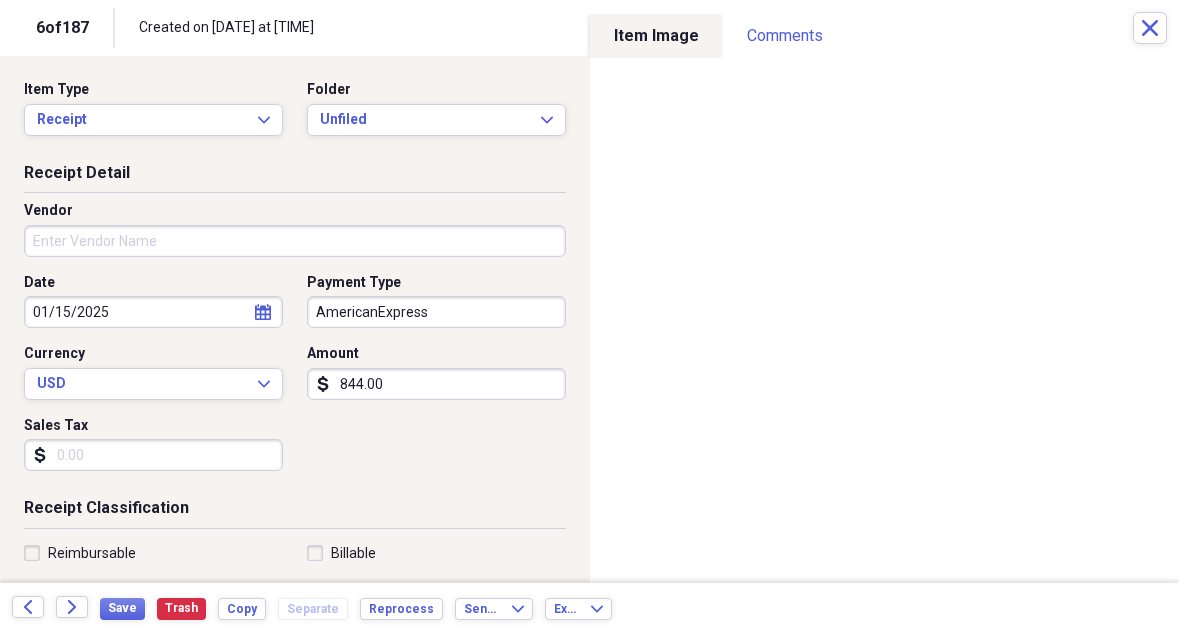 click on "Vendor" at bounding box center [295, 241] 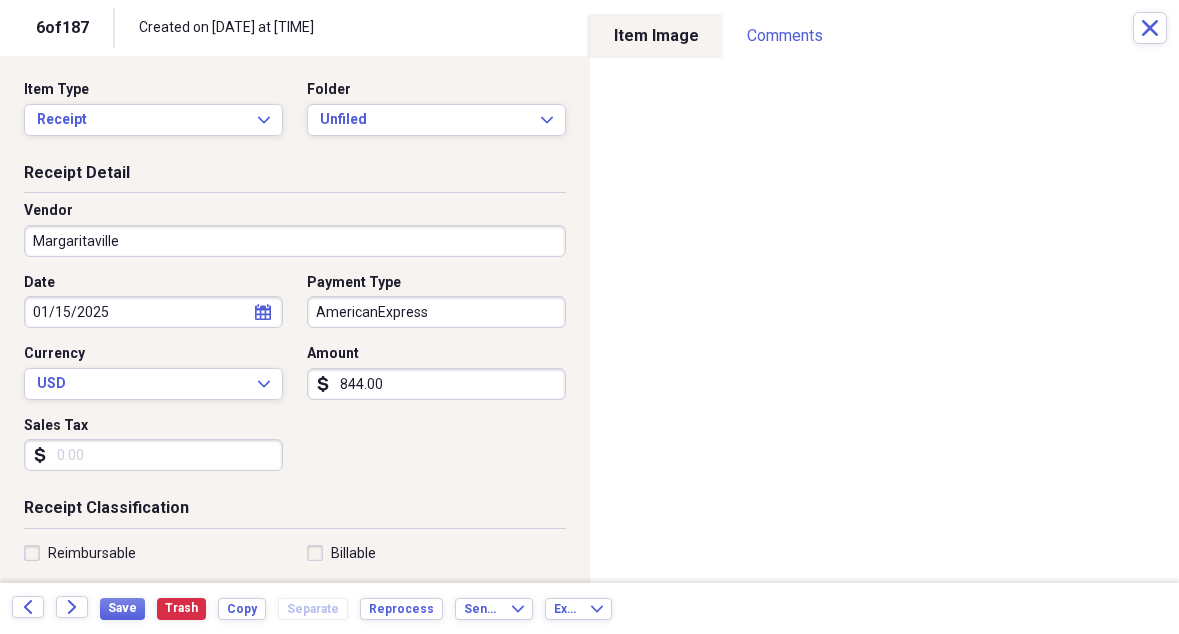type on "Margaritaville" 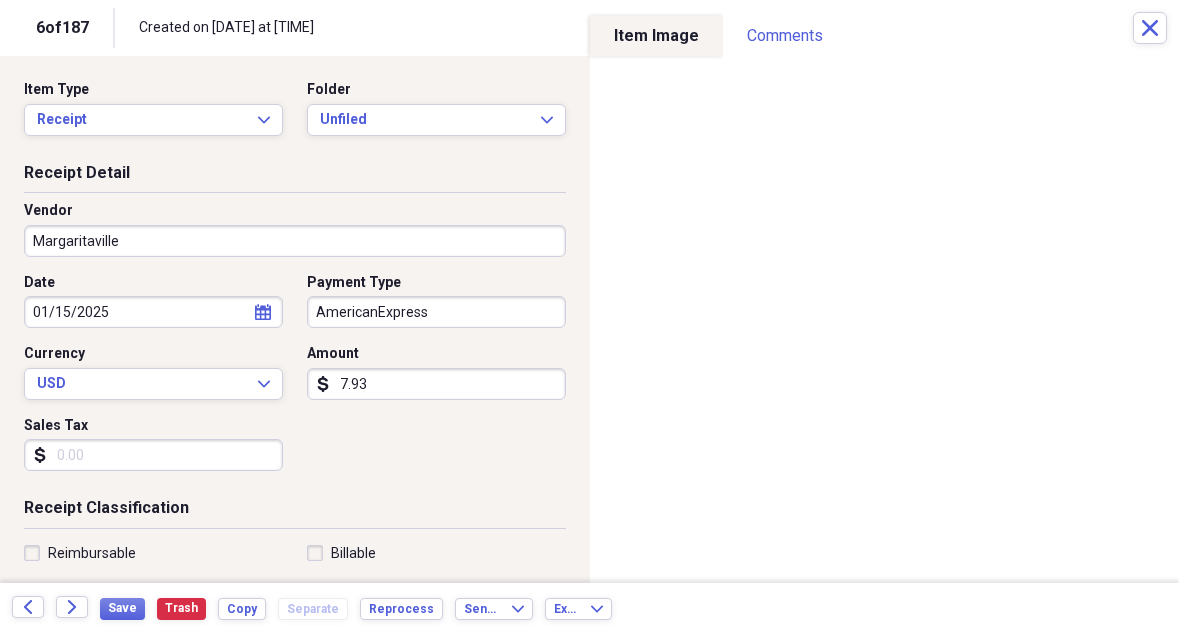 type on "79.33" 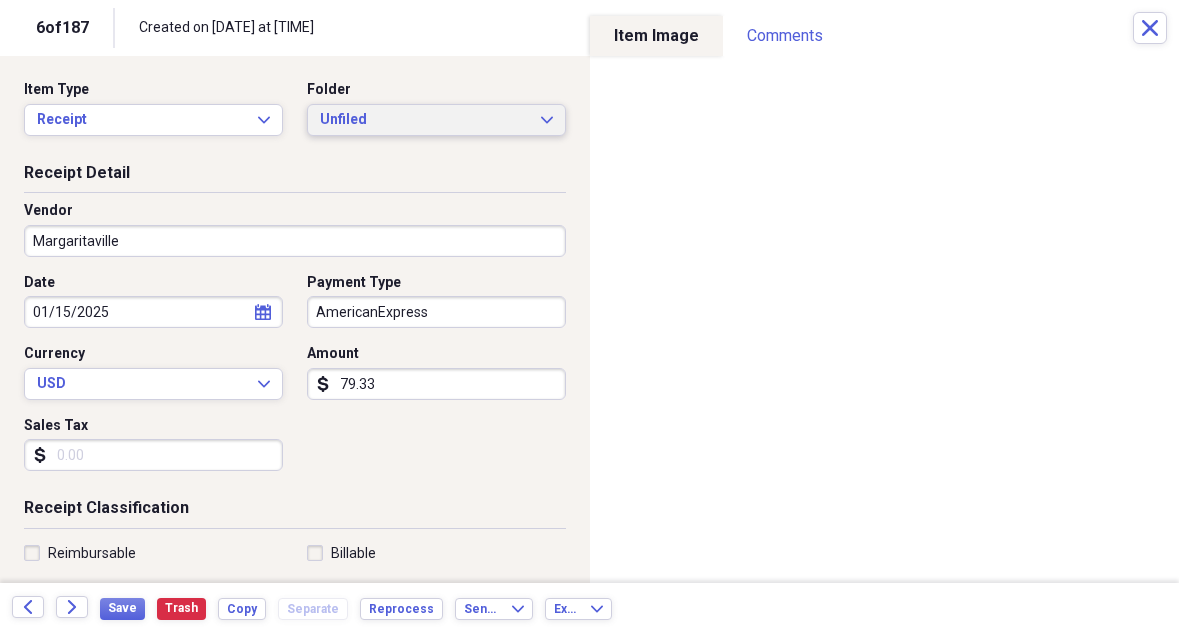 click on "Unfiled" at bounding box center [424, 120] 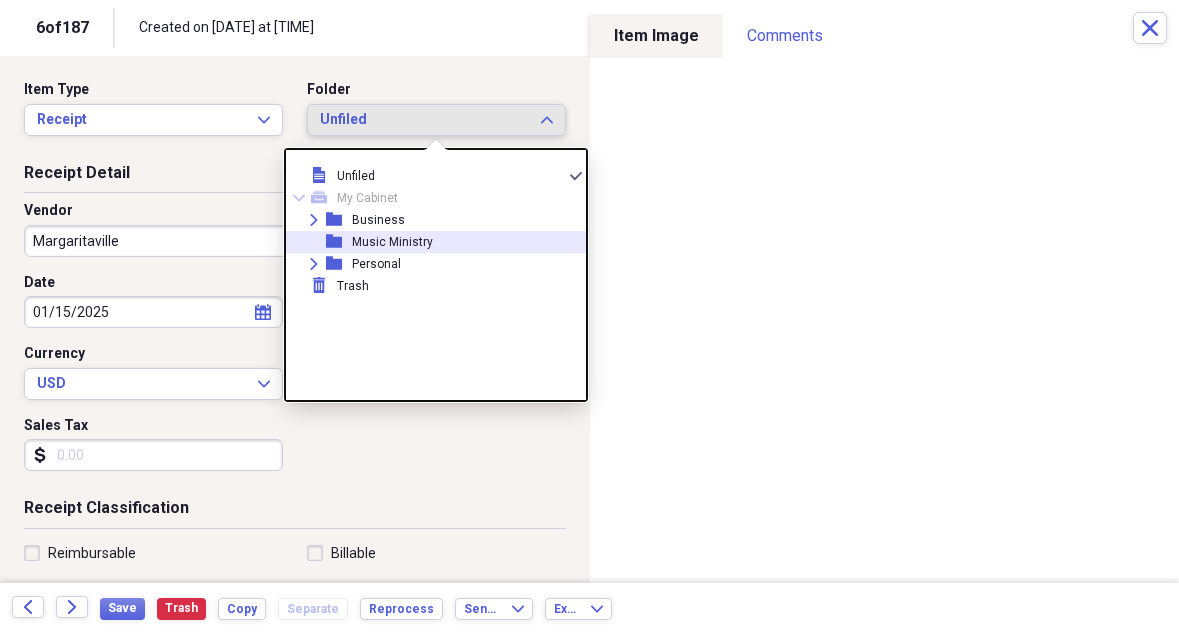 click on "Music Ministry" at bounding box center [392, 242] 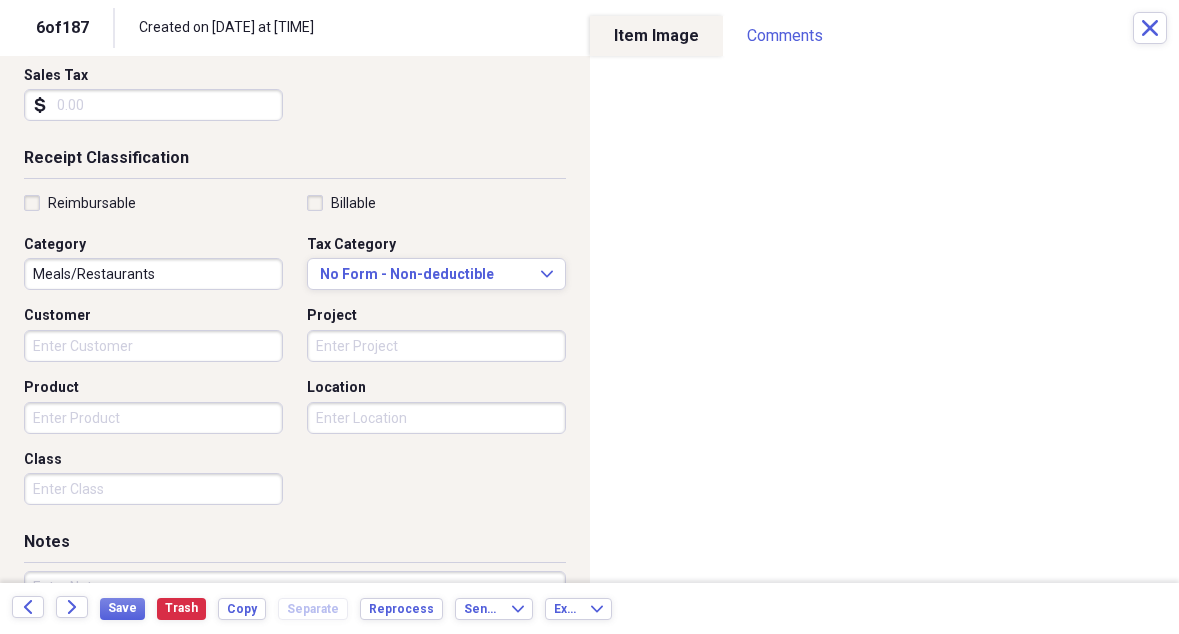 scroll, scrollTop: 351, scrollLeft: 0, axis: vertical 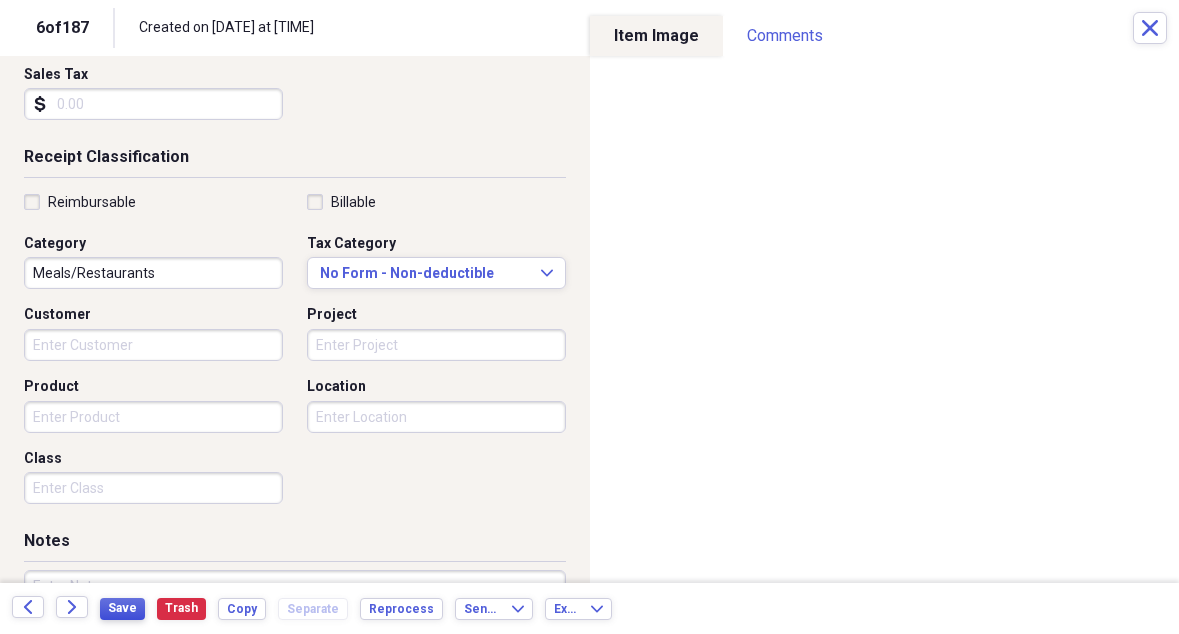click on "Save" at bounding box center (122, 608) 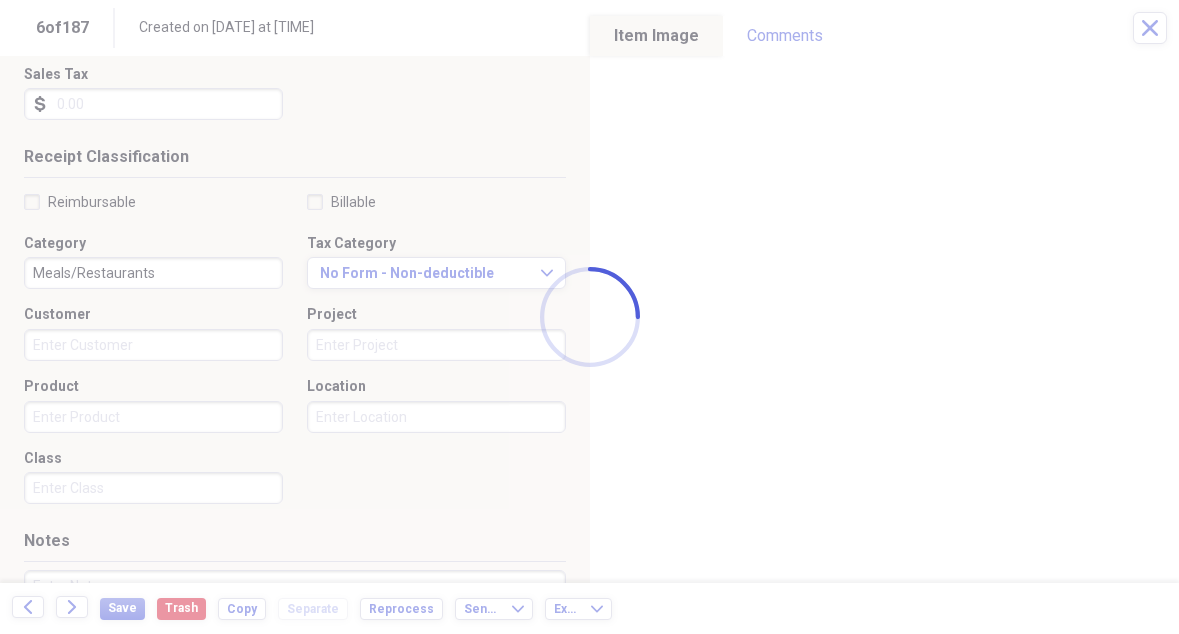 type on "Margaritaville" 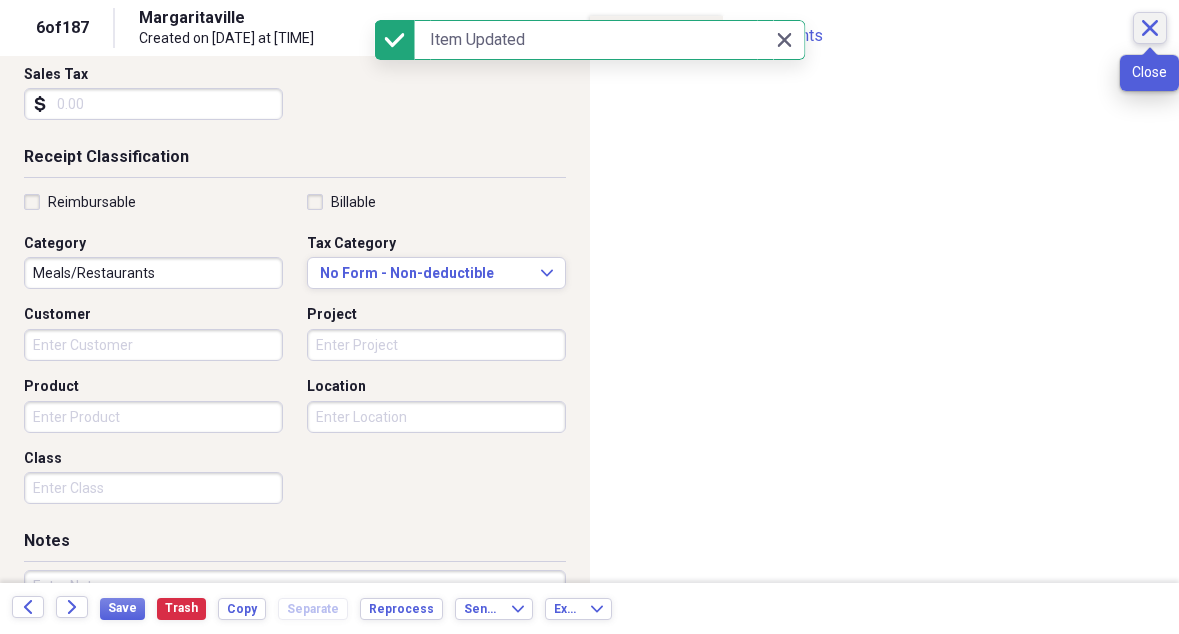 click on "Close" 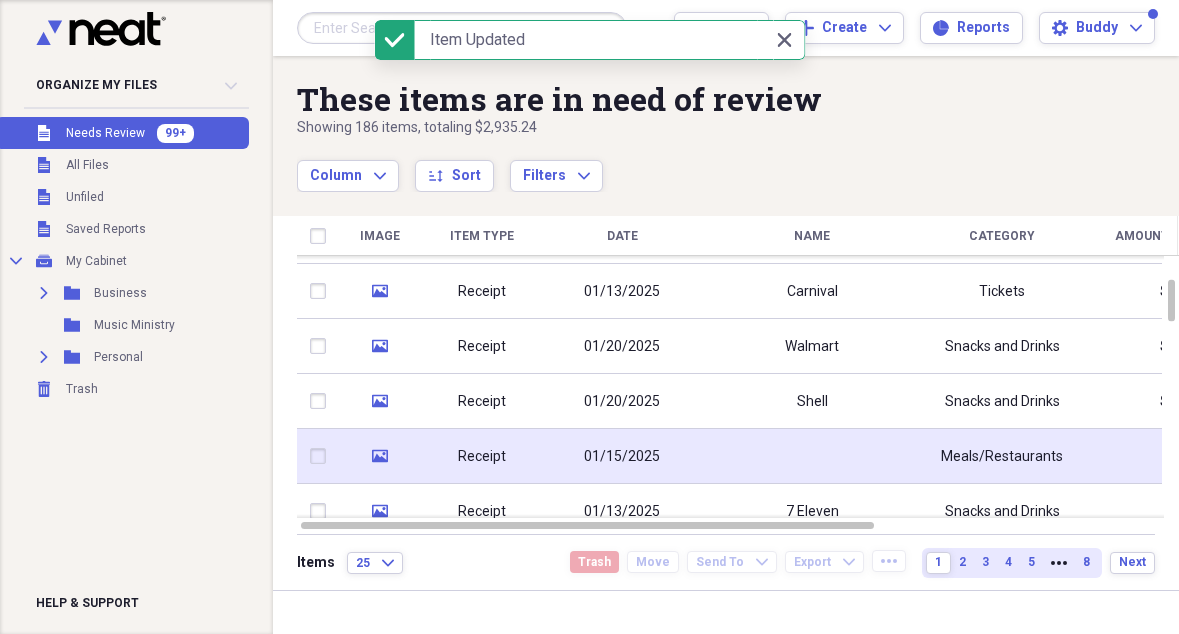click at bounding box center (812, 456) 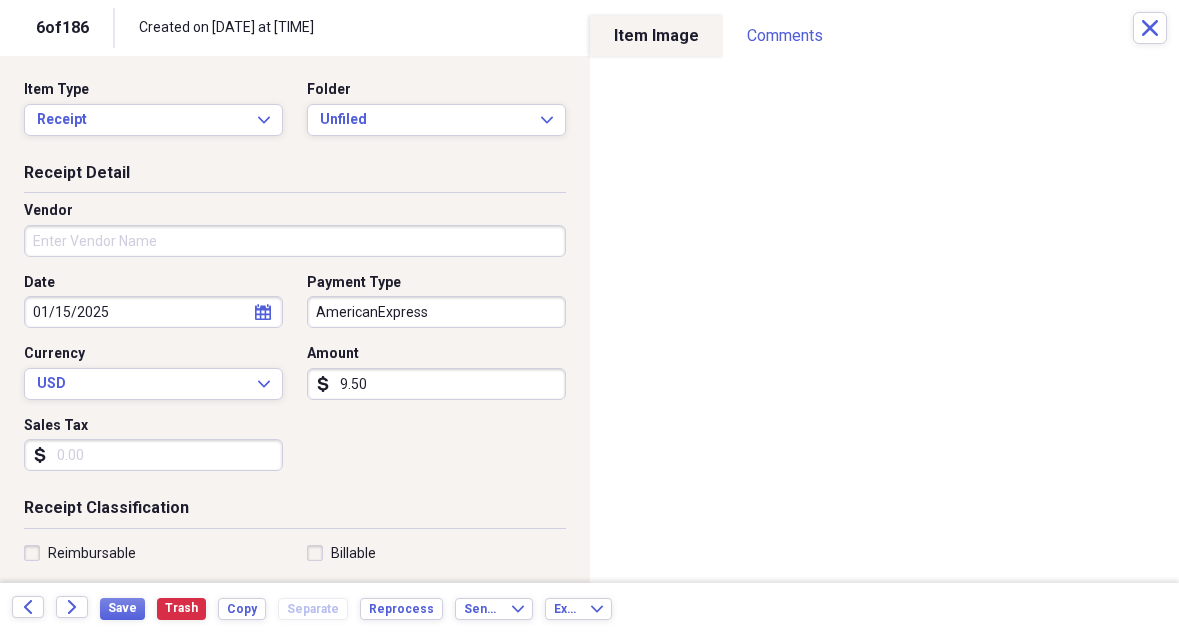 click on "Vendor" at bounding box center (295, 241) 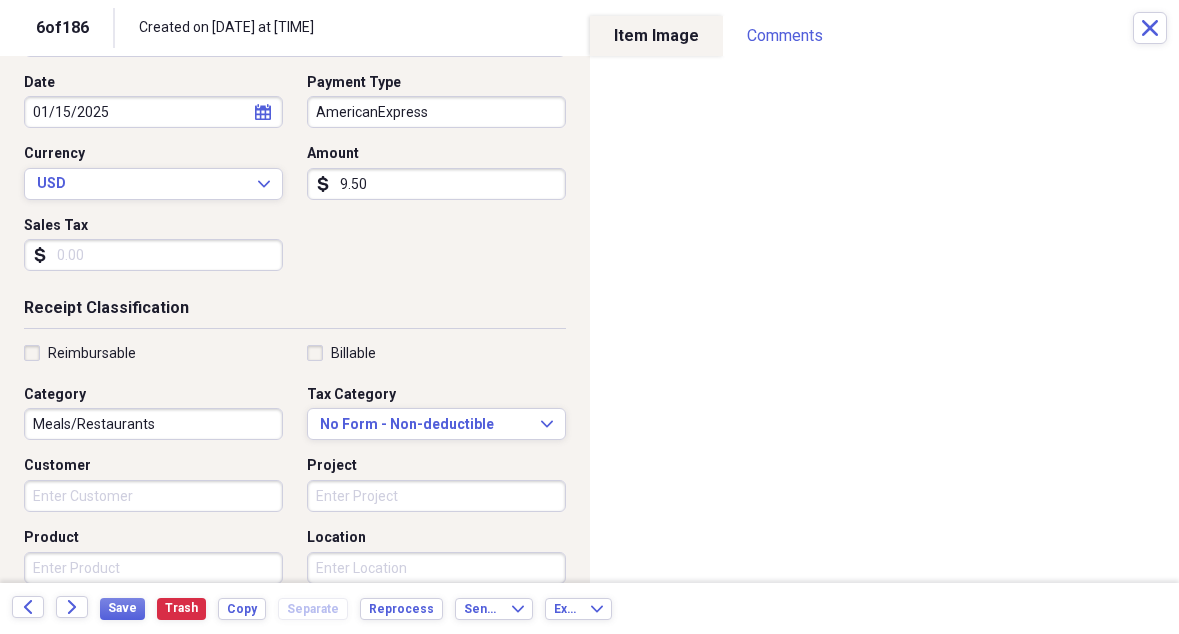scroll, scrollTop: 206, scrollLeft: 0, axis: vertical 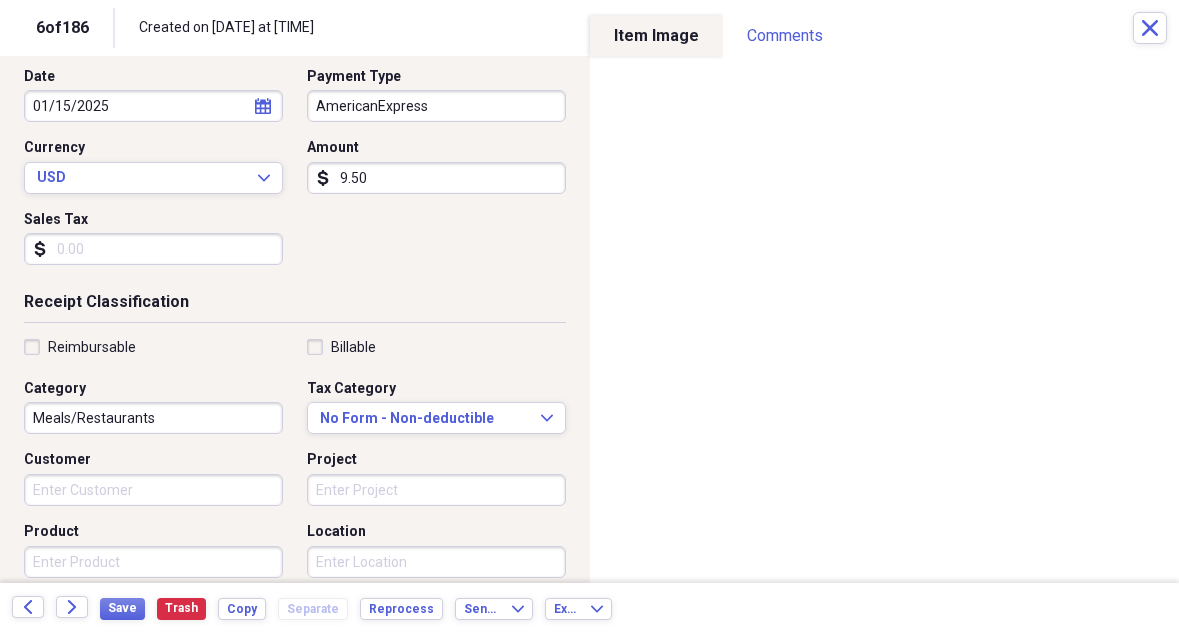 type on "Caribbean Coffee Barista" 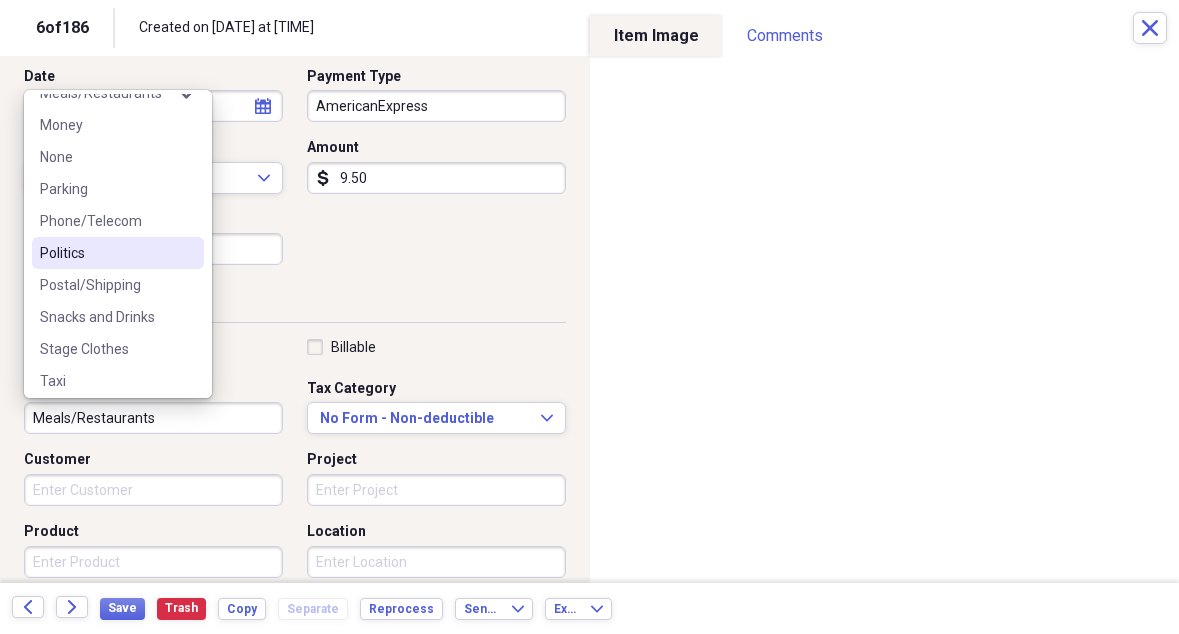 scroll, scrollTop: 374, scrollLeft: 0, axis: vertical 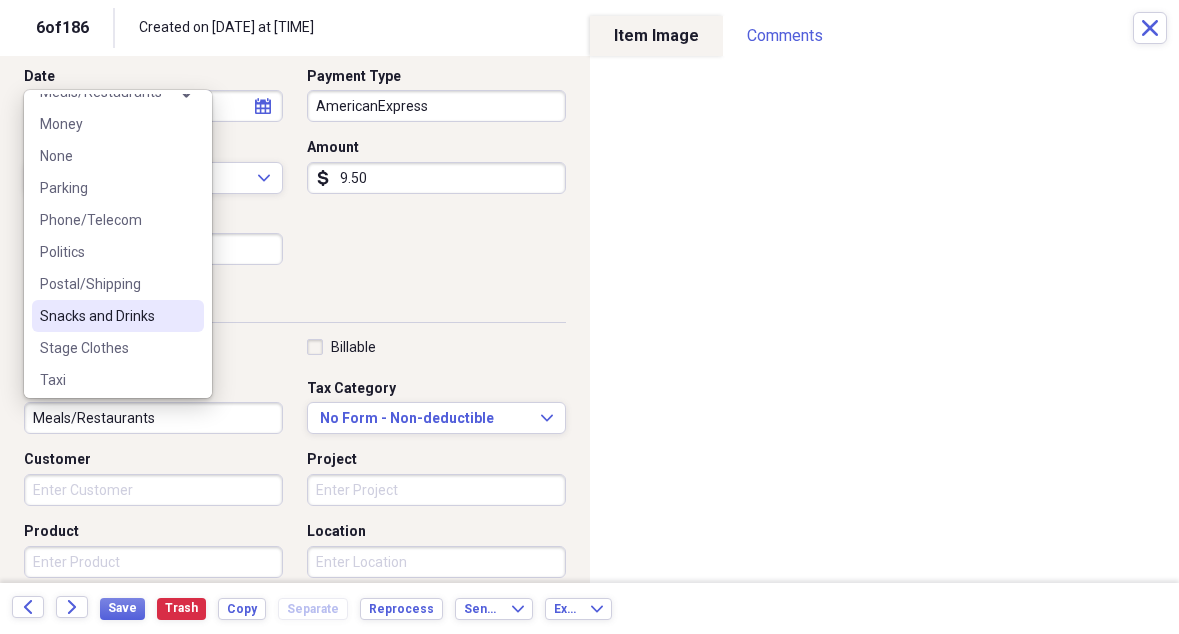 click on "Snacks and Drinks" at bounding box center (106, 316) 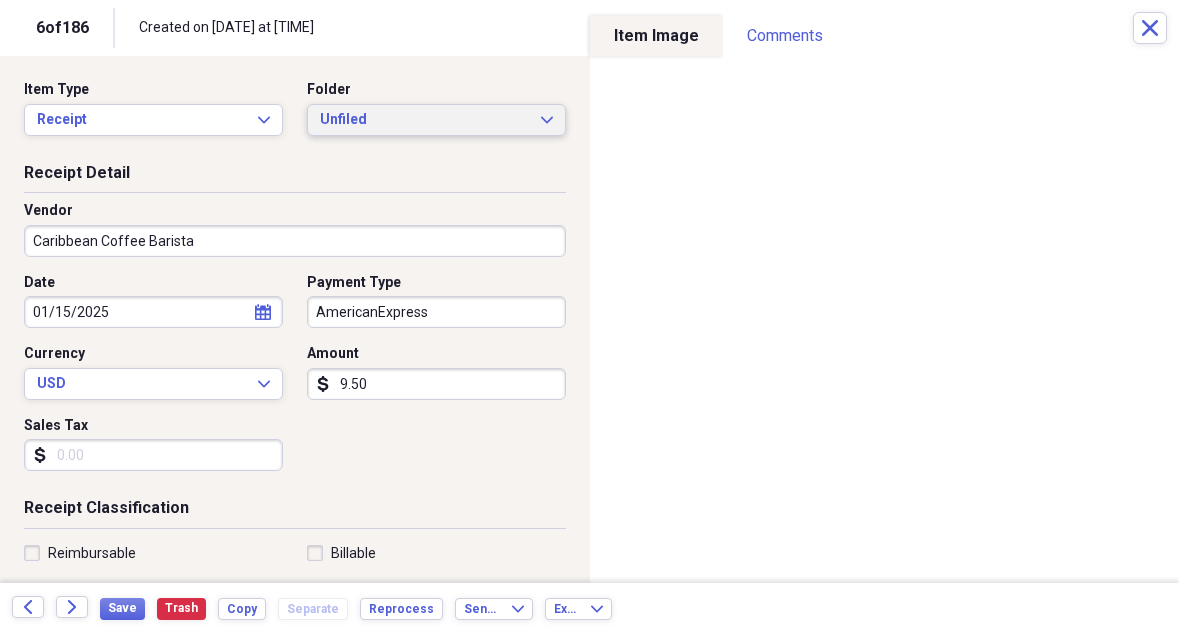 scroll, scrollTop: 0, scrollLeft: 0, axis: both 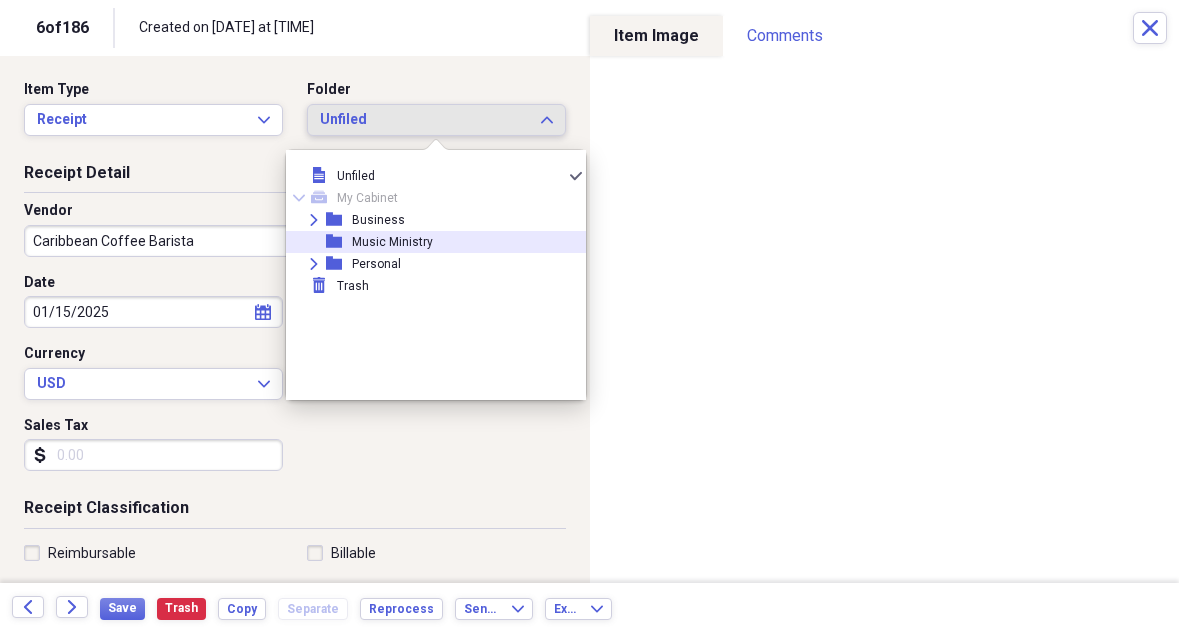 click on "Music Ministry" at bounding box center [392, 242] 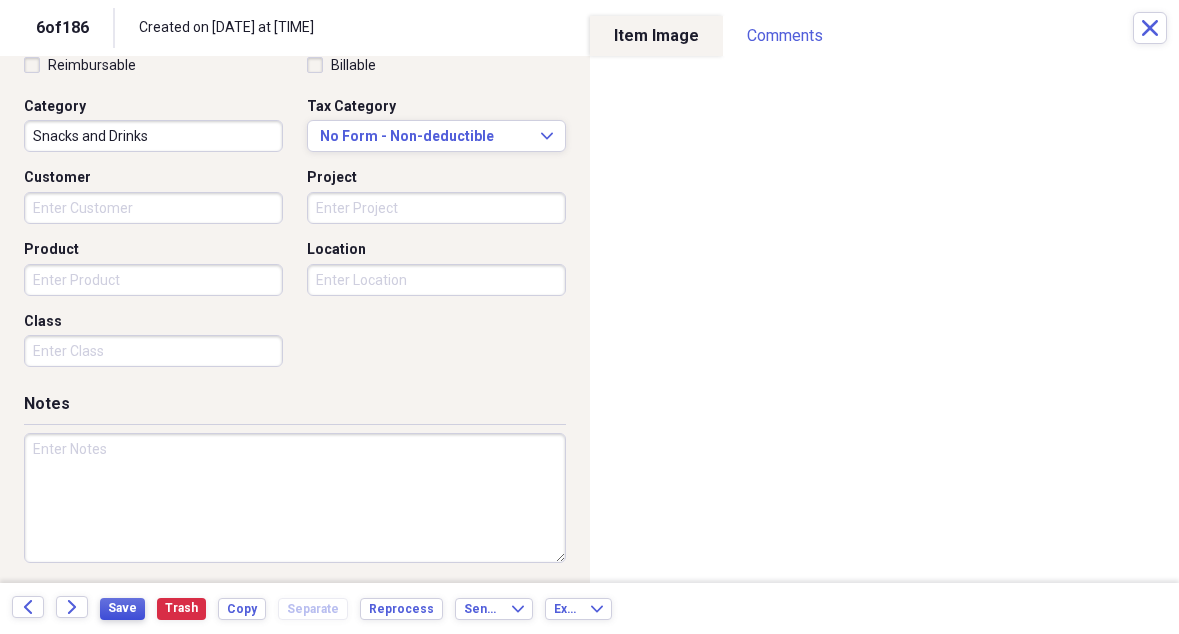 scroll, scrollTop: 487, scrollLeft: 0, axis: vertical 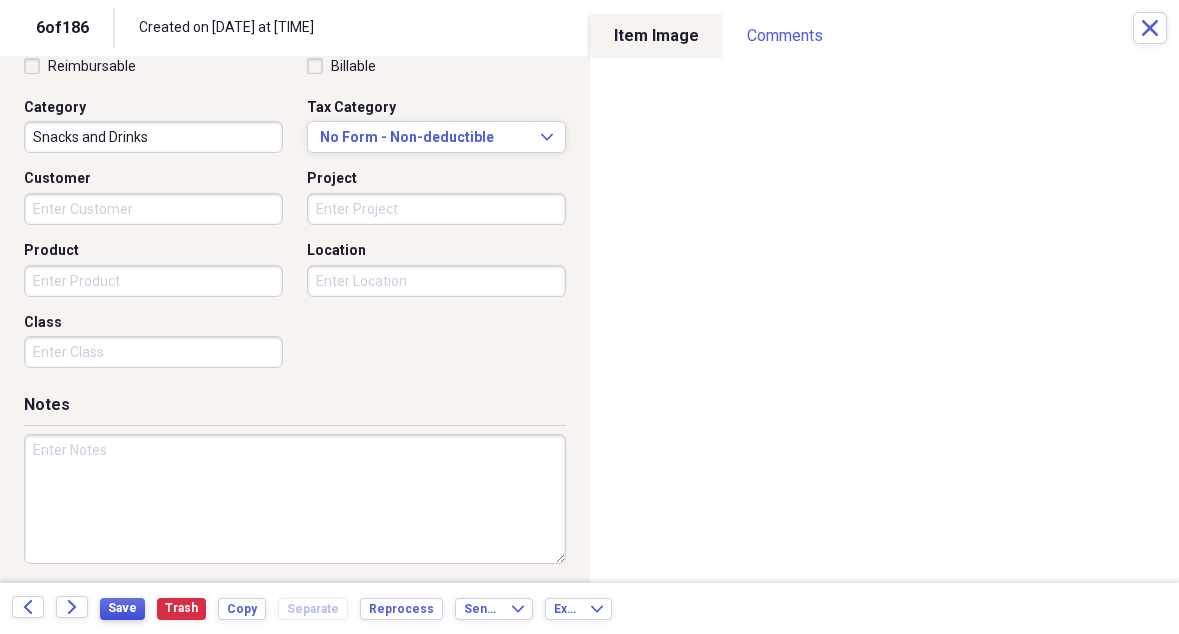 click on "Save" at bounding box center (122, 608) 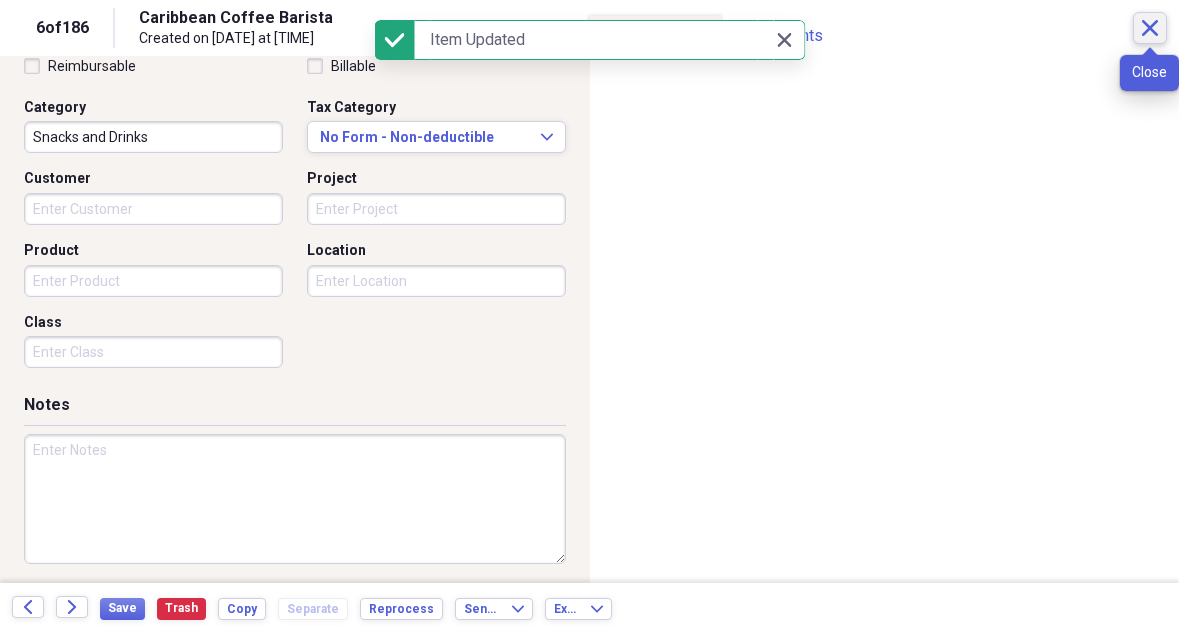 click 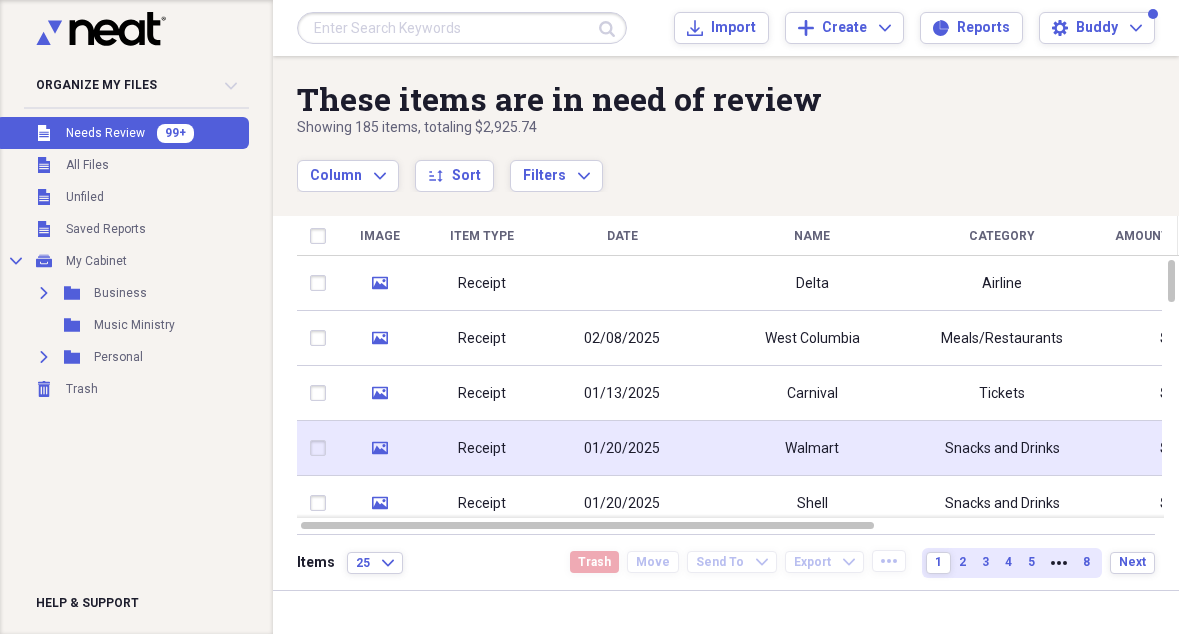 click on "01/20/2025" at bounding box center [622, 448] 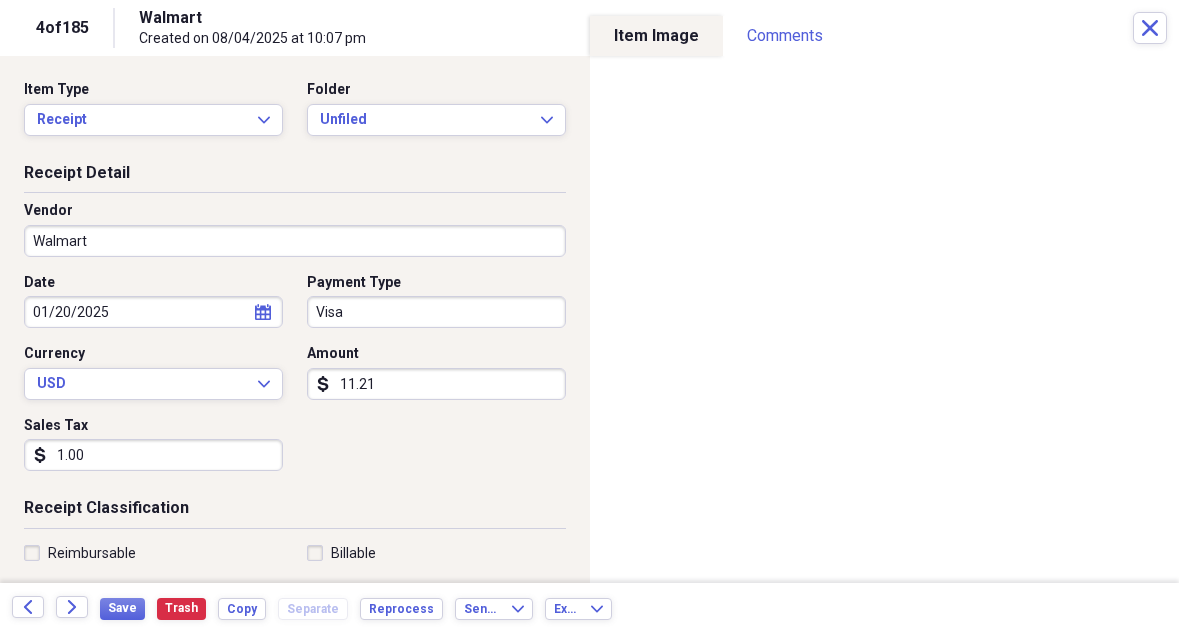 scroll, scrollTop: 0, scrollLeft: 0, axis: both 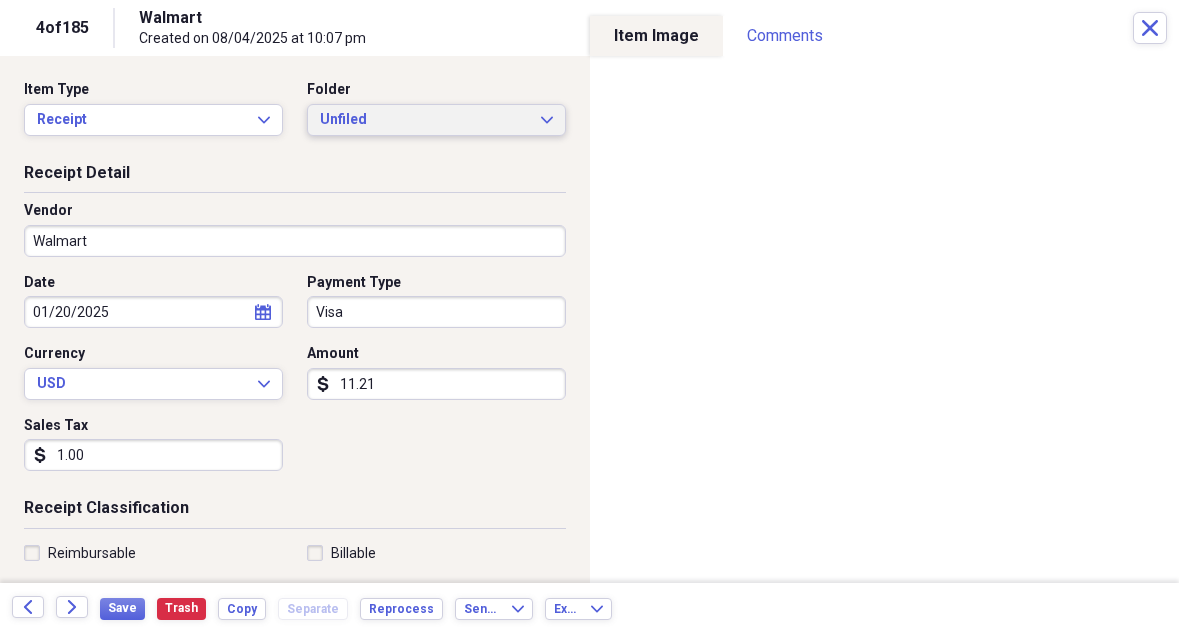 click on "Unfiled Expand" at bounding box center (436, 120) 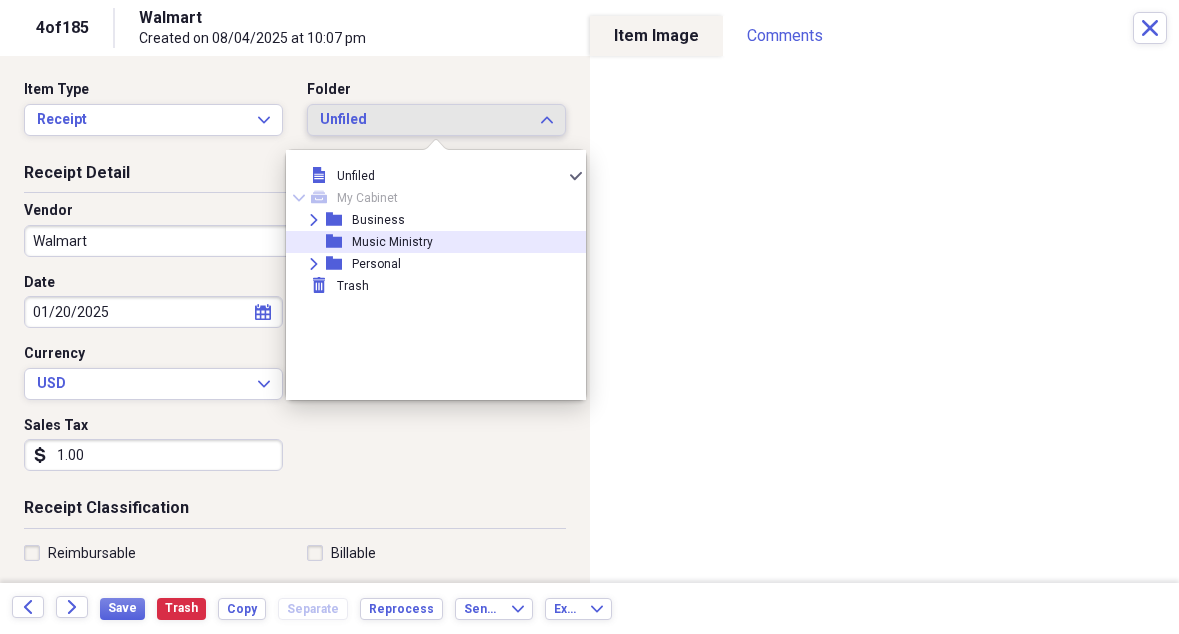 click on "Music Ministry" at bounding box center [392, 242] 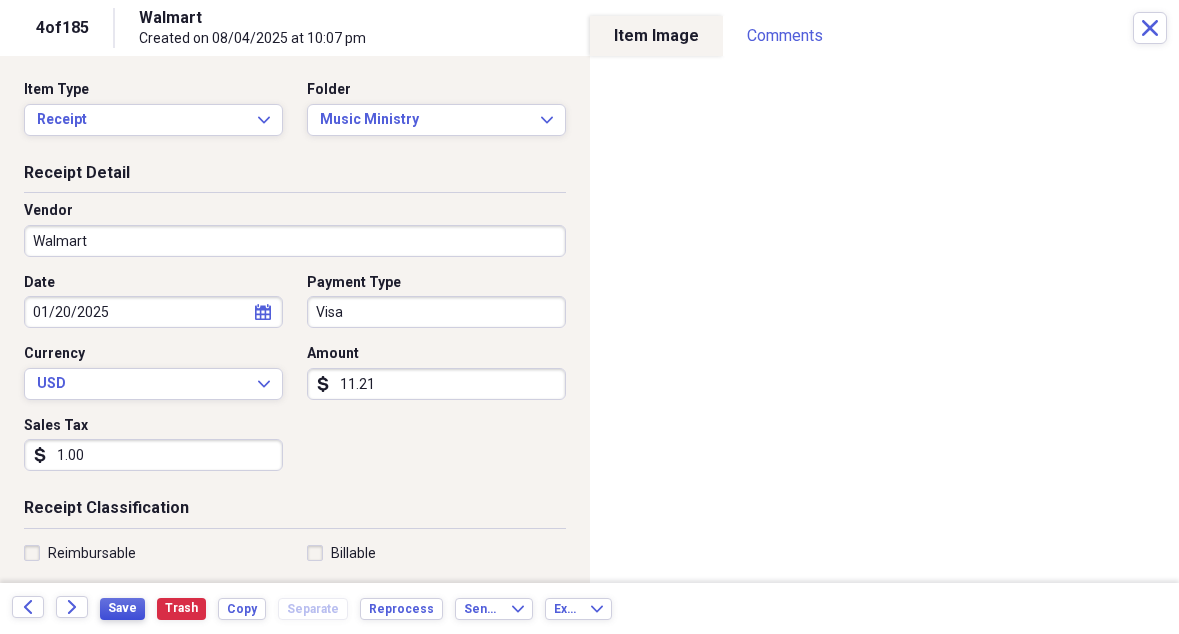 click on "Save" at bounding box center (122, 608) 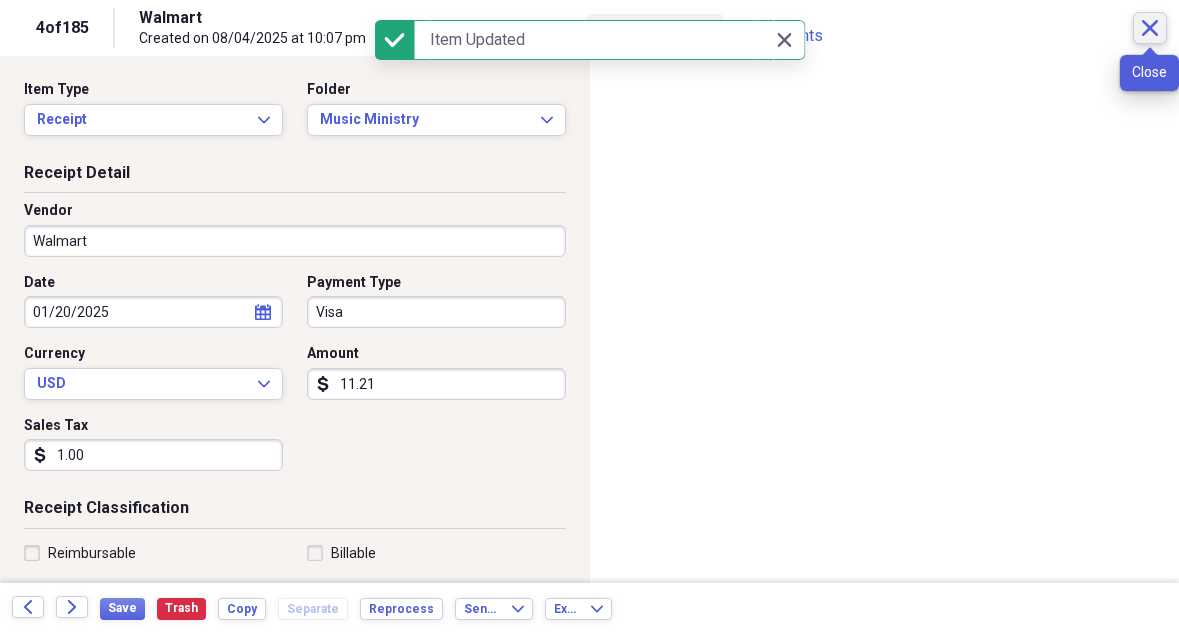 click 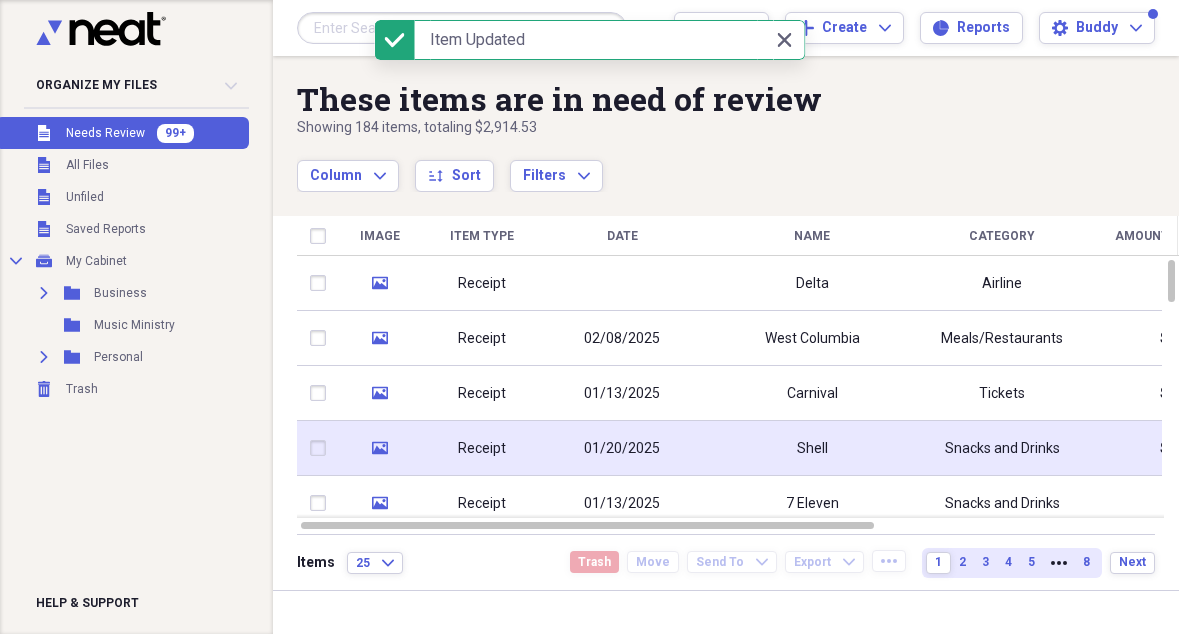 click on "Shell" at bounding box center (812, 449) 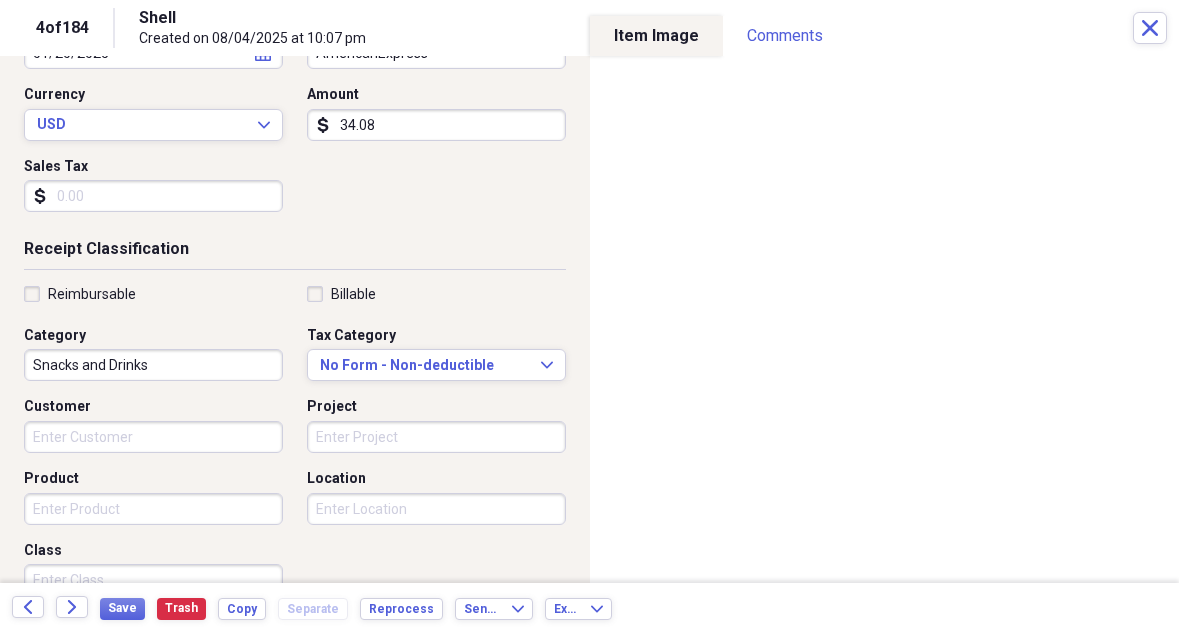 scroll, scrollTop: 263, scrollLeft: 0, axis: vertical 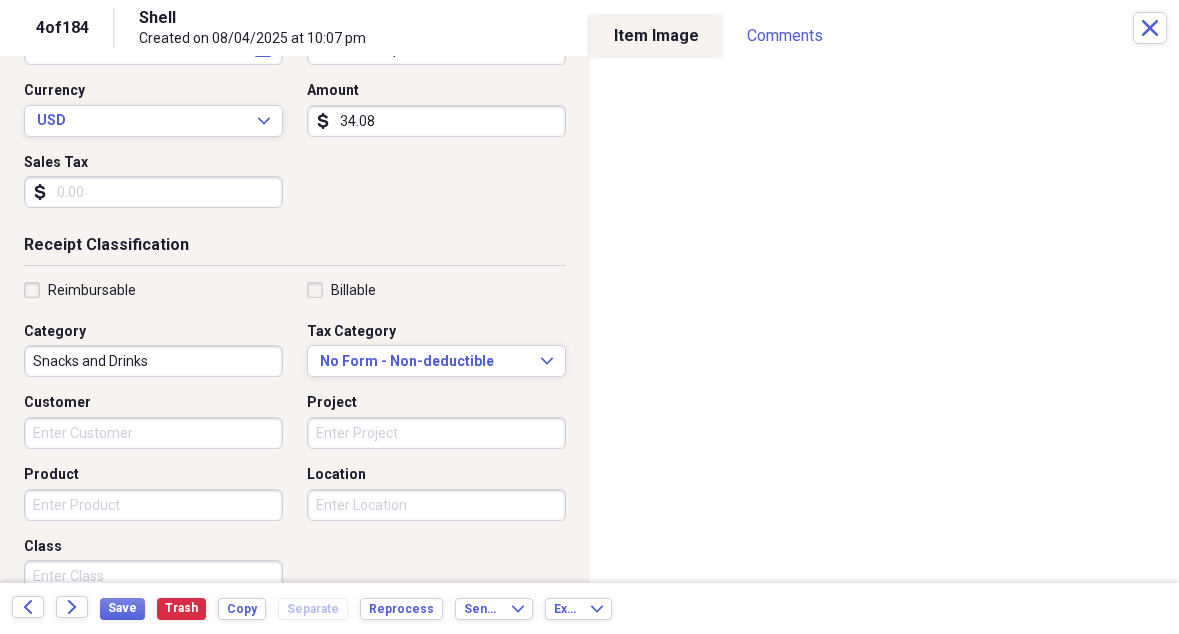 click on "Snacks and Drinks" at bounding box center (153, 361) 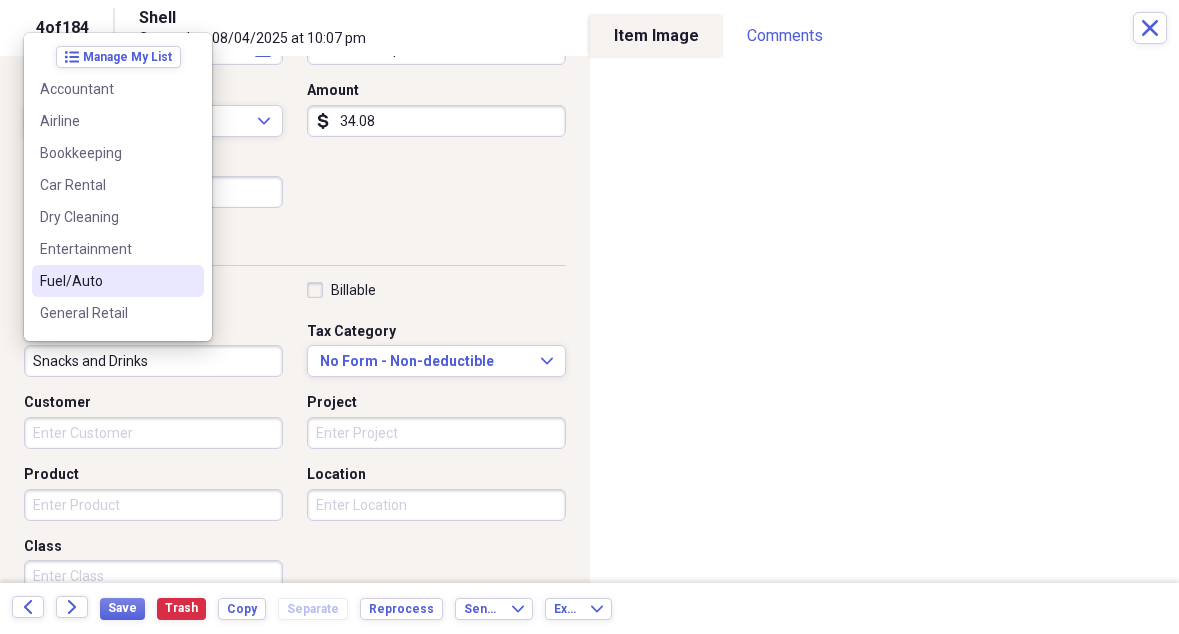 click on "Fuel/Auto" at bounding box center (106, 281) 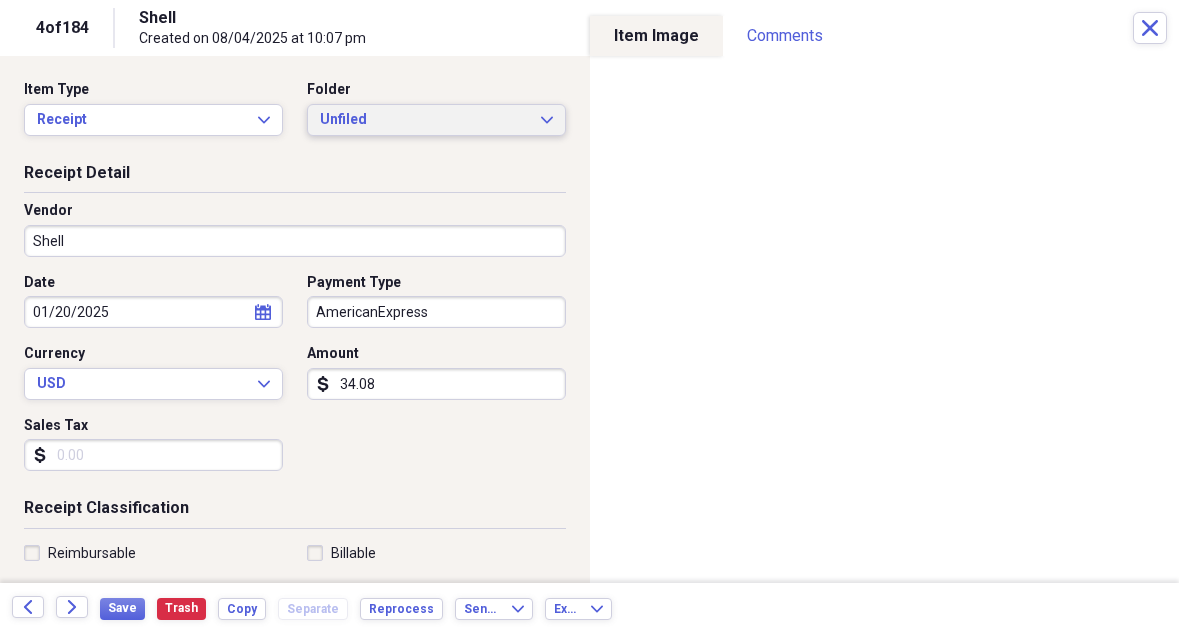 scroll, scrollTop: 0, scrollLeft: 0, axis: both 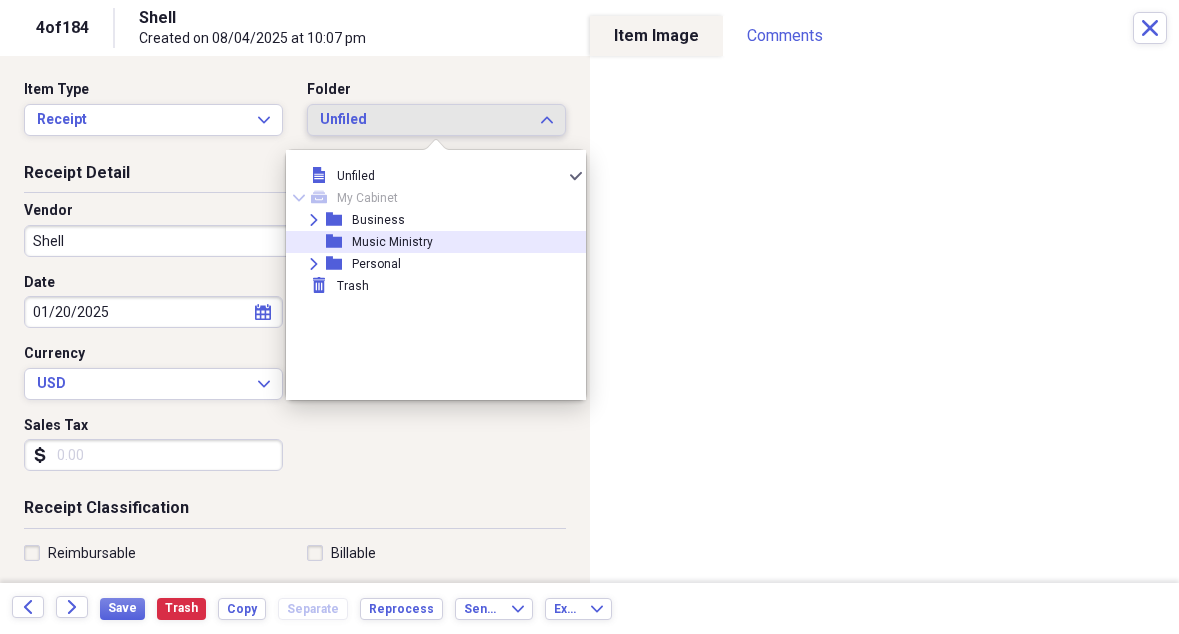click on "Music Ministry" at bounding box center (392, 242) 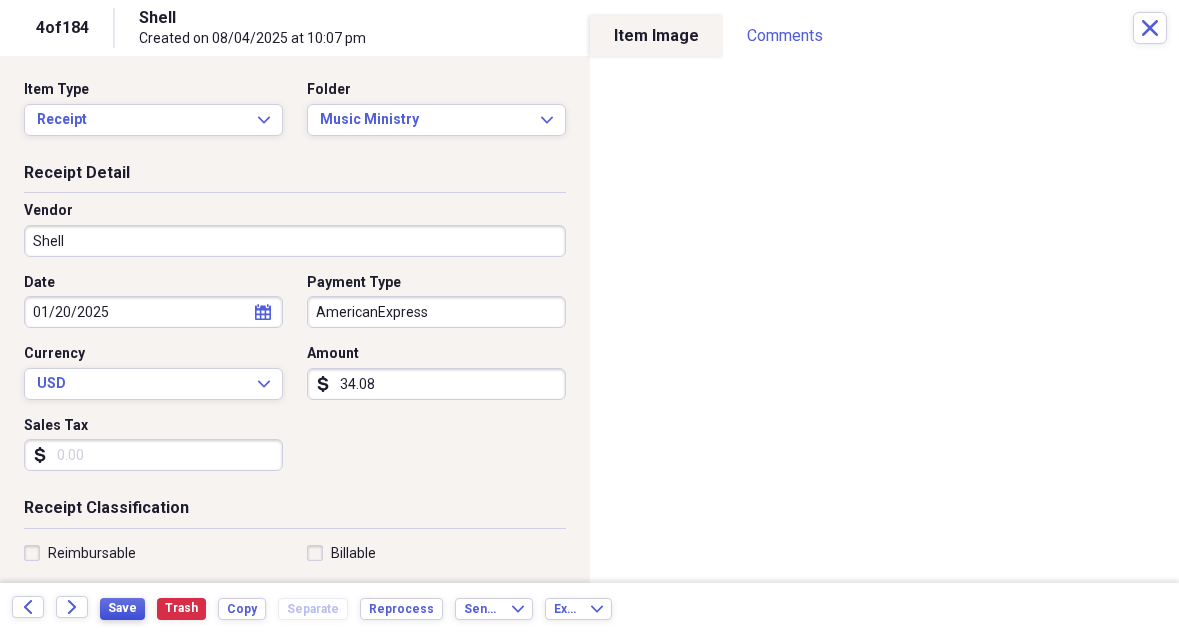 click on "Save" at bounding box center [122, 608] 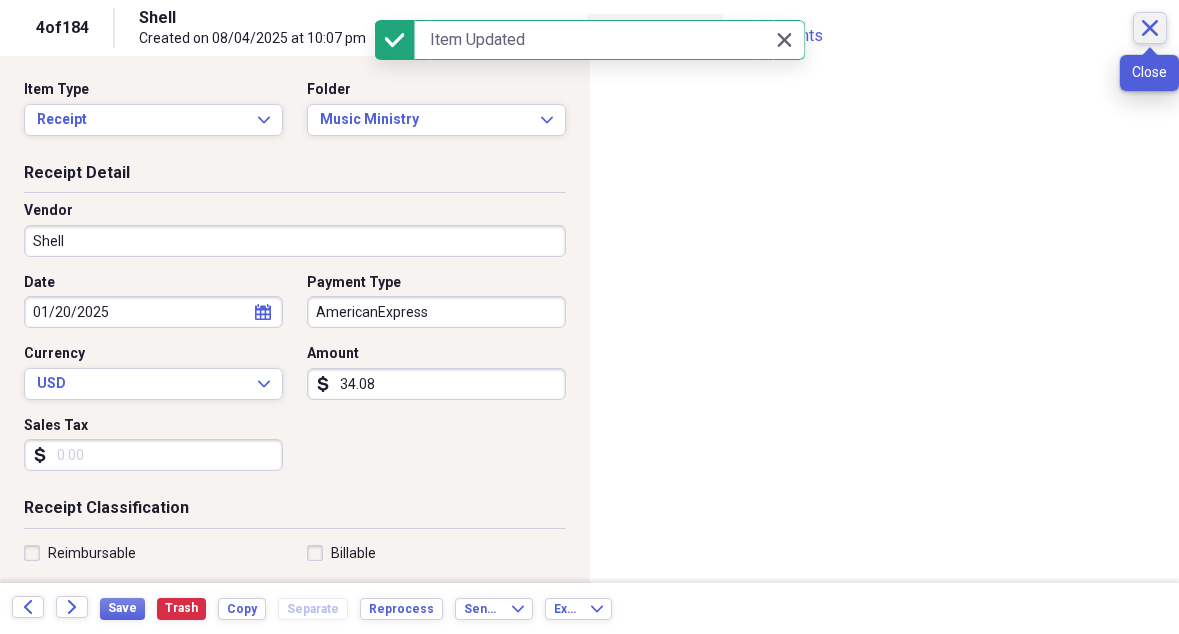 click 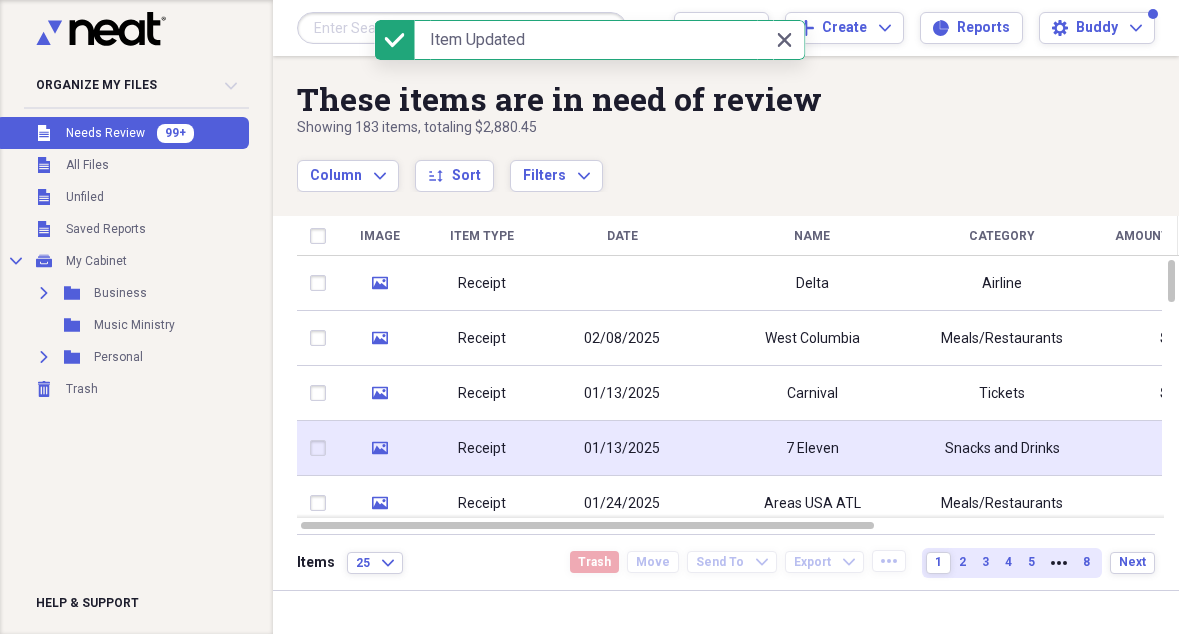 click on "7 Eleven" at bounding box center [812, 449] 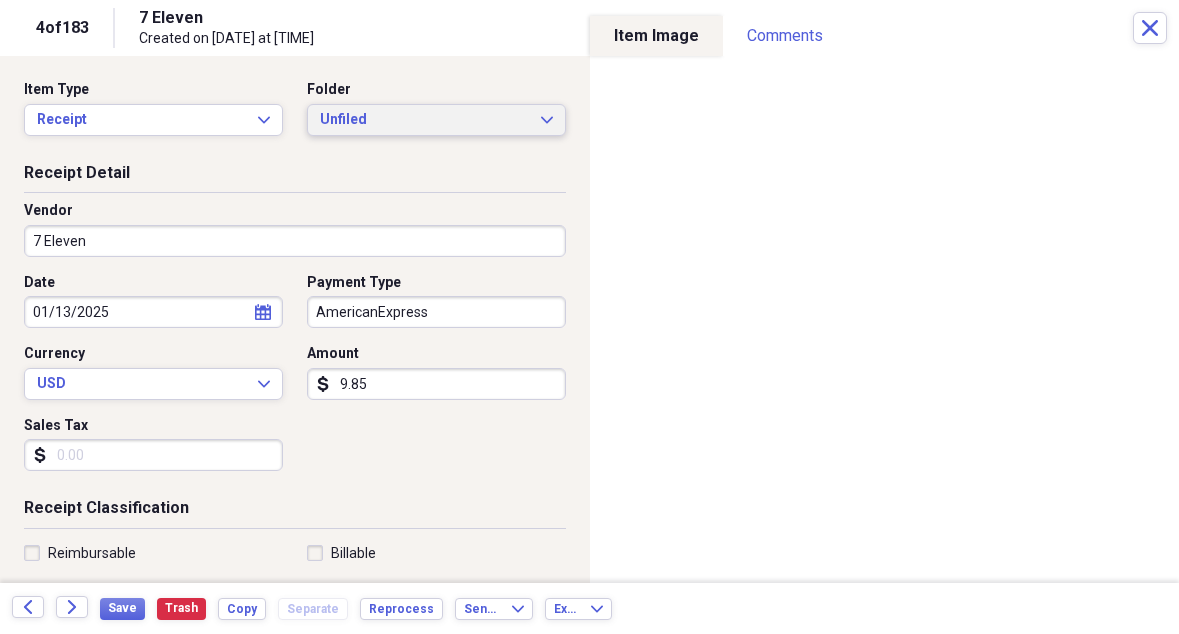 scroll, scrollTop: 0, scrollLeft: 0, axis: both 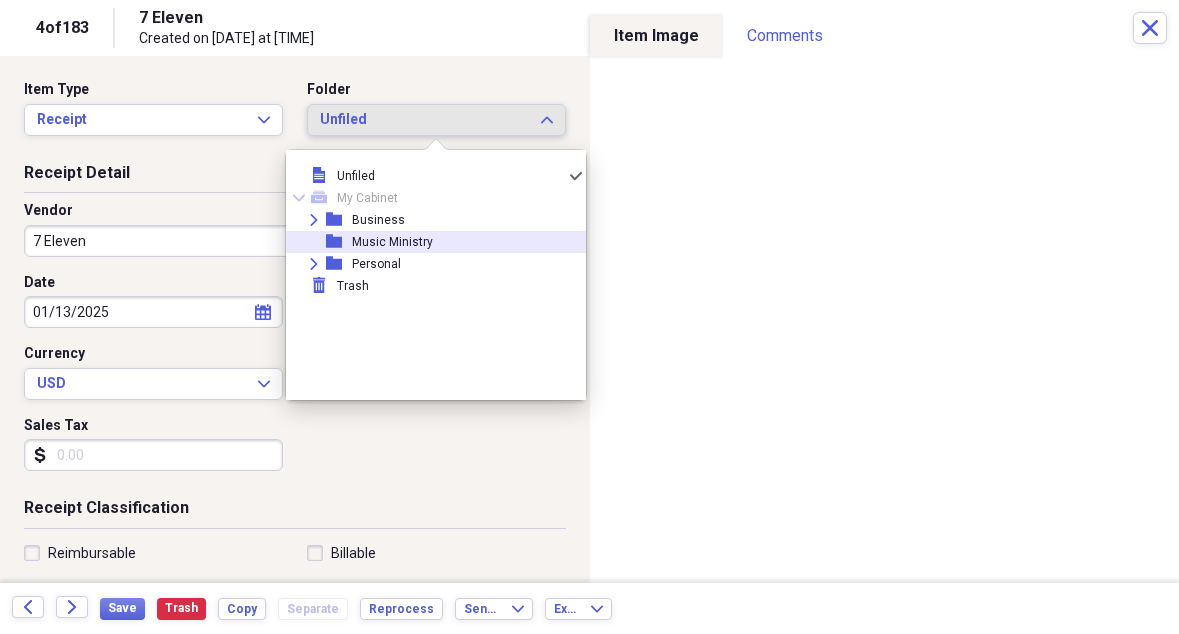 click on "folder Music Ministry" at bounding box center (428, 242) 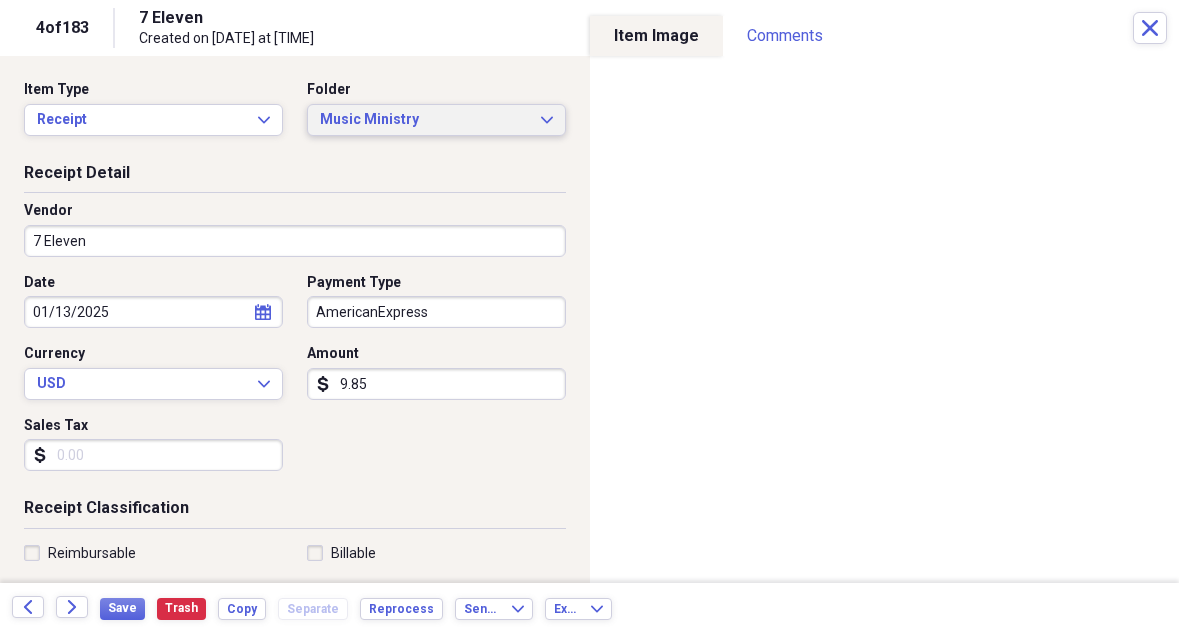 scroll, scrollTop: 0, scrollLeft: 0, axis: both 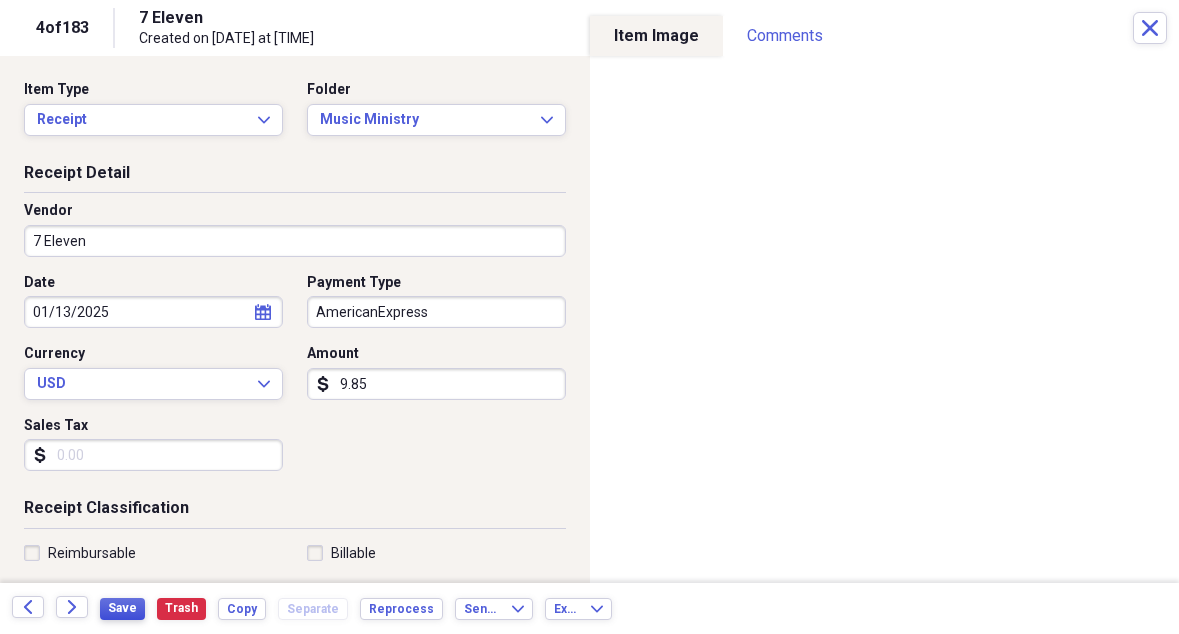 click on "Save" at bounding box center [122, 608] 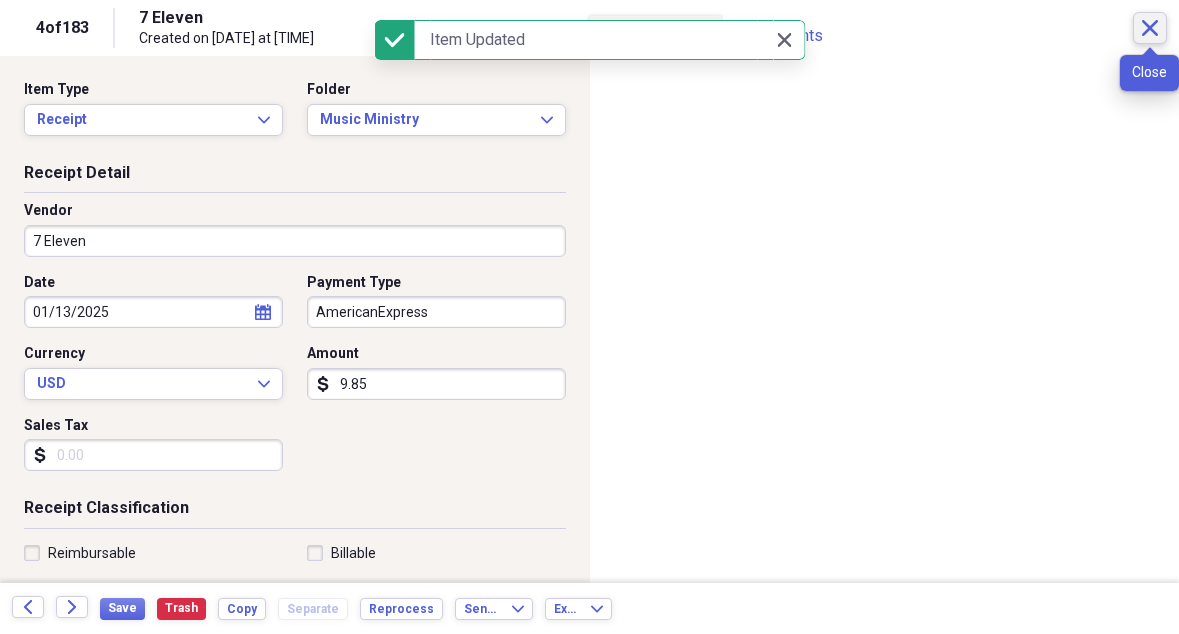 click 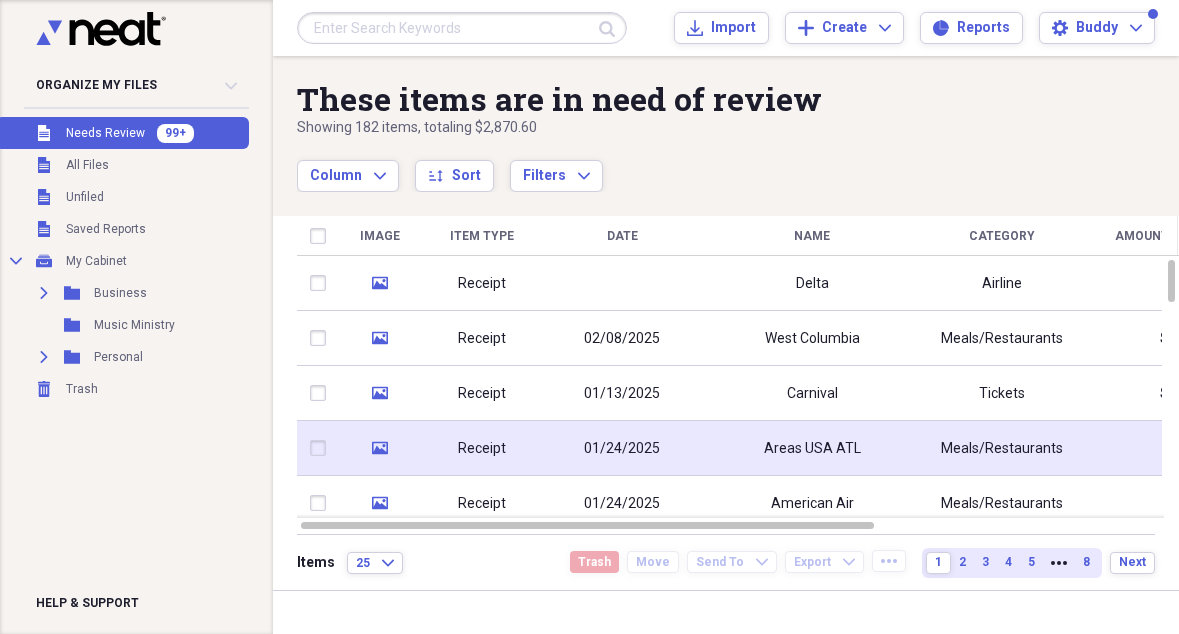 click on "Areas USA ATL" at bounding box center (812, 449) 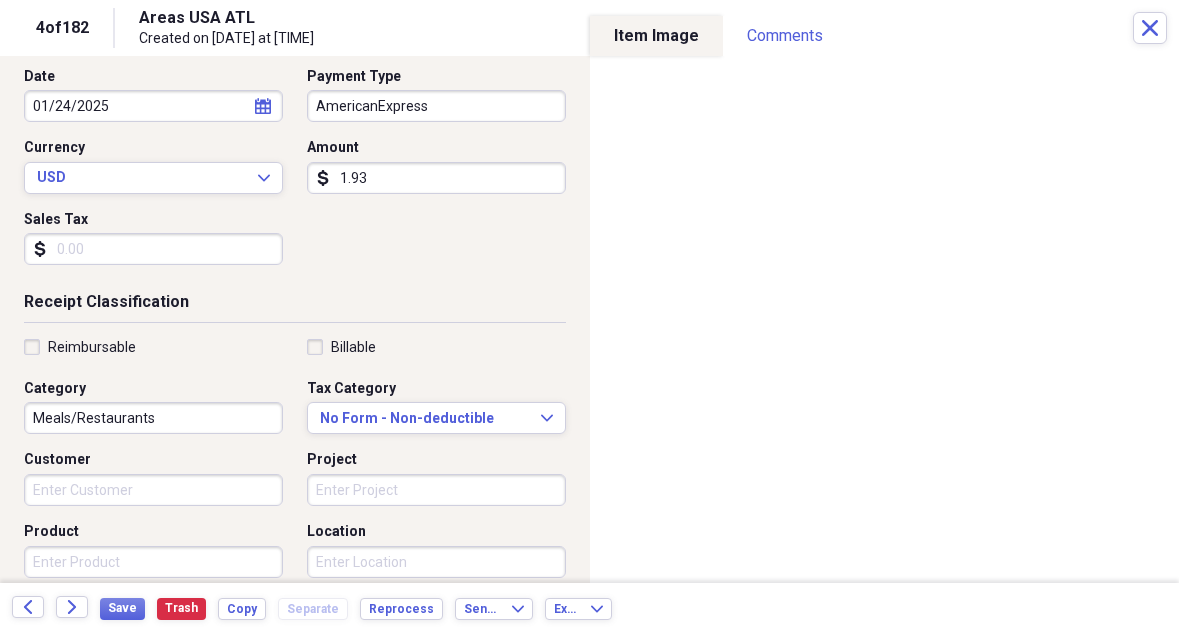 scroll, scrollTop: 209, scrollLeft: 0, axis: vertical 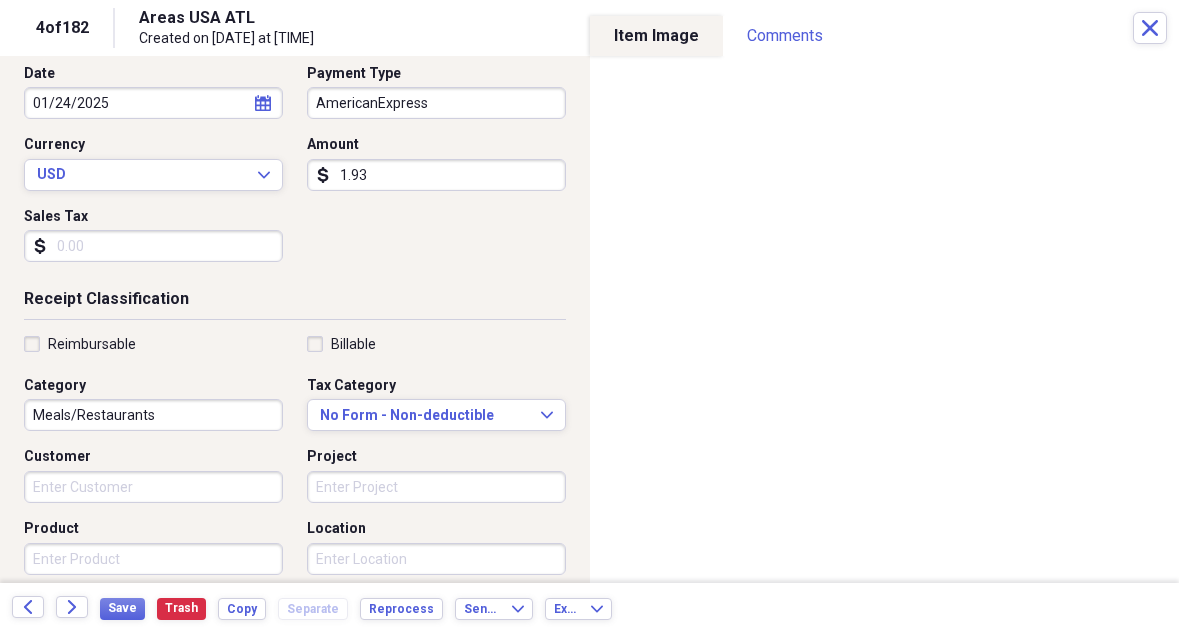 click on "Meals/Restaurants" at bounding box center [153, 415] 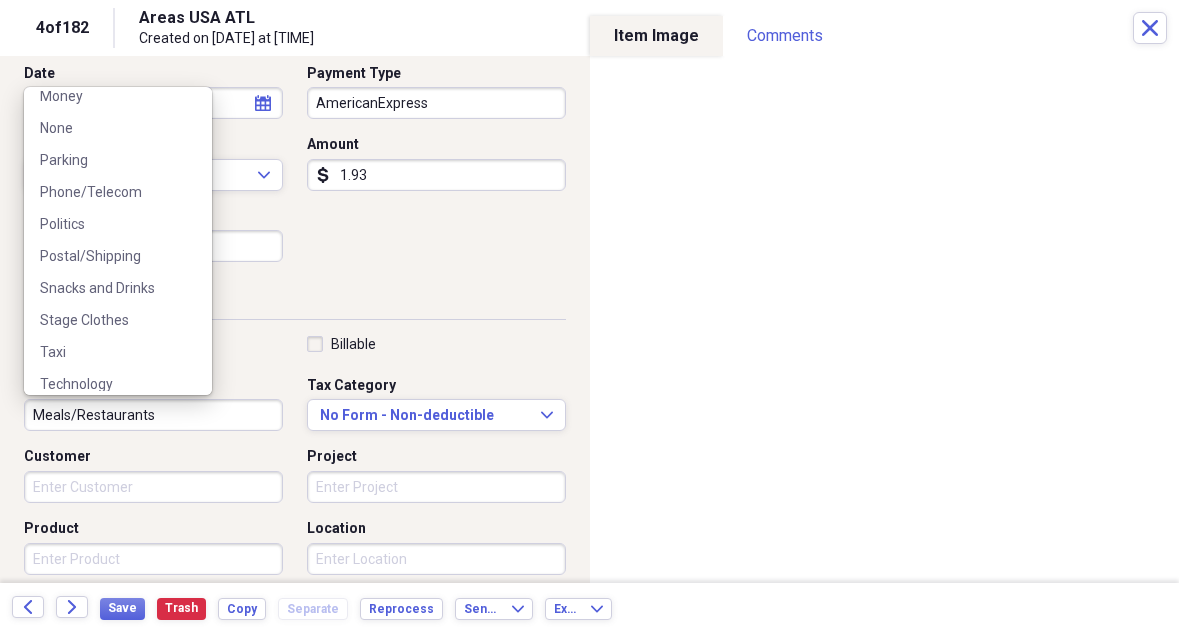 scroll, scrollTop: 431, scrollLeft: 0, axis: vertical 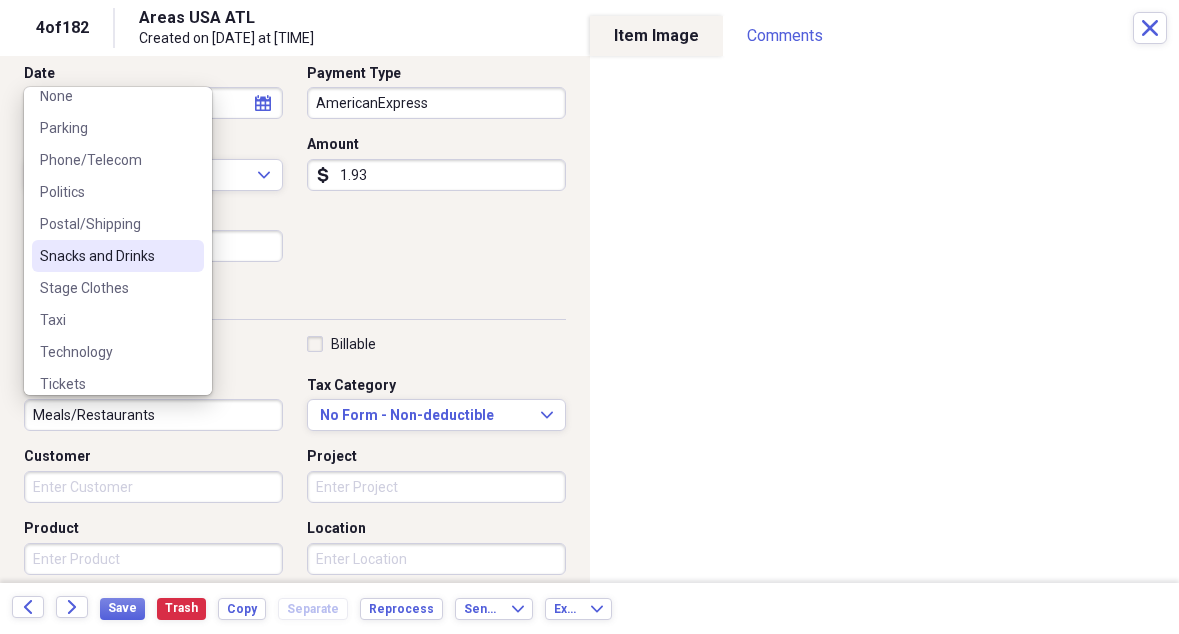 click on "Snacks and Drinks" at bounding box center [106, 256] 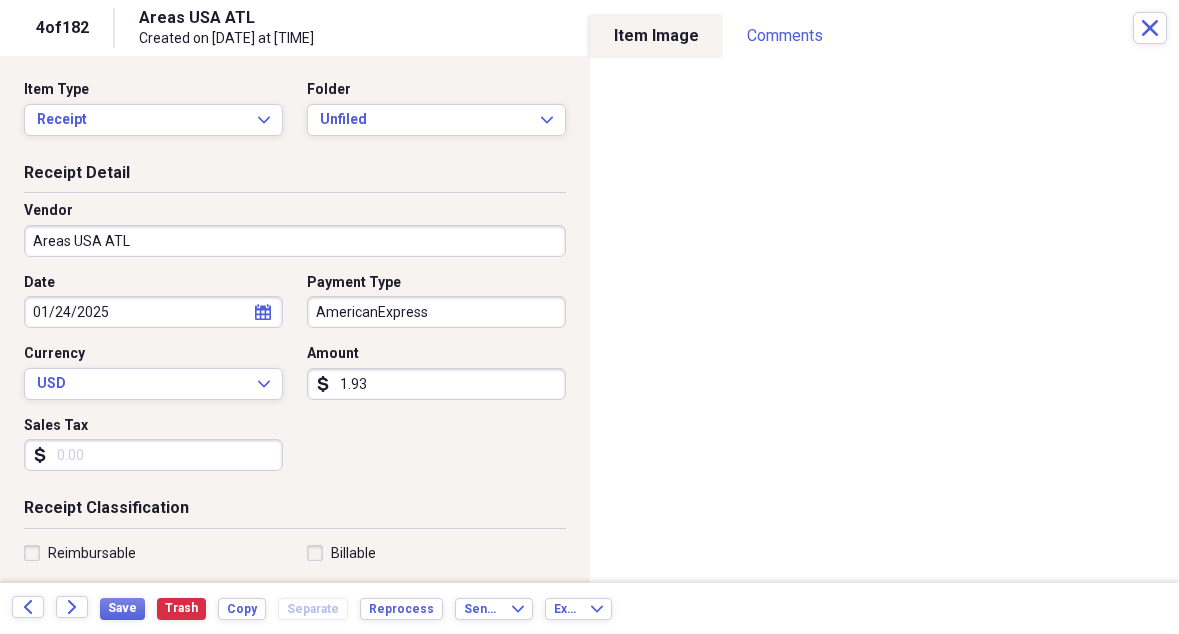 scroll, scrollTop: 0, scrollLeft: 0, axis: both 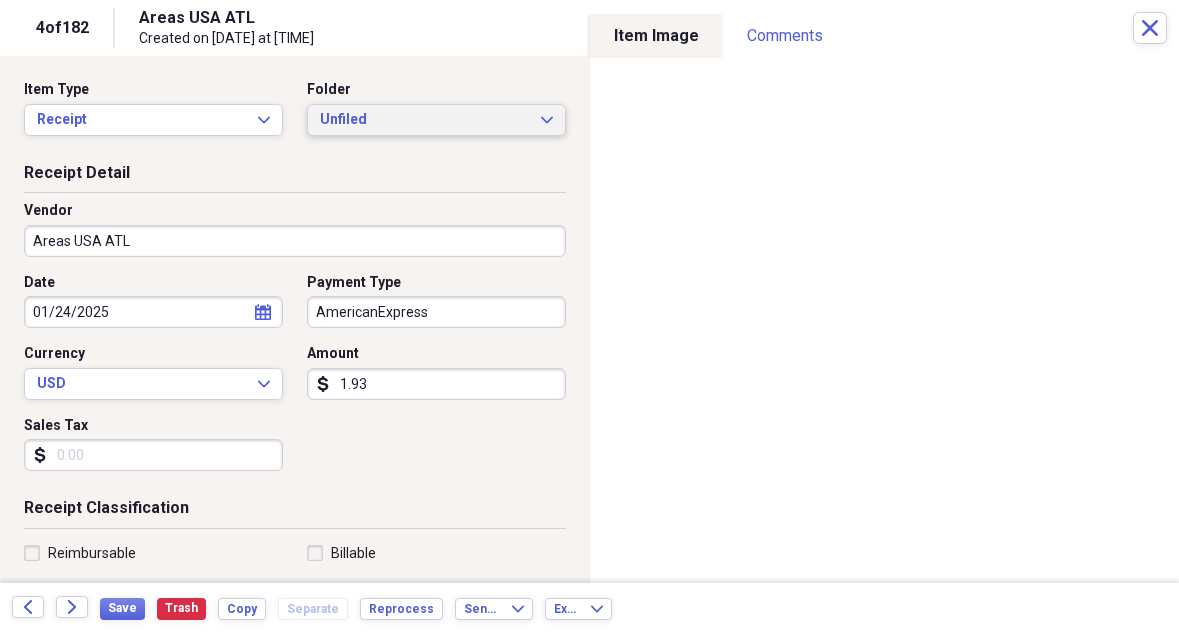 click on "Unfiled Expand" at bounding box center (436, 120) 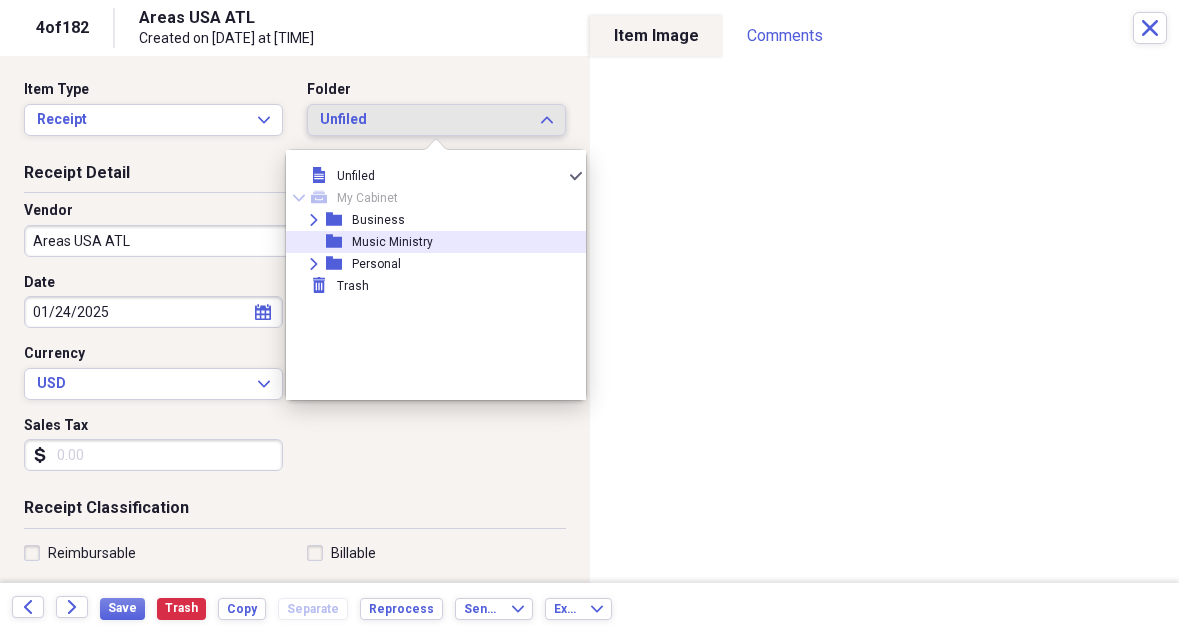 click on "folder Music Ministry" at bounding box center [428, 242] 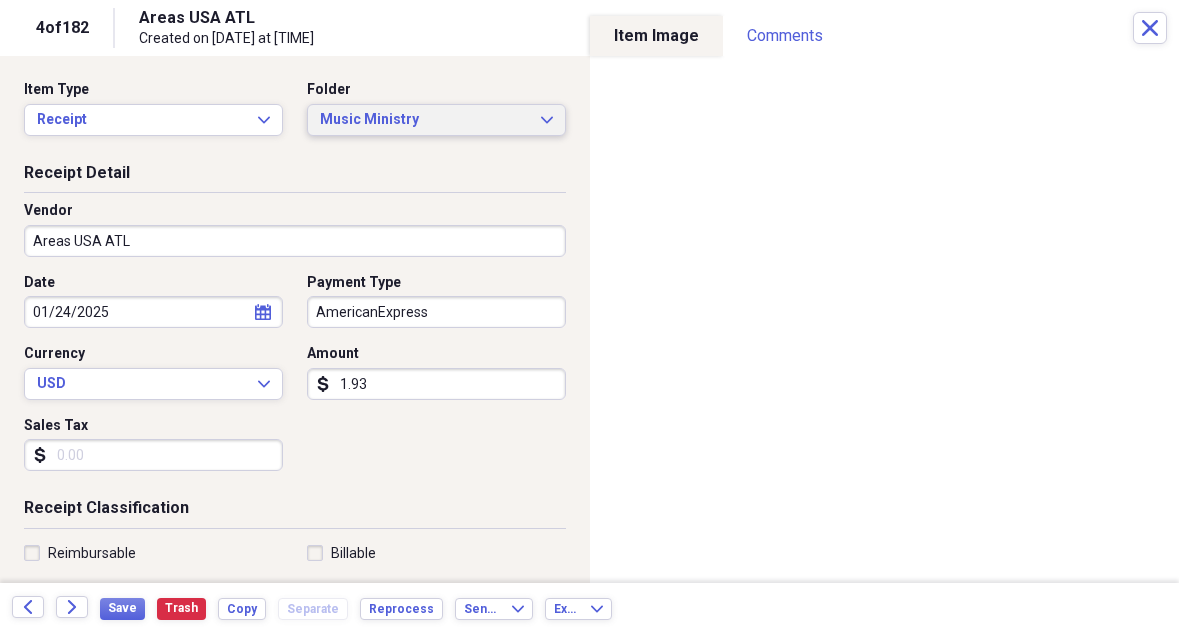 scroll, scrollTop: 0, scrollLeft: 0, axis: both 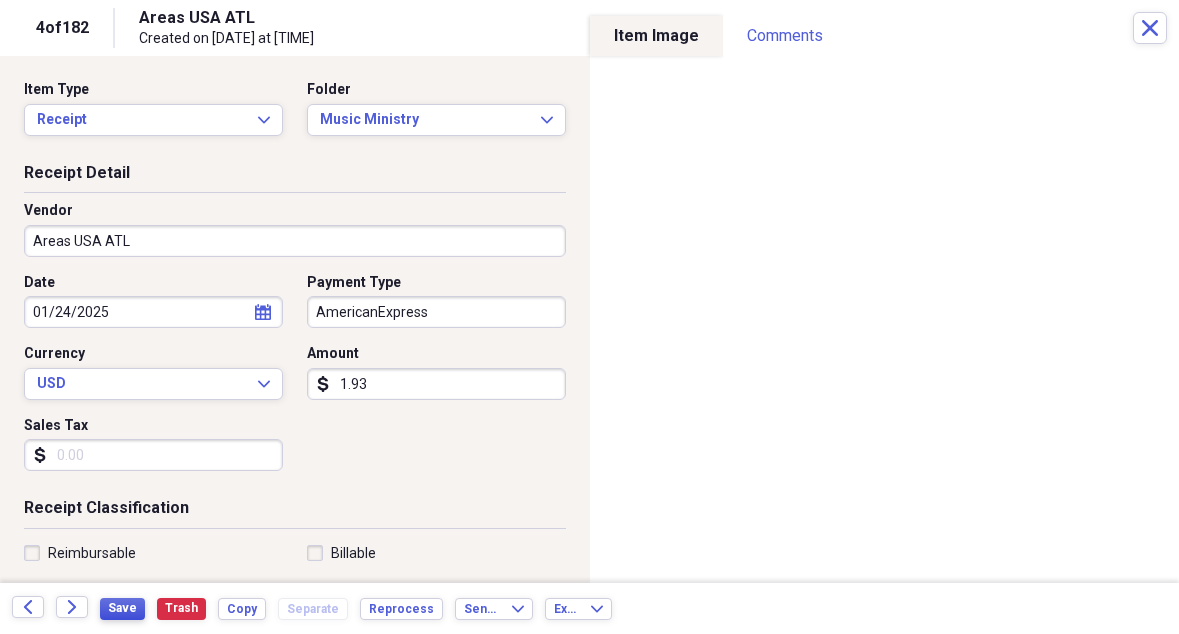 click on "Save" at bounding box center (122, 608) 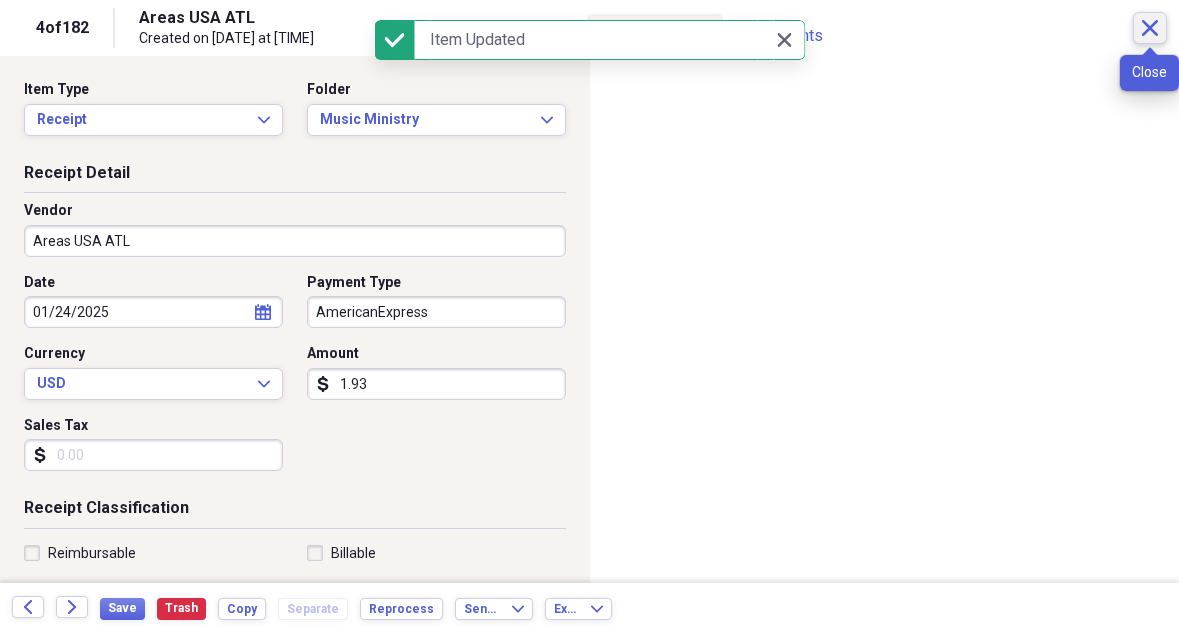 click 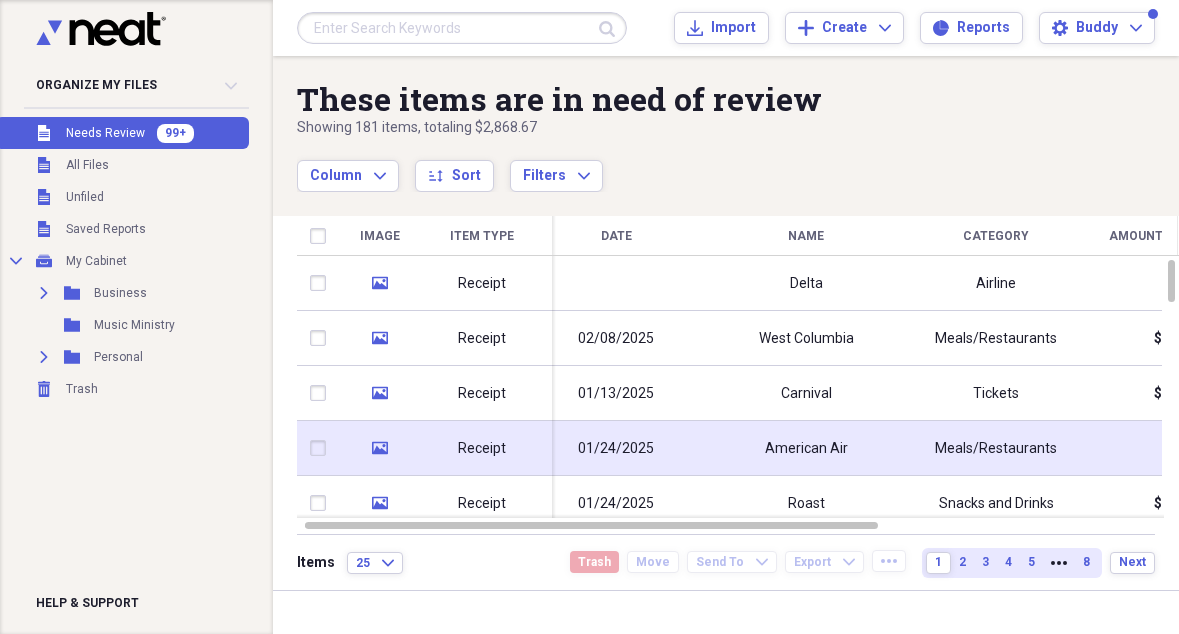 click on "American Air" at bounding box center (806, 449) 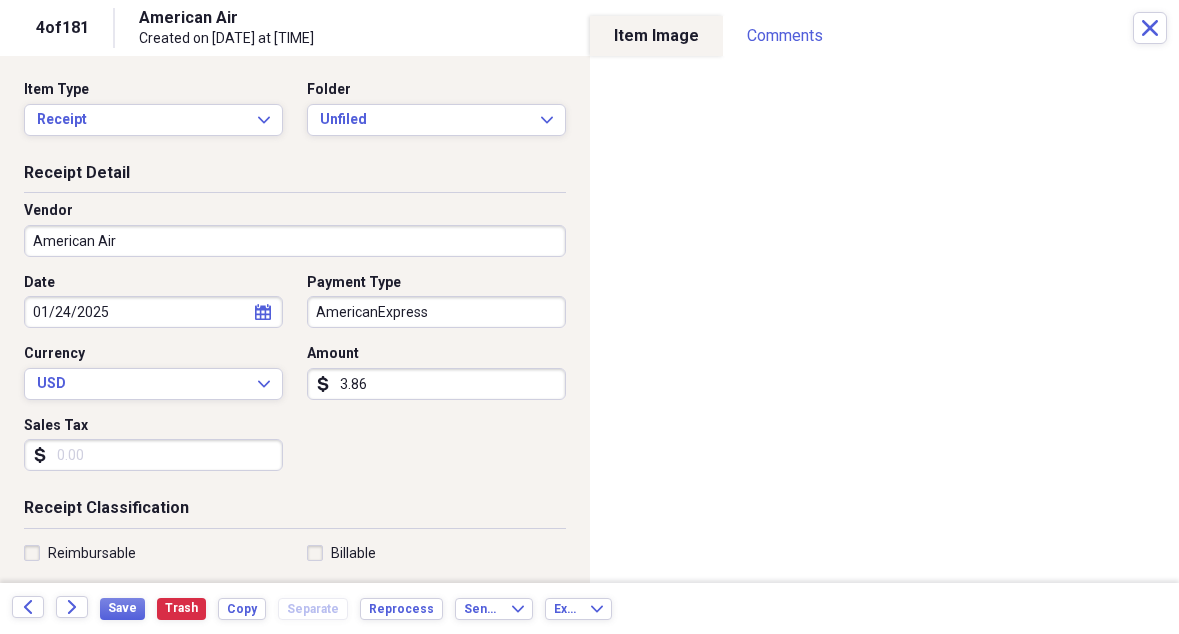 click on "American Air" at bounding box center [295, 241] 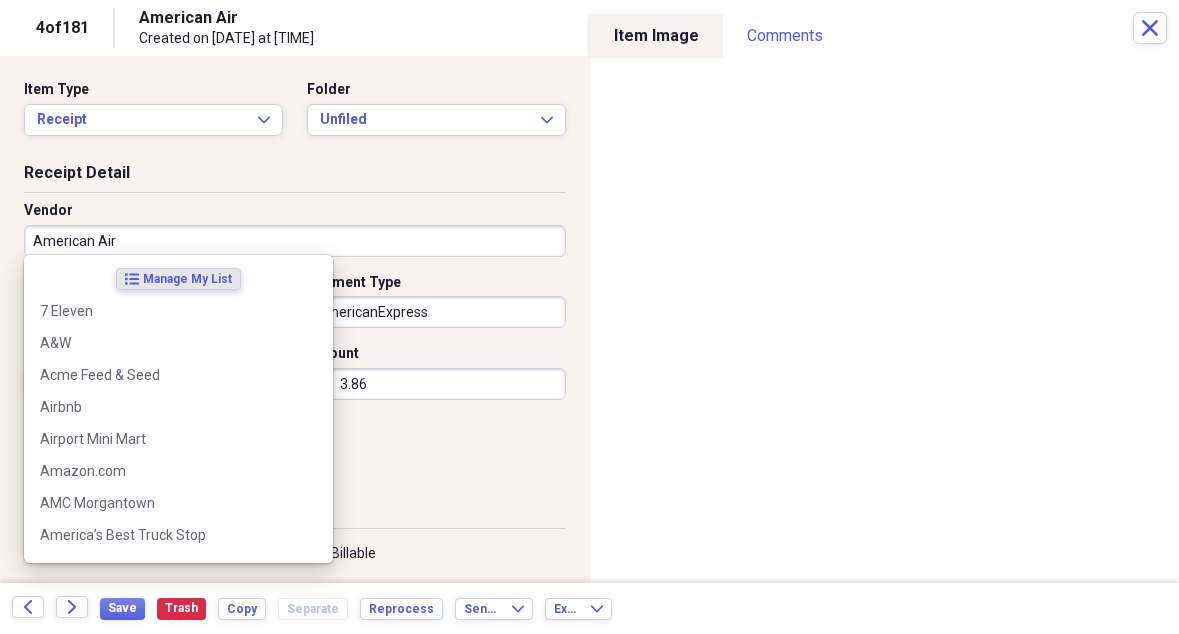 click on "American Air" at bounding box center [295, 241] 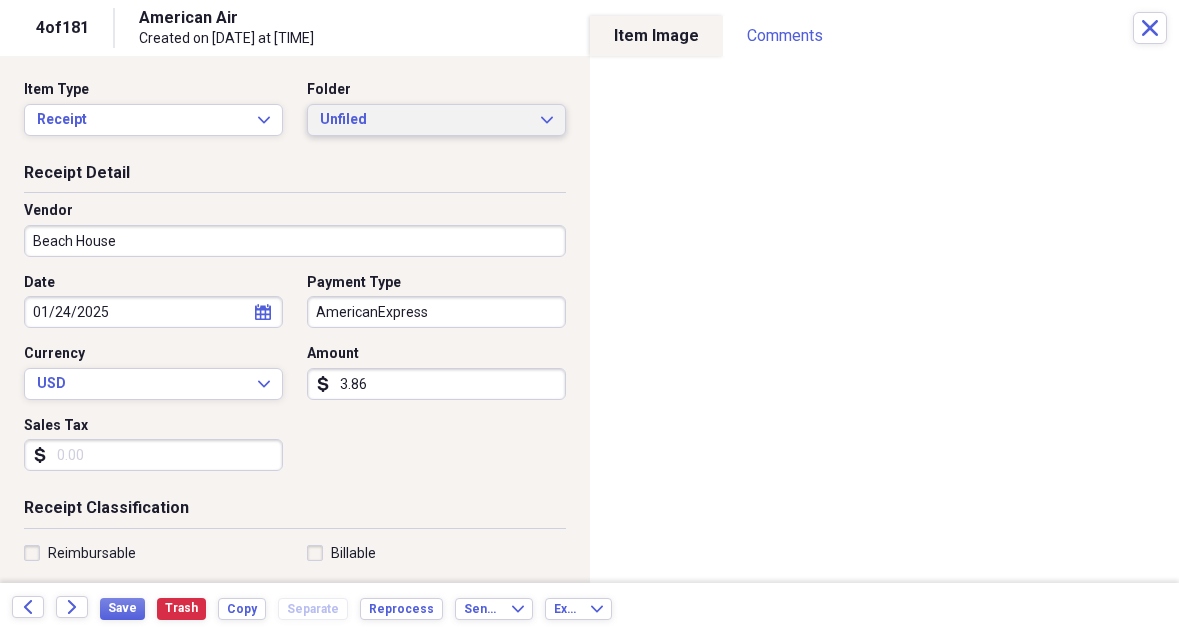 type on "Beach House" 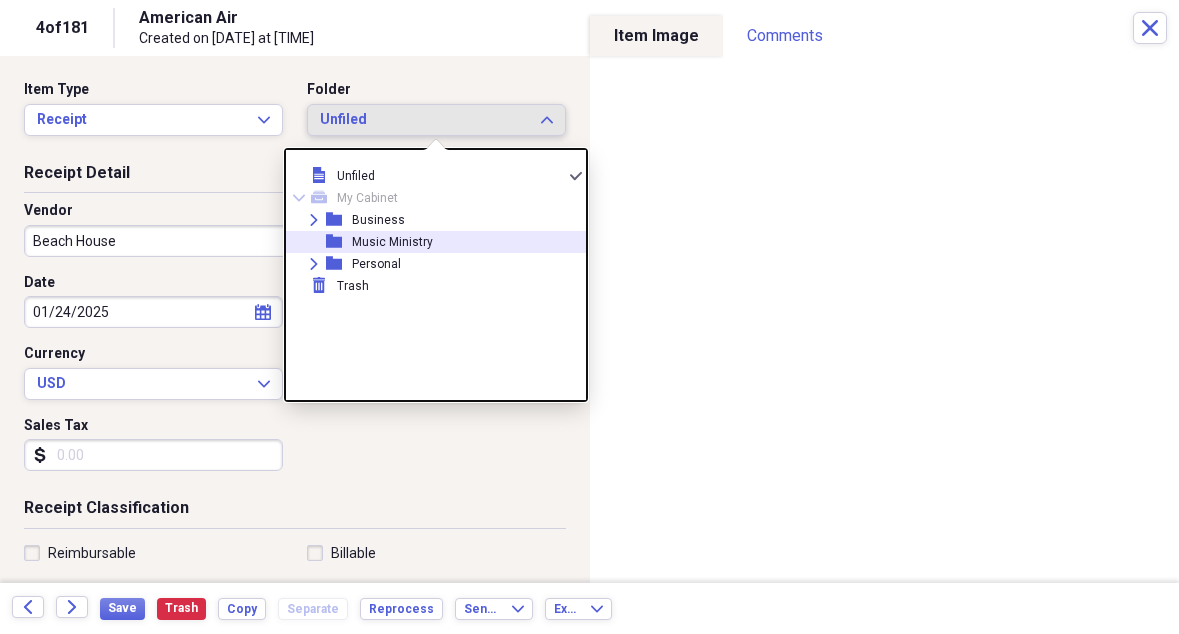 click on "Music Ministry" at bounding box center [392, 242] 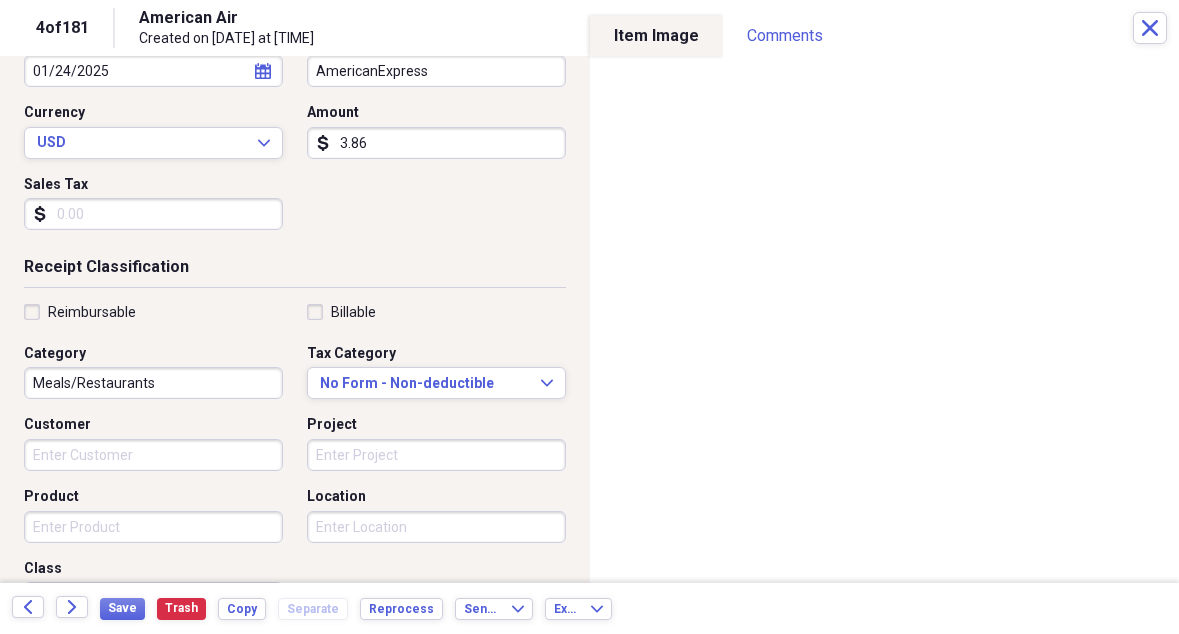 scroll, scrollTop: 325, scrollLeft: 0, axis: vertical 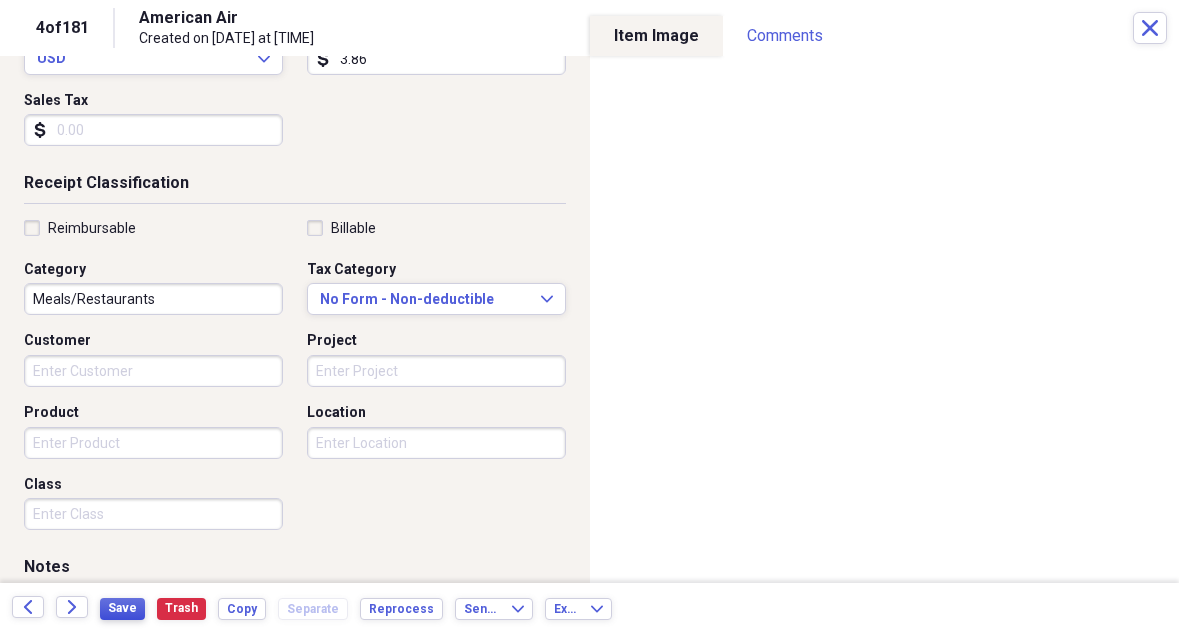 click on "Save" at bounding box center [122, 608] 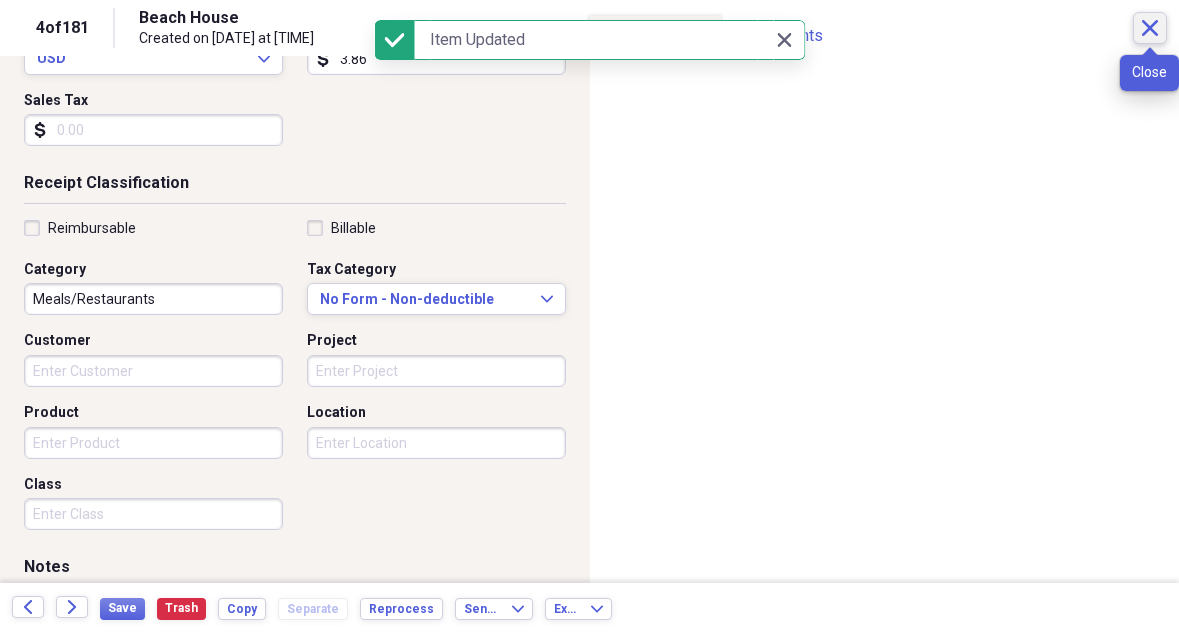 click on "Close" at bounding box center [1150, 28] 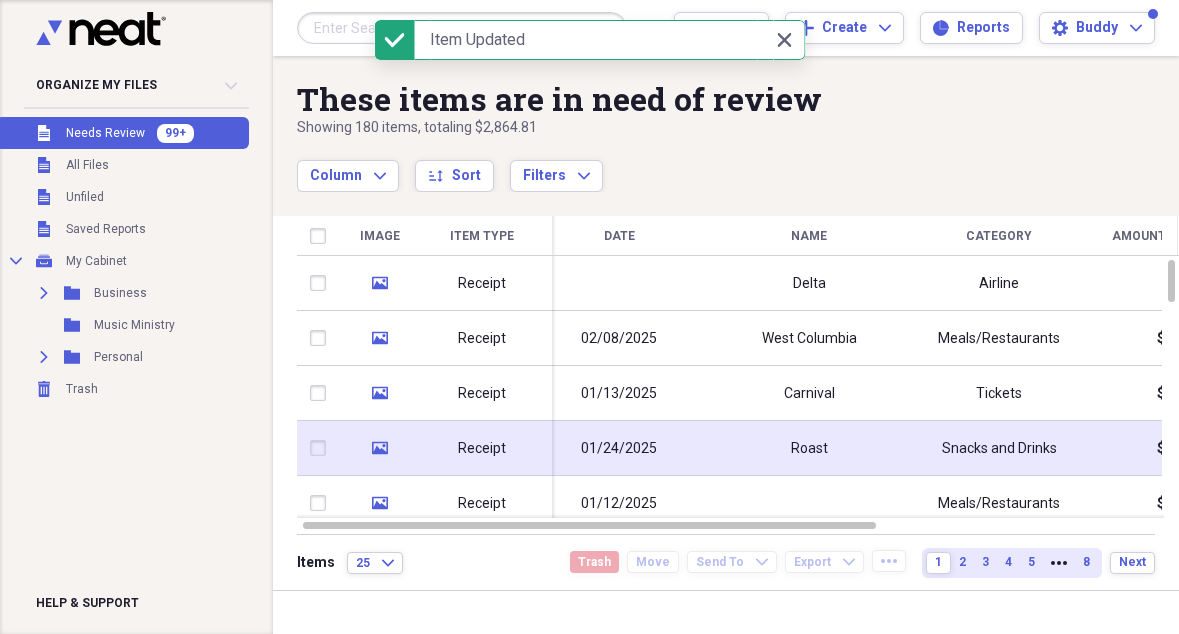 click on "Roast" at bounding box center [809, 448] 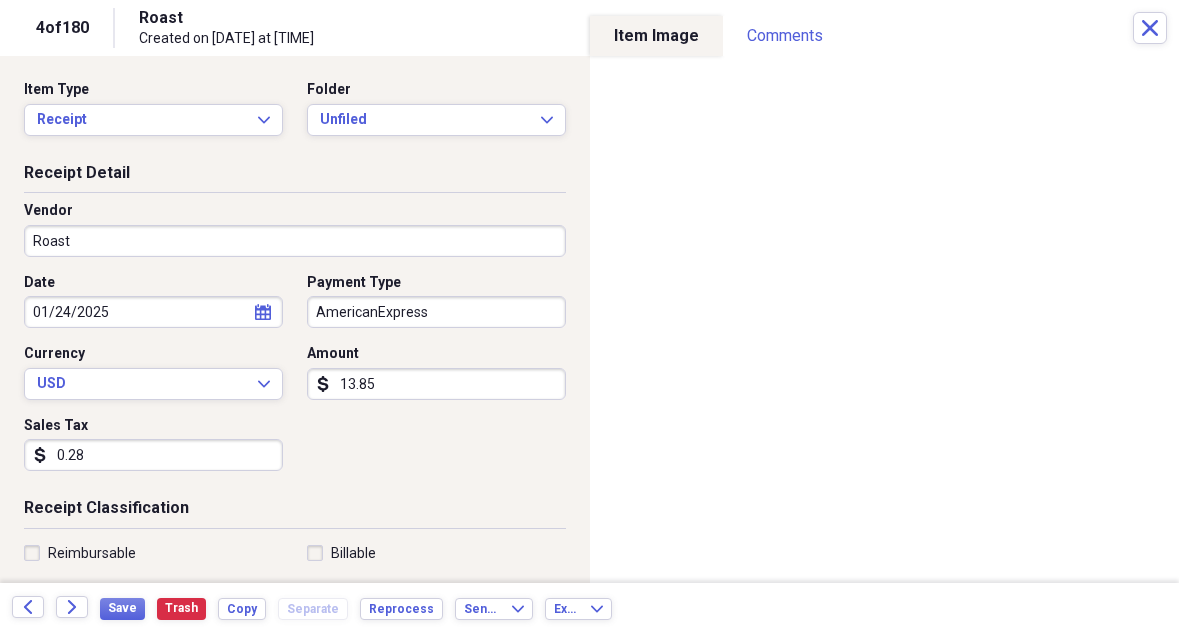 click on "Roast" at bounding box center (295, 241) 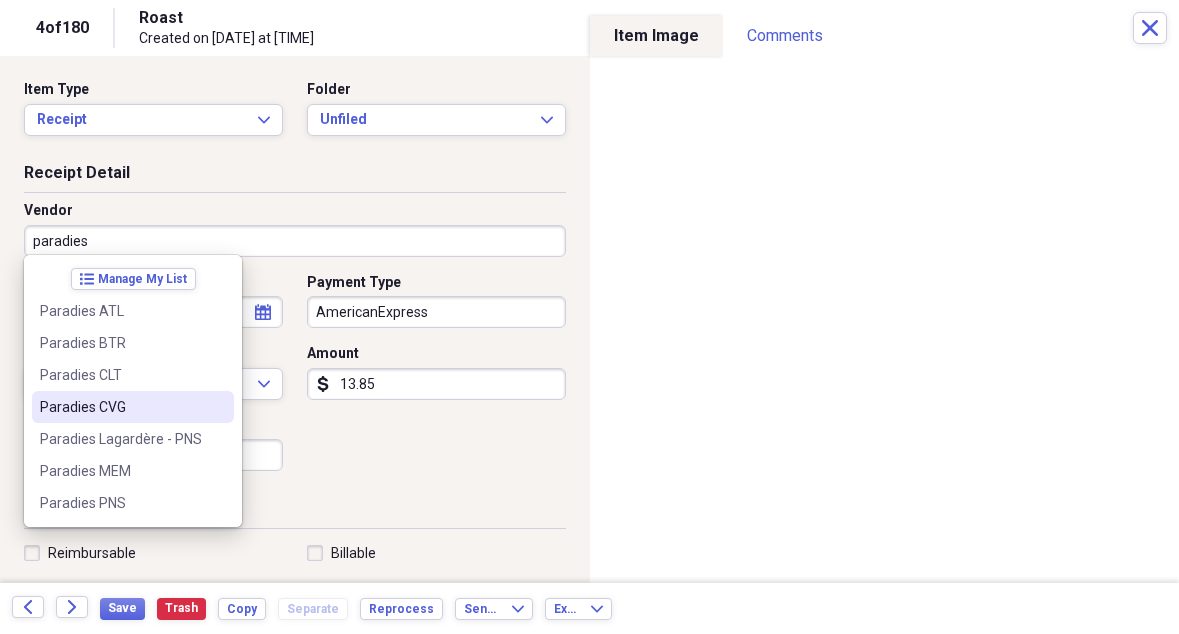 click on "Paradies CVG" at bounding box center [121, 407] 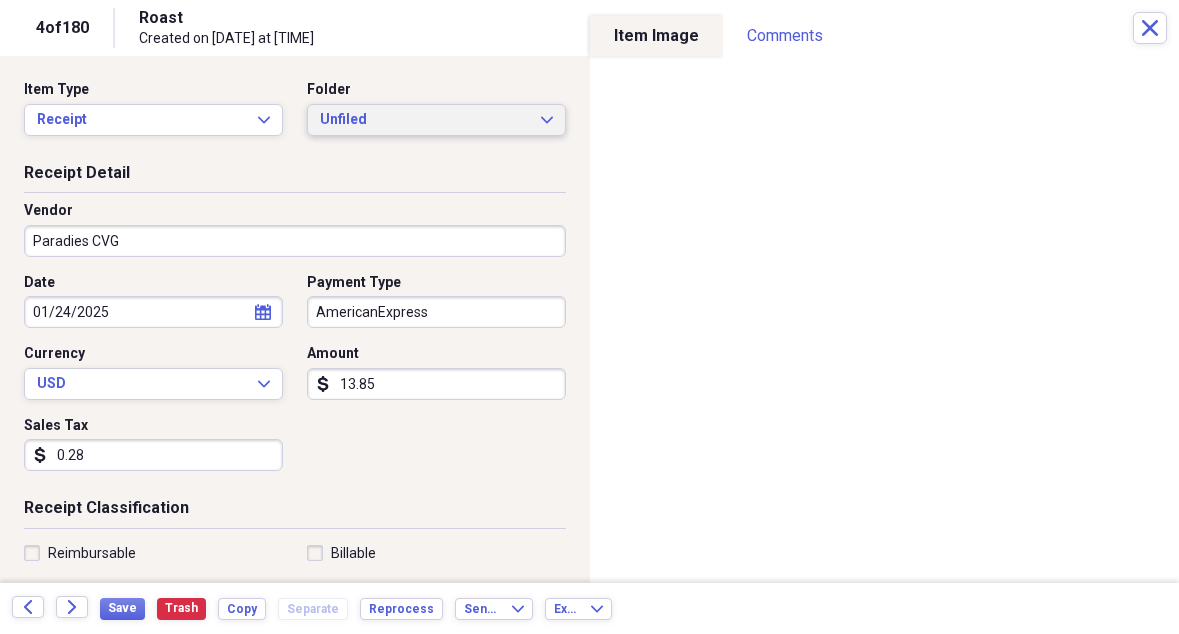 scroll, scrollTop: 0, scrollLeft: 0, axis: both 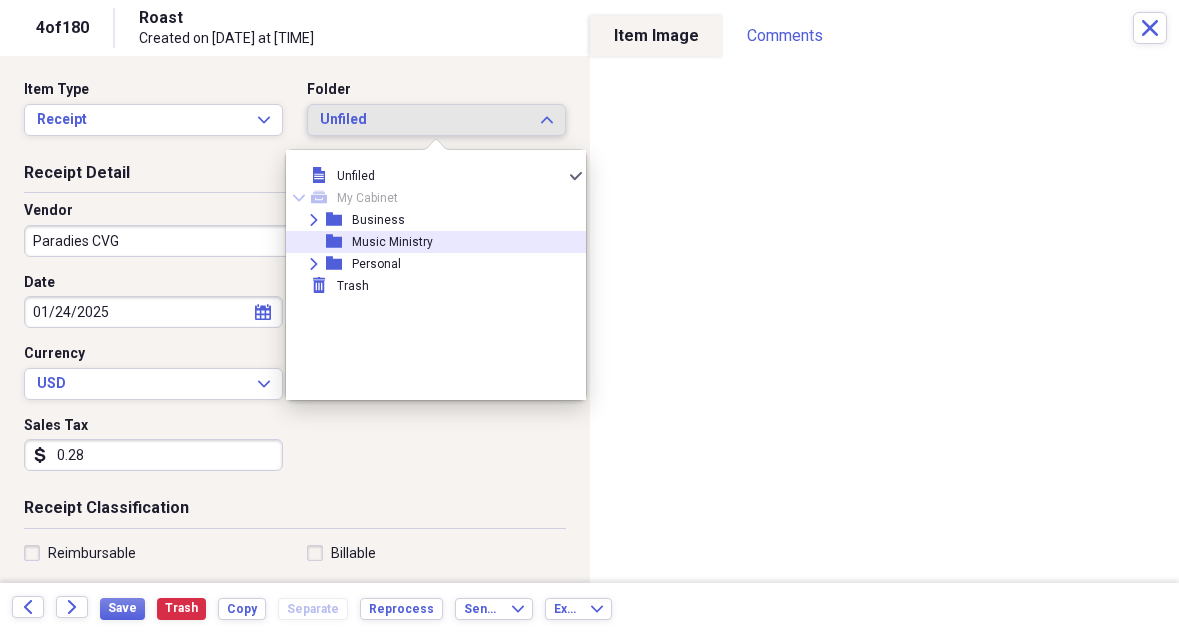 click on "Music Ministry" at bounding box center [392, 242] 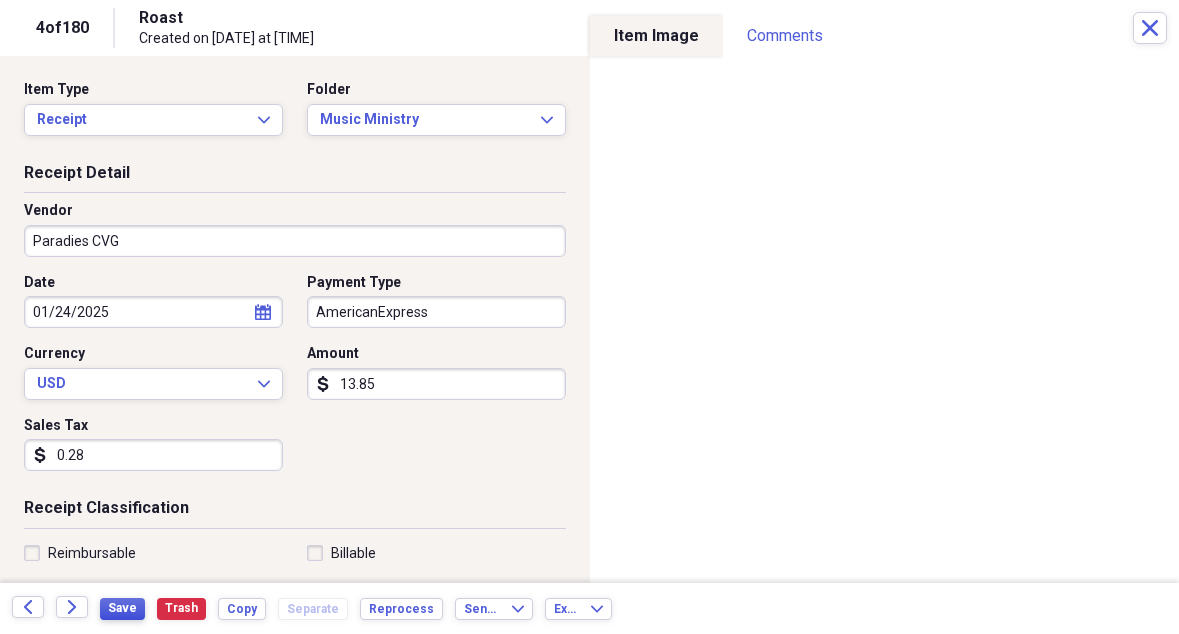 click on "Save" at bounding box center (122, 609) 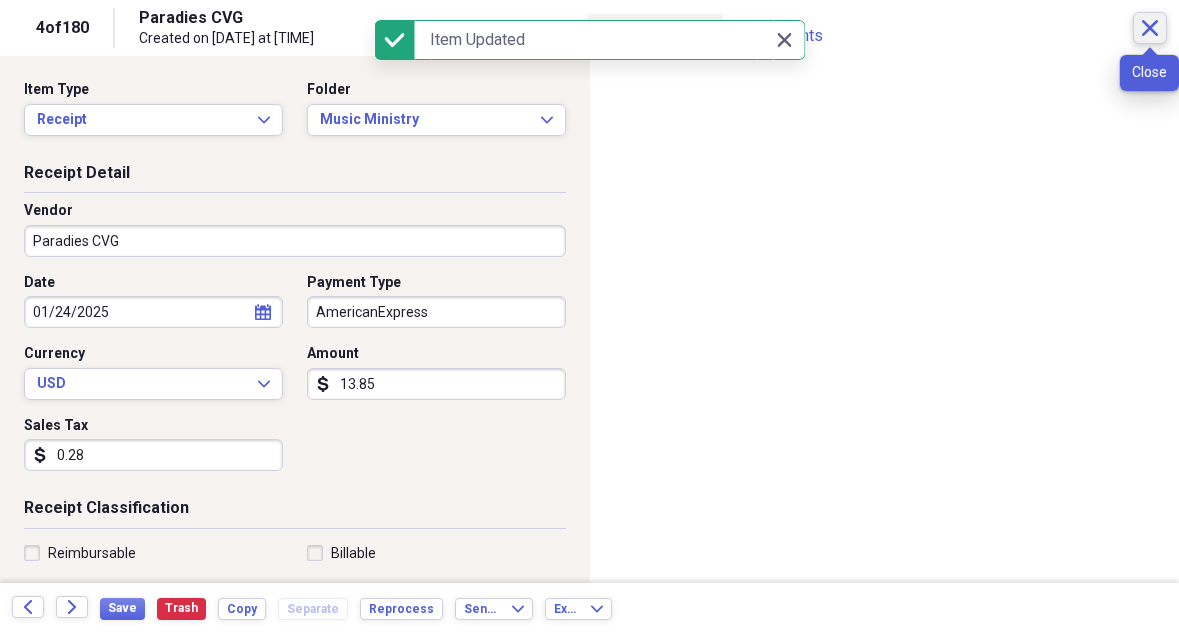 click on "Close" 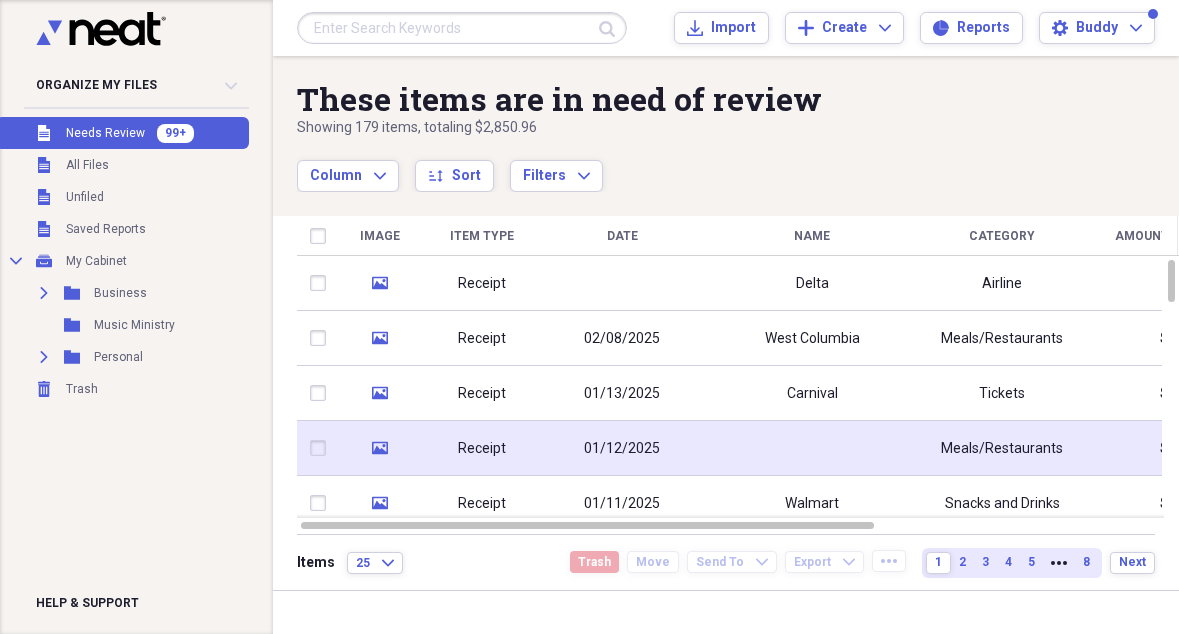 click at bounding box center [812, 448] 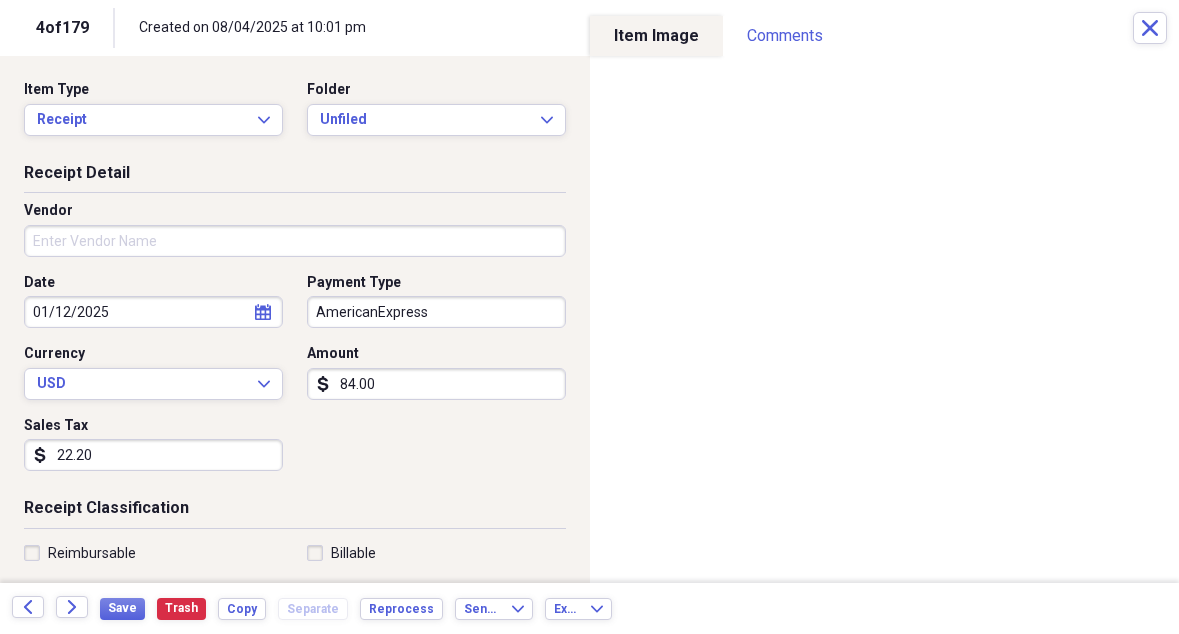 click on "Vendor" at bounding box center (295, 241) 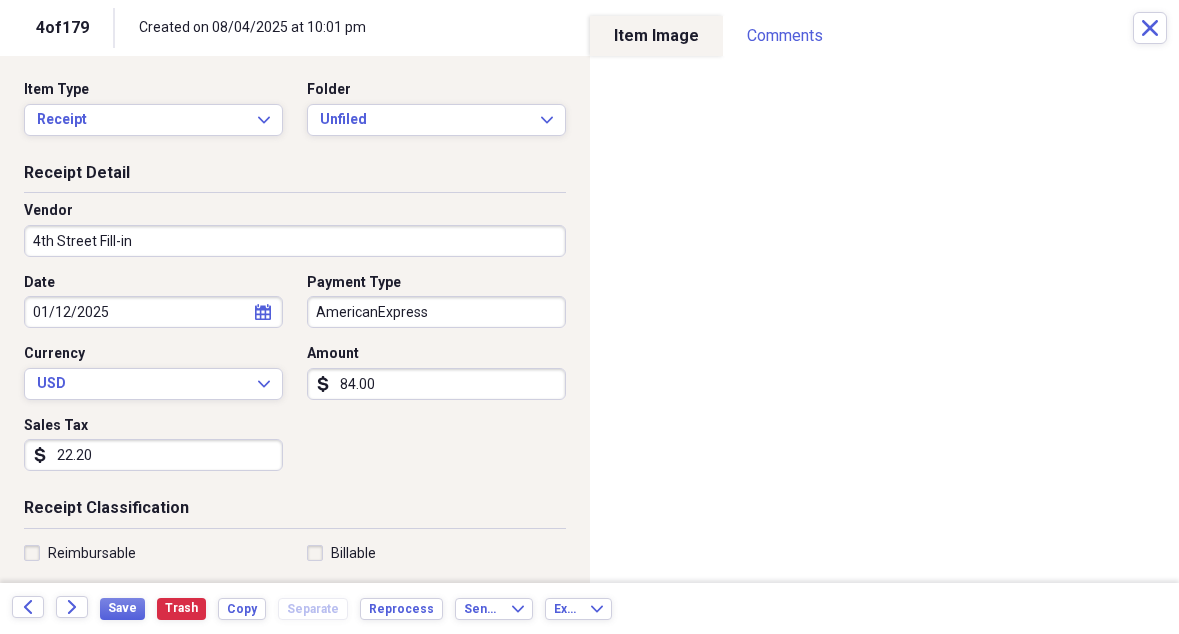 drag, startPoint x: 229, startPoint y: 235, endPoint x: 279, endPoint y: 233, distance: 50.039986 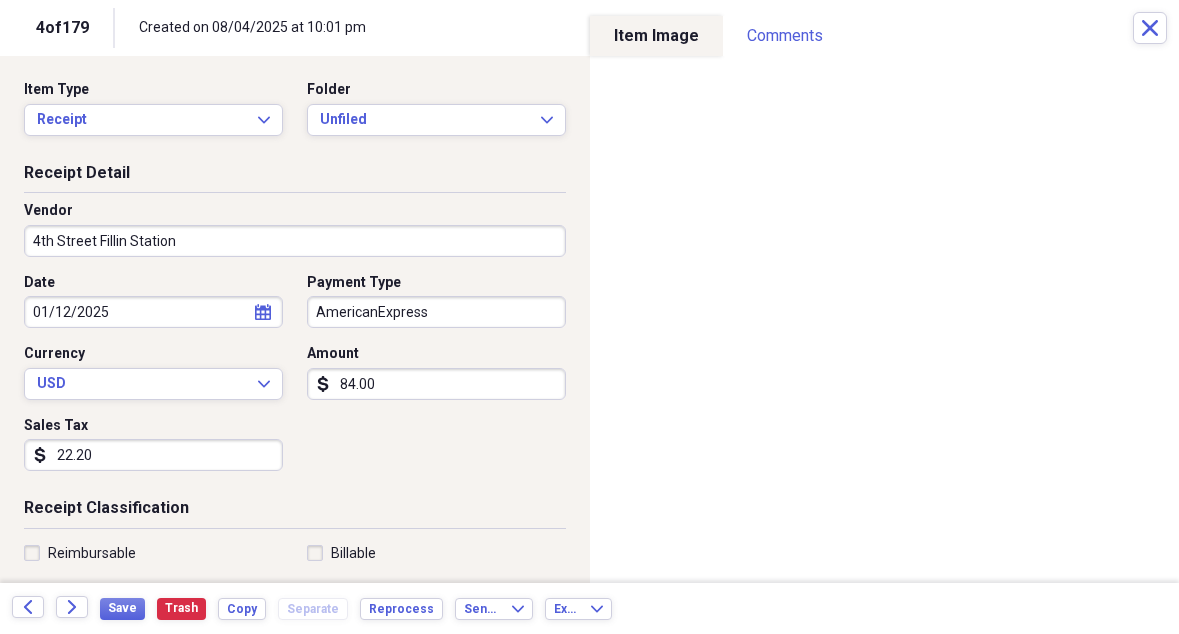 type on "4th Street Fillin Station" 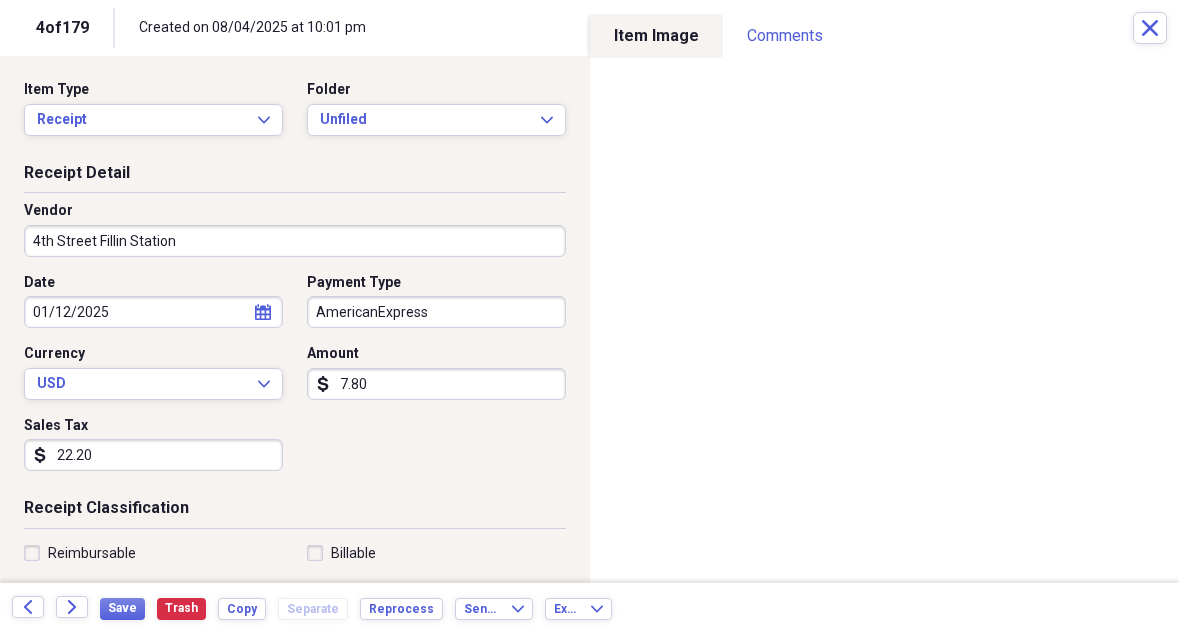 type on "78.00" 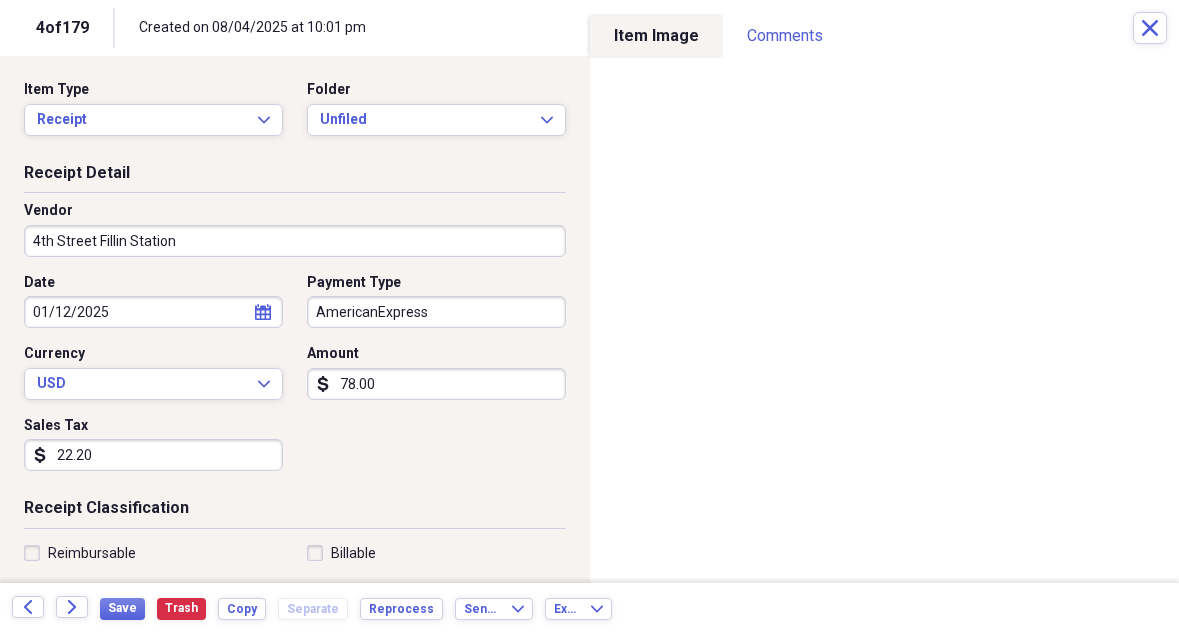 scroll, scrollTop: 0, scrollLeft: 0, axis: both 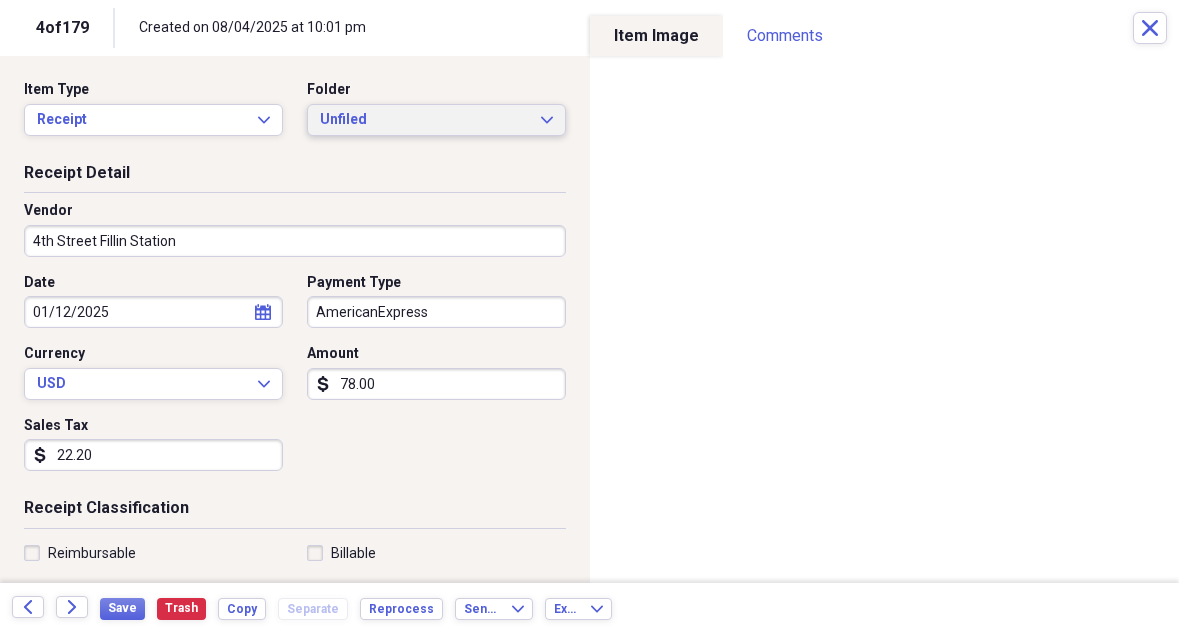 click on "Unfiled" at bounding box center (424, 120) 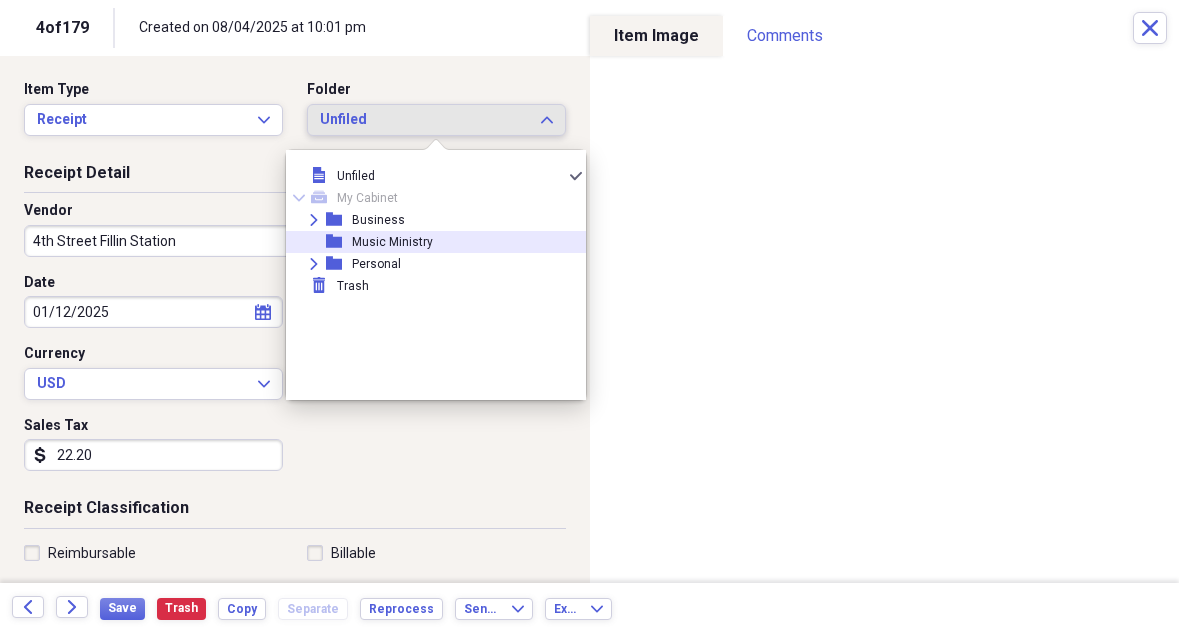 click on "Music Ministry" at bounding box center [392, 242] 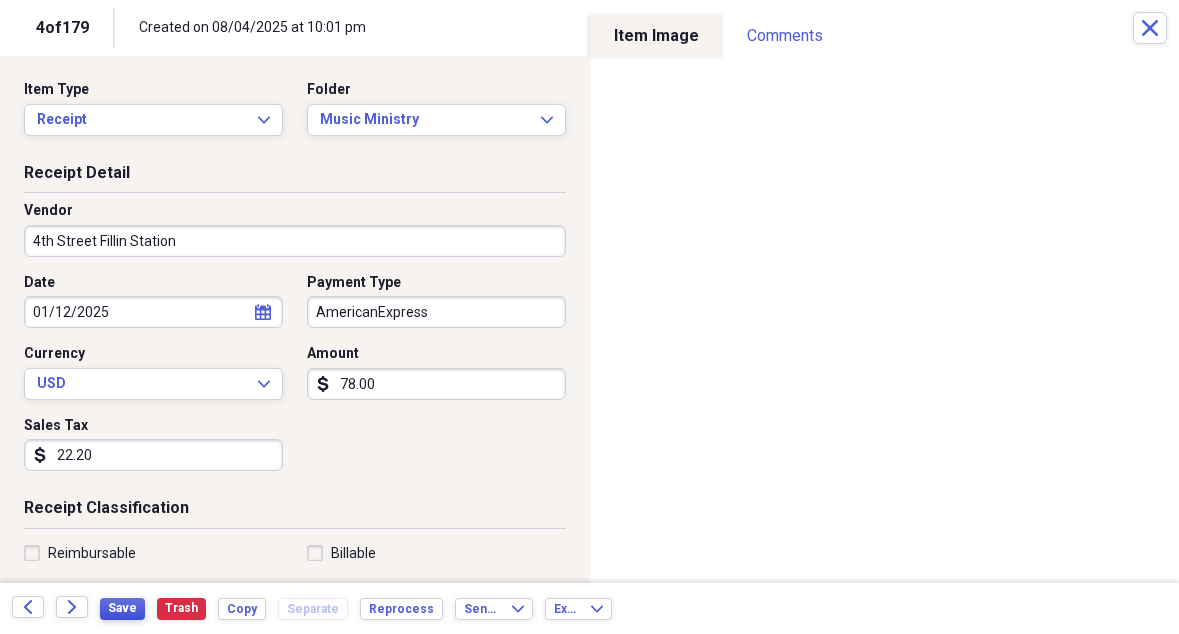 click on "Save" at bounding box center (122, 608) 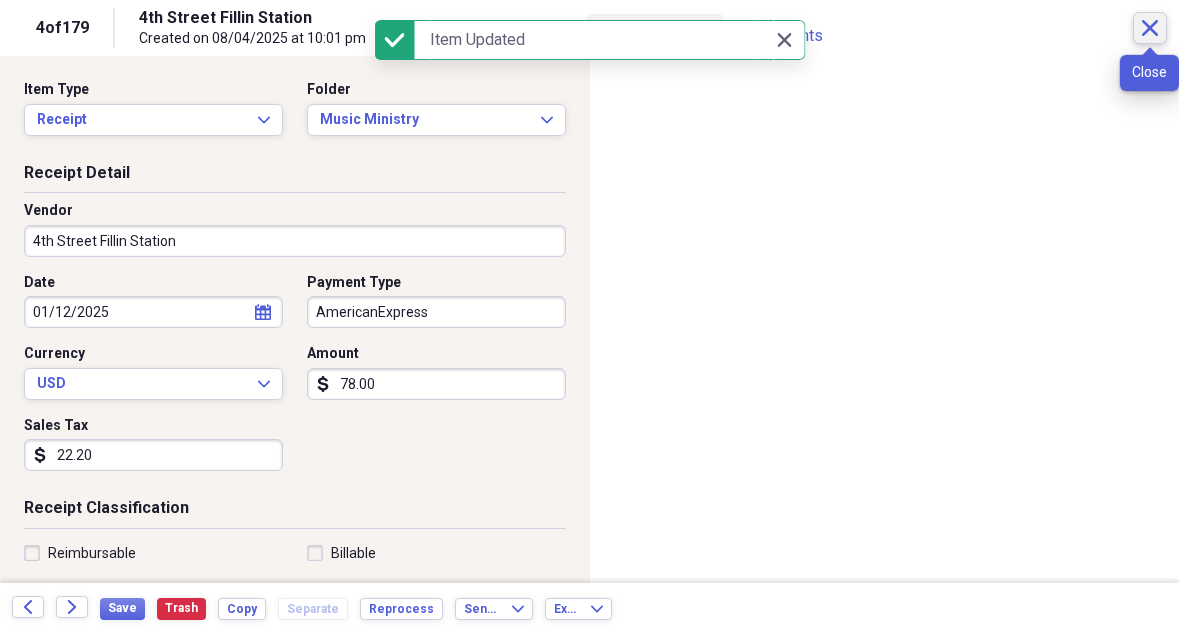 click on "Close" 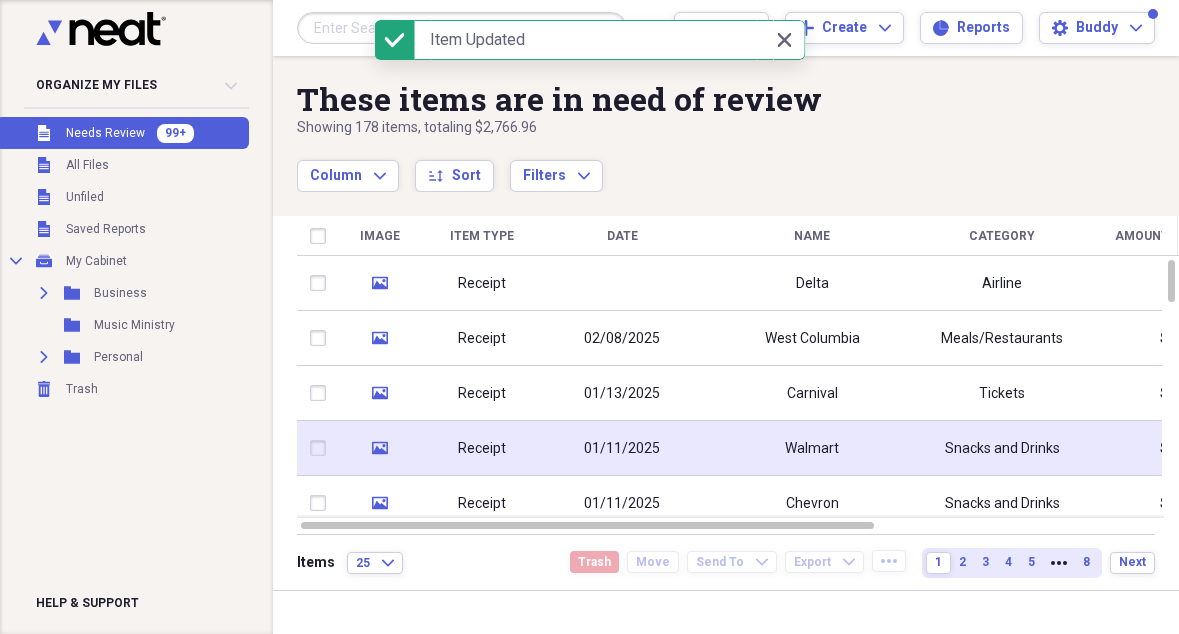 click on "Walmart" at bounding box center (812, 449) 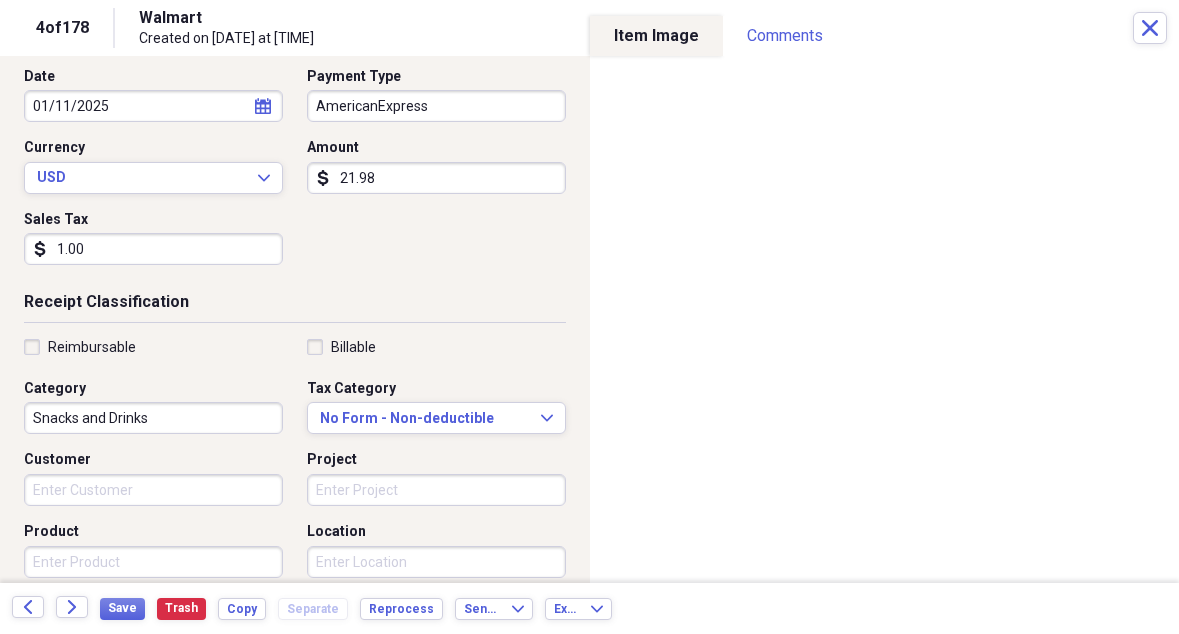 scroll, scrollTop: 242, scrollLeft: 0, axis: vertical 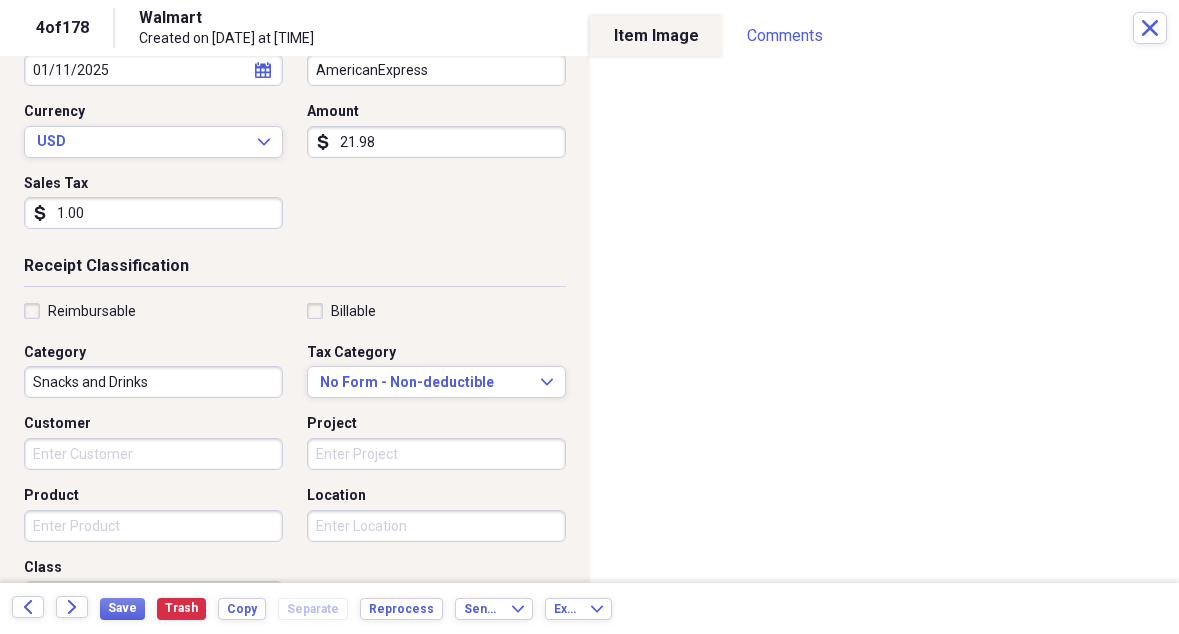 click on "Snacks and Drinks" at bounding box center [153, 382] 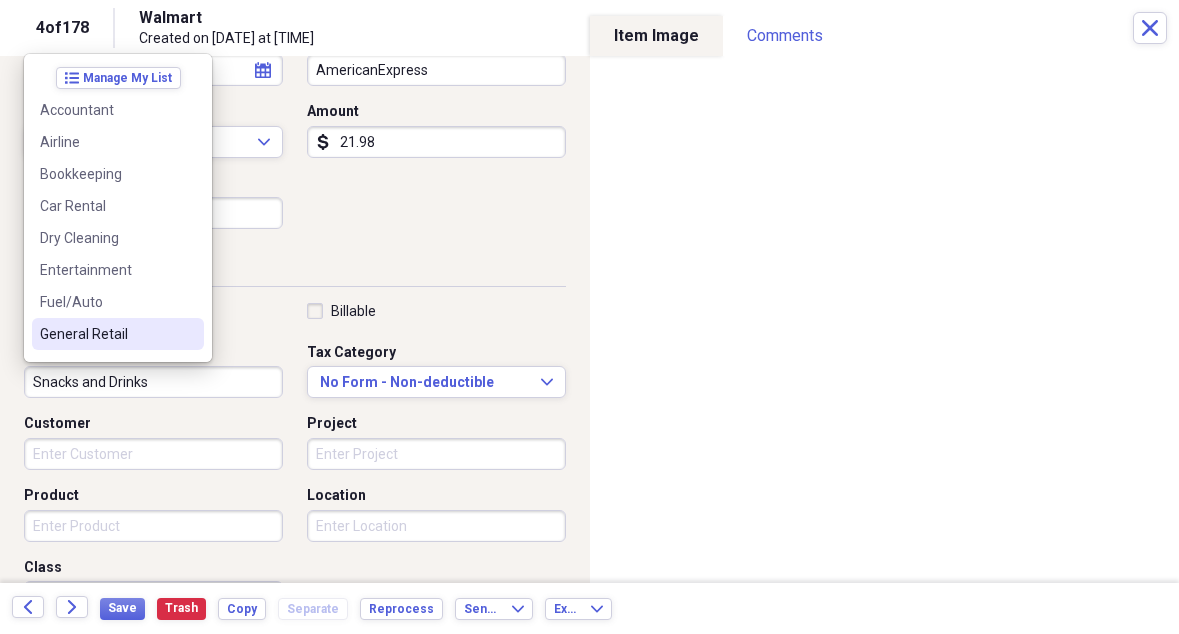 click on "General Retail" at bounding box center [106, 334] 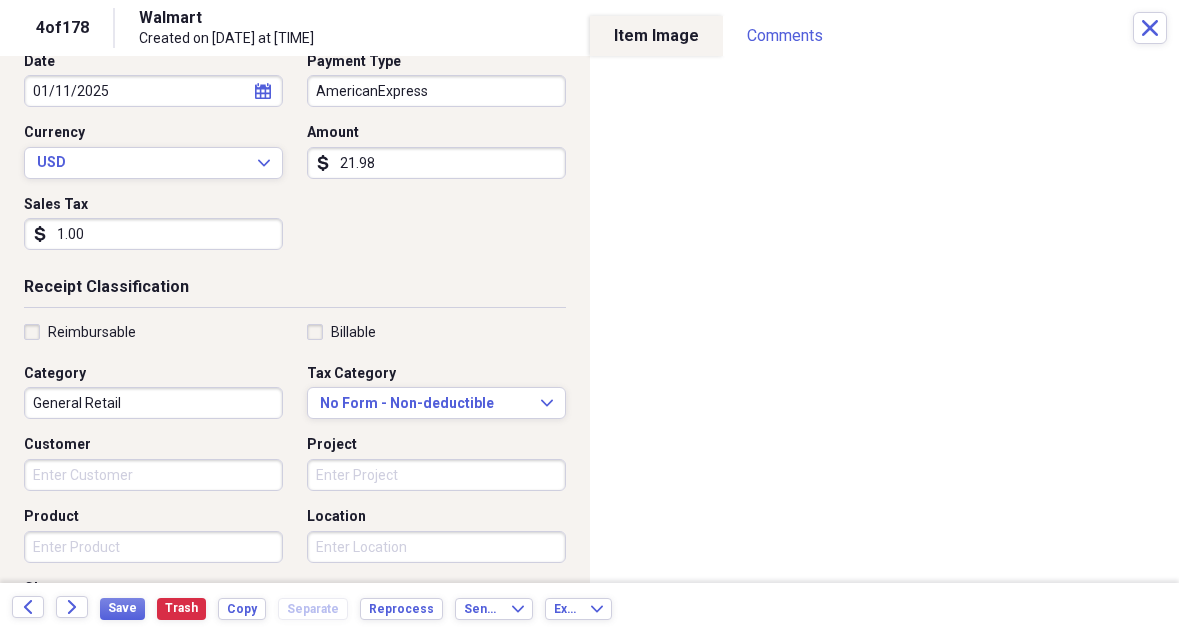 scroll, scrollTop: 224, scrollLeft: 0, axis: vertical 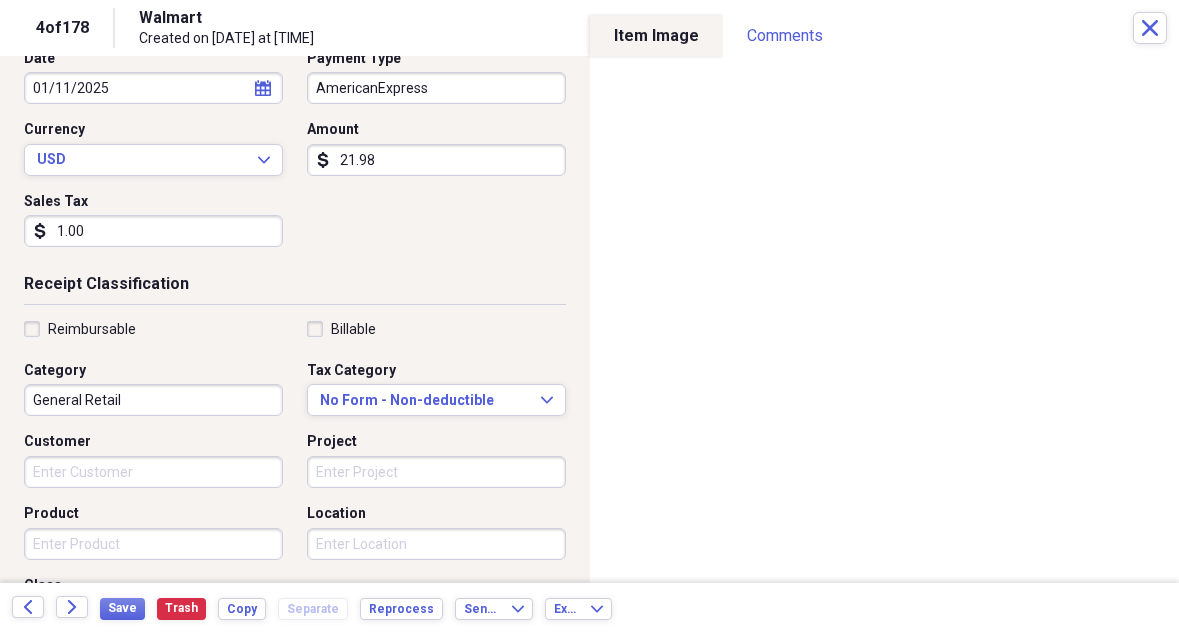 click on "21.98" at bounding box center (436, 160) 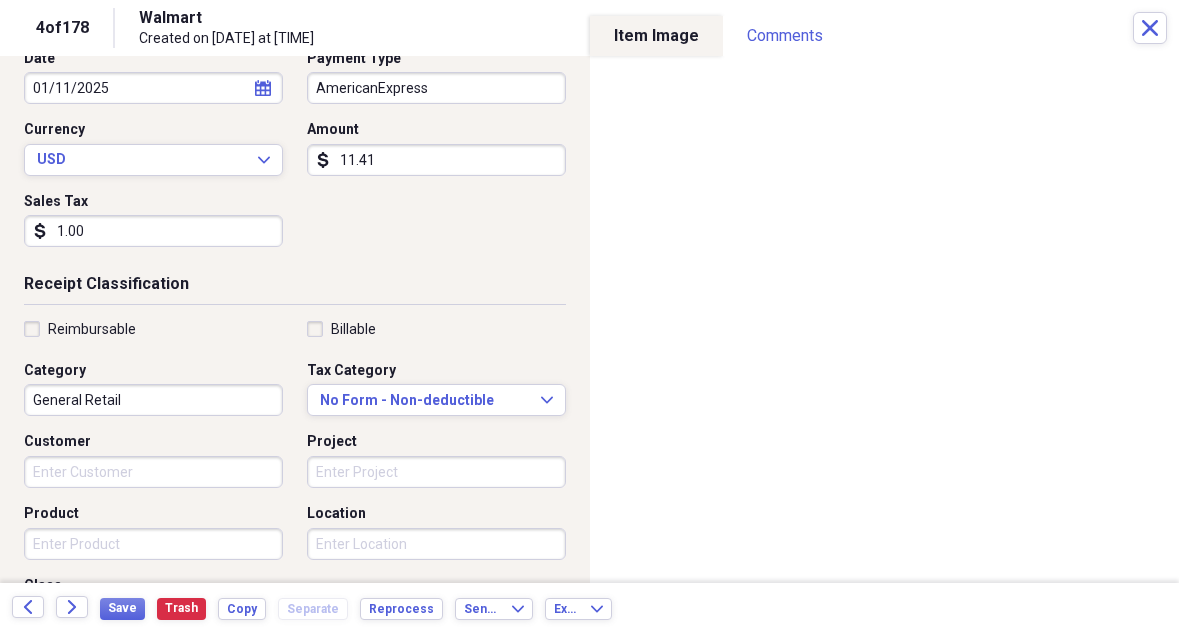 type on "114.17" 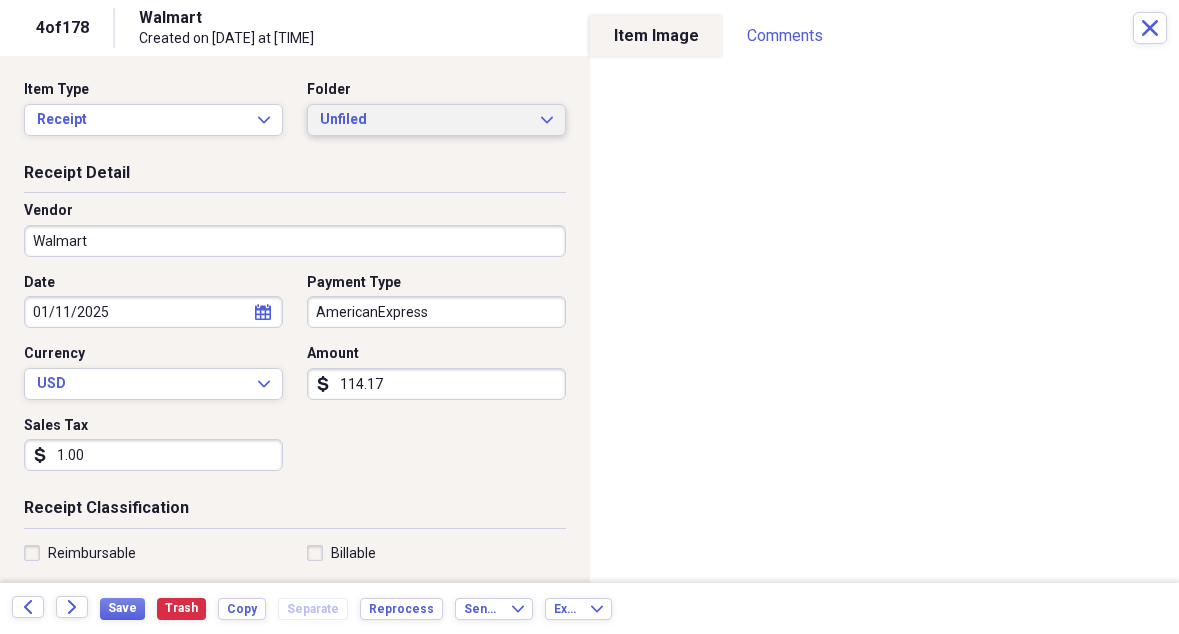 scroll, scrollTop: 0, scrollLeft: 0, axis: both 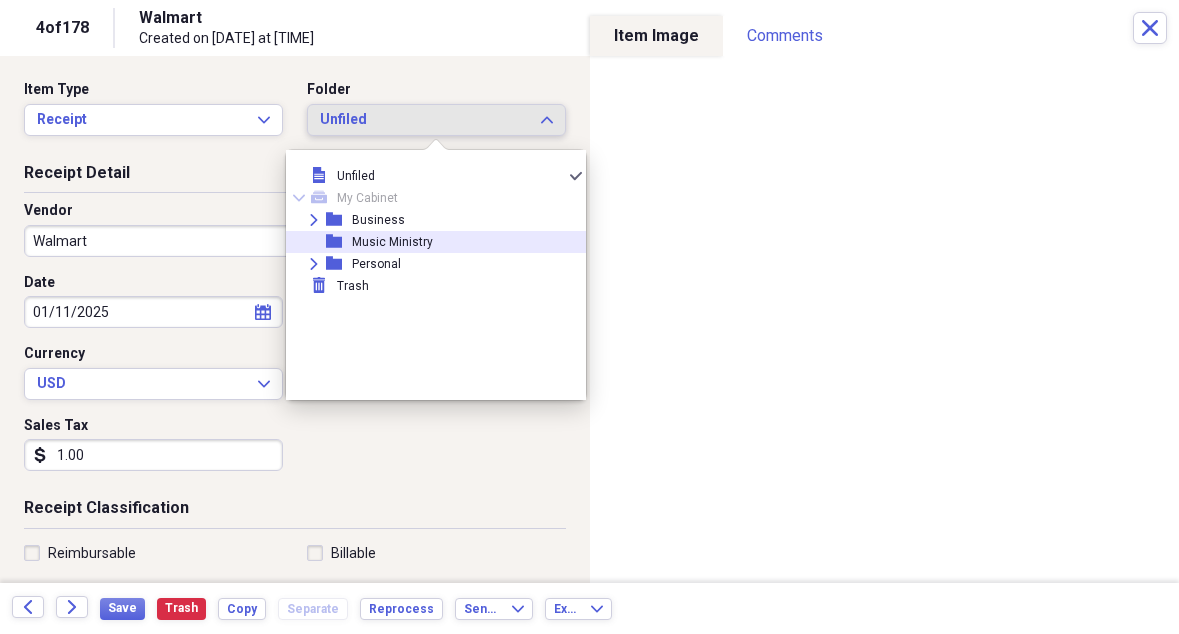 click on "Music Ministry" at bounding box center (392, 242) 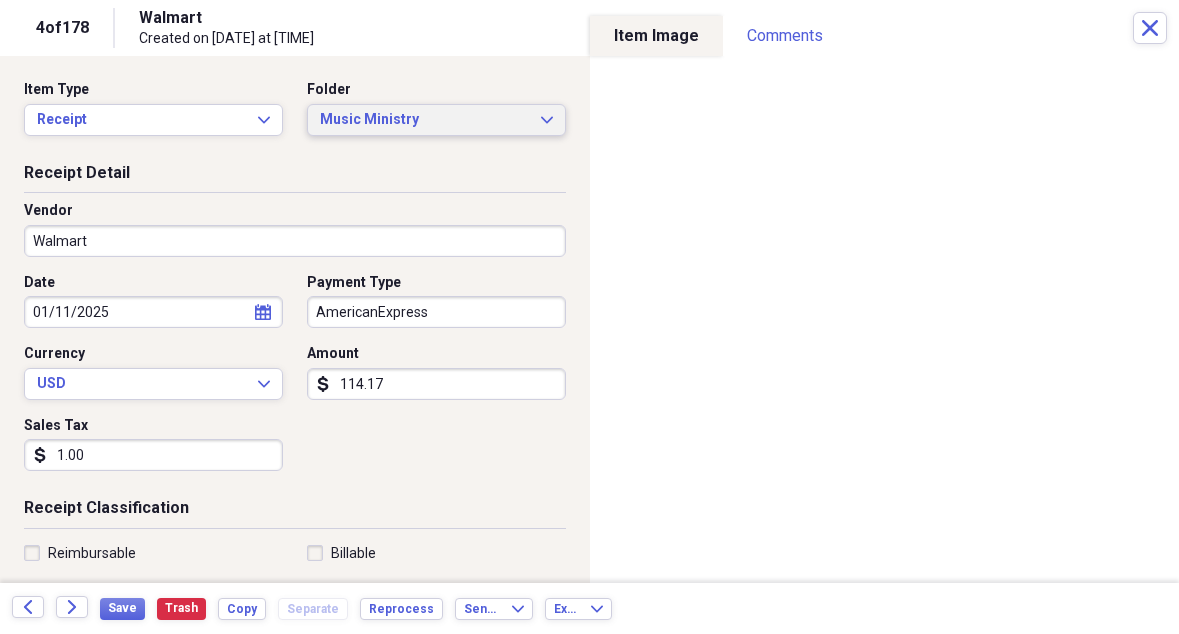 scroll, scrollTop: 314, scrollLeft: 0, axis: vertical 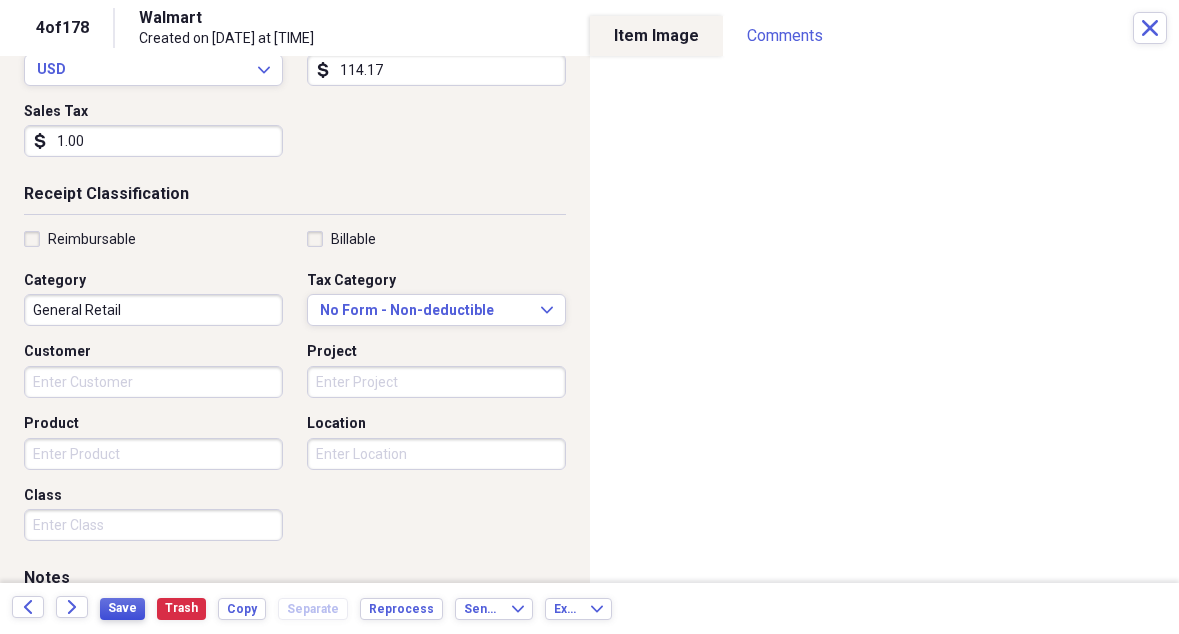 click on "Save" at bounding box center [122, 608] 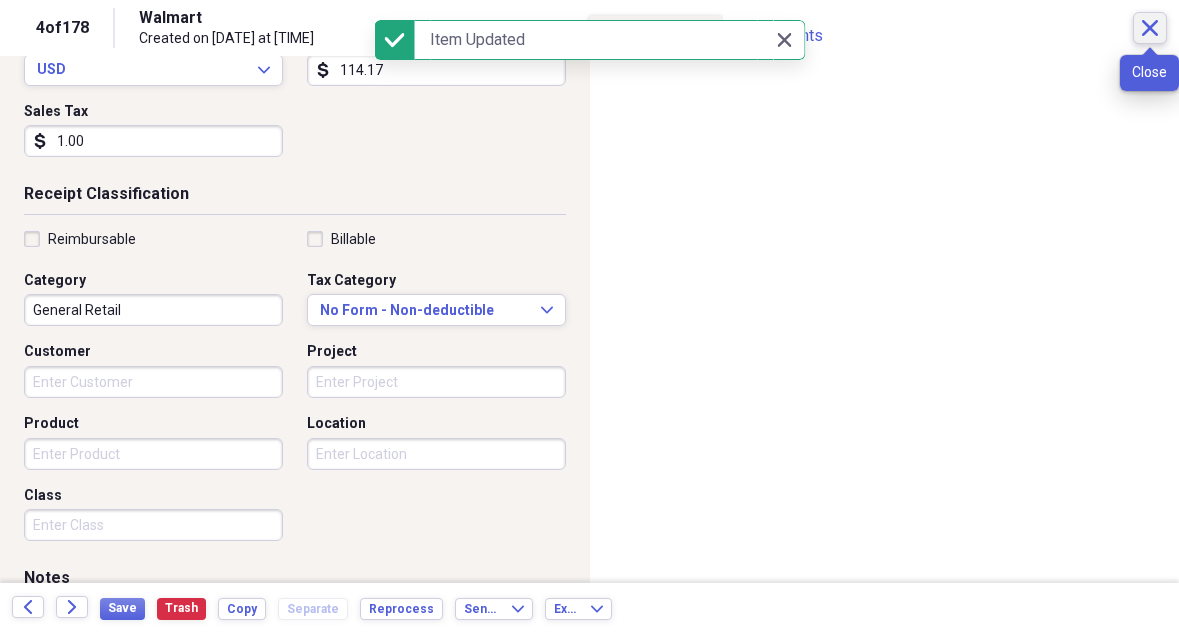 click on "Close" 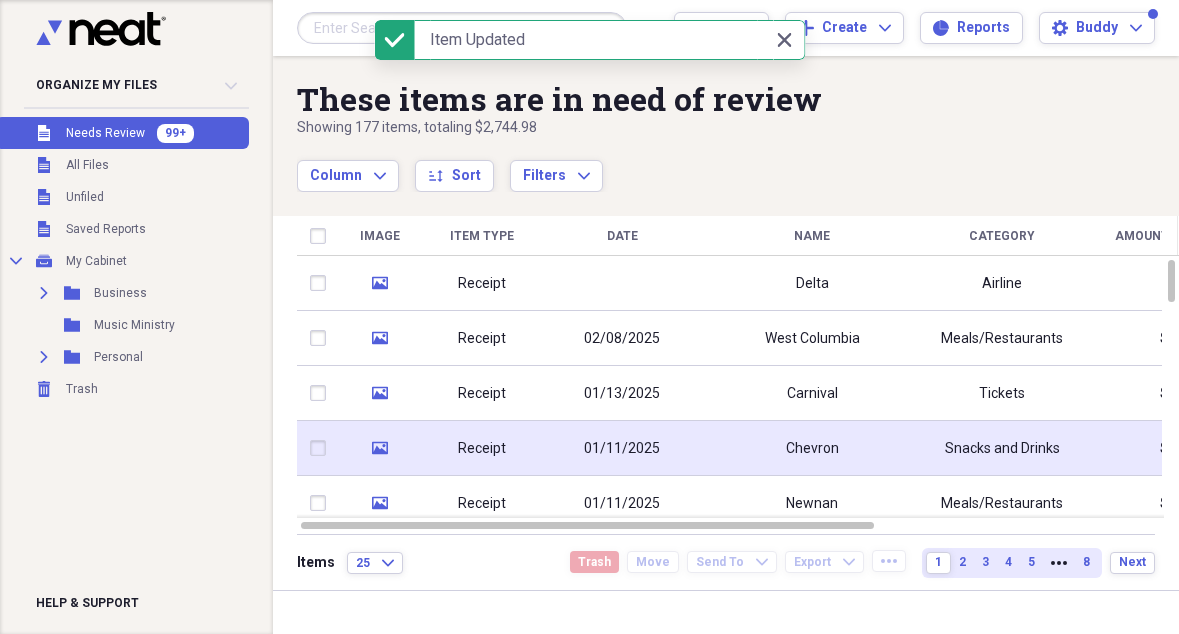 click on "Chevron" at bounding box center [812, 449] 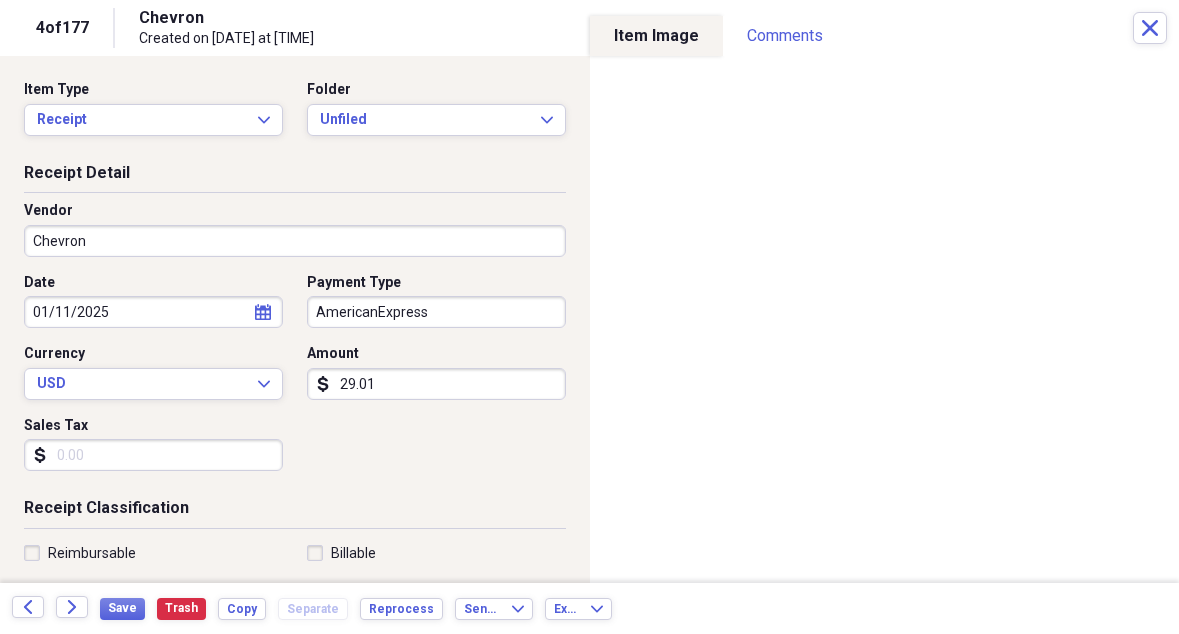 click on "Chevron" at bounding box center (295, 241) 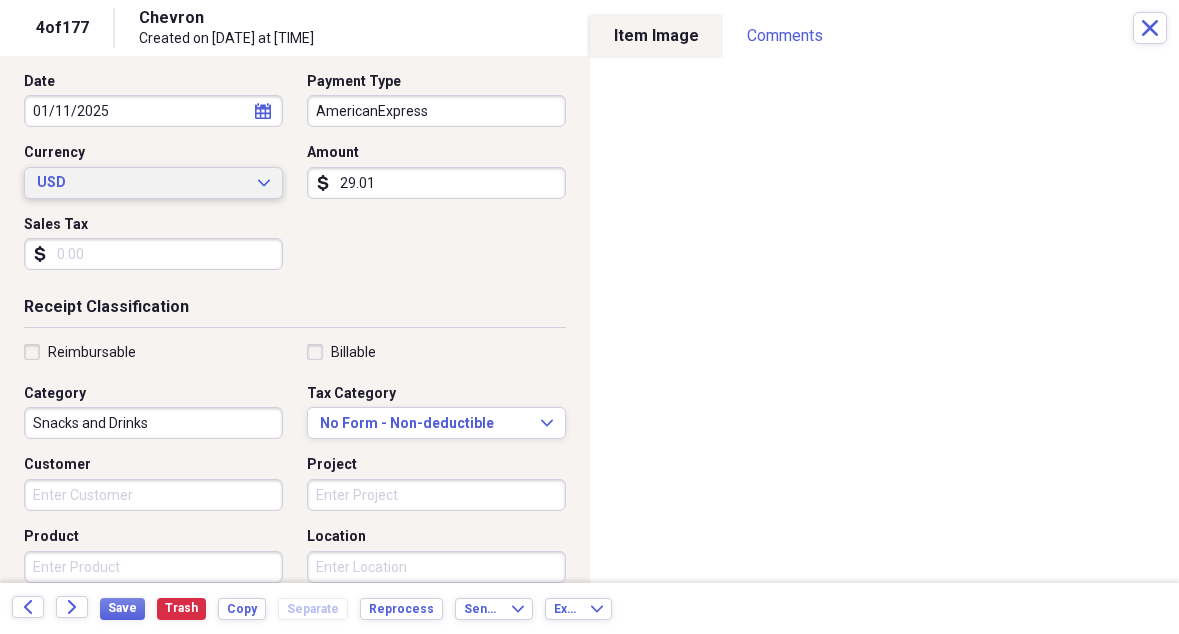 scroll, scrollTop: 198, scrollLeft: 0, axis: vertical 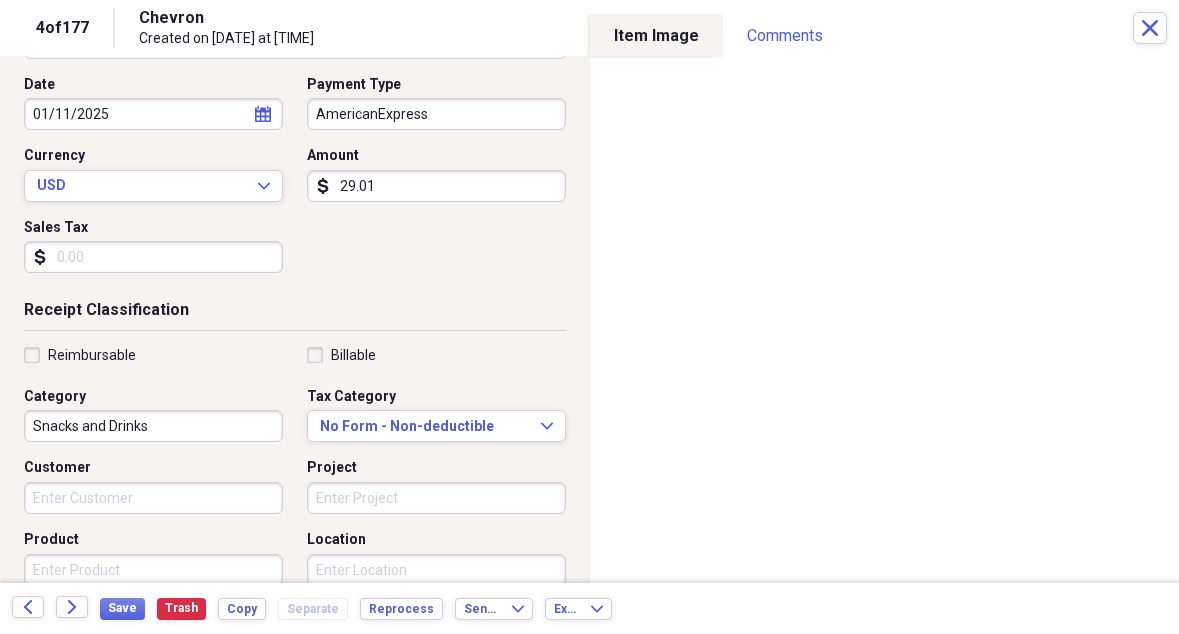 type on "Swifty Mart" 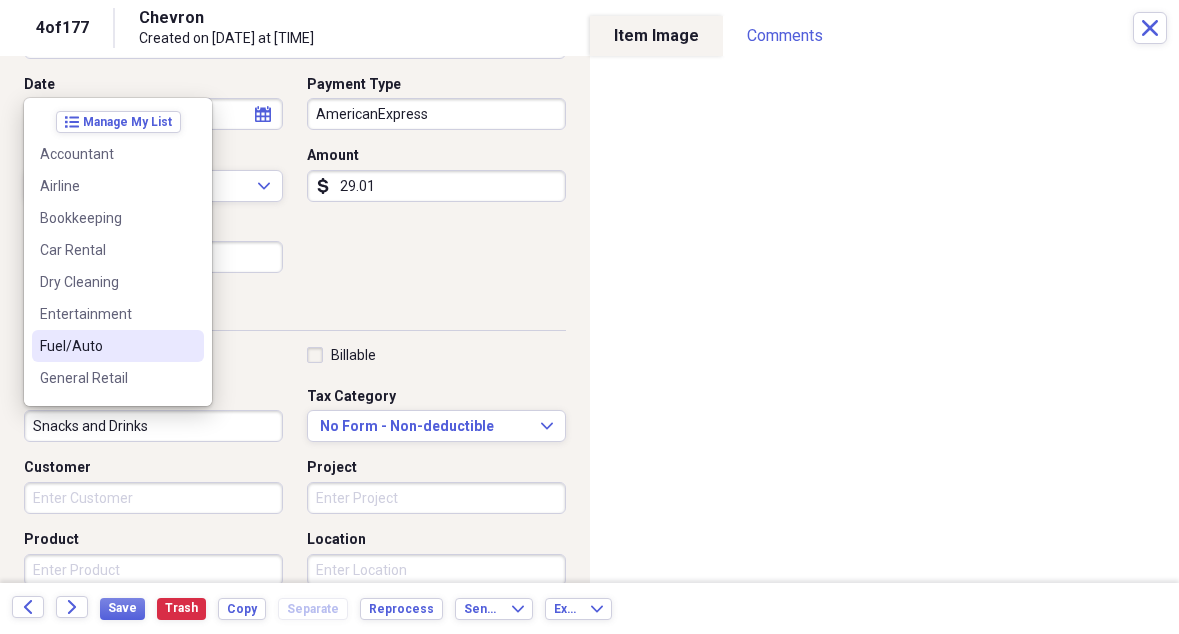 click on "Fuel/Auto" at bounding box center (106, 346) 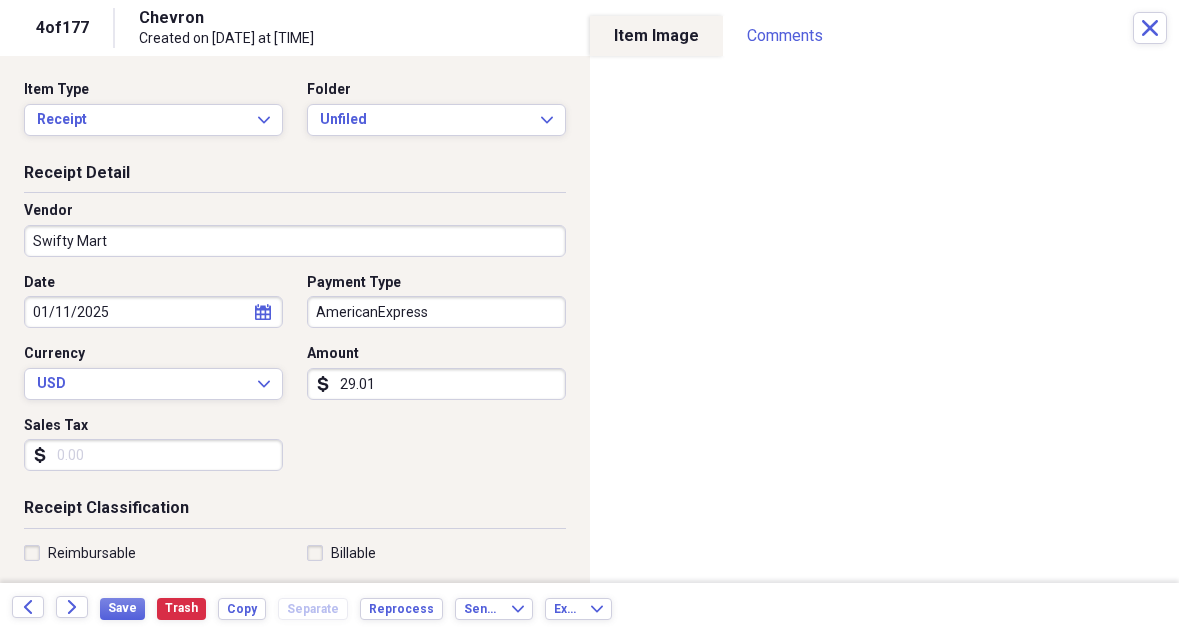 scroll, scrollTop: 0, scrollLeft: 0, axis: both 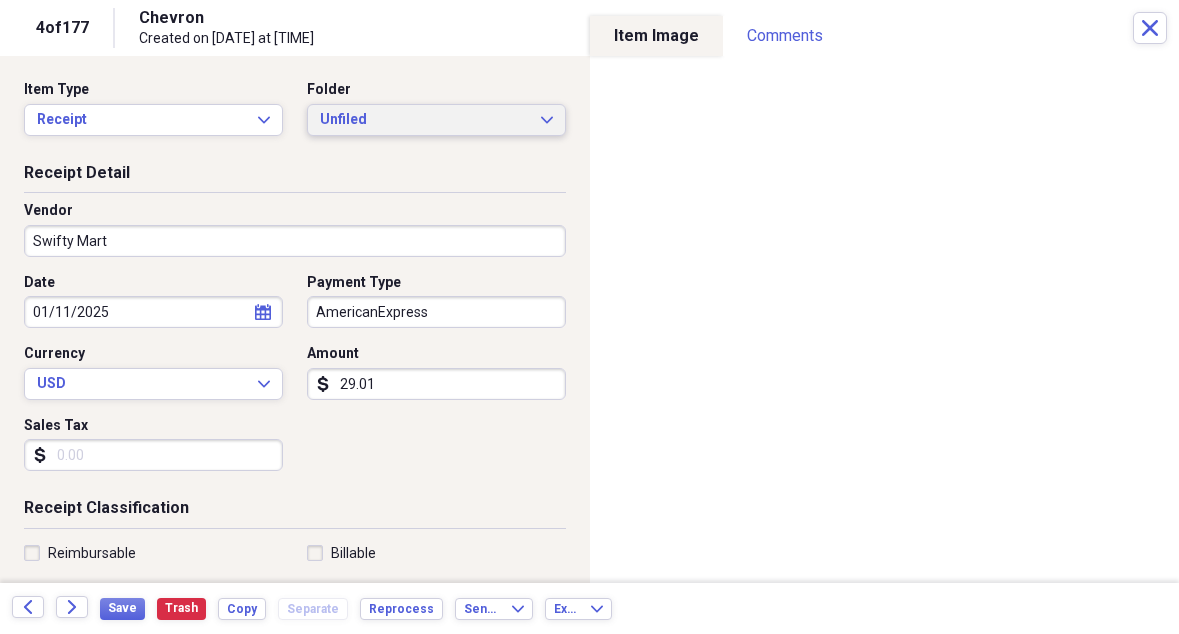 click on "Unfiled" at bounding box center [424, 120] 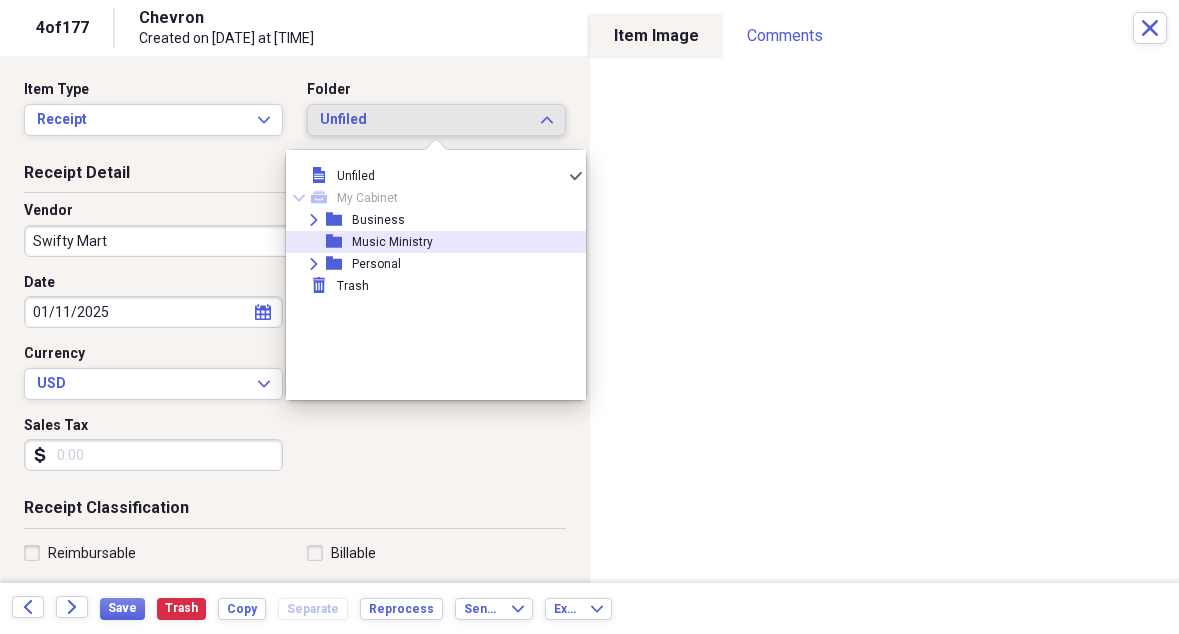 click on "Music Ministry" at bounding box center [392, 242] 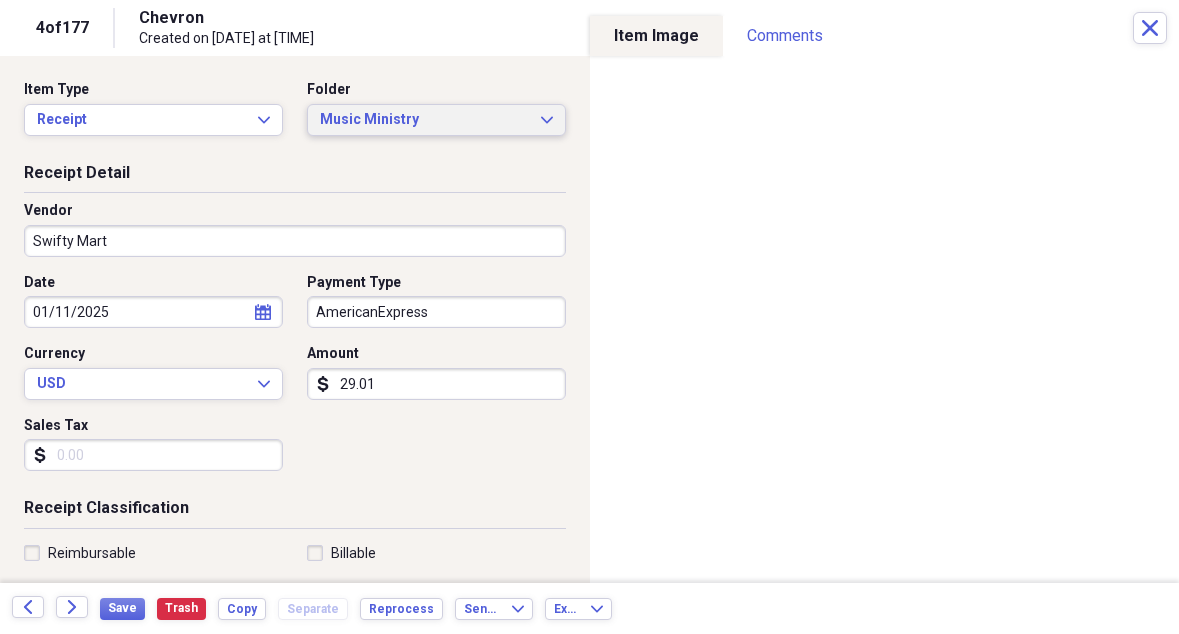 scroll, scrollTop: 0, scrollLeft: 0, axis: both 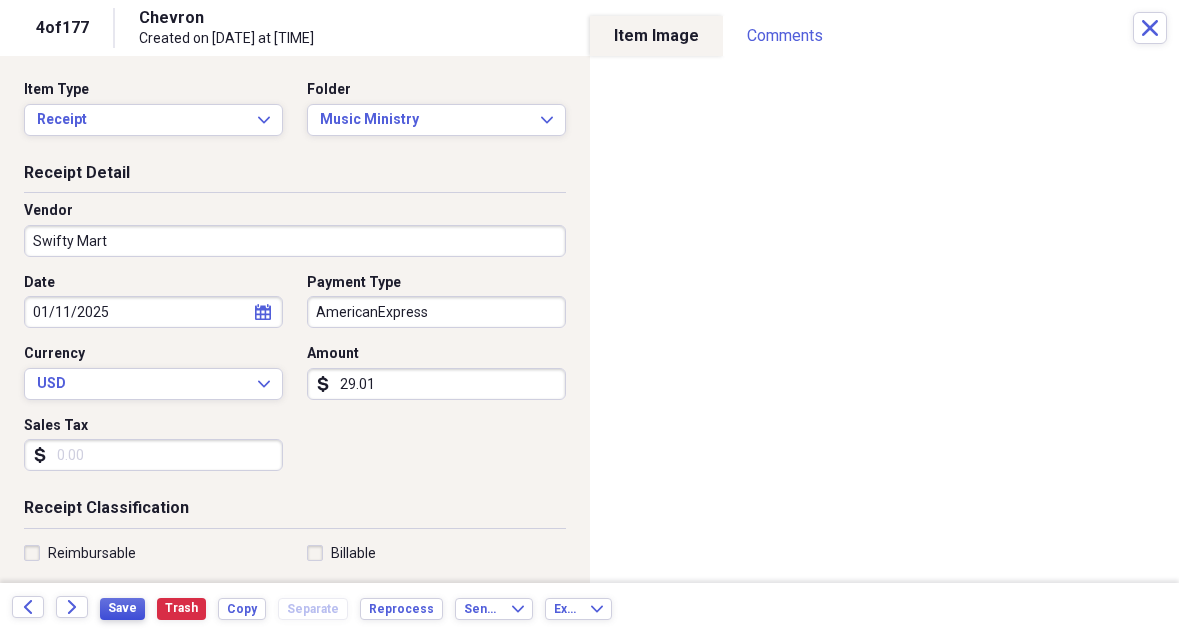 click on "Save" at bounding box center (122, 608) 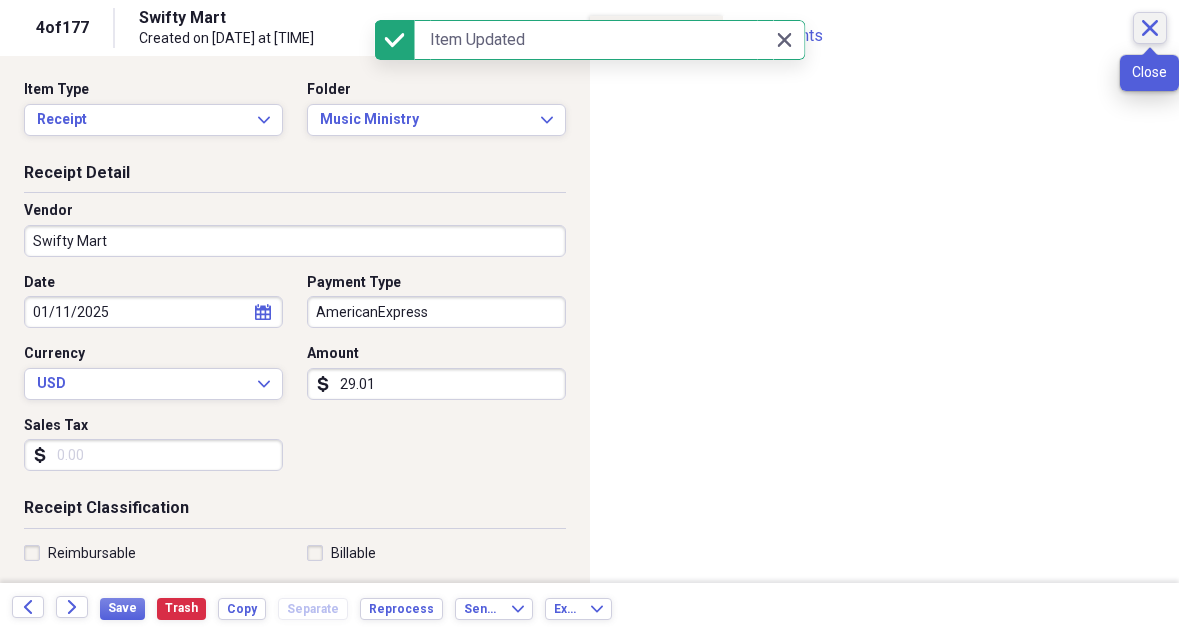 click 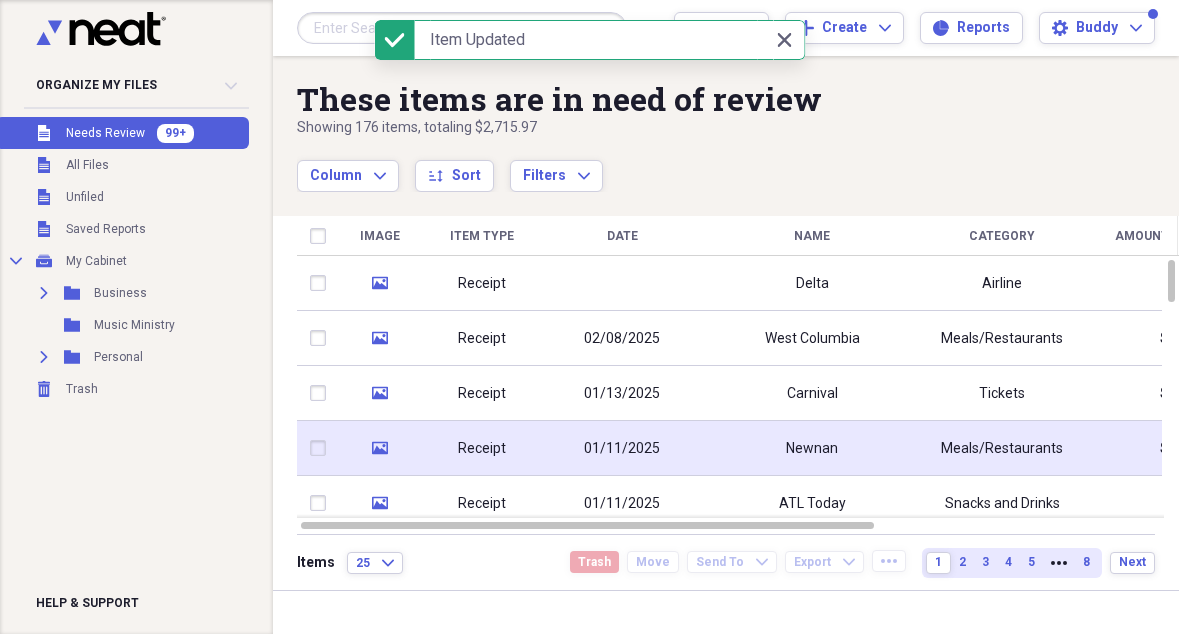 click on "Newnan" at bounding box center [812, 448] 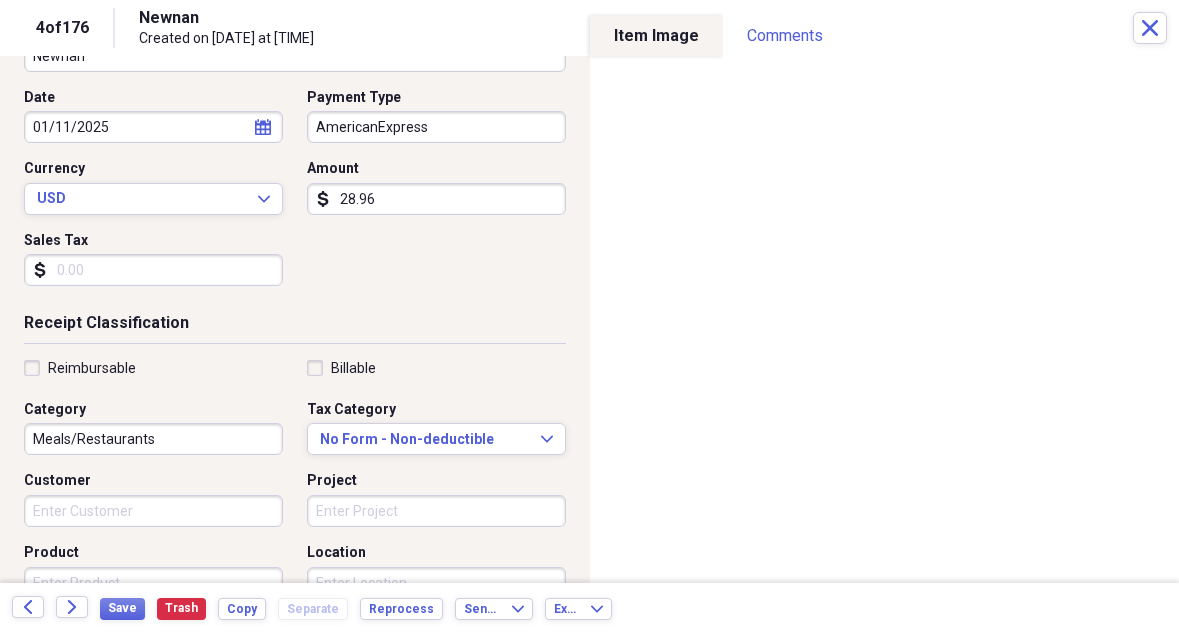scroll, scrollTop: 188, scrollLeft: 0, axis: vertical 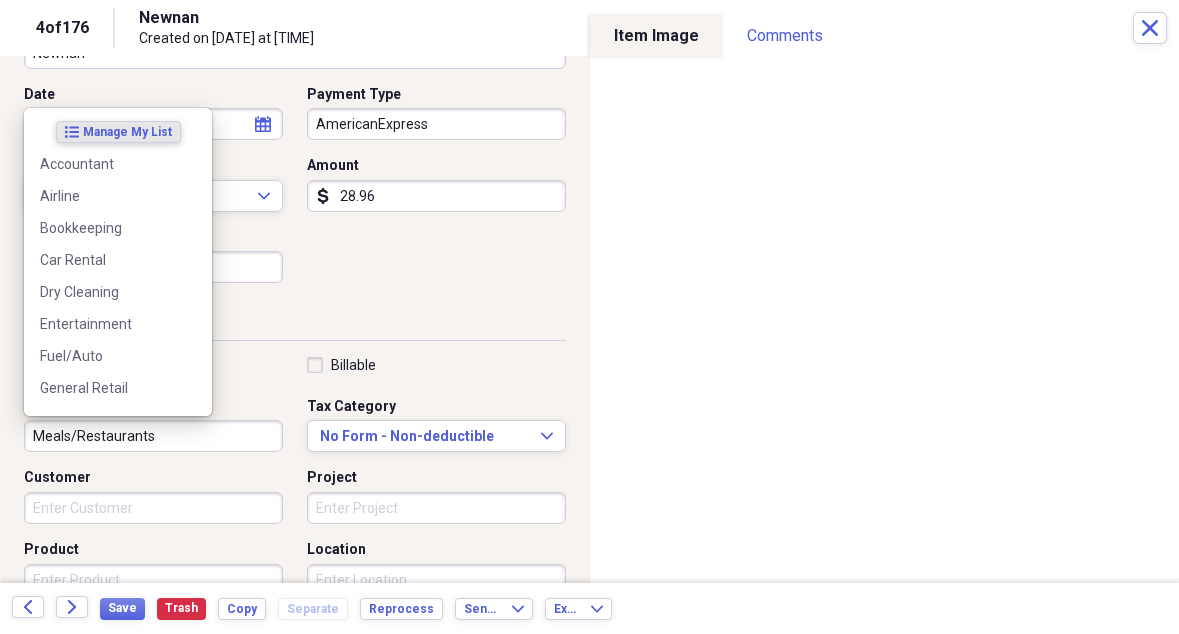 click on "Meals/Restaurants" at bounding box center (153, 436) 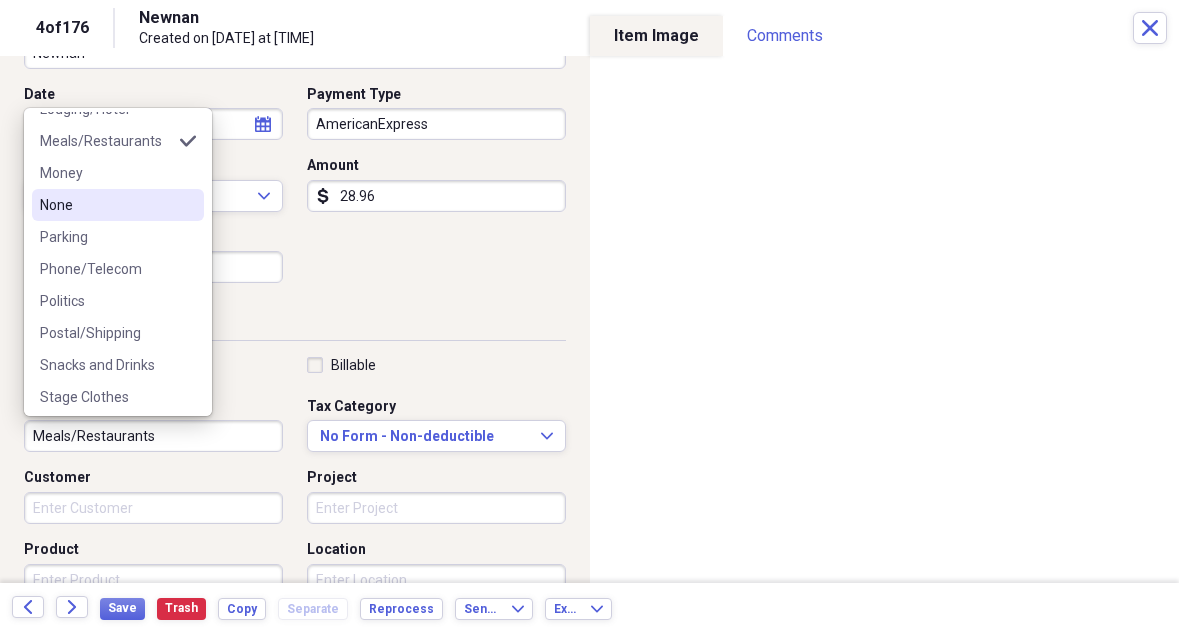 scroll, scrollTop: 347, scrollLeft: 0, axis: vertical 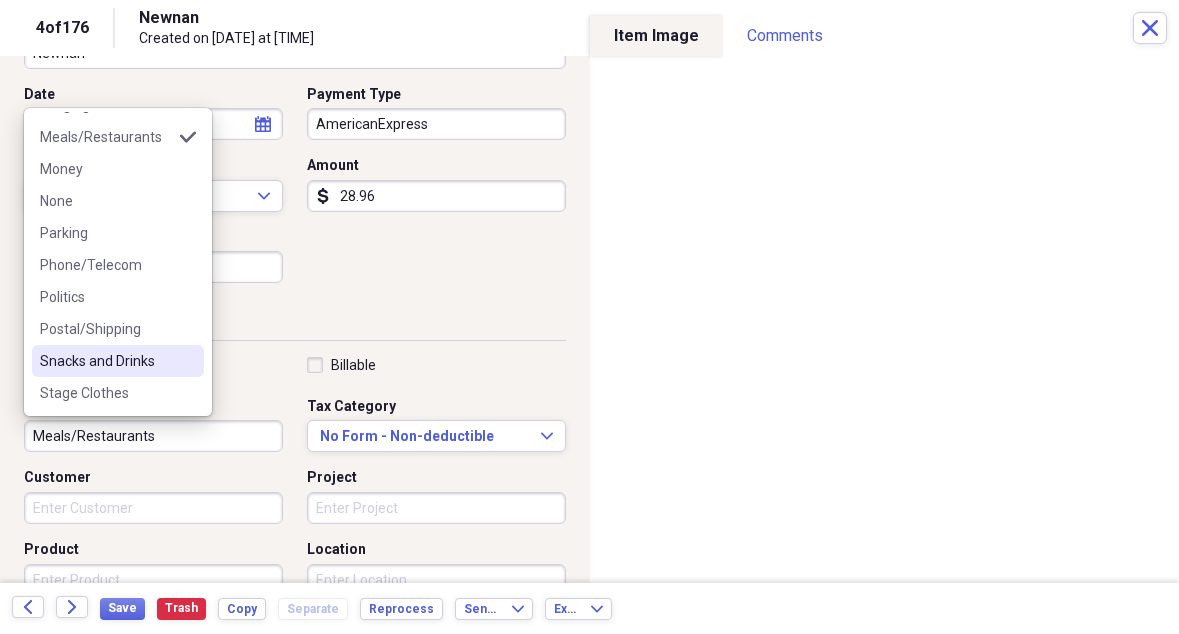 click on "Snacks and Drinks" at bounding box center (106, 361) 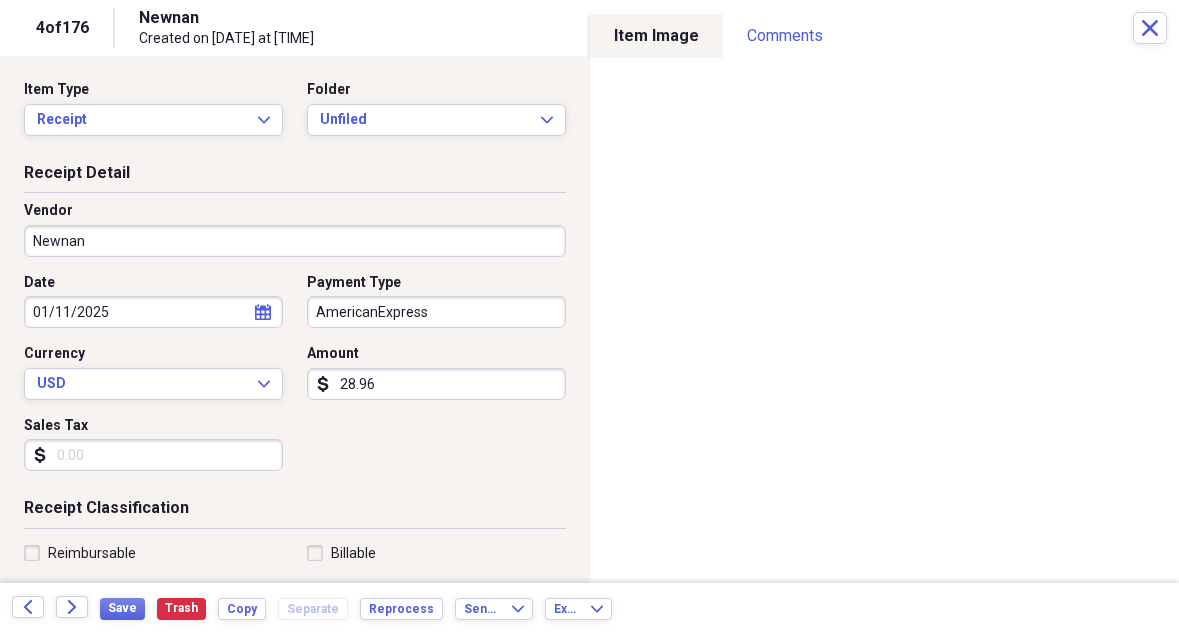 scroll, scrollTop: 0, scrollLeft: 0, axis: both 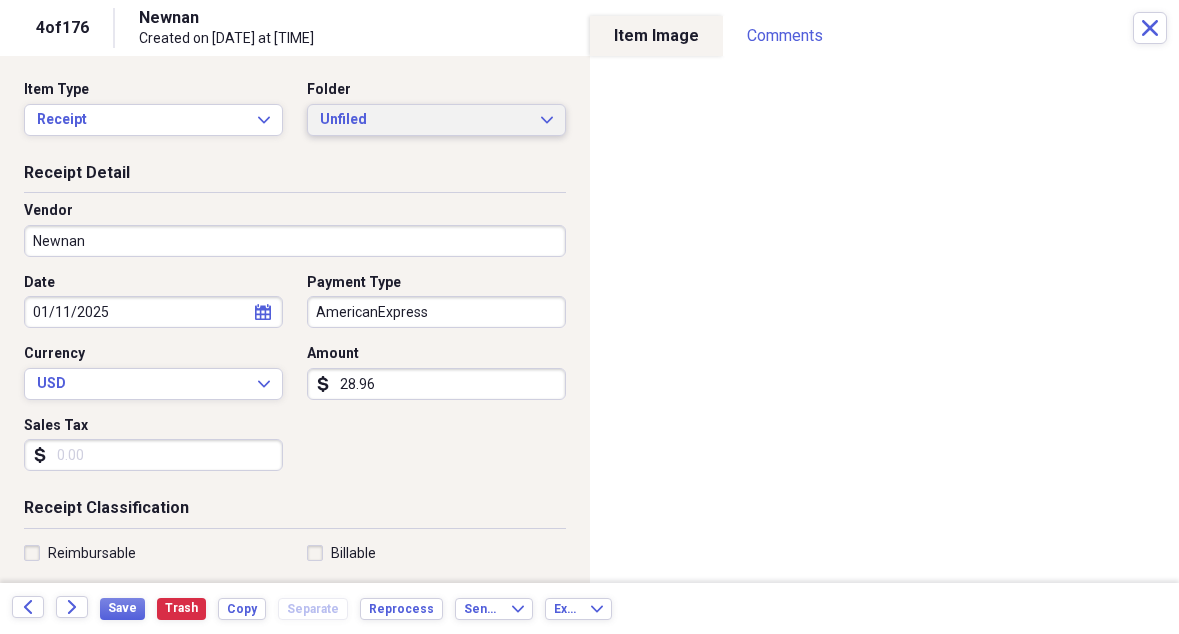 click on "Unfiled" at bounding box center (424, 120) 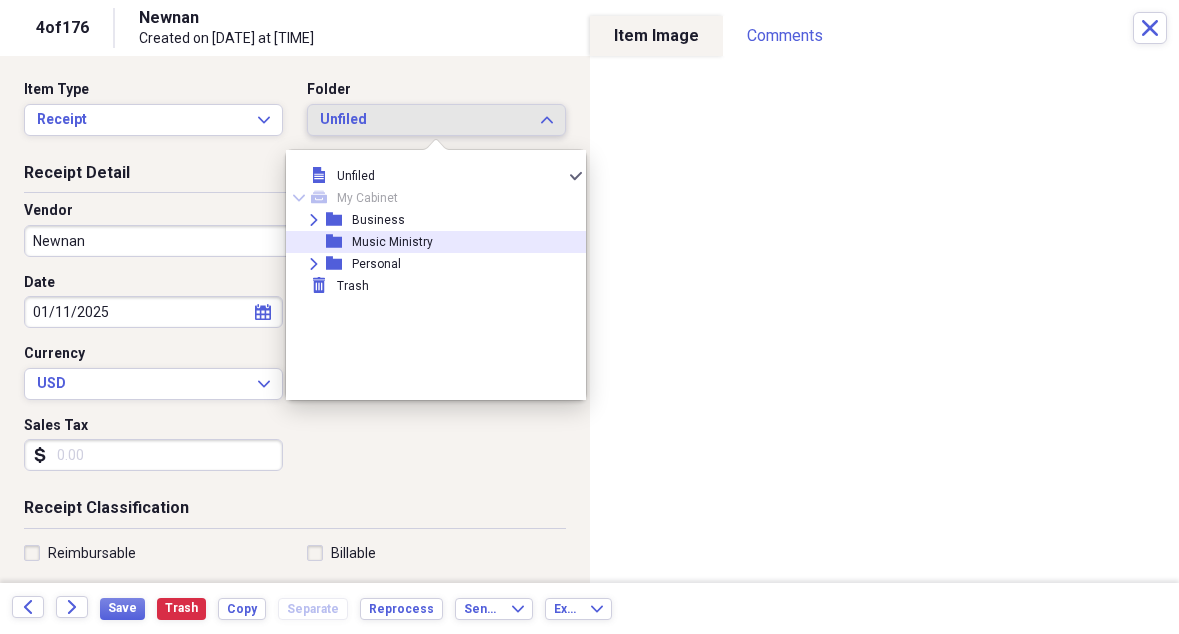 click on "Music Ministry" at bounding box center (392, 242) 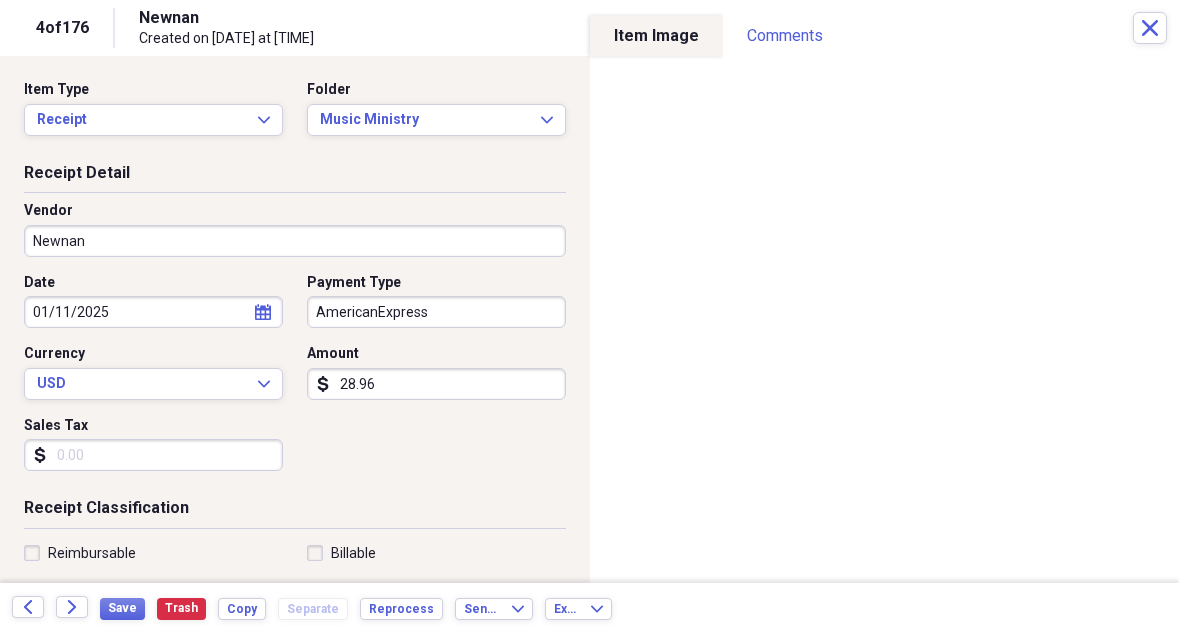 click on "Newnan" at bounding box center (295, 241) 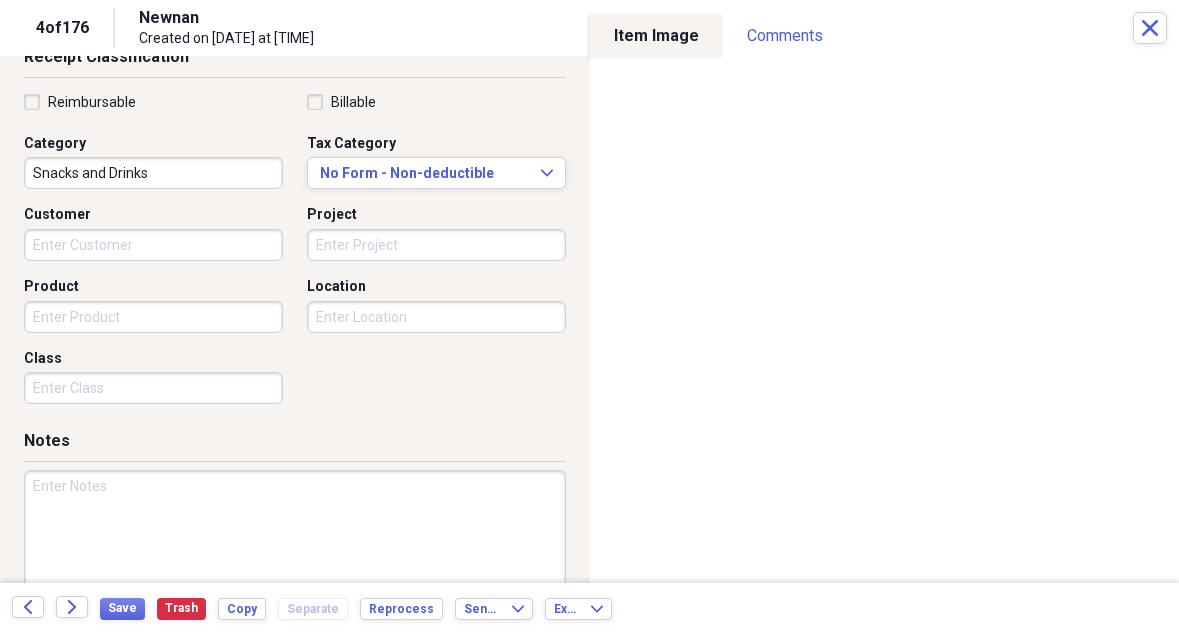 scroll, scrollTop: 463, scrollLeft: 0, axis: vertical 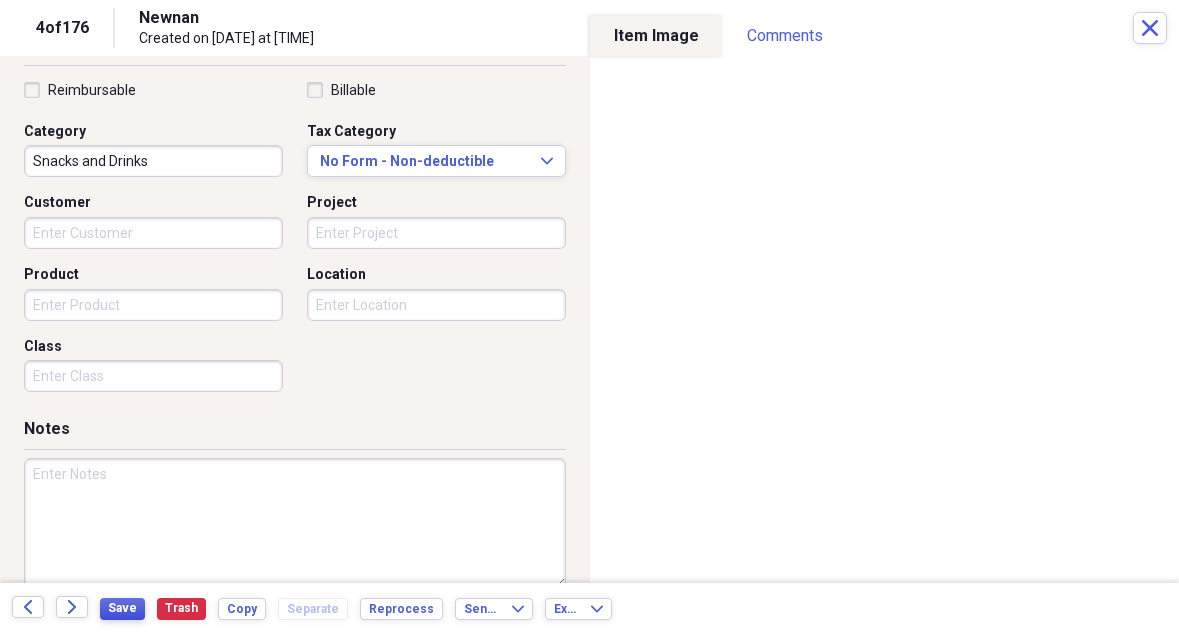type on "Greenway" 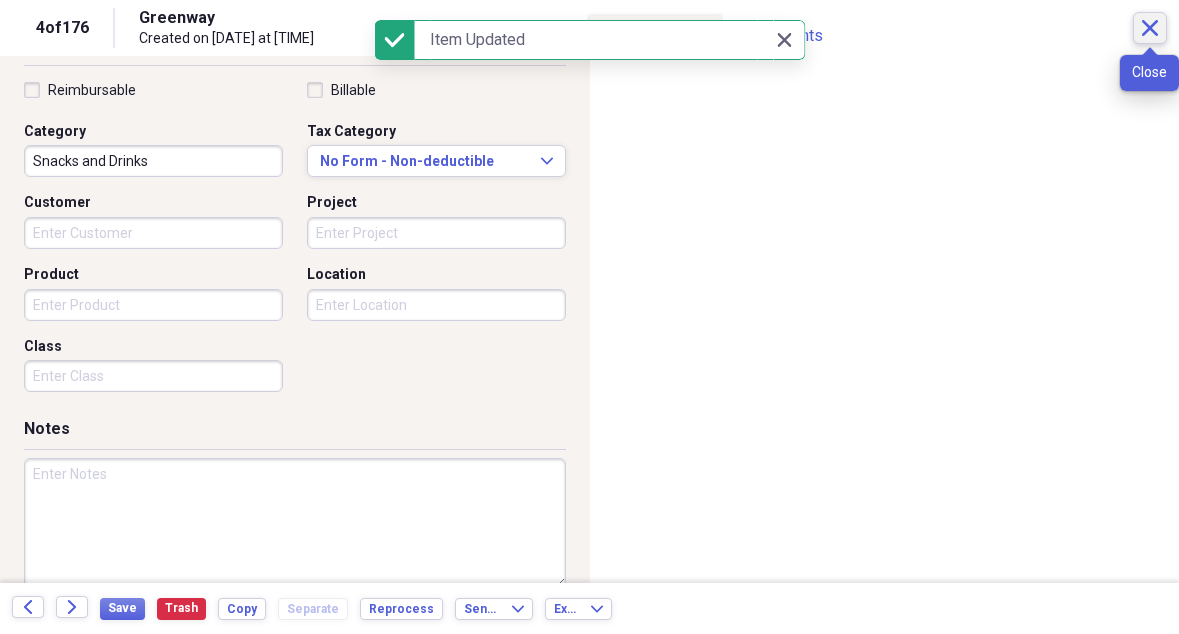 click 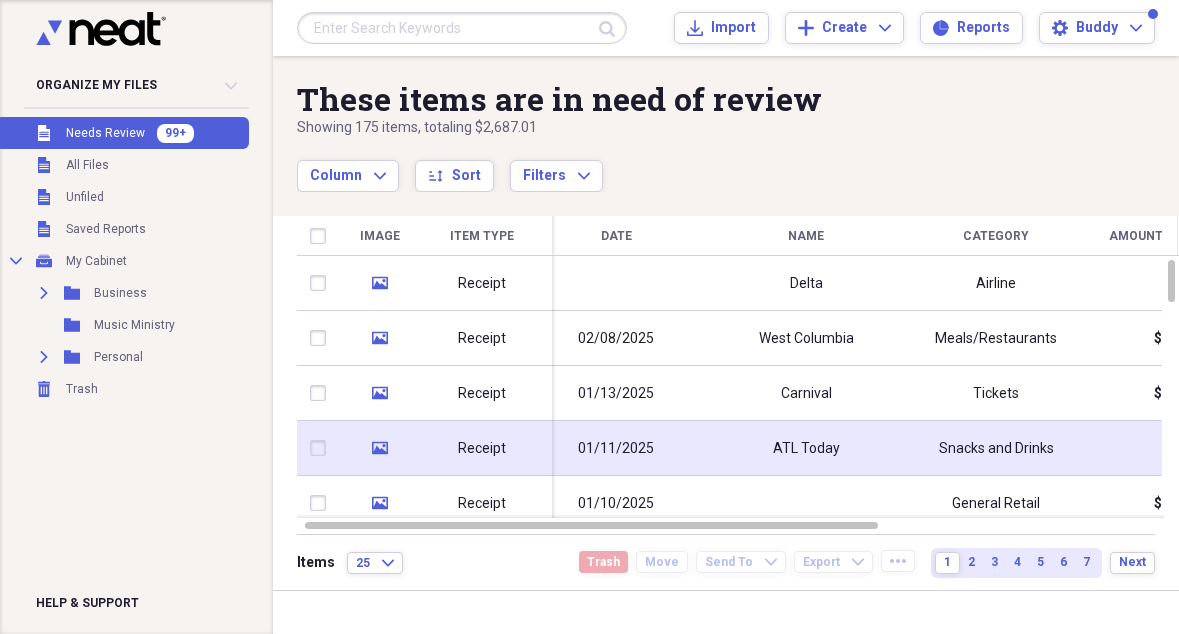 click on "ATL Today" at bounding box center (806, 449) 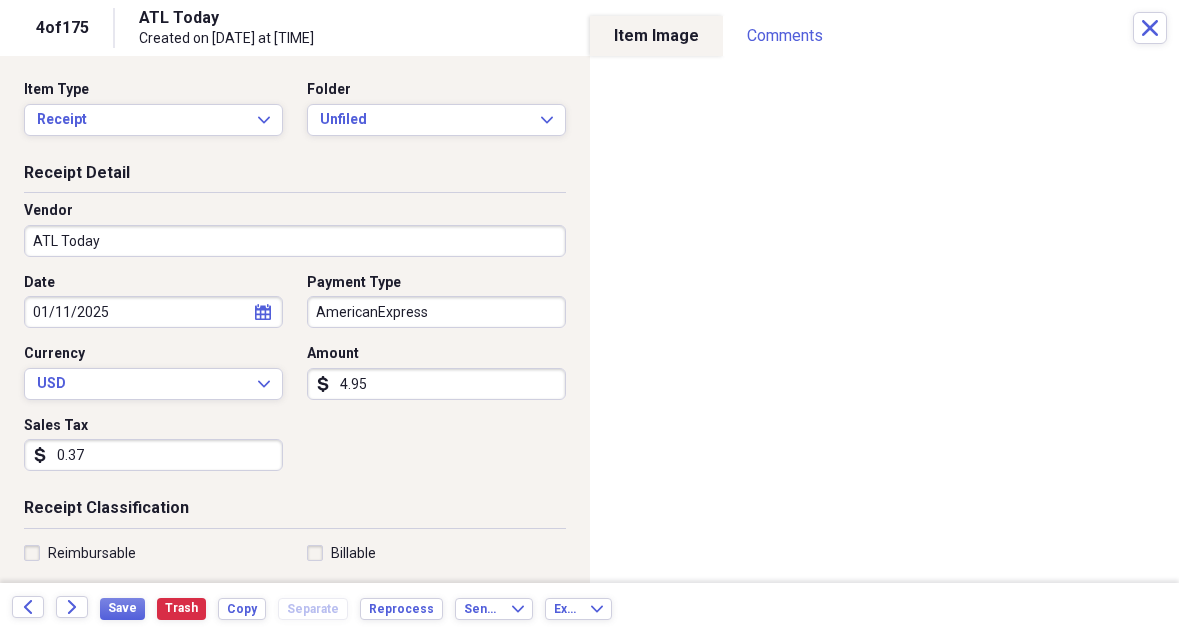 scroll, scrollTop: 0, scrollLeft: 0, axis: both 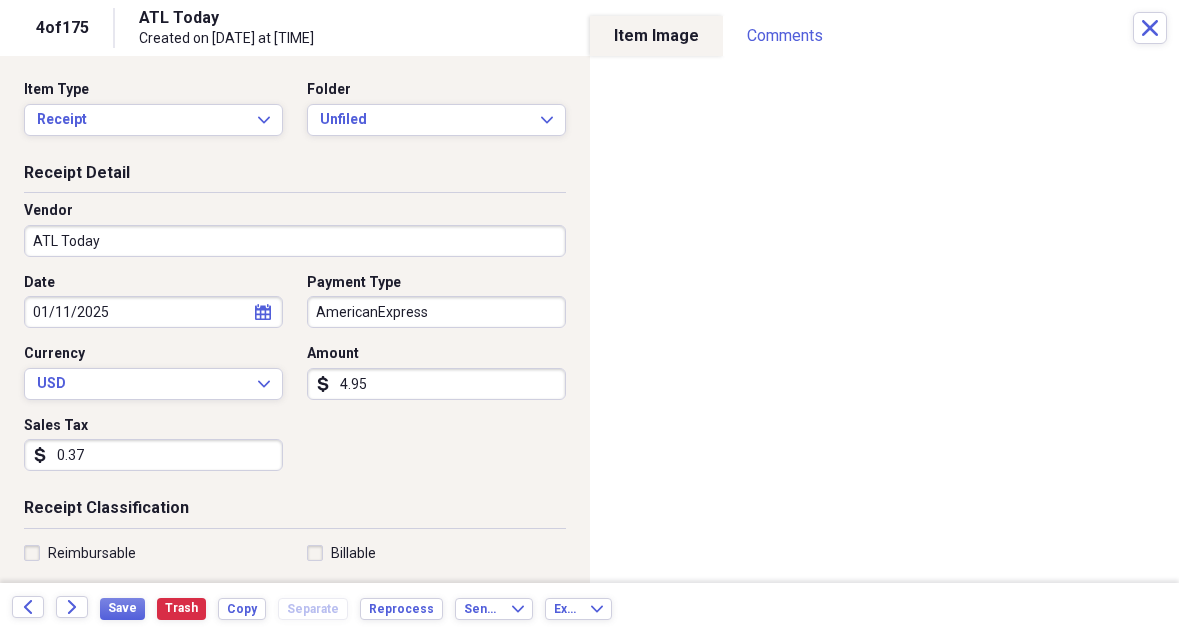 click on "Folder Unfiled Expand" at bounding box center [430, 108] 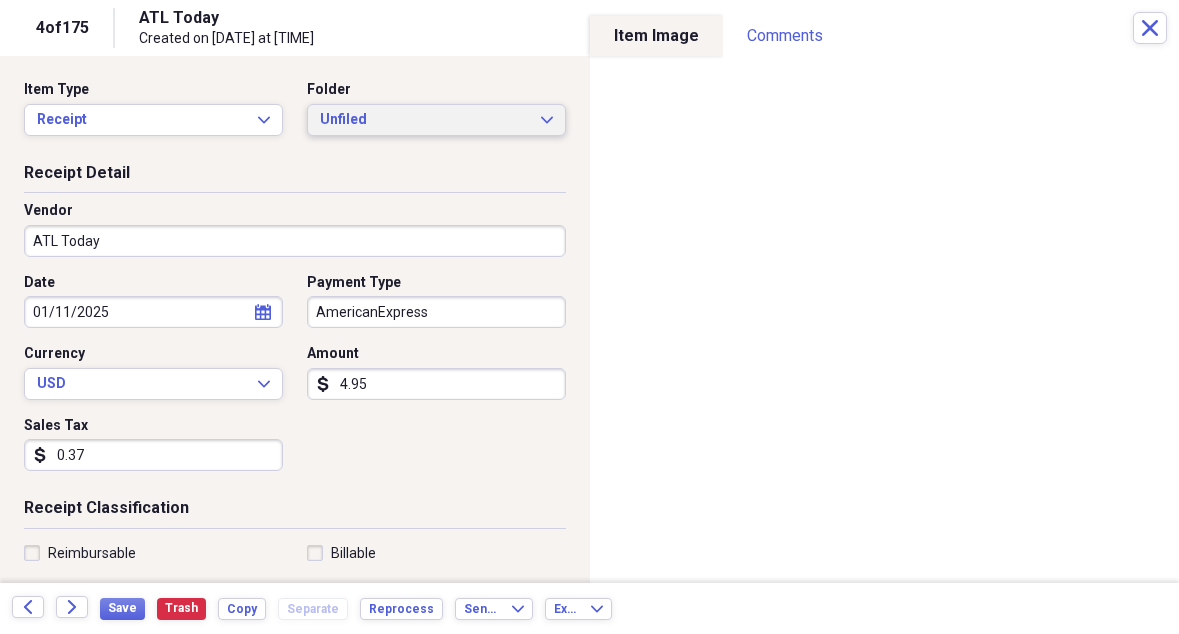 click on "Unfiled" at bounding box center [424, 120] 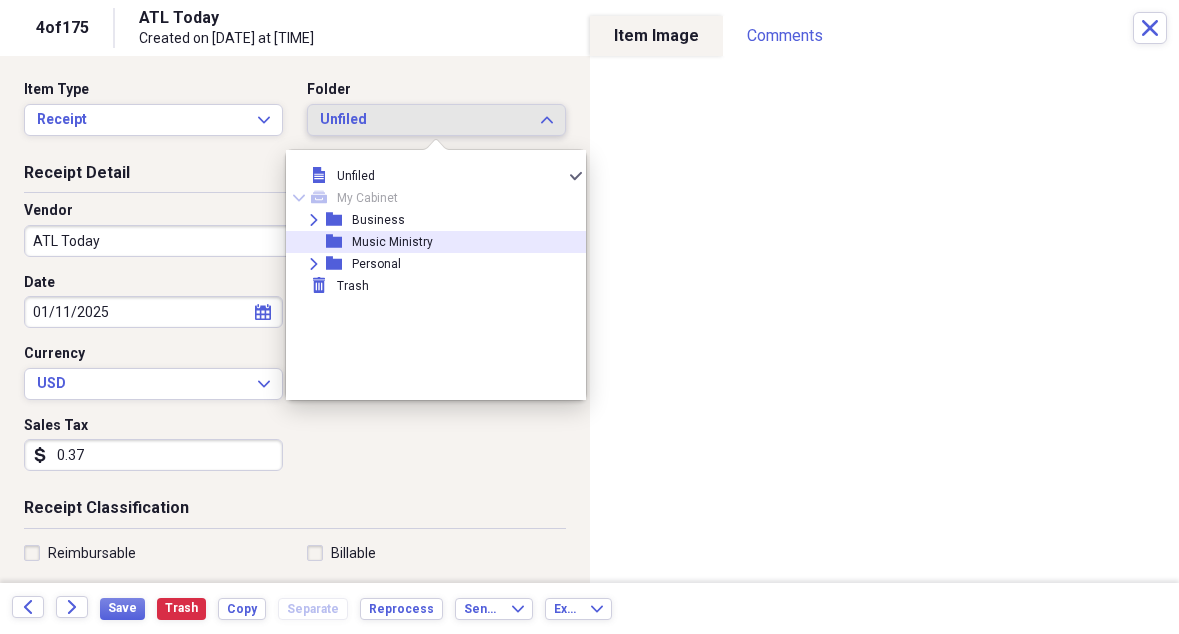 click on "Music Ministry" at bounding box center (392, 242) 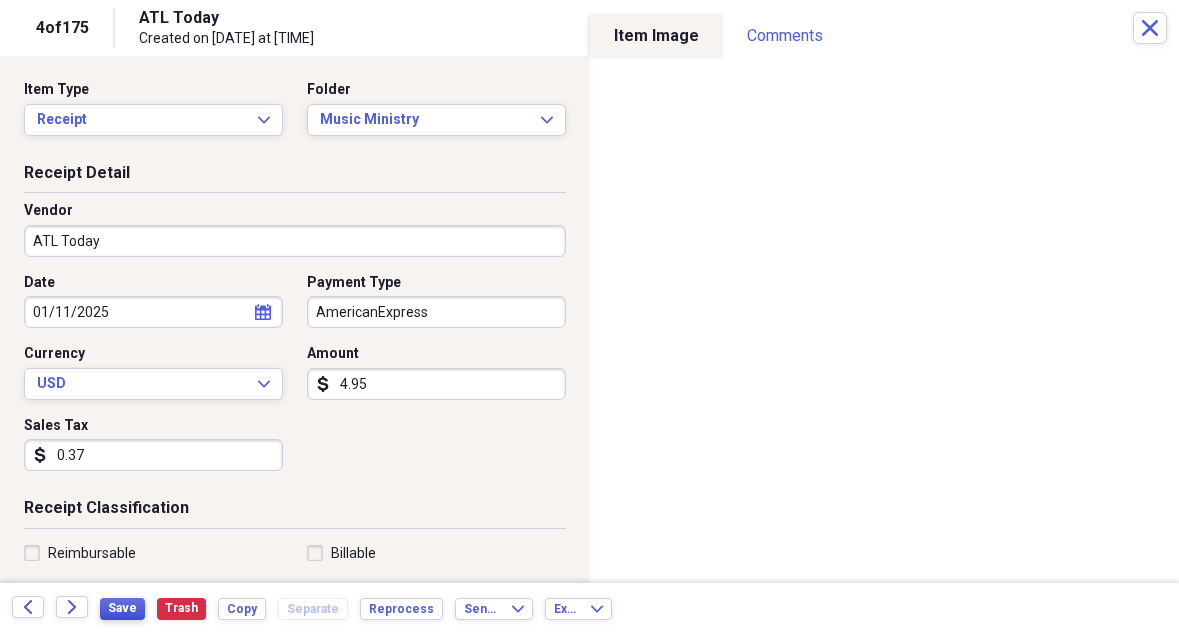 click on "Save" at bounding box center (122, 608) 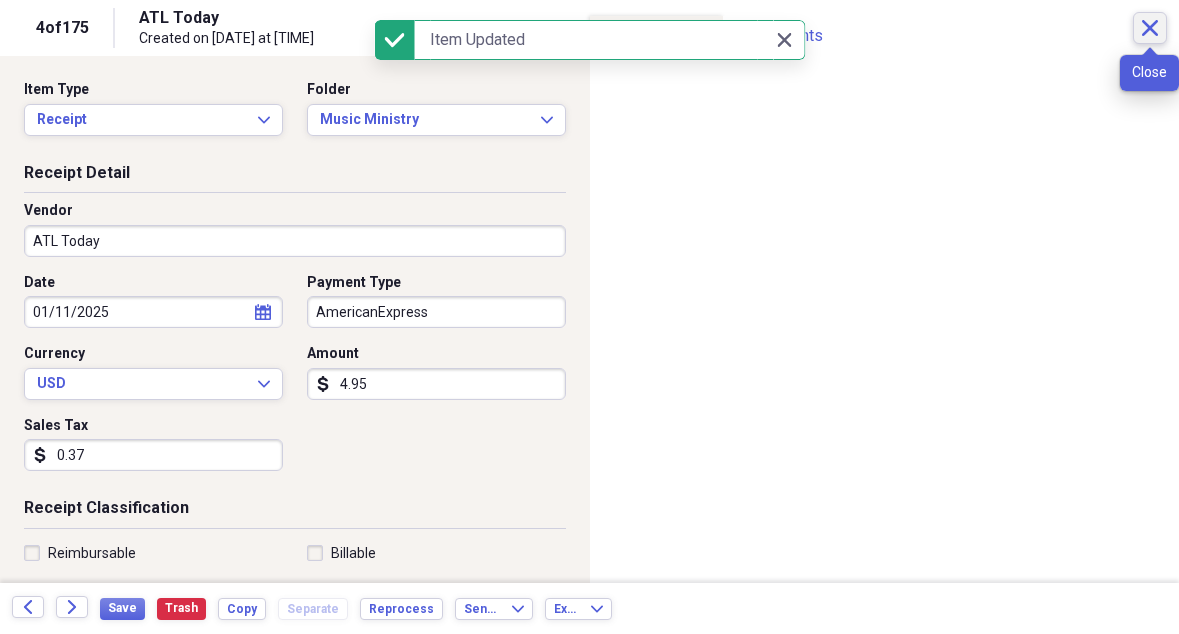 click on "Close" at bounding box center (1150, 28) 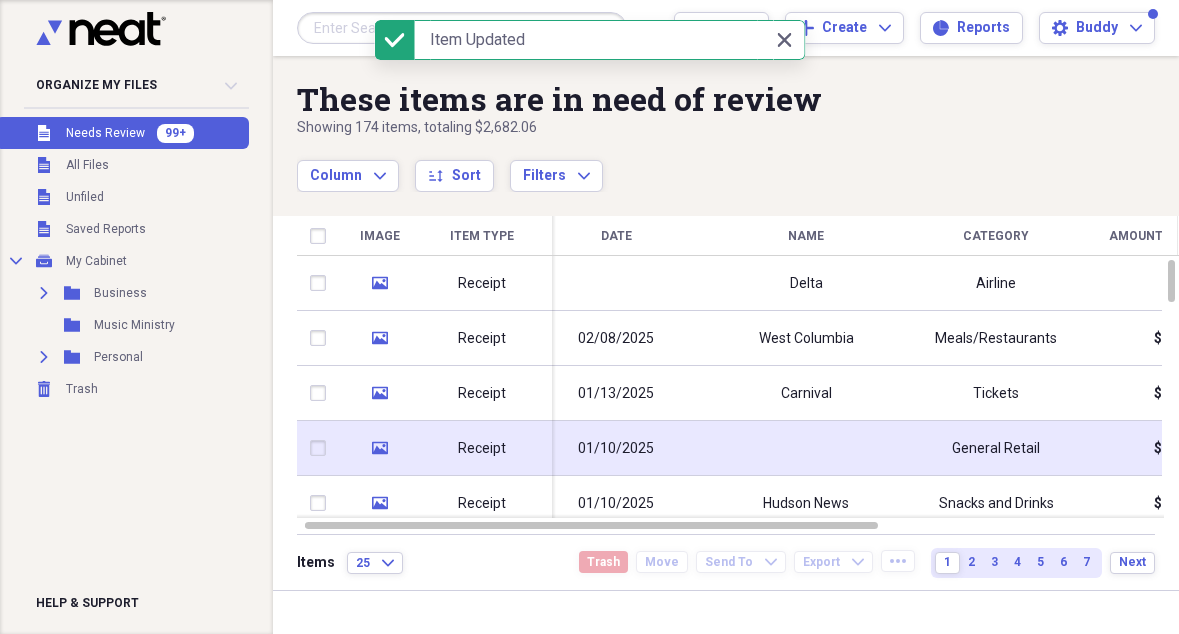 click at bounding box center (806, 448) 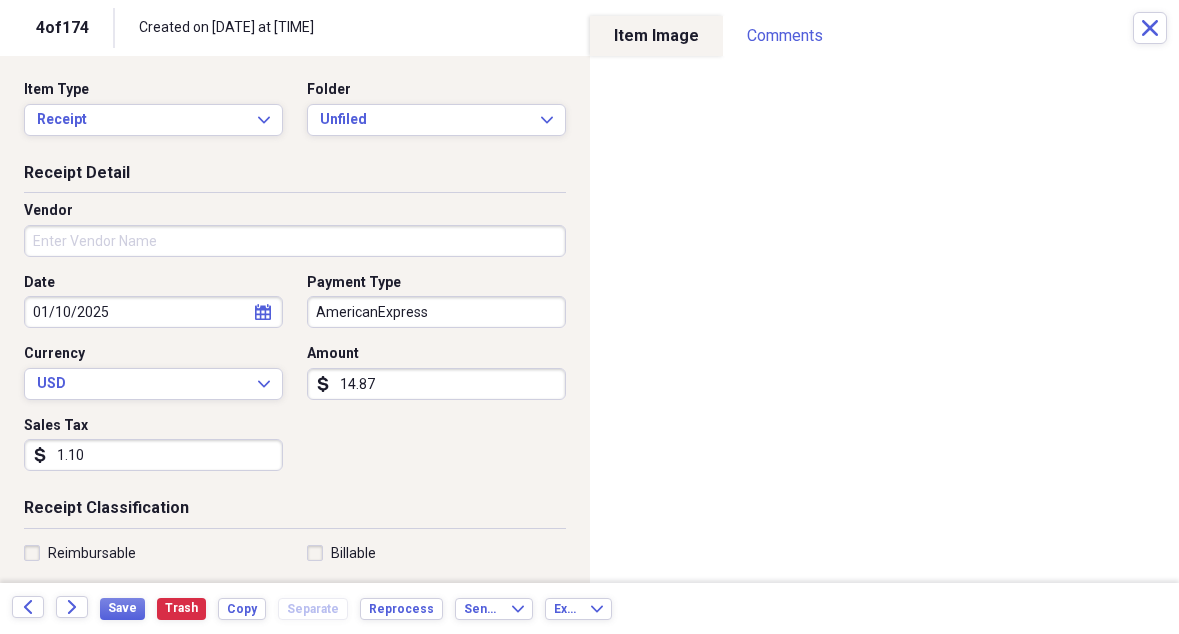 click on "Vendor" at bounding box center [295, 241] 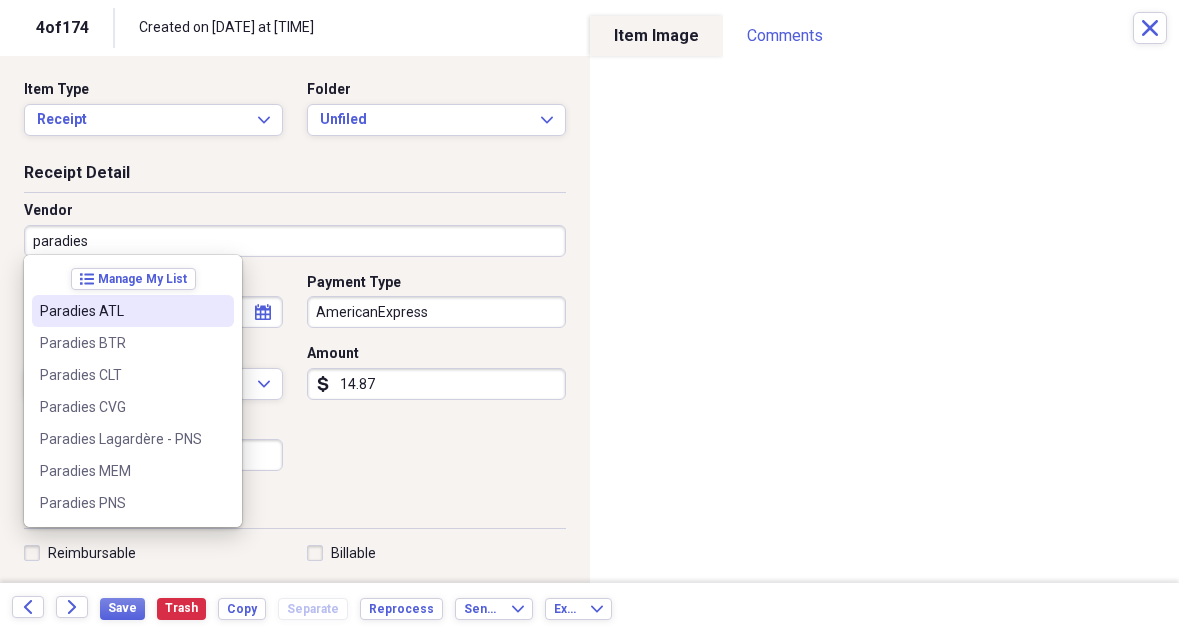 click on "Paradies ATL" at bounding box center [121, 311] 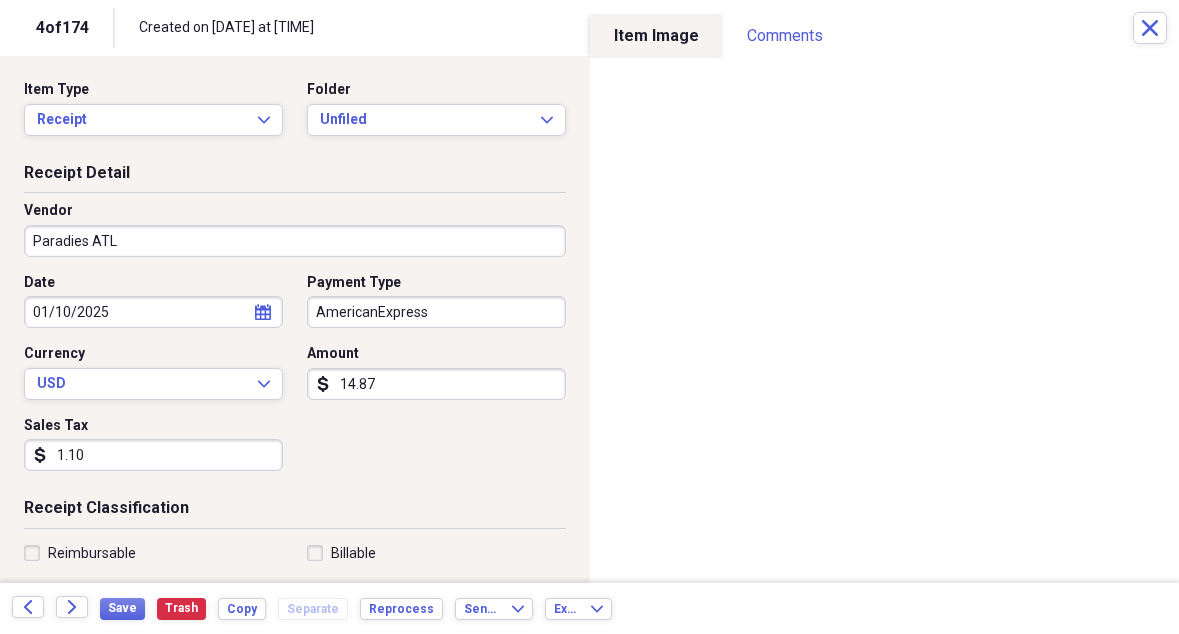 type on "Snacks and Drinks" 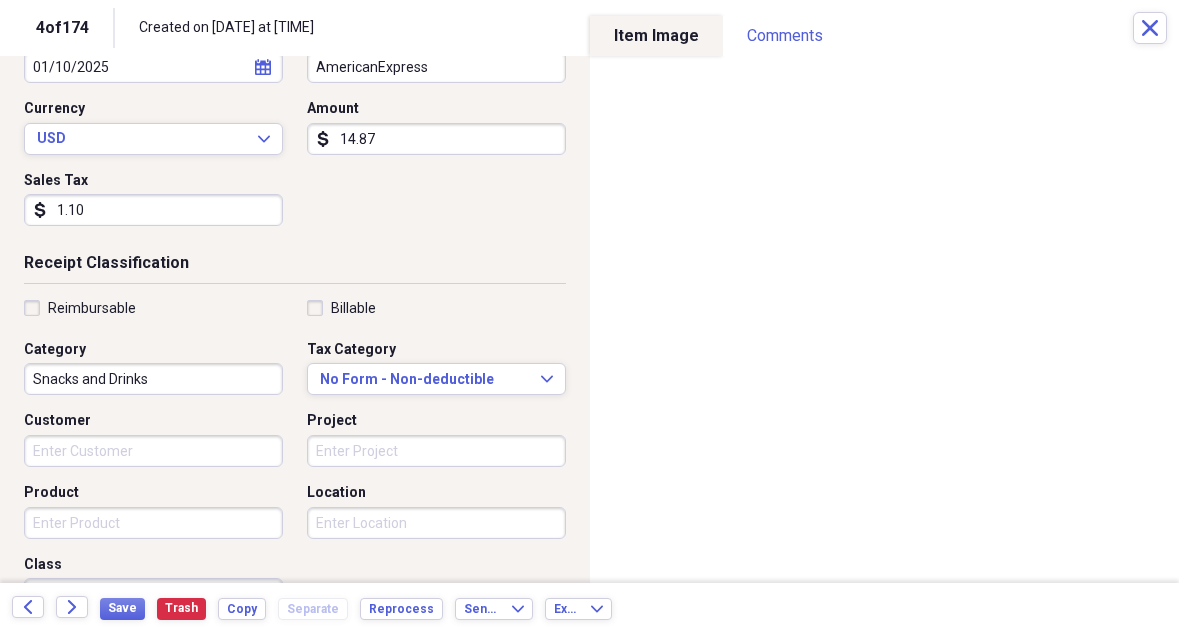 scroll, scrollTop: 259, scrollLeft: 0, axis: vertical 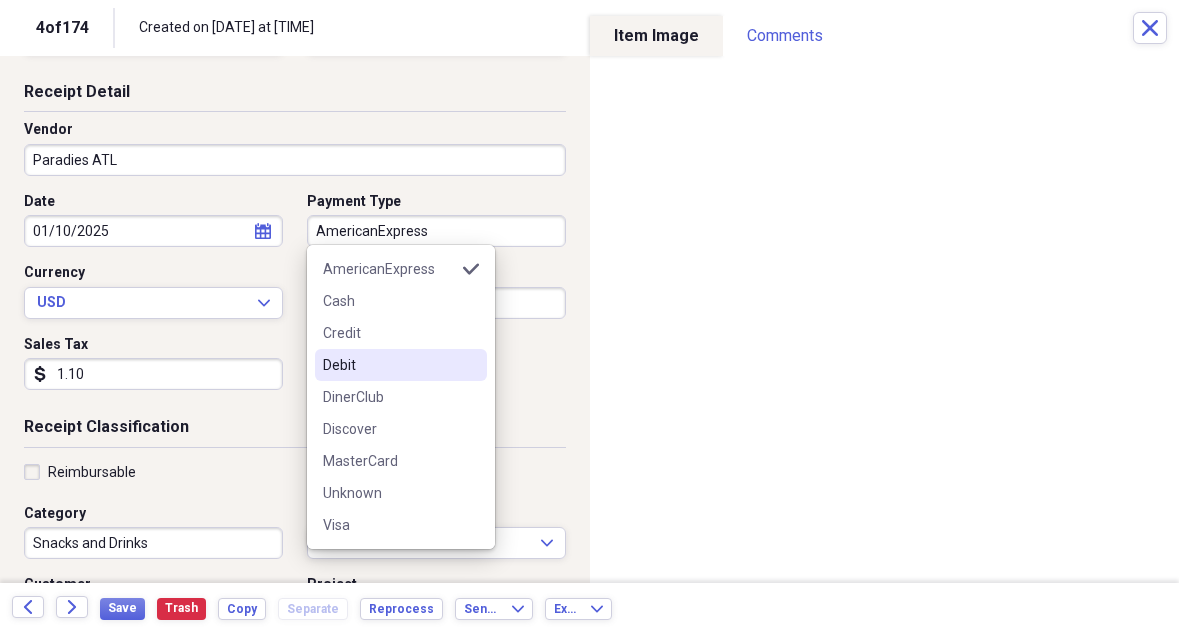 click on "AmericanExpress" at bounding box center [436, 231] 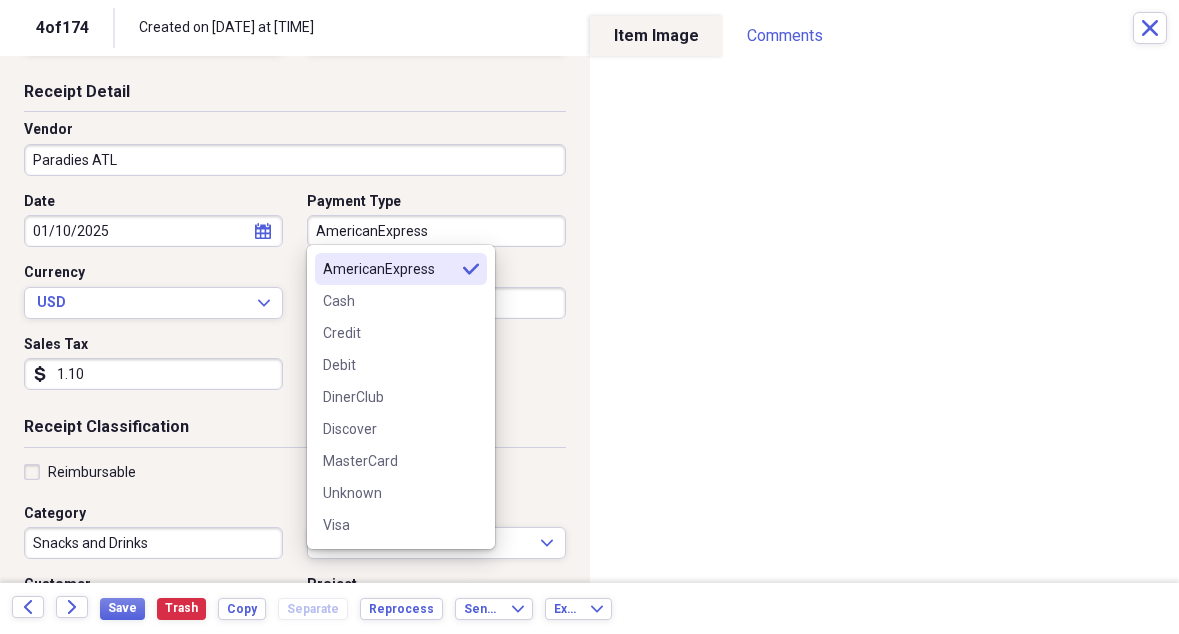 click on "AmericanExpress" at bounding box center [389, 269] 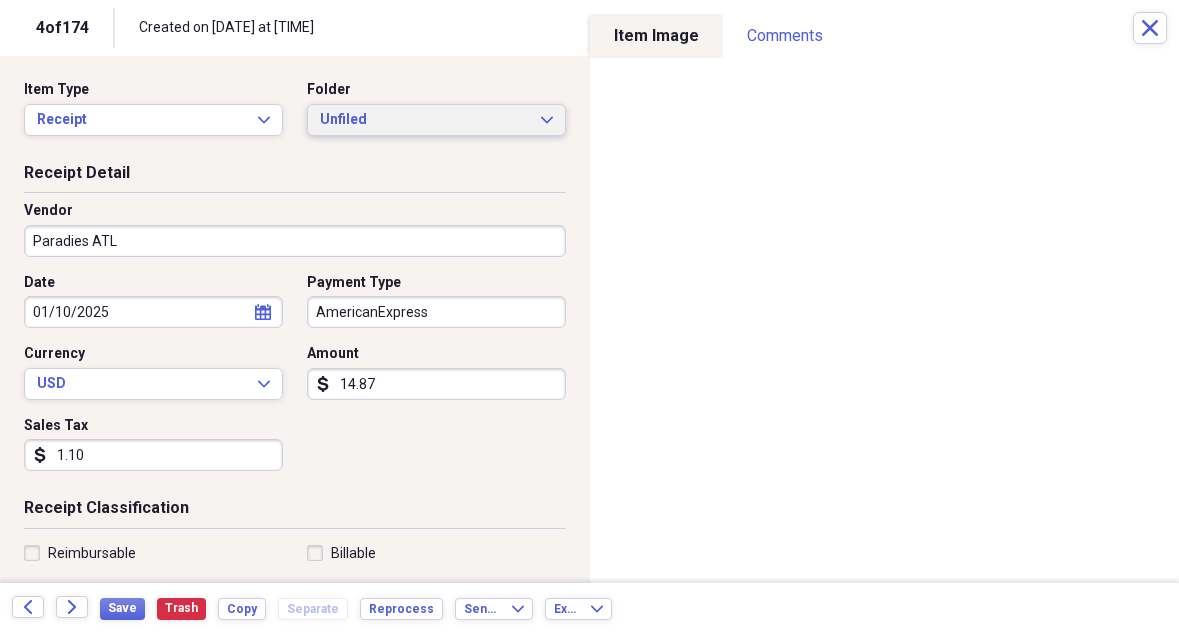 scroll, scrollTop: 0, scrollLeft: 0, axis: both 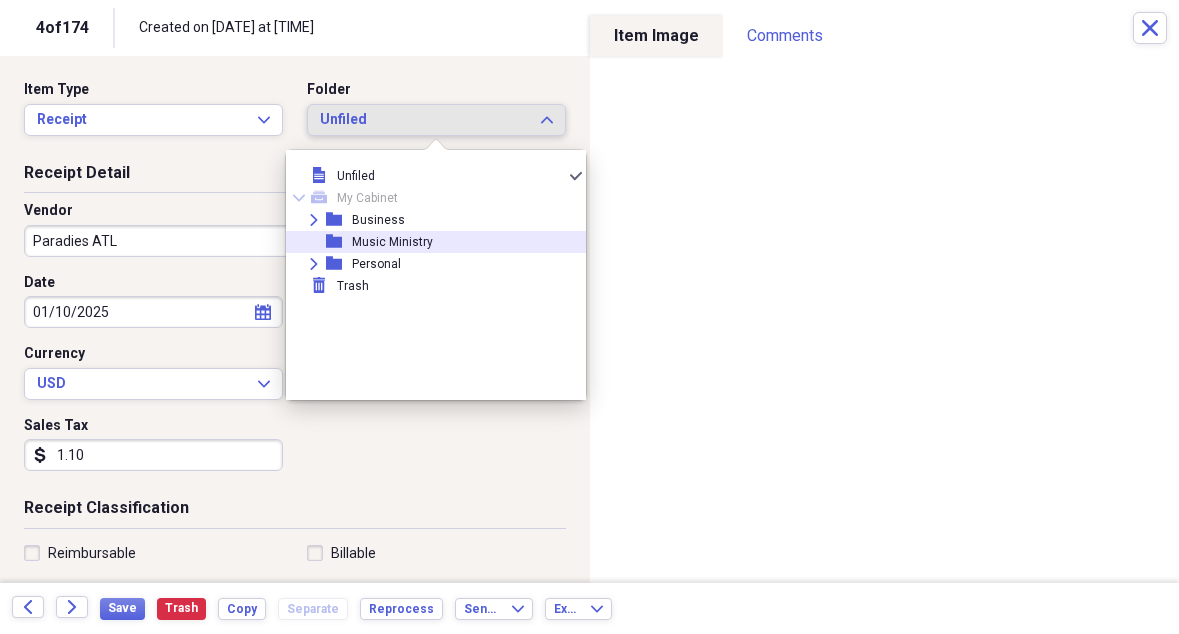 click on "Music Ministry" at bounding box center (392, 242) 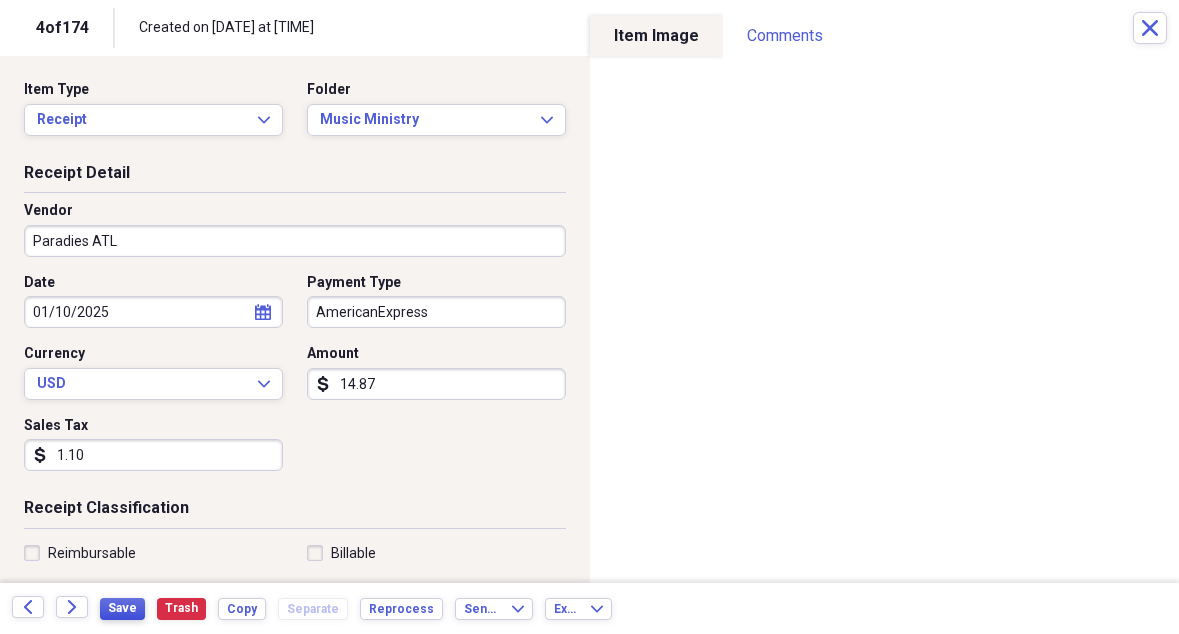 click on "Save" at bounding box center (122, 608) 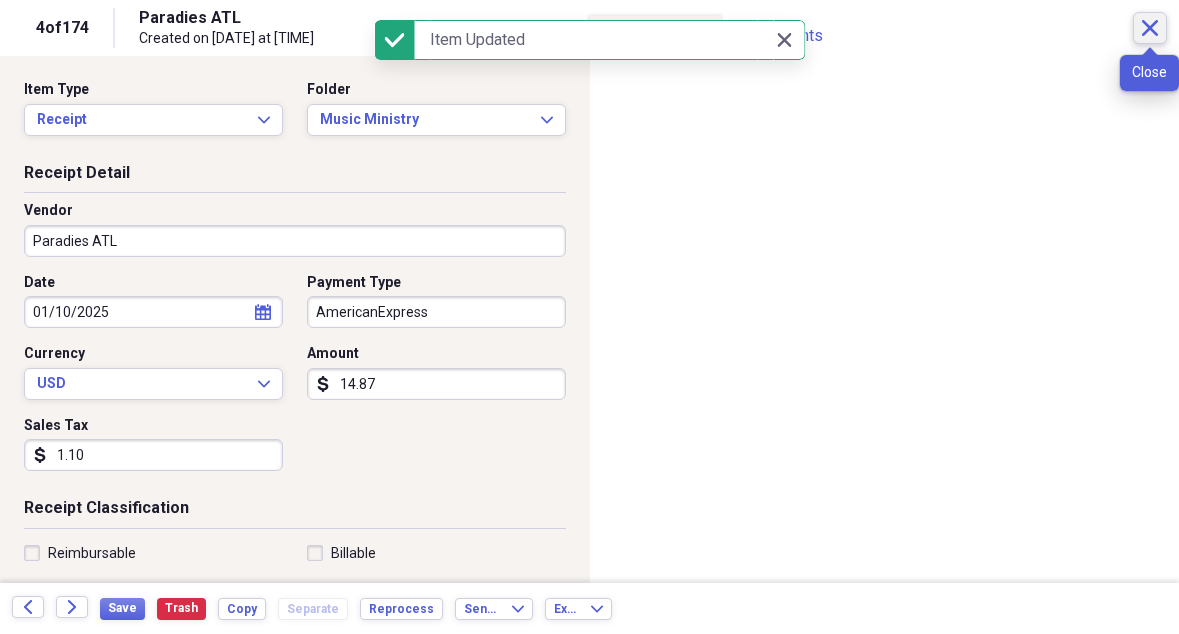 click on "Close" 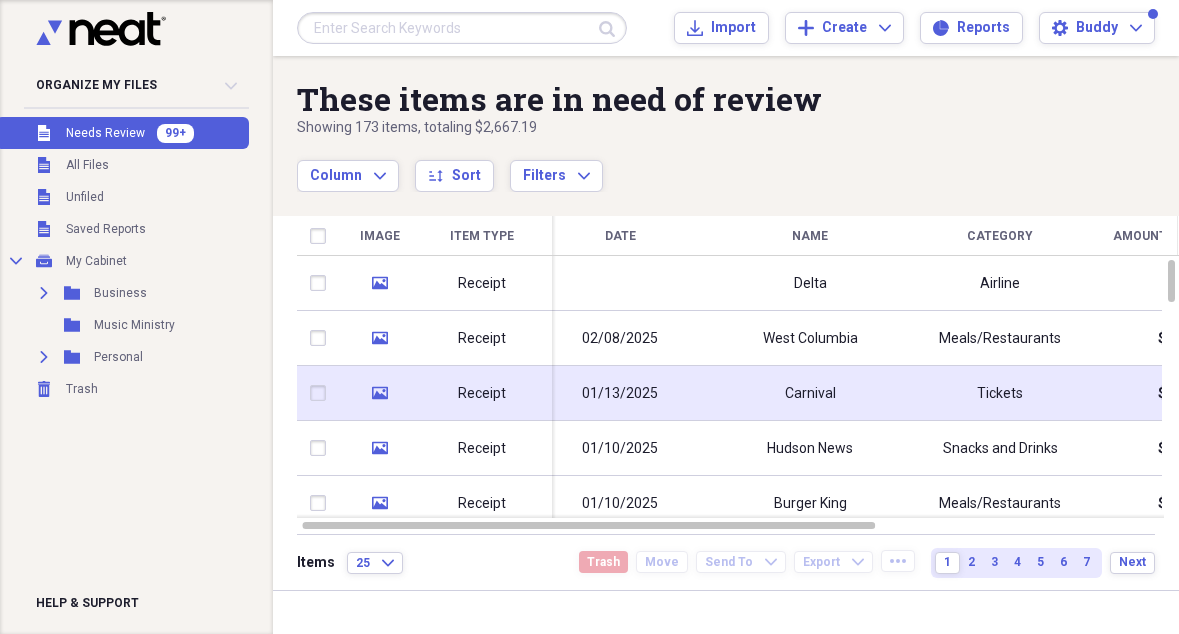 click on "Carnival" at bounding box center (810, 394) 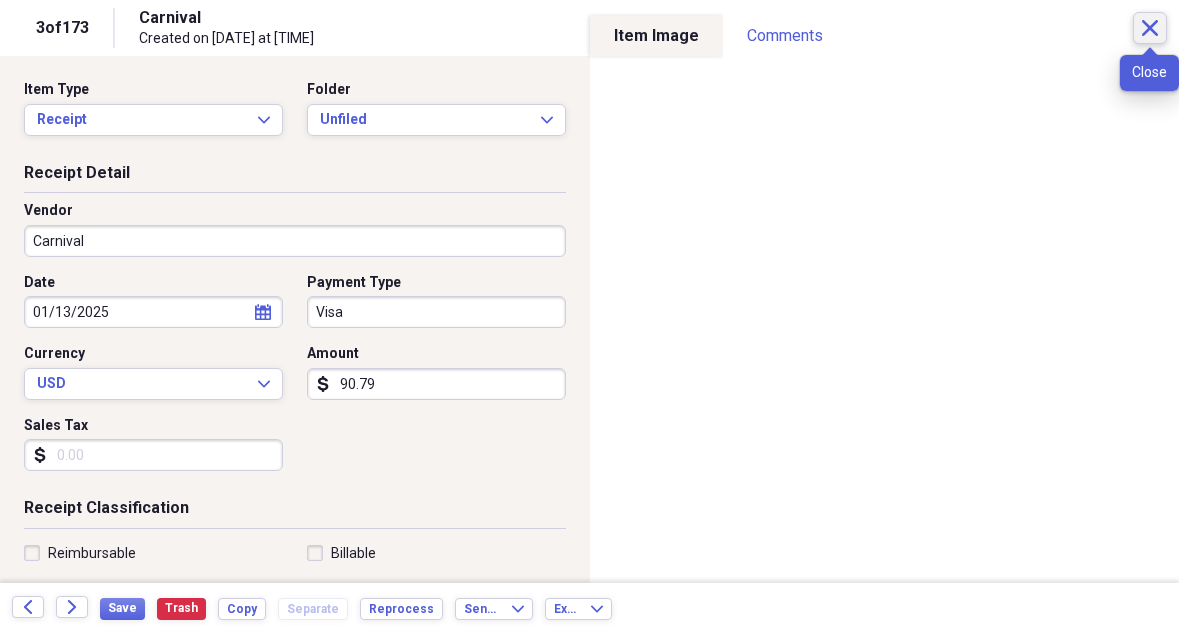 click on "Close" at bounding box center [1150, 28] 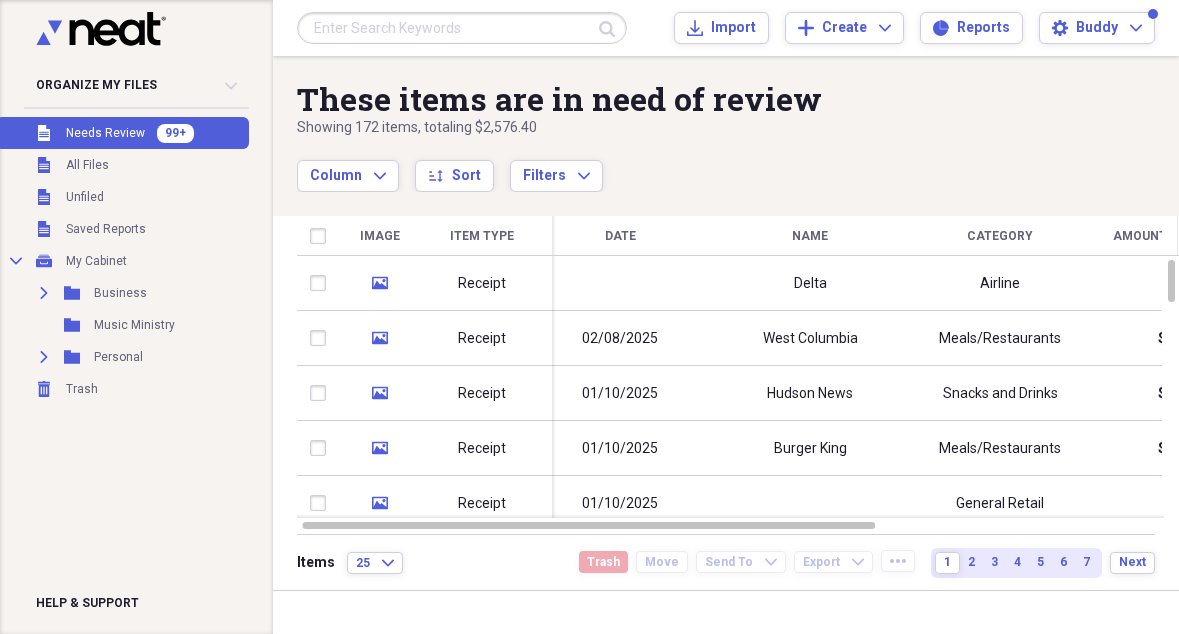 click at bounding box center (462, 28) 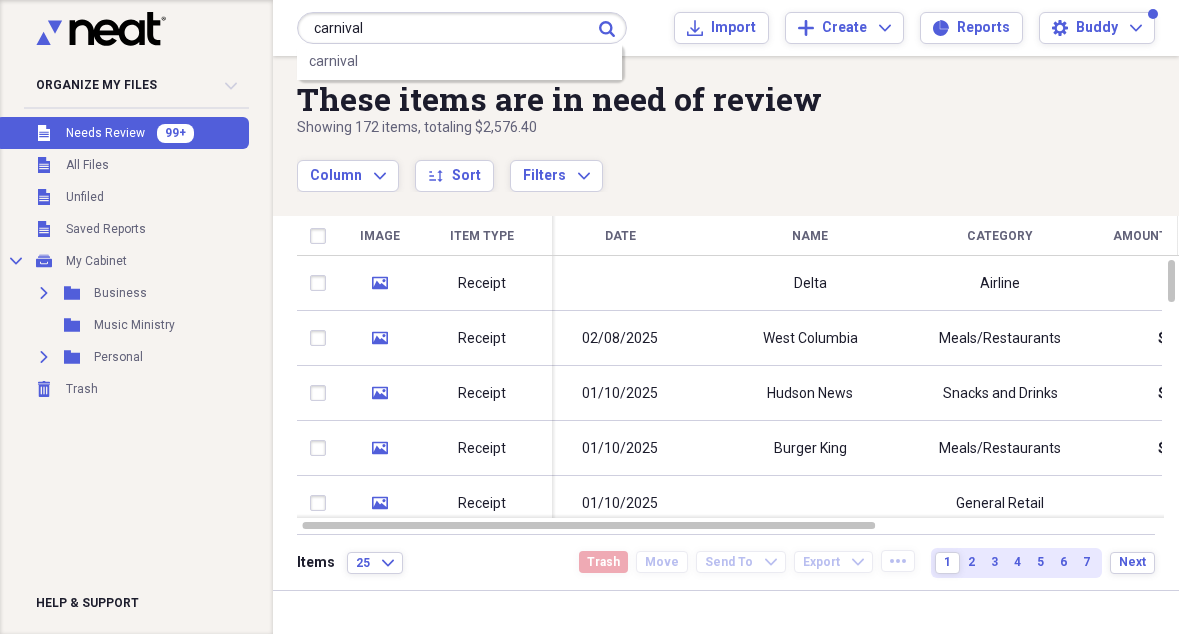 type on "carnival" 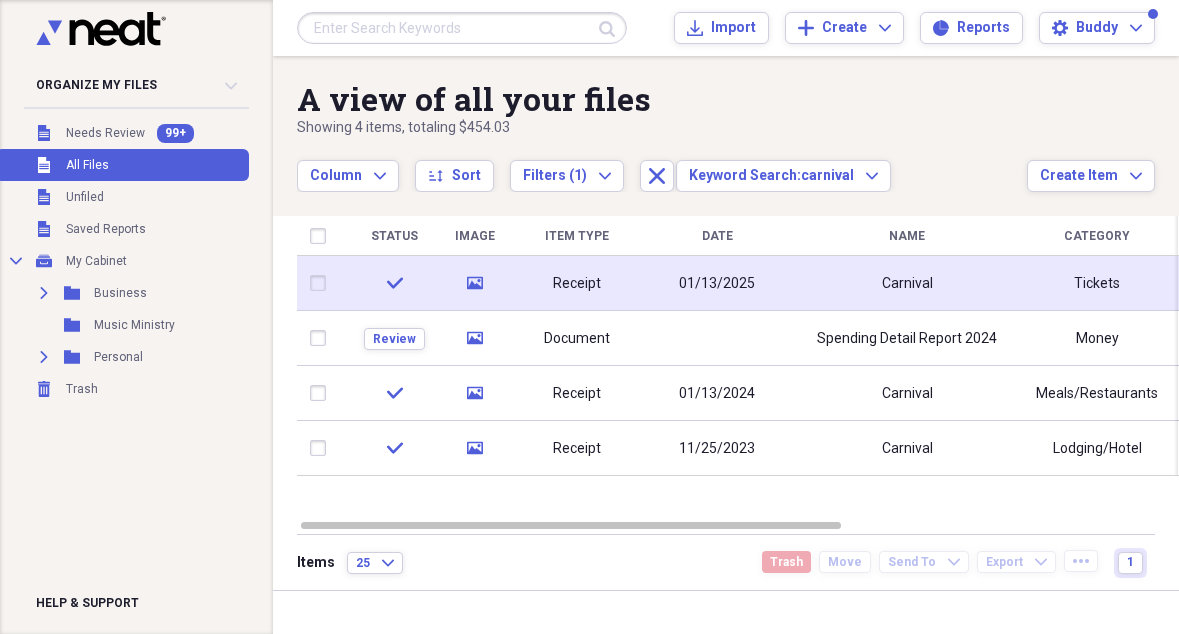 click on "Carnival" at bounding box center [907, 283] 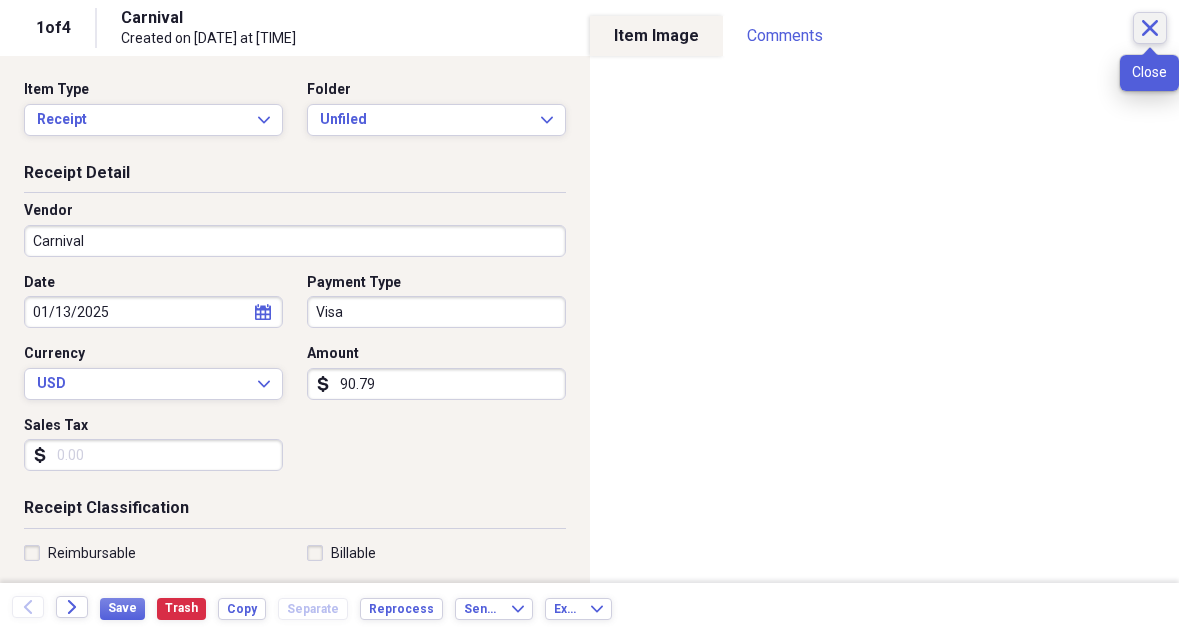 click on "Close" 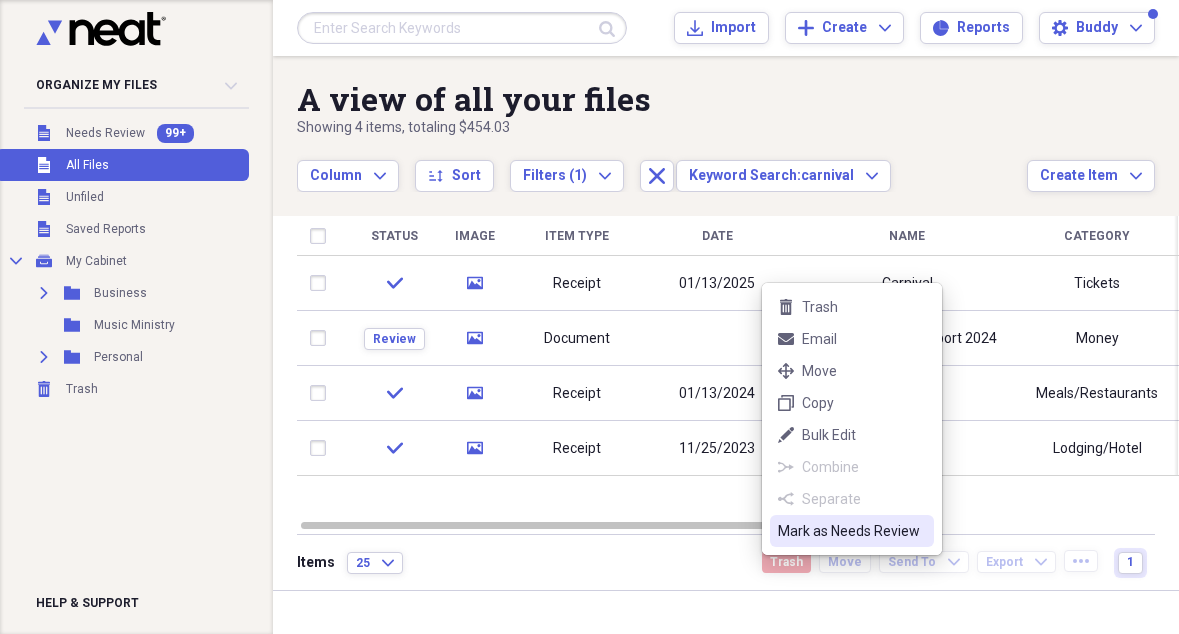 click on "Mark as Needs Review" at bounding box center (852, 531) 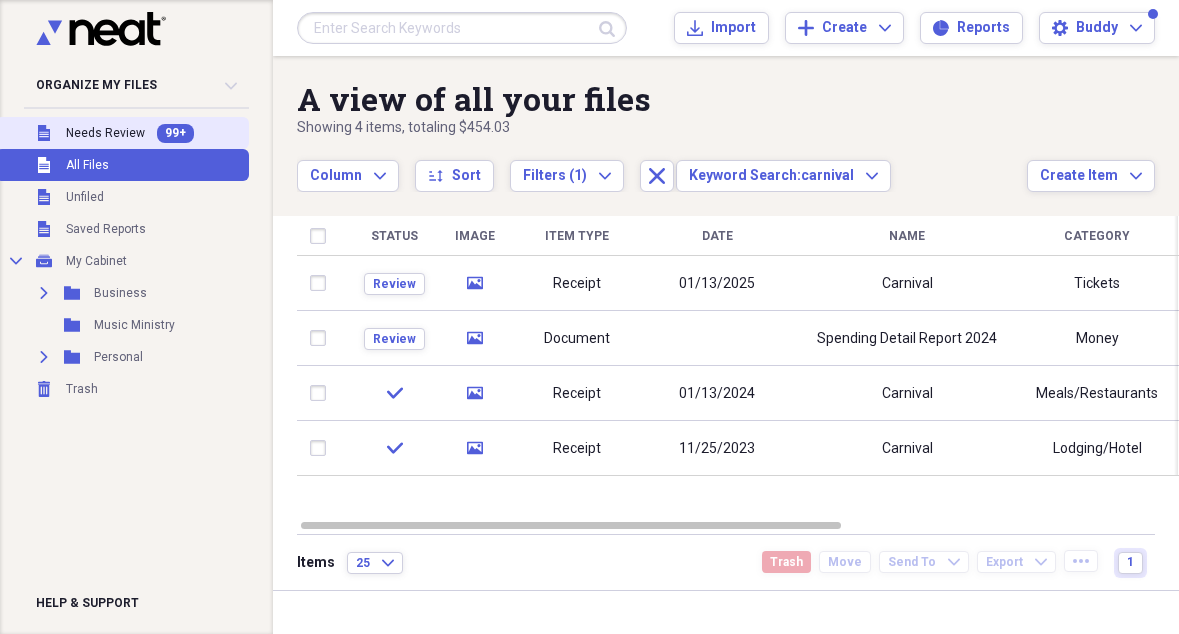 click on "Unfiled Needs Review 99+" at bounding box center [122, 133] 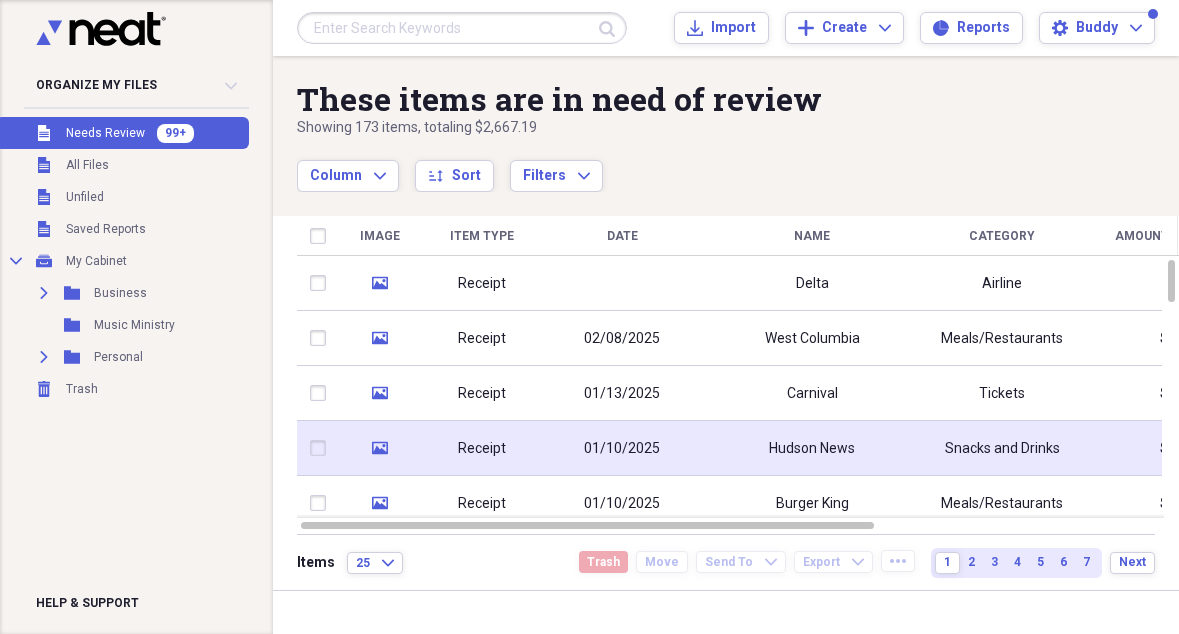 click on "Hudson News" at bounding box center [812, 448] 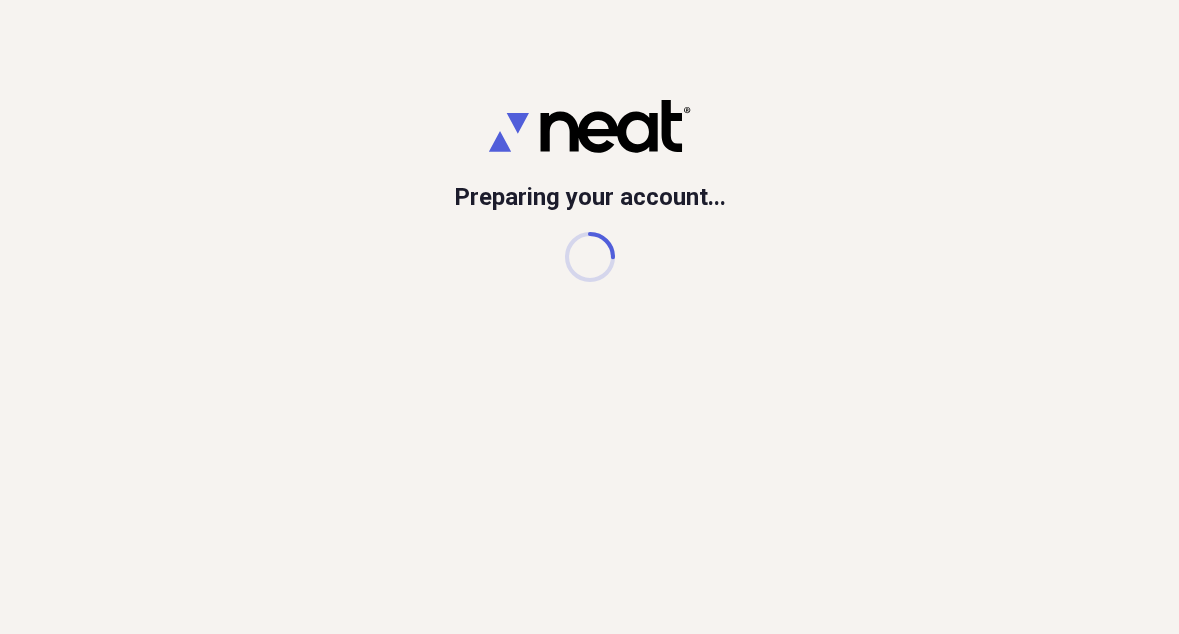 scroll, scrollTop: 0, scrollLeft: 0, axis: both 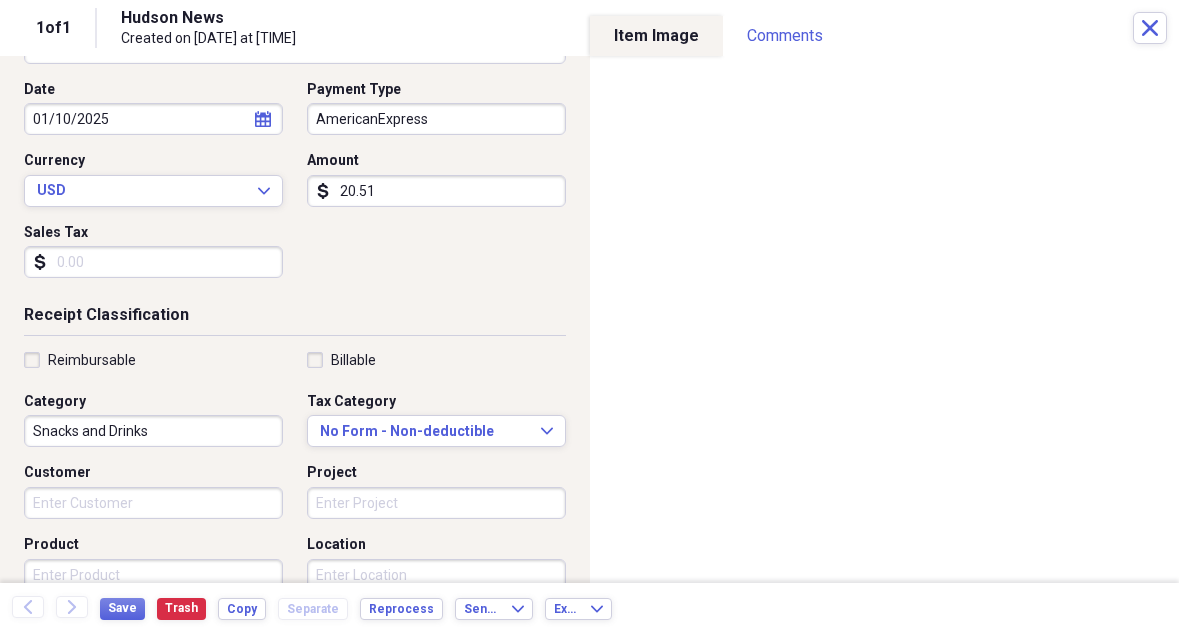click on "Snacks and Drinks" at bounding box center [153, 431] 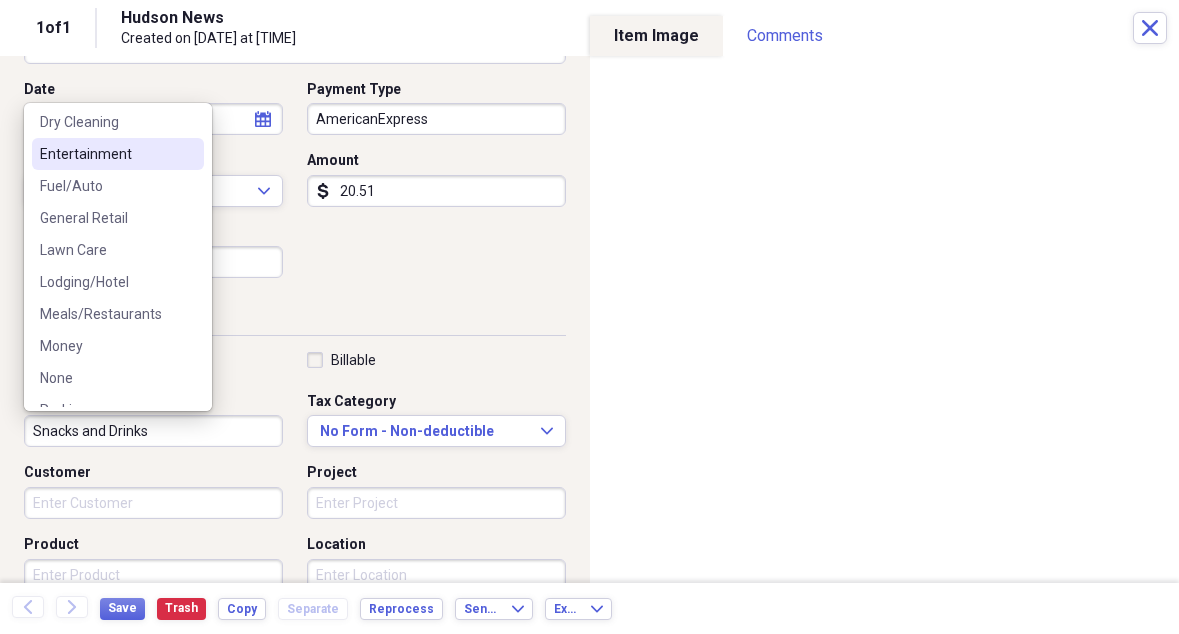 scroll, scrollTop: 156, scrollLeft: 0, axis: vertical 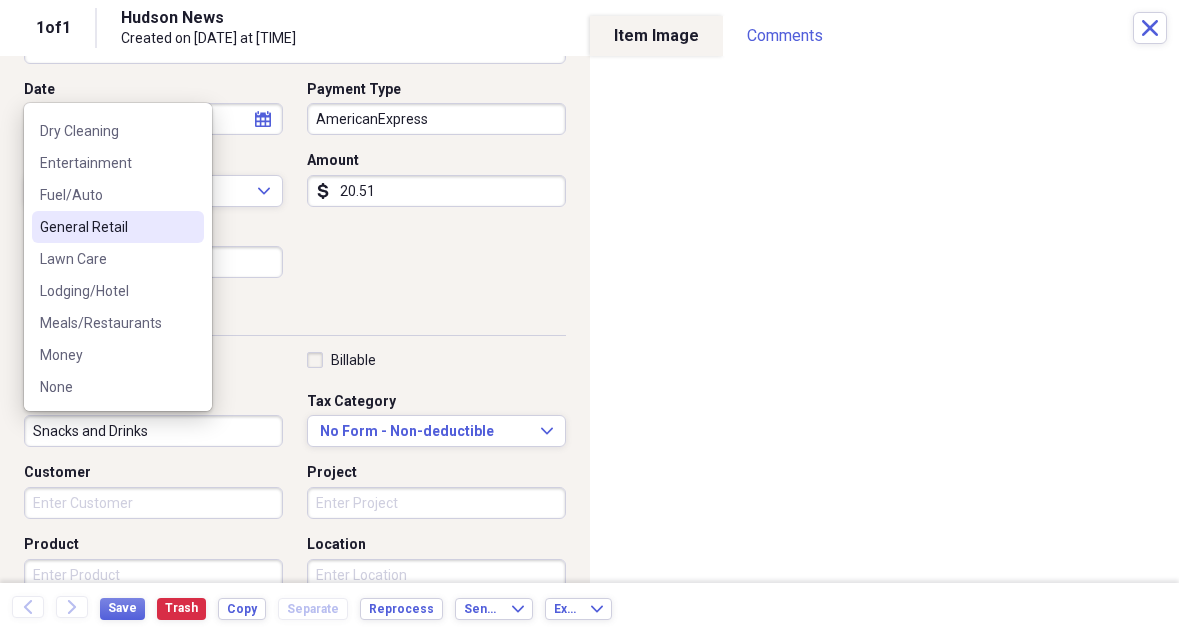 click on "General Retail" at bounding box center [106, 227] 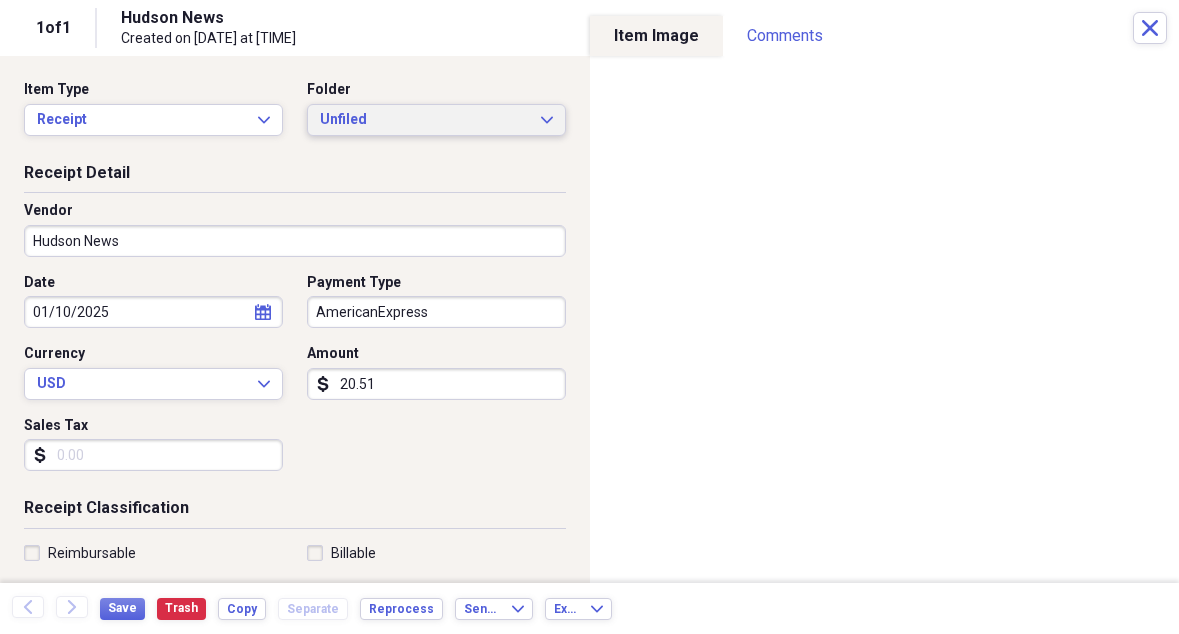 scroll, scrollTop: 0, scrollLeft: 0, axis: both 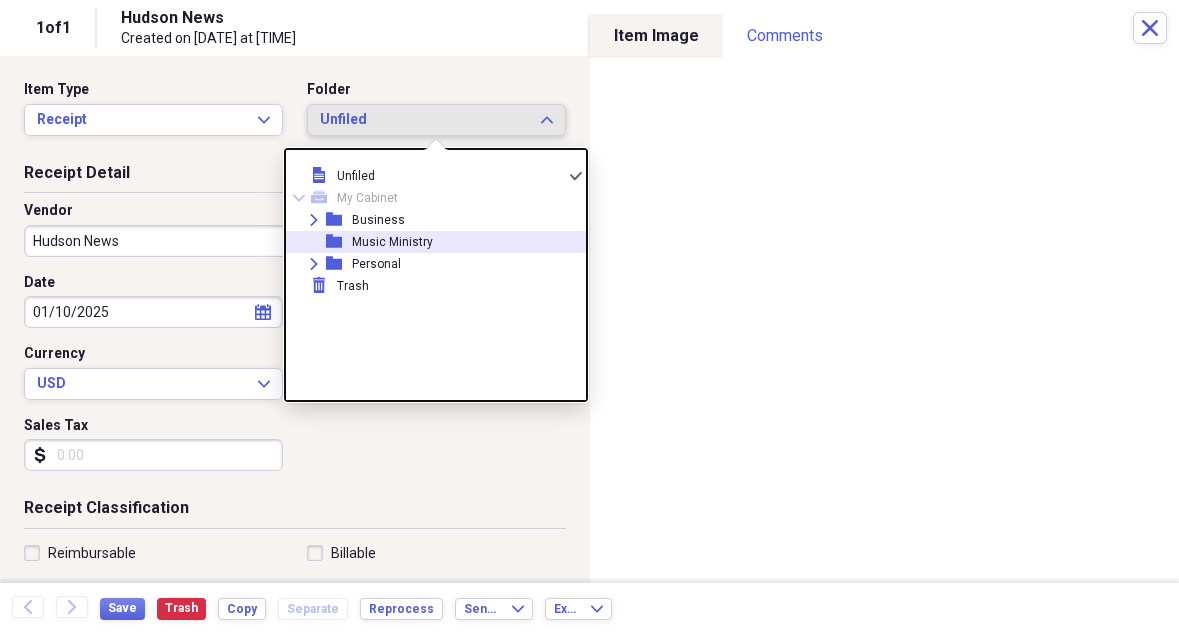 click on "Music Ministry" at bounding box center [392, 242] 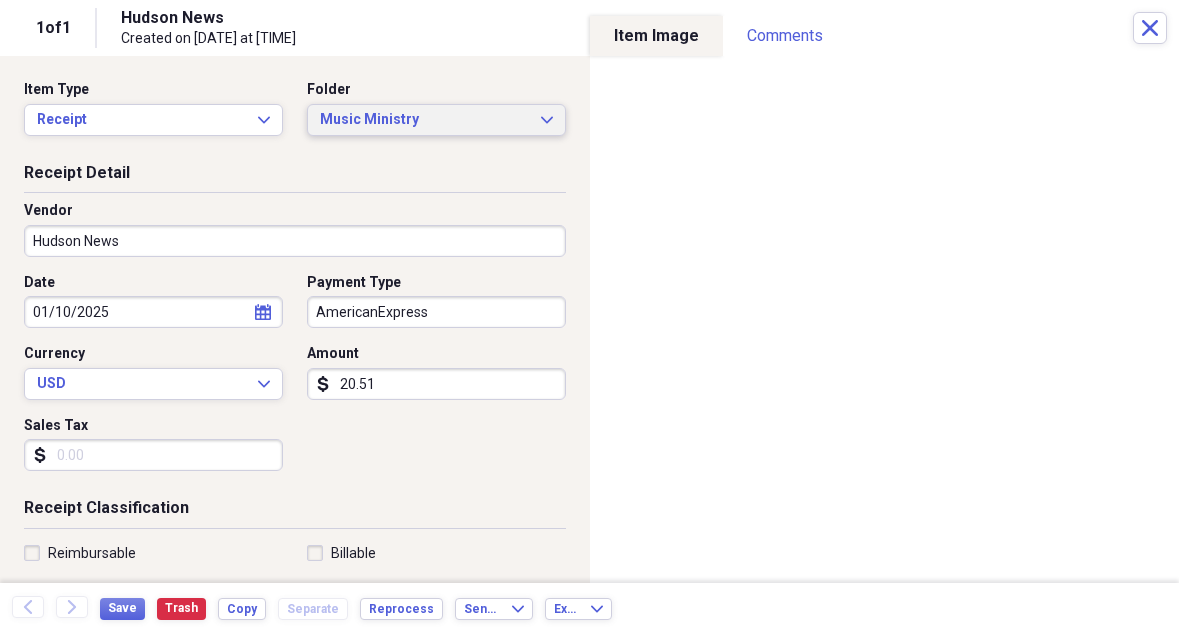 scroll, scrollTop: 0, scrollLeft: 0, axis: both 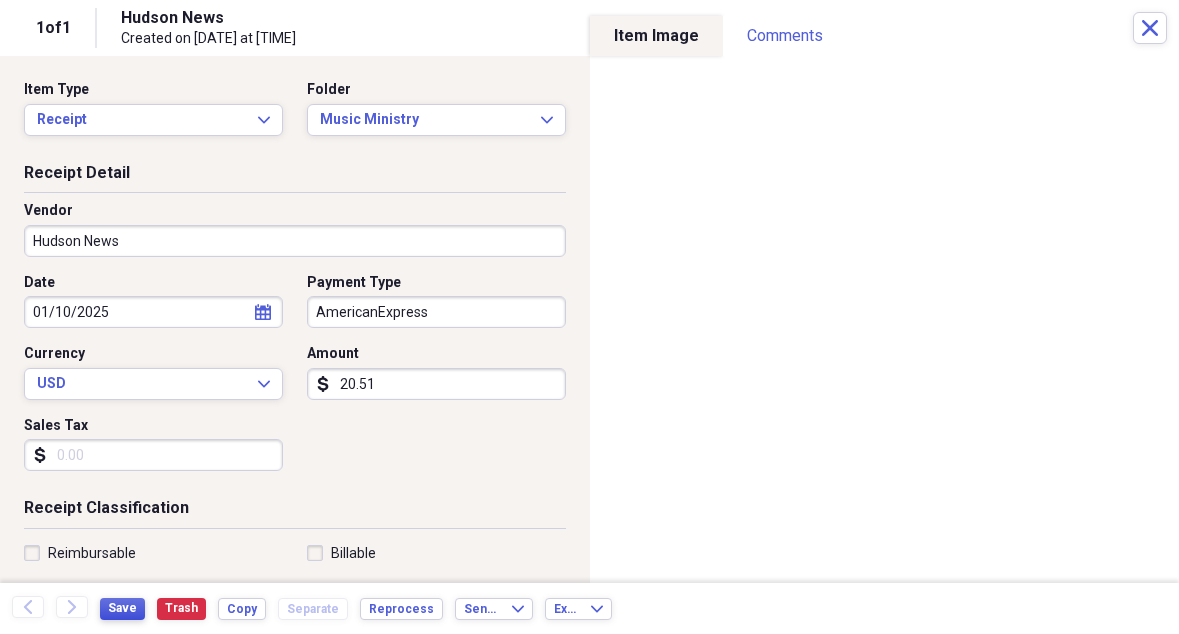 click on "Save" at bounding box center (122, 608) 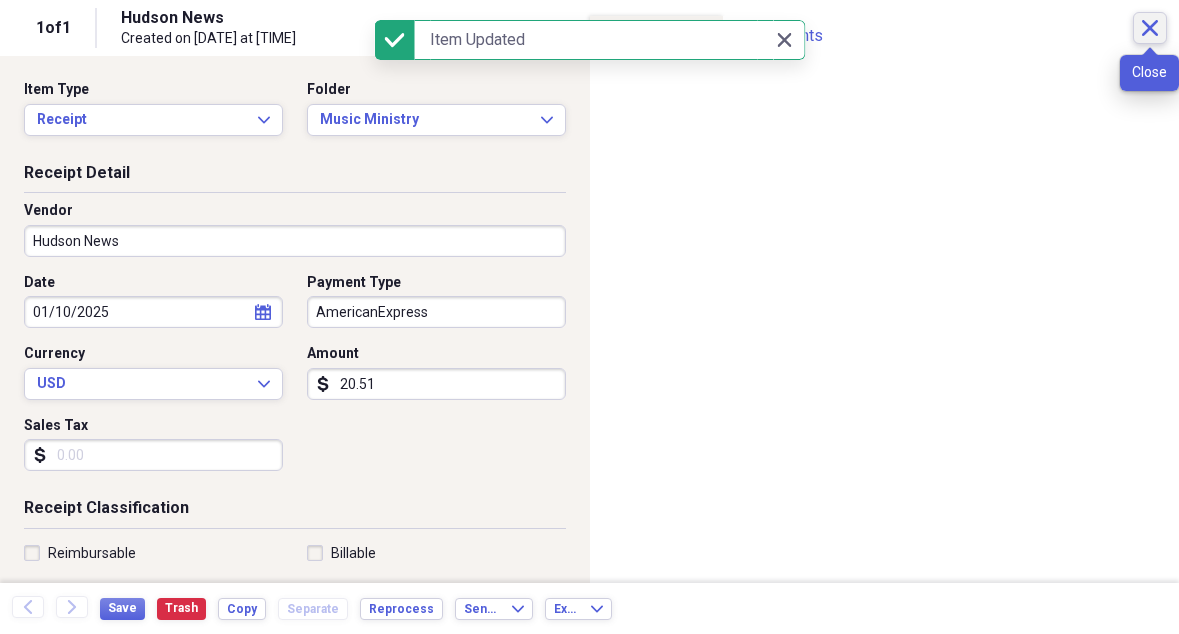 click on "Close" at bounding box center [1150, 28] 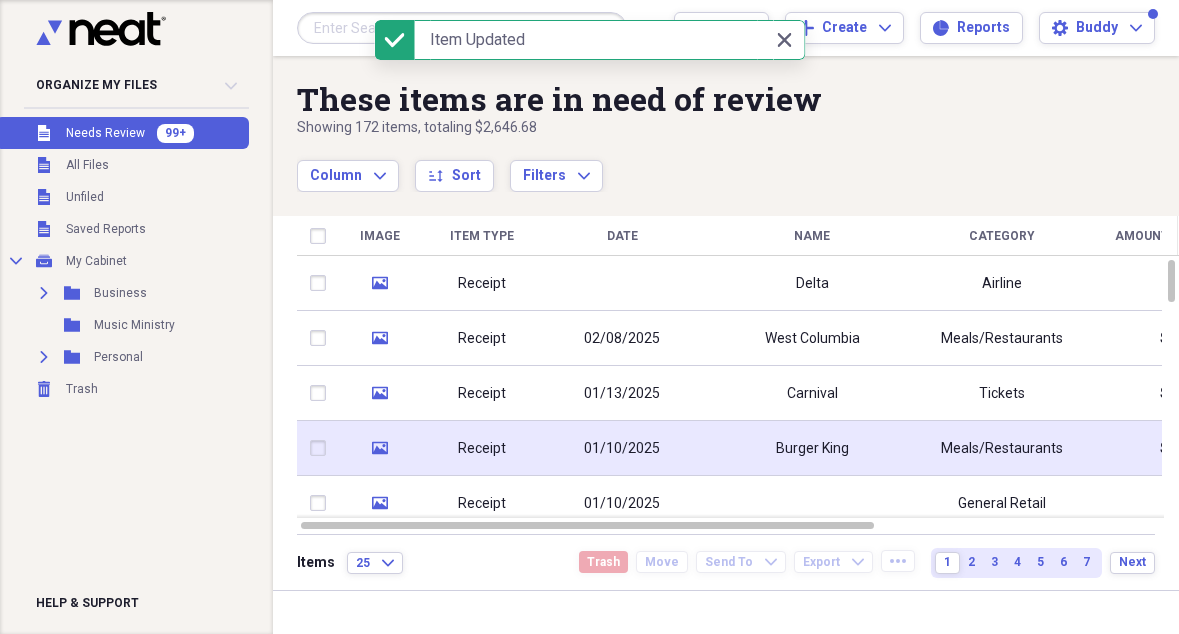 click on "Burger King" at bounding box center (812, 448) 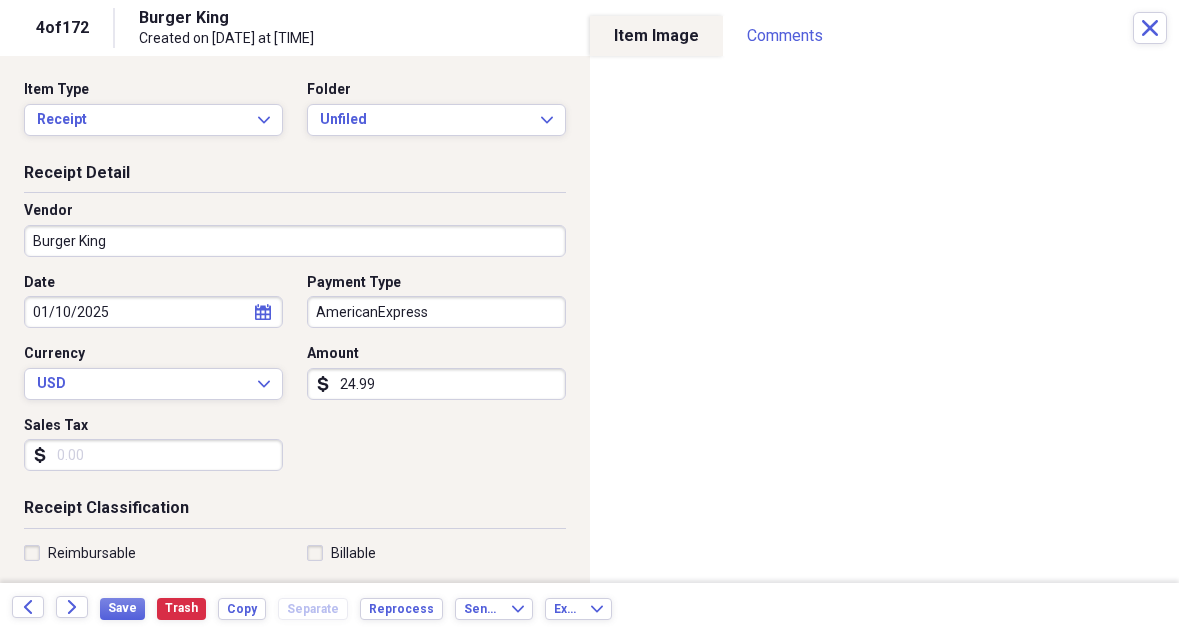 scroll, scrollTop: 0, scrollLeft: 0, axis: both 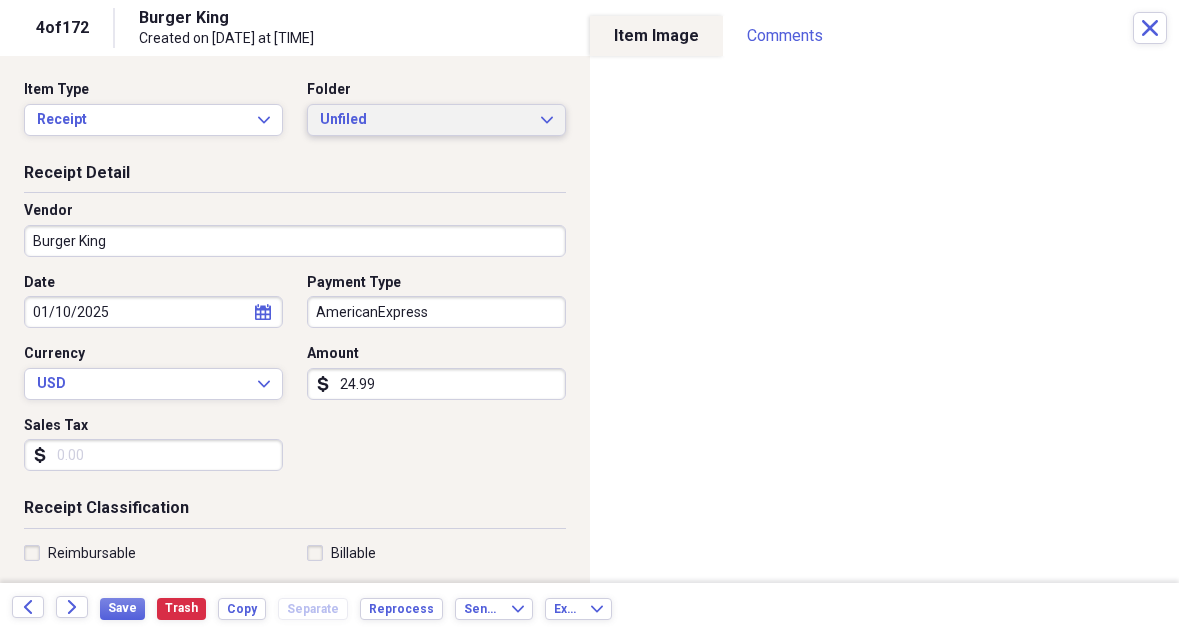 click on "Unfiled" at bounding box center [424, 120] 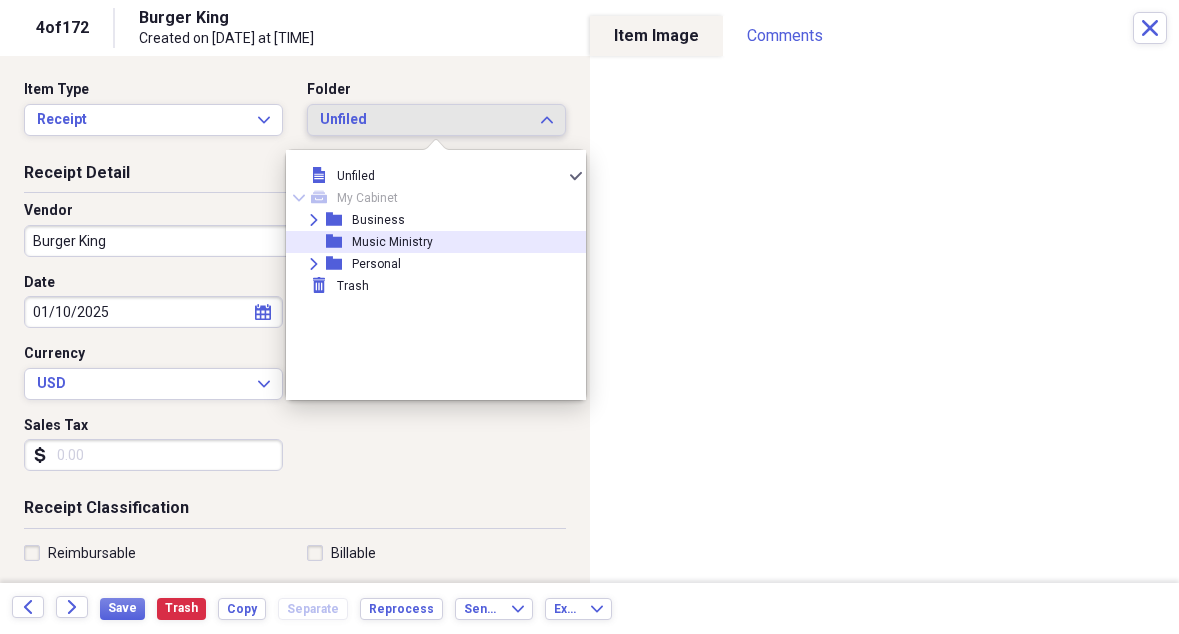 click on "Music Ministry" at bounding box center [392, 242] 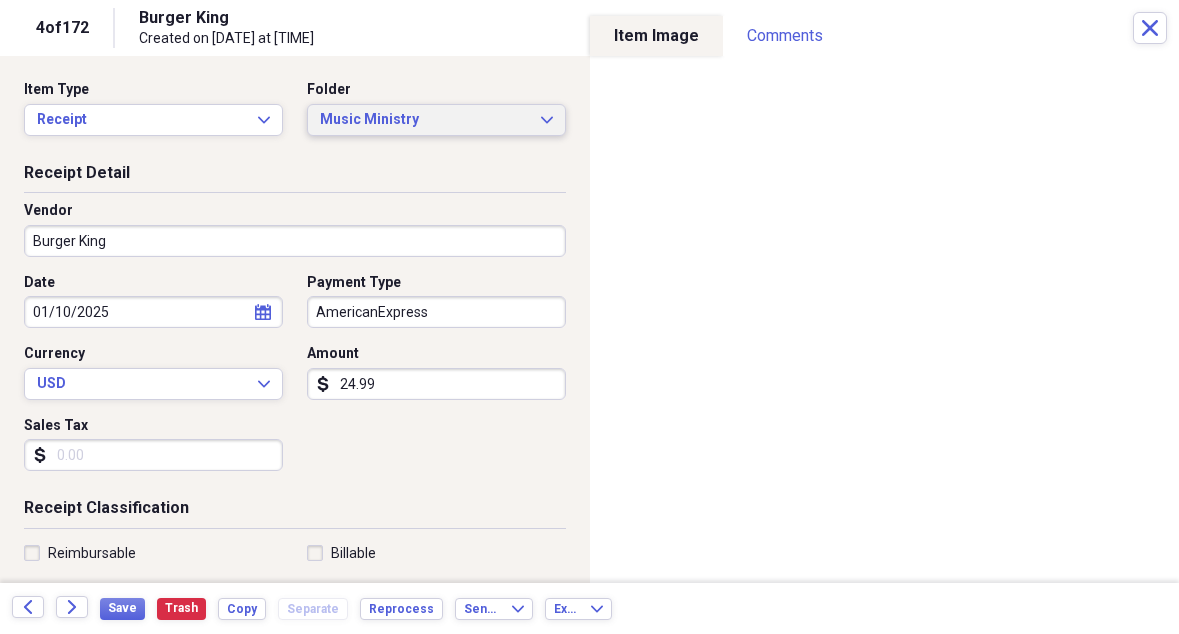 scroll, scrollTop: 0, scrollLeft: 0, axis: both 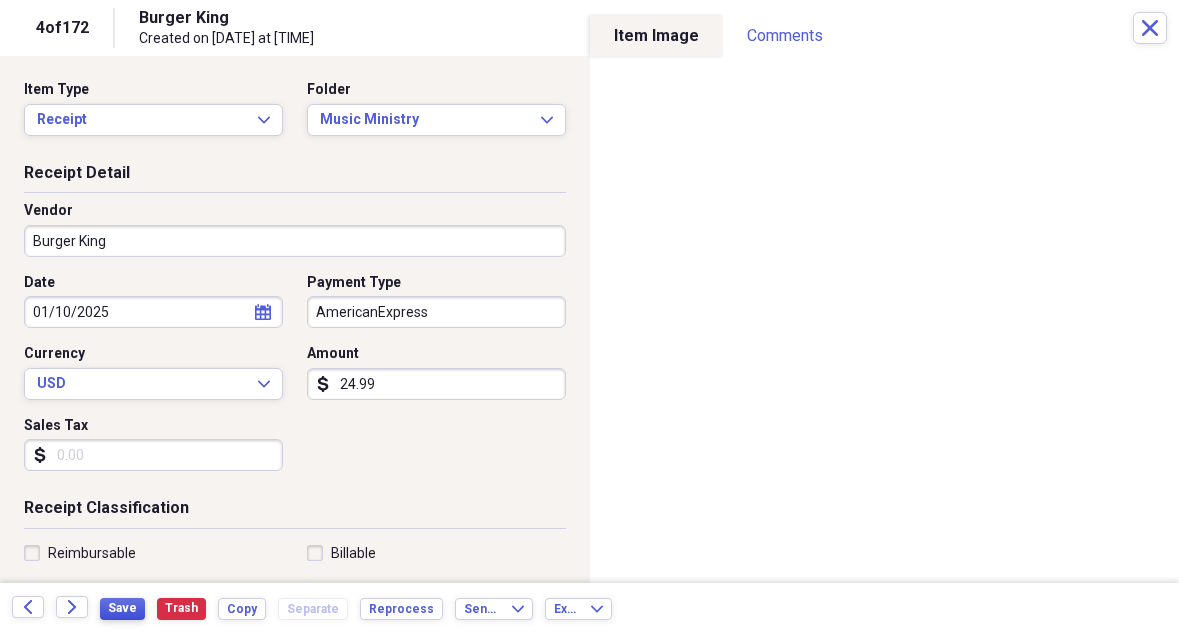 click on "Save" at bounding box center (122, 608) 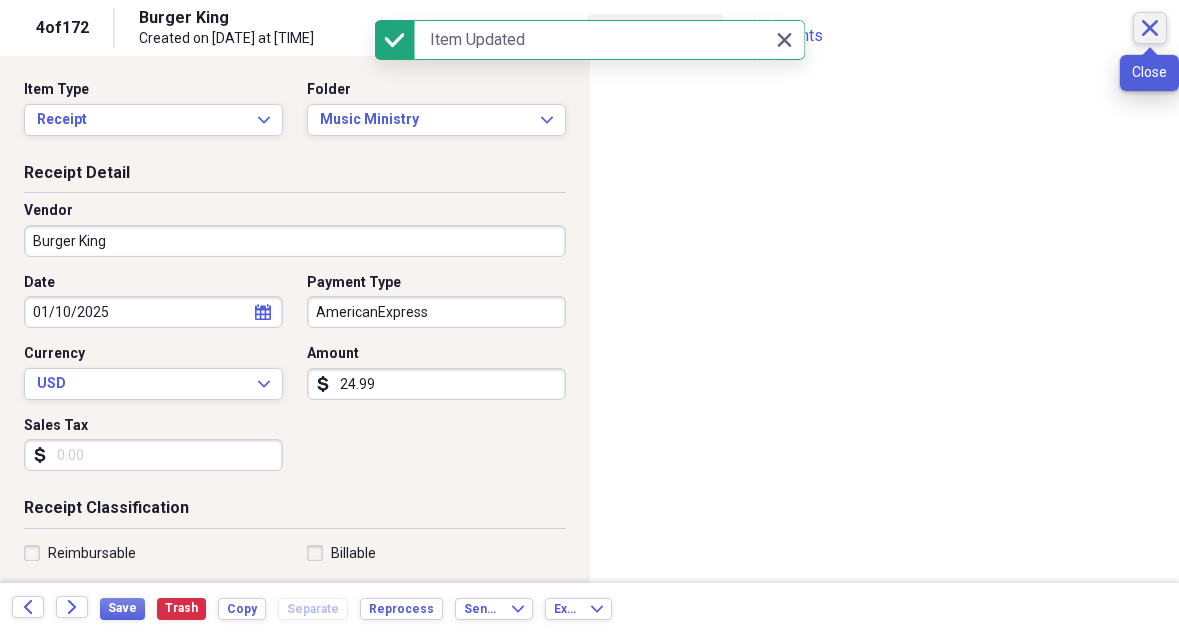 click on "Close" 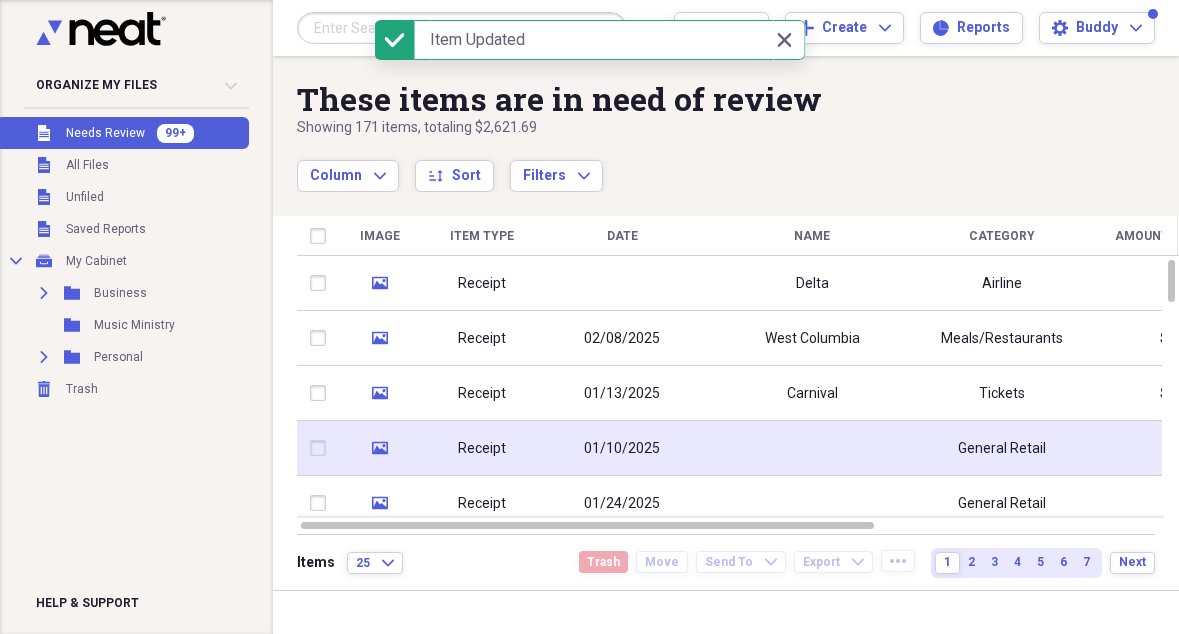 click at bounding box center [812, 448] 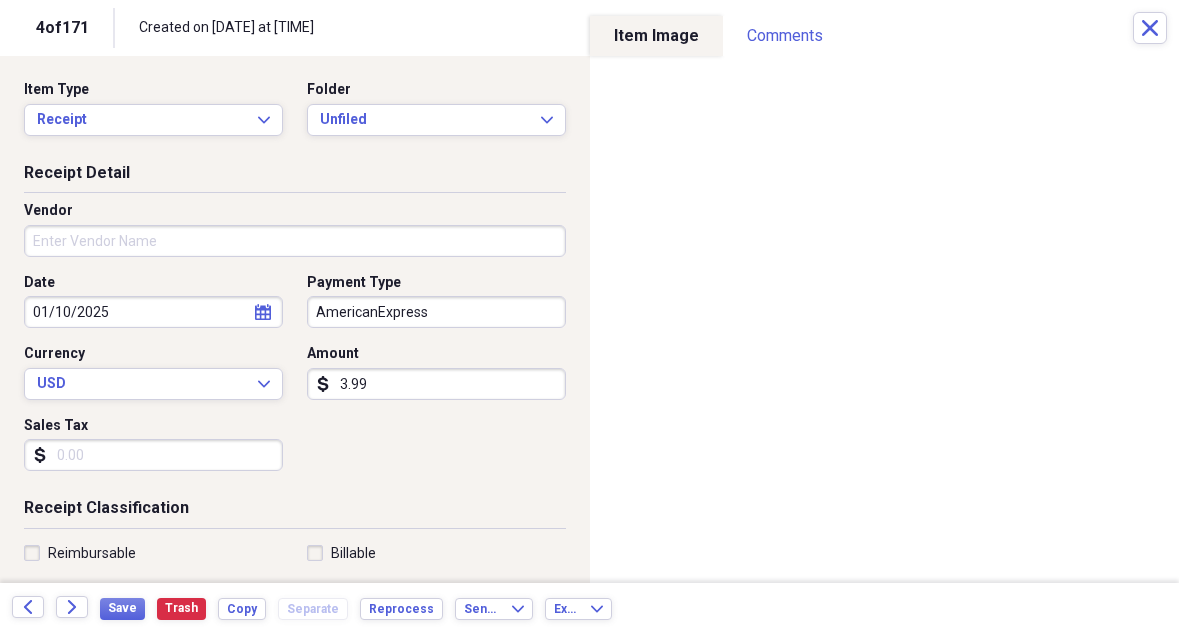 click on "Vendor" at bounding box center [295, 241] 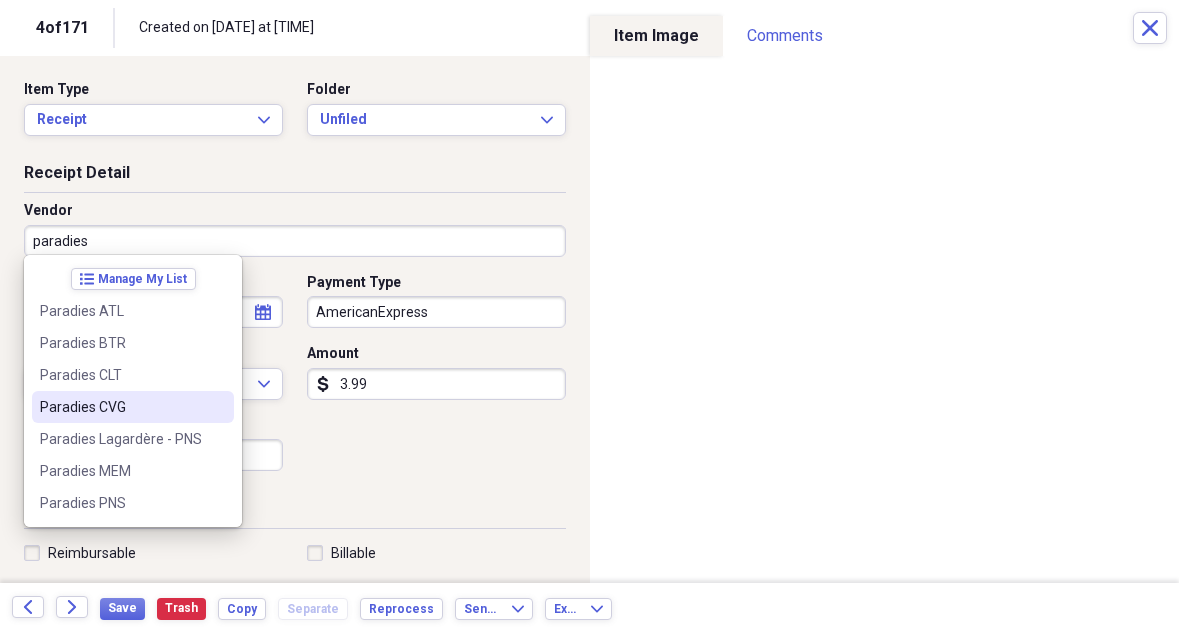 click on "Paradies CVG" at bounding box center (121, 407) 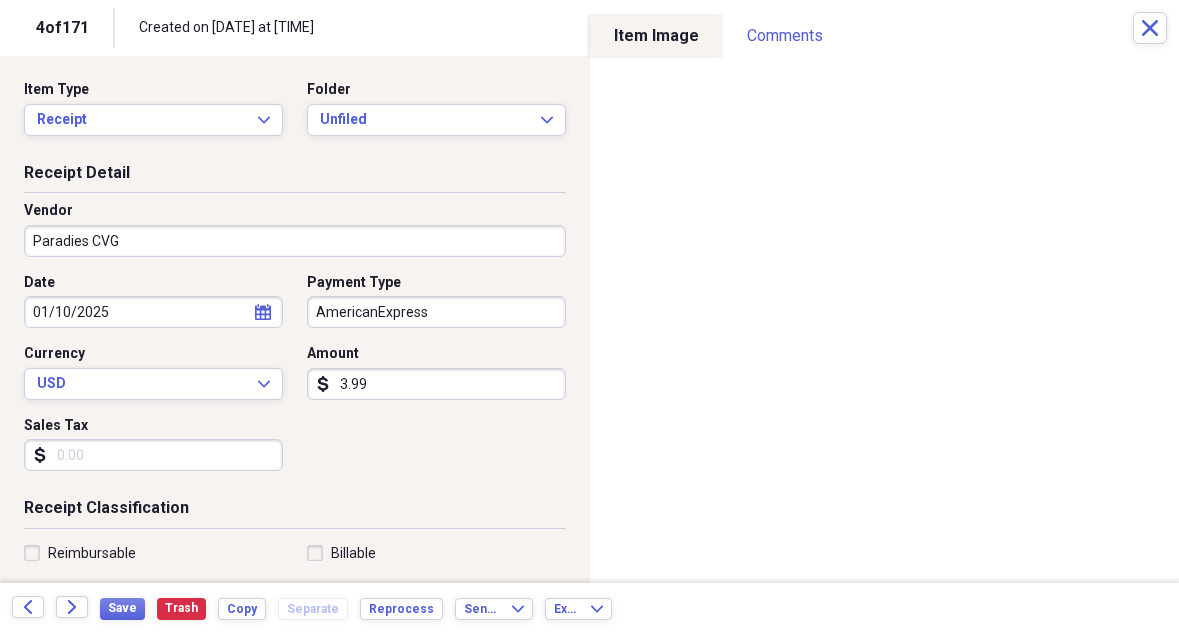 type on "Snacks and Drinks" 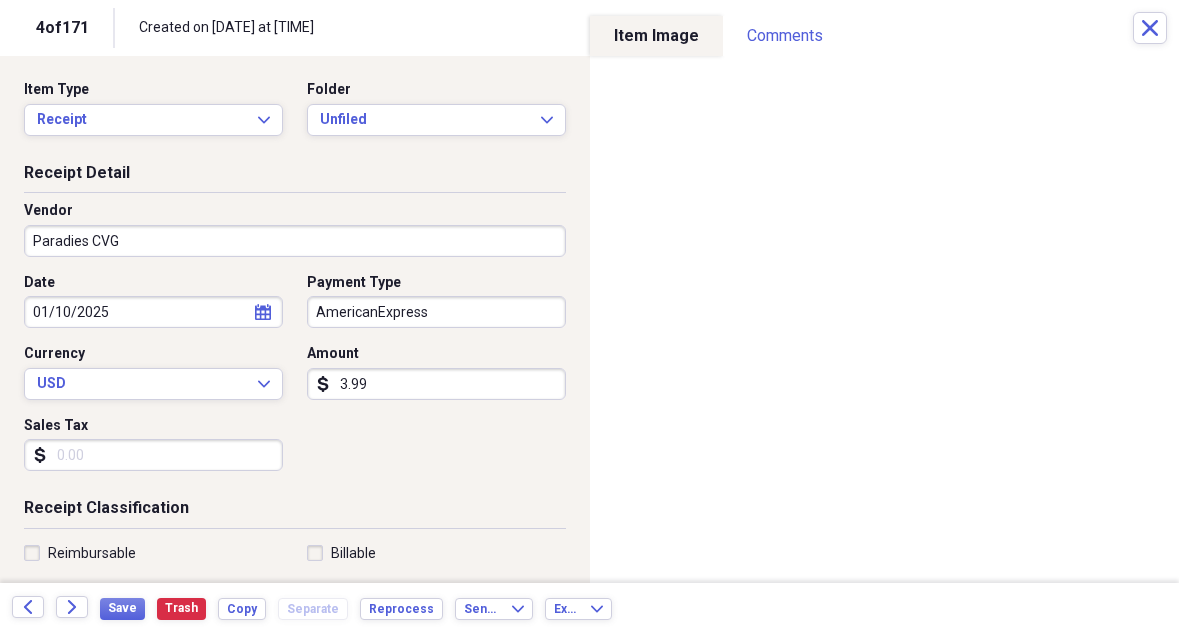 scroll, scrollTop: 0, scrollLeft: 0, axis: both 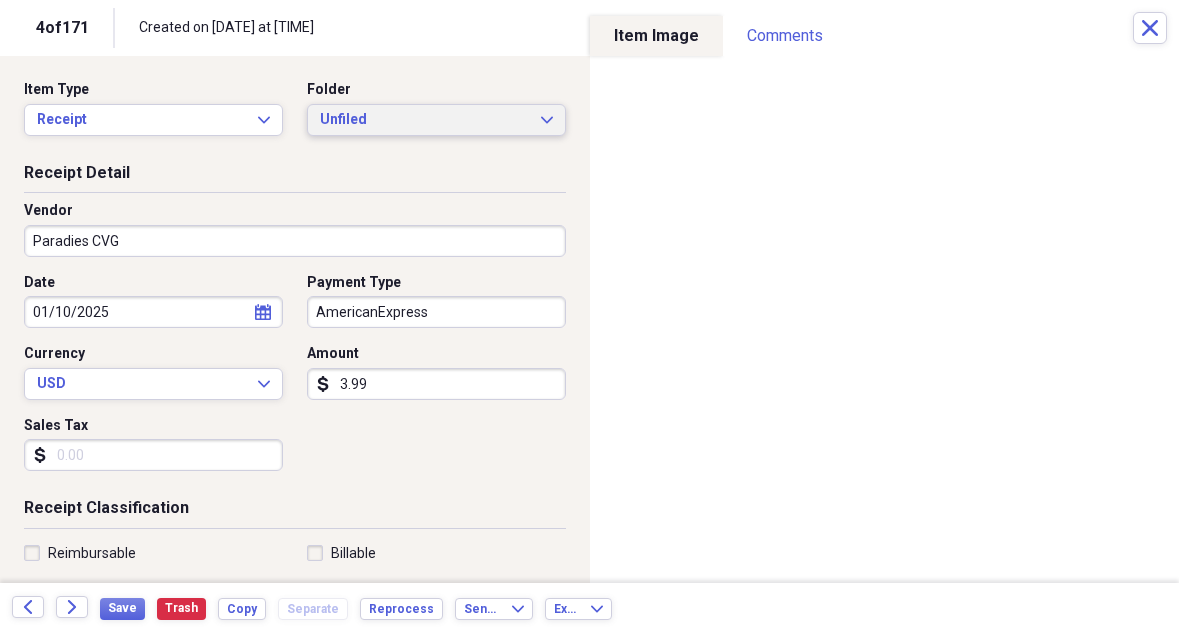 click on "Unfiled" at bounding box center [424, 120] 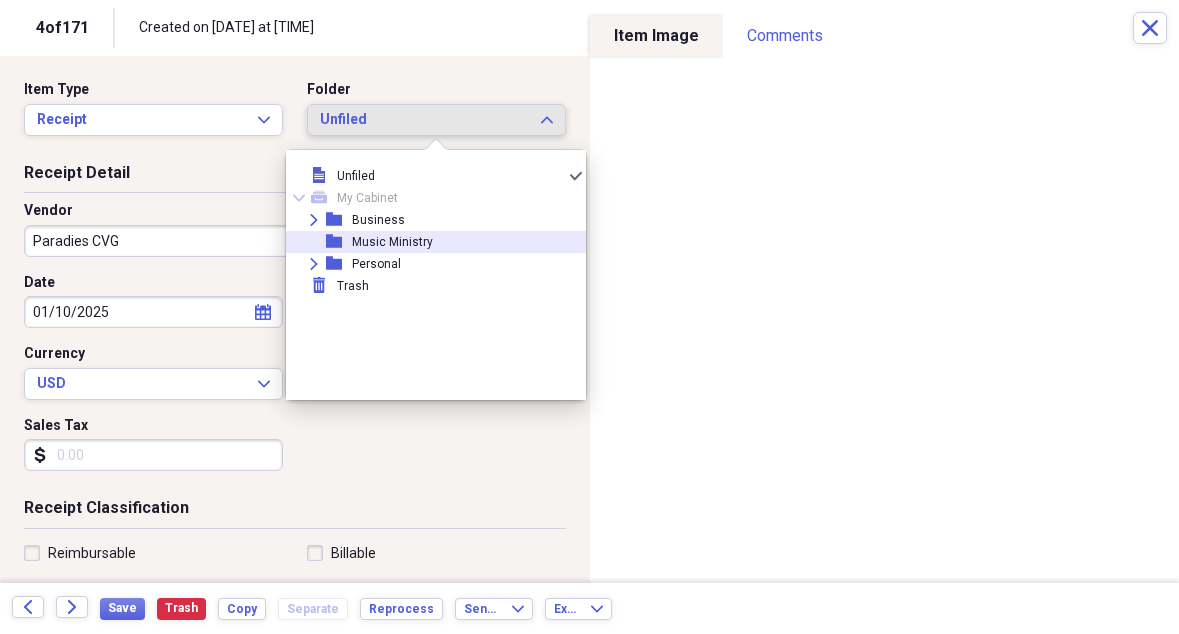click on "Music Ministry" at bounding box center [392, 242] 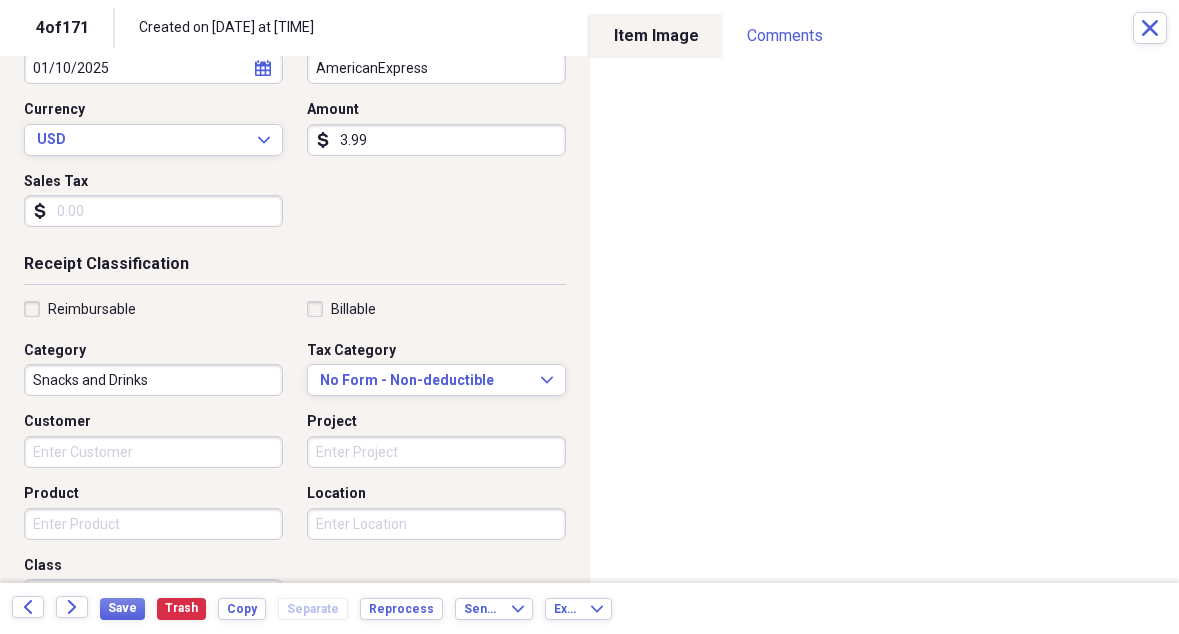 scroll, scrollTop: 249, scrollLeft: 0, axis: vertical 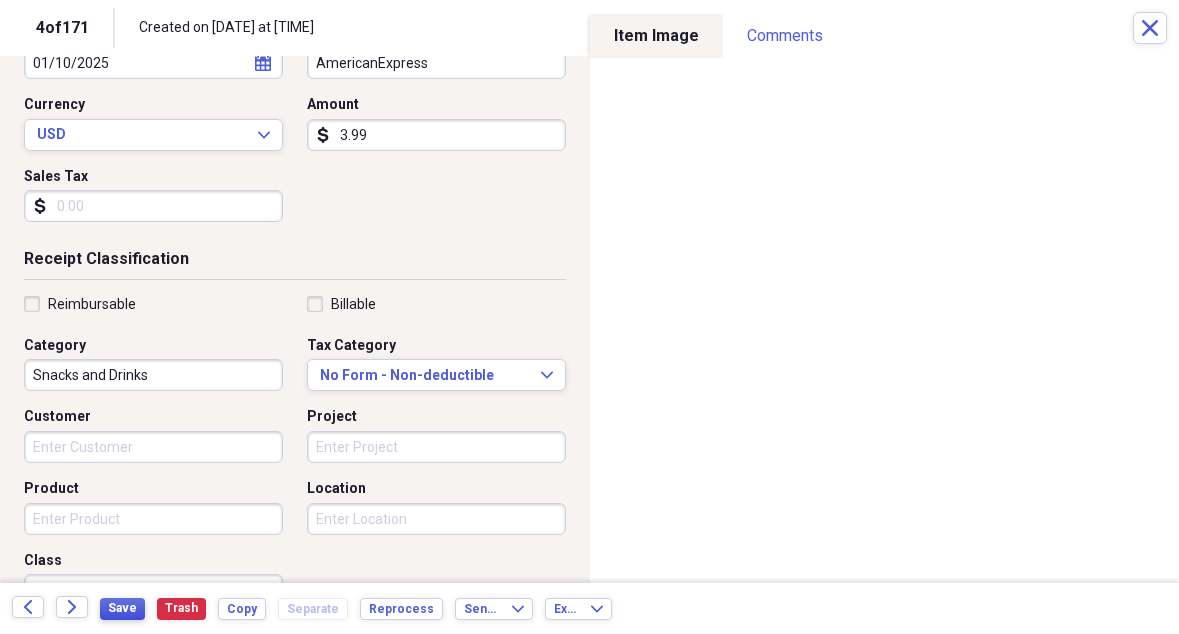 click on "Save" at bounding box center (122, 608) 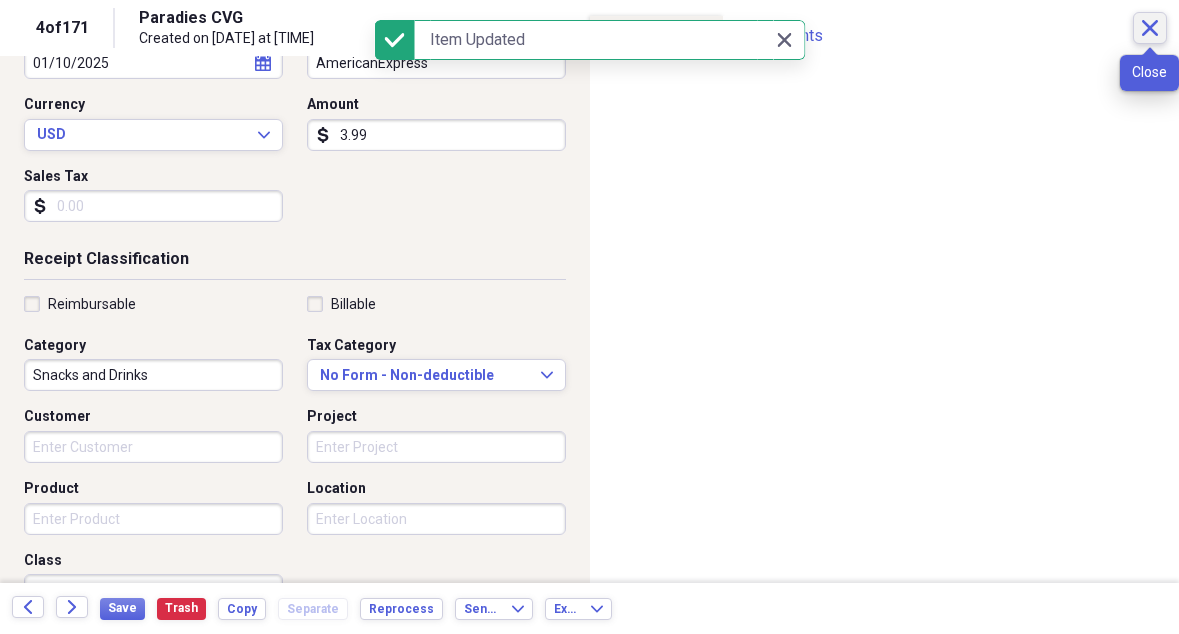 click on "Close" at bounding box center [1150, 28] 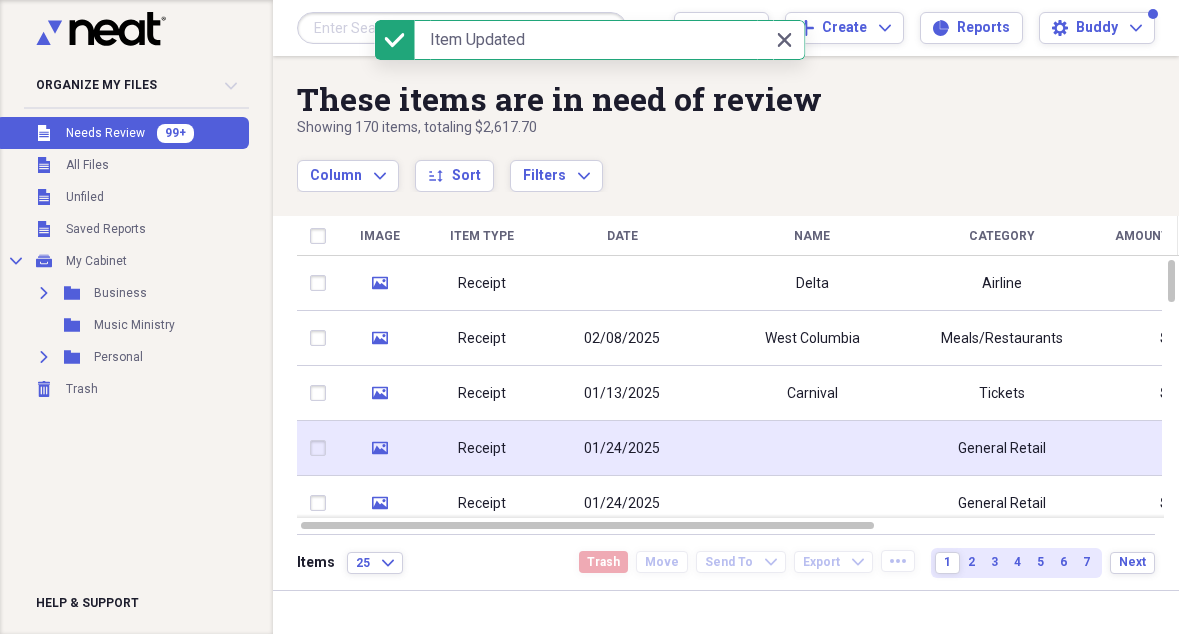 click at bounding box center (812, 448) 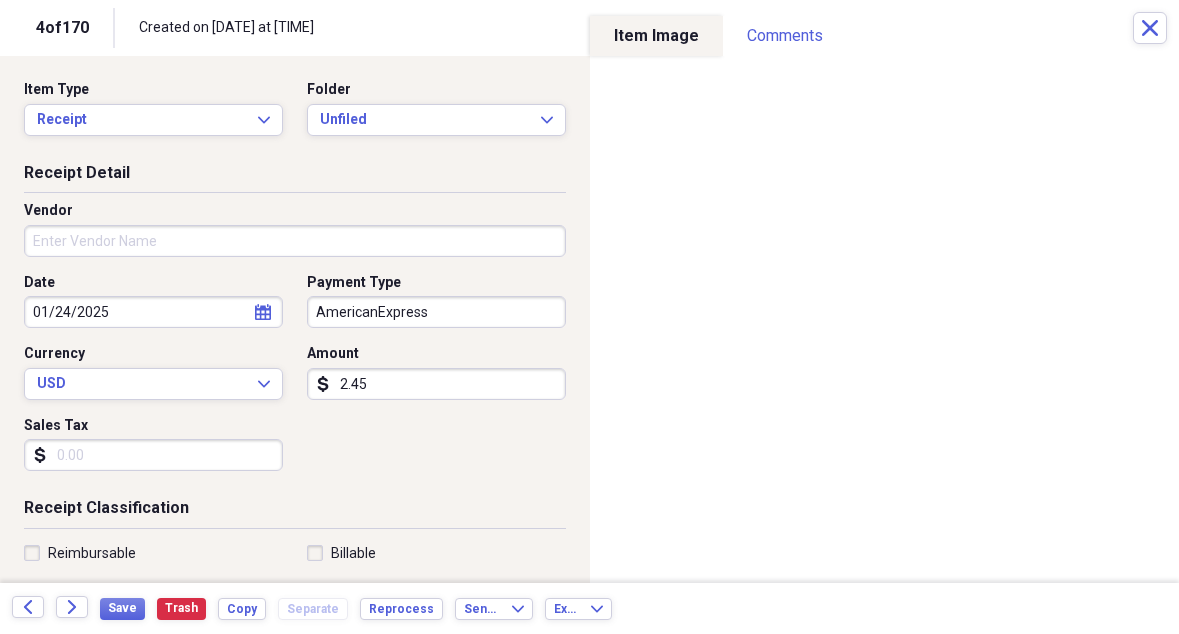 click on "Vendor" at bounding box center [295, 241] 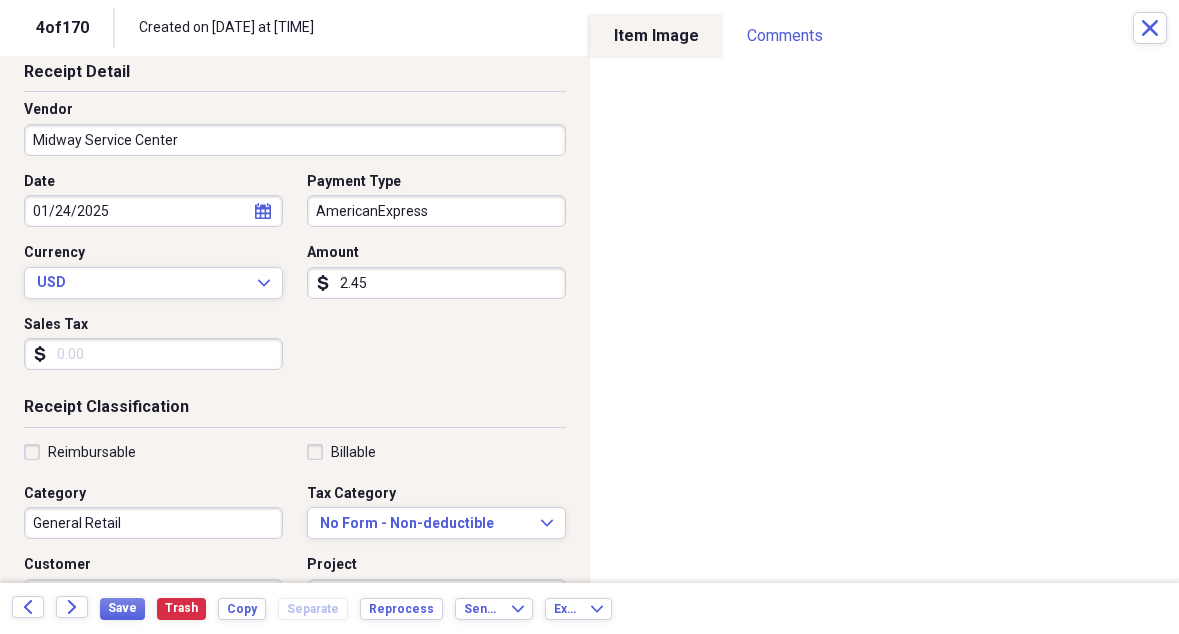 scroll, scrollTop: 102, scrollLeft: 0, axis: vertical 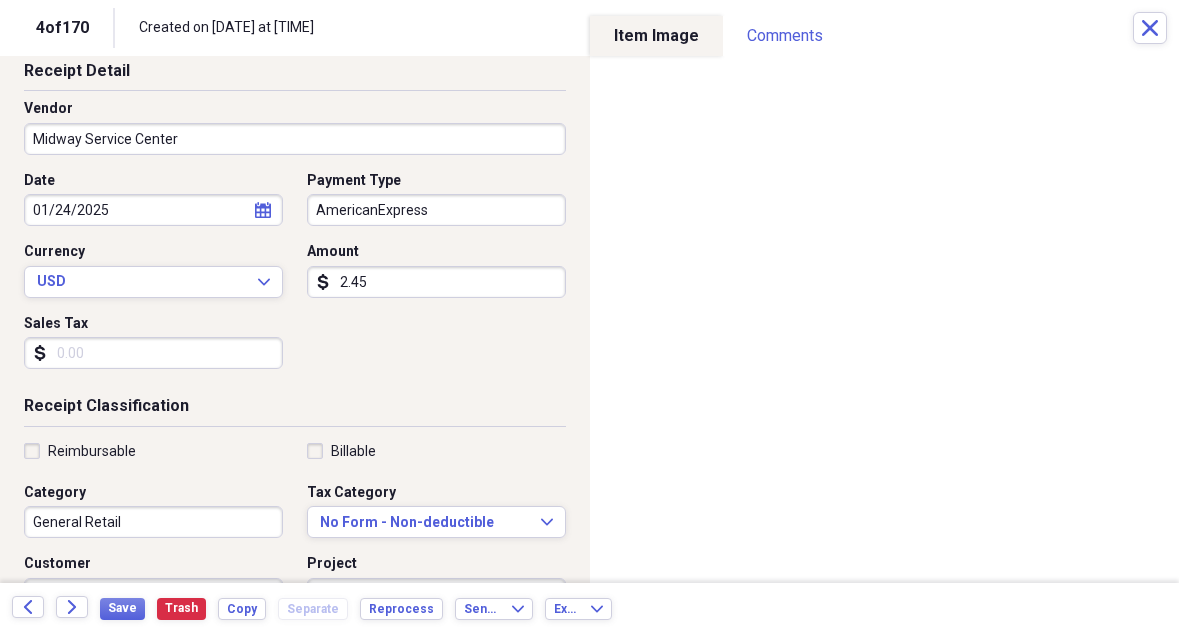 type on "Midway Service Center" 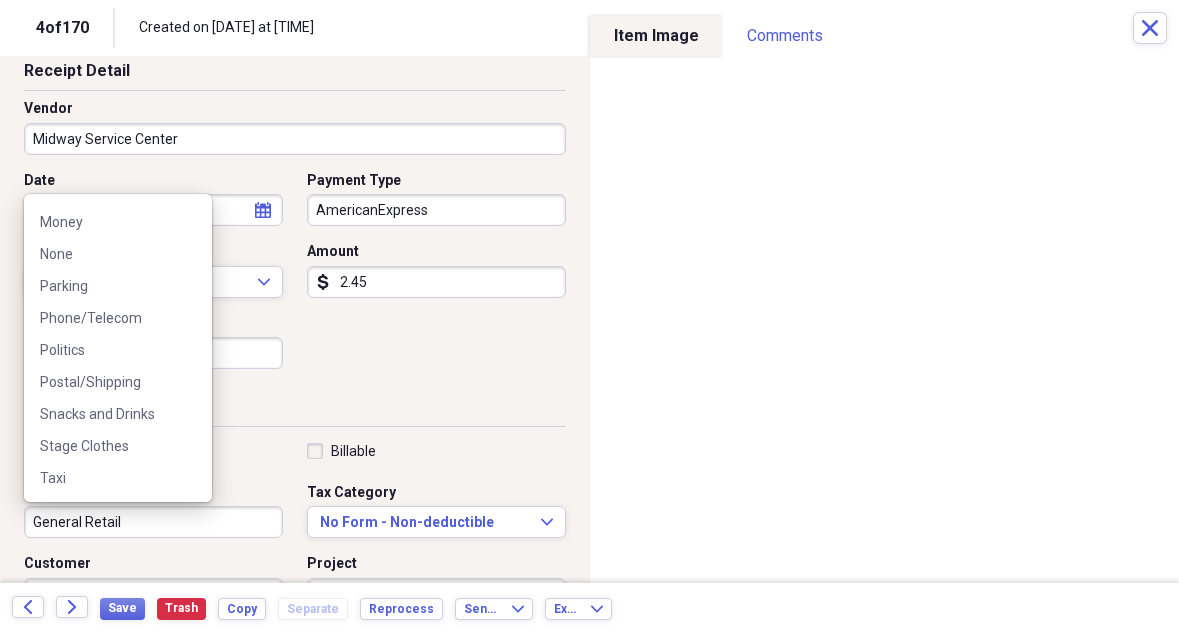 scroll, scrollTop: 391, scrollLeft: 0, axis: vertical 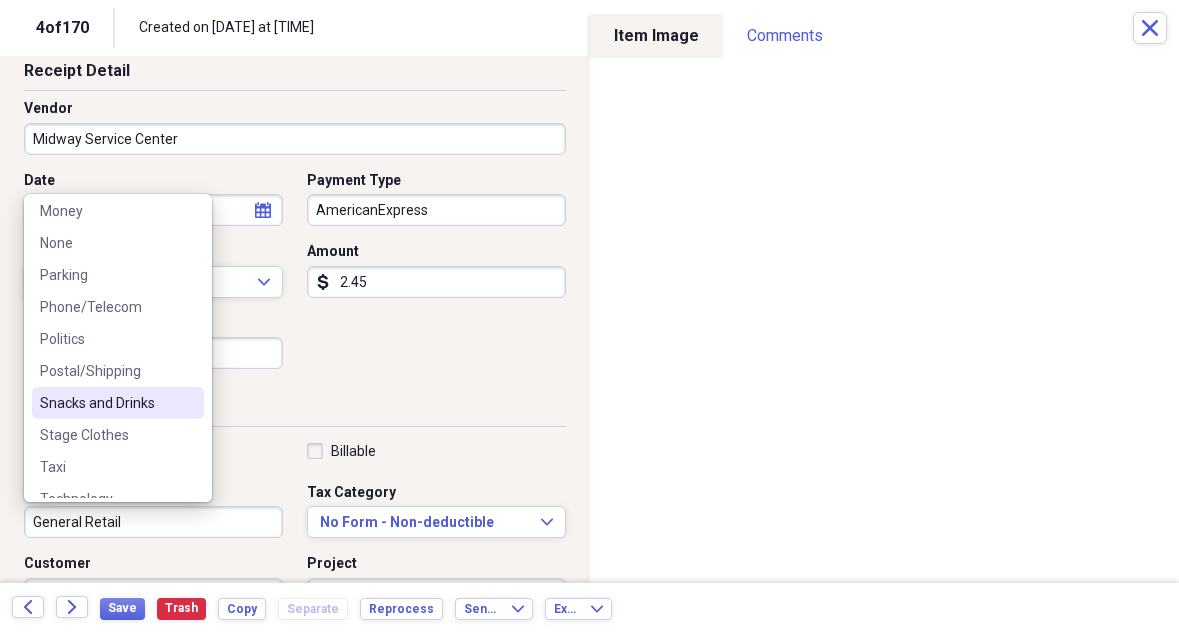 click on "Snacks and Drinks" at bounding box center [106, 403] 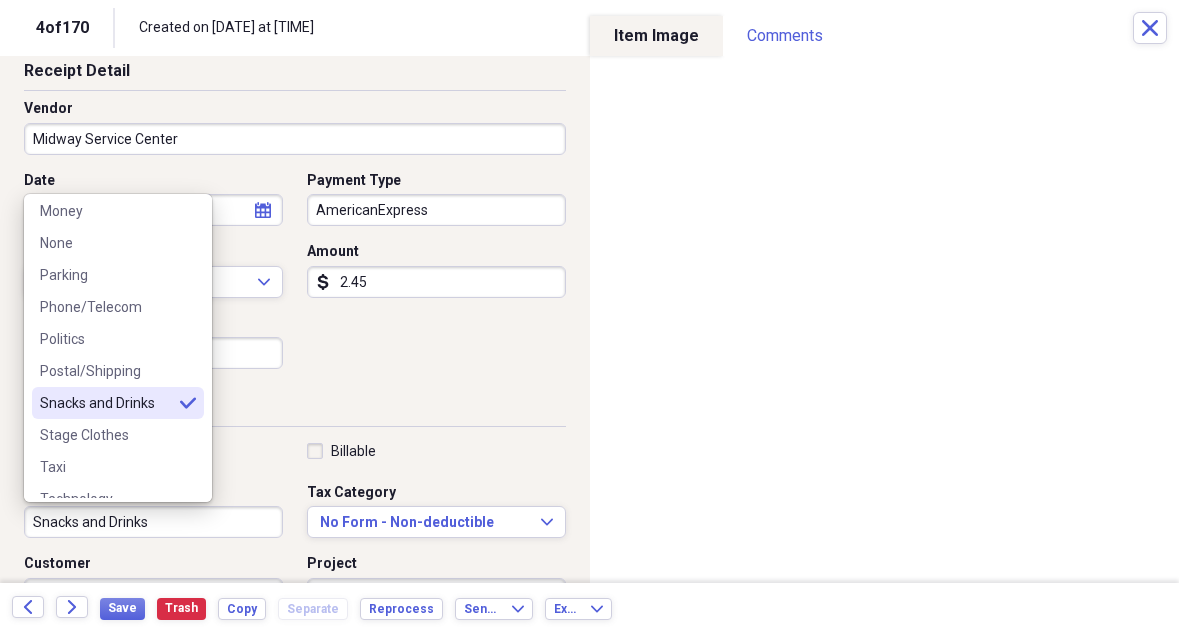 type on "Snacks and Drinks" 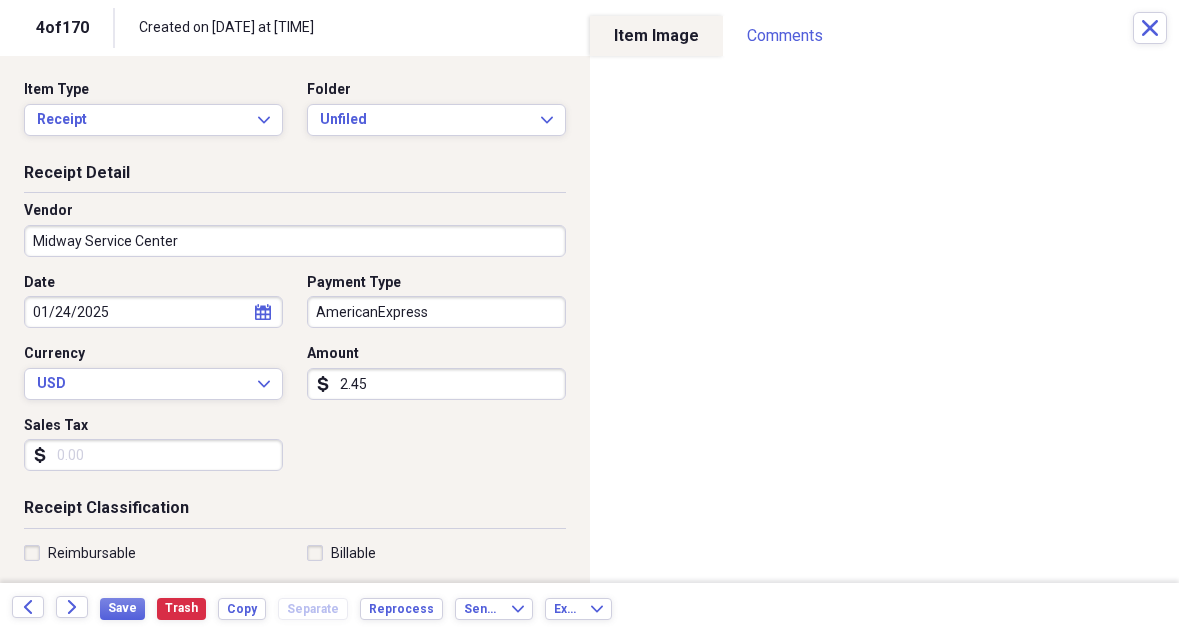 scroll, scrollTop: 0, scrollLeft: 0, axis: both 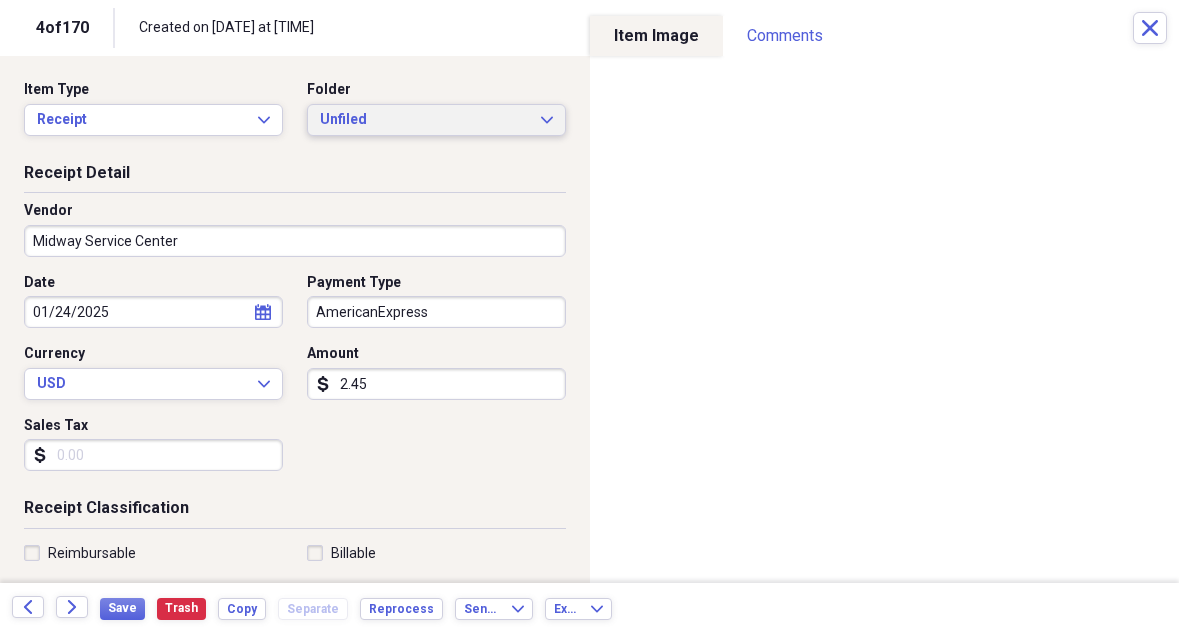 click on "Unfiled" at bounding box center (424, 120) 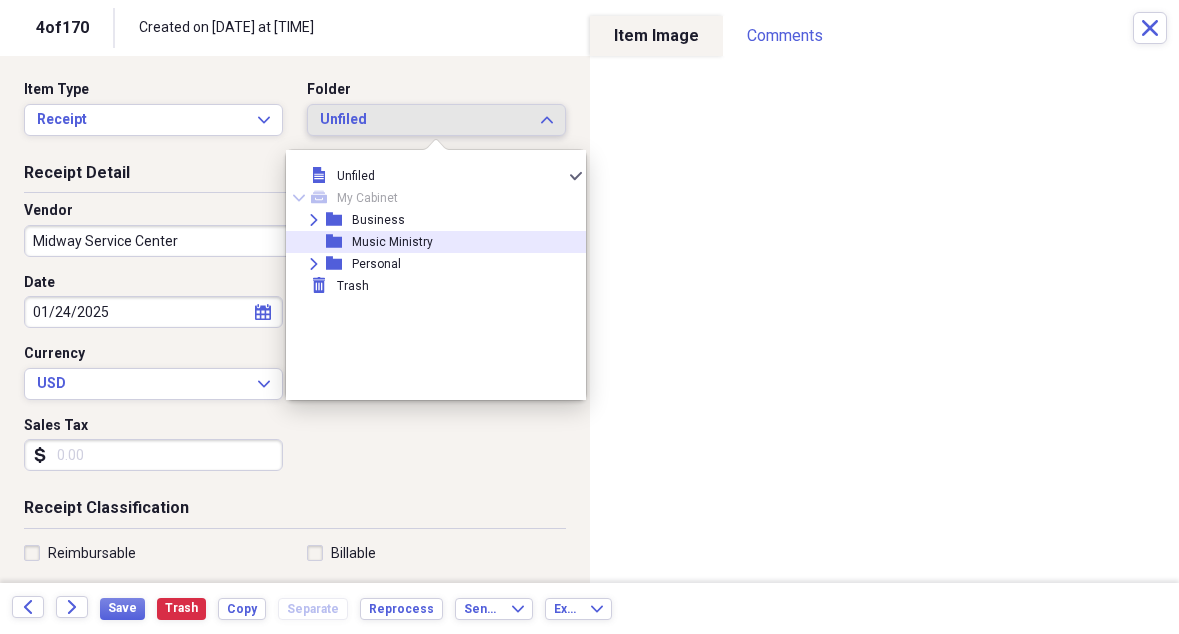 click on "Music Ministry" at bounding box center (392, 242) 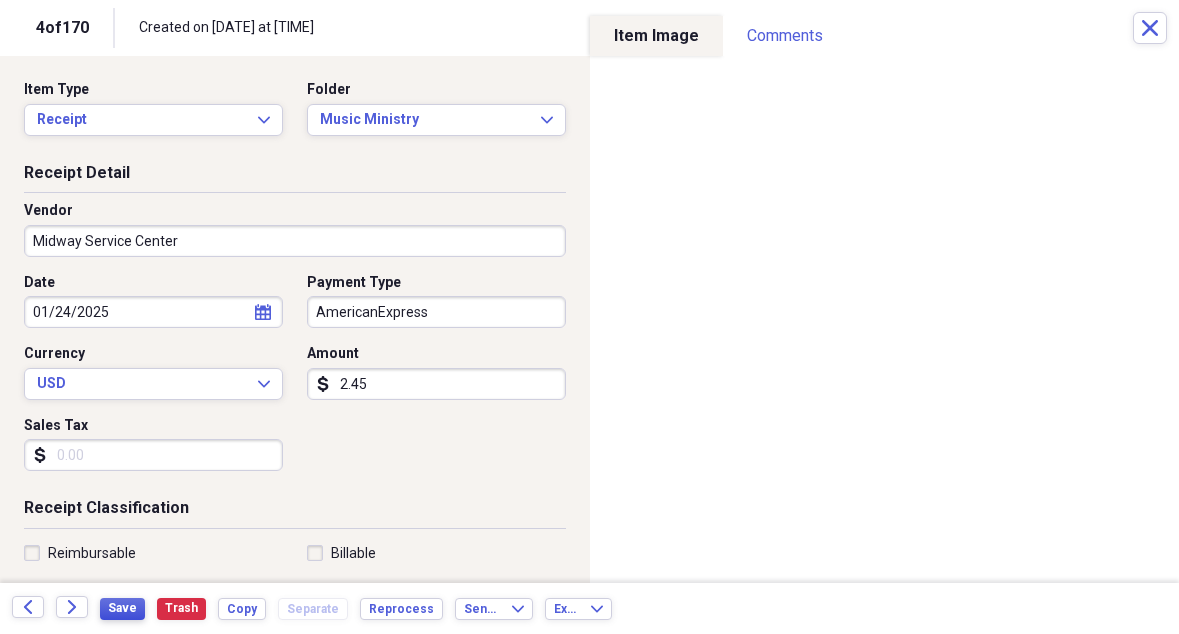 click on "Save" at bounding box center (122, 608) 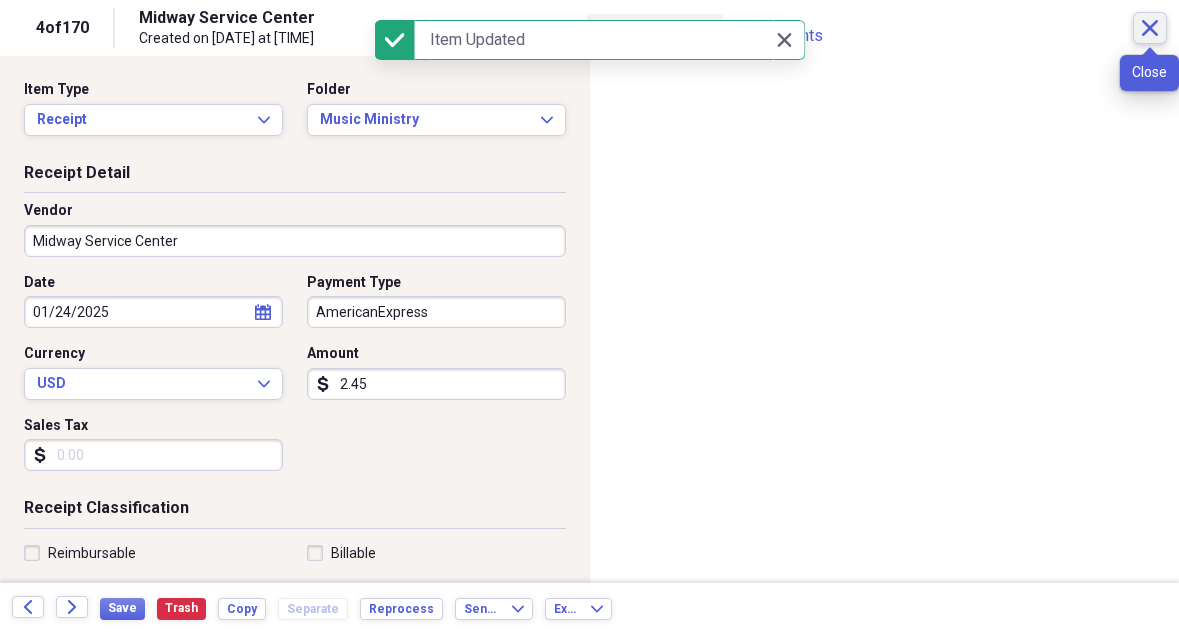 click on "Close" 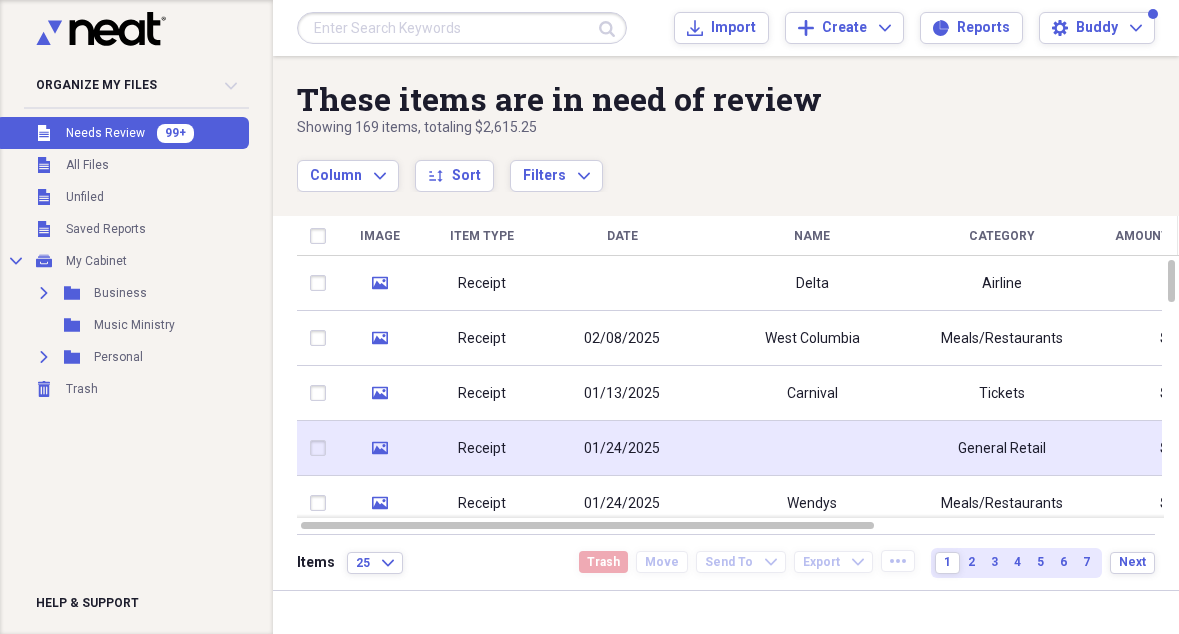 click at bounding box center (812, 448) 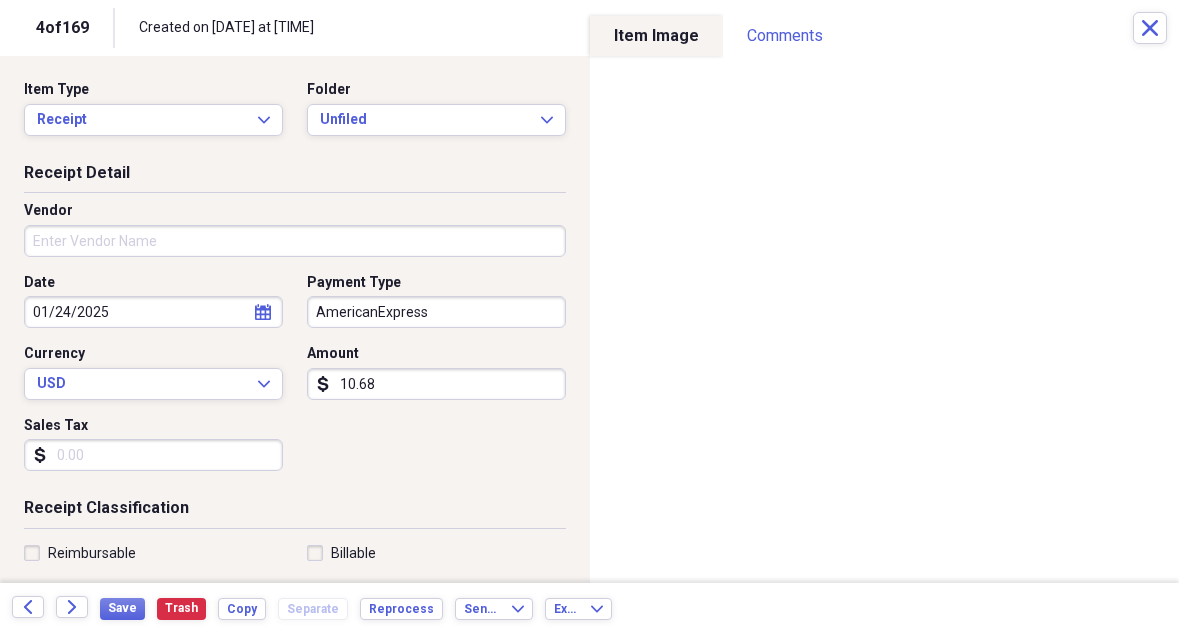 click on "Vendor" at bounding box center (295, 241) 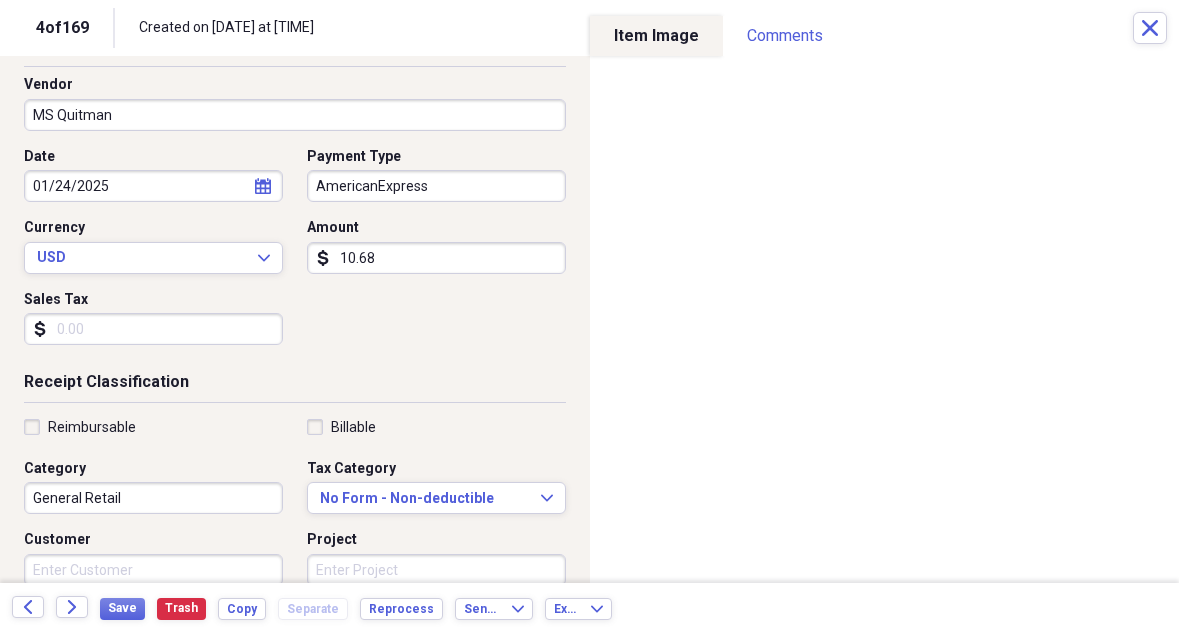 scroll, scrollTop: 165, scrollLeft: 0, axis: vertical 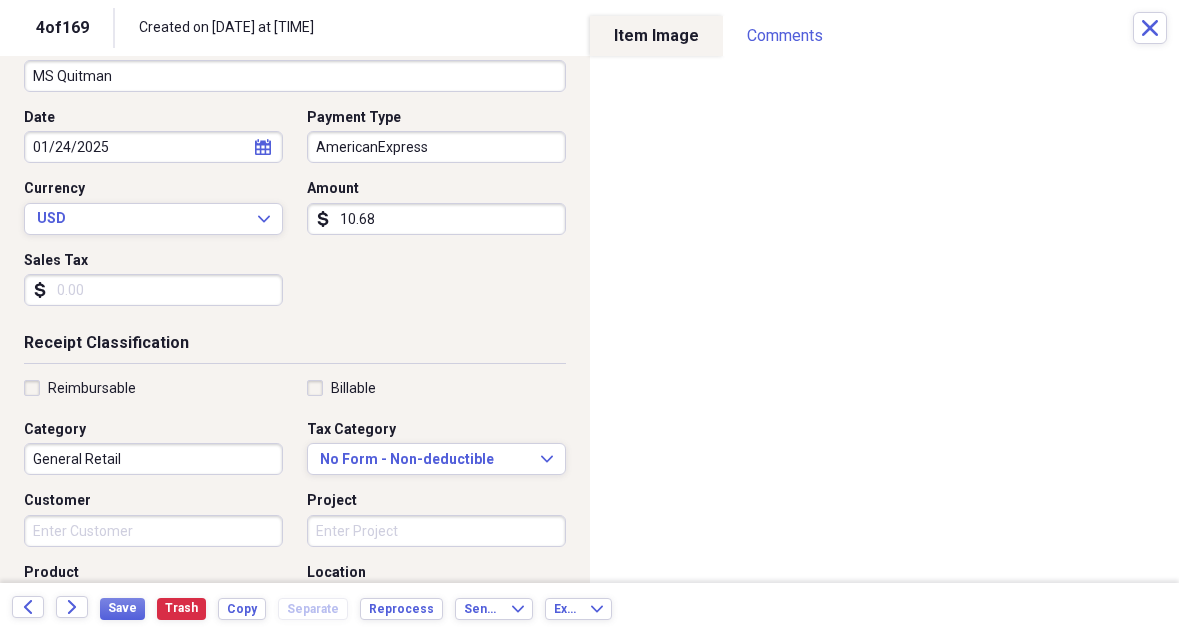 type on "MS Quitman" 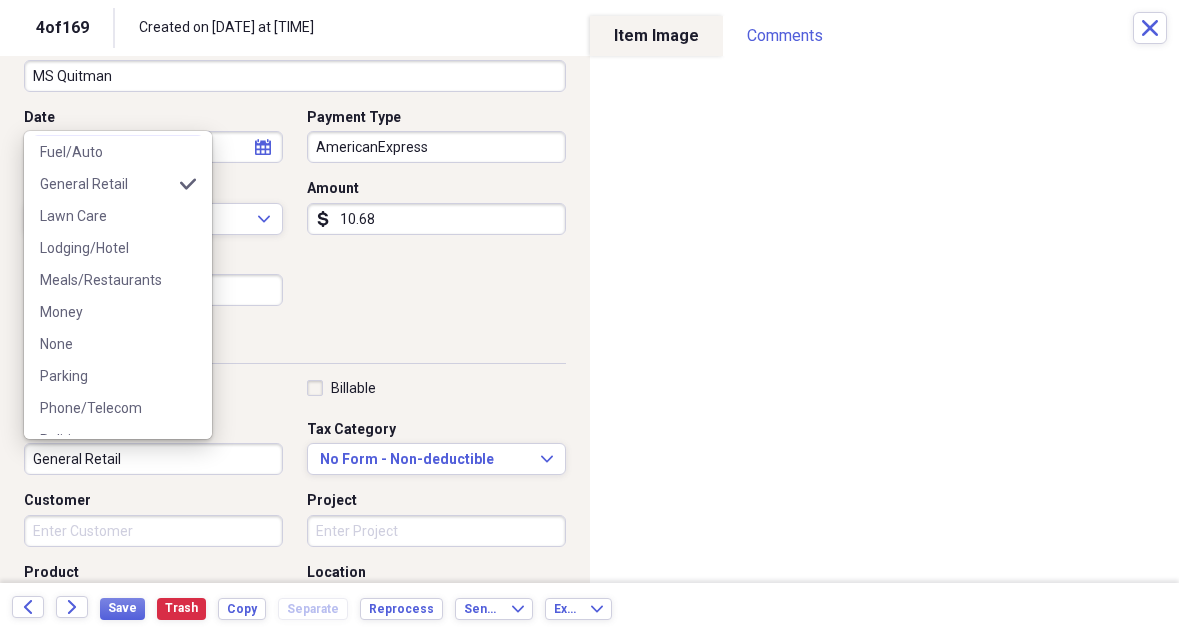 scroll, scrollTop: 234, scrollLeft: 0, axis: vertical 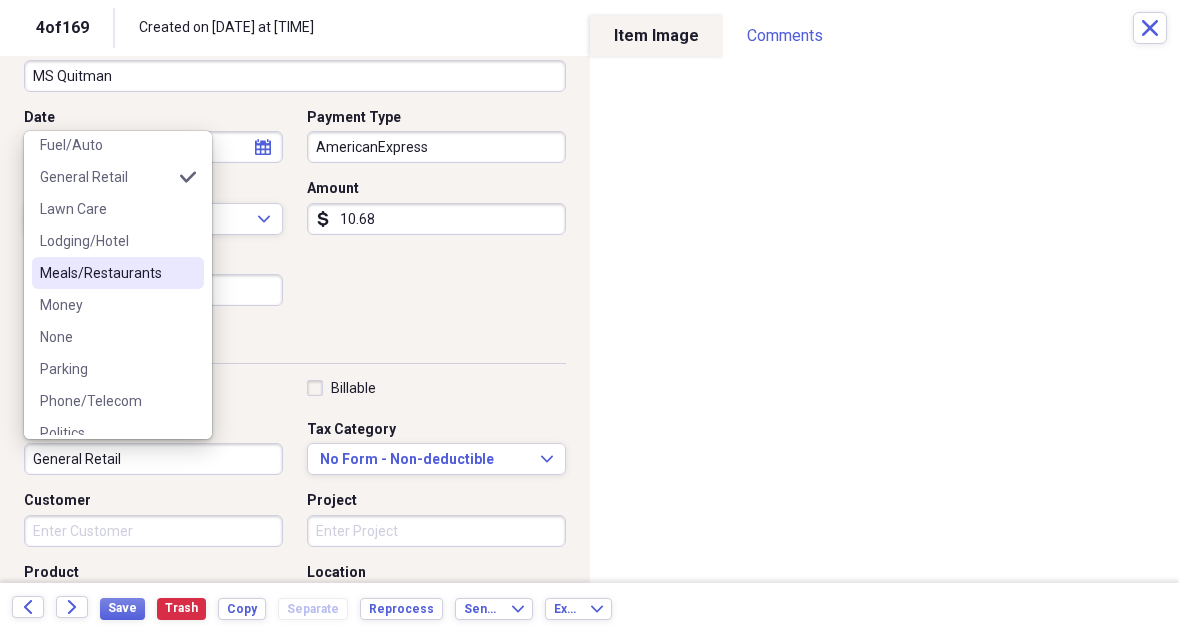 click on "Meals/Restaurants" at bounding box center [106, 273] 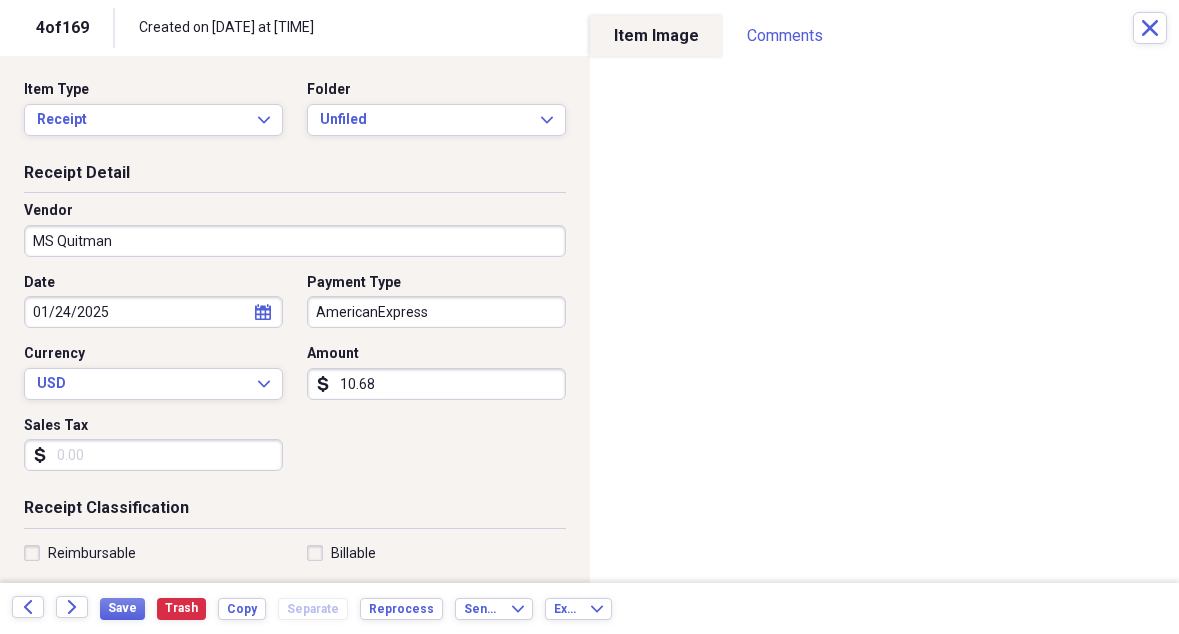 scroll, scrollTop: 0, scrollLeft: 0, axis: both 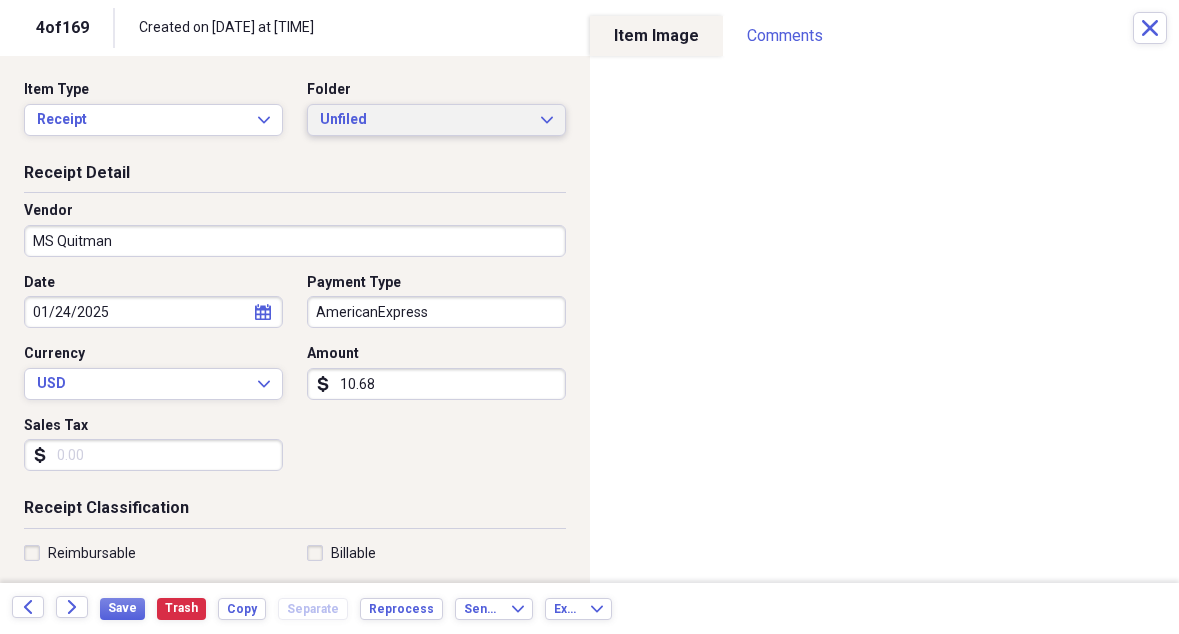 click on "Unfiled" at bounding box center (424, 120) 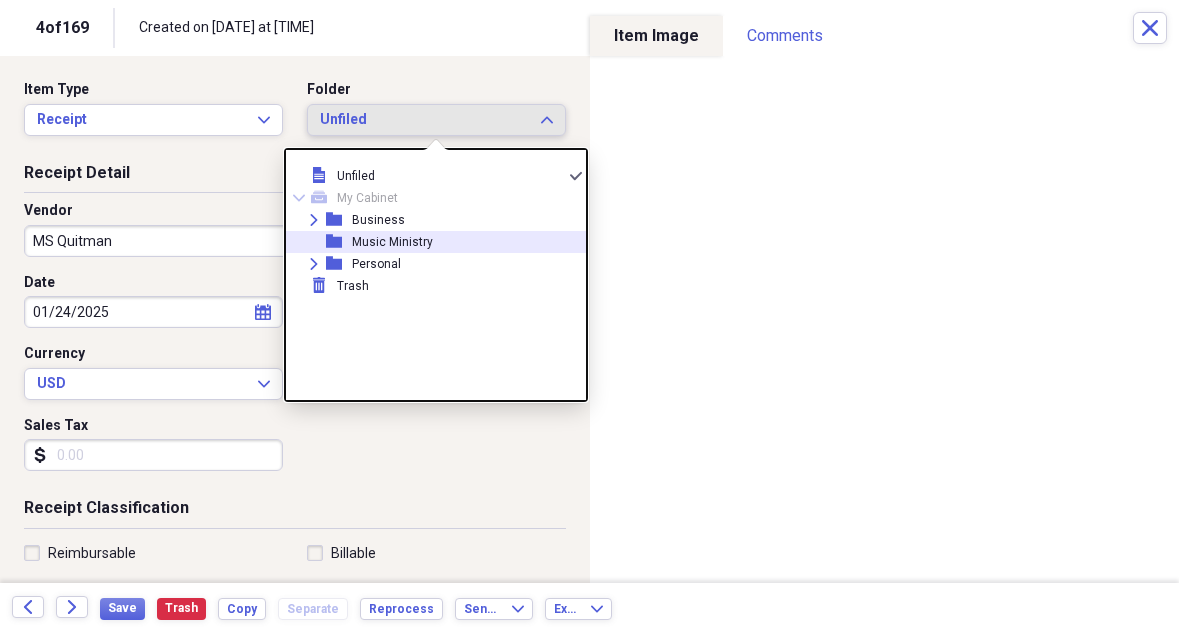 click on "Music Ministry" at bounding box center (392, 242) 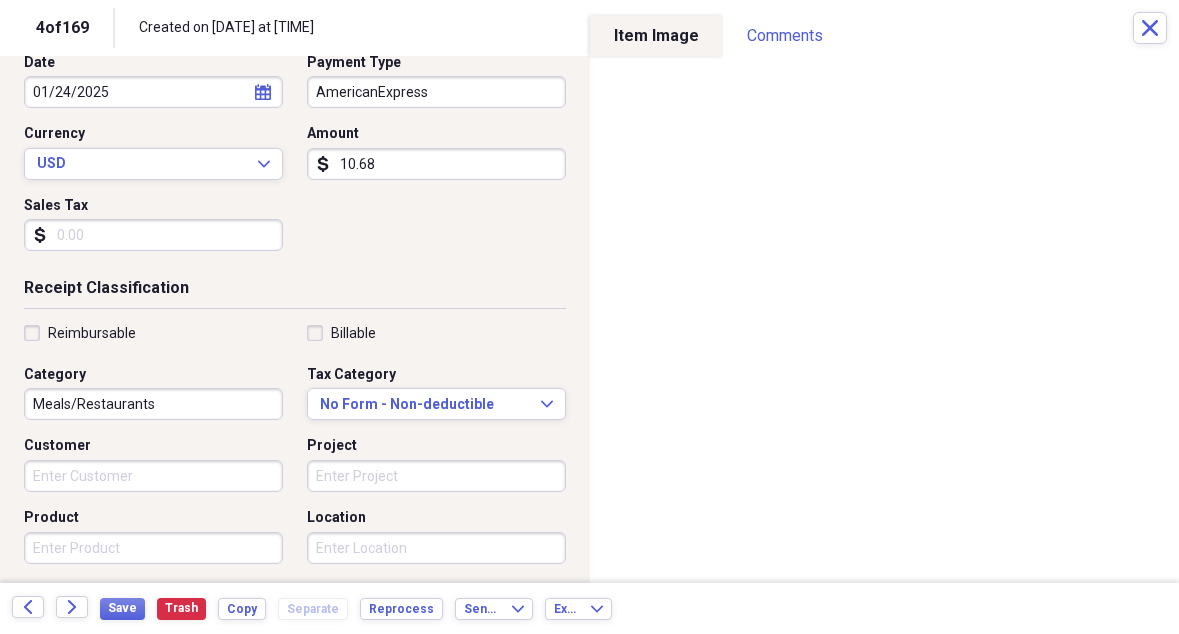 scroll, scrollTop: 309, scrollLeft: 0, axis: vertical 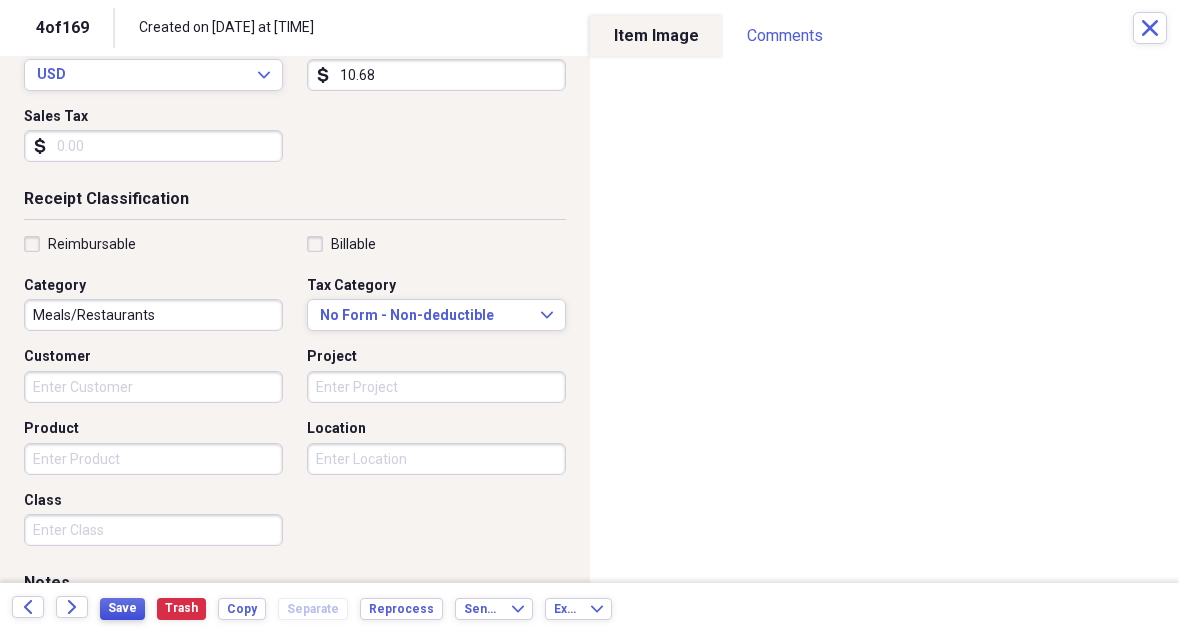 click on "Save" at bounding box center [122, 608] 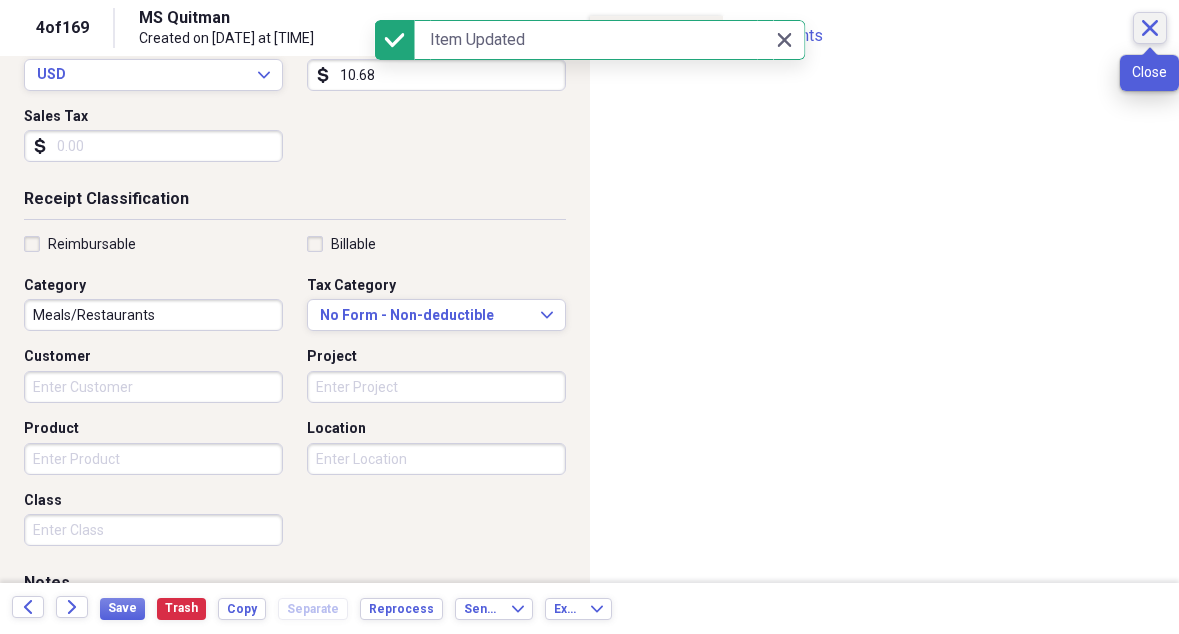 click on "Close" 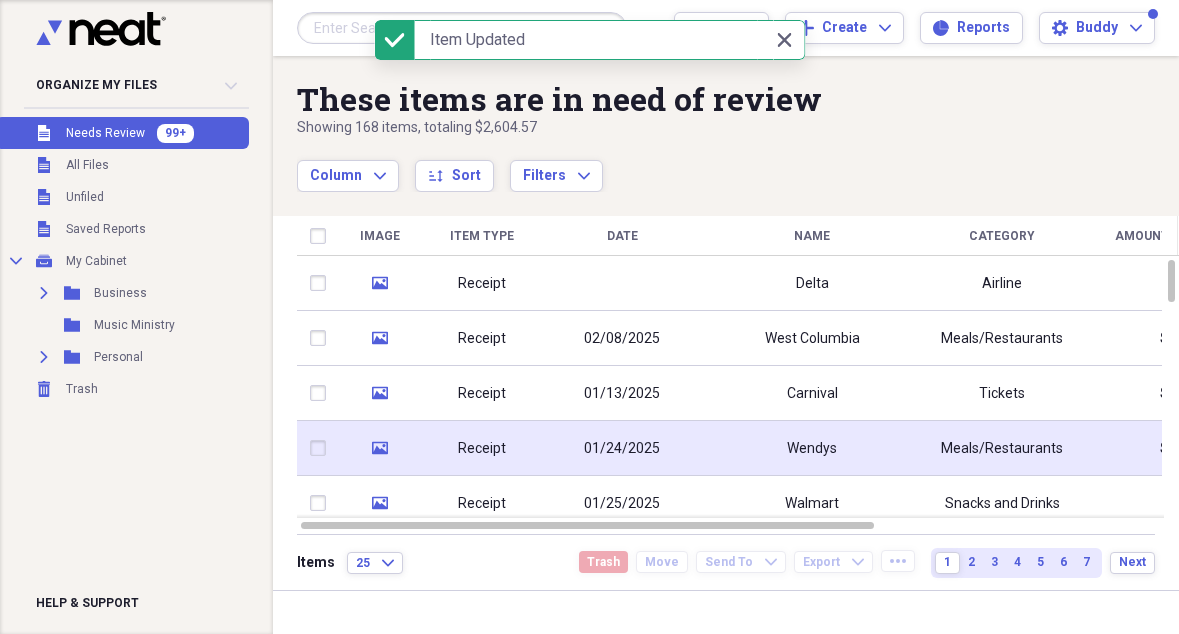 click on "Wendys" at bounding box center (812, 449) 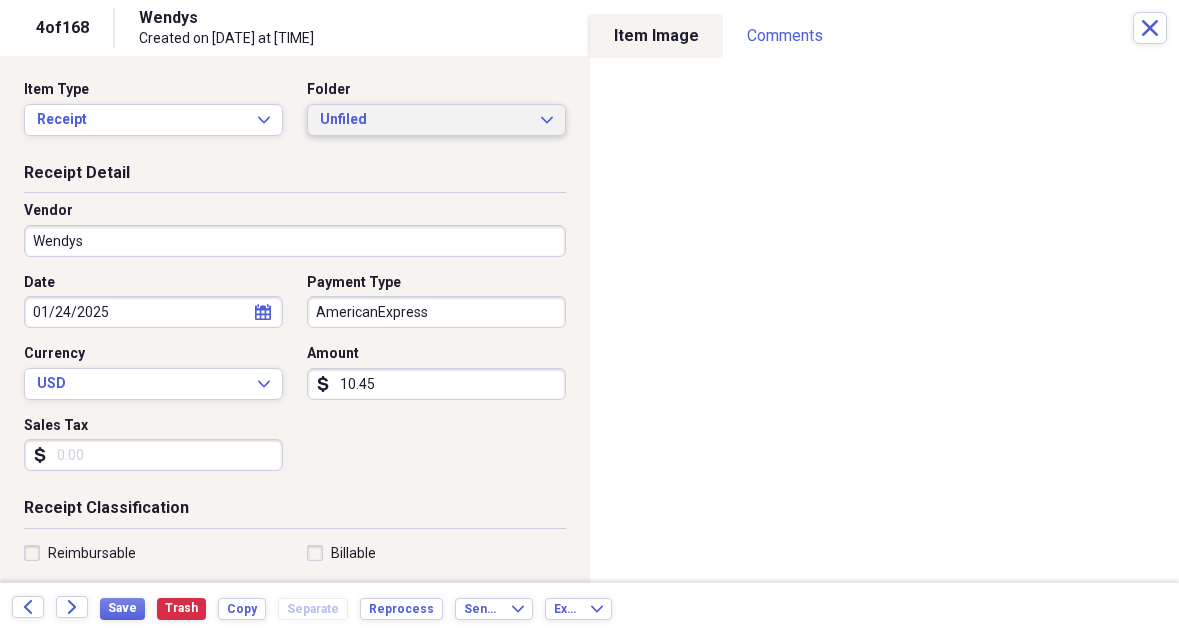 scroll, scrollTop: 0, scrollLeft: 0, axis: both 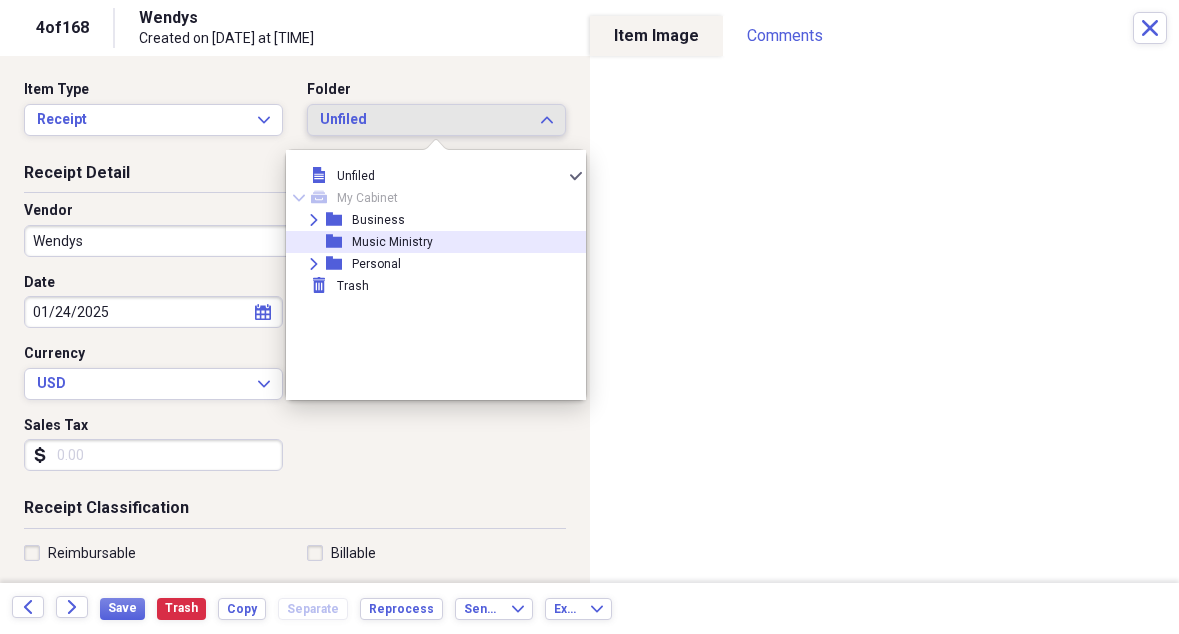 click on "Music Ministry" at bounding box center (392, 242) 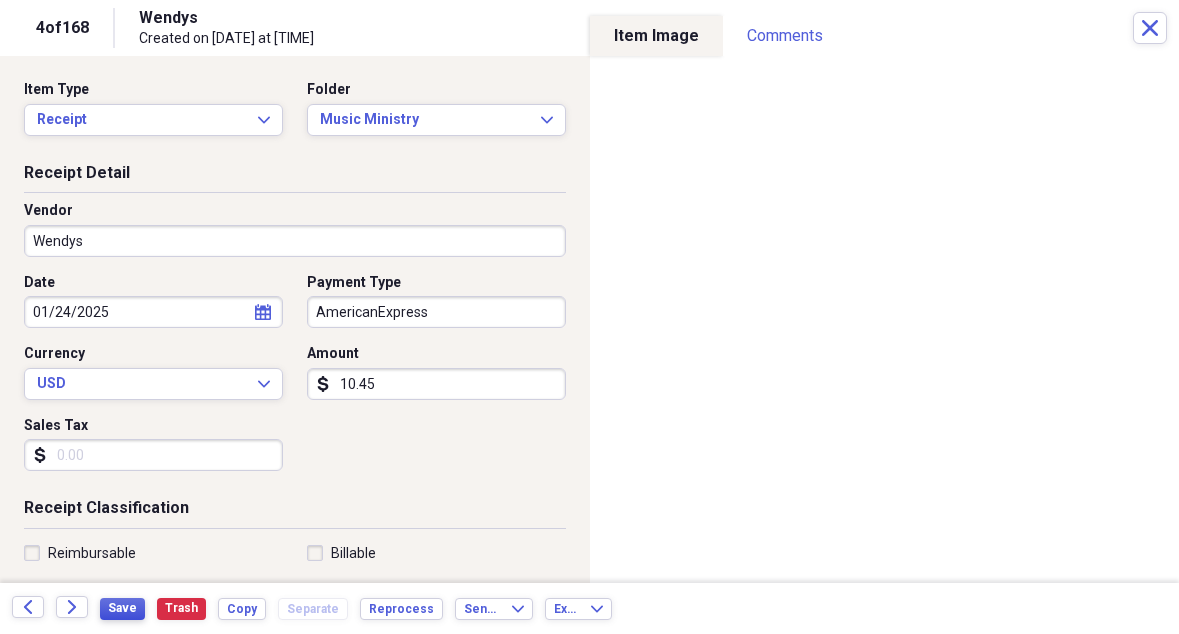 click on "Save" at bounding box center (122, 608) 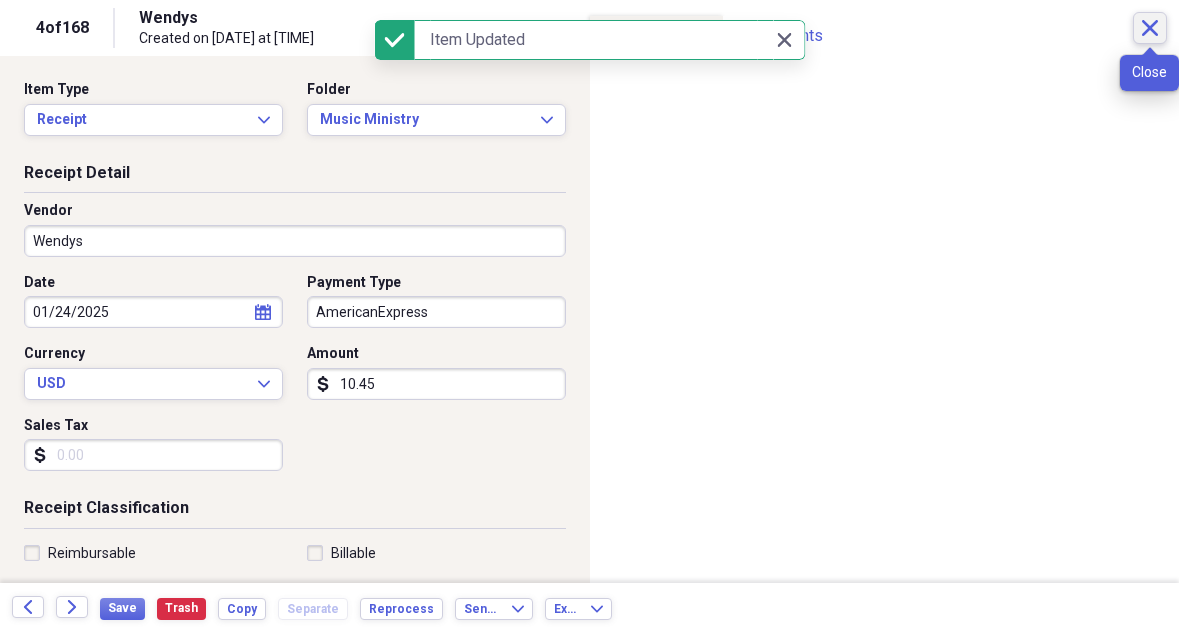 click on "Close" 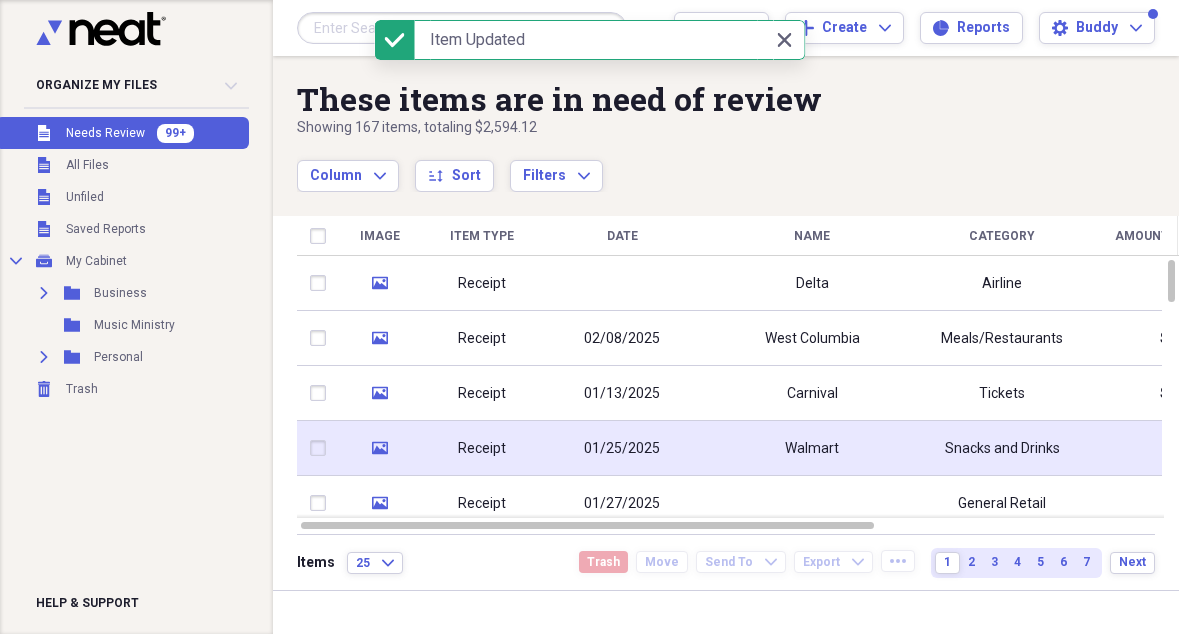 click on "Walmart" at bounding box center (812, 449) 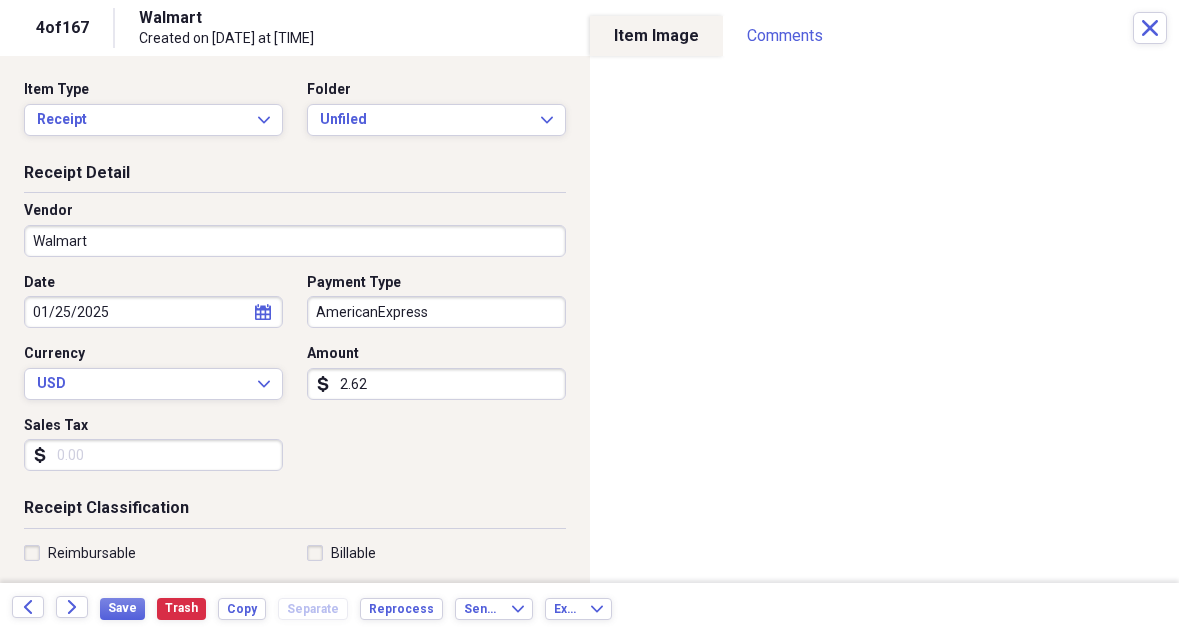 click on "2.62" at bounding box center (436, 384) 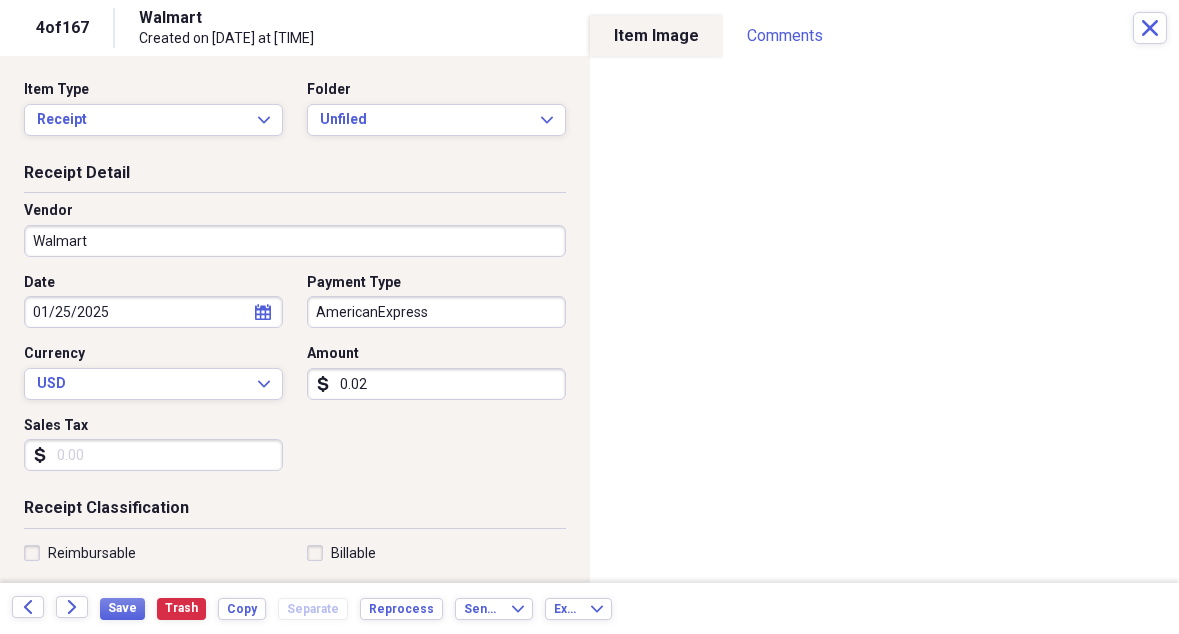 type on "0.02" 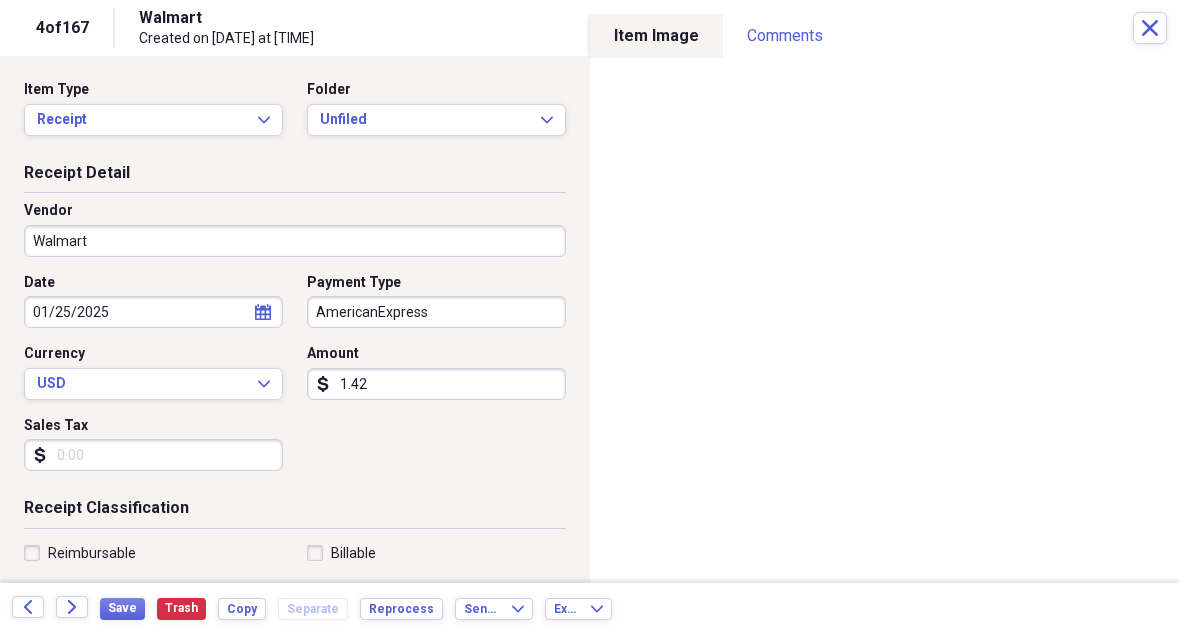 type on "14.21" 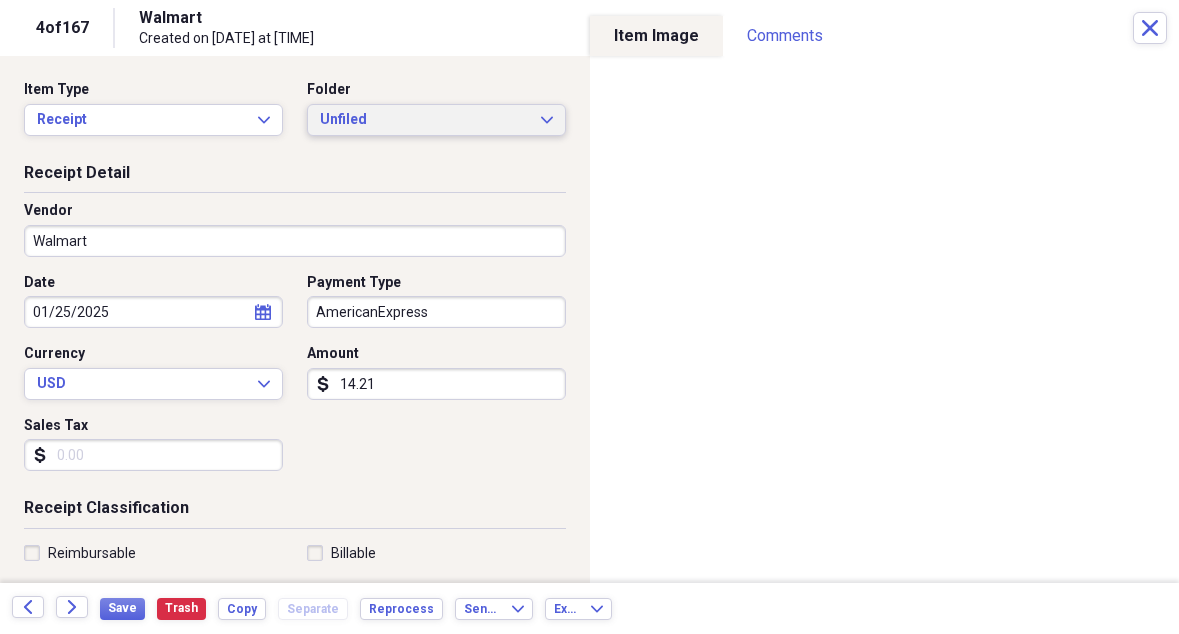 click on "Unfiled" at bounding box center [424, 120] 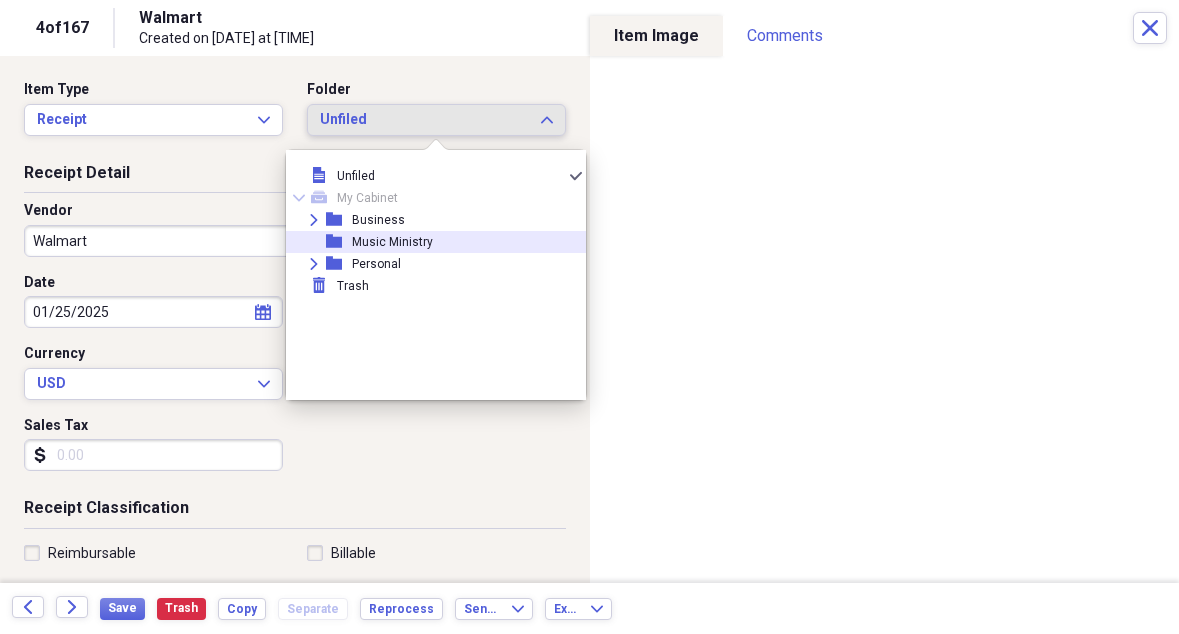 click on "Music Ministry" at bounding box center [392, 242] 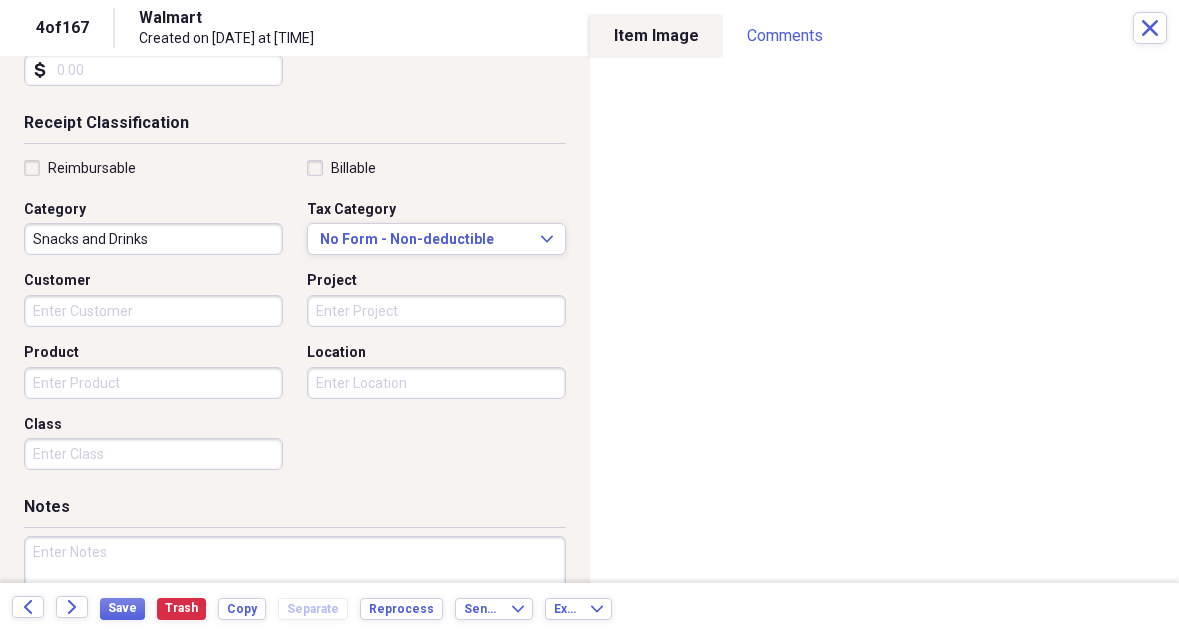 scroll, scrollTop: 413, scrollLeft: 0, axis: vertical 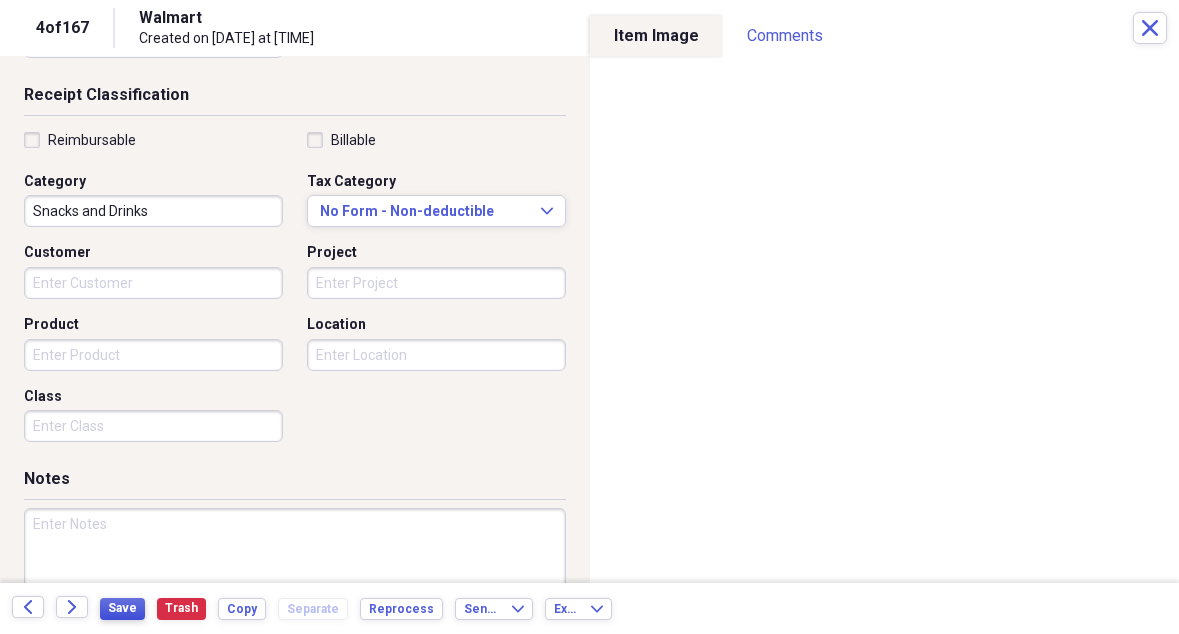 click on "Save" at bounding box center (122, 609) 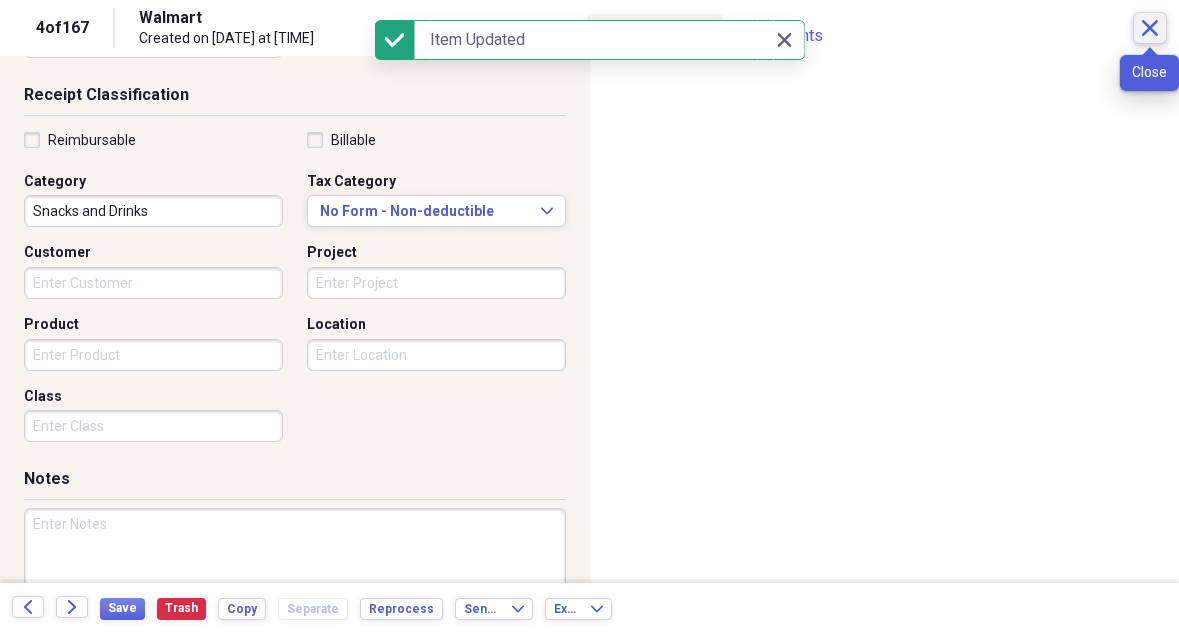 click on "Close" at bounding box center [1150, 28] 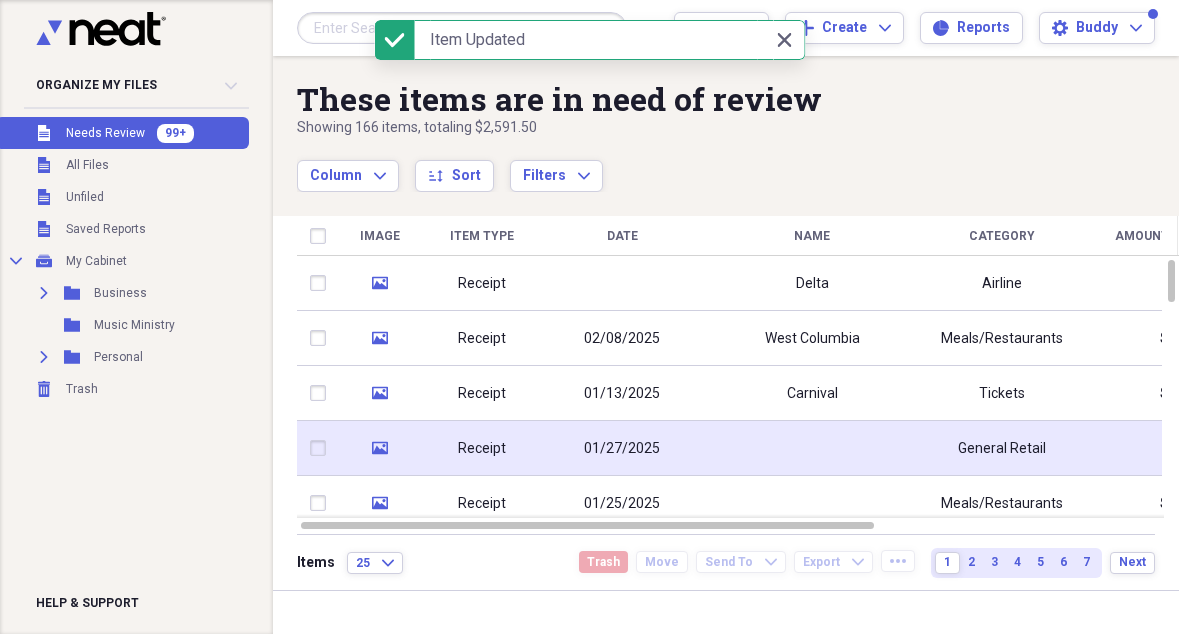 click at bounding box center [812, 448] 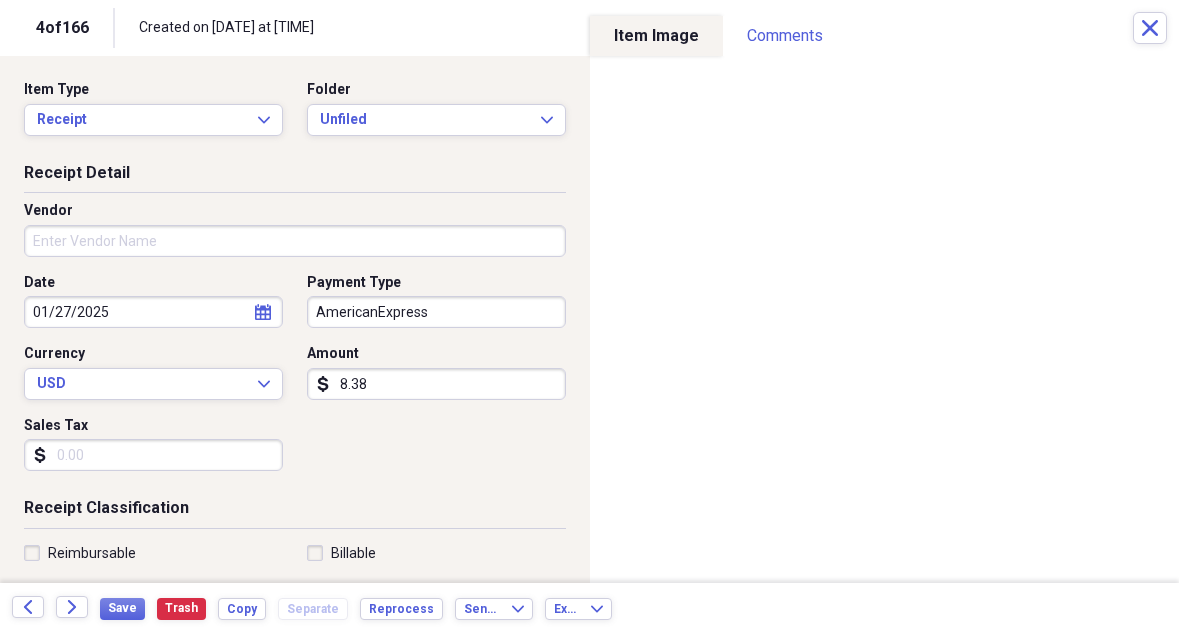 click on "Vendor" at bounding box center [295, 241] 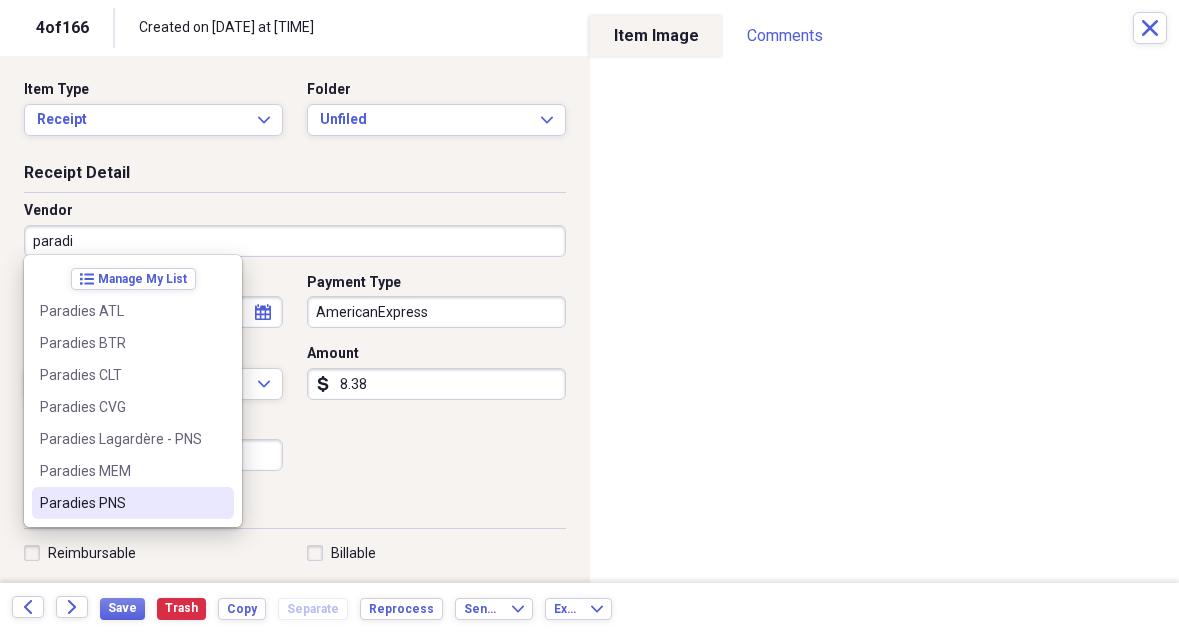 click on "Paradies PNS" at bounding box center (121, 503) 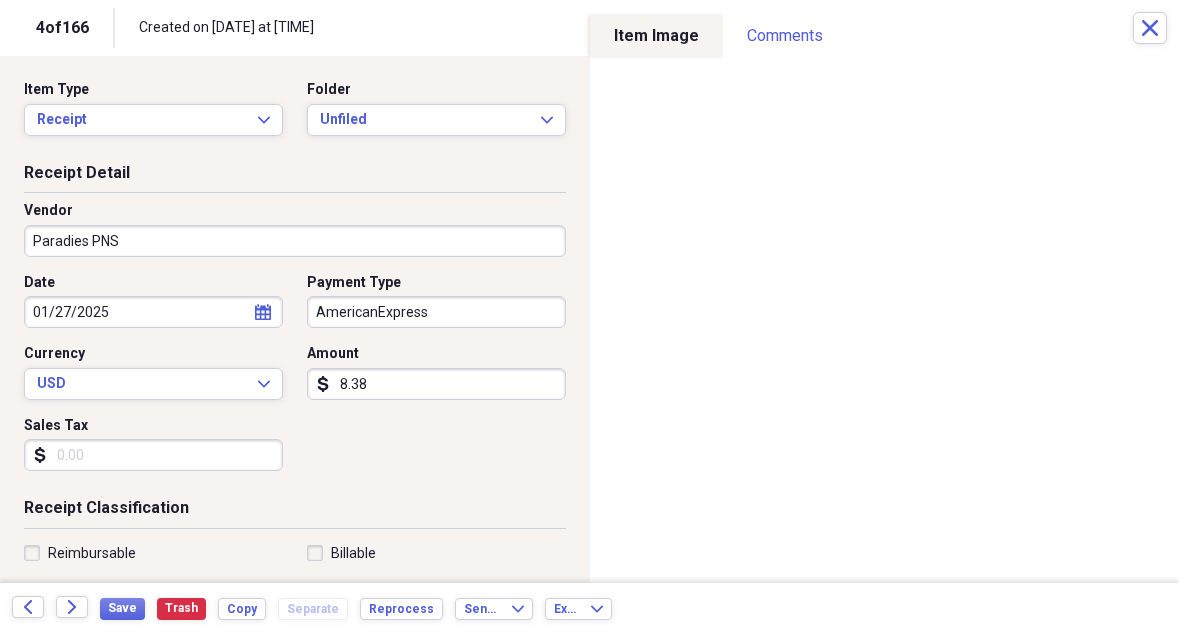 type on "Snacks and Drinks" 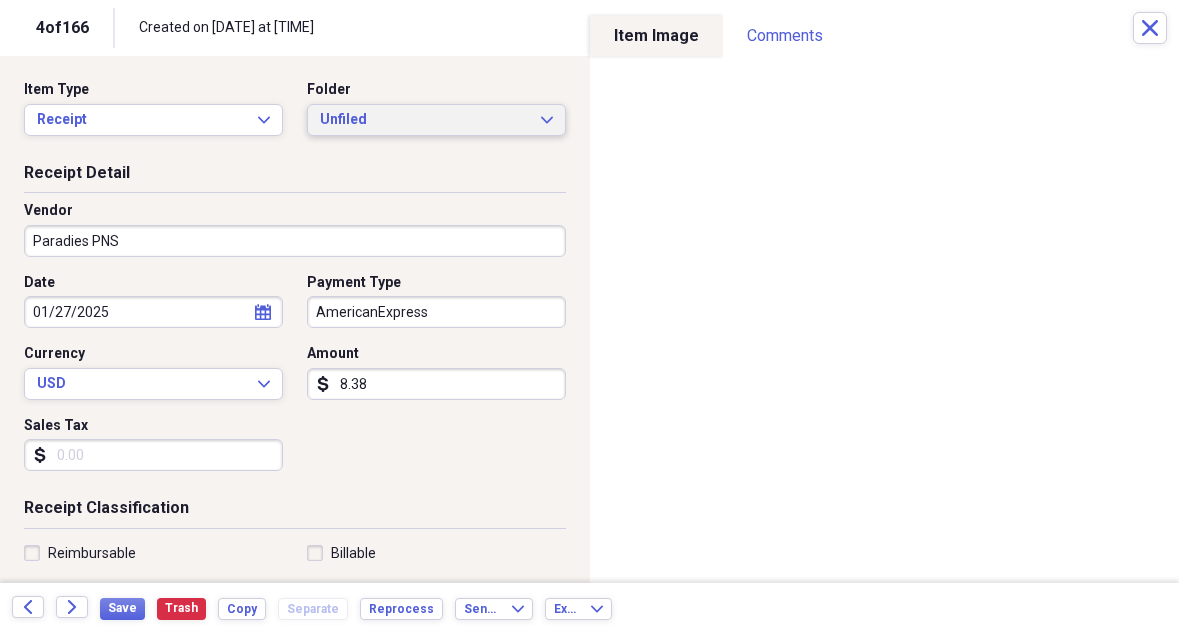 scroll, scrollTop: -1, scrollLeft: 0, axis: vertical 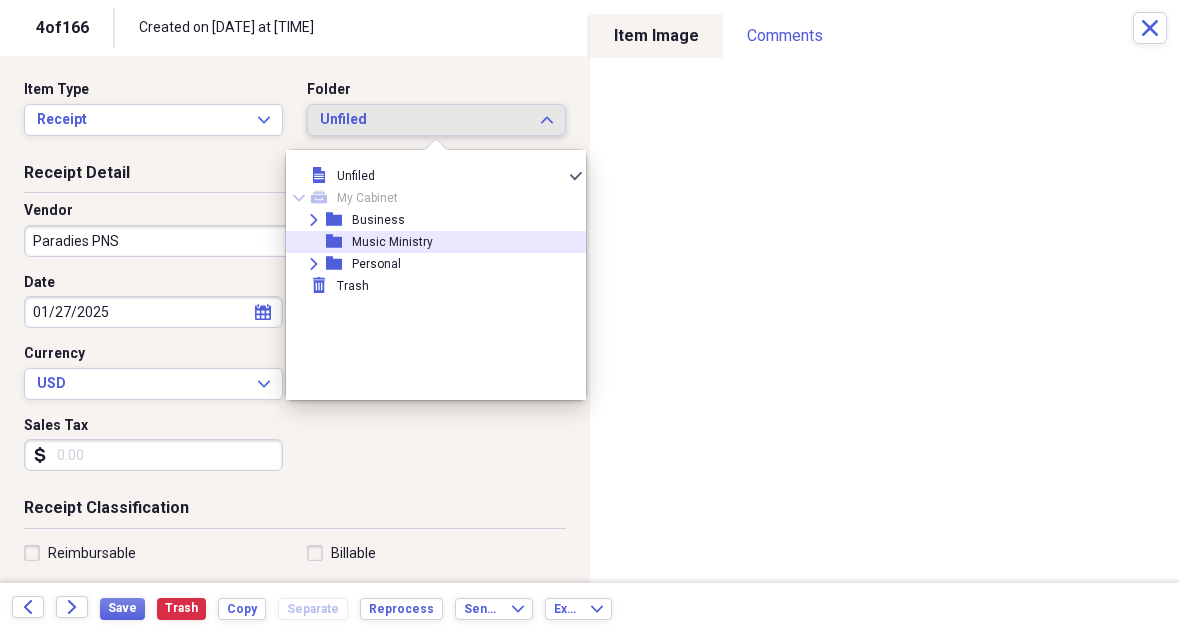 click on "Music Ministry" at bounding box center (392, 242) 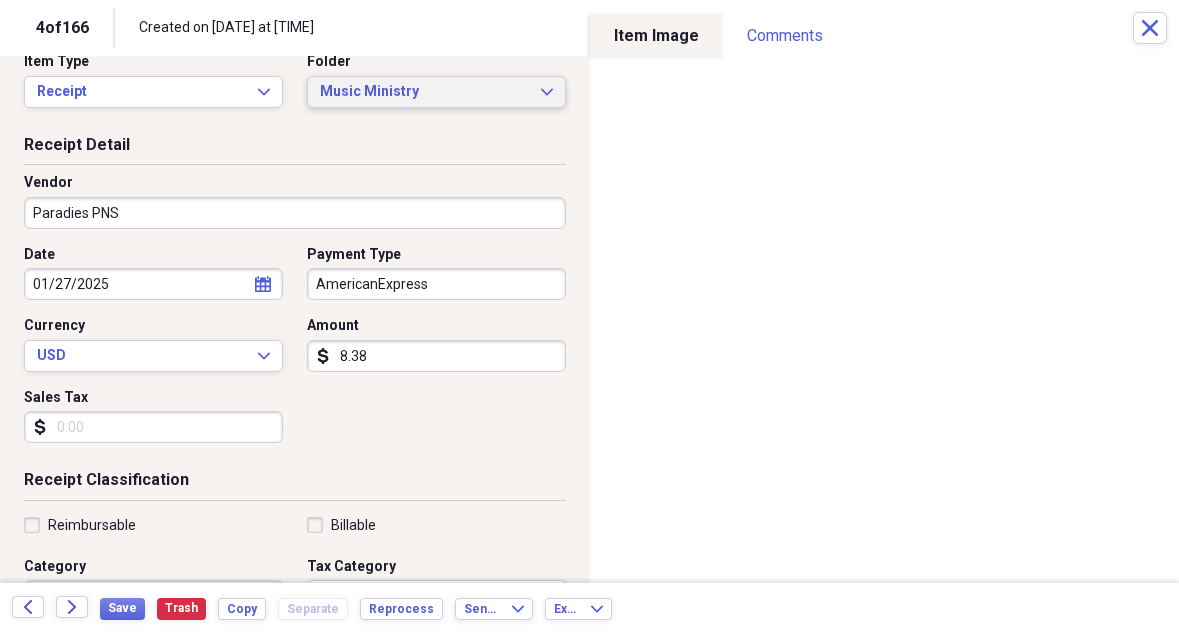 scroll, scrollTop: 50, scrollLeft: 0, axis: vertical 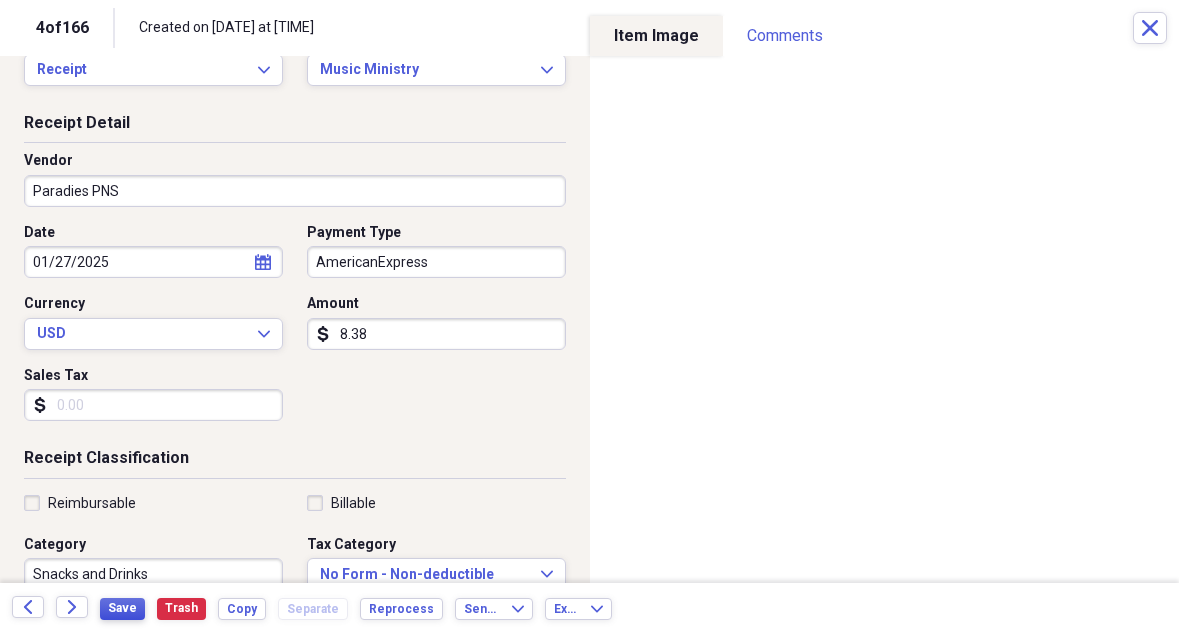 click on "Save" at bounding box center [122, 609] 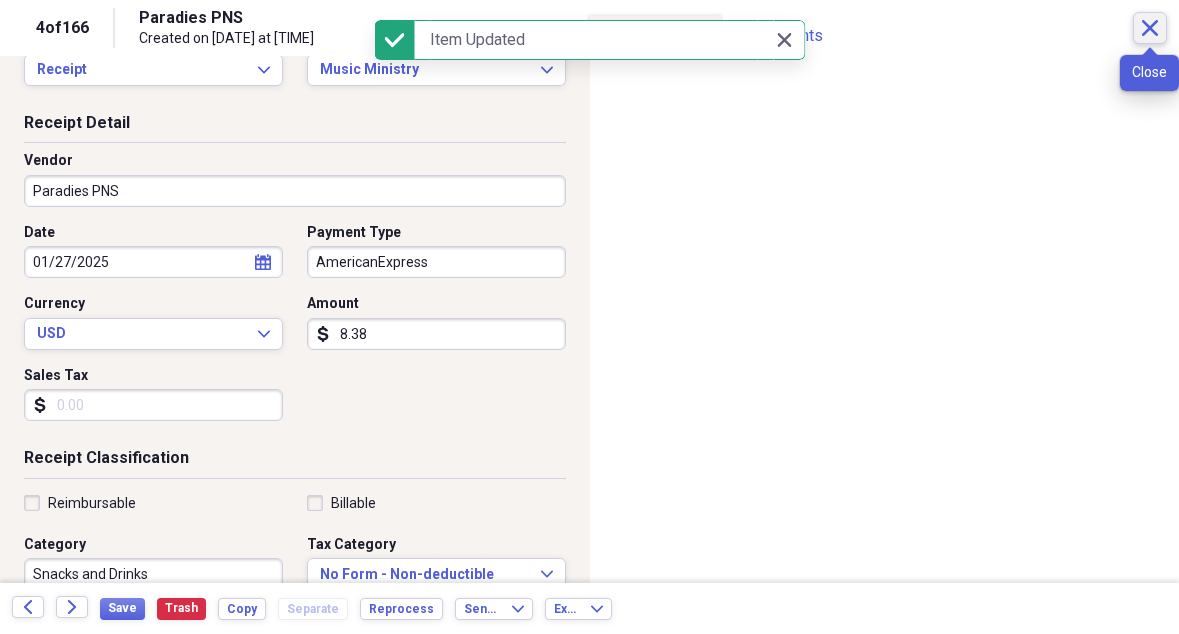 click on "Close" 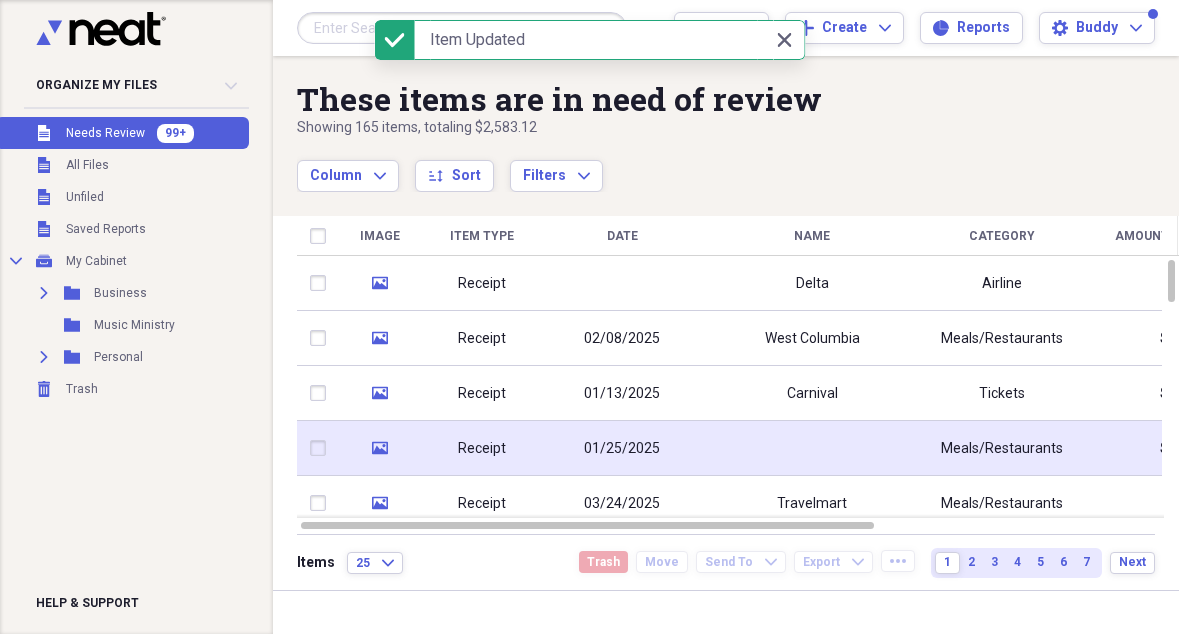 click at bounding box center [812, 448] 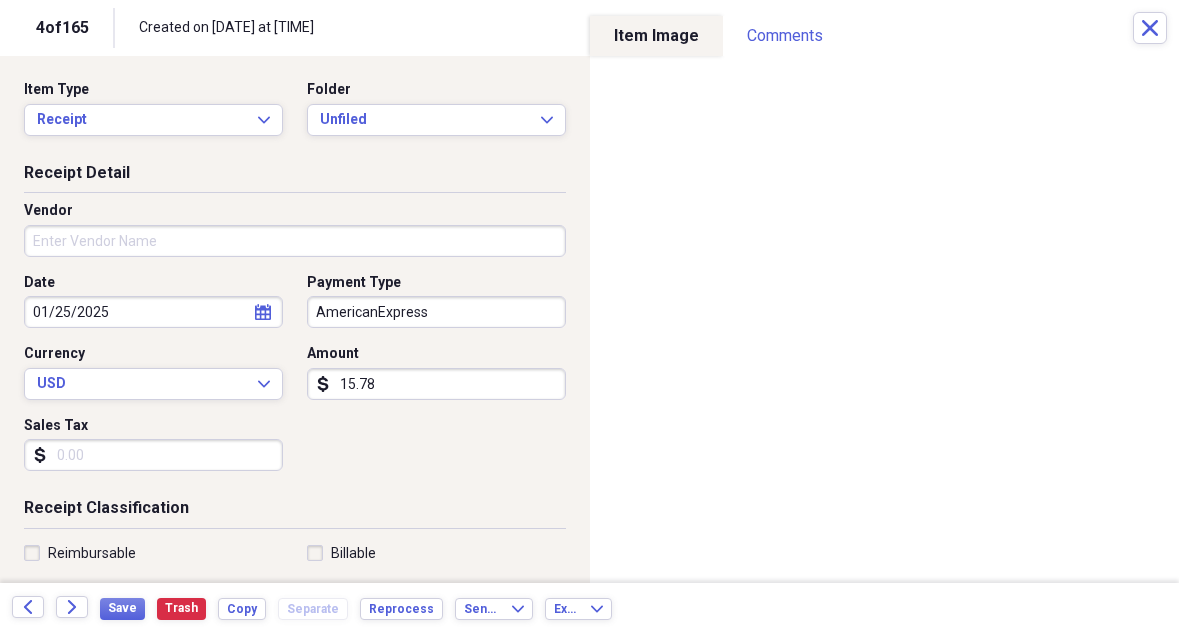click on "Vendor" at bounding box center [295, 241] 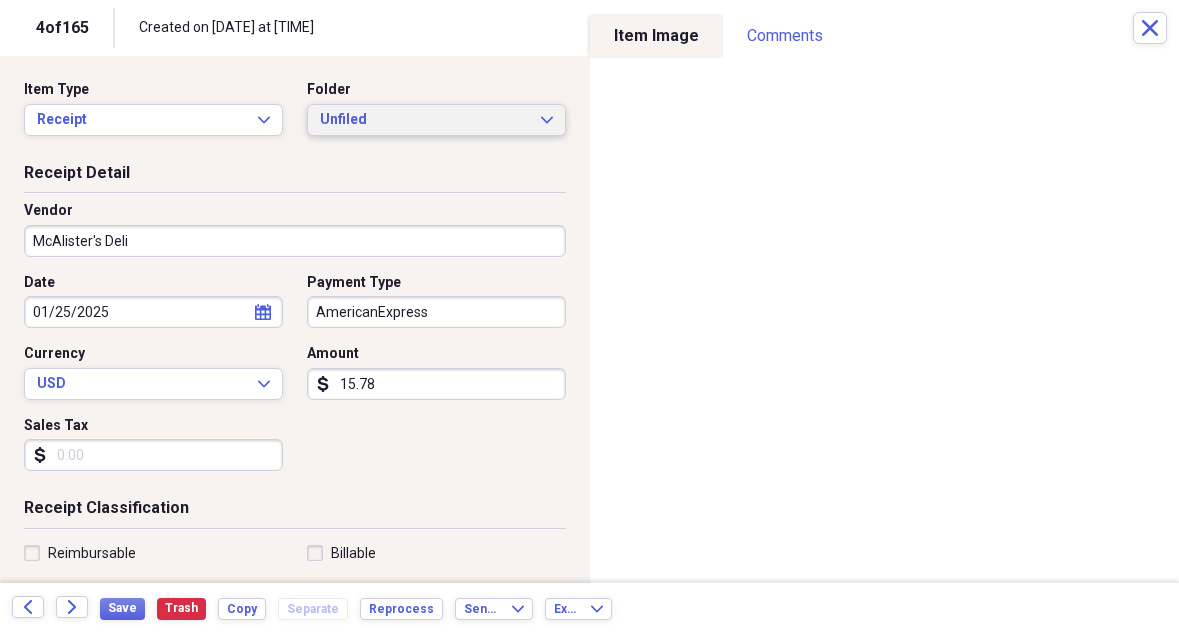 scroll, scrollTop: 0, scrollLeft: 0, axis: both 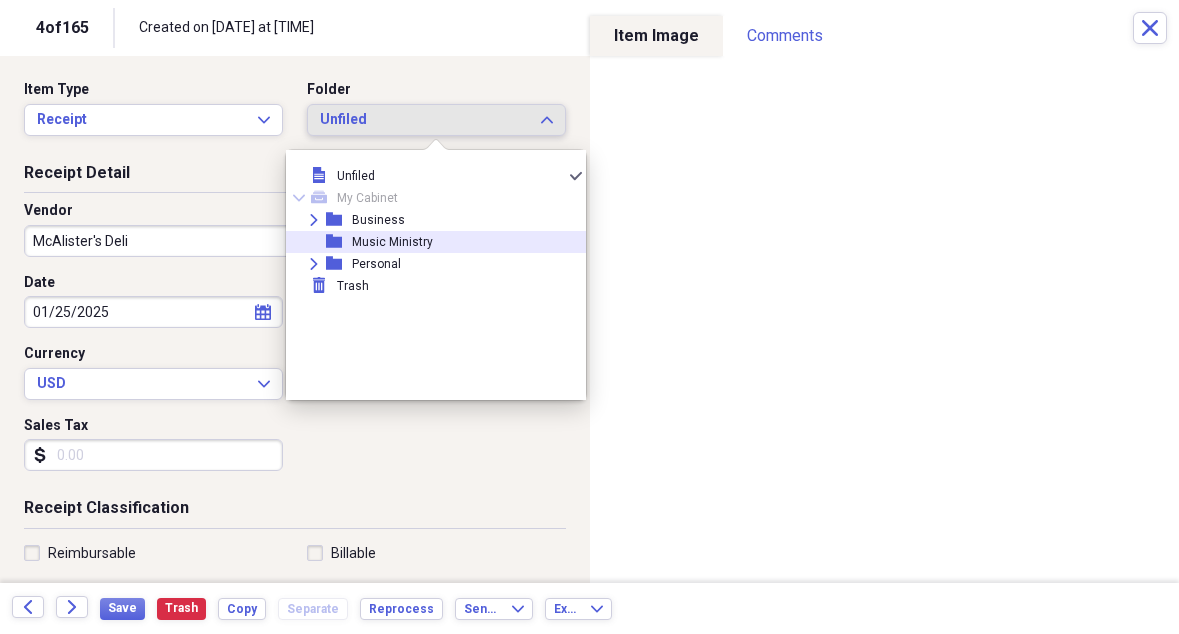 click on "Music Ministry" at bounding box center (392, 242) 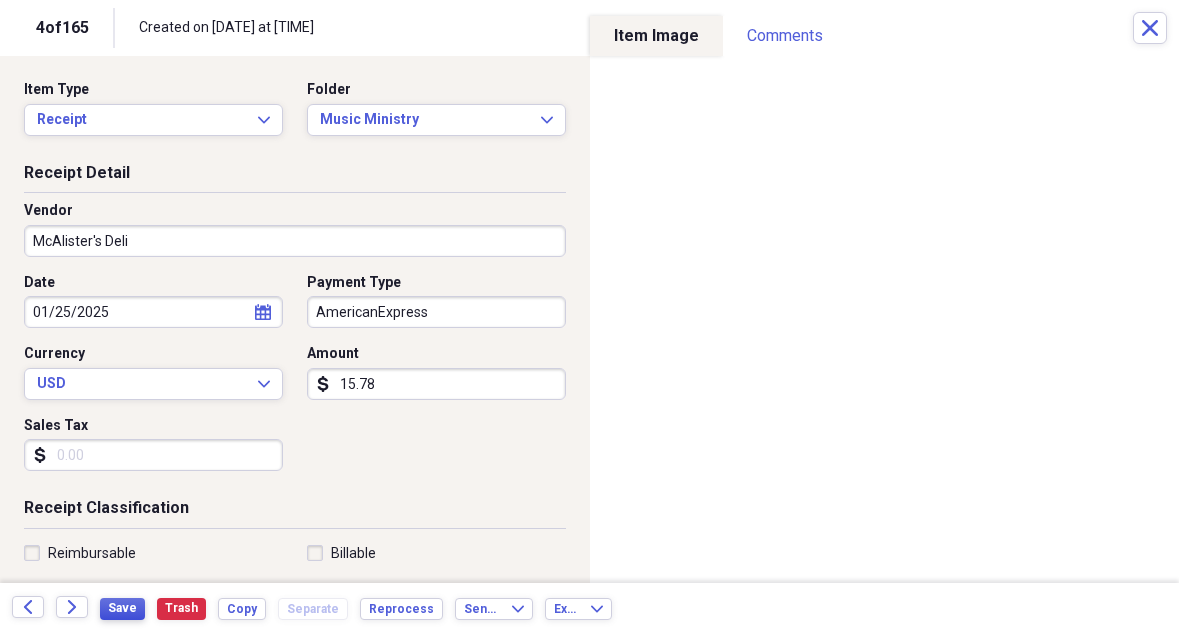 click on "Save" at bounding box center (122, 608) 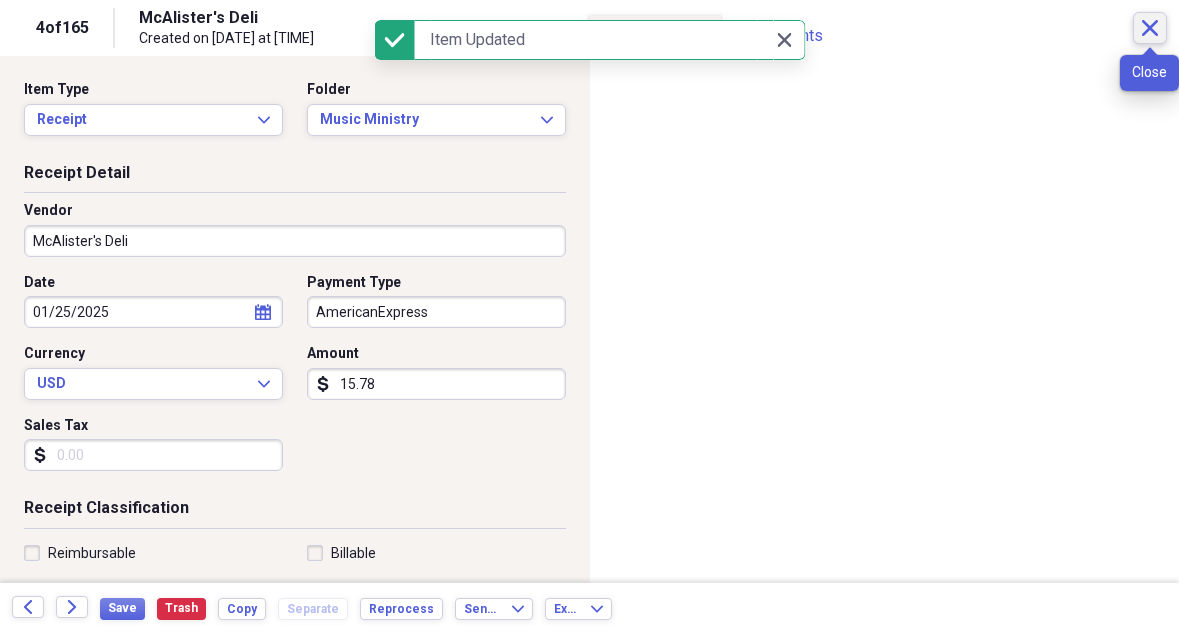 click on "Close" 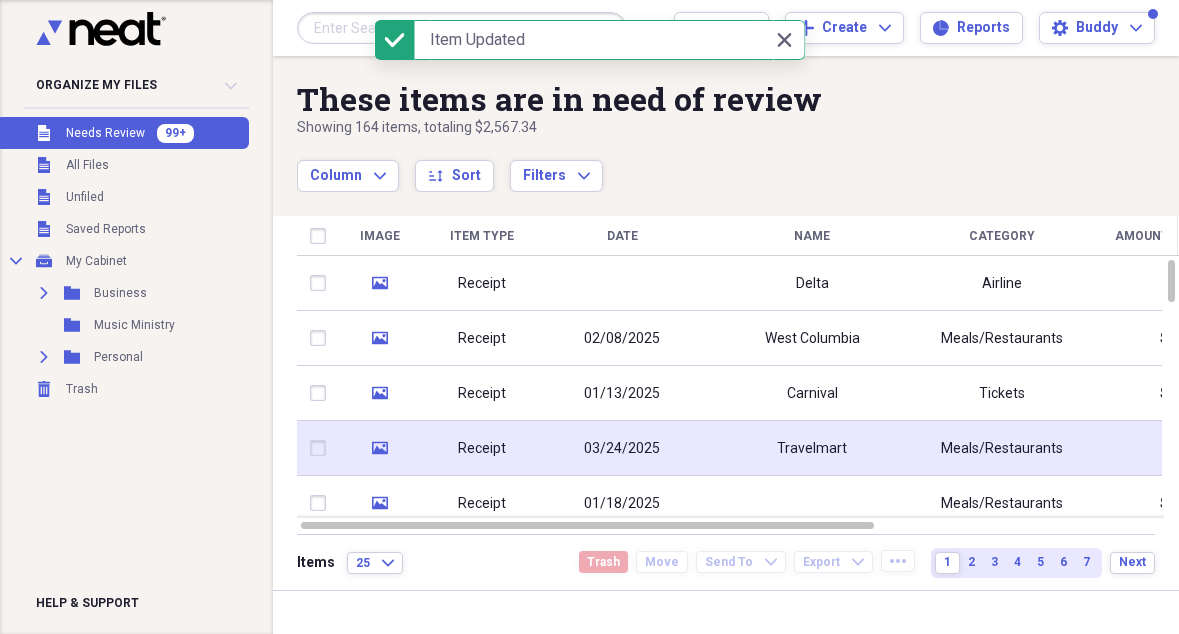 click on "Travelmart" at bounding box center (812, 449) 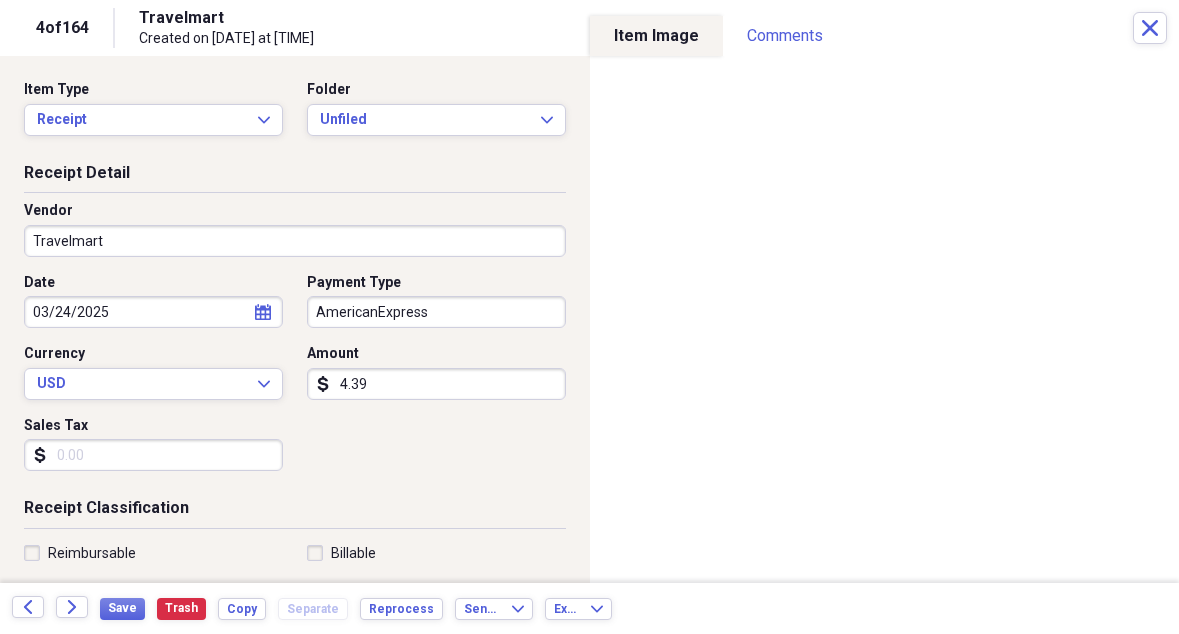 click on "Travelmart" at bounding box center [295, 241] 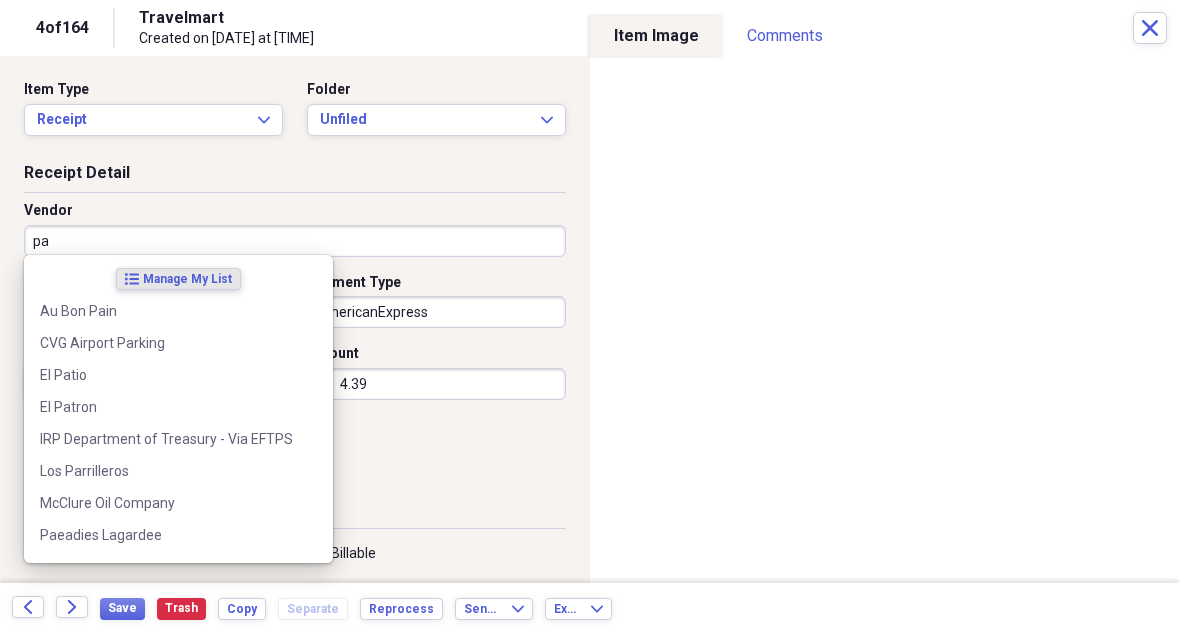 type on "p" 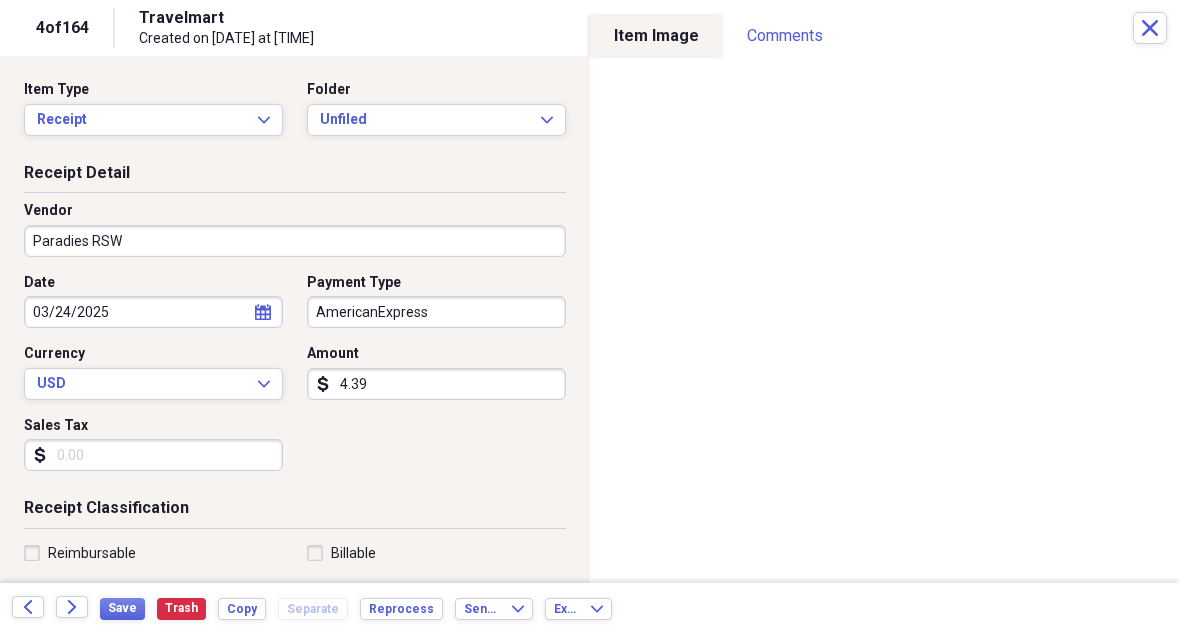 scroll, scrollTop: 0, scrollLeft: 0, axis: both 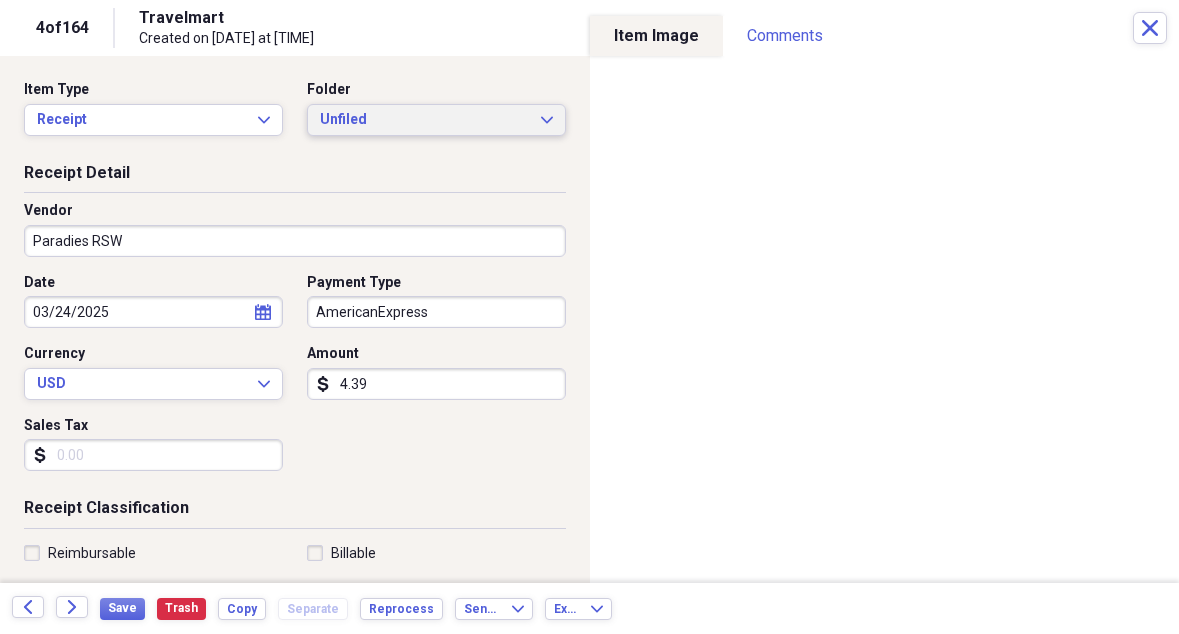 type on "Paradies RSW" 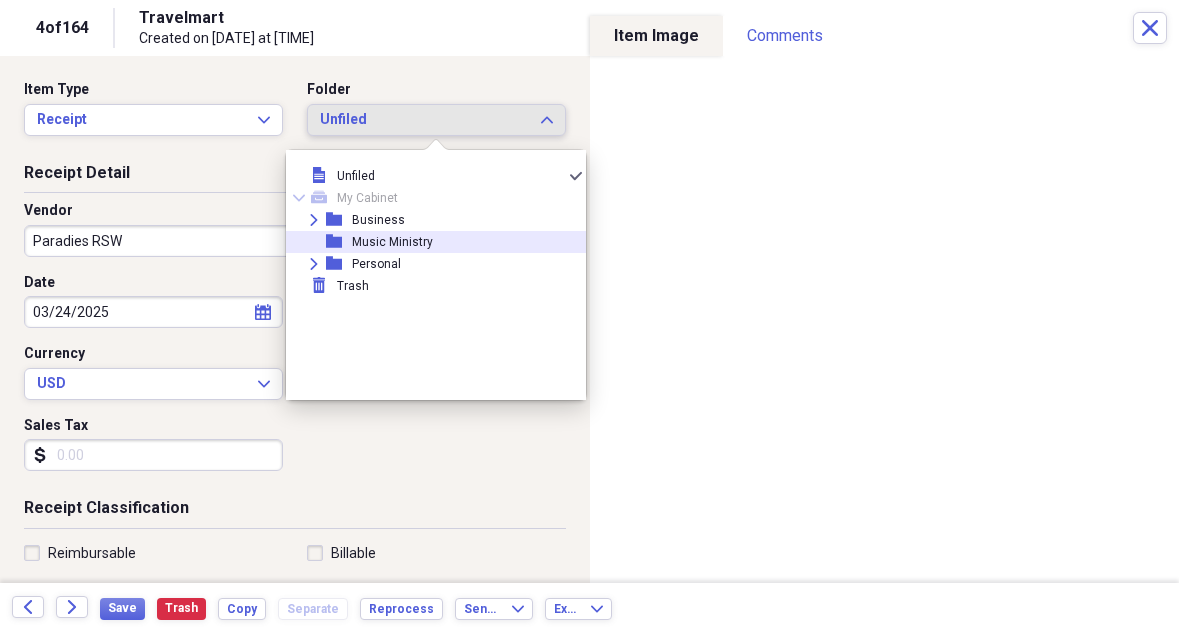 click on "Music Ministry" at bounding box center (392, 242) 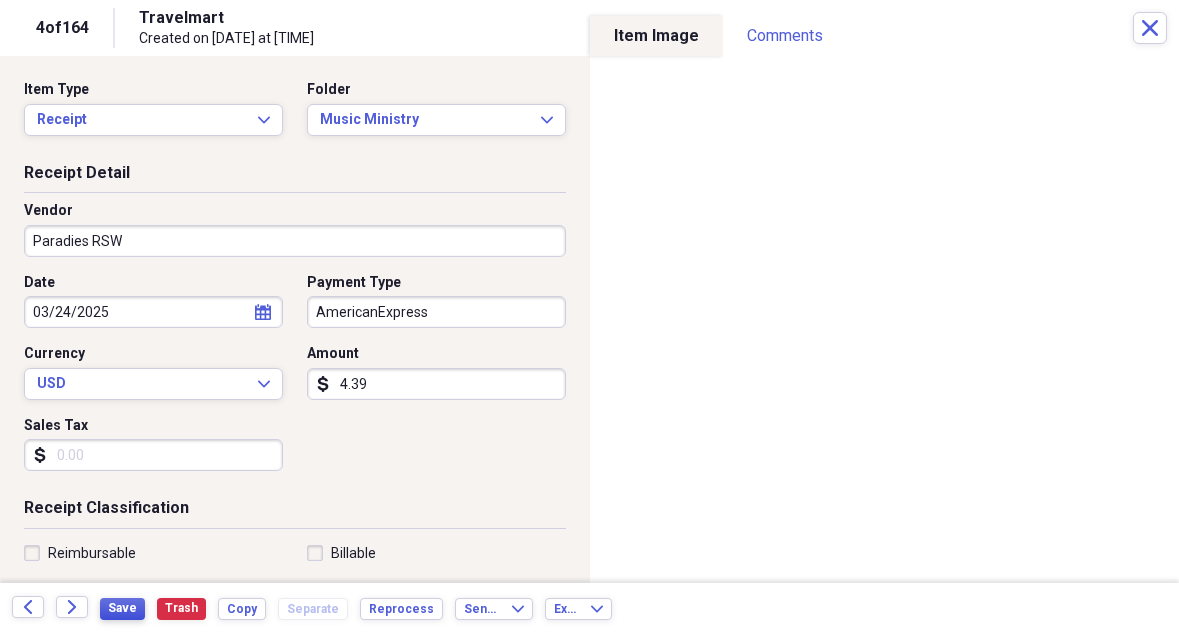 click on "Save" at bounding box center (122, 608) 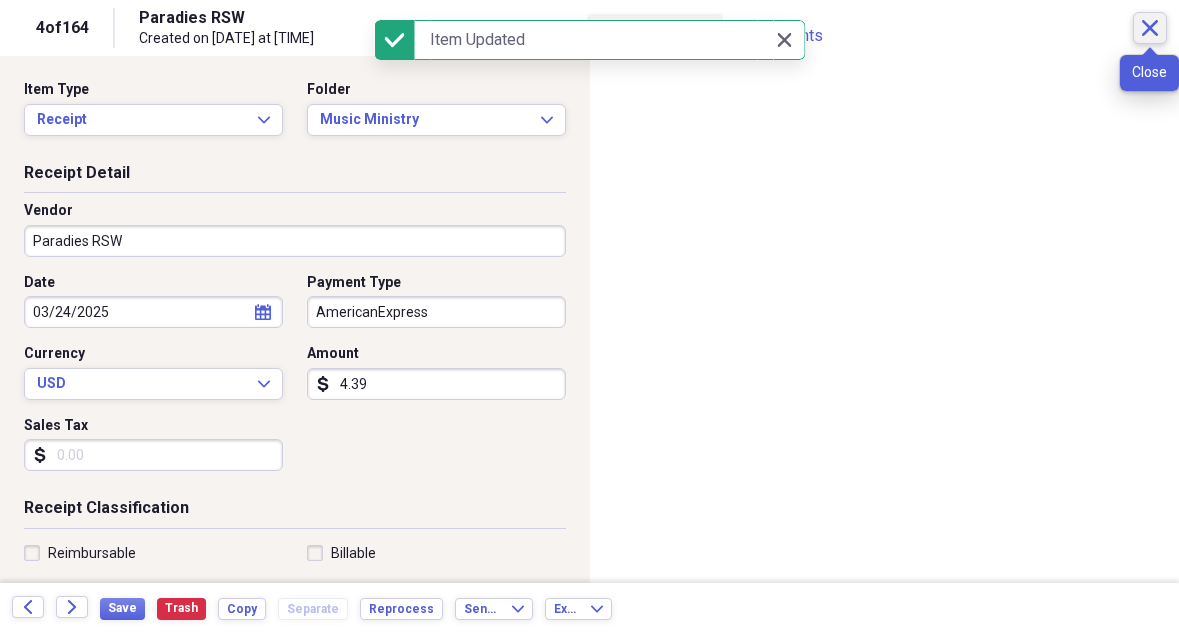 click on "Close" 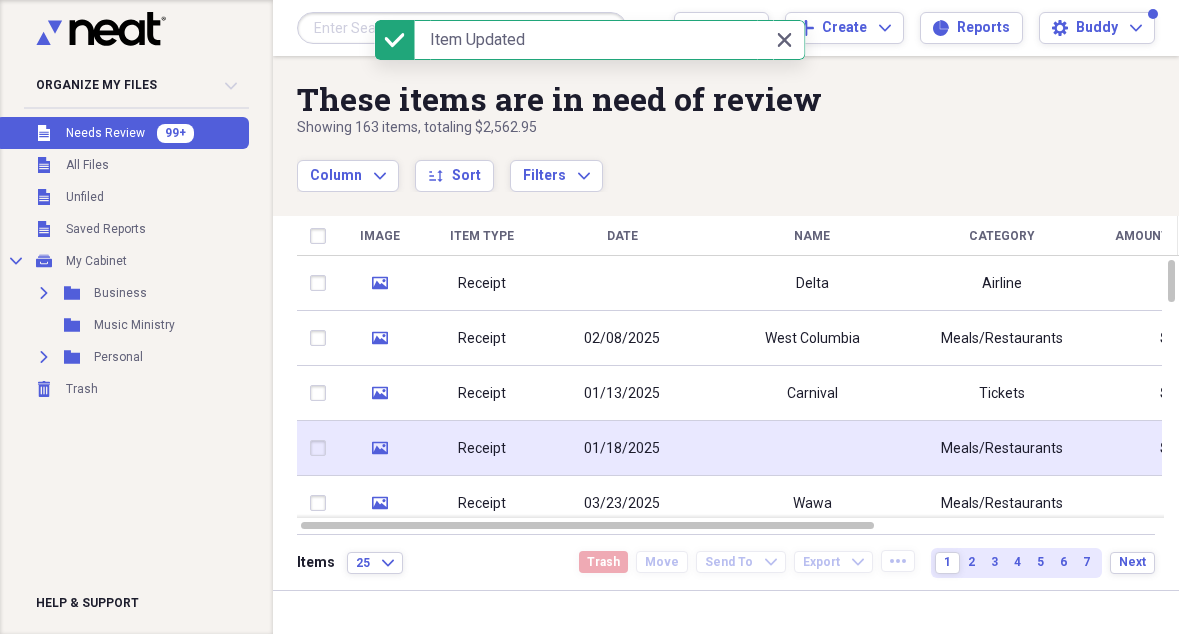 click at bounding box center (812, 448) 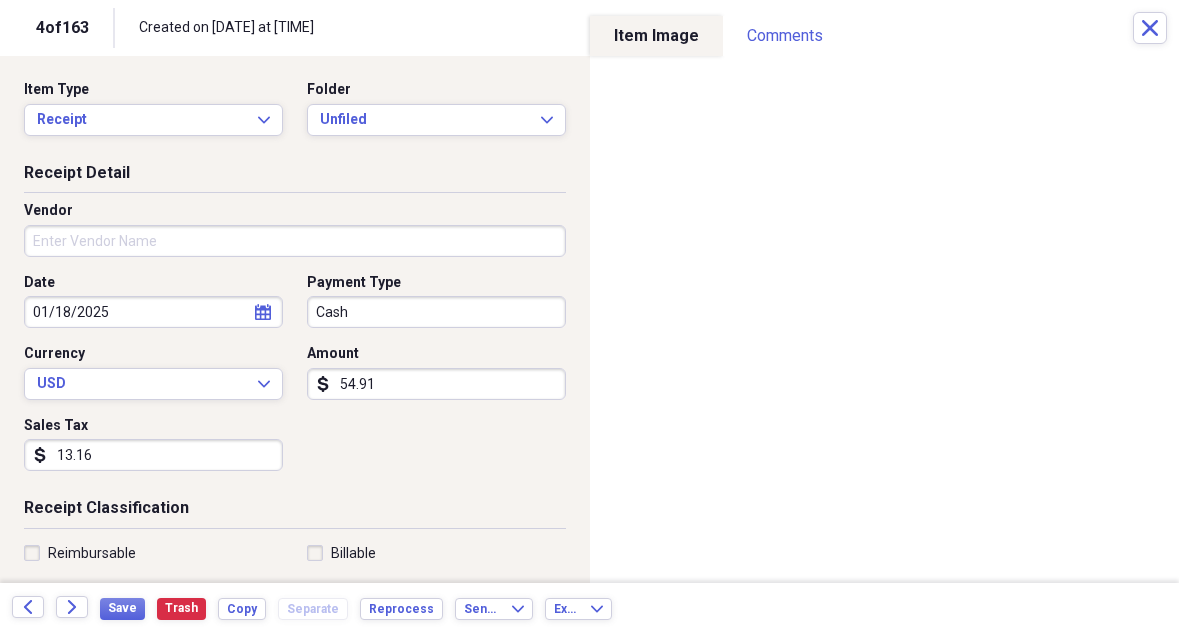 click on "Vendor" at bounding box center (295, 211) 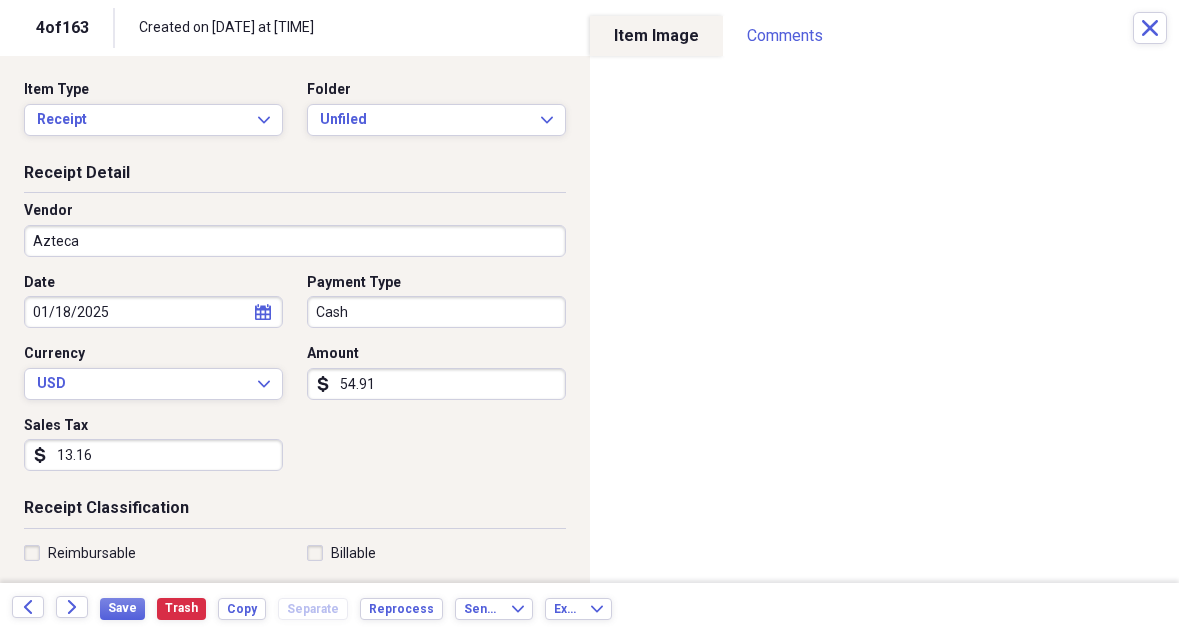 click on "Azteca" at bounding box center [295, 241] 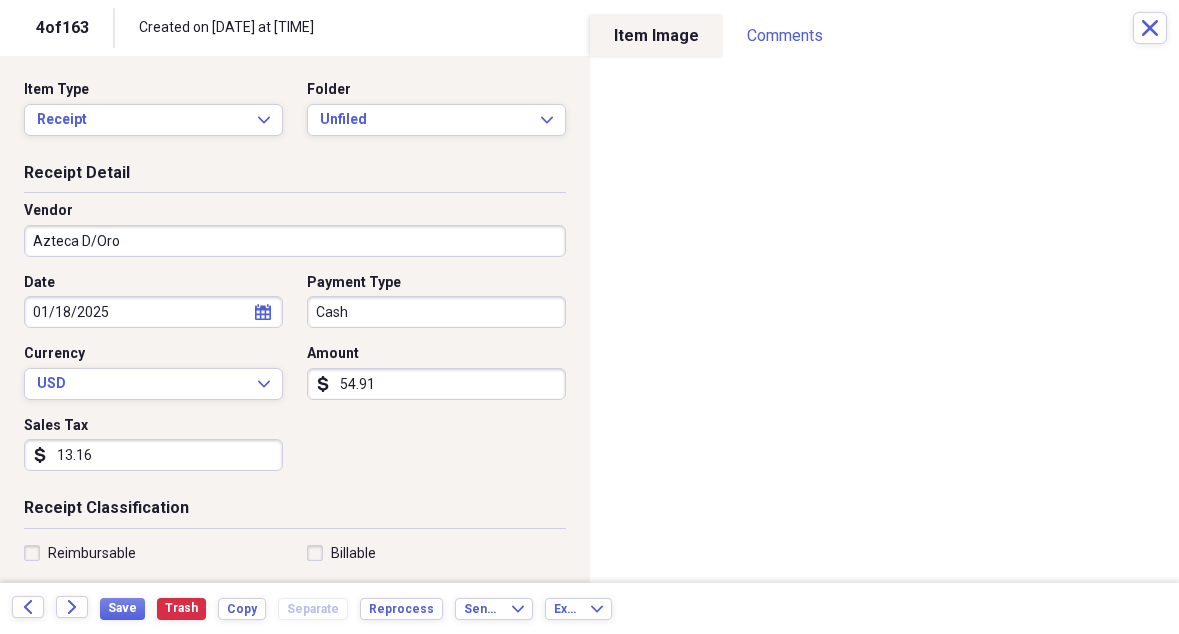 click on "Azteca D/Oro" at bounding box center [295, 241] 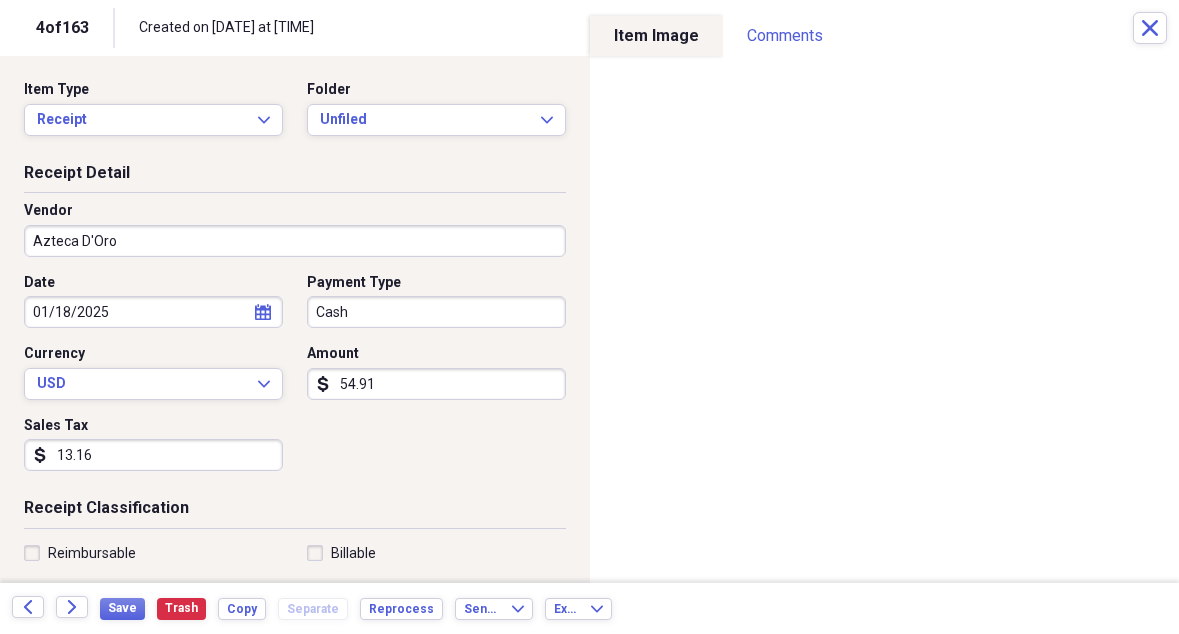 type on "Azteca D'Oro" 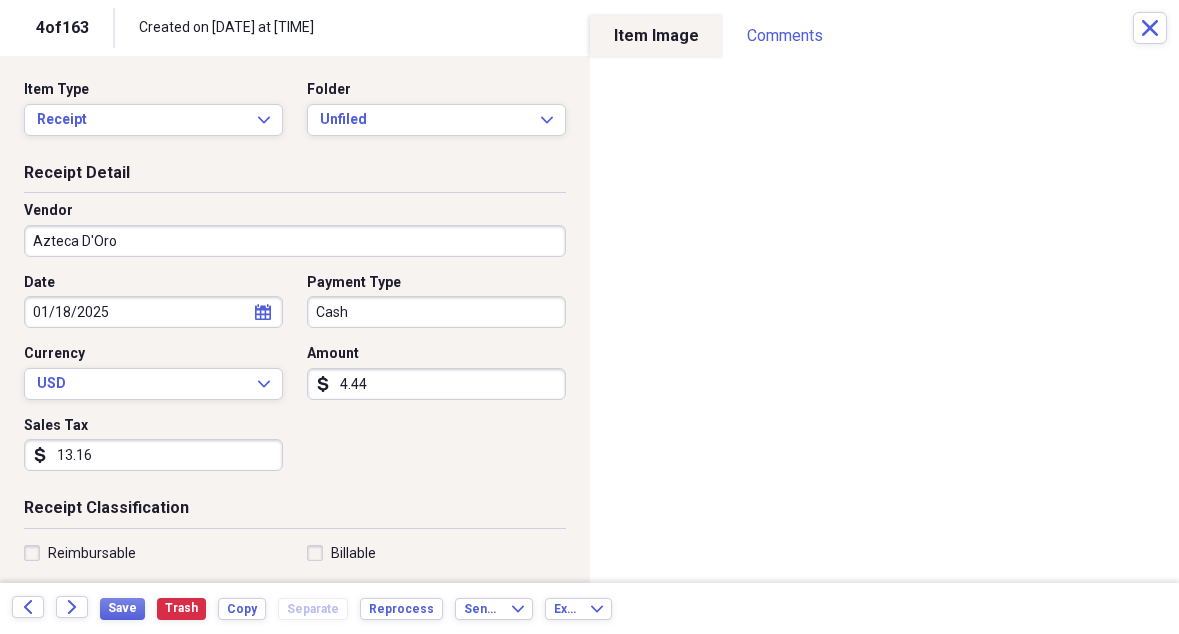 type on "44.47" 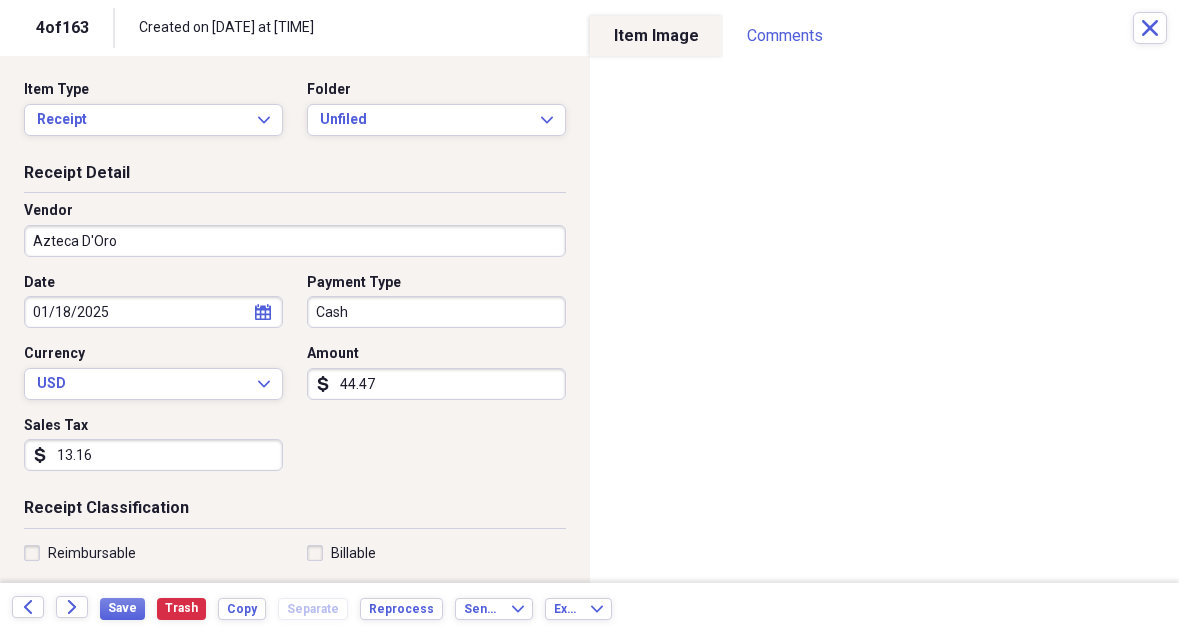 click on "Cash" at bounding box center (436, 312) 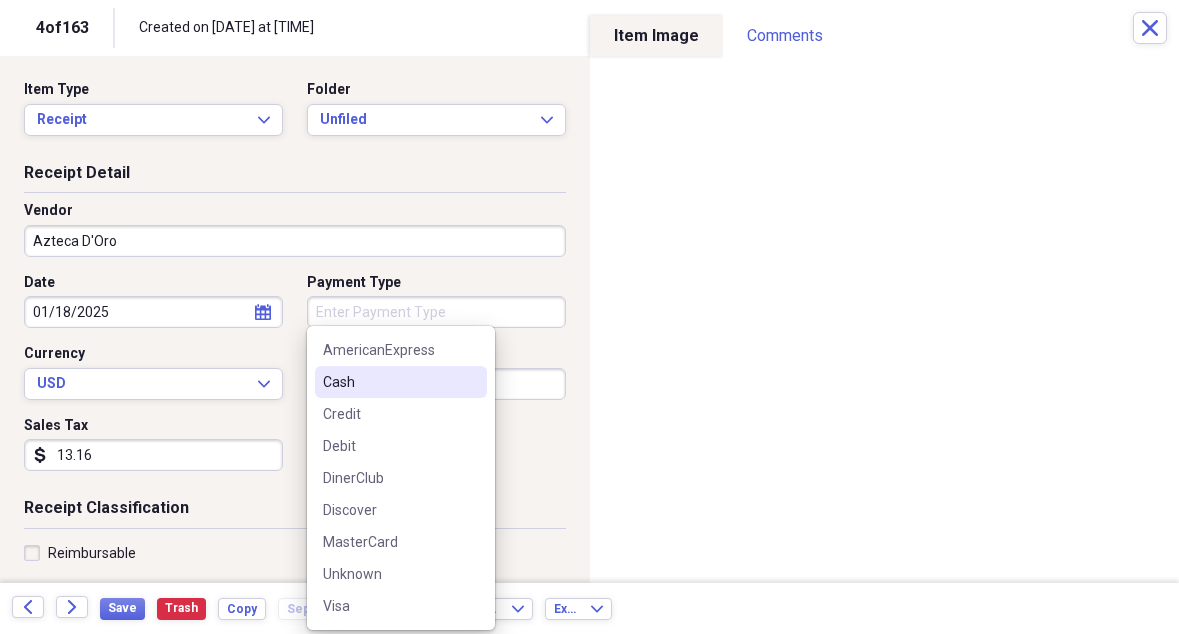 type 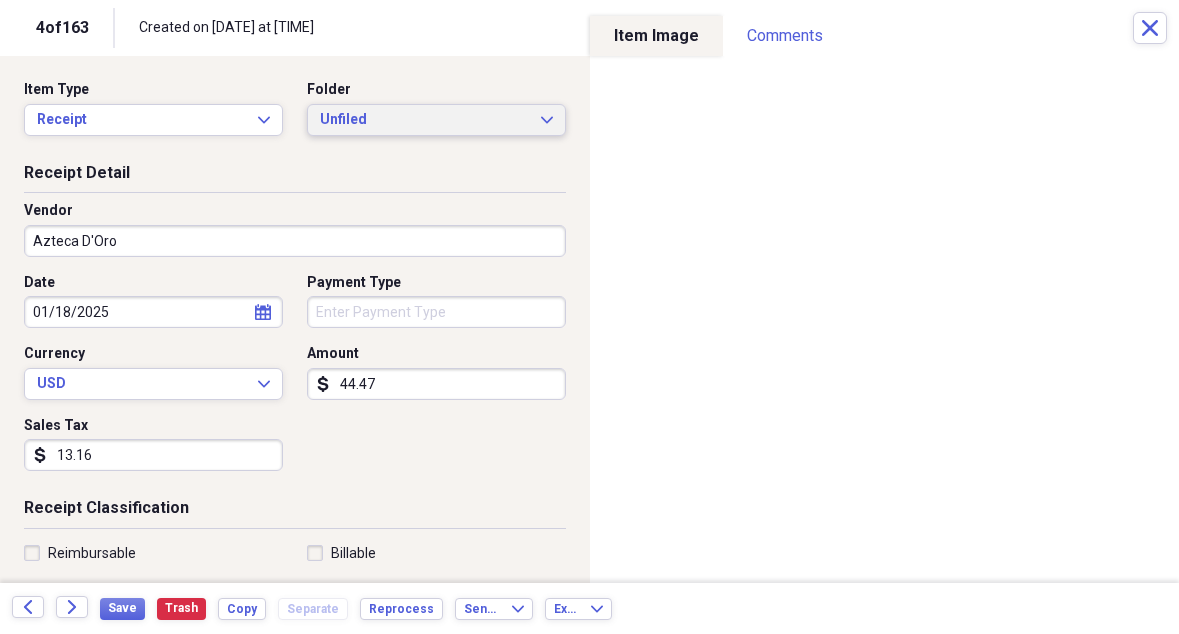 click on "Unfiled" at bounding box center (424, 120) 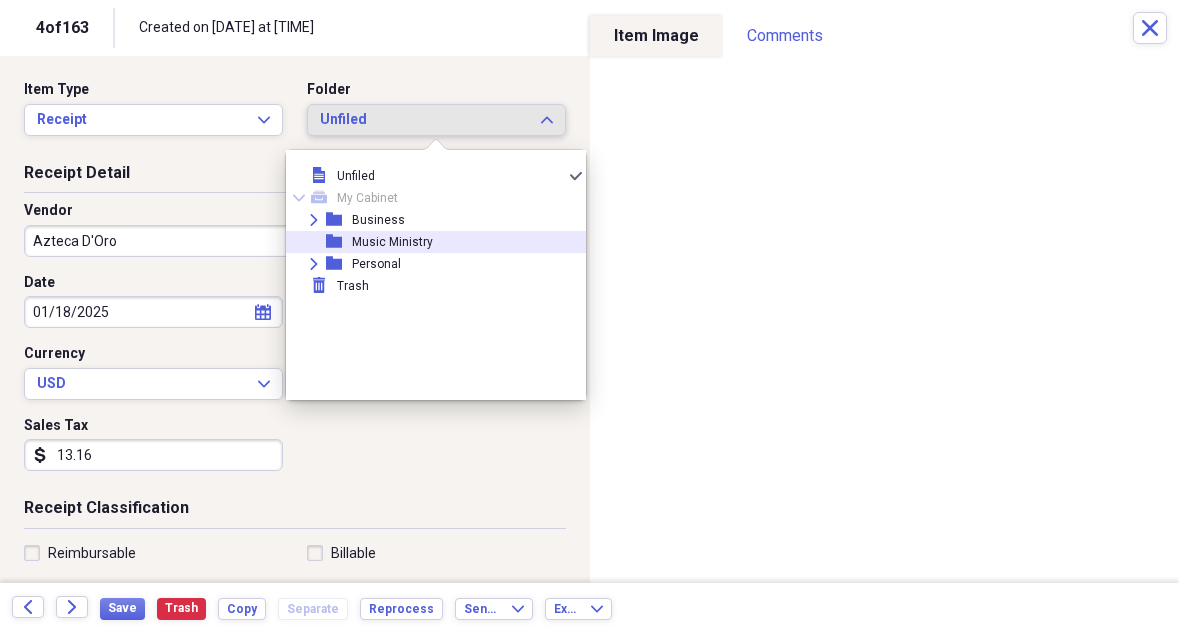 click on "Music Ministry" at bounding box center [392, 242] 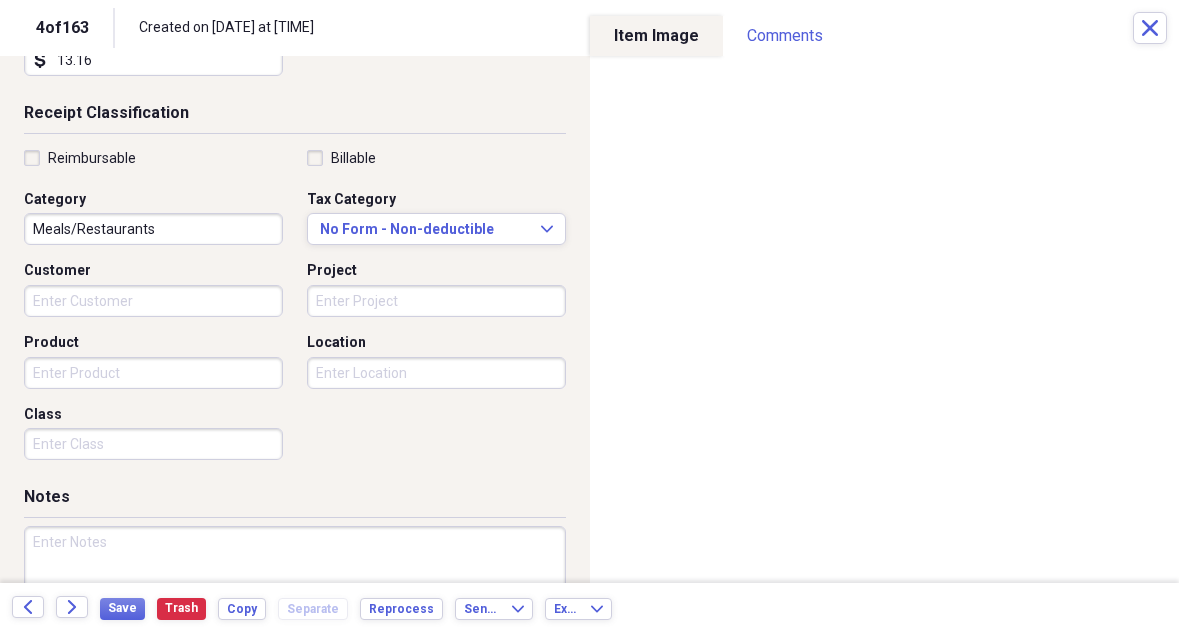 scroll, scrollTop: 401, scrollLeft: 0, axis: vertical 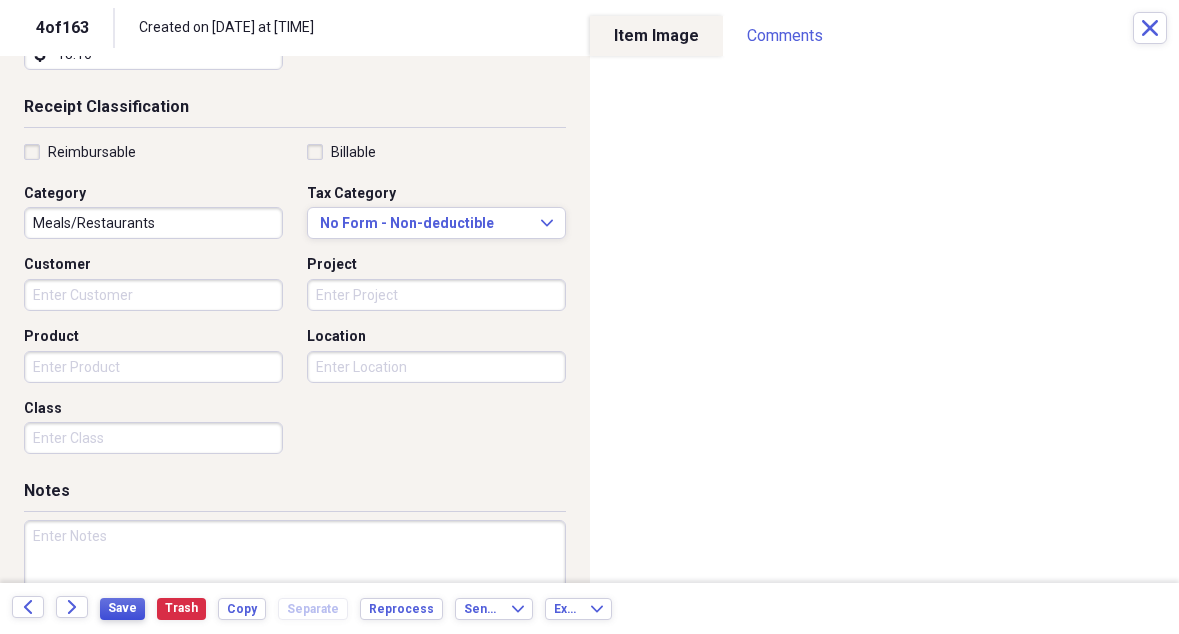 click on "Save" at bounding box center (122, 608) 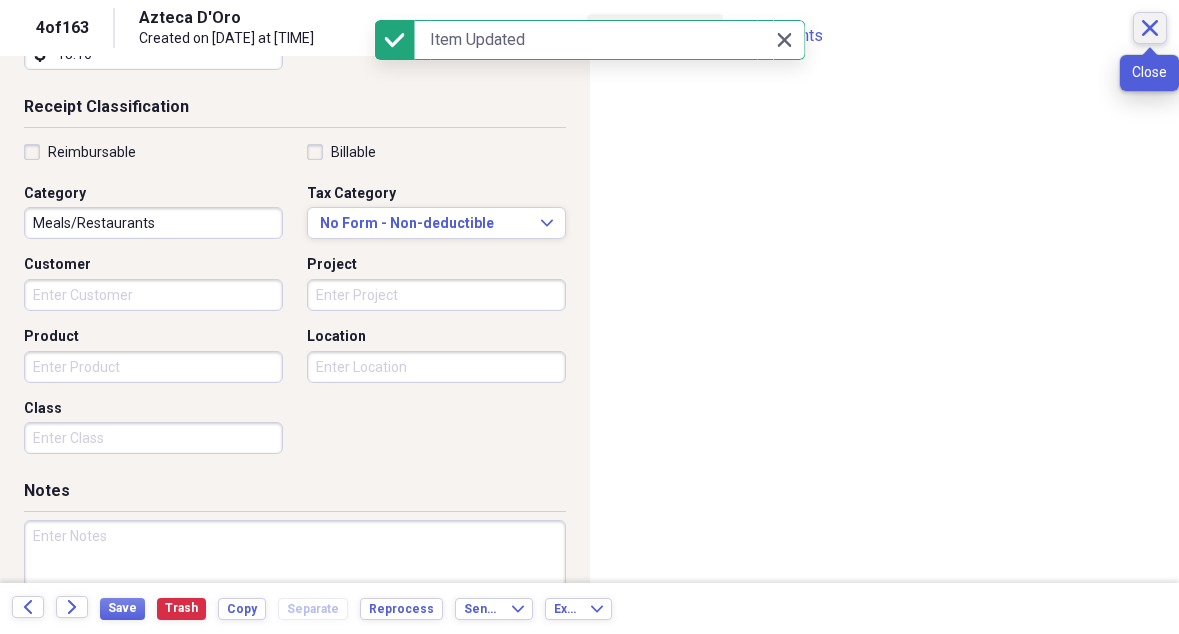 click 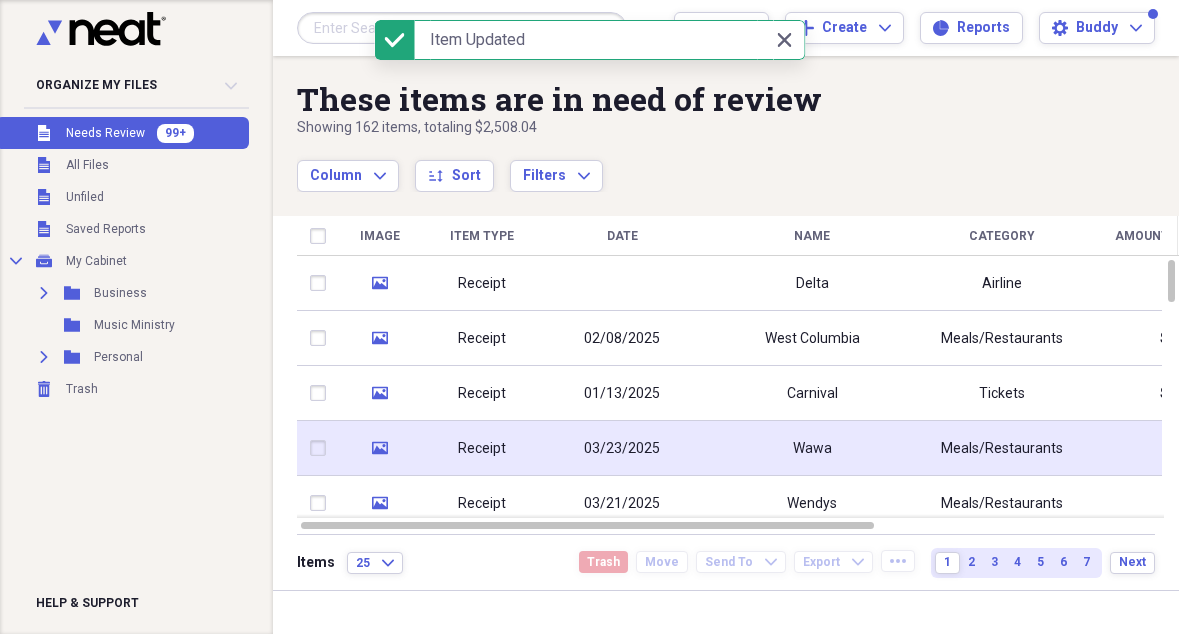 click on "Wawa" at bounding box center (812, 449) 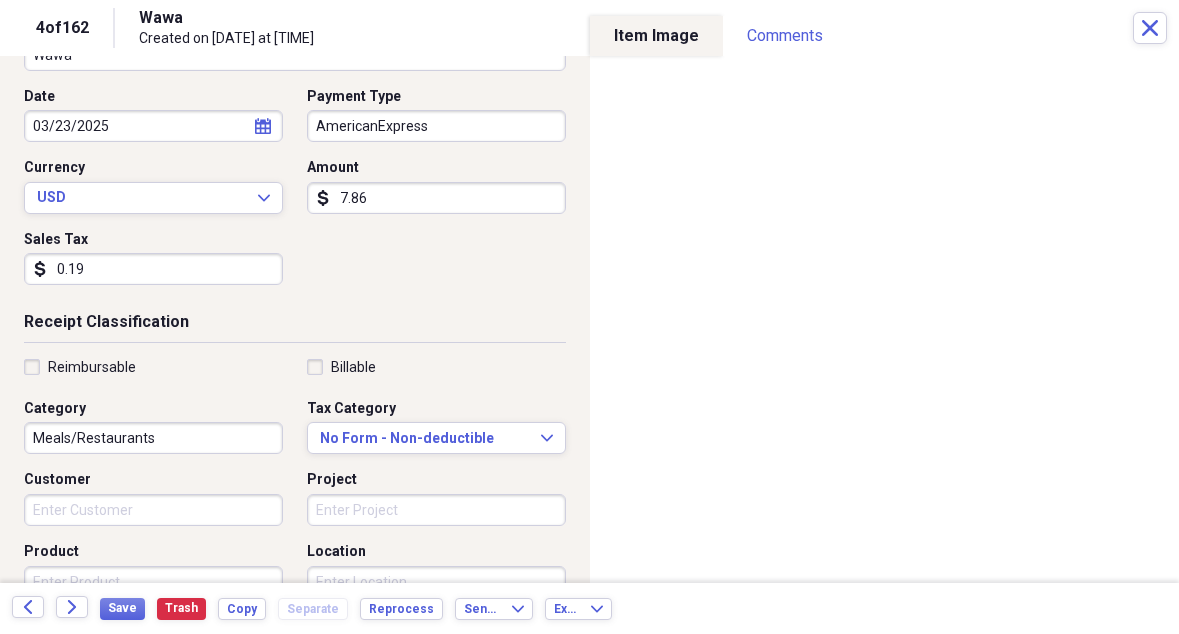 scroll, scrollTop: 189, scrollLeft: 0, axis: vertical 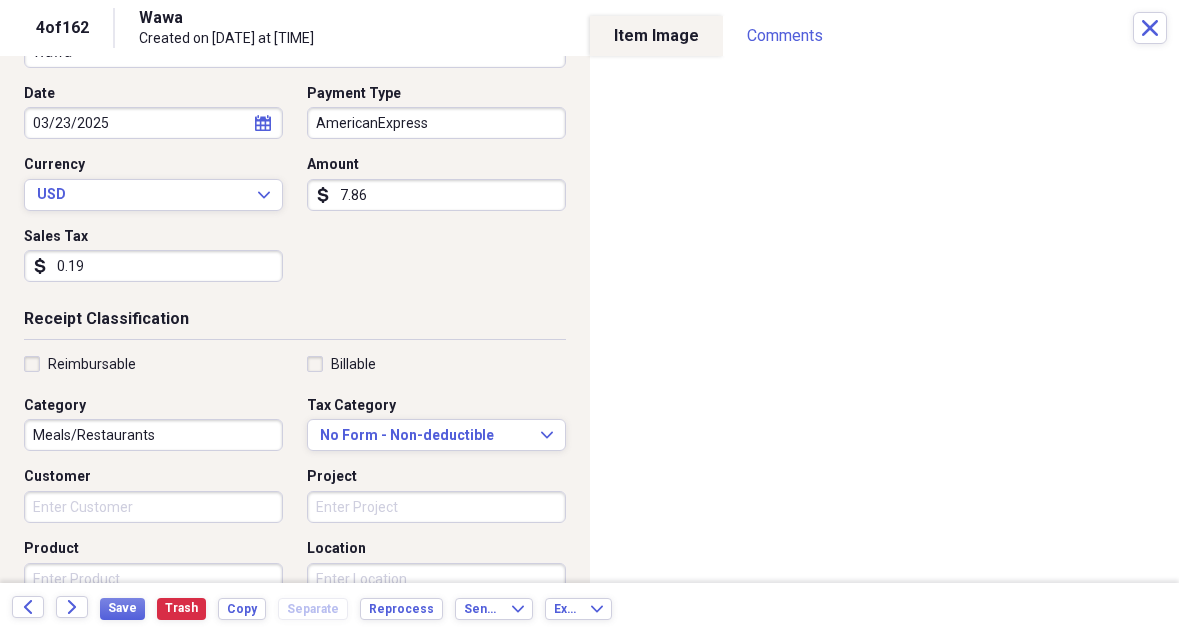 click on "Meals/Restaurants" at bounding box center (153, 435) 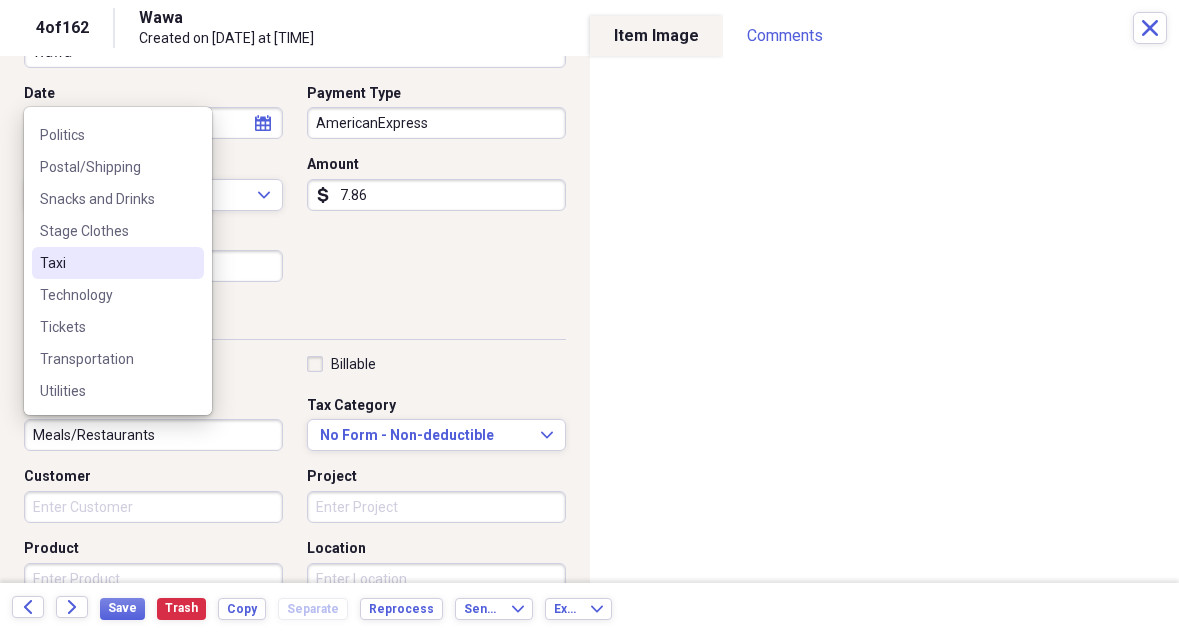 scroll, scrollTop: 508, scrollLeft: 0, axis: vertical 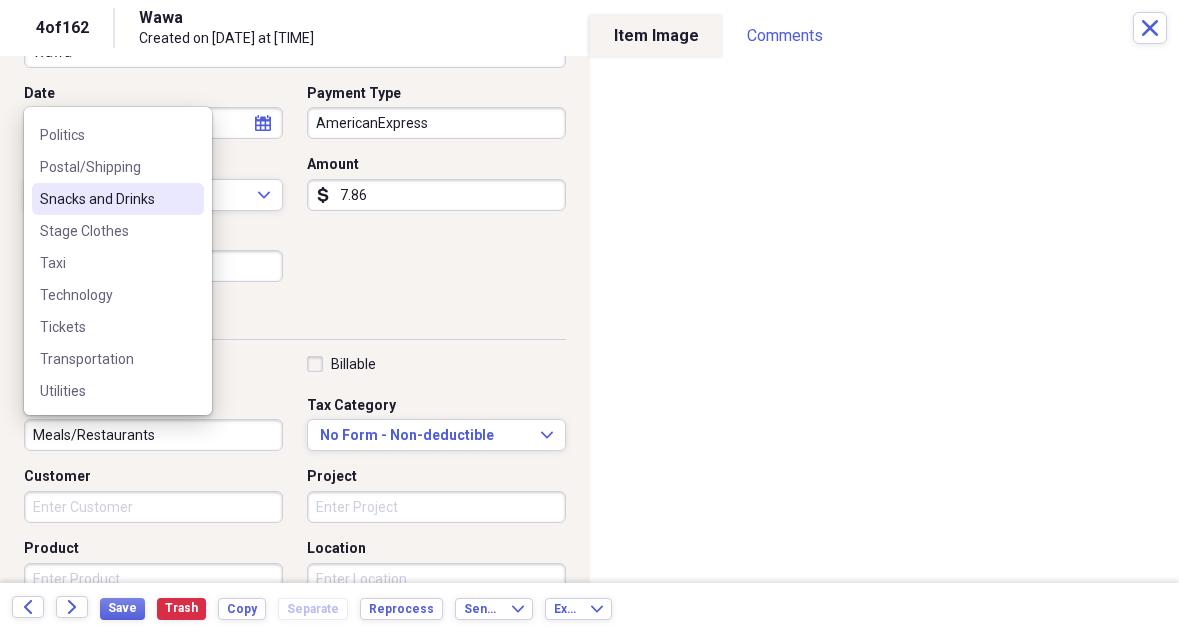 click on "Snacks and Drinks" at bounding box center (118, 199) 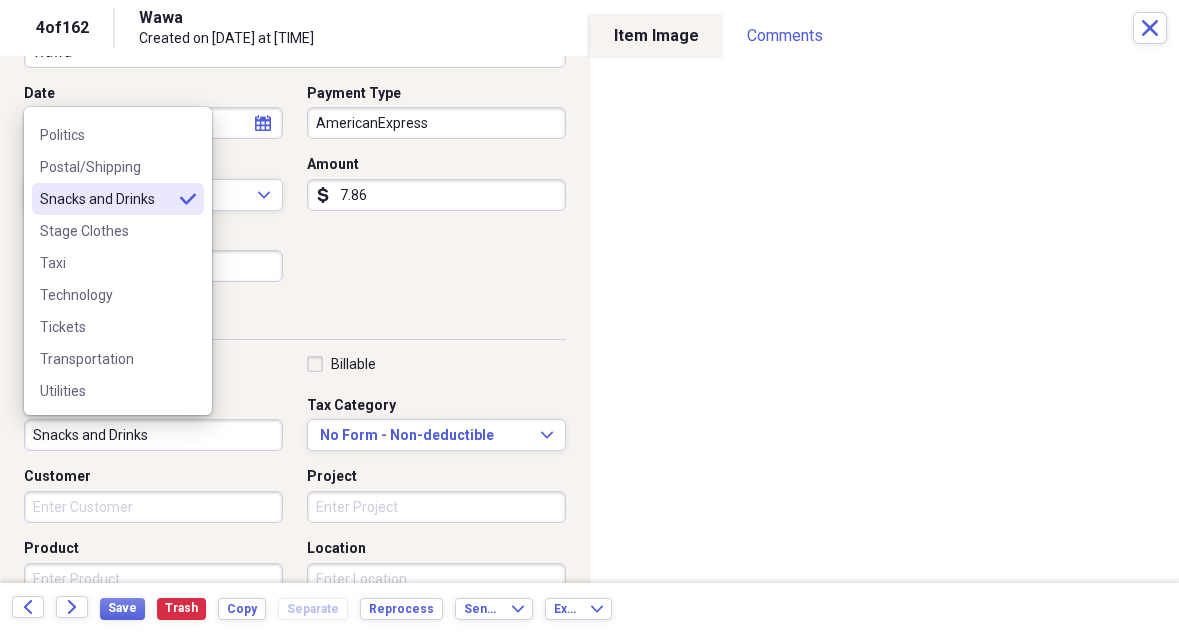 type on "Snacks and Drinks" 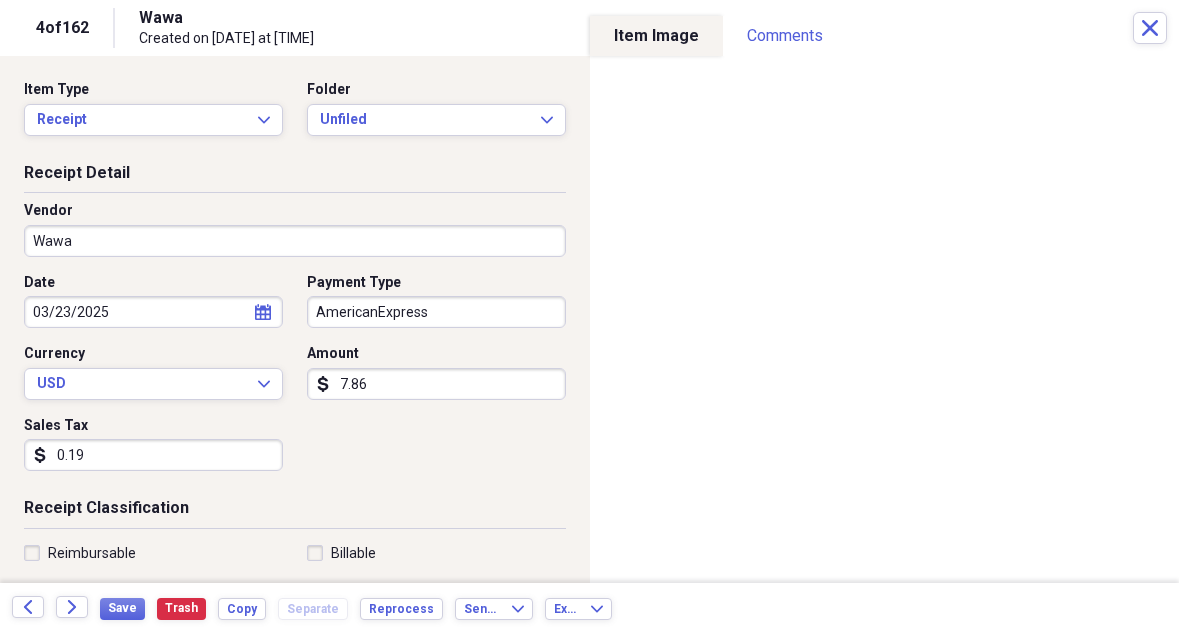 scroll, scrollTop: 0, scrollLeft: 0, axis: both 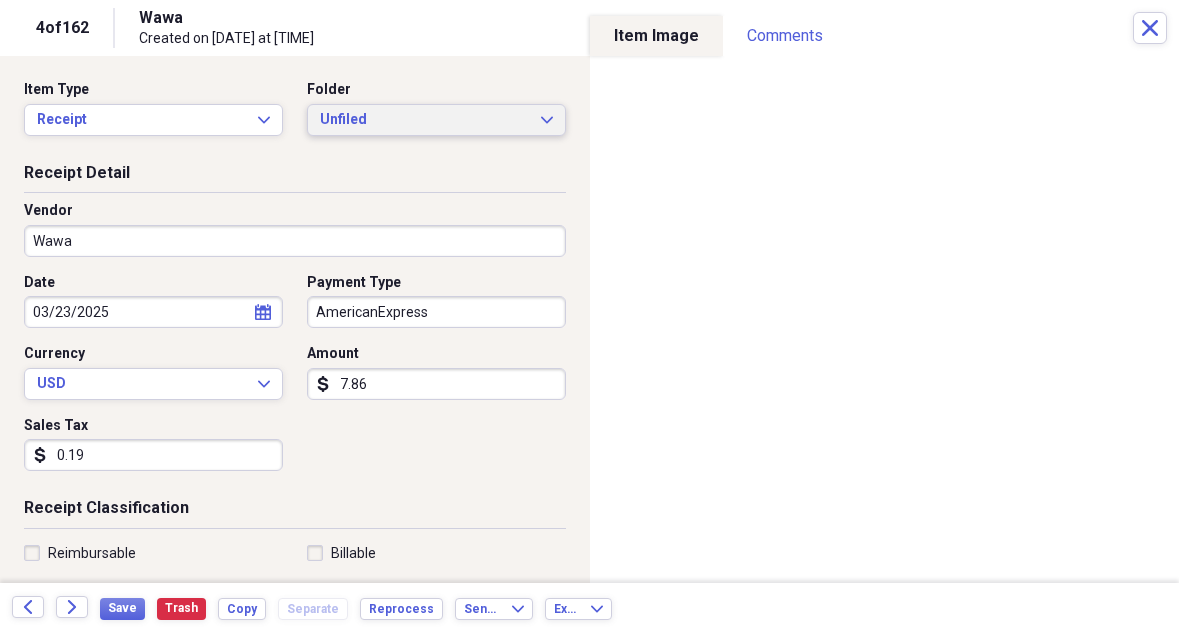 click on "Unfiled" at bounding box center [424, 120] 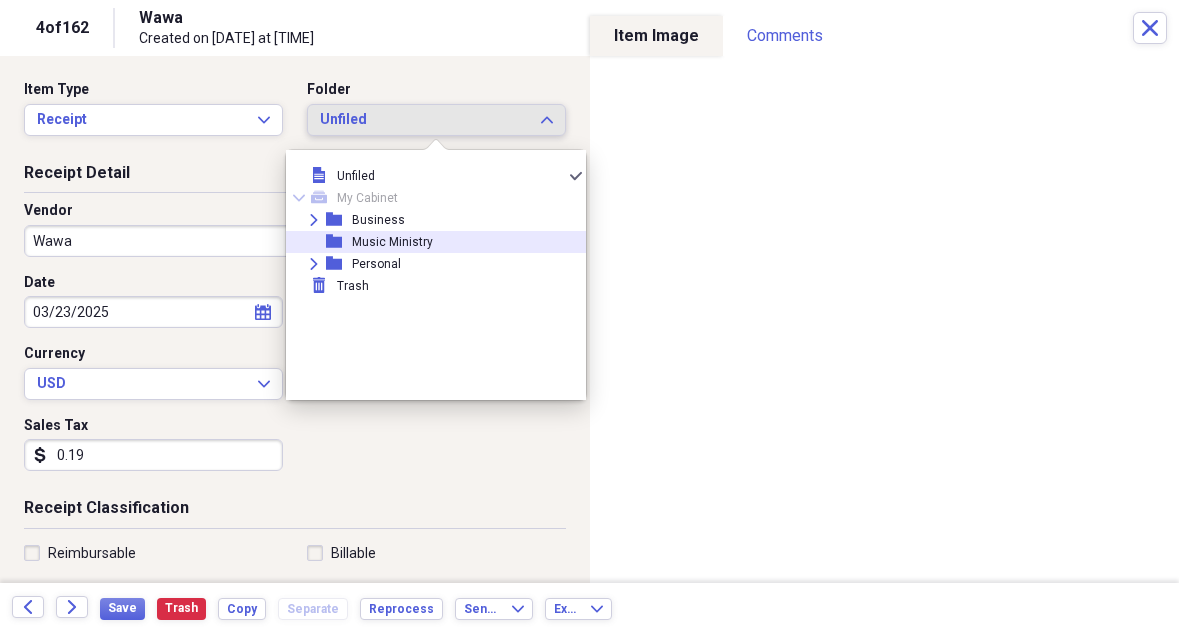 click on "Music Ministry" at bounding box center [392, 242] 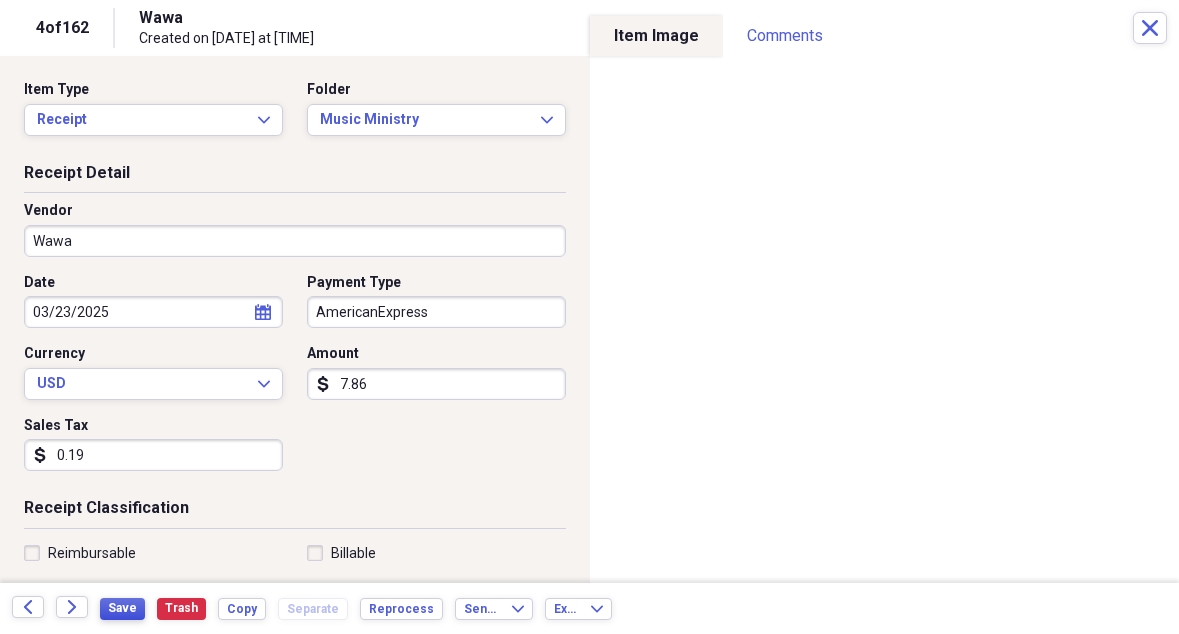 click on "Save" at bounding box center [122, 608] 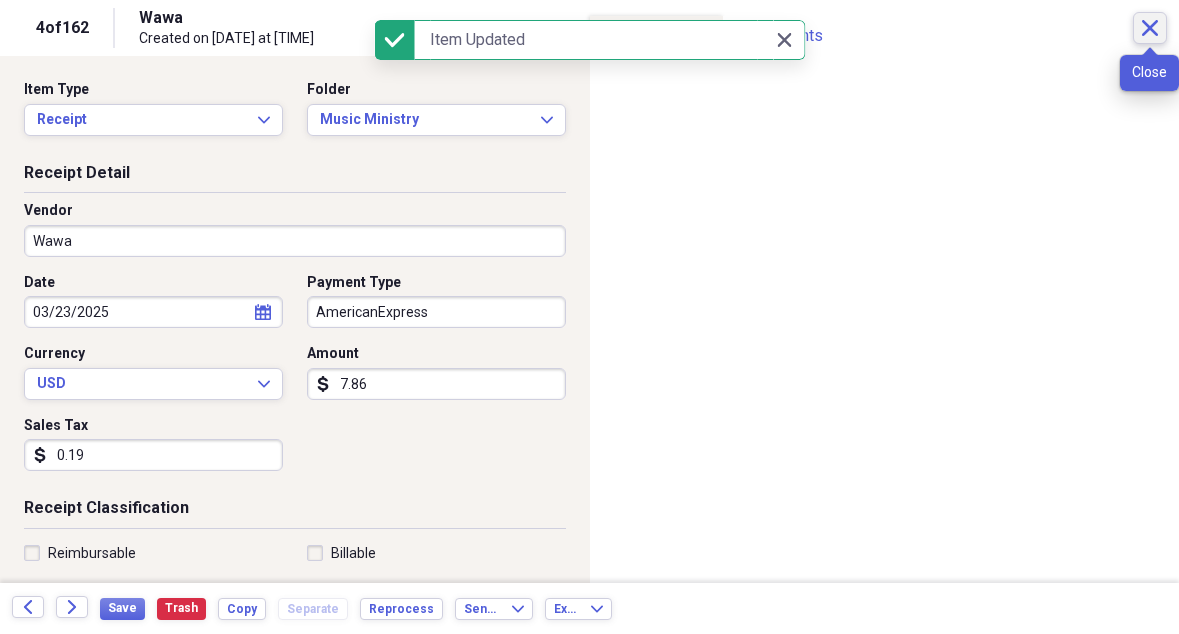 click on "Close" 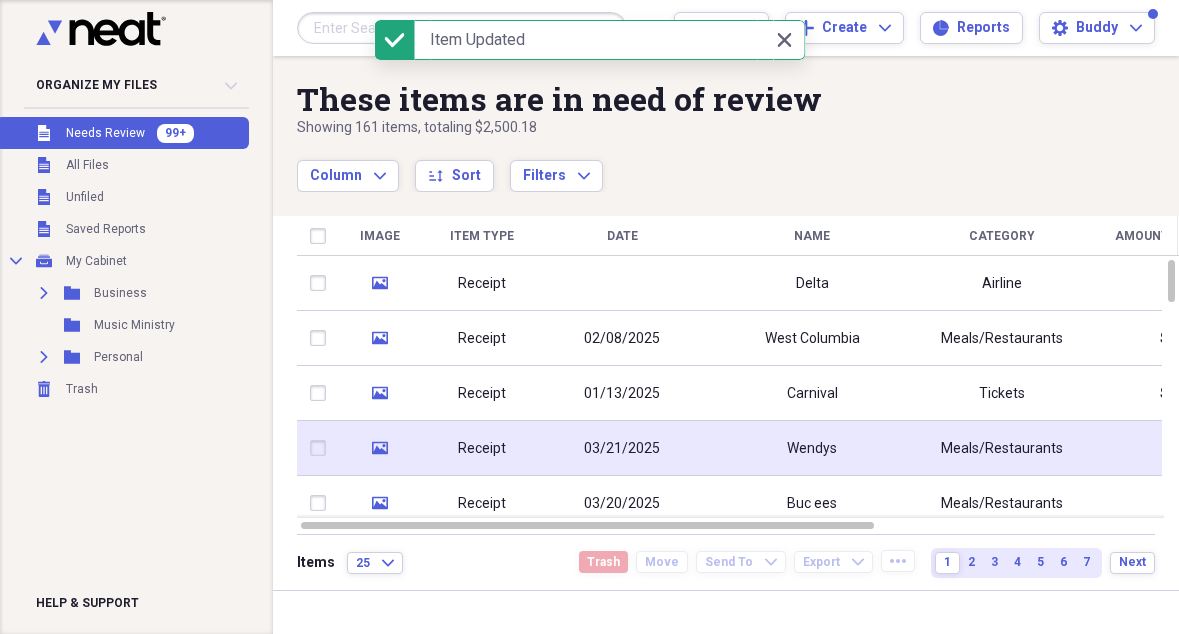click on "Wendys" at bounding box center (812, 449) 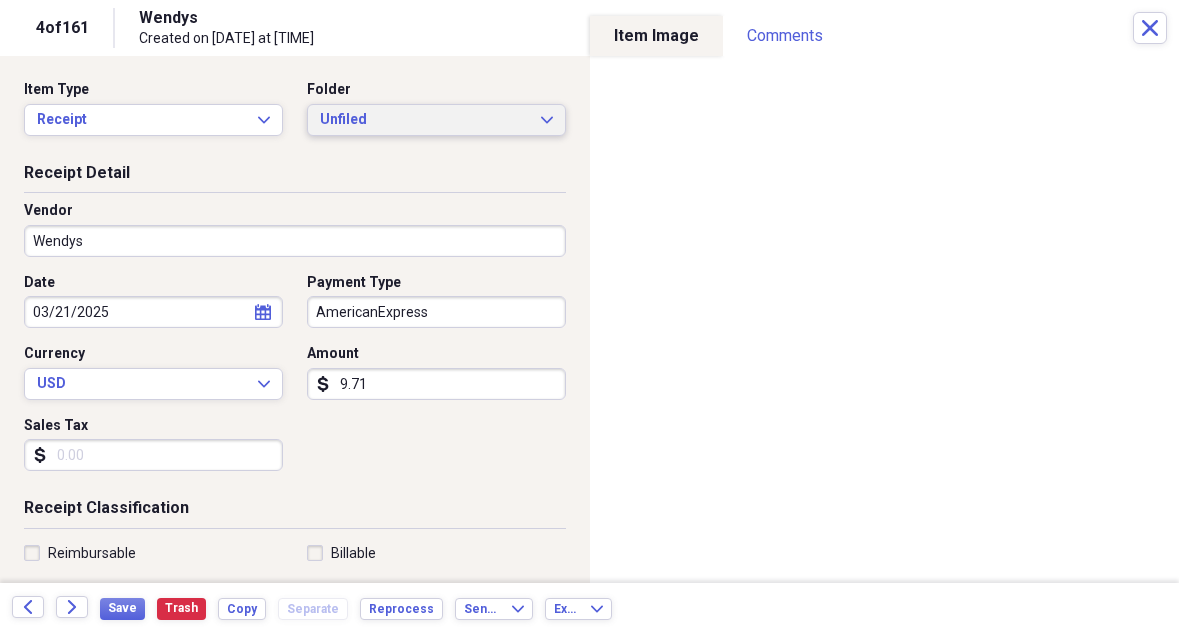 scroll, scrollTop: -1, scrollLeft: 0, axis: vertical 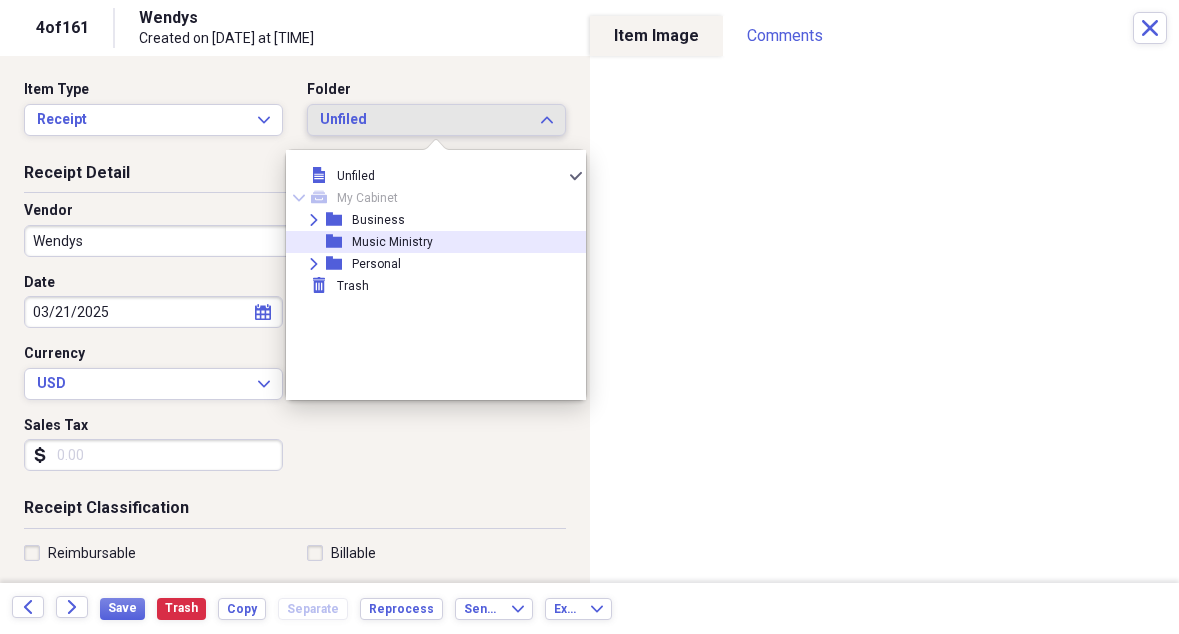 click on "Music Ministry" at bounding box center (392, 242) 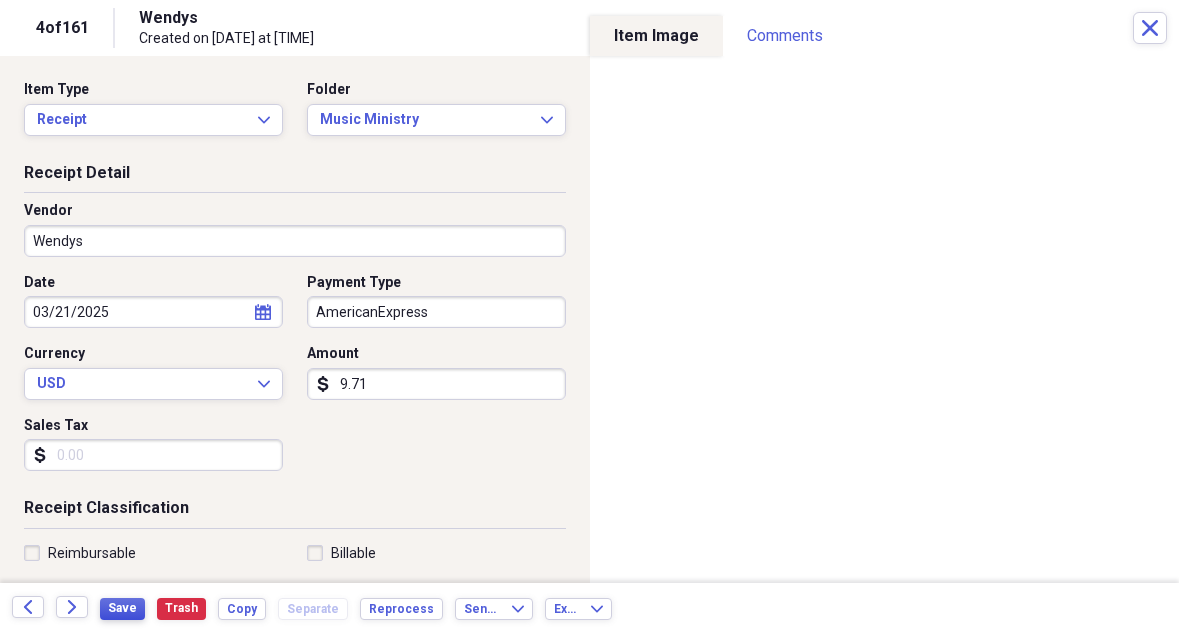 click on "Save" at bounding box center (122, 608) 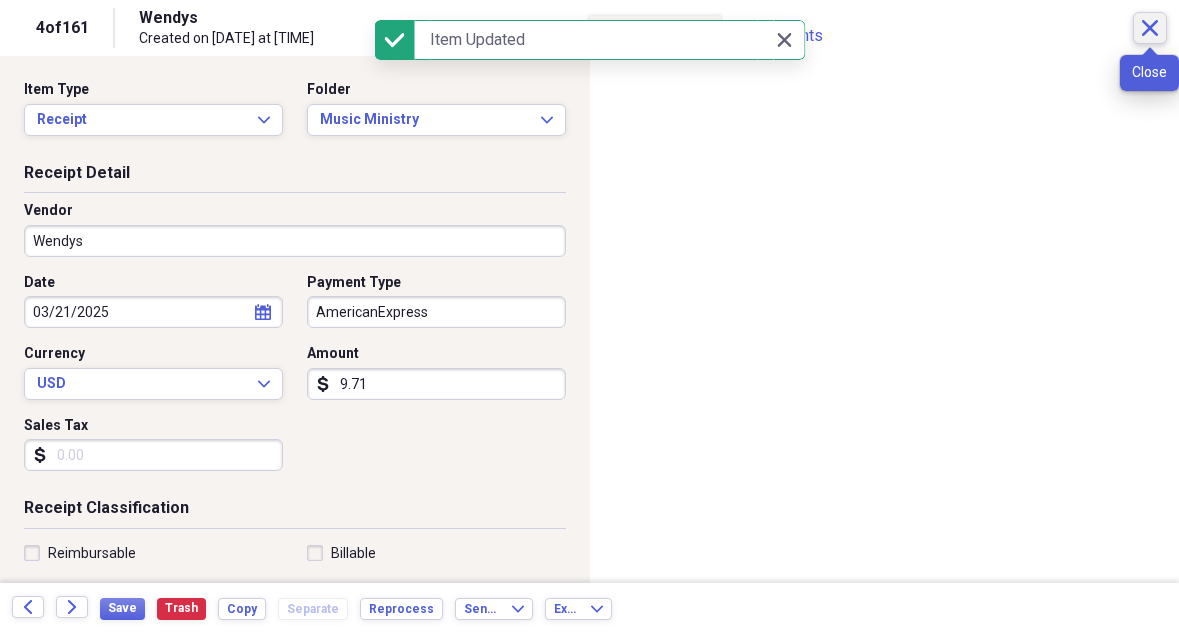 click 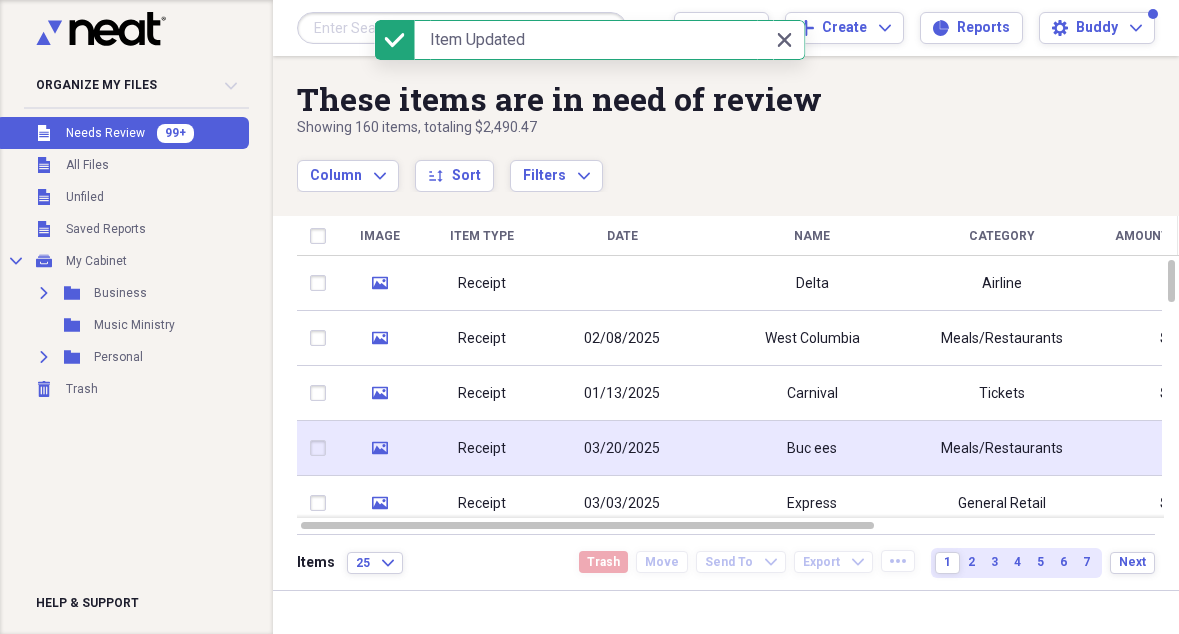 click on "Buc ees" at bounding box center (812, 449) 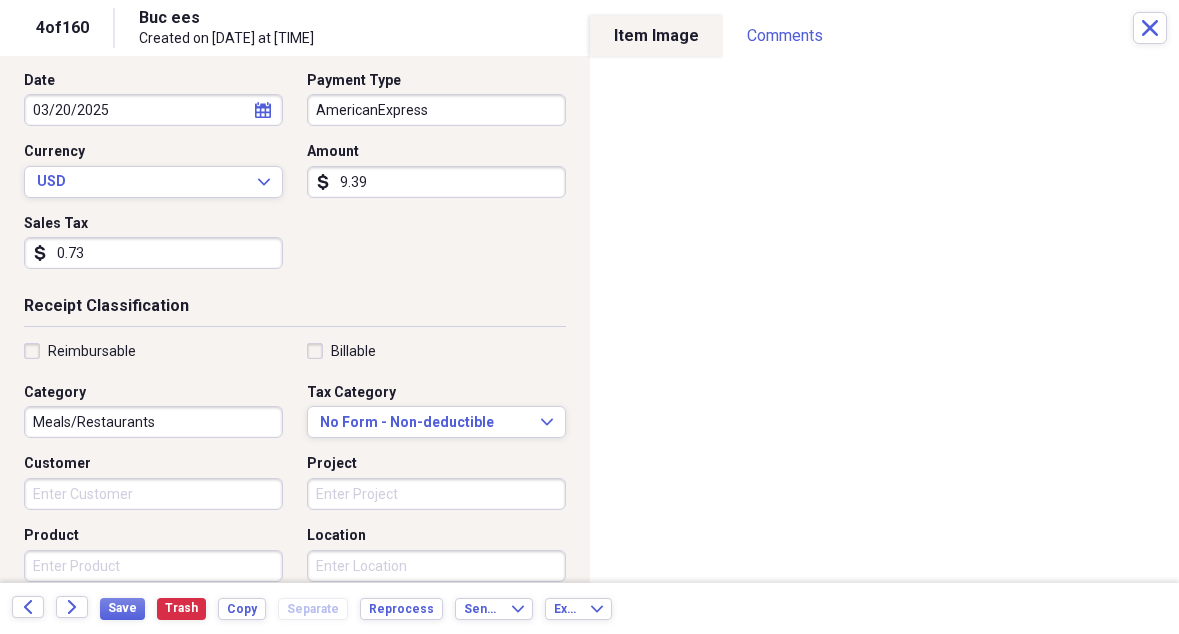 scroll, scrollTop: 216, scrollLeft: 0, axis: vertical 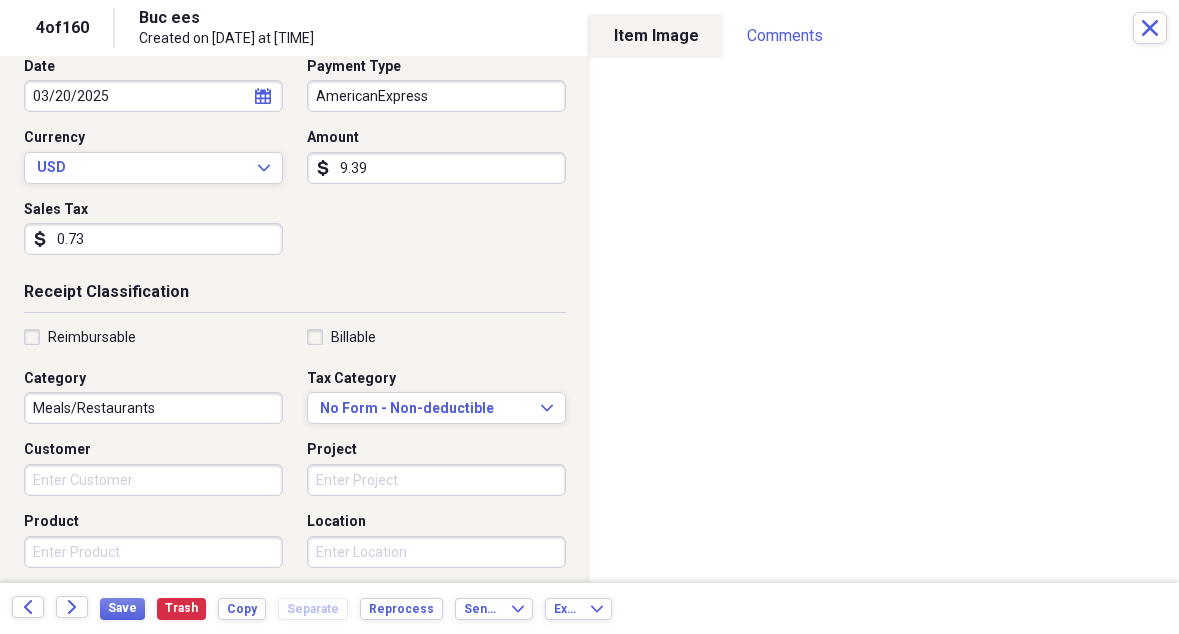 click on "Meals/Restaurants" at bounding box center [153, 408] 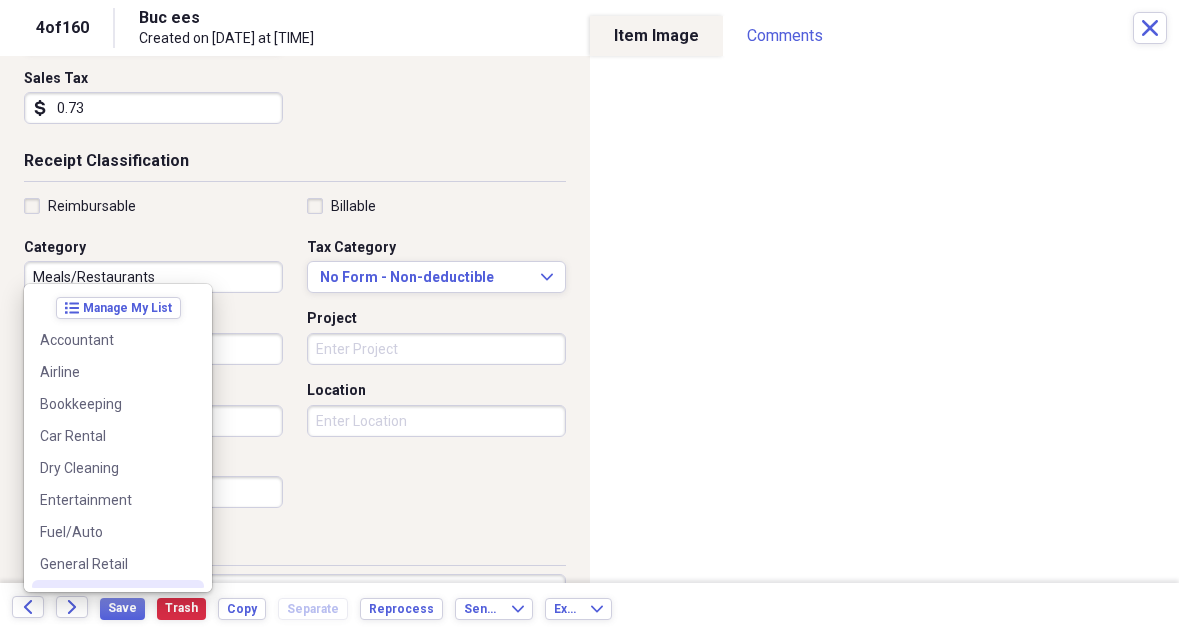 scroll, scrollTop: 353, scrollLeft: 0, axis: vertical 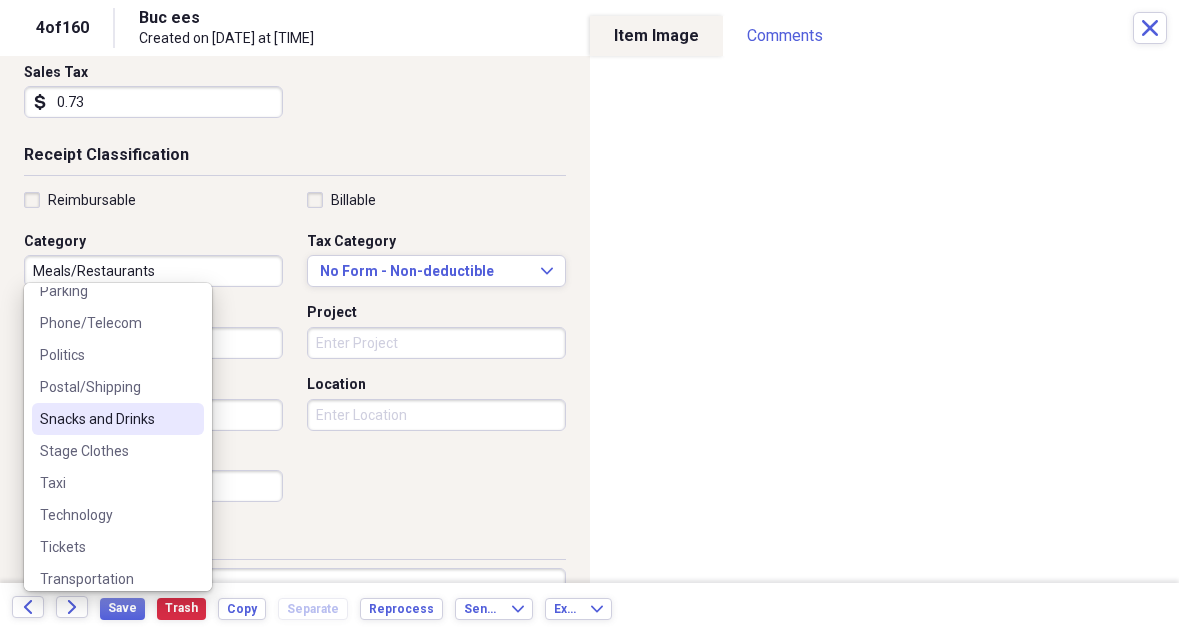 click on "Snacks and Drinks" at bounding box center [106, 419] 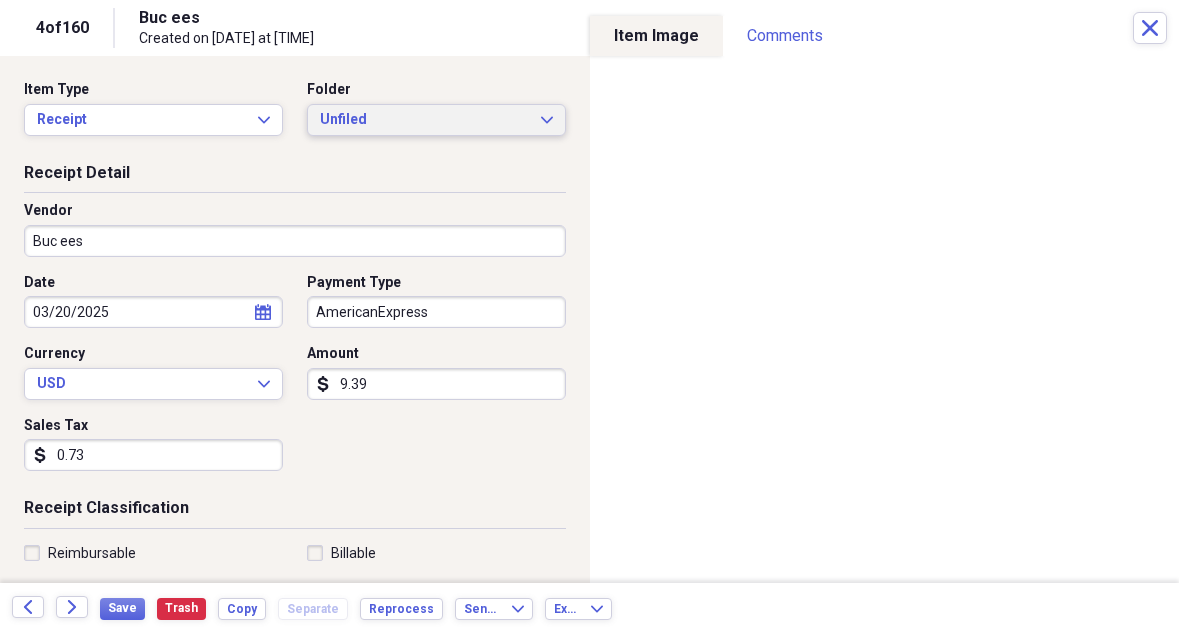 scroll, scrollTop: 0, scrollLeft: 0, axis: both 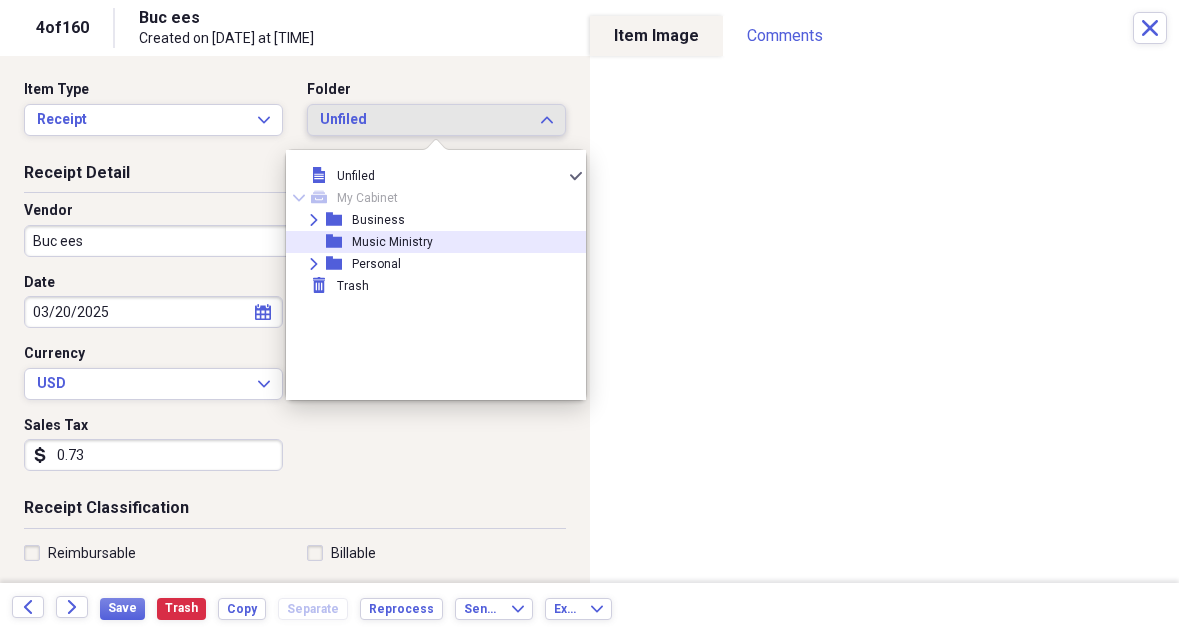 click on "Music Ministry" at bounding box center [392, 242] 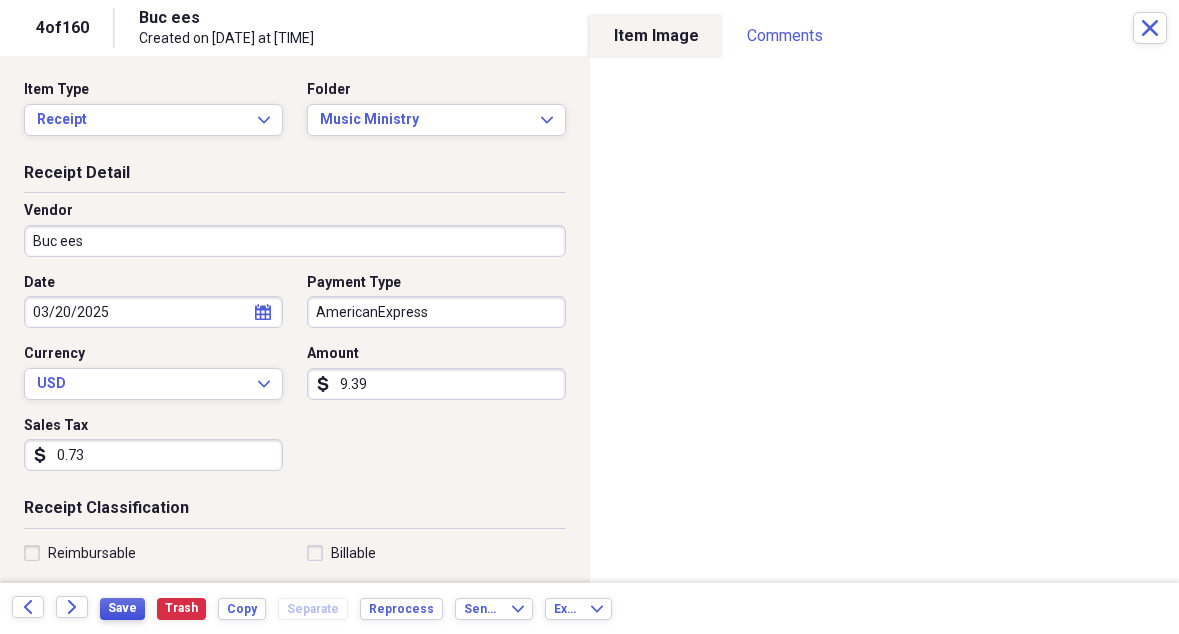 click on "Save" at bounding box center (122, 608) 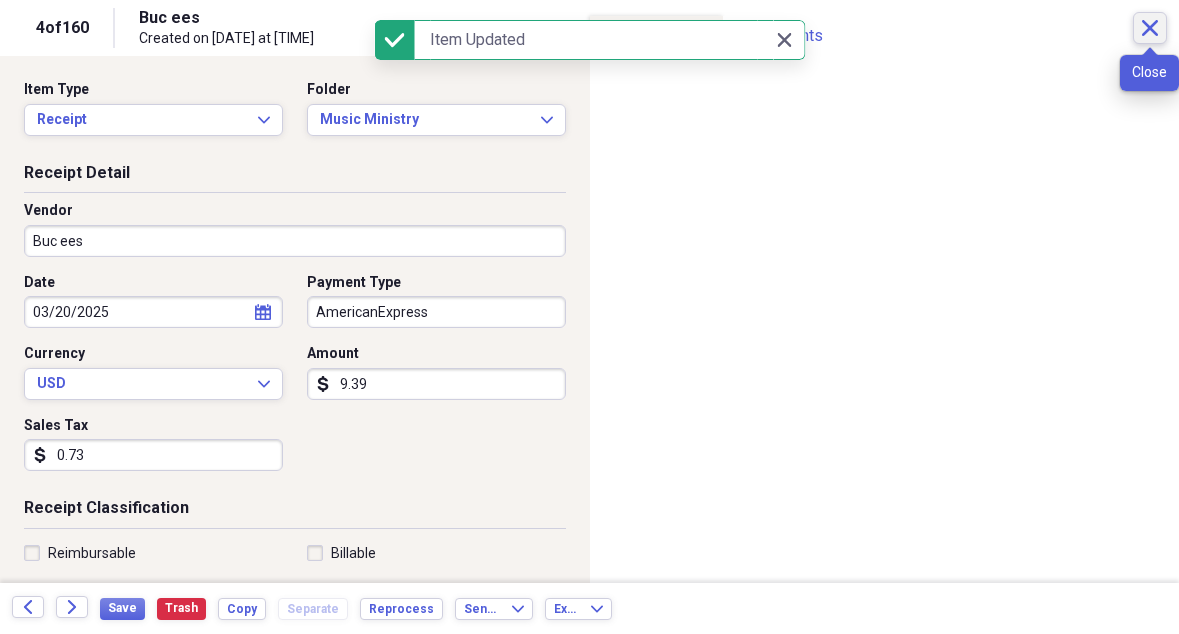 click on "Close" 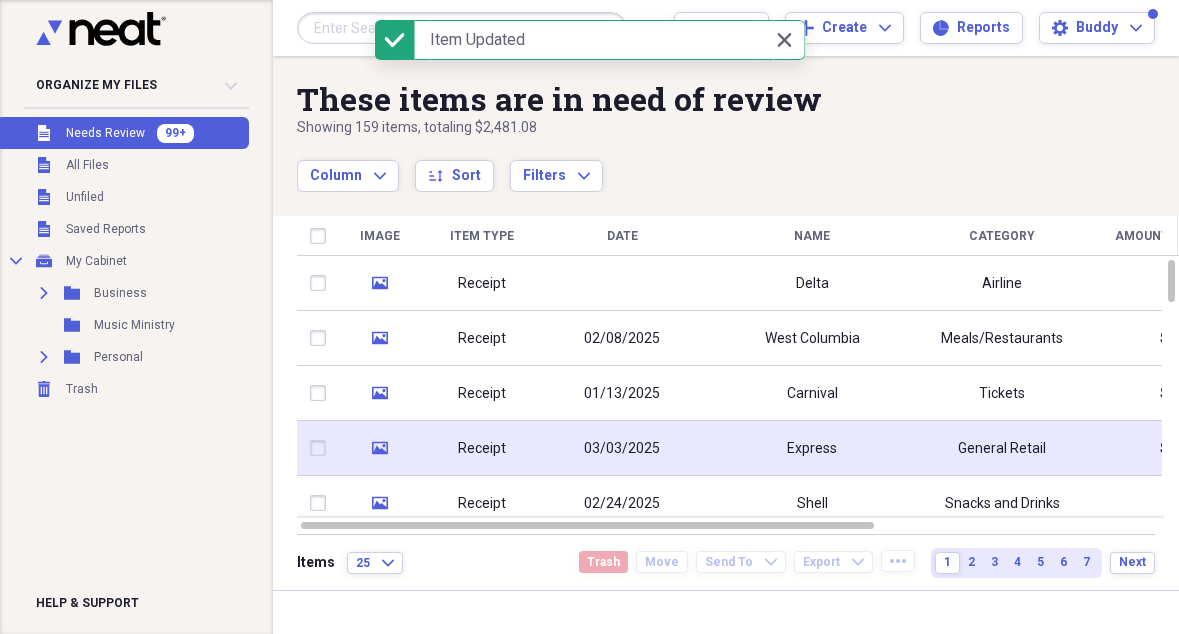 click on "Express" at bounding box center [812, 448] 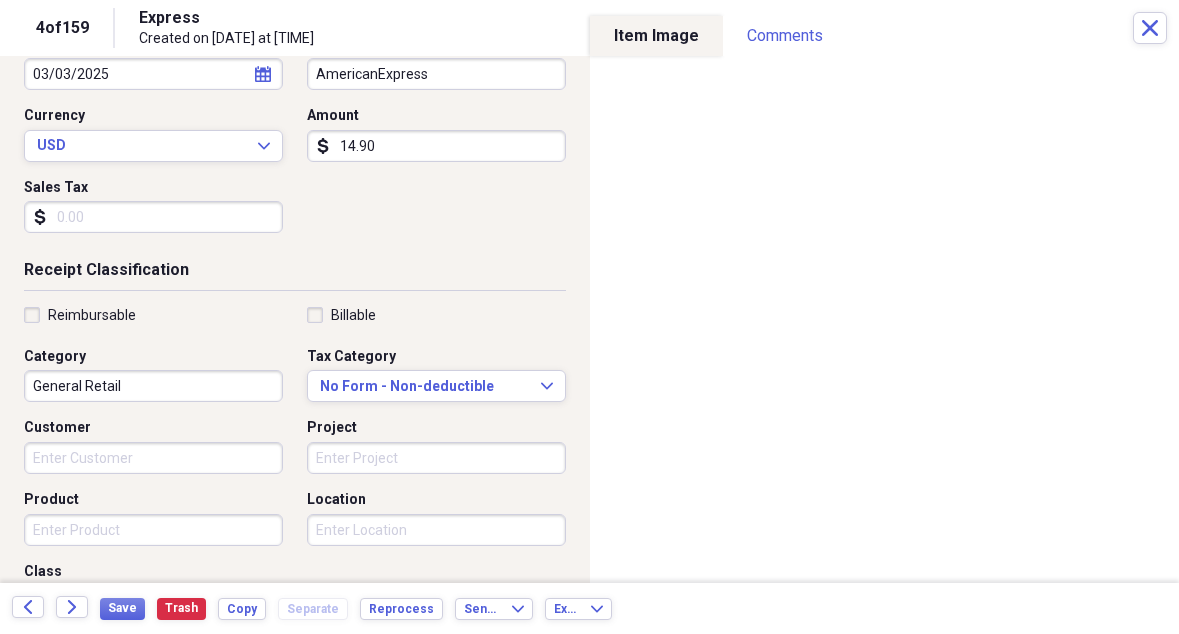 scroll, scrollTop: 240, scrollLeft: 0, axis: vertical 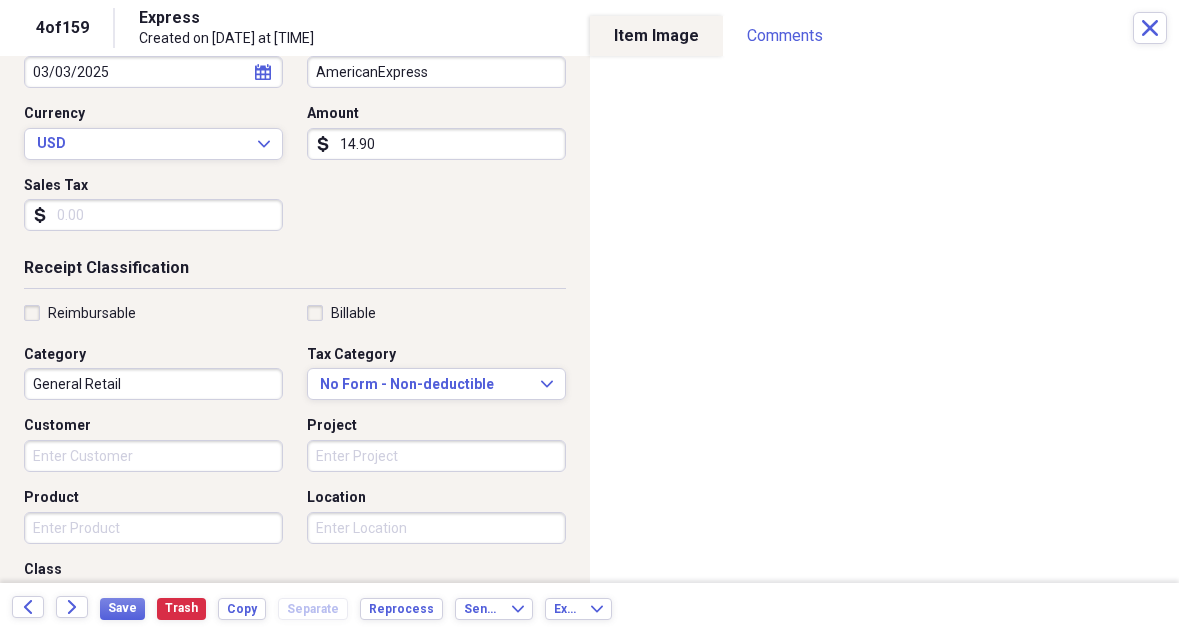 click on "General Retail" at bounding box center (153, 384) 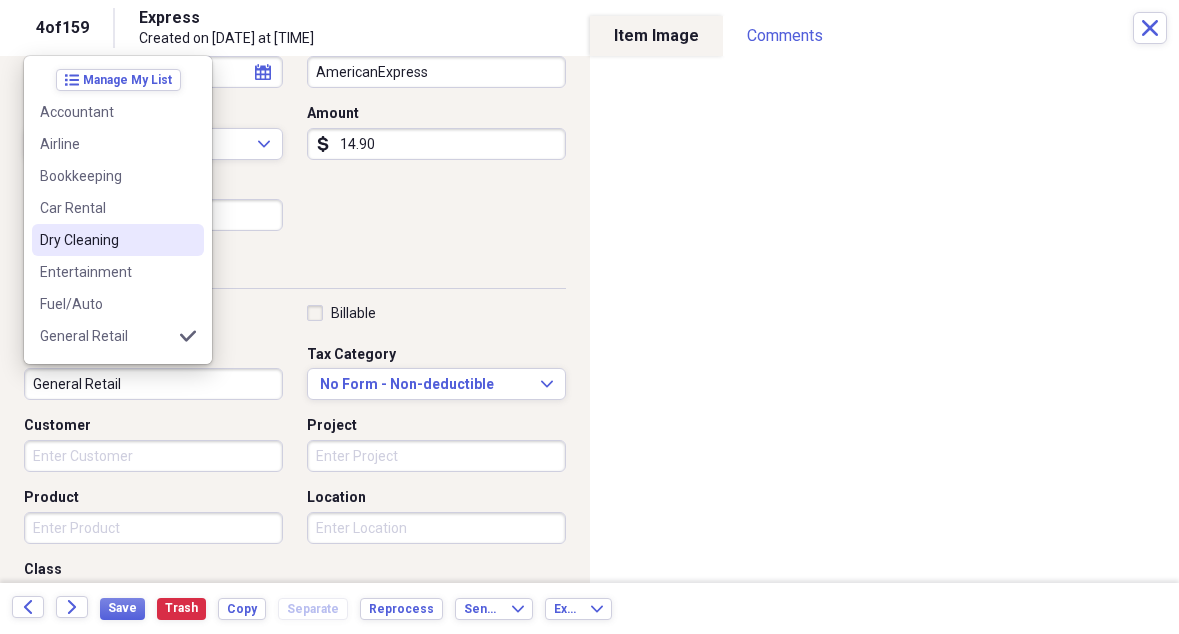 click on "Dry Cleaning" at bounding box center (106, 240) 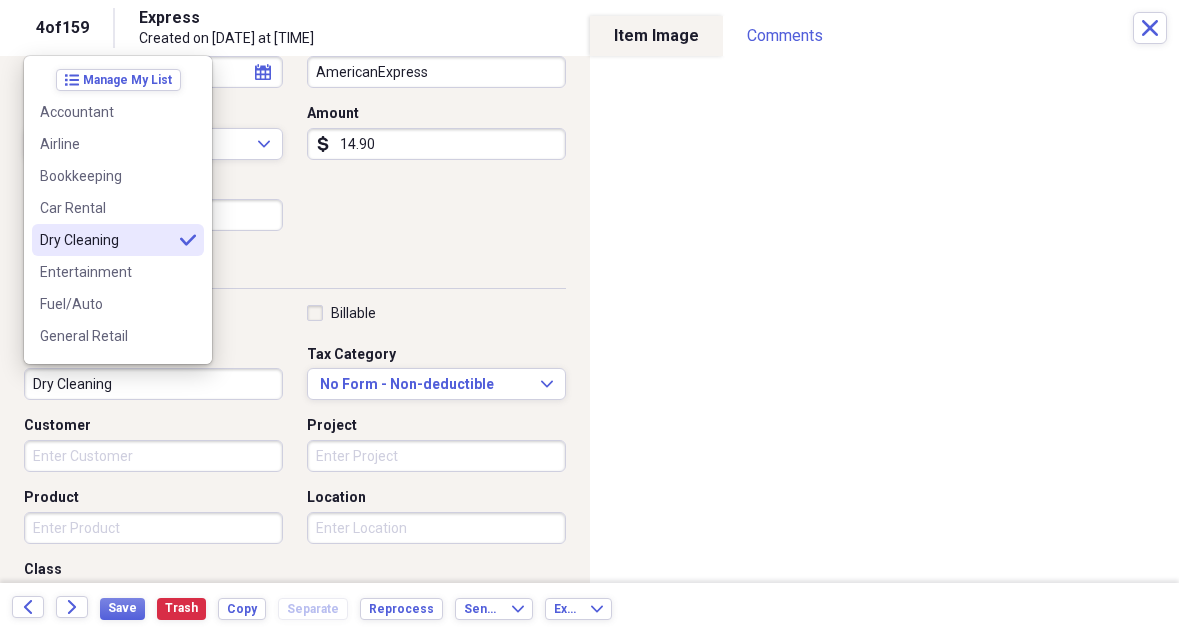 type on "Dry Cleaning" 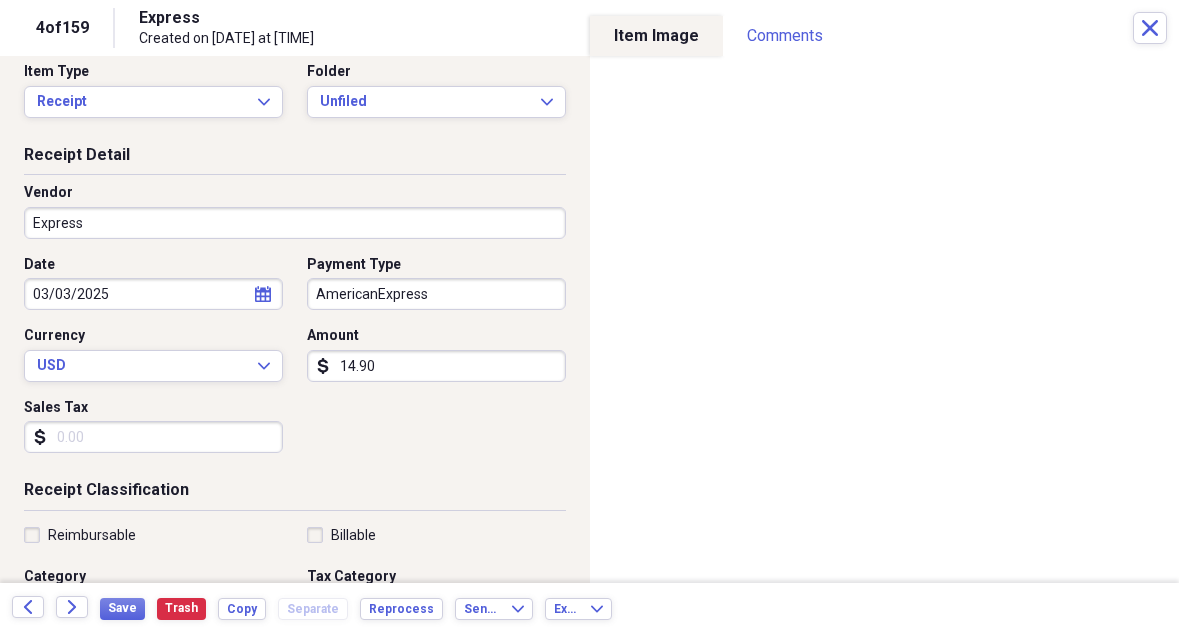 scroll, scrollTop: 19, scrollLeft: 0, axis: vertical 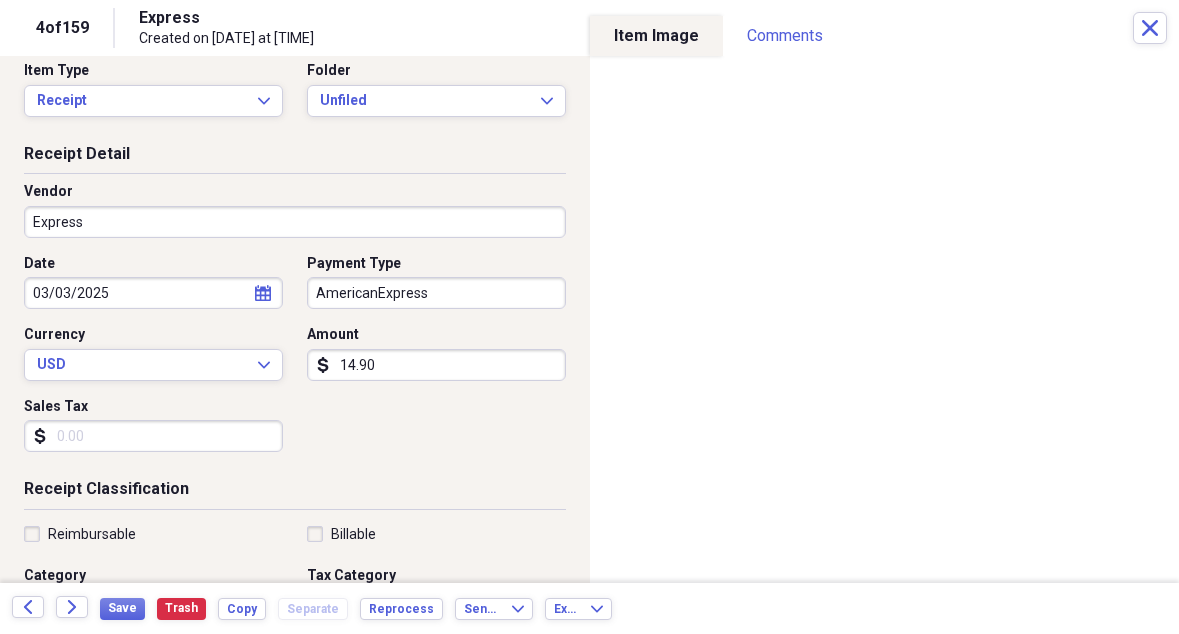 click on "Express" at bounding box center (295, 222) 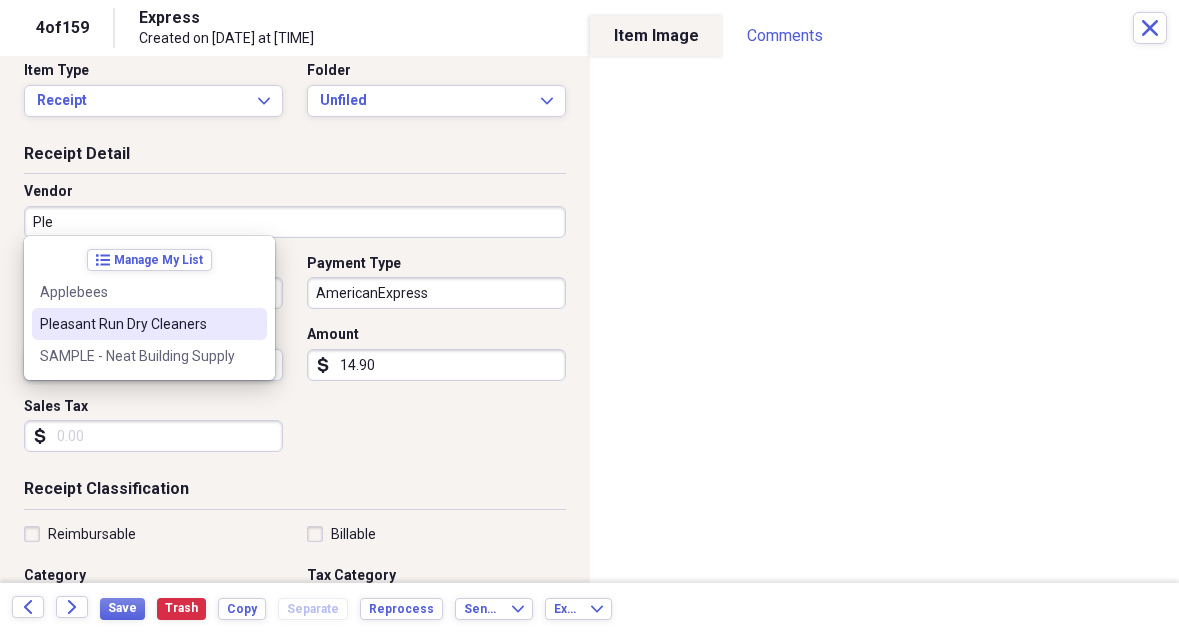 click on "Pleasant Run Dry Cleaners" at bounding box center (137, 324) 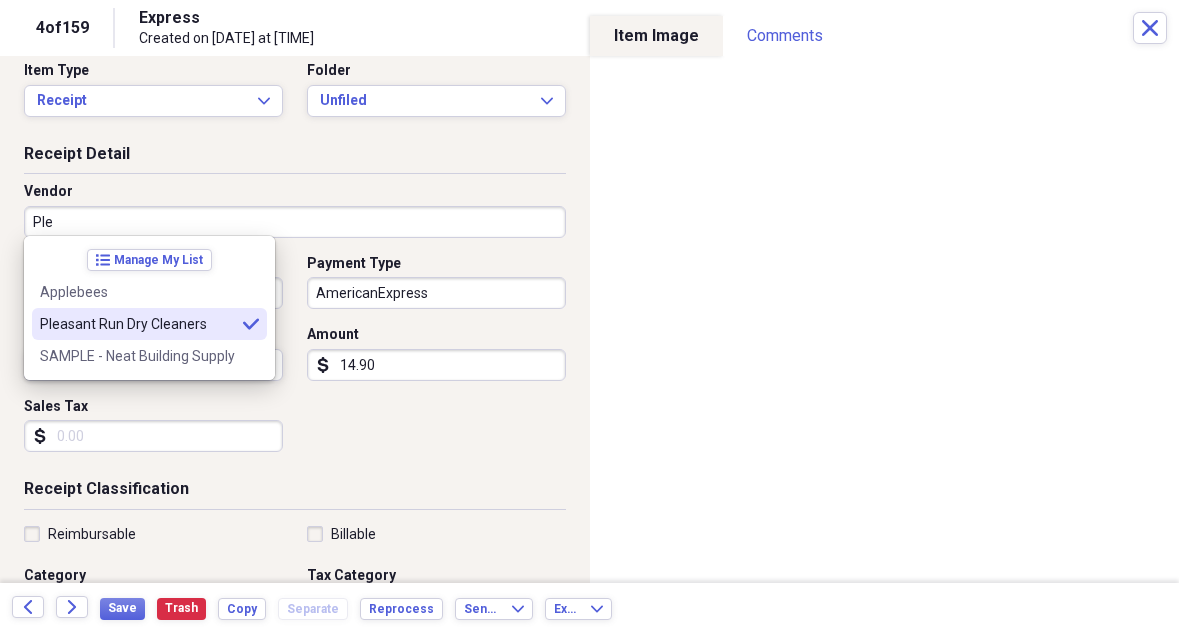 type on "Pleasant Run Dry Cleaners" 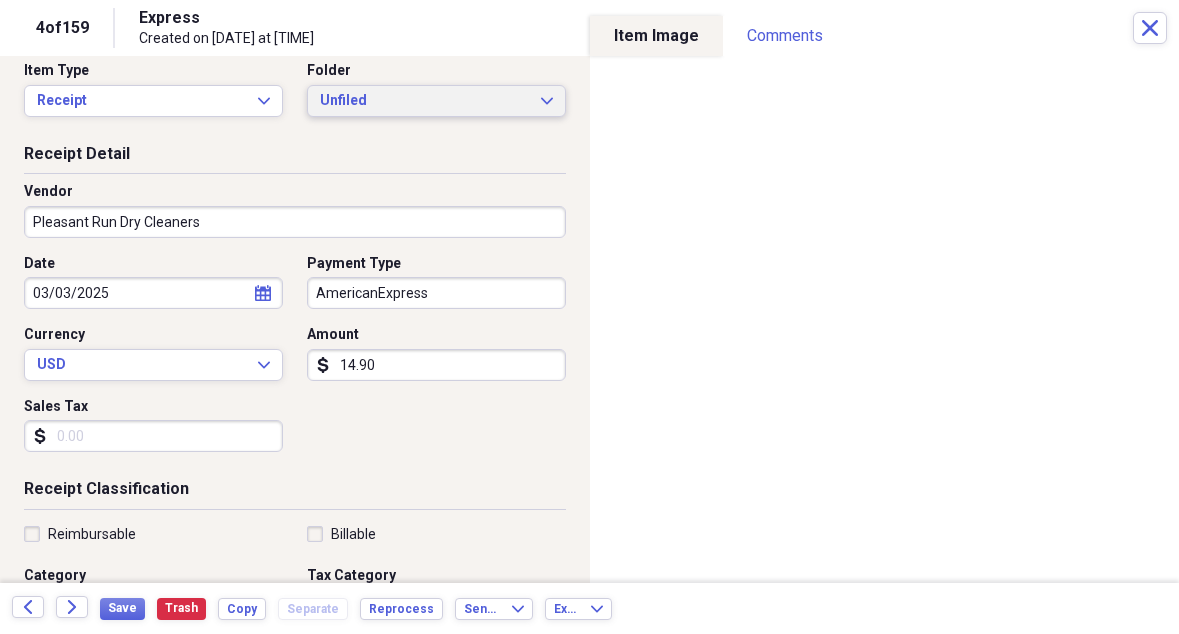 click on "Unfiled" at bounding box center [424, 101] 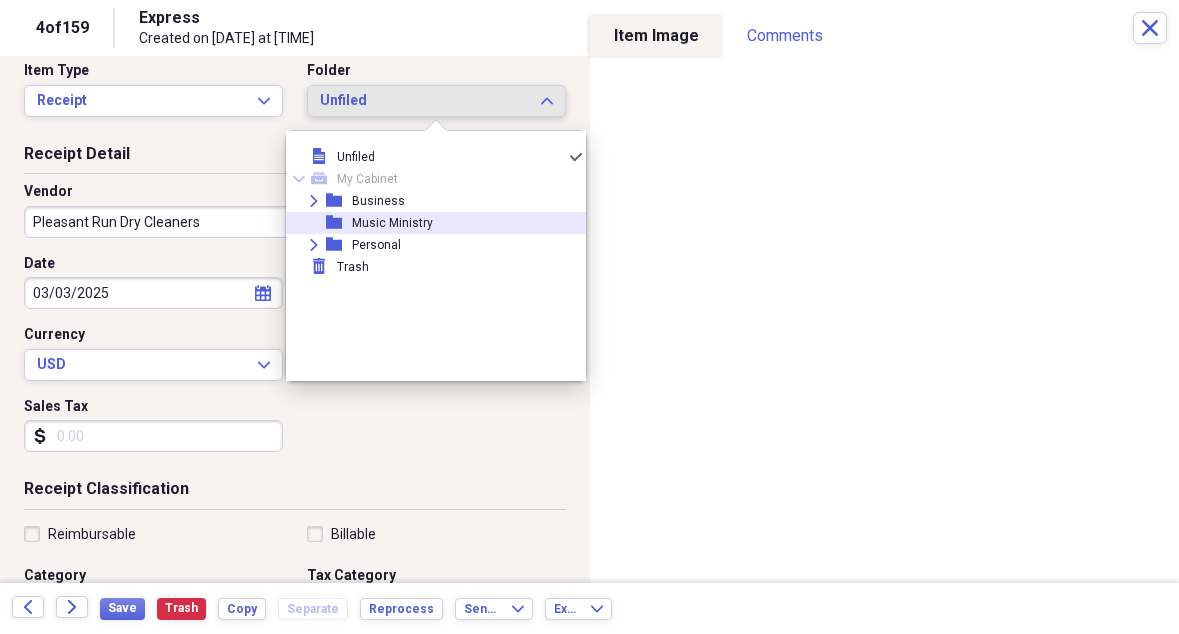 click on "Music Ministry" at bounding box center [392, 223] 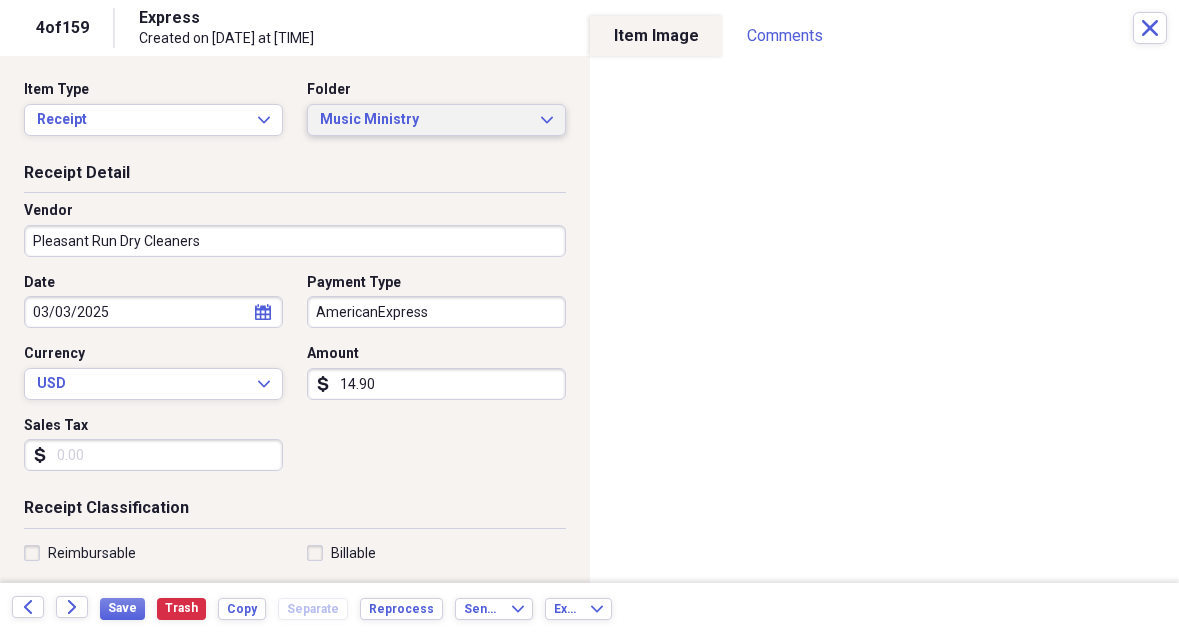 scroll, scrollTop: 0, scrollLeft: 0, axis: both 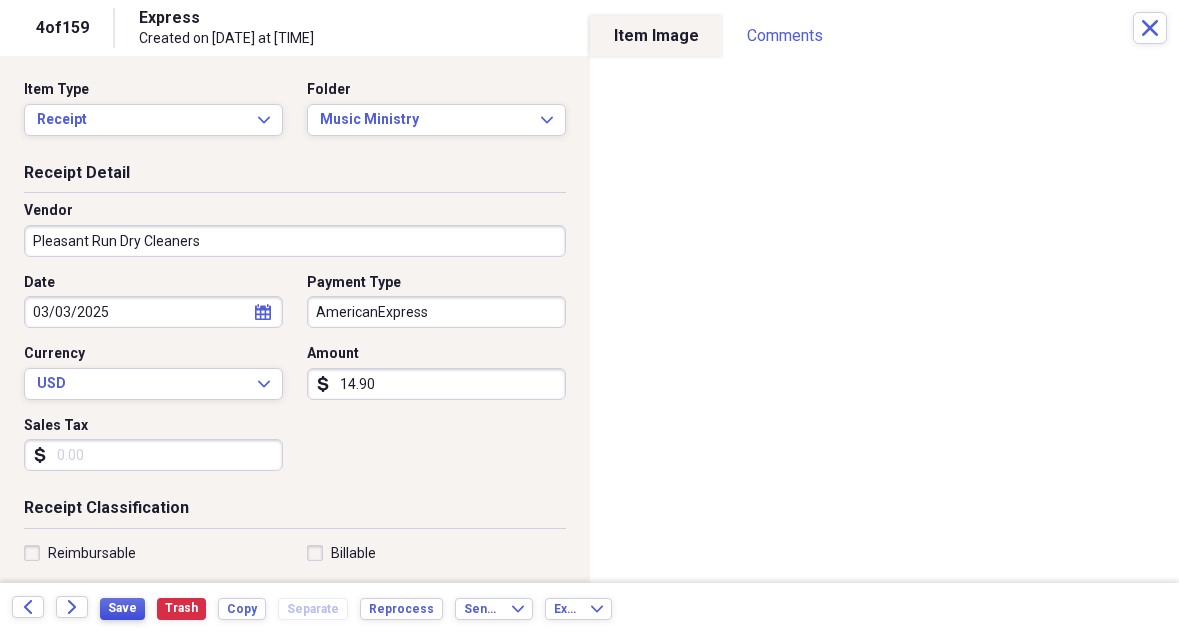 click on "Save" at bounding box center (122, 608) 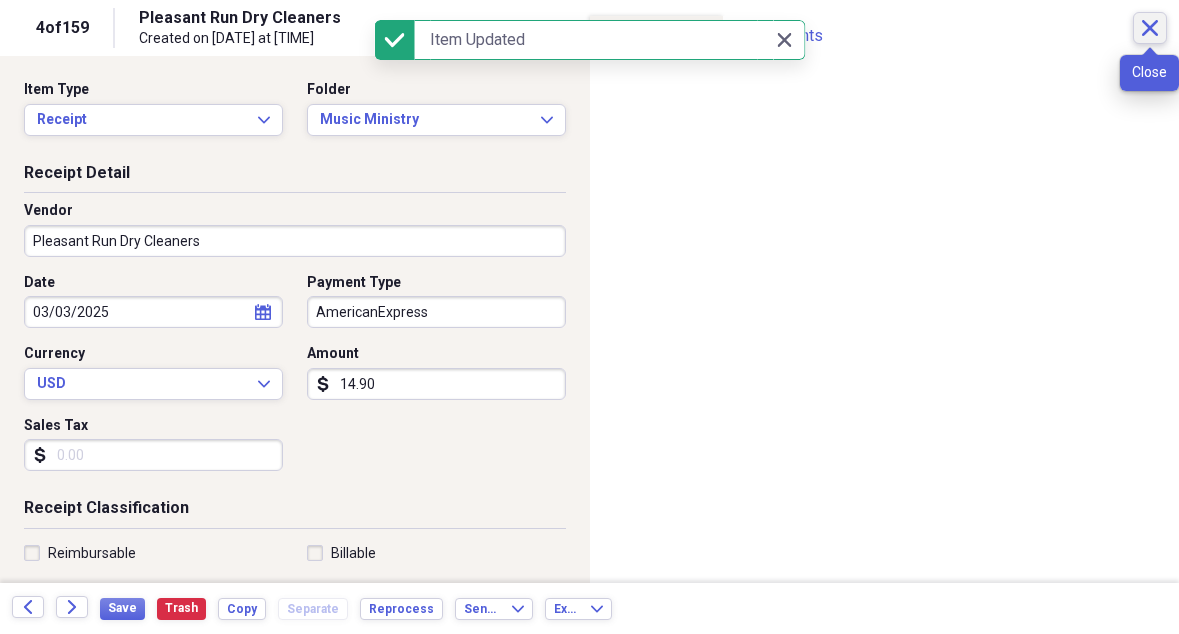 click on "Close" 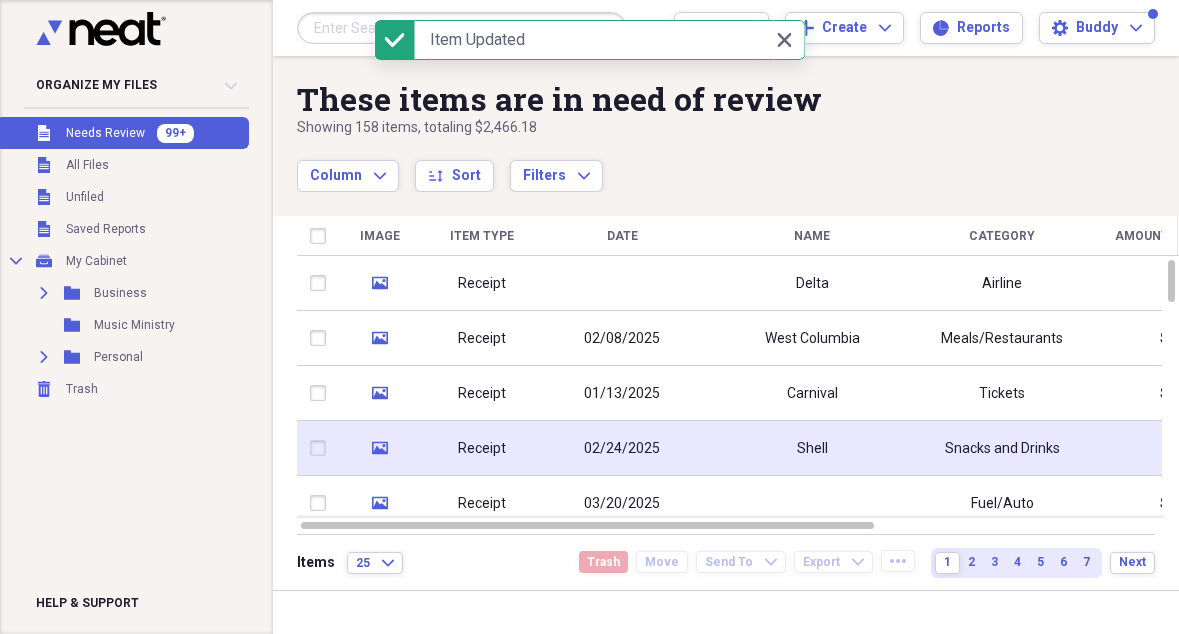 click on "Shell" at bounding box center [812, 449] 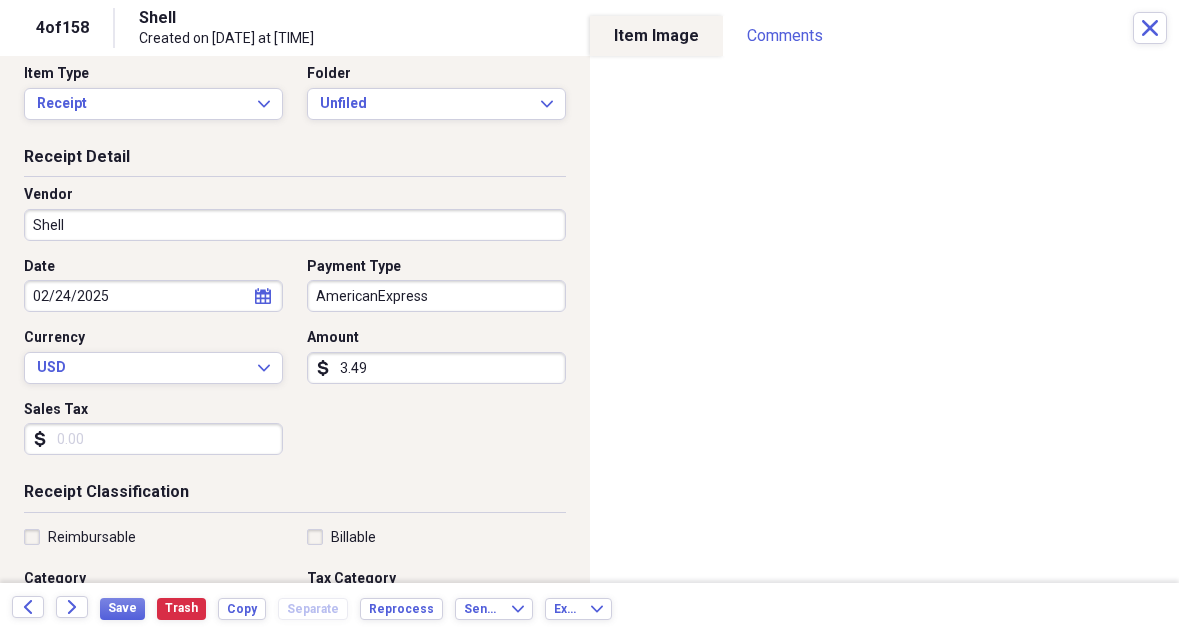 scroll, scrollTop: 17, scrollLeft: 0, axis: vertical 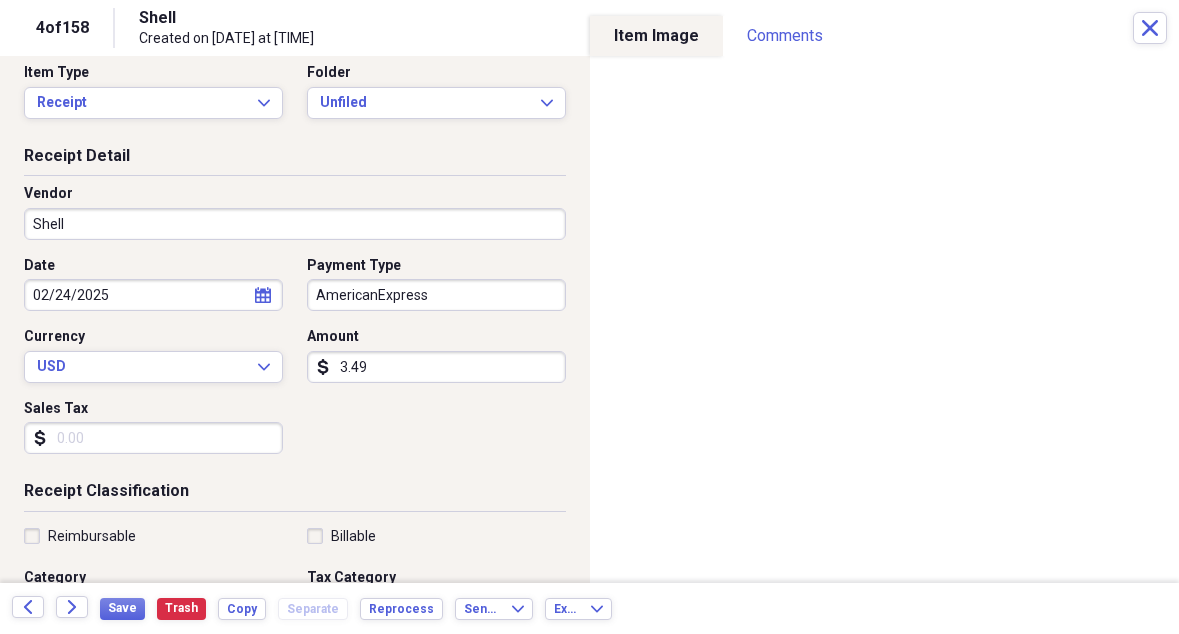 click on "3.49" at bounding box center [436, 367] 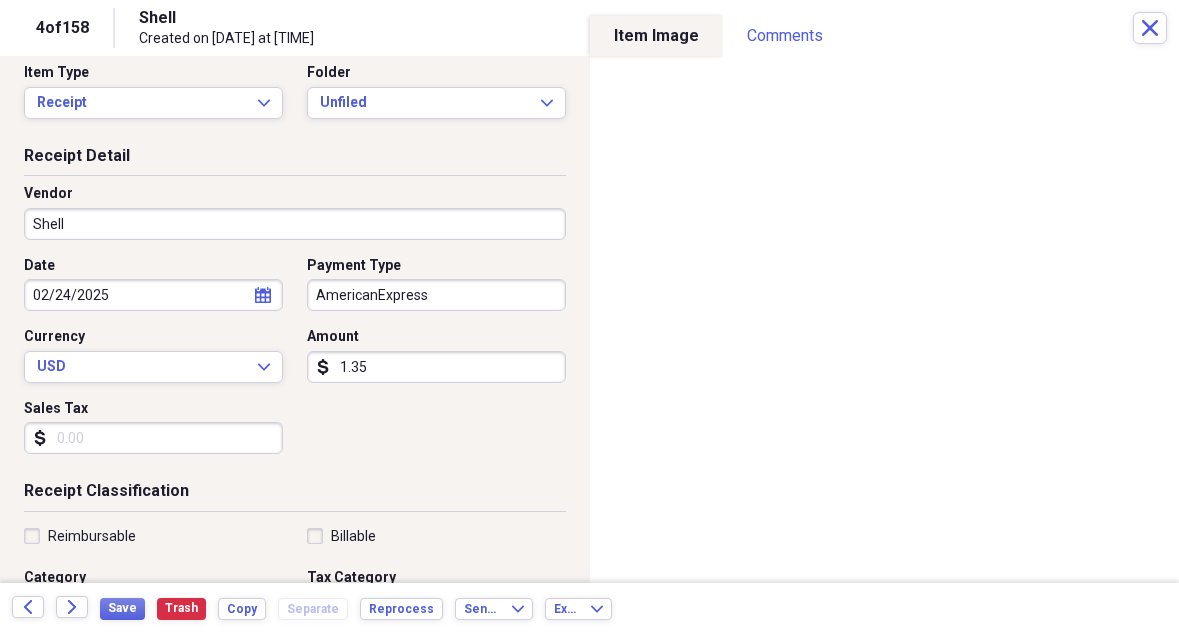 type on "13.52" 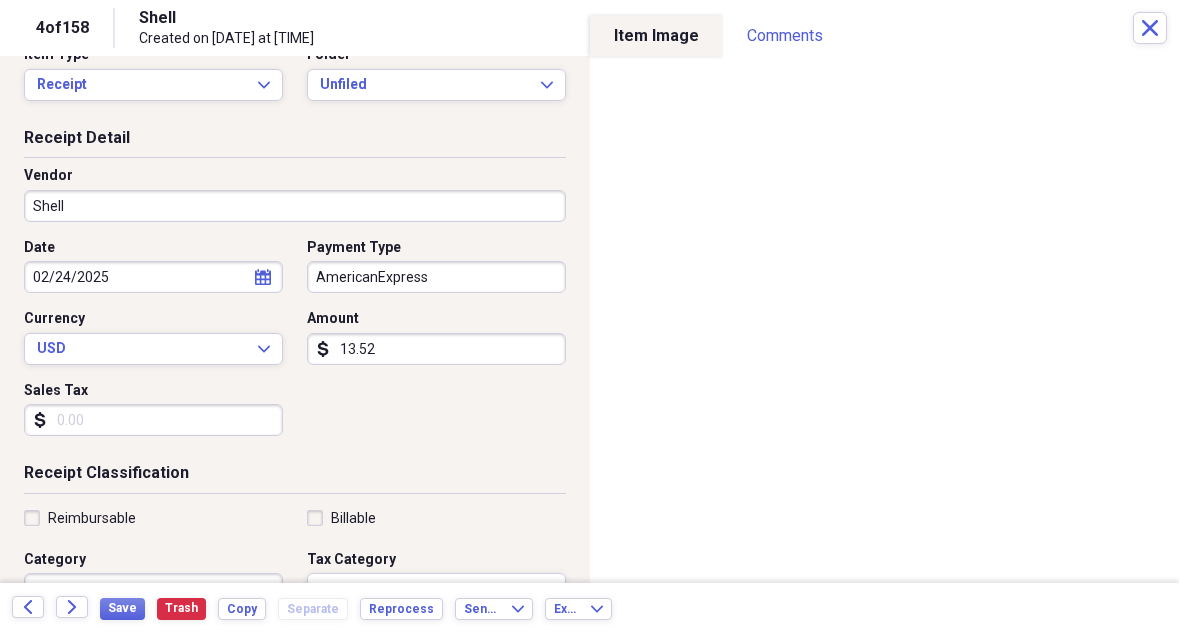 scroll, scrollTop: 0, scrollLeft: 0, axis: both 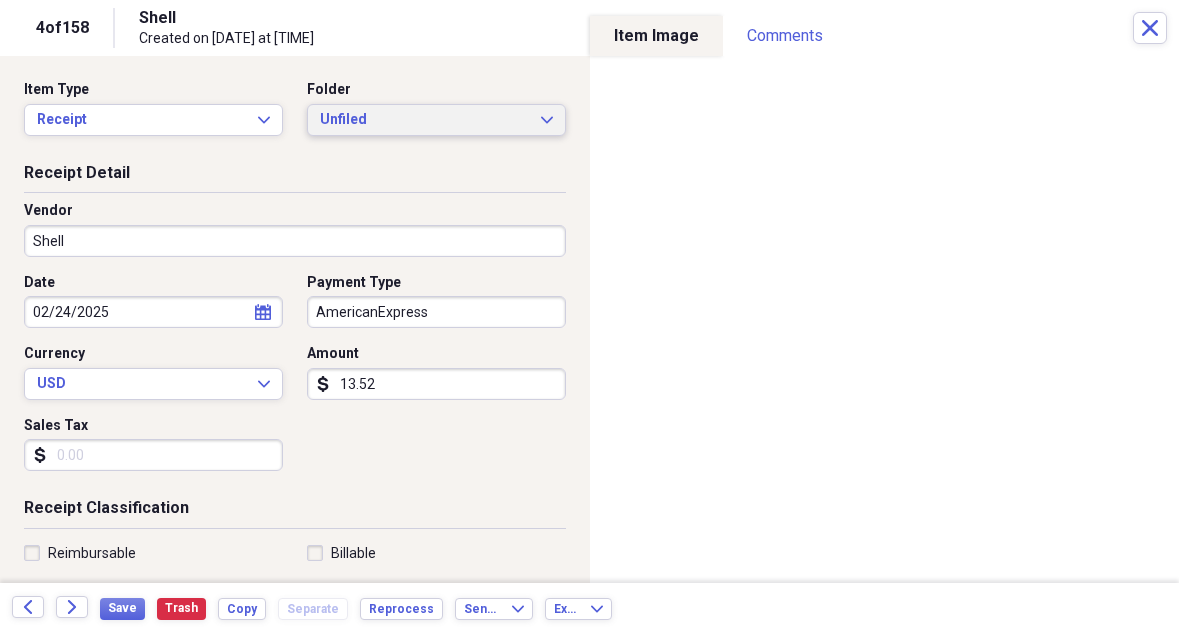 click on "Unfiled" at bounding box center (424, 120) 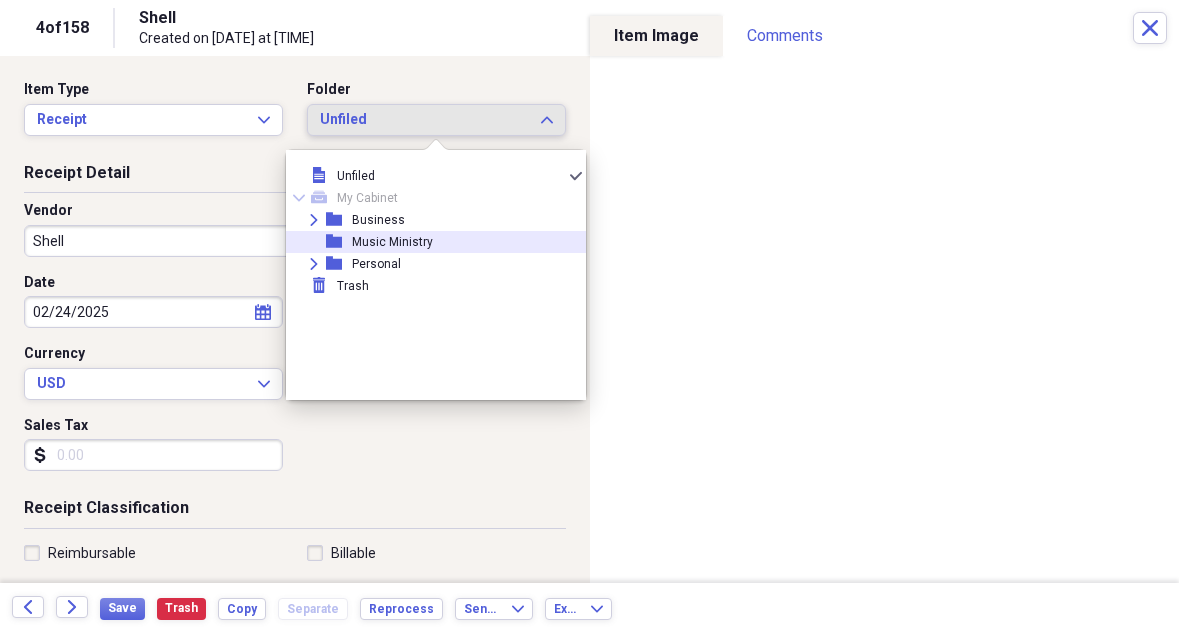 click on "Music Ministry" at bounding box center [392, 242] 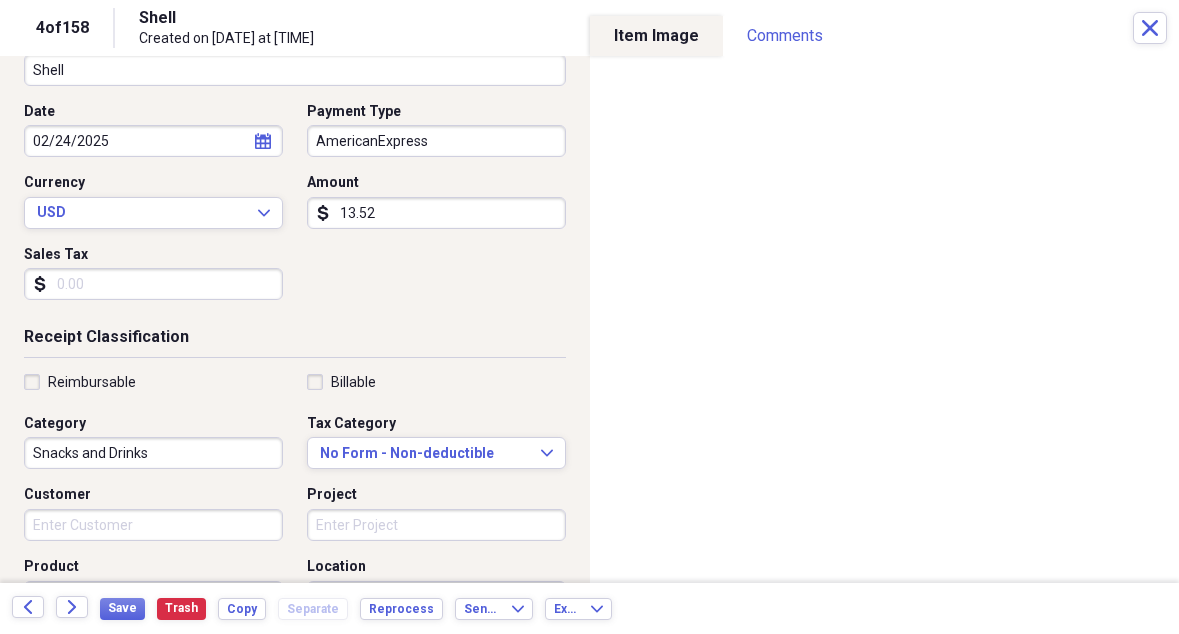 scroll, scrollTop: 195, scrollLeft: 0, axis: vertical 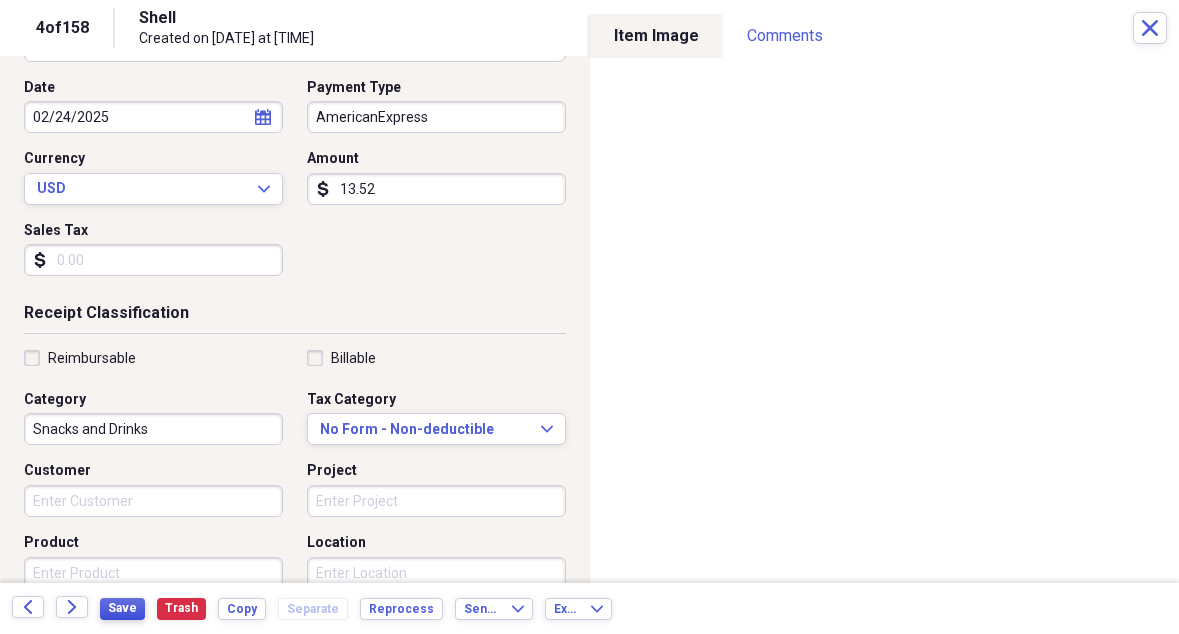 click on "Save" at bounding box center [122, 608] 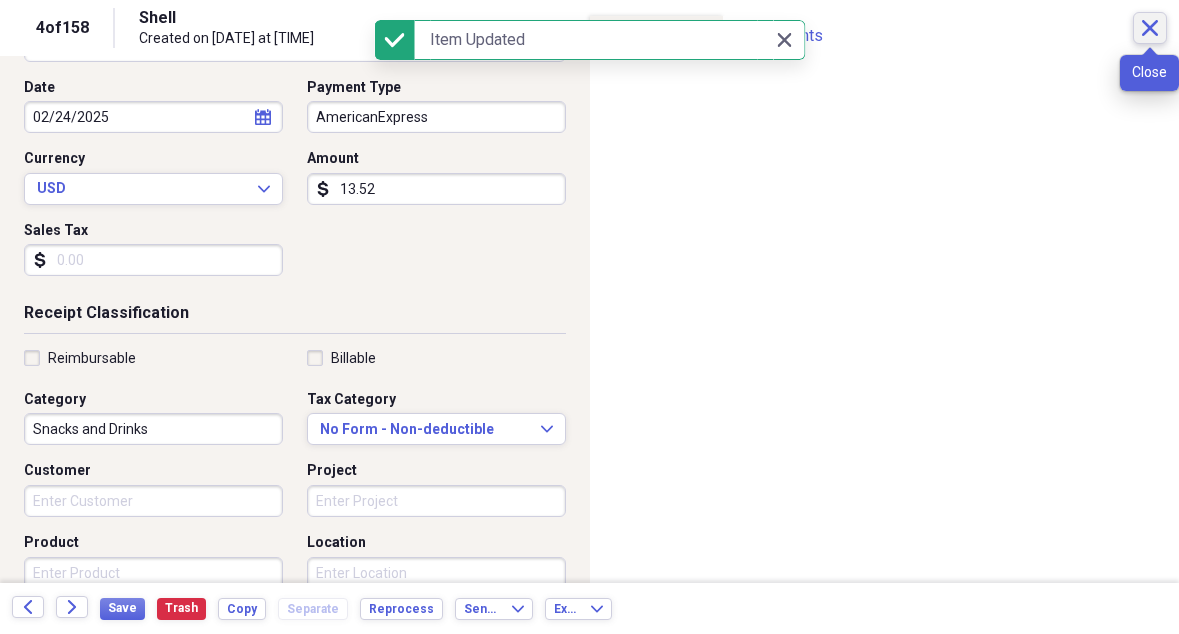 click on "Close" at bounding box center (1150, 28) 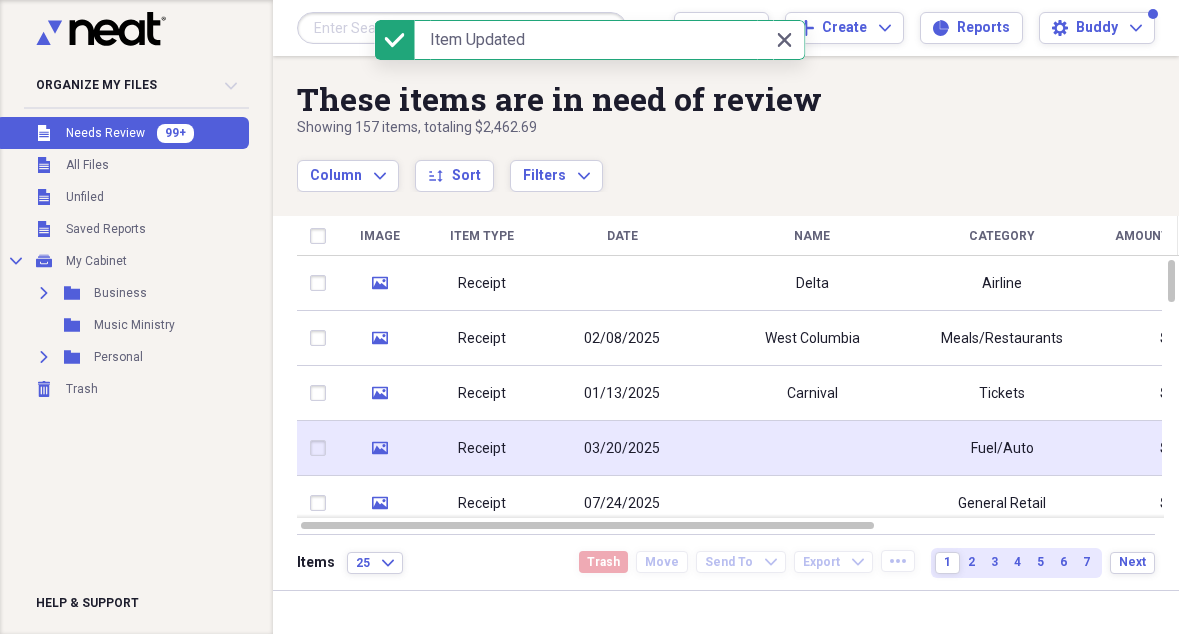 click at bounding box center [812, 448] 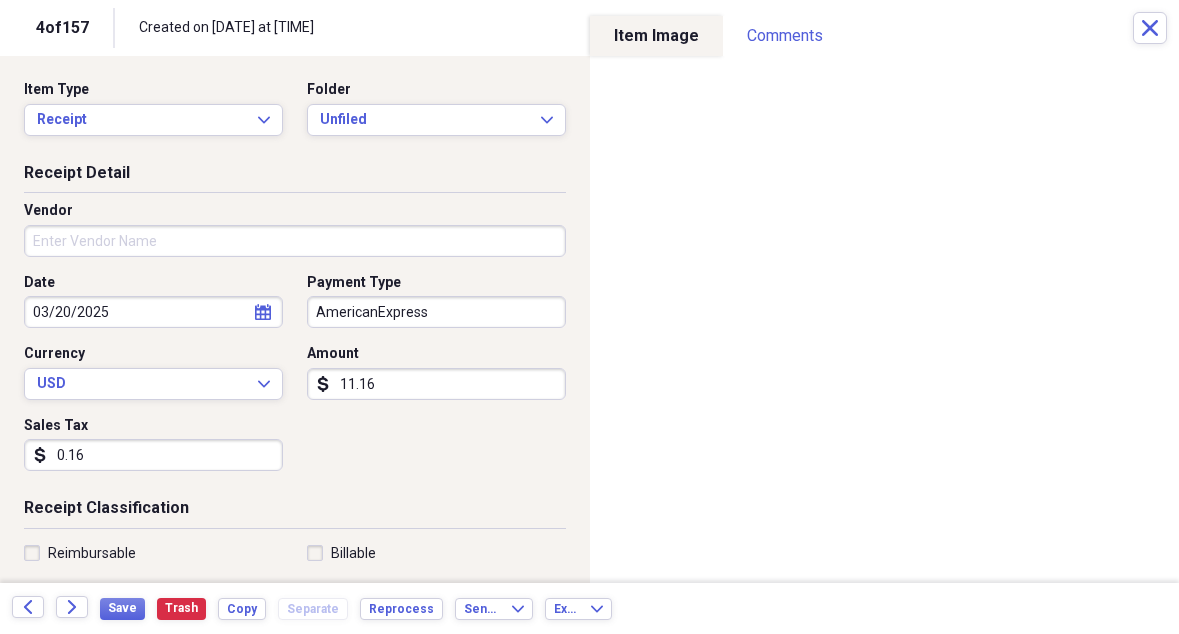 click on "Vendor" at bounding box center [295, 241] 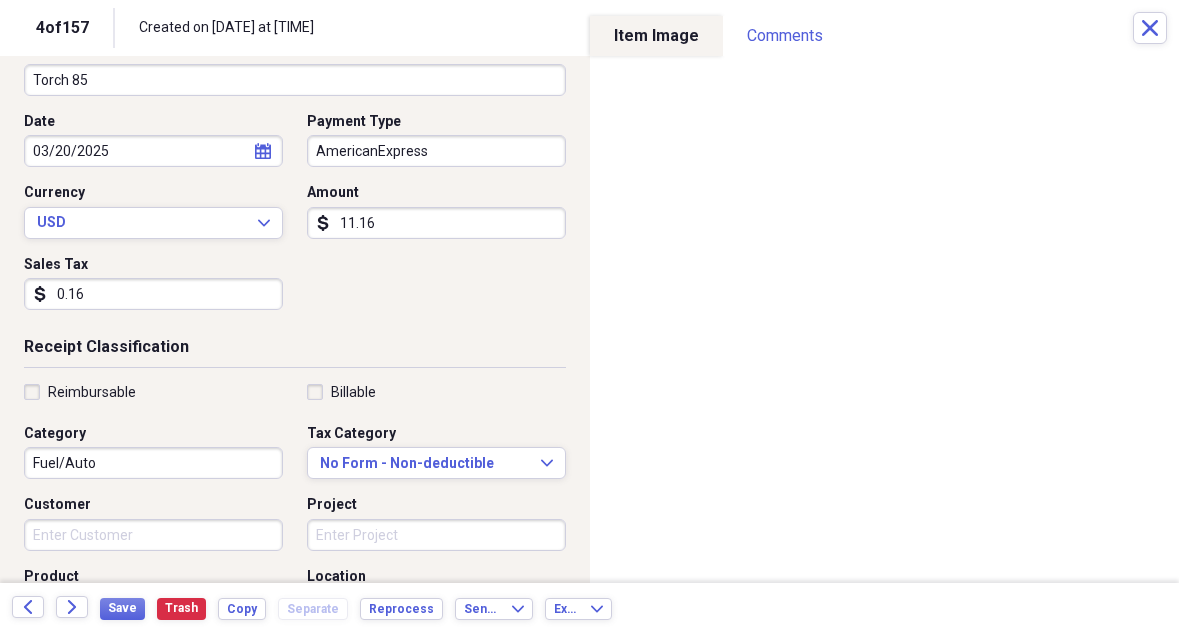 scroll, scrollTop: 162, scrollLeft: 0, axis: vertical 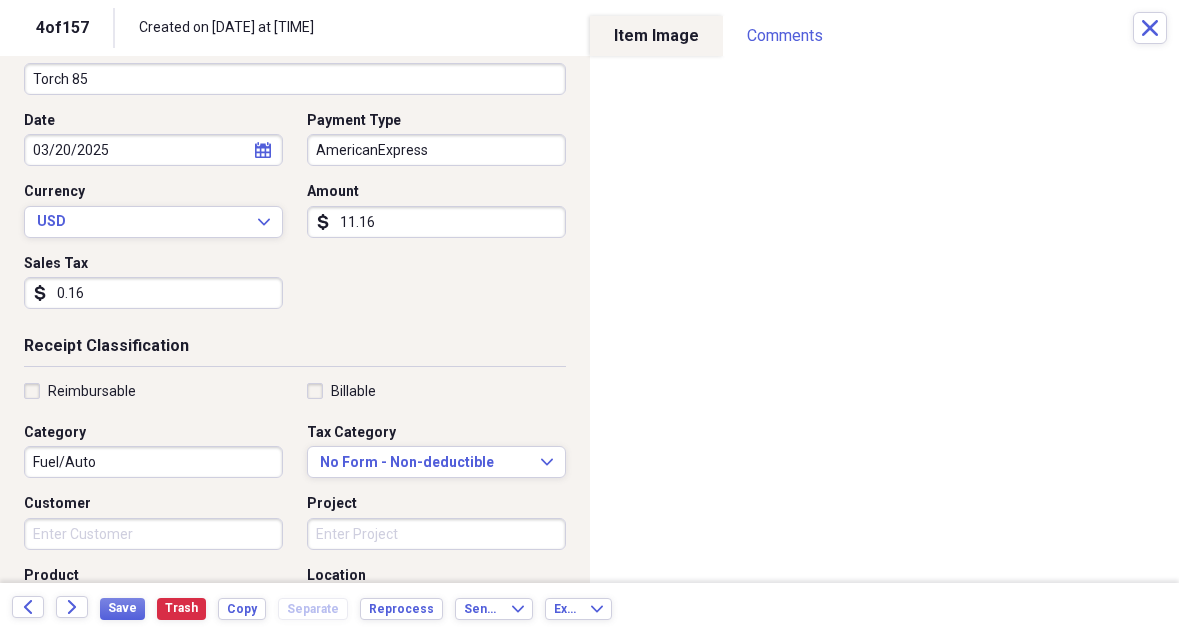 type on "Torch 85" 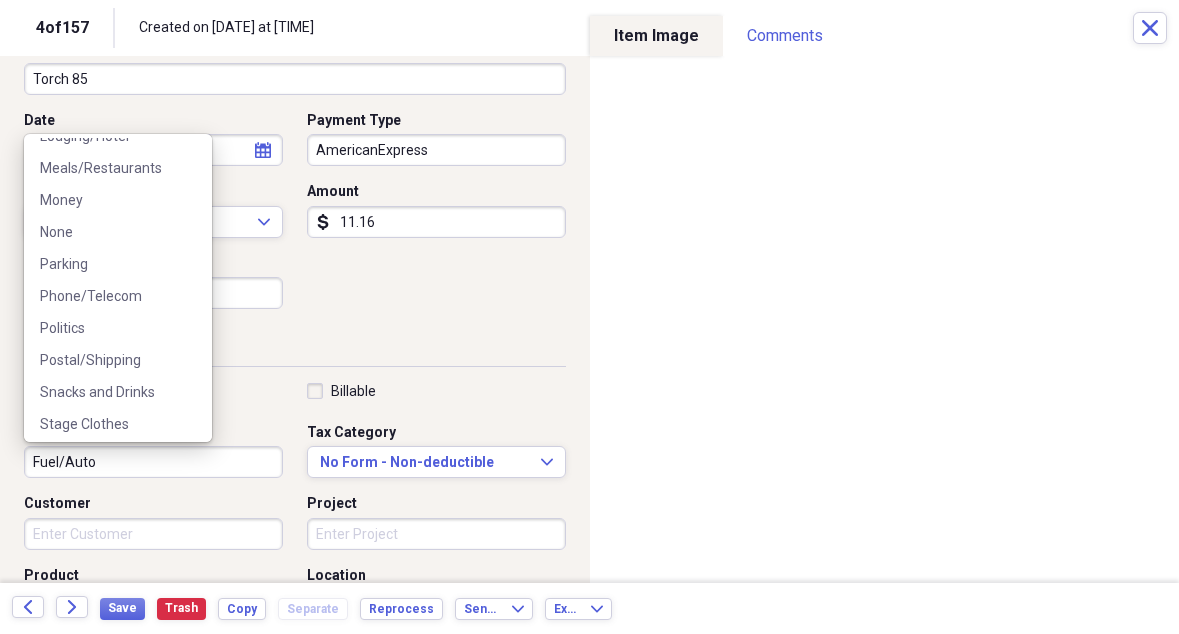 scroll, scrollTop: 466, scrollLeft: 0, axis: vertical 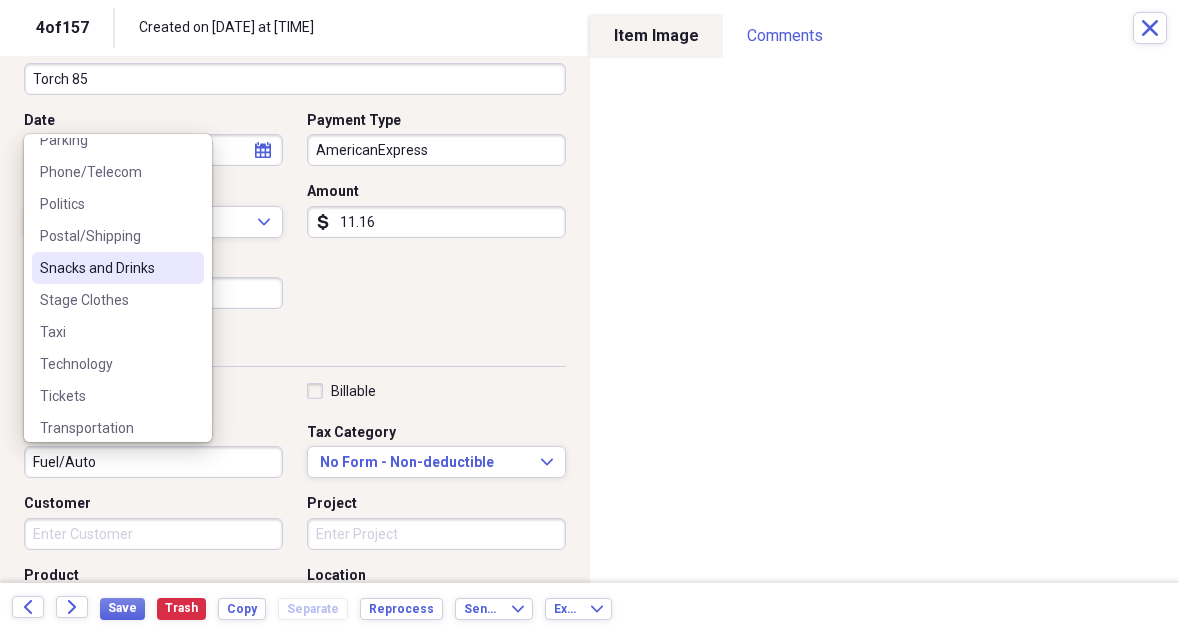 click on "Snacks and Drinks" at bounding box center [118, 268] 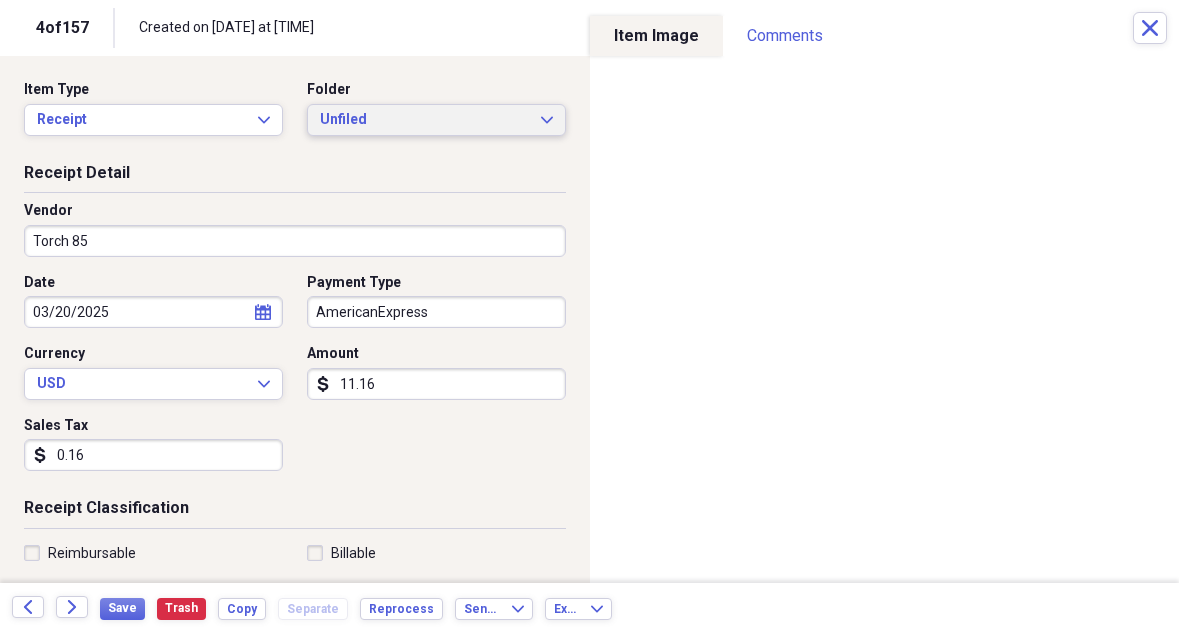 scroll, scrollTop: 0, scrollLeft: 0, axis: both 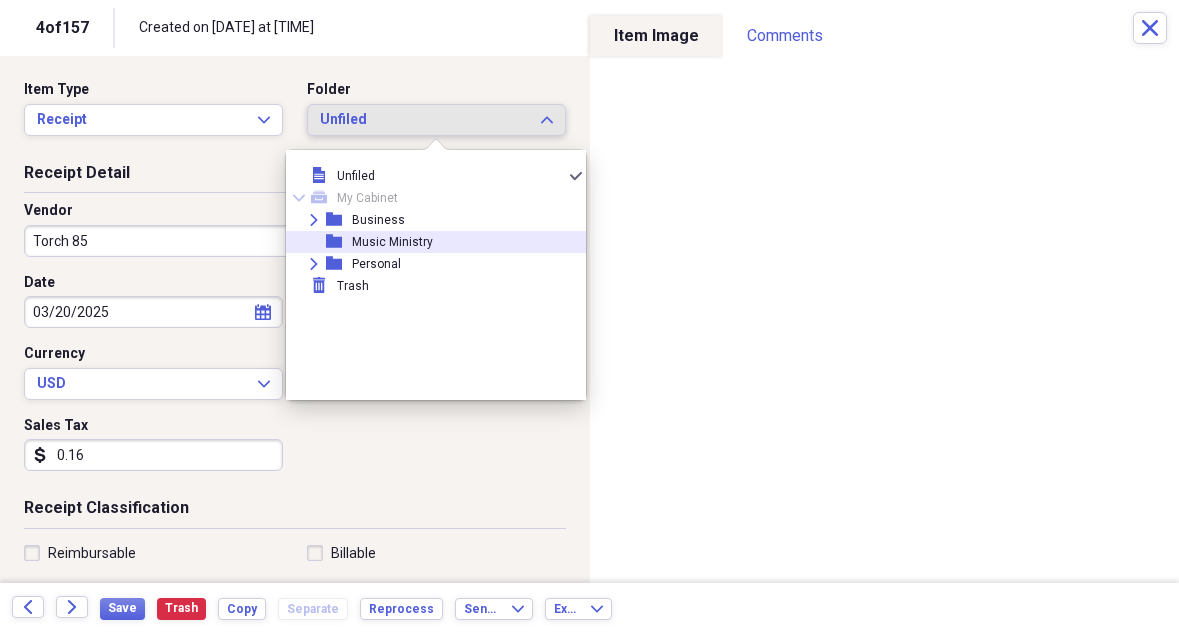 click on "Music Ministry" at bounding box center (392, 242) 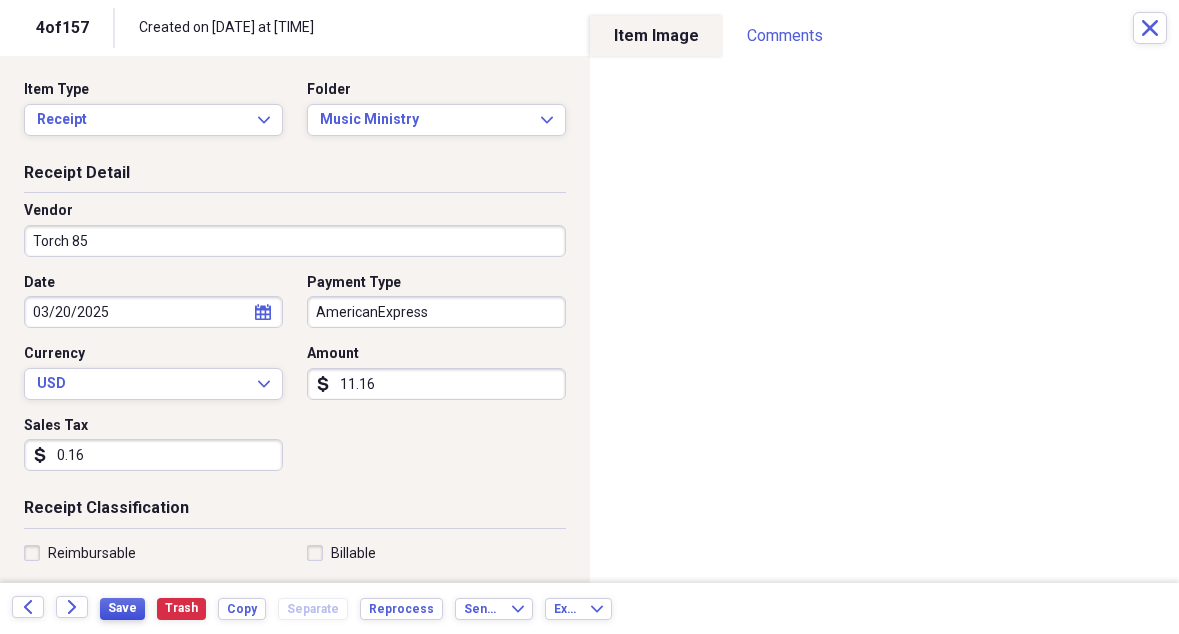 click on "Save" at bounding box center [122, 608] 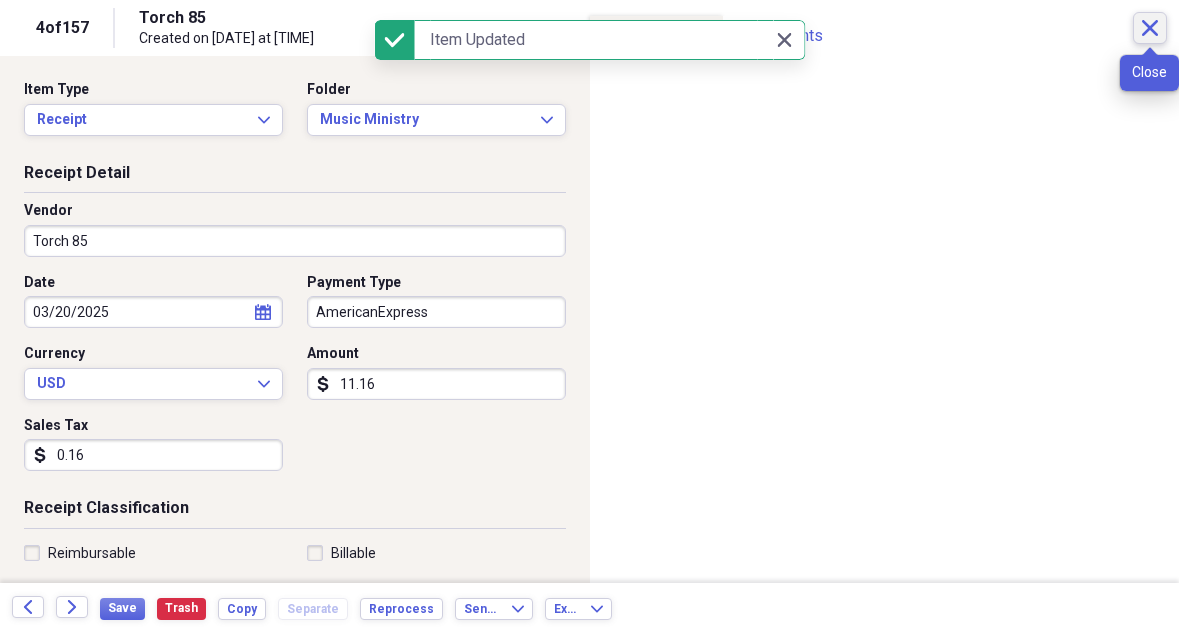 click 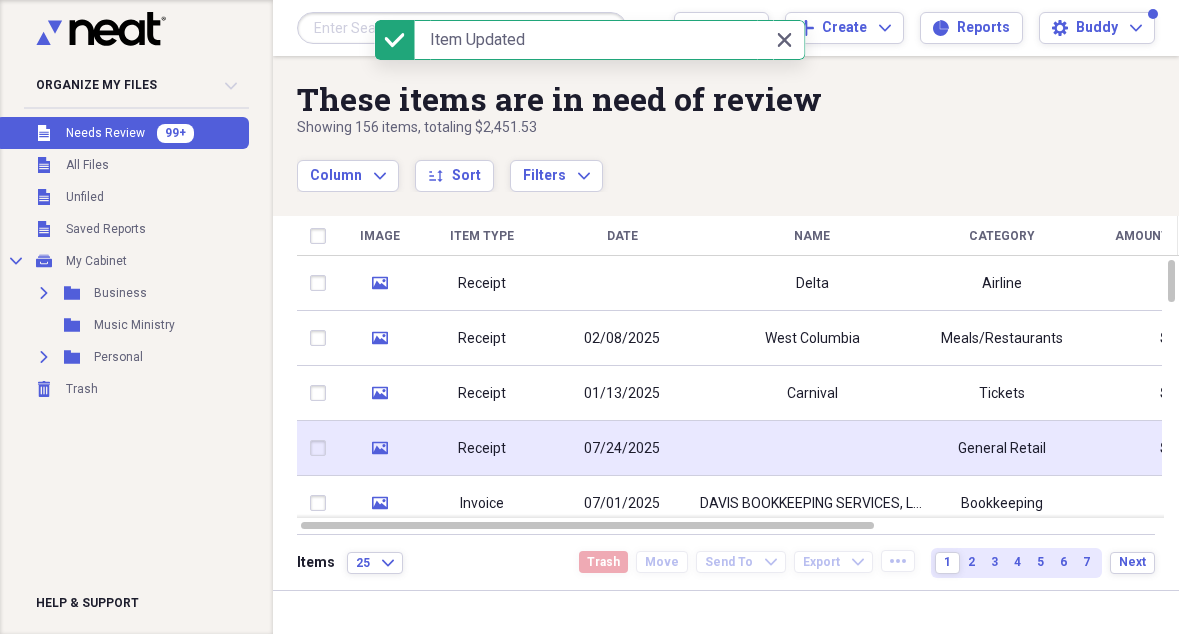 click at bounding box center (812, 448) 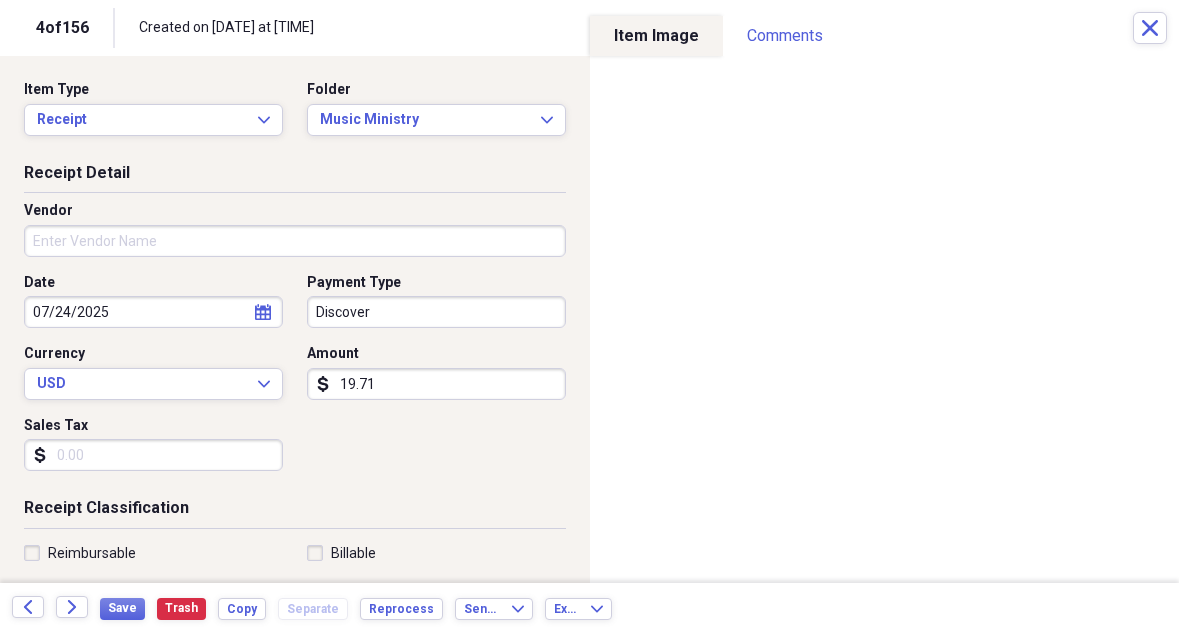 click on "Vendor" at bounding box center (295, 241) 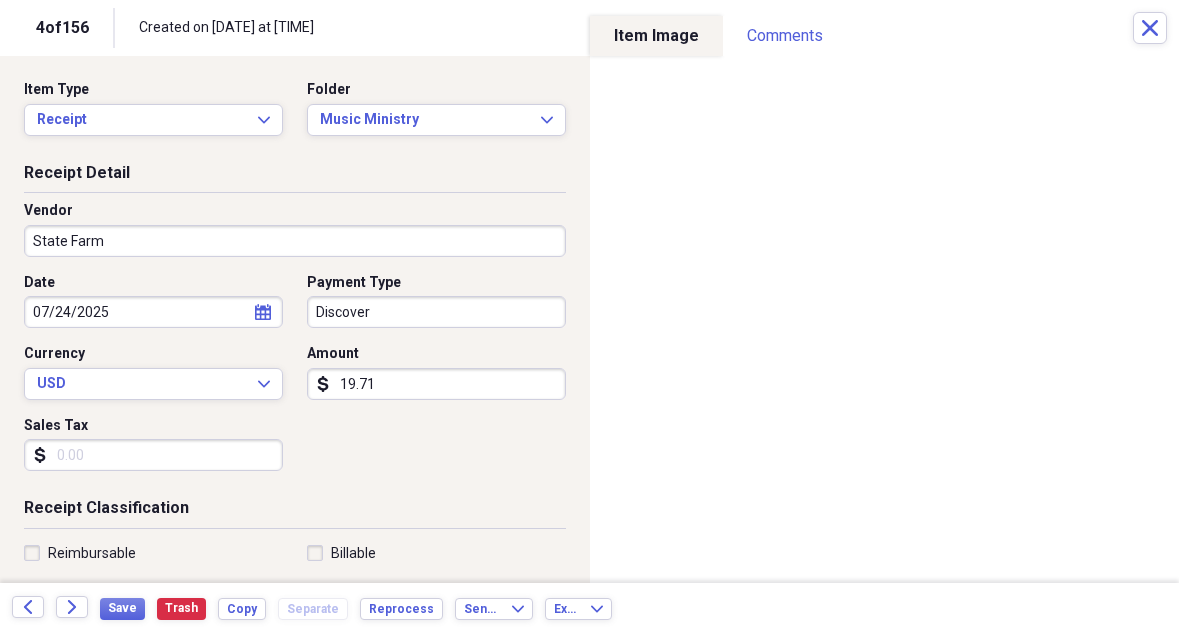 type on "State Farm" 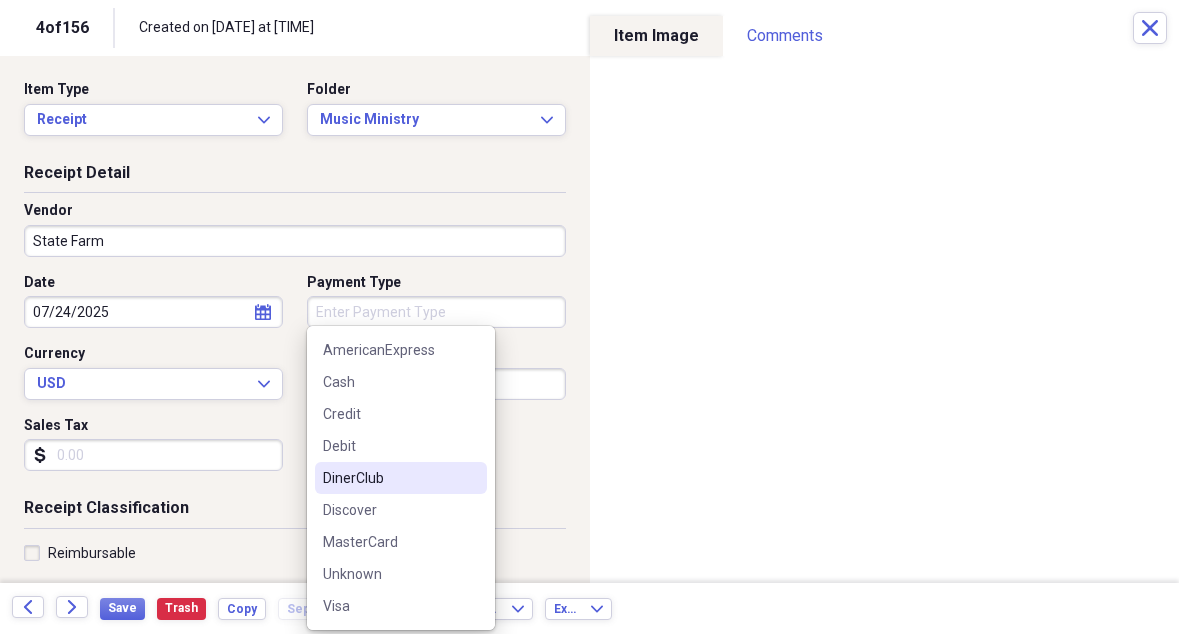 type 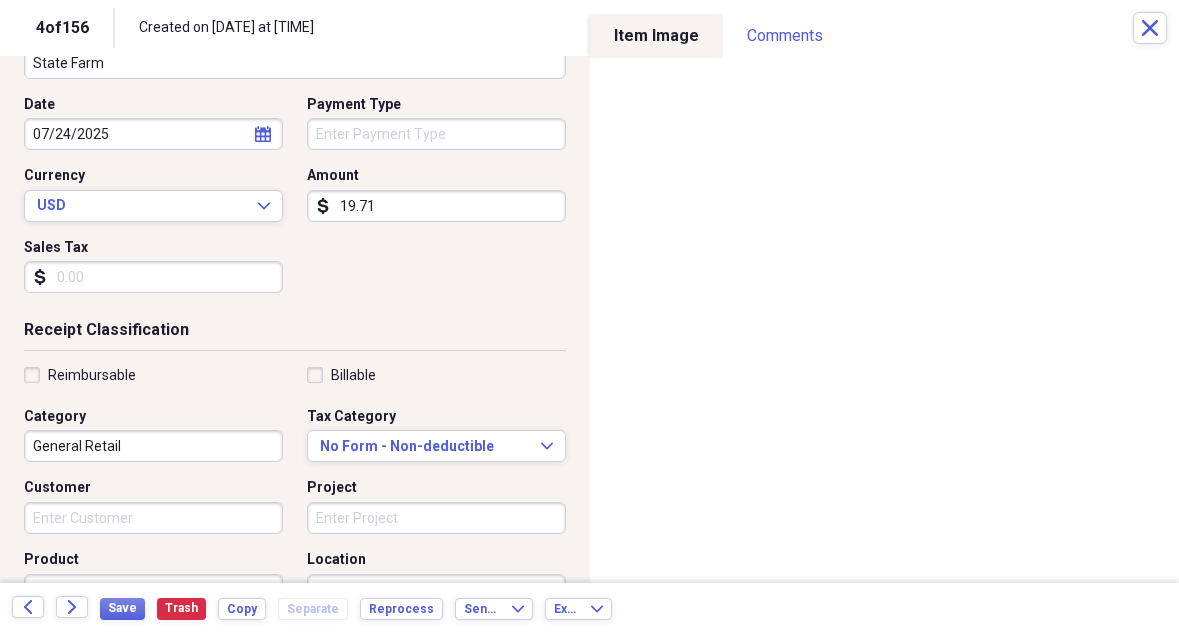 scroll, scrollTop: 181, scrollLeft: 0, axis: vertical 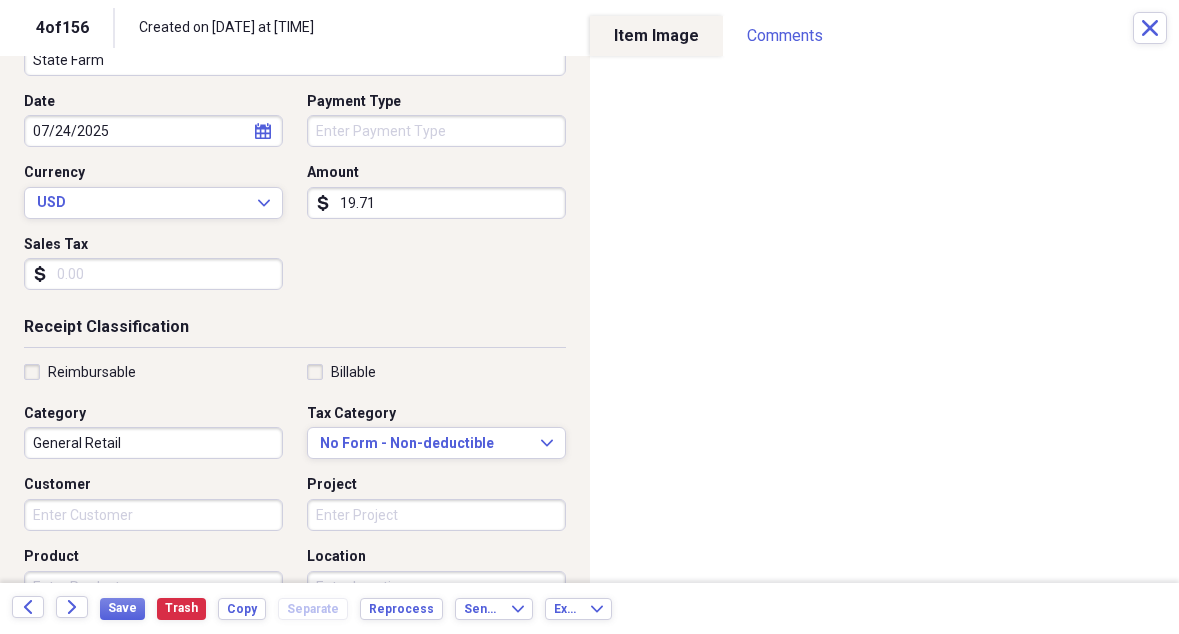click on "General Retail" at bounding box center [153, 443] 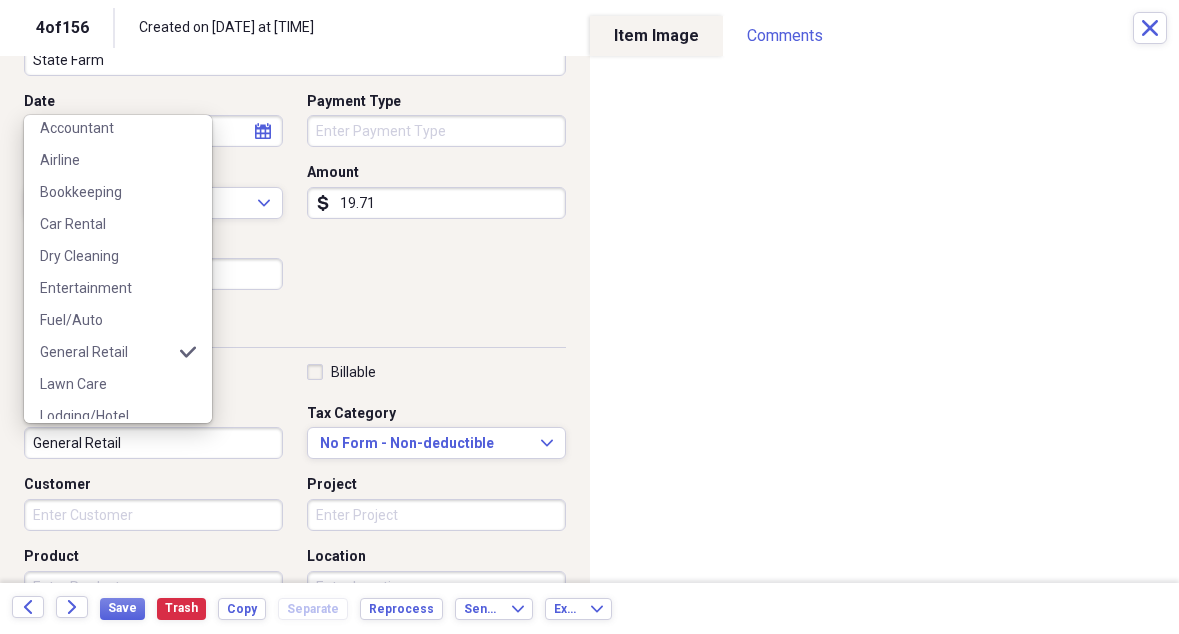 scroll, scrollTop: 6, scrollLeft: 0, axis: vertical 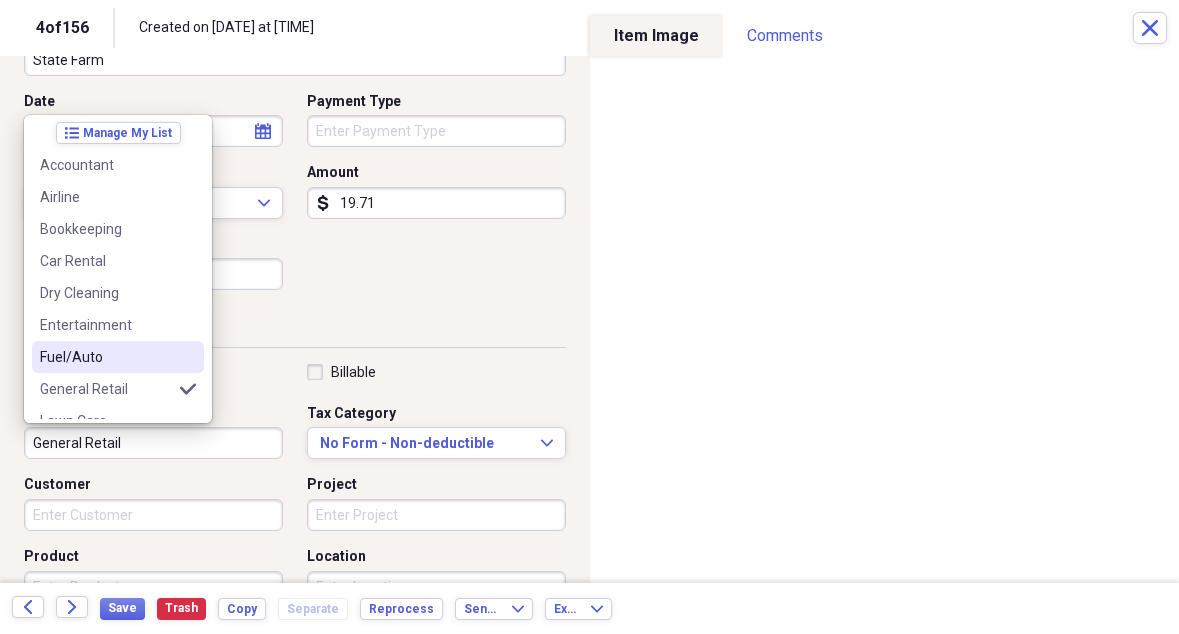 click on "Fuel/Auto" at bounding box center (106, 357) 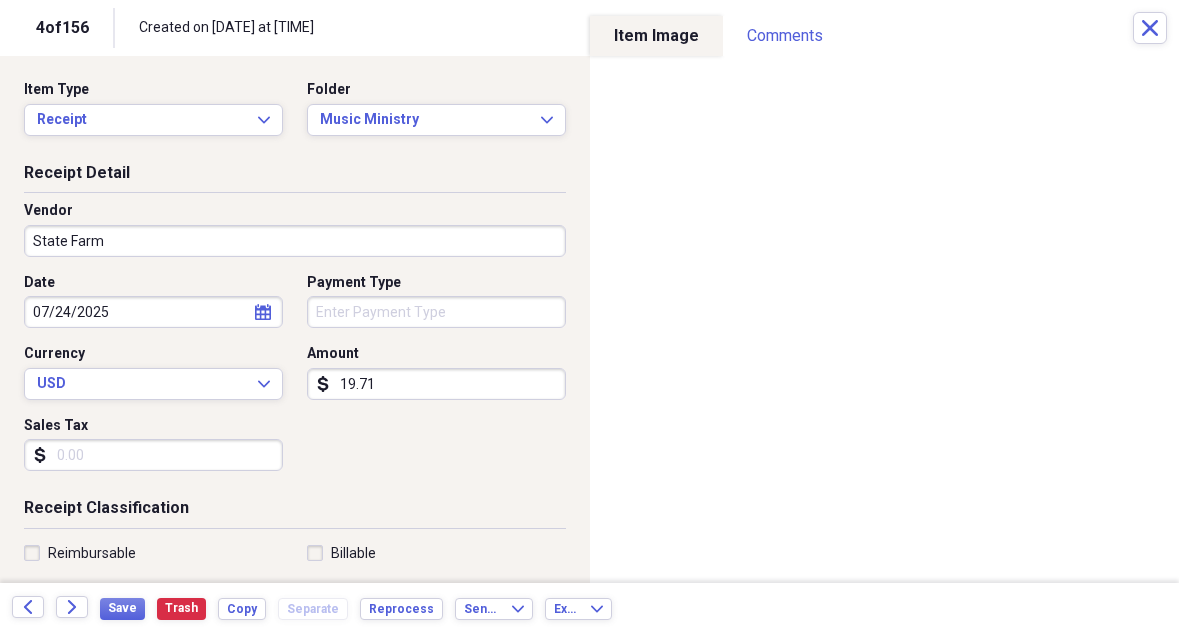 scroll, scrollTop: 0, scrollLeft: 0, axis: both 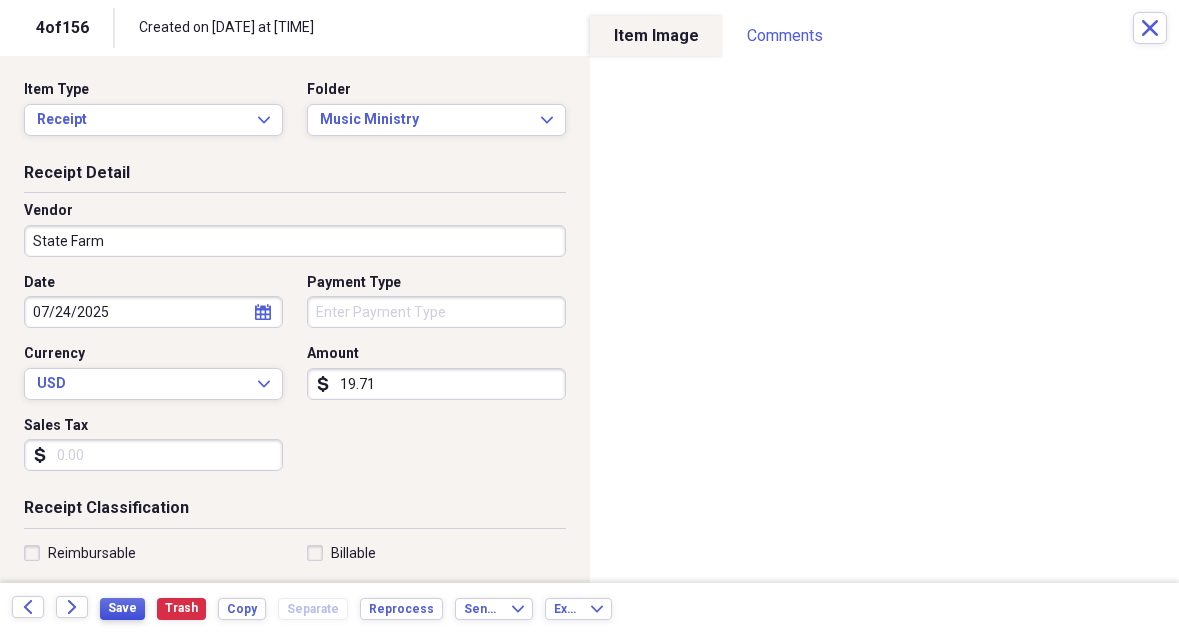 click on "Save" at bounding box center [122, 608] 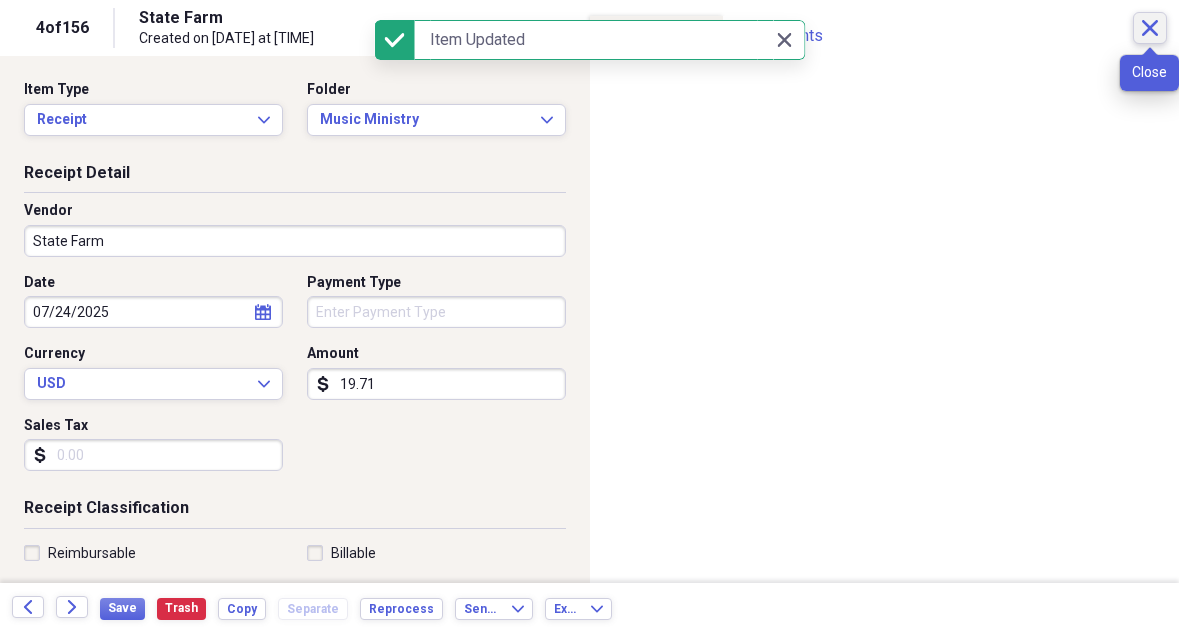 click 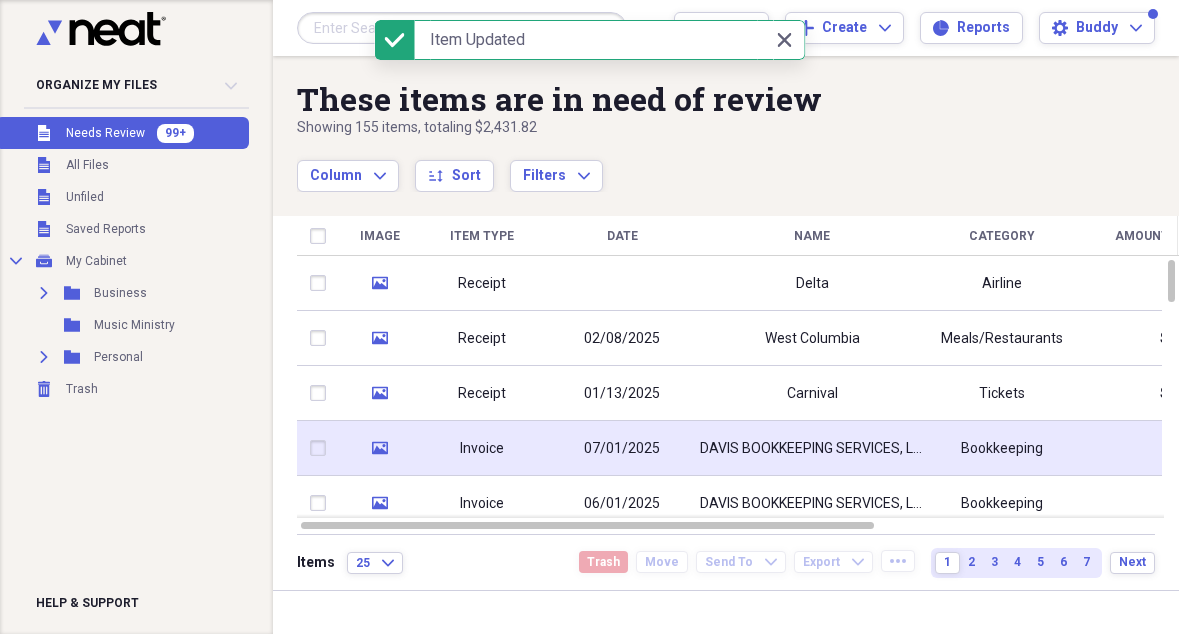 click on "[COMPANY]" at bounding box center (812, 448) 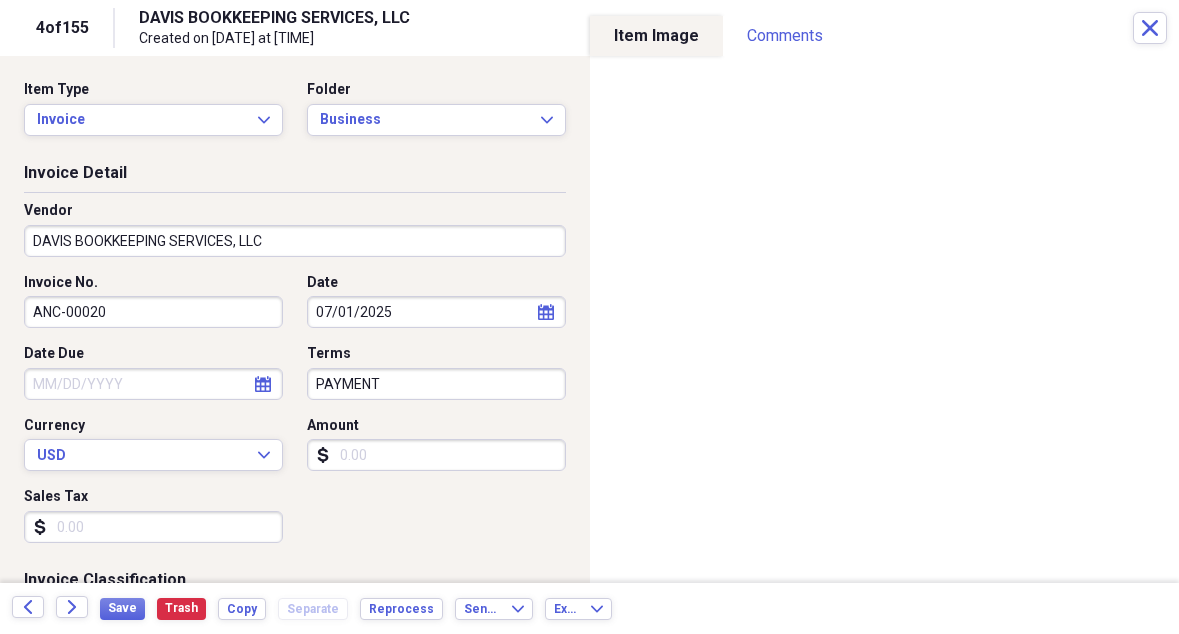 click on "Amount" at bounding box center (436, 455) 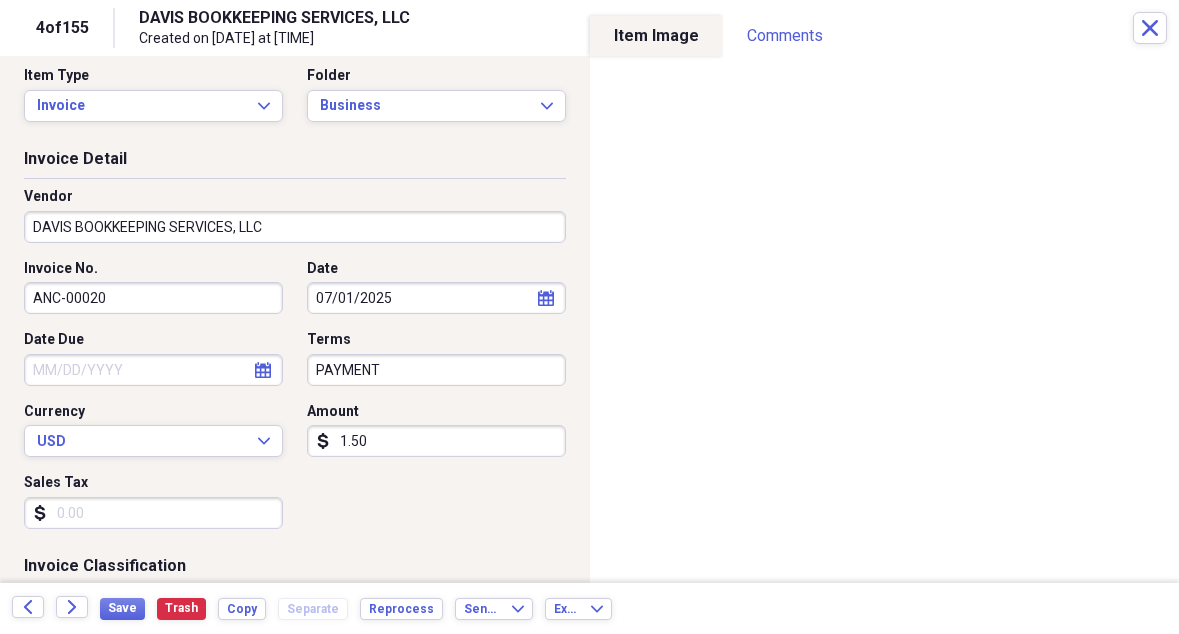 scroll, scrollTop: 19, scrollLeft: 0, axis: vertical 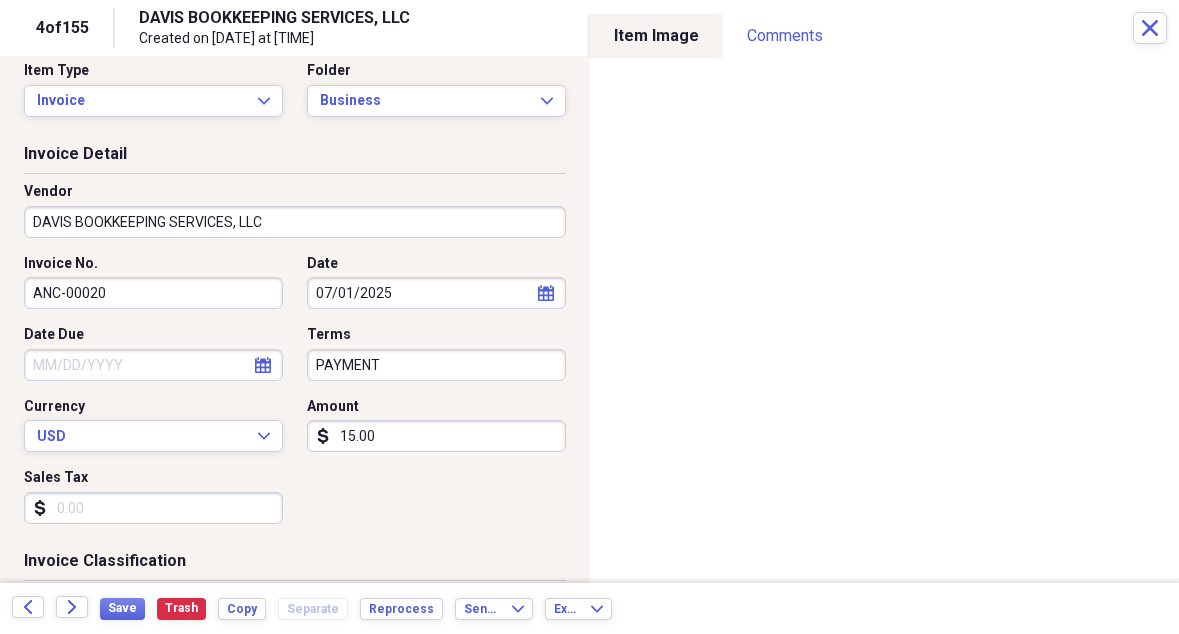 type on "150.00" 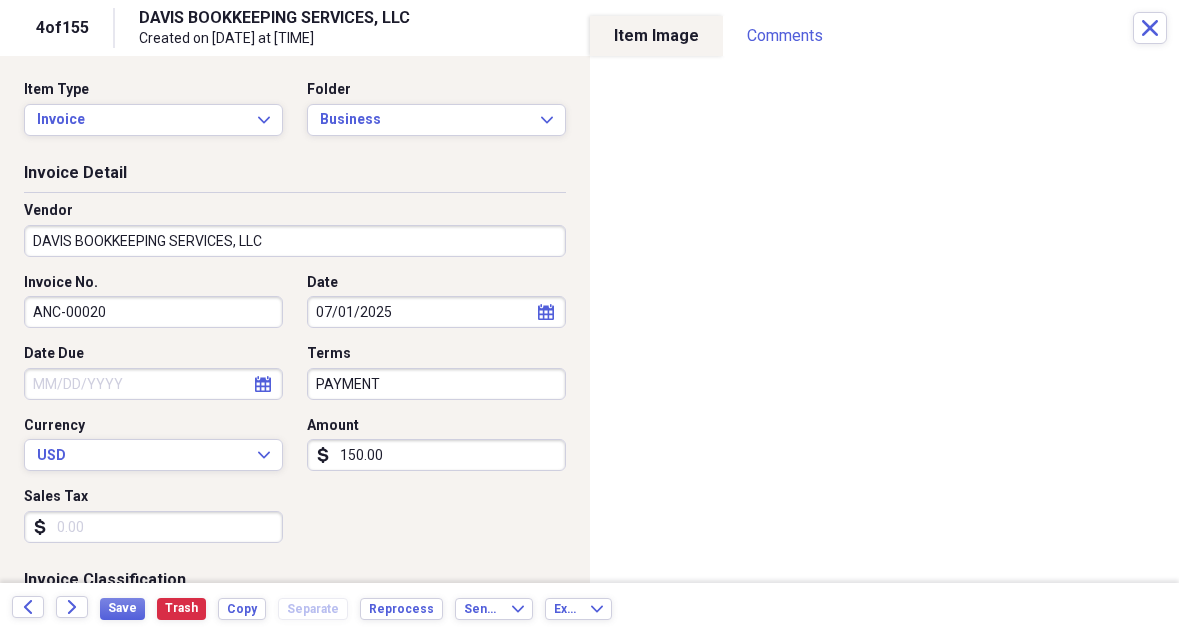 scroll, scrollTop: 0, scrollLeft: 0, axis: both 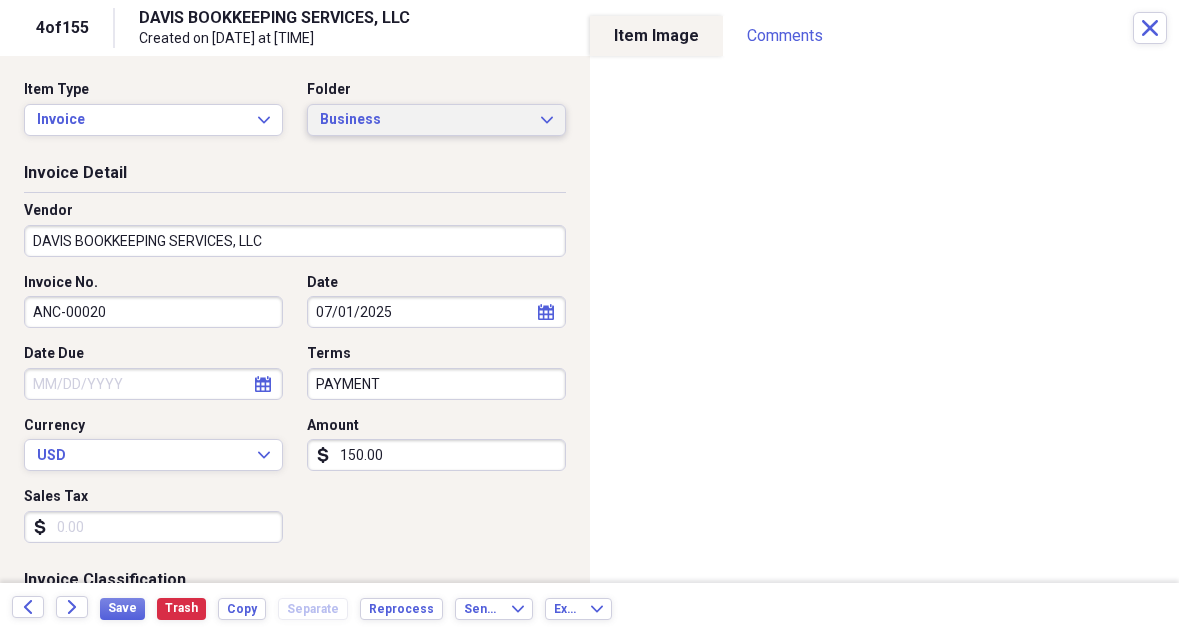 click on "Business" at bounding box center [424, 120] 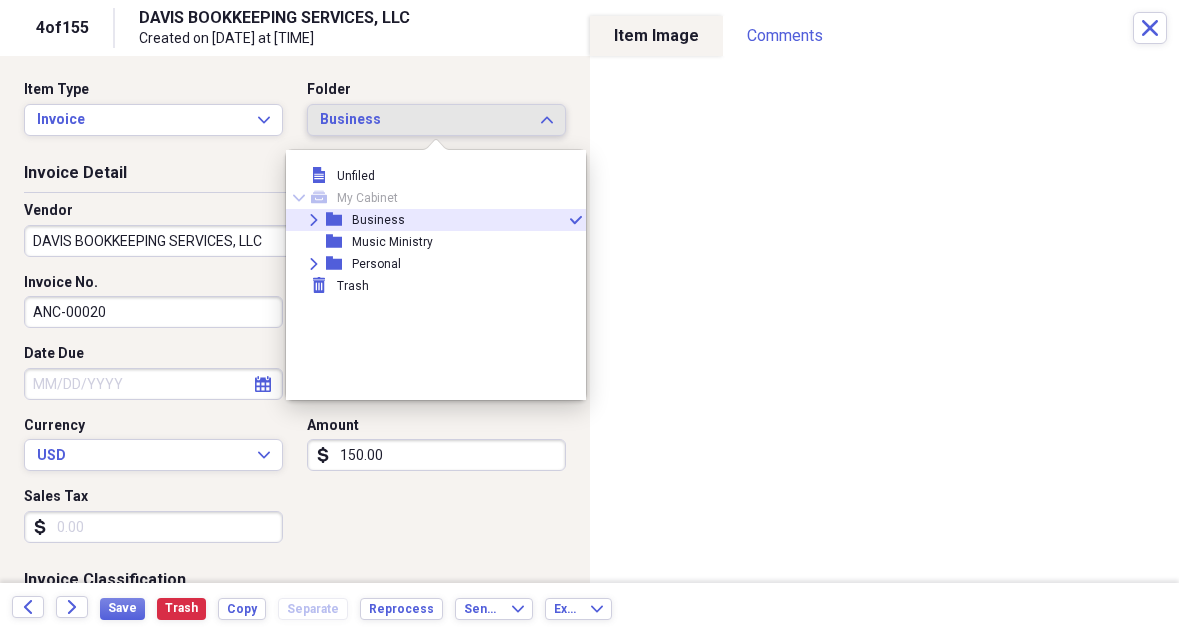 click on "Business" at bounding box center [424, 120] 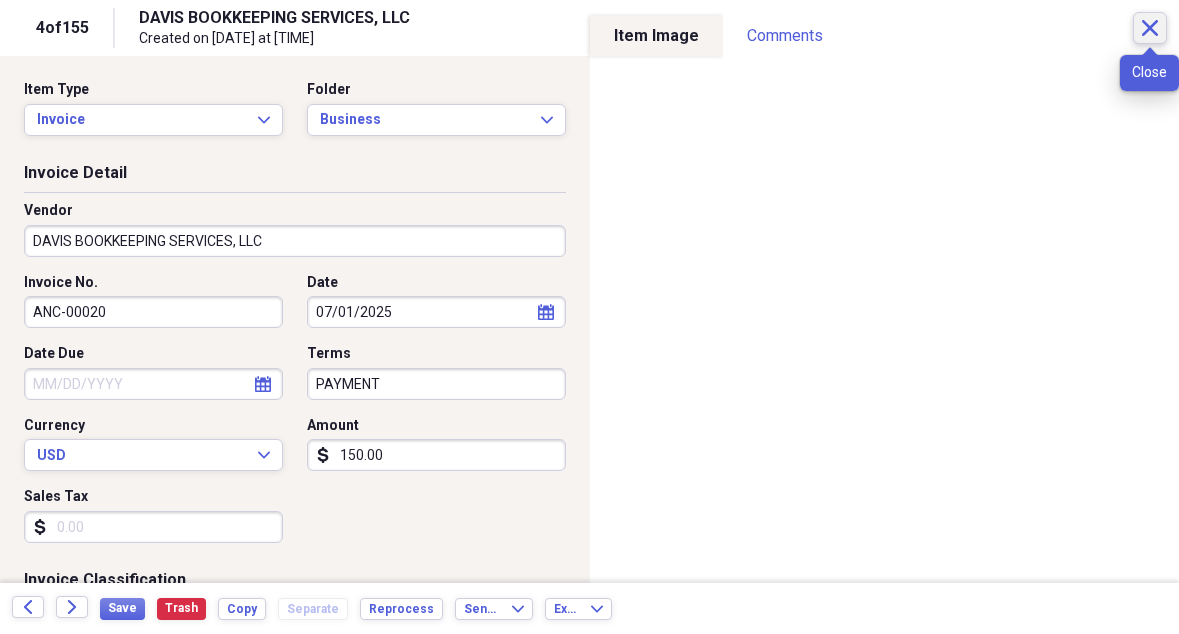 click on "Close" 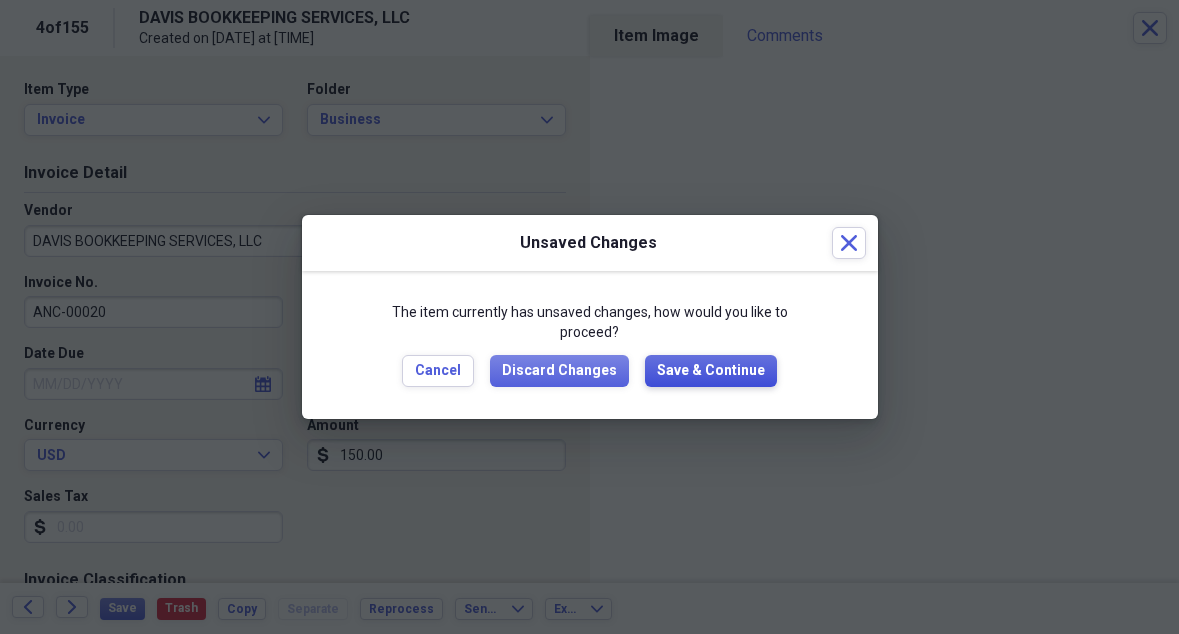 click on "Save & Continue" at bounding box center (711, 371) 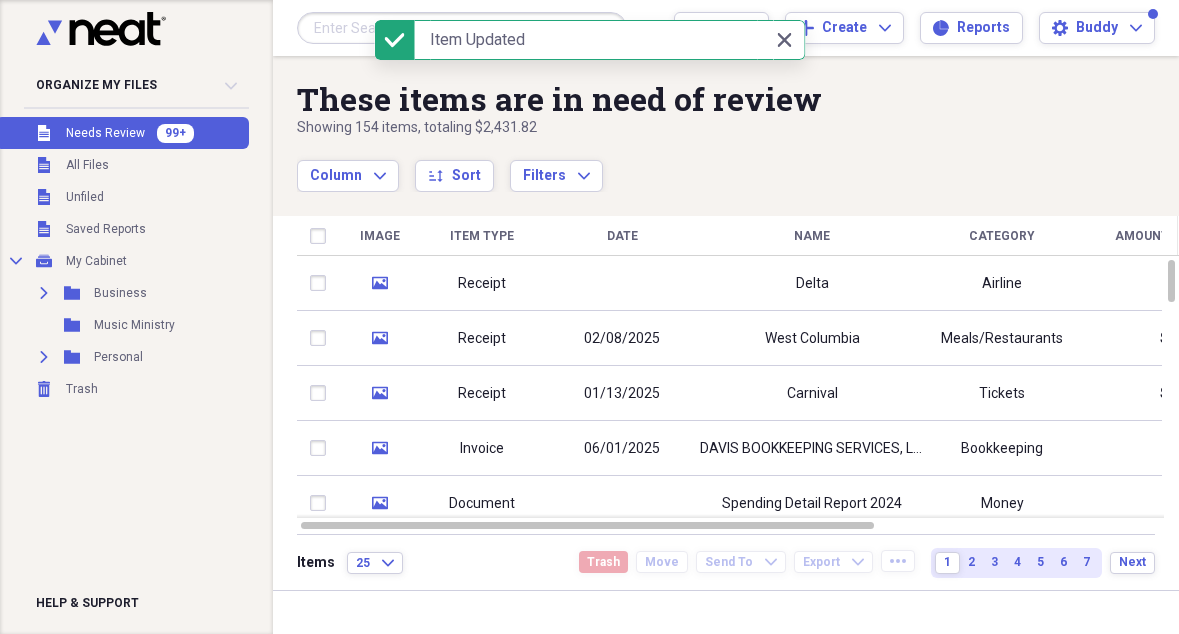 click on "Name" at bounding box center (812, 236) 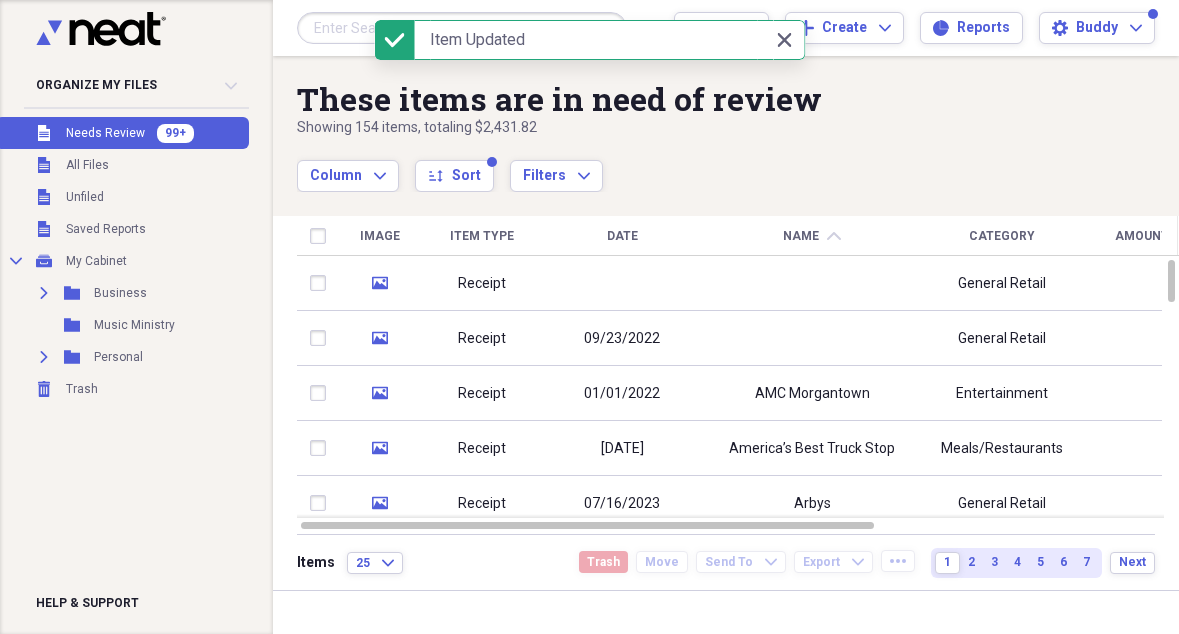 click on "Name chevron-up" at bounding box center [812, 236] 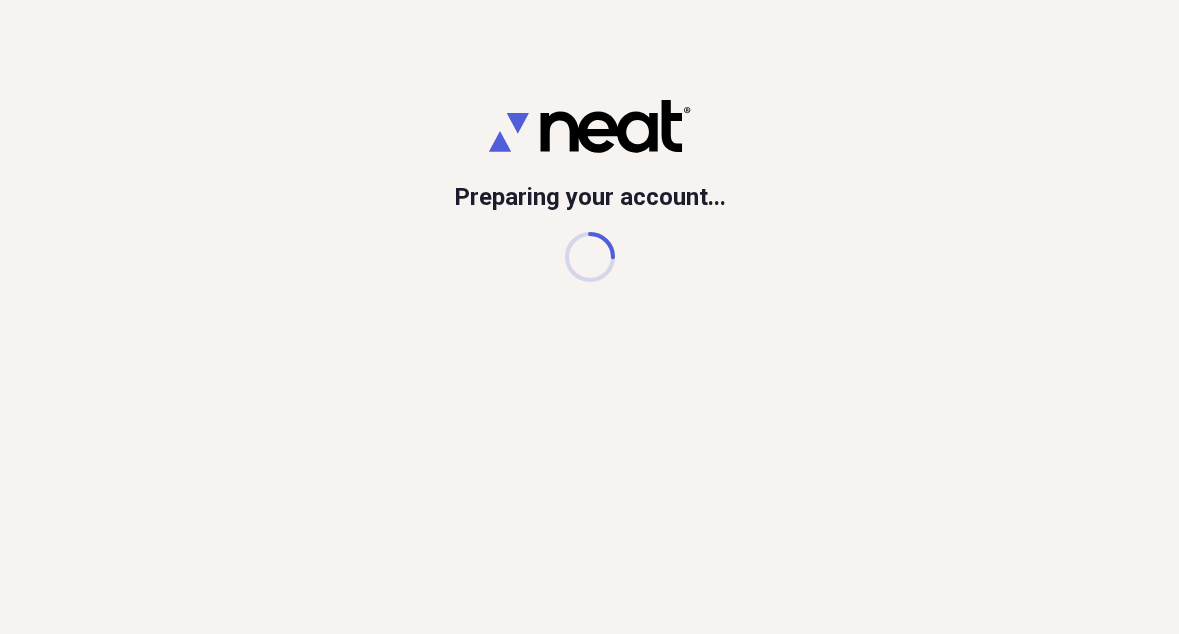 scroll, scrollTop: 0, scrollLeft: 0, axis: both 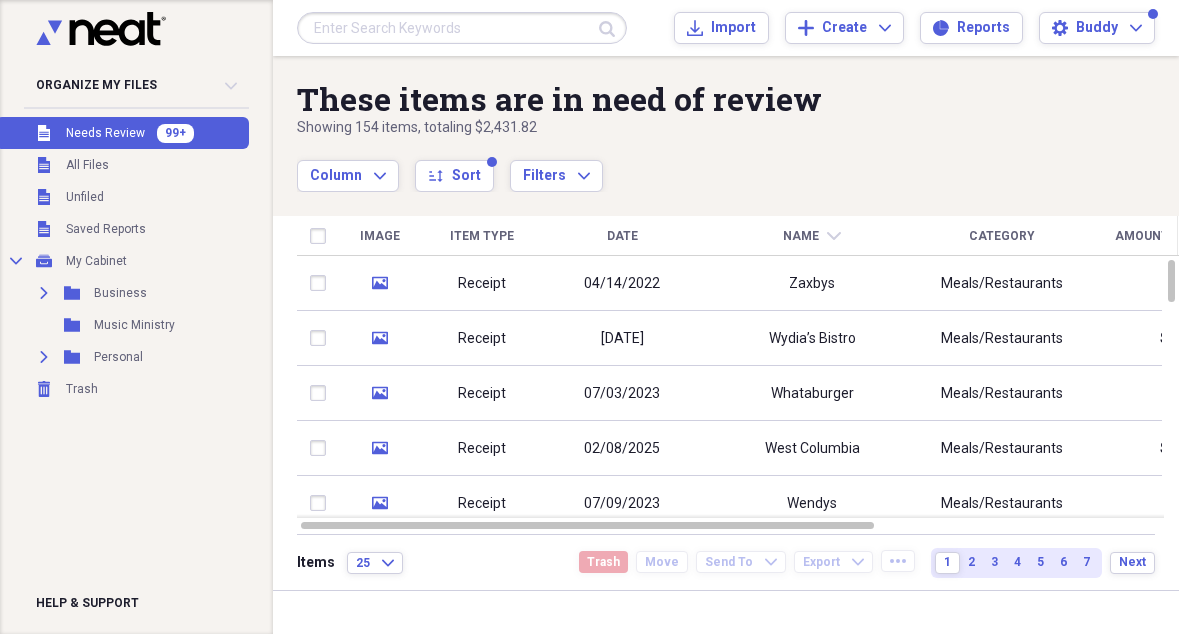 click on "Date" at bounding box center [622, 236] 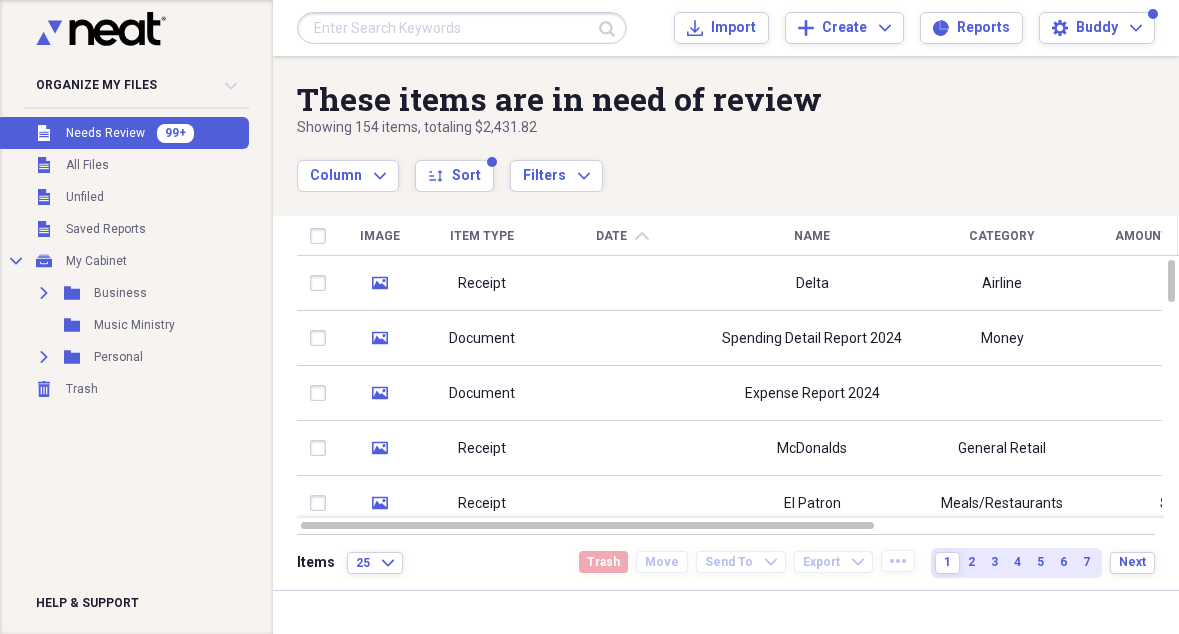 click on "Date chevron-up" at bounding box center [622, 236] 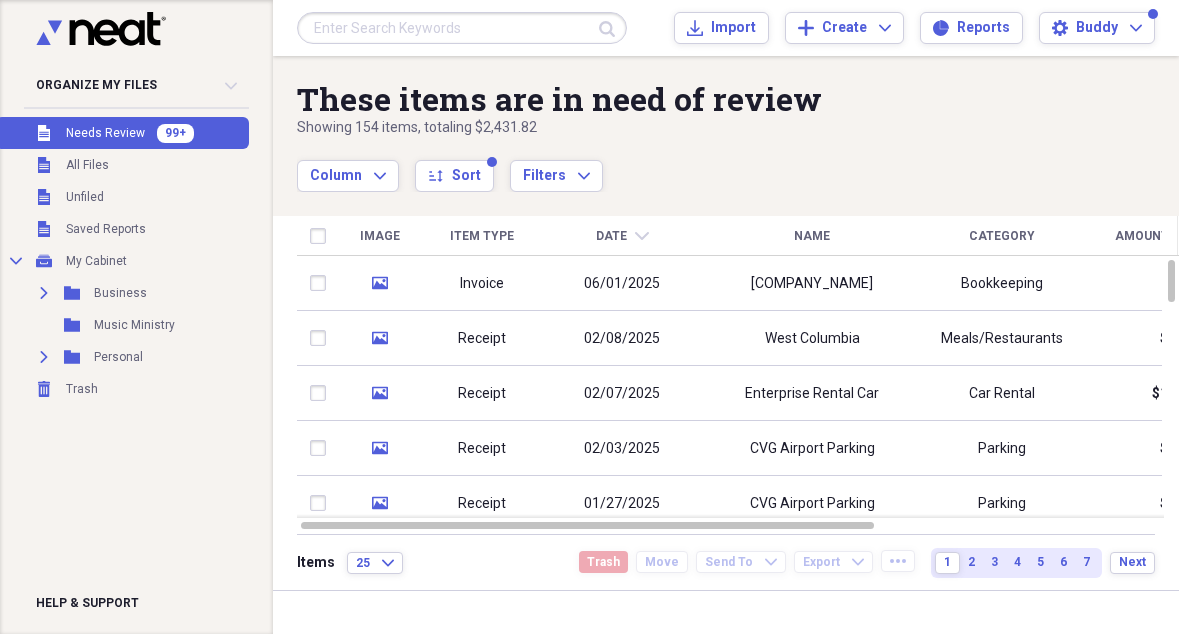 click on "chevron-down" 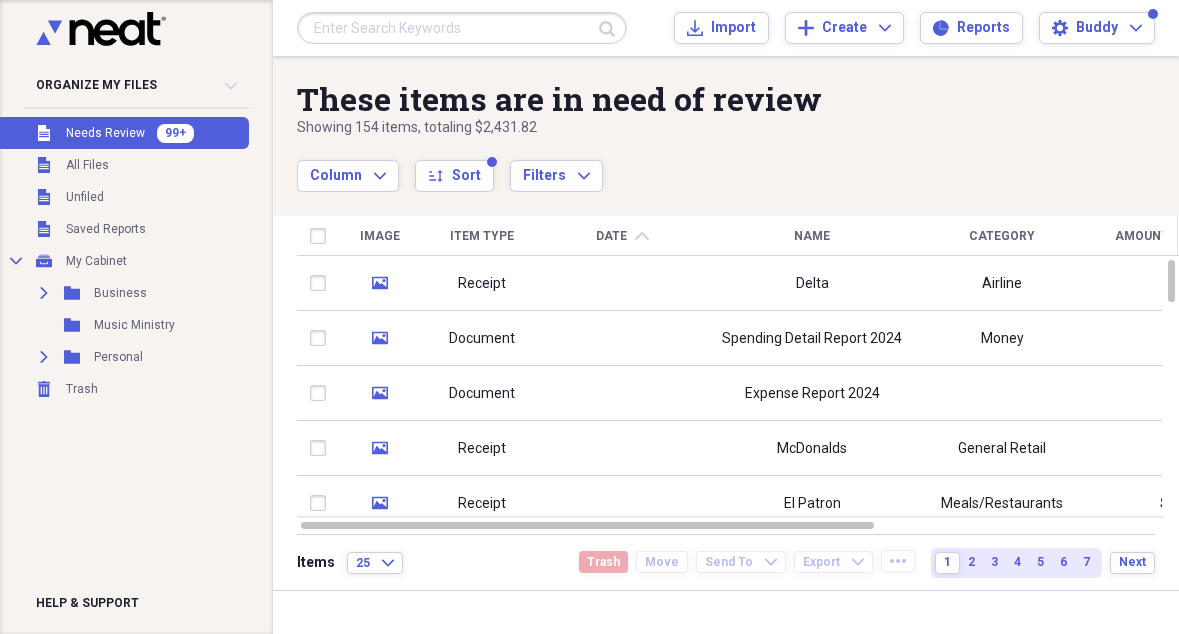 click on "Needs Review" at bounding box center (105, 133) 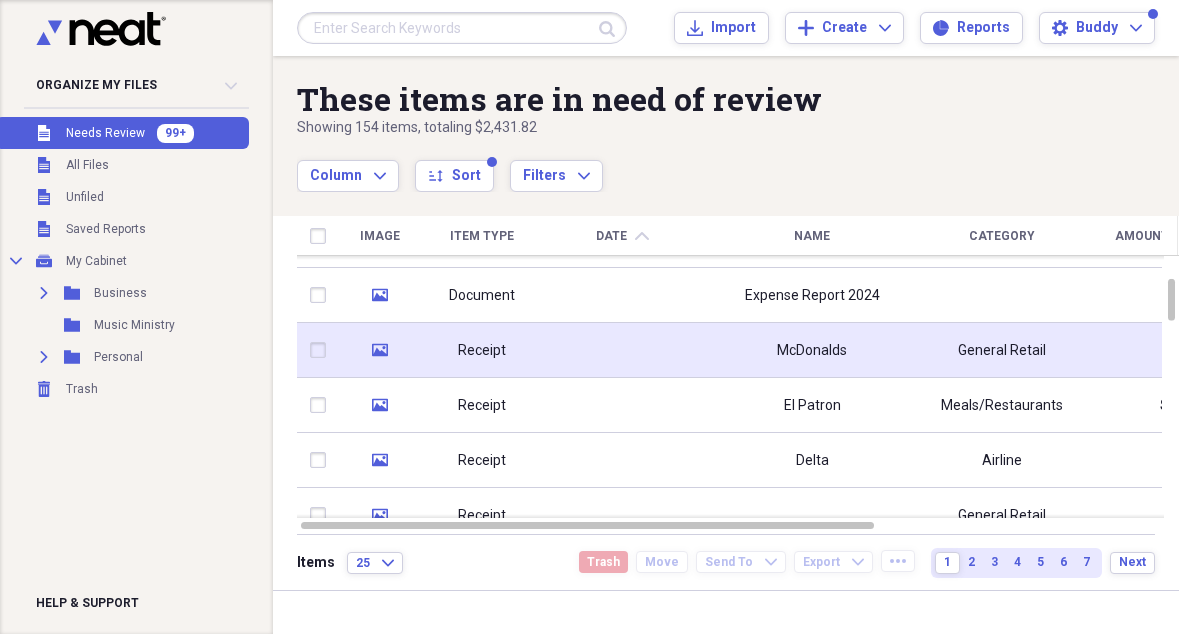 click on "McDonalds" at bounding box center (812, 351) 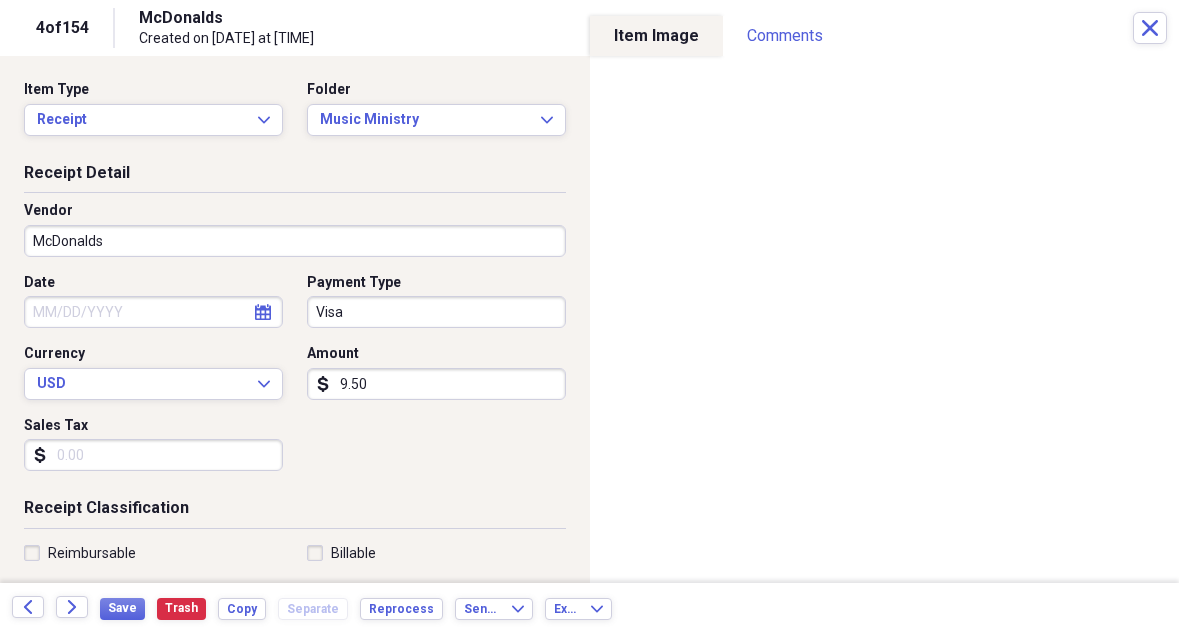 click 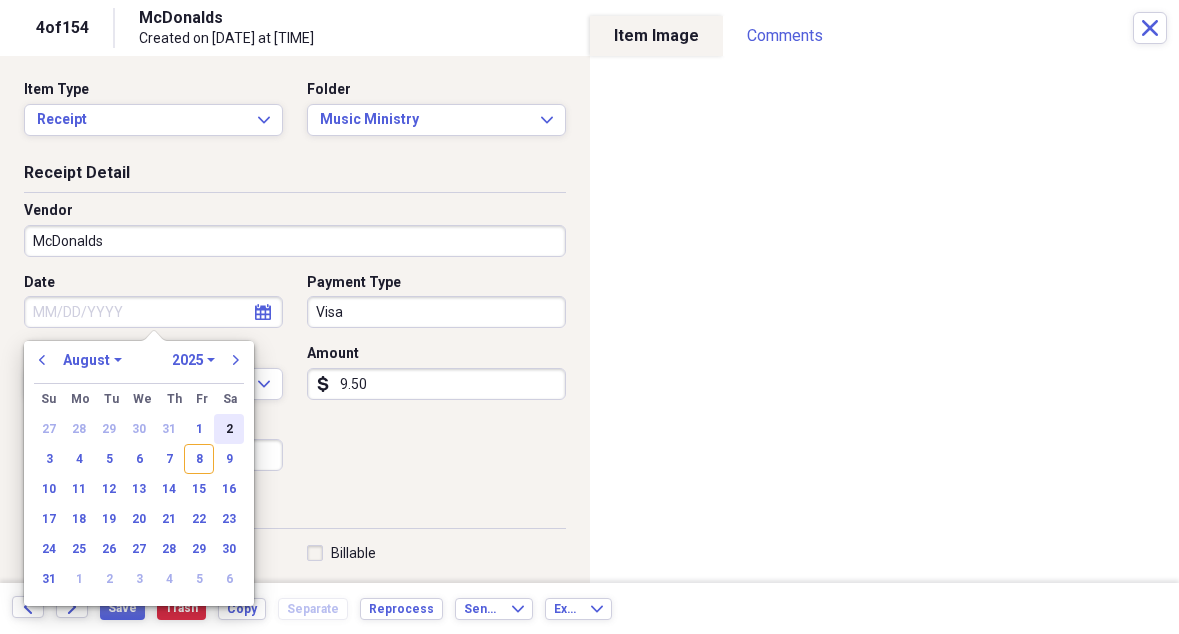 click on "2" at bounding box center (229, 429) 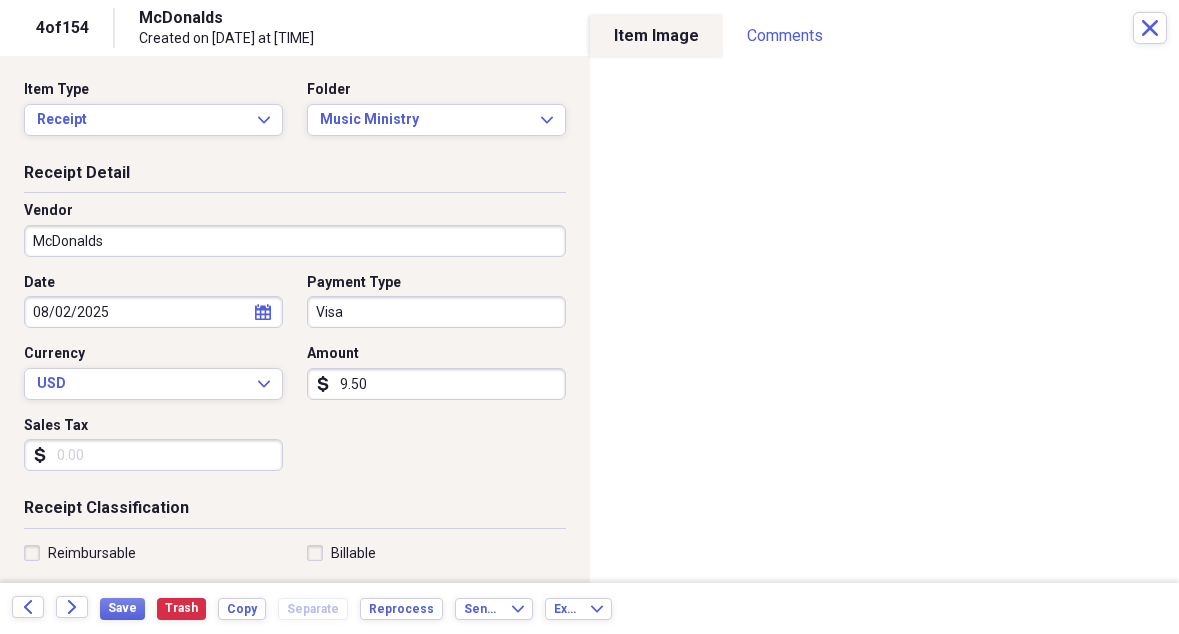 click on "08/02/2025" at bounding box center (153, 312) 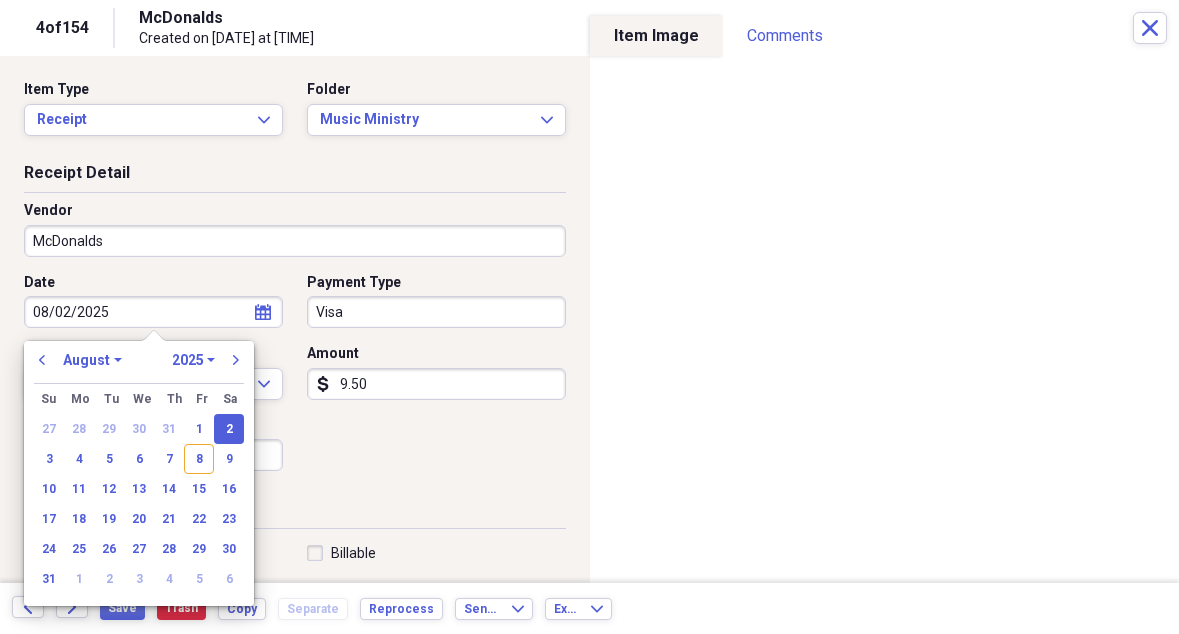 select on "2024" 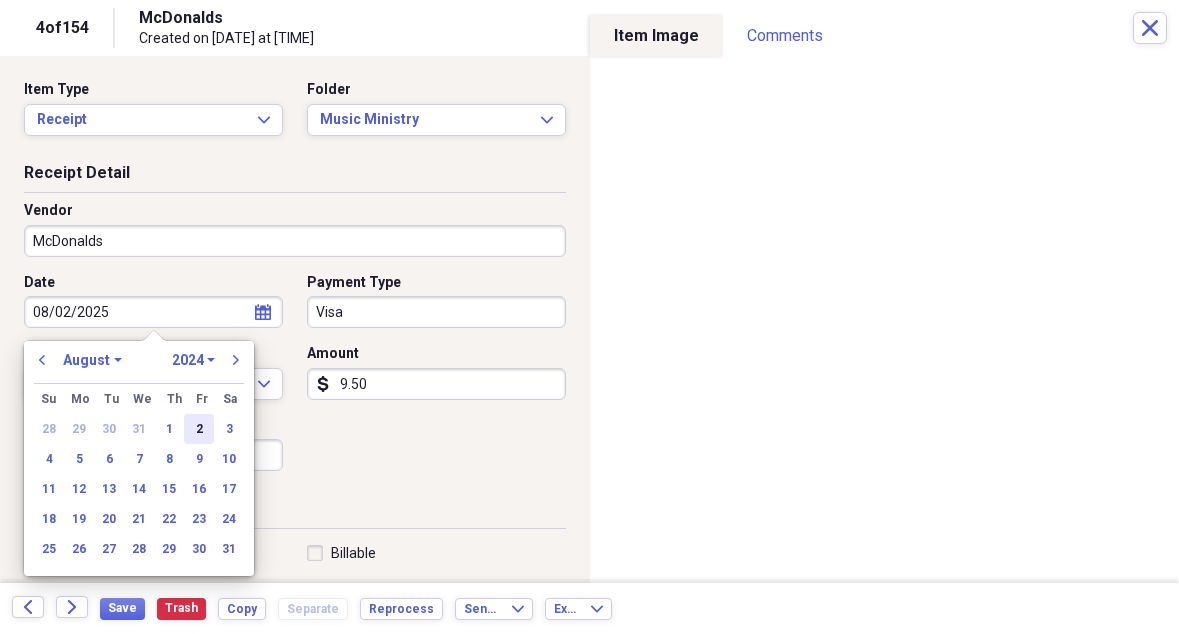 click on "2" at bounding box center (199, 429) 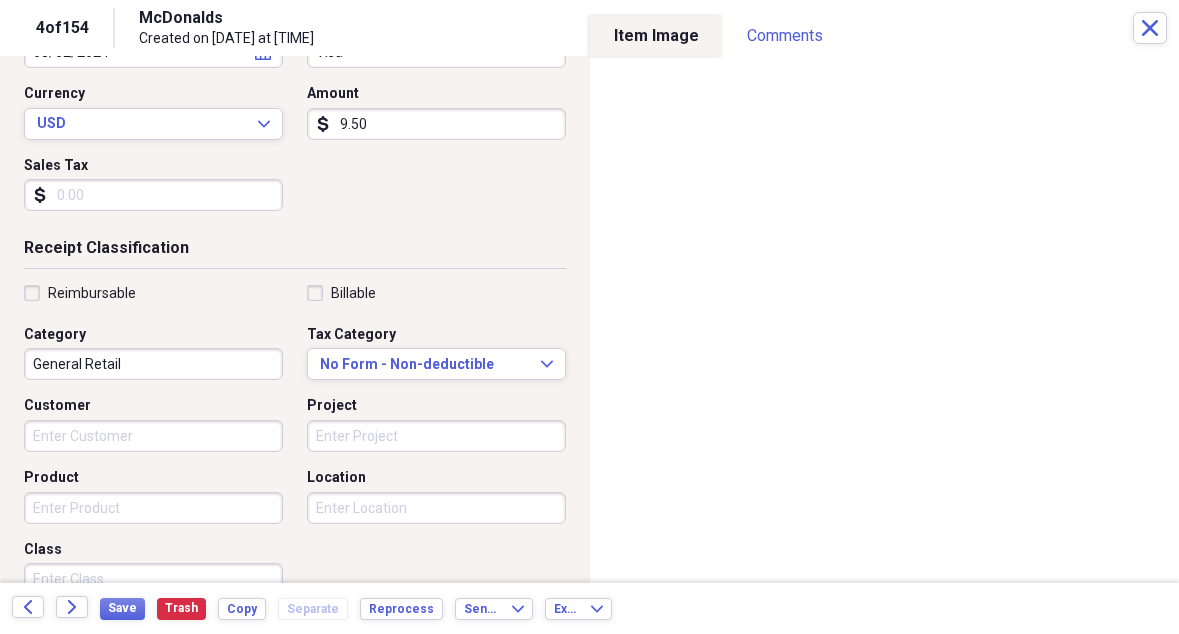 scroll, scrollTop: 258, scrollLeft: 0, axis: vertical 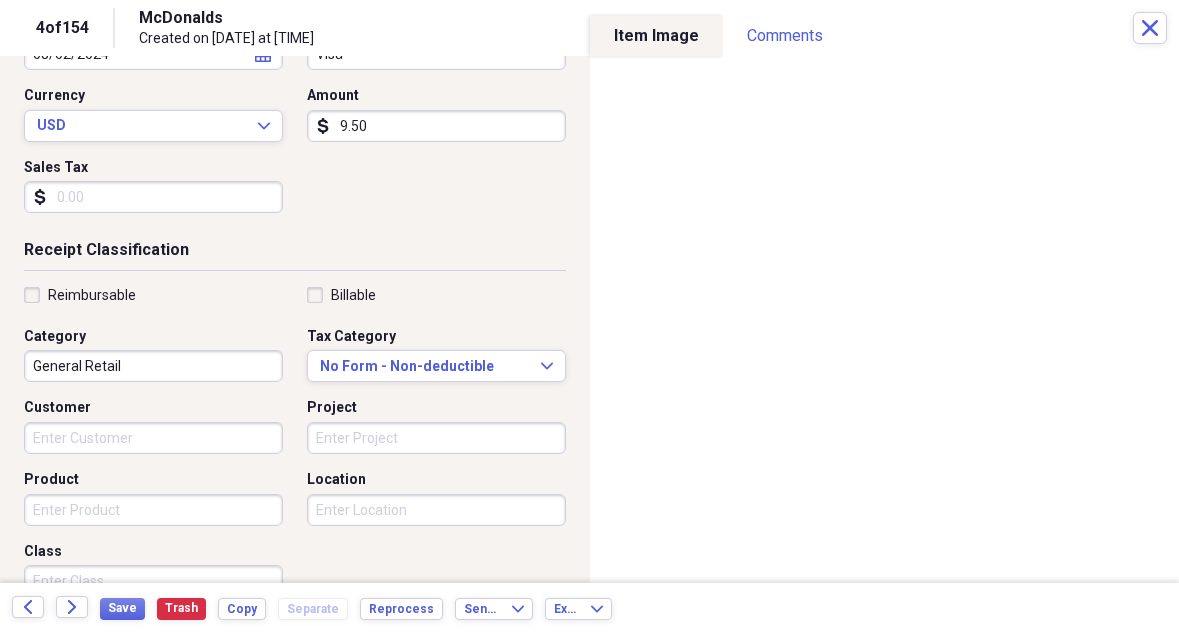 click on "General Retail" at bounding box center (153, 366) 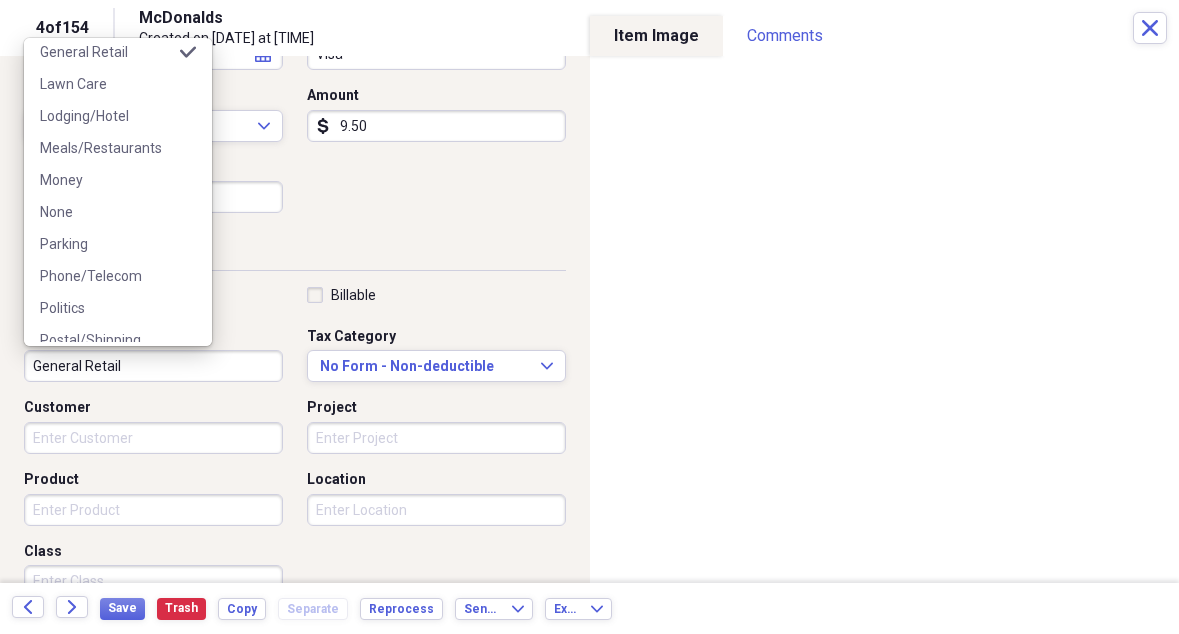 scroll, scrollTop: 274, scrollLeft: 0, axis: vertical 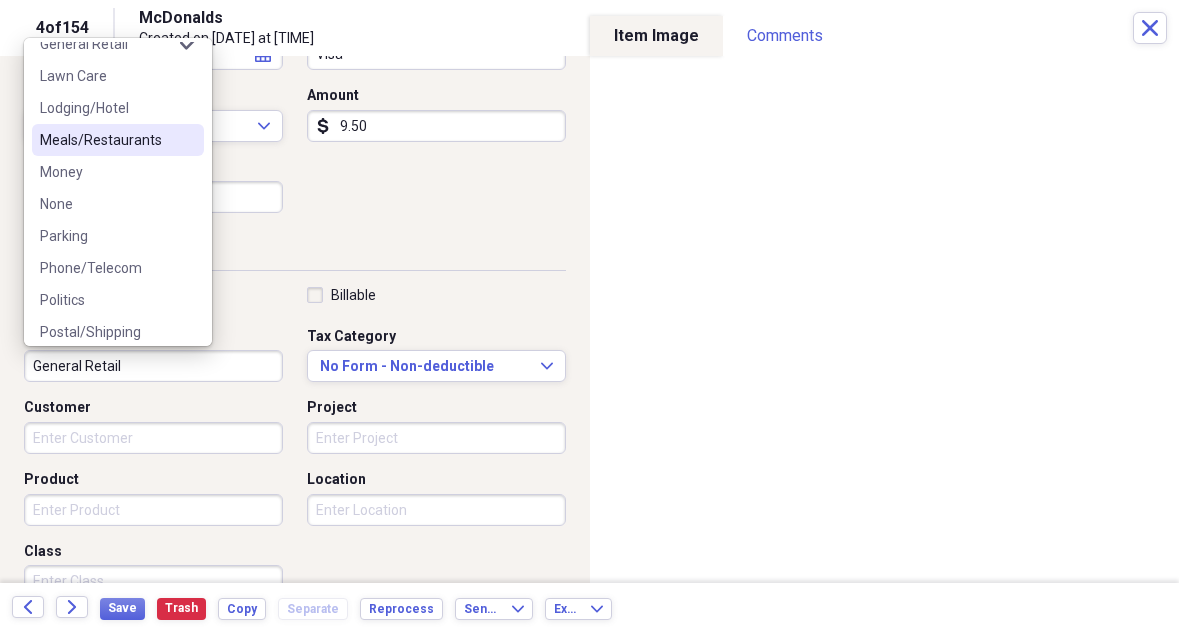 click on "Meals/Restaurants" at bounding box center [106, 140] 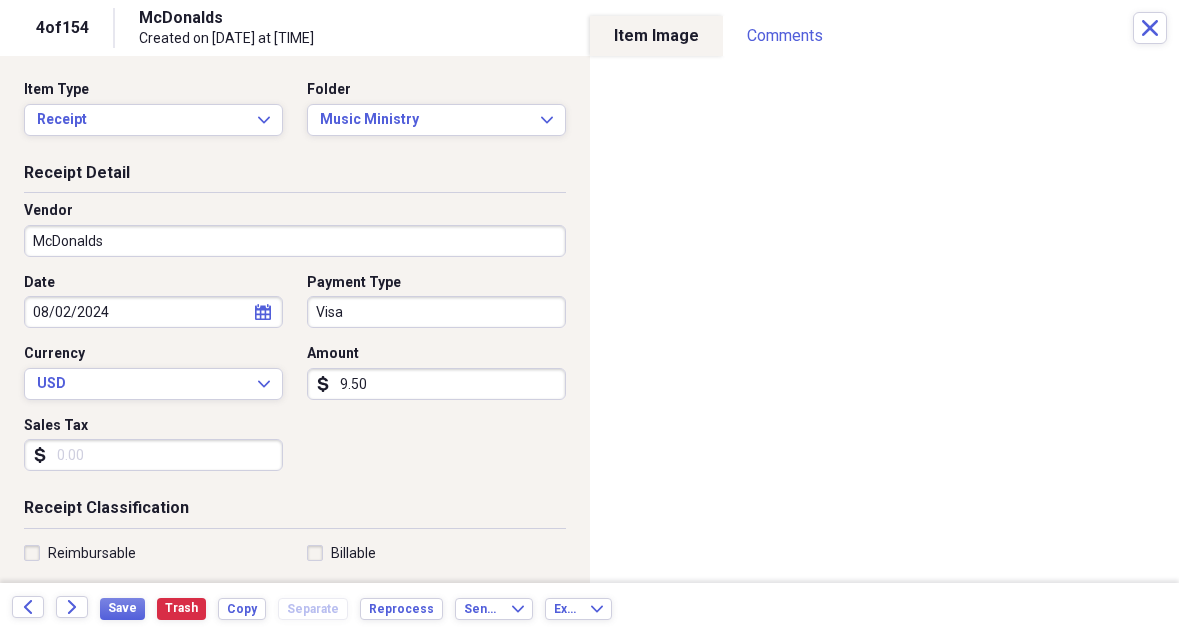 scroll, scrollTop: 0, scrollLeft: 0, axis: both 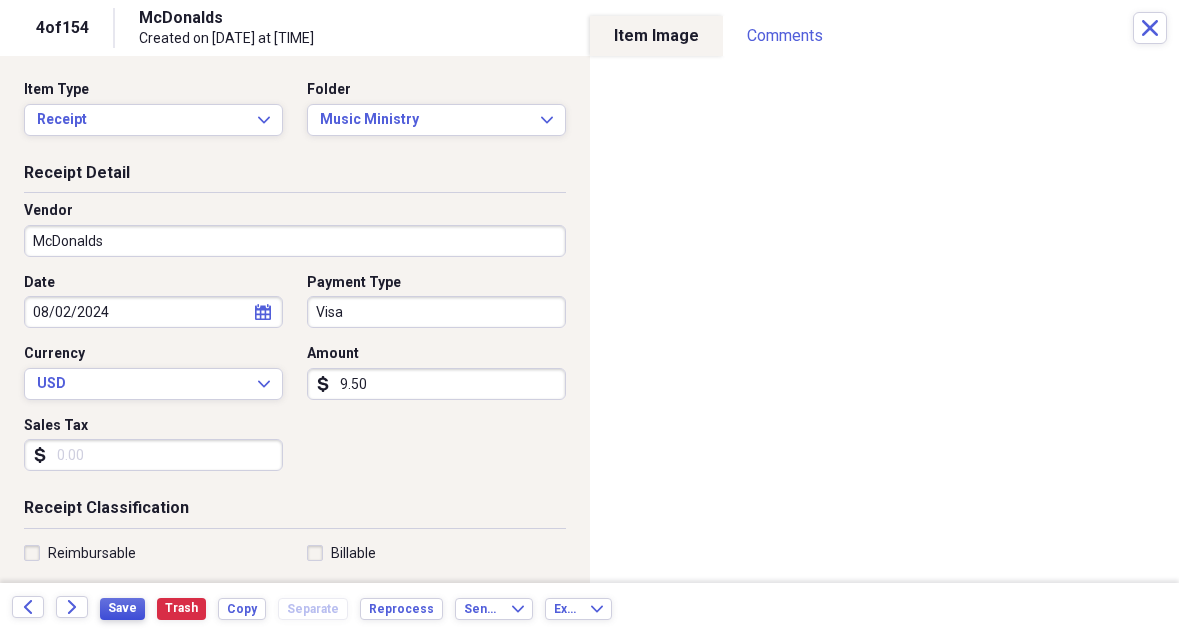 click on "Save" at bounding box center [122, 608] 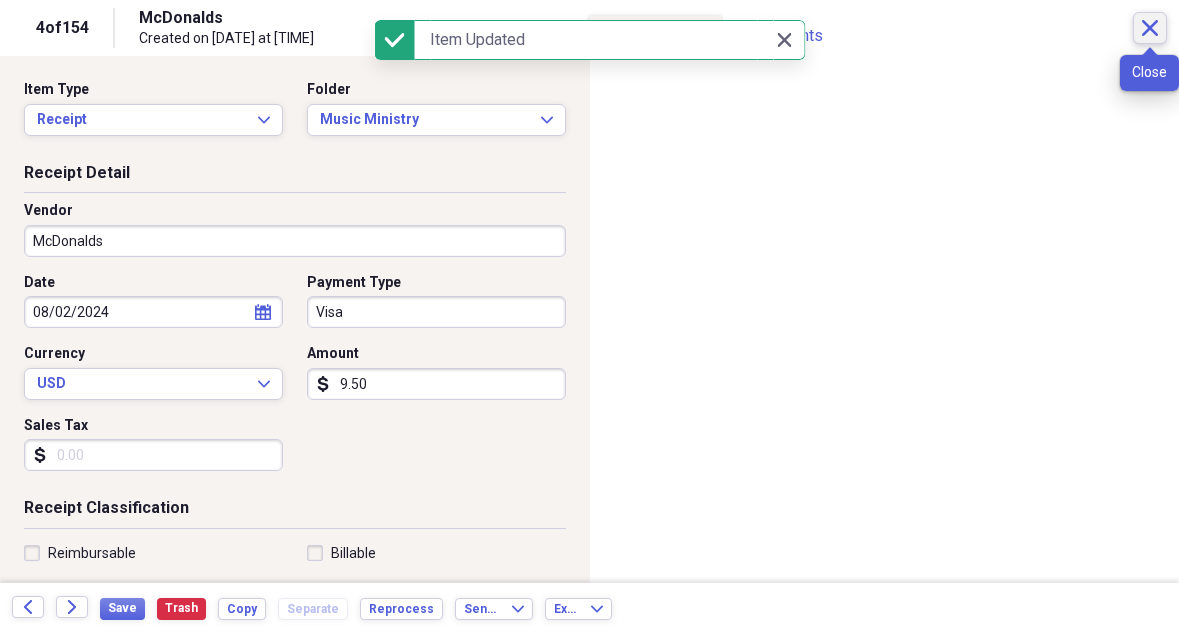 click on "Close" 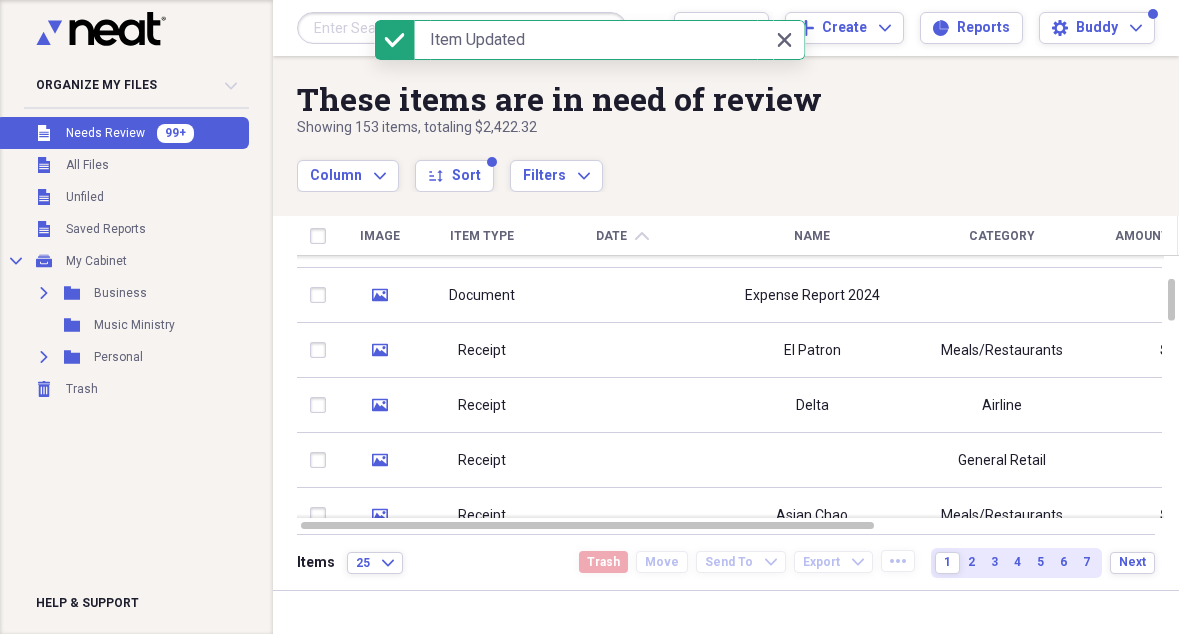 click on "Needs Review" at bounding box center (105, 133) 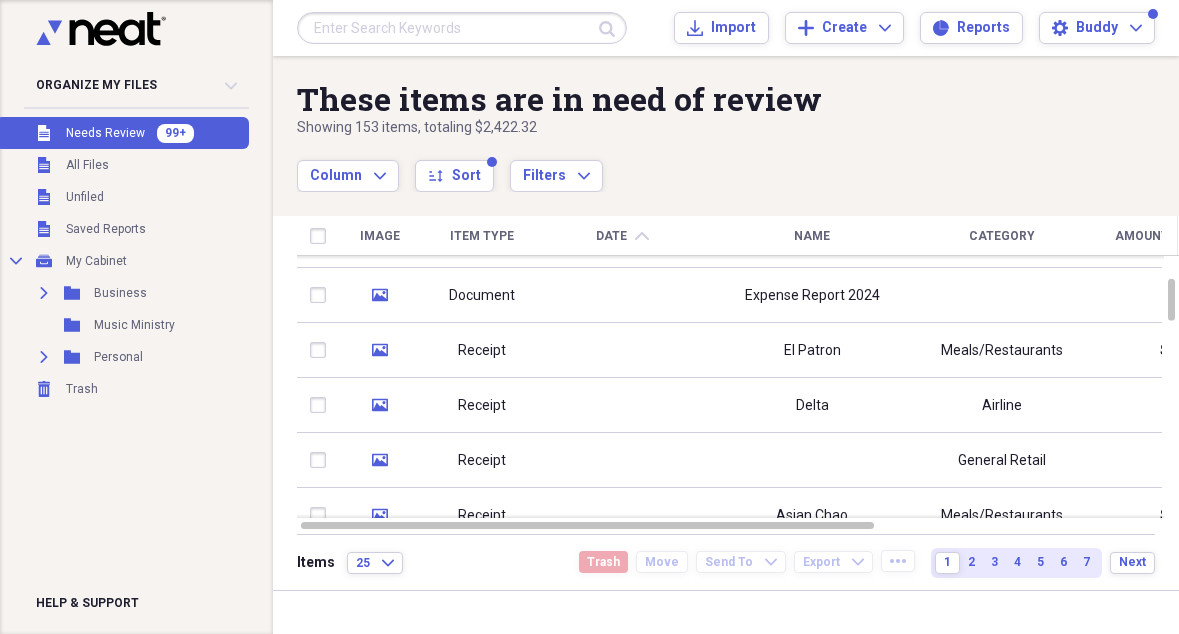 click 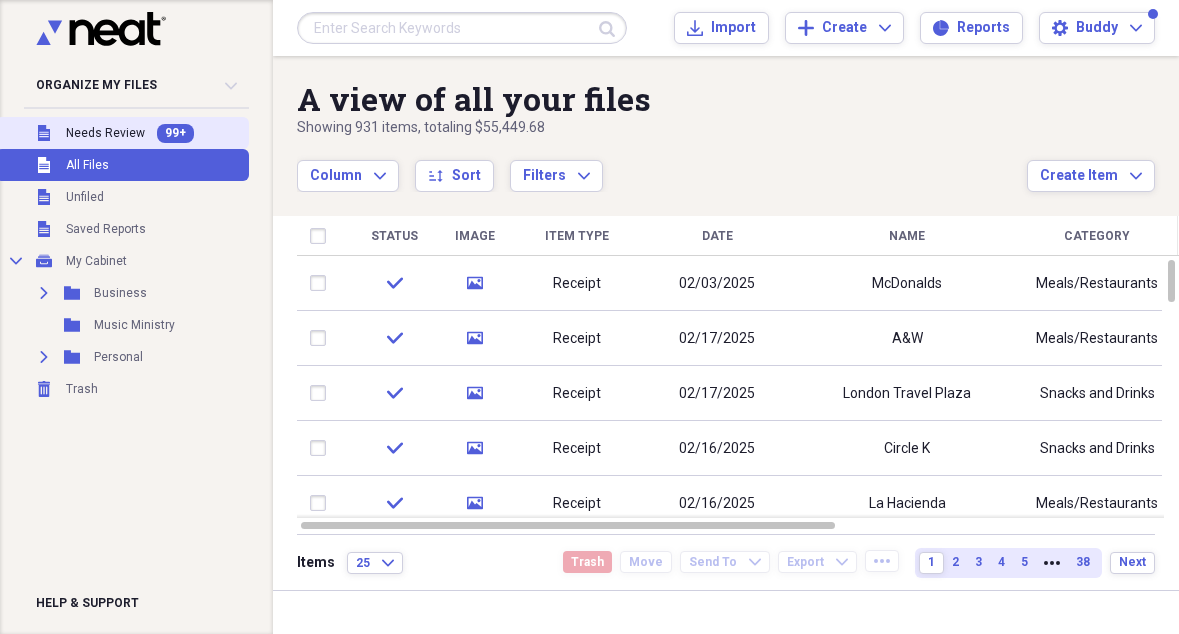 click on "Needs Review" at bounding box center [105, 133] 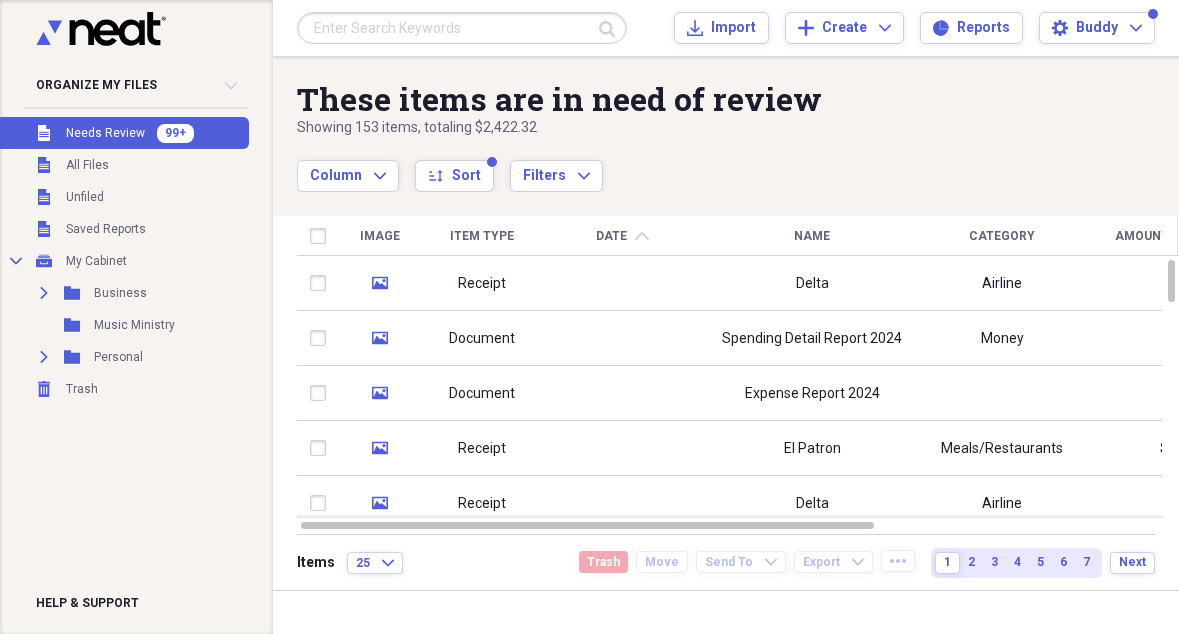click on "Item Type" at bounding box center [482, 236] 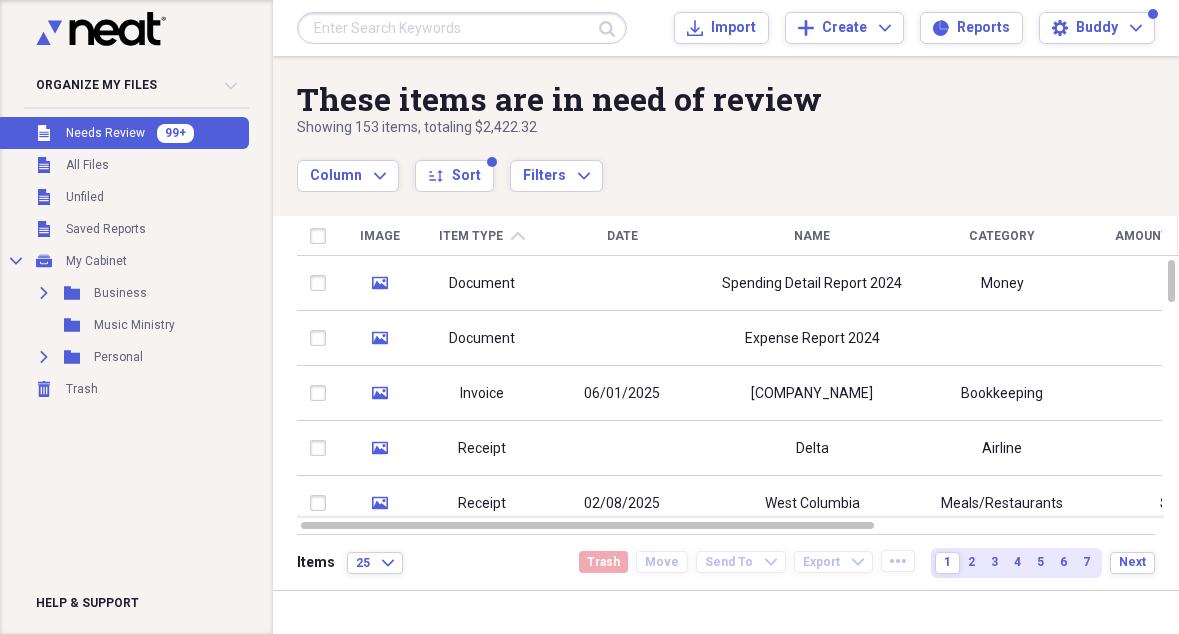click on "Date" at bounding box center [622, 236] 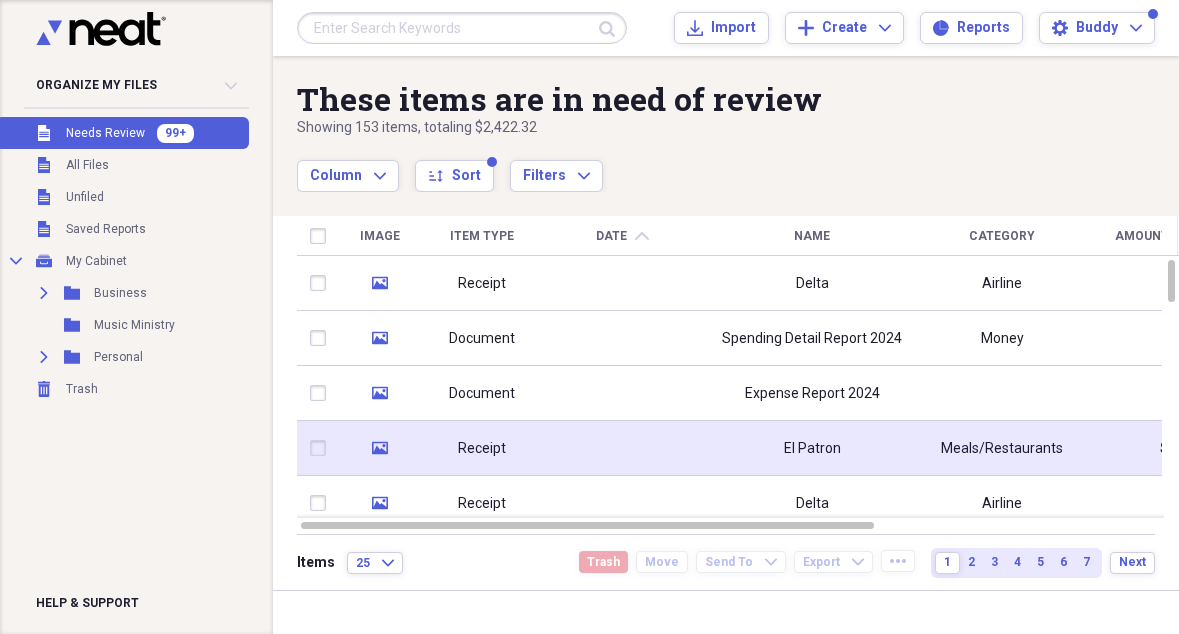 click on "El Patron" at bounding box center (812, 449) 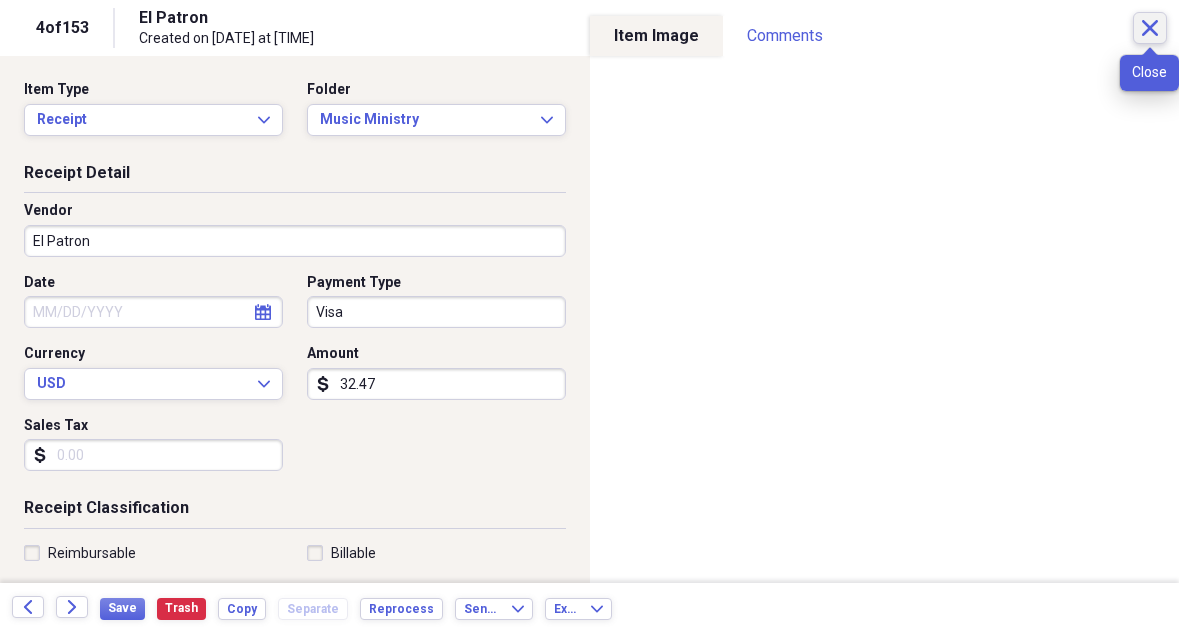 click 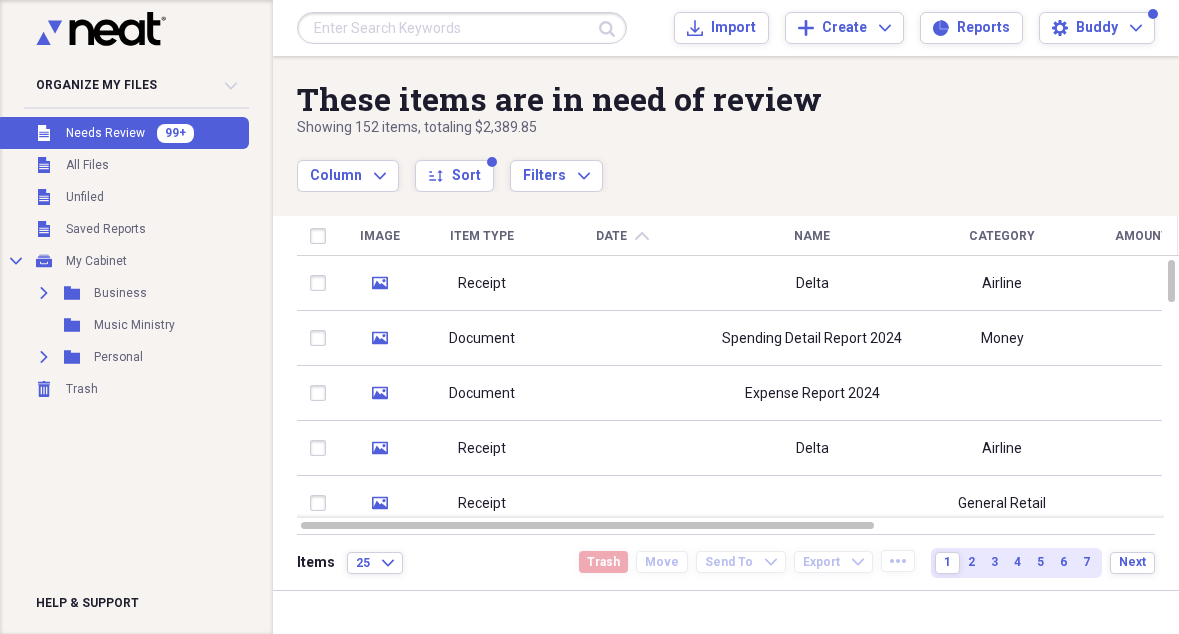 click at bounding box center [462, 28] 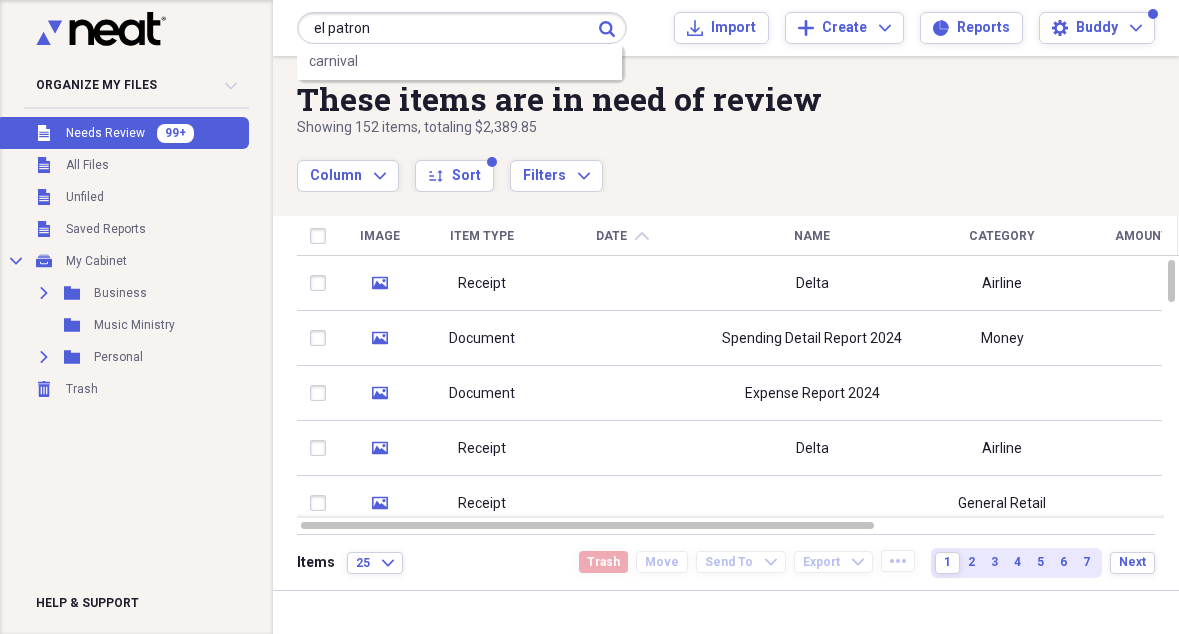 type on "el patron" 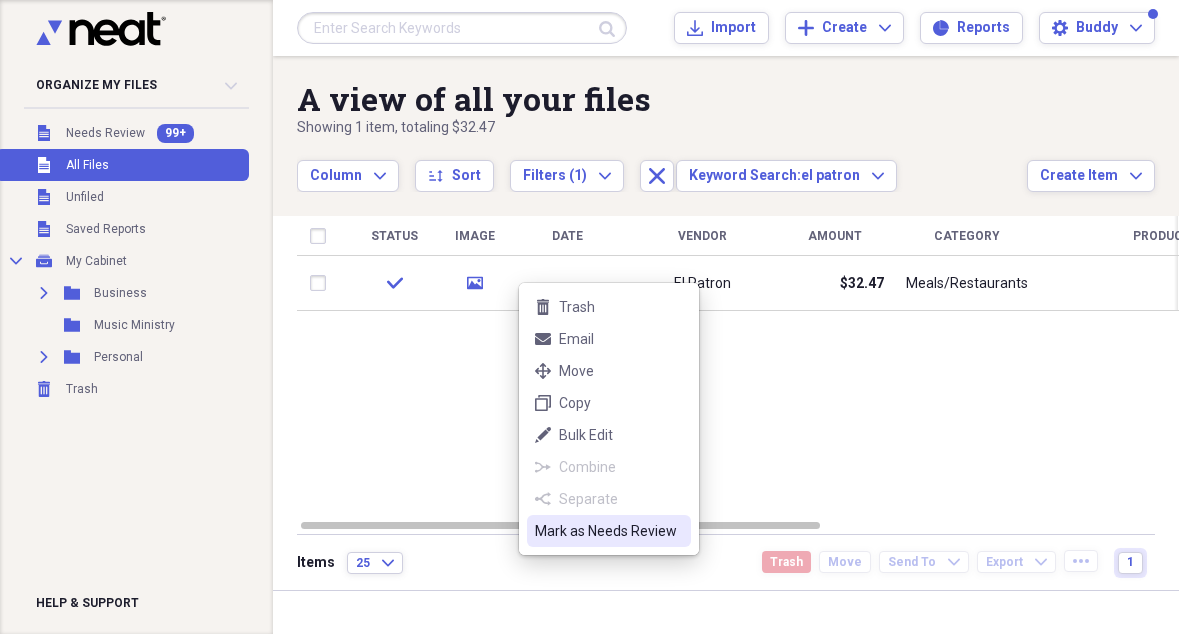 click on "Mark as Needs Review" at bounding box center [609, 531] 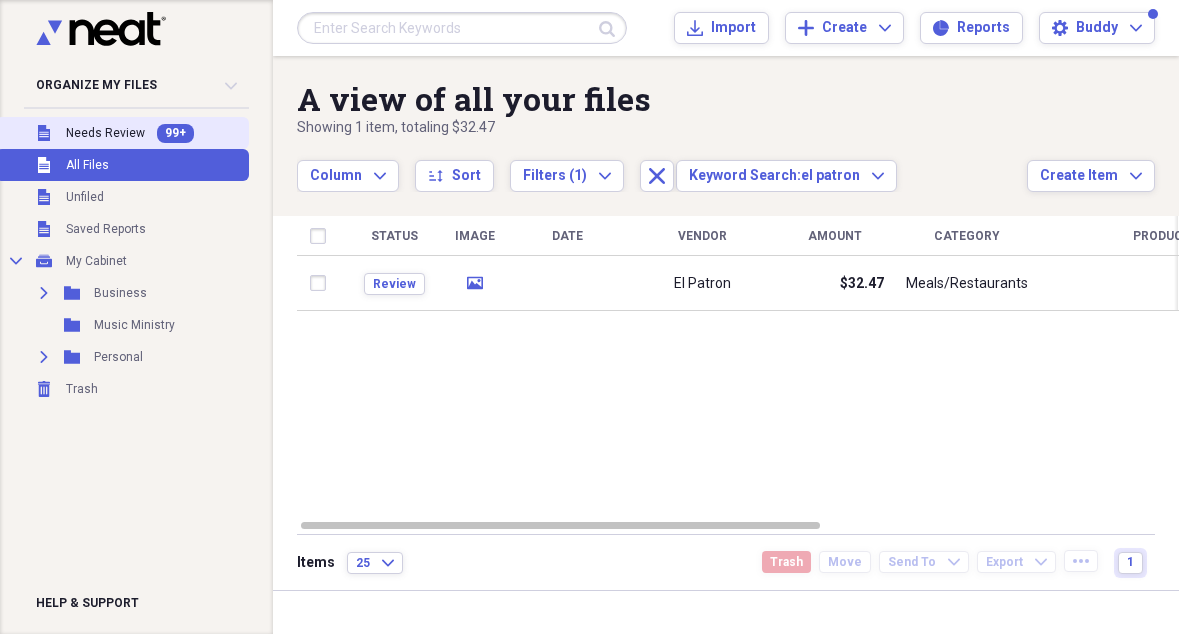click on "Needs Review" at bounding box center [105, 133] 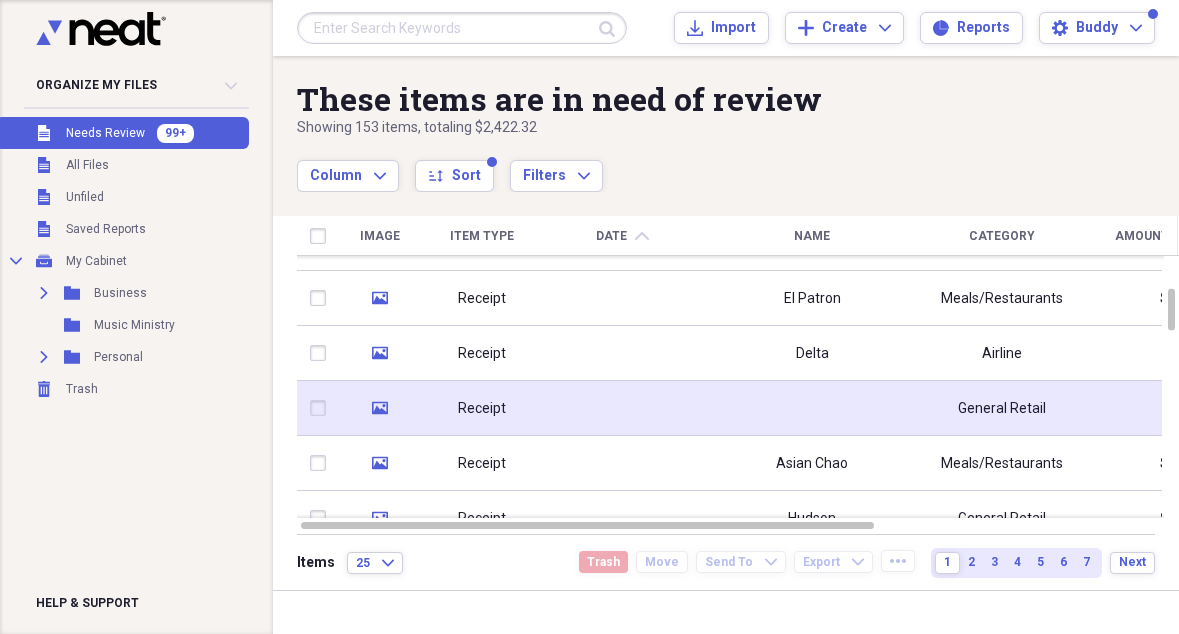 click at bounding box center (622, 408) 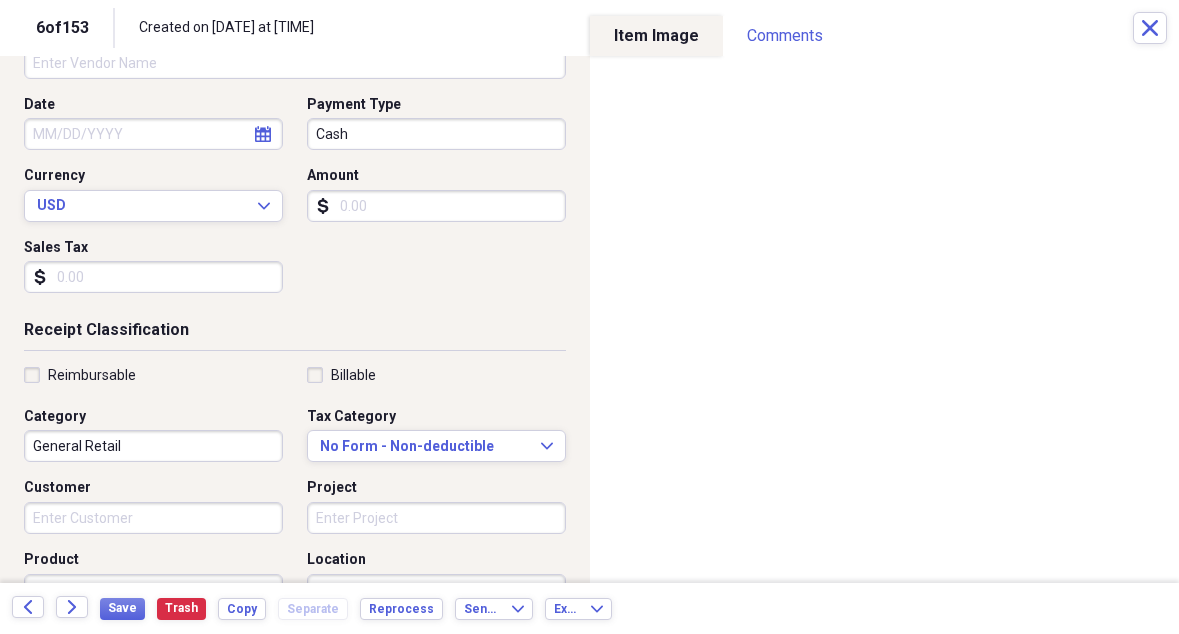 scroll, scrollTop: 181, scrollLeft: 0, axis: vertical 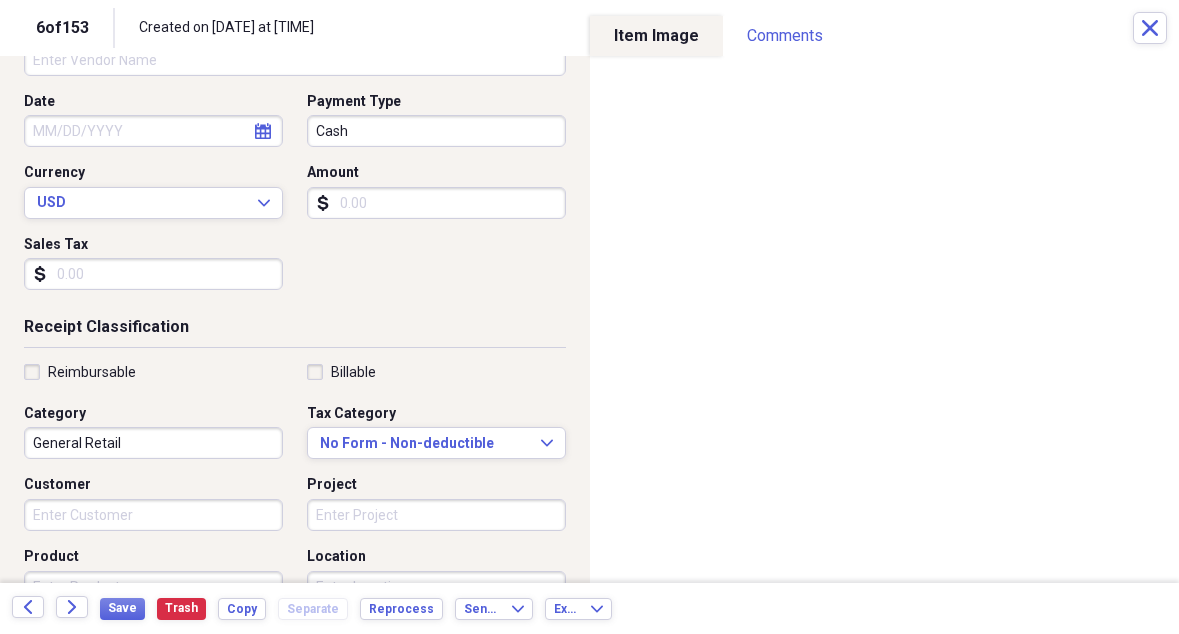 click on "General Retail" at bounding box center (153, 443) 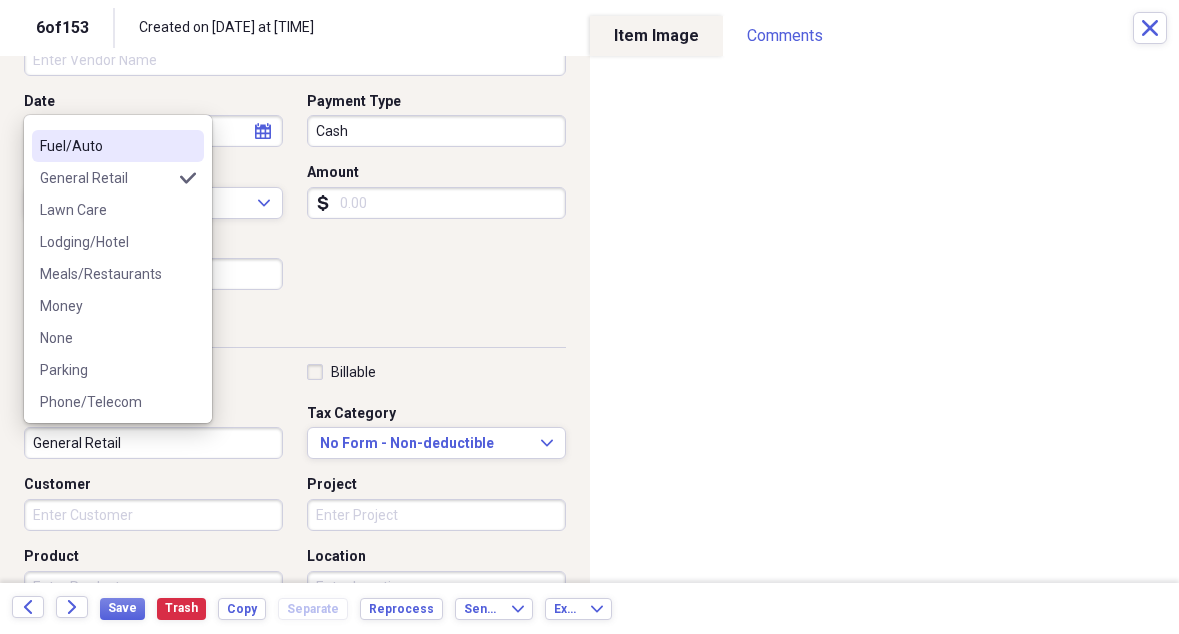 scroll, scrollTop: 247, scrollLeft: 0, axis: vertical 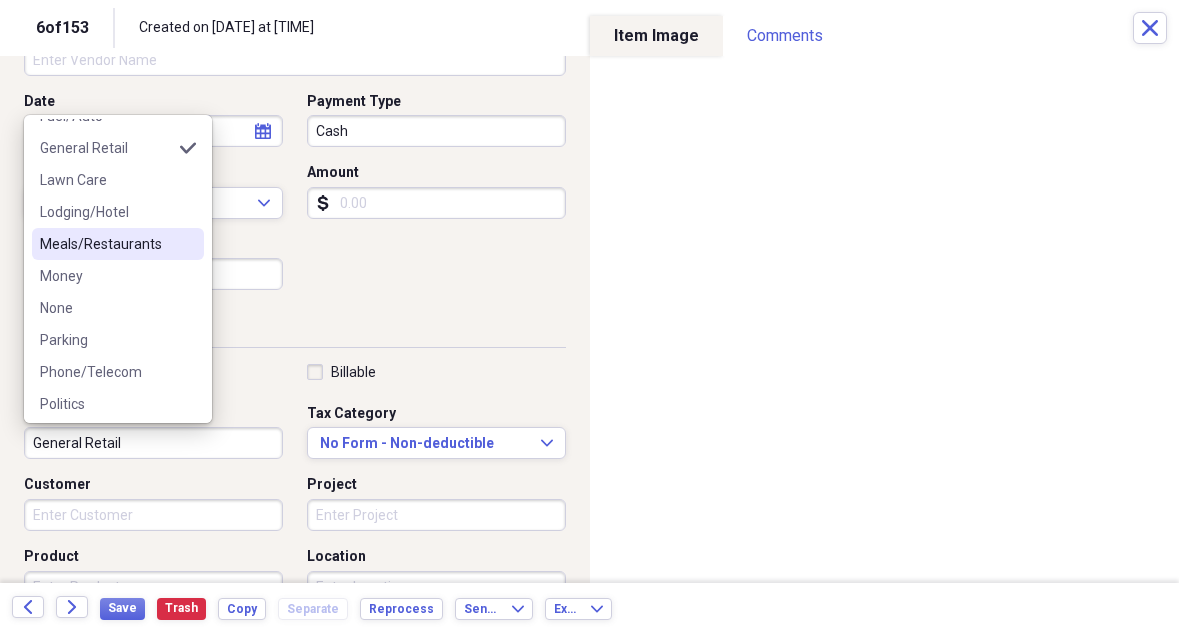 click on "Meals/Restaurants" at bounding box center [106, 244] 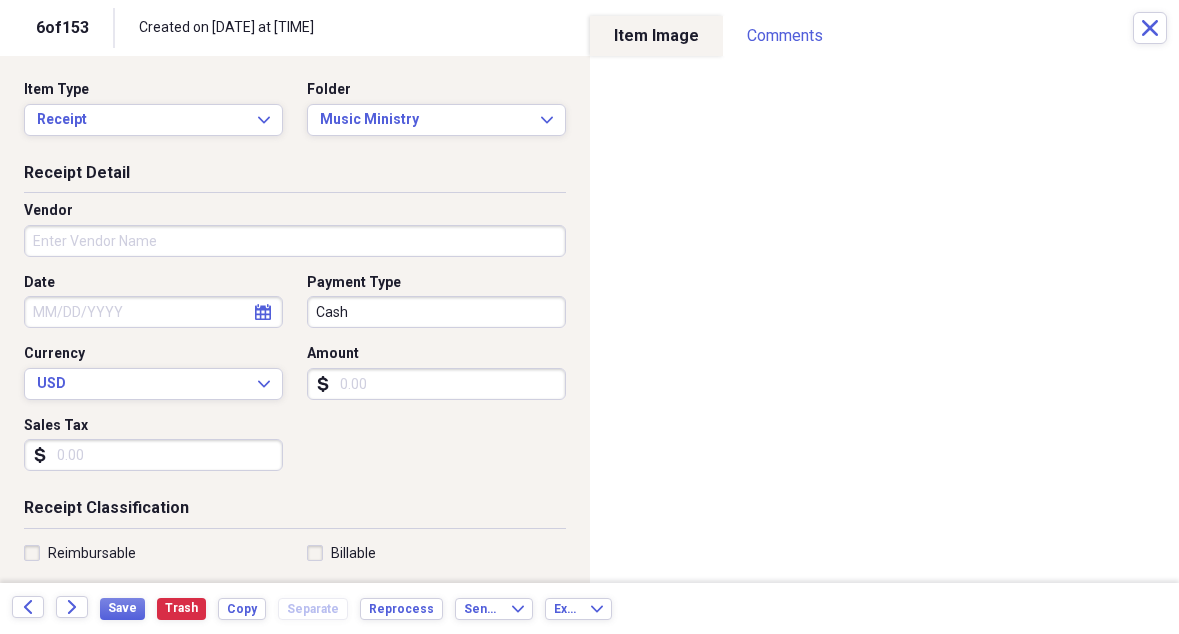 scroll, scrollTop: 0, scrollLeft: 0, axis: both 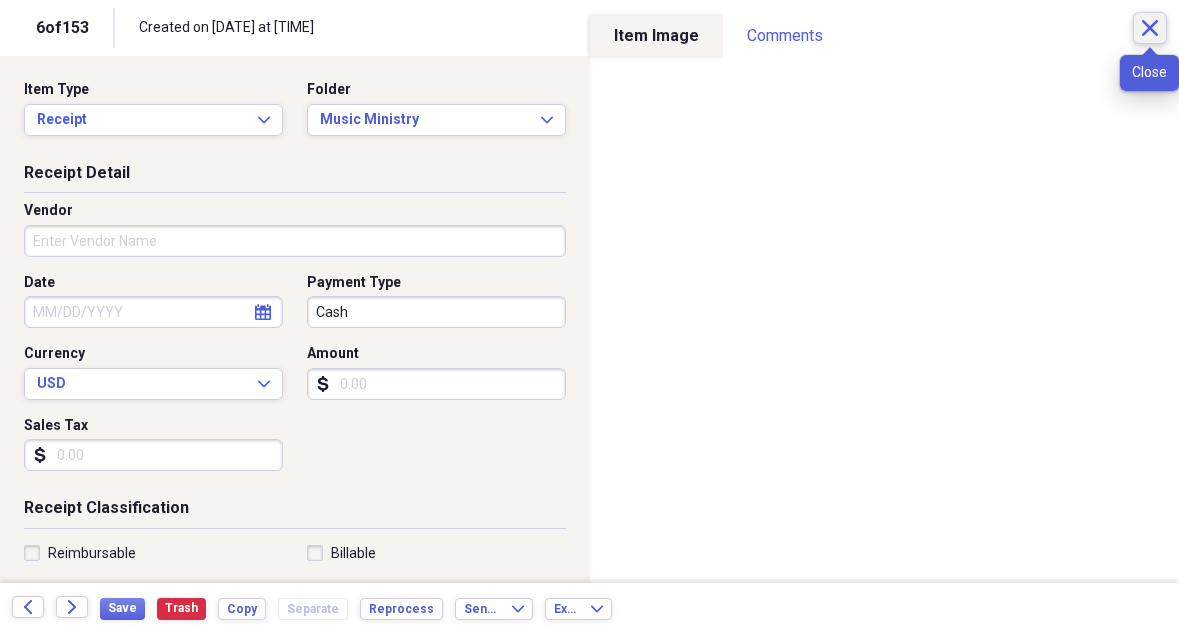 click 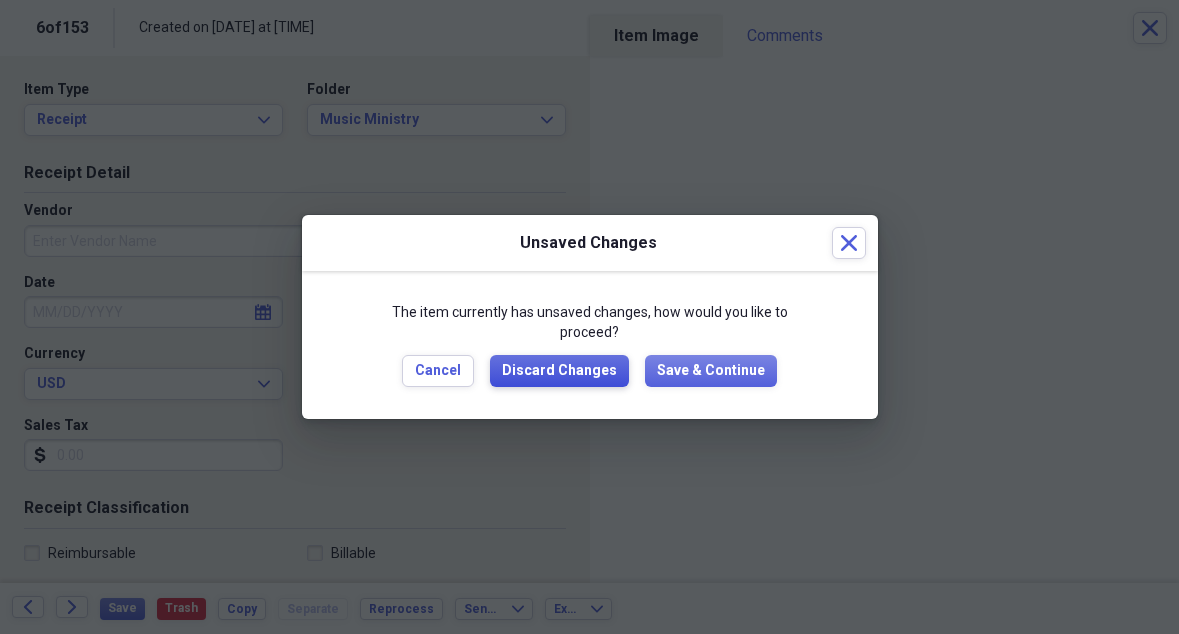 click on "Discard Changes" at bounding box center (559, 371) 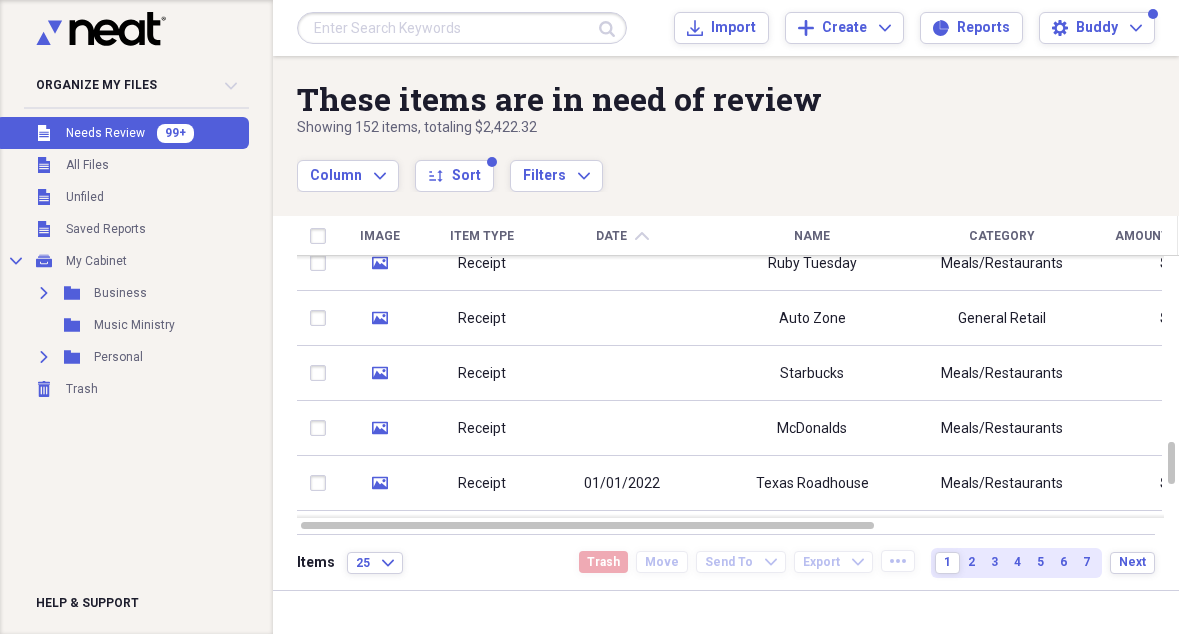 click on "Date chevron-up" at bounding box center [622, 236] 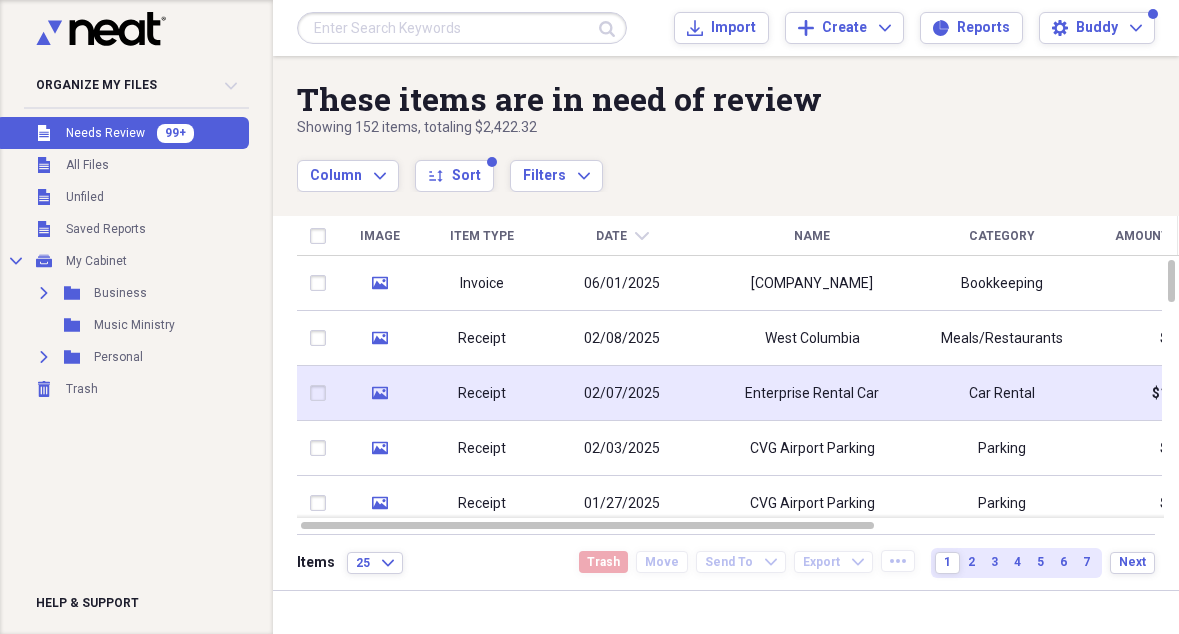 click on "02/07/2025" at bounding box center (622, 394) 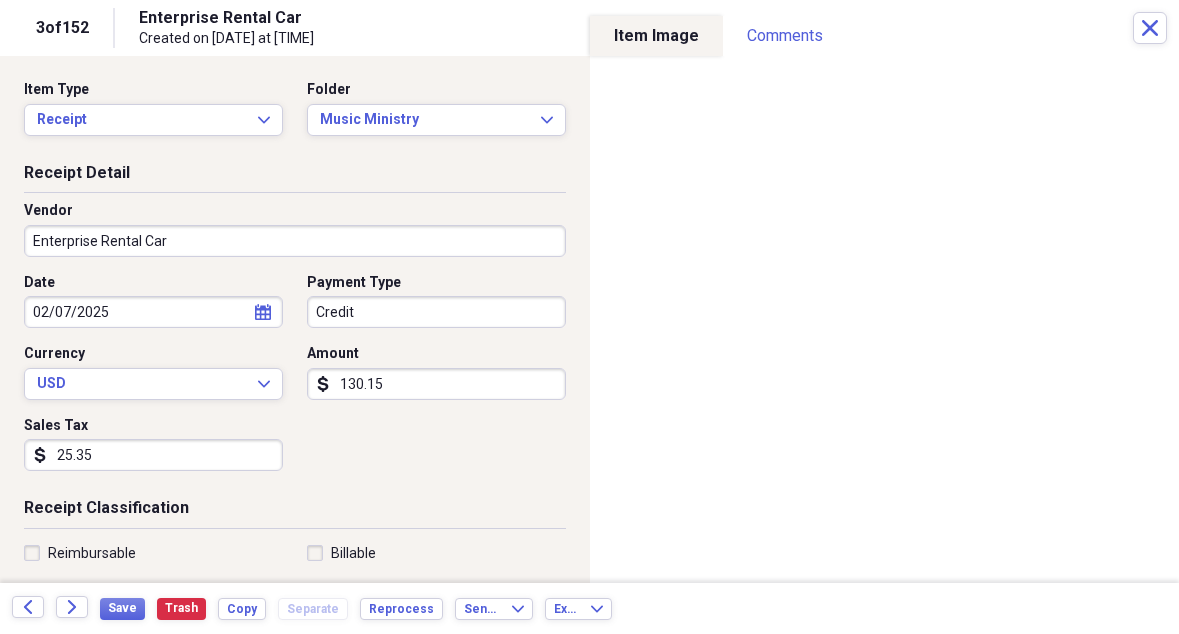 click on "calendar" 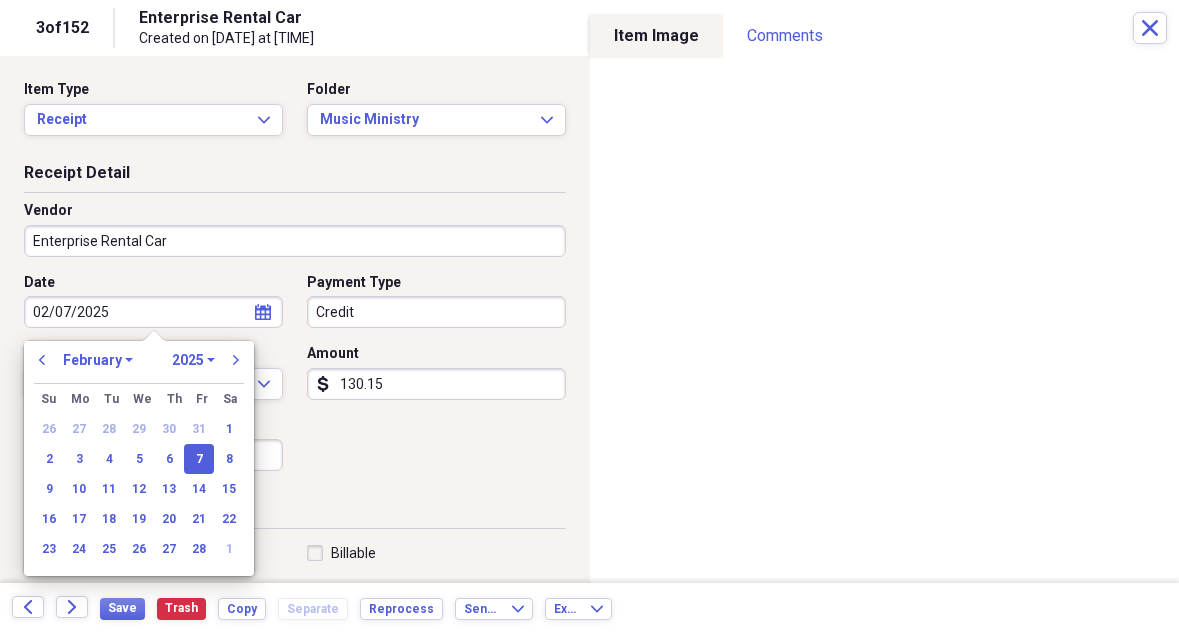 drag, startPoint x: 79, startPoint y: 488, endPoint x: 192, endPoint y: 187, distance: 321.51205 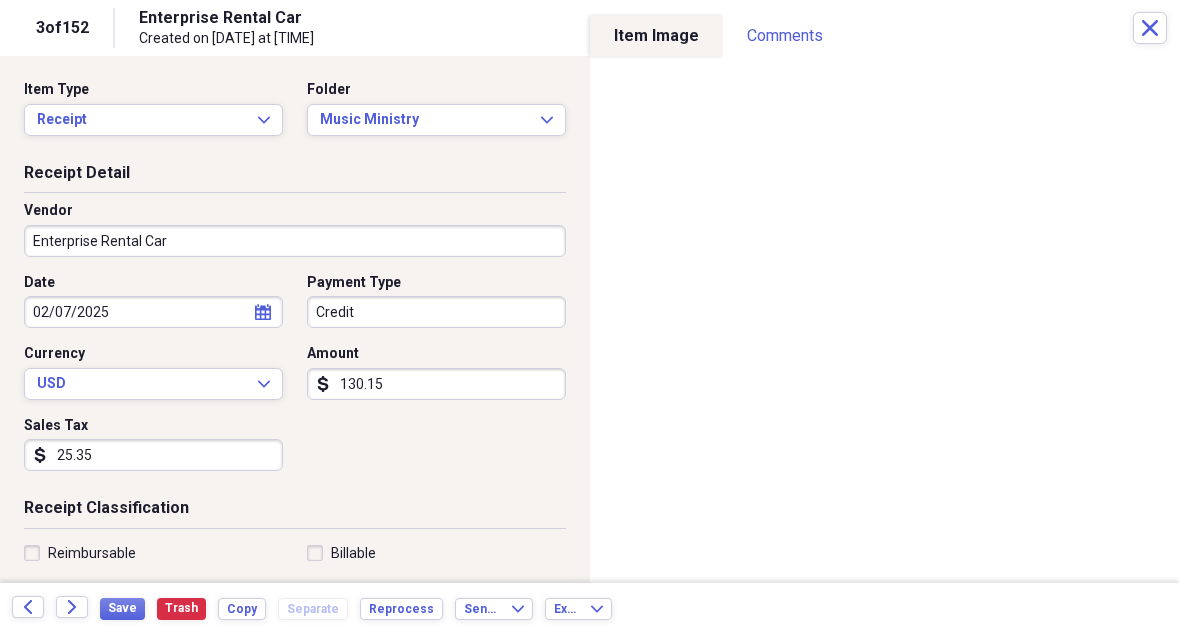 scroll, scrollTop: 0, scrollLeft: 0, axis: both 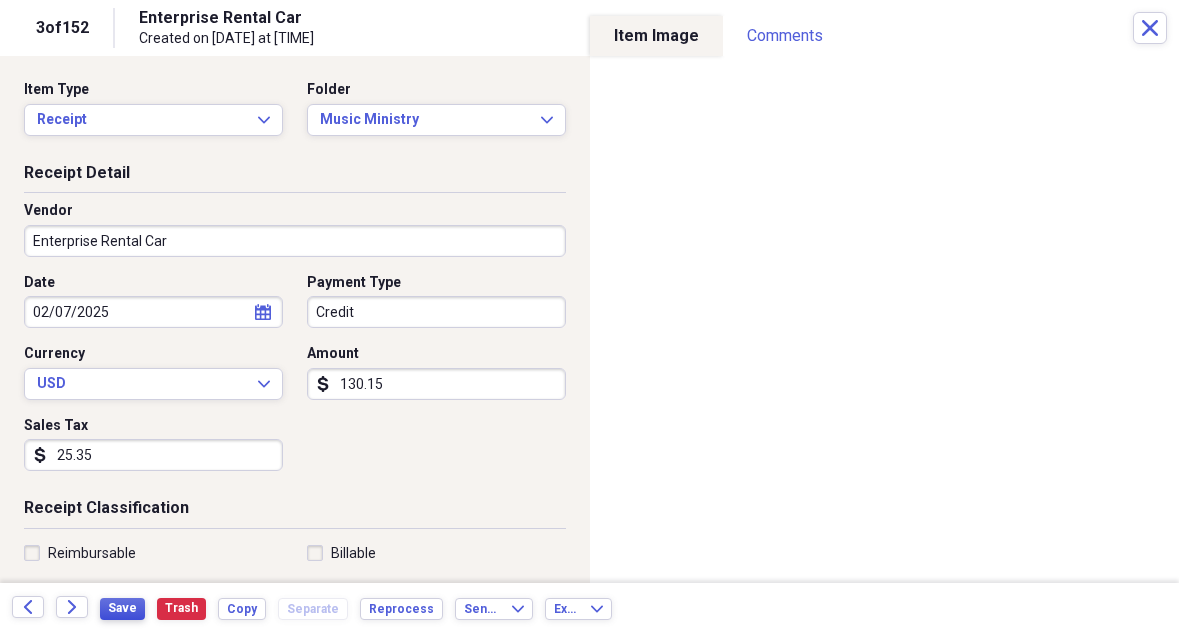 click on "Save" at bounding box center (122, 608) 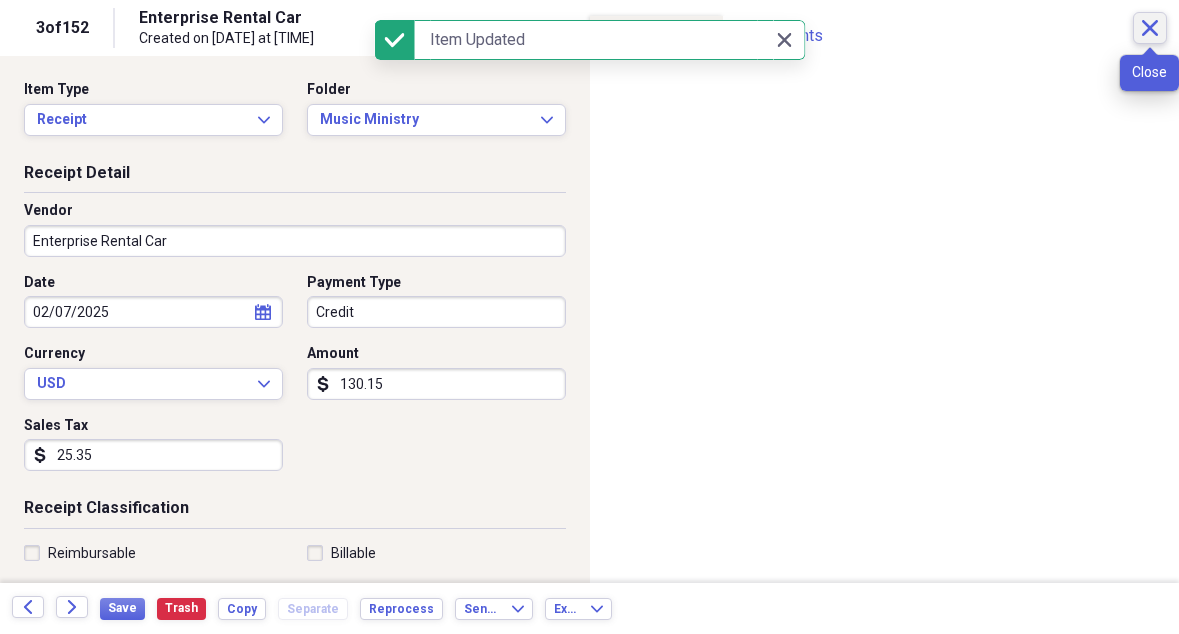 click on "Close" 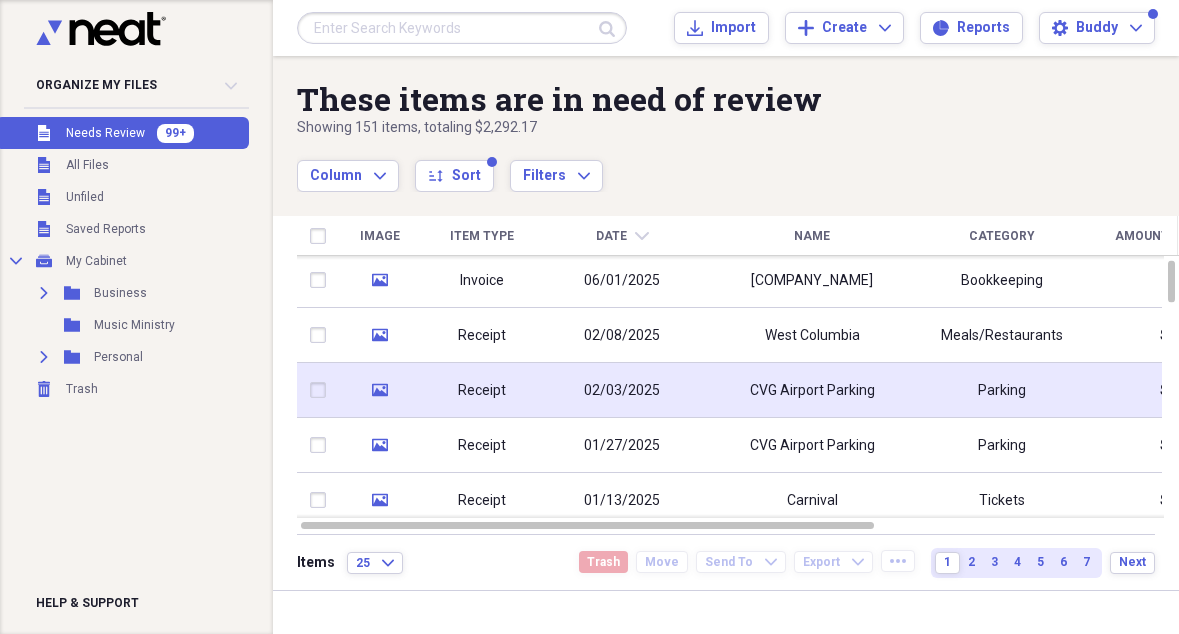 click on "02/03/2025" at bounding box center (622, 391) 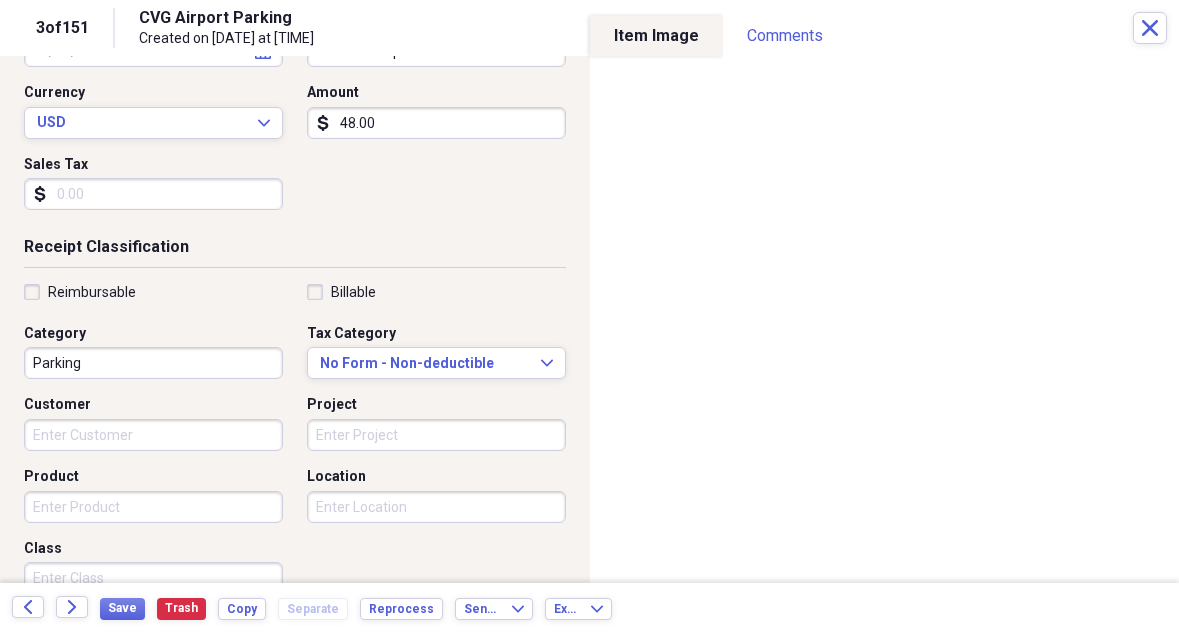 scroll, scrollTop: 317, scrollLeft: 0, axis: vertical 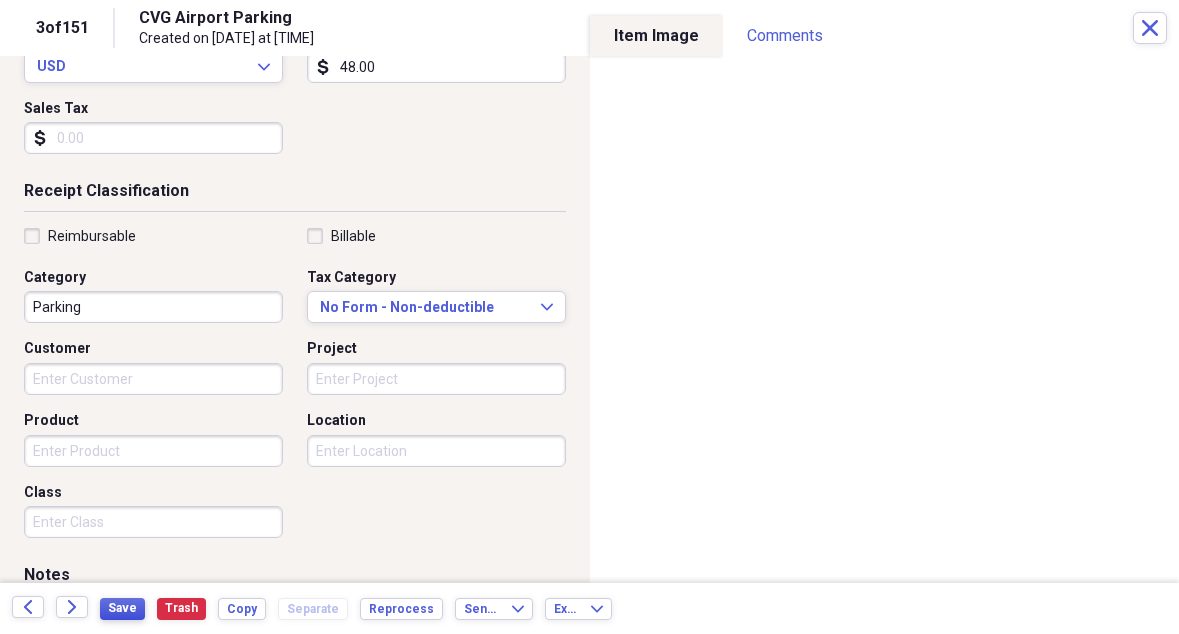 click on "Save" at bounding box center [122, 608] 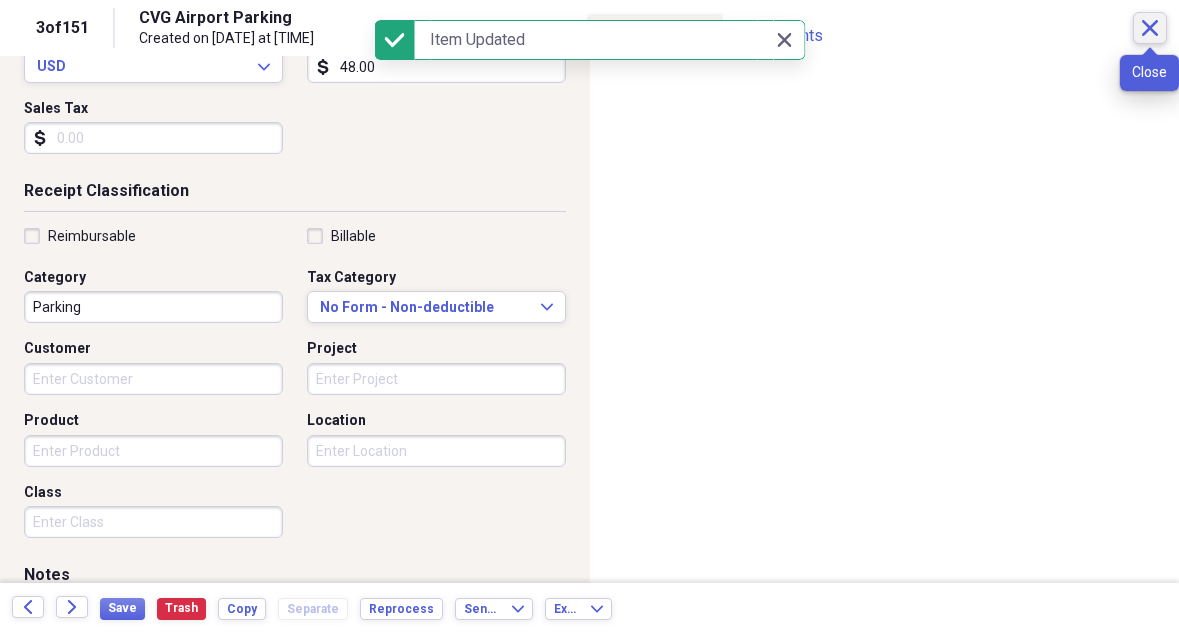 click on "Close" 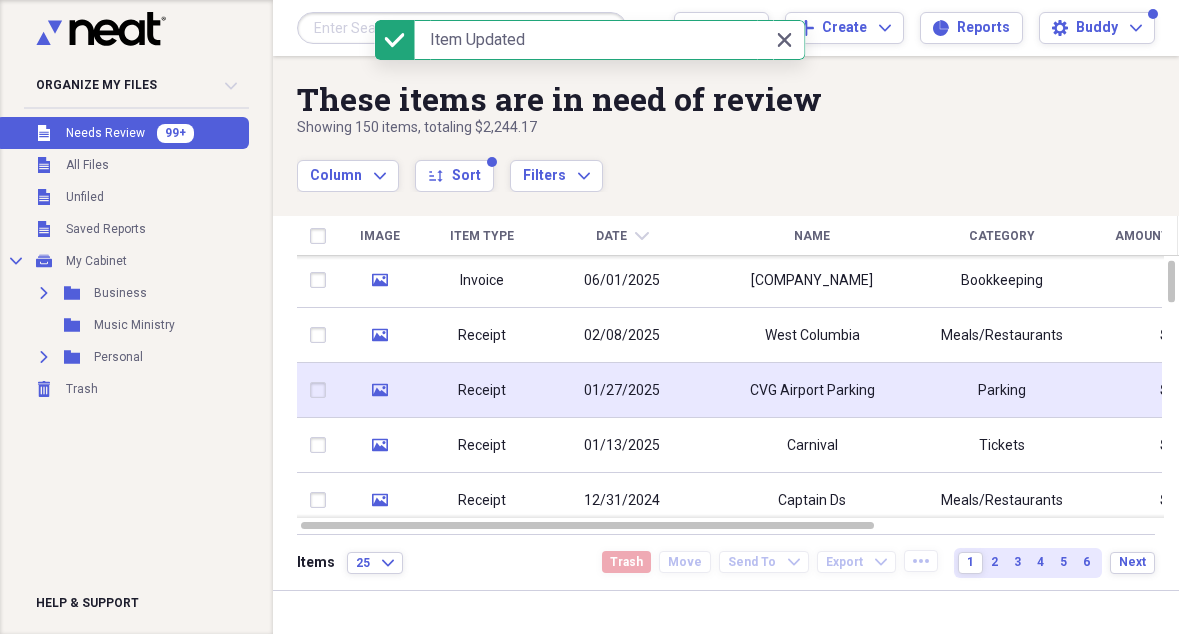 click on "CVG Airport Parking" at bounding box center [812, 391] 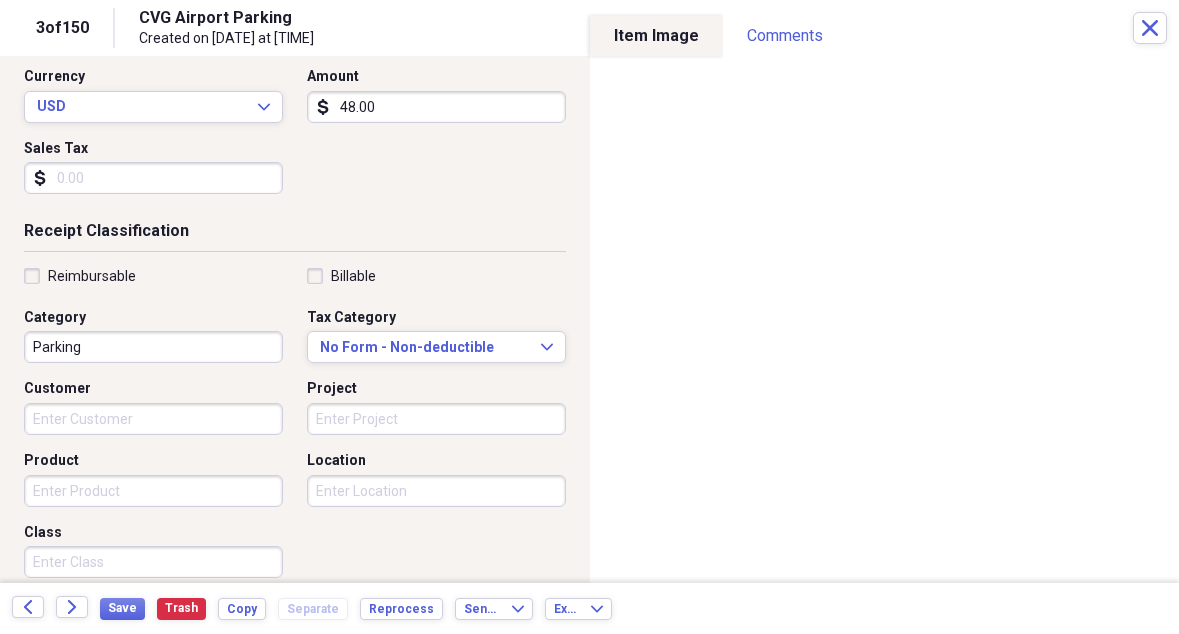 scroll, scrollTop: 278, scrollLeft: 0, axis: vertical 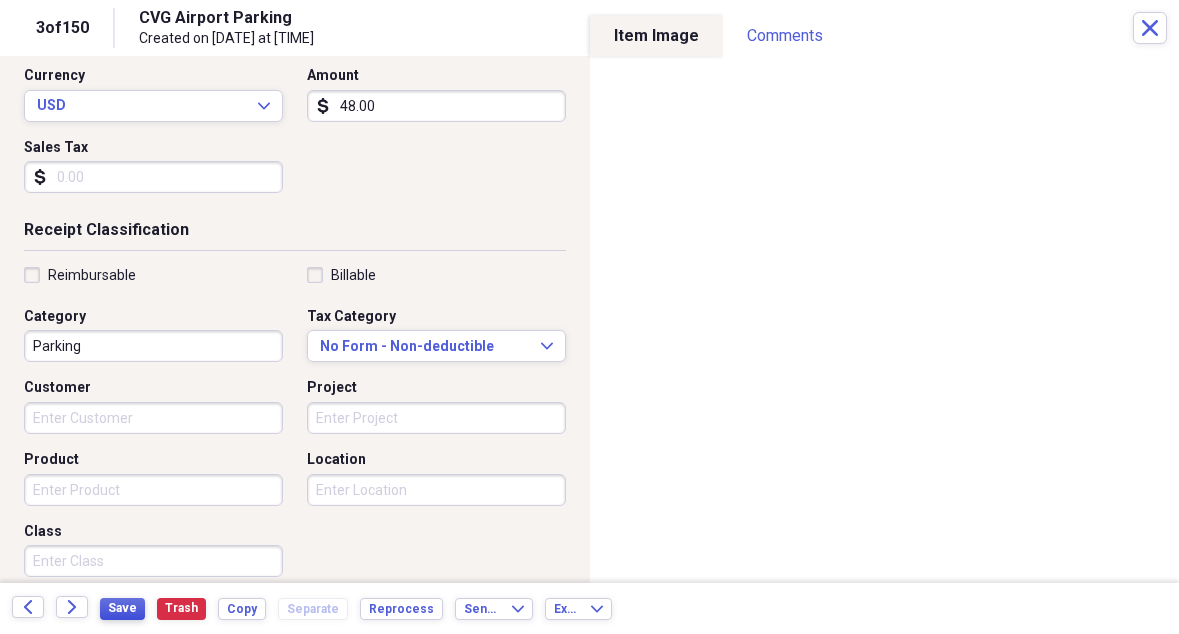 click on "Save" at bounding box center [122, 608] 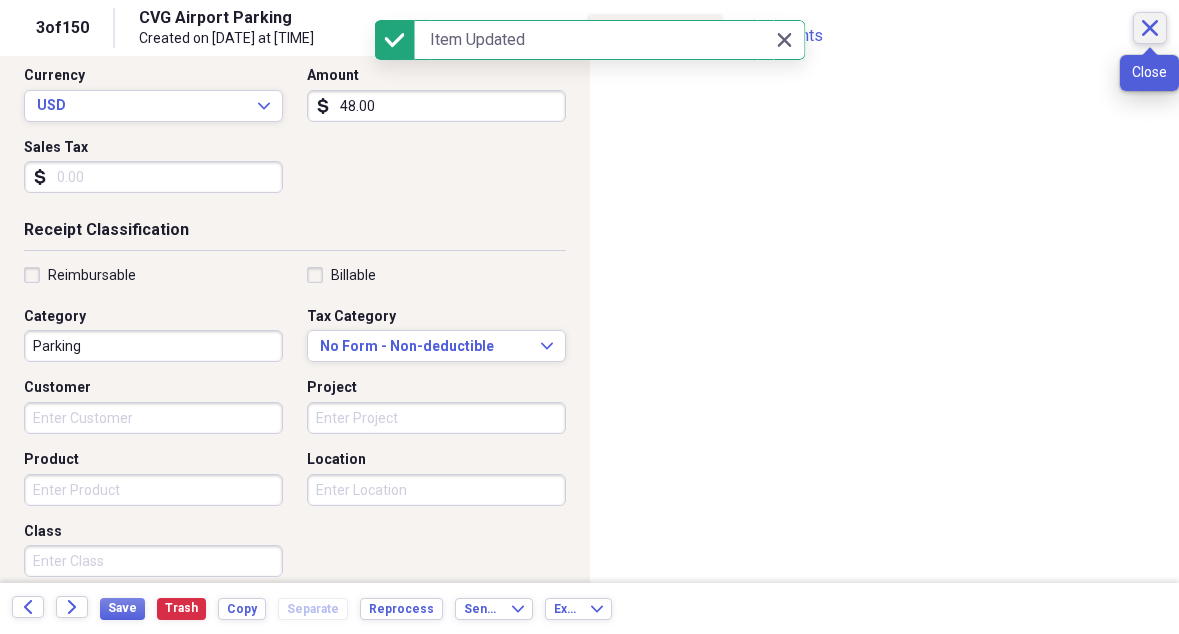 click 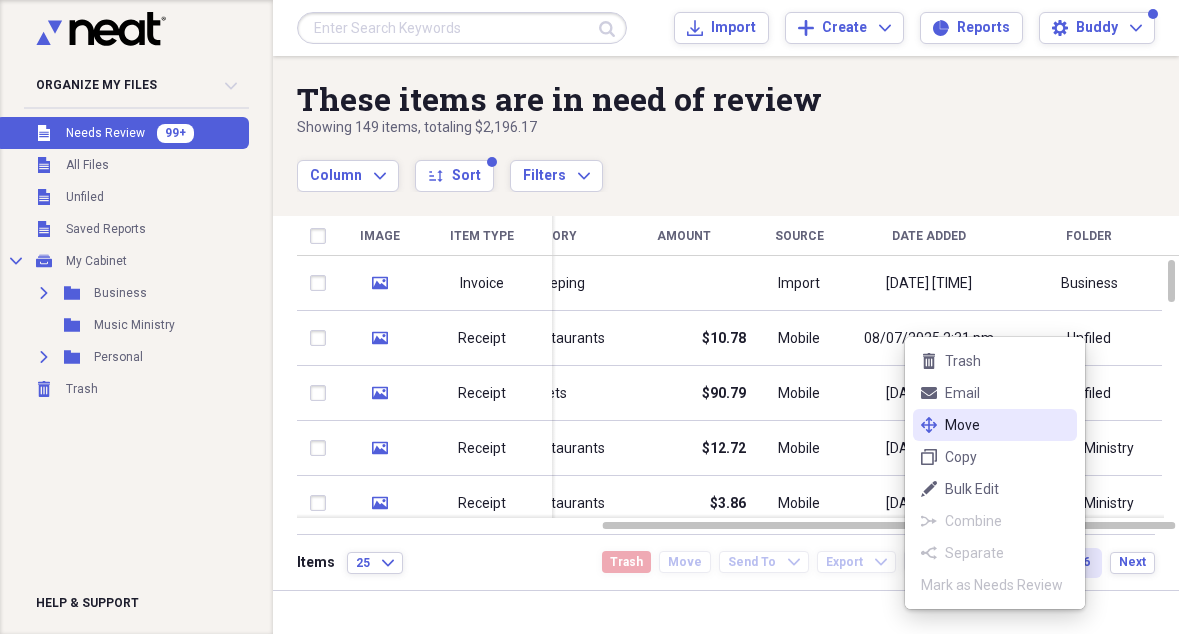 click on "Move" at bounding box center [1007, 425] 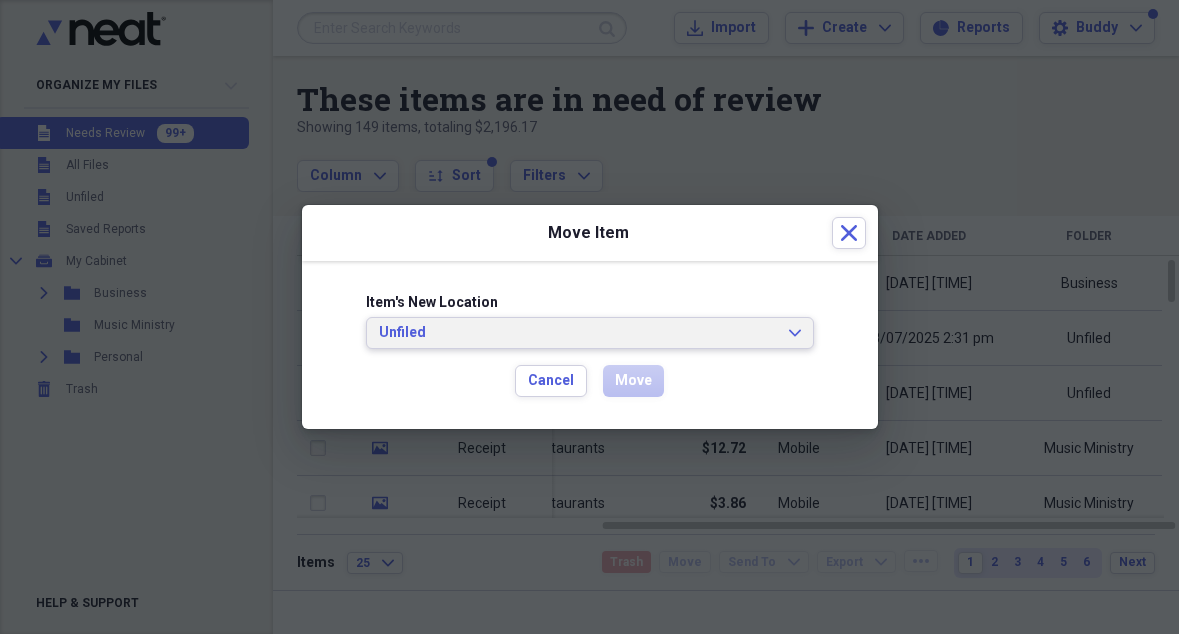 click on "Expand" 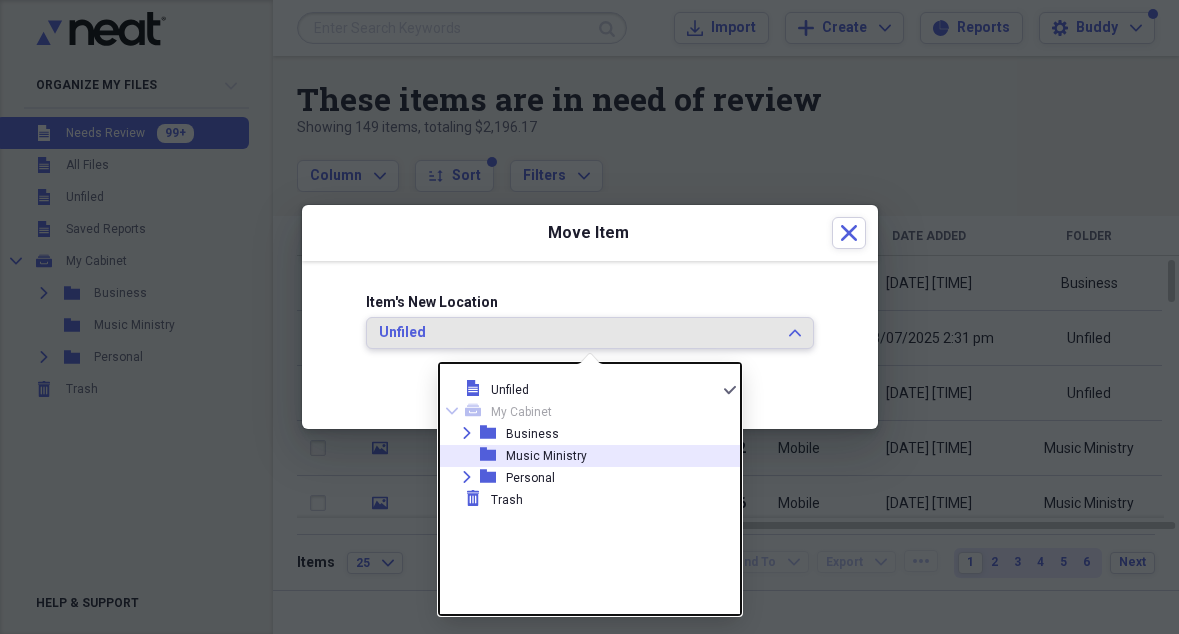 click on "Music Ministry" at bounding box center (546, 456) 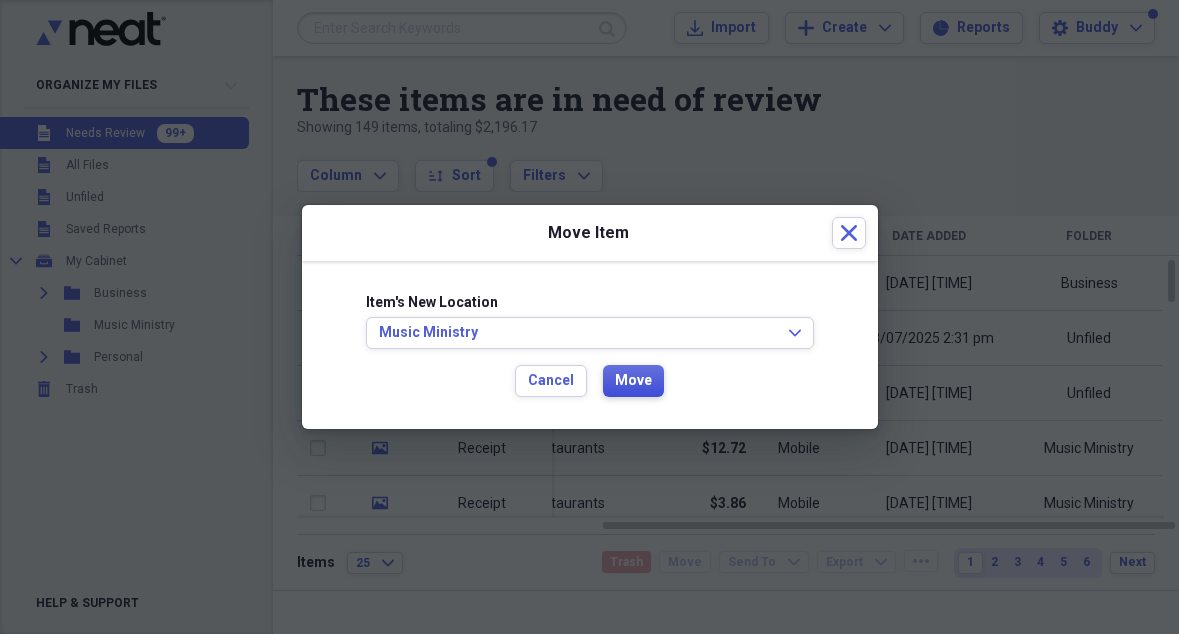 click on "Move" at bounding box center (633, 381) 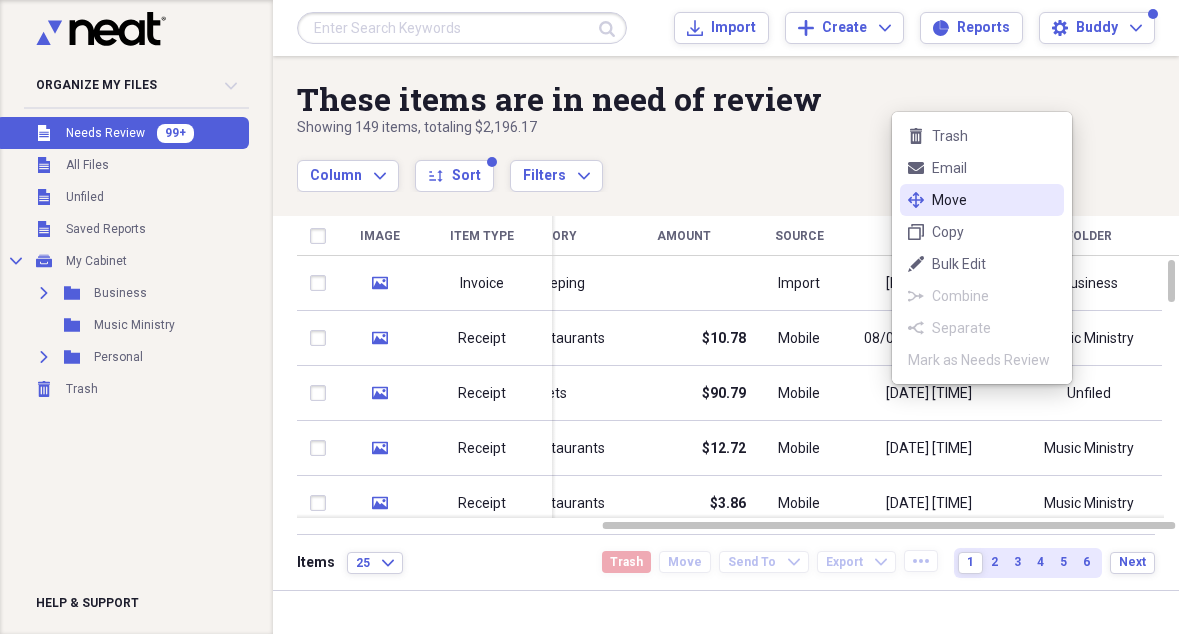click on "Move" at bounding box center (994, 200) 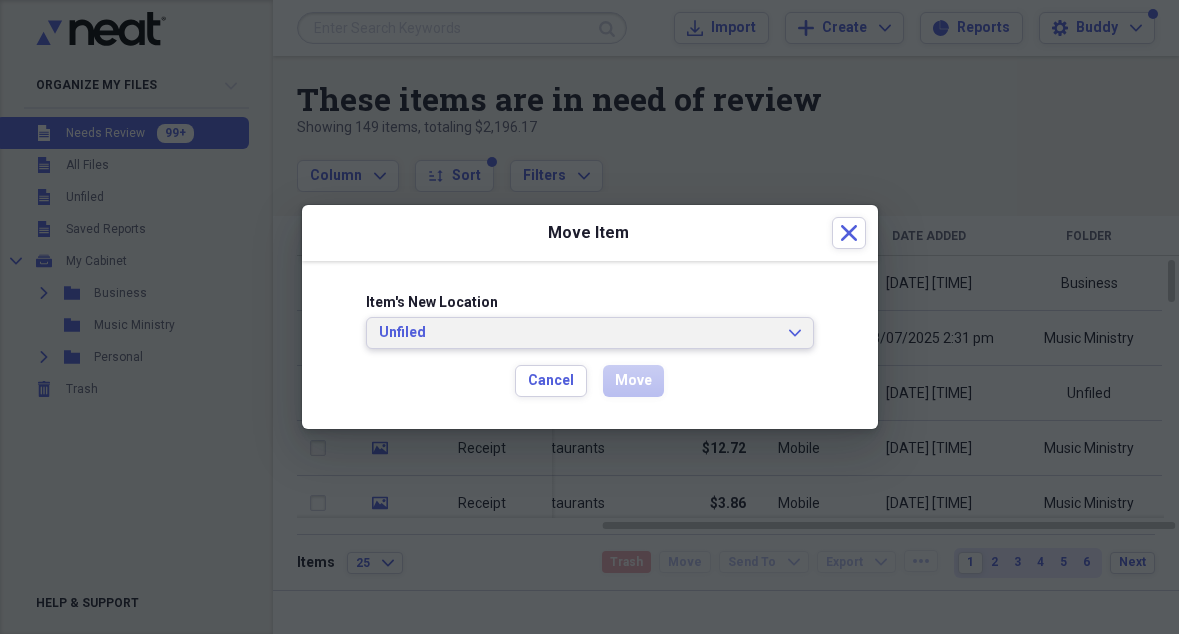click on "Unfiled" at bounding box center (578, 333) 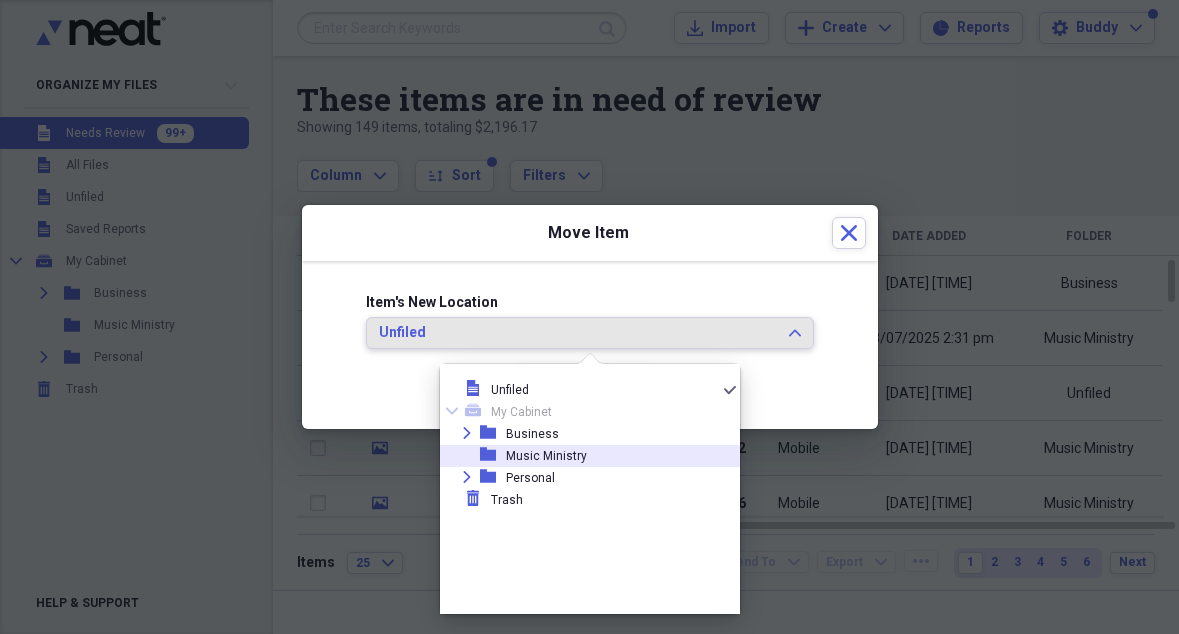 click on "Music Ministry" at bounding box center [546, 456] 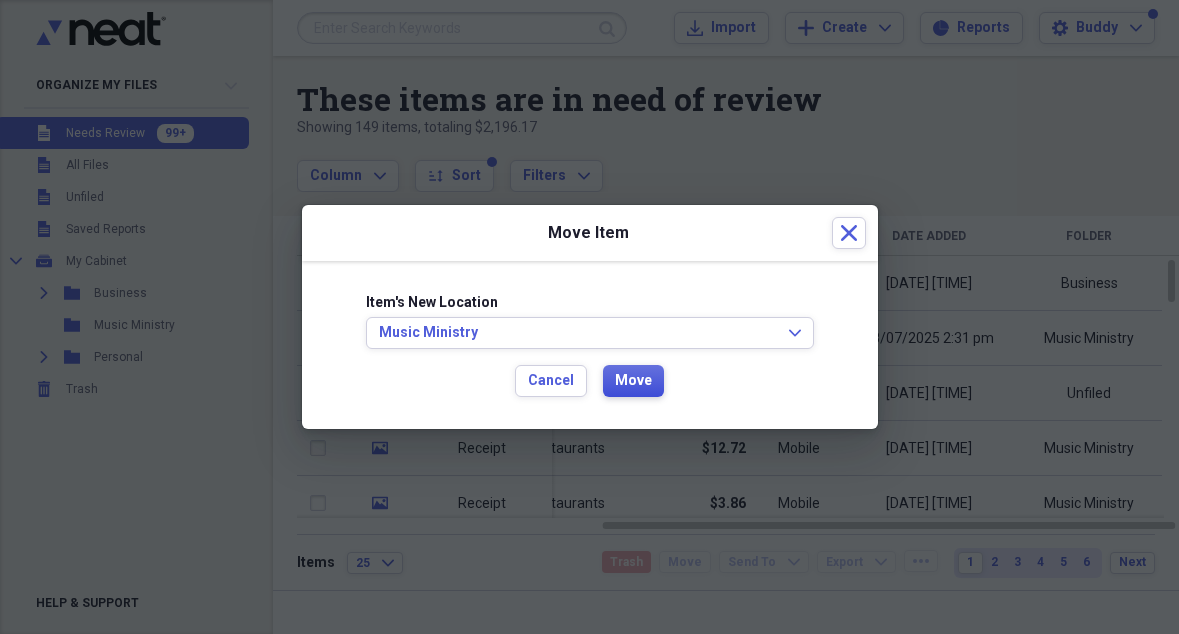 click on "Move" at bounding box center (633, 381) 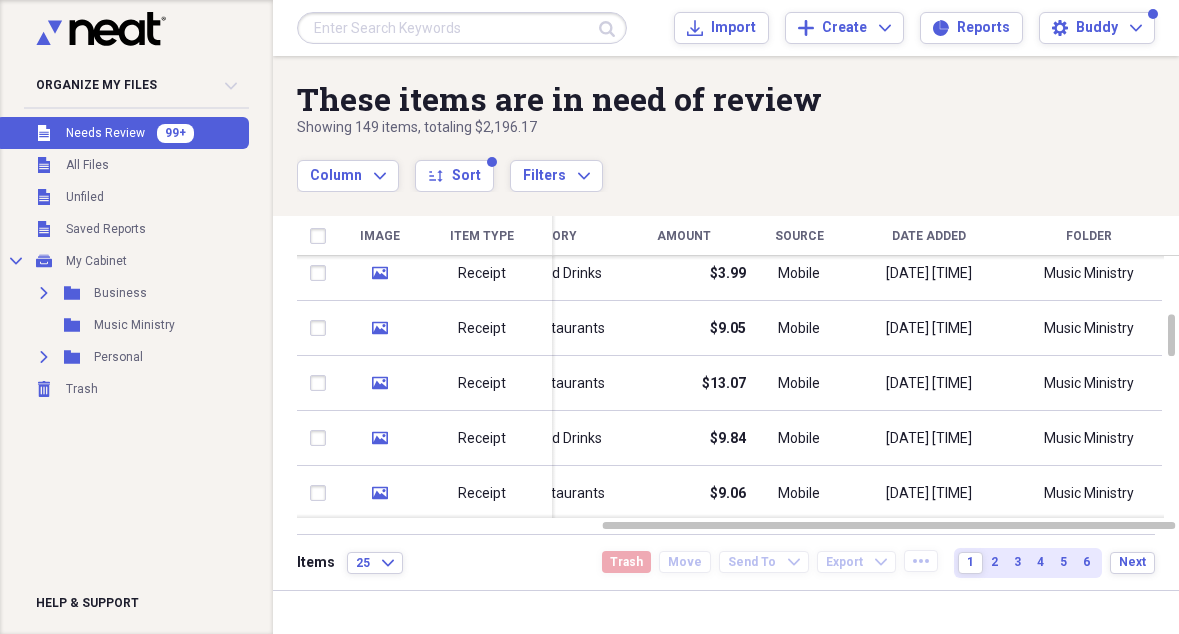 click on "Folder" at bounding box center (1089, 236) 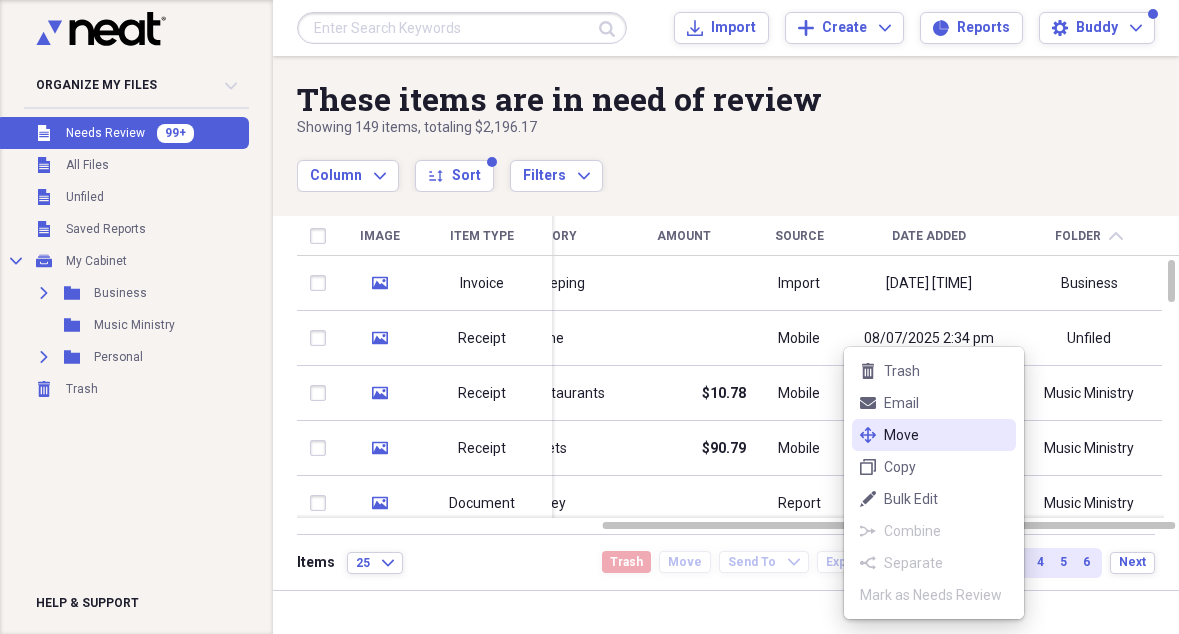 click on "Move" at bounding box center (946, 435) 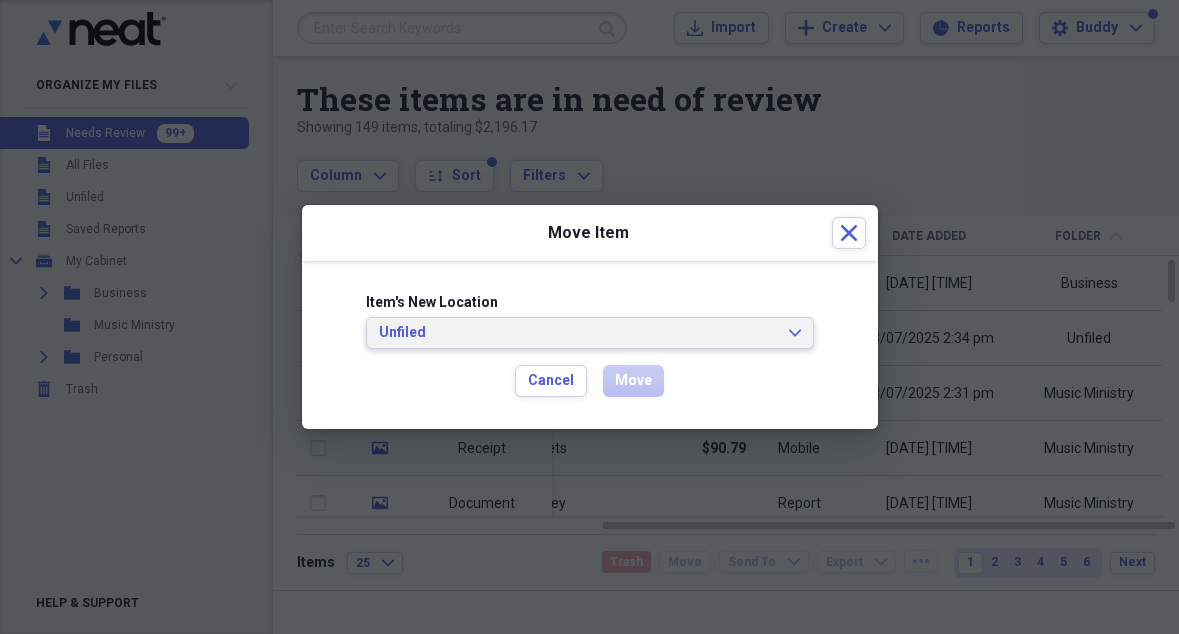 click on "Unfiled" at bounding box center [578, 333] 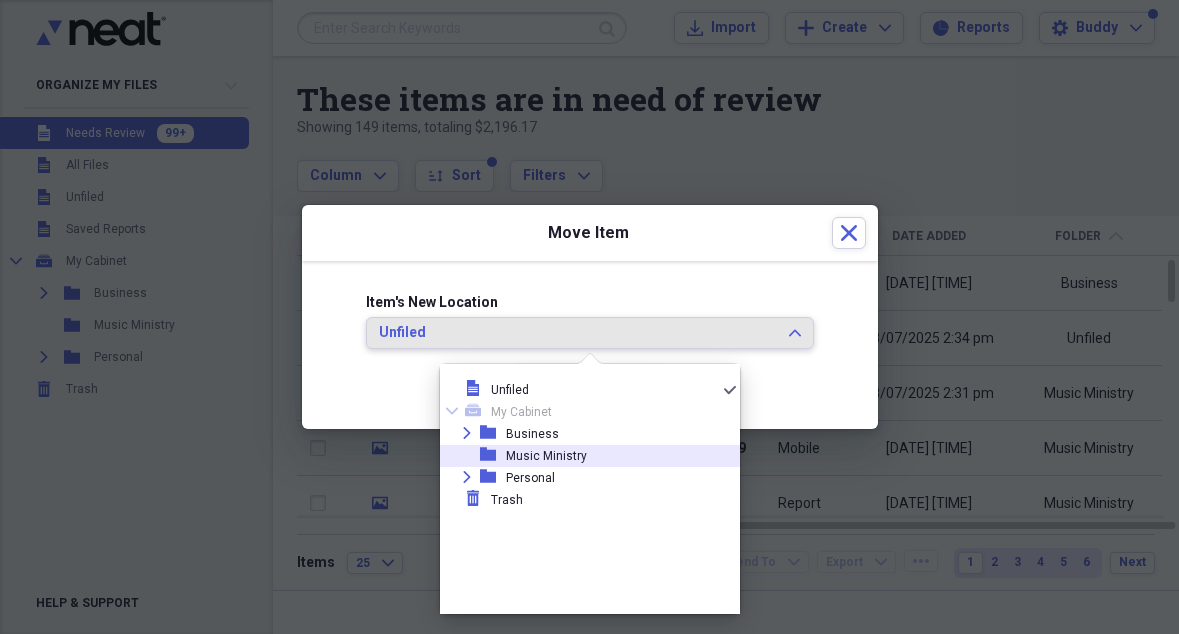 click on "Music Ministry" at bounding box center [546, 456] 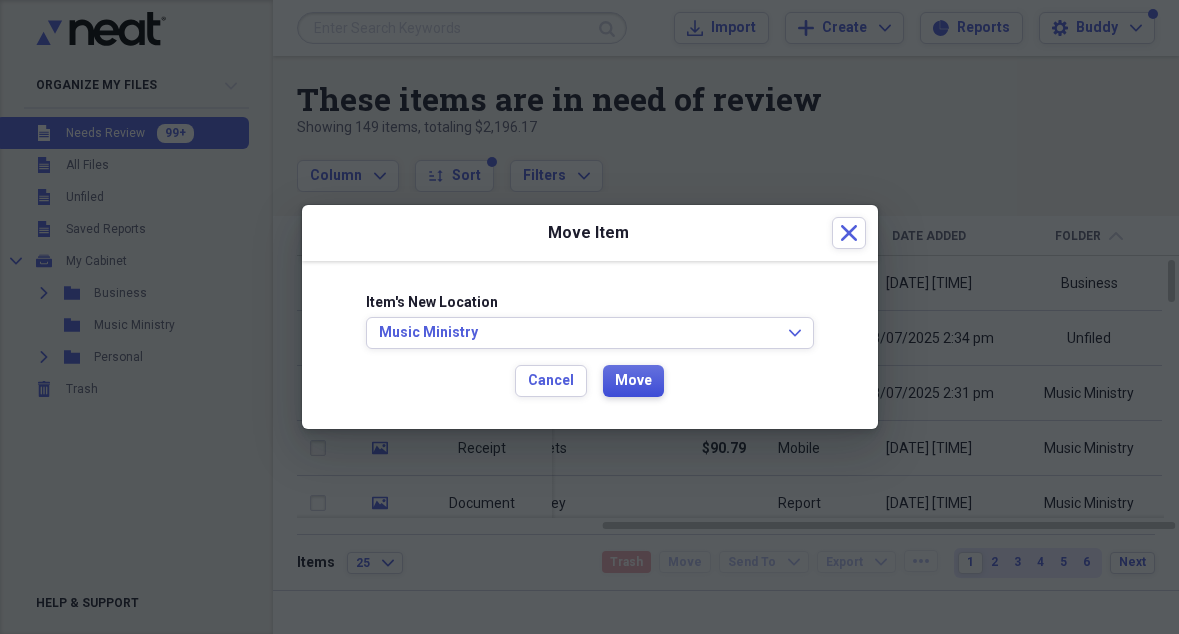 click on "Move" at bounding box center [633, 381] 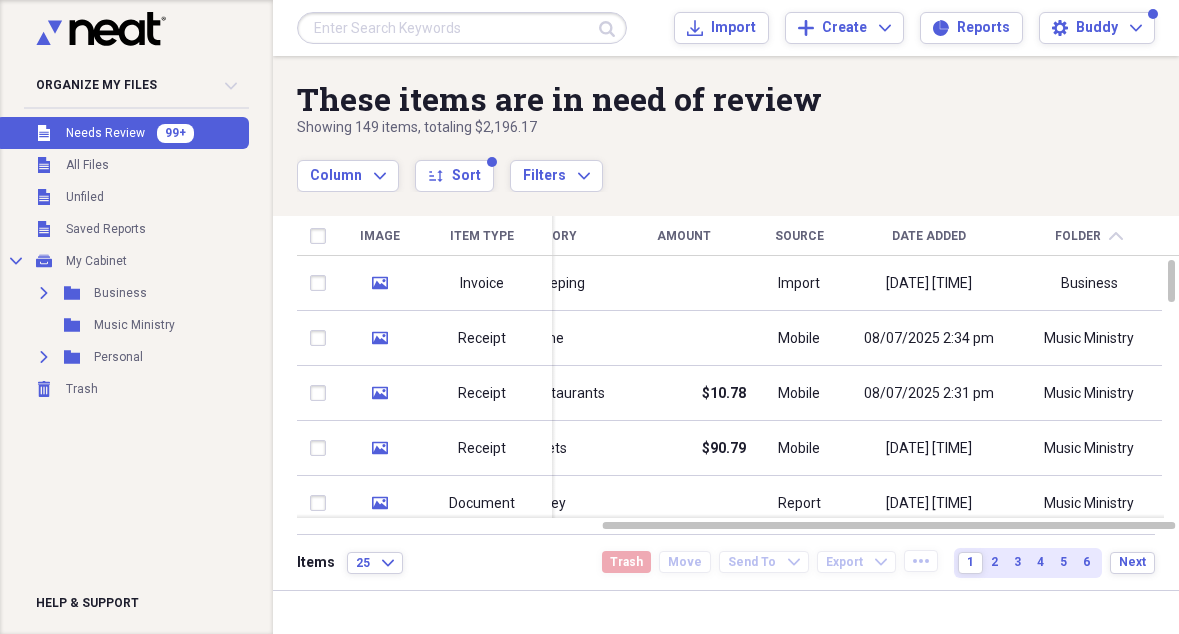 click on "Folder chevron-up" at bounding box center [1089, 236] 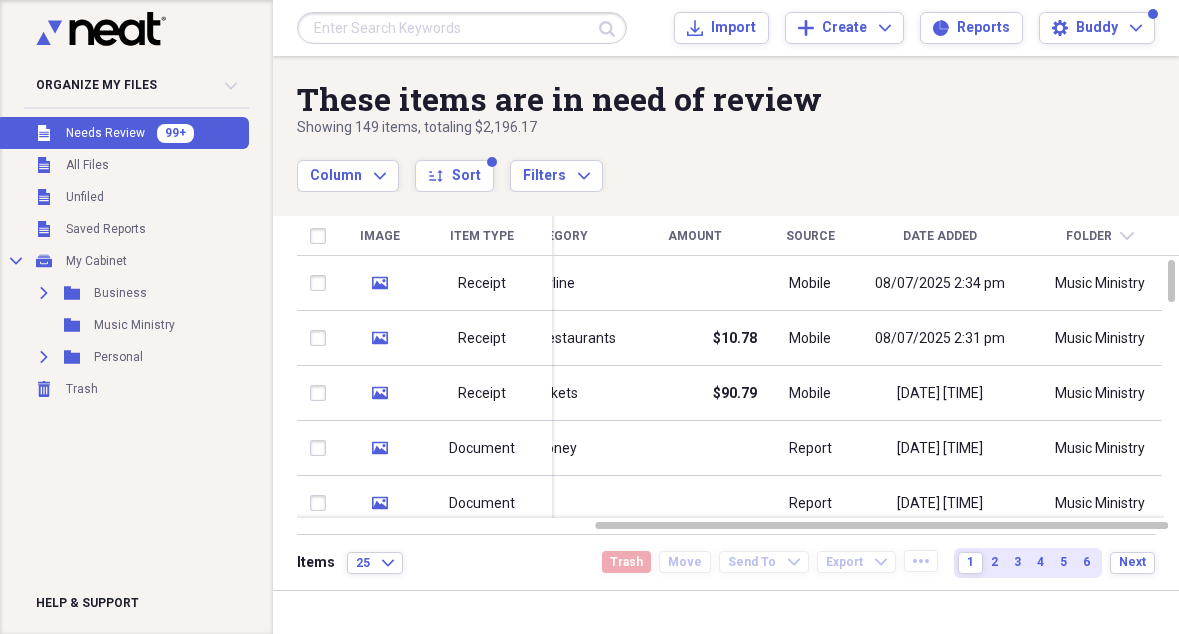 click on "Folder" at bounding box center (1089, 236) 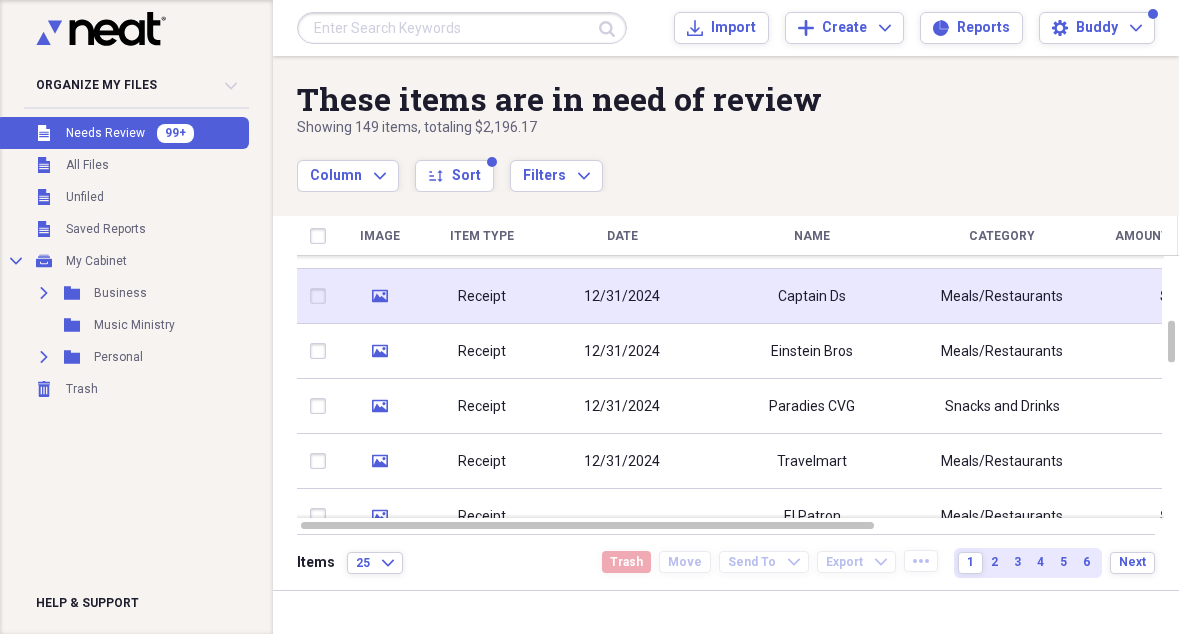 click on "12/31/2024" at bounding box center (622, 297) 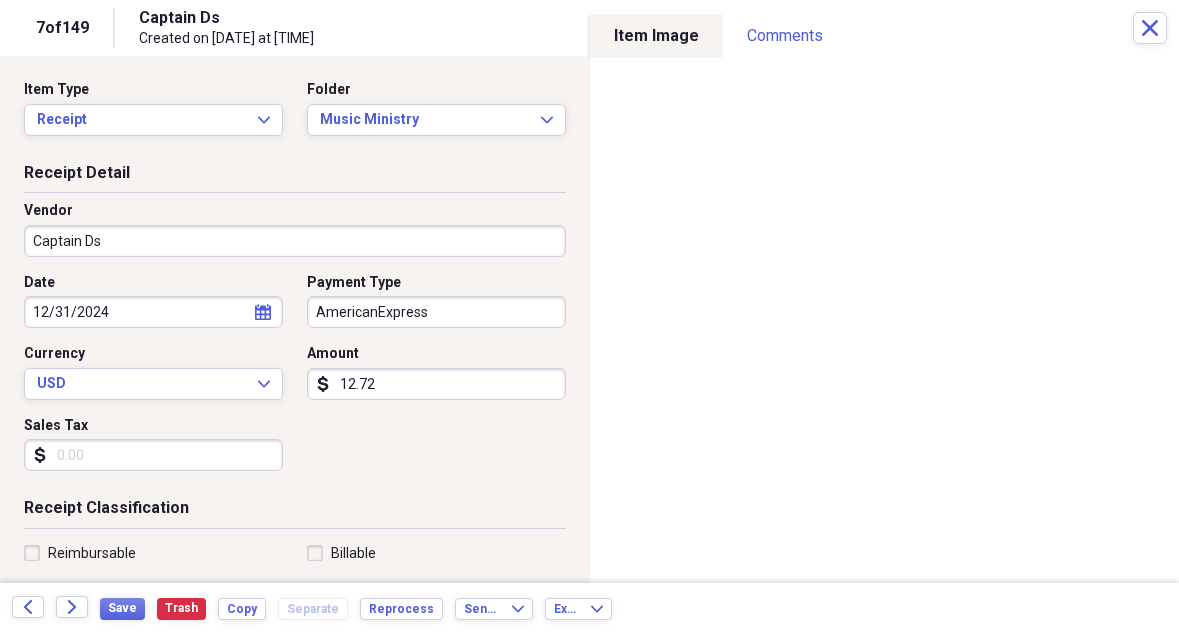 scroll, scrollTop: 0, scrollLeft: 0, axis: both 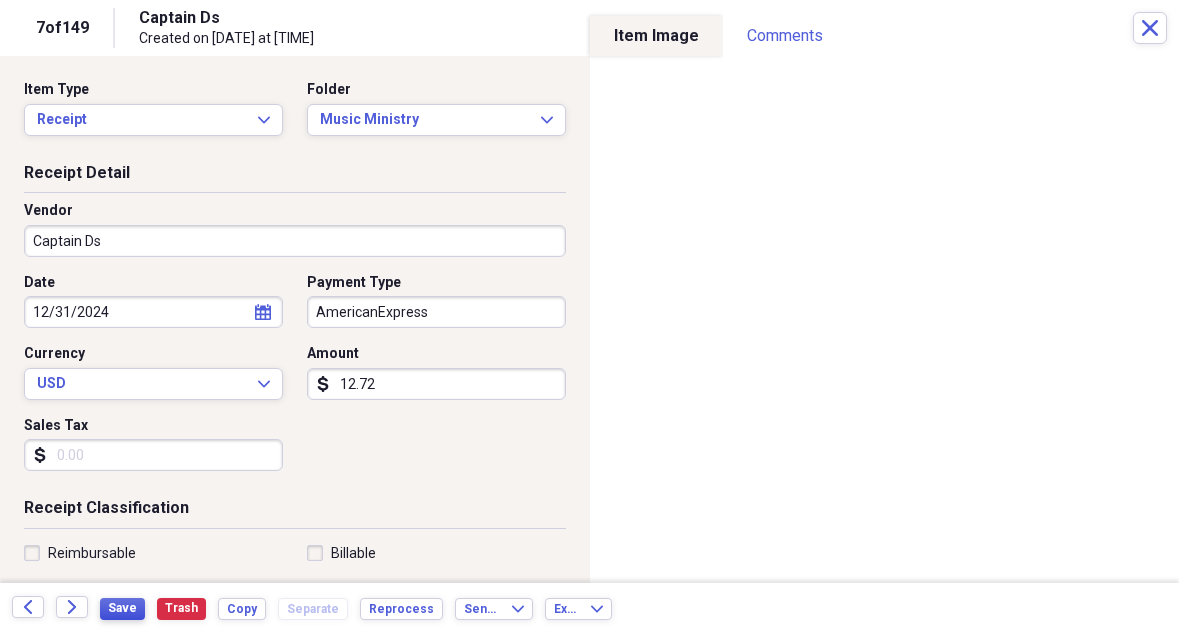 click on "Save" at bounding box center [122, 608] 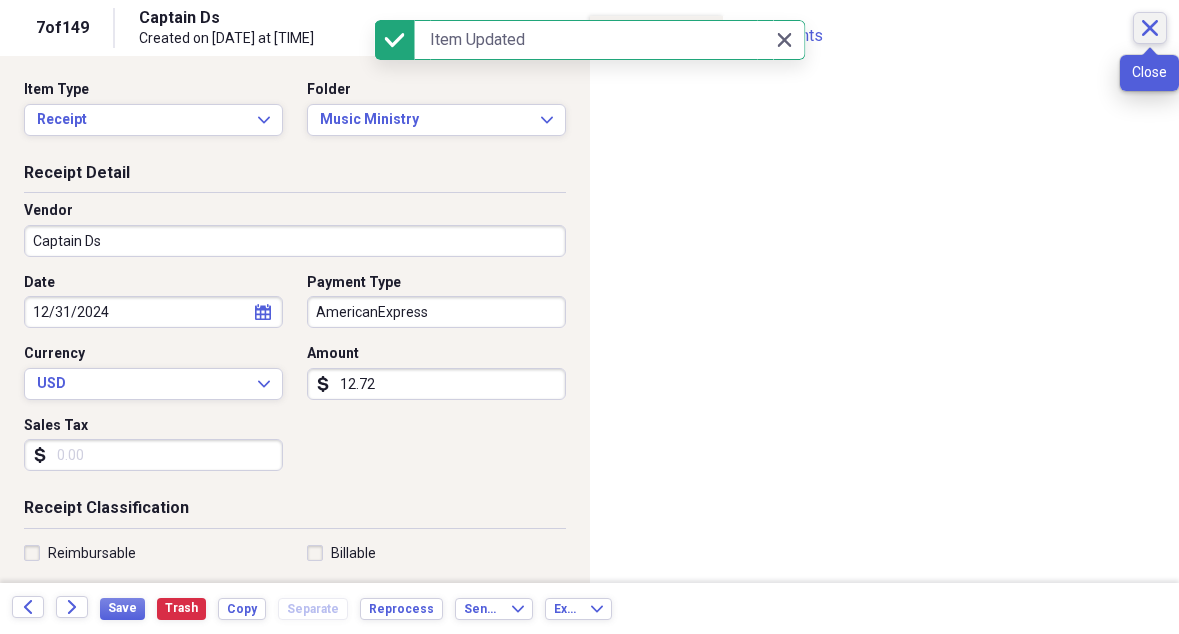 click on "Close" at bounding box center (1150, 28) 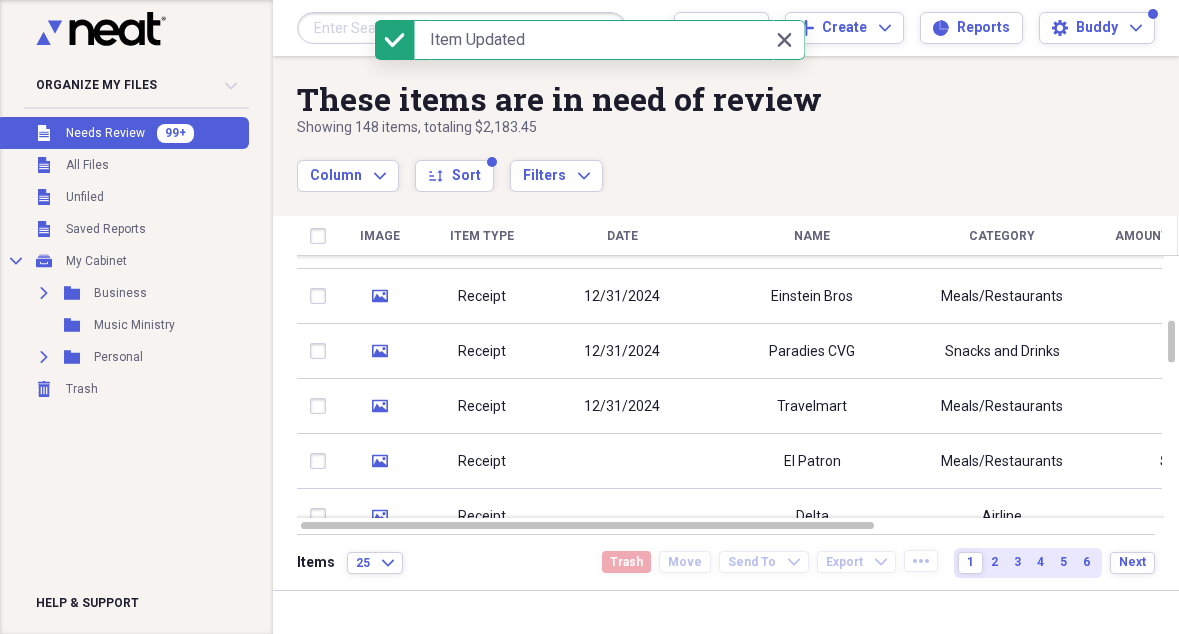 click on "Needs Review" at bounding box center [105, 133] 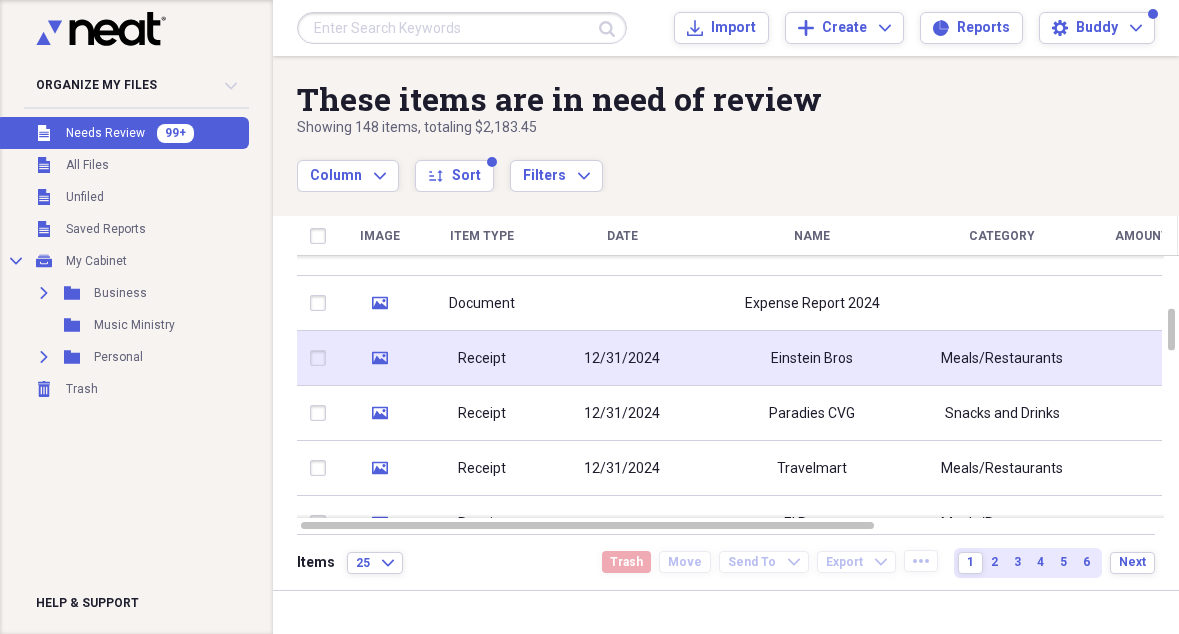 click on "12/31/2024" at bounding box center [622, 359] 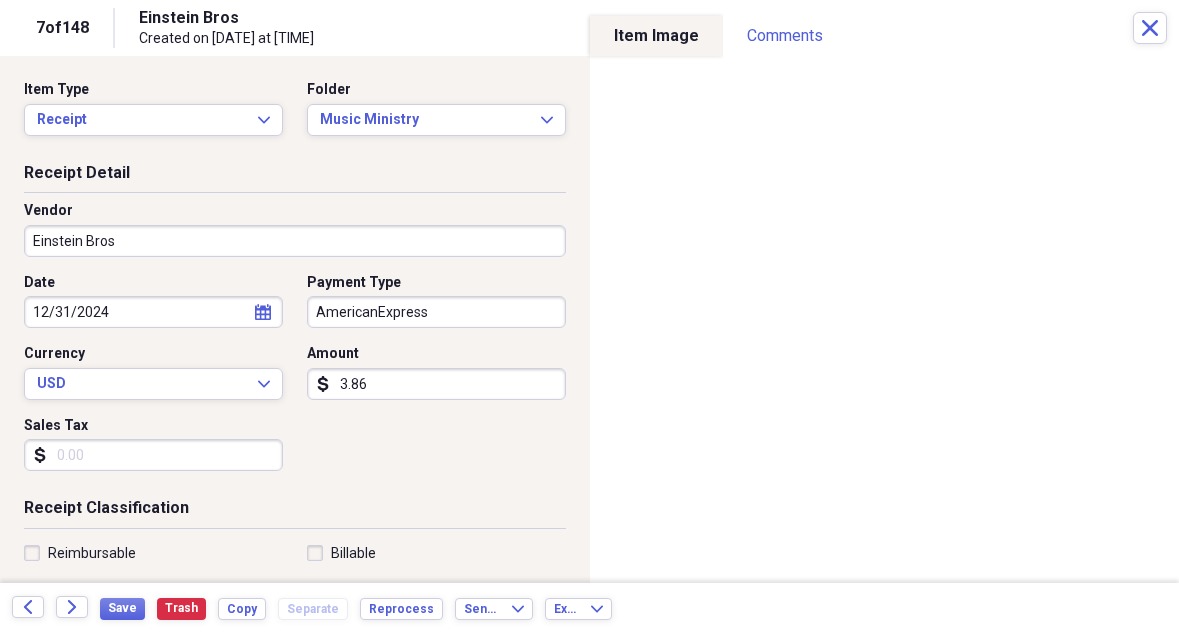 scroll, scrollTop: 0, scrollLeft: 0, axis: both 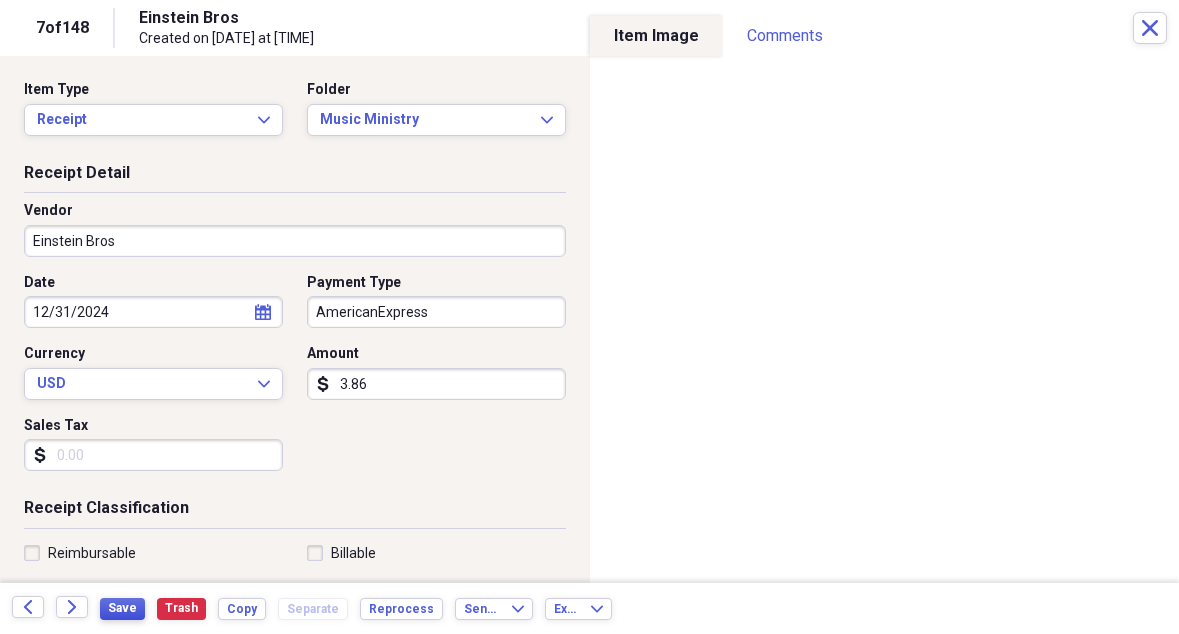 click on "Save" at bounding box center [122, 608] 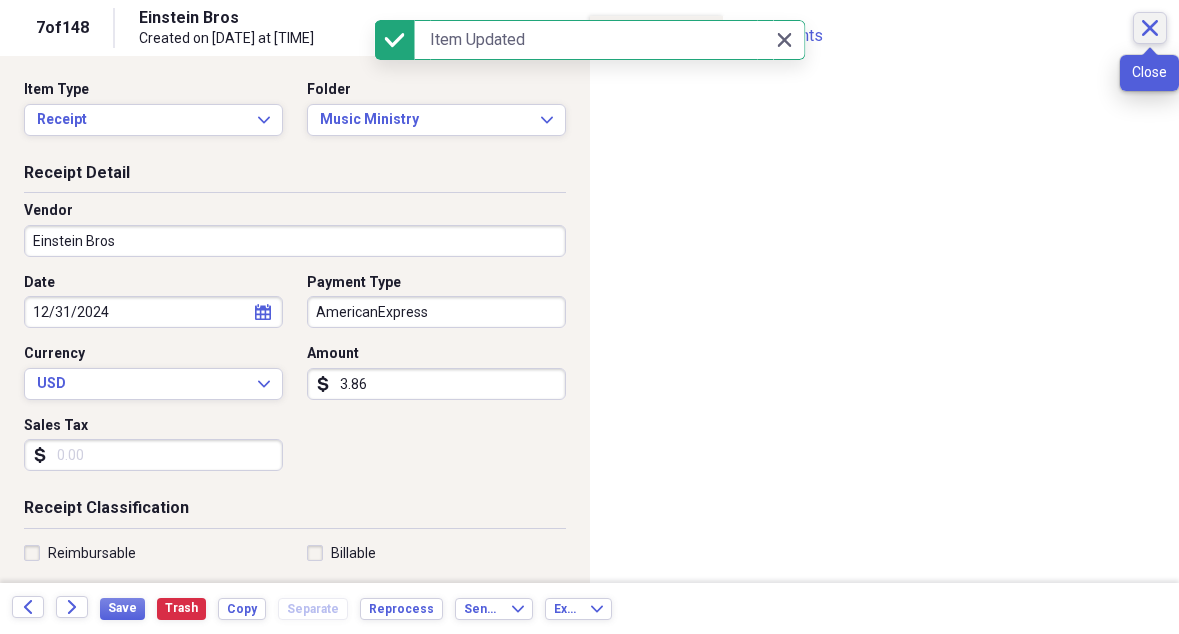 click on "Close" 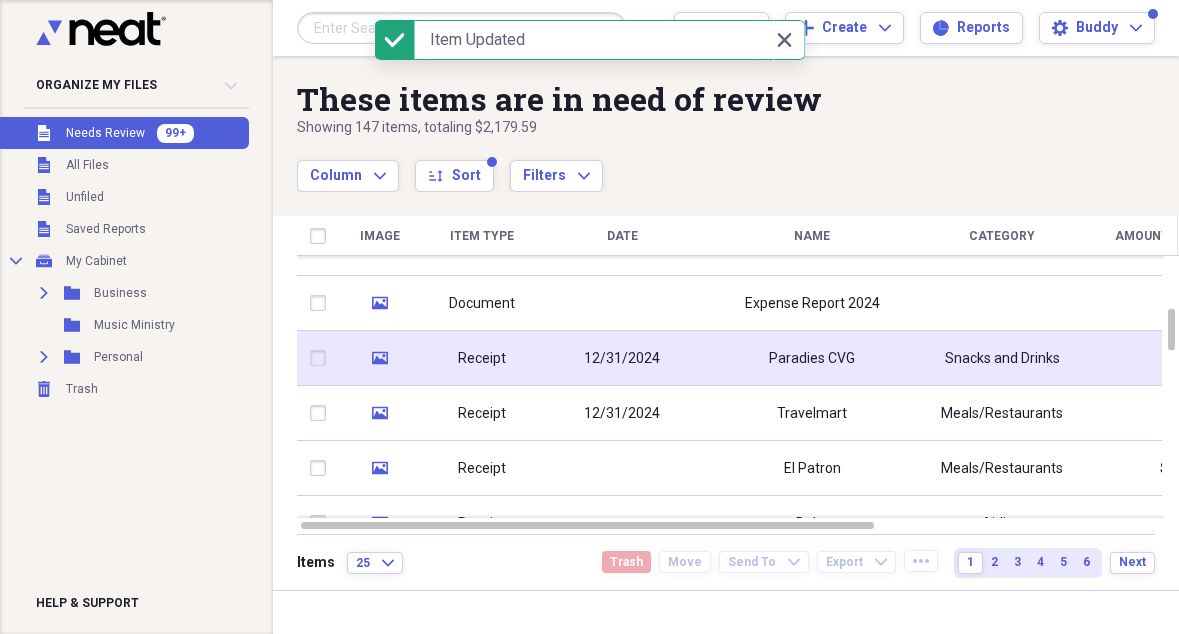 click on "Paradies CVG" at bounding box center [812, 358] 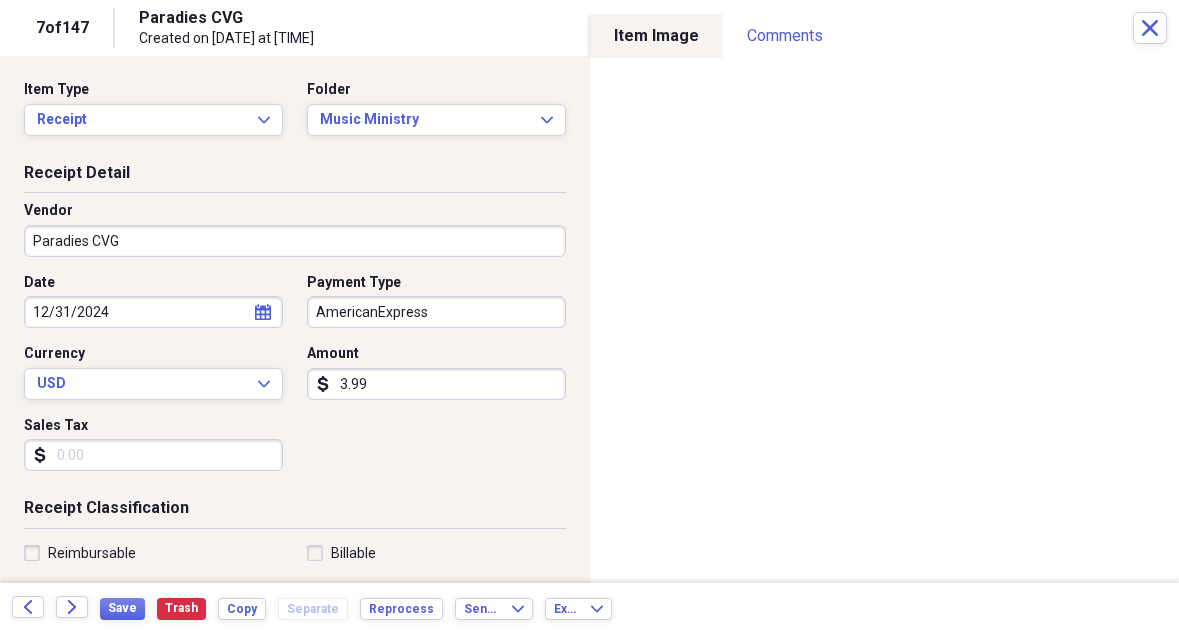 scroll, scrollTop: 0, scrollLeft: 0, axis: both 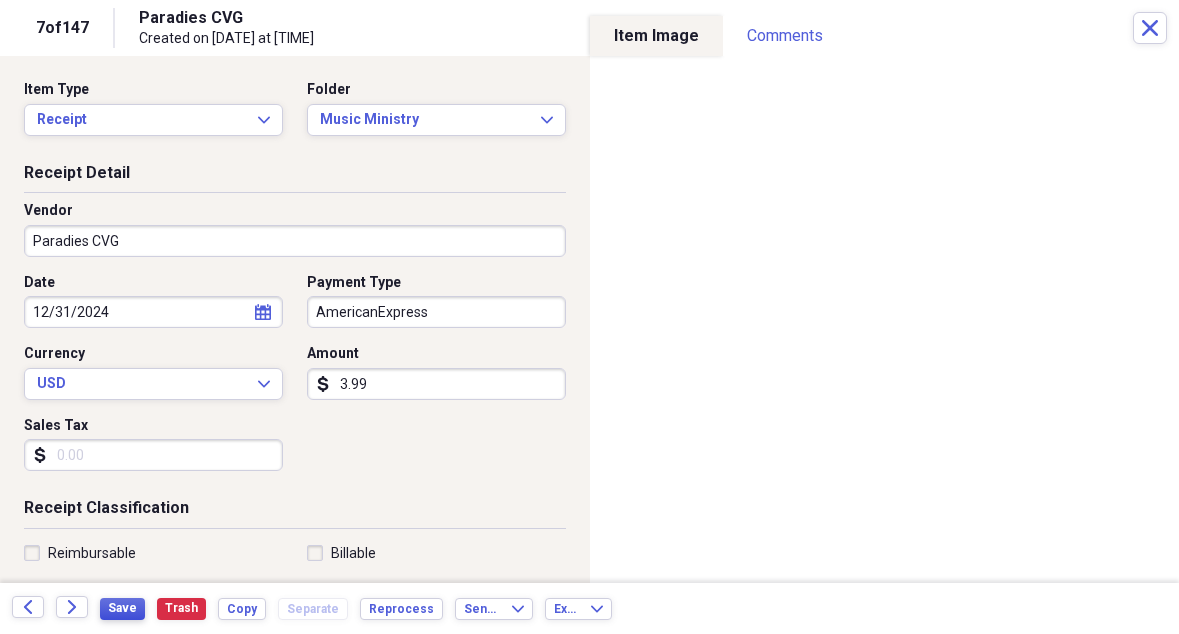 click on "Save" at bounding box center [122, 608] 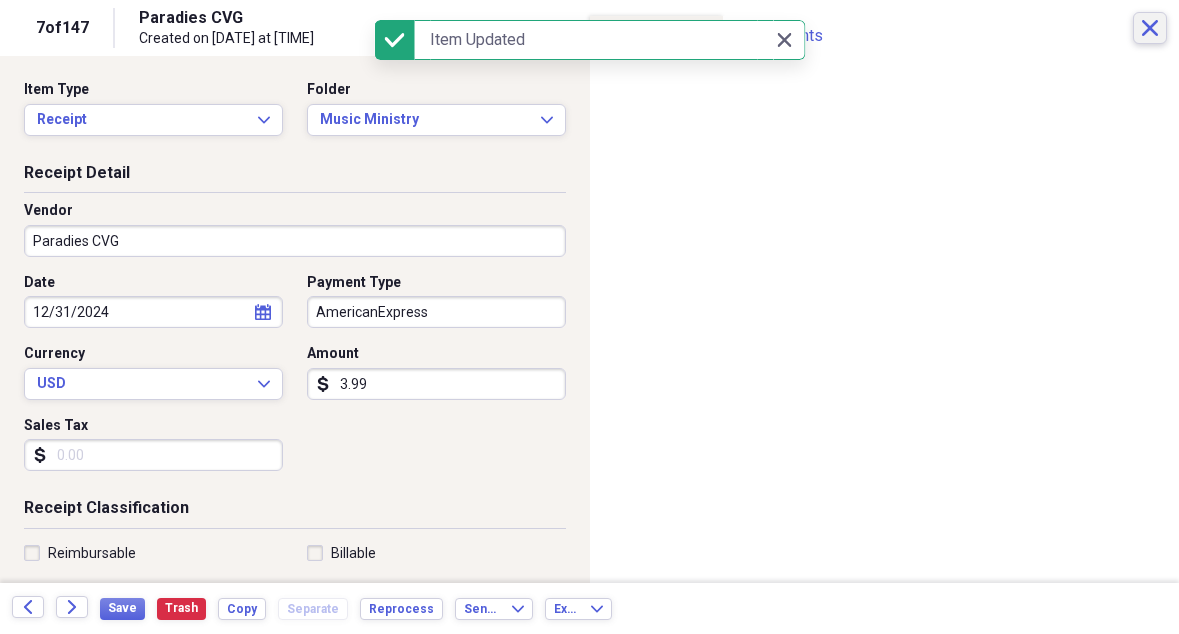 click on "Close" 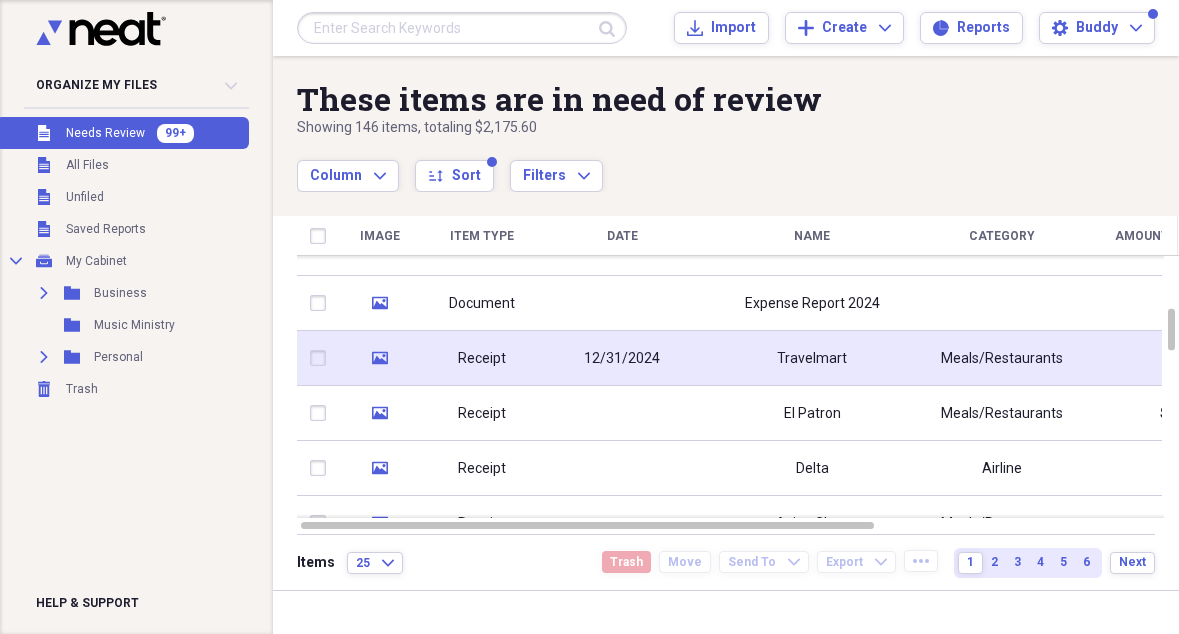 click on "12/31/2024" at bounding box center [622, 359] 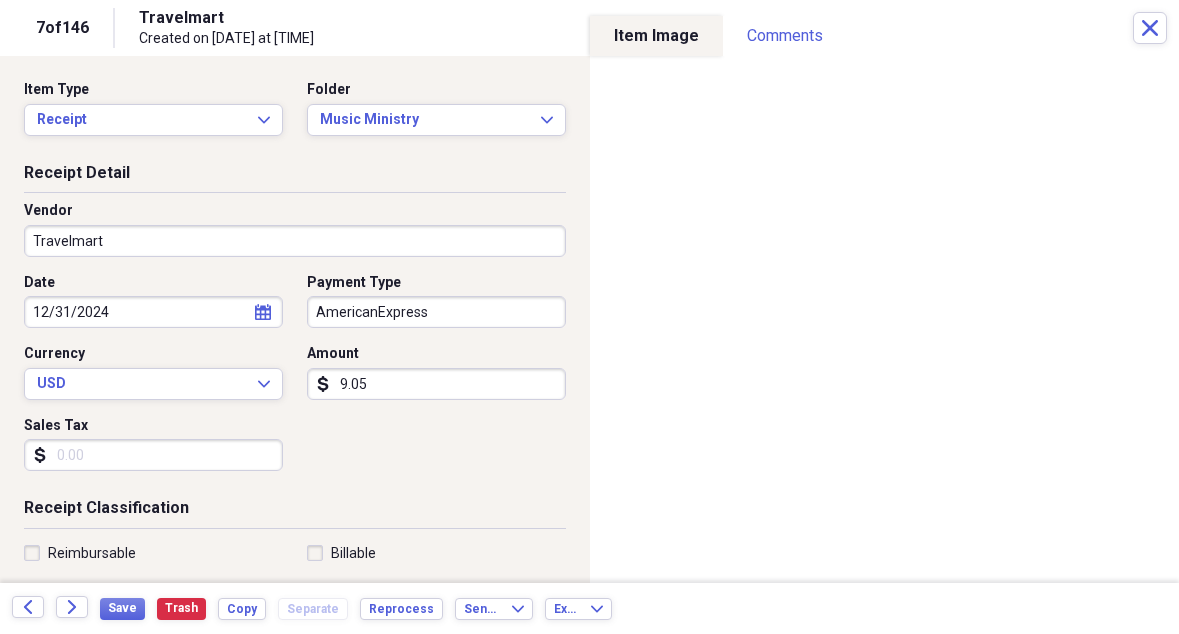 click on "Travelmart" at bounding box center (295, 241) 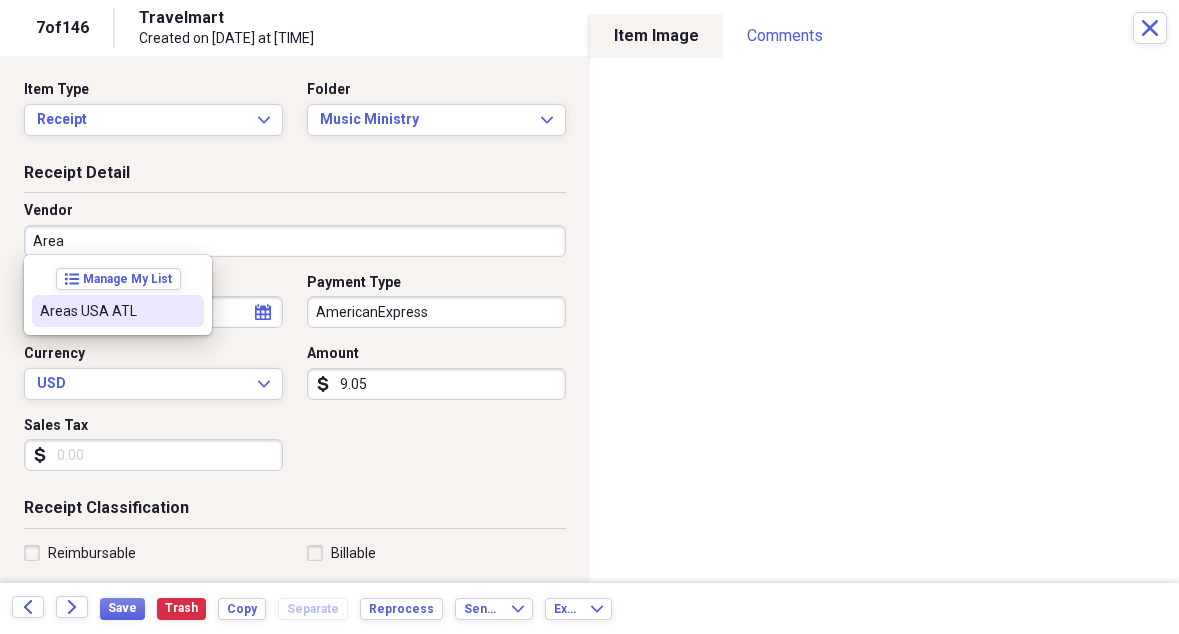 click on "Areas USA ATL" at bounding box center (106, 311) 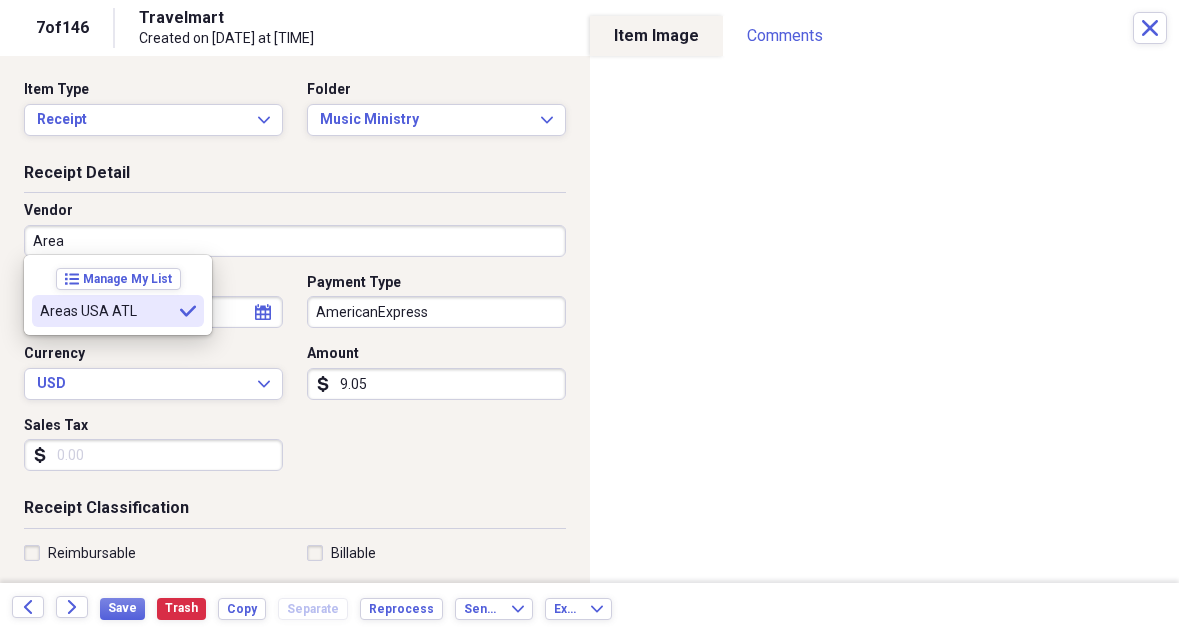 type on "Areas USA ATL" 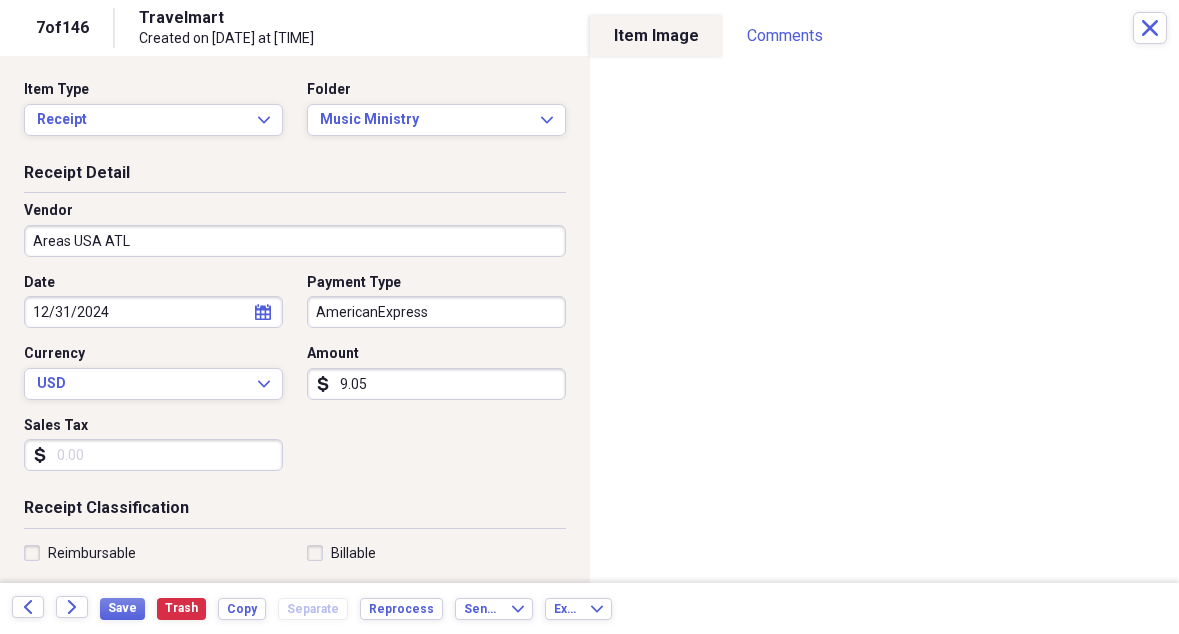 scroll, scrollTop: 0, scrollLeft: 0, axis: both 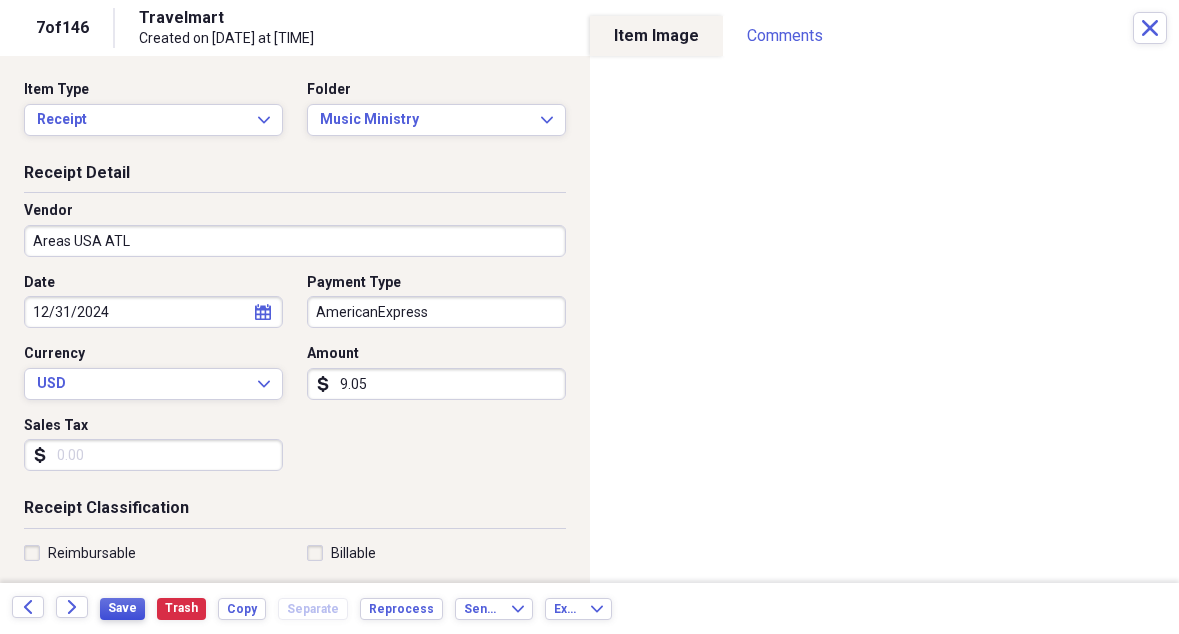 click on "Save" at bounding box center (122, 608) 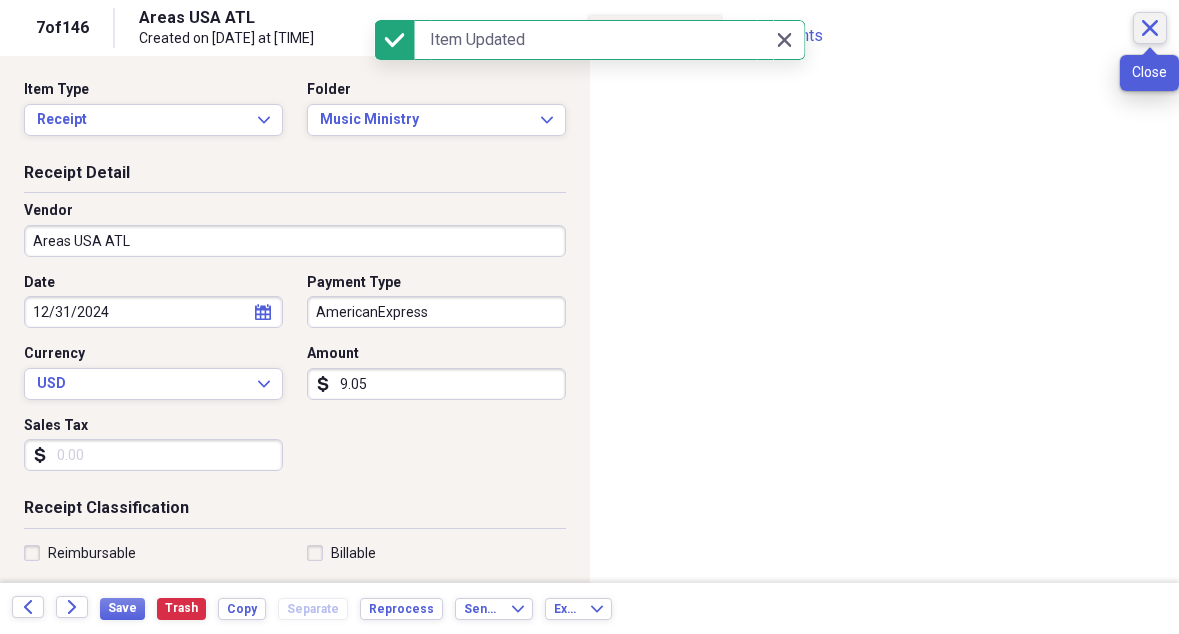 click 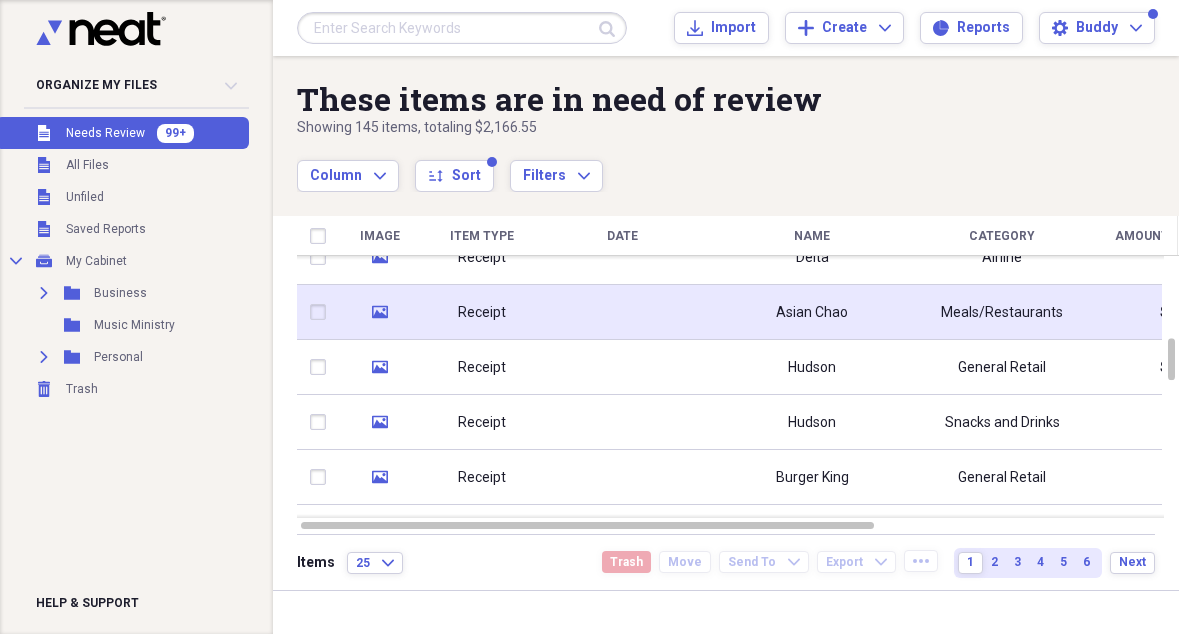 click at bounding box center [622, 312] 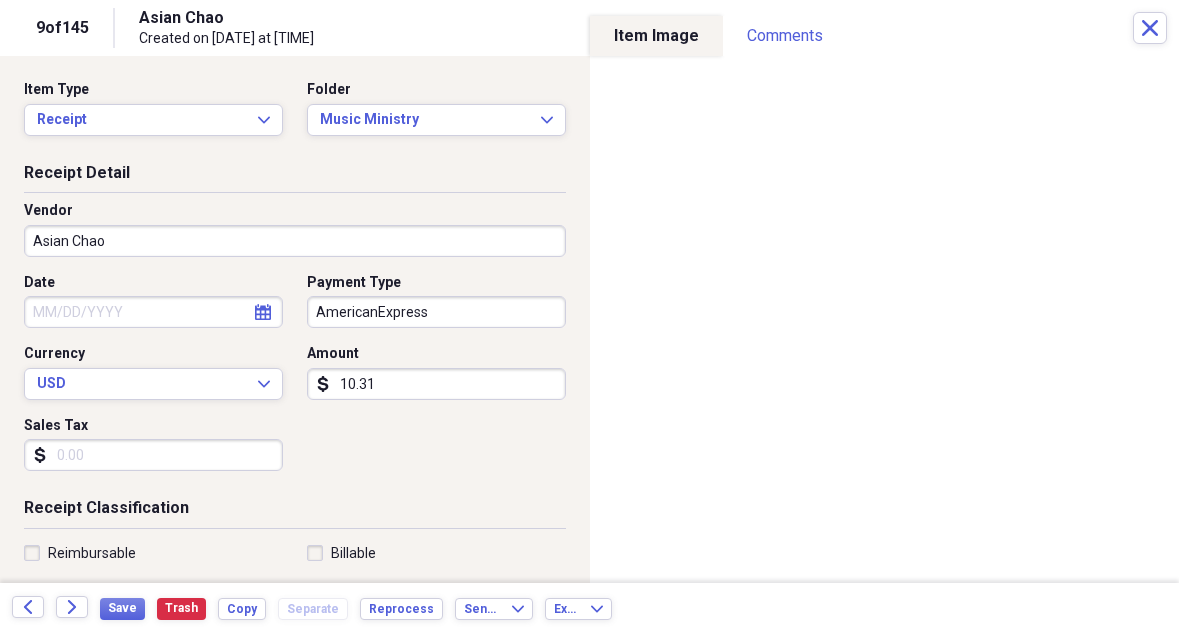click on "Date" at bounding box center [153, 312] 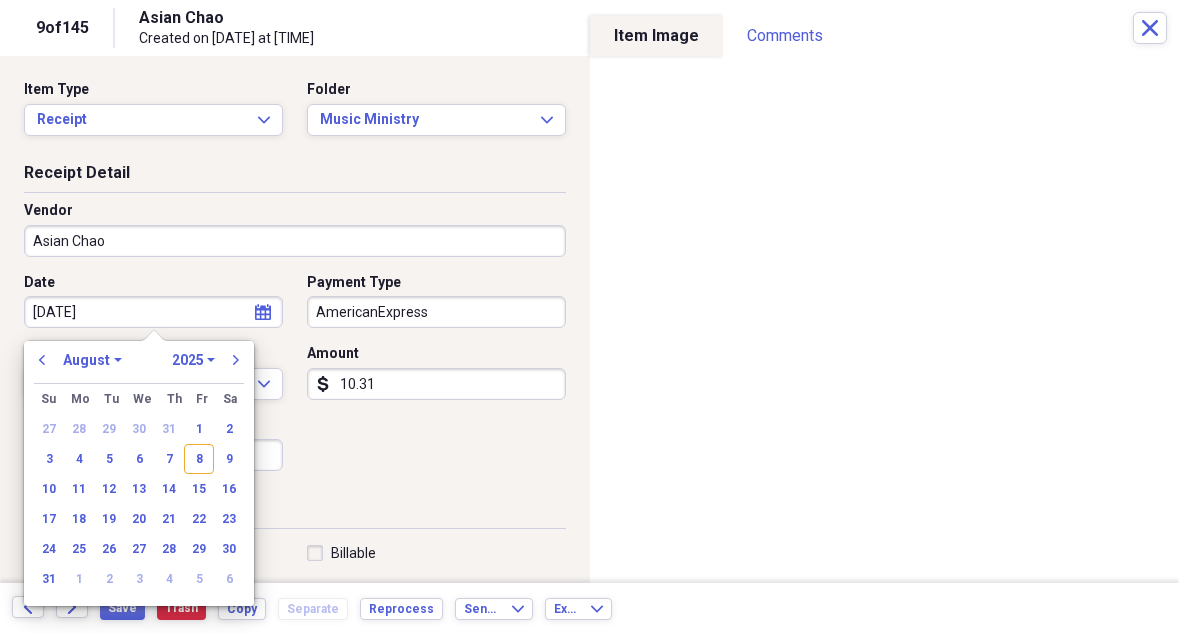 type on "03/17/20" 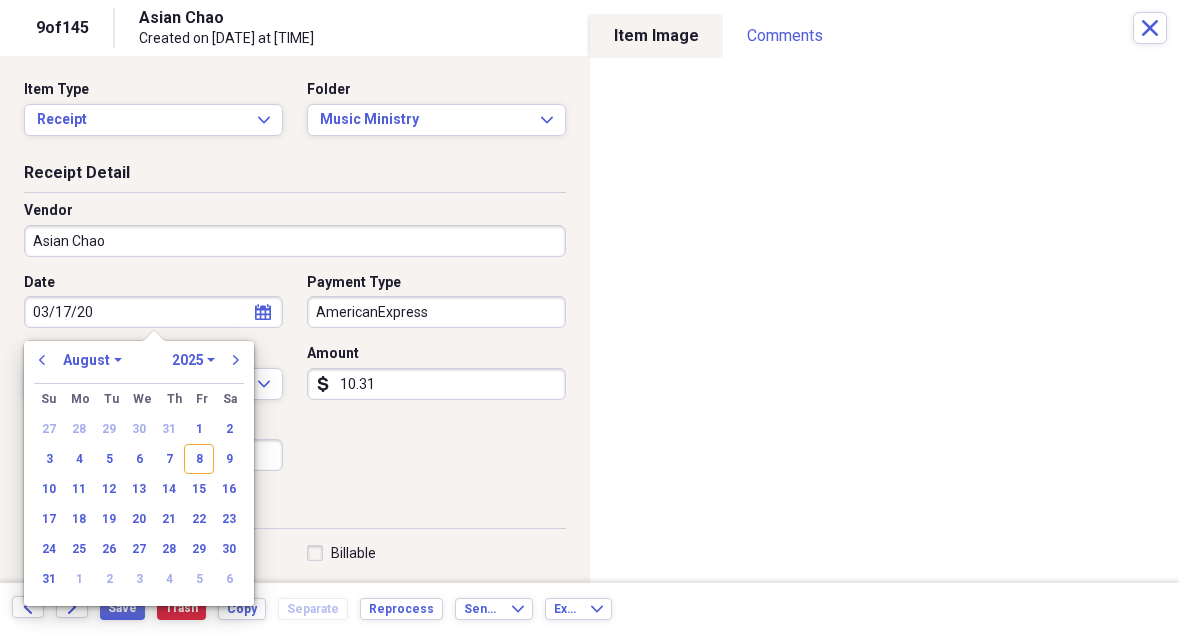 select on "2" 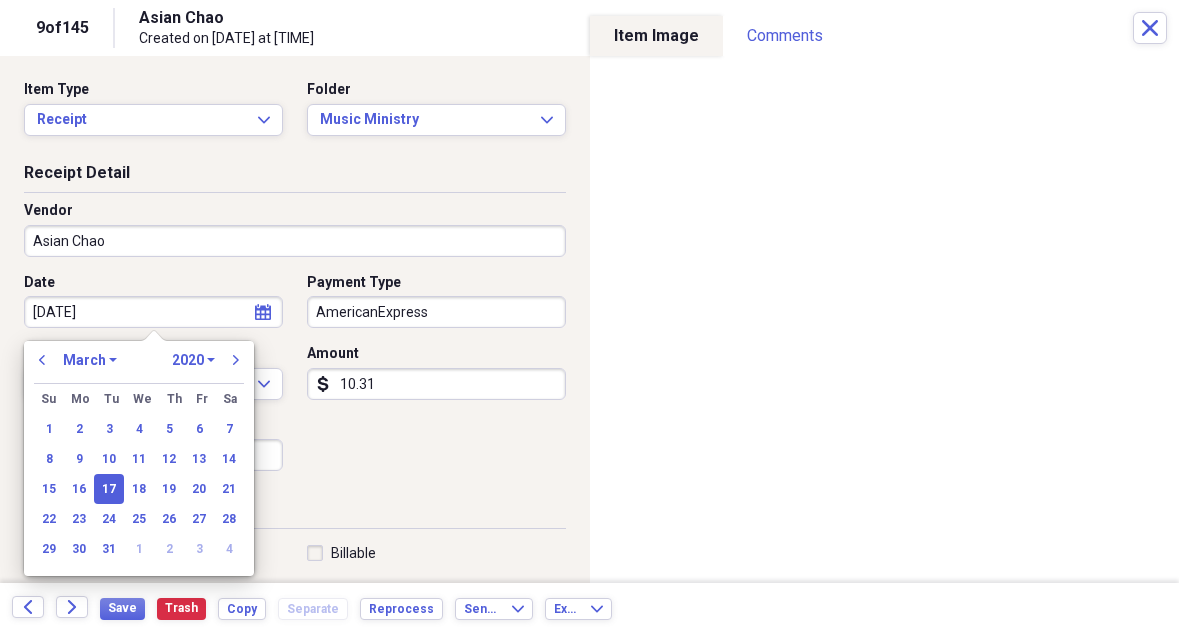type on "03/17/2024" 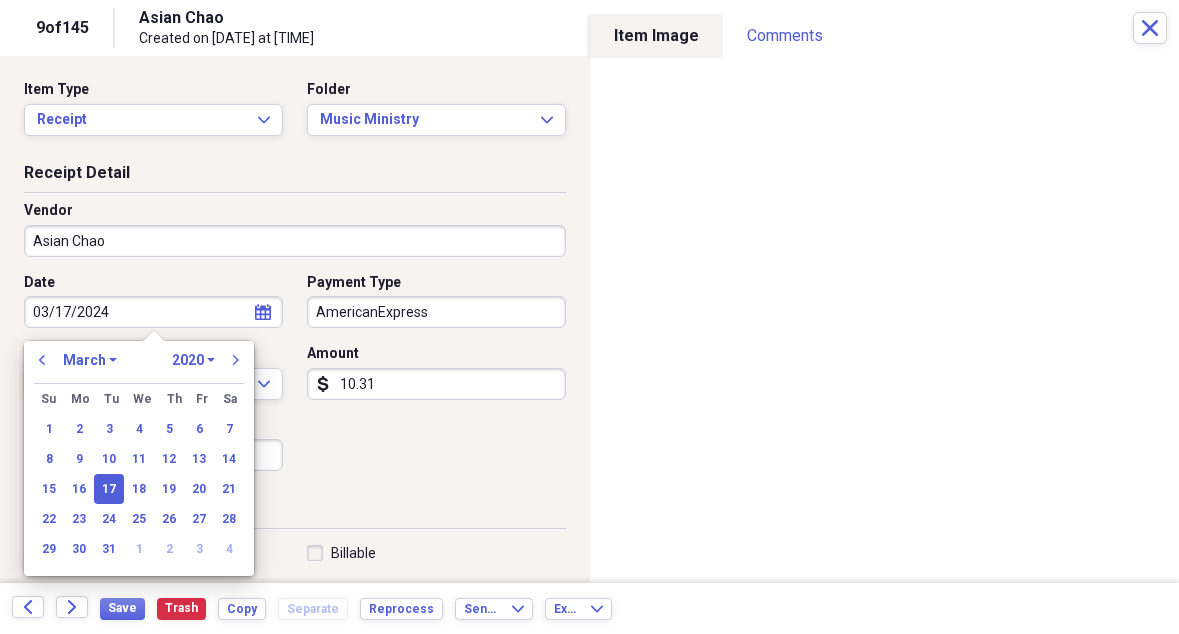 select on "2024" 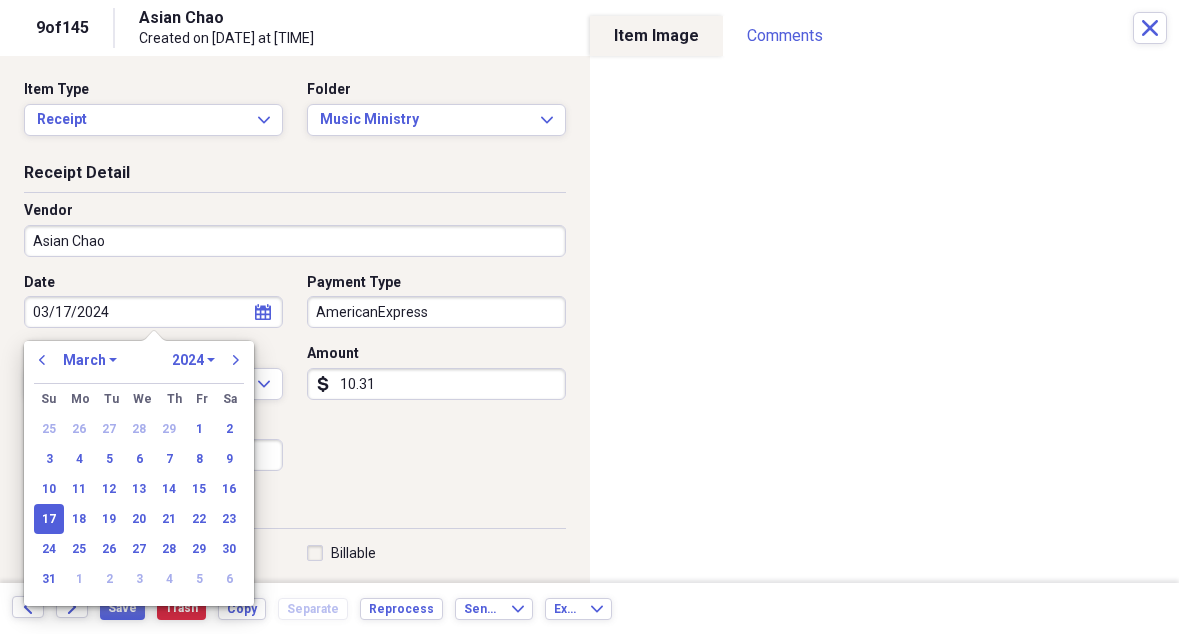 type on "03/17/2024" 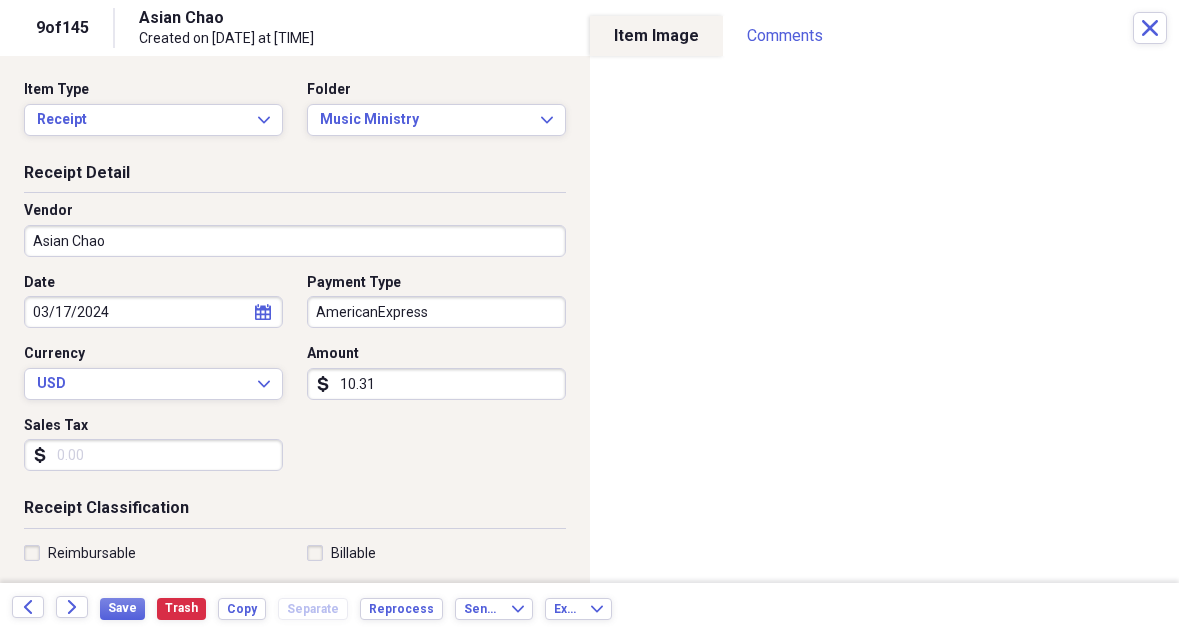 scroll, scrollTop: 0, scrollLeft: 0, axis: both 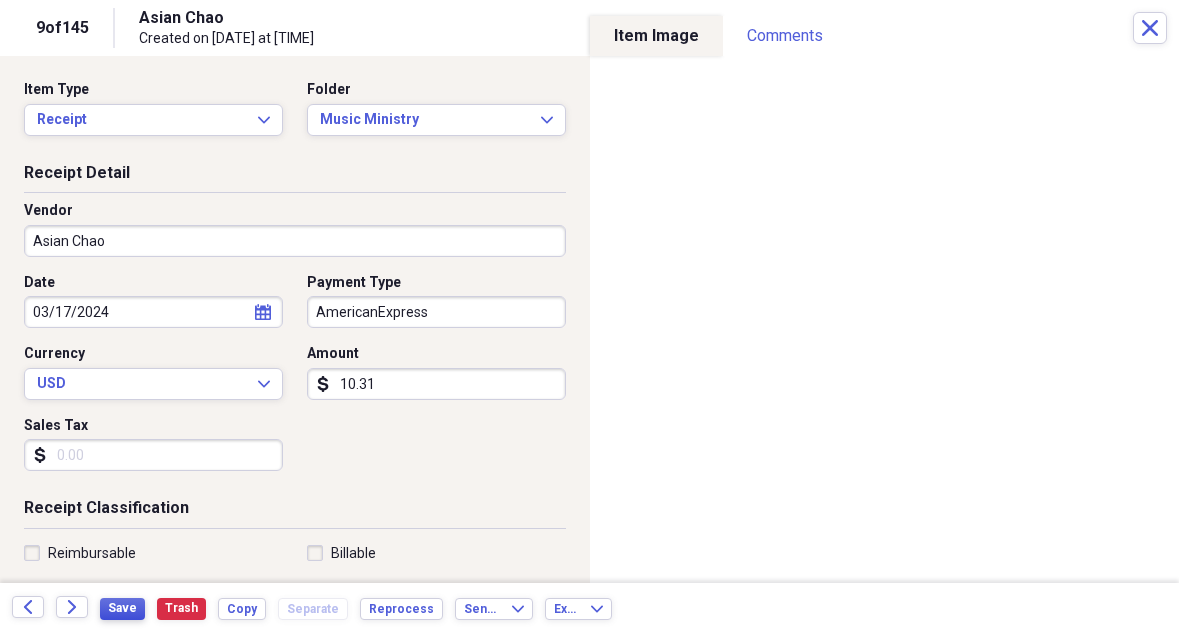 click on "Save" at bounding box center [122, 608] 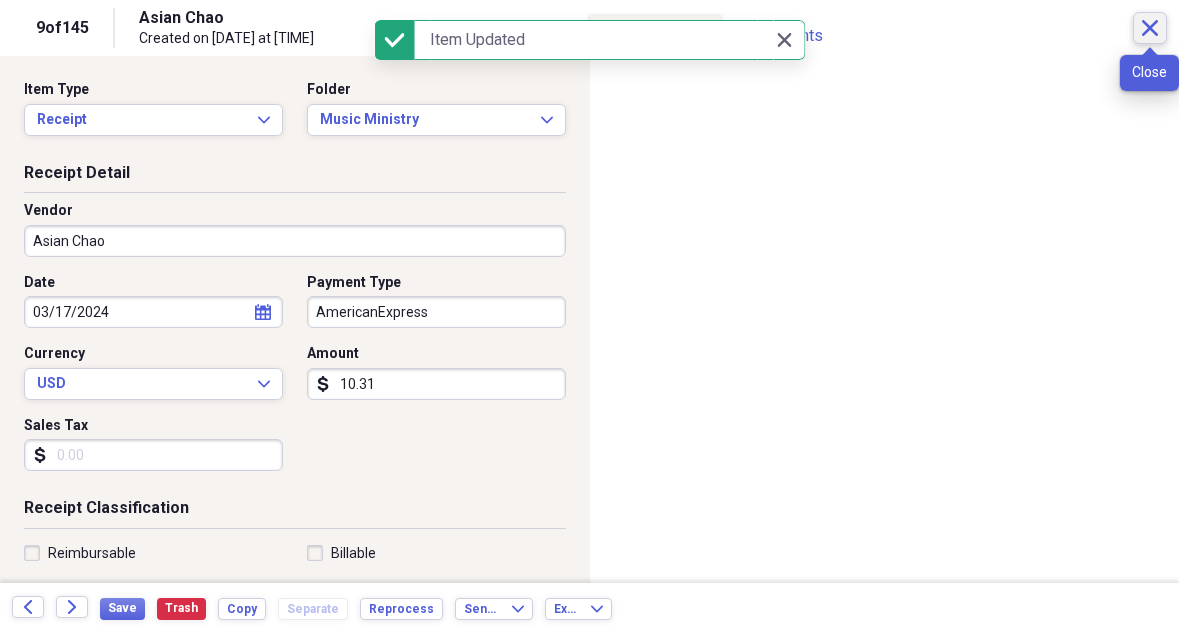 click 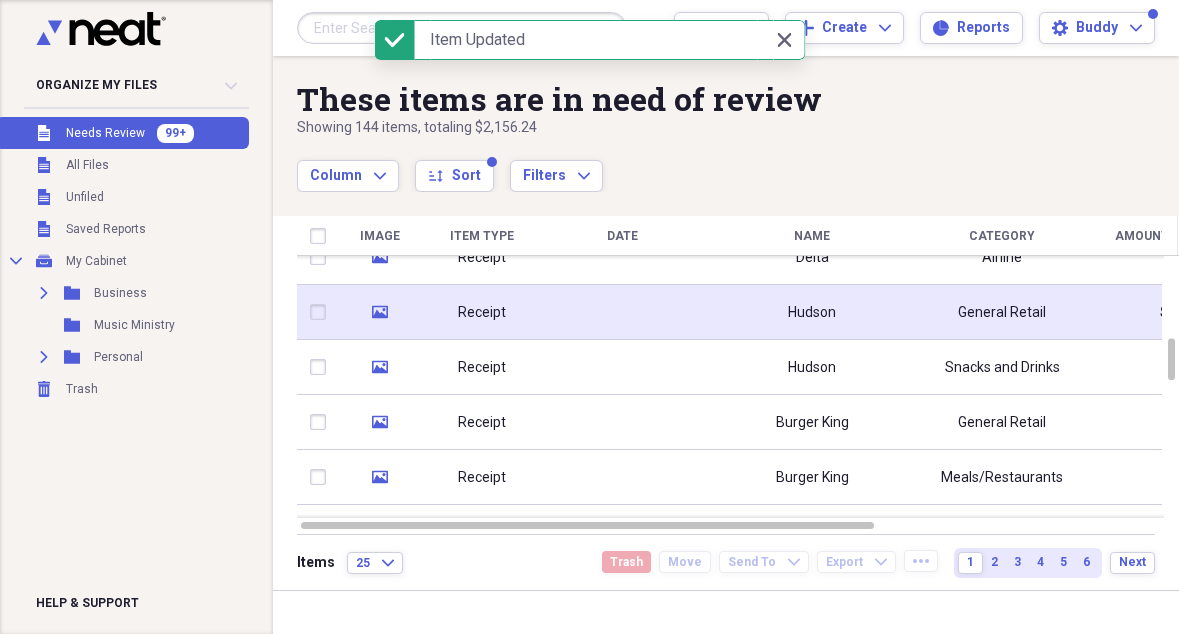 click on "Hudson" at bounding box center (812, 313) 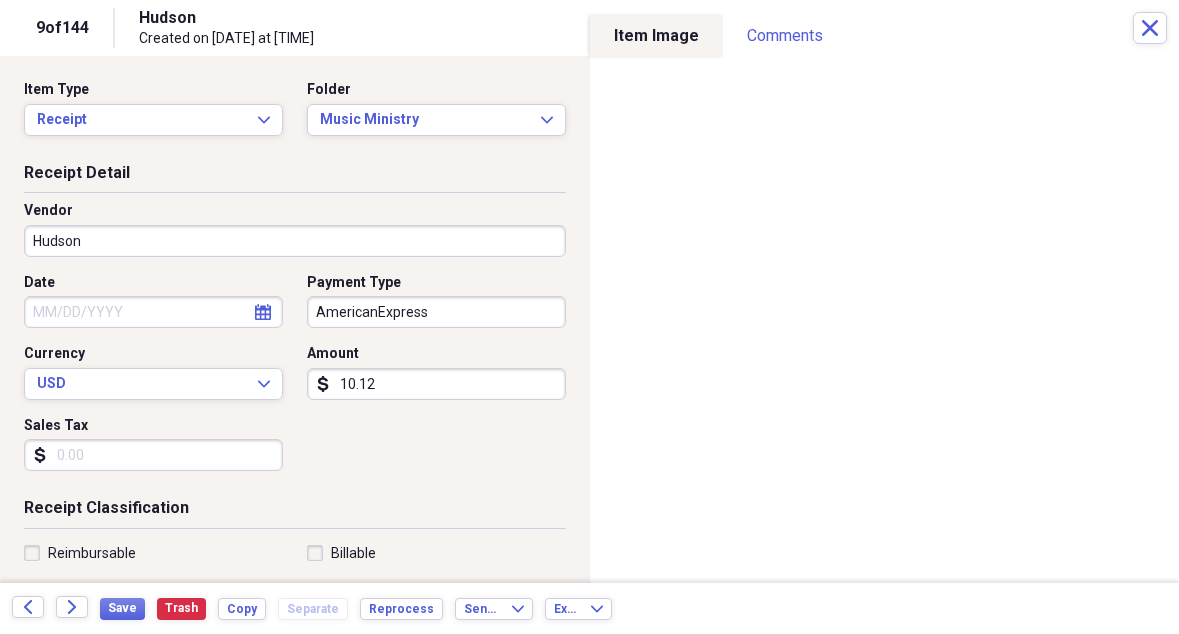 click on "Hudson" at bounding box center [295, 241] 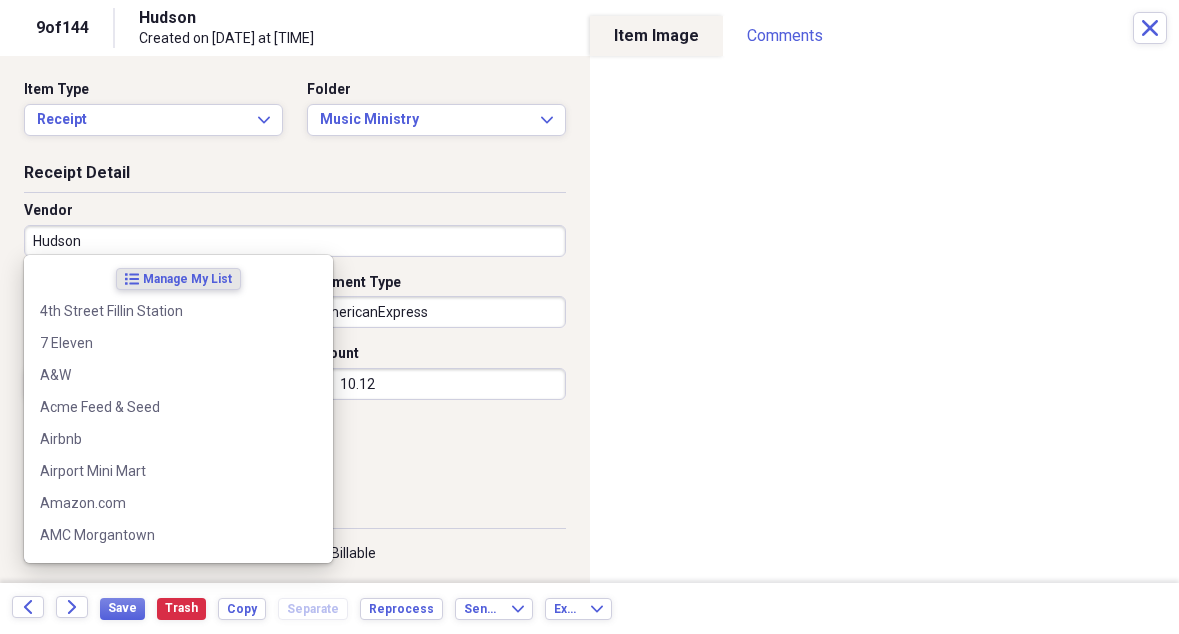 click on "Vendor" at bounding box center (295, 211) 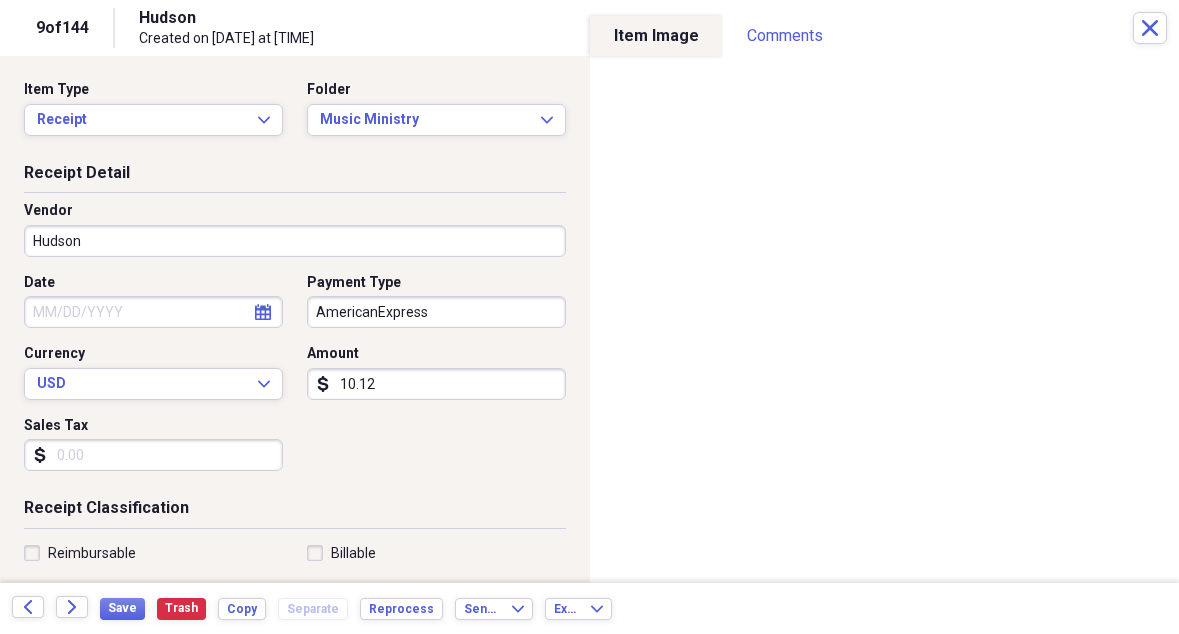scroll, scrollTop: 4, scrollLeft: 0, axis: vertical 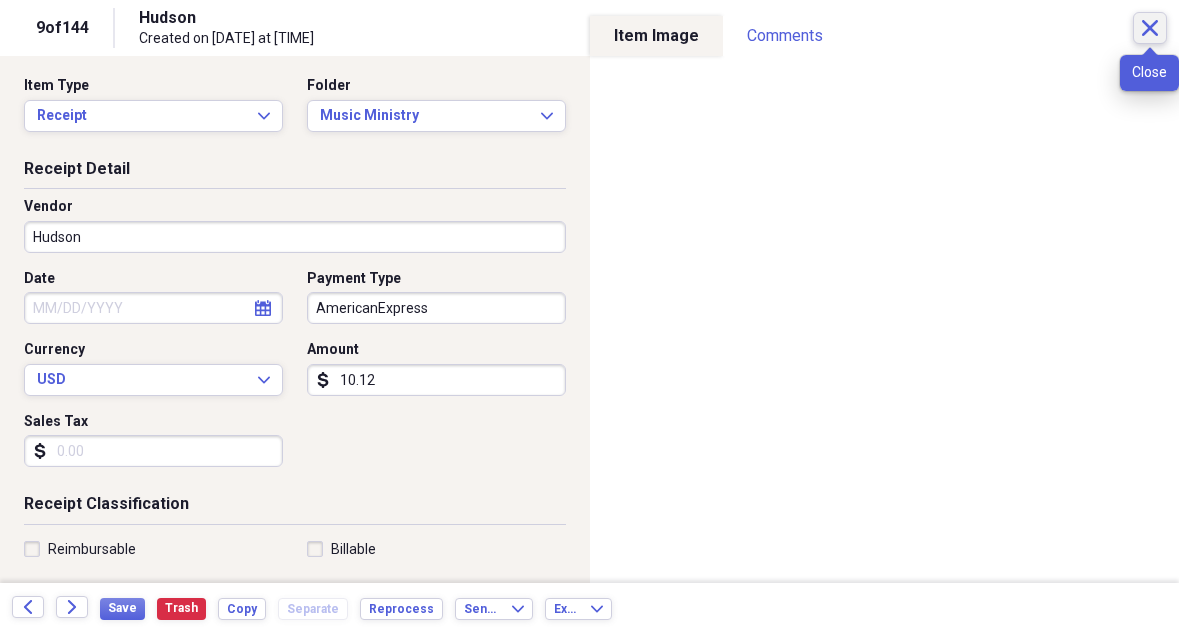 click 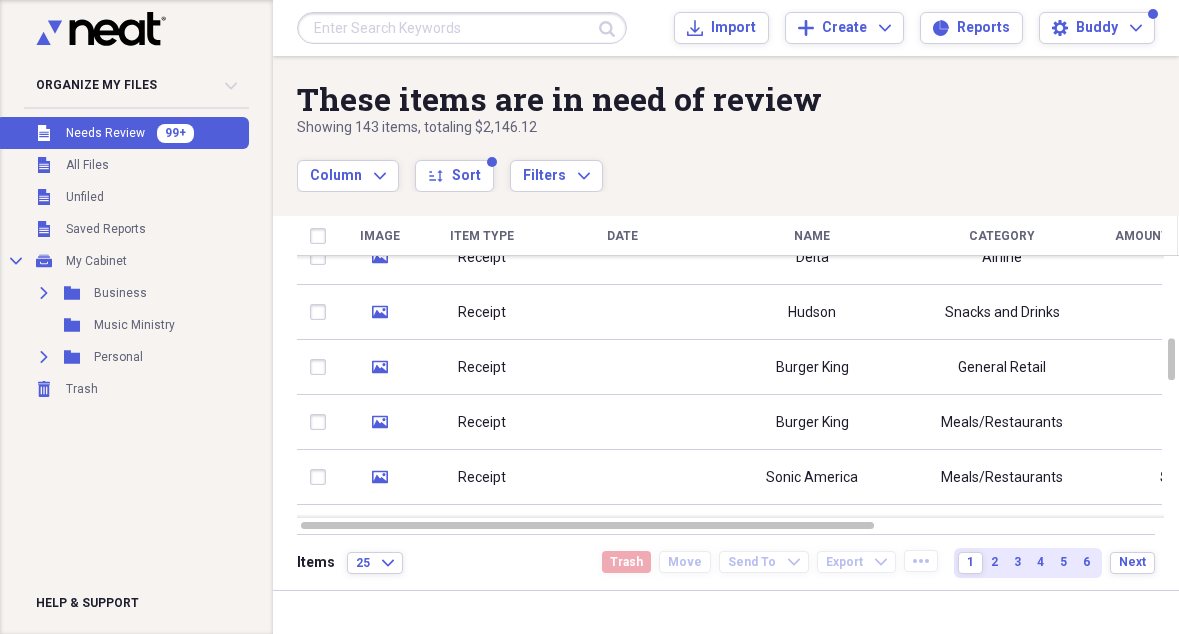 click at bounding box center (462, 28) 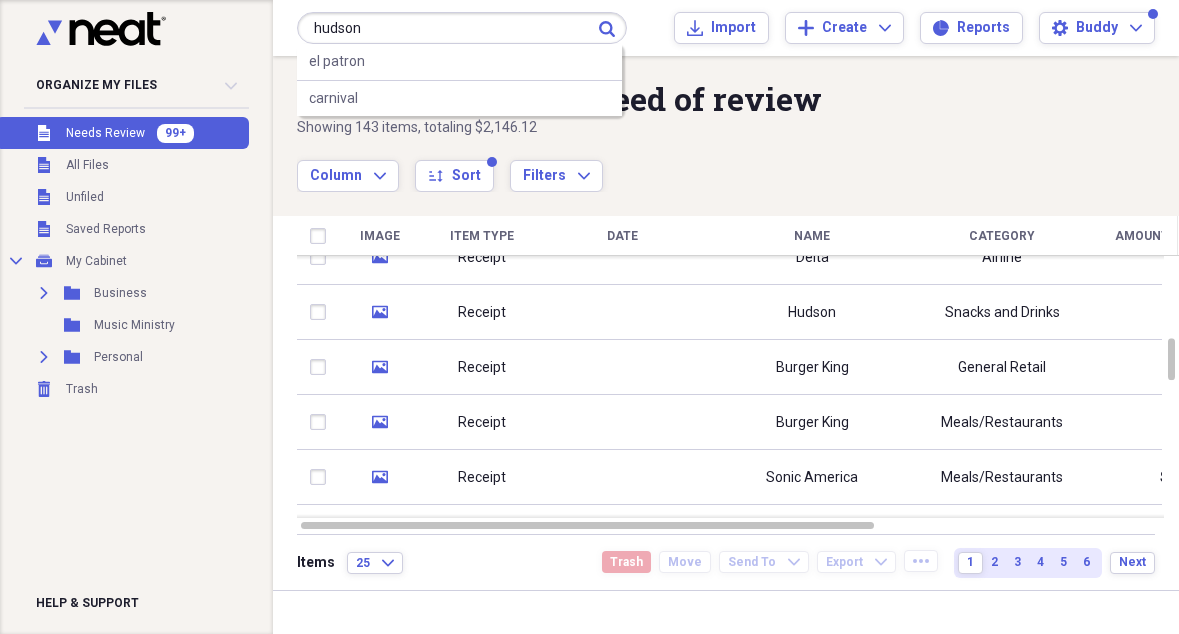 type on "hudson" 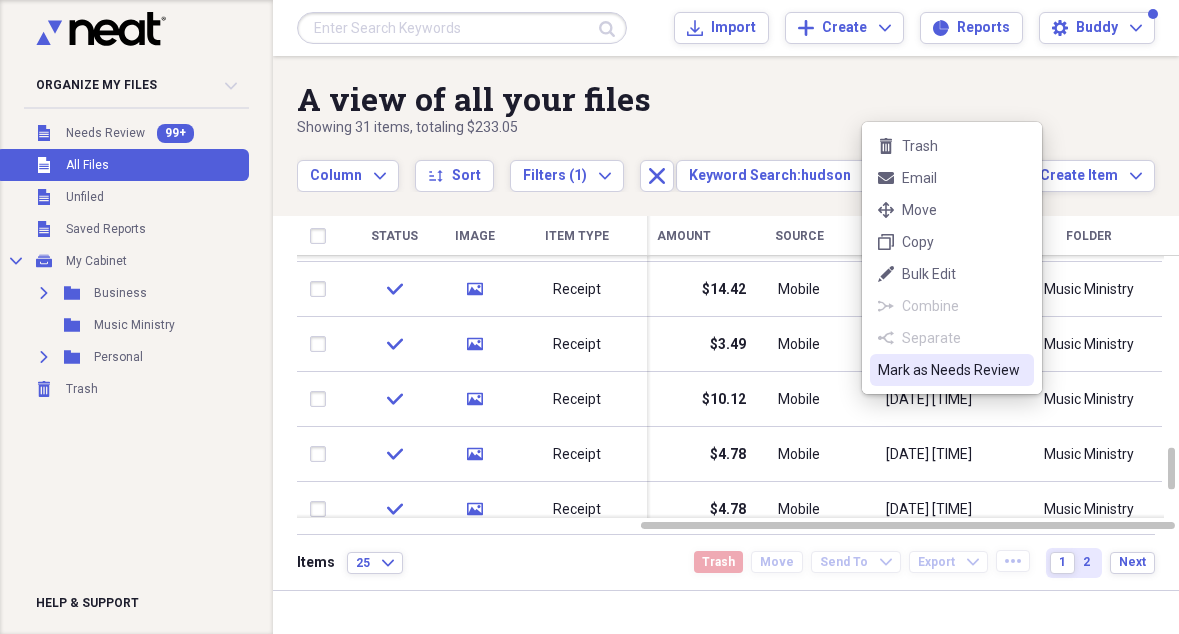 click on "Mark as Needs Review" at bounding box center (952, 370) 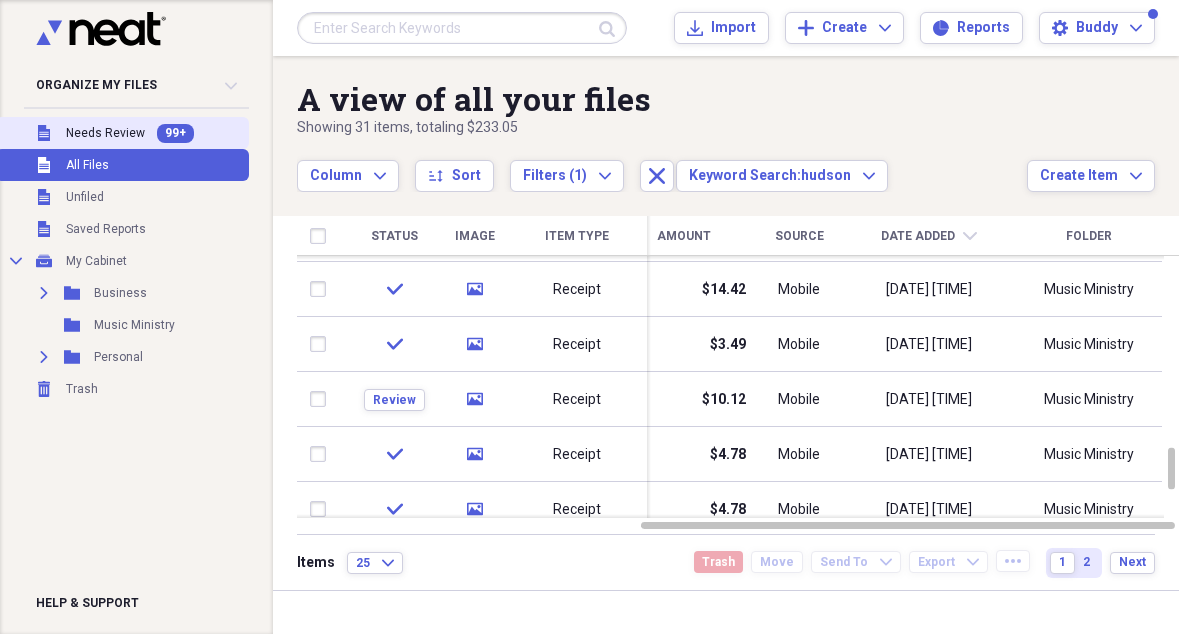 click on "Needs Review" at bounding box center (105, 133) 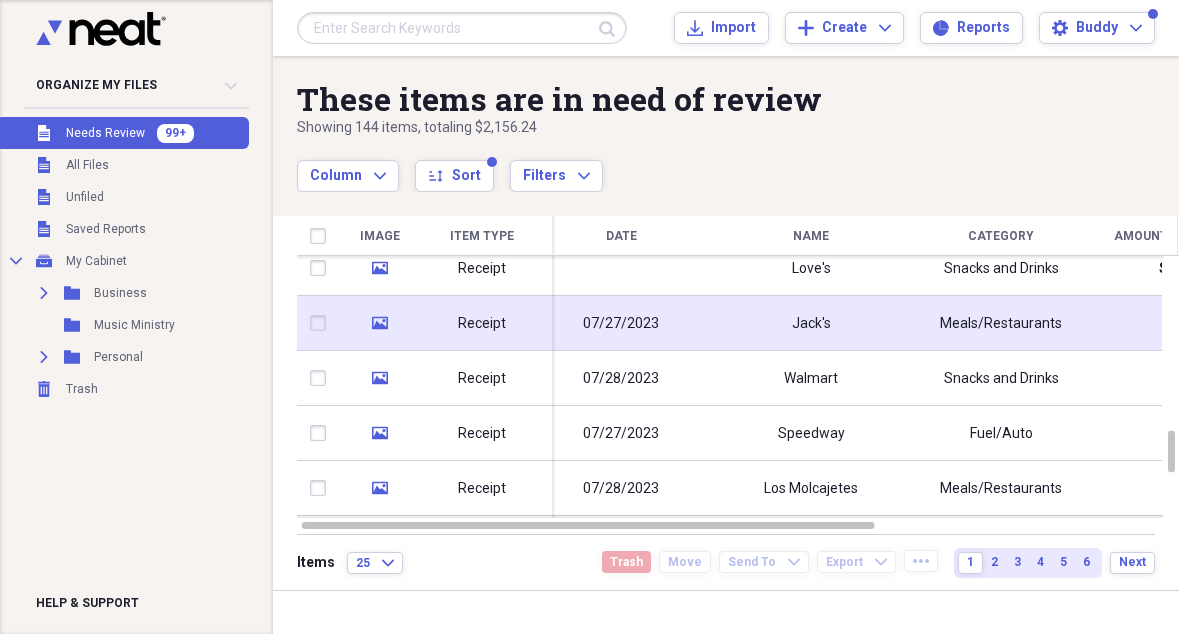click on "Jack's" at bounding box center [811, 323] 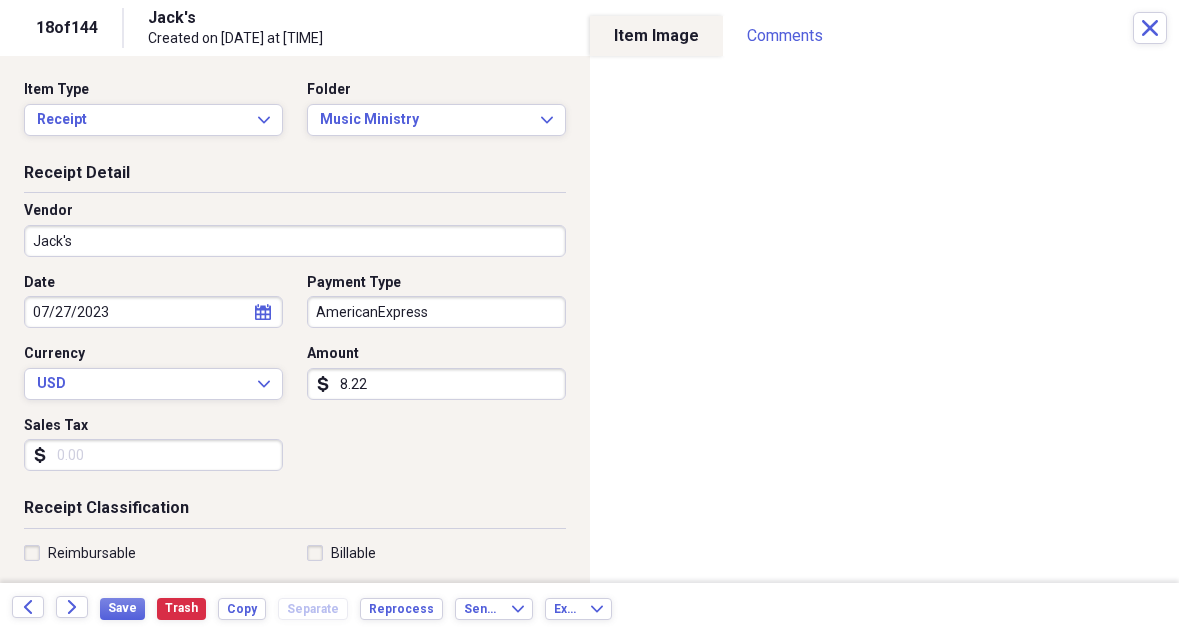 scroll, scrollTop: 0, scrollLeft: 0, axis: both 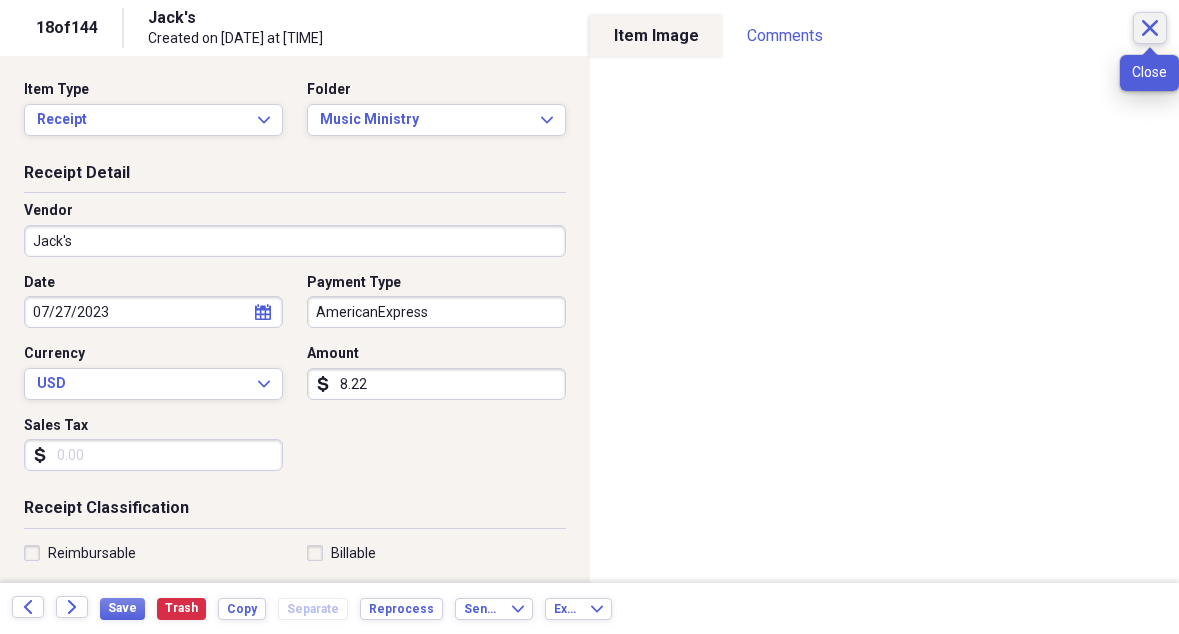 click 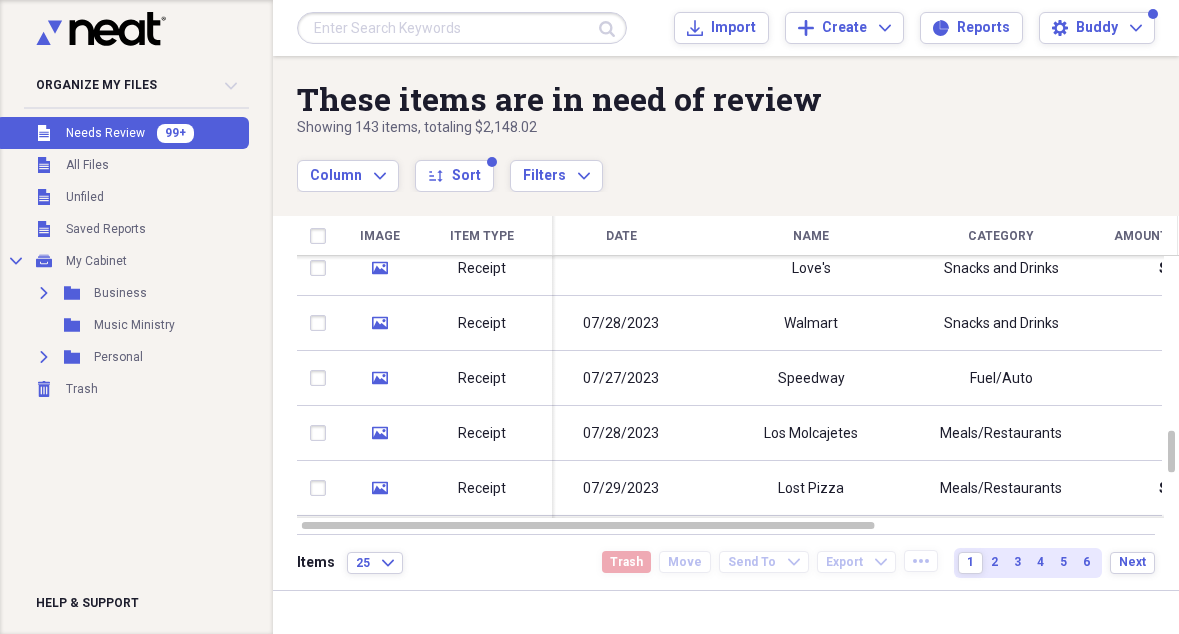 click at bounding box center (462, 28) 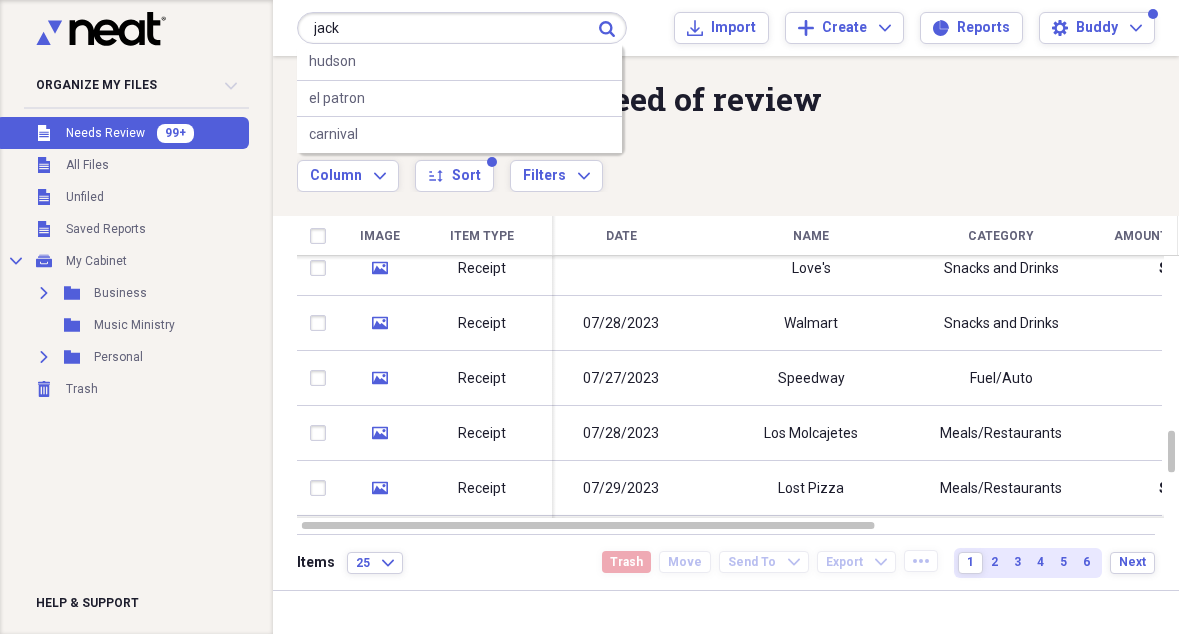 type on "jack" 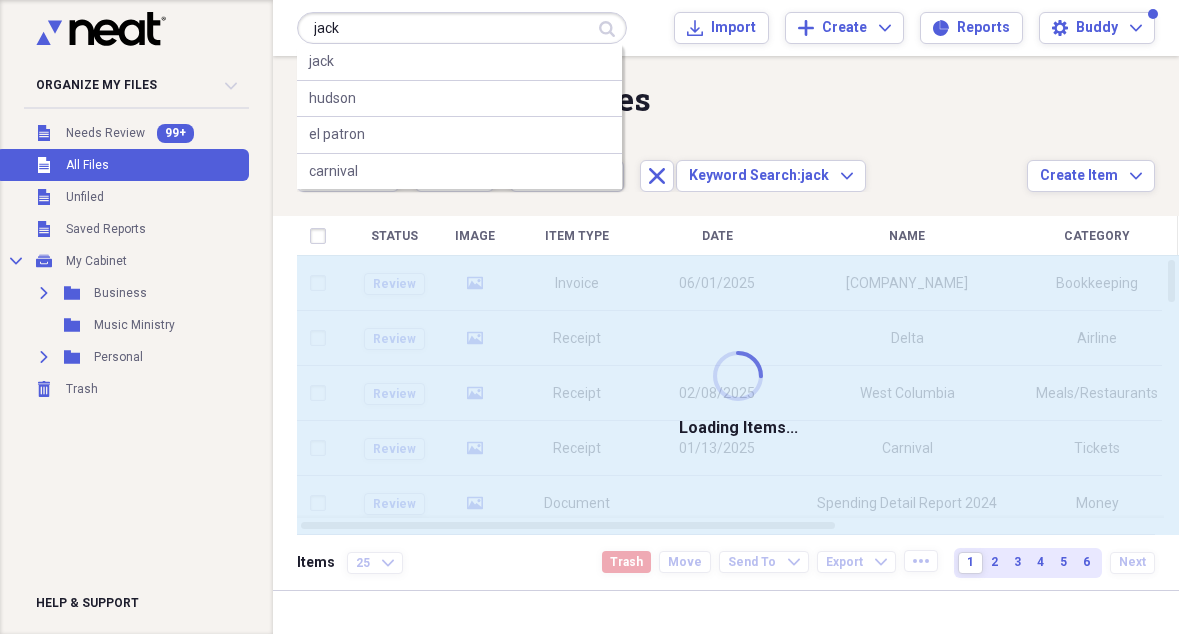 type 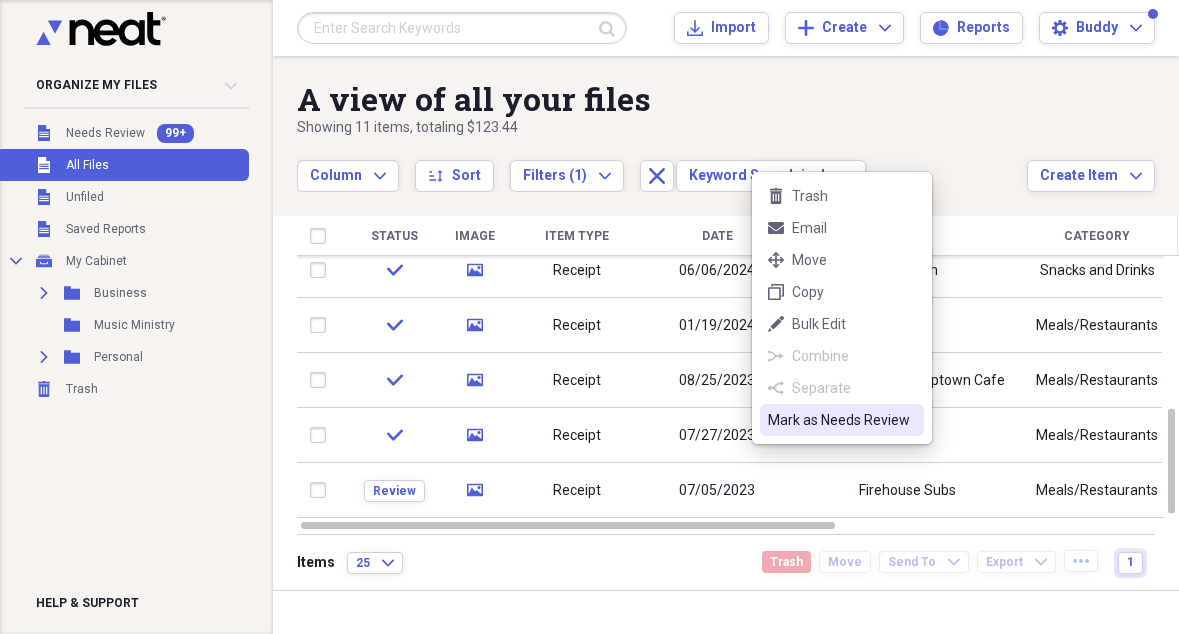 click on "Mark as Needs Review" at bounding box center [842, 420] 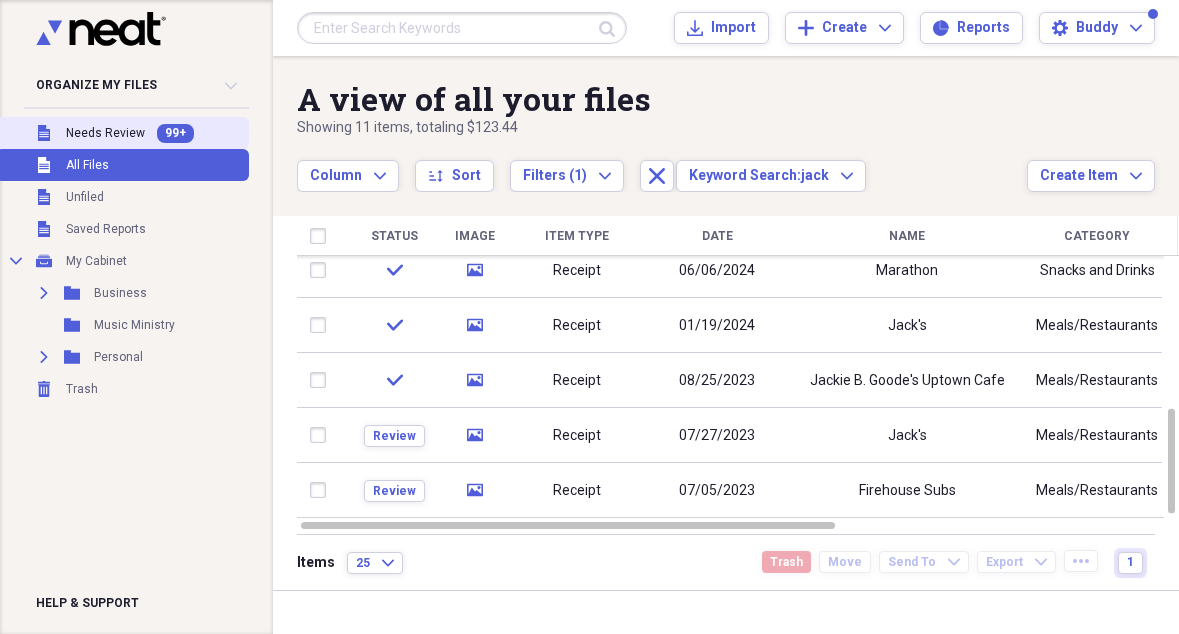 click on "Needs Review" at bounding box center [105, 133] 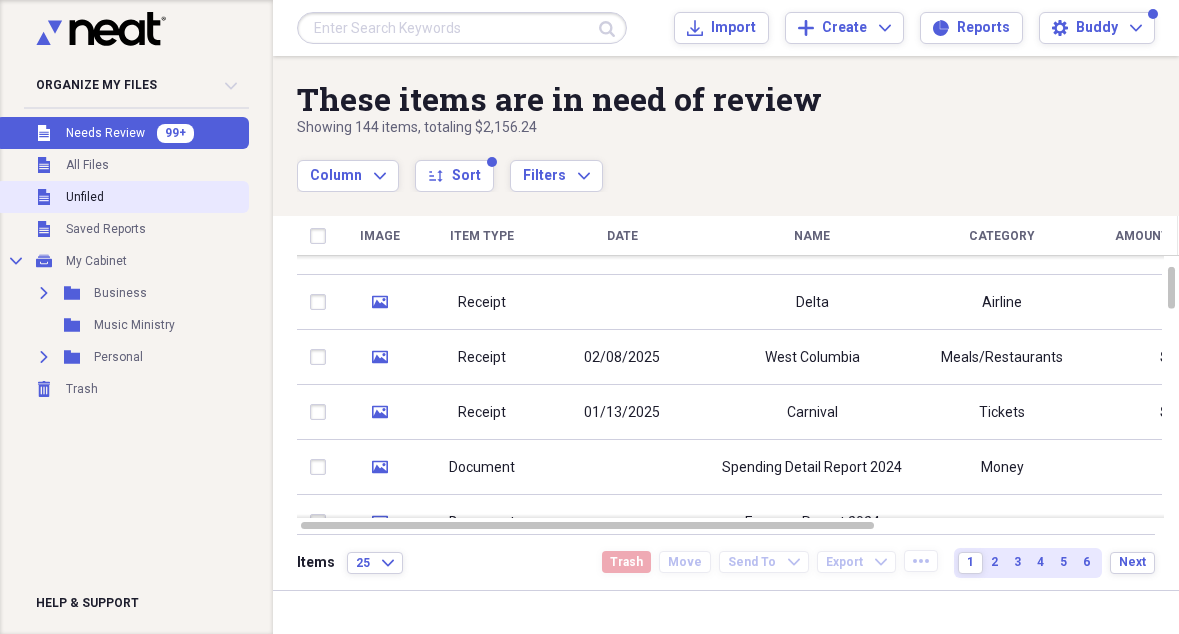 click on "Unfiled Unfiled" at bounding box center (122, 197) 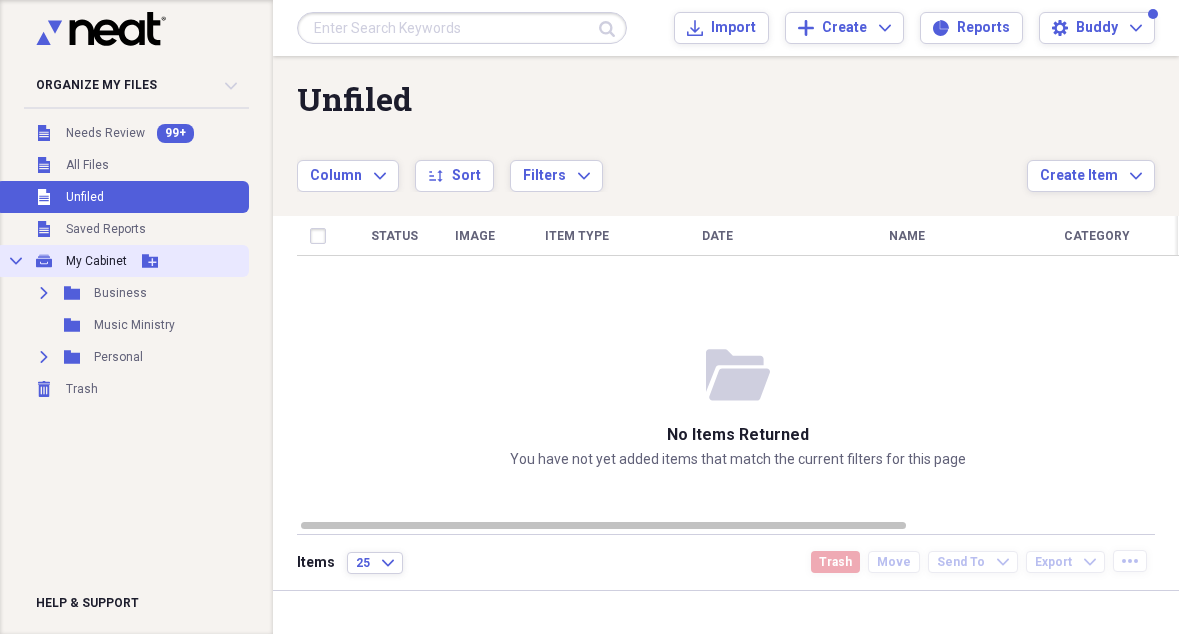 click on "My Cabinet" at bounding box center (96, 261) 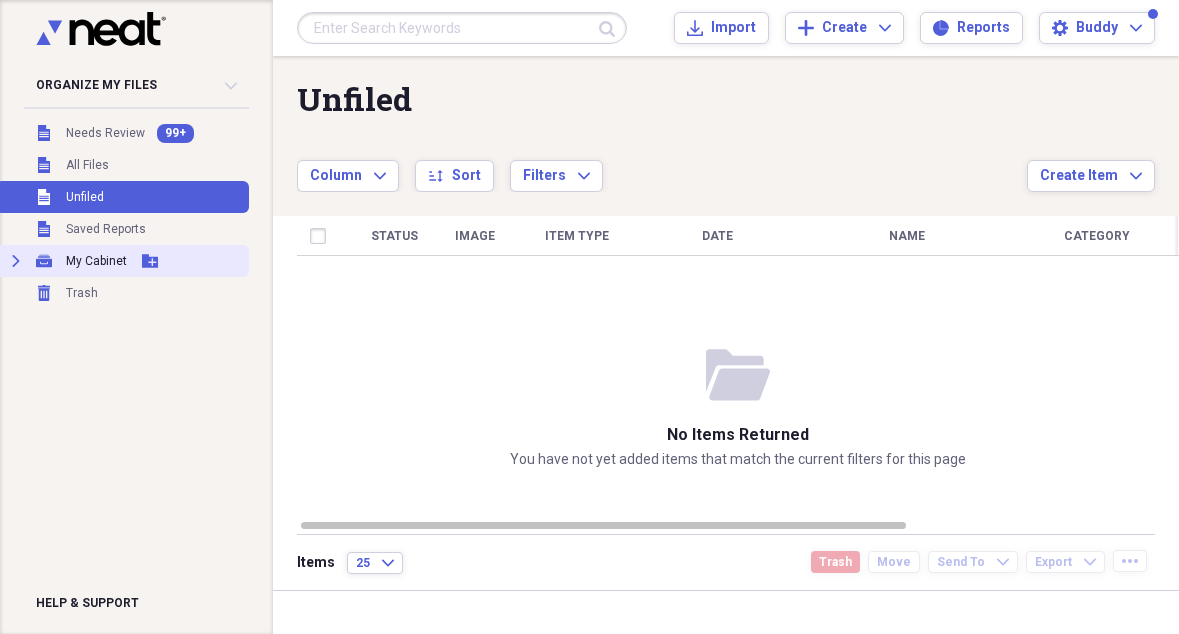 click on "My Cabinet" at bounding box center [96, 261] 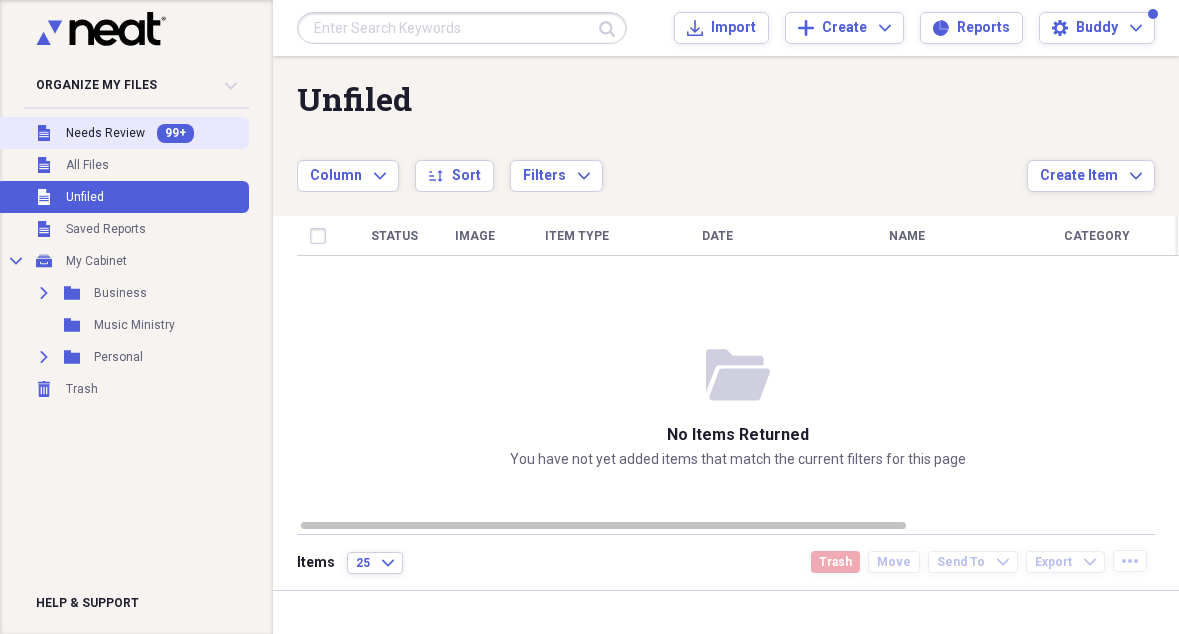 click on "Needs Review" at bounding box center [105, 133] 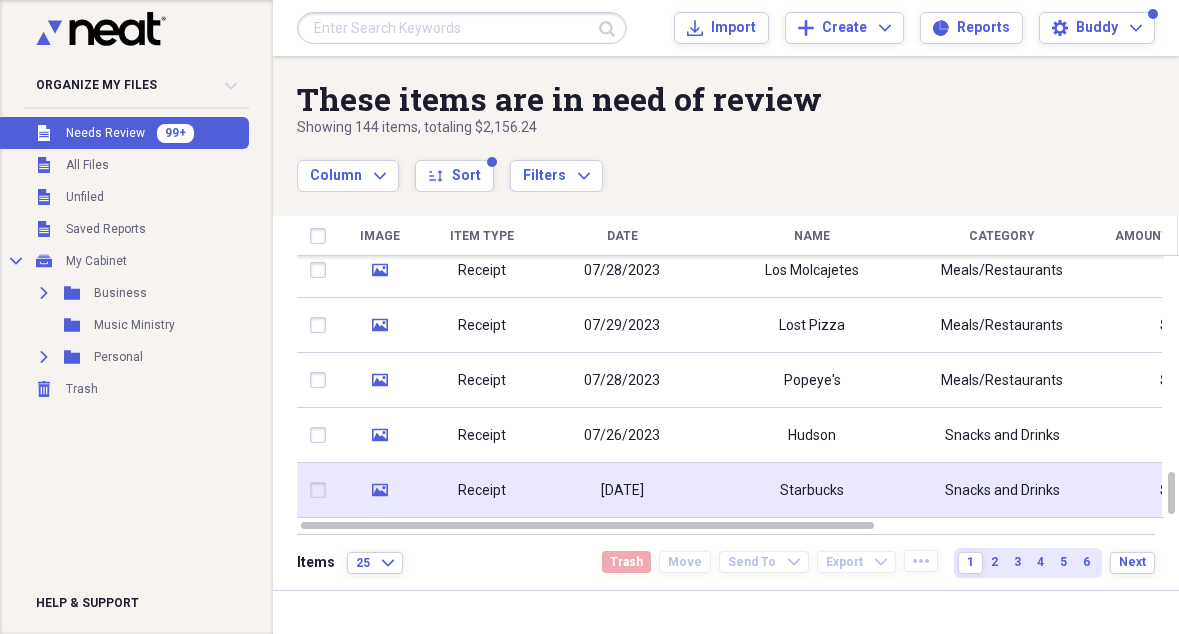 click on "Starbucks" at bounding box center (812, 491) 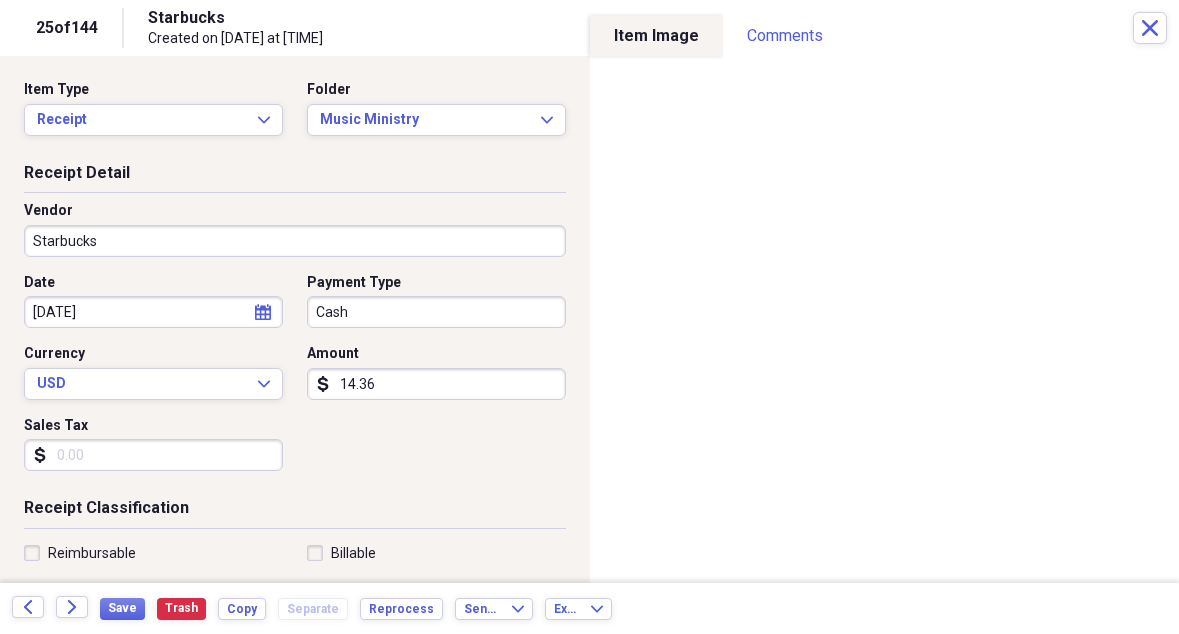 click on "Cash" at bounding box center [436, 312] 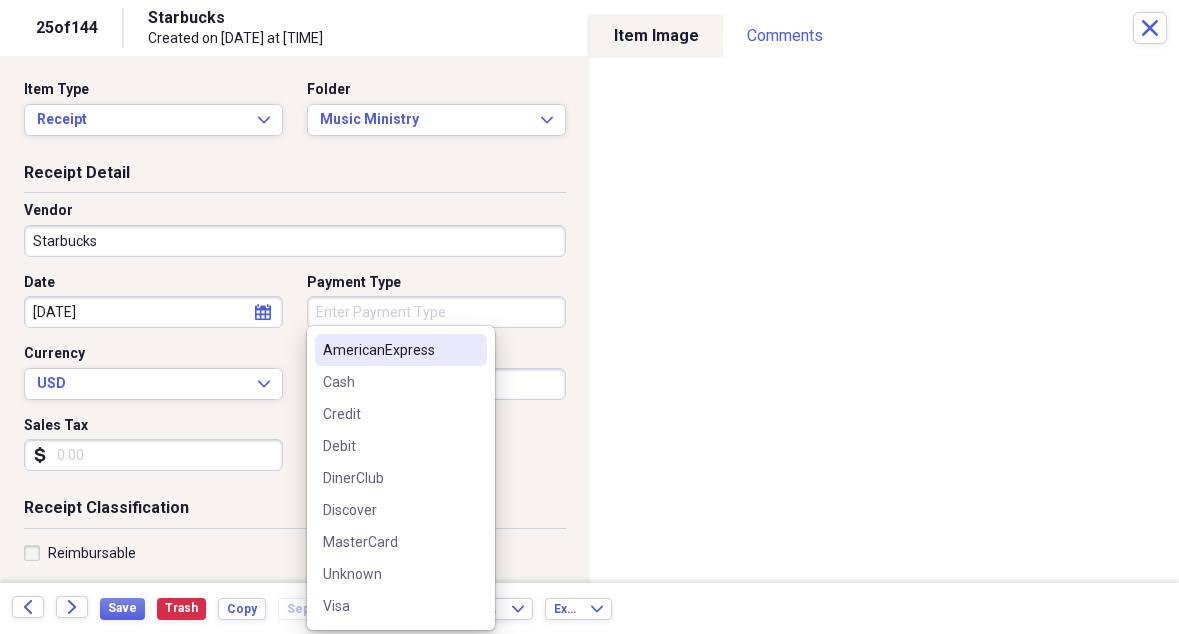 type 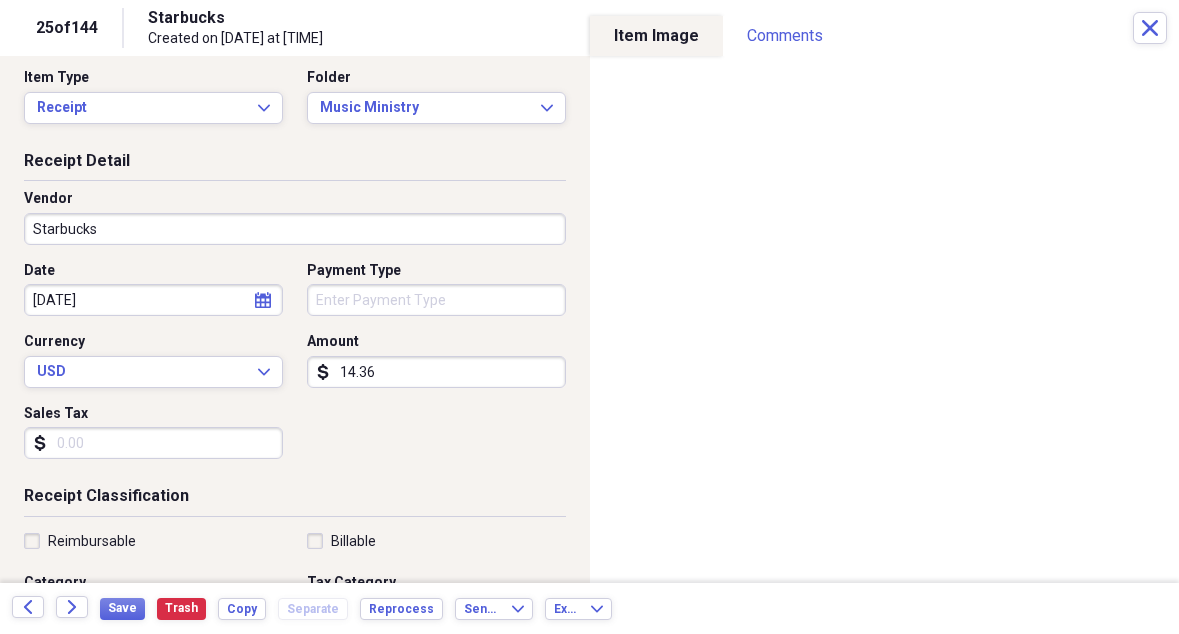 scroll, scrollTop: 0, scrollLeft: 0, axis: both 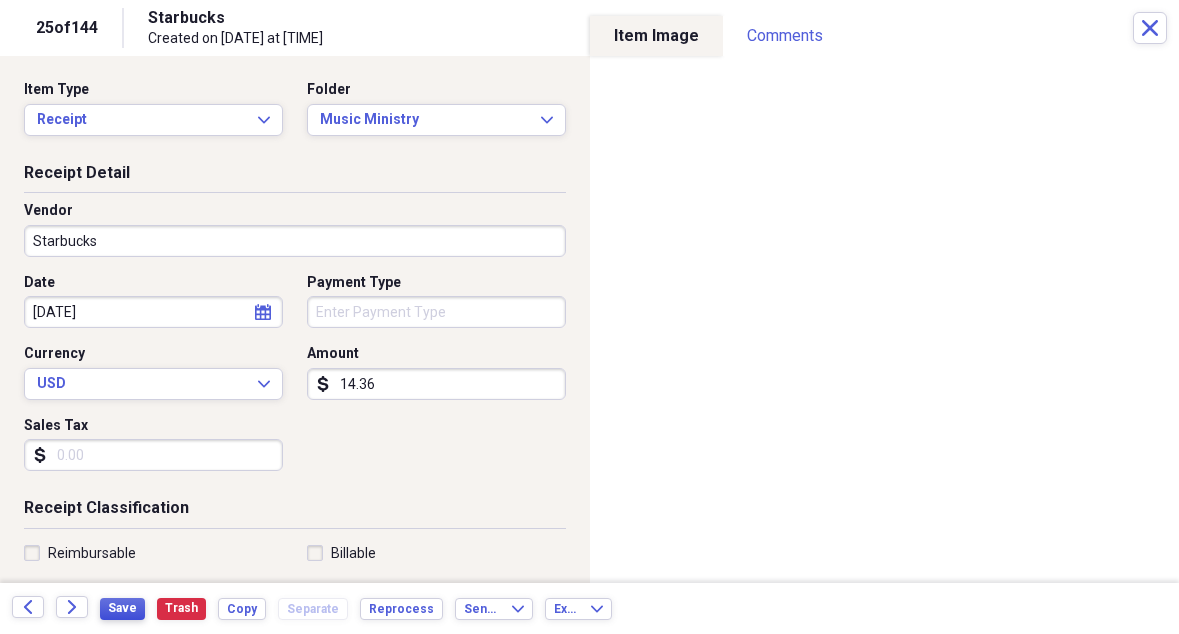 click on "Save" at bounding box center (122, 609) 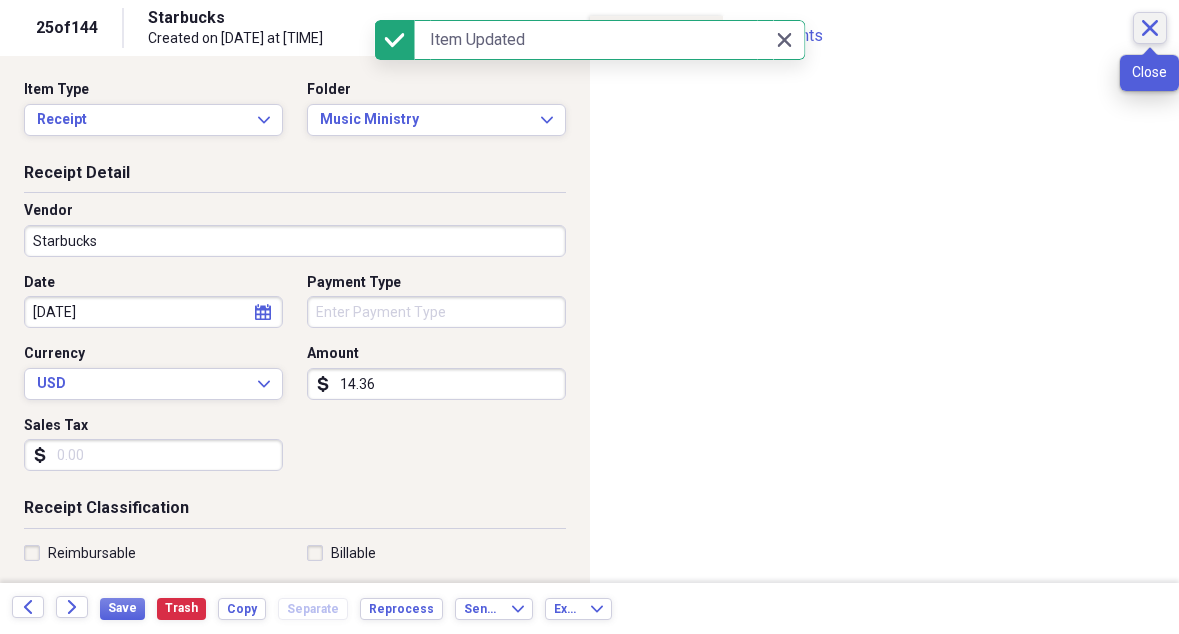 click on "Close" at bounding box center (1150, 28) 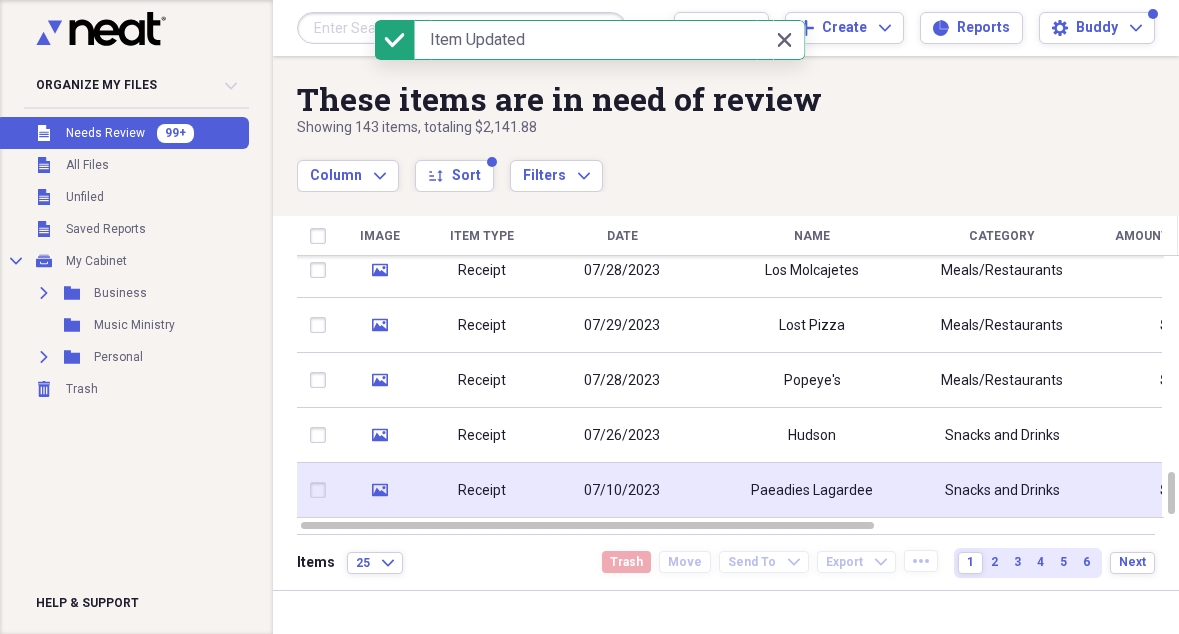 click on "07/10/2023" at bounding box center (622, 491) 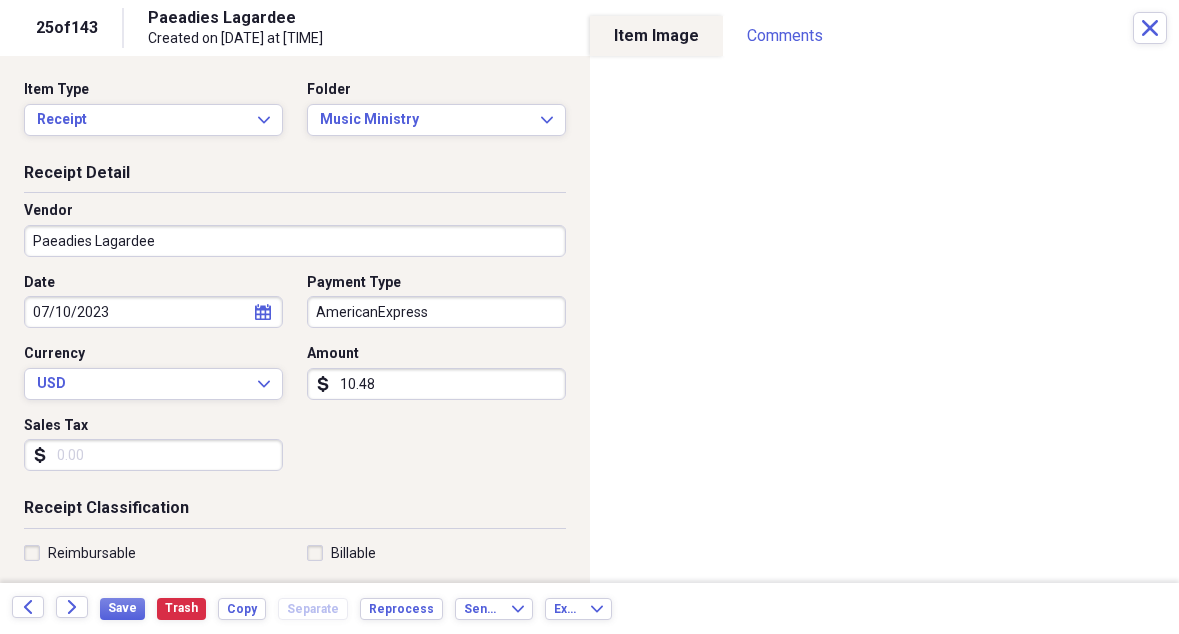 click on "Paeadies Lagardee" at bounding box center (295, 241) 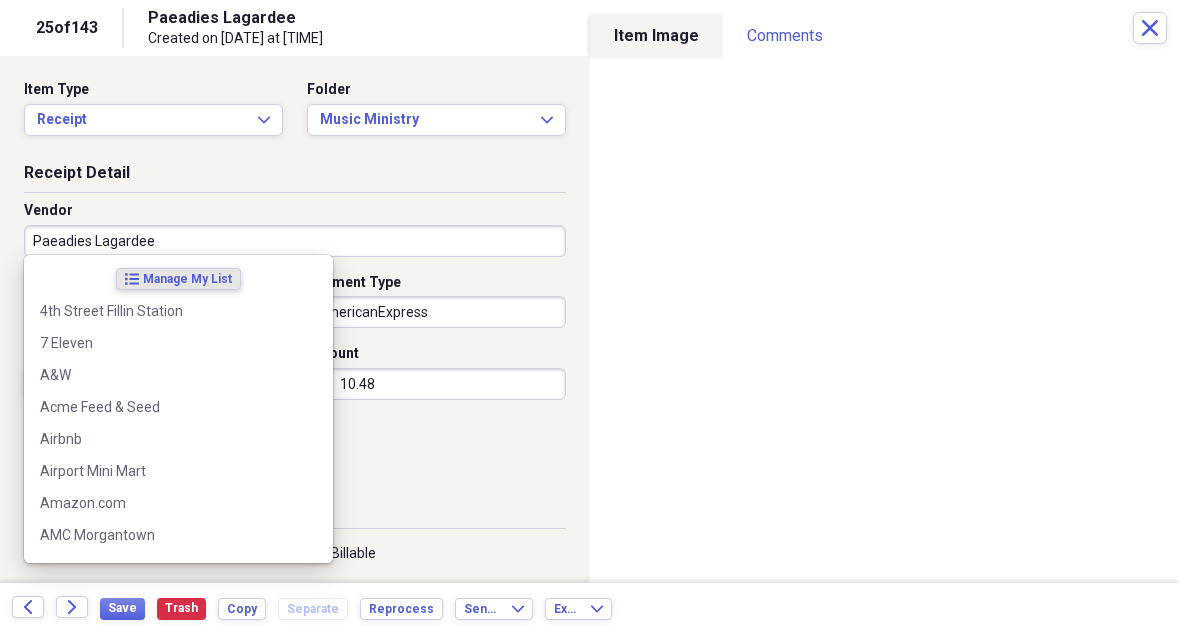 click on "Paeadies Lagardee" at bounding box center [295, 241] 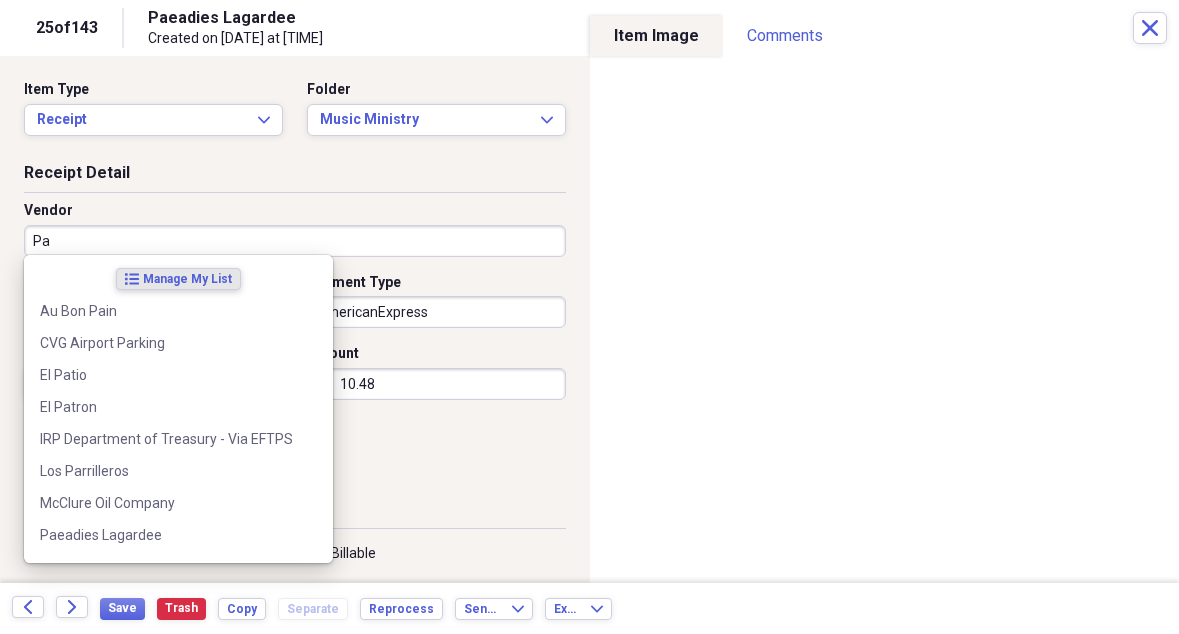 type on "P" 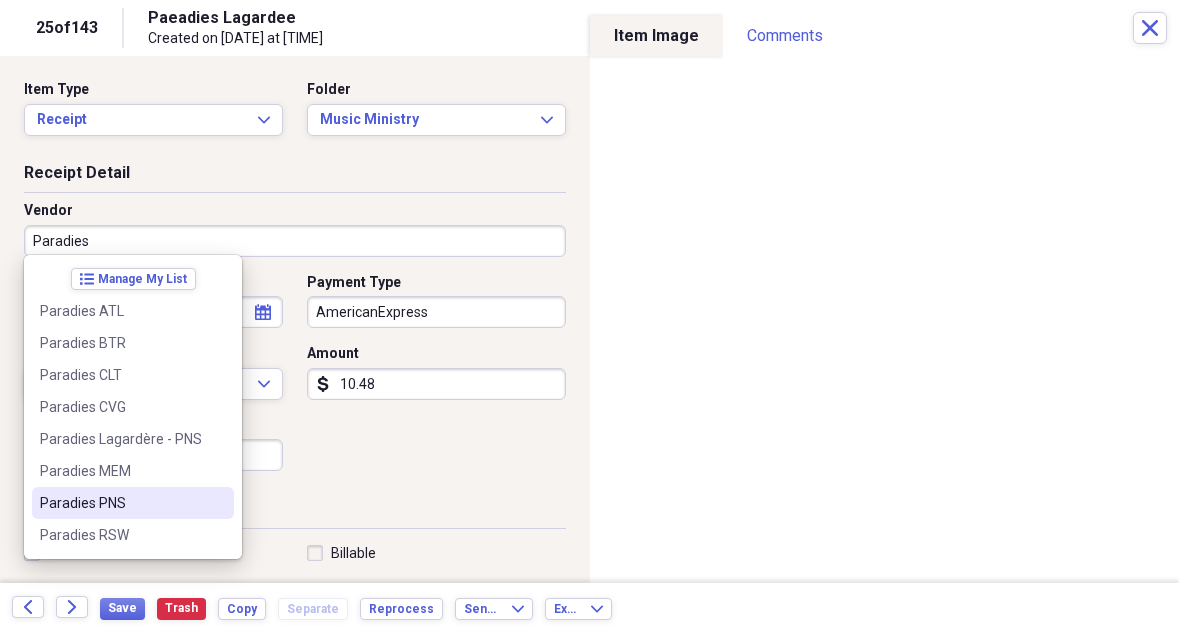 click on "Paradies PNS" at bounding box center [121, 503] 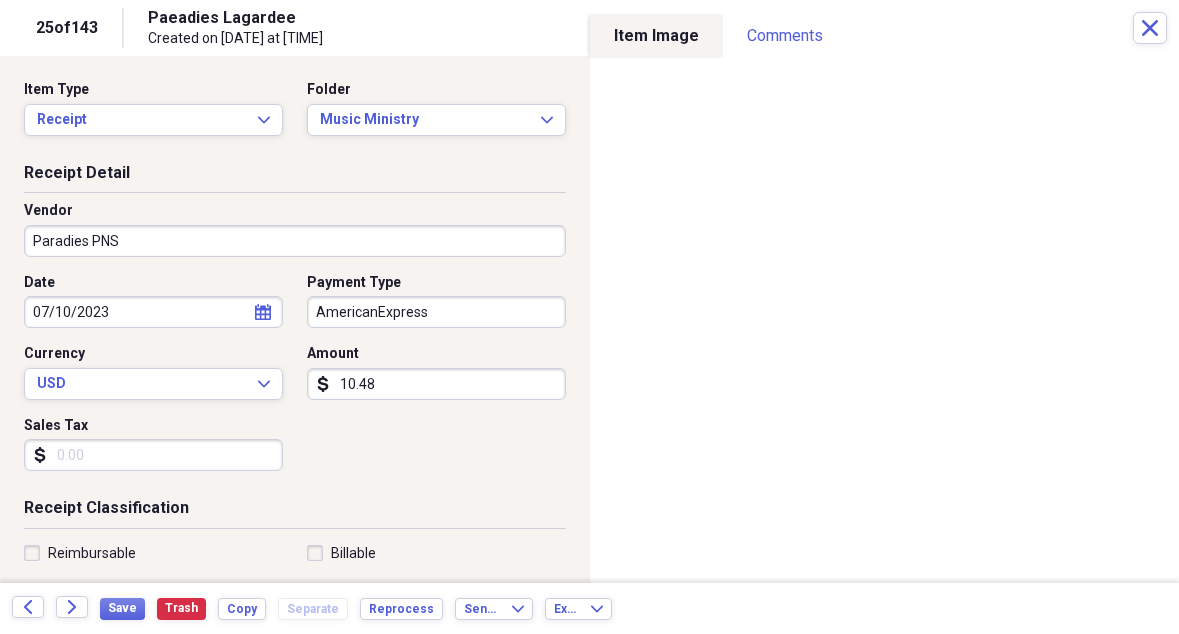 scroll, scrollTop: 0, scrollLeft: 0, axis: both 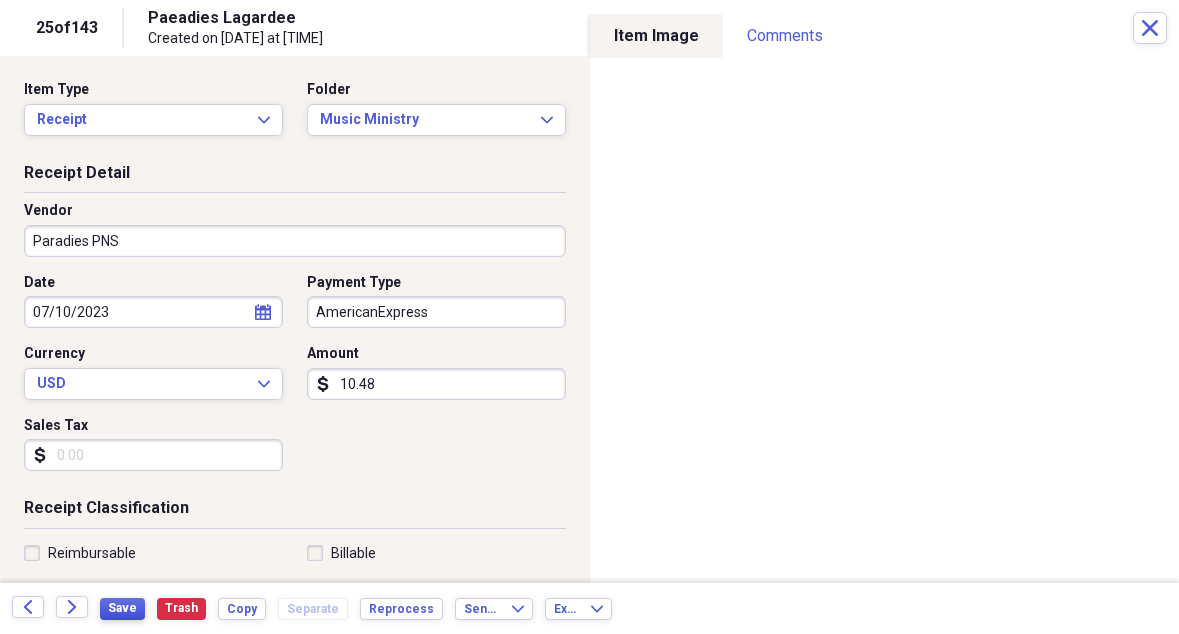 click on "Save" at bounding box center [122, 608] 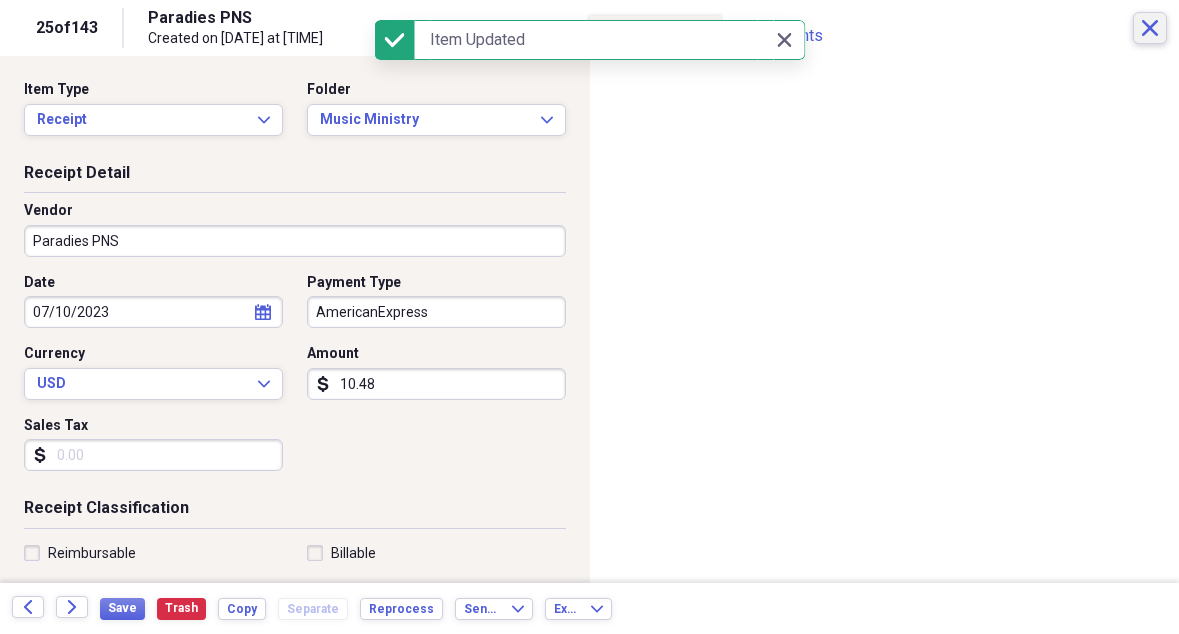 click on "Close" 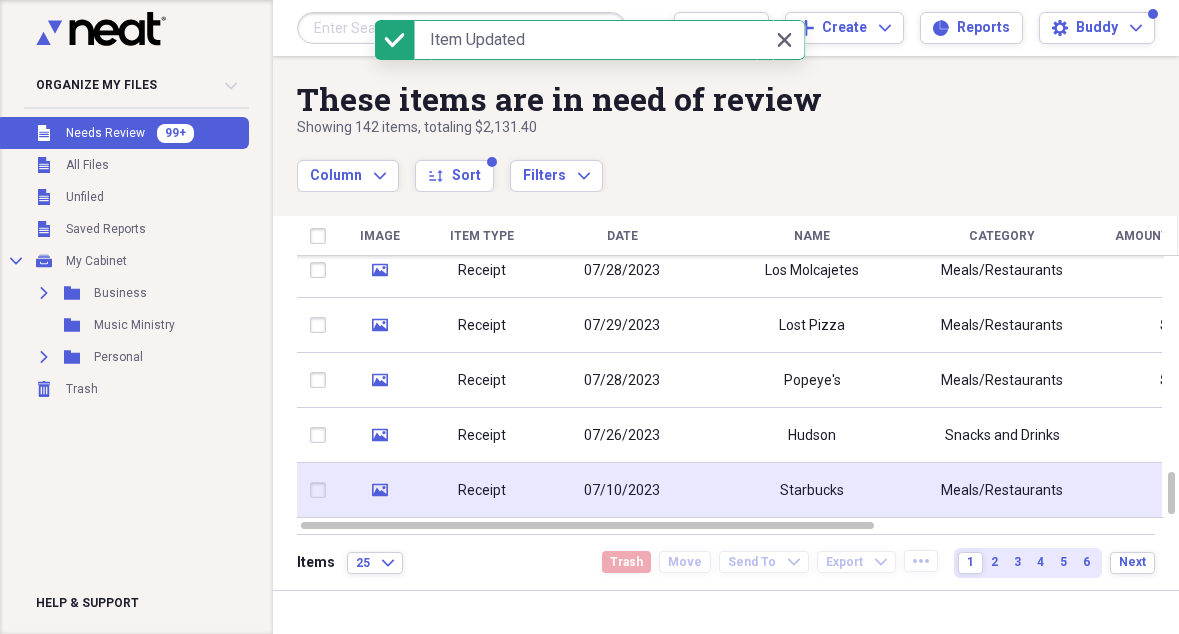 click on "Starbucks" at bounding box center [812, 491] 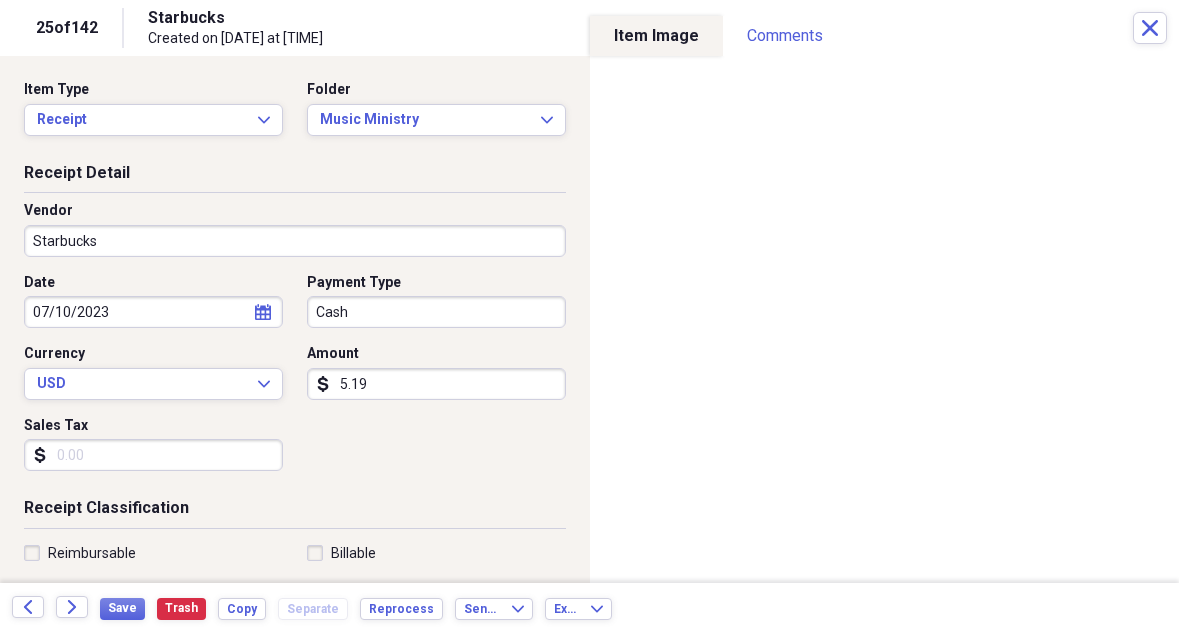 click on "Cash" at bounding box center (436, 312) 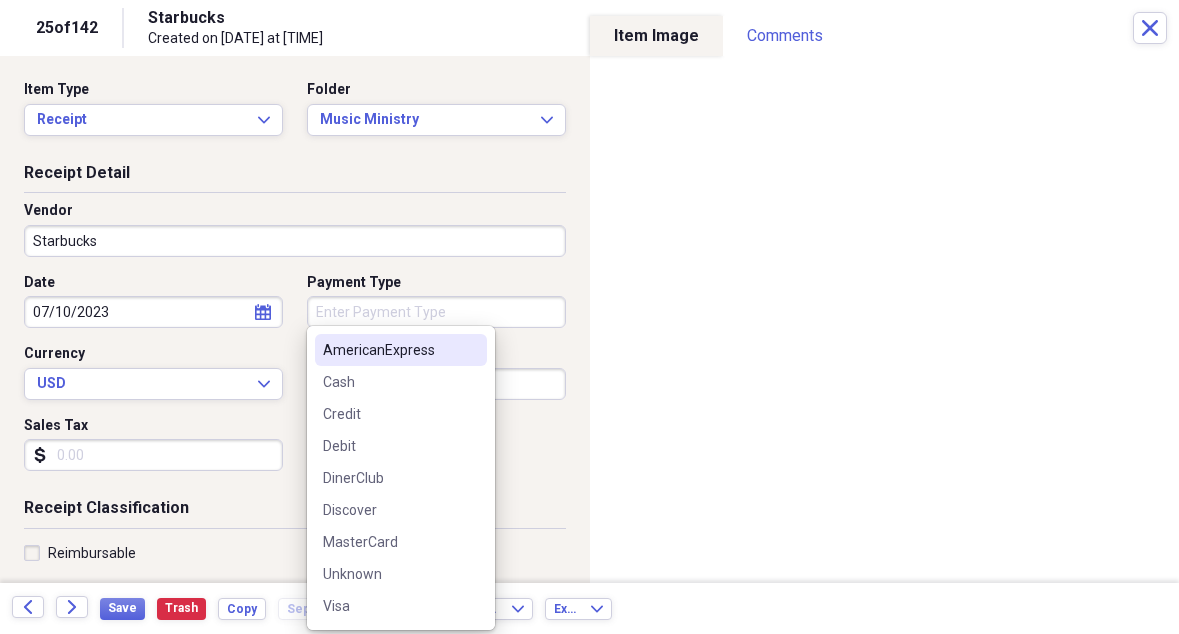 type 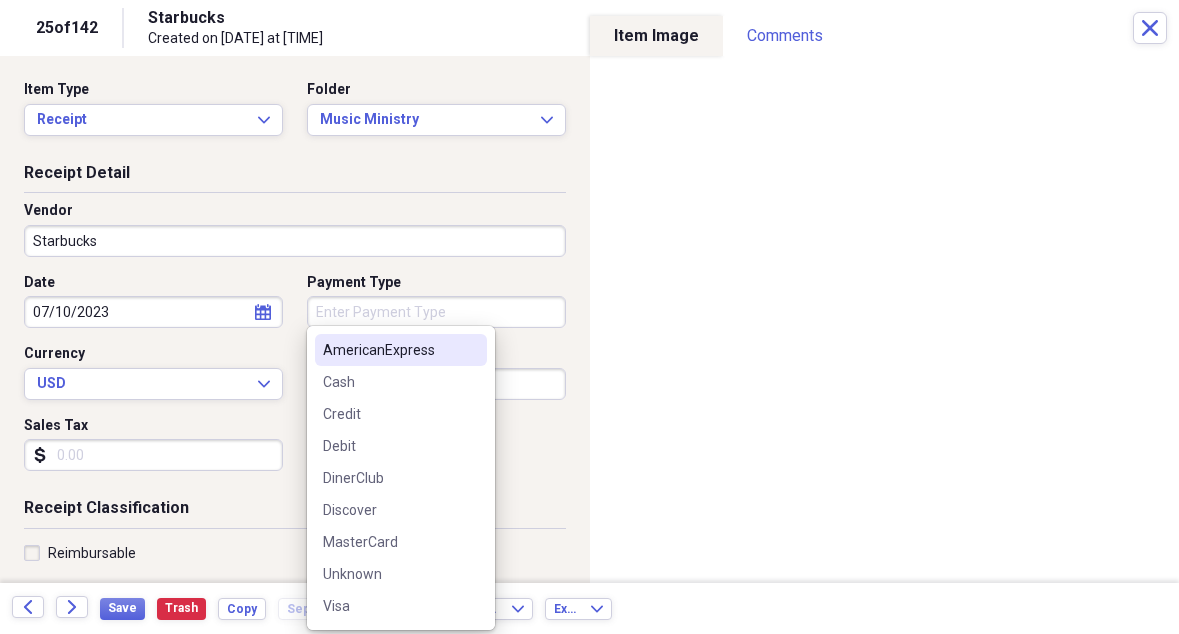 click on "Receipt Detail" at bounding box center [295, 177] 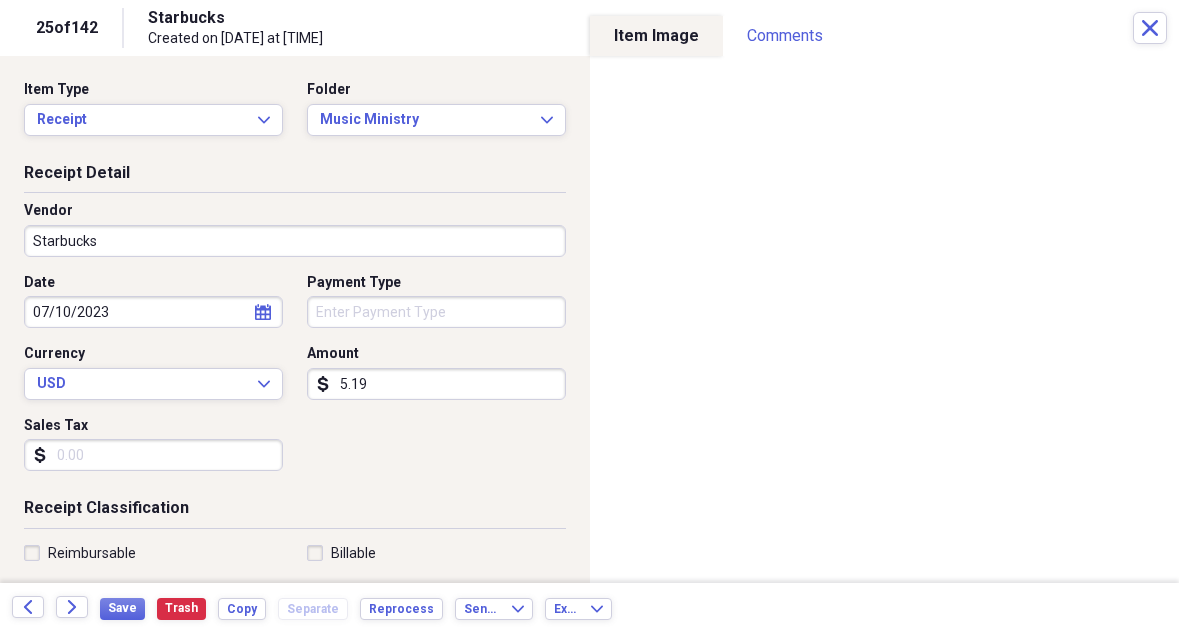 click on "5.19" at bounding box center (436, 384) 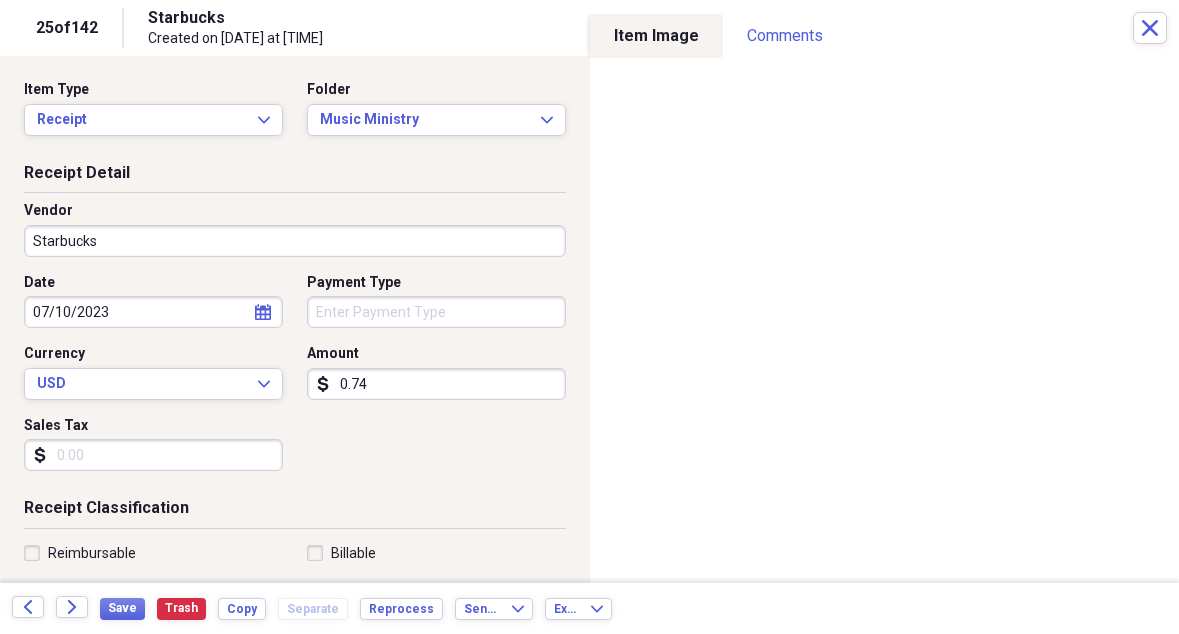 type on "7.47" 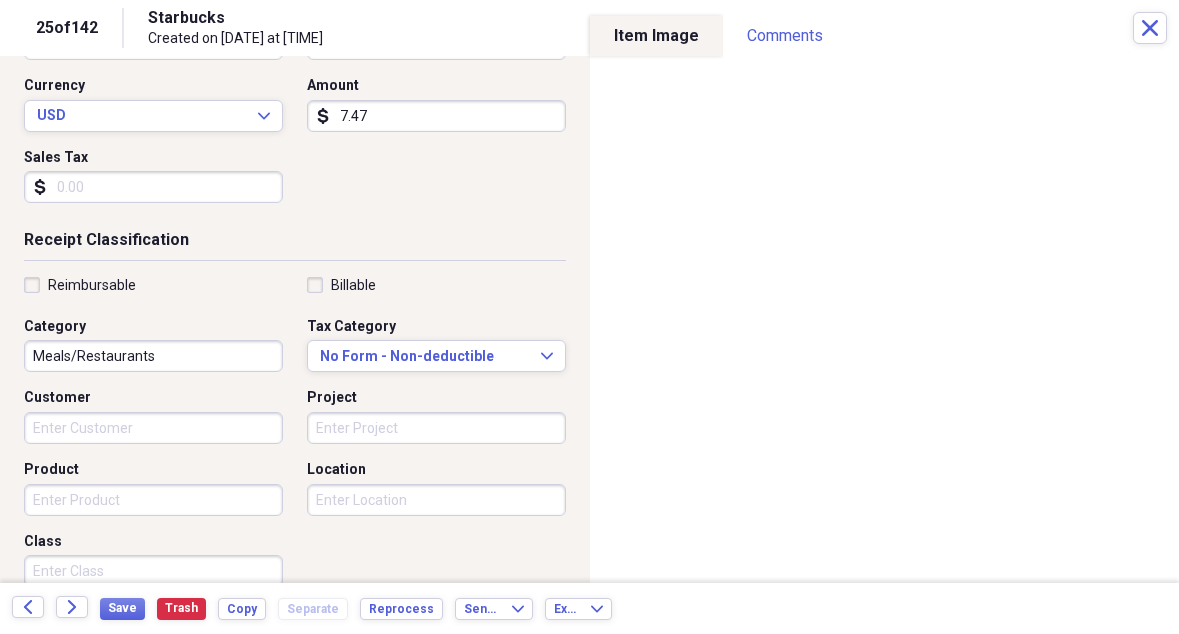 scroll, scrollTop: 290, scrollLeft: 0, axis: vertical 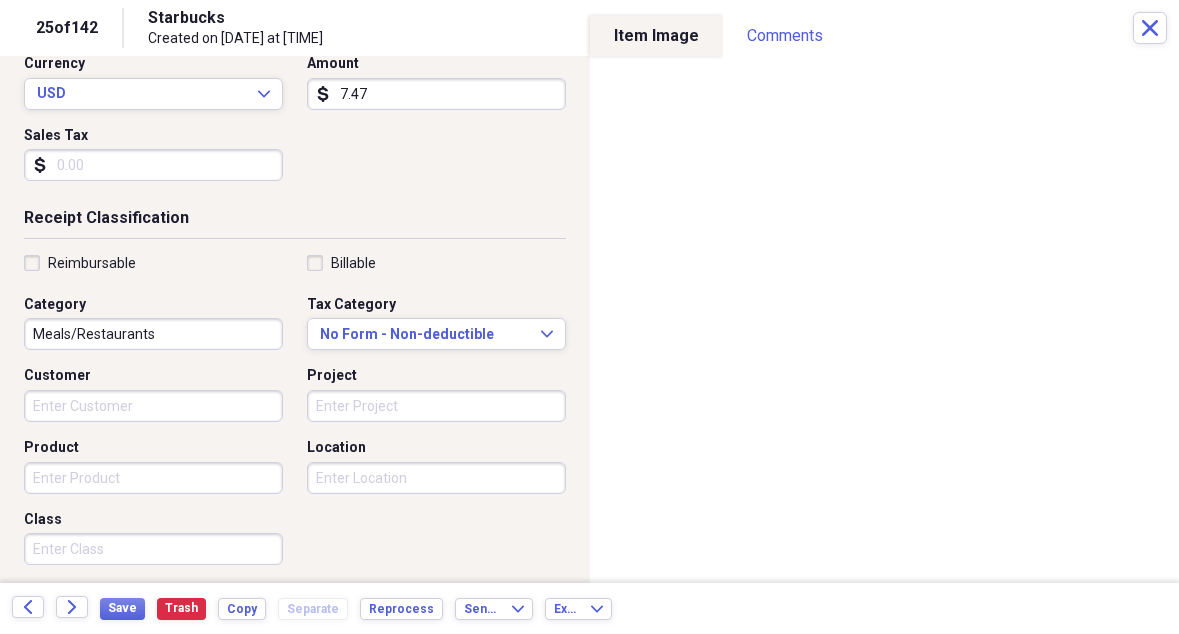 click on "Meals/Restaurants" at bounding box center (153, 334) 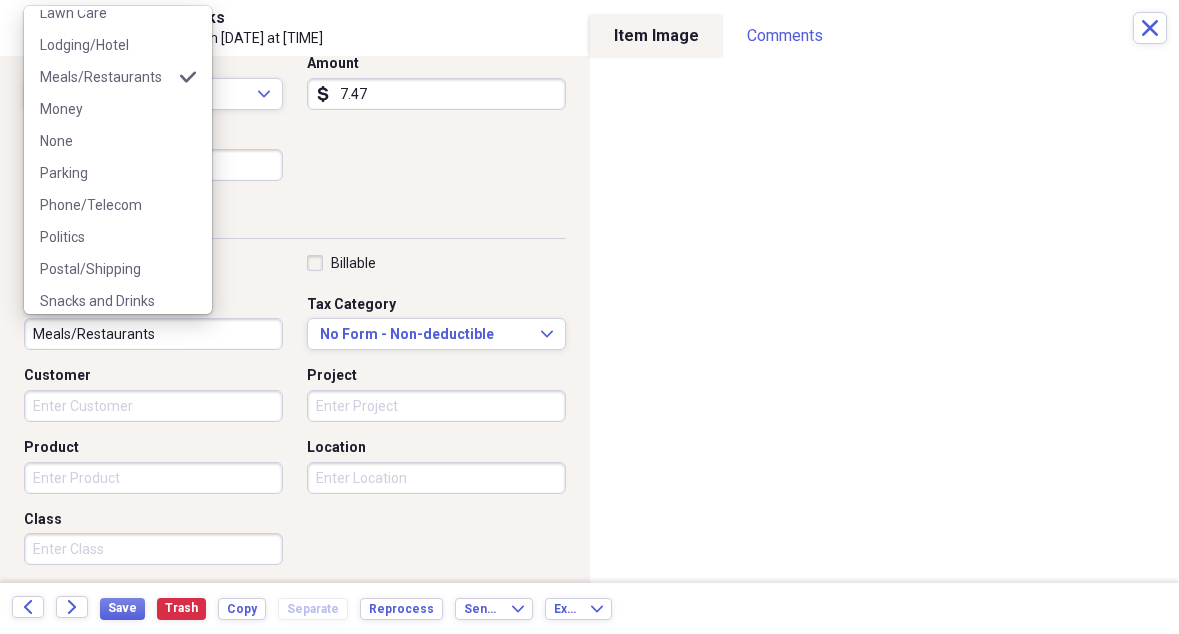 scroll, scrollTop: 319, scrollLeft: 0, axis: vertical 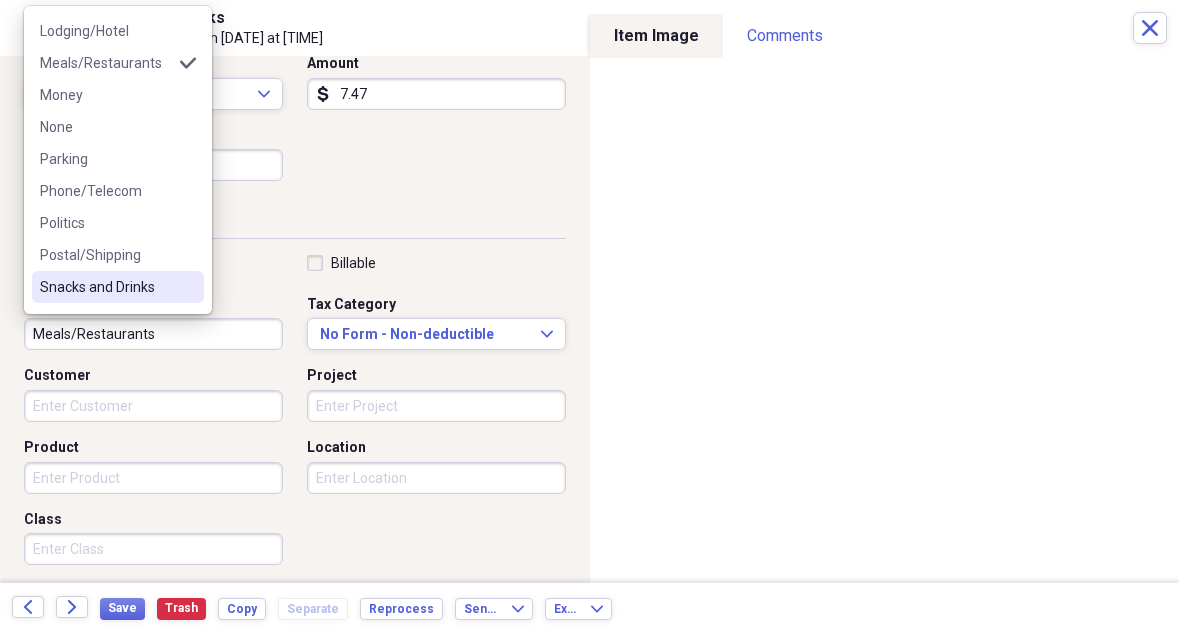 click on "Snacks and Drinks" at bounding box center (106, 287) 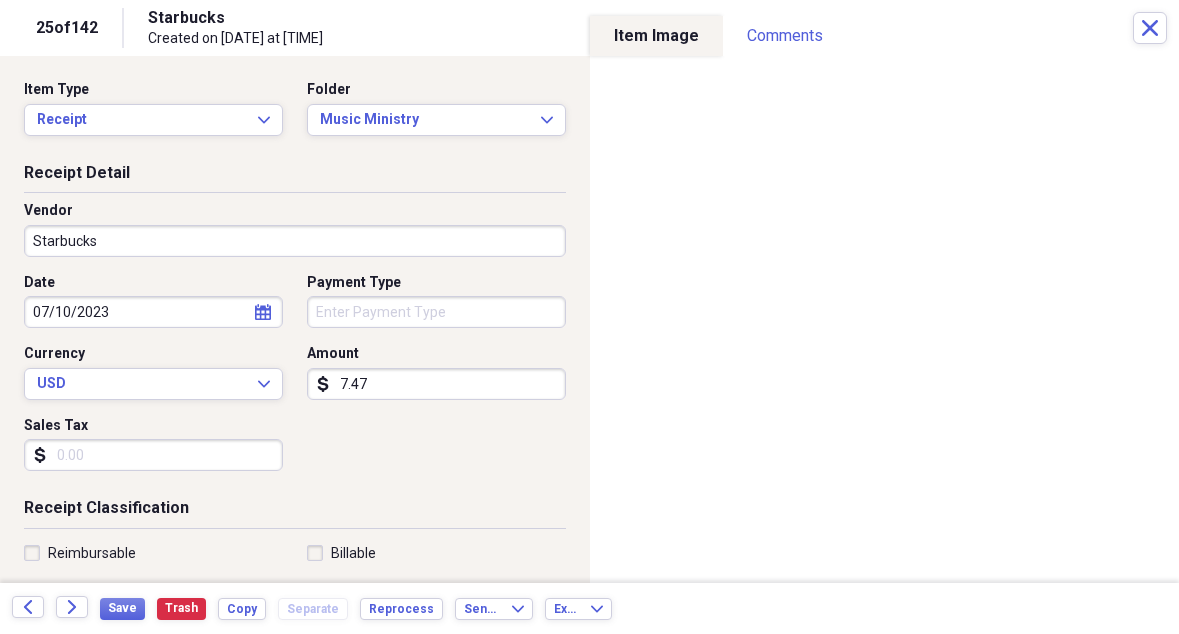 scroll, scrollTop: 0, scrollLeft: 0, axis: both 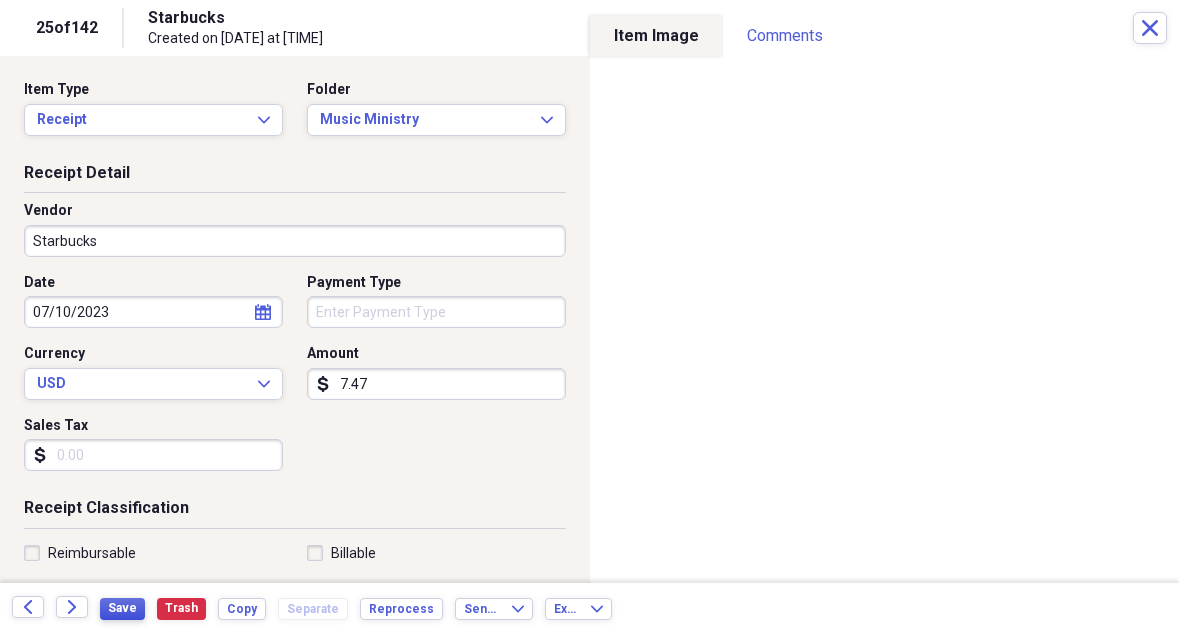 click on "Save" at bounding box center (122, 608) 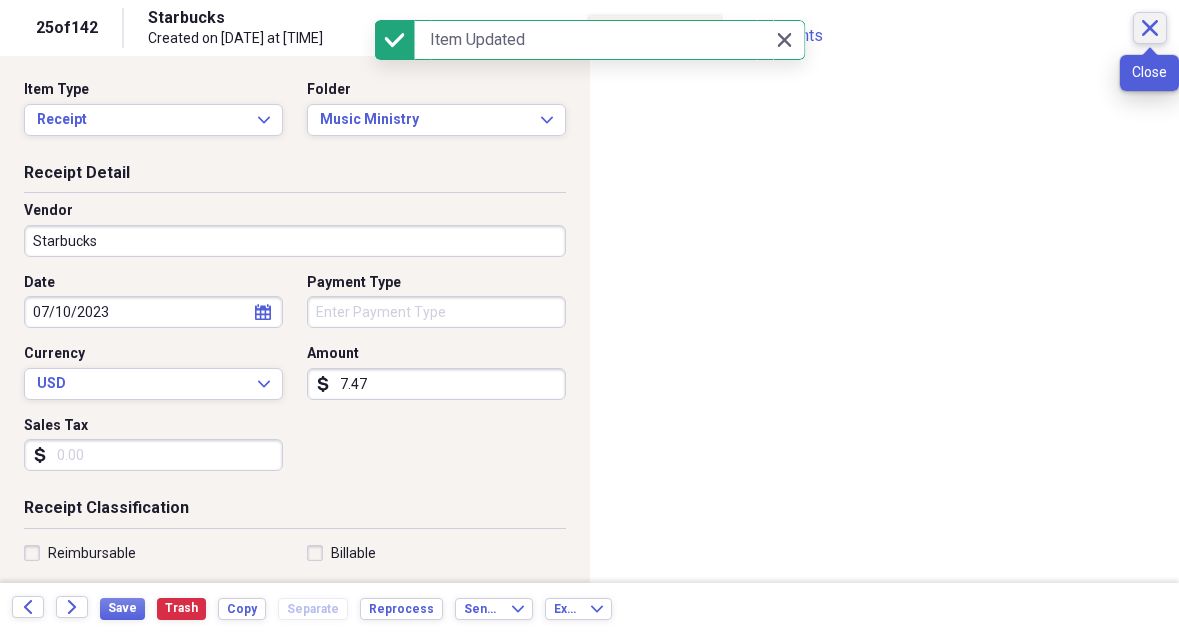 click 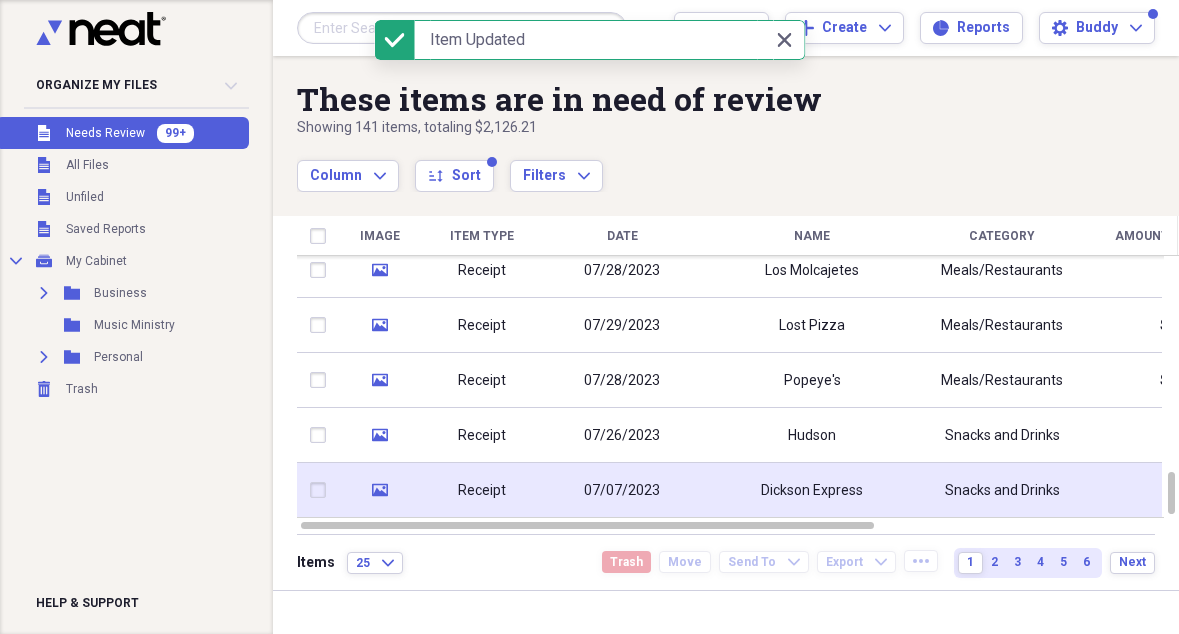 click on "Dickson Express" at bounding box center (812, 491) 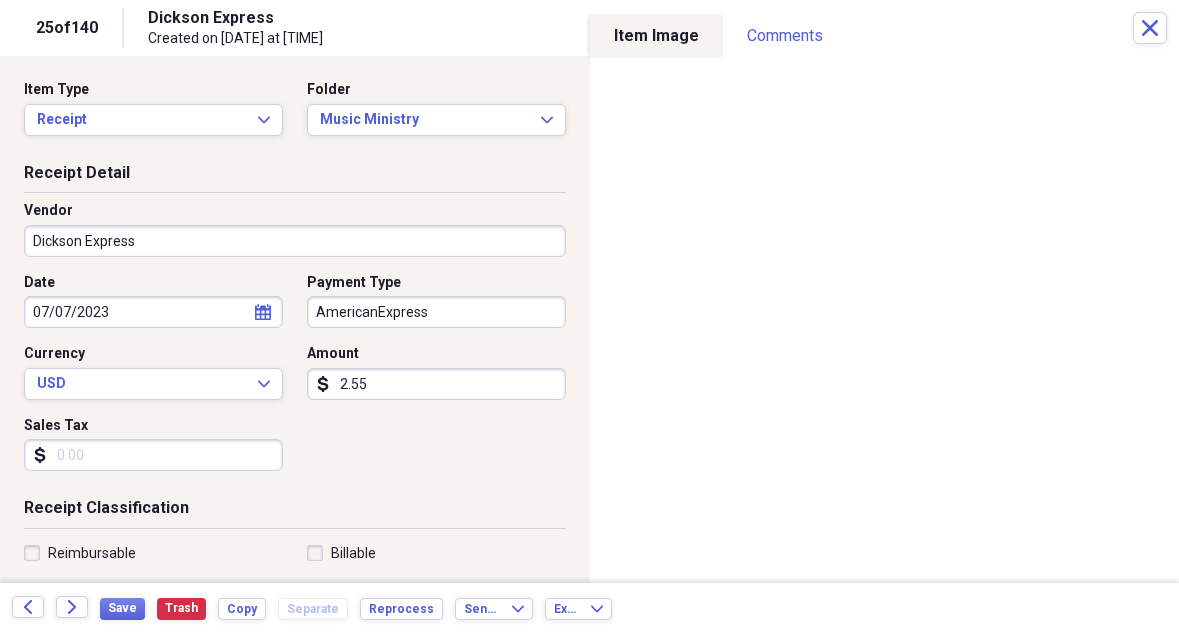 scroll, scrollTop: 0, scrollLeft: 0, axis: both 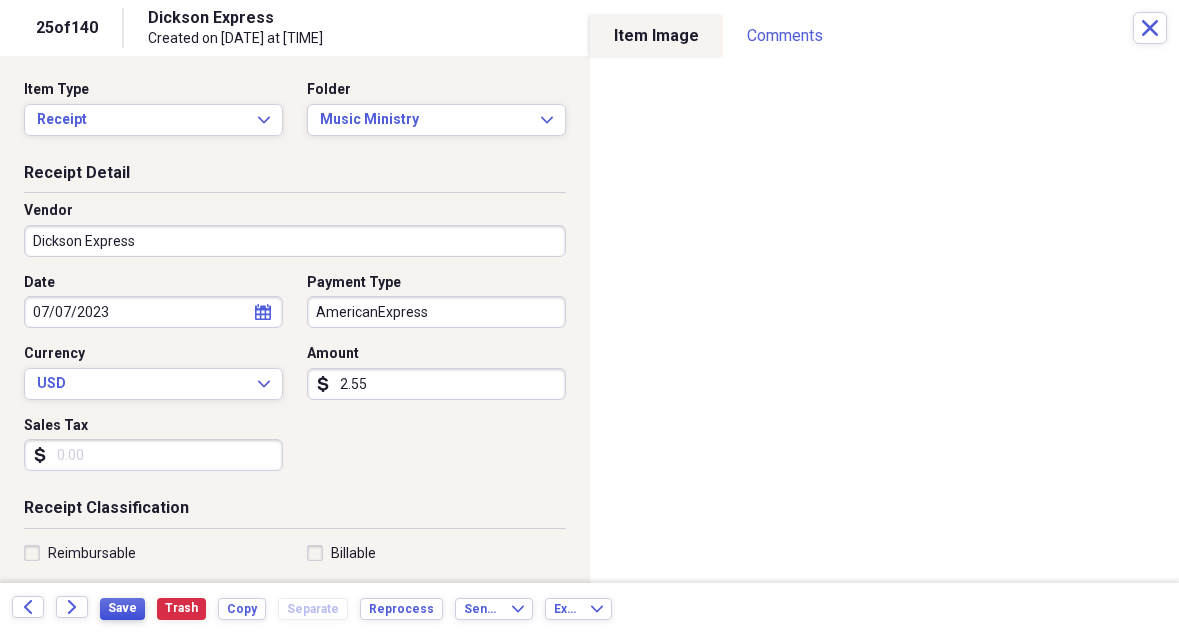 click on "Save" at bounding box center [122, 608] 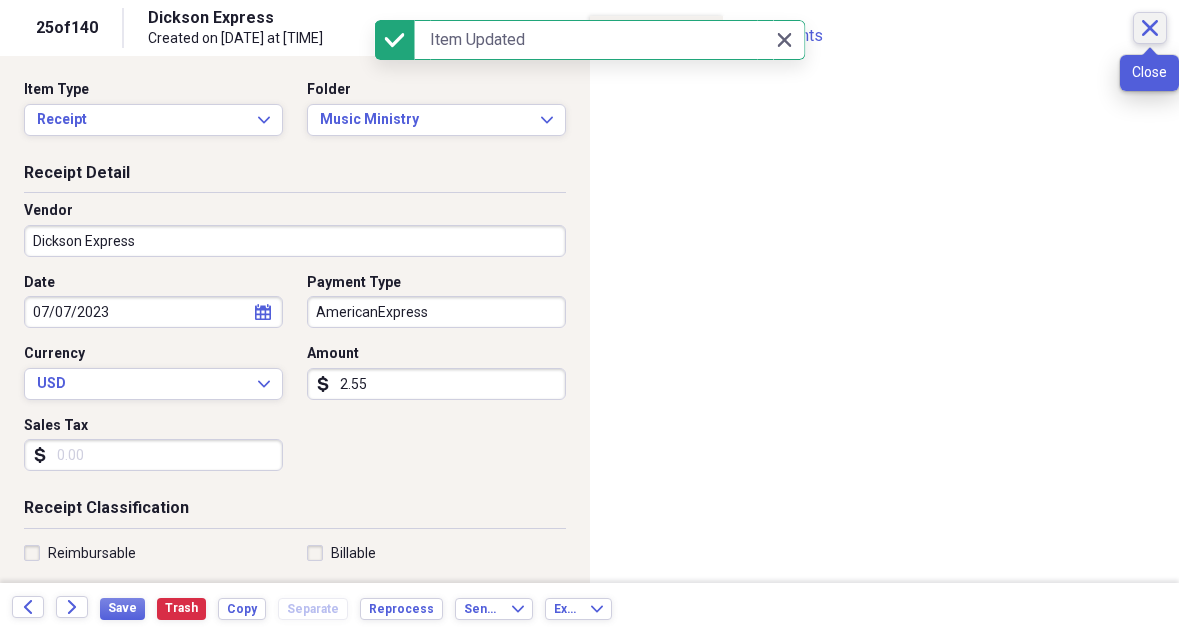 click 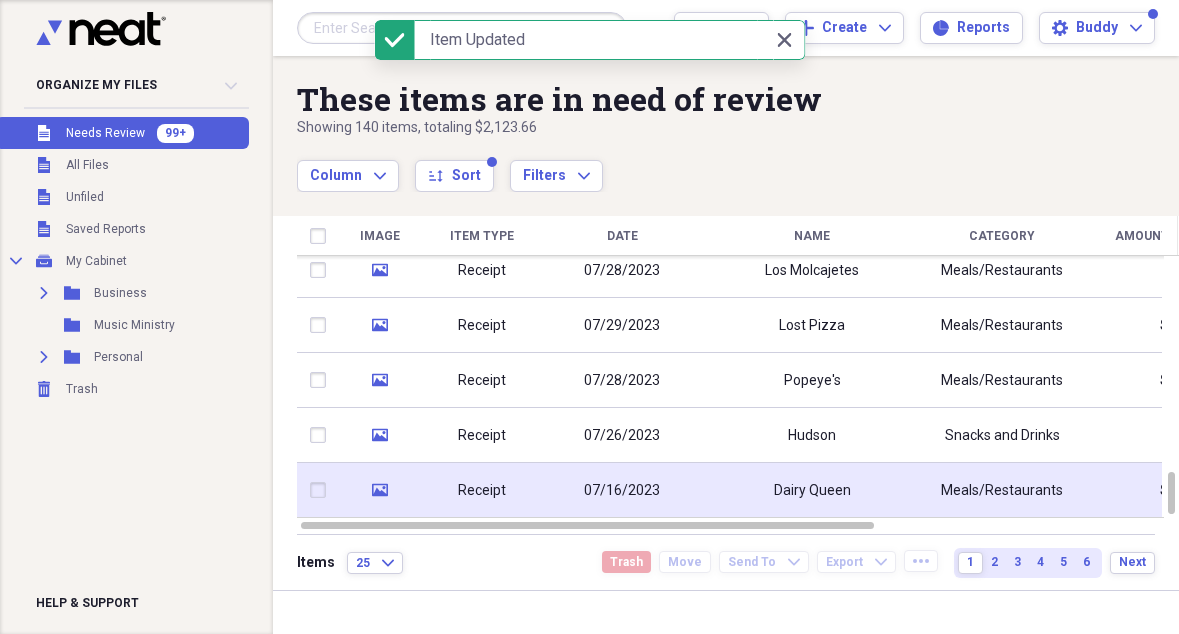 click on "07/16/2023" at bounding box center [622, 490] 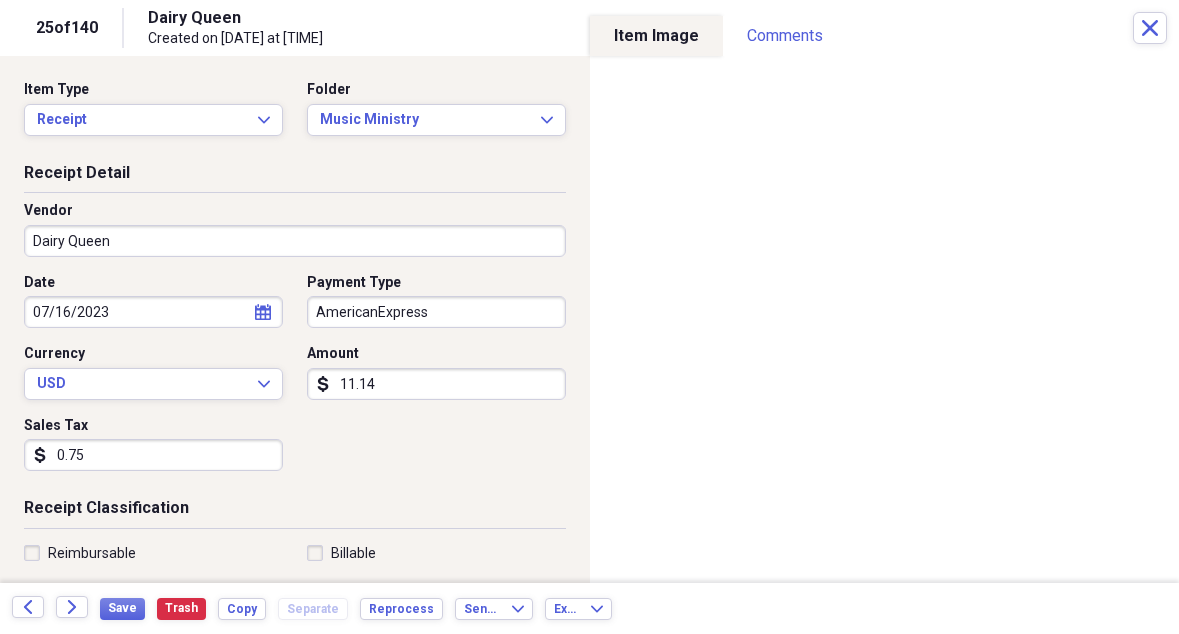 scroll, scrollTop: 0, scrollLeft: 0, axis: both 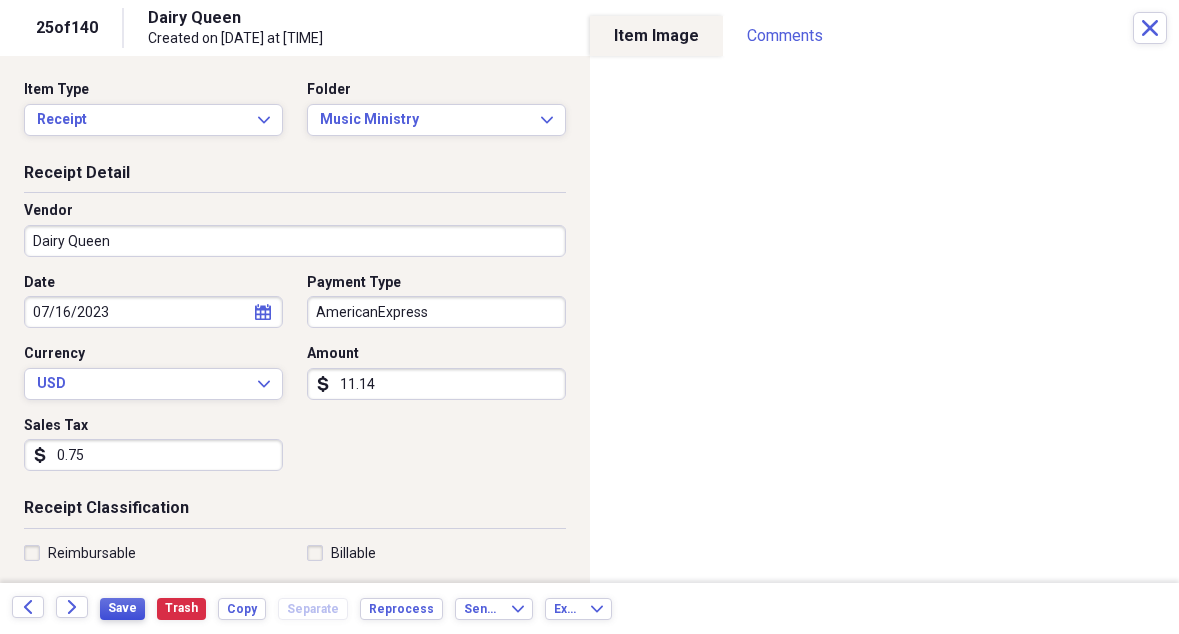 click on "Save" at bounding box center [122, 609] 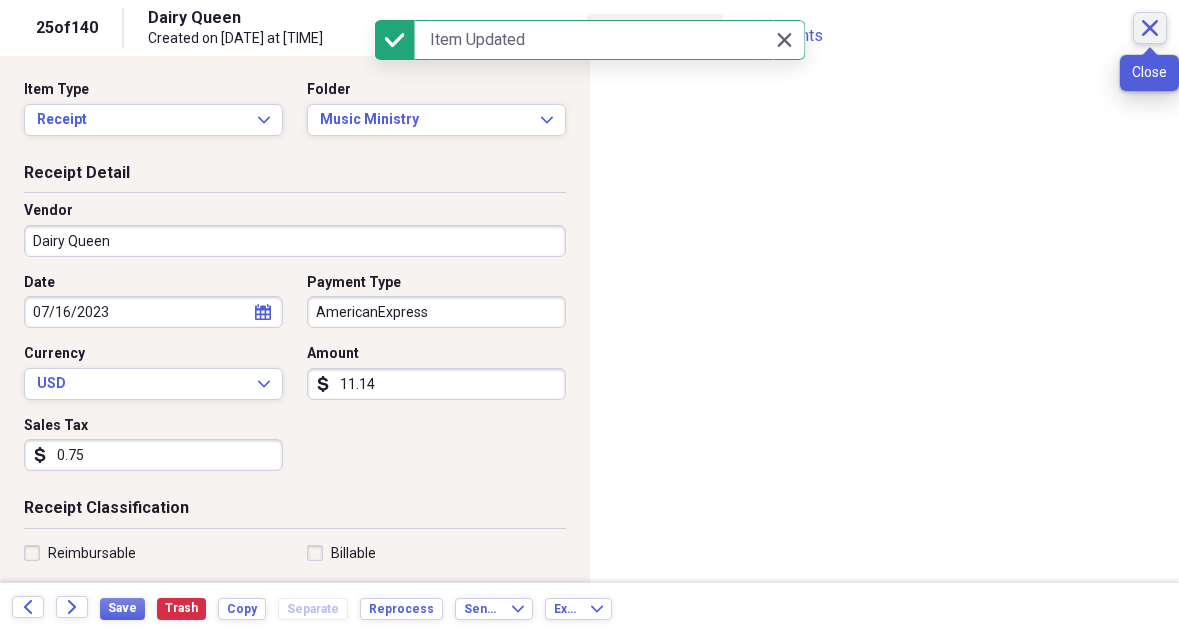 click 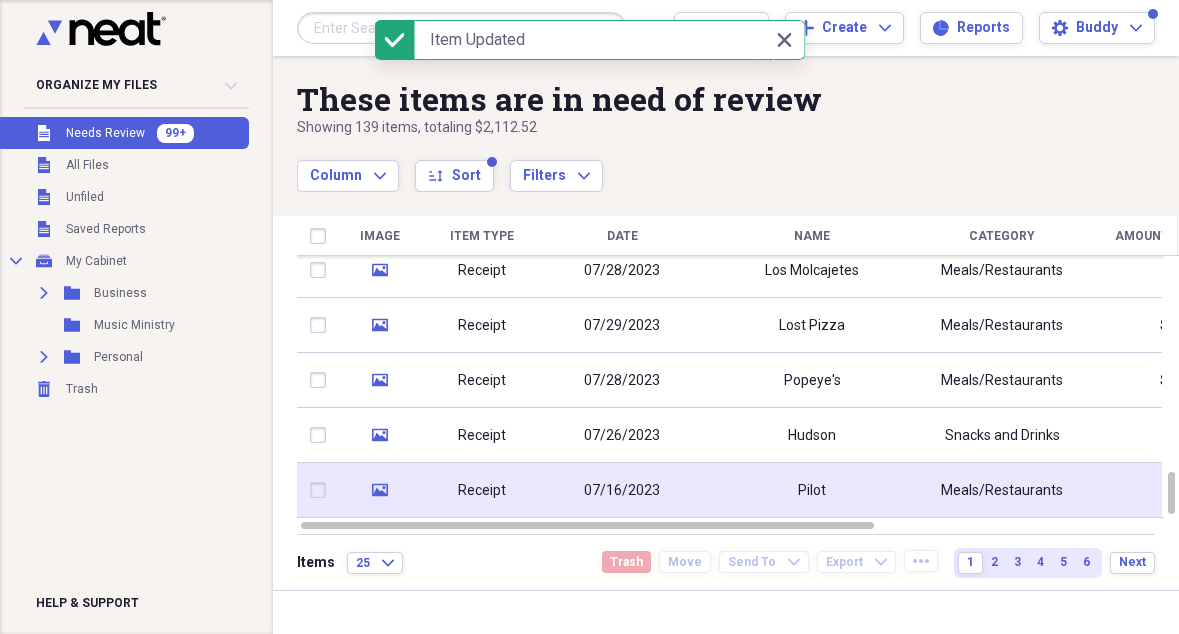 click on "Pilot" at bounding box center [812, 491] 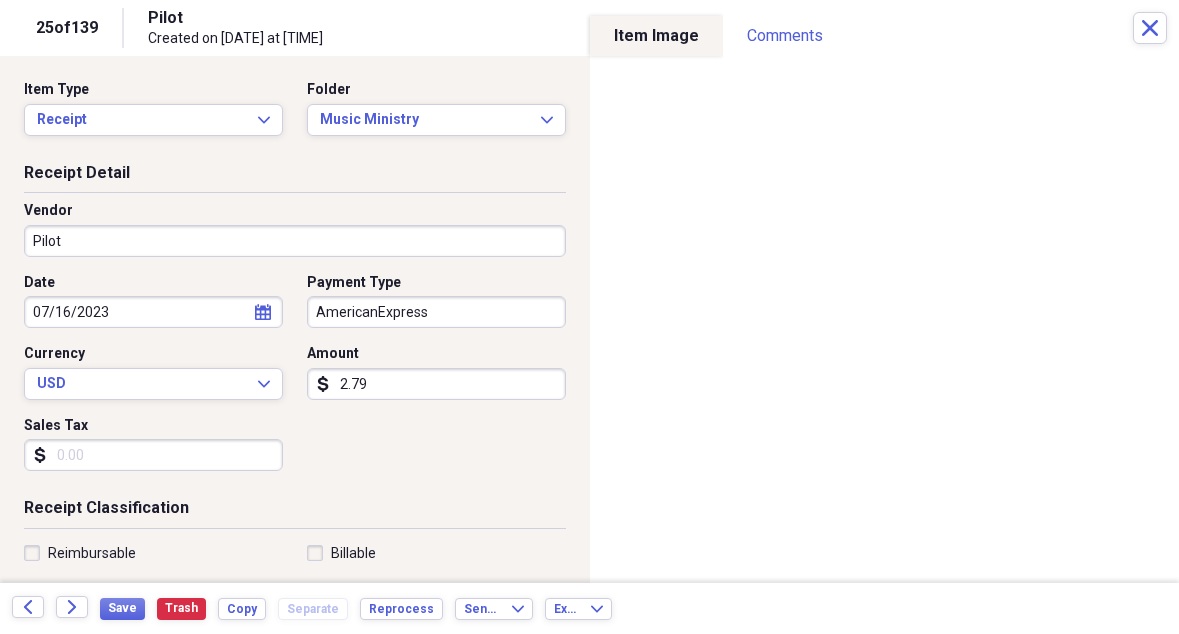click on "2.79" at bounding box center (436, 384) 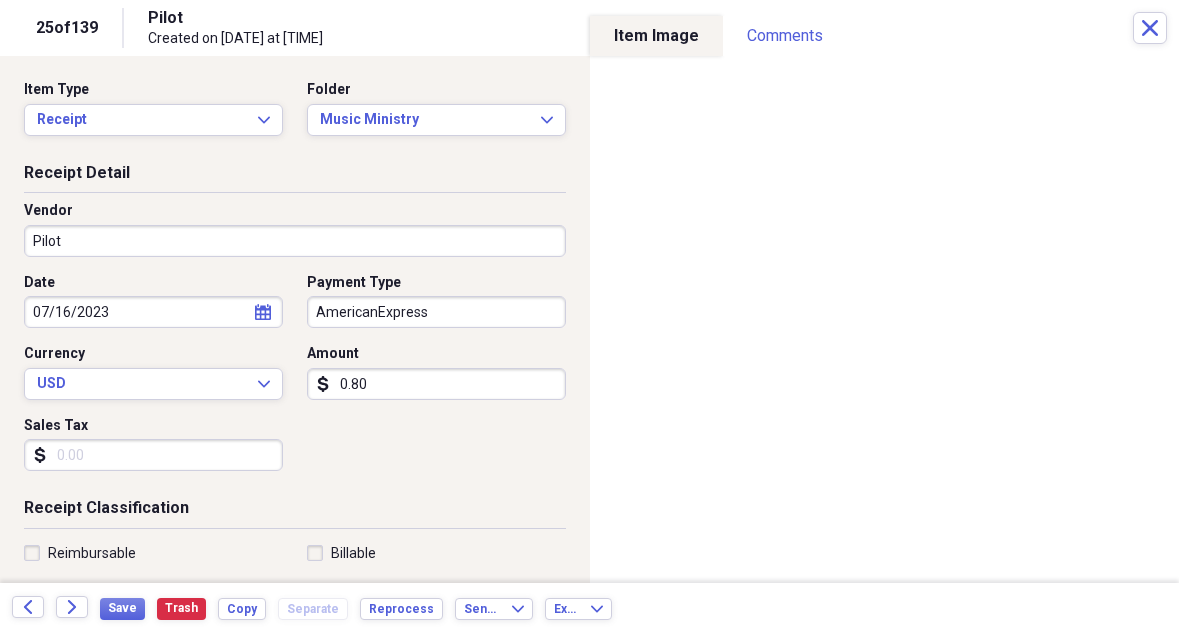 type on "8.03" 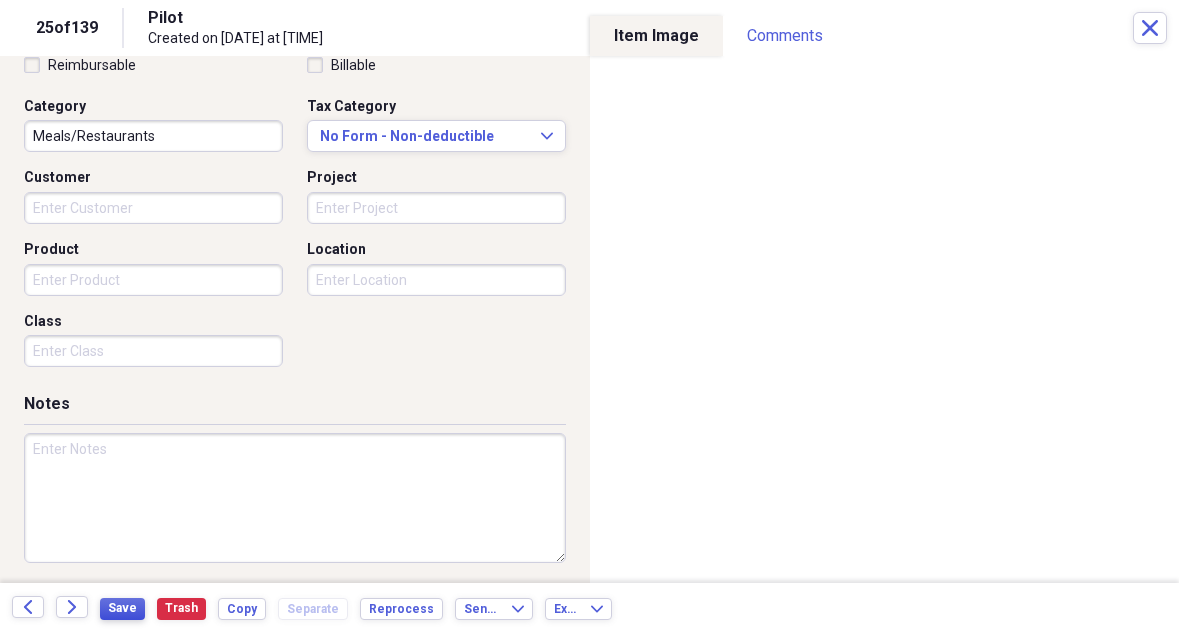 scroll, scrollTop: 487, scrollLeft: 0, axis: vertical 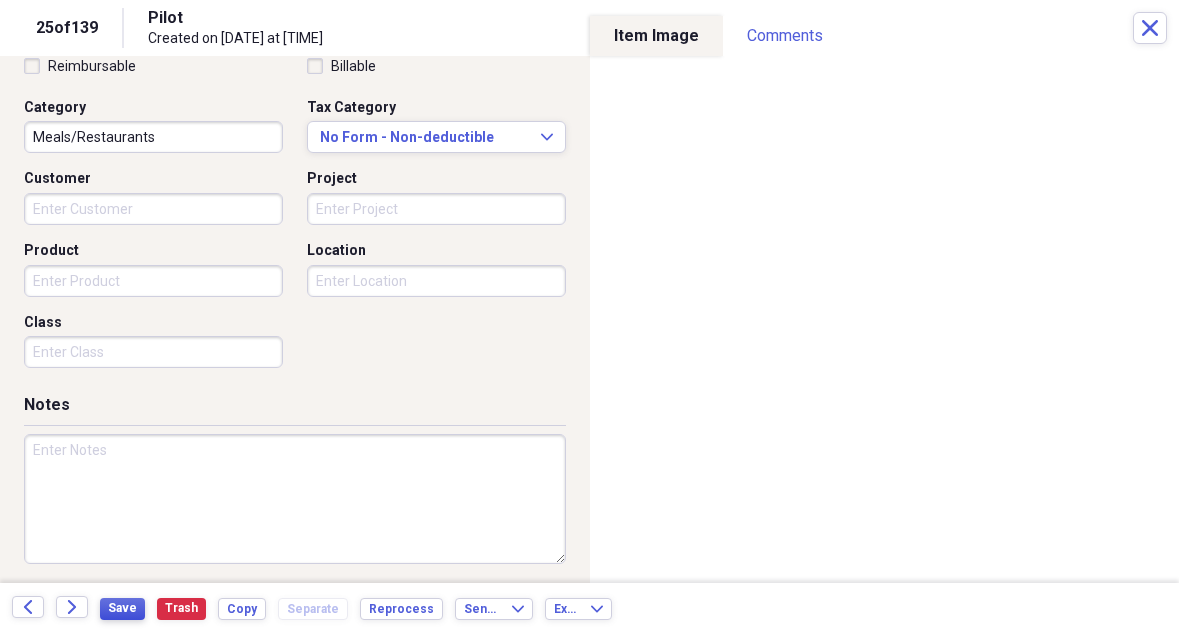 click on "Save" at bounding box center [122, 608] 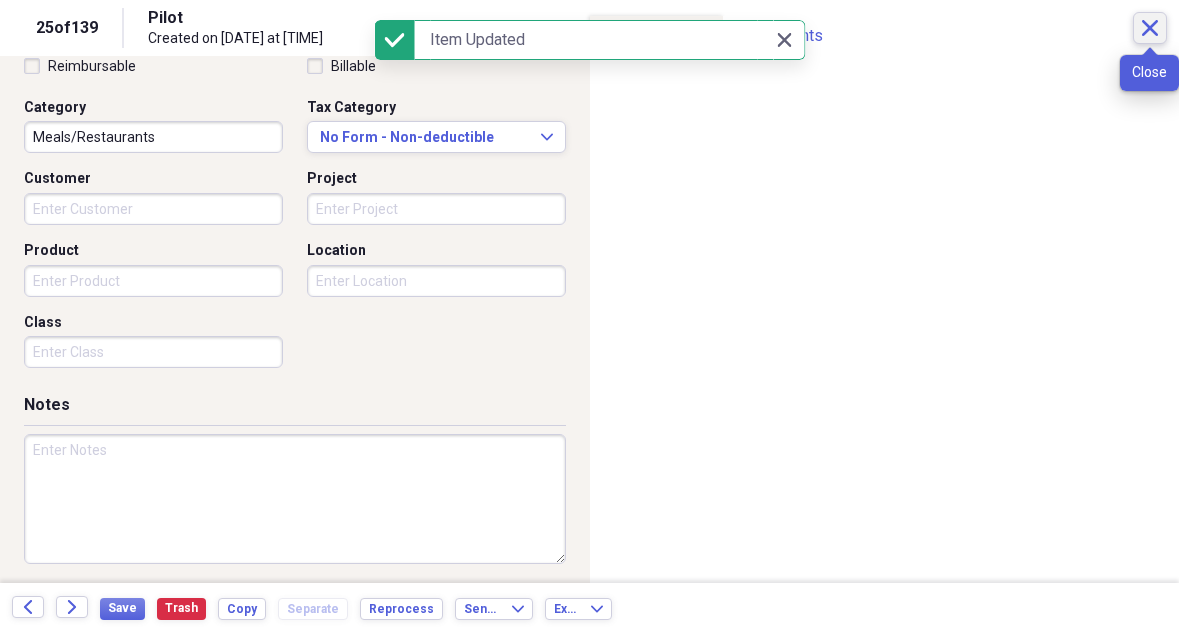 click on "Close" at bounding box center [1150, 28] 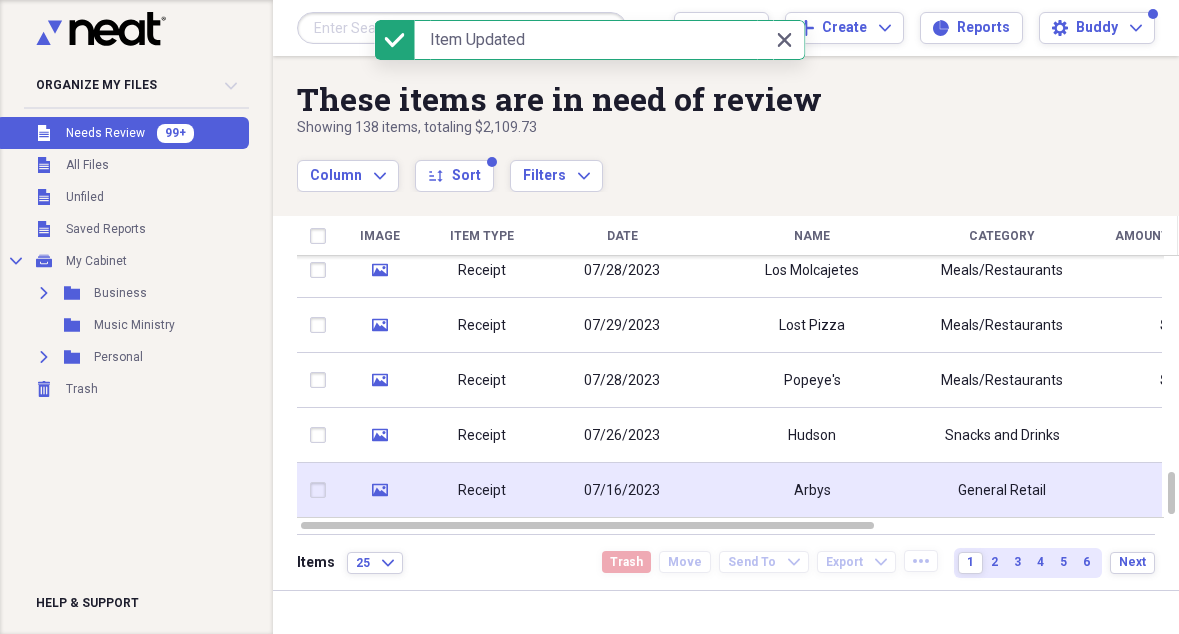 click on "Arbys" at bounding box center [812, 491] 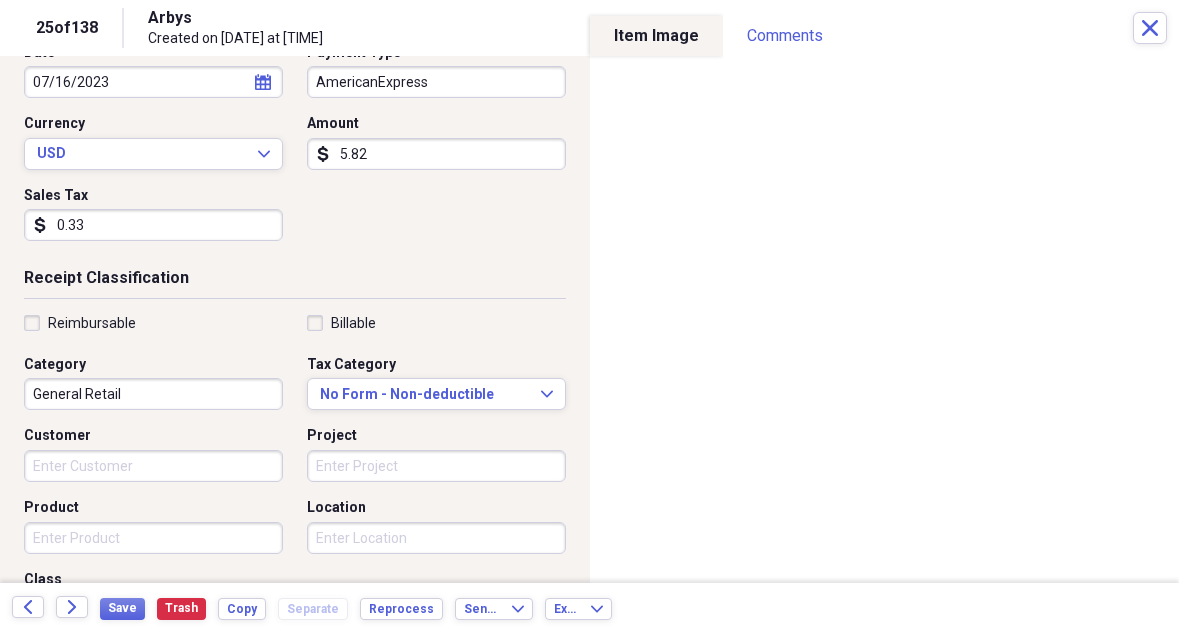 scroll, scrollTop: 161, scrollLeft: 0, axis: vertical 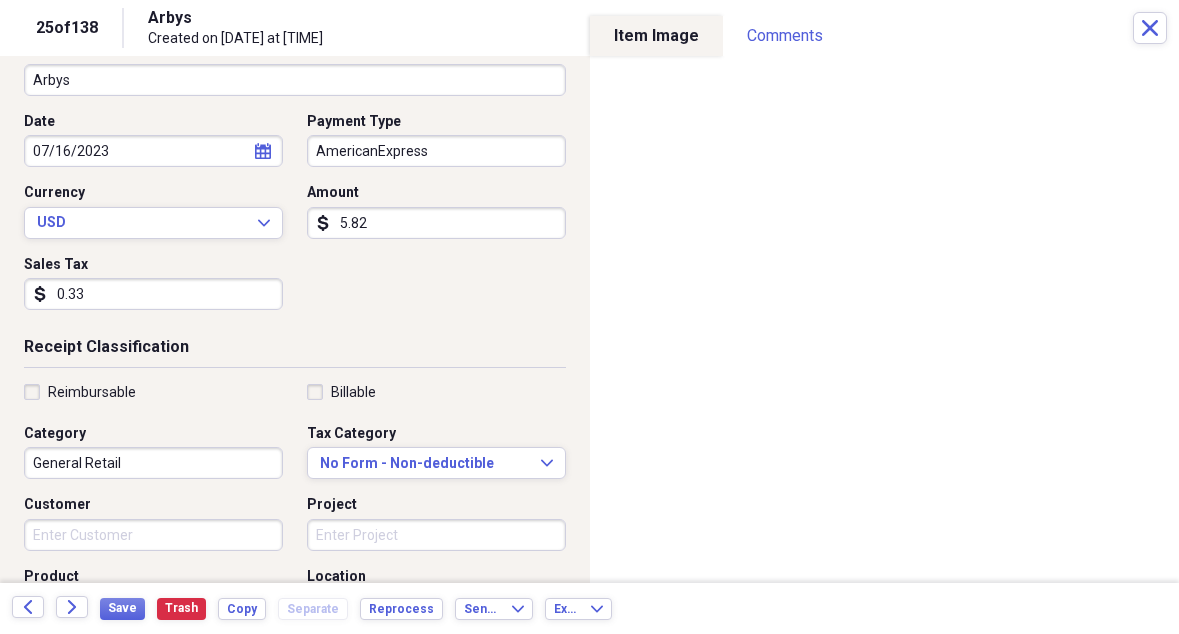 click on "Customer" at bounding box center [153, 535] 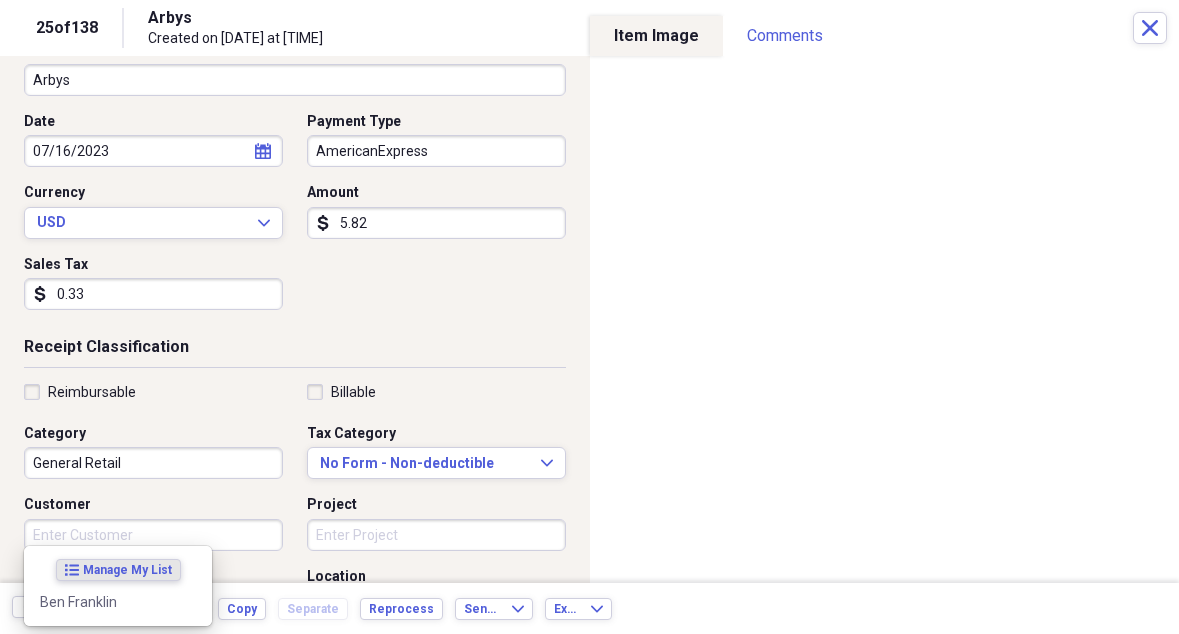 click on "General Retail" at bounding box center (153, 463) 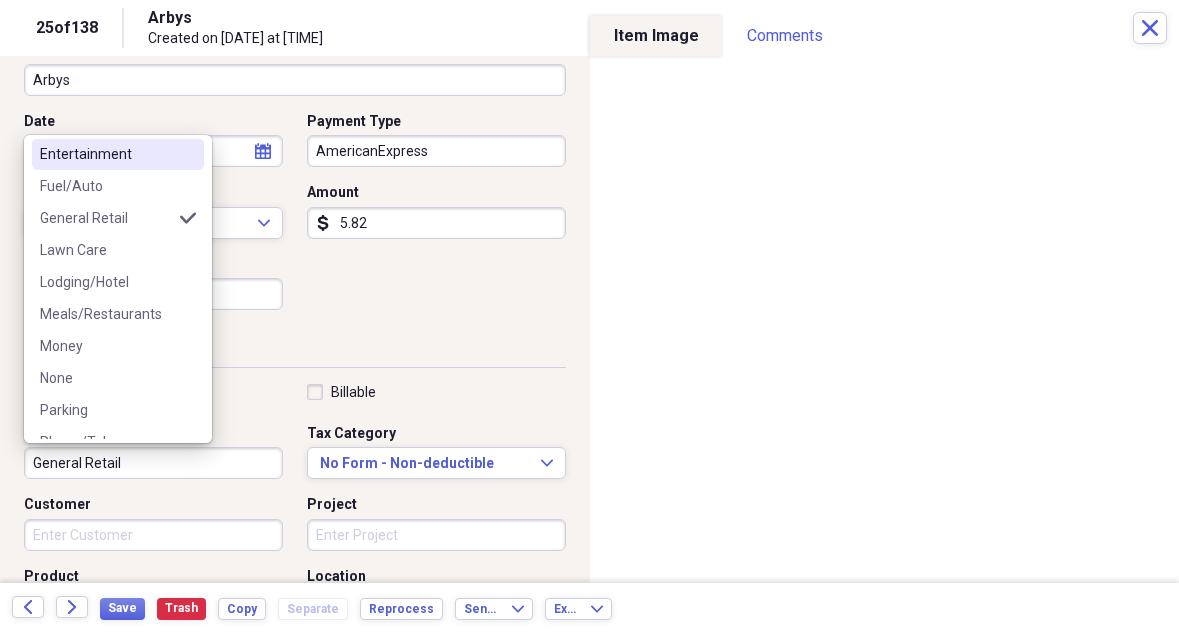 scroll, scrollTop: 278, scrollLeft: 0, axis: vertical 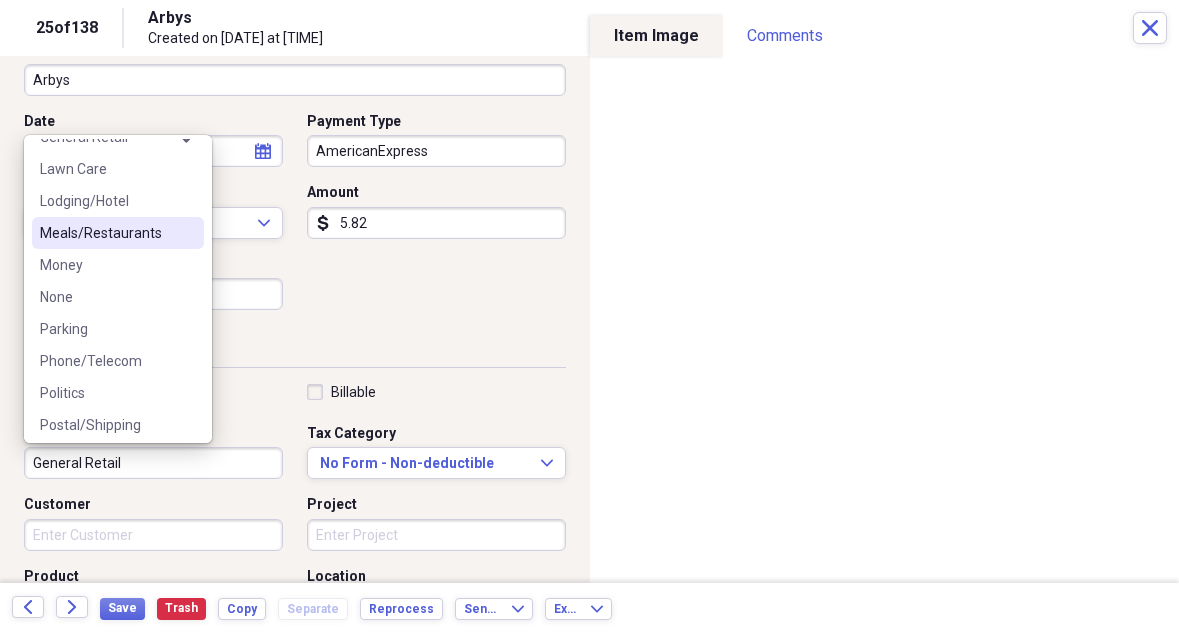 click on "Meals/Restaurants" at bounding box center (118, 233) 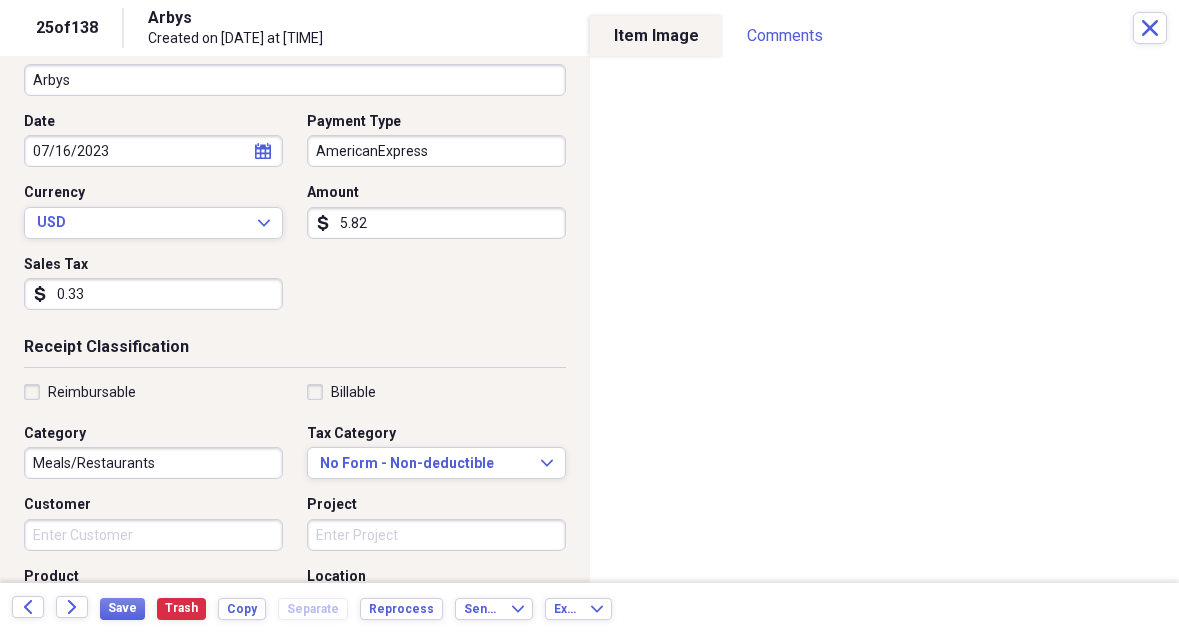 click on "Billable" at bounding box center (436, 392) 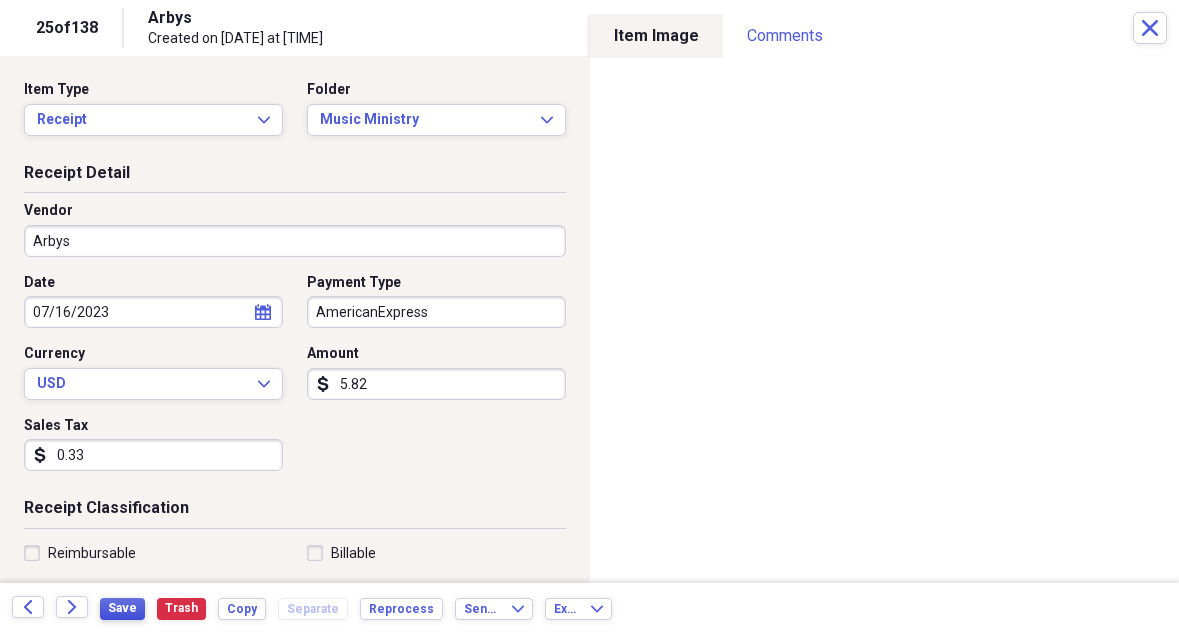 scroll, scrollTop: 0, scrollLeft: 0, axis: both 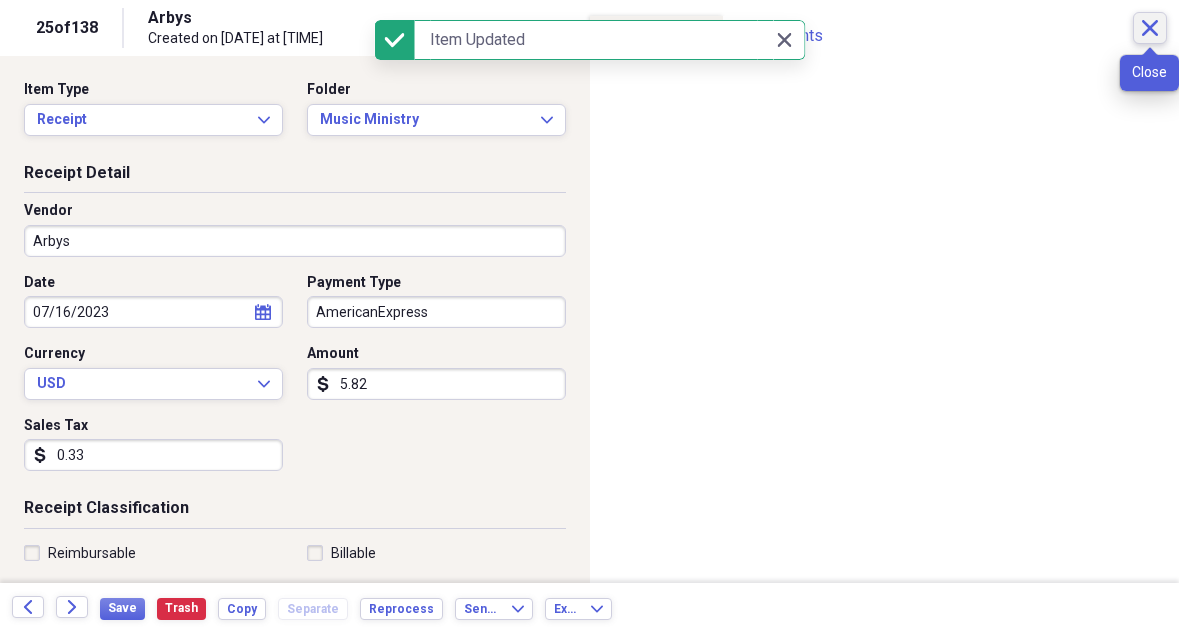 click on "Close" 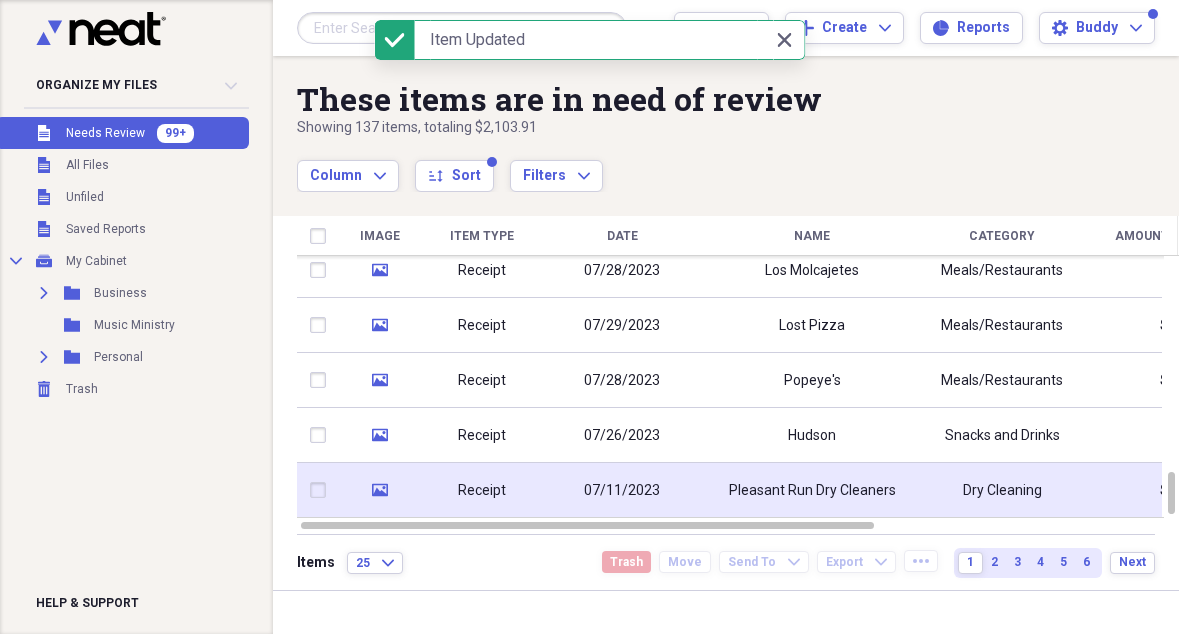 click on "Pleasant Run Dry Cleaners" at bounding box center (812, 490) 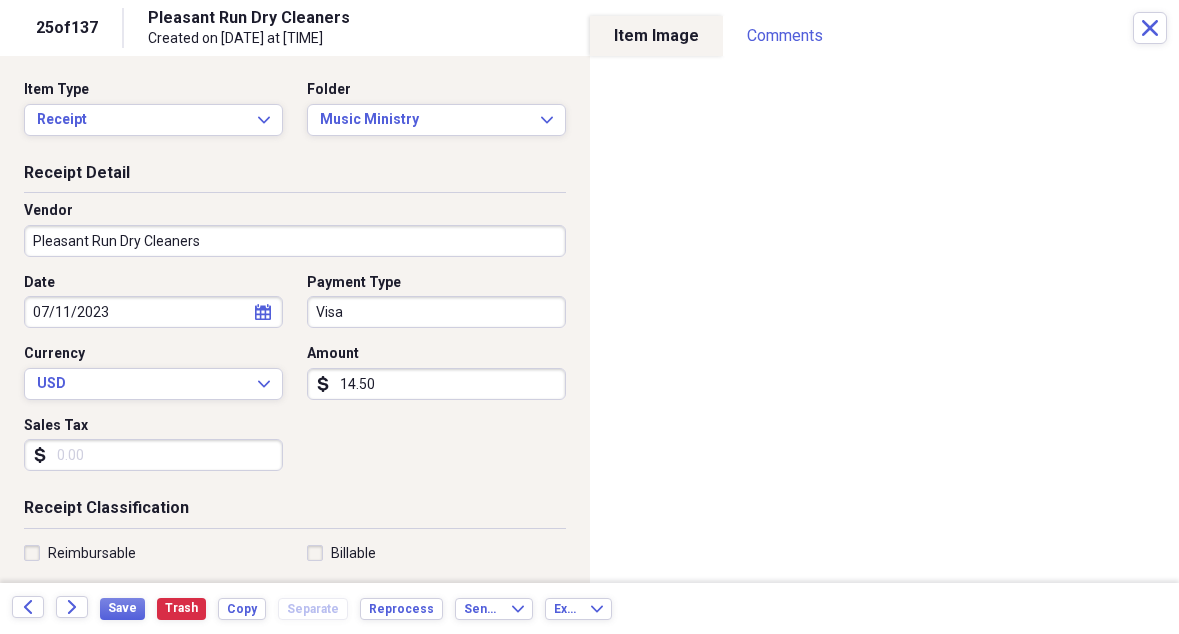 scroll, scrollTop: 0, scrollLeft: 0, axis: both 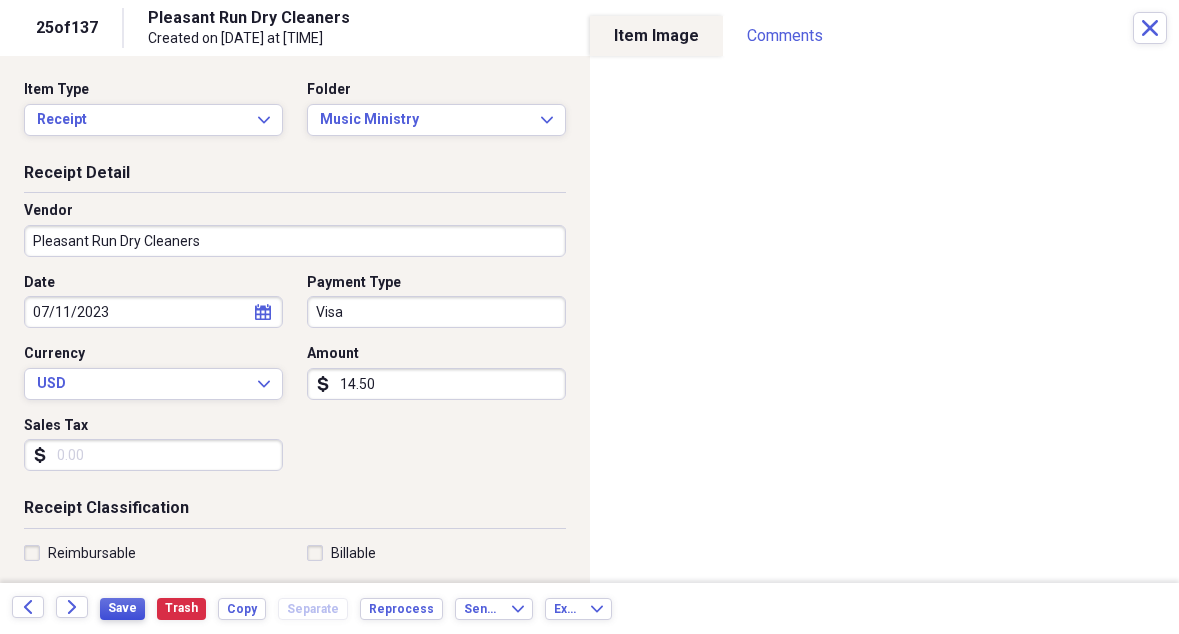 click on "Save" at bounding box center [122, 608] 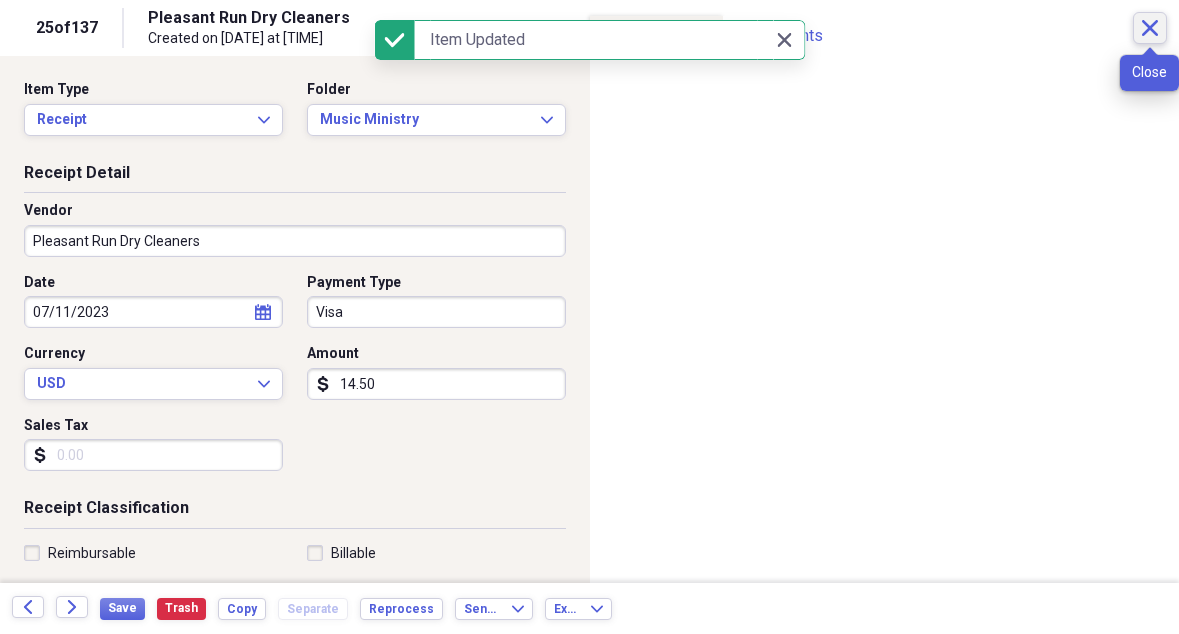 click on "Close" at bounding box center (1150, 28) 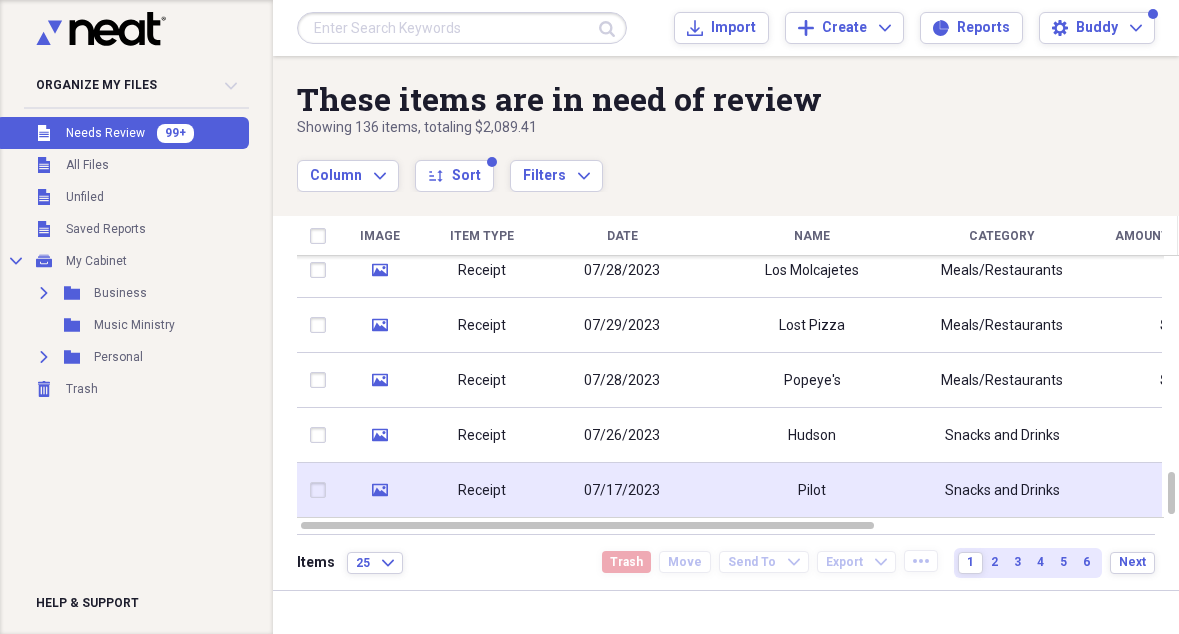 click on "Pilot" at bounding box center [812, 490] 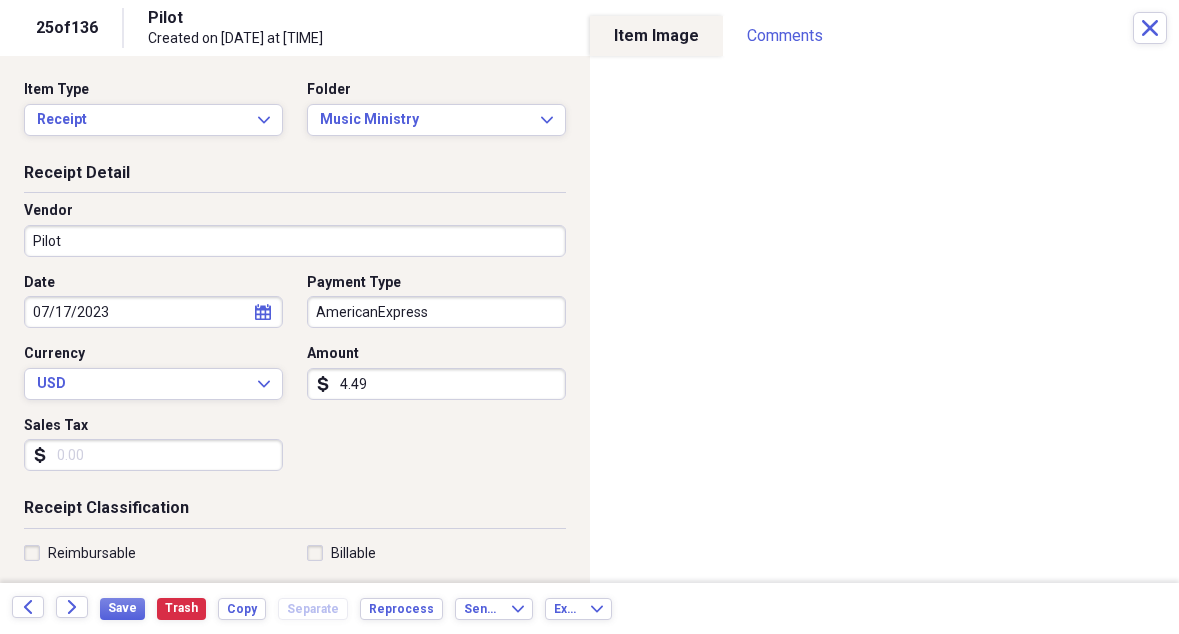 click on "4.49" at bounding box center (436, 384) 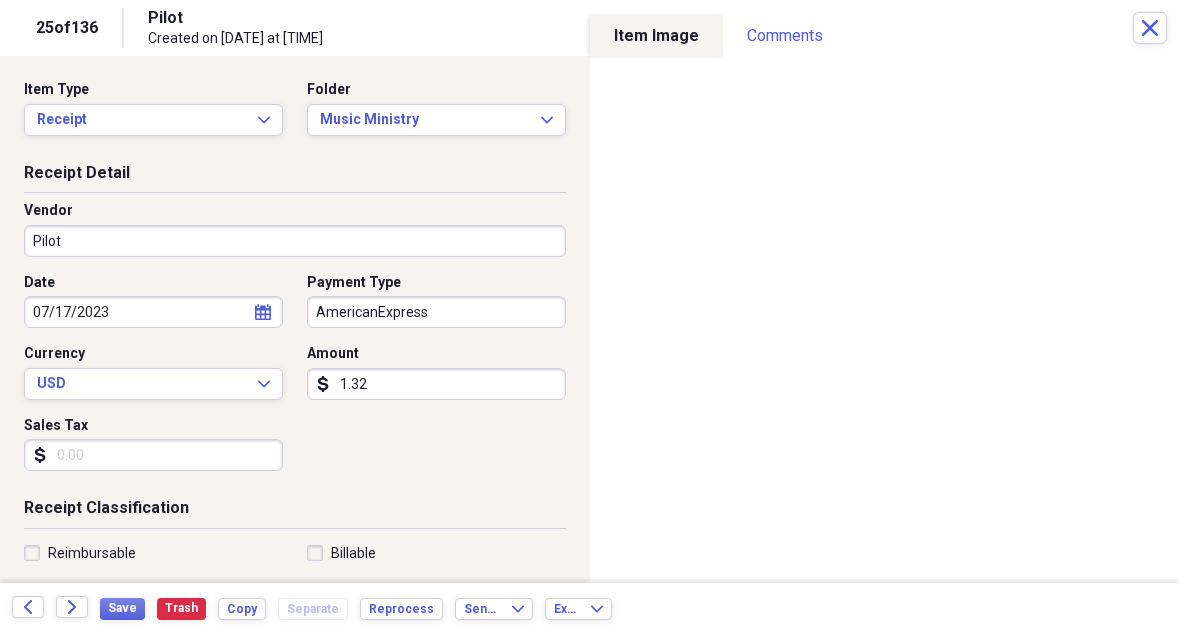 type on "13.20" 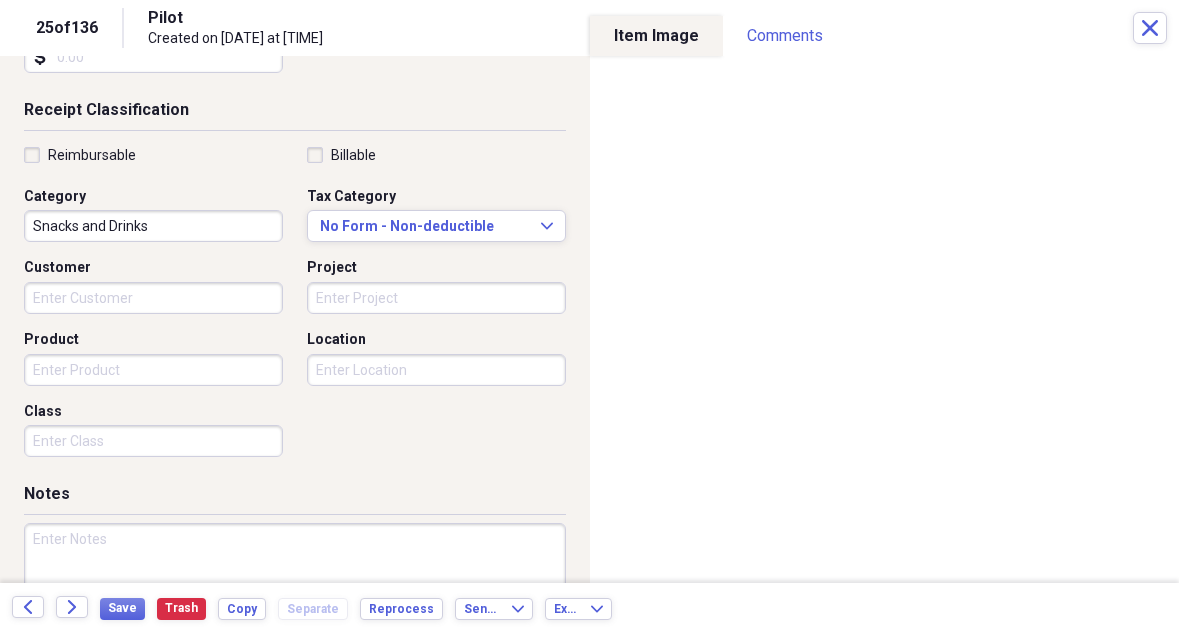scroll, scrollTop: 402, scrollLeft: 0, axis: vertical 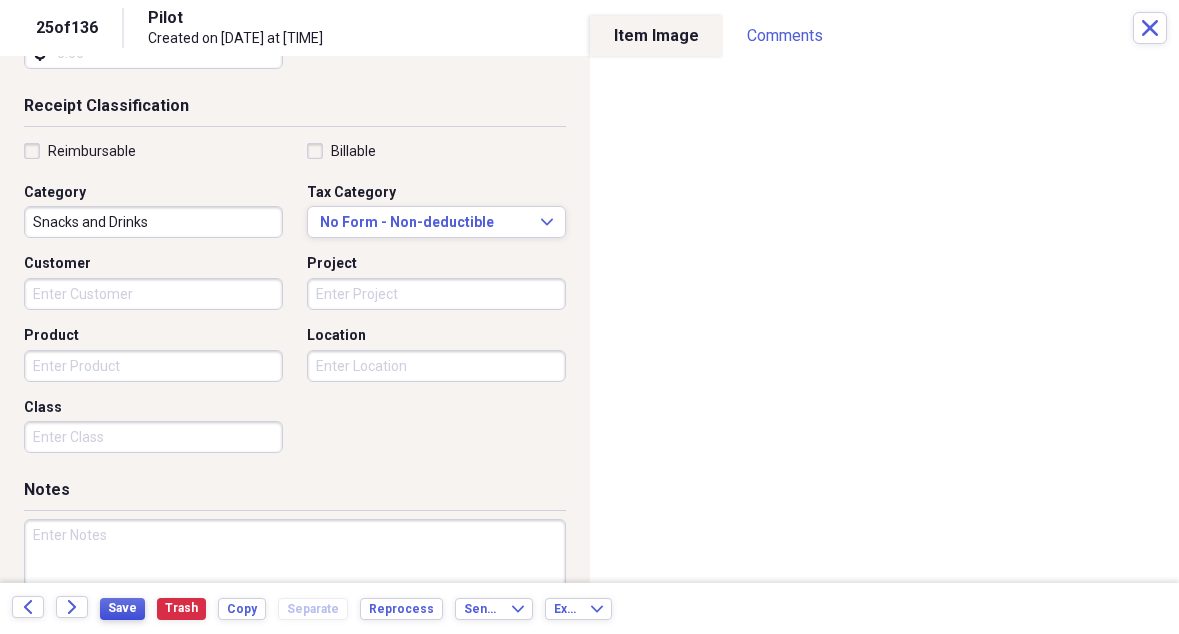 click on "Save" at bounding box center (122, 608) 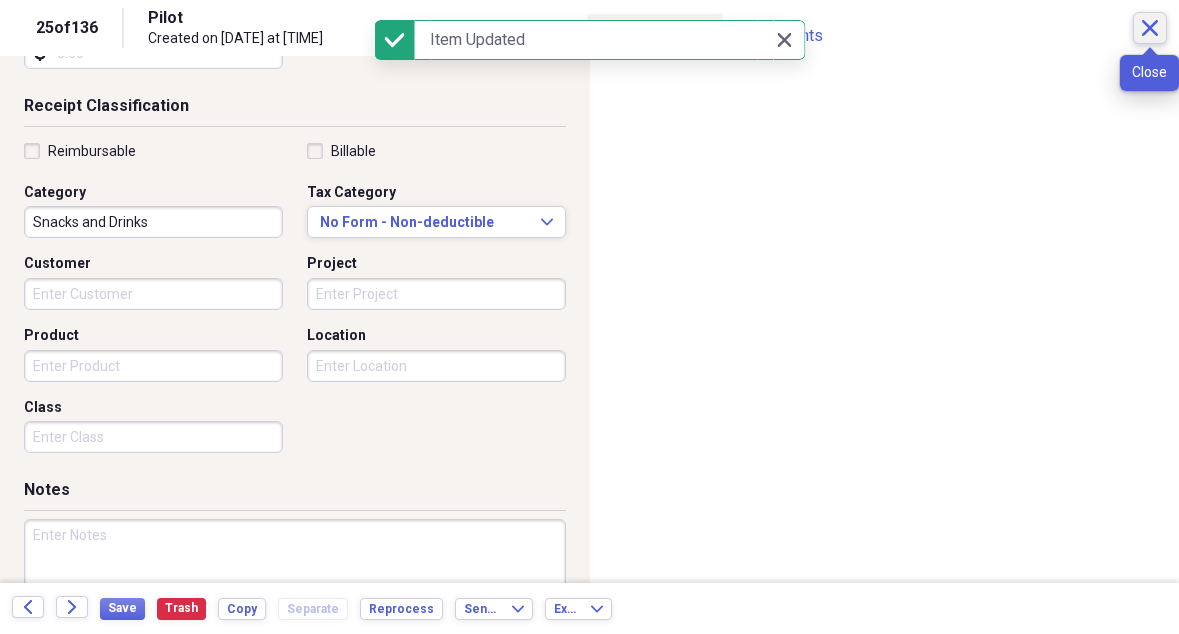 click on "Close" at bounding box center (1150, 28) 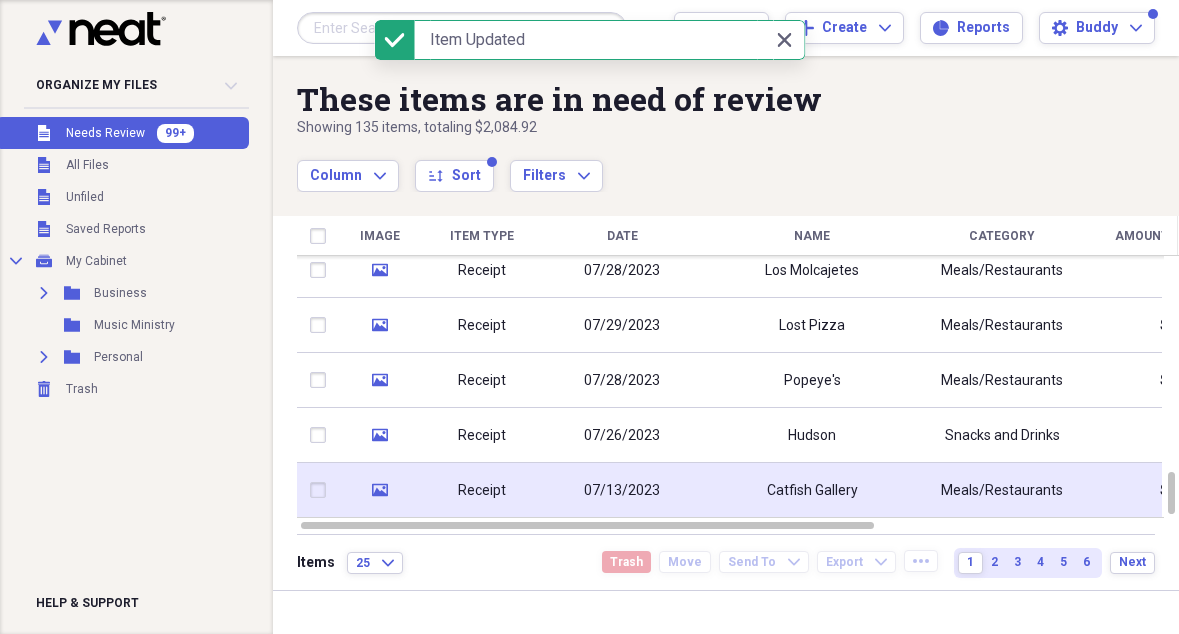 click on "07/13/2023" at bounding box center [622, 490] 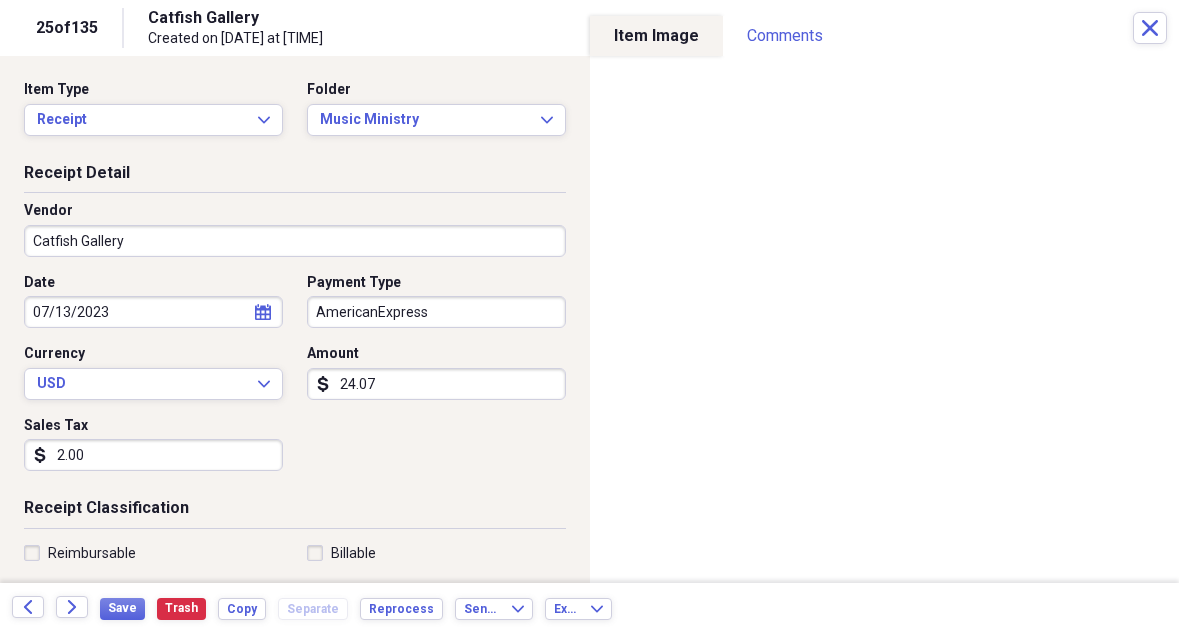 click on "Catfish Gallery" at bounding box center (295, 241) 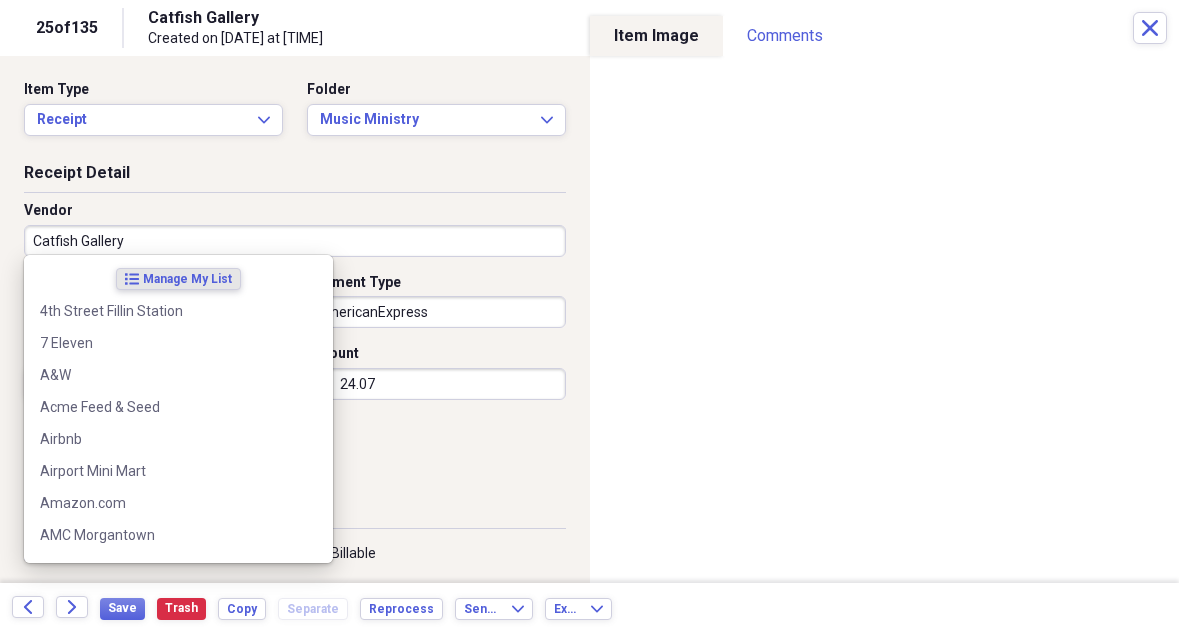 click on "Catfish Gallery" at bounding box center [295, 241] 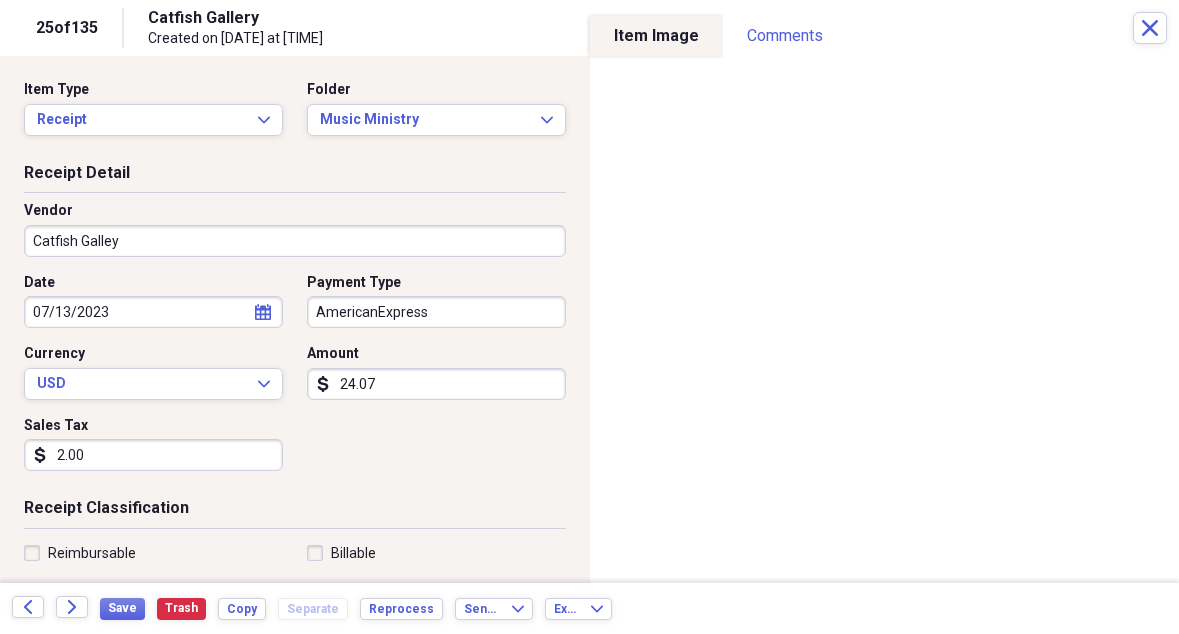 type on "Catfish Galley" 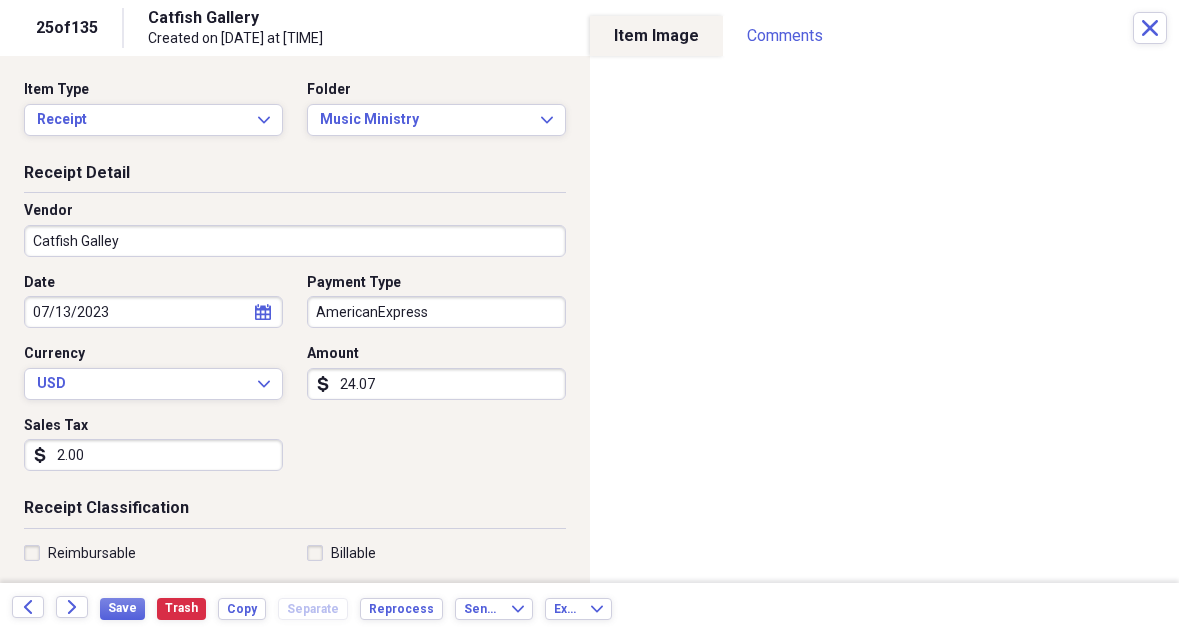 click on "24.07" at bounding box center [436, 384] 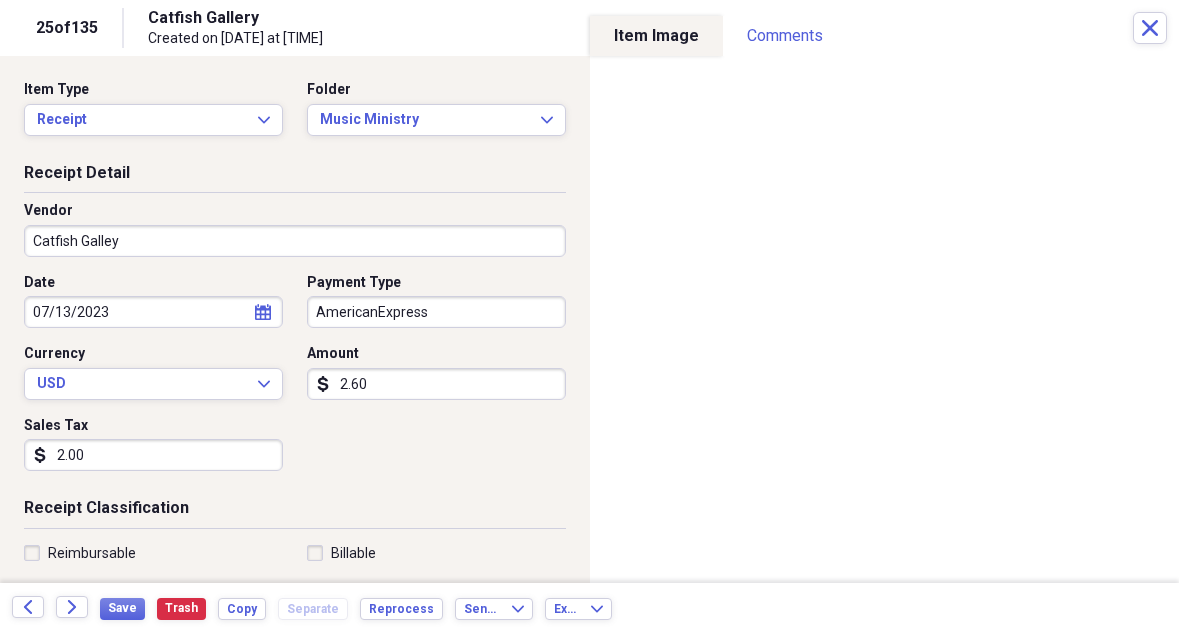 type on "26.07" 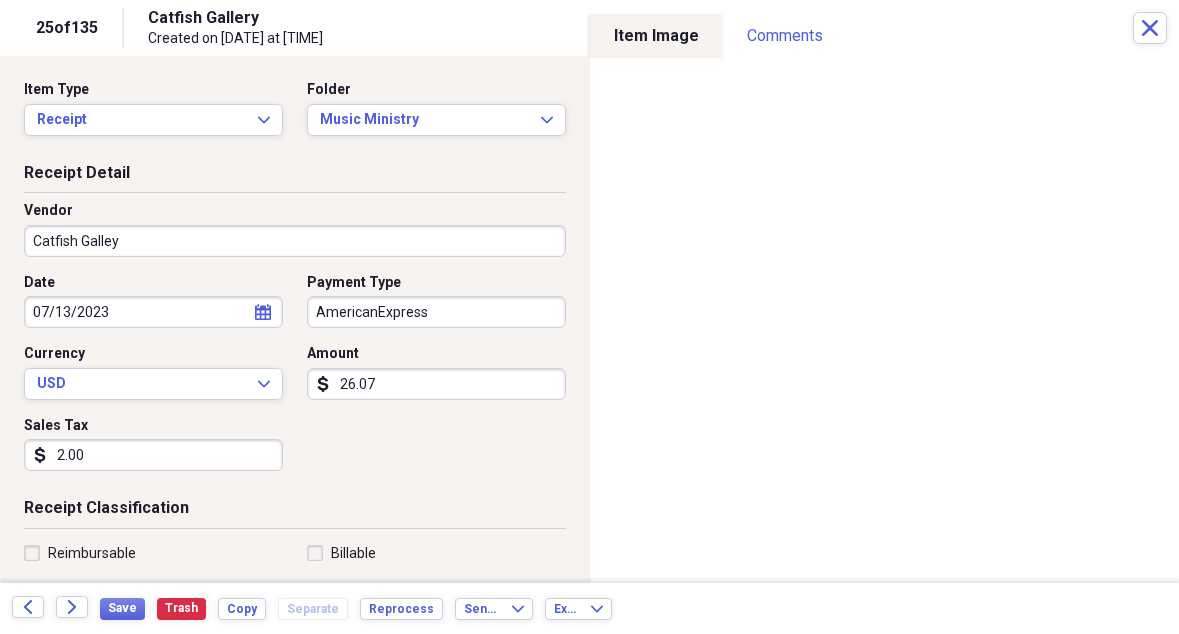 scroll, scrollTop: 0, scrollLeft: 0, axis: both 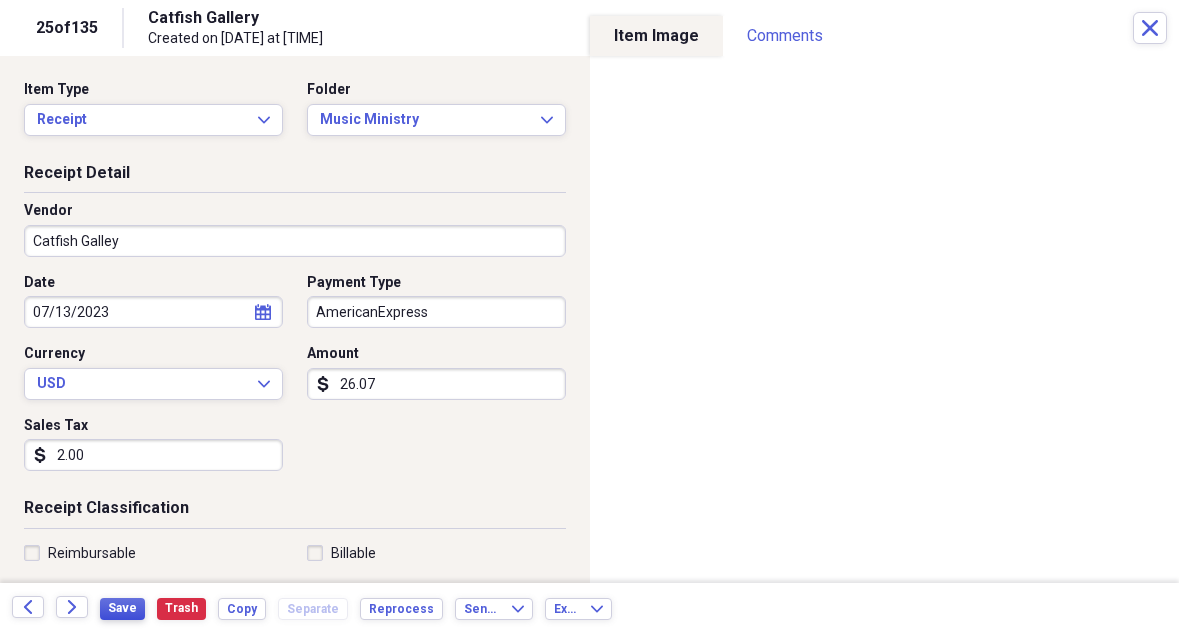 click on "Save" at bounding box center (122, 609) 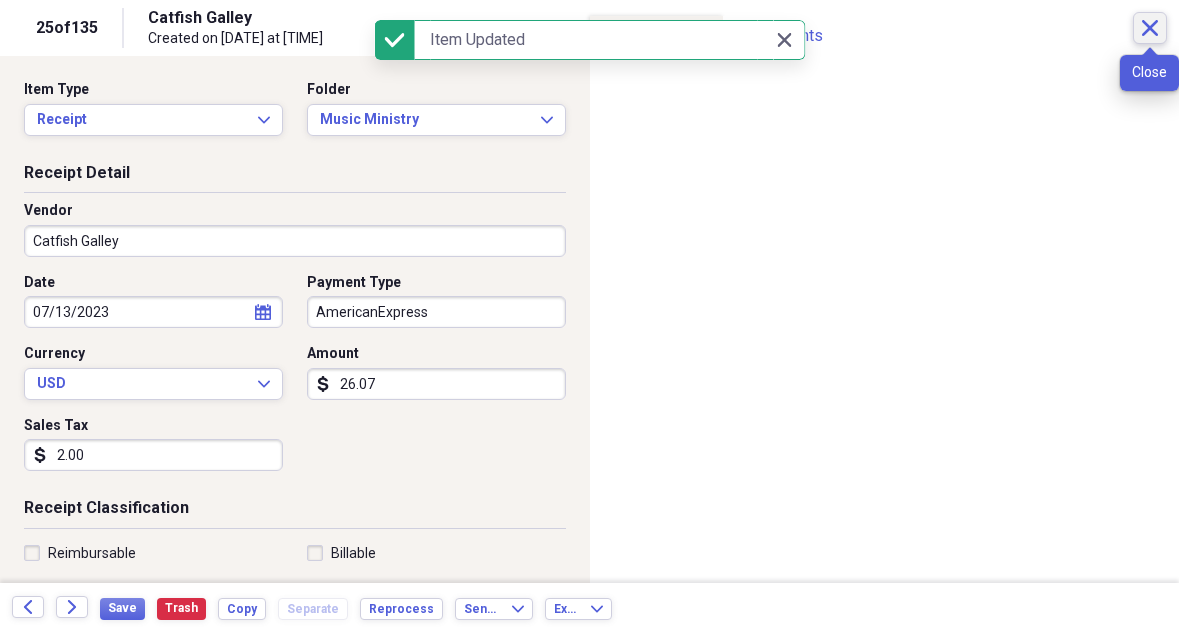 click on "Close" 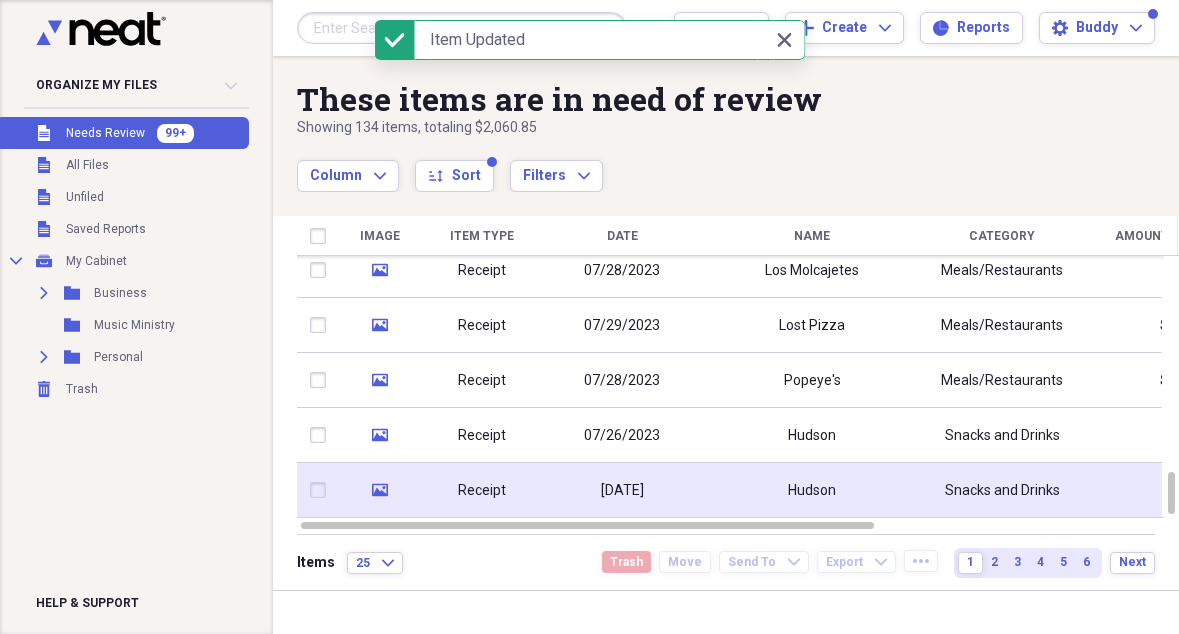 click on "Hudson" at bounding box center (812, 491) 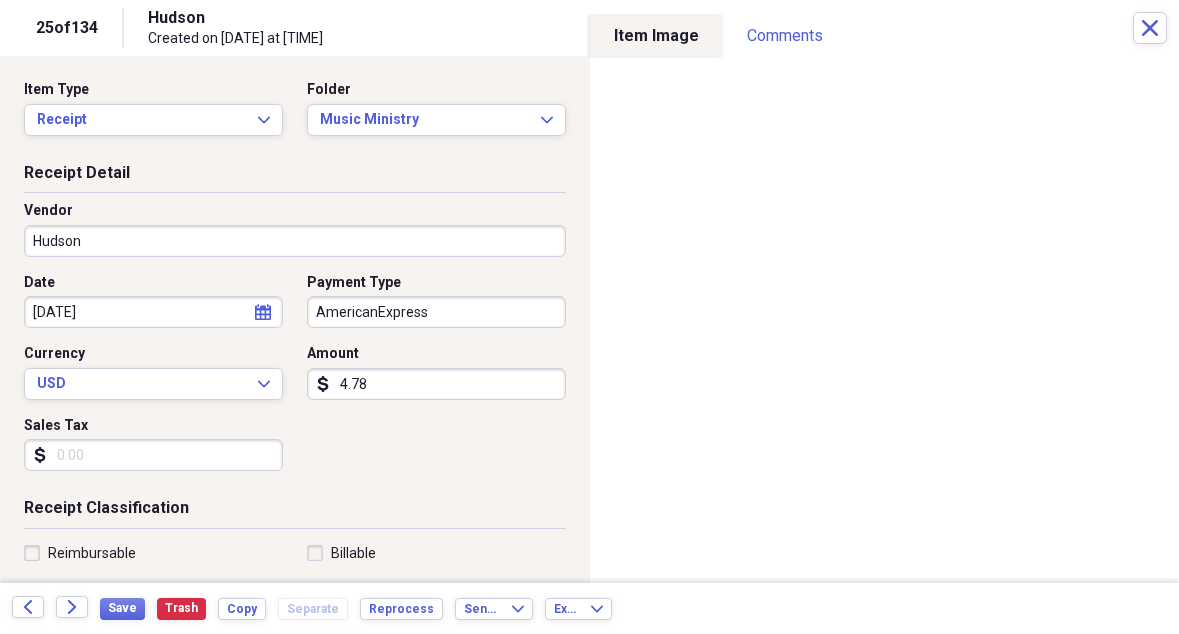 scroll, scrollTop: 0, scrollLeft: 0, axis: both 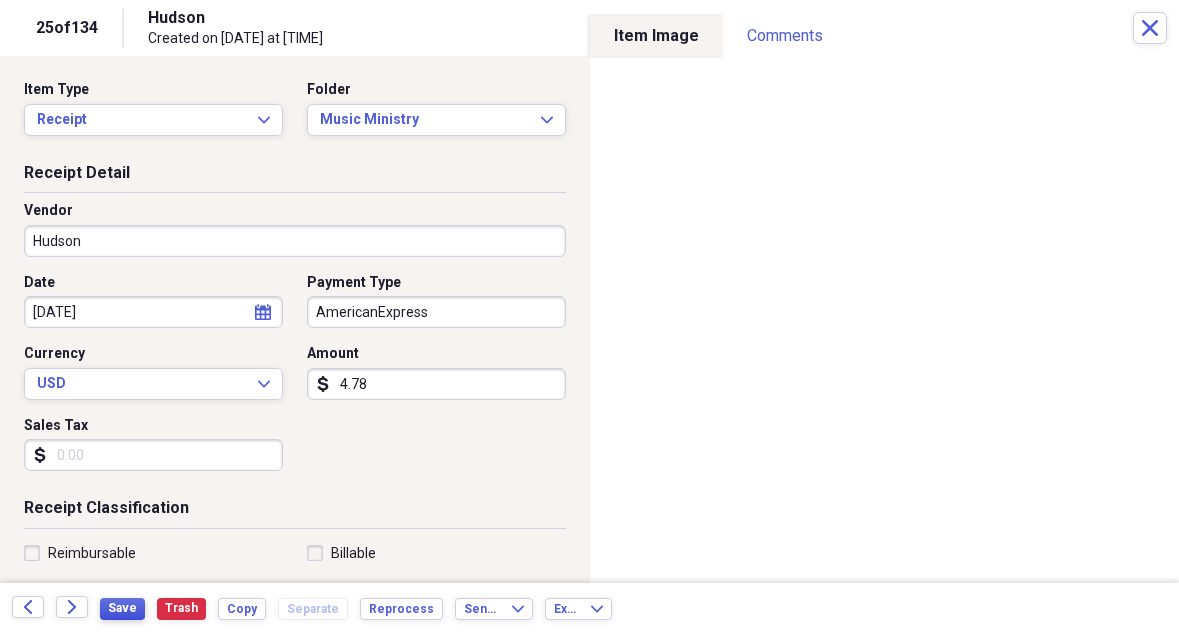 click on "Save" at bounding box center [122, 608] 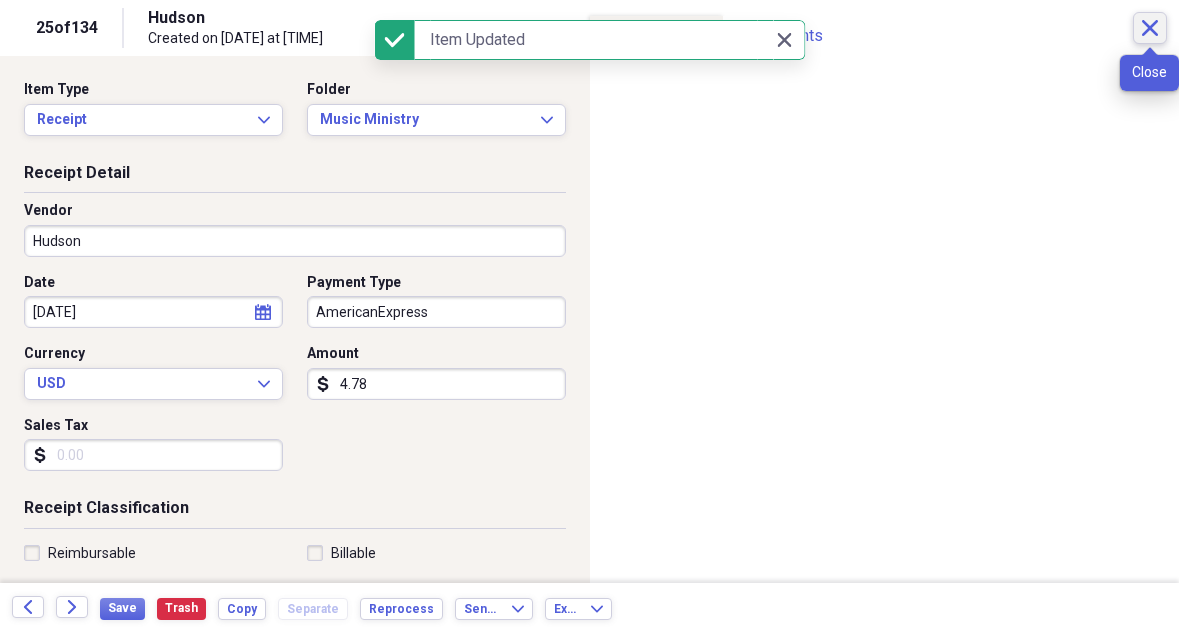 click on "Close" 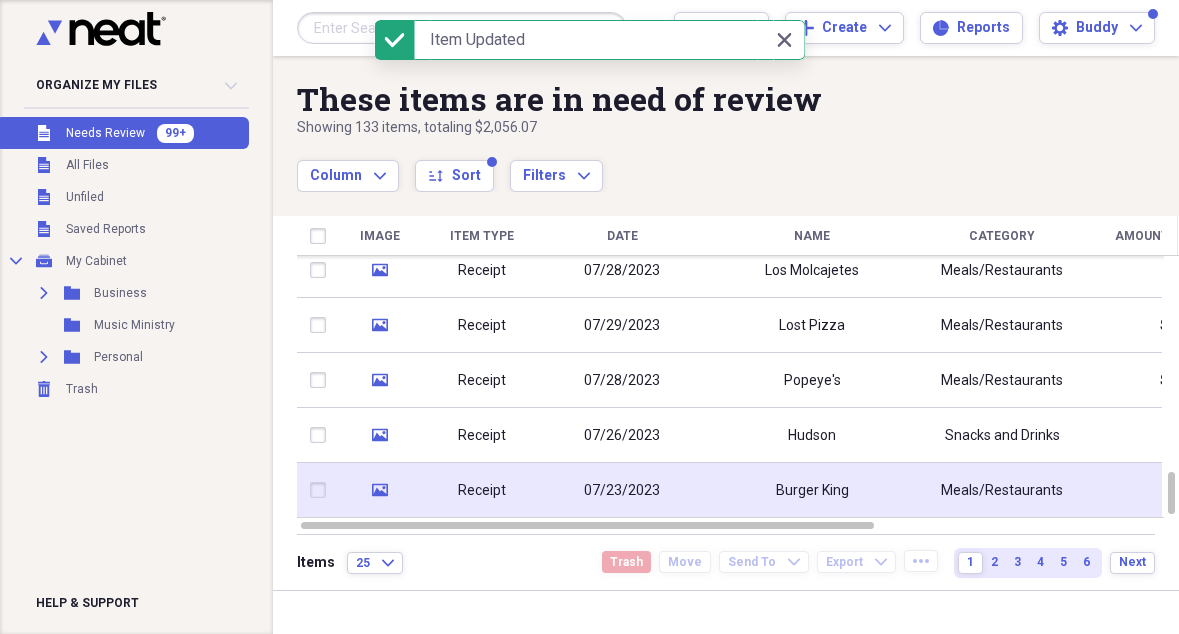click on "Burger King" at bounding box center (812, 491) 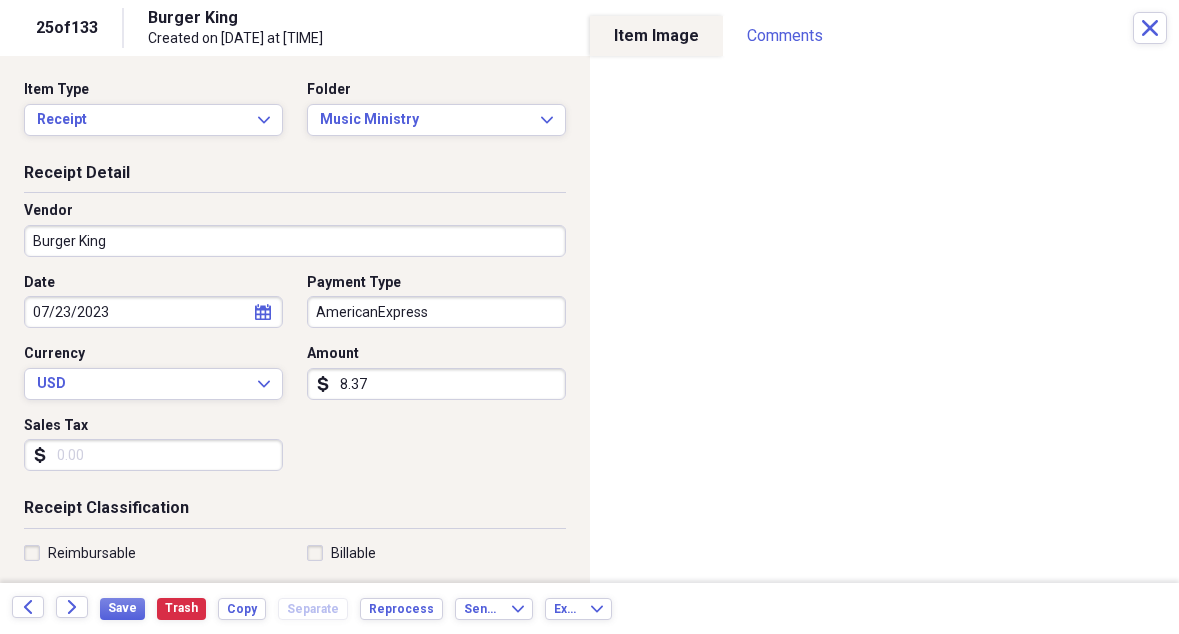 scroll, scrollTop: 0, scrollLeft: 0, axis: both 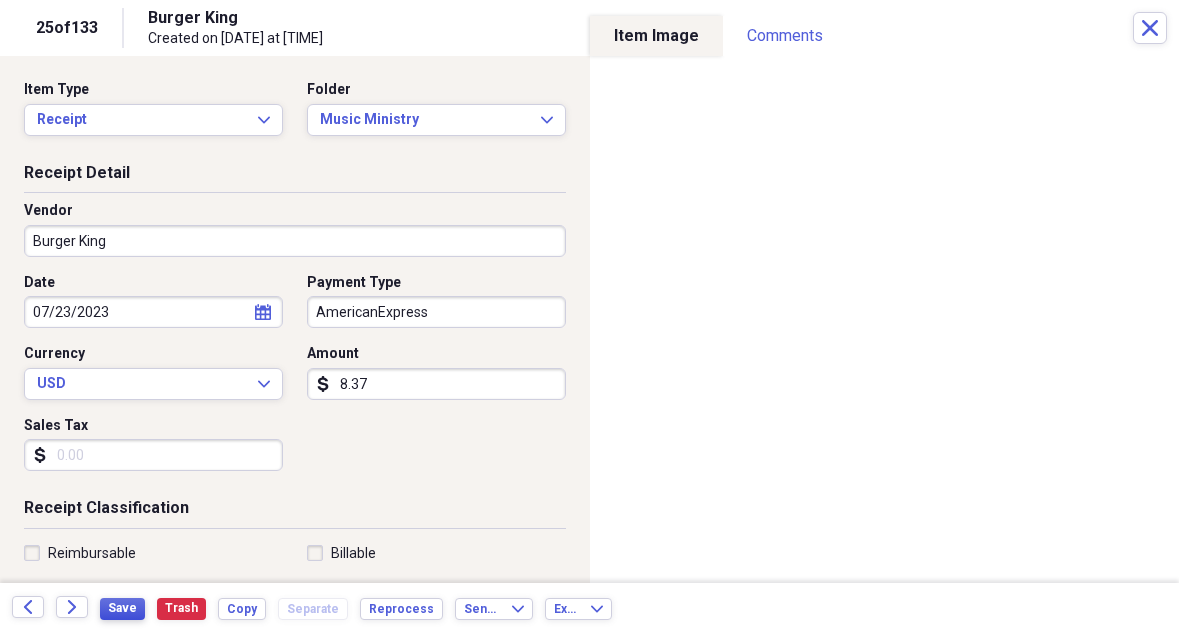 click on "Save" at bounding box center [122, 608] 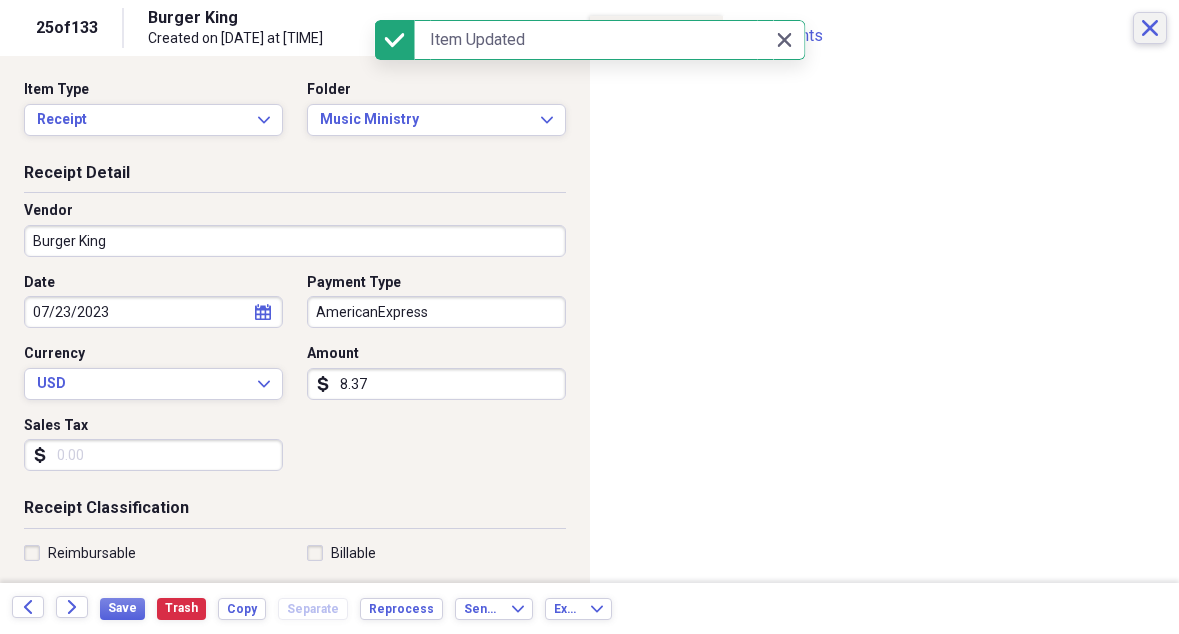 click on "Close" 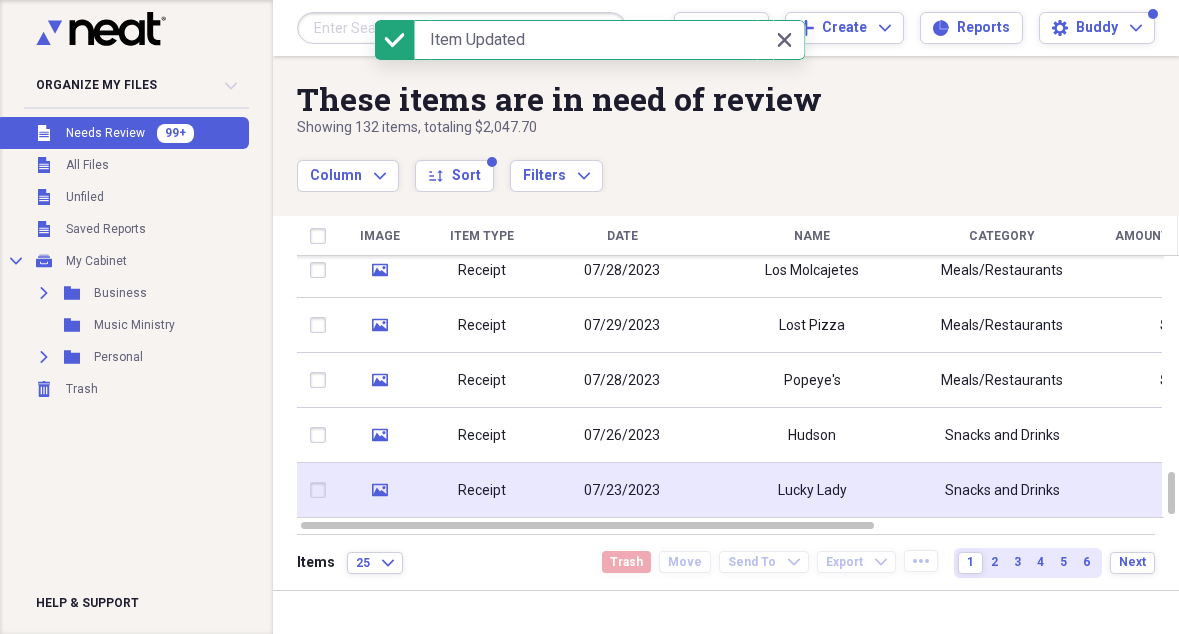 click on "Lucky Lady" at bounding box center (812, 491) 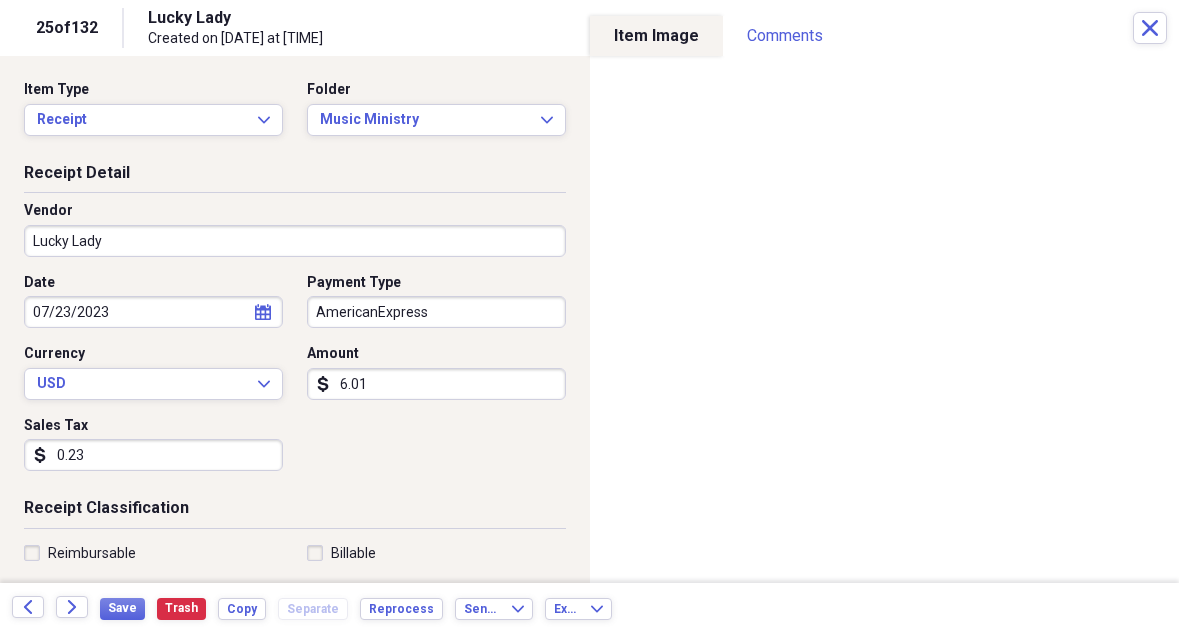 scroll, scrollTop: 0, scrollLeft: 0, axis: both 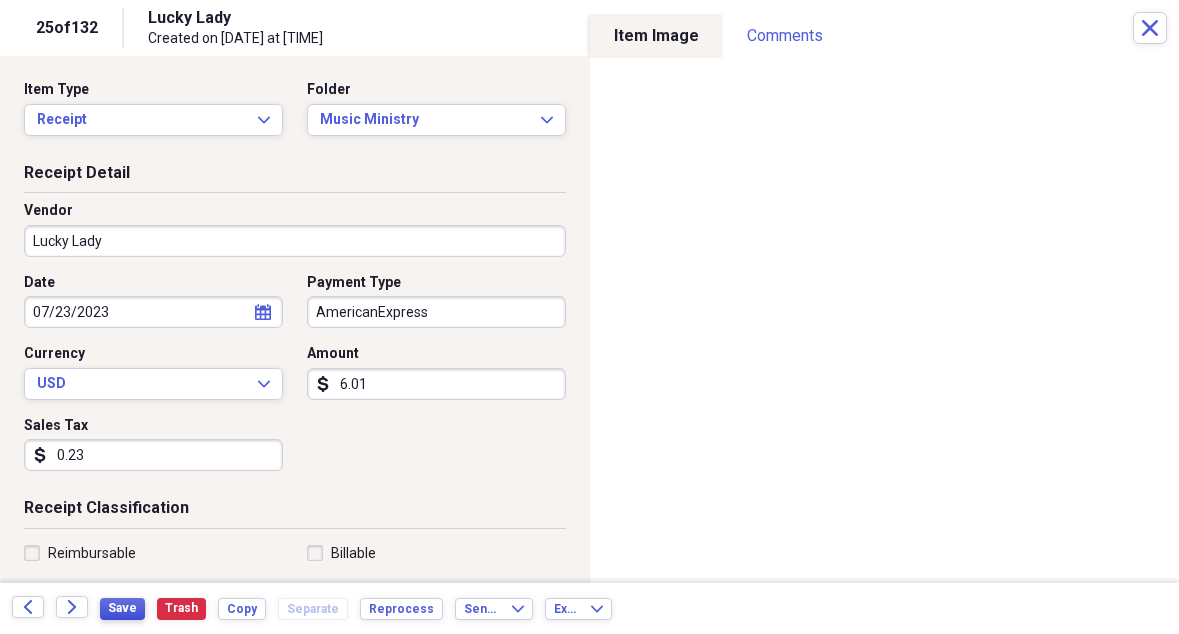 click on "Save" at bounding box center (122, 608) 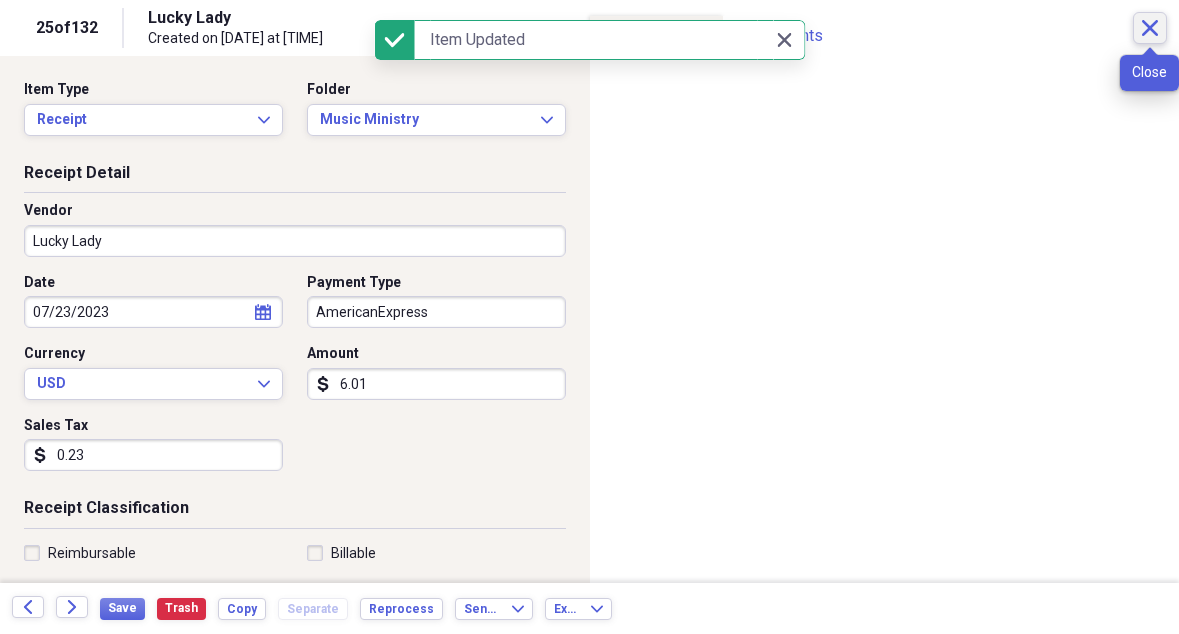 click on "Close" 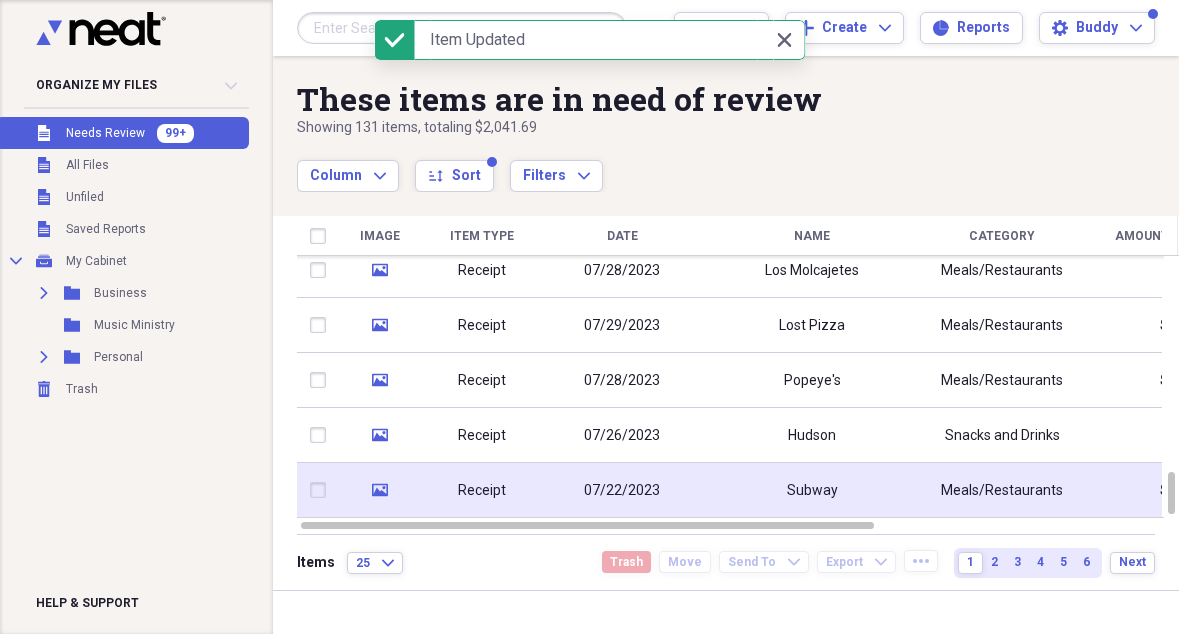 click on "Subway" at bounding box center (812, 490) 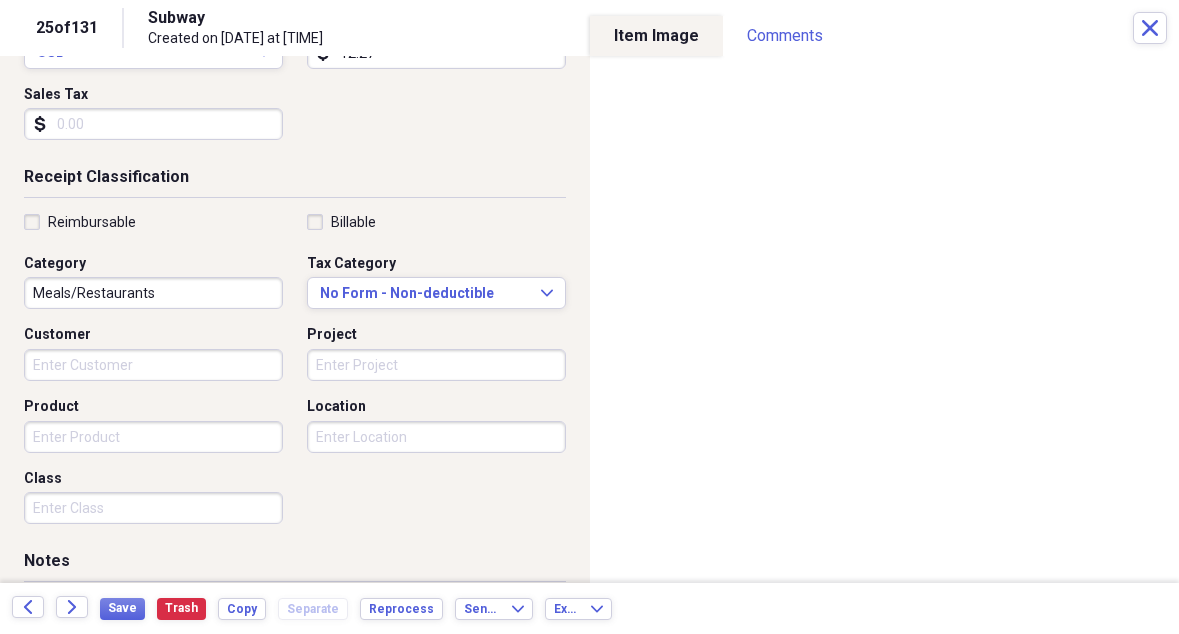 scroll, scrollTop: 332, scrollLeft: 0, axis: vertical 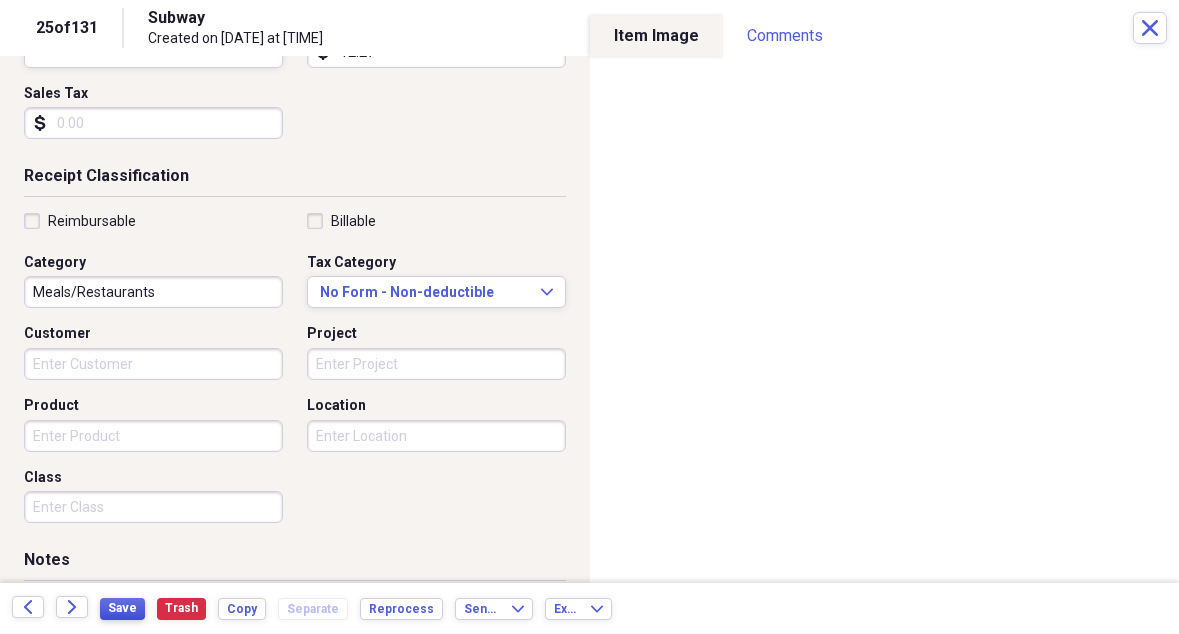 click on "Save" at bounding box center (122, 608) 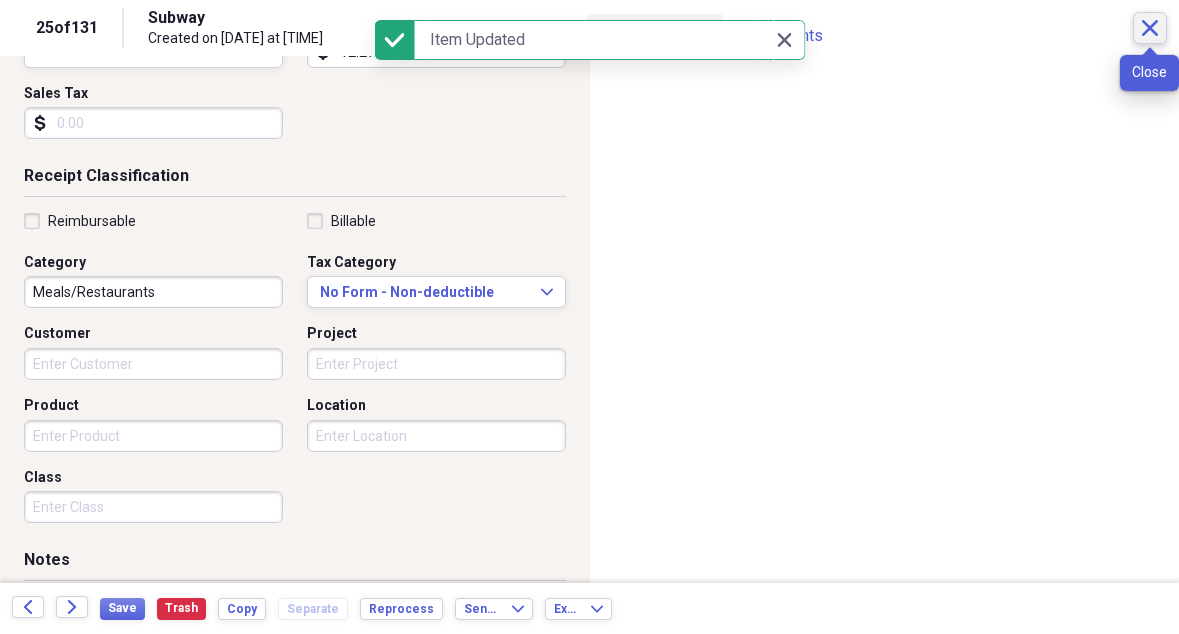 click on "Close" at bounding box center [1150, 28] 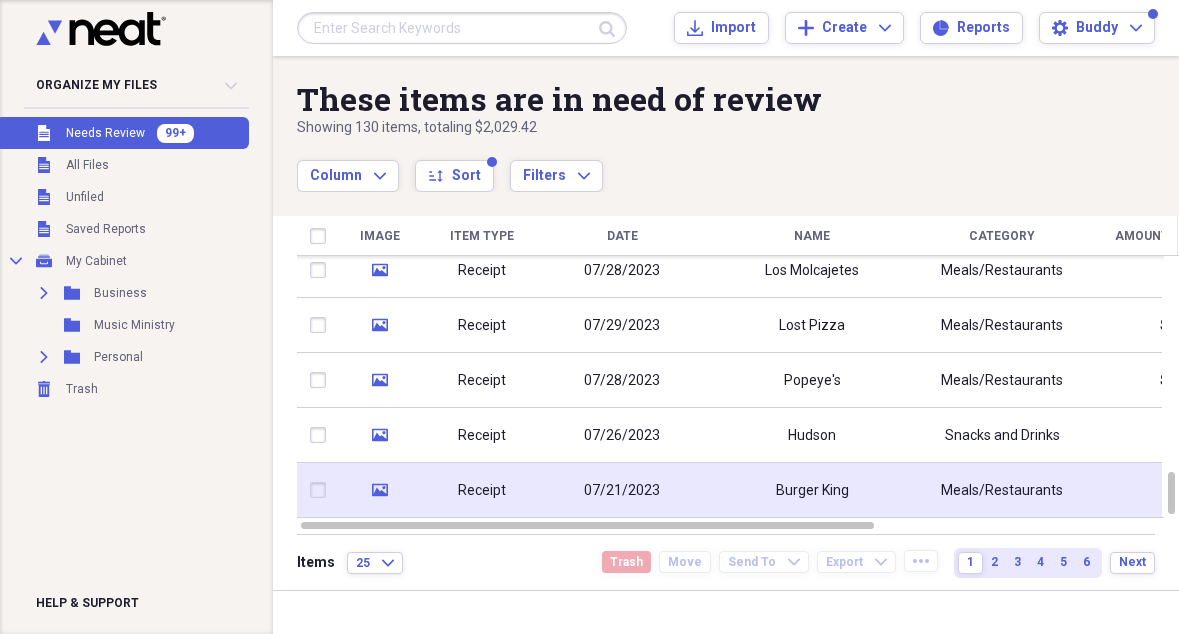 click on "07/21/2023" at bounding box center [622, 490] 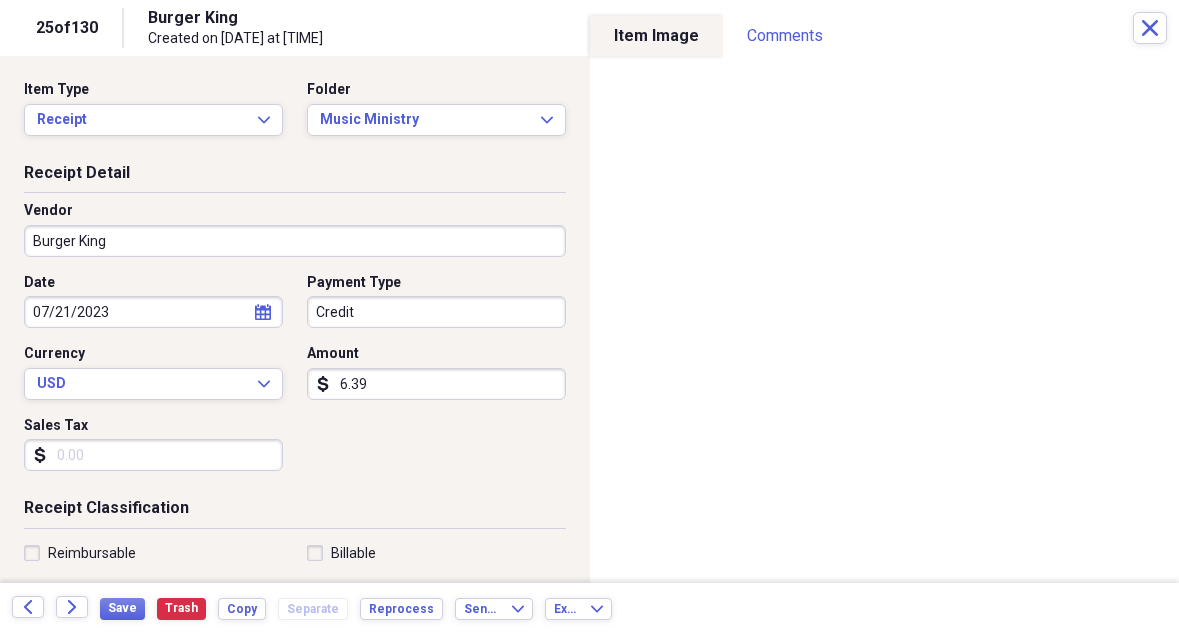 scroll, scrollTop: 0, scrollLeft: 0, axis: both 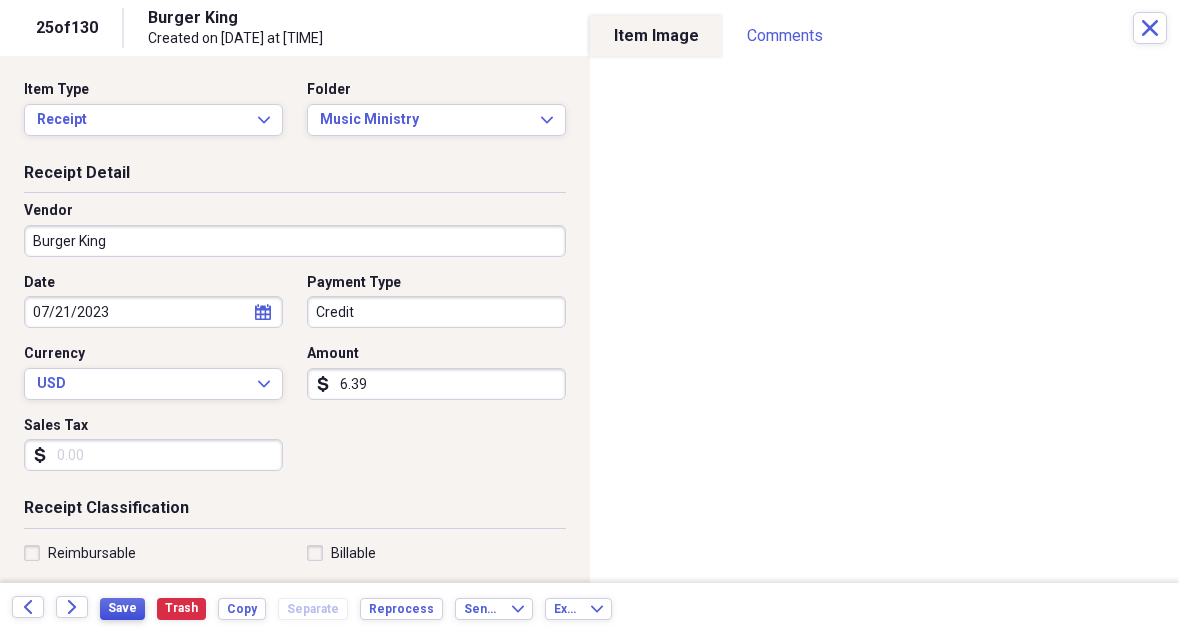 click on "Save" at bounding box center (122, 608) 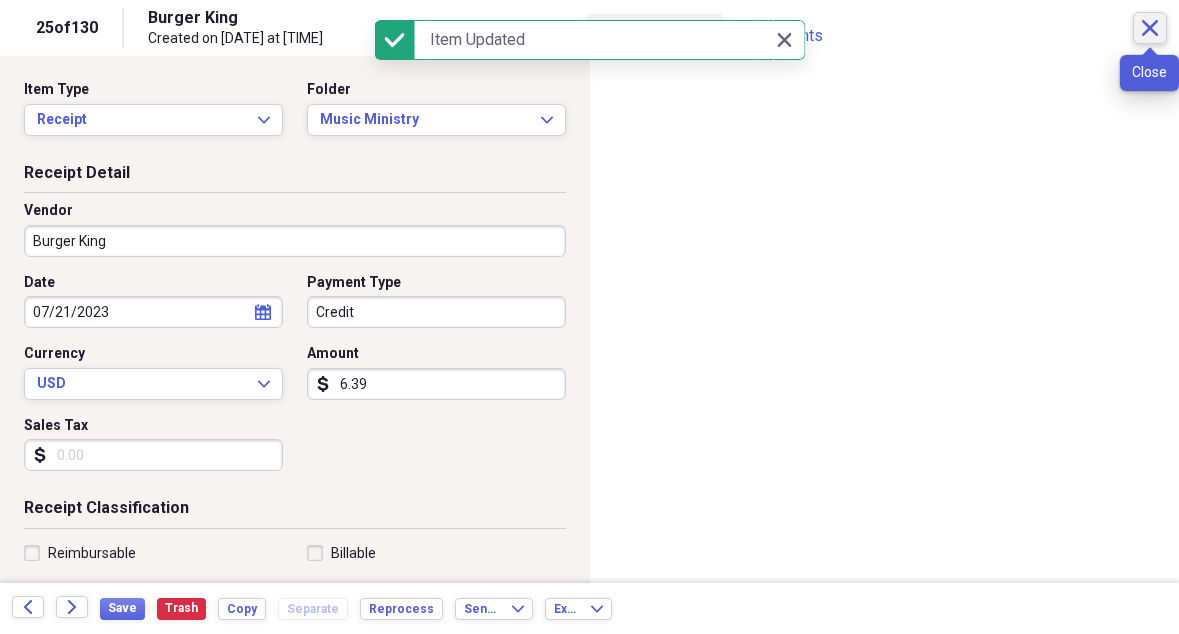 click 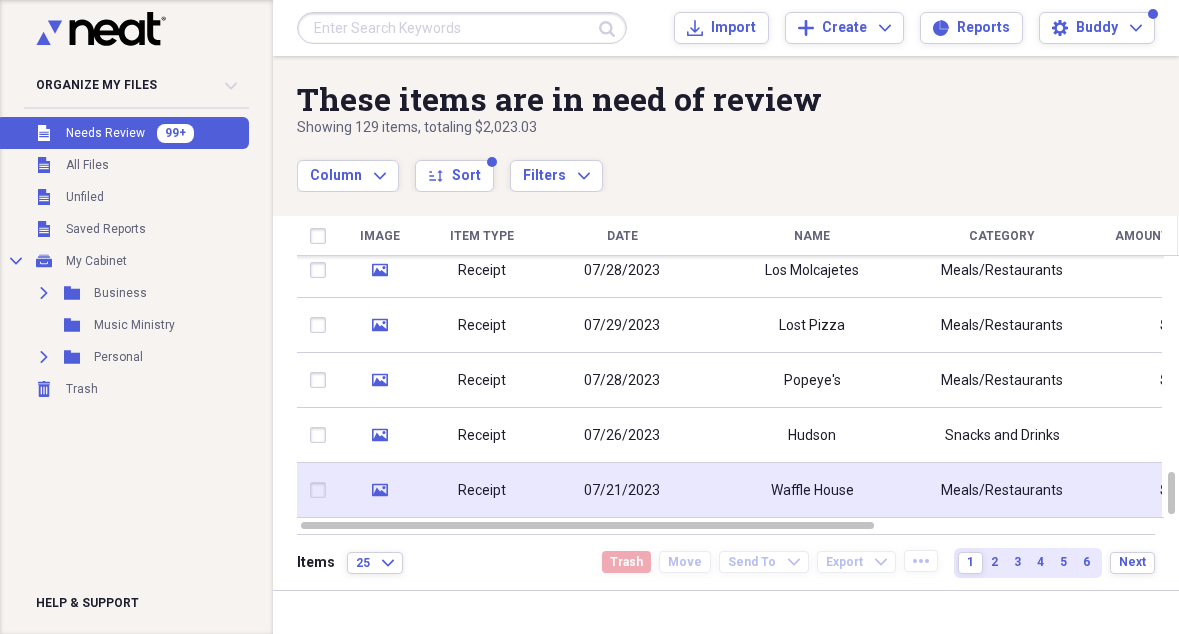 click on "Waffle House" at bounding box center [812, 490] 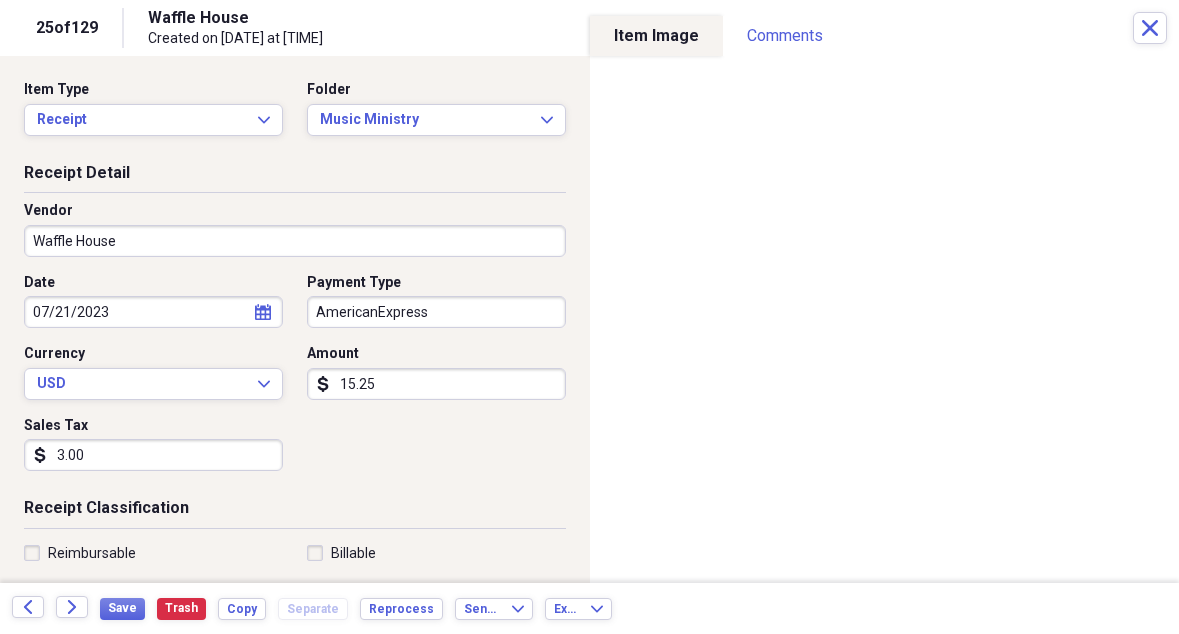 scroll, scrollTop: 0, scrollLeft: 0, axis: both 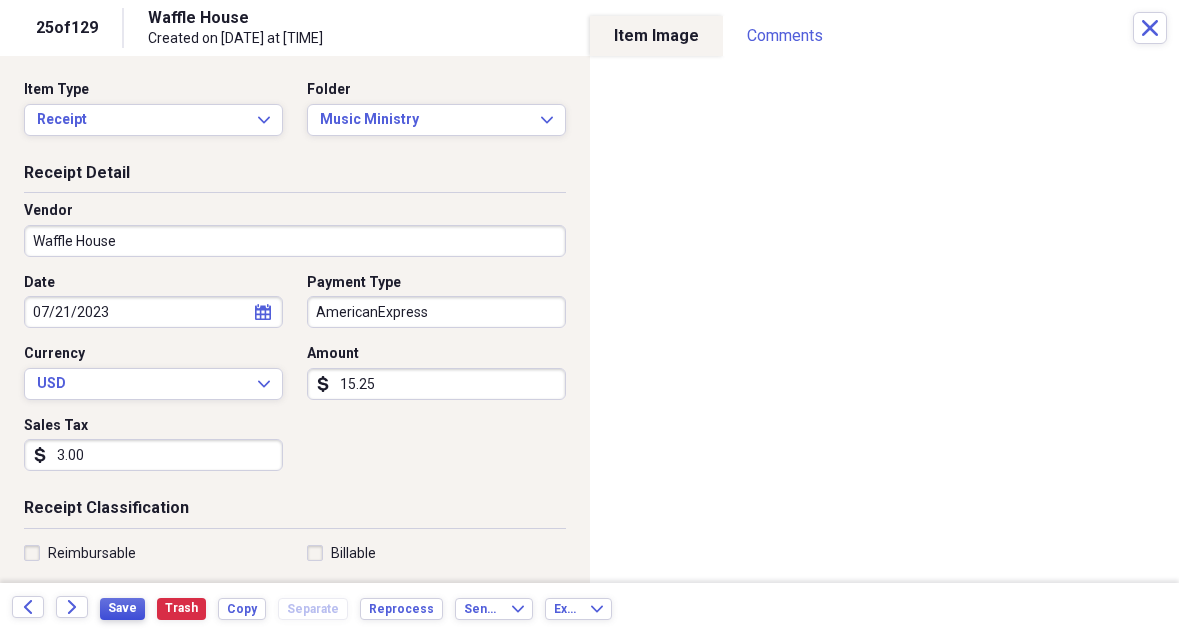 click on "Save" at bounding box center [122, 608] 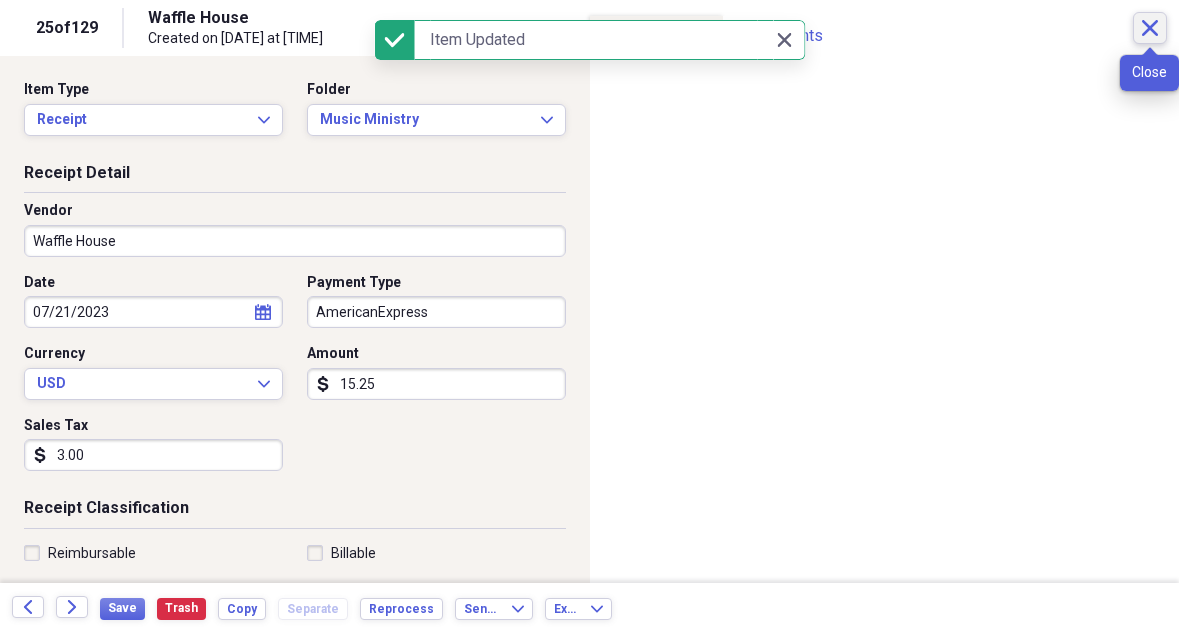 click on "Close" 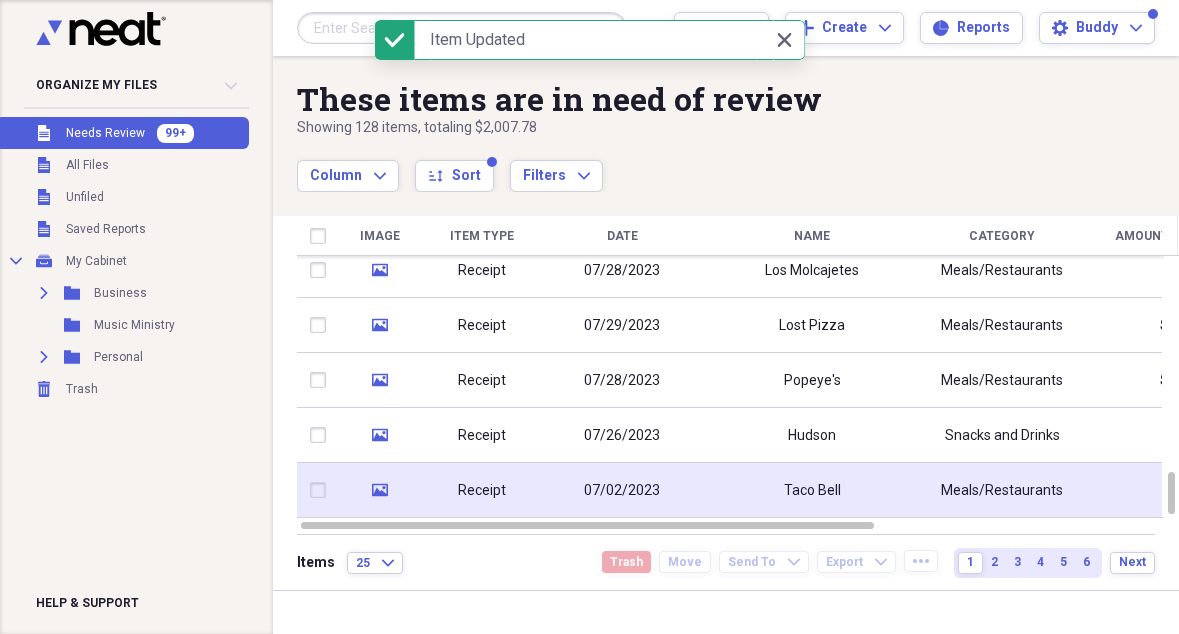 click on "Taco Bell" at bounding box center [812, 491] 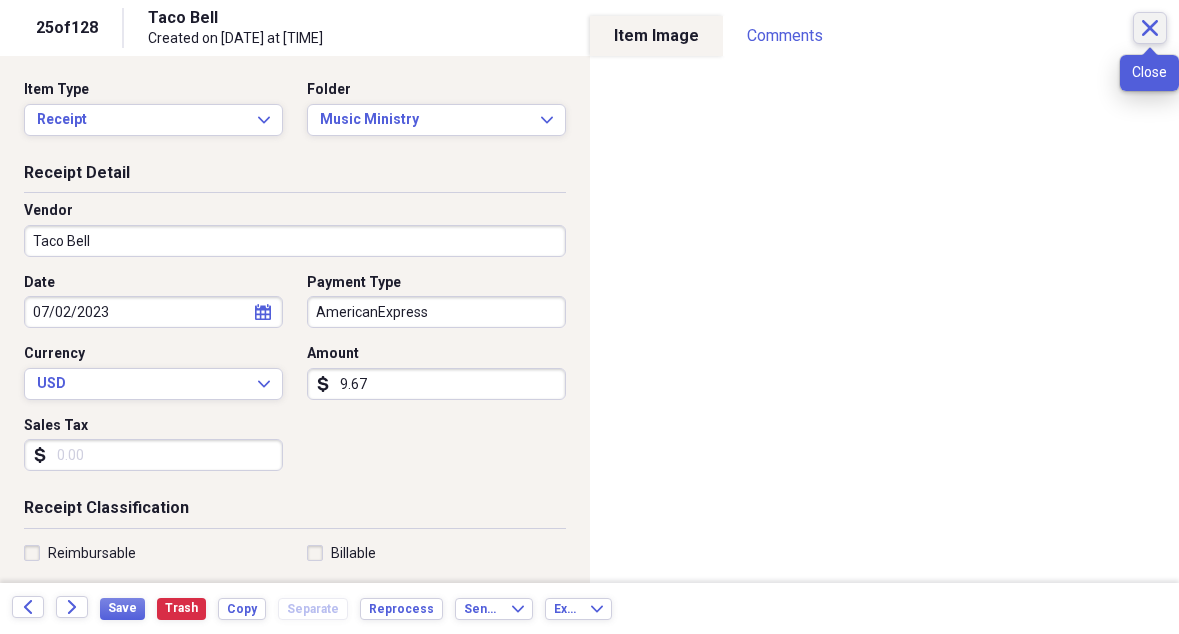 click on "Close" 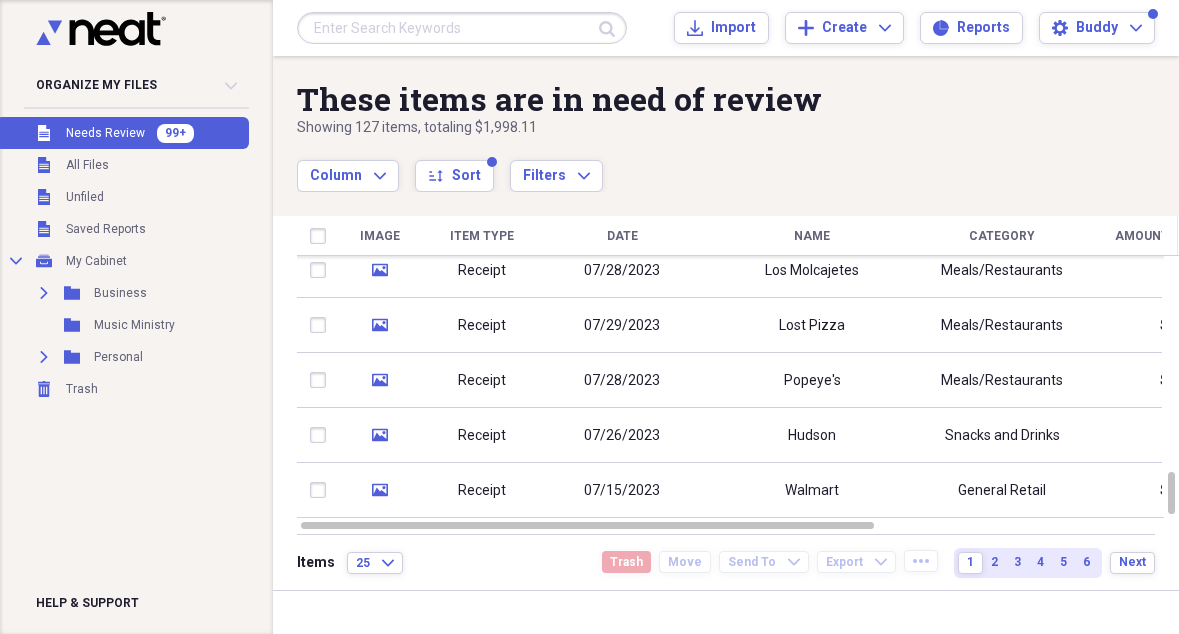click at bounding box center [462, 28] 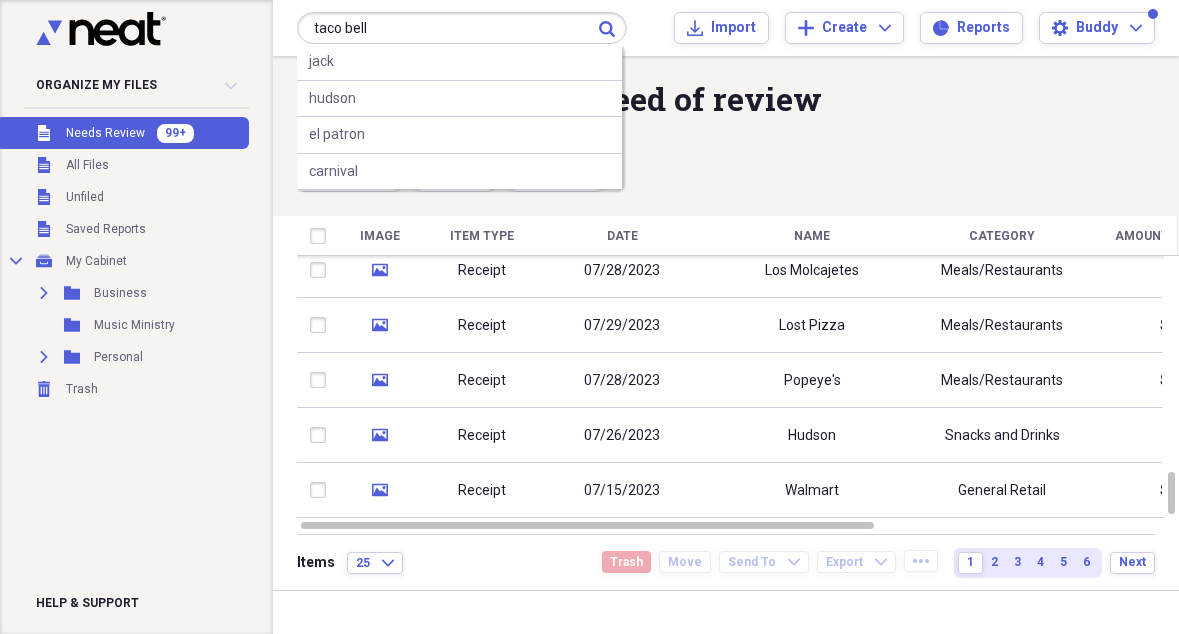 type on "taco bell" 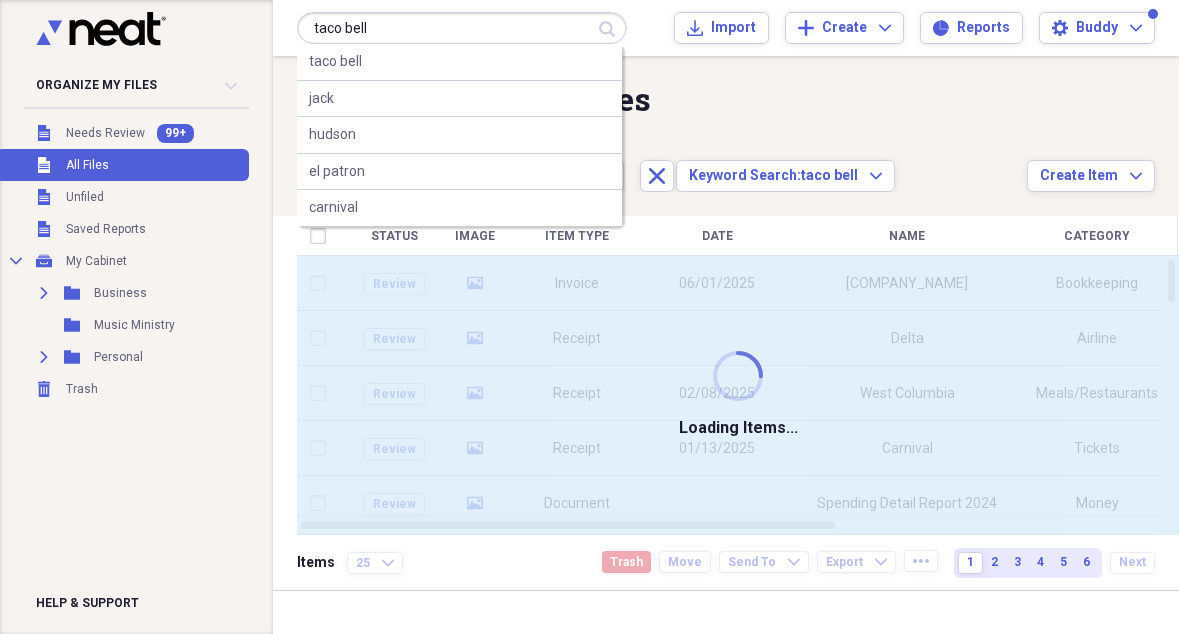 type 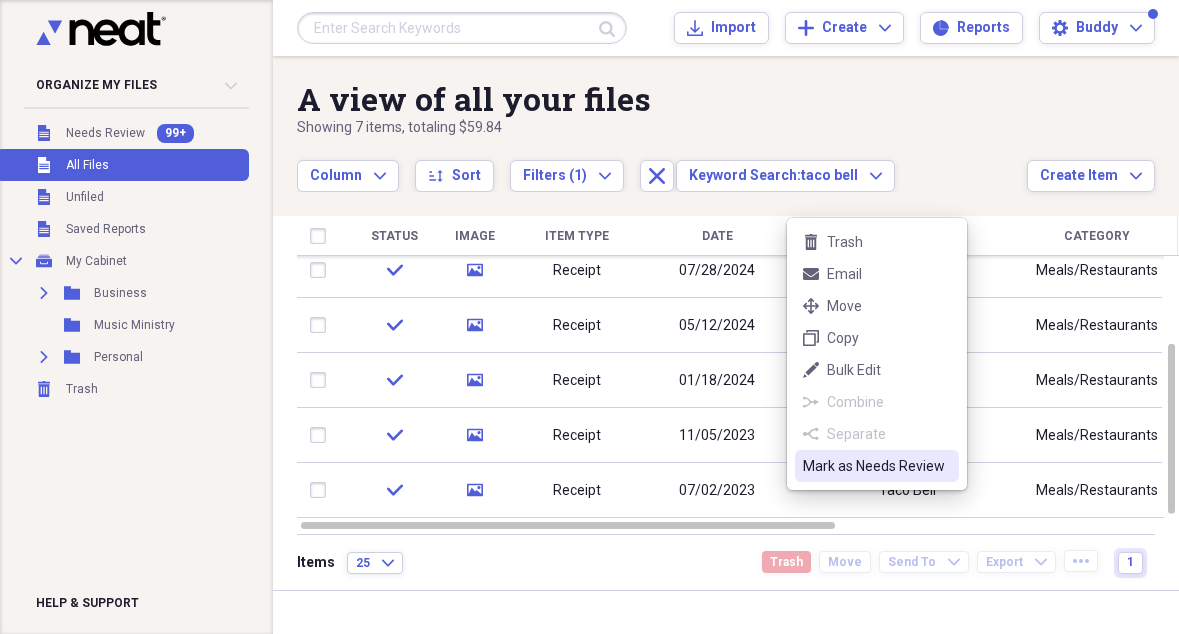 click on "Mark as Needs Review" at bounding box center (877, 466) 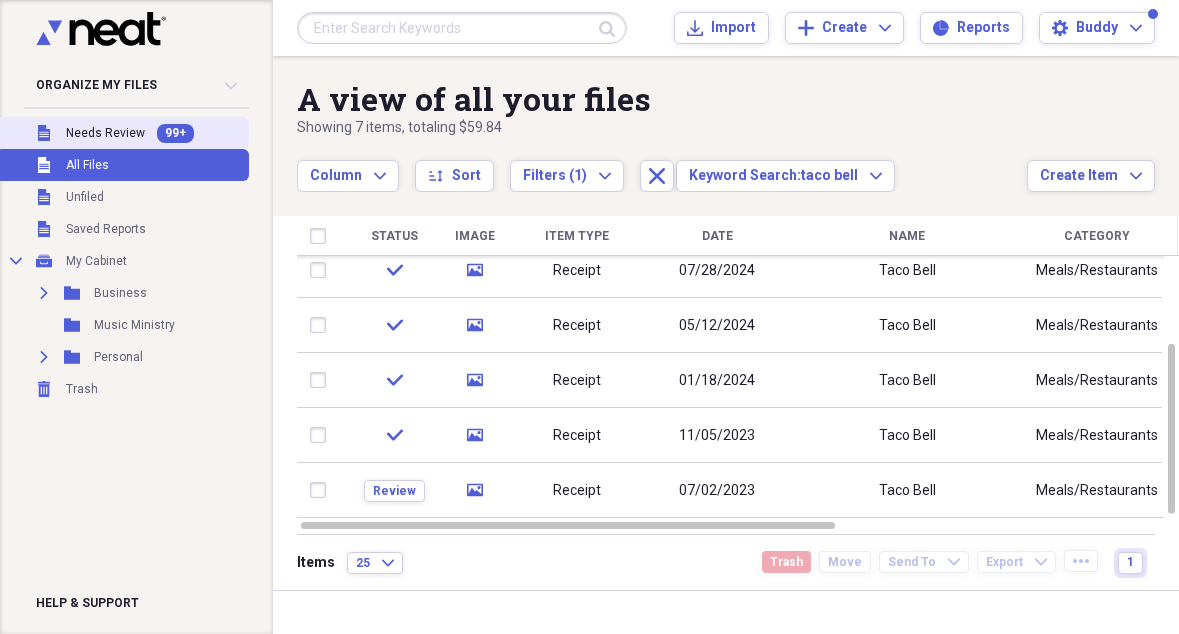 click on "Needs Review" at bounding box center (105, 133) 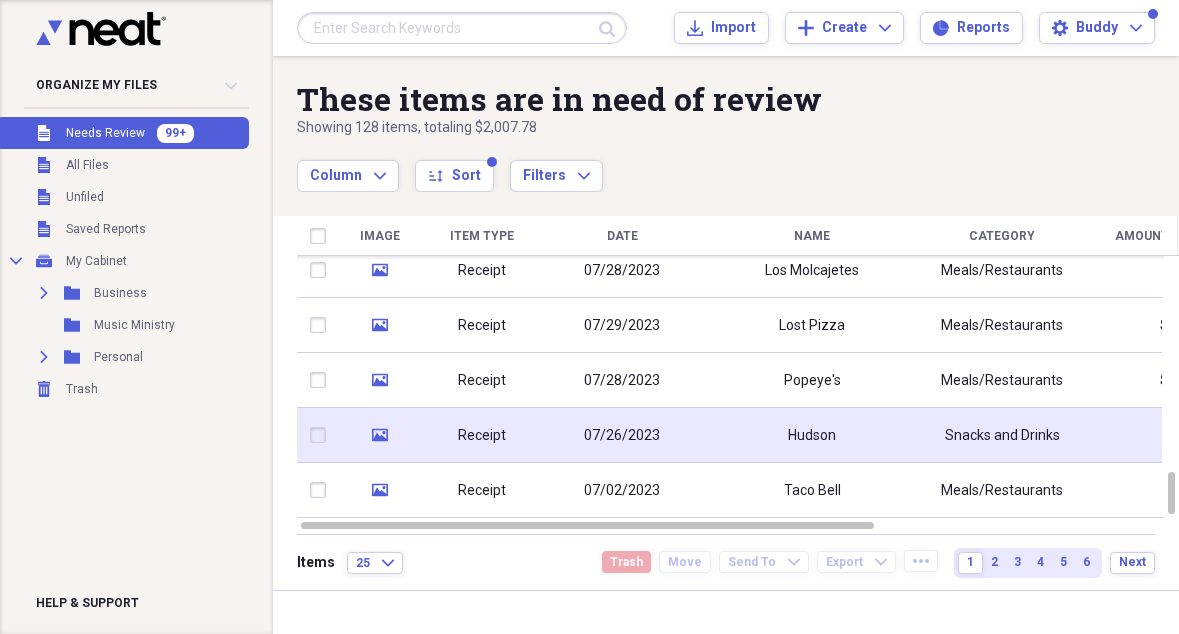 click on "Hudson" at bounding box center [812, 436] 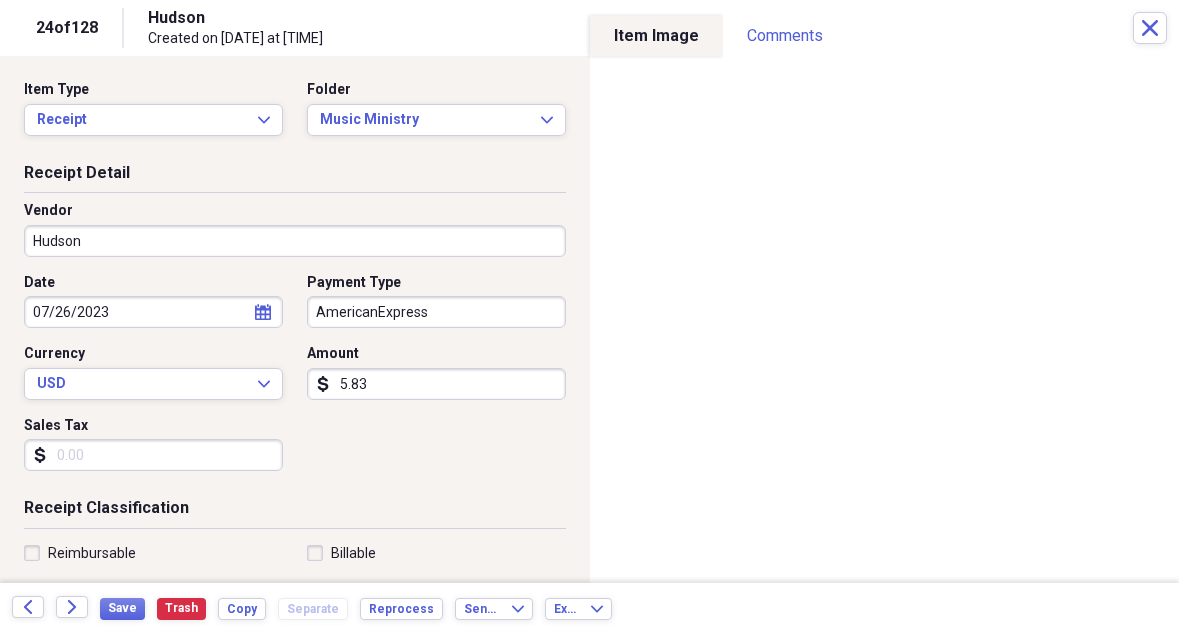 scroll, scrollTop: 0, scrollLeft: 0, axis: both 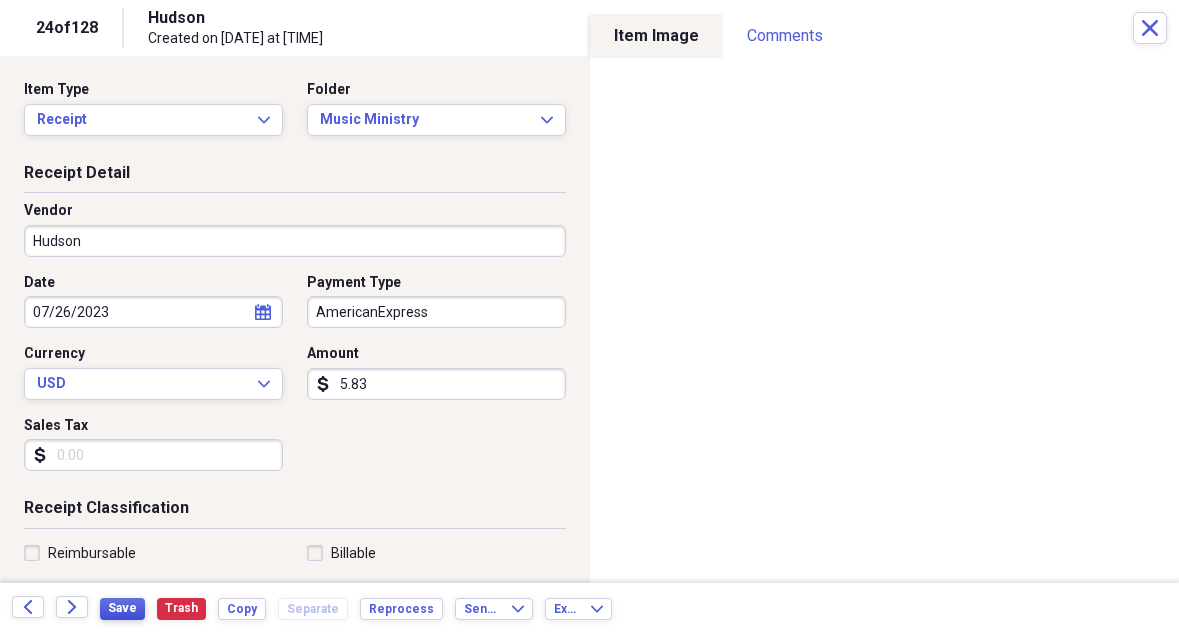 click on "Save" at bounding box center (122, 608) 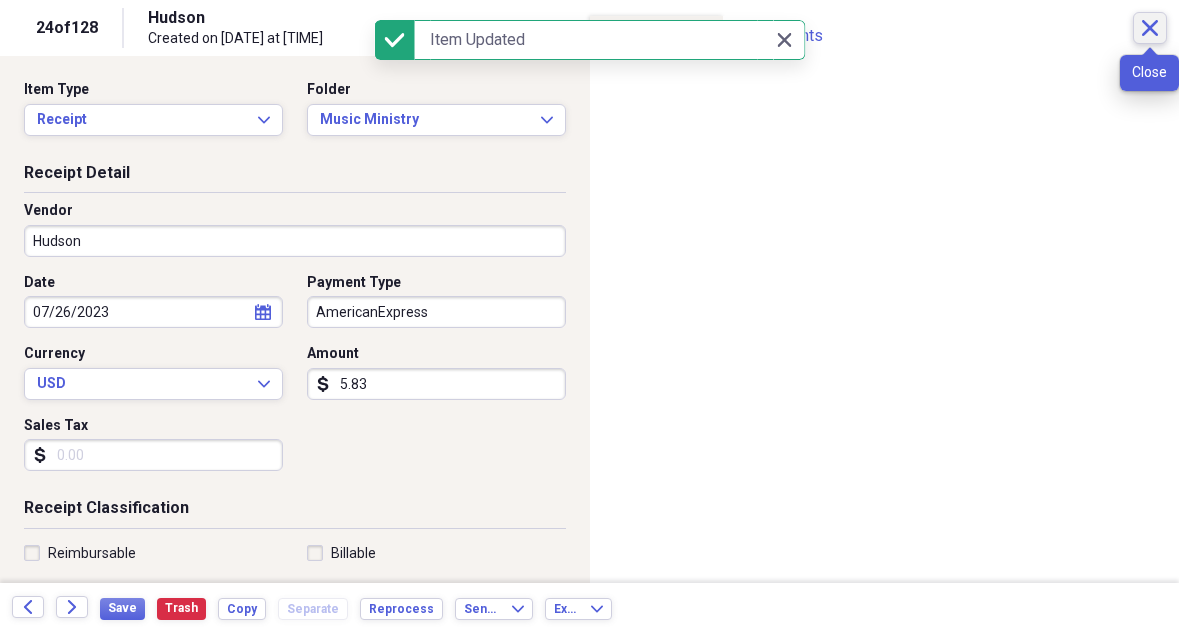 click 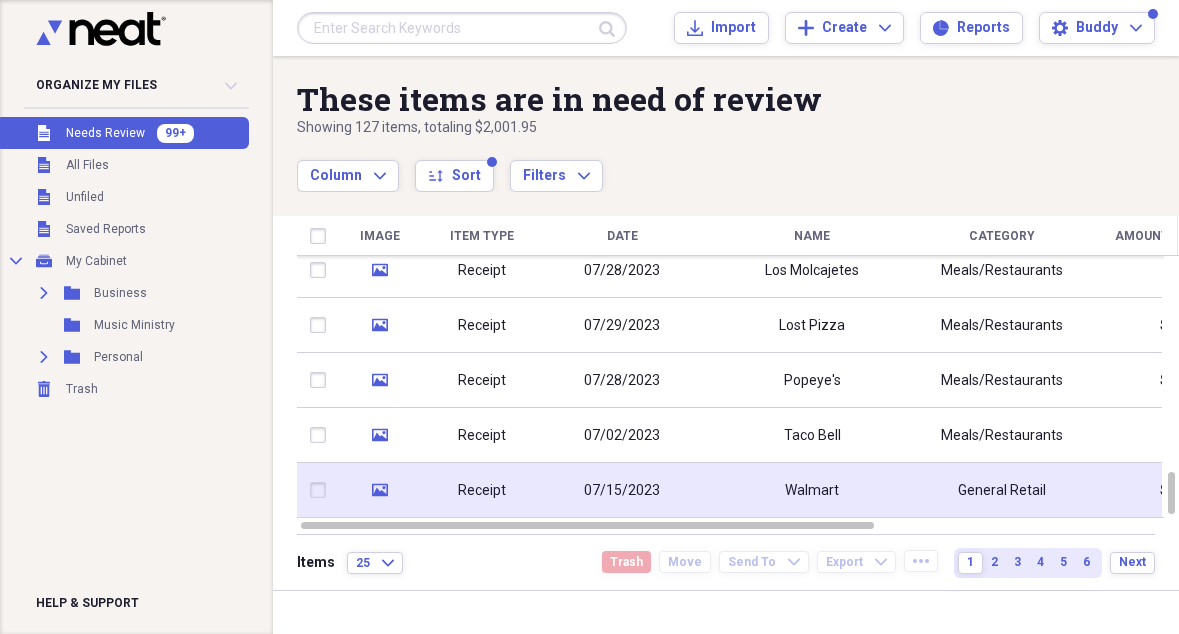 click on "Walmart" at bounding box center [812, 490] 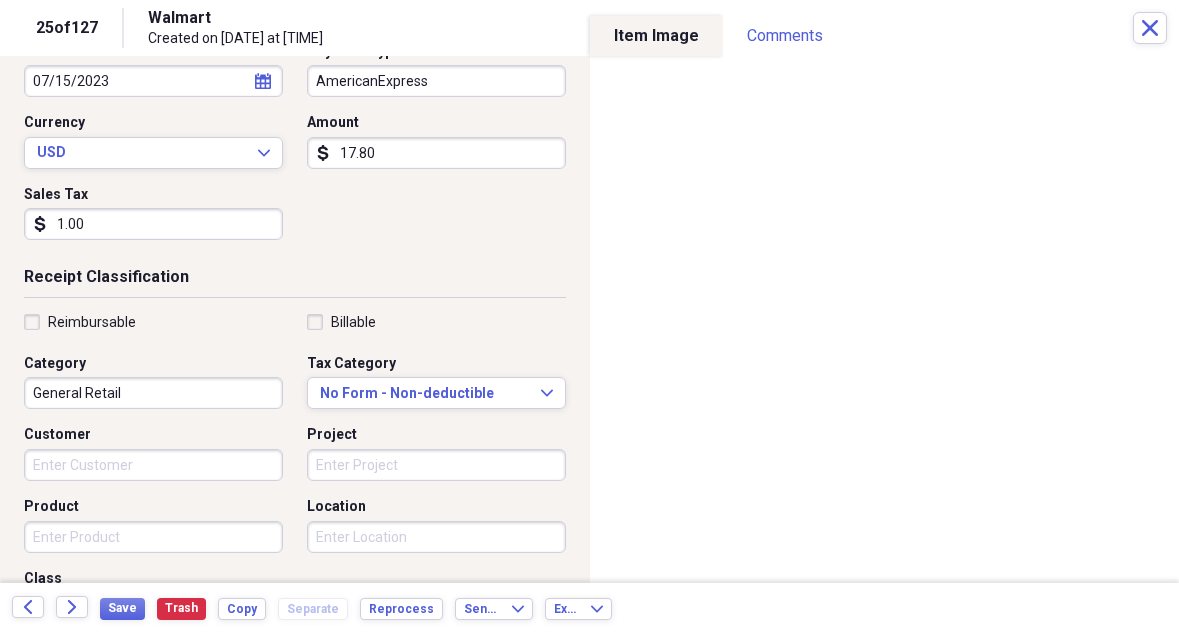 scroll, scrollTop: 236, scrollLeft: 0, axis: vertical 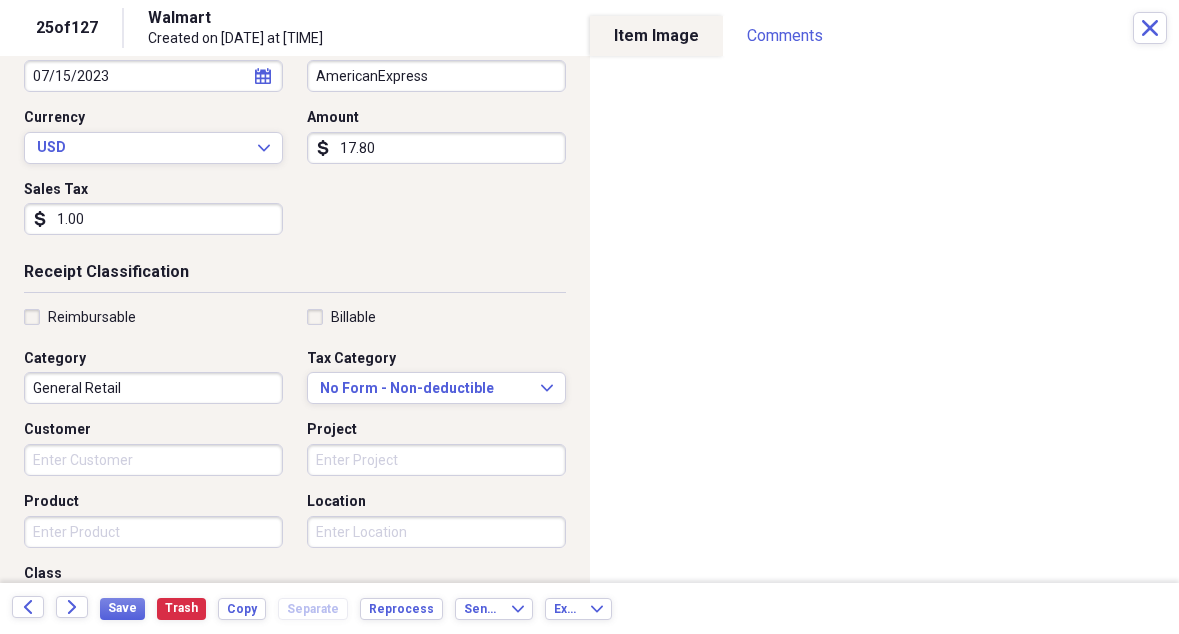 click on "General Retail" at bounding box center (153, 388) 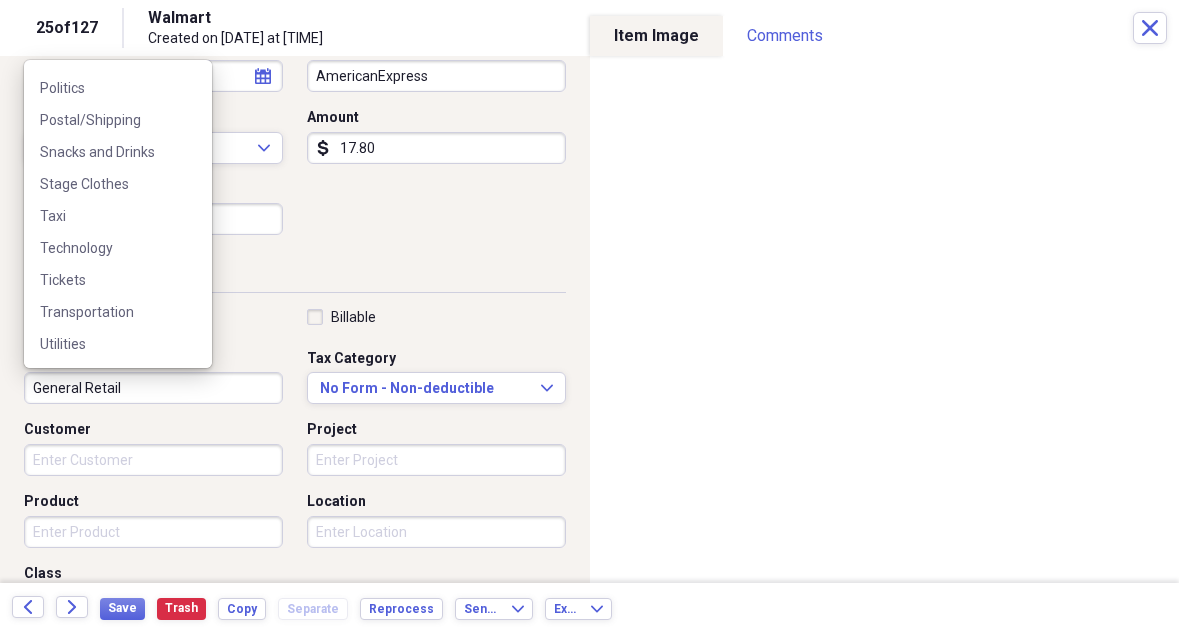 scroll, scrollTop: 508, scrollLeft: 0, axis: vertical 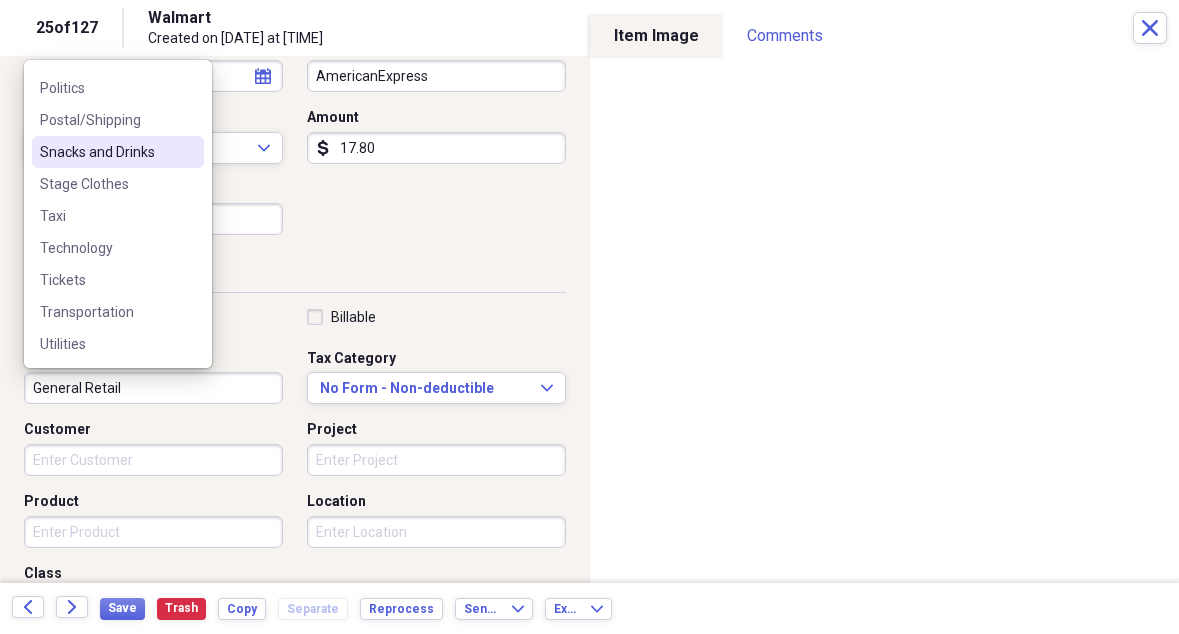 click on "Snacks and Drinks" at bounding box center (106, 152) 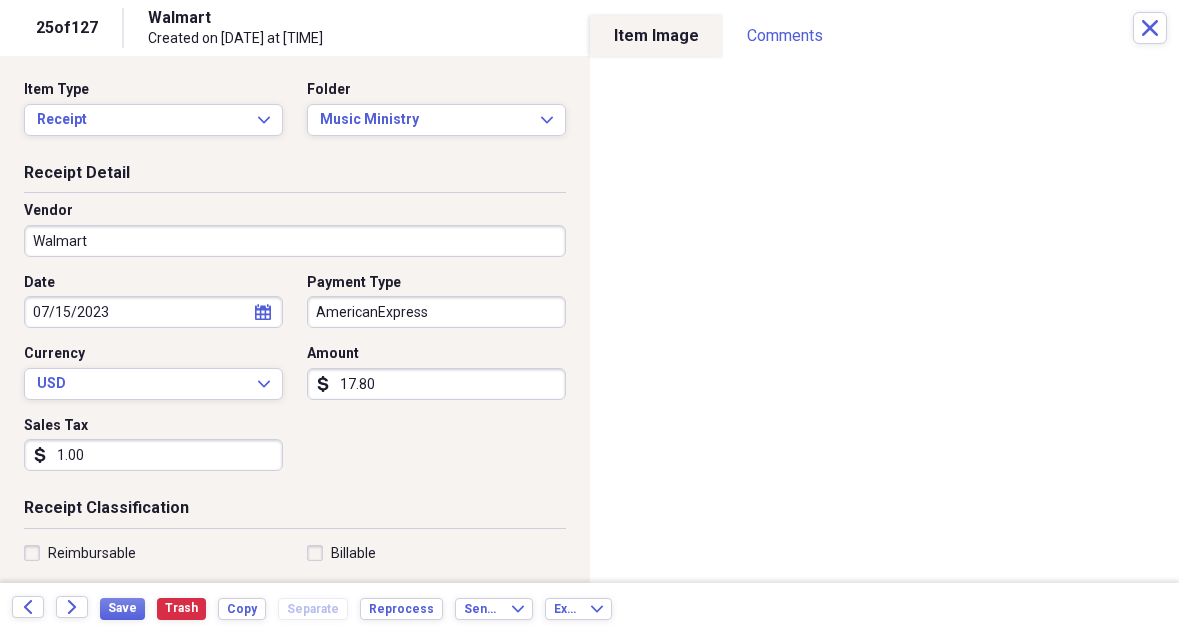scroll, scrollTop: 0, scrollLeft: 0, axis: both 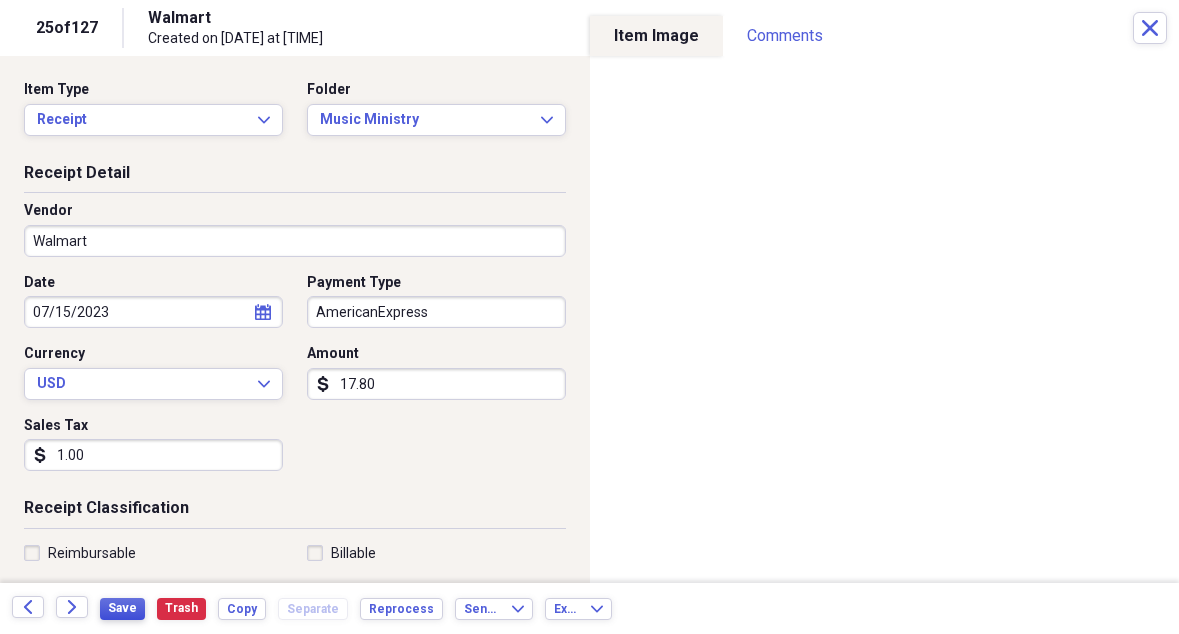 click on "Save" at bounding box center (122, 608) 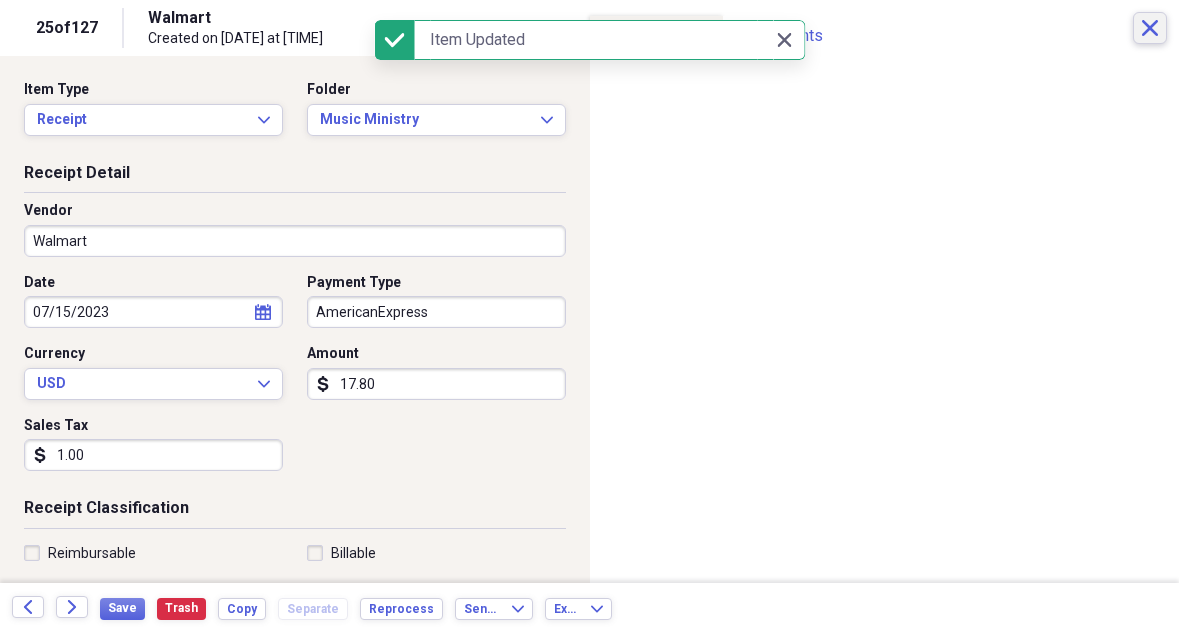click on "Close" 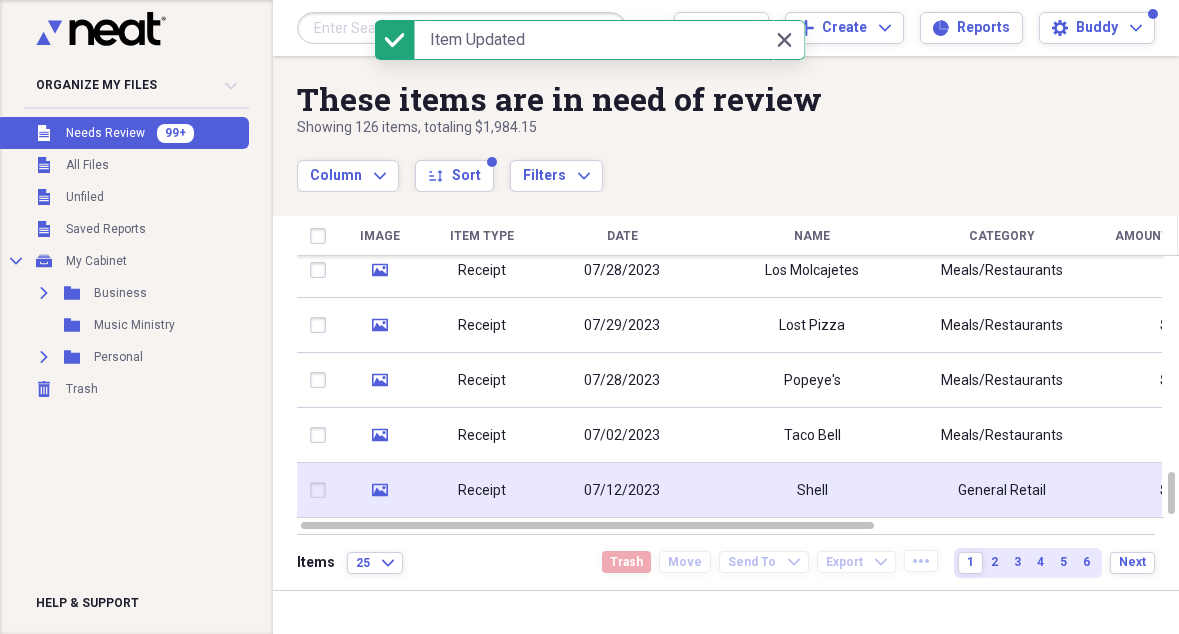 click on "Shell" at bounding box center [812, 491] 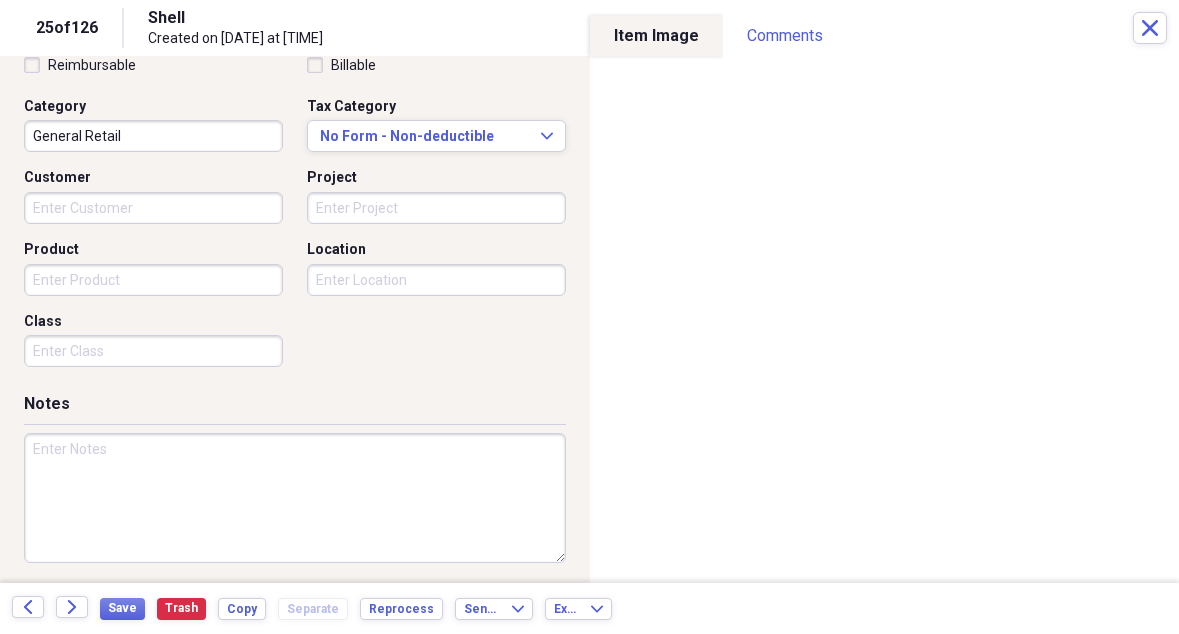 scroll, scrollTop: 487, scrollLeft: 0, axis: vertical 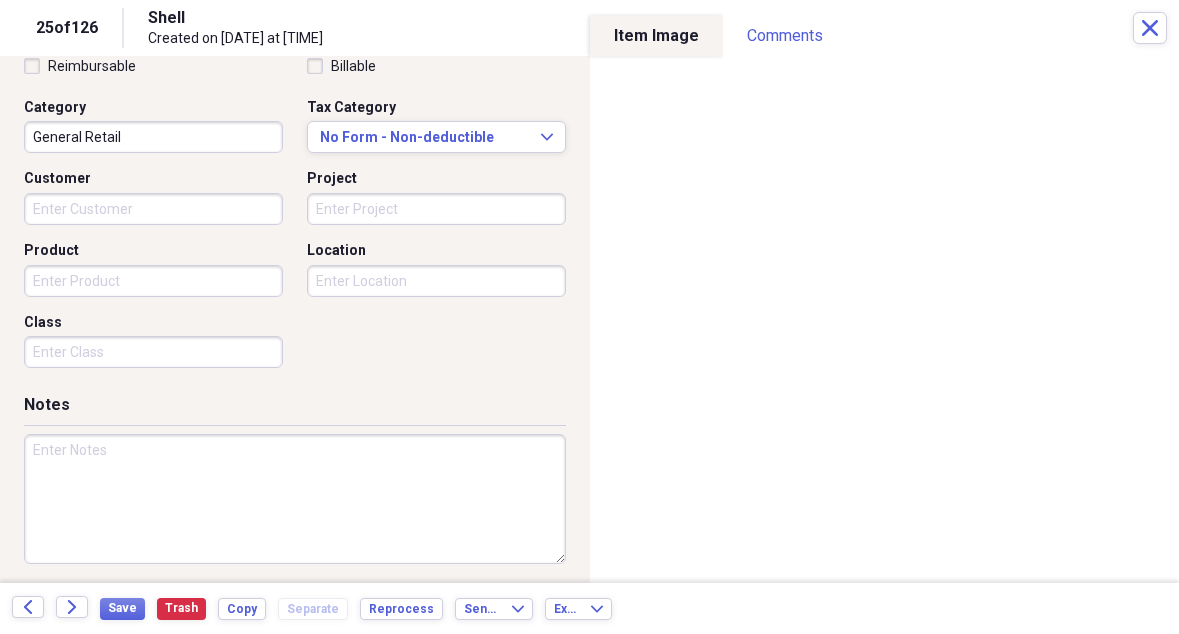 click on "General Retail" at bounding box center [153, 137] 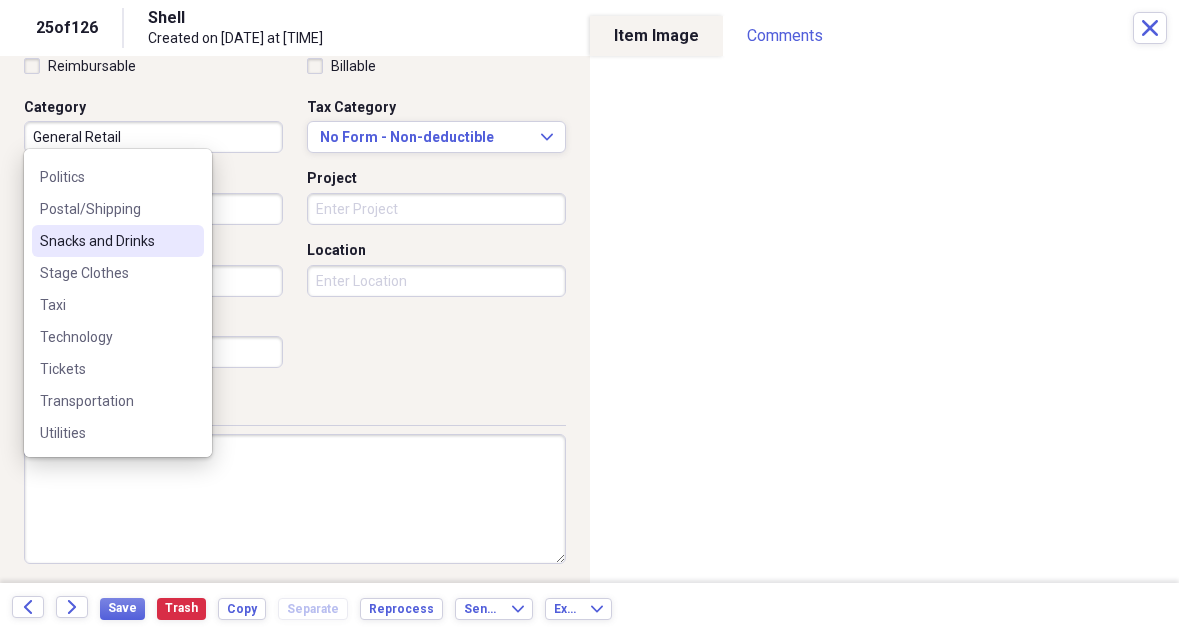 scroll, scrollTop: 508, scrollLeft: 0, axis: vertical 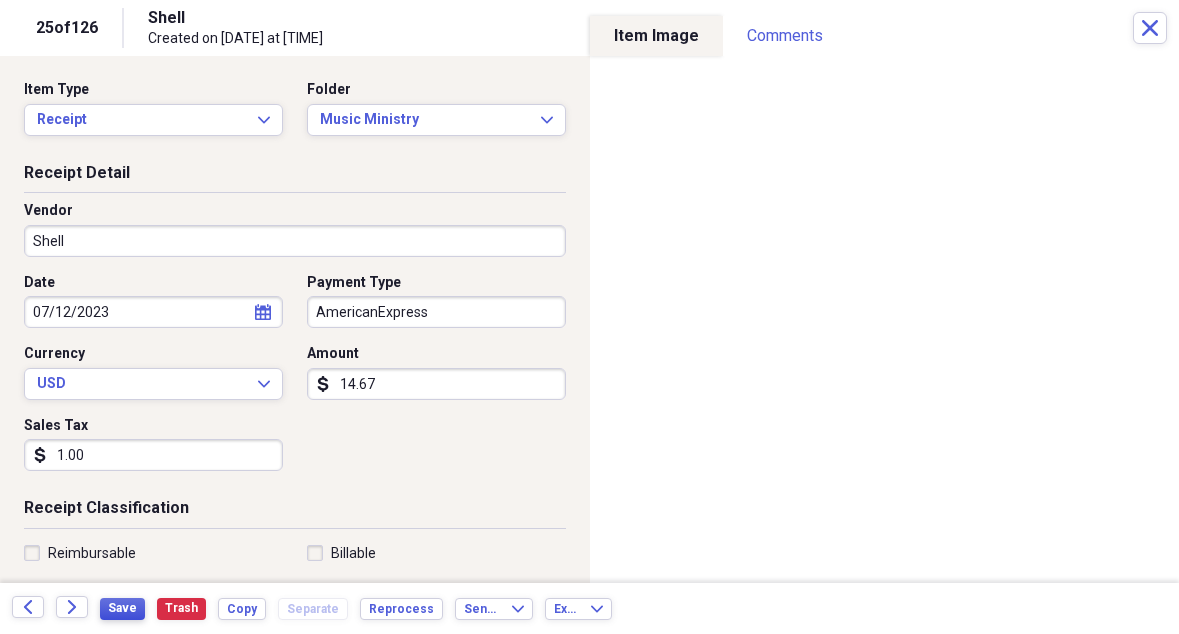 click on "Save" at bounding box center [122, 608] 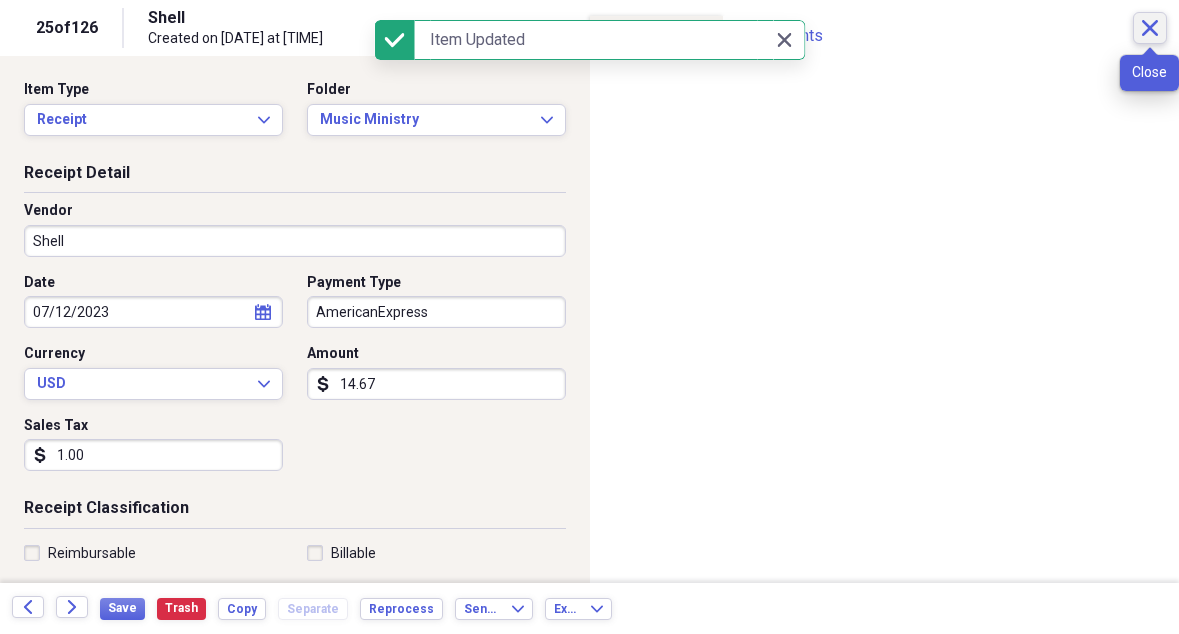 click on "Close" 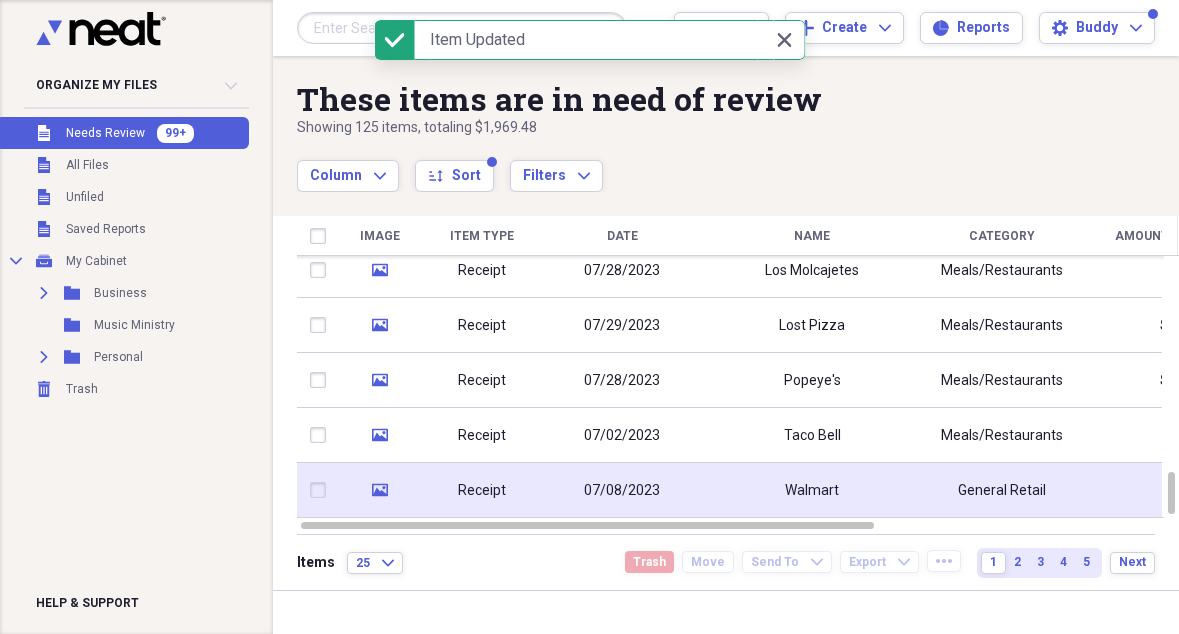 click on "Walmart" at bounding box center [812, 490] 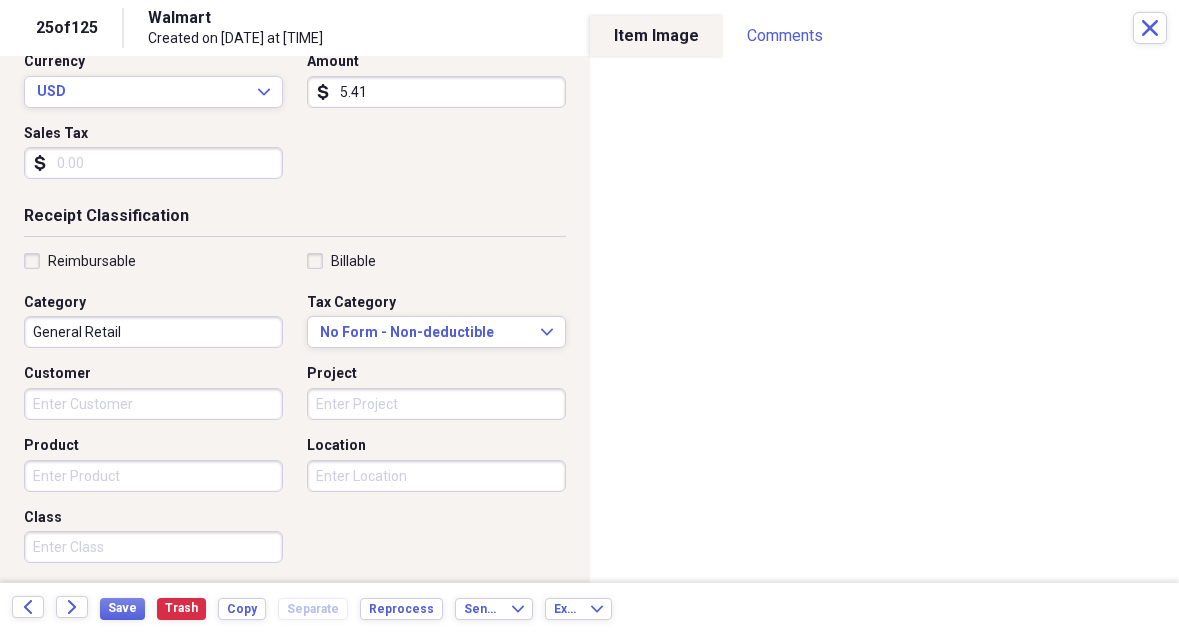 scroll, scrollTop: 291, scrollLeft: 0, axis: vertical 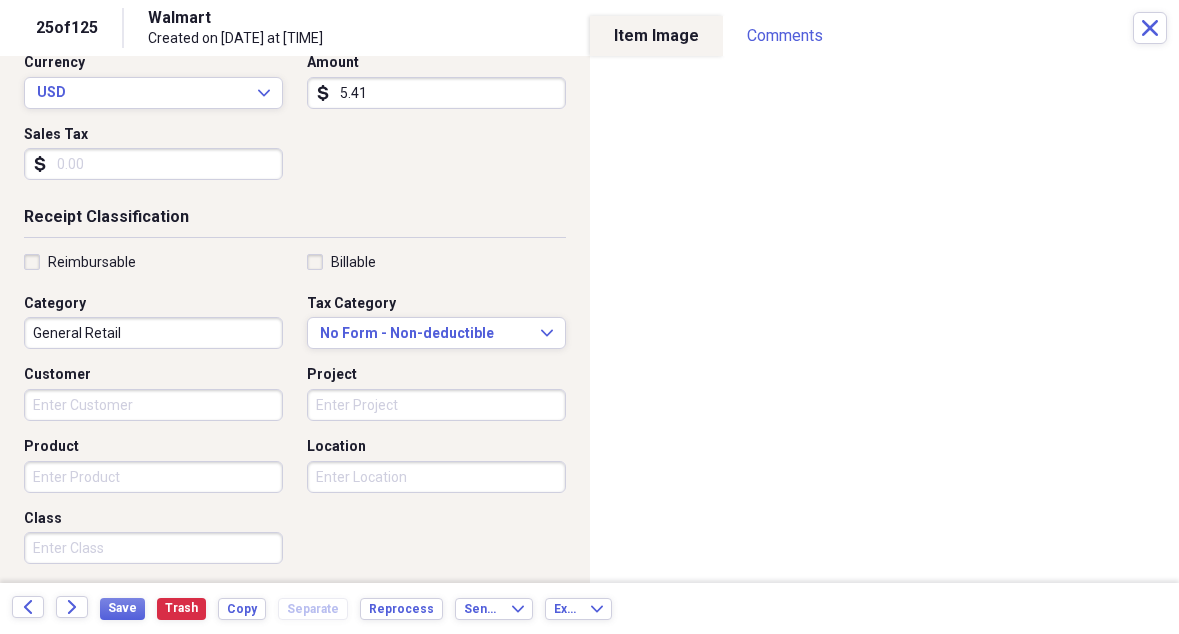 click on "General Retail" at bounding box center [153, 333] 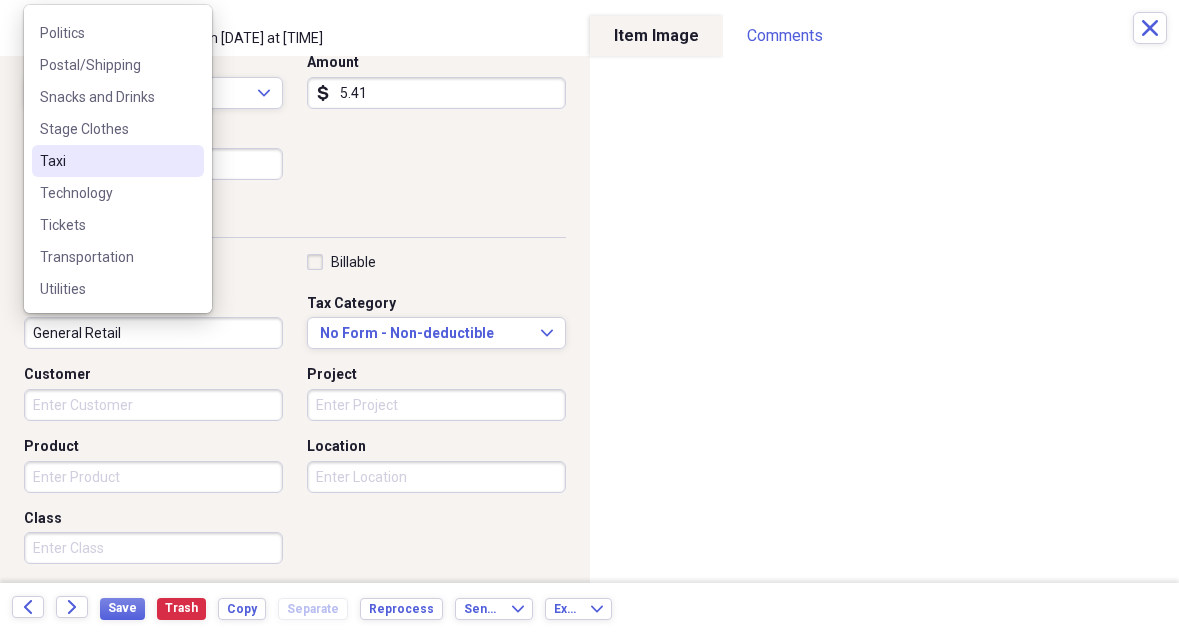 scroll, scrollTop: 508, scrollLeft: 0, axis: vertical 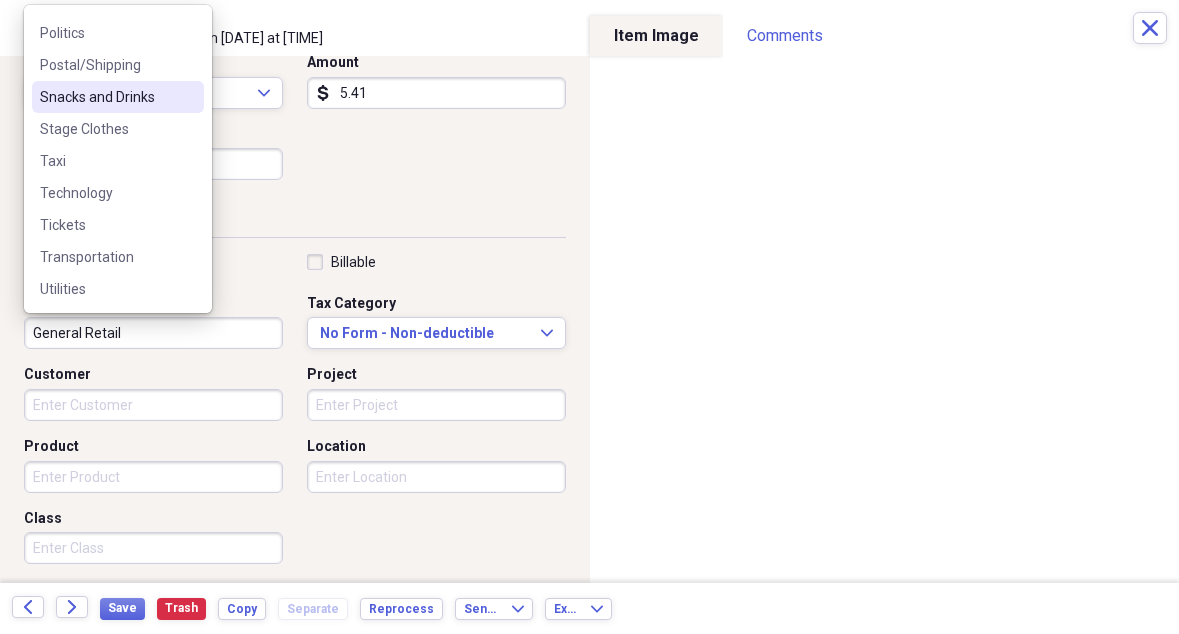 click on "Snacks and Drinks" at bounding box center (118, 97) 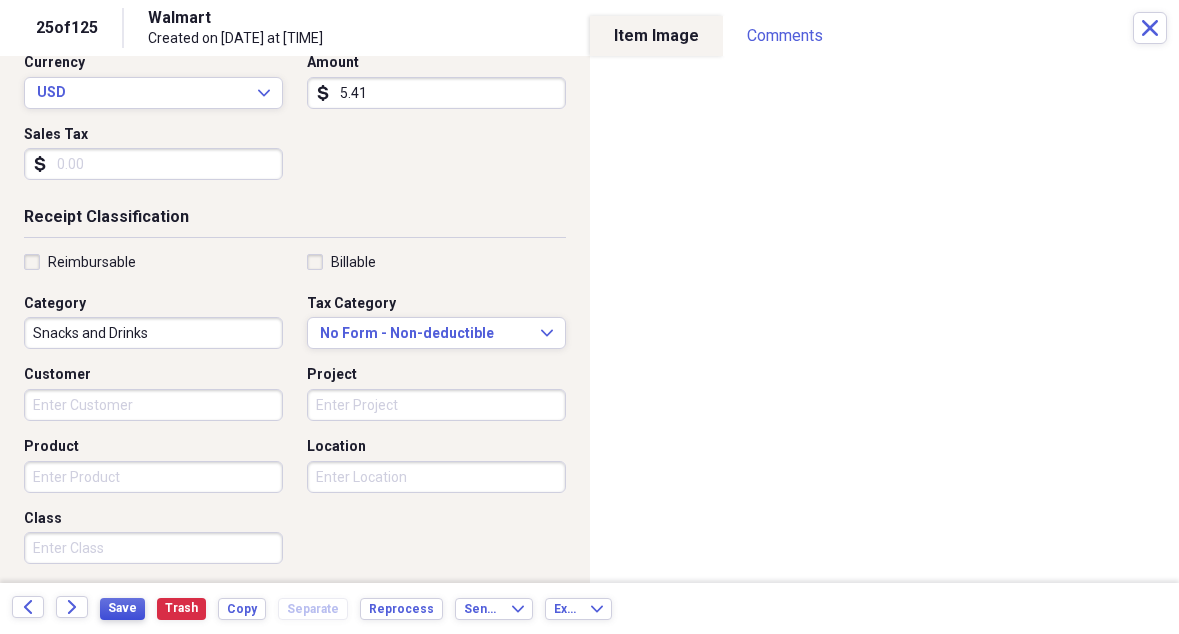 click on "Save" at bounding box center [122, 608] 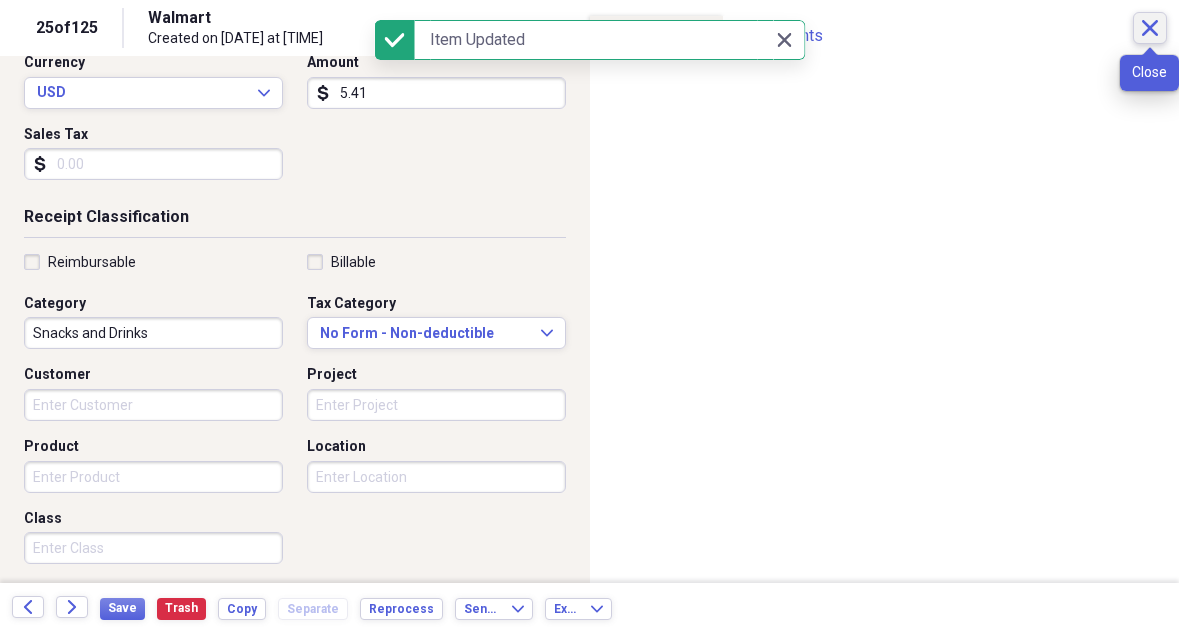 click on "Close" 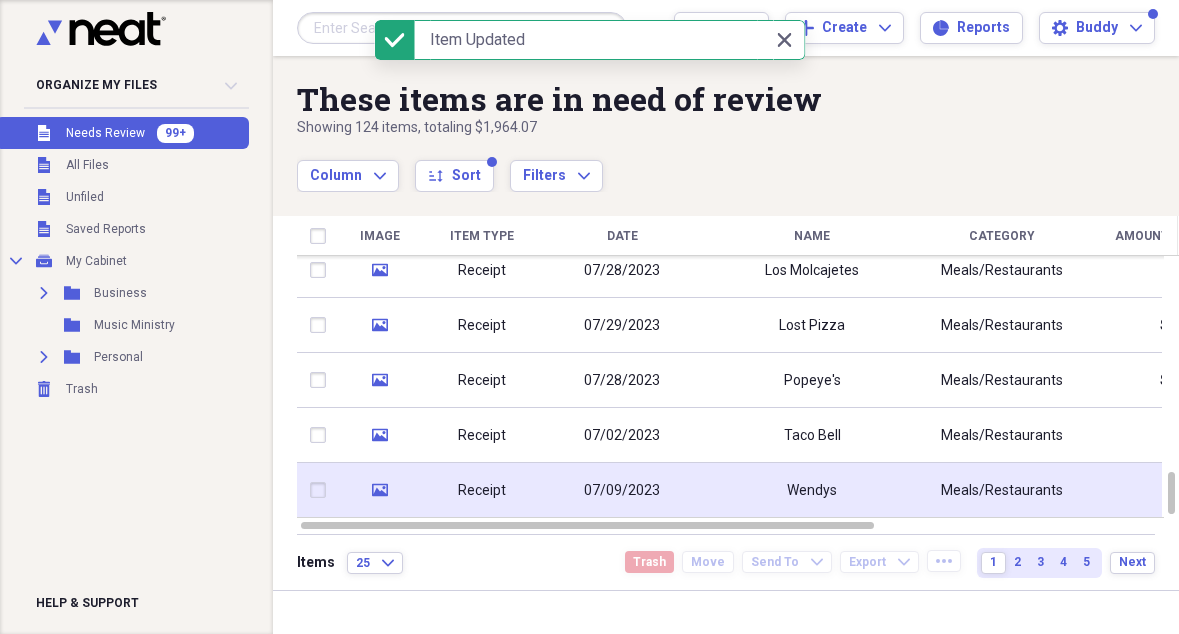 click on "Wendys" at bounding box center [812, 490] 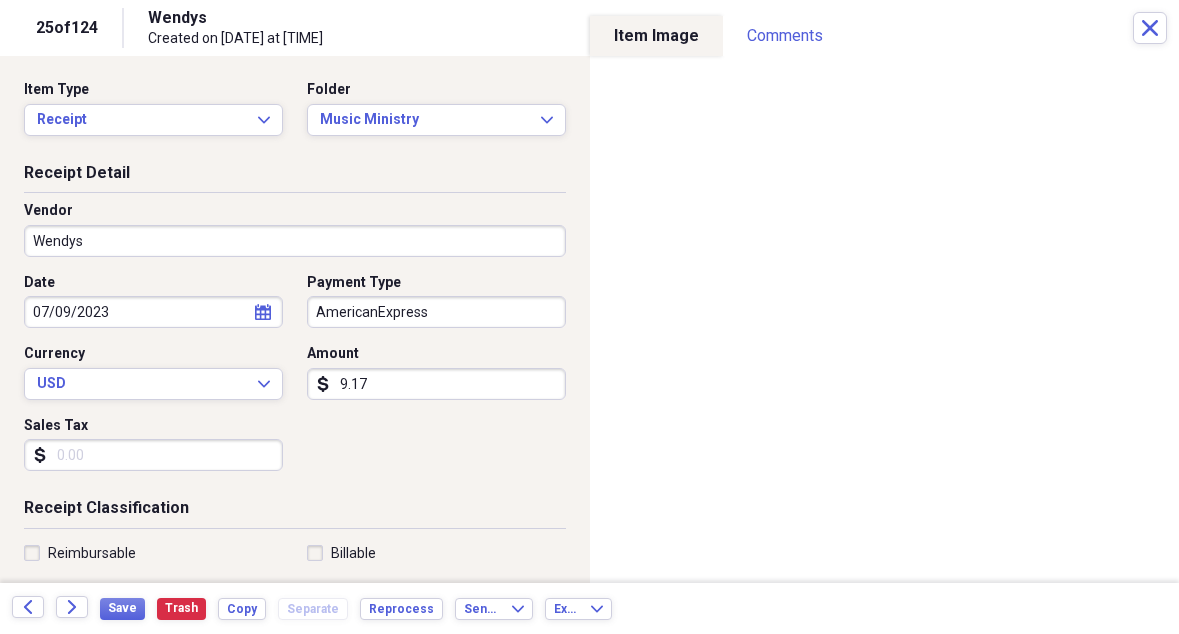 scroll, scrollTop: 0, scrollLeft: 0, axis: both 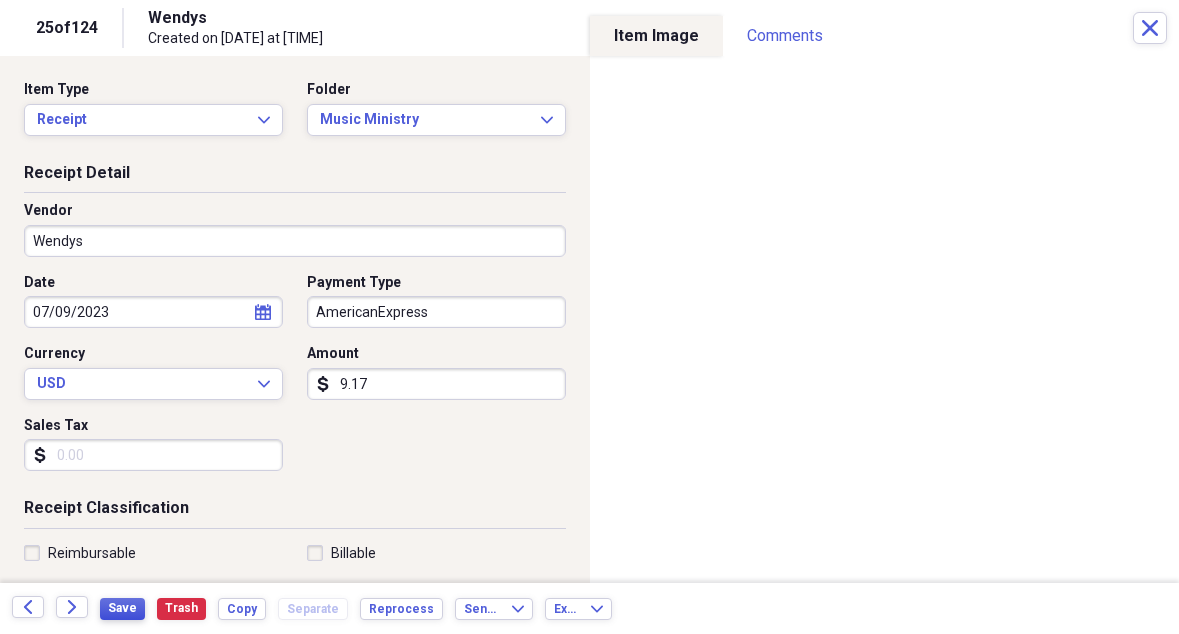 click on "Save" at bounding box center (122, 608) 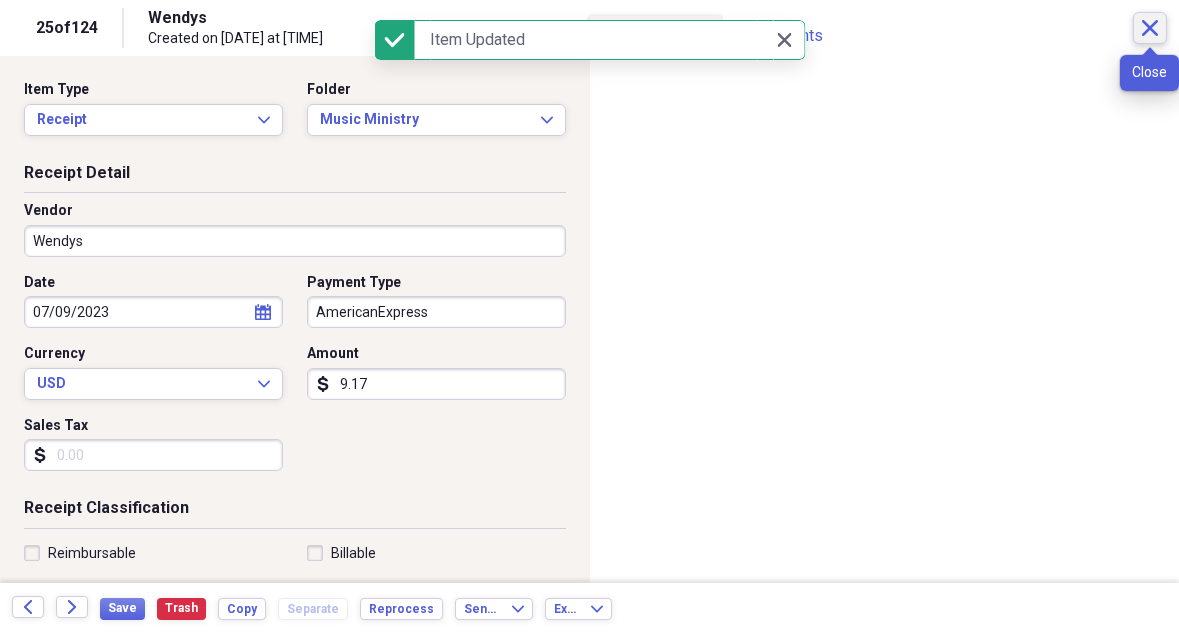 click on "Close" at bounding box center (1150, 28) 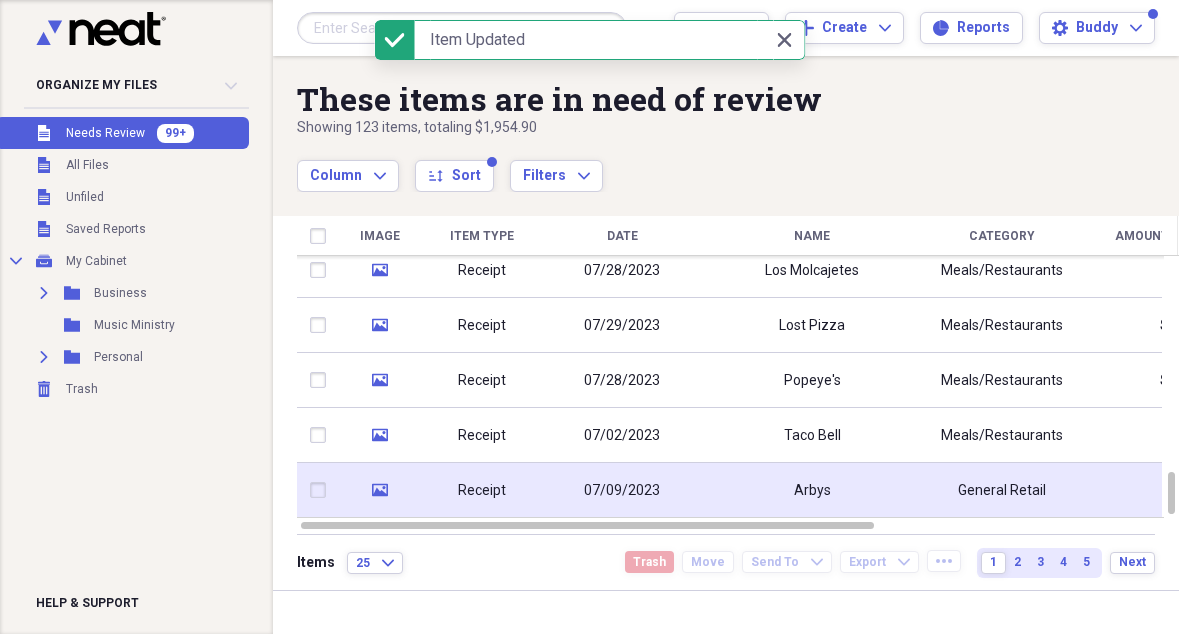 click on "Arbys" at bounding box center (812, 491) 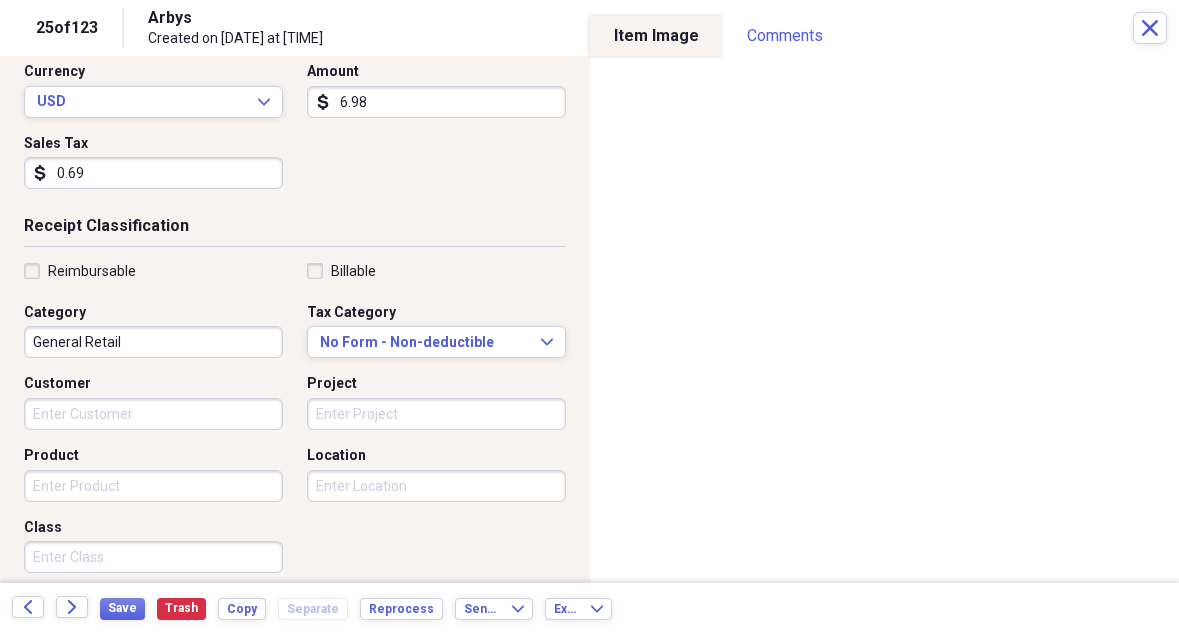 scroll, scrollTop: 420, scrollLeft: 0, axis: vertical 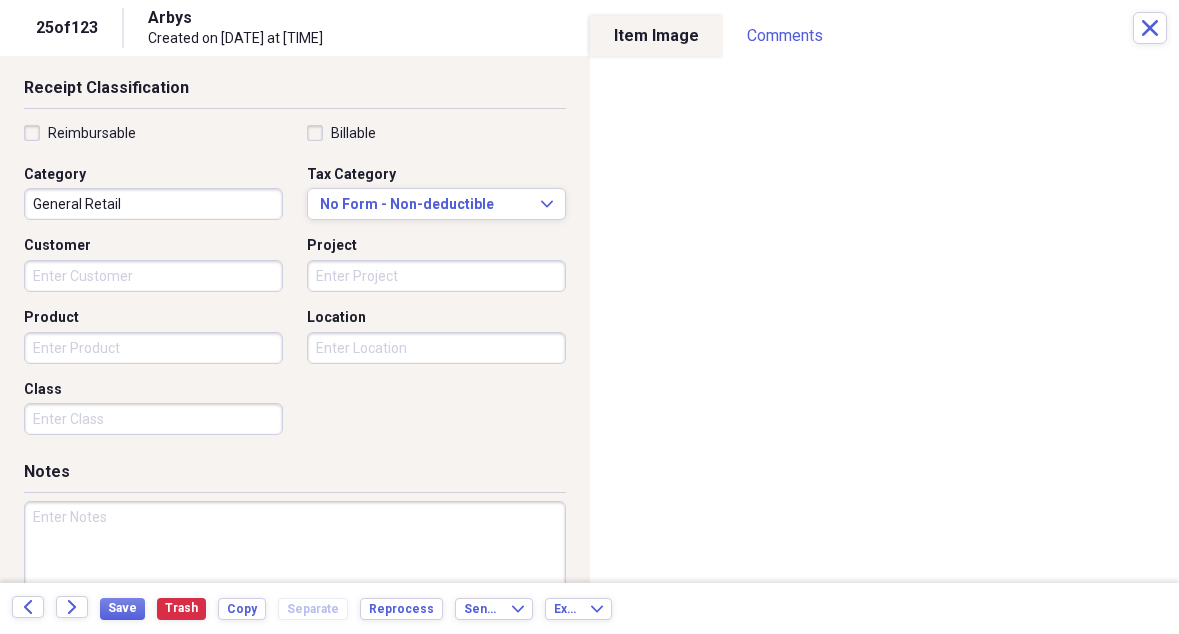 click on "General Retail" at bounding box center (153, 204) 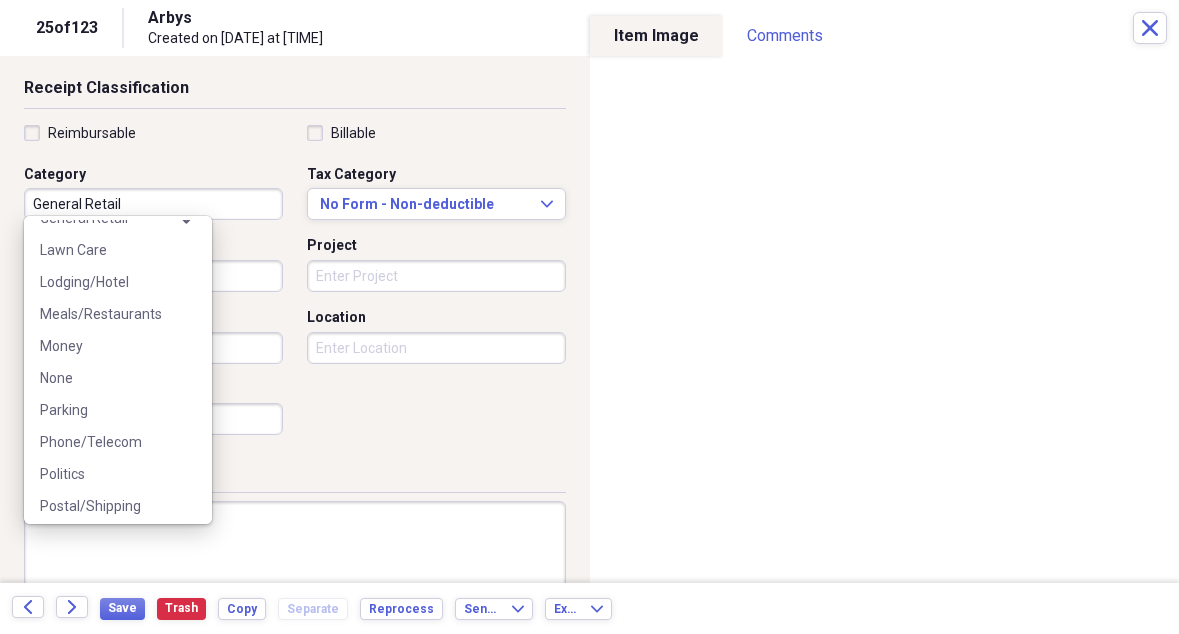 scroll, scrollTop: 258, scrollLeft: 0, axis: vertical 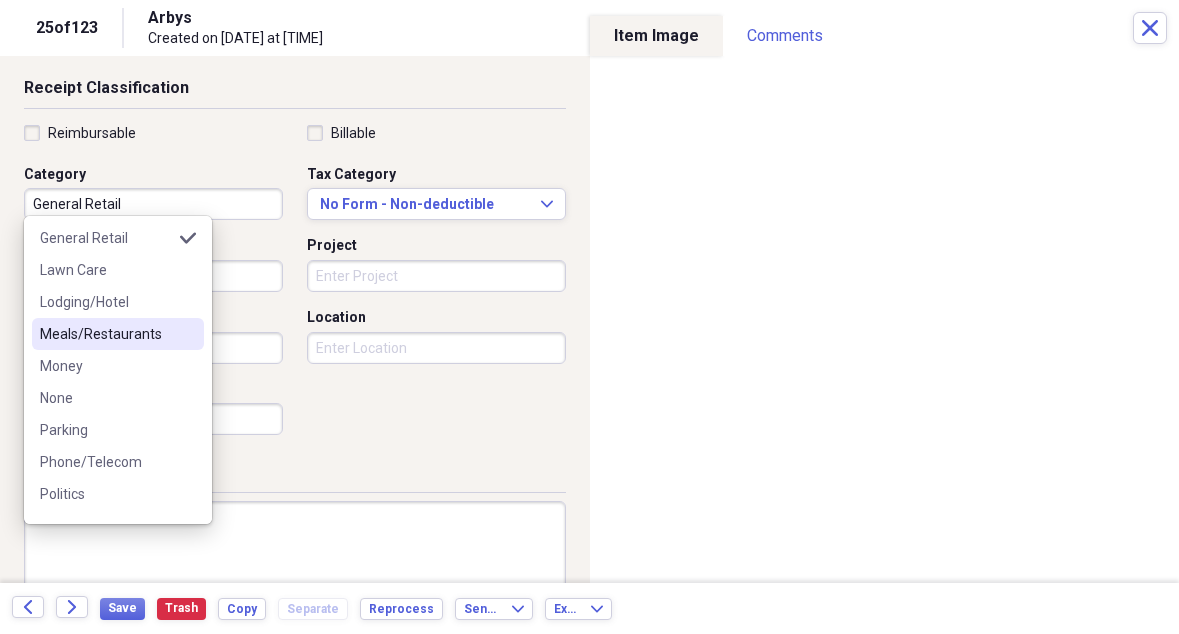 click on "Meals/Restaurants" at bounding box center (118, 334) 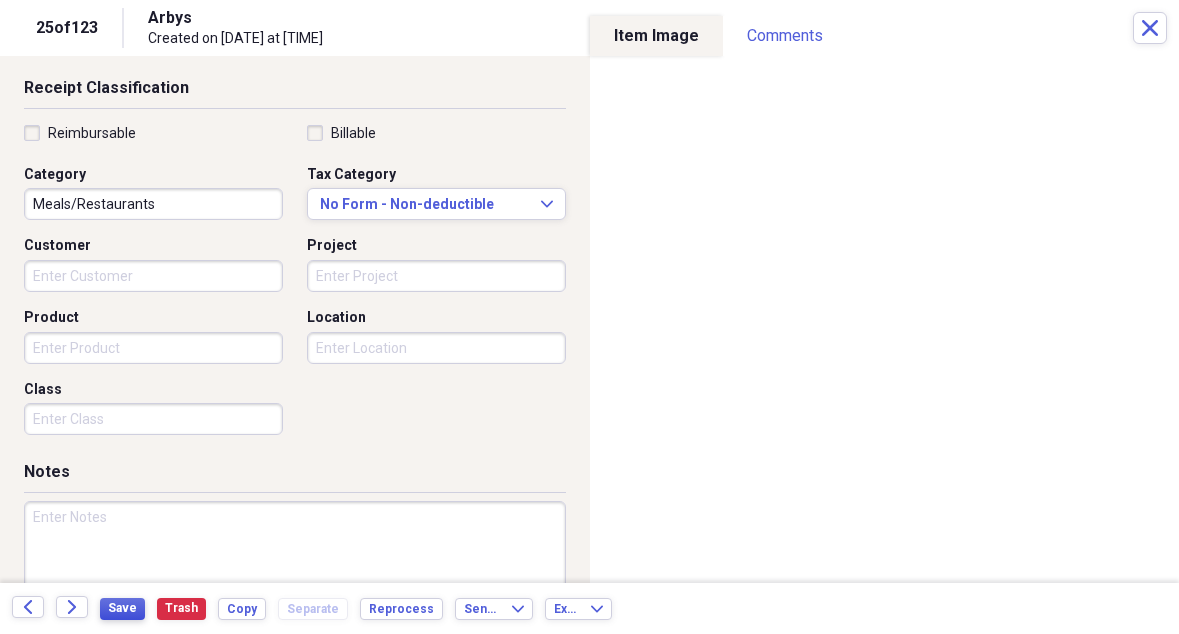 click on "Save" at bounding box center [122, 608] 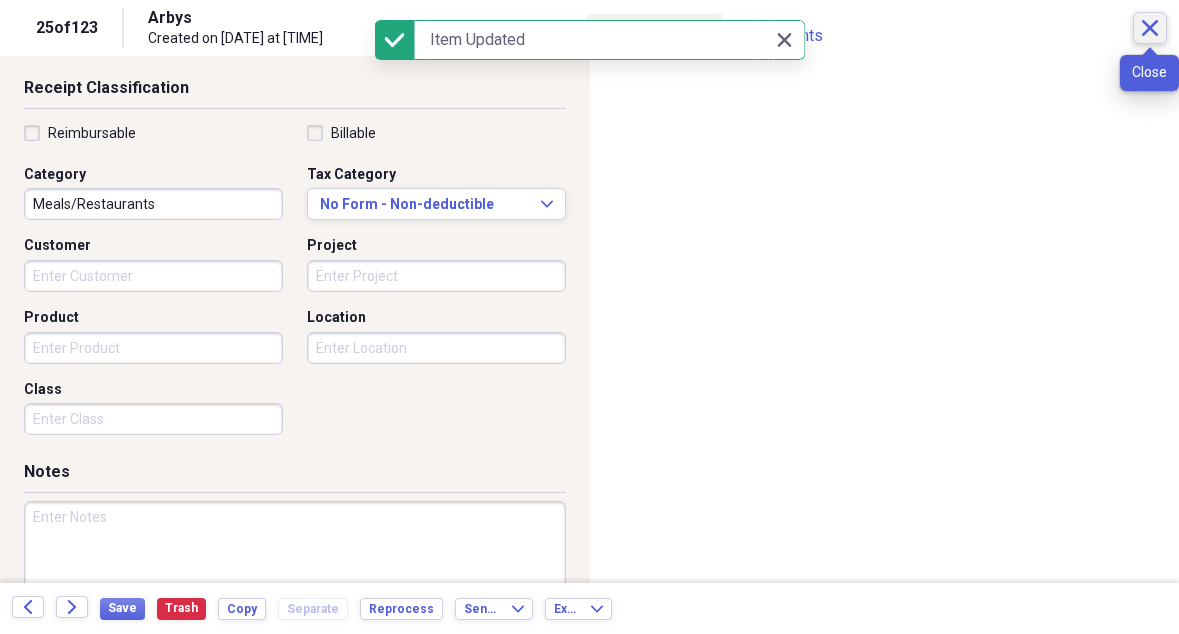 click 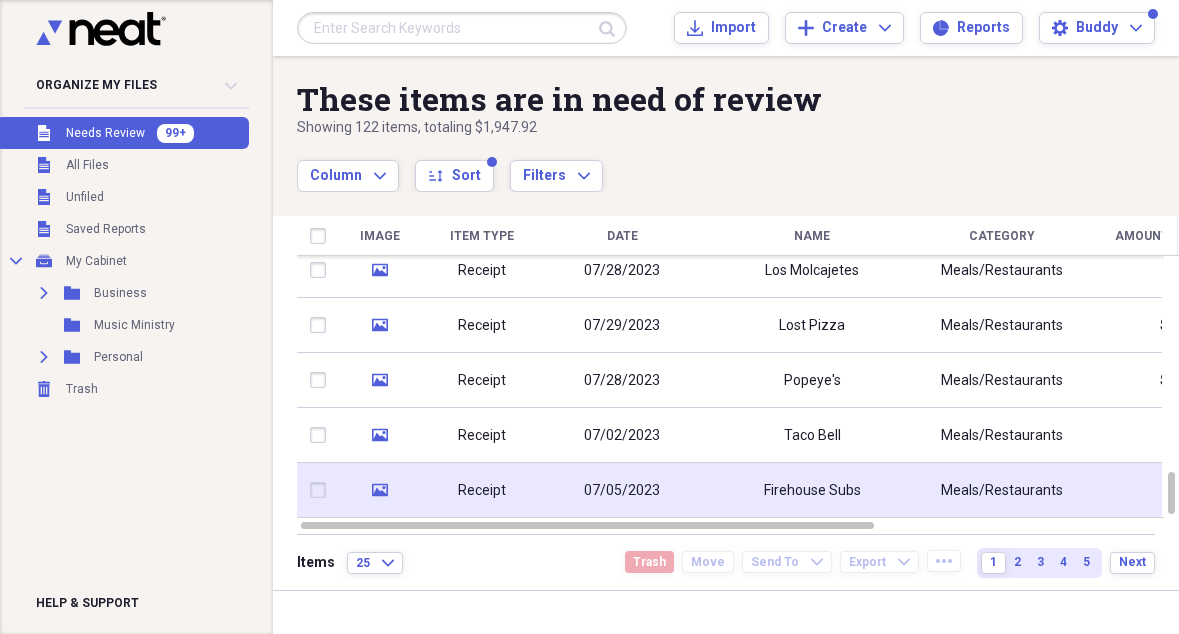 click on "Firehouse Subs" at bounding box center (812, 491) 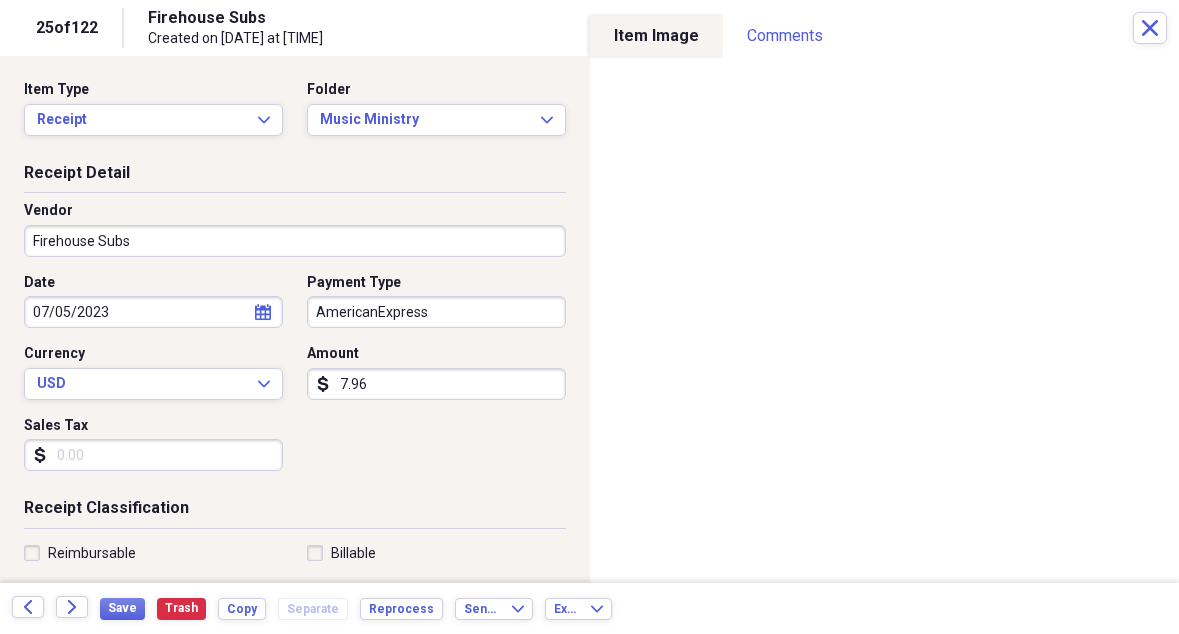 click on "7.96" at bounding box center (436, 384) 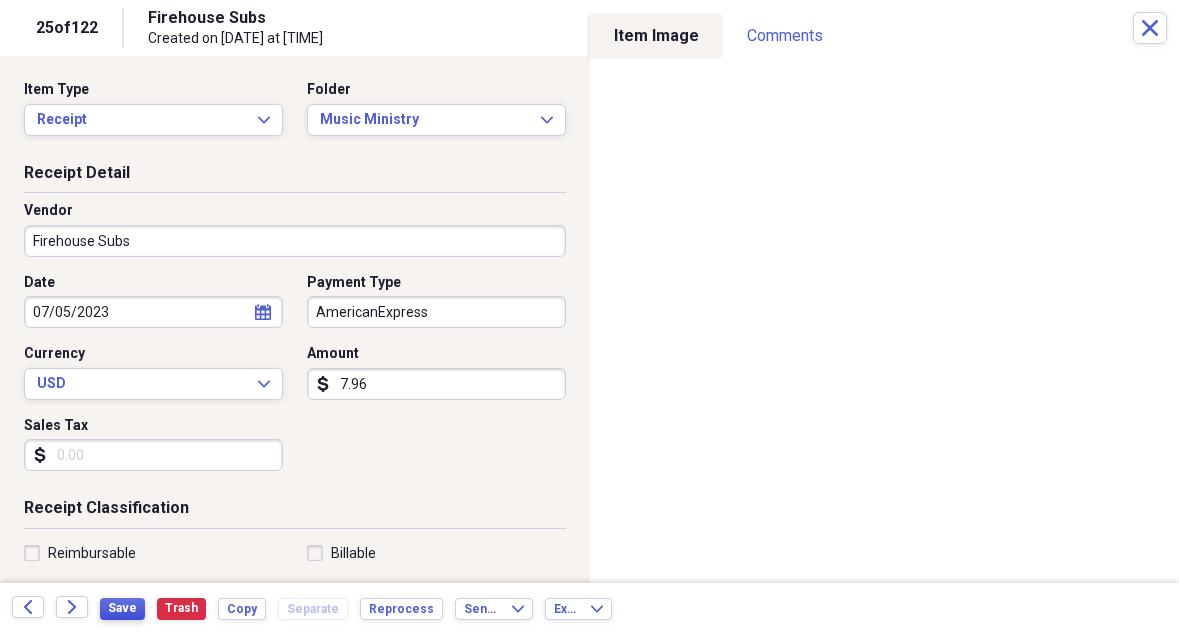 click on "Save" at bounding box center (122, 609) 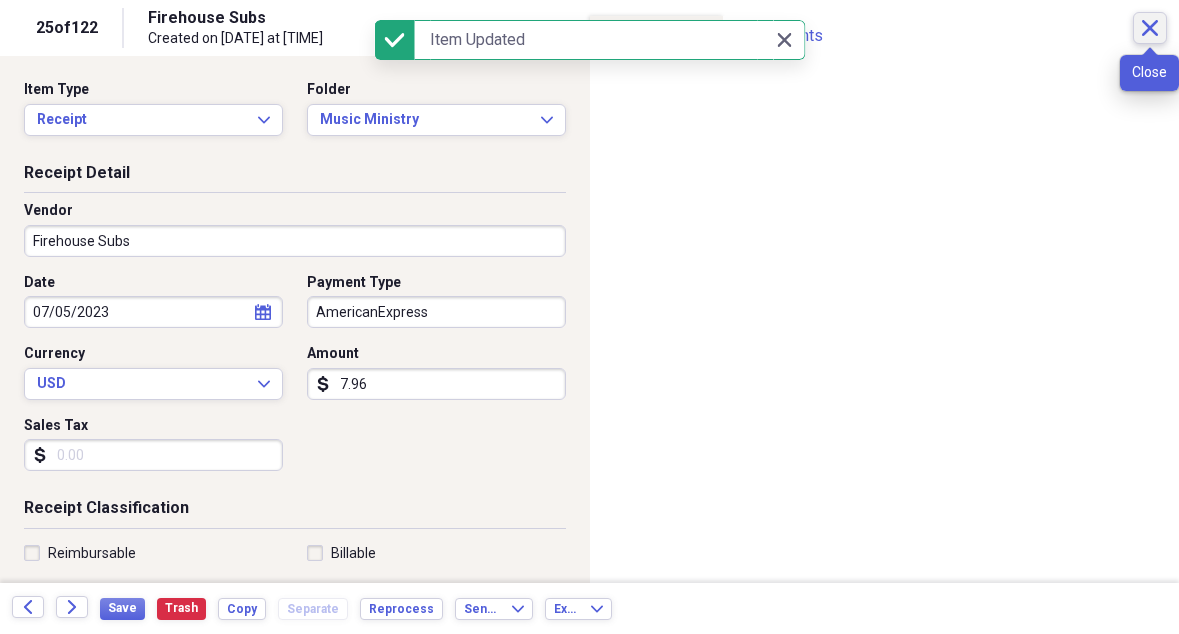 click on "Close" 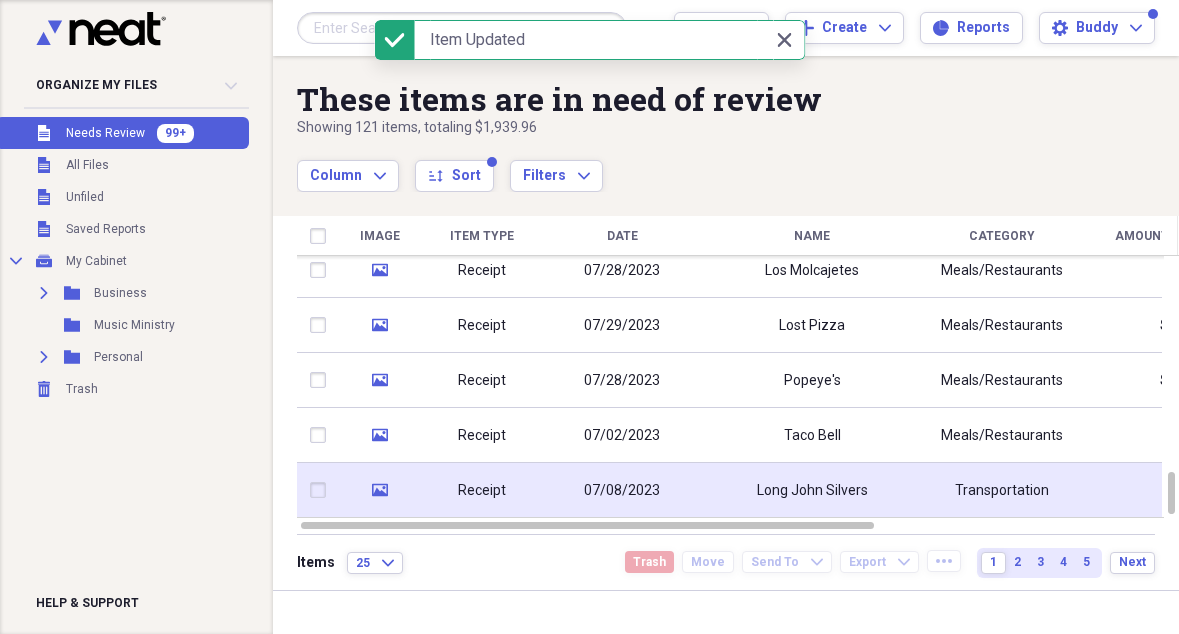 click on "Long John Silvers" at bounding box center (812, 491) 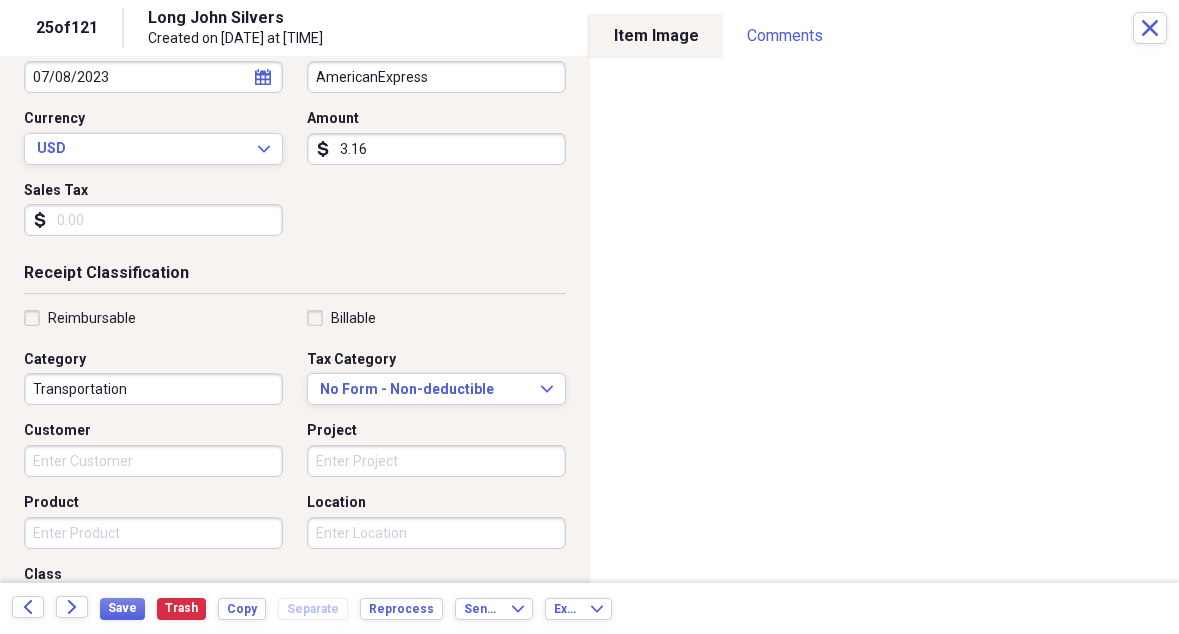 scroll, scrollTop: 185, scrollLeft: 0, axis: vertical 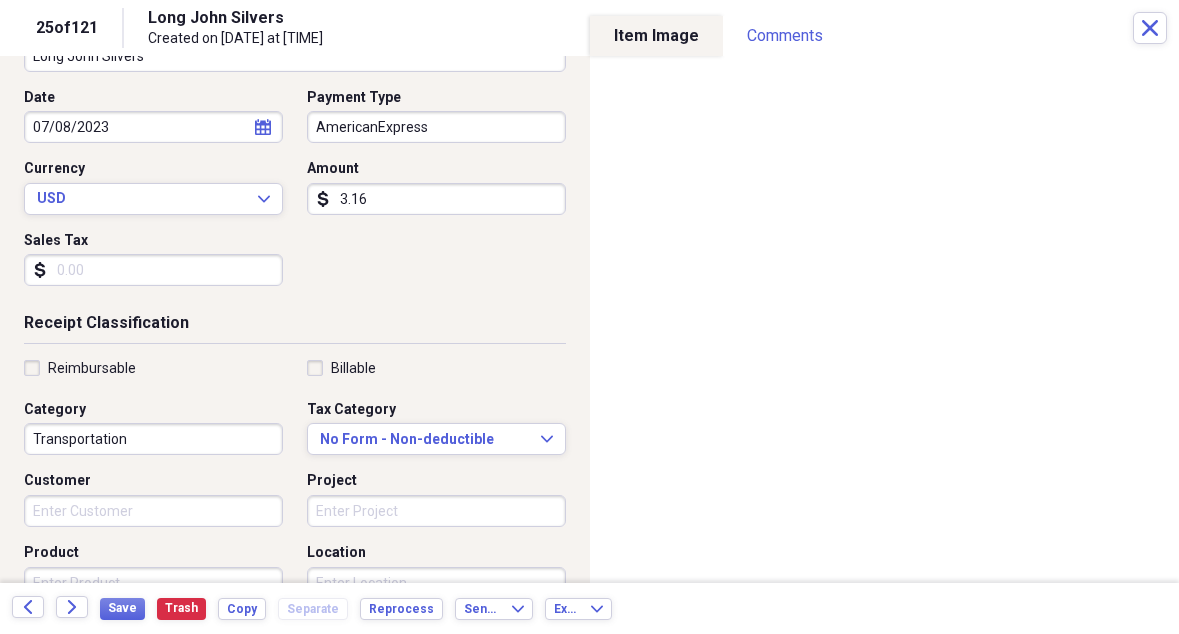 click on "Transportation" at bounding box center [153, 439] 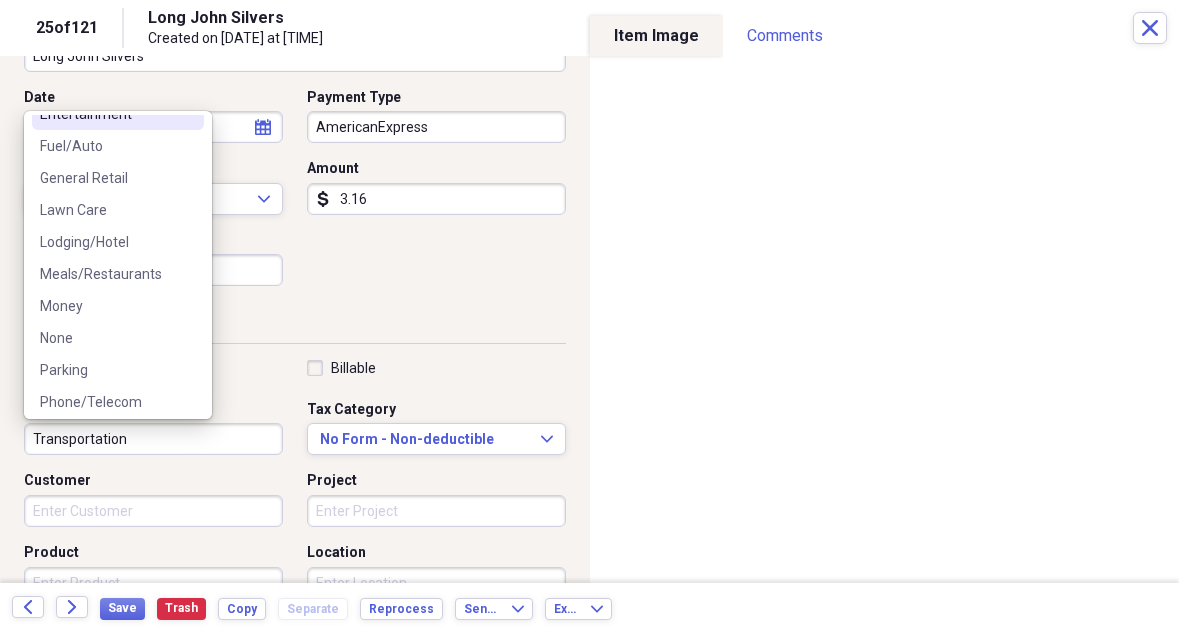 scroll, scrollTop: 214, scrollLeft: 0, axis: vertical 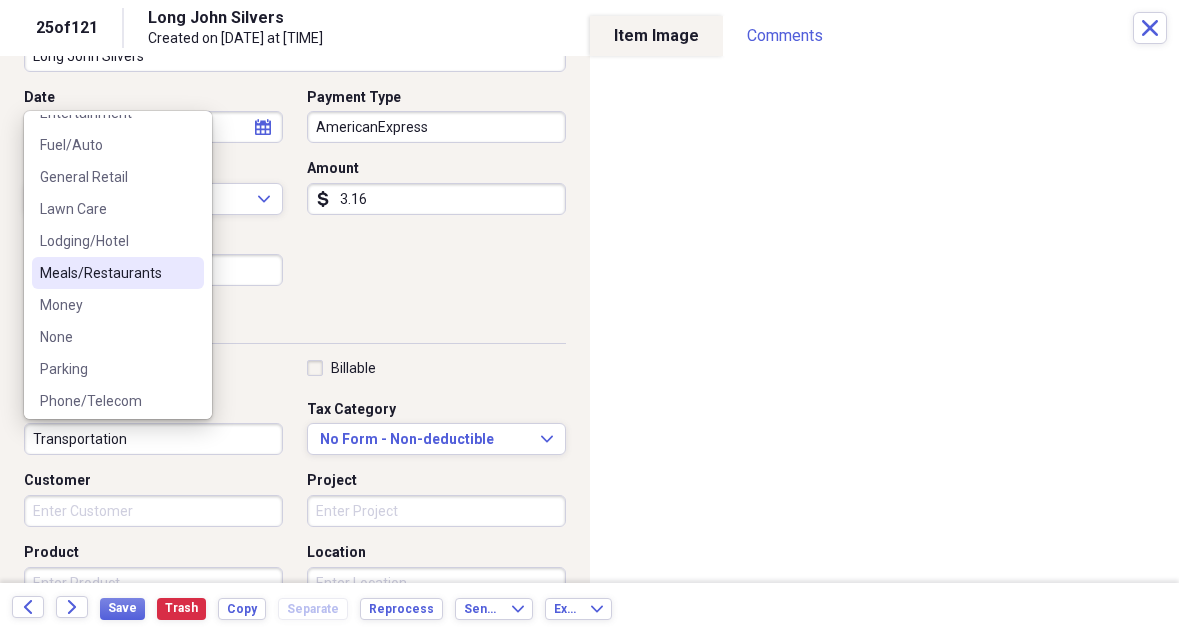 click on "Meals/Restaurants" at bounding box center [106, 273] 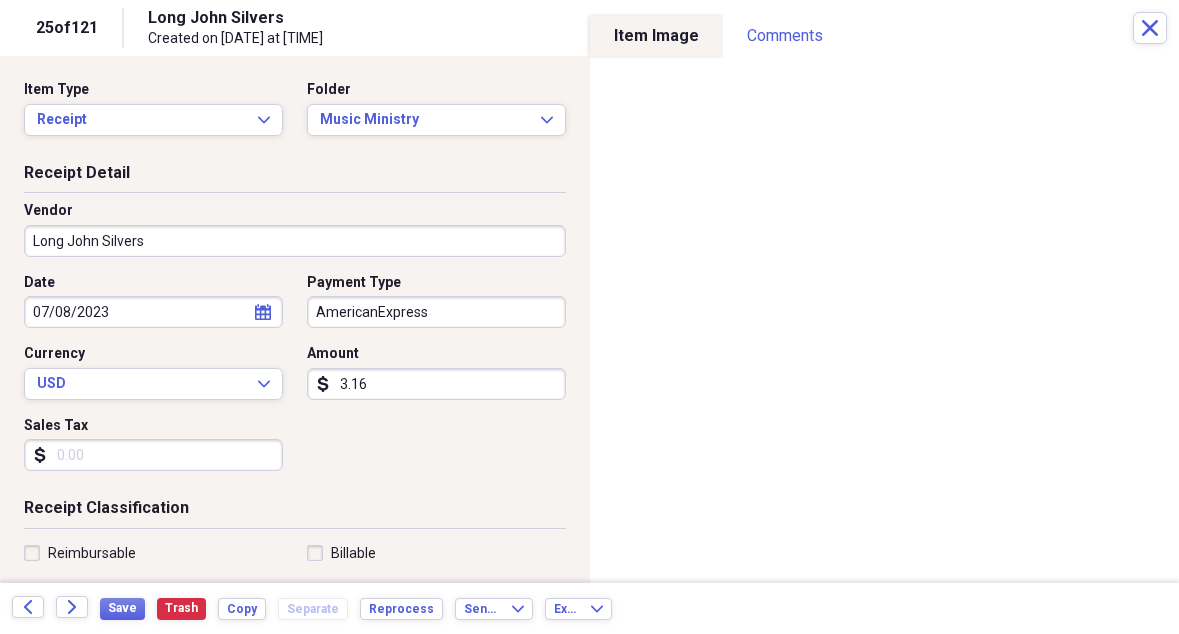 scroll, scrollTop: 0, scrollLeft: 0, axis: both 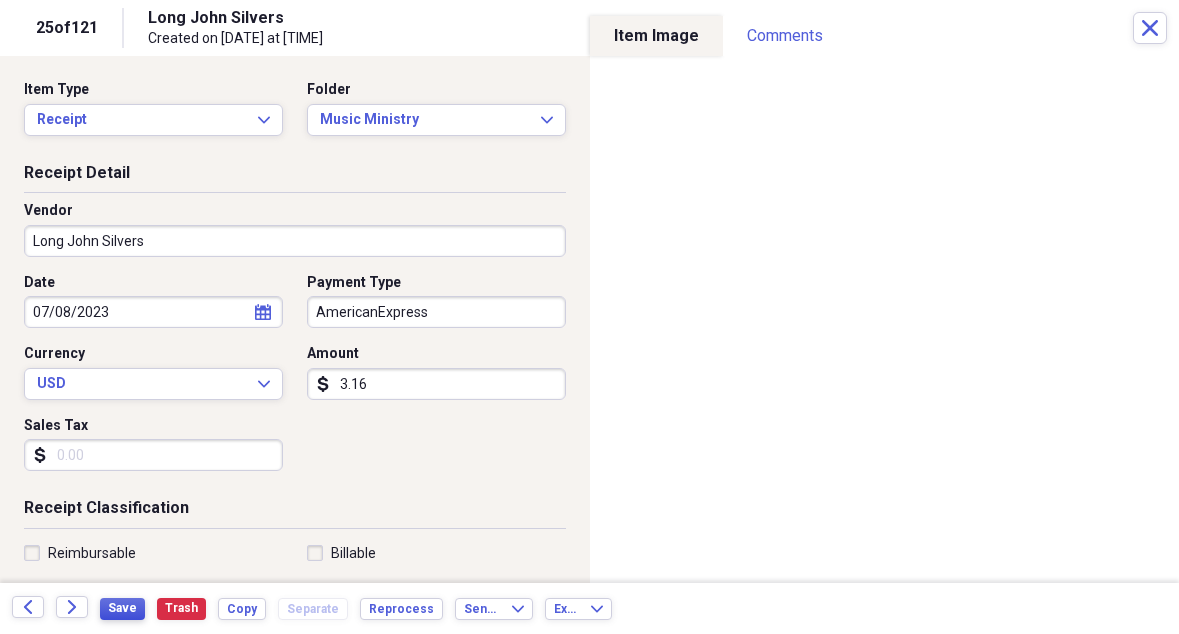 click on "Save" at bounding box center [122, 608] 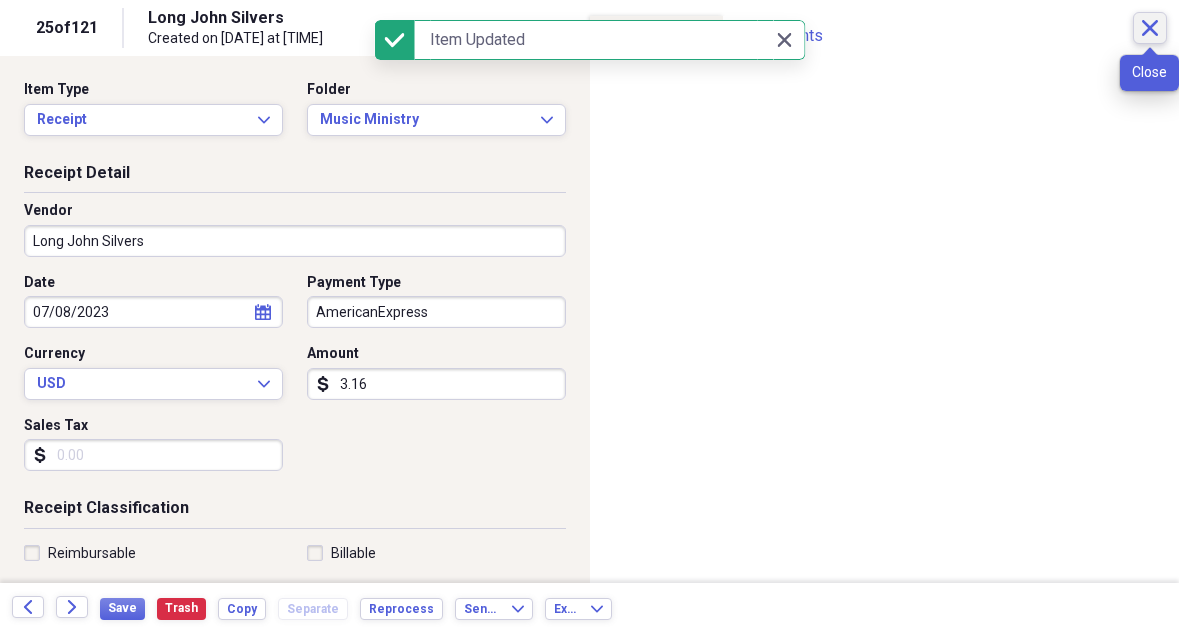 click on "Close" at bounding box center [1150, 28] 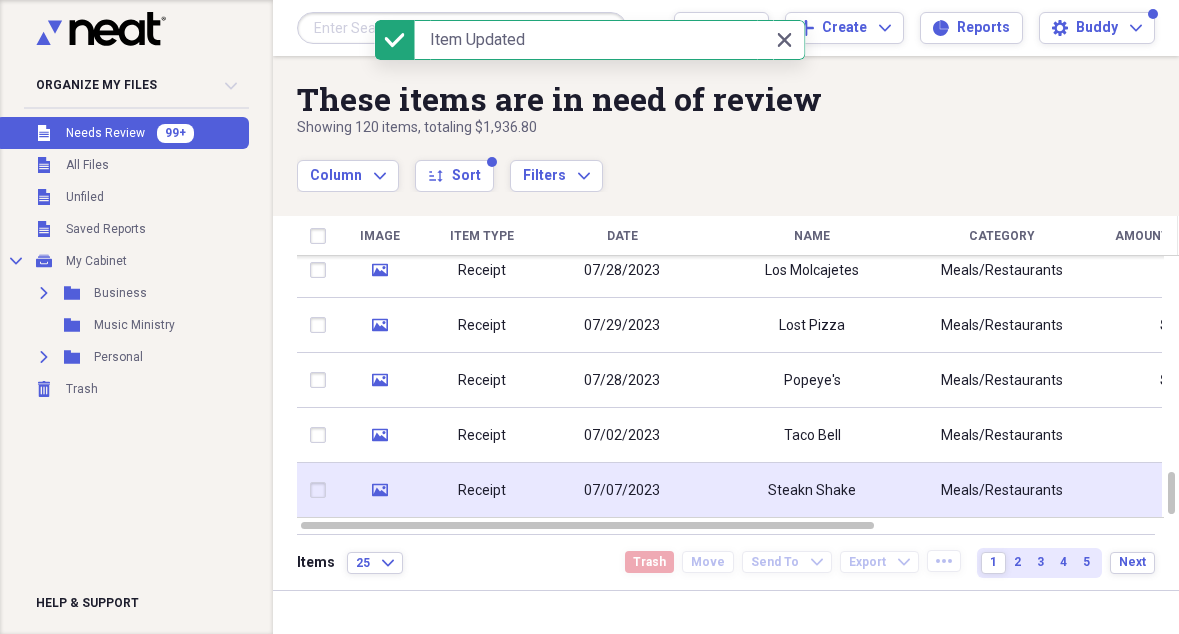 click on "Steakn Shake" at bounding box center [812, 491] 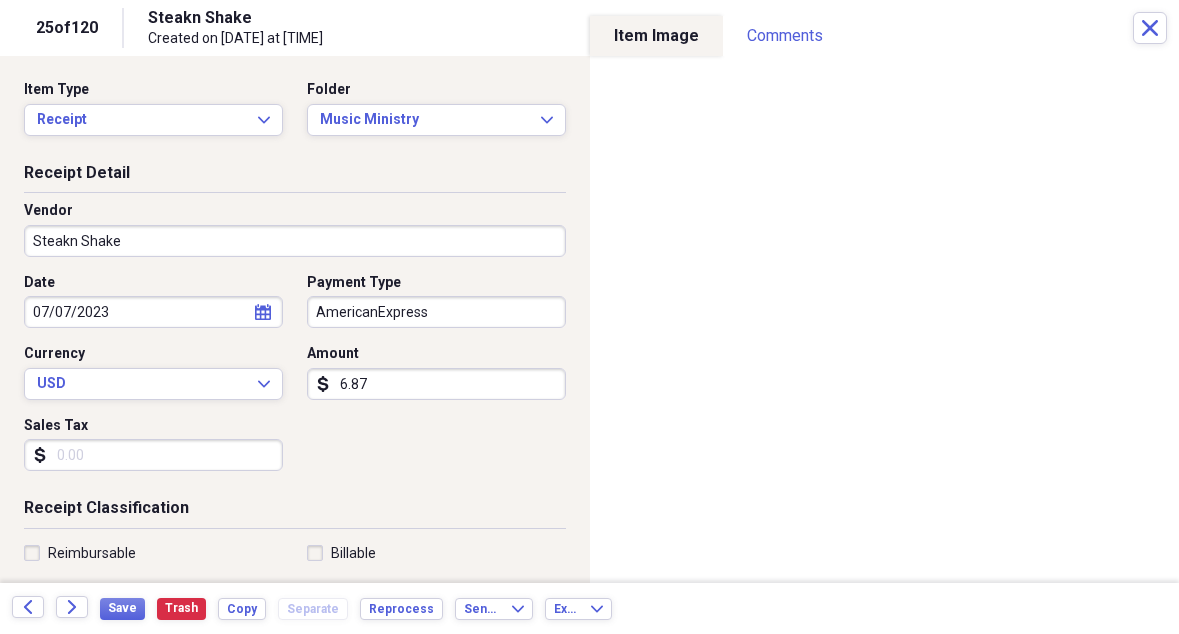 scroll, scrollTop: 0, scrollLeft: 0, axis: both 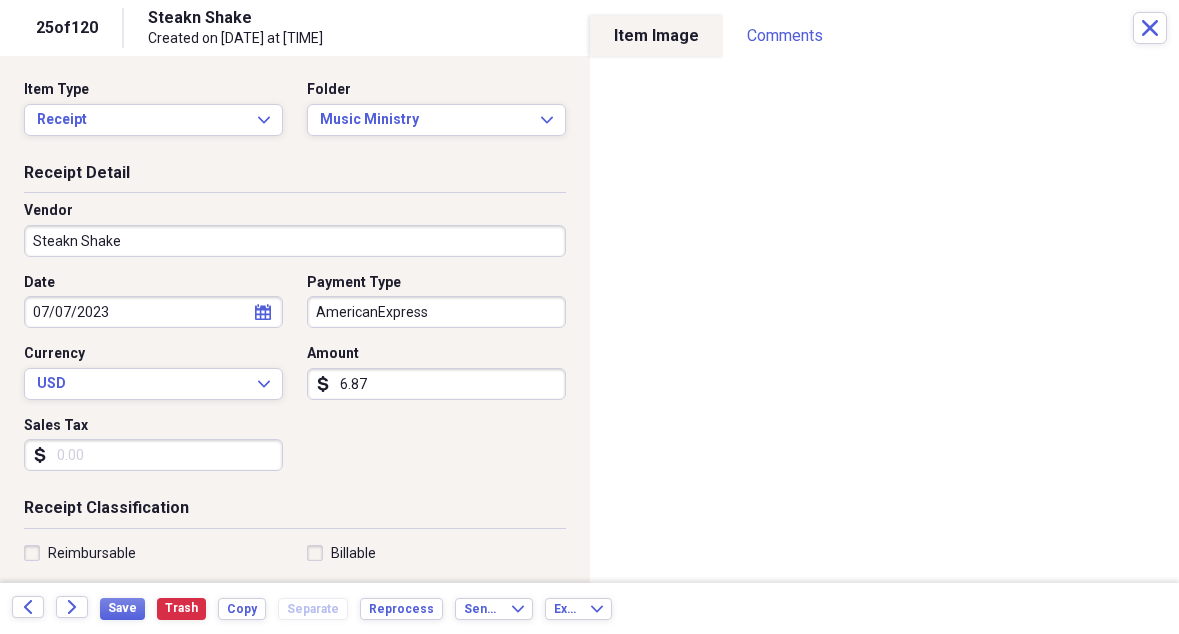 click on "Save Trash Copy Separate Reprocess" at bounding box center [277, 608] 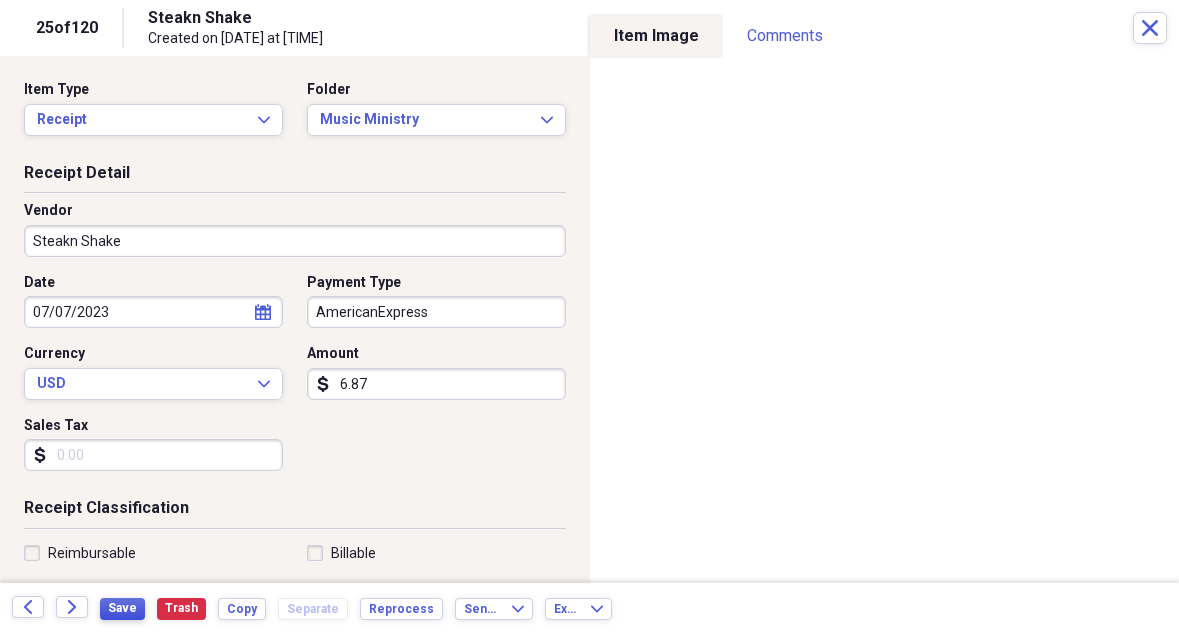 click on "Save" at bounding box center [122, 608] 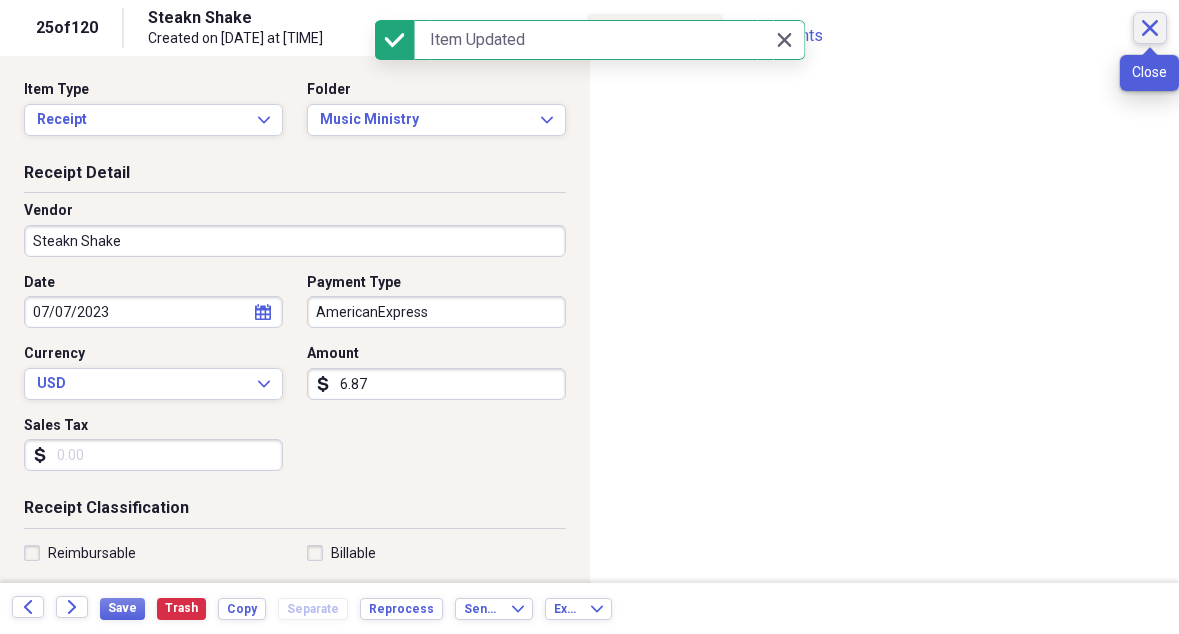 click 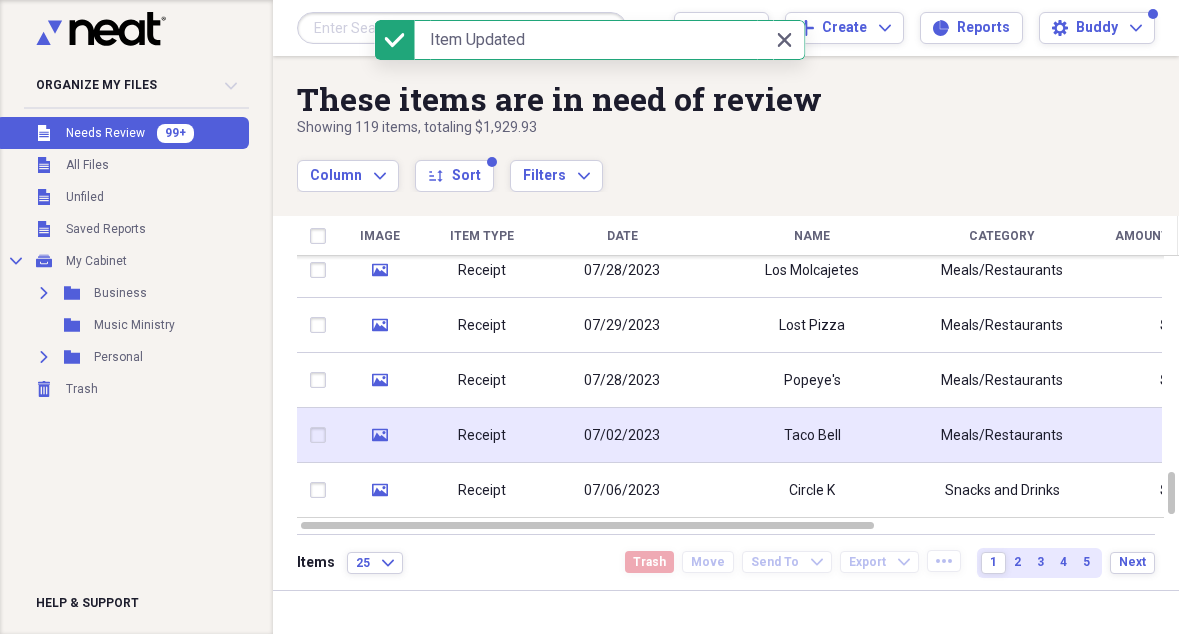 click on "07/02/2023" at bounding box center (622, 435) 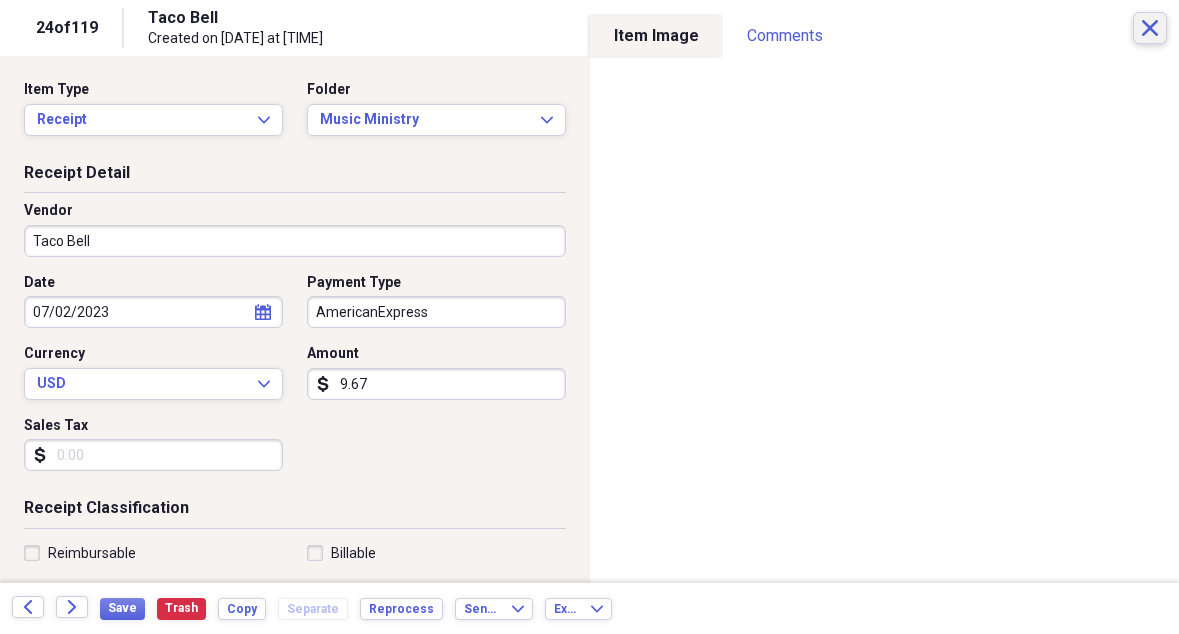 click on "Close" 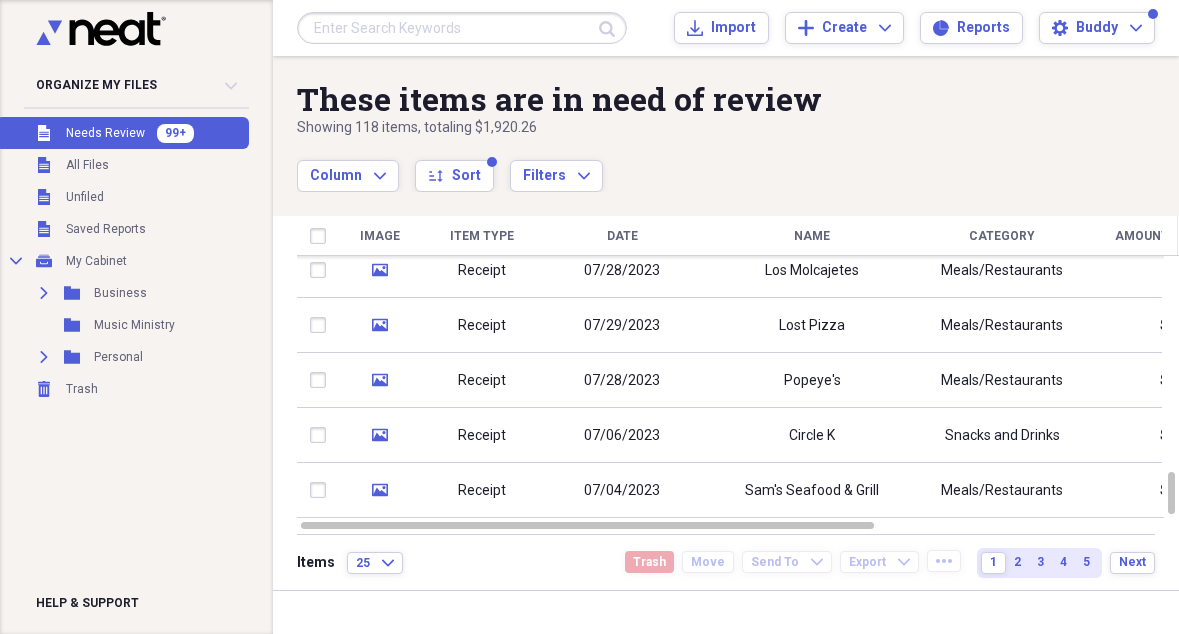 click at bounding box center [462, 28] 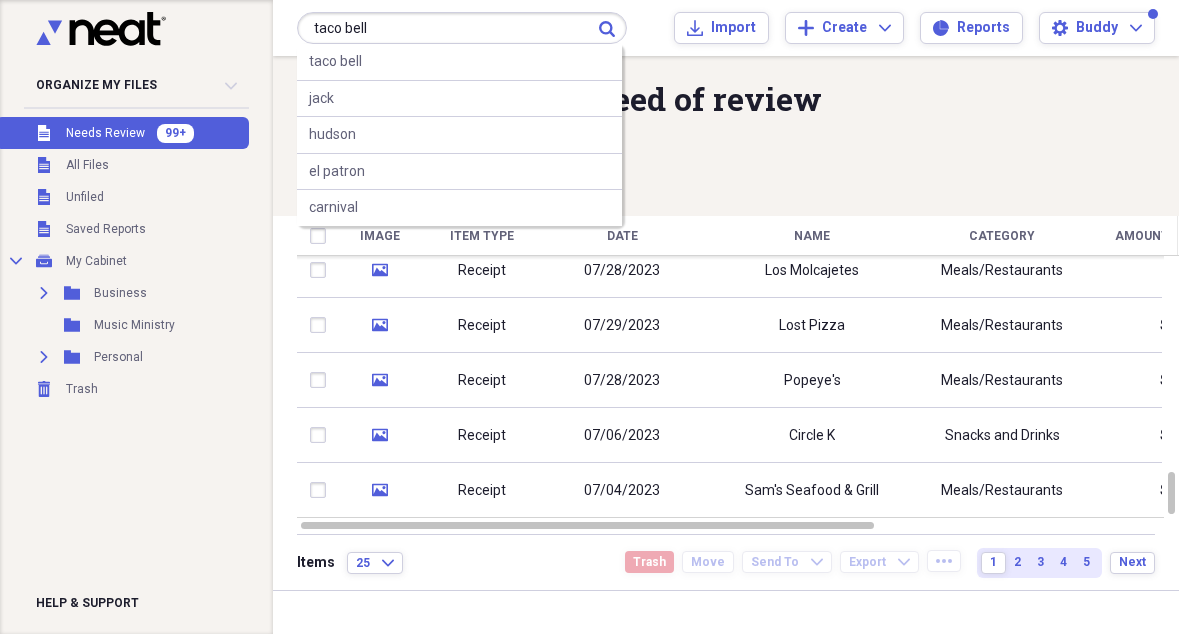 type on "taco bell" 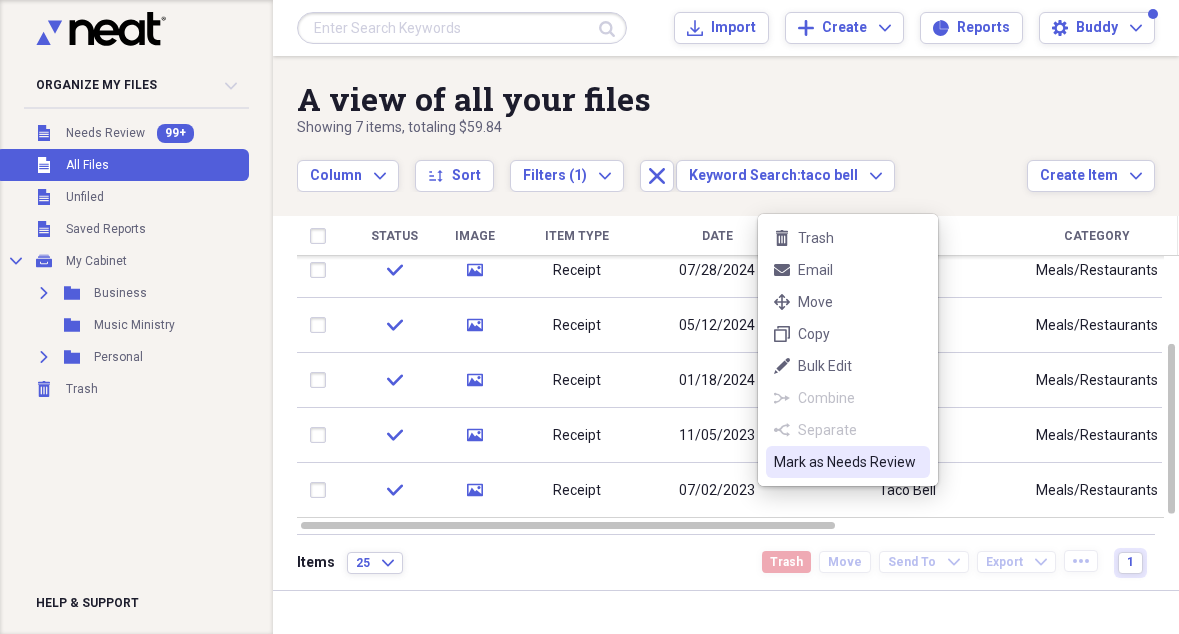 click on "Mark as Needs Review" at bounding box center [848, 462] 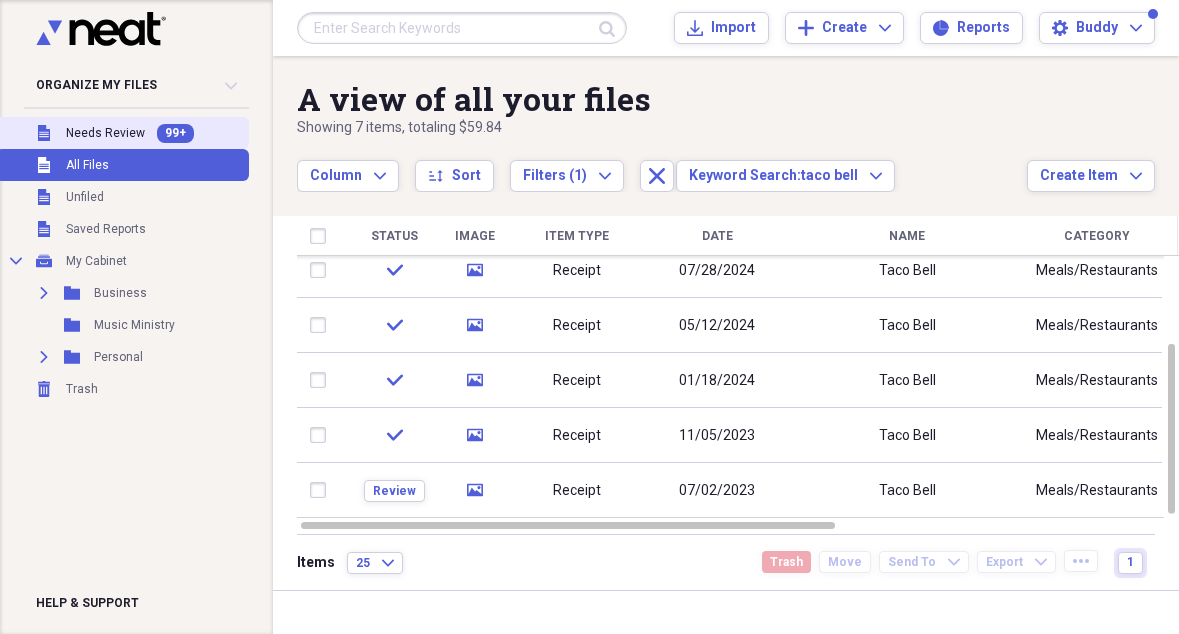 click on "Needs Review" at bounding box center [105, 133] 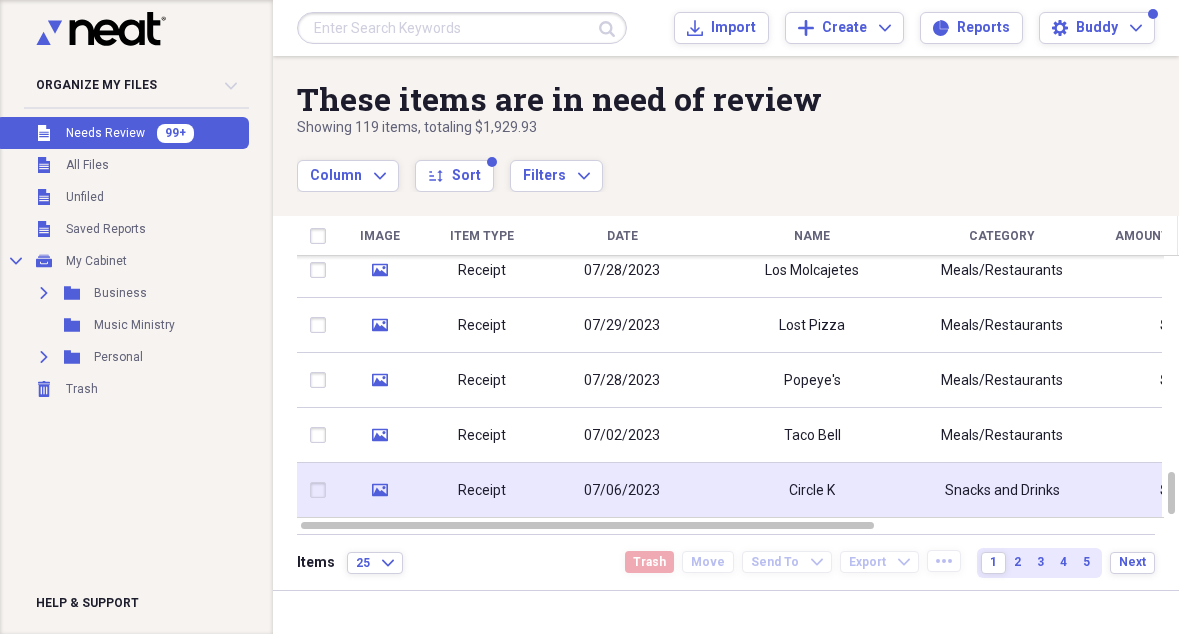 click on "Circle K" at bounding box center (812, 491) 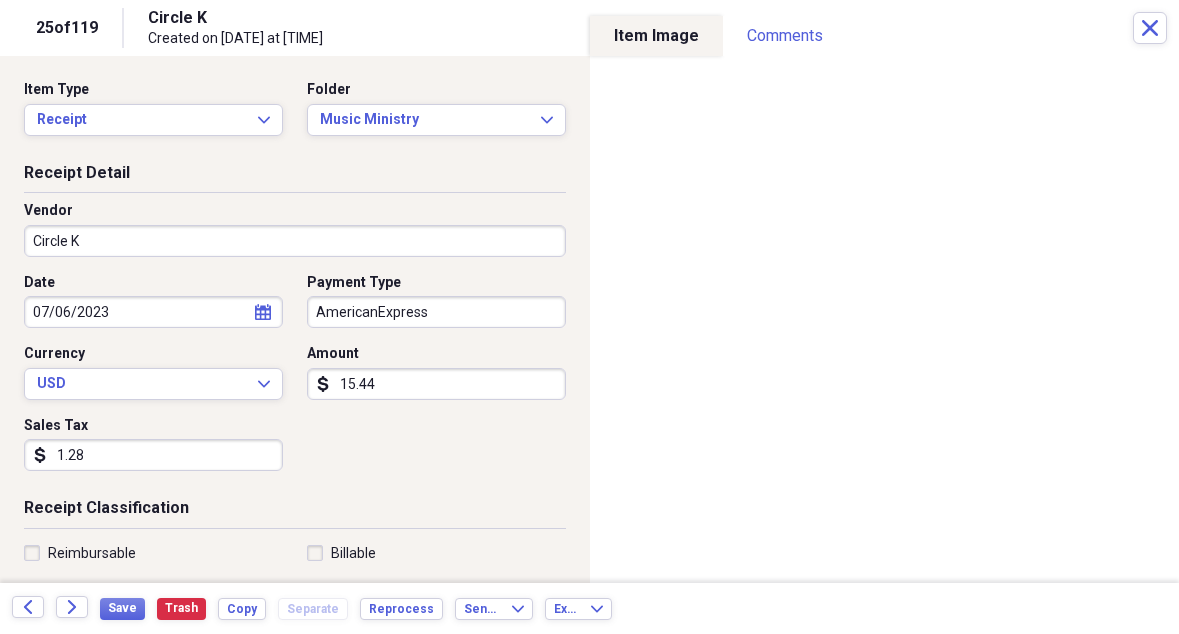 scroll, scrollTop: 0, scrollLeft: 0, axis: both 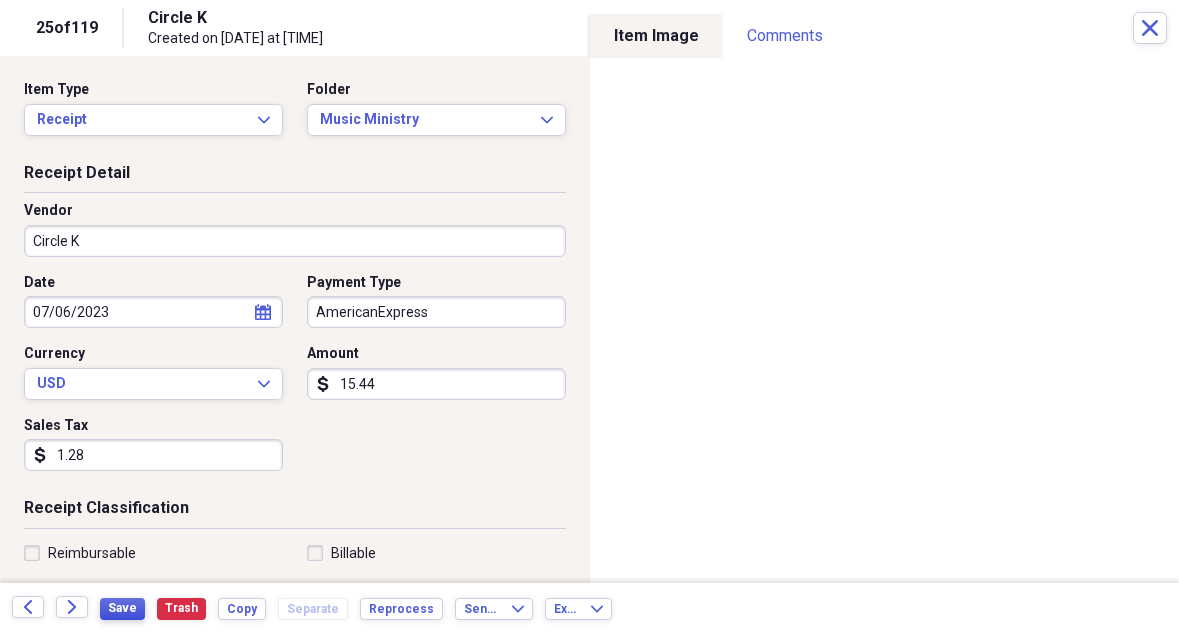 click on "Save" at bounding box center [122, 608] 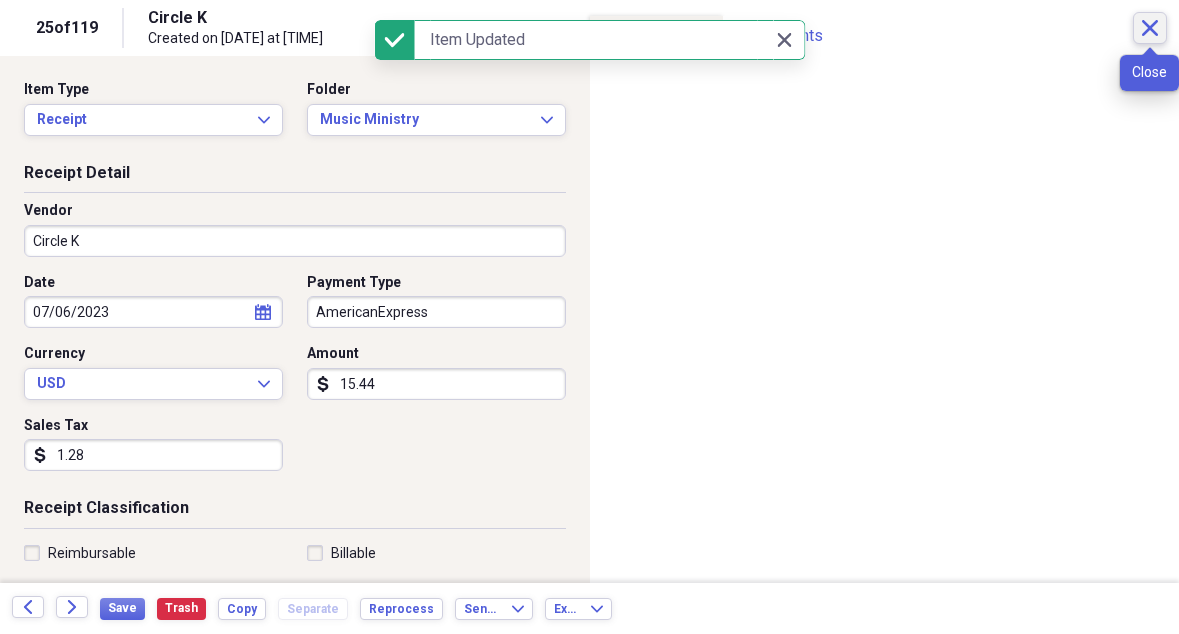 click on "Close" at bounding box center (1150, 28) 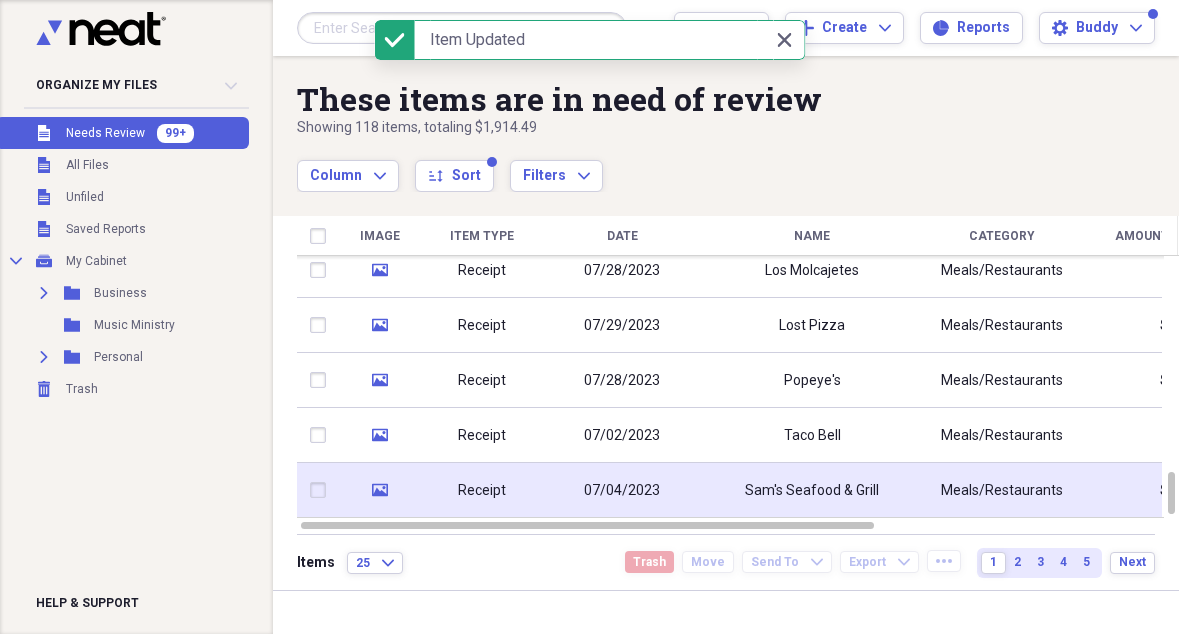 click on "Sam's Seafood & Grill" at bounding box center [812, 491] 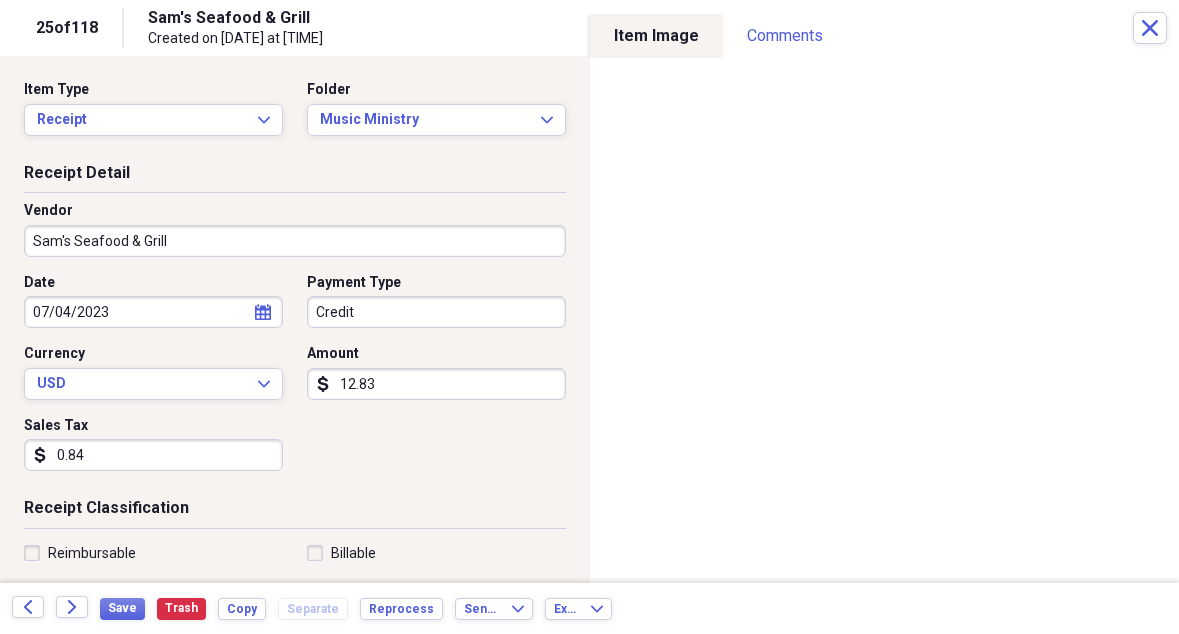 scroll, scrollTop: 0, scrollLeft: 0, axis: both 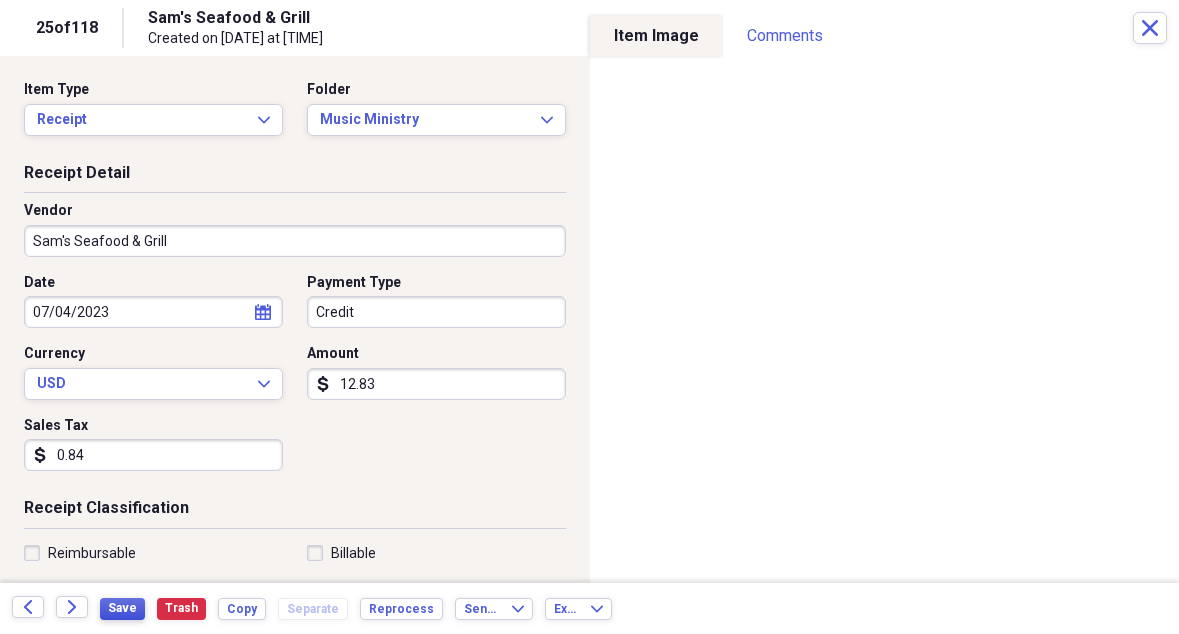 click on "Save" at bounding box center (122, 608) 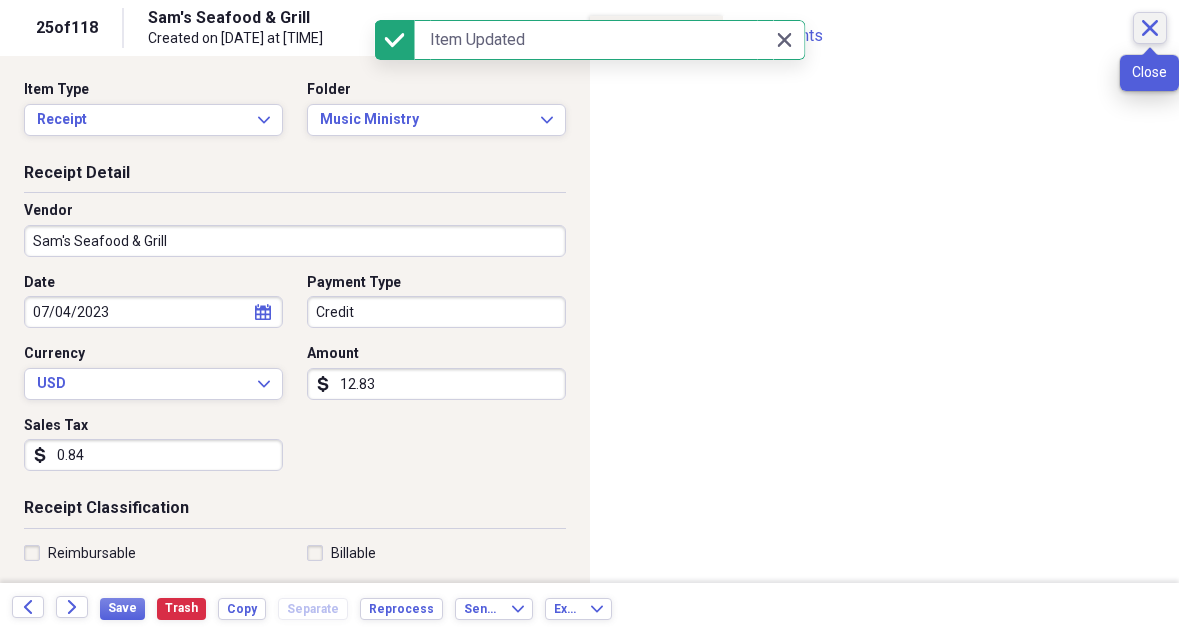 click on "Close" 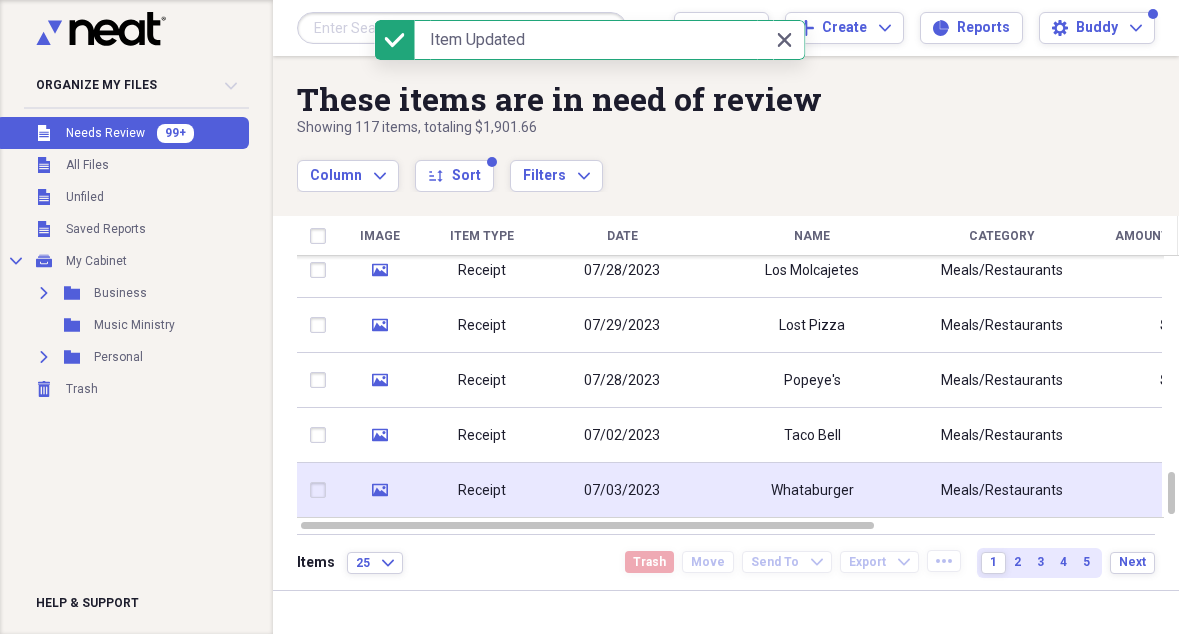 click on "Whataburger" at bounding box center (812, 491) 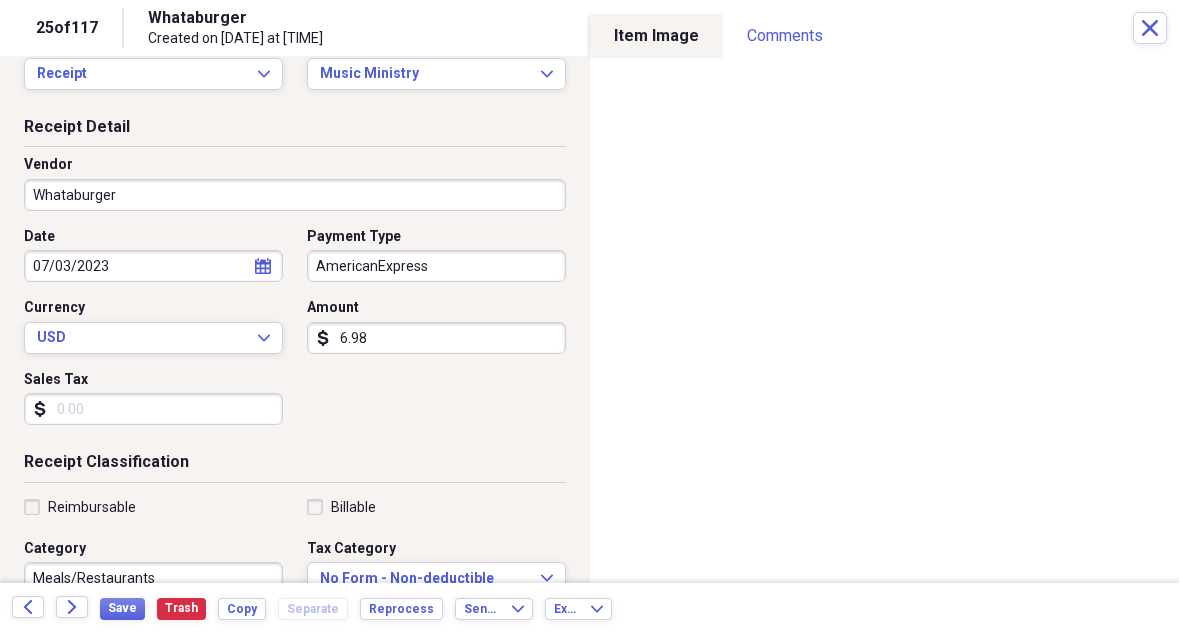 scroll, scrollTop: 0, scrollLeft: 0, axis: both 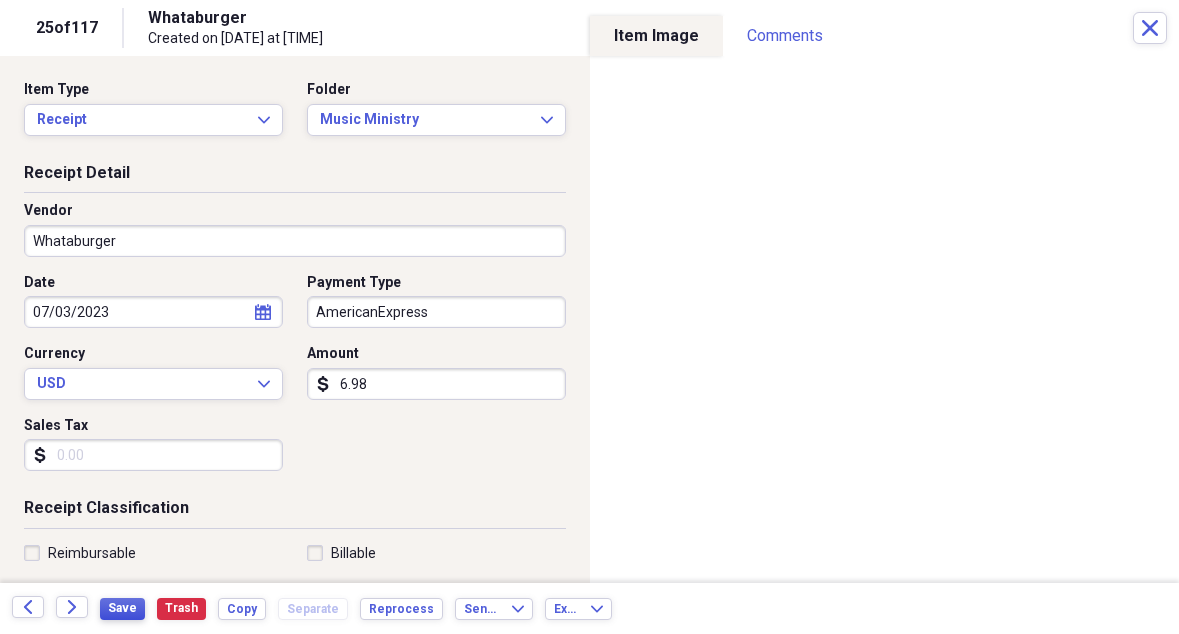 click on "Save" at bounding box center [122, 608] 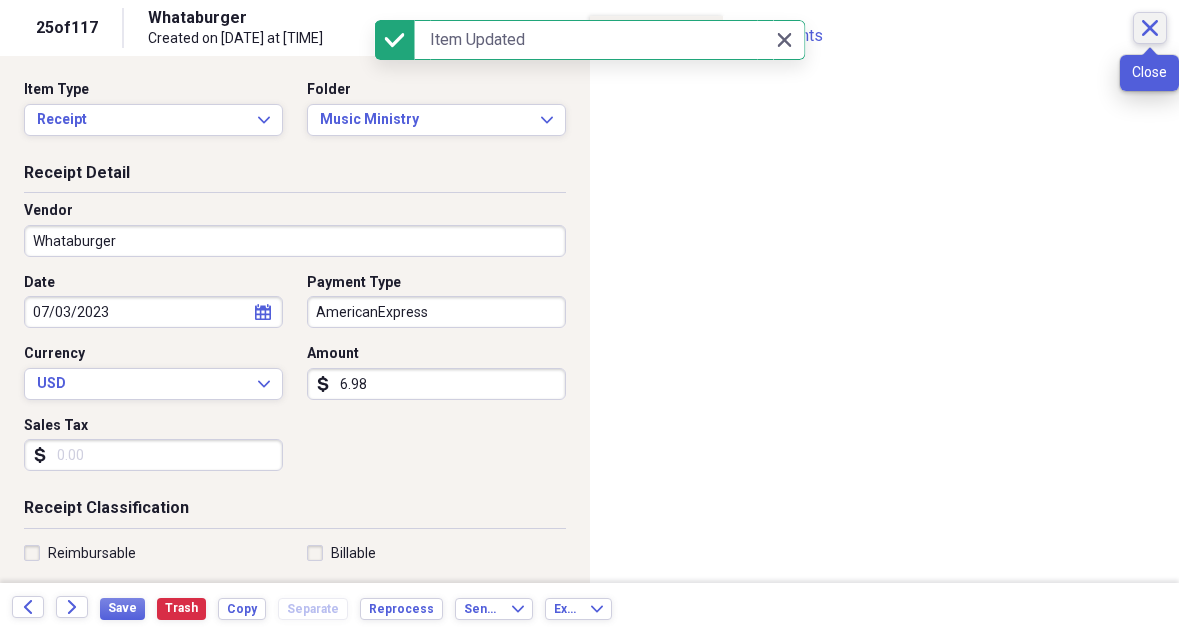 click 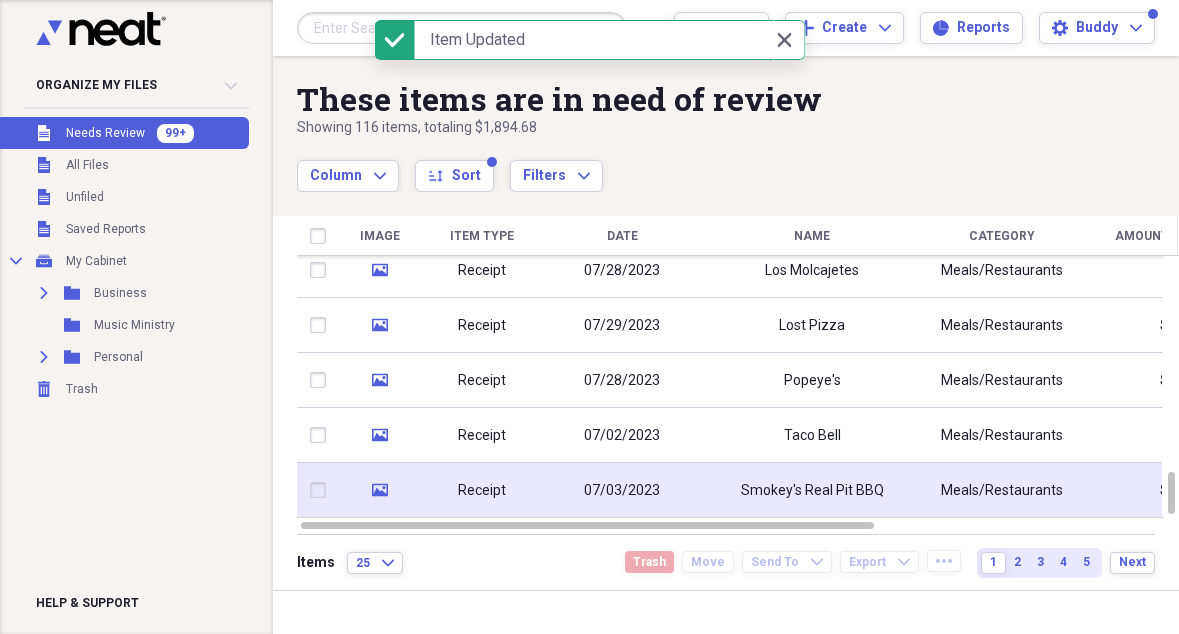 click on "Smokey's Real Pit BBQ" at bounding box center (812, 491) 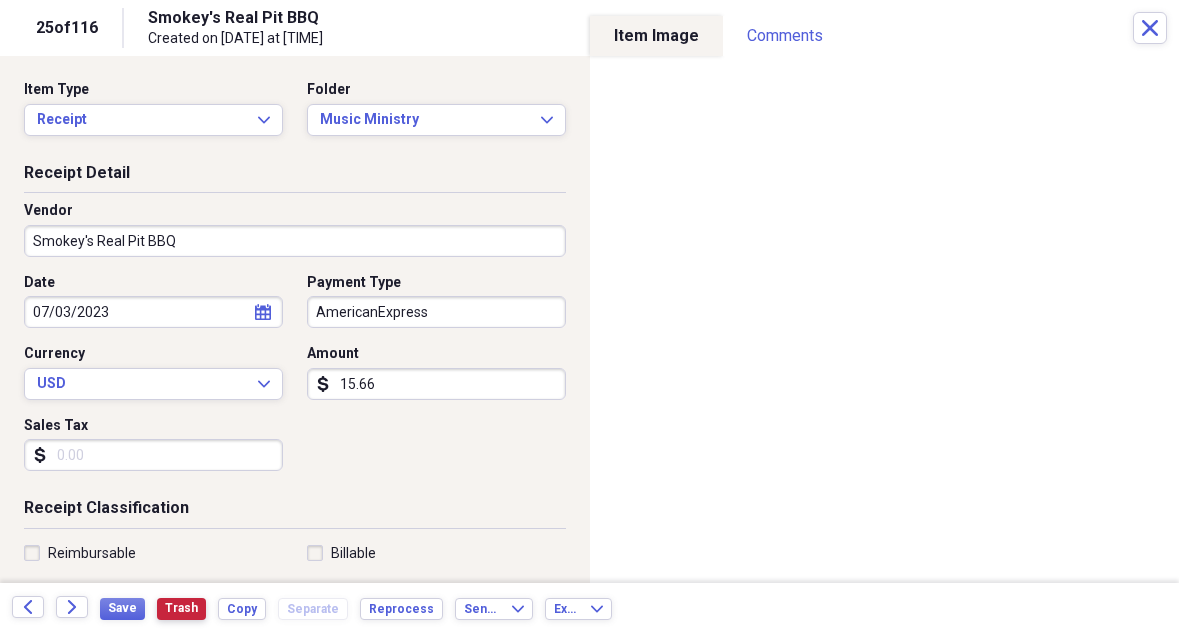 scroll, scrollTop: 0, scrollLeft: 0, axis: both 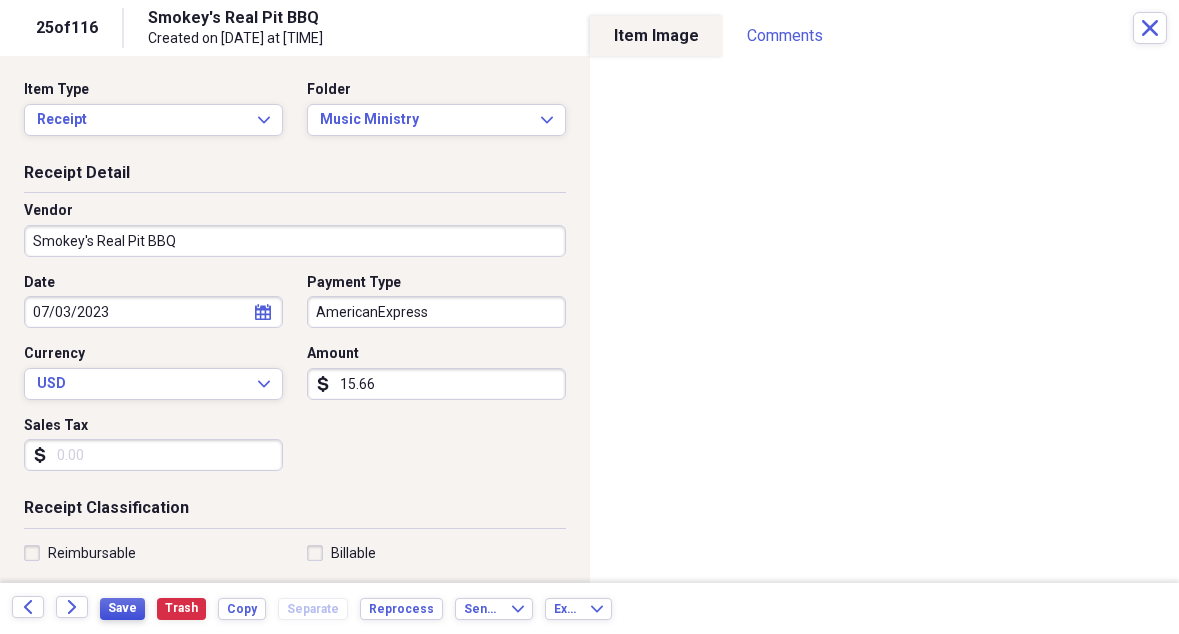click on "Save" at bounding box center [122, 608] 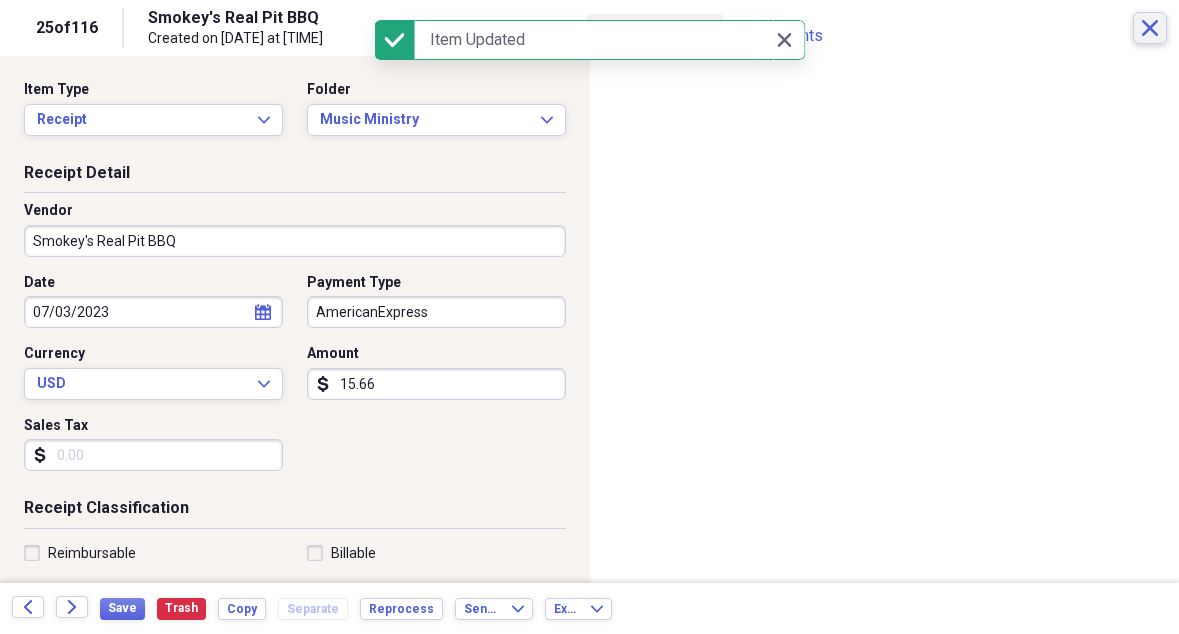 click on "Close" at bounding box center [1150, 28] 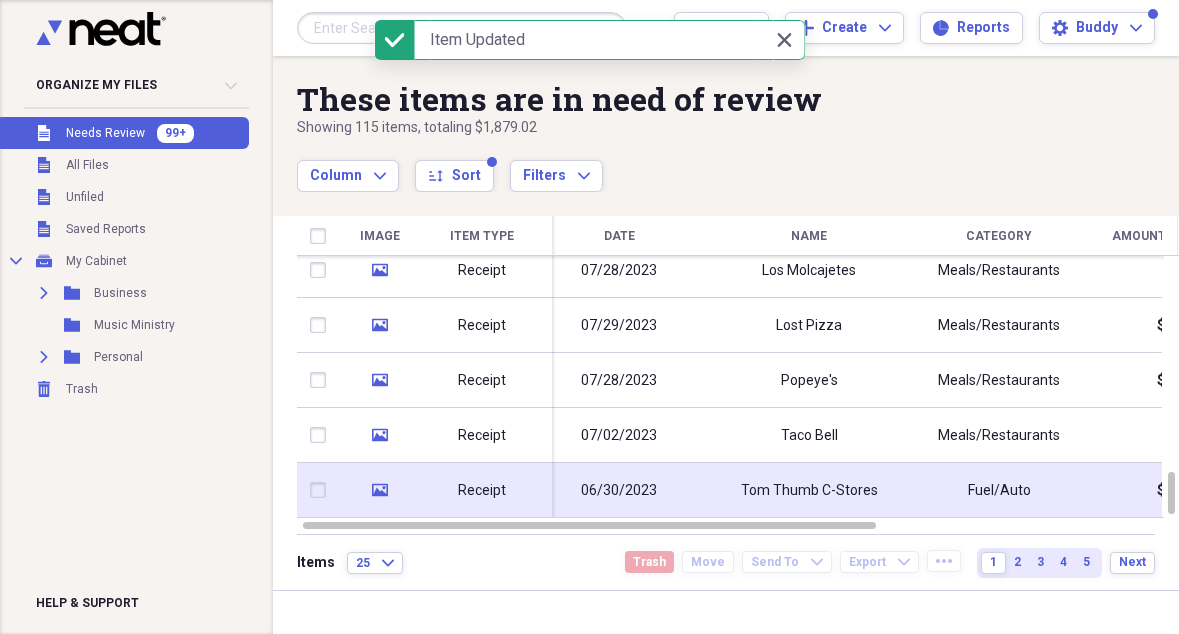 click on "Tom Thumb C-Stores" at bounding box center (809, 491) 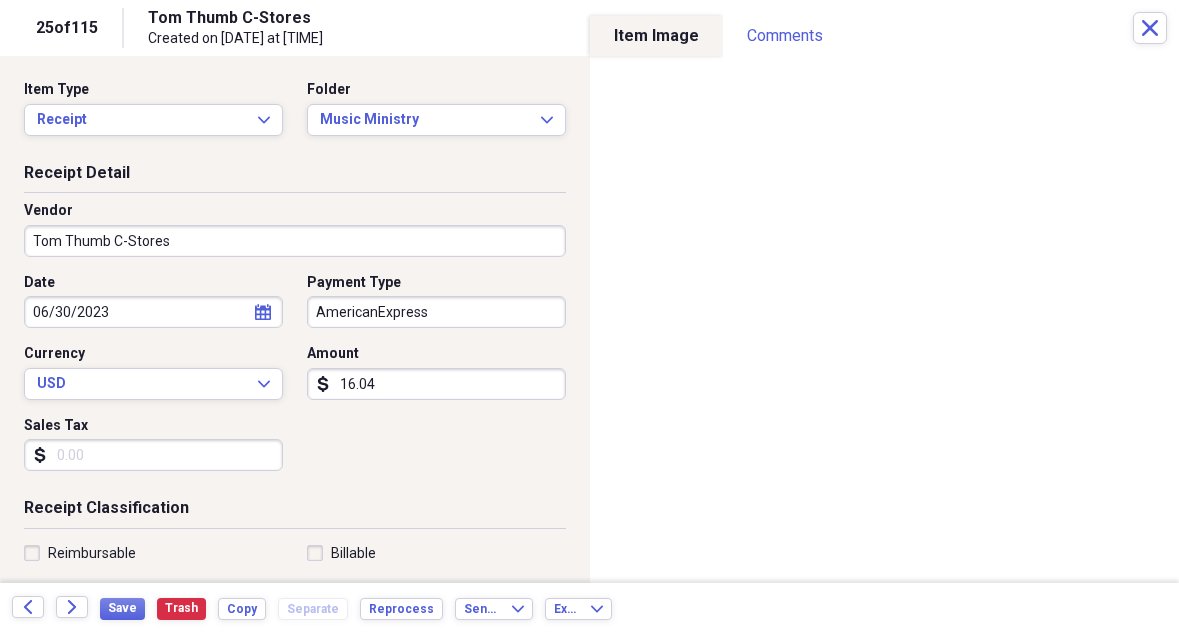 scroll, scrollTop: 0, scrollLeft: 0, axis: both 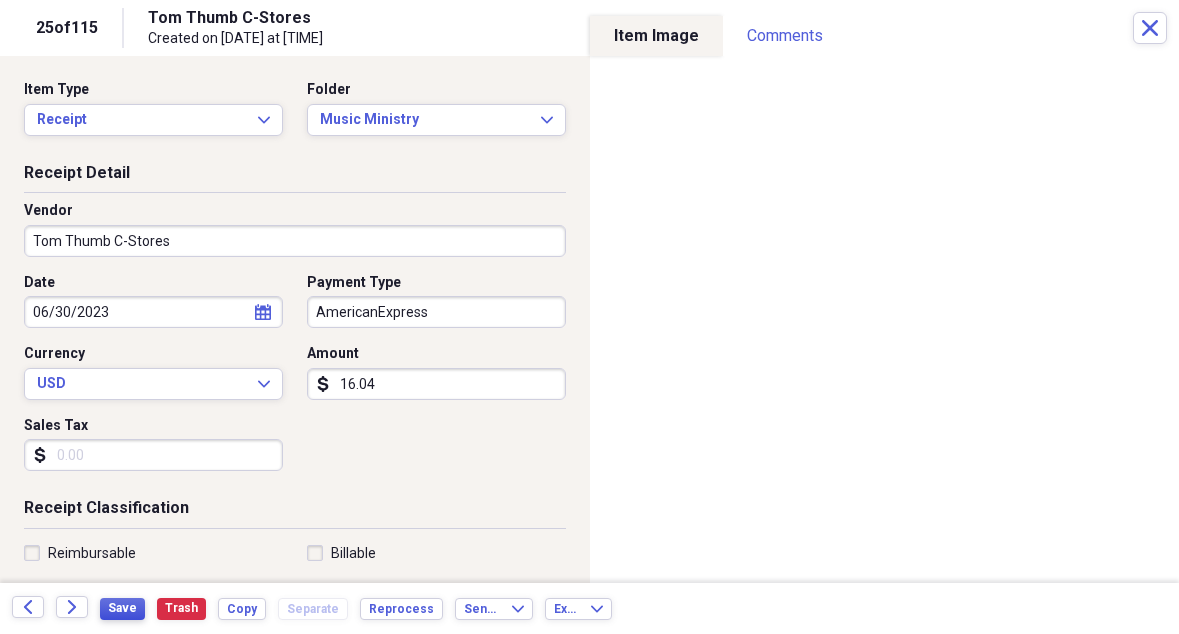 click on "Save" at bounding box center (122, 608) 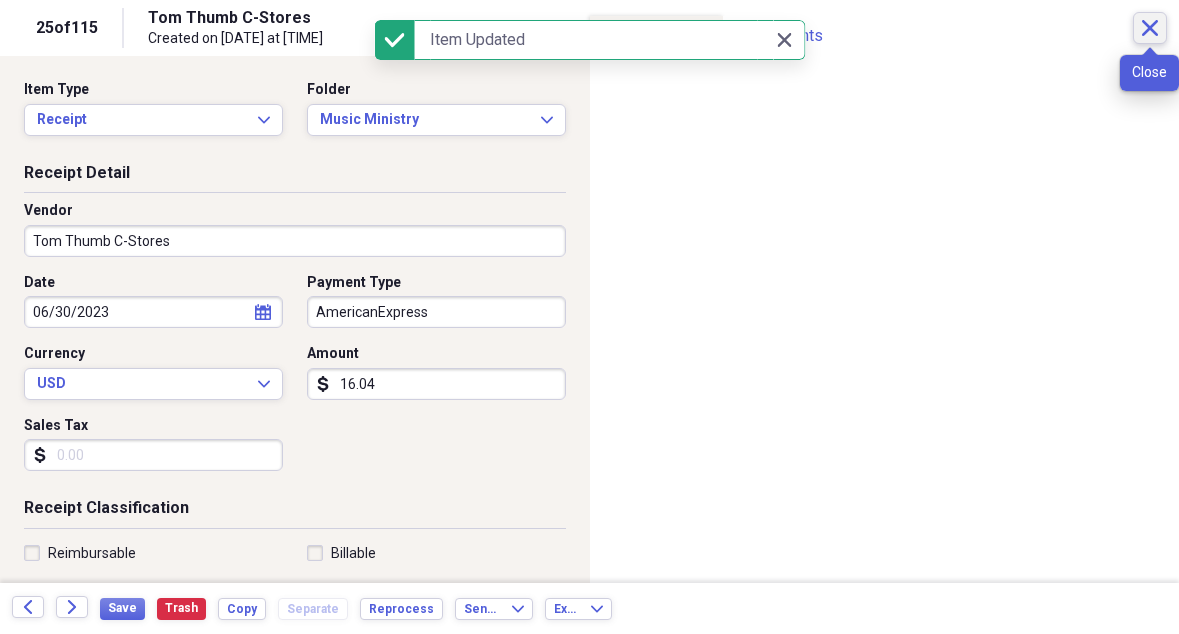 click on "Close" 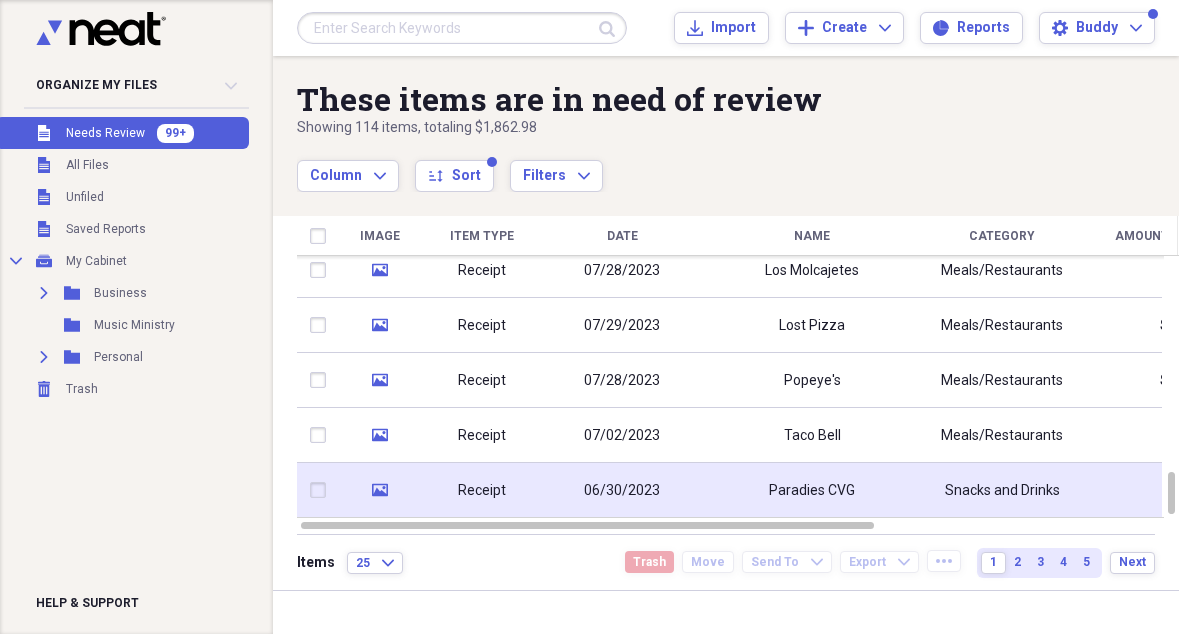 click on "Paradies CVG" at bounding box center (812, 491) 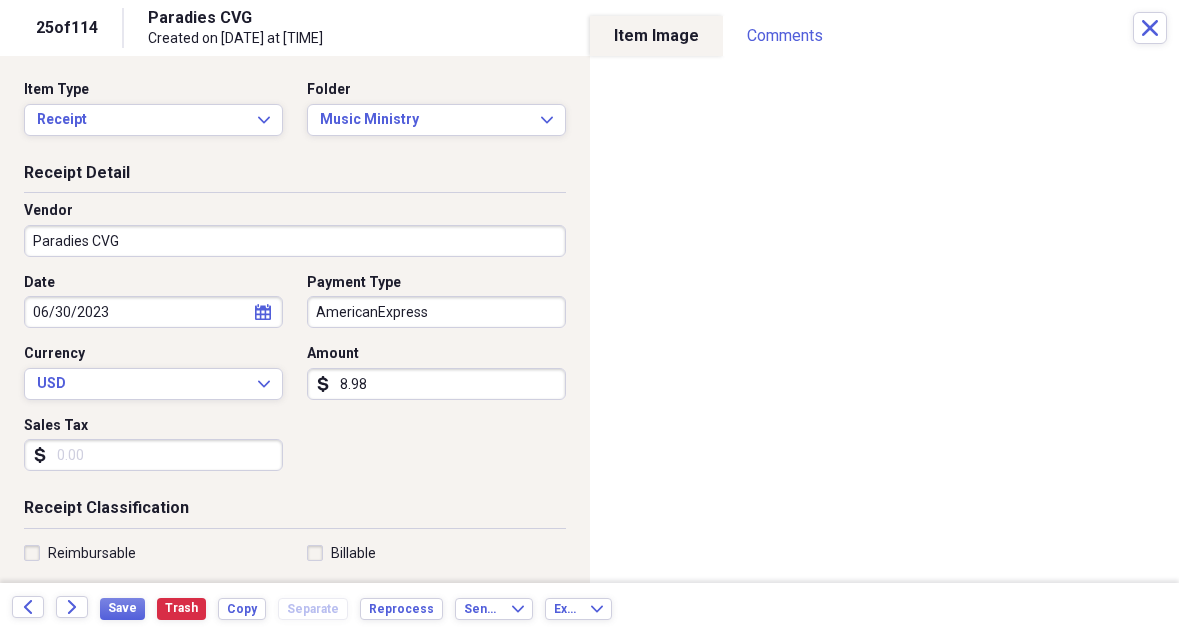 scroll, scrollTop: 10, scrollLeft: 0, axis: vertical 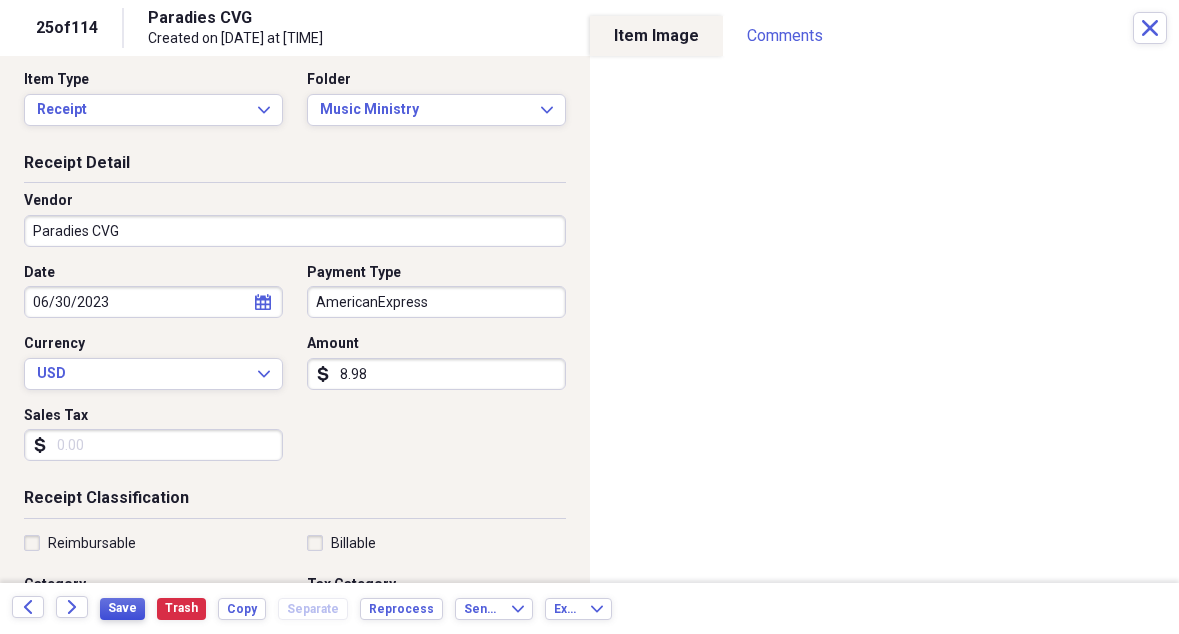 click on "Save" at bounding box center [122, 608] 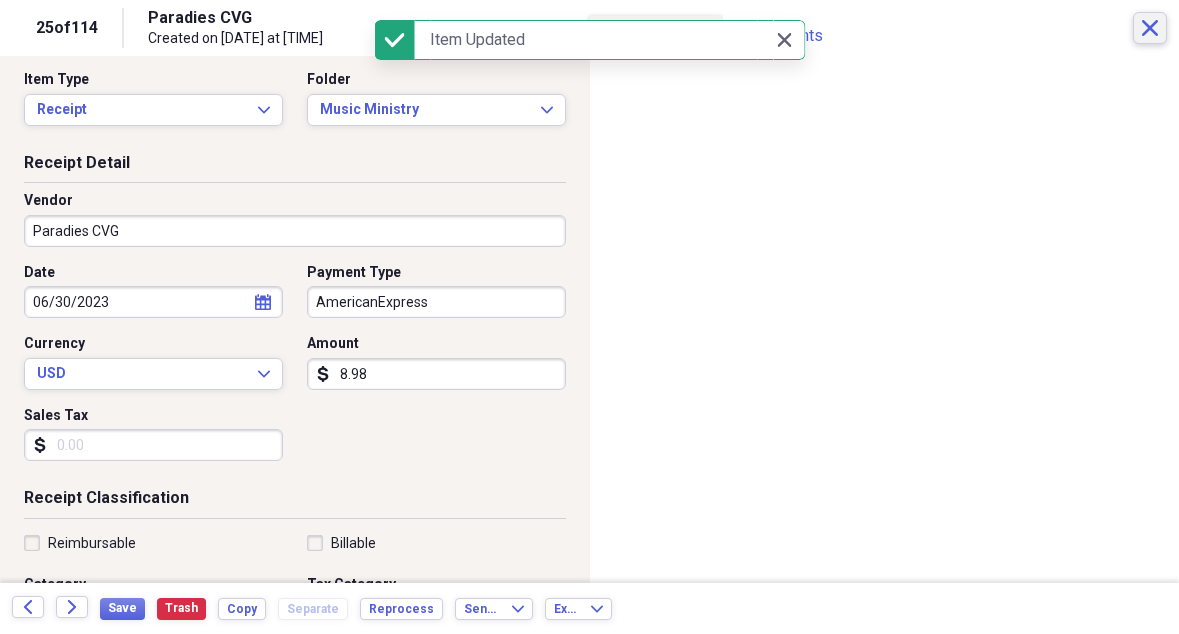 click on "Close" 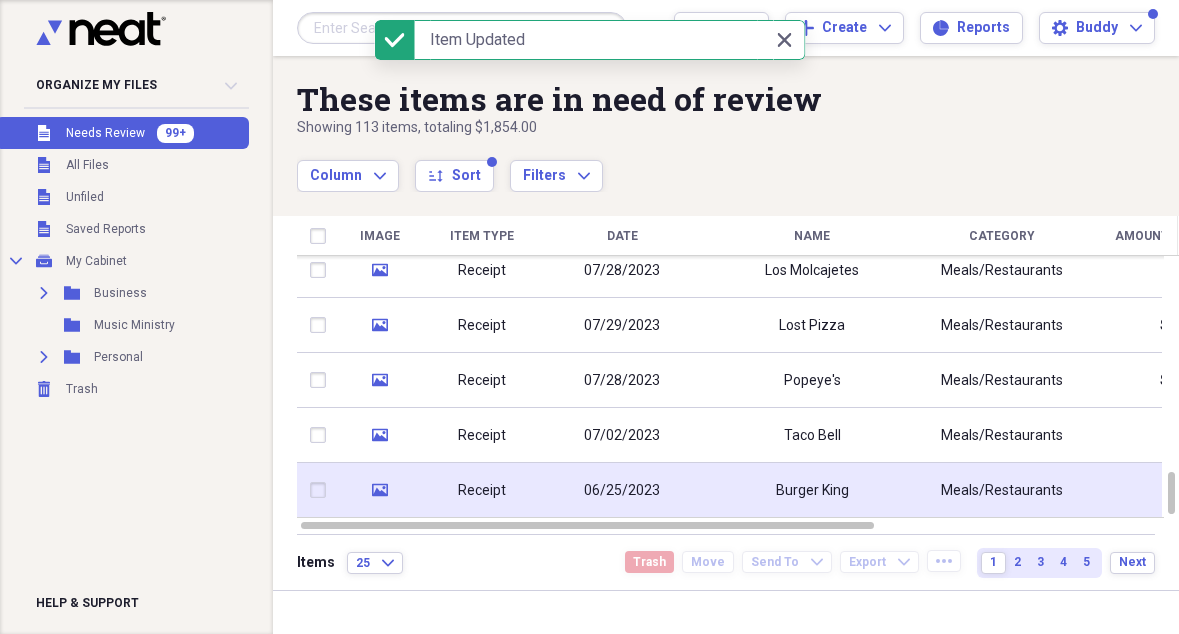 click on "Burger King" at bounding box center (812, 491) 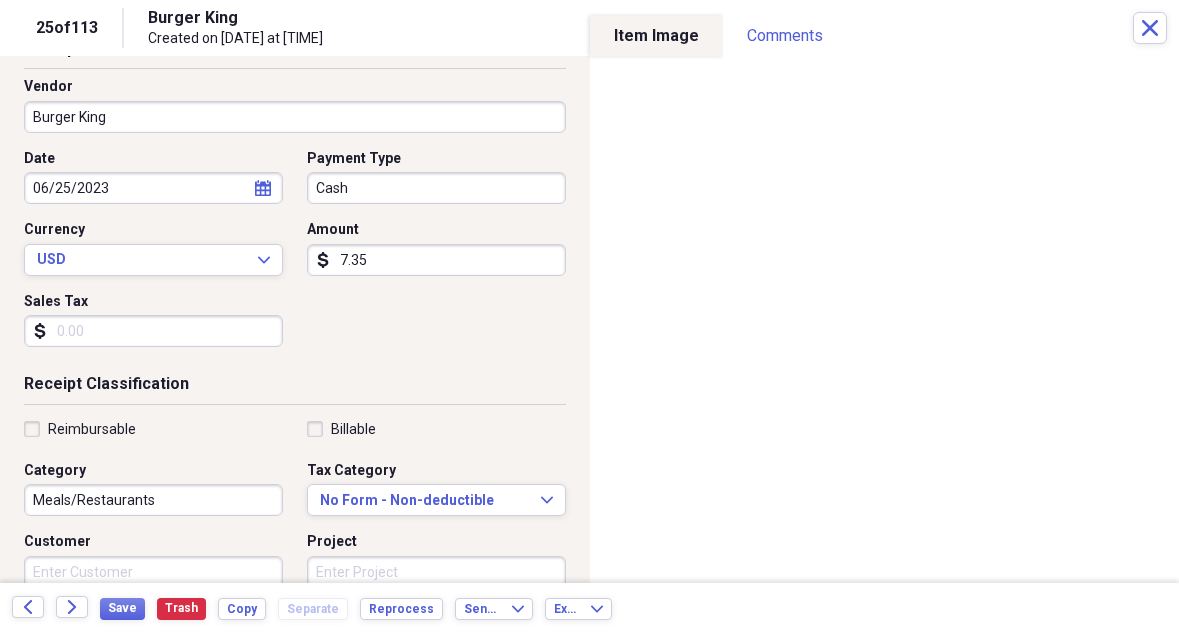 scroll, scrollTop: 0, scrollLeft: 0, axis: both 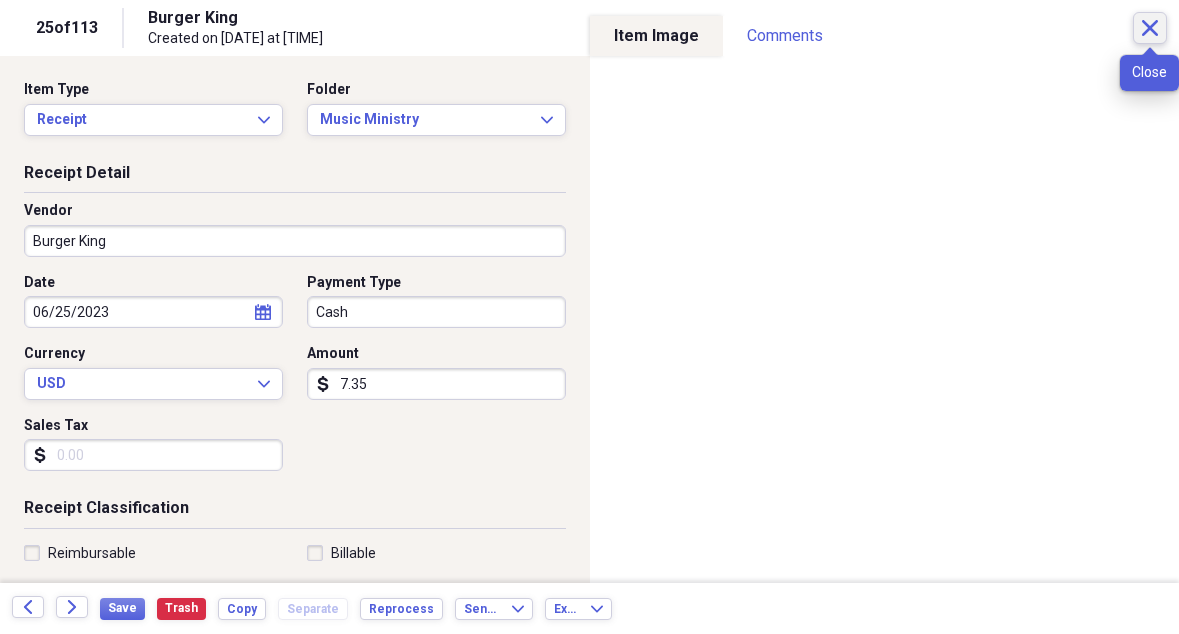 click on "Close" 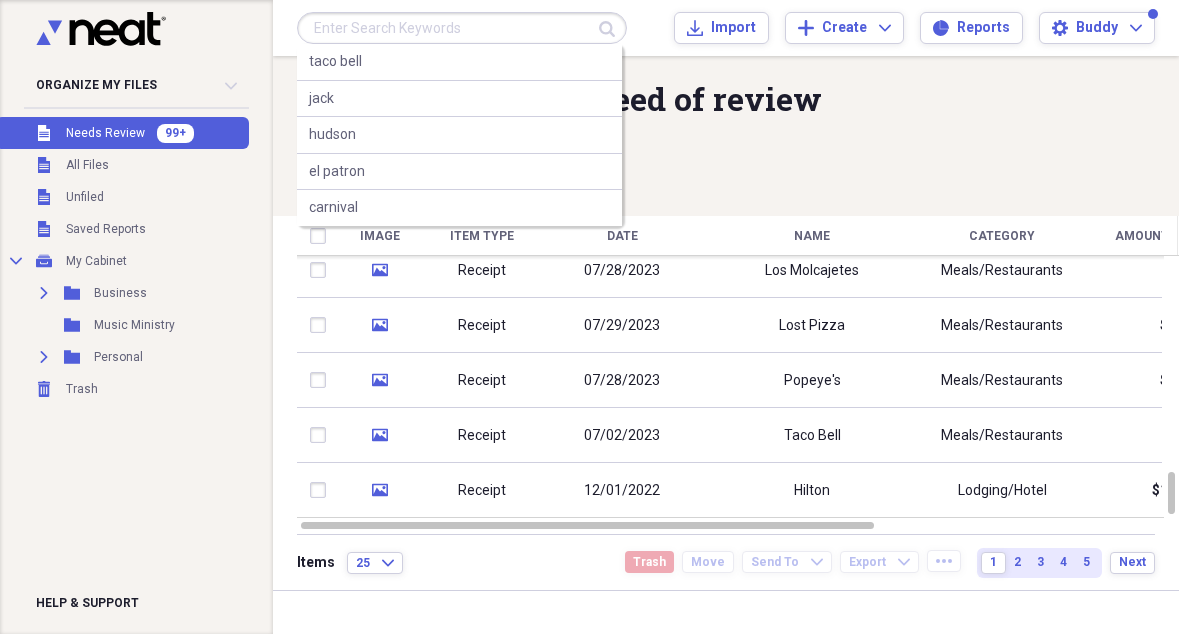 click at bounding box center [462, 28] 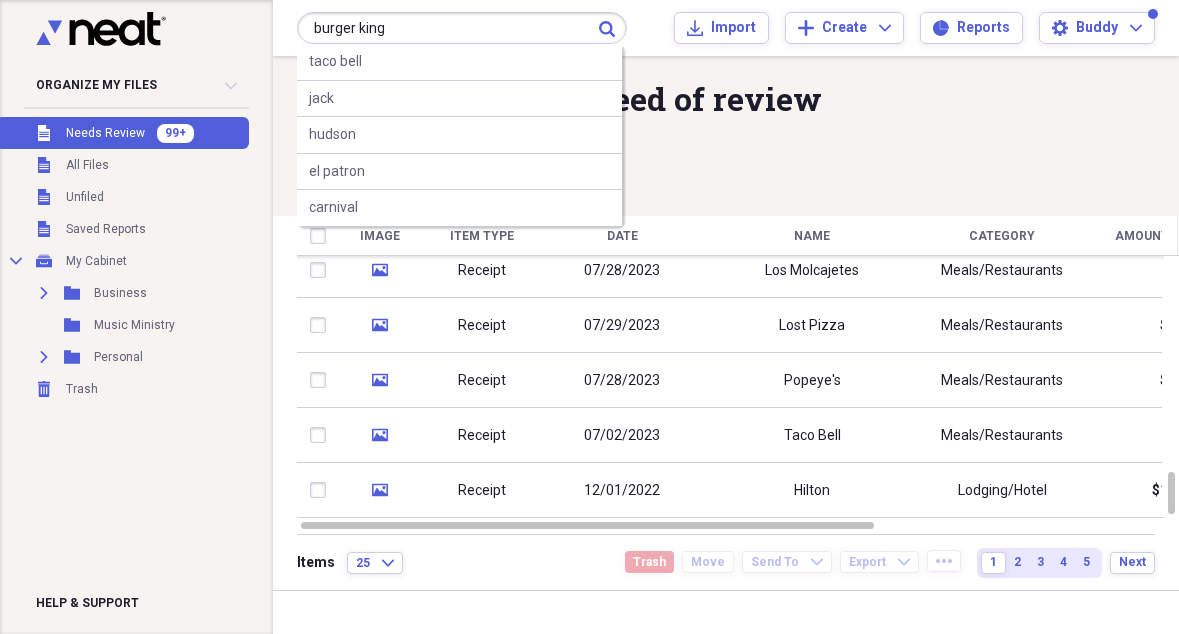 type on "burger king" 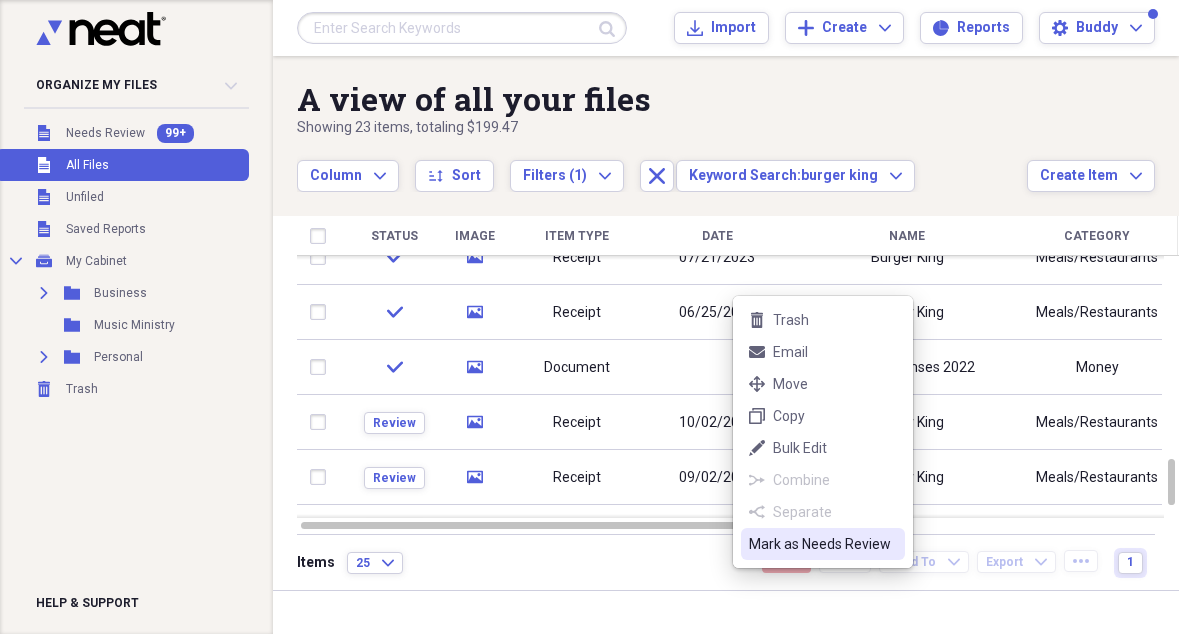 click on "Mark as Needs Review" at bounding box center (823, 544) 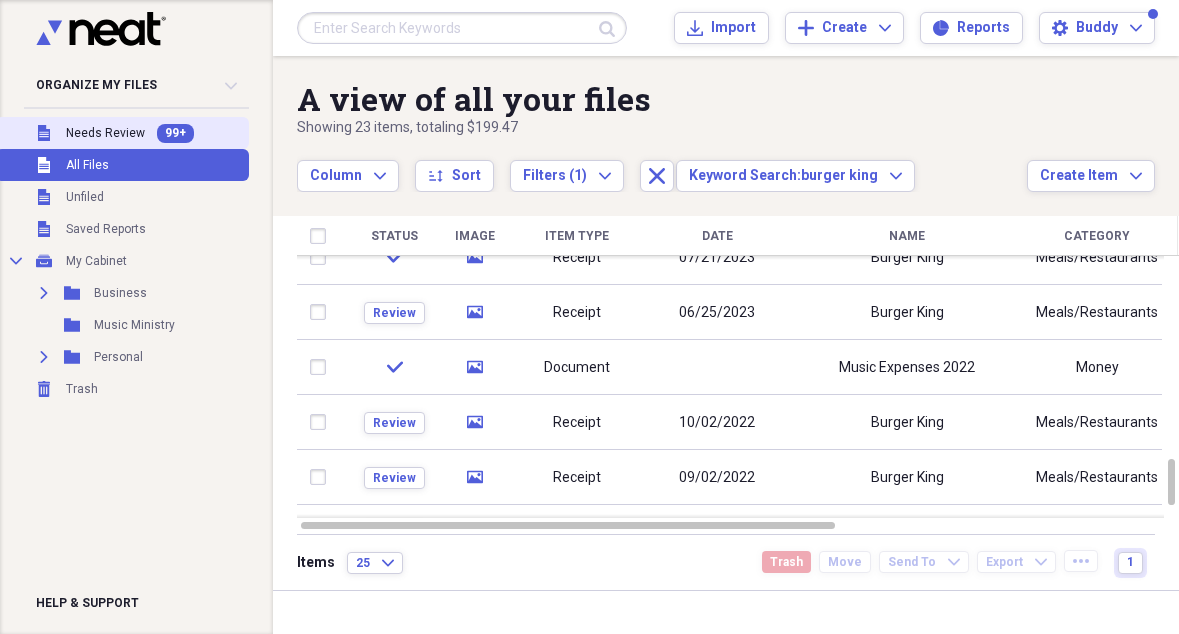 click on "Needs Review" at bounding box center [105, 133] 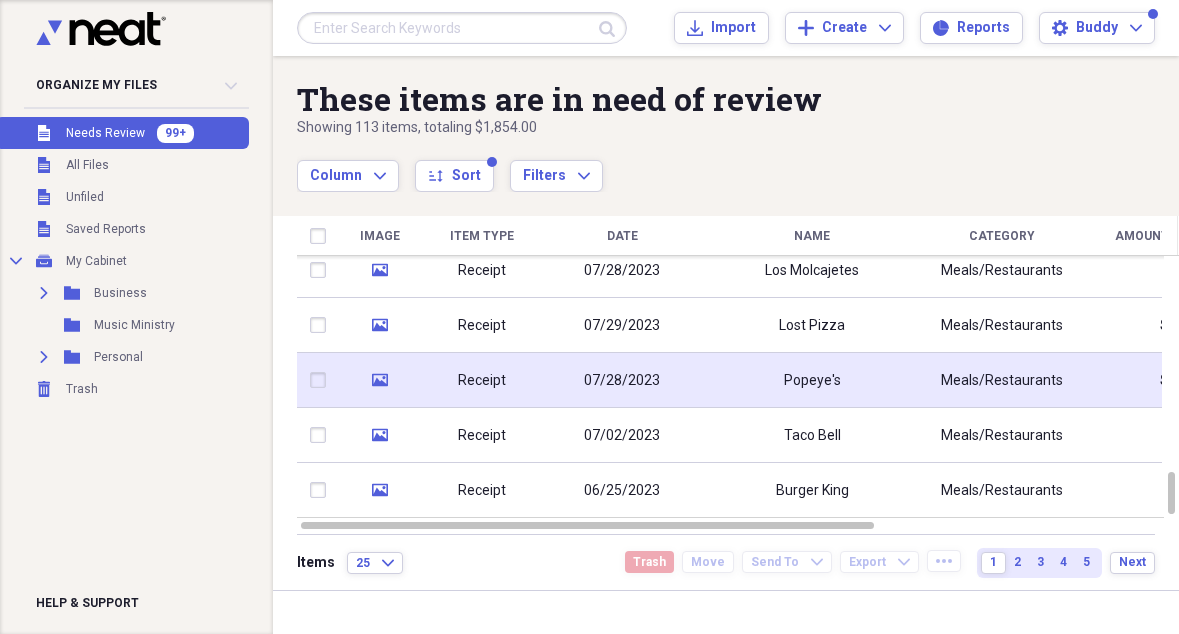 click on "Popeye's" at bounding box center [812, 381] 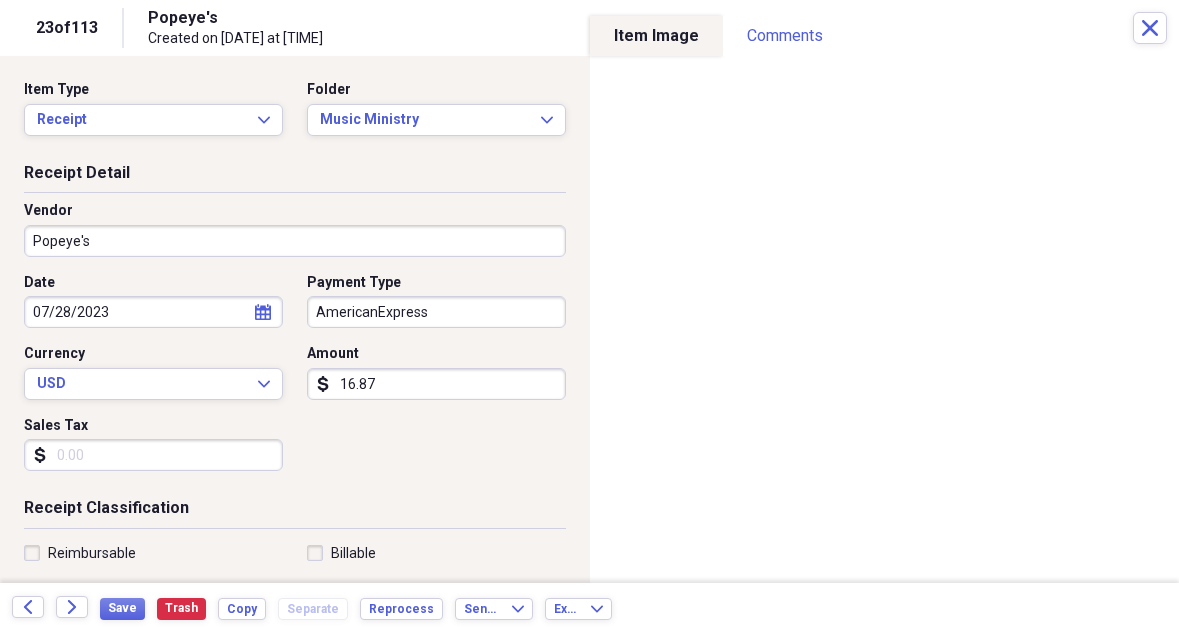 scroll, scrollTop: 0, scrollLeft: 0, axis: both 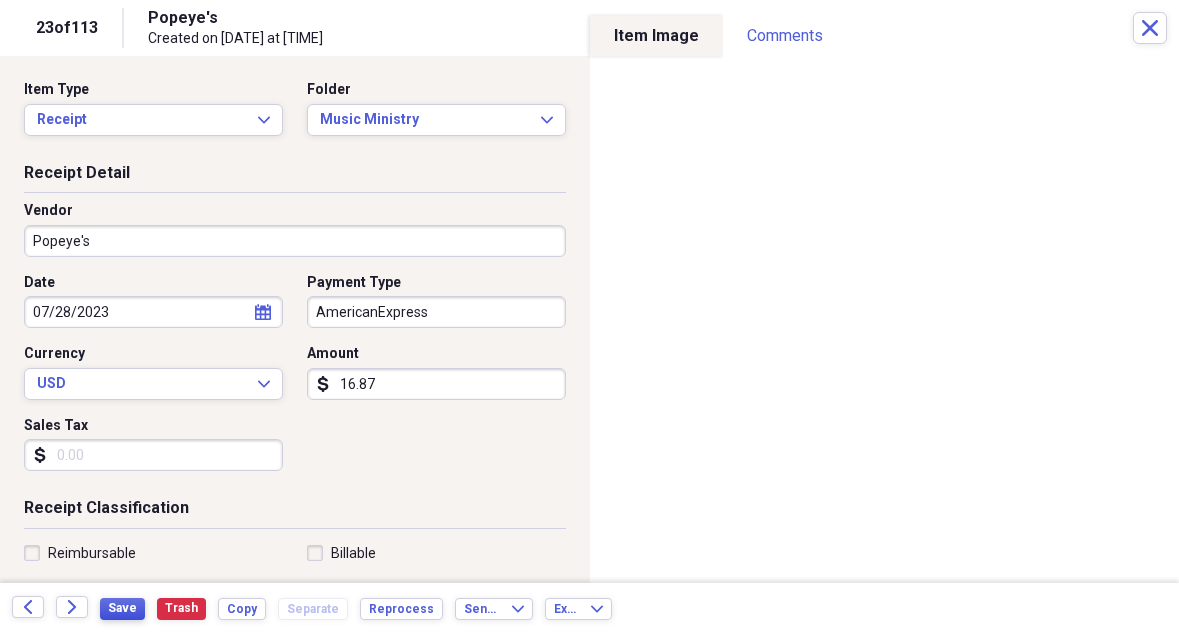 click on "Save" at bounding box center (122, 608) 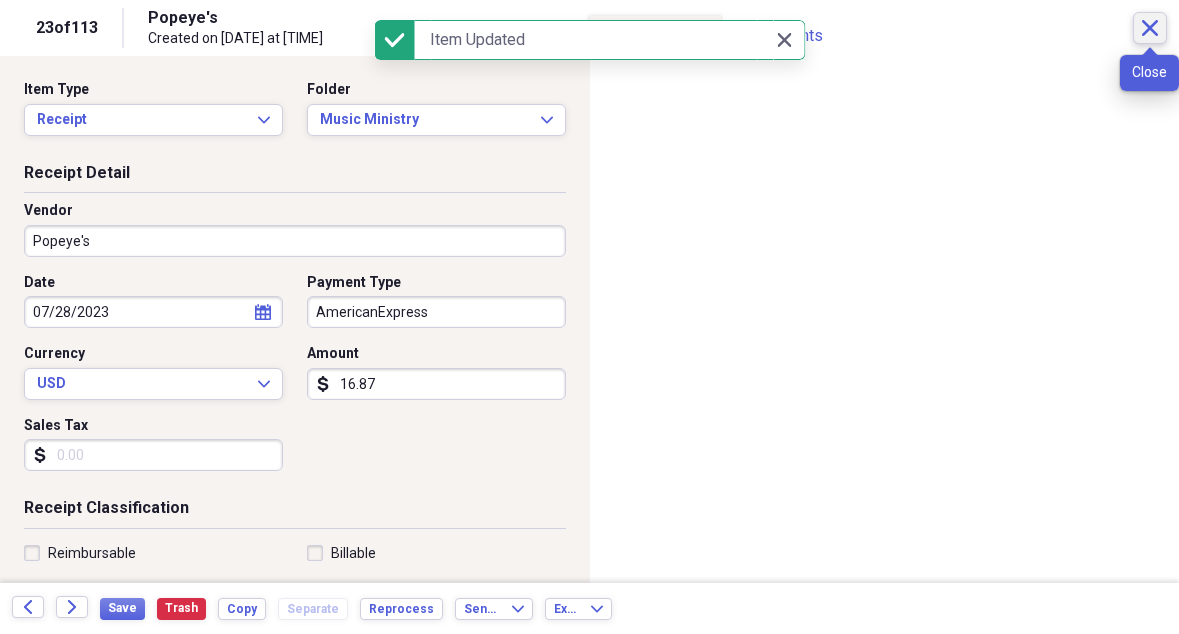 click on "Close" 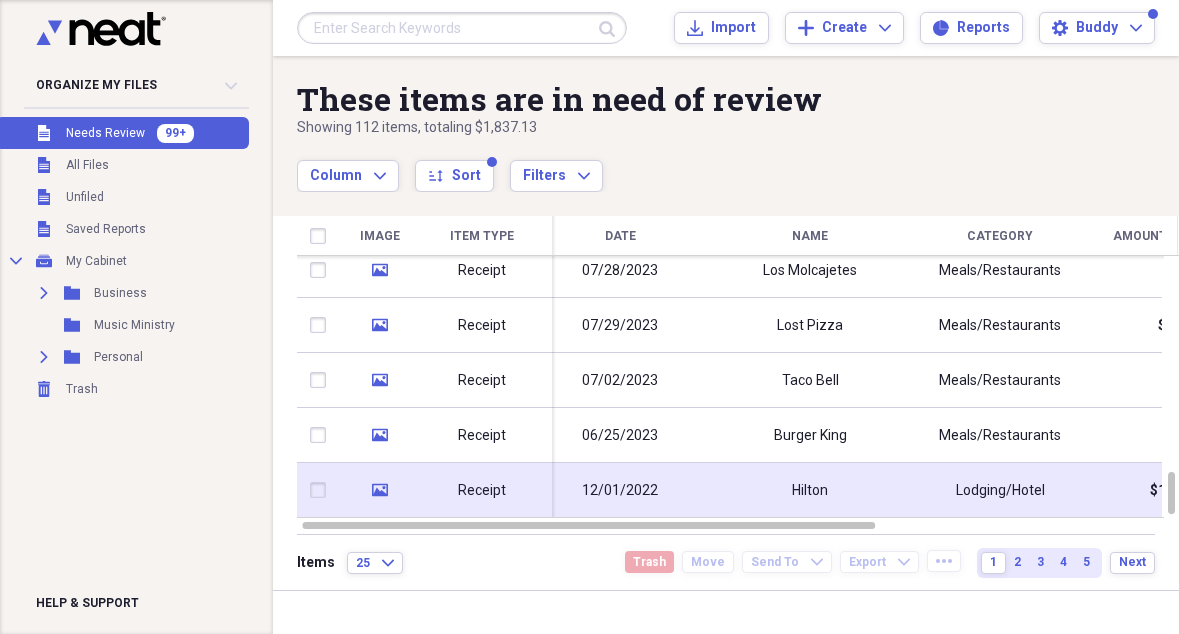 click on "Hilton" at bounding box center (810, 491) 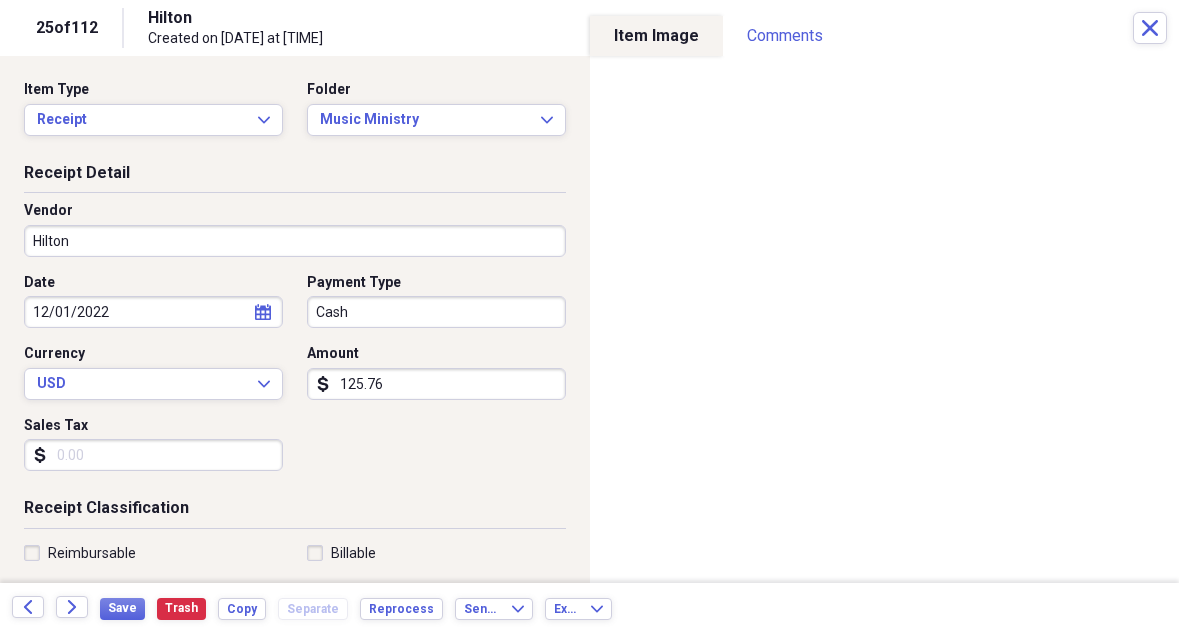 click on "Cash" at bounding box center [436, 312] 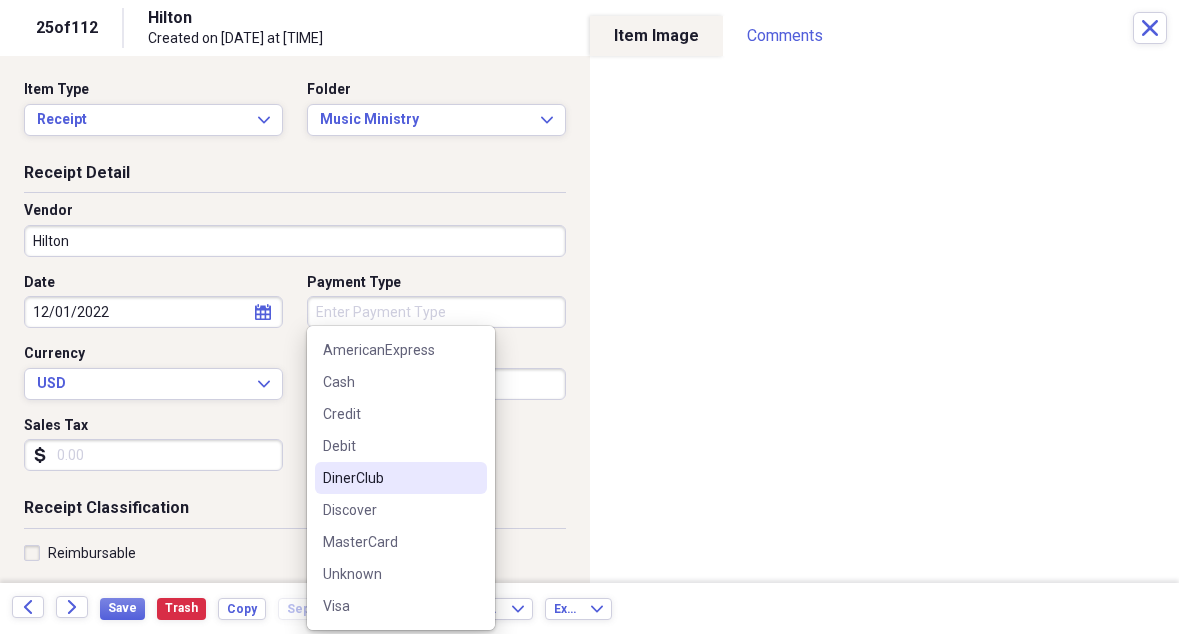 type 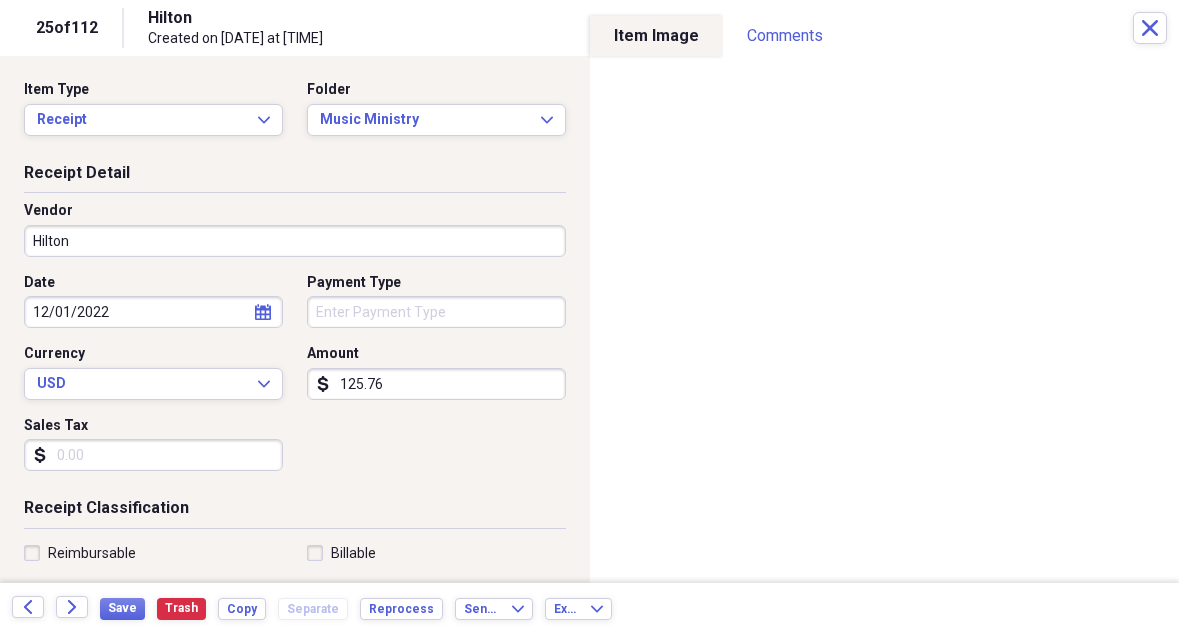 click on "Date 12/01/2022 calendar Calendar Payment Type Currency USD Expand Amount dollar-sign 125.76 Sales Tax dollar-sign" at bounding box center (295, 380) 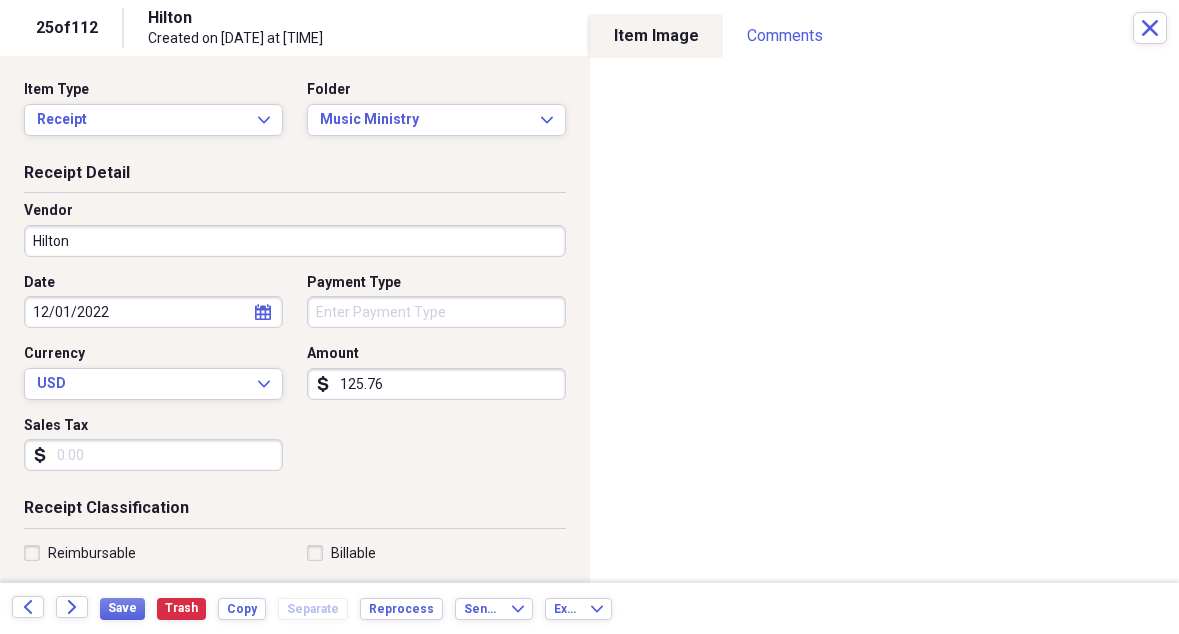scroll, scrollTop: 0, scrollLeft: 0, axis: both 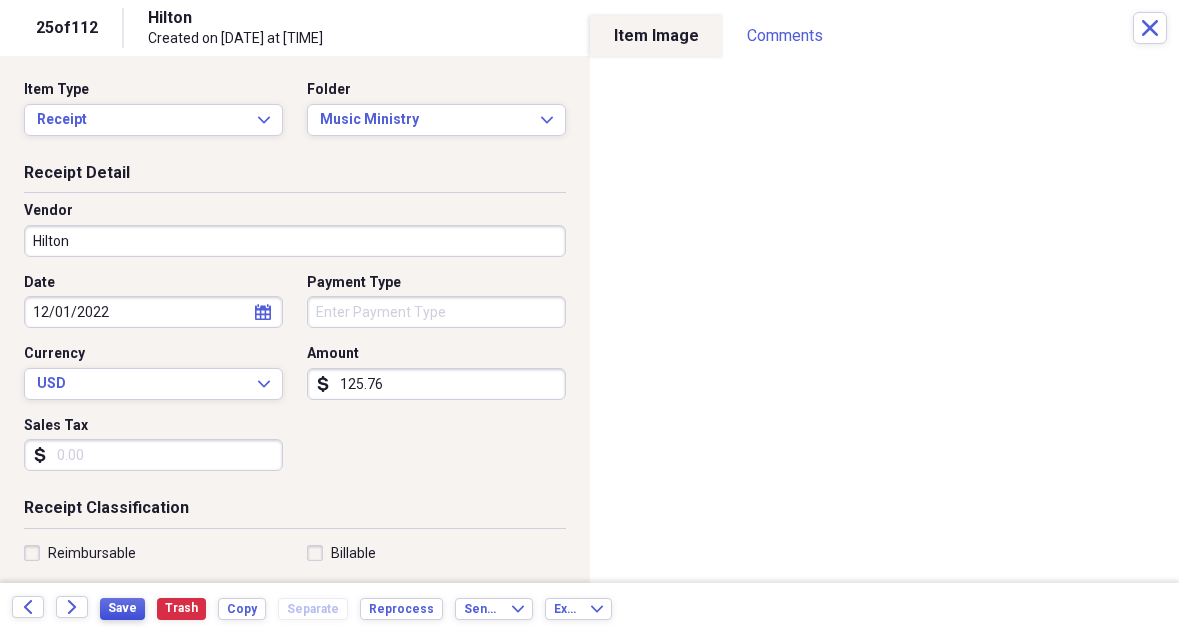 click on "Save" at bounding box center (122, 608) 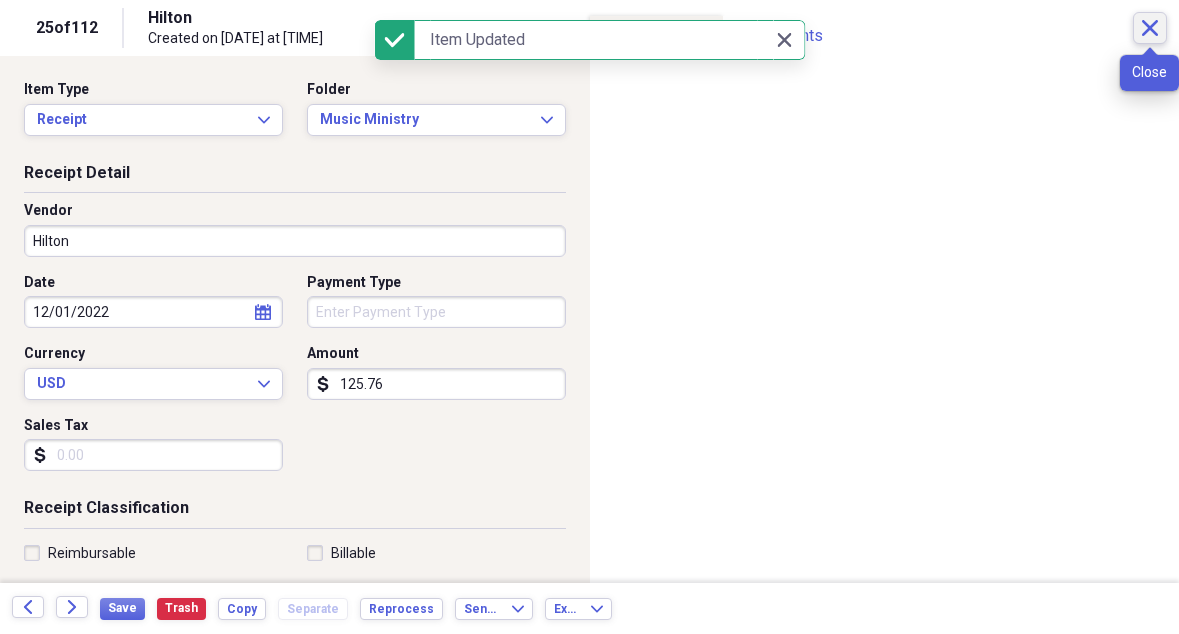 click on "Close" 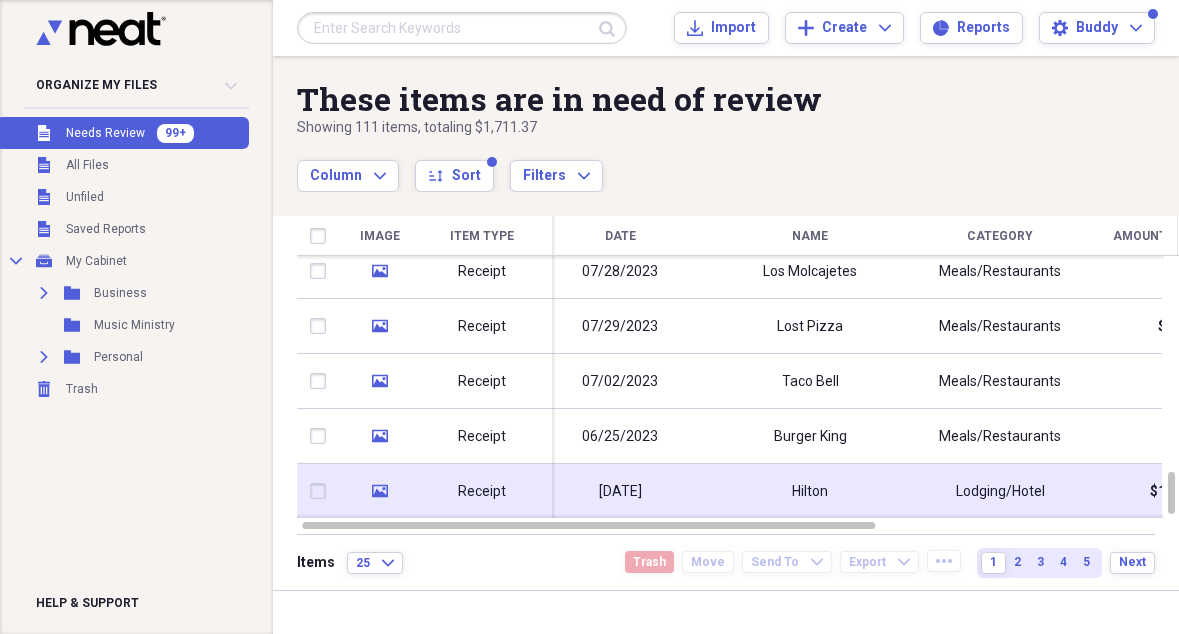 click on "Hilton" at bounding box center (810, 491) 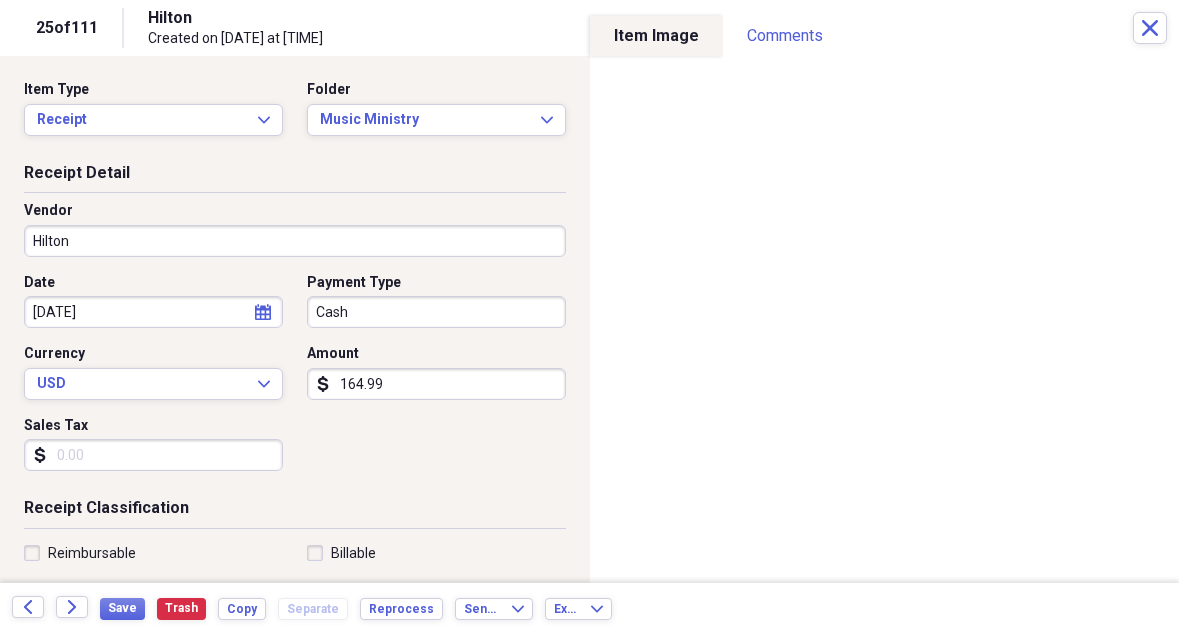 click on "Cash" at bounding box center (436, 312) 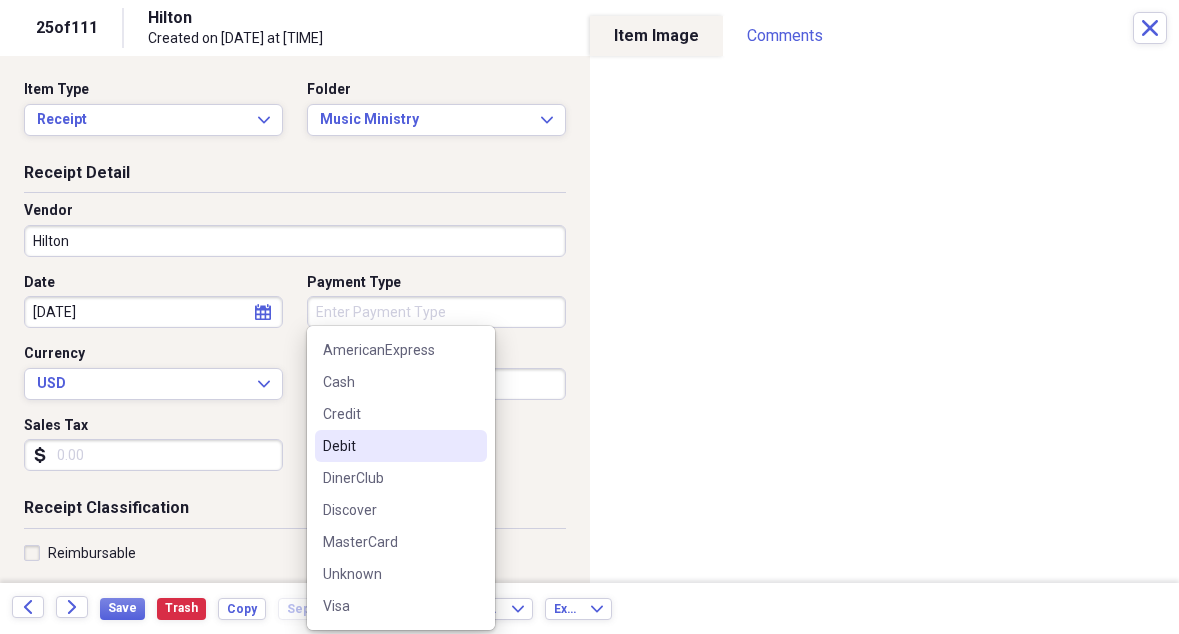 type 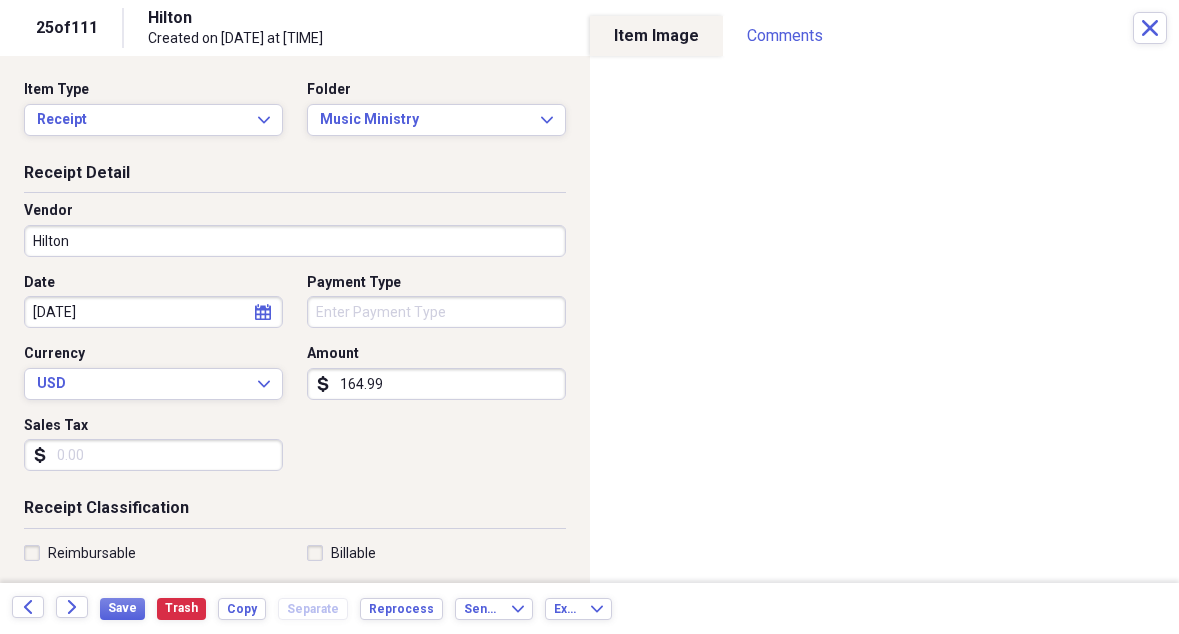 click on "Receipt Detail Vendor Hilton Date 07/21/2022 calendar Calendar Payment Type Currency USD Expand Amount dollar-sign 164.99 Sales Tax dollar-sign" at bounding box center (295, 330) 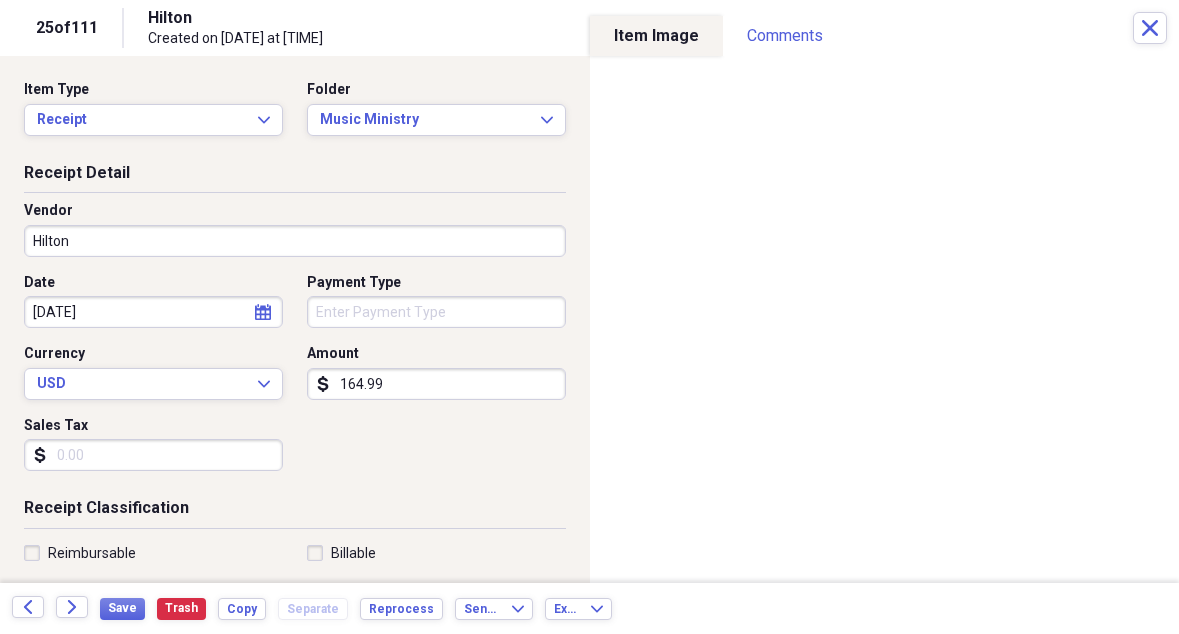 scroll, scrollTop: 0, scrollLeft: 0, axis: both 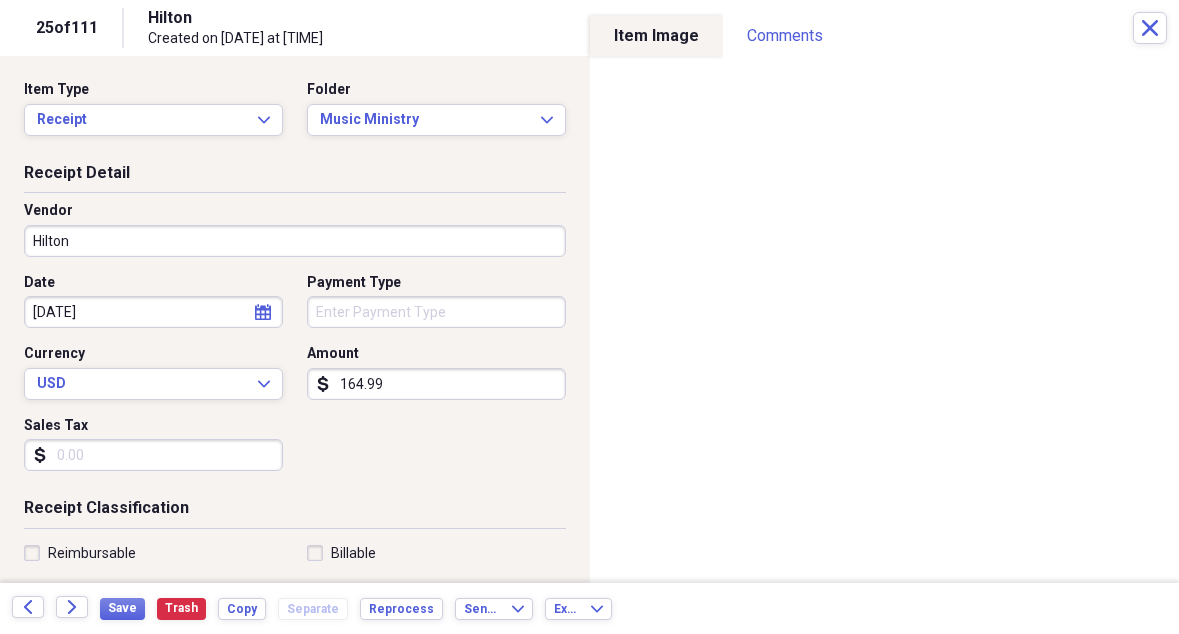 click on "Payment Type" at bounding box center [436, 312] 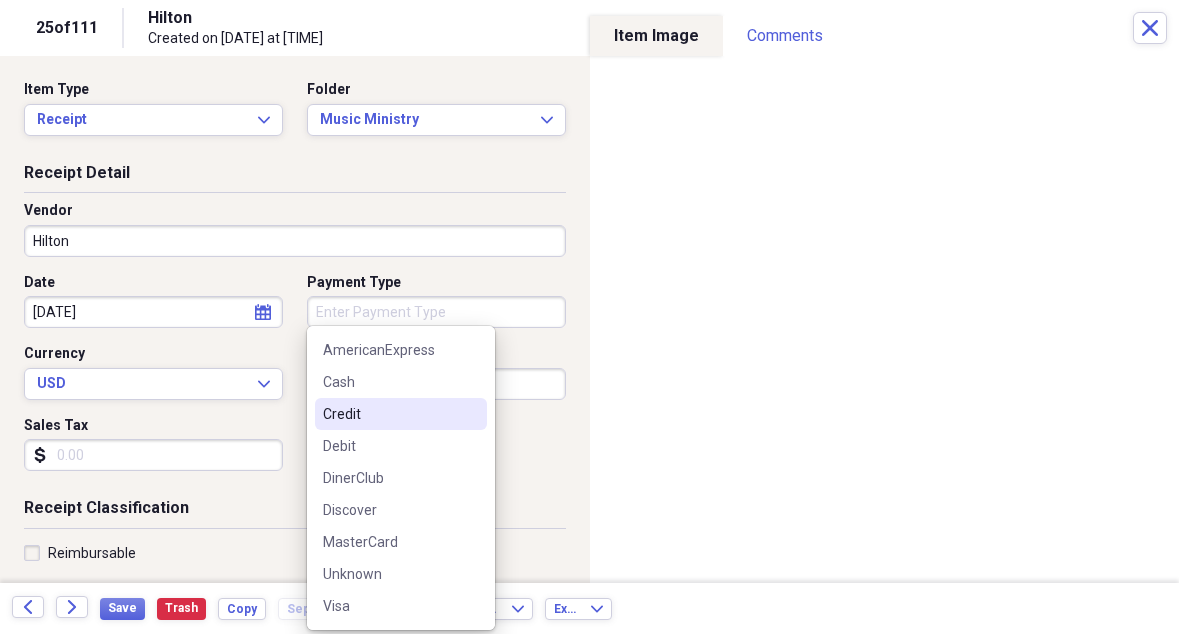 click on "Receipt Classification" at bounding box center [295, 512] 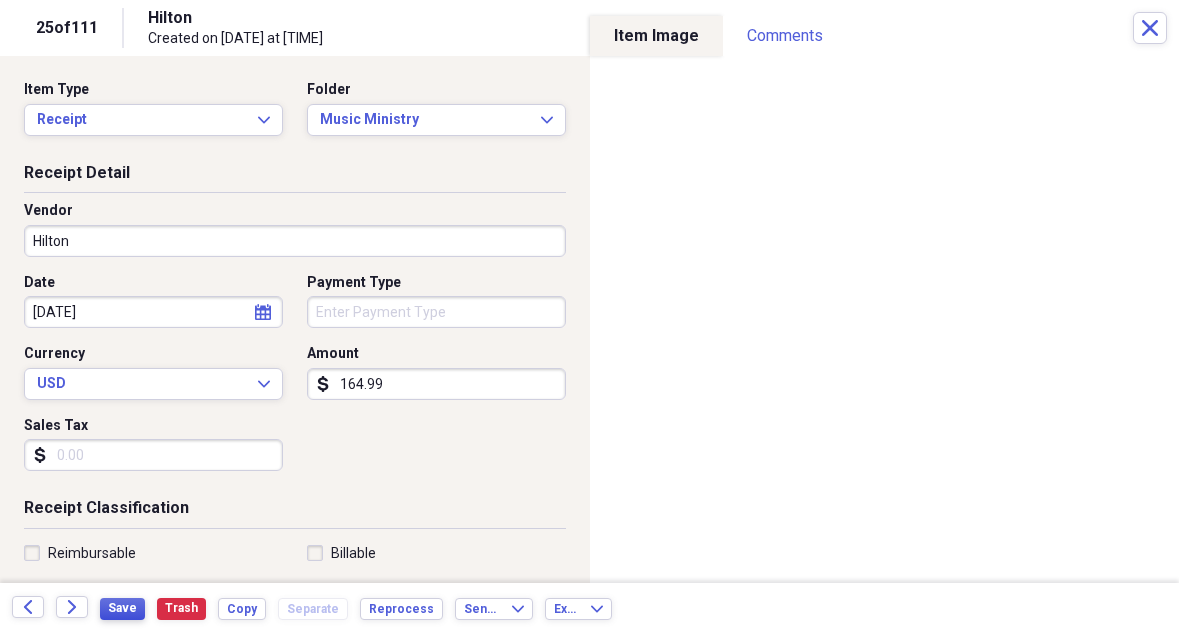 click on "Save" at bounding box center (122, 608) 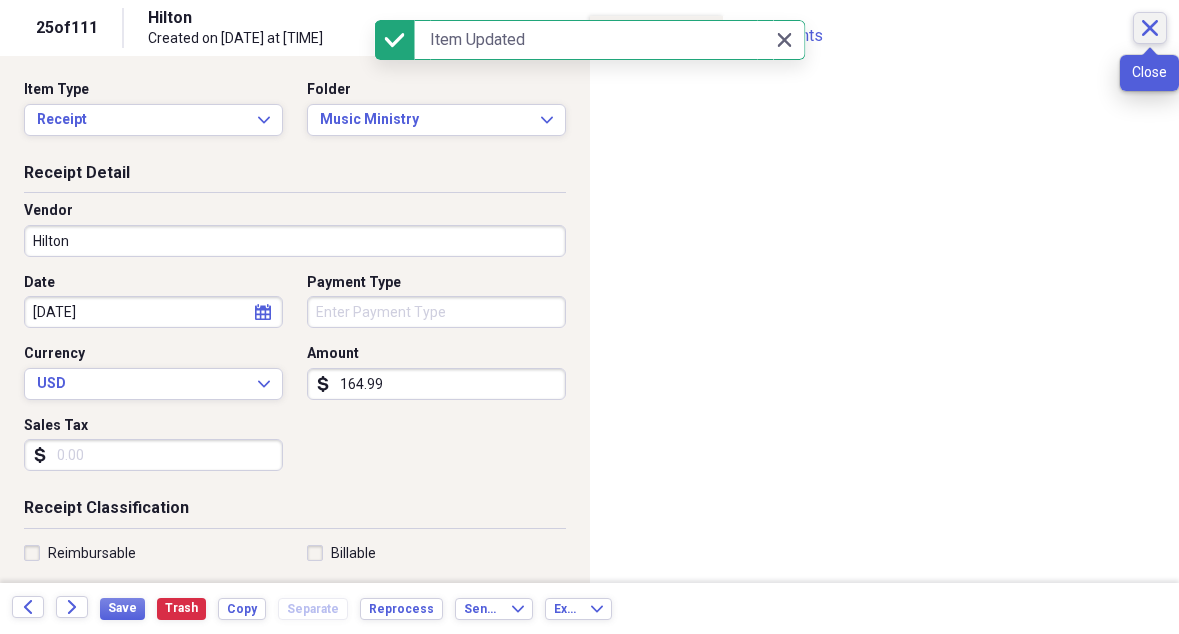 click on "Close" 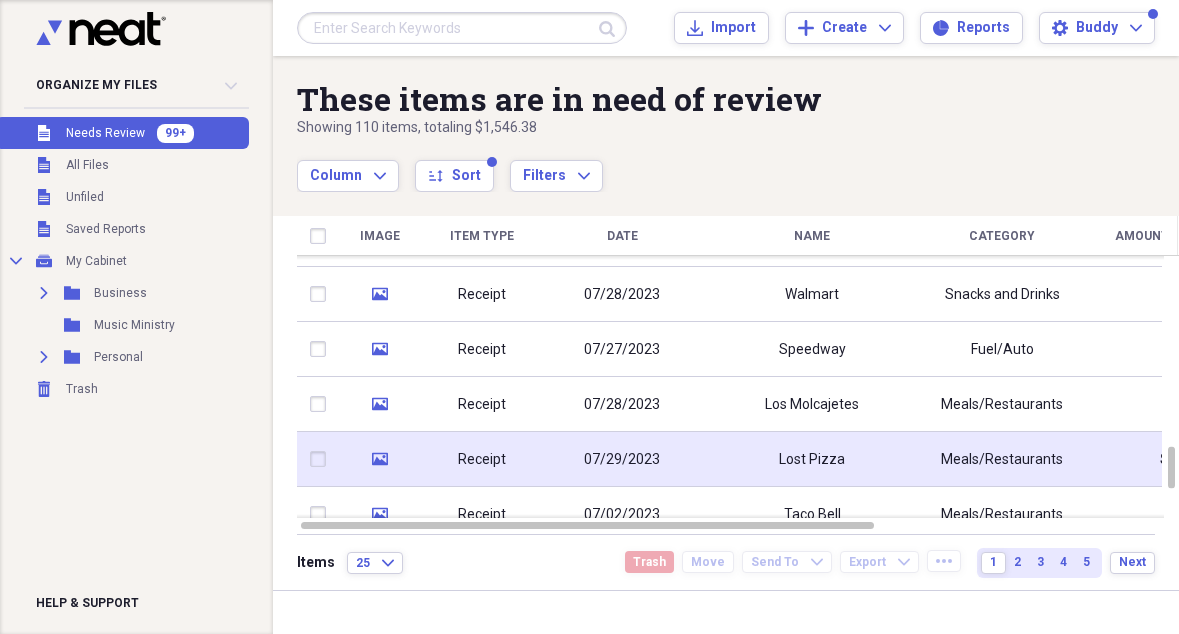 click on "Lost Pizza" at bounding box center [812, 460] 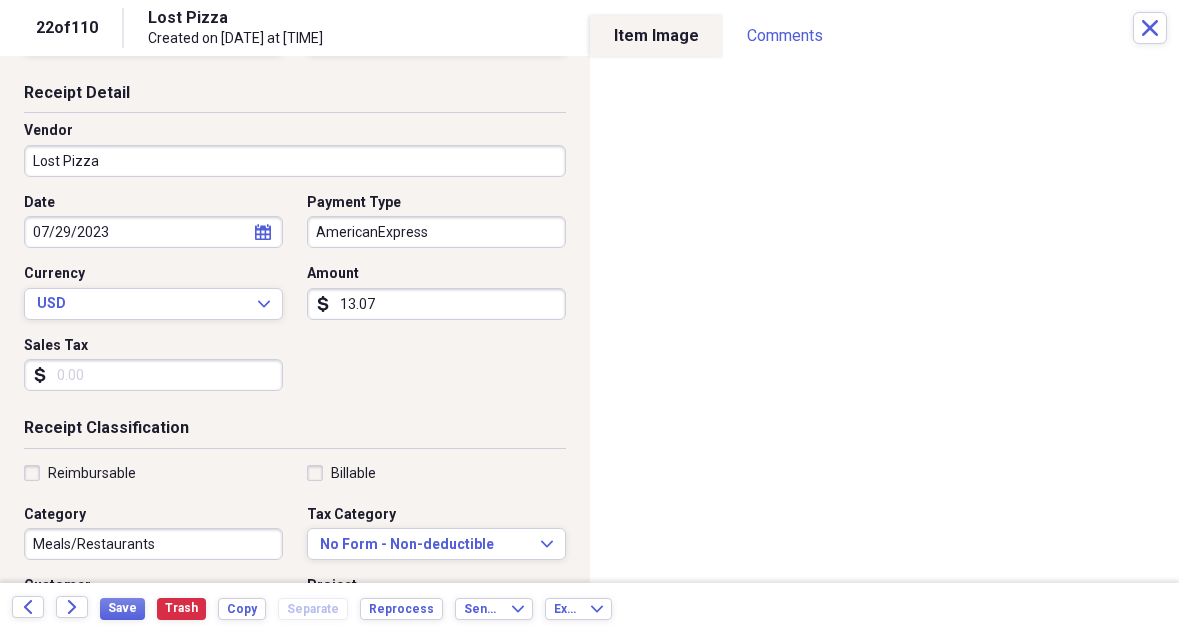 scroll, scrollTop: 0, scrollLeft: 0, axis: both 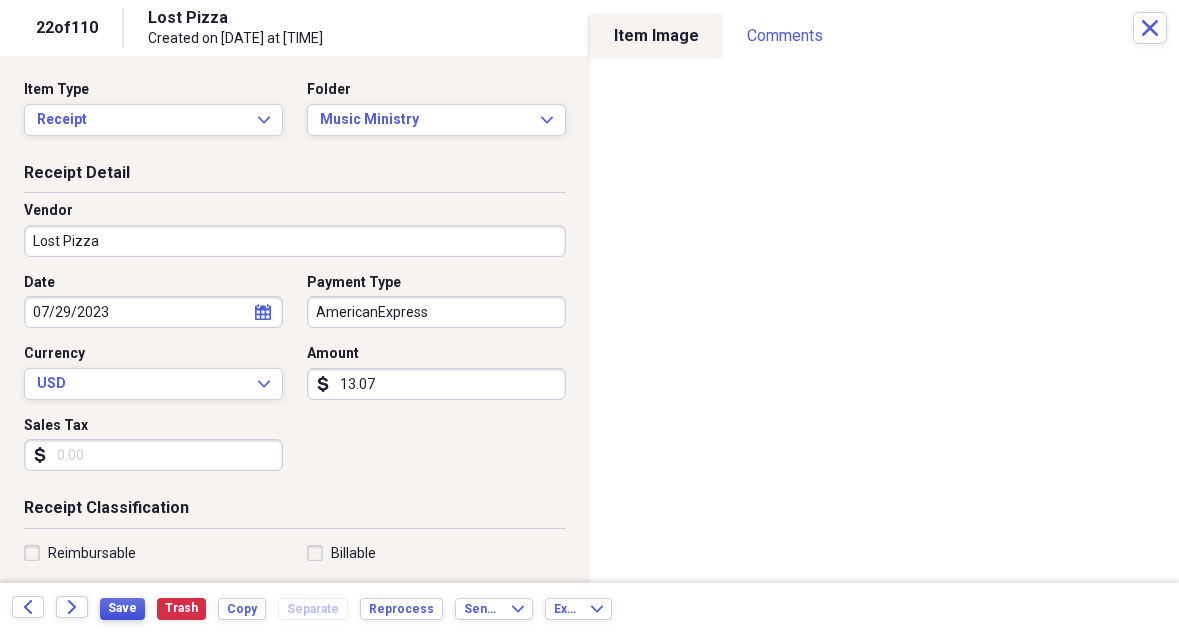 click on "Save" at bounding box center (122, 609) 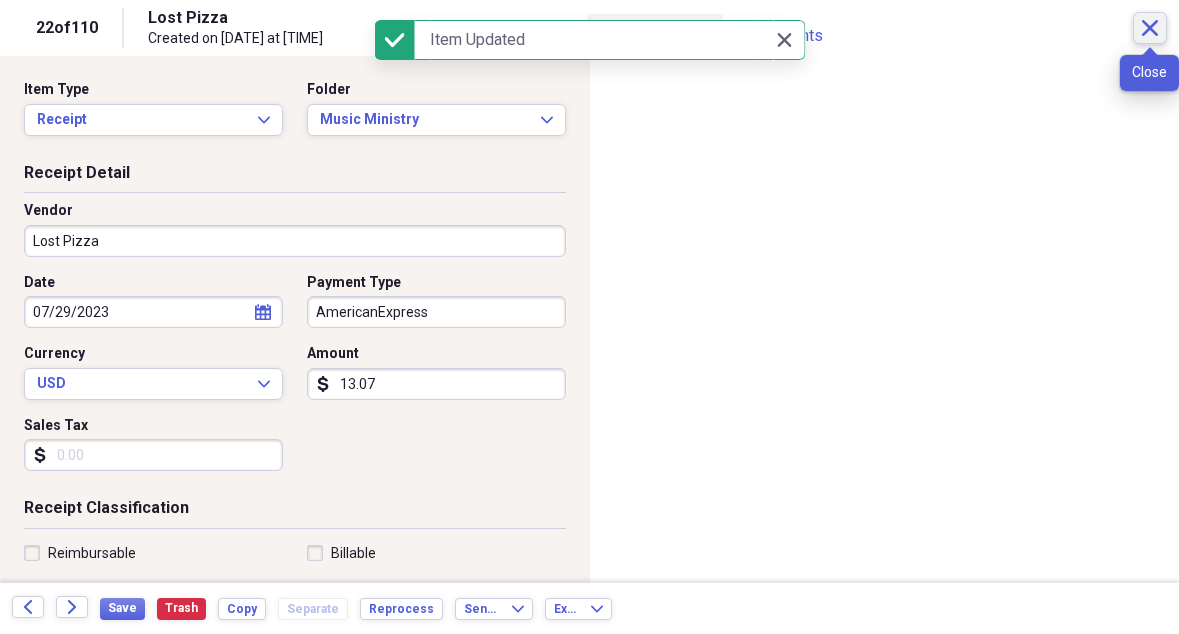 click on "Close" 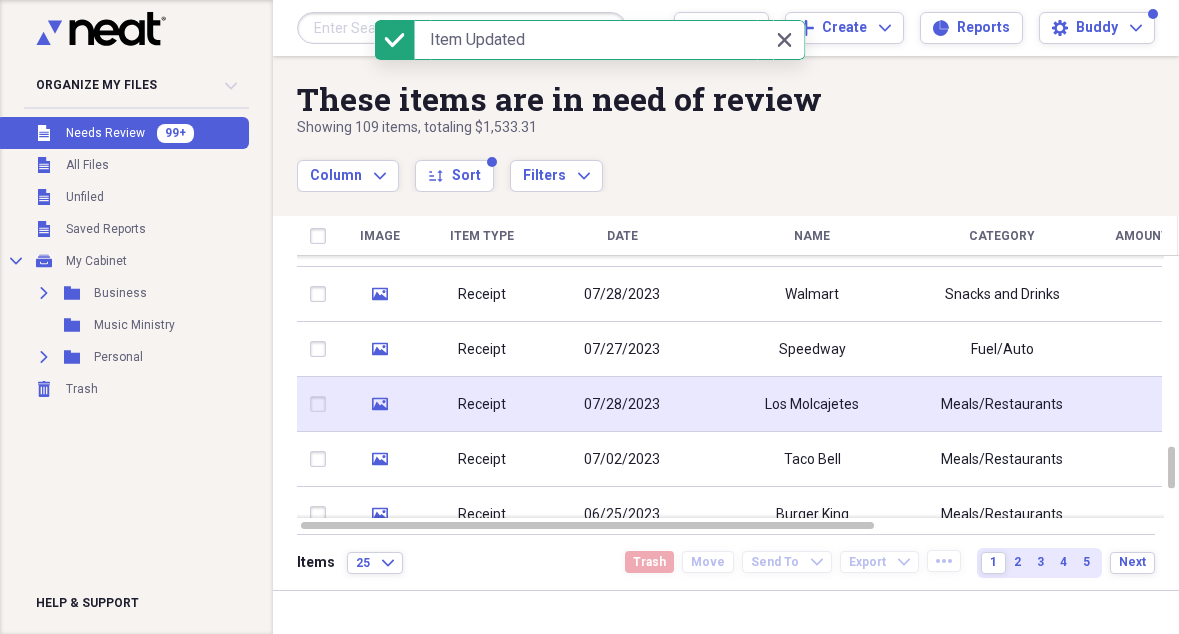 click on "Los Molcajetes" at bounding box center (812, 405) 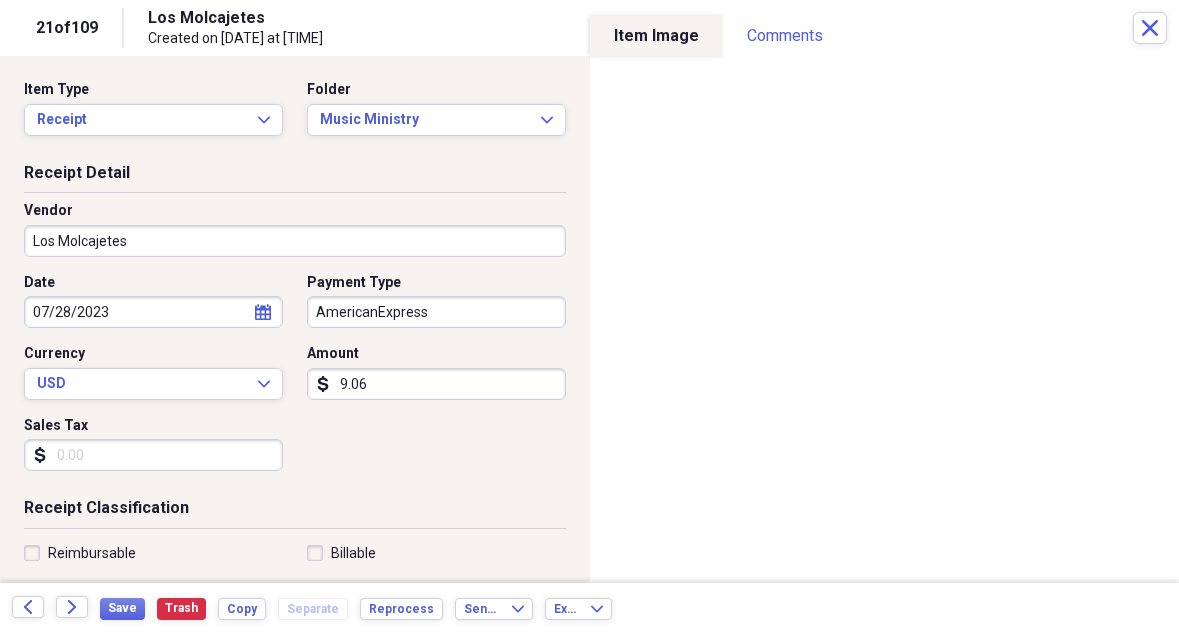 scroll, scrollTop: 0, scrollLeft: 0, axis: both 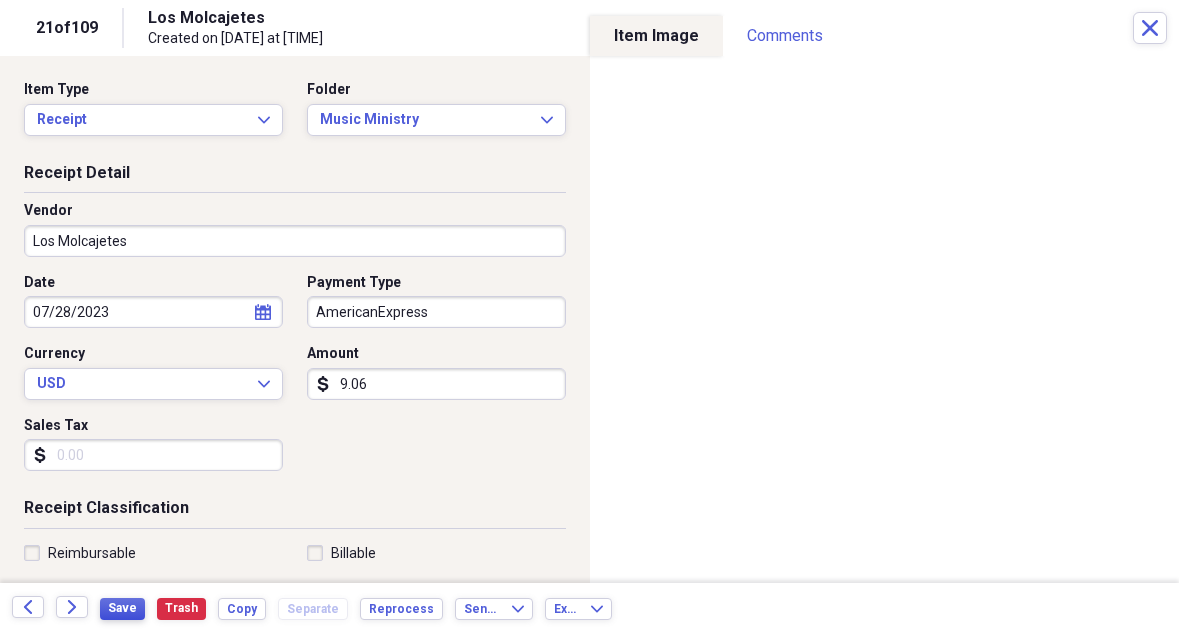 click on "Save" at bounding box center [122, 608] 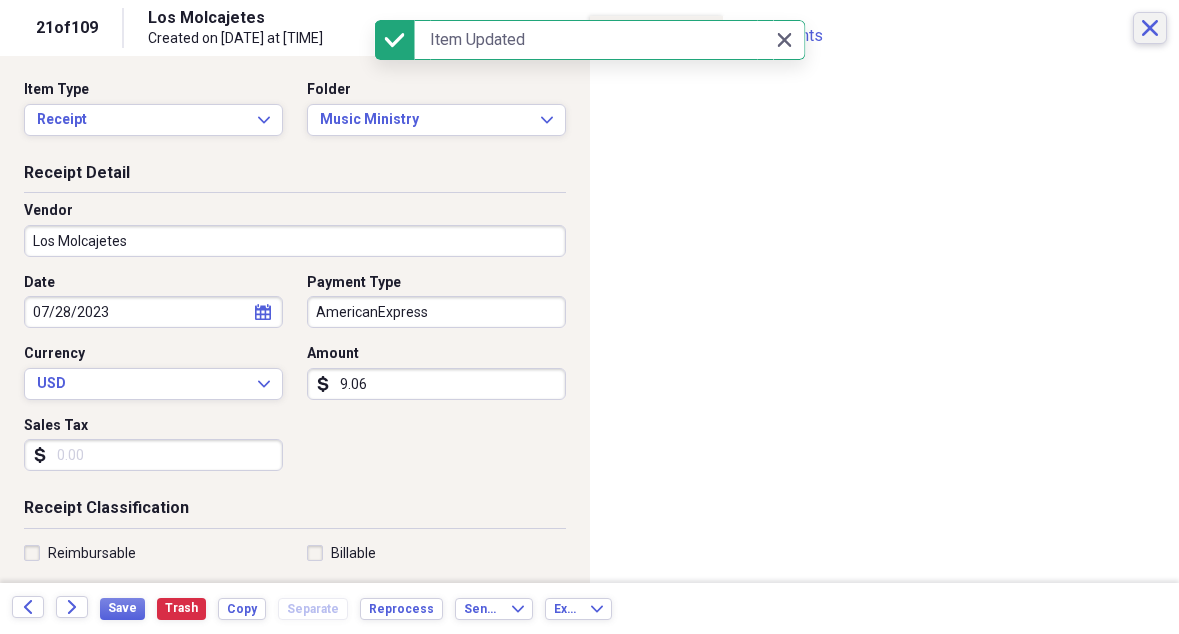 click on "Close" at bounding box center [1150, 28] 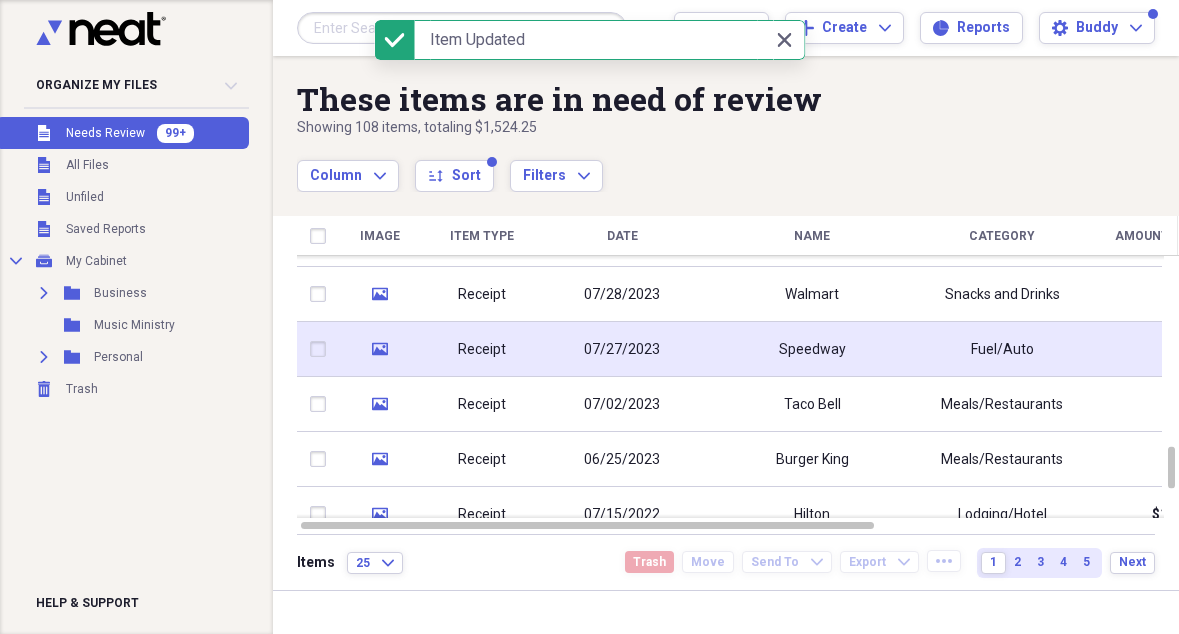 click on "Speedway" at bounding box center [812, 350] 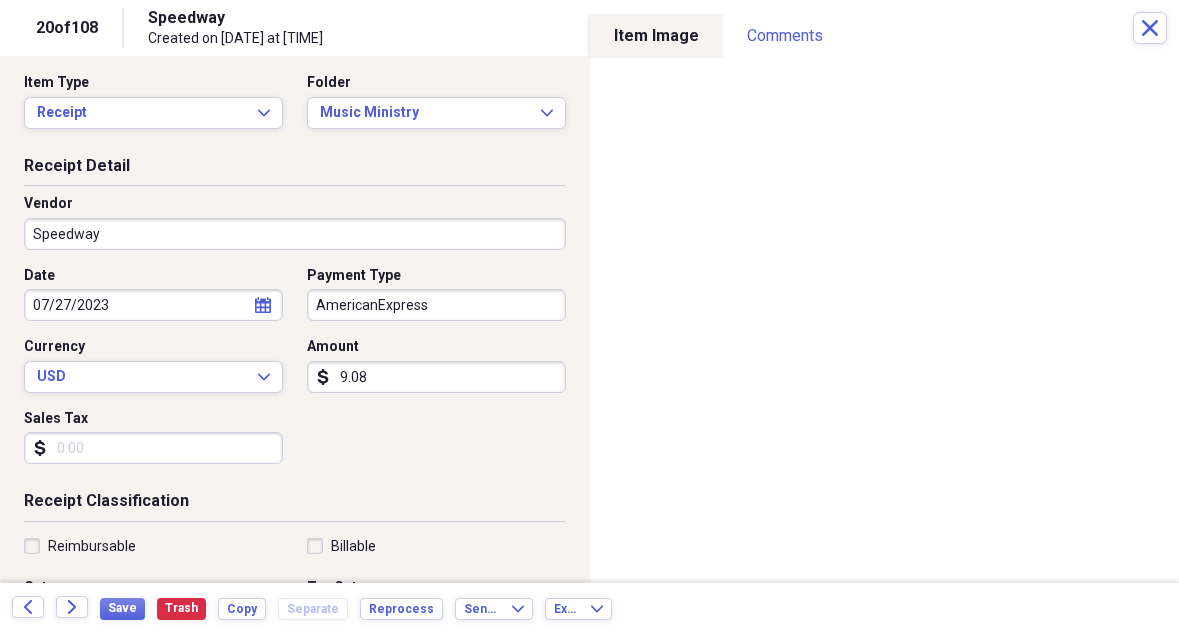 scroll, scrollTop: 0, scrollLeft: 0, axis: both 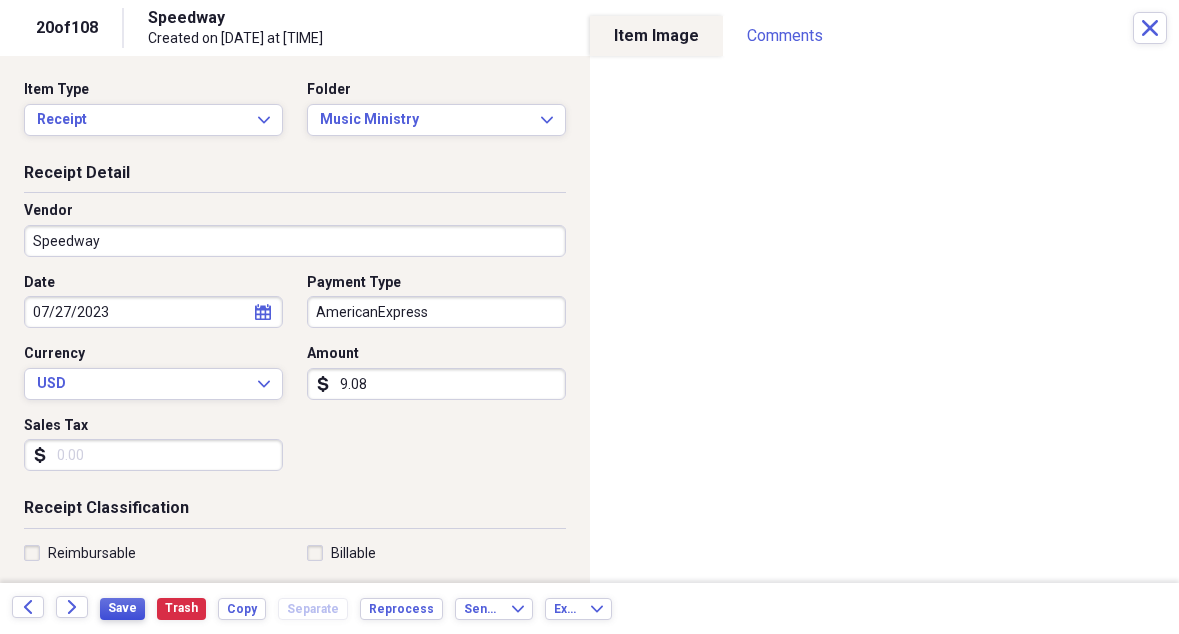 click on "Save" at bounding box center [122, 608] 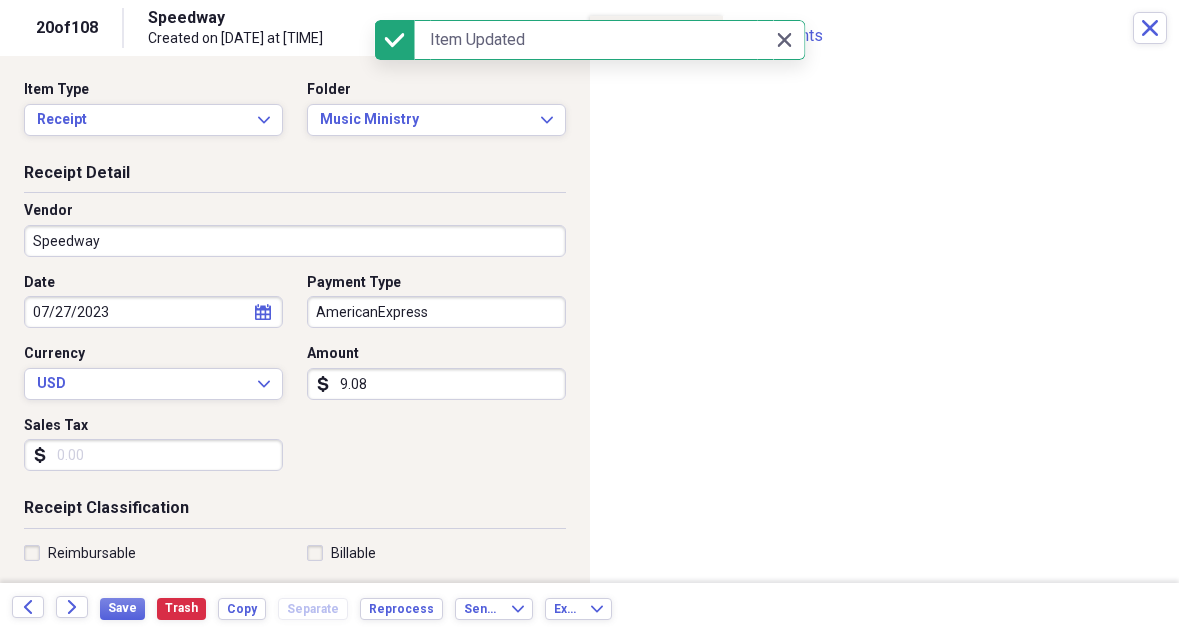 scroll, scrollTop: 0, scrollLeft: 0, axis: both 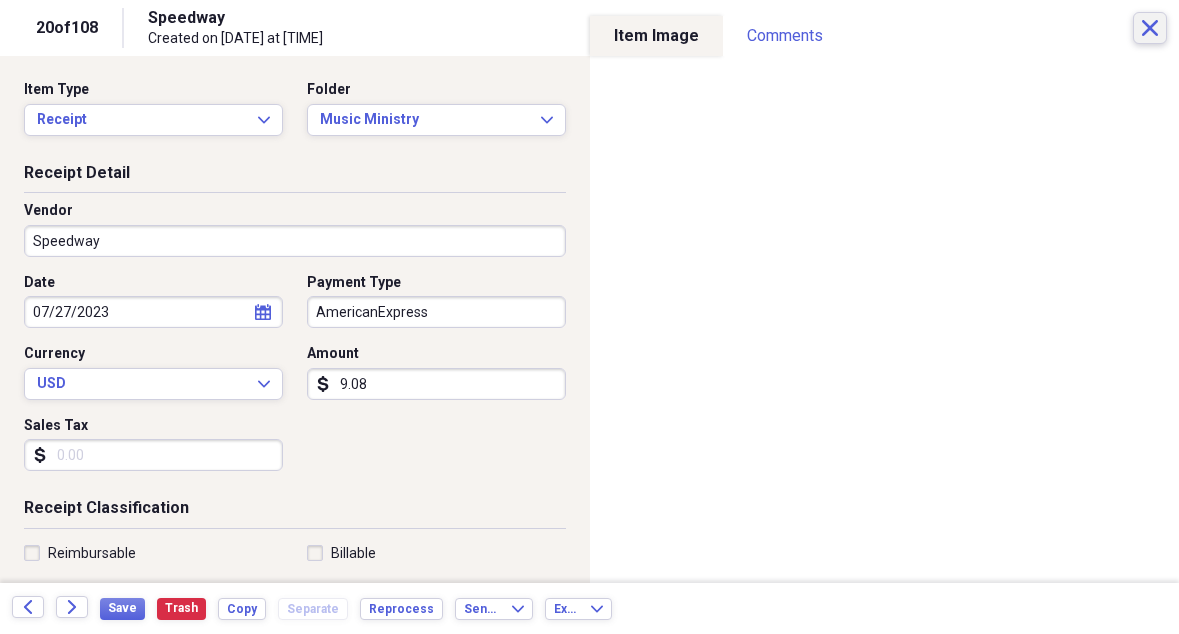 click on "Close" at bounding box center (1150, 28) 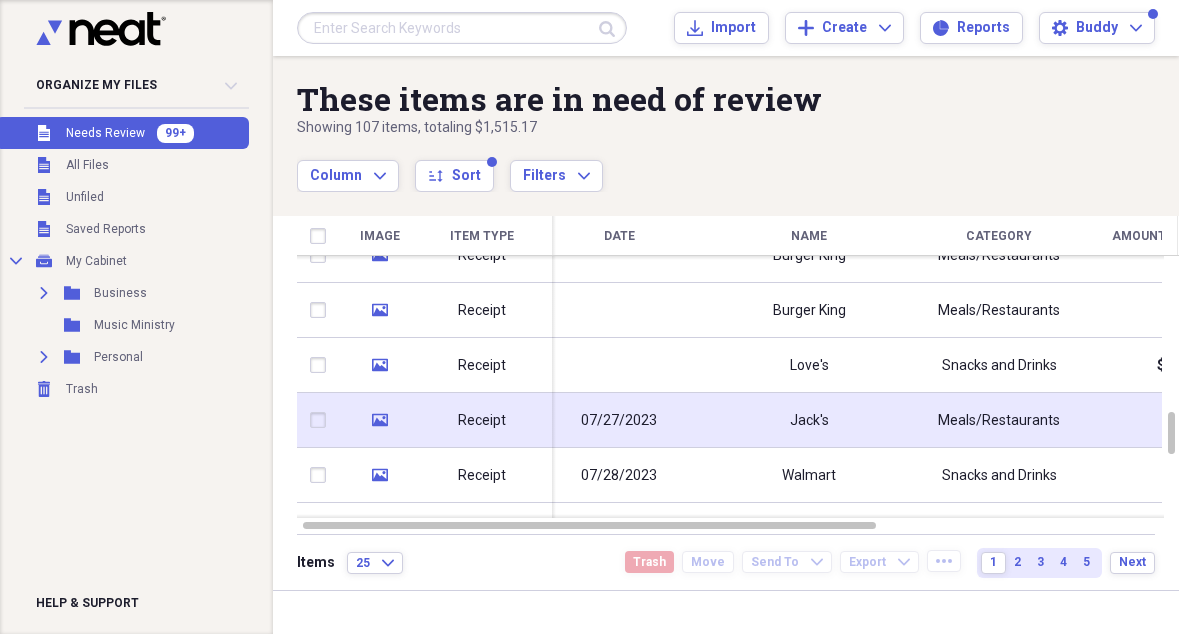 click on "Jack's" at bounding box center [809, 421] 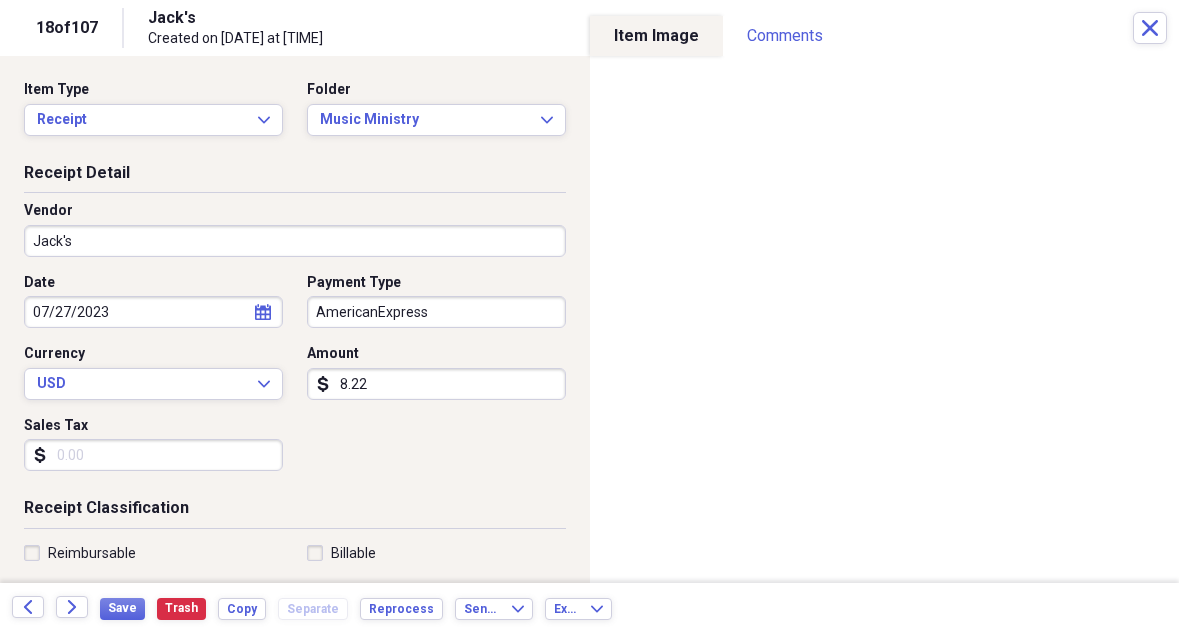 scroll, scrollTop: 0, scrollLeft: 0, axis: both 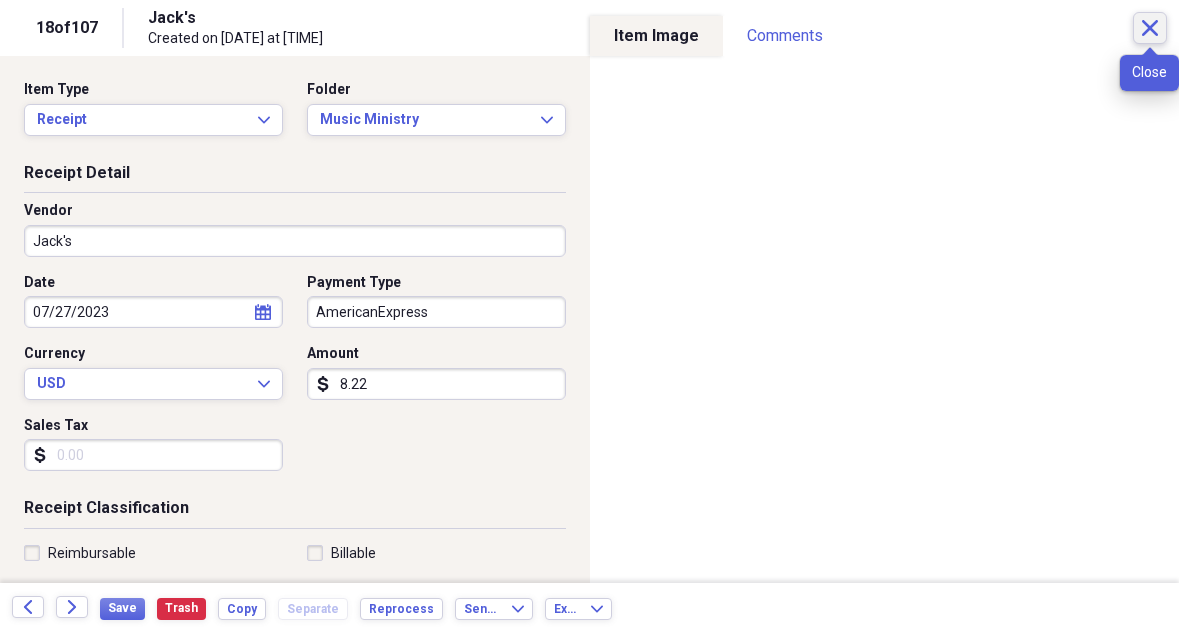 click on "Close" 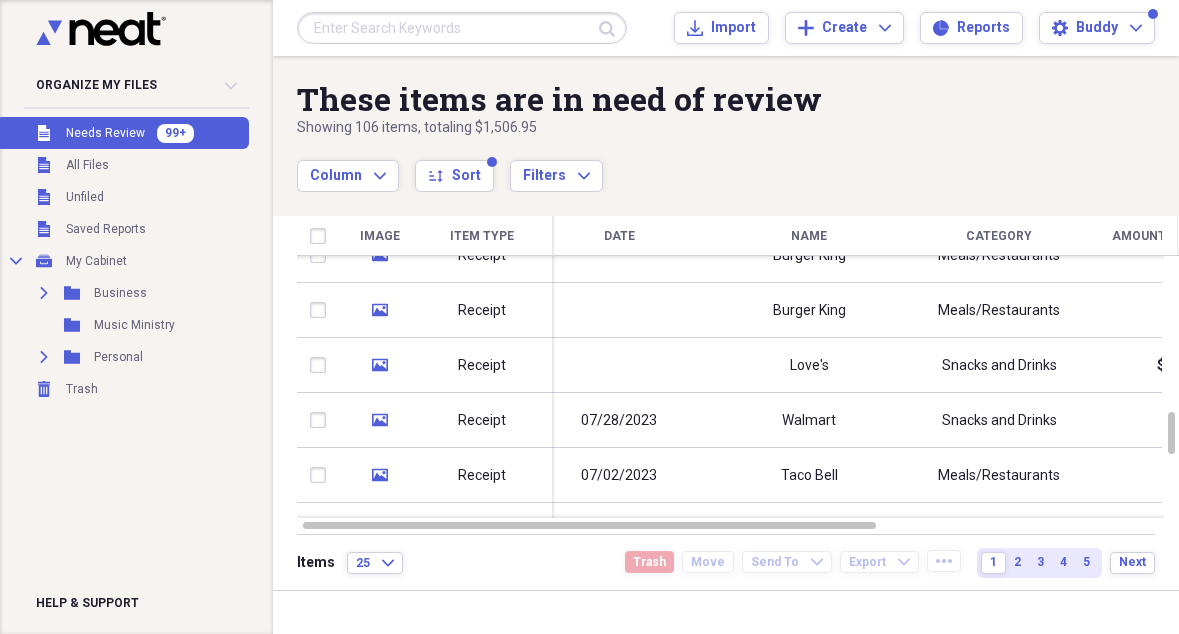 click at bounding box center (462, 28) 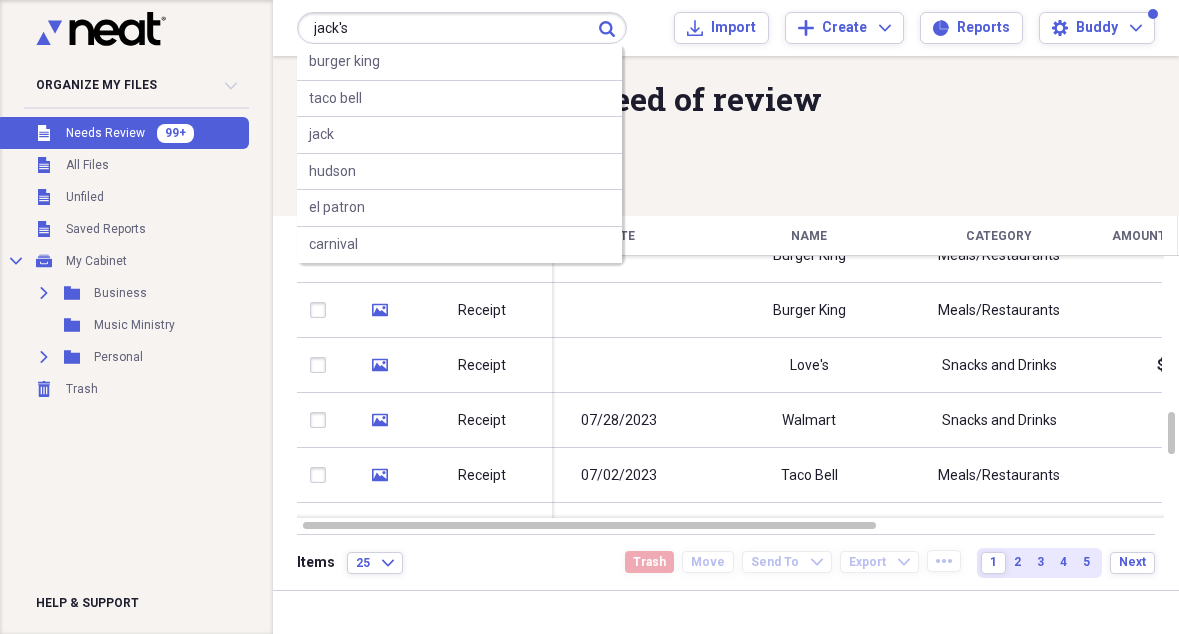 type on "jack's" 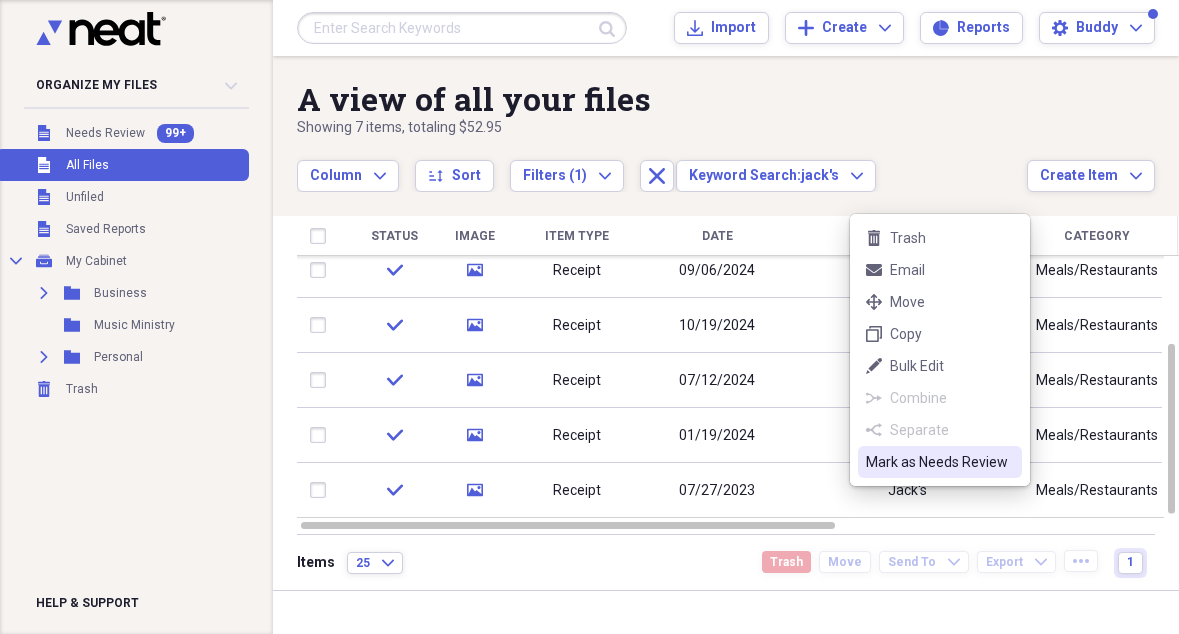 click on "Mark as Needs Review" at bounding box center (940, 462) 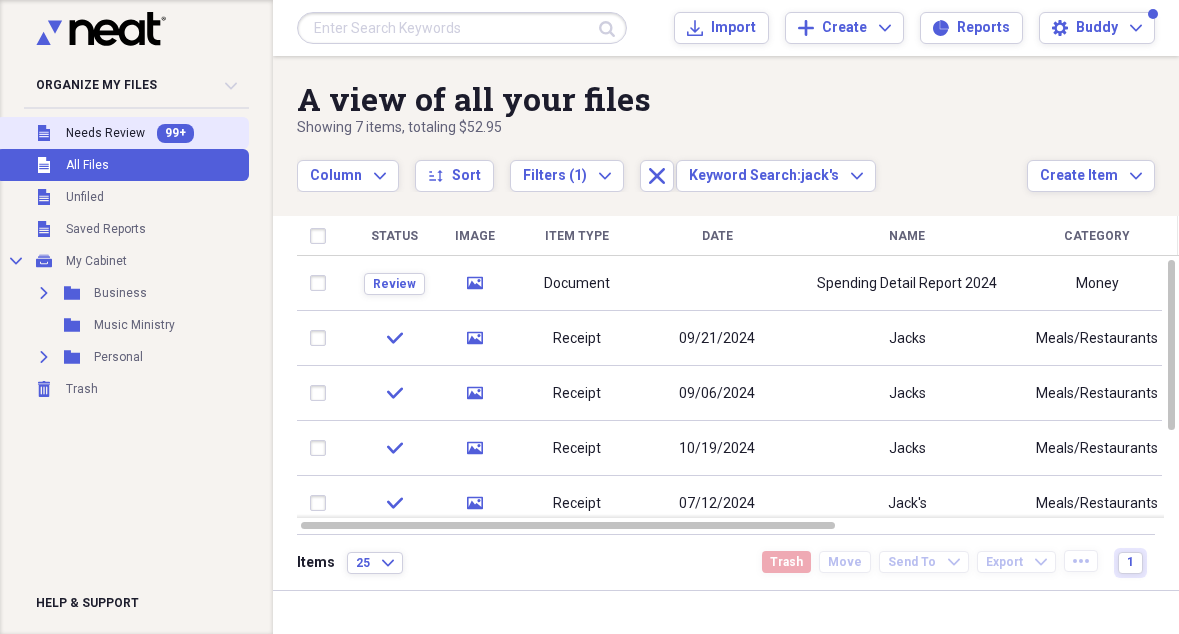 click on "Unfiled Needs Review 99+" at bounding box center (122, 133) 